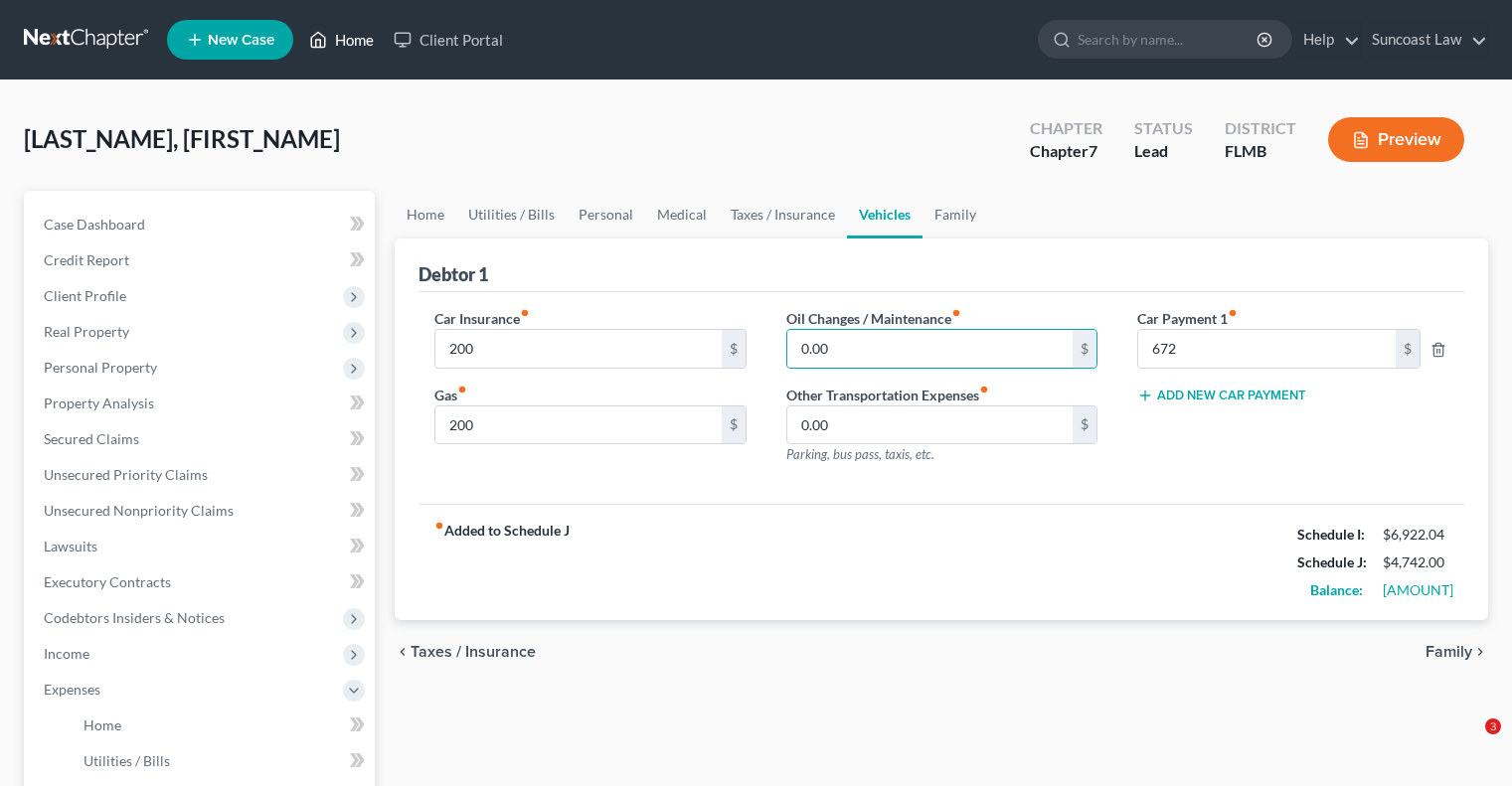 scroll, scrollTop: 0, scrollLeft: 0, axis: both 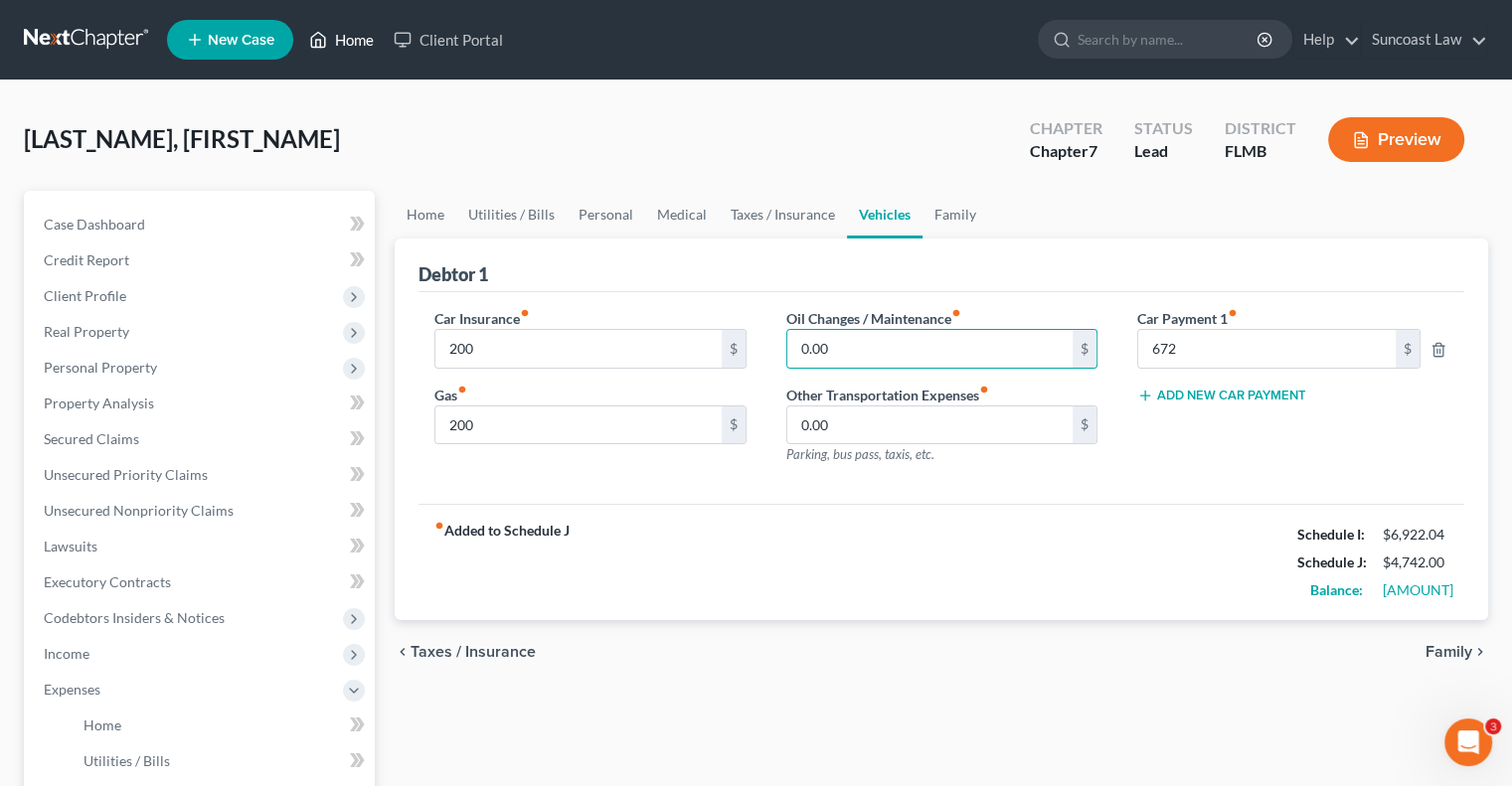 drag, startPoint x: 0, startPoint y: 0, endPoint x: 368, endPoint y: 41, distance: 370.27692 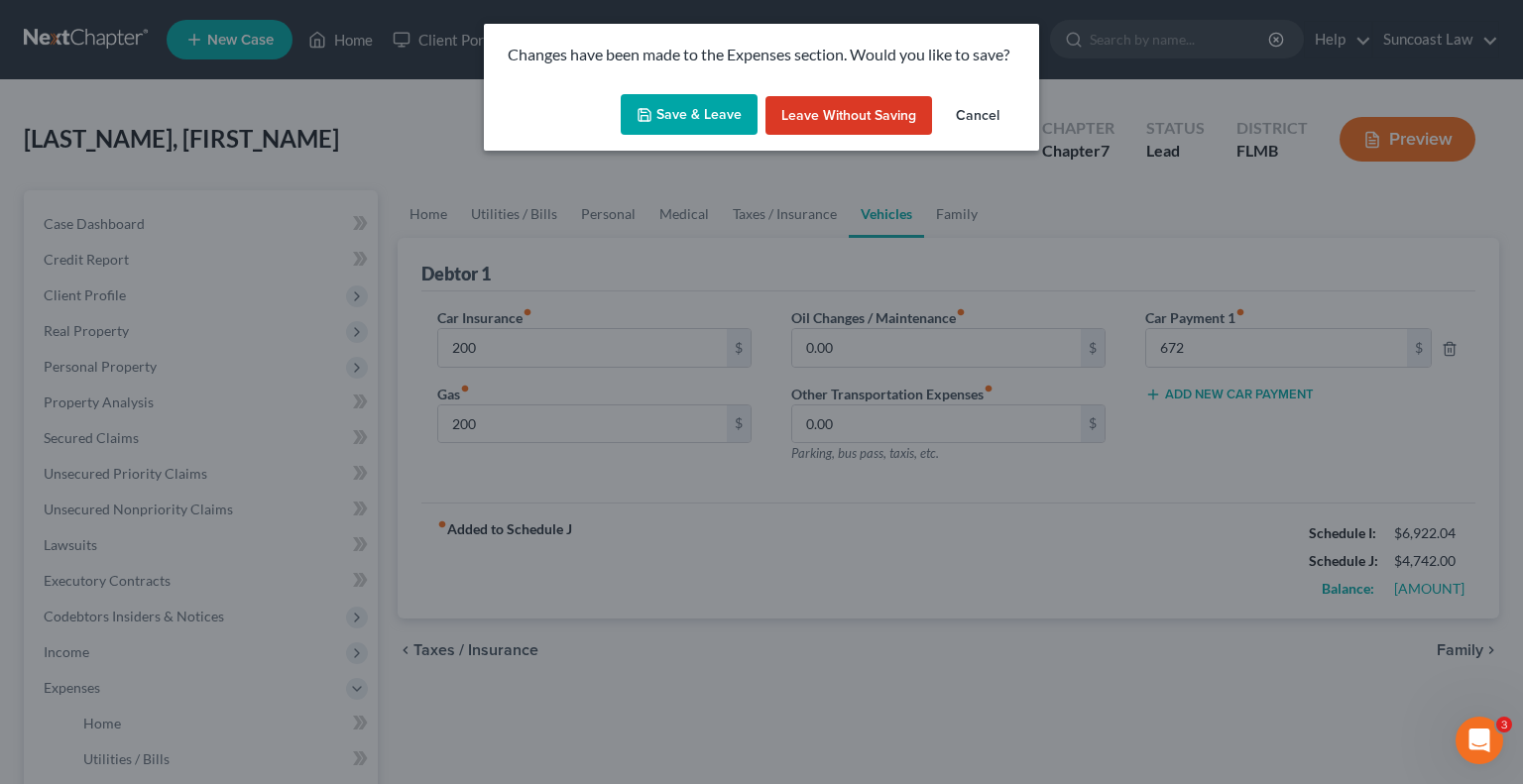 click on "Save & Leave" at bounding box center [689, 115] 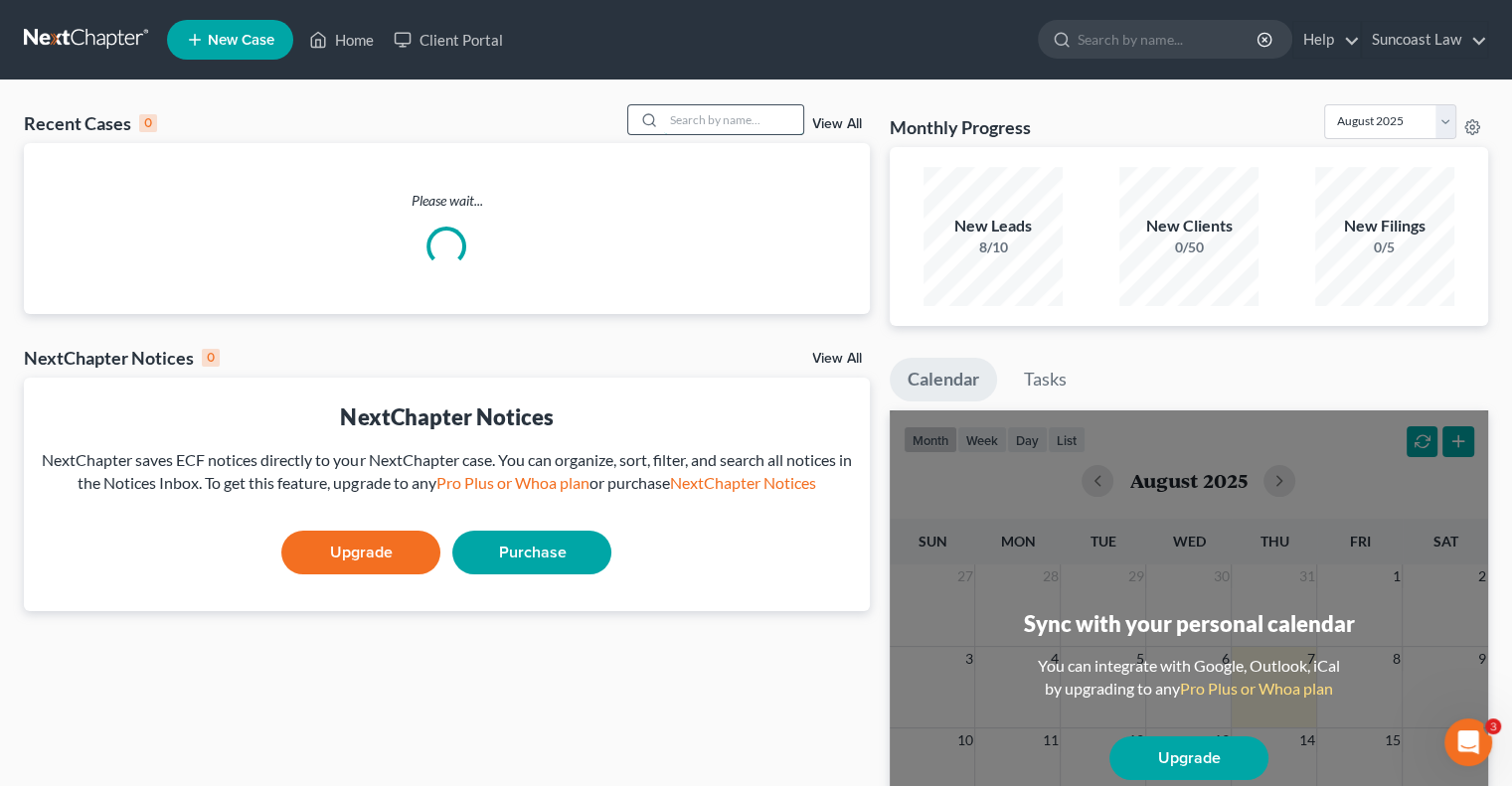 click at bounding box center [734, 119] 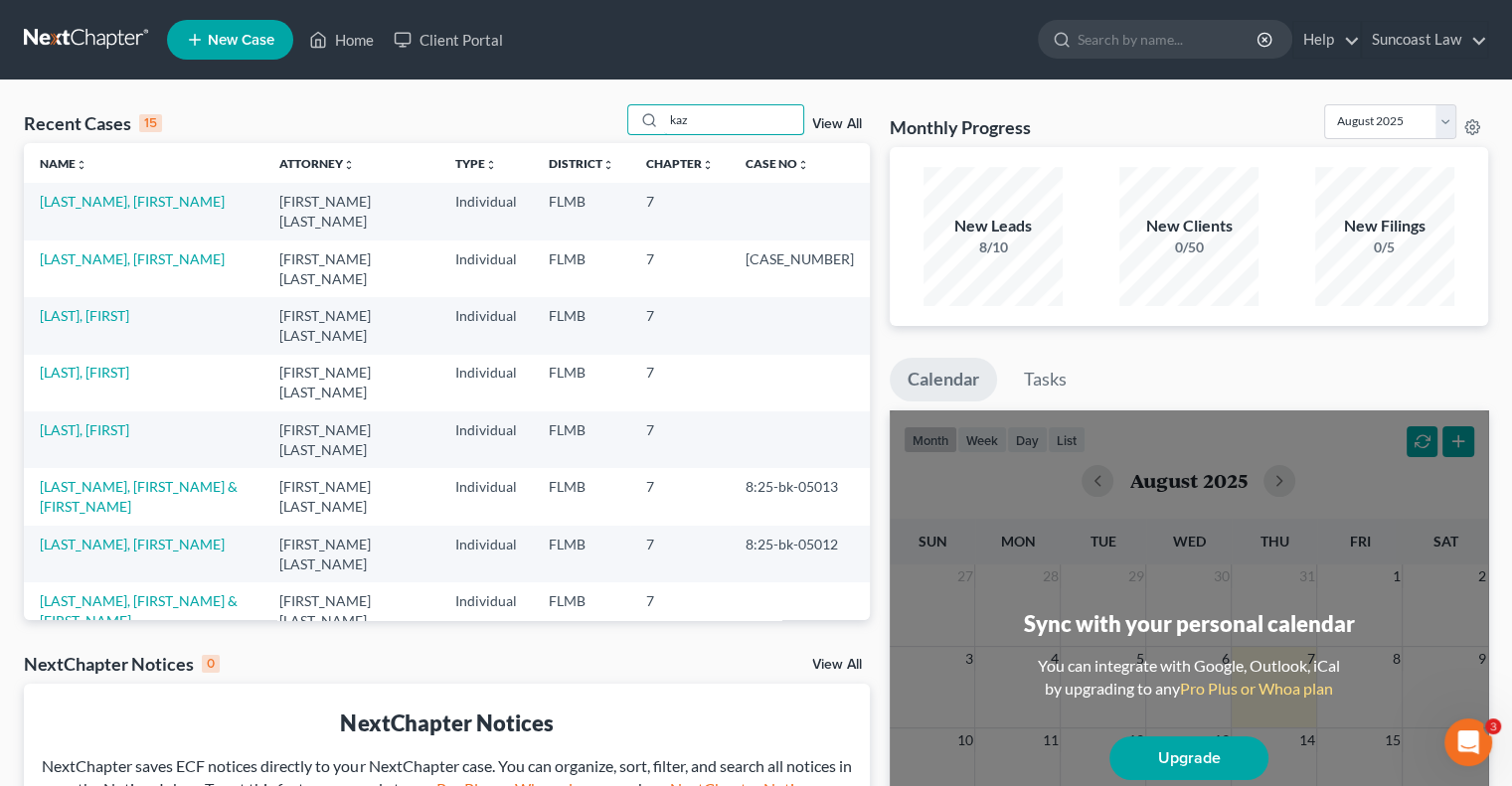 type on "kaz" 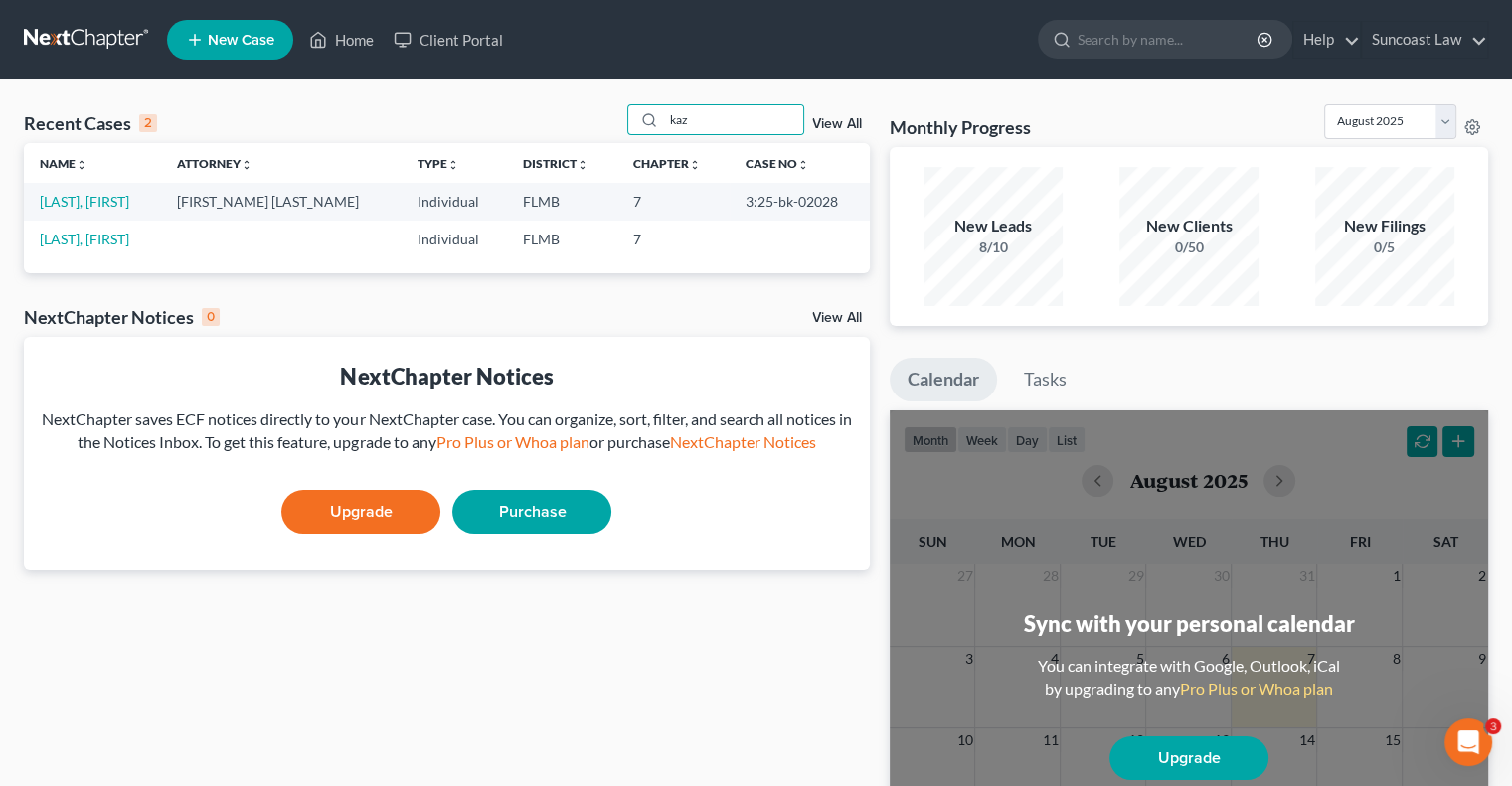 click on "[LAST], [FIRST]" at bounding box center (92, 201) 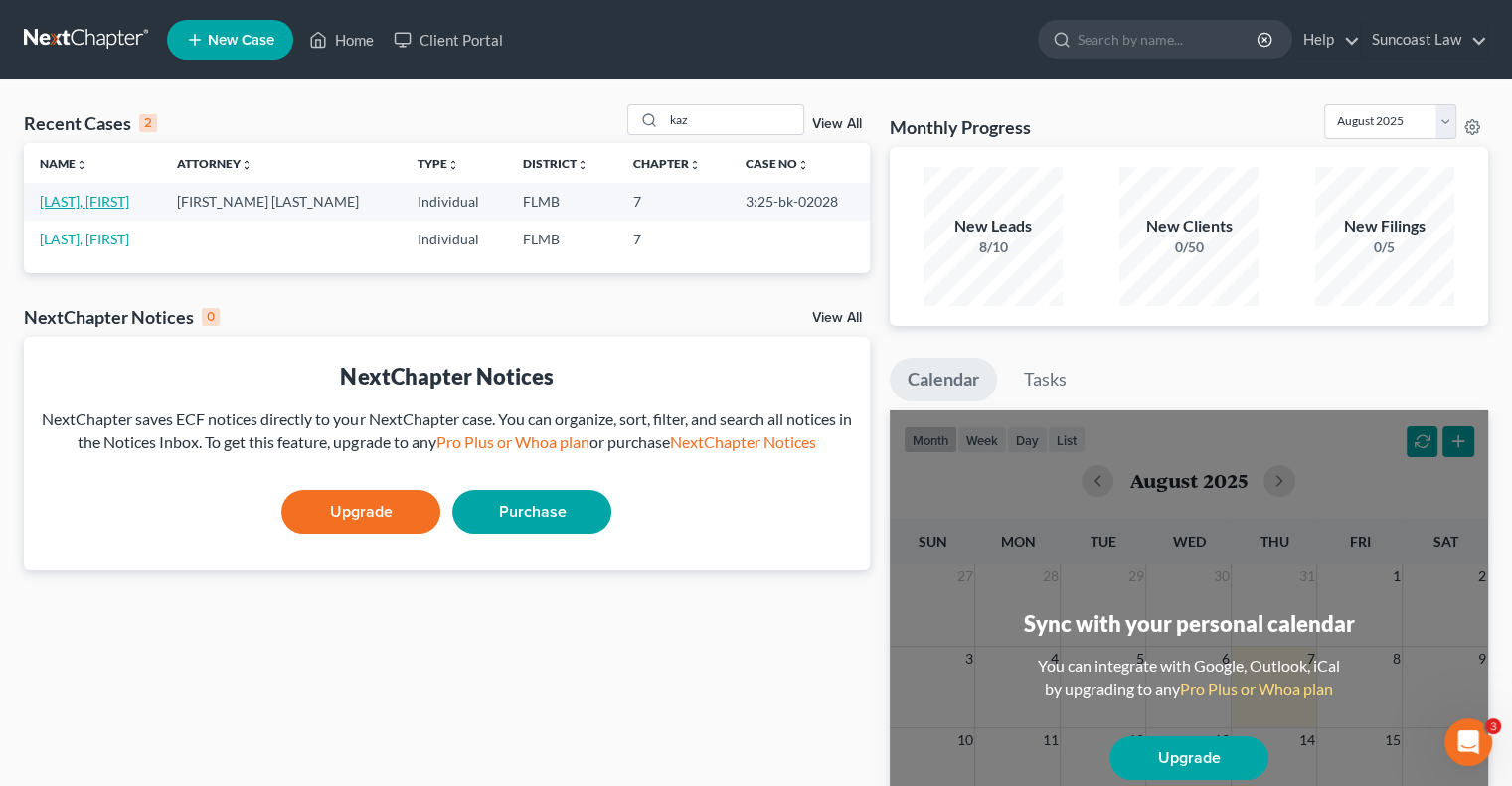 click on "[LAST], [FIRST]" at bounding box center (84, 201) 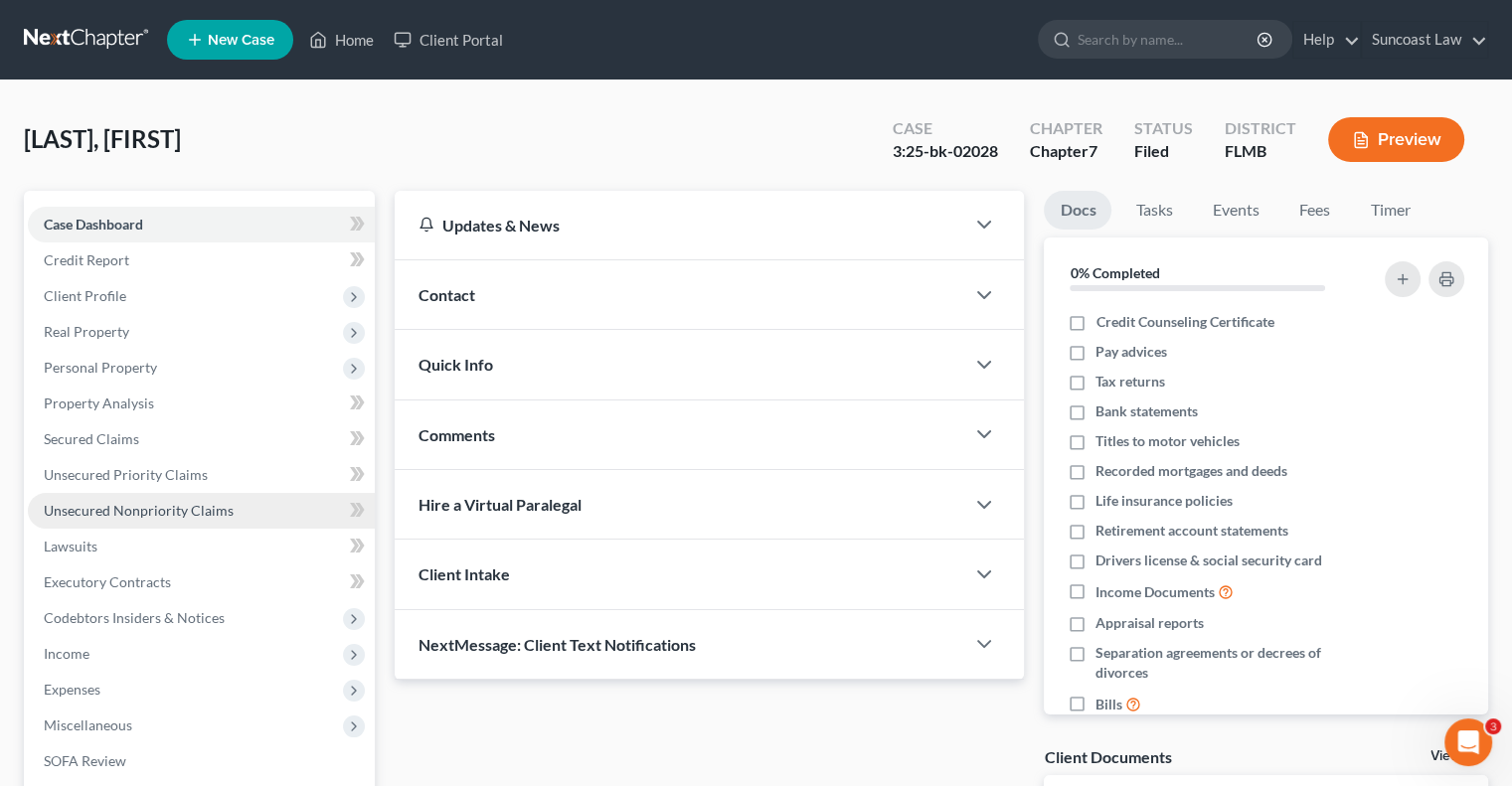 click on "Unsecured Nonpriority Claims" at bounding box center (201, 511) 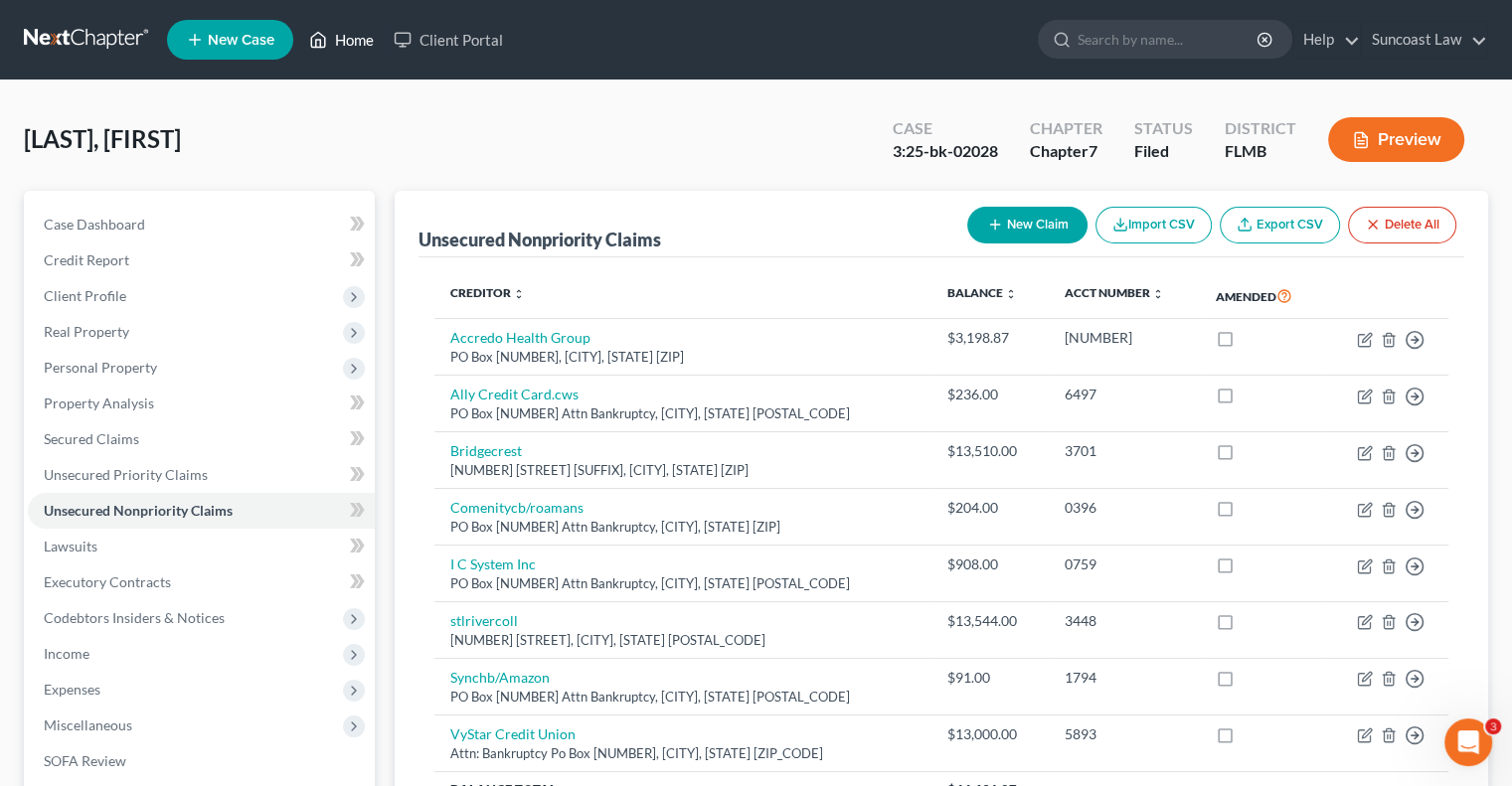 click on "Home" at bounding box center [341, 40] 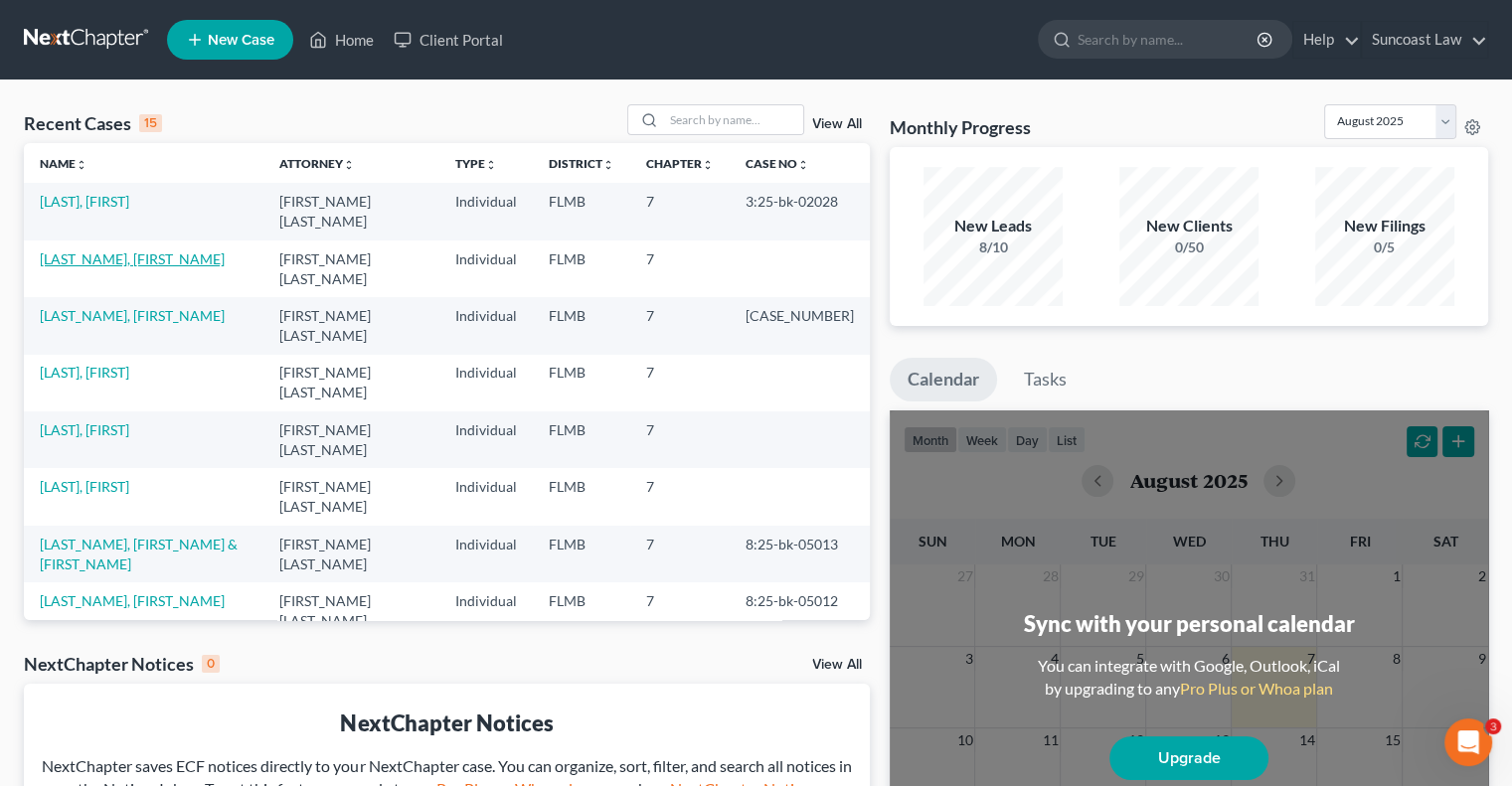 click on "[LAST_NAME], [FIRST_NAME]" at bounding box center (132, 258) 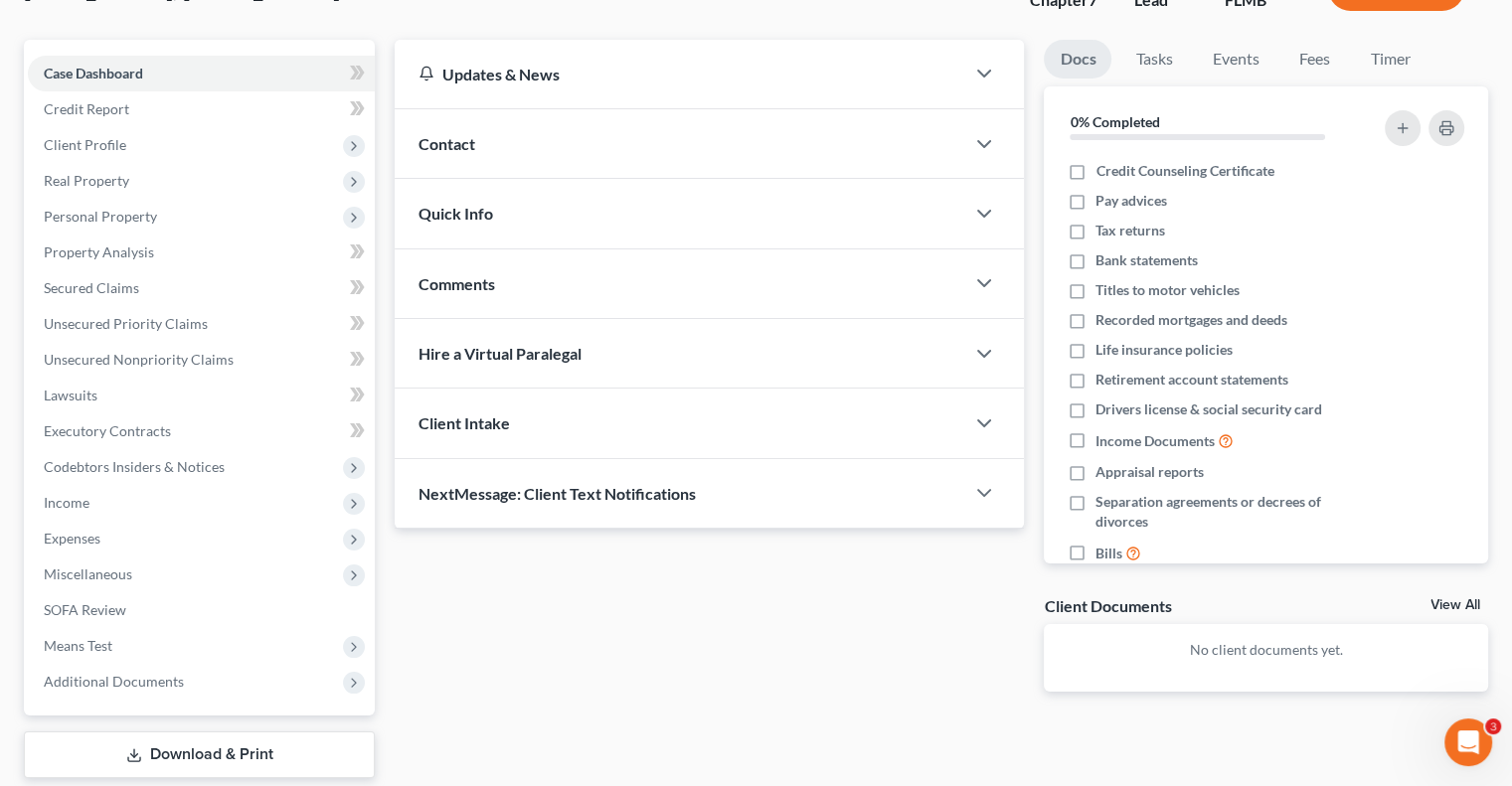scroll, scrollTop: 268, scrollLeft: 0, axis: vertical 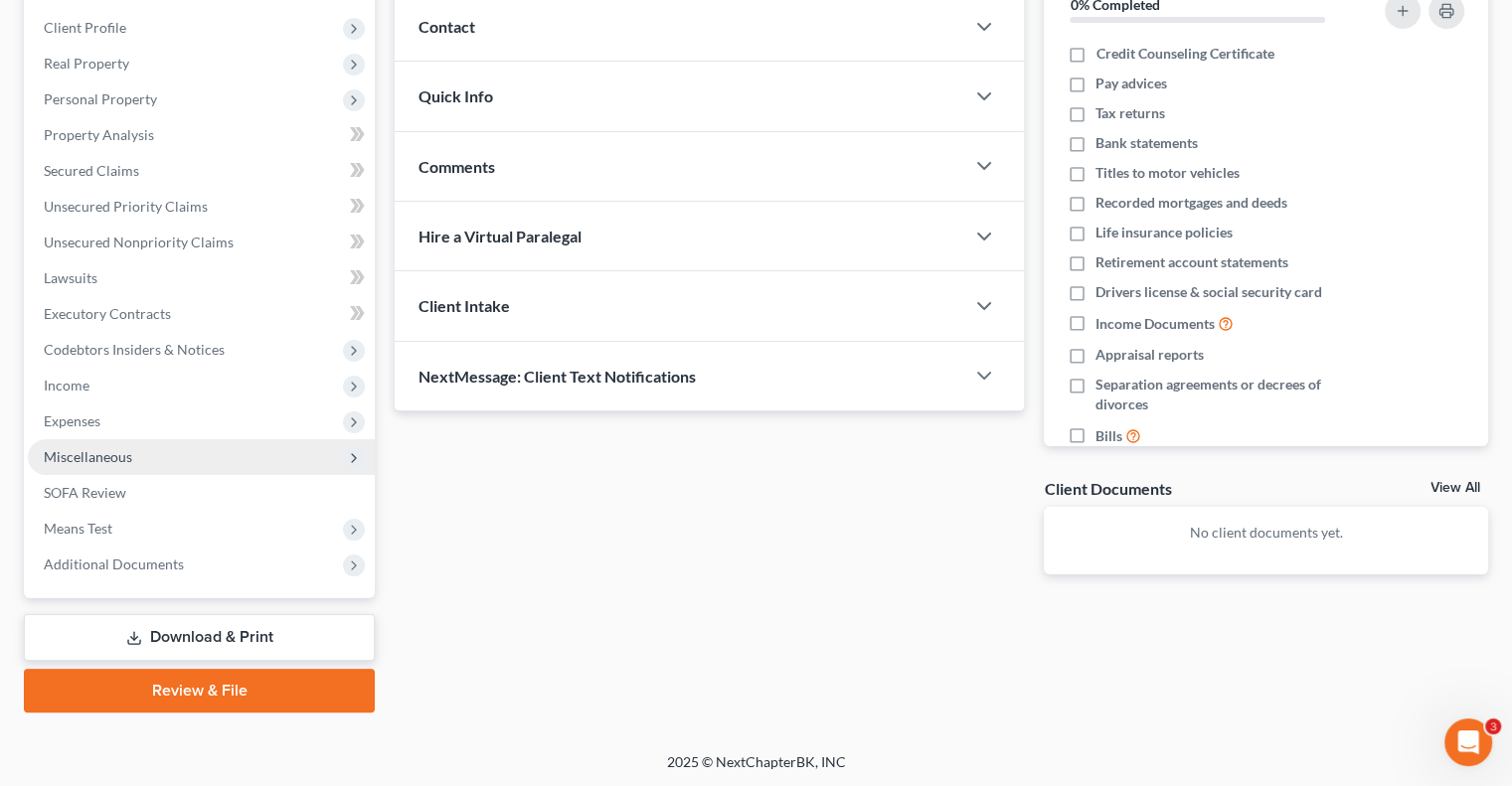 click on "Miscellaneous" at bounding box center (87, 456) 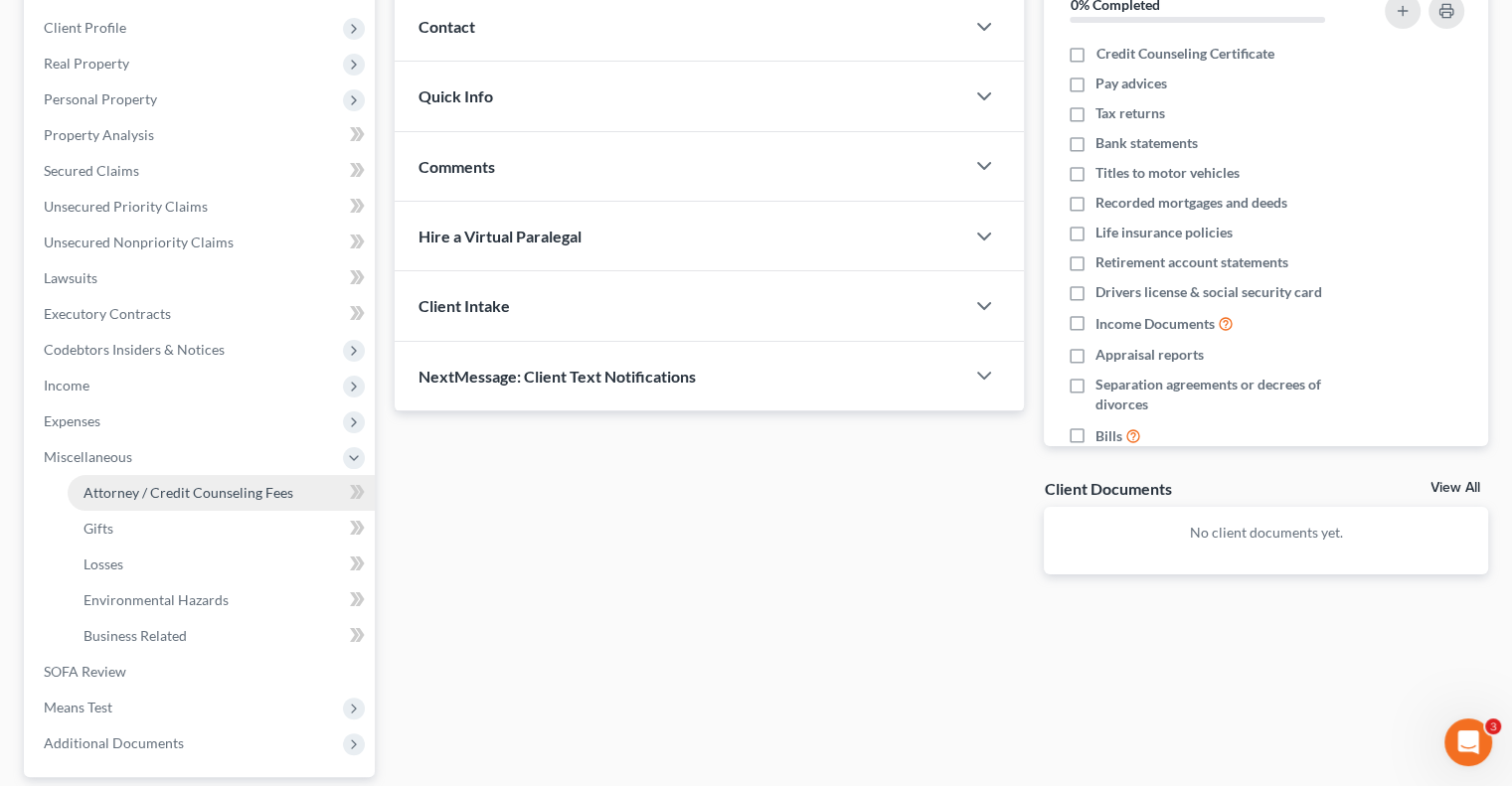 click on "Attorney / Credit Counseling Fees" at bounding box center (221, 493) 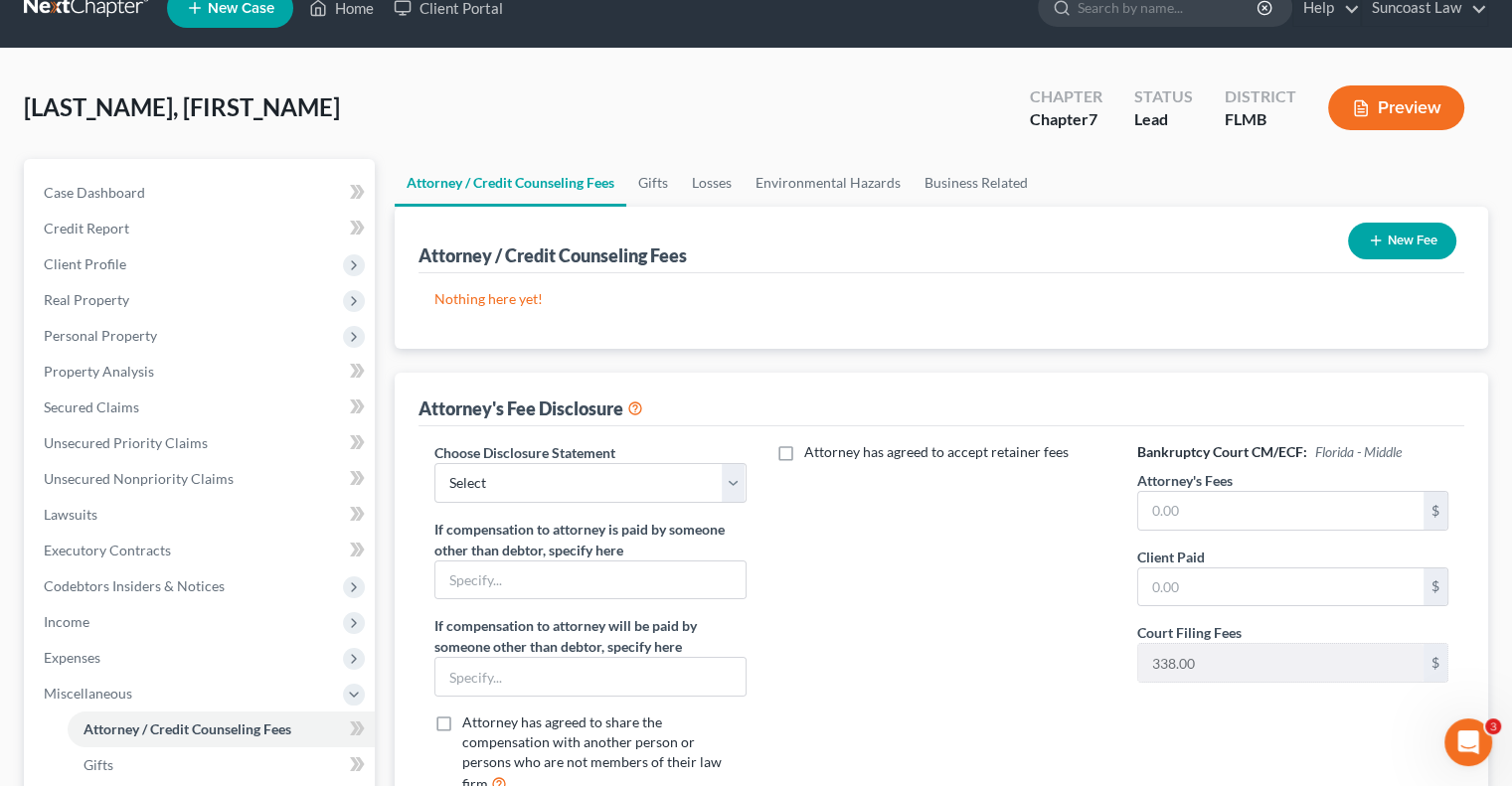 scroll, scrollTop: 0, scrollLeft: 0, axis: both 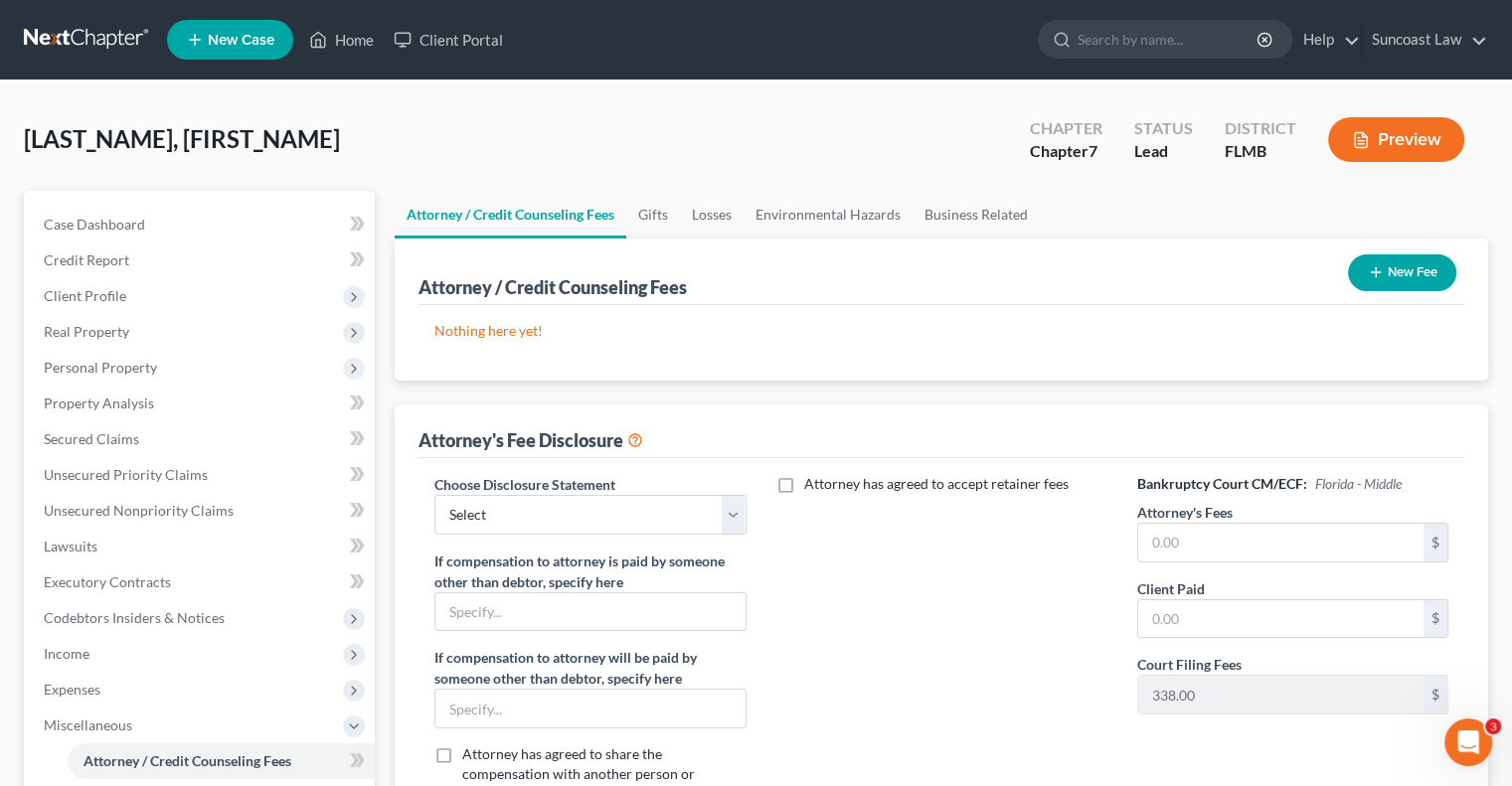 click on "New Fee" at bounding box center [1402, 272] 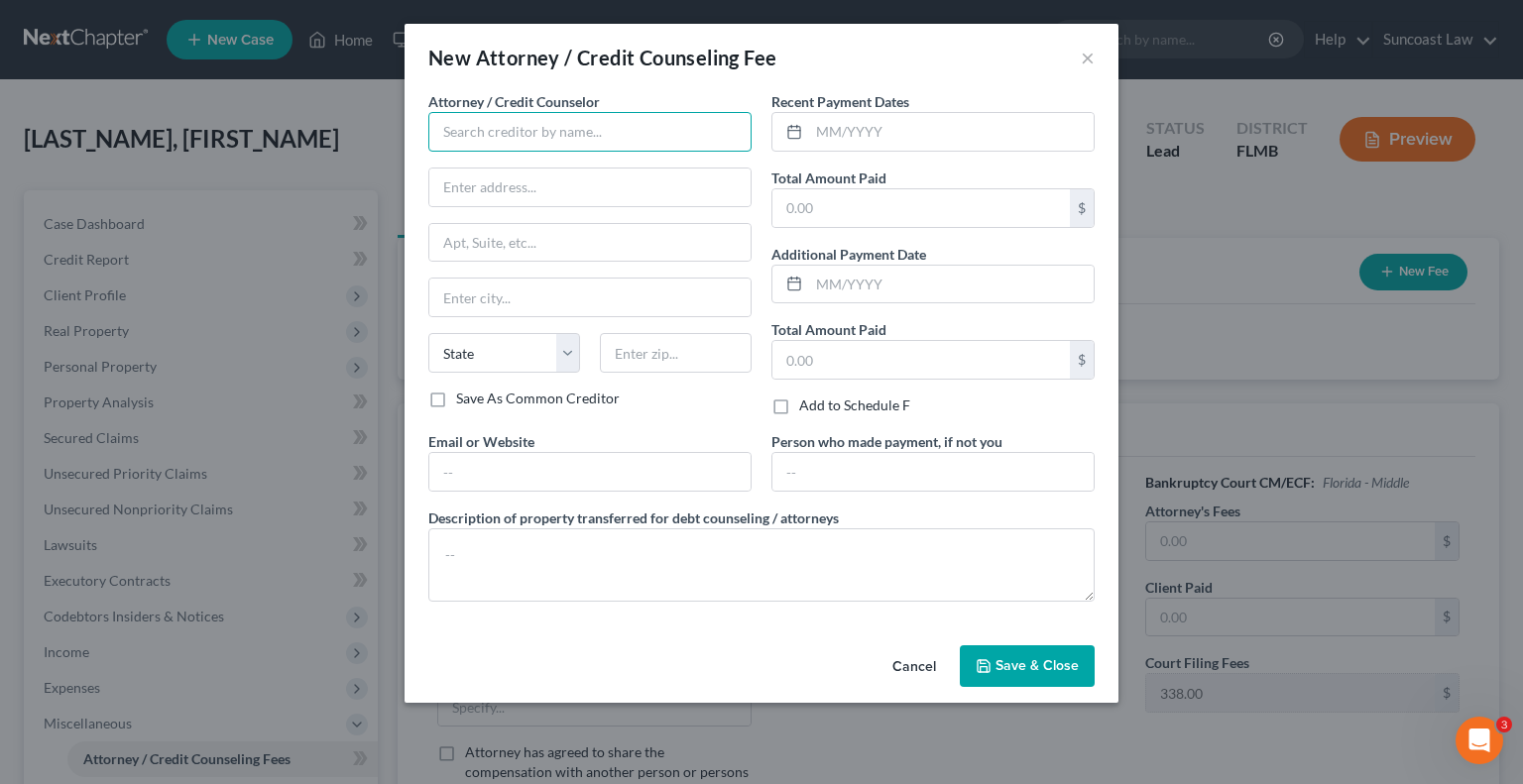 click at bounding box center (590, 132) 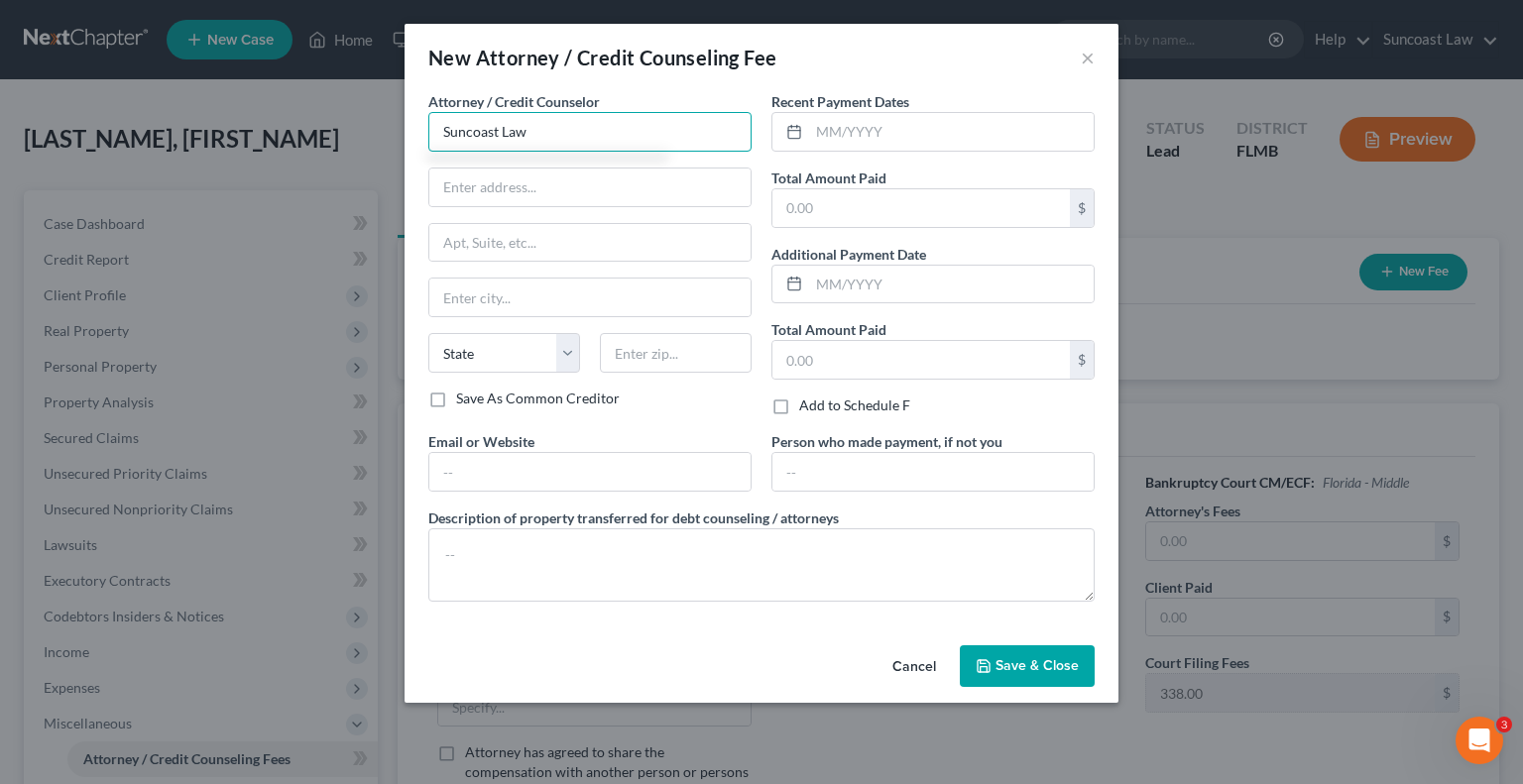 type on "Suncoast Law" 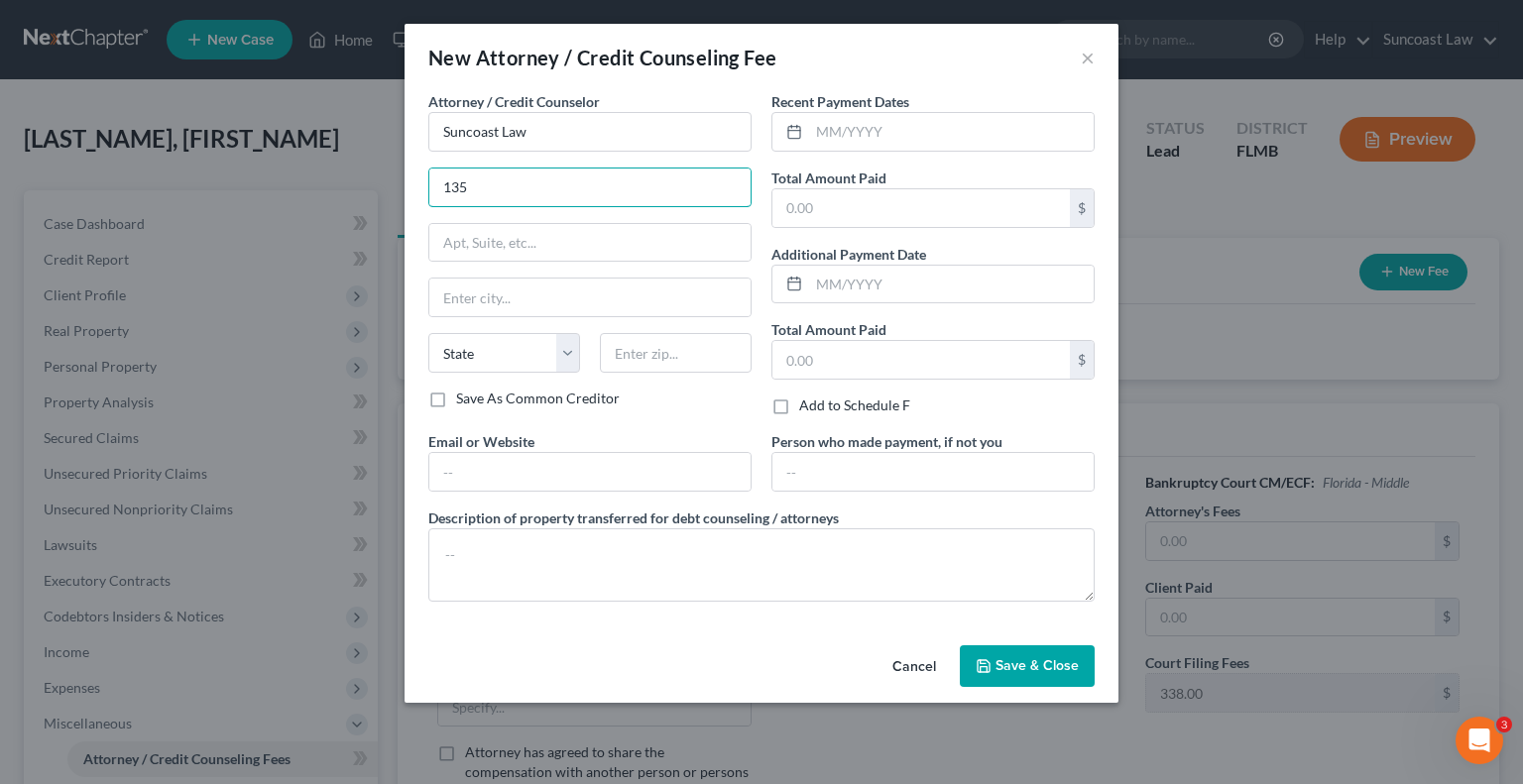 type on "[NUMBER] [STREET]" 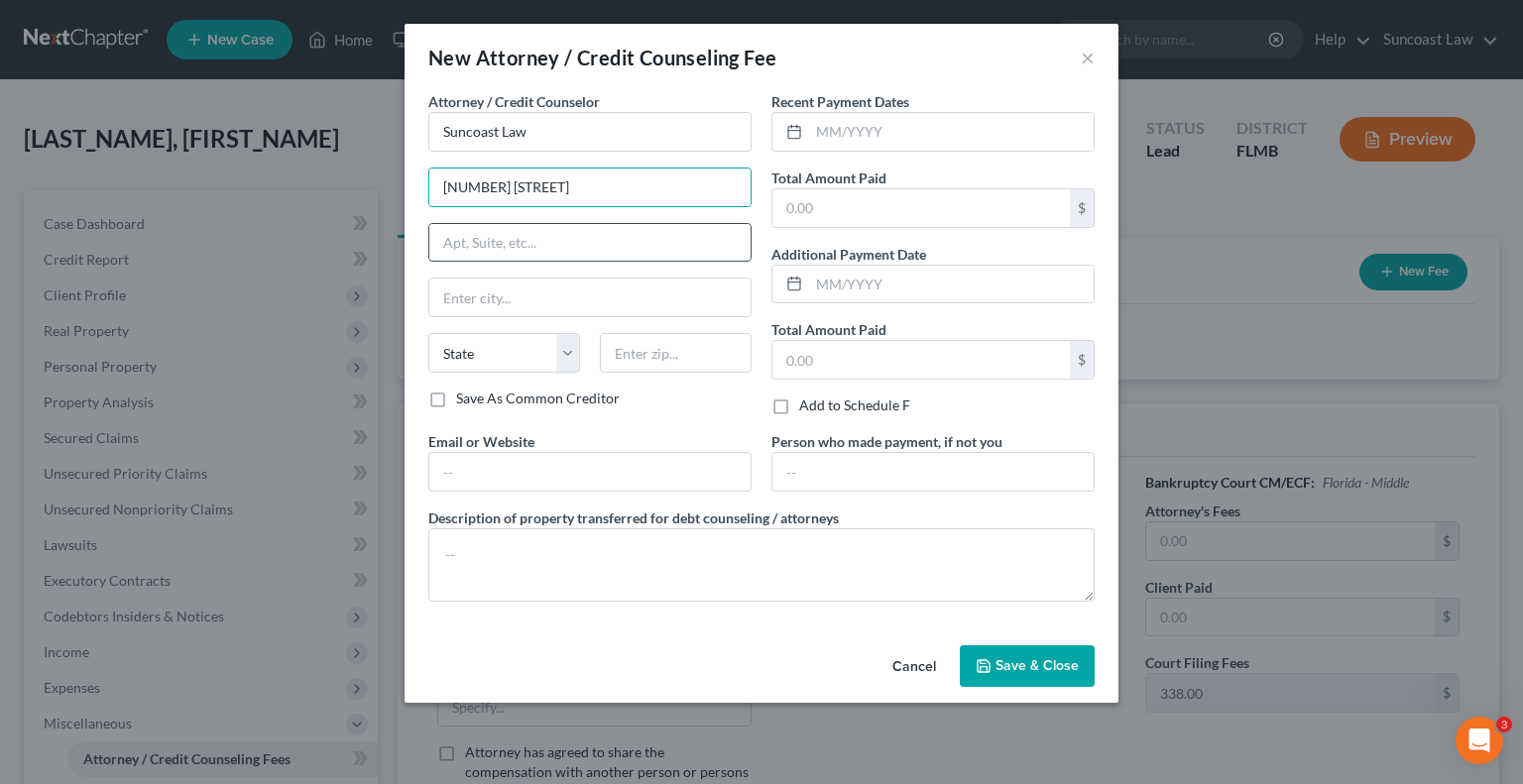drag, startPoint x: 550, startPoint y: 233, endPoint x: 563, endPoint y: 247, distance: 19.104973 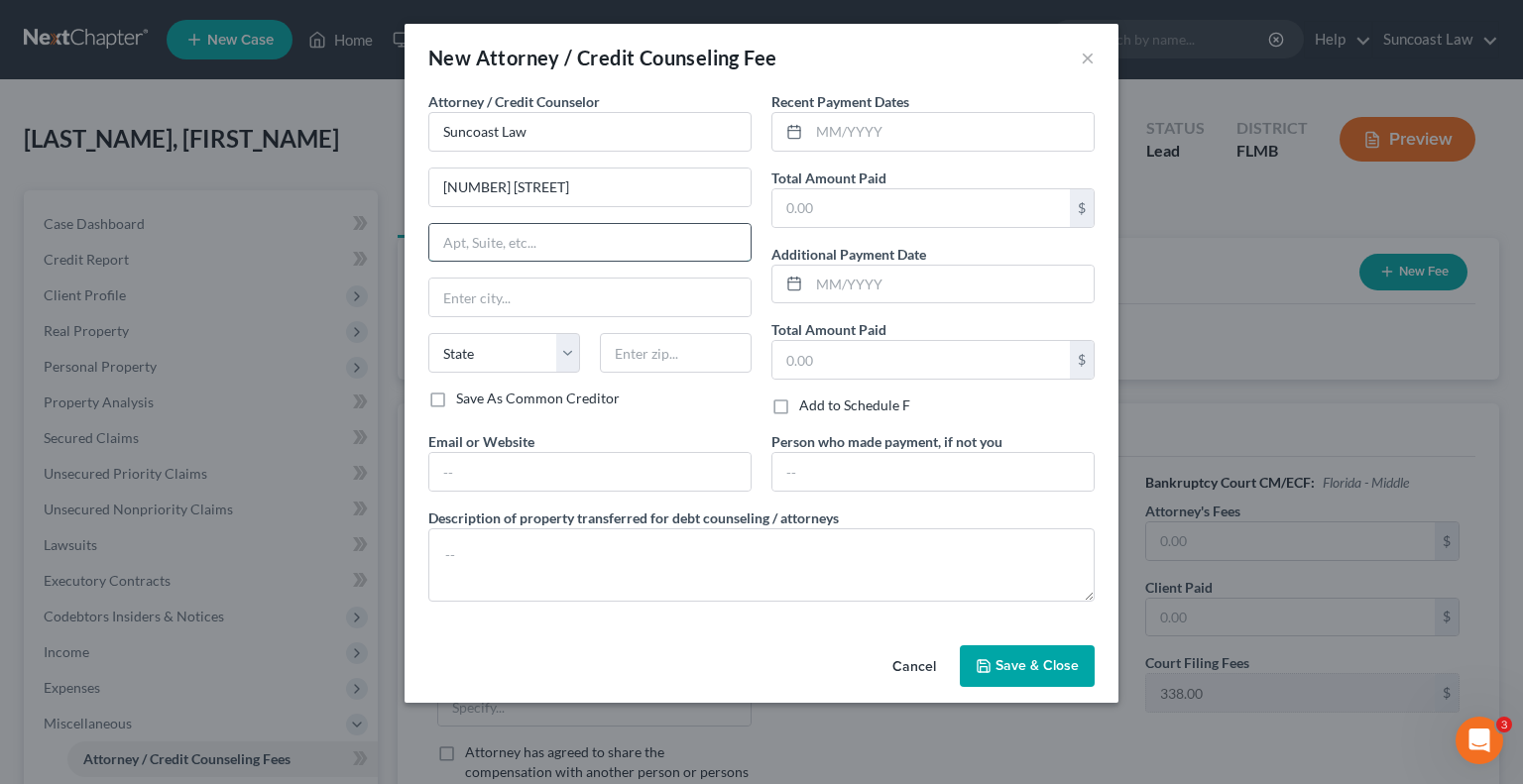 type on "Suite 270" 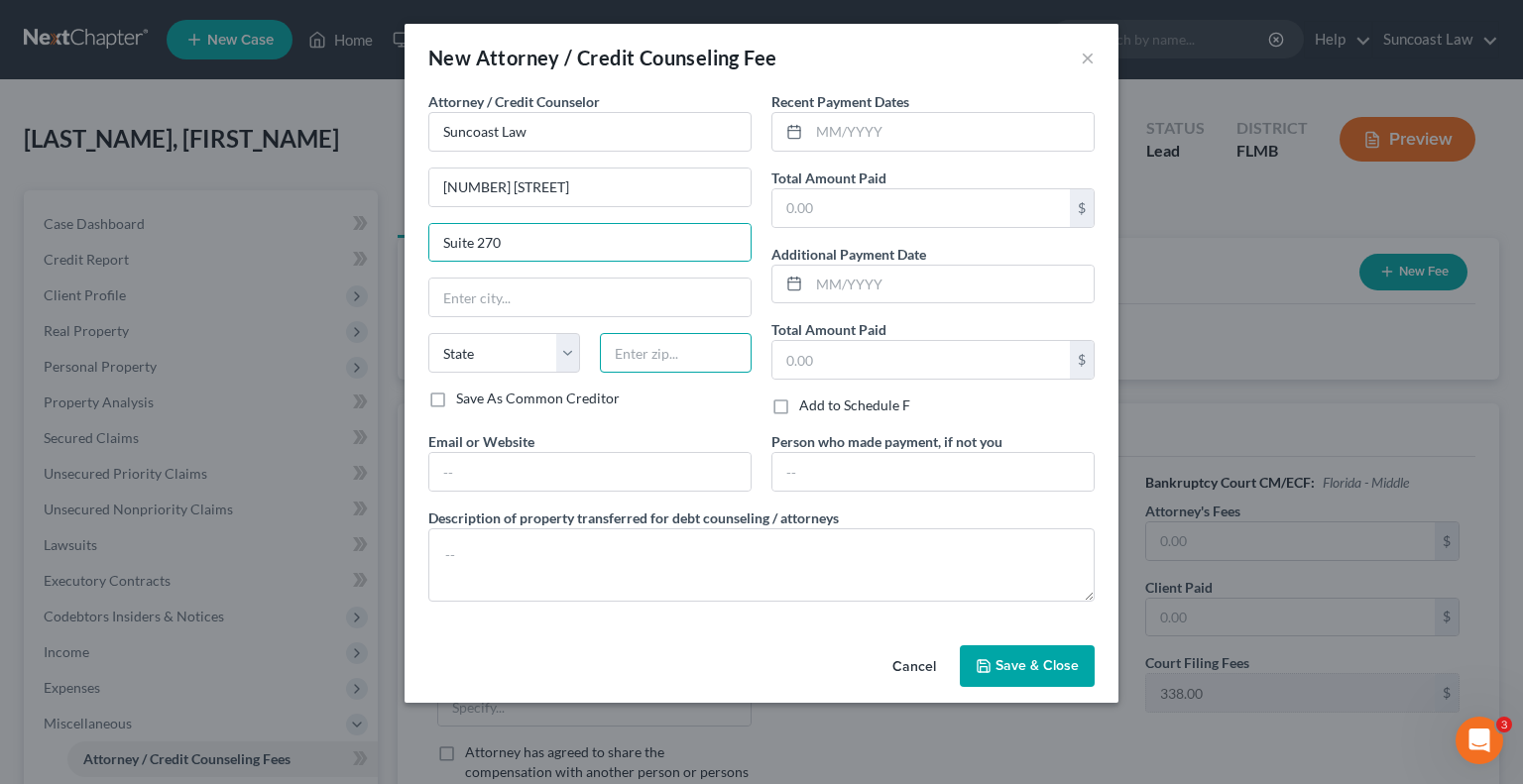 drag, startPoint x: 697, startPoint y: 343, endPoint x: 714, endPoint y: 338, distance: 17.720045 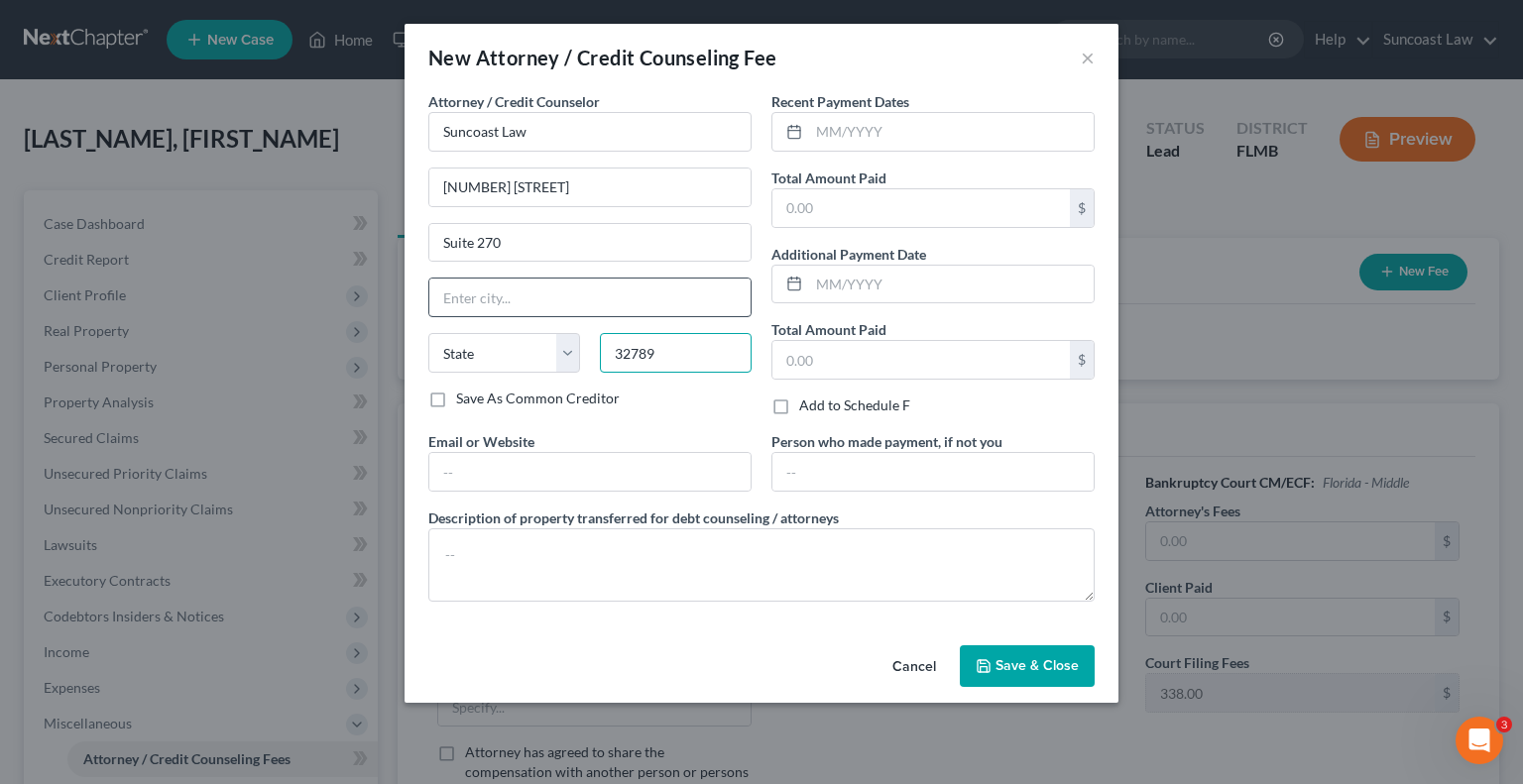 type on "32789" 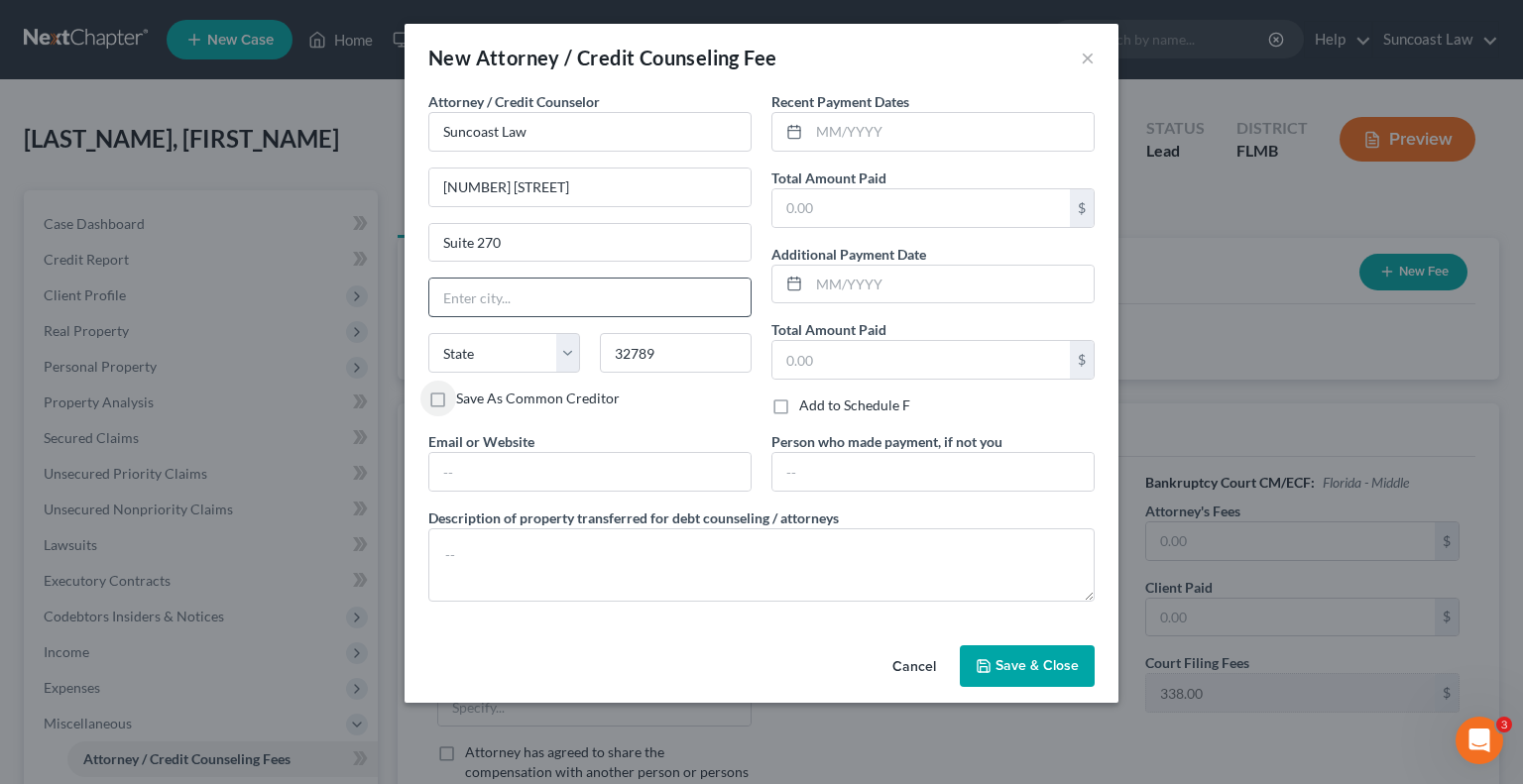 type on "Winter Park" 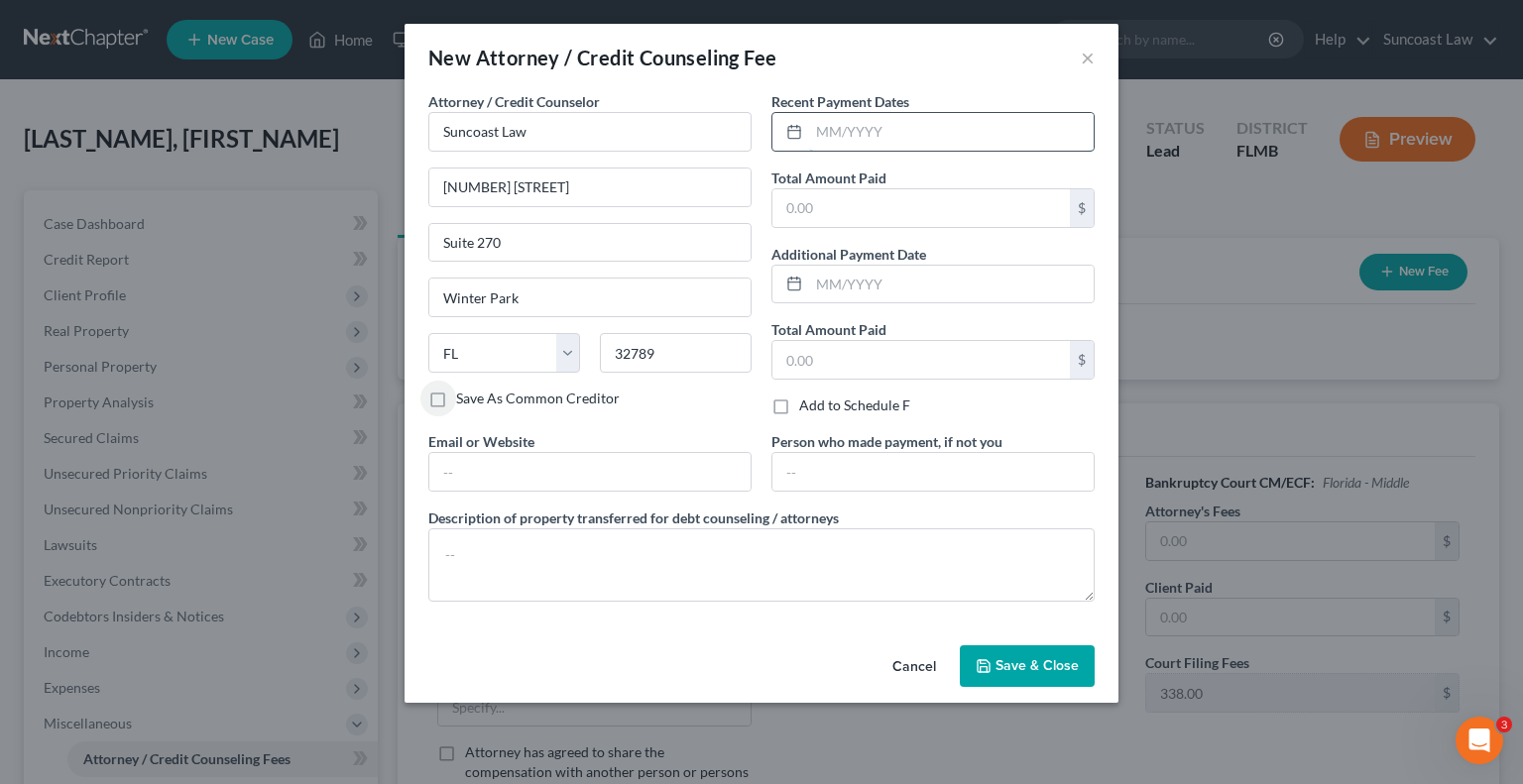 click at bounding box center [951, 132] 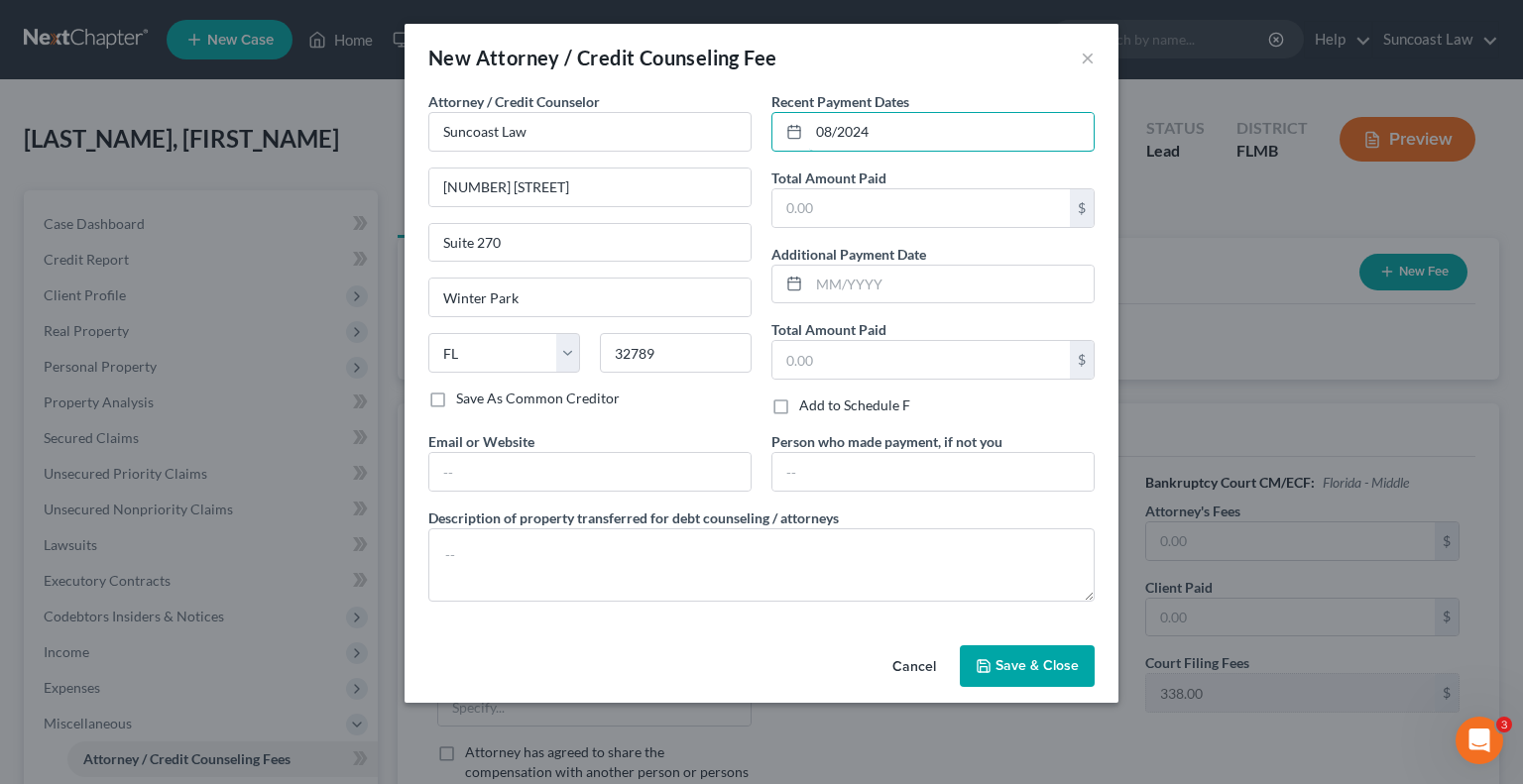 type on "08/2024" 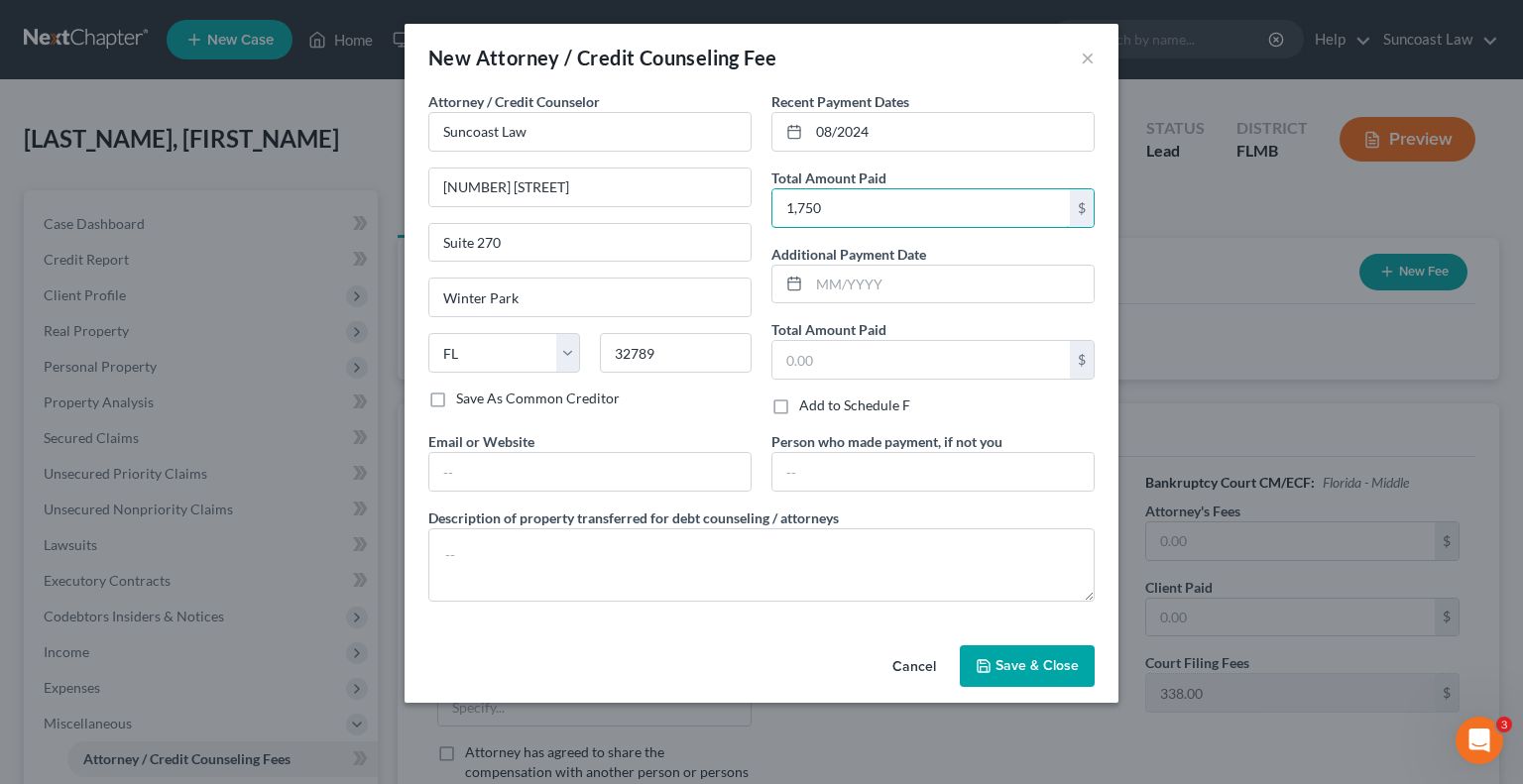 type on "1,750" 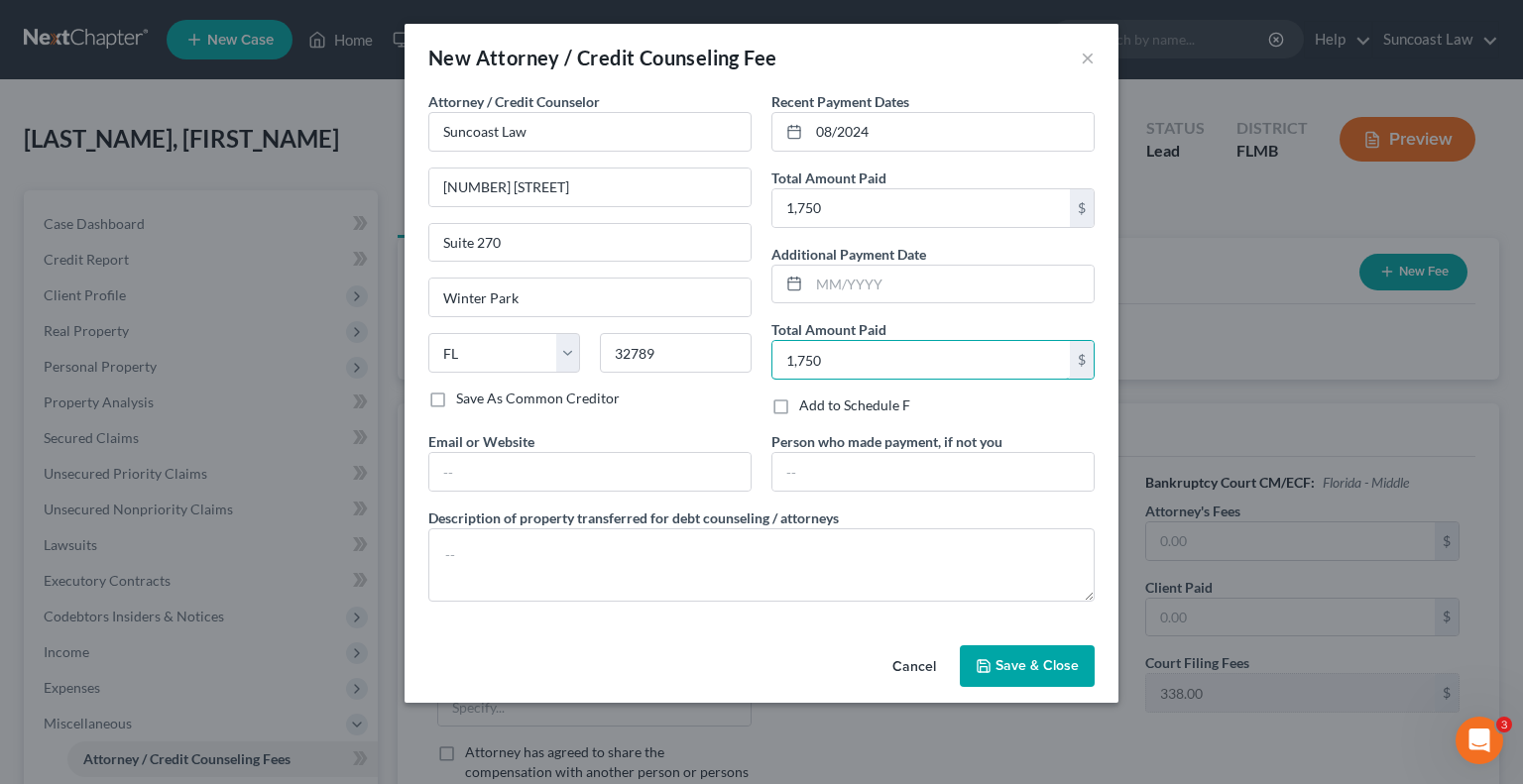 type on "1,750" 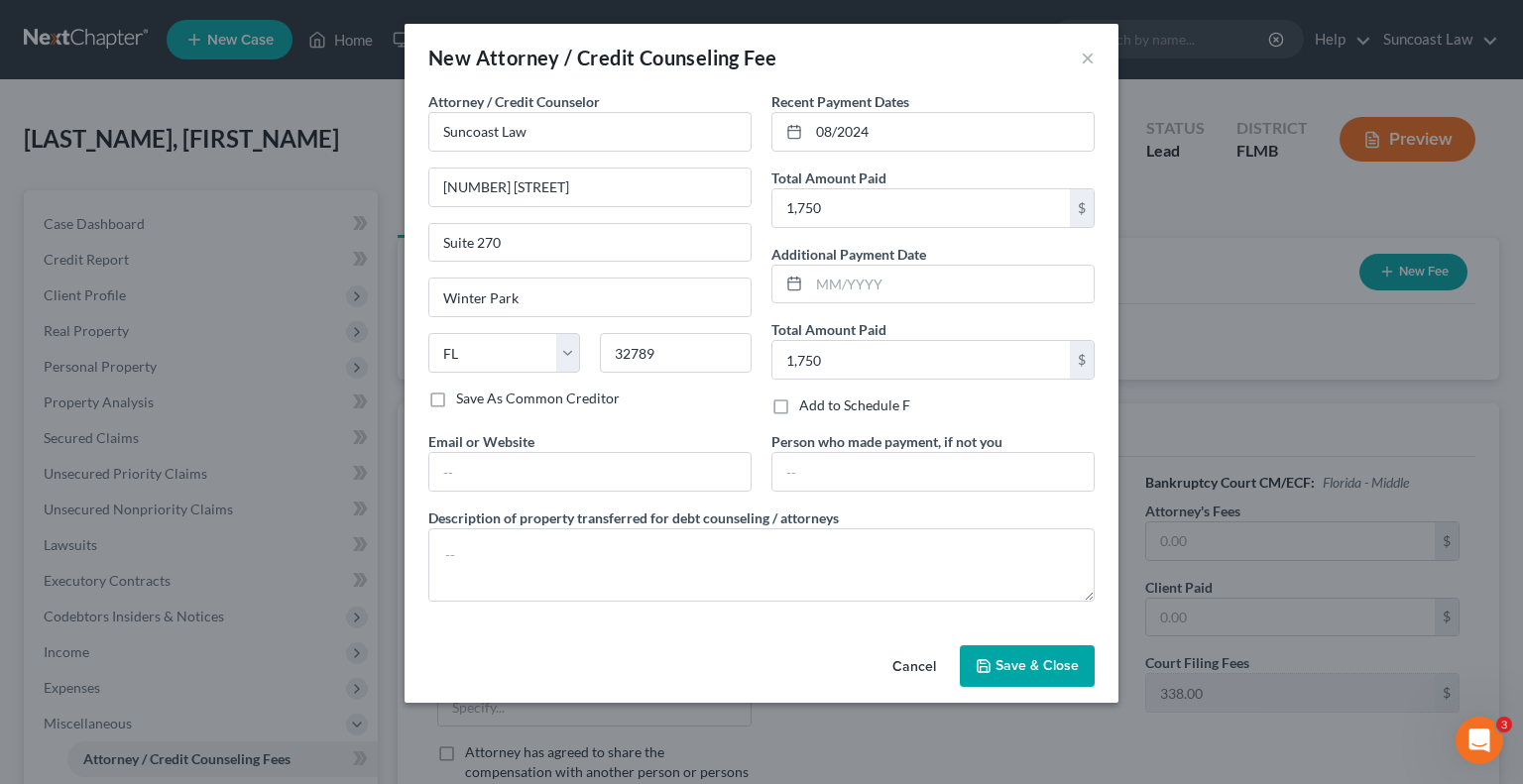 click on "Save & Close" at bounding box center [1027, 666] 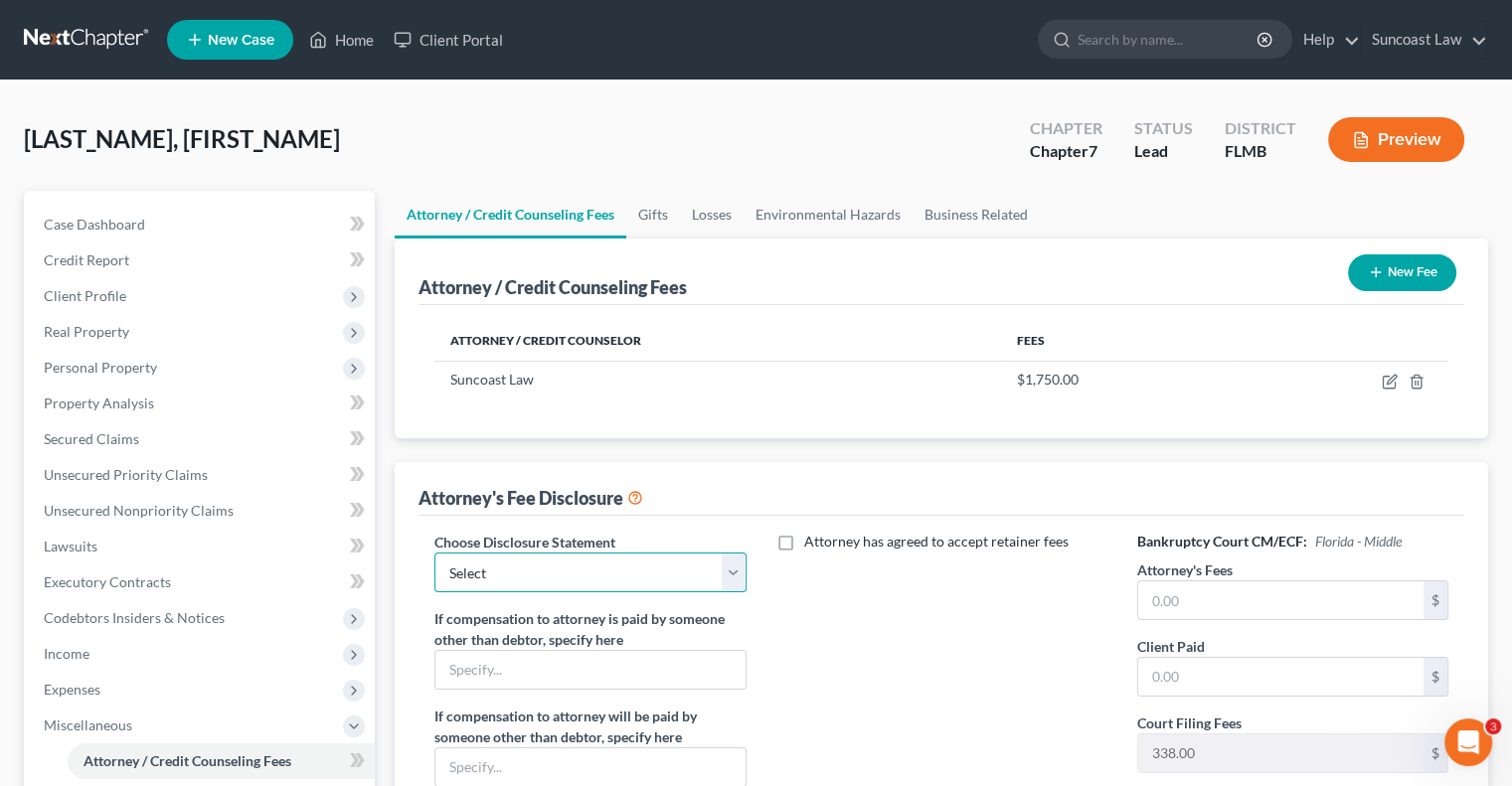 click on "Select Attorney" at bounding box center [589, 572] 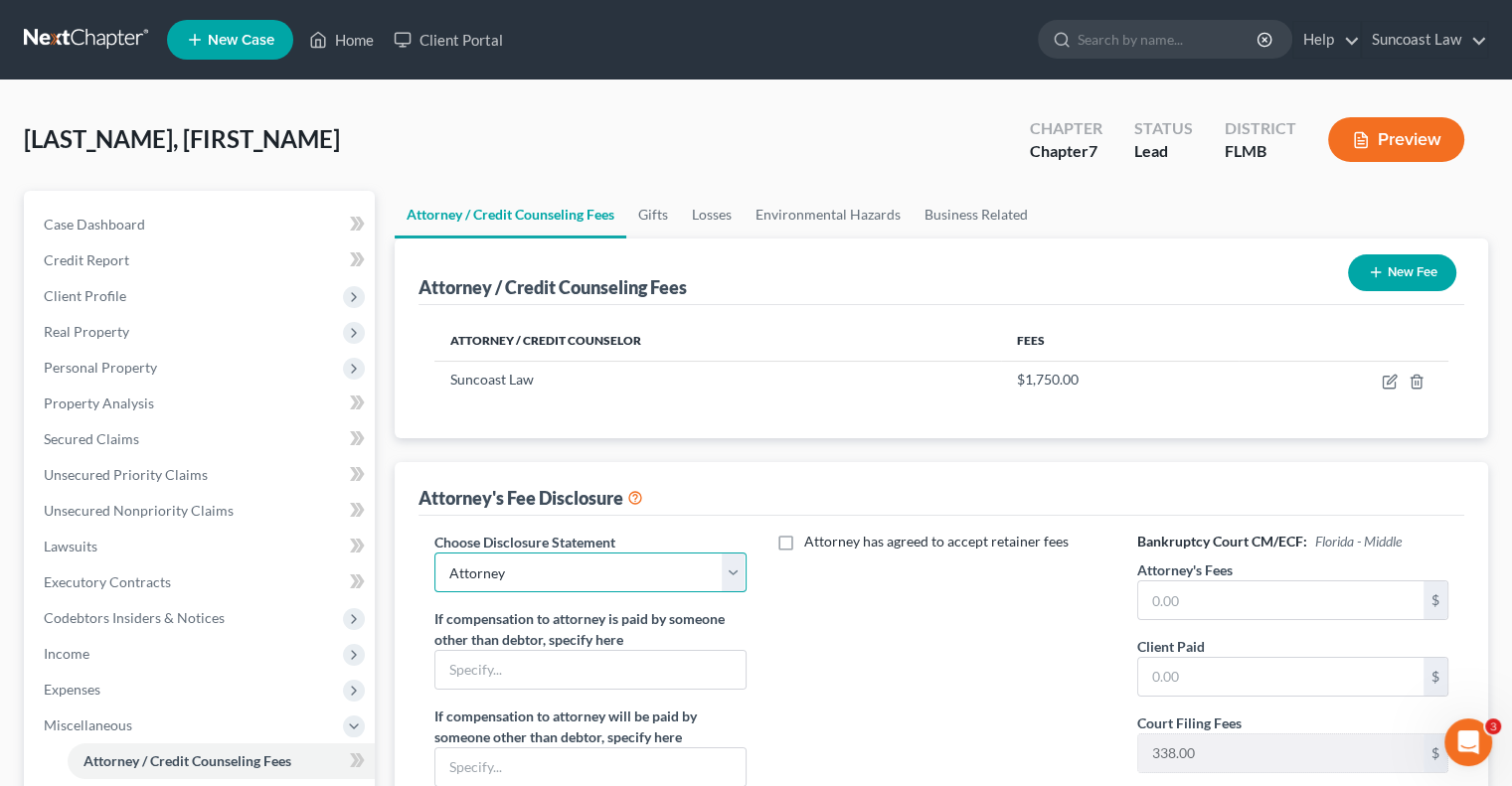 click on "Select Attorney" at bounding box center (589, 572) 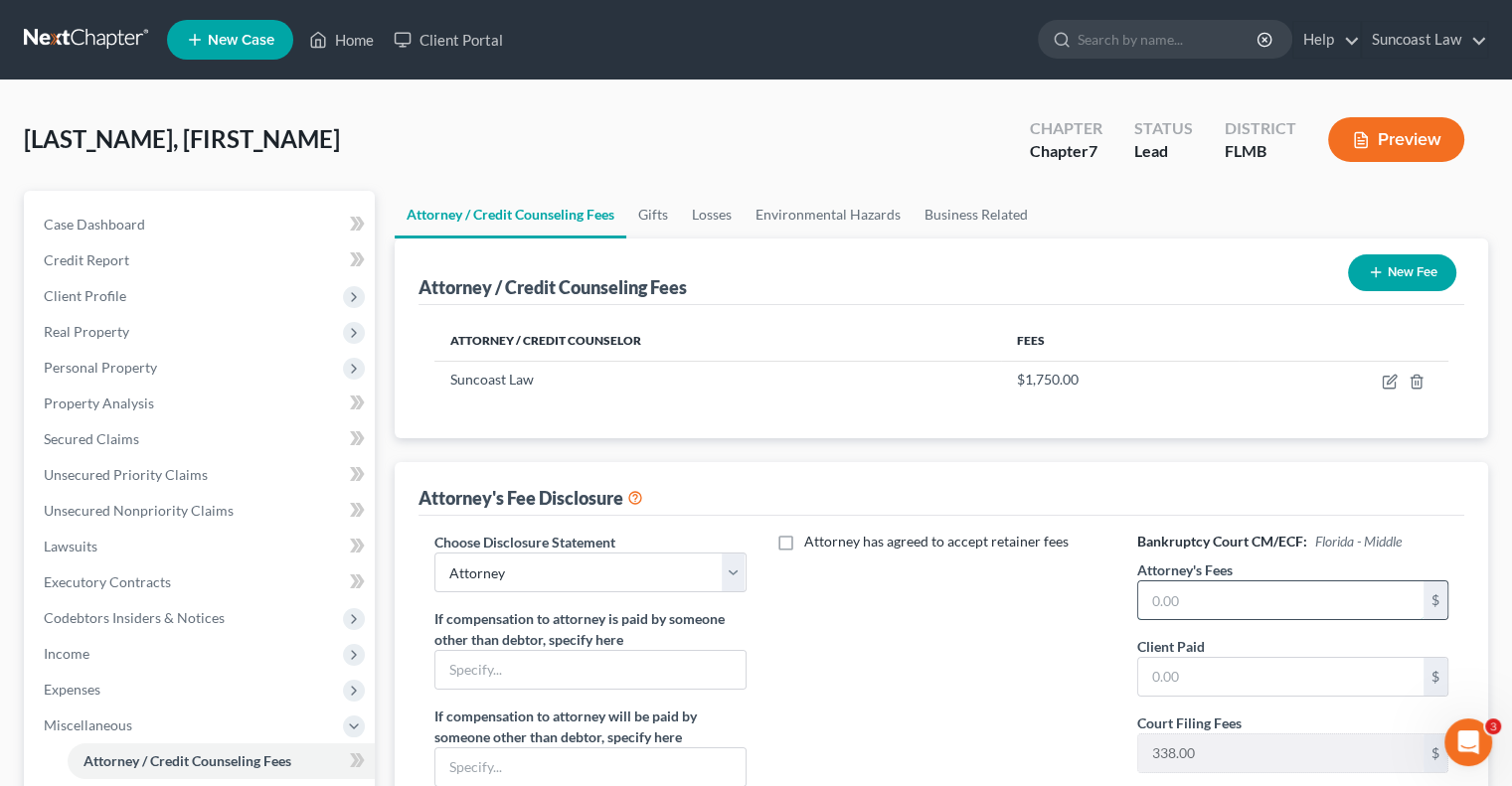 click at bounding box center (1280, 600) 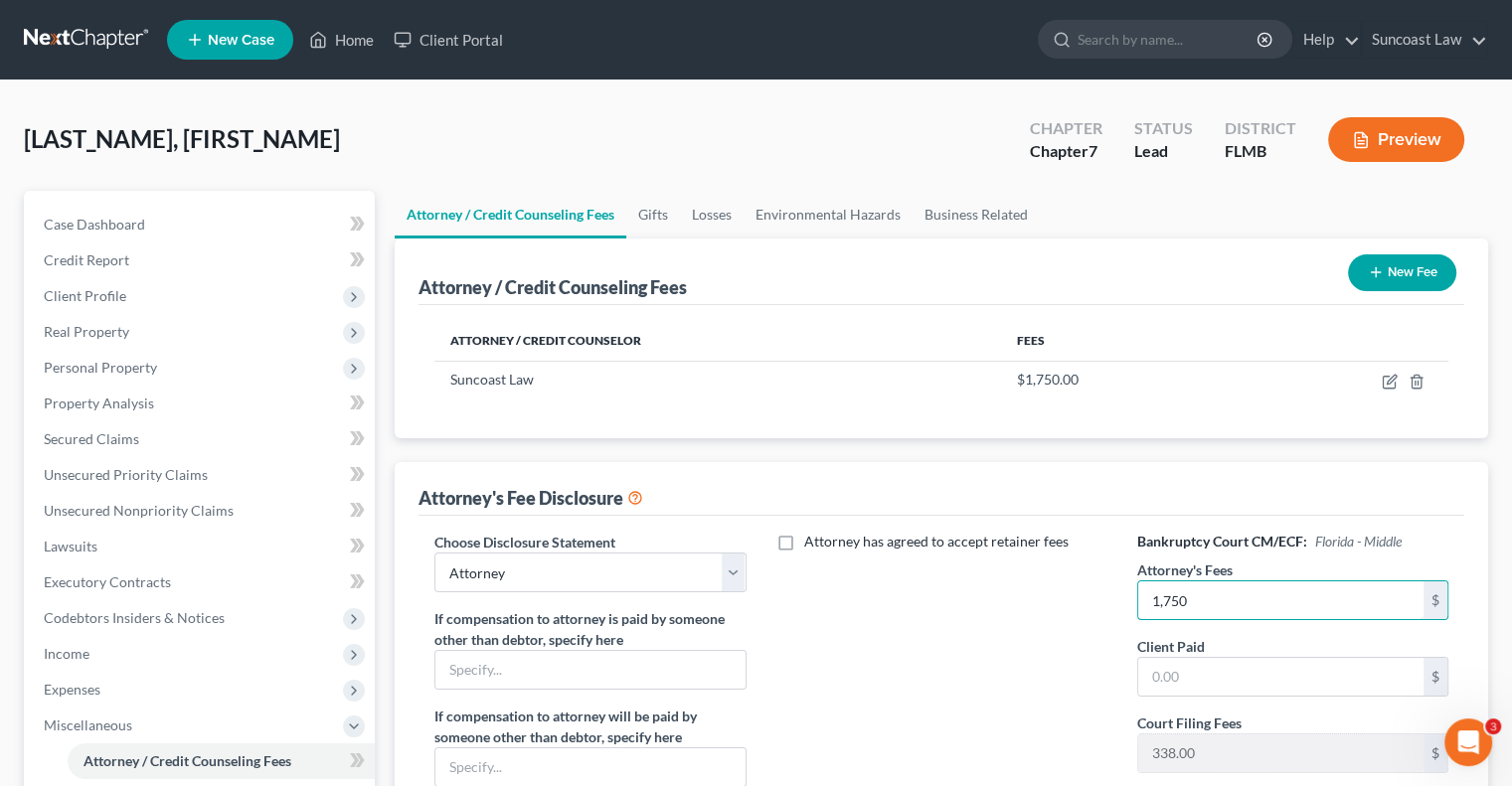 type on "1,750" 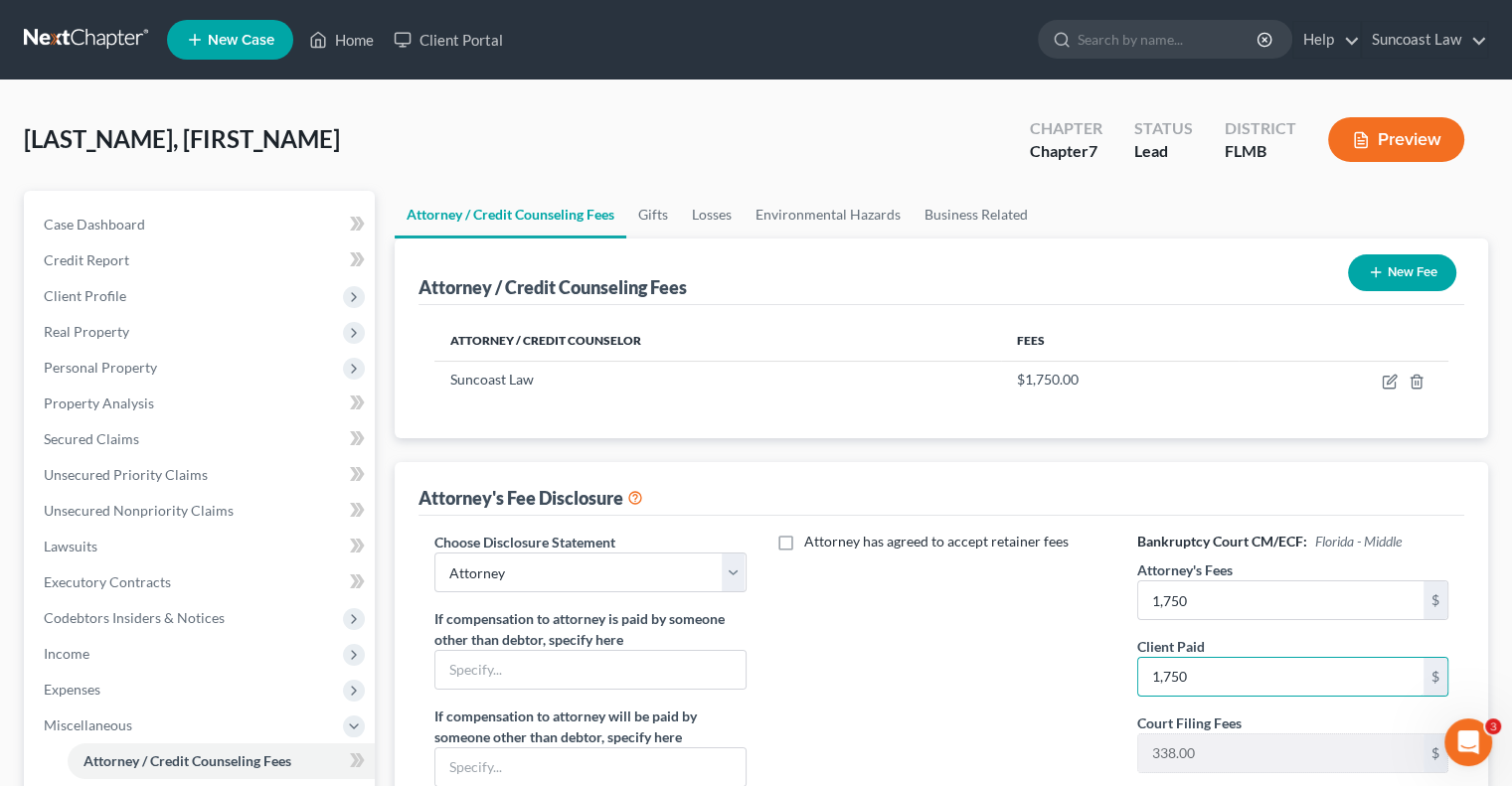 type on "1,750" 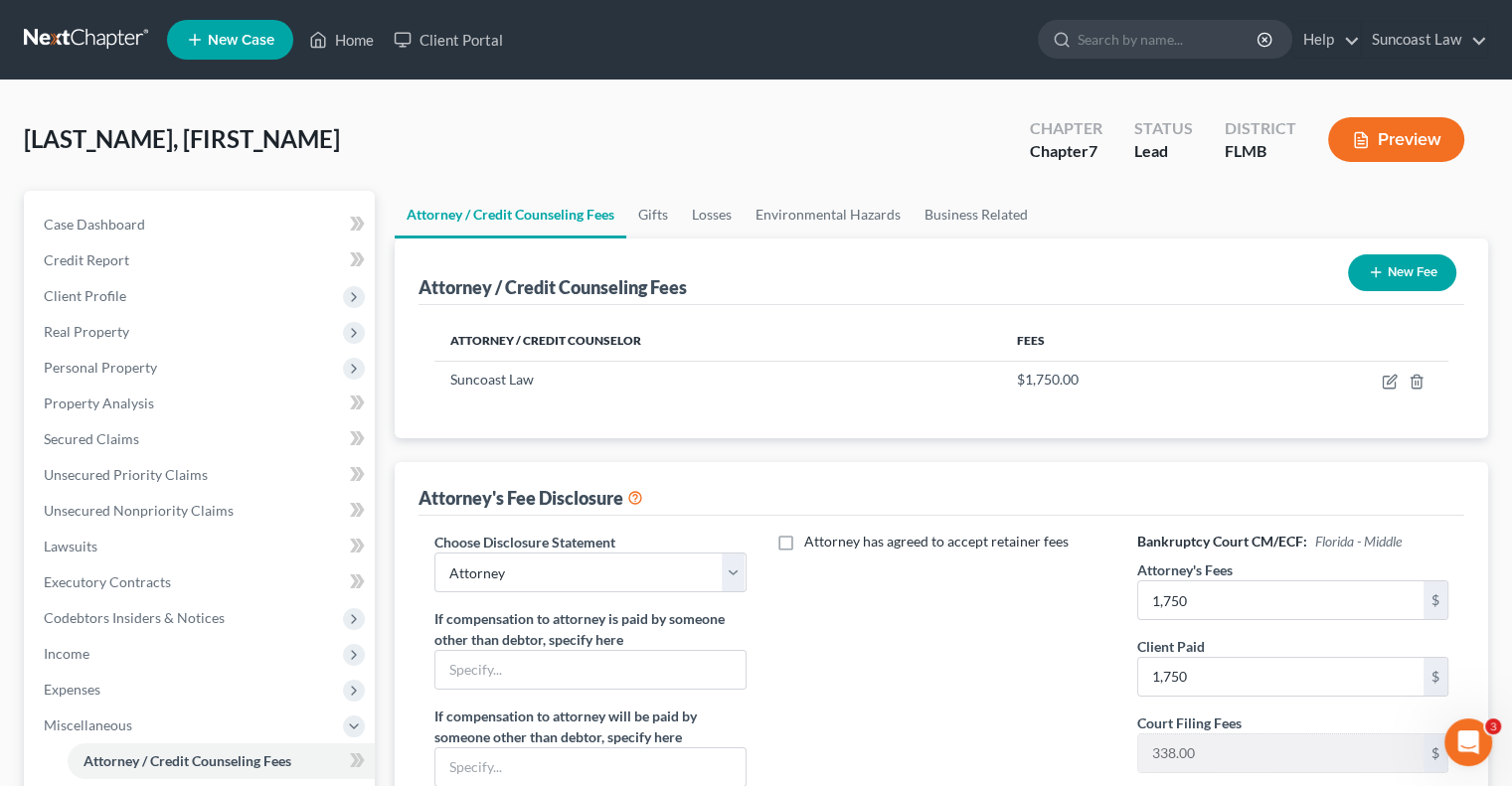 scroll, scrollTop: 447, scrollLeft: 0, axis: vertical 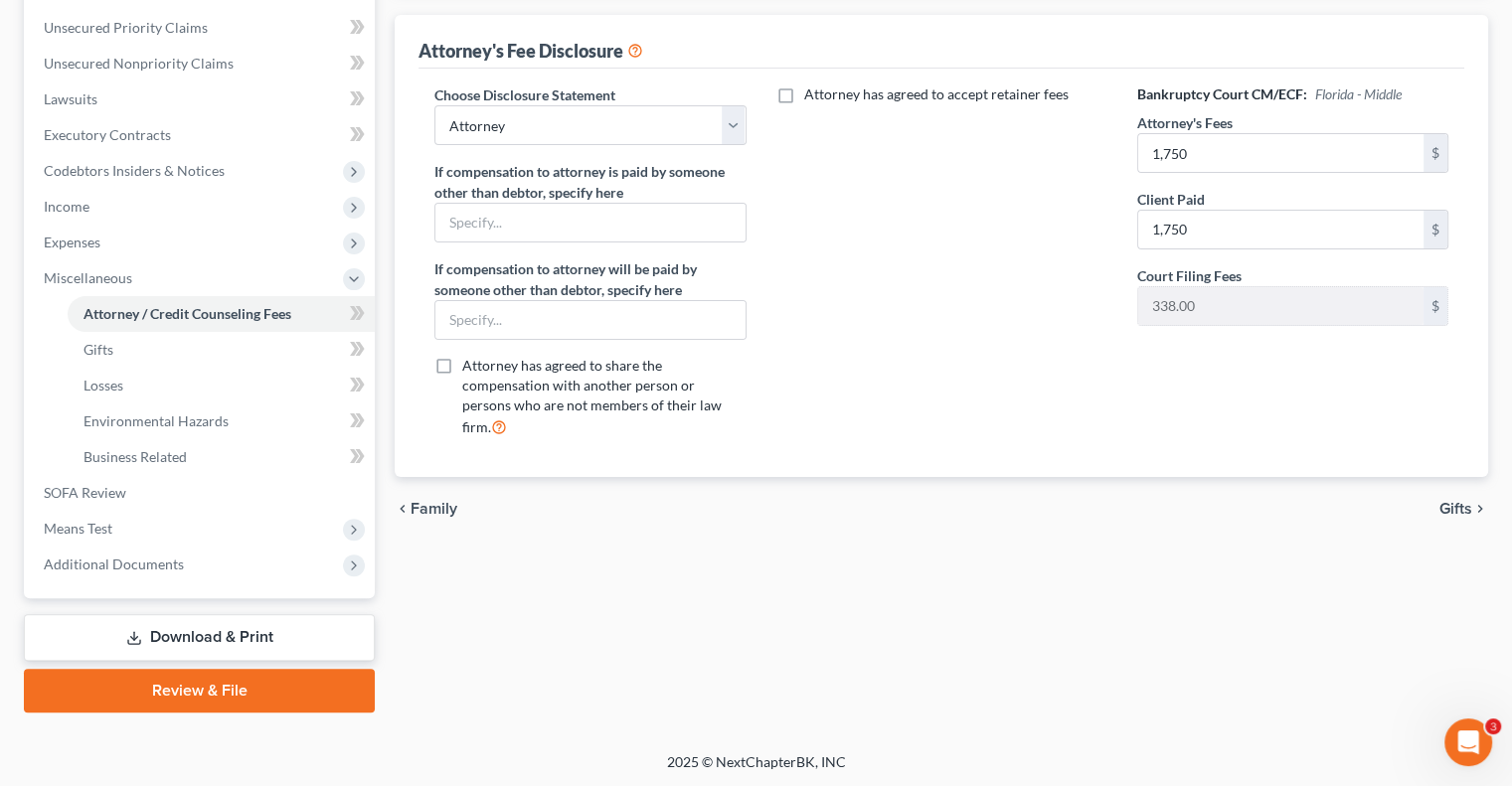 type 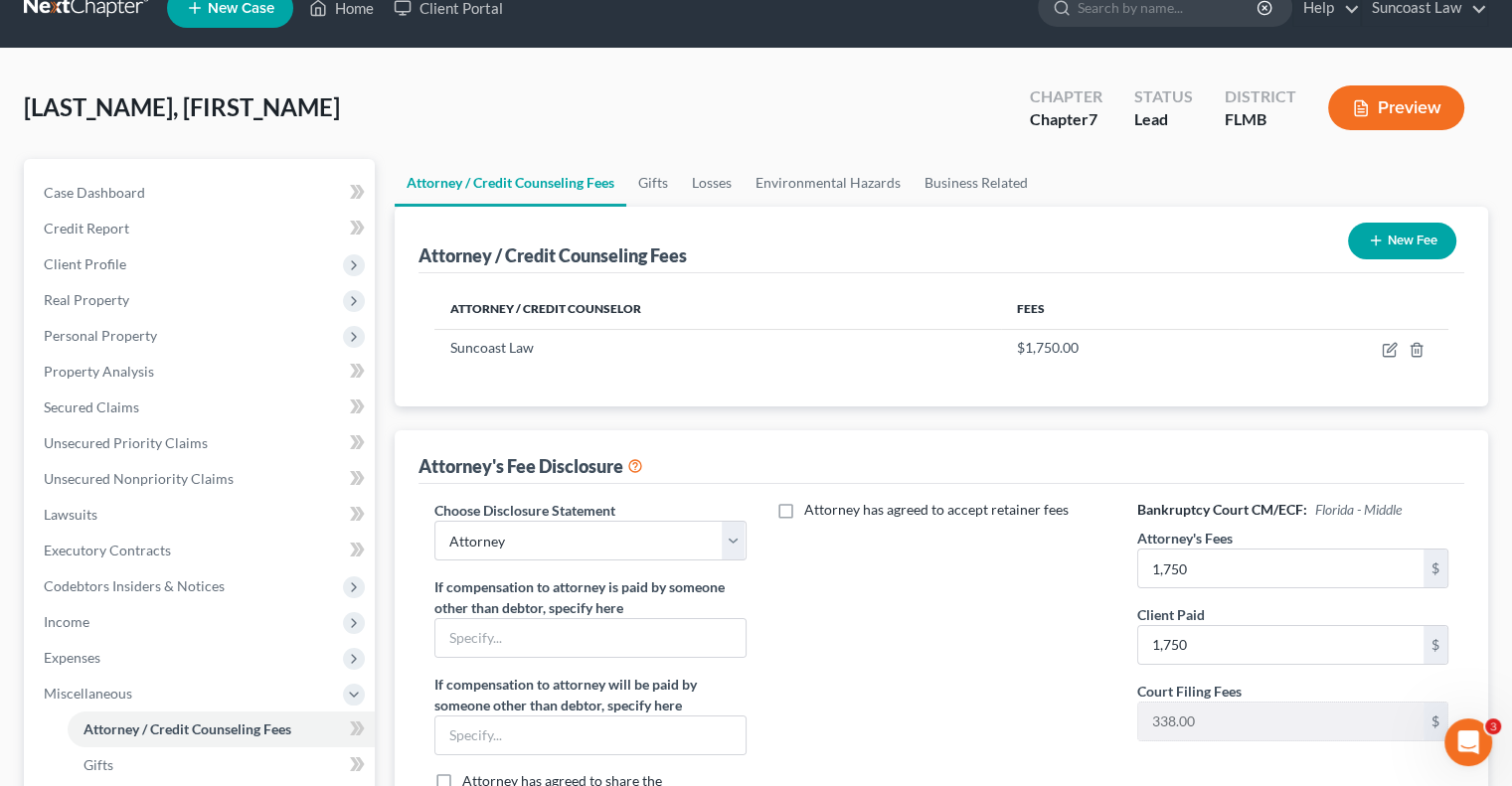 scroll, scrollTop: 0, scrollLeft: 0, axis: both 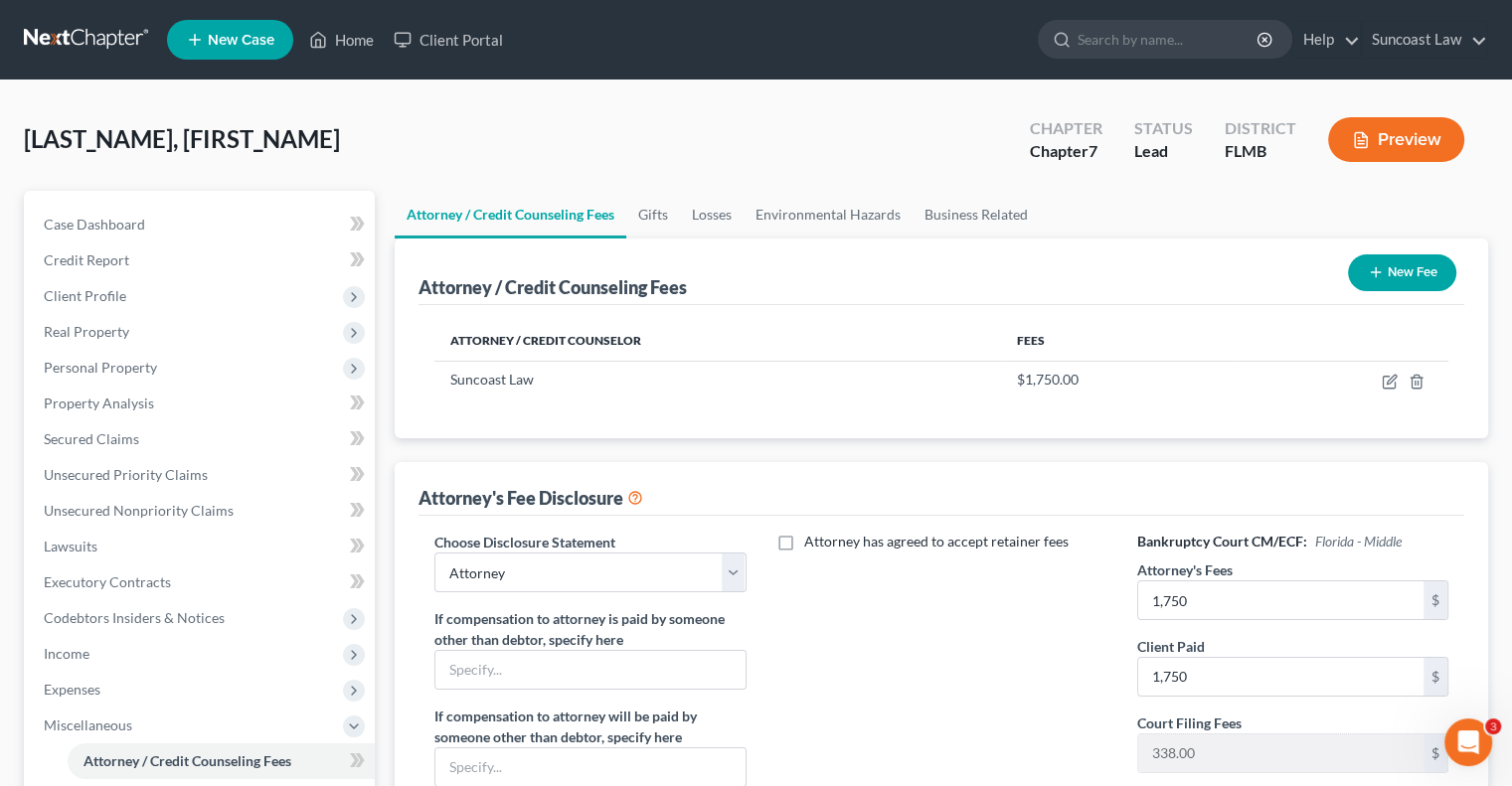 click on "New Fee" at bounding box center (1402, 272) 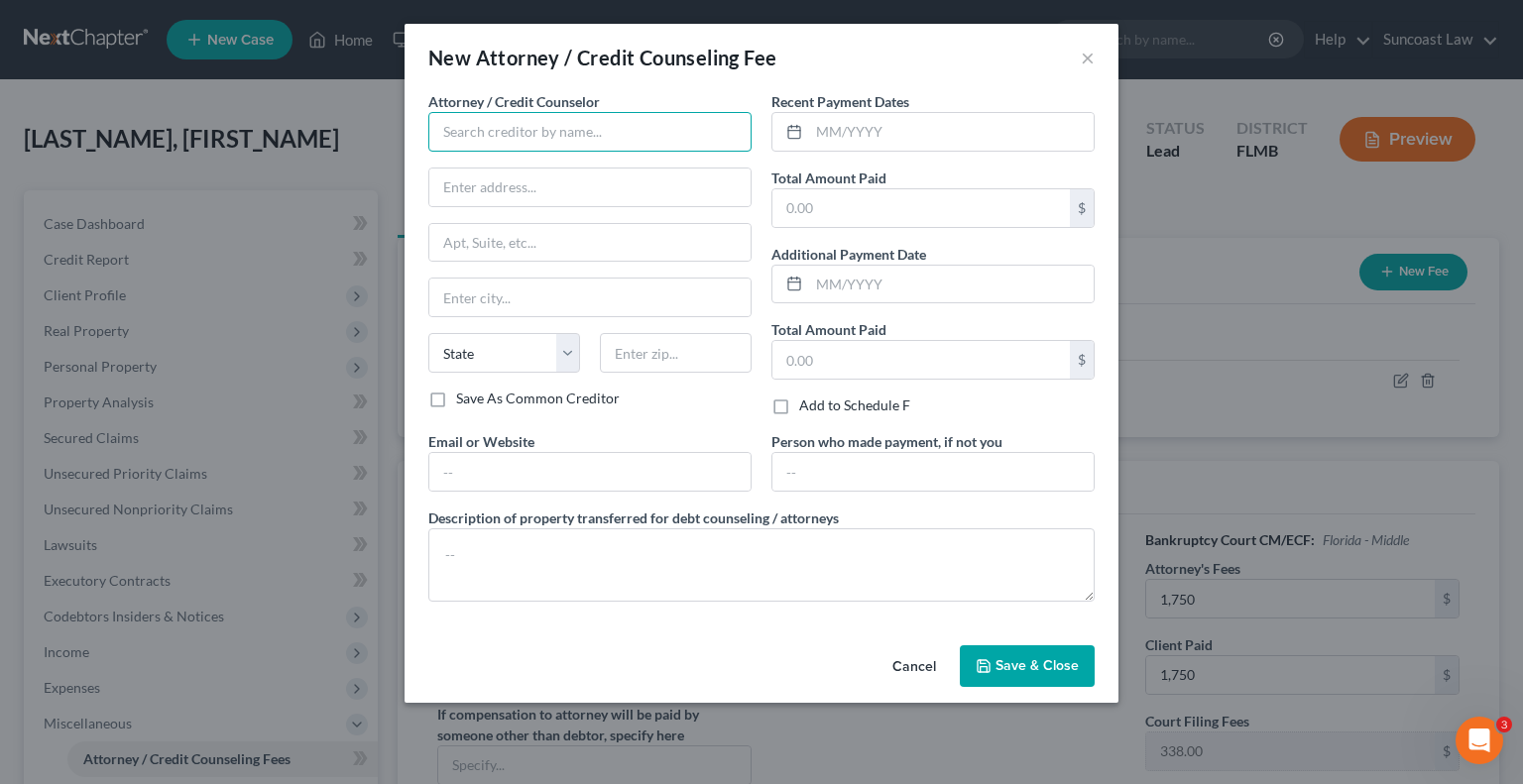 click at bounding box center [590, 132] 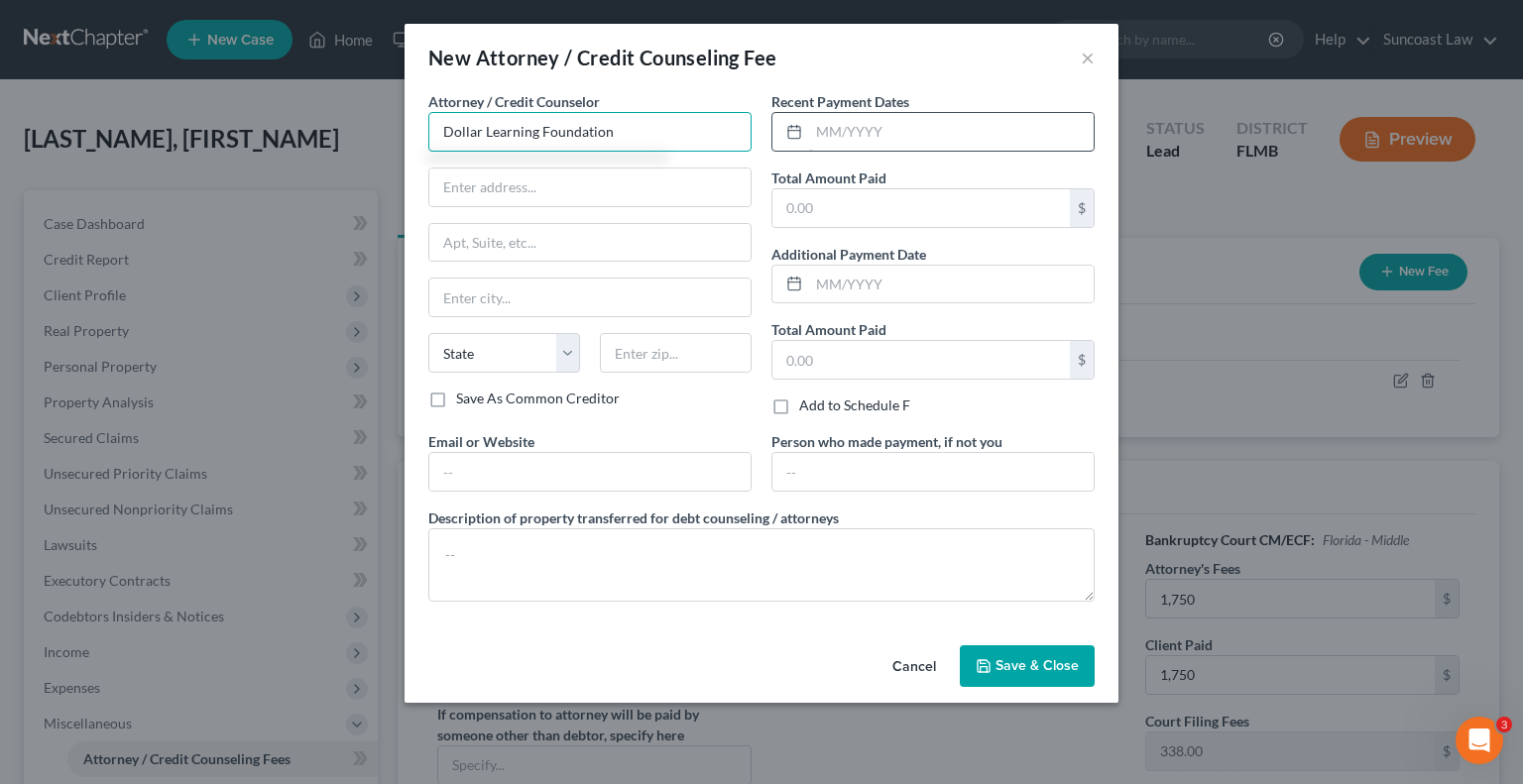 type on "Dollar Learning Foundation" 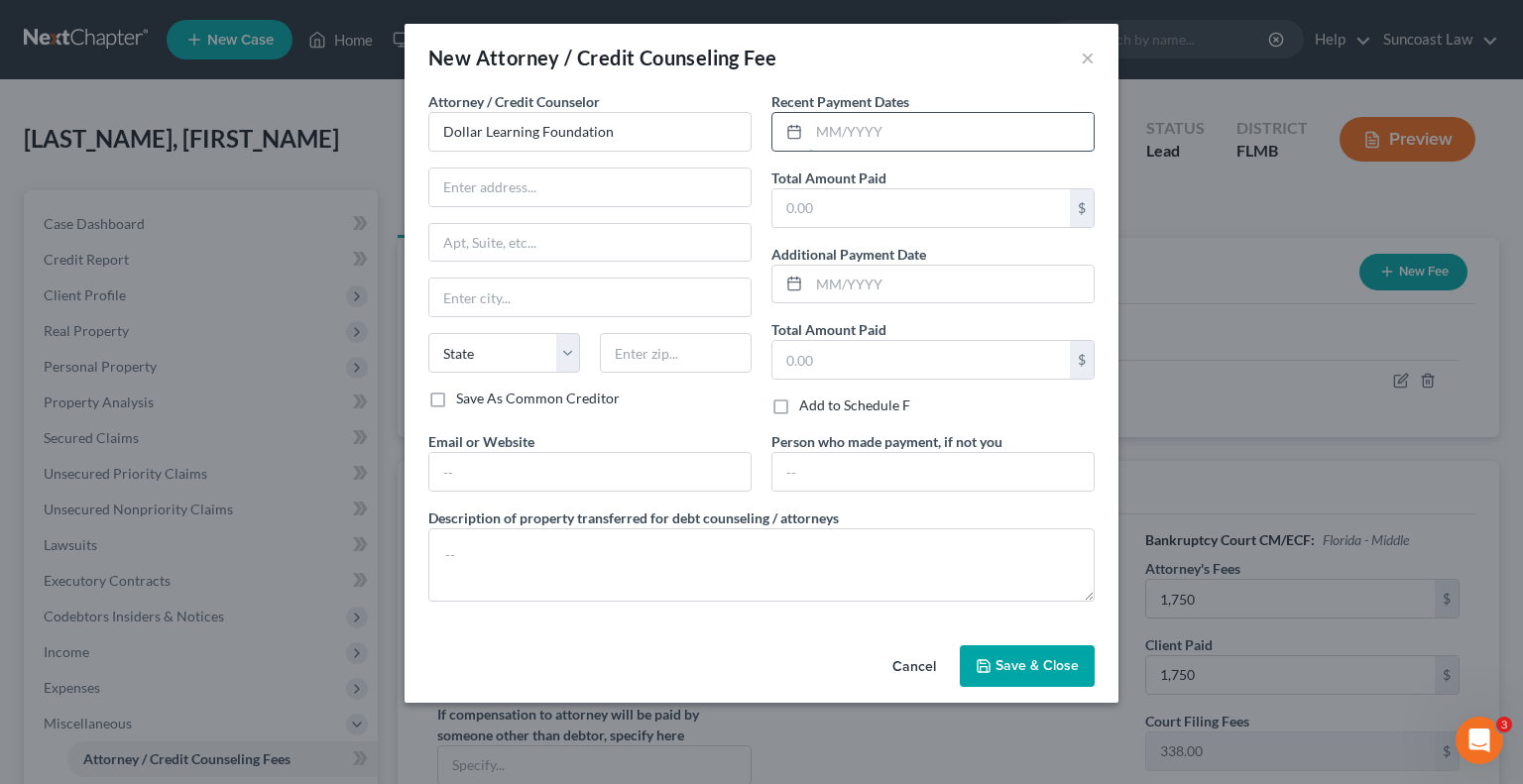 click at bounding box center (951, 132) 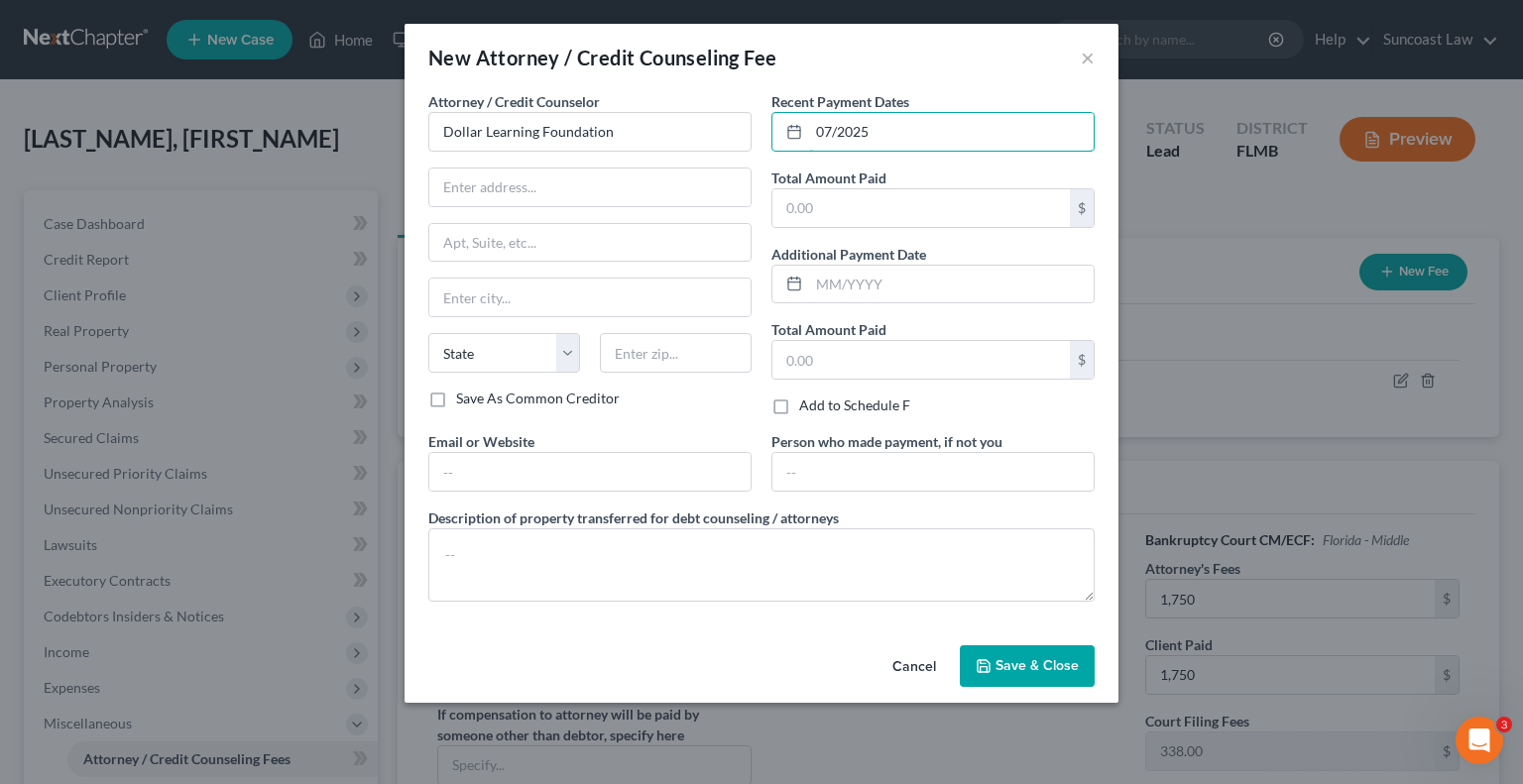type on "07/2025" 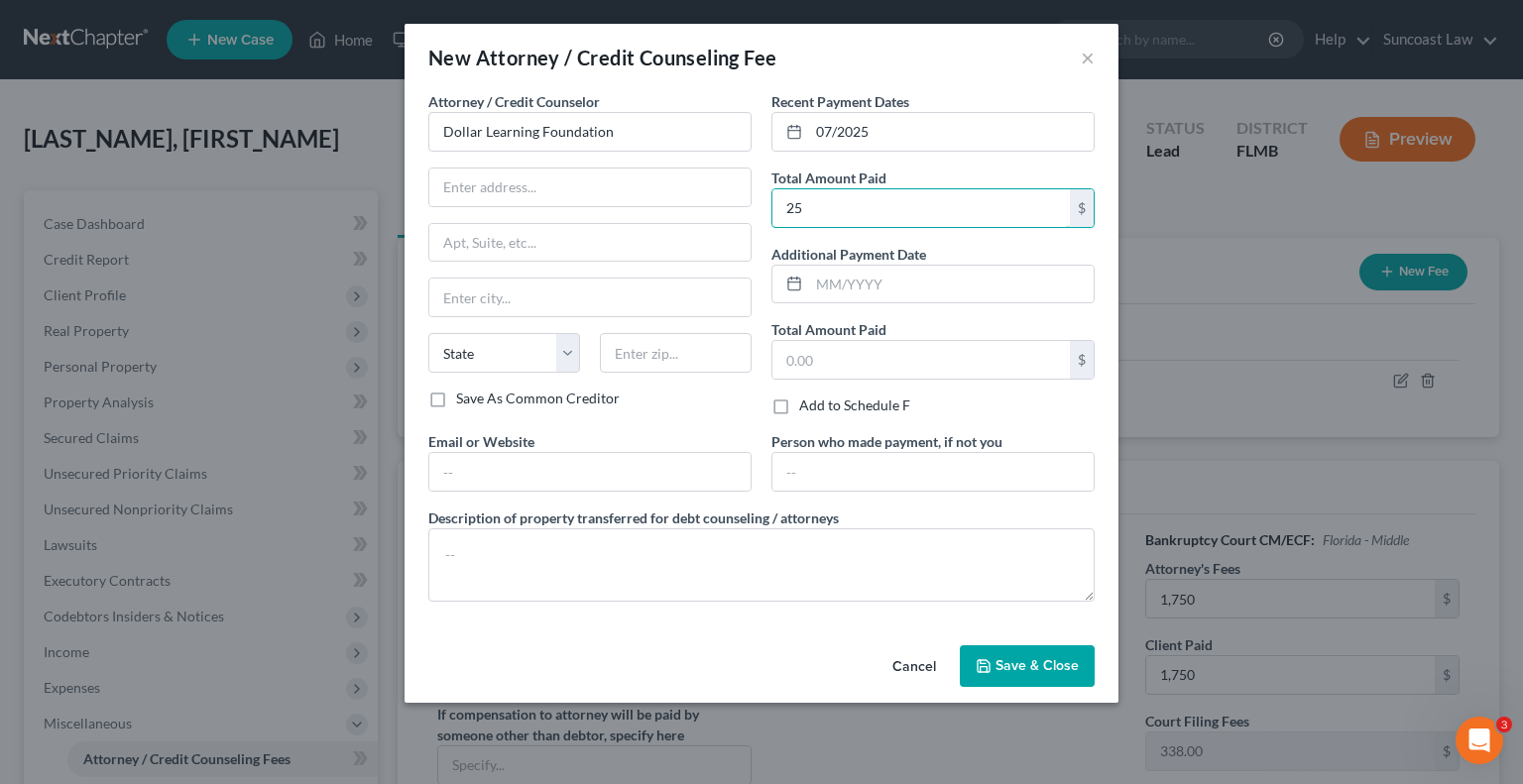 type on "25" 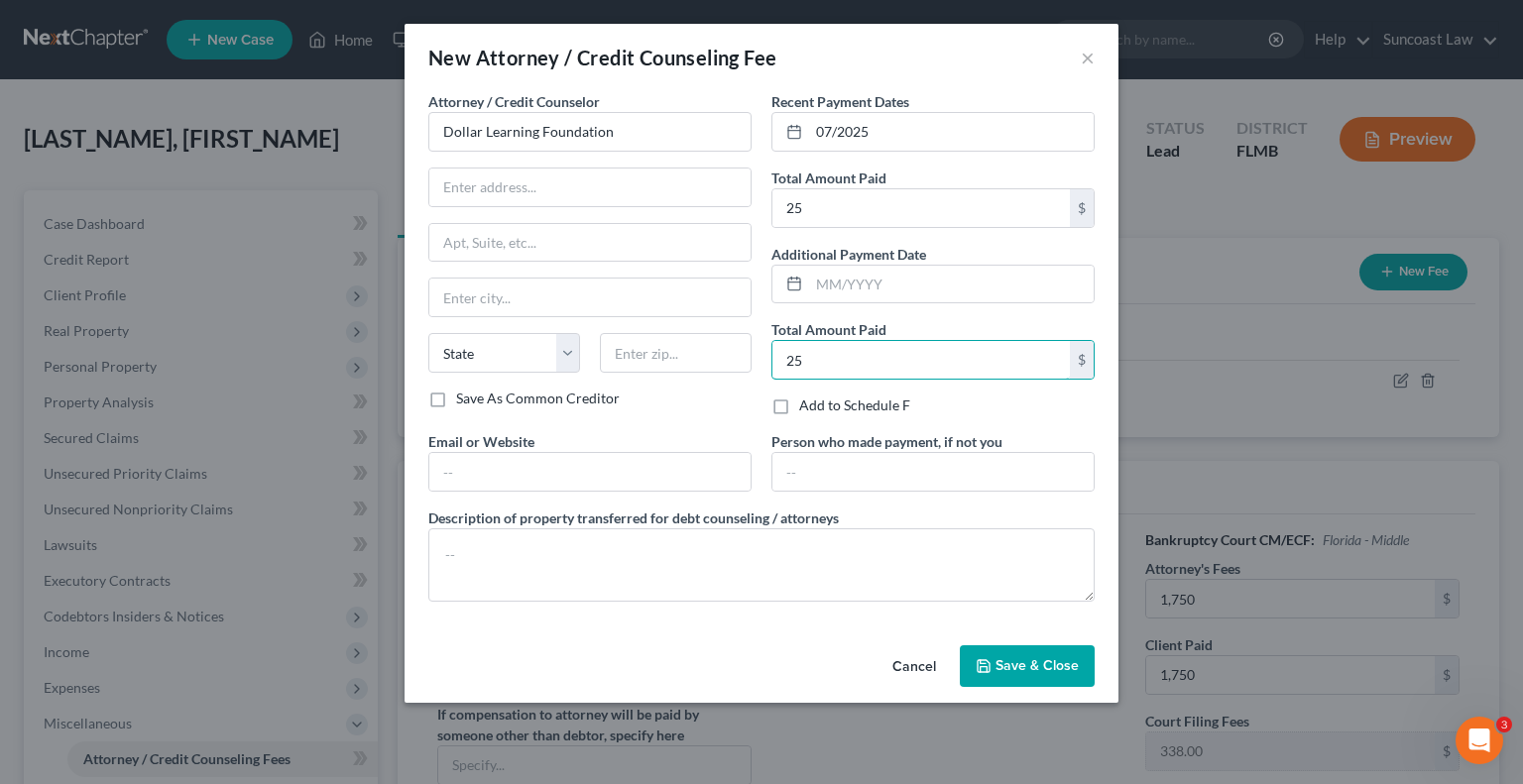 type on "25" 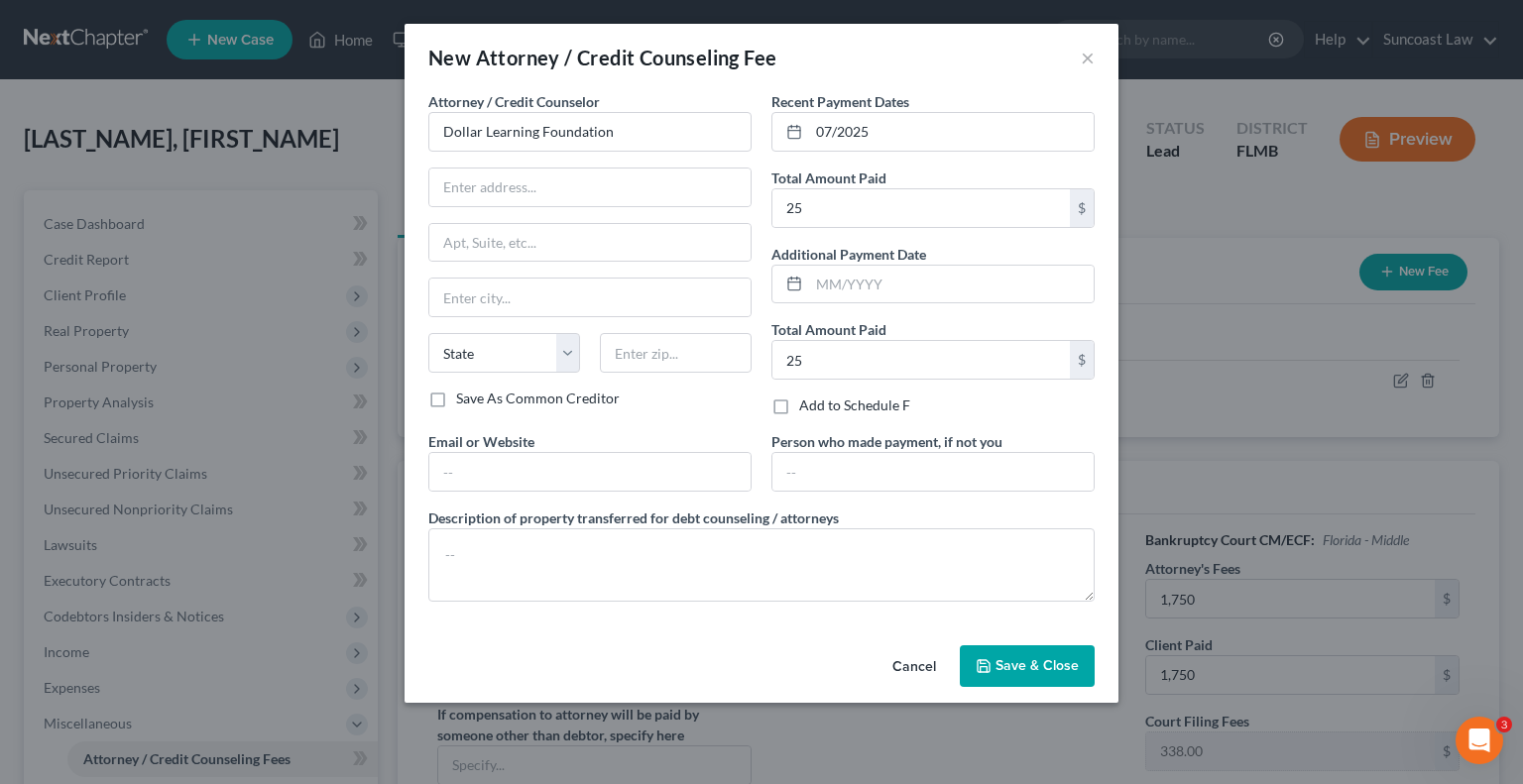 click on "Save & Close" at bounding box center [1037, 665] 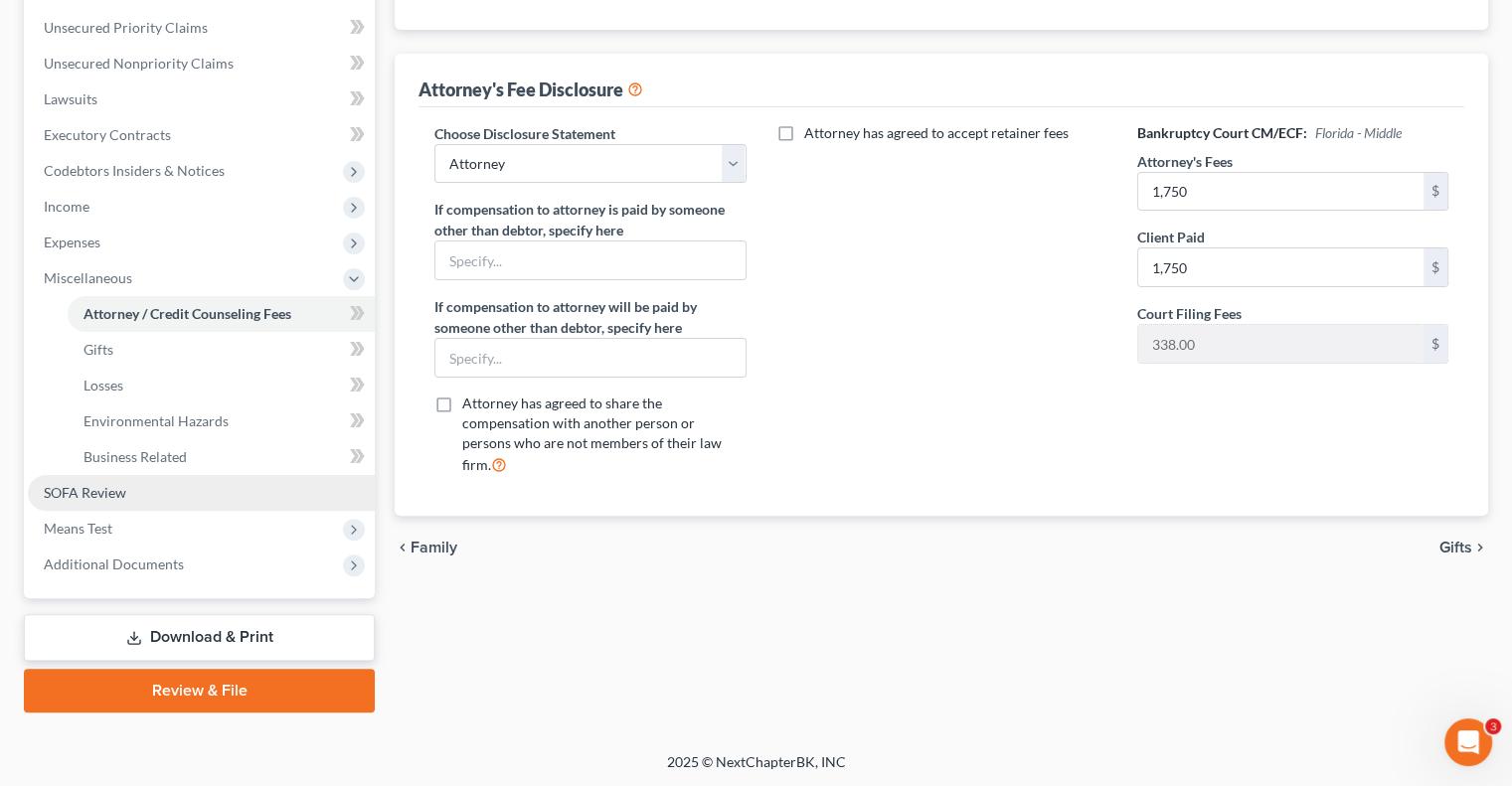 click on "SOFA Review" at bounding box center [201, 493] 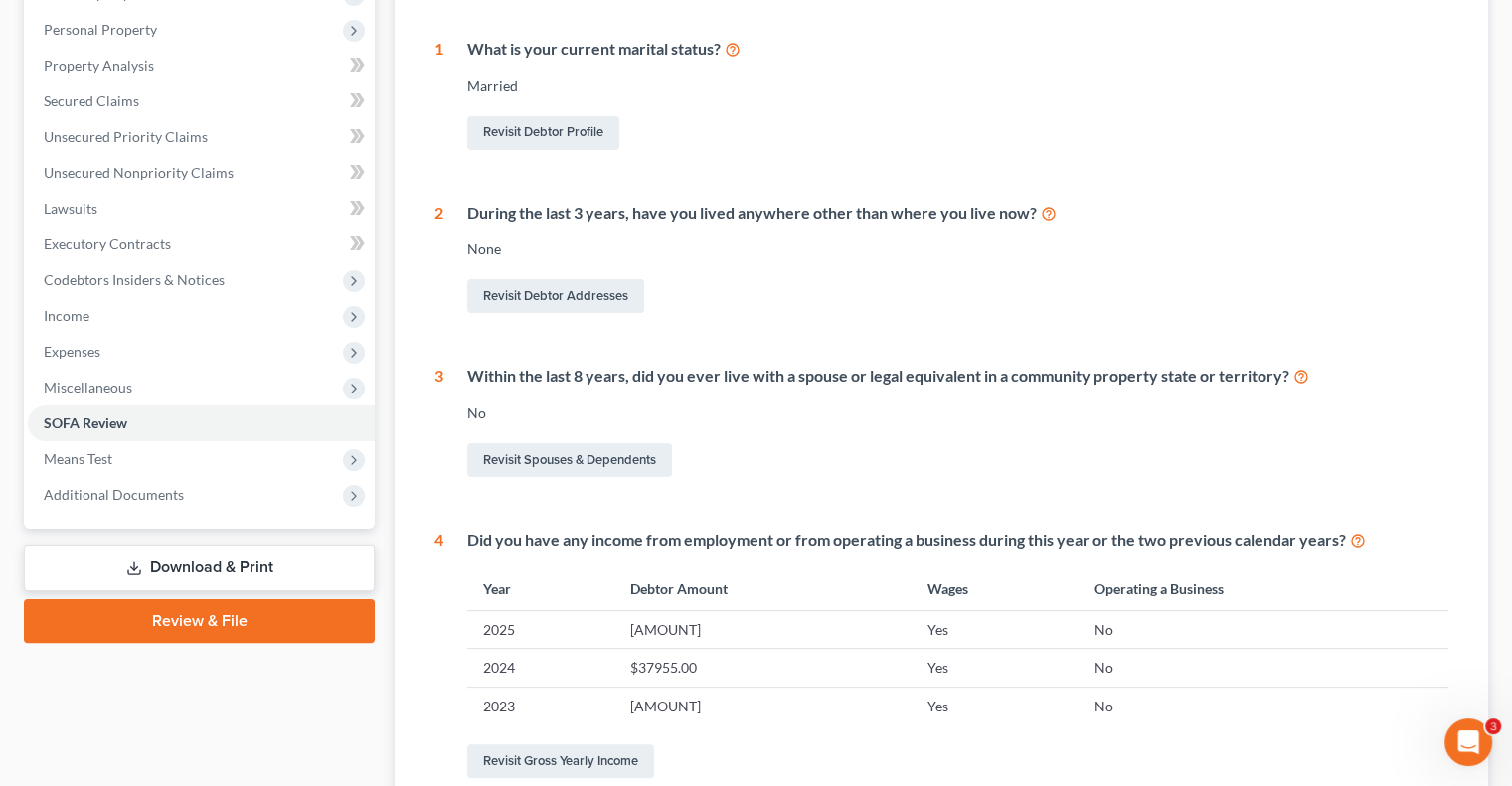 scroll, scrollTop: 497, scrollLeft: 0, axis: vertical 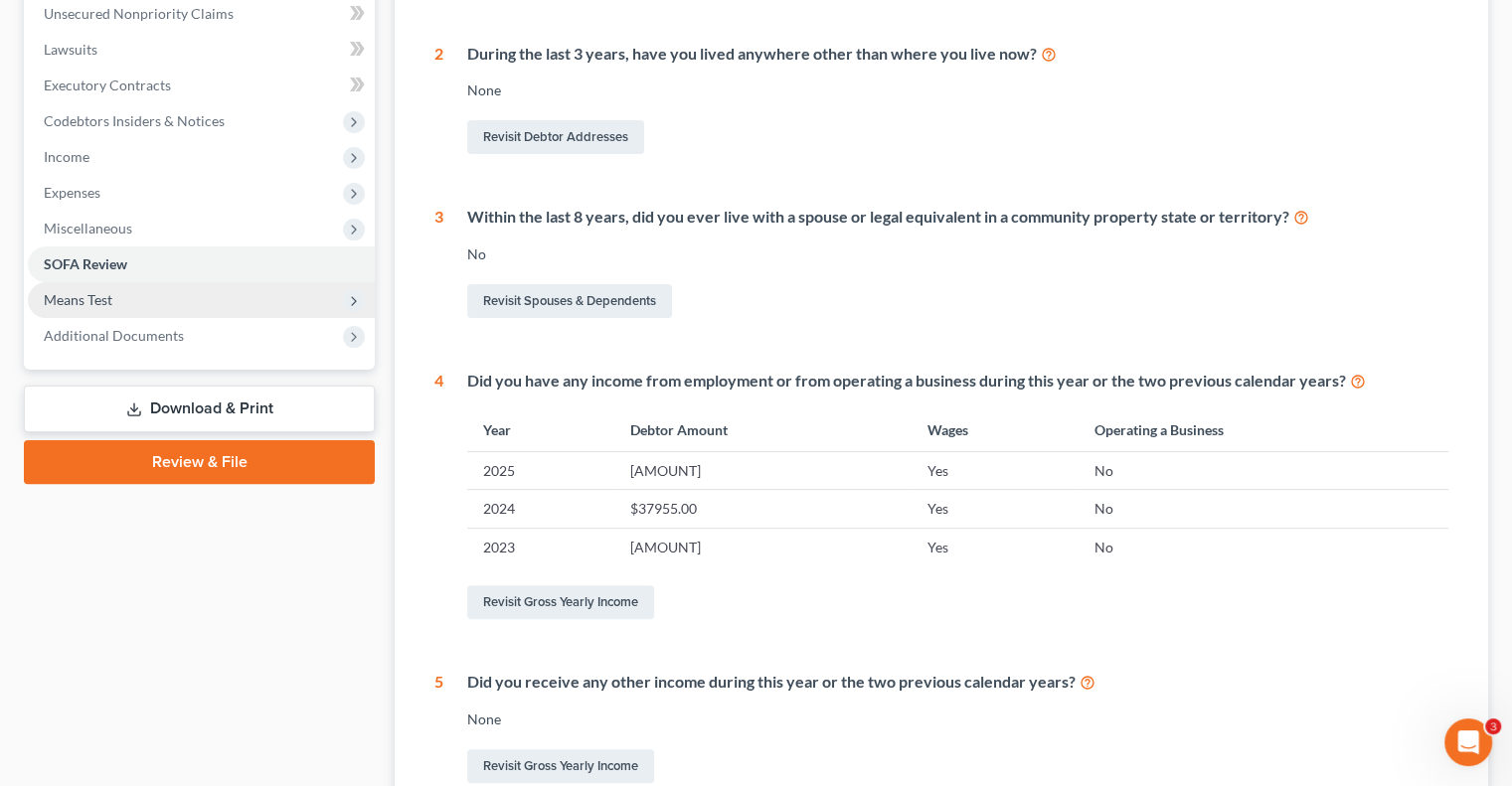 click on "Means Test" at bounding box center [78, 299] 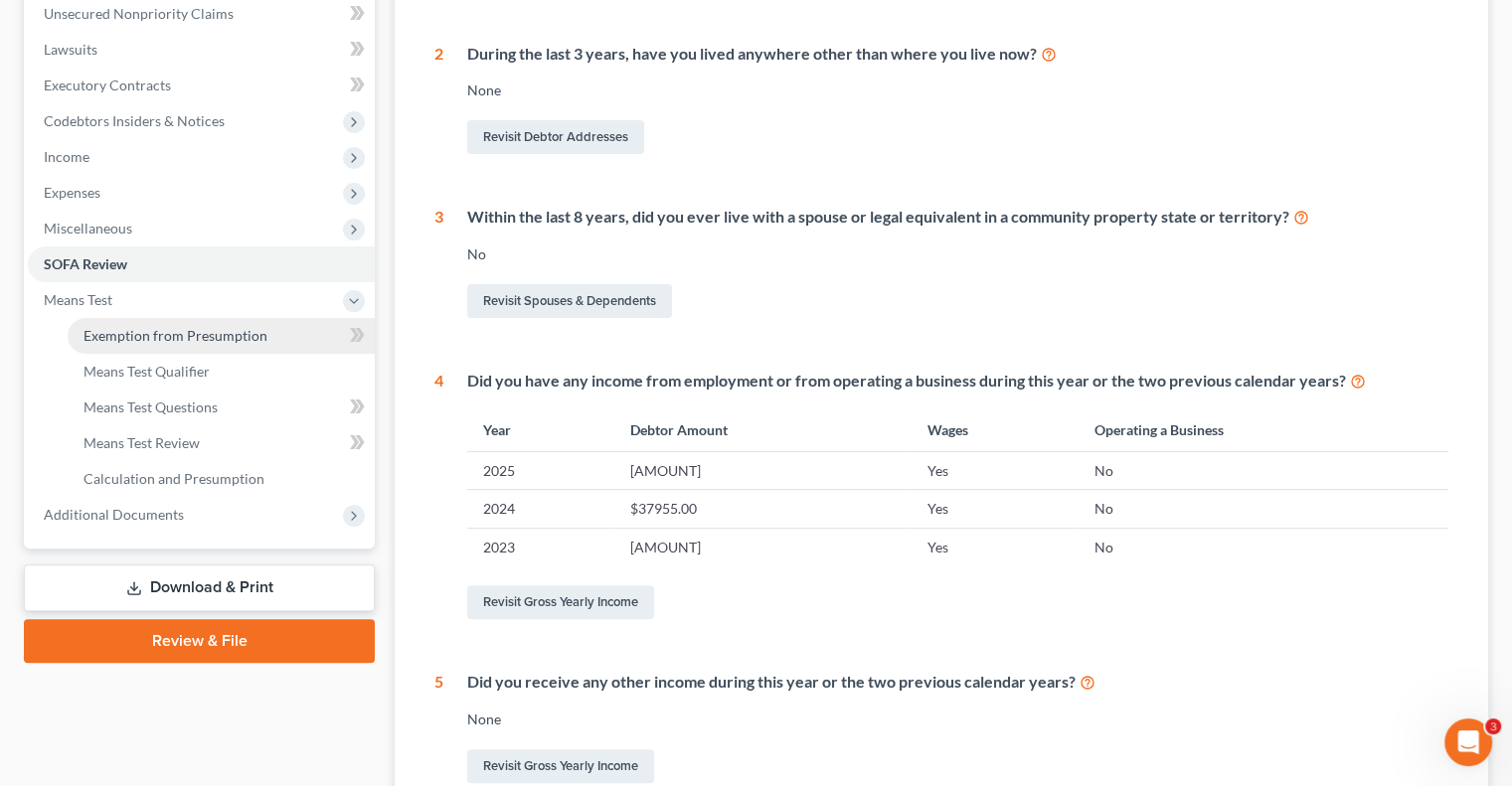 click on "Exemption from Presumption" at bounding box center (175, 335) 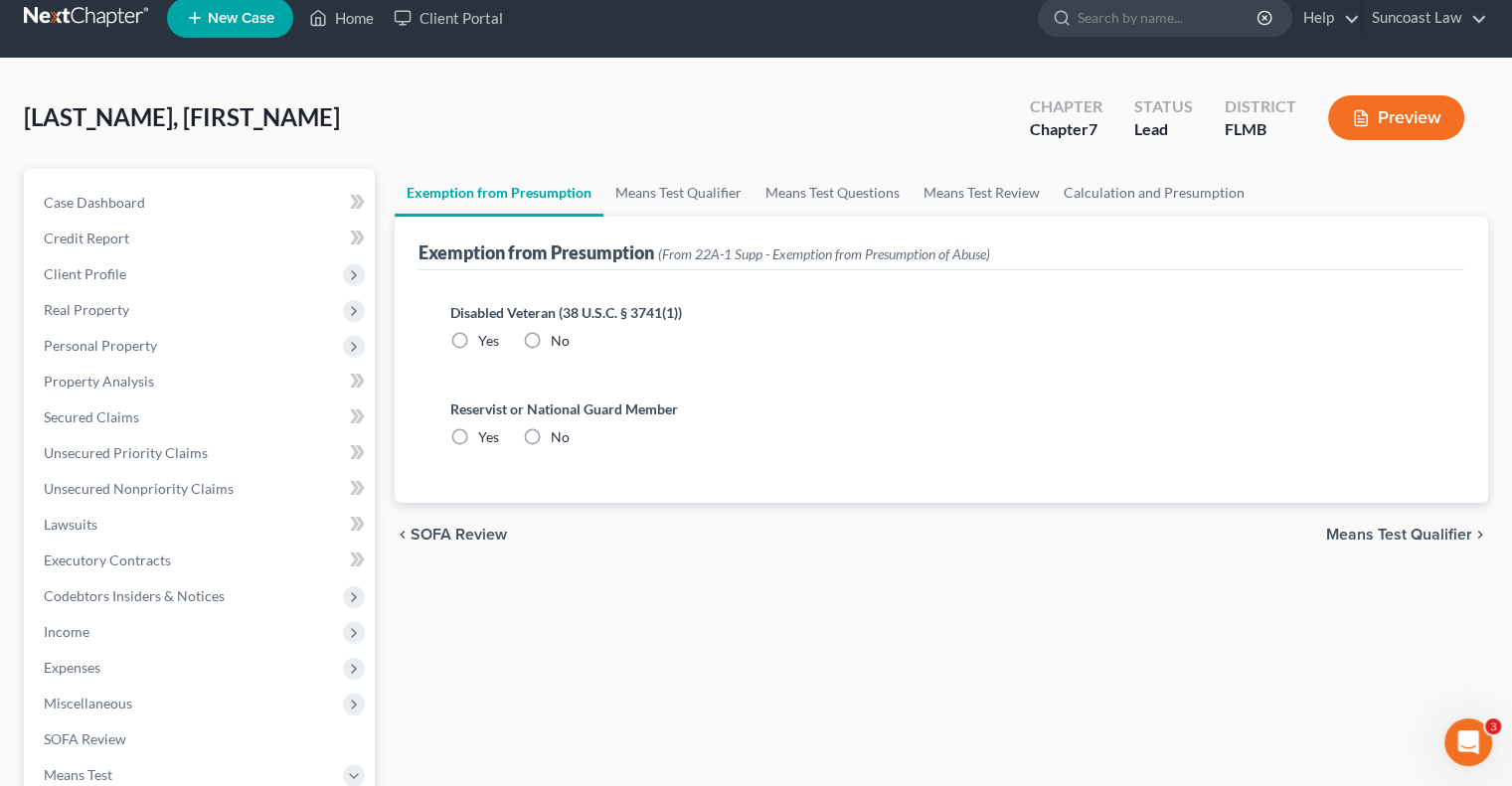 scroll, scrollTop: 0, scrollLeft: 0, axis: both 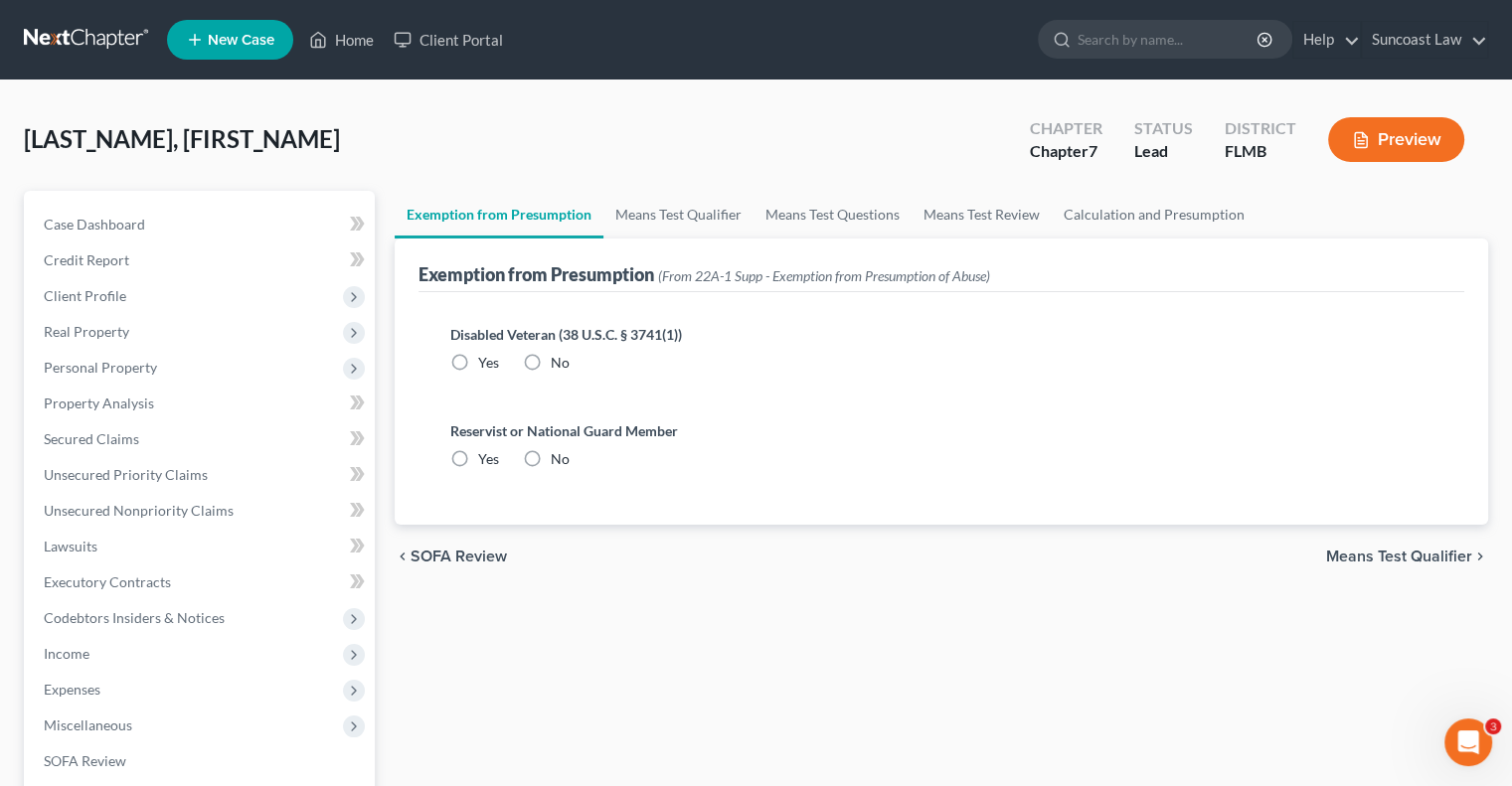 click on "No" at bounding box center (560, 363) 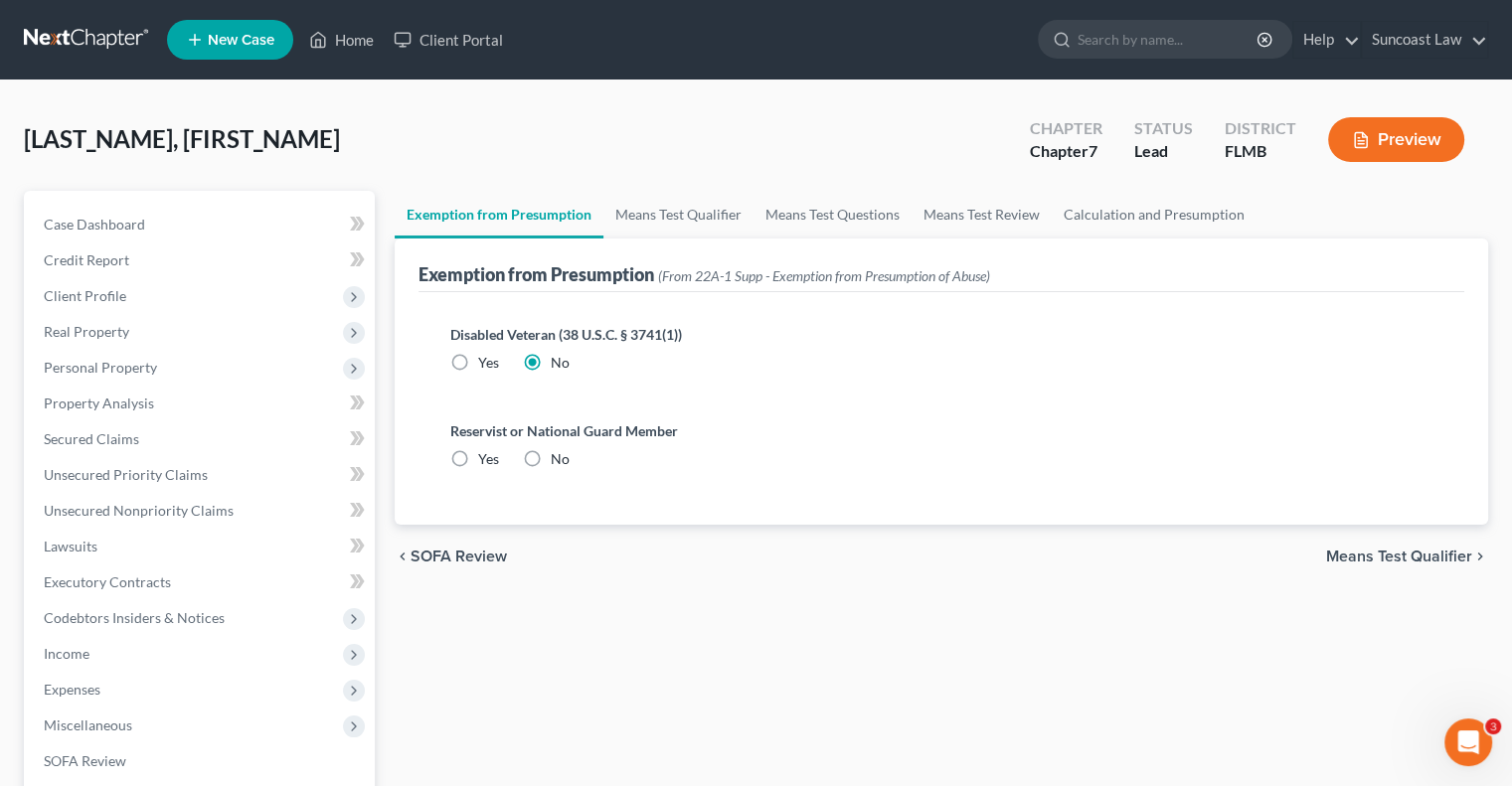 click on "No" at bounding box center [560, 459] 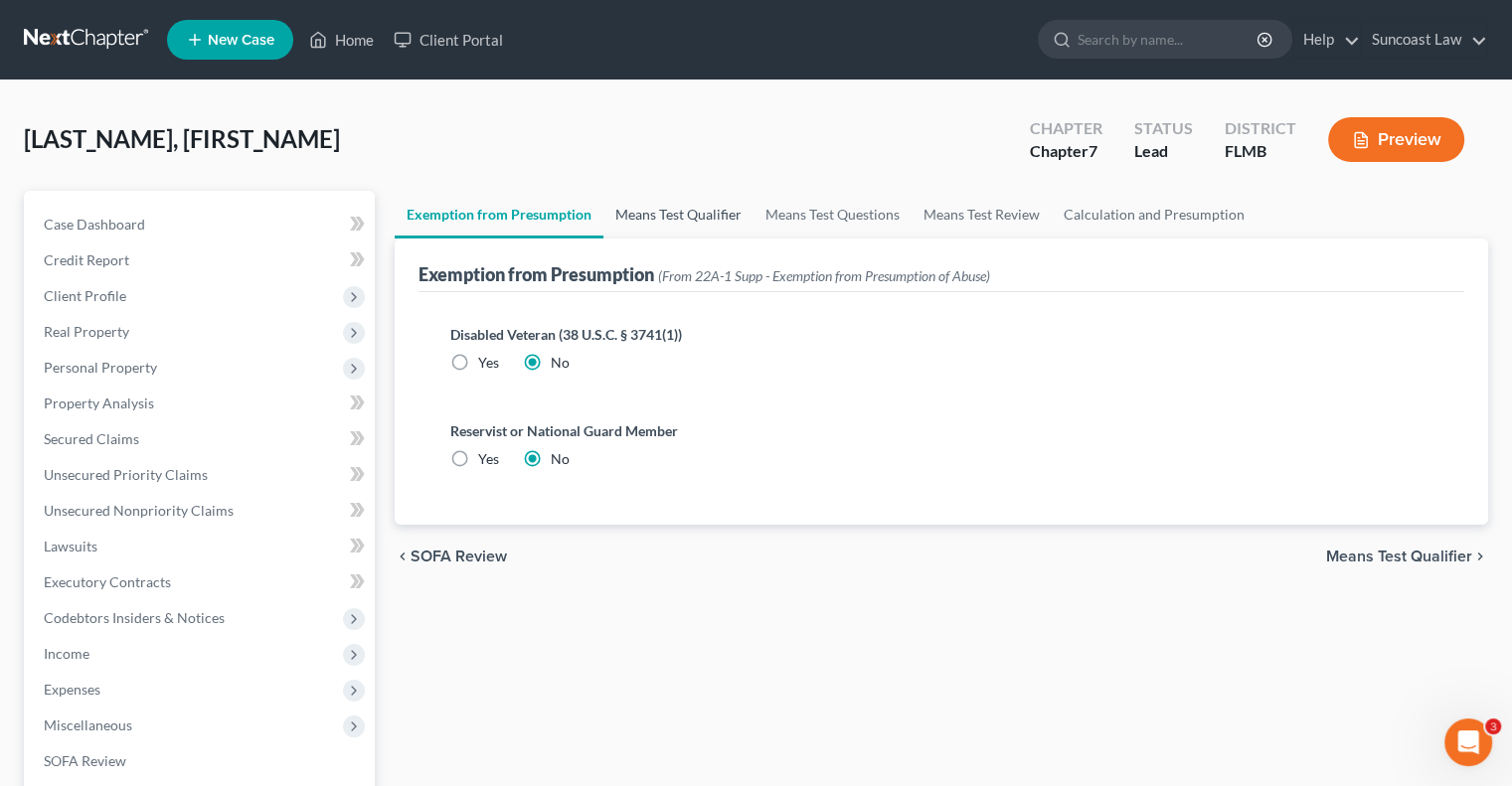 click on "Means Test Qualifier" at bounding box center [678, 215] 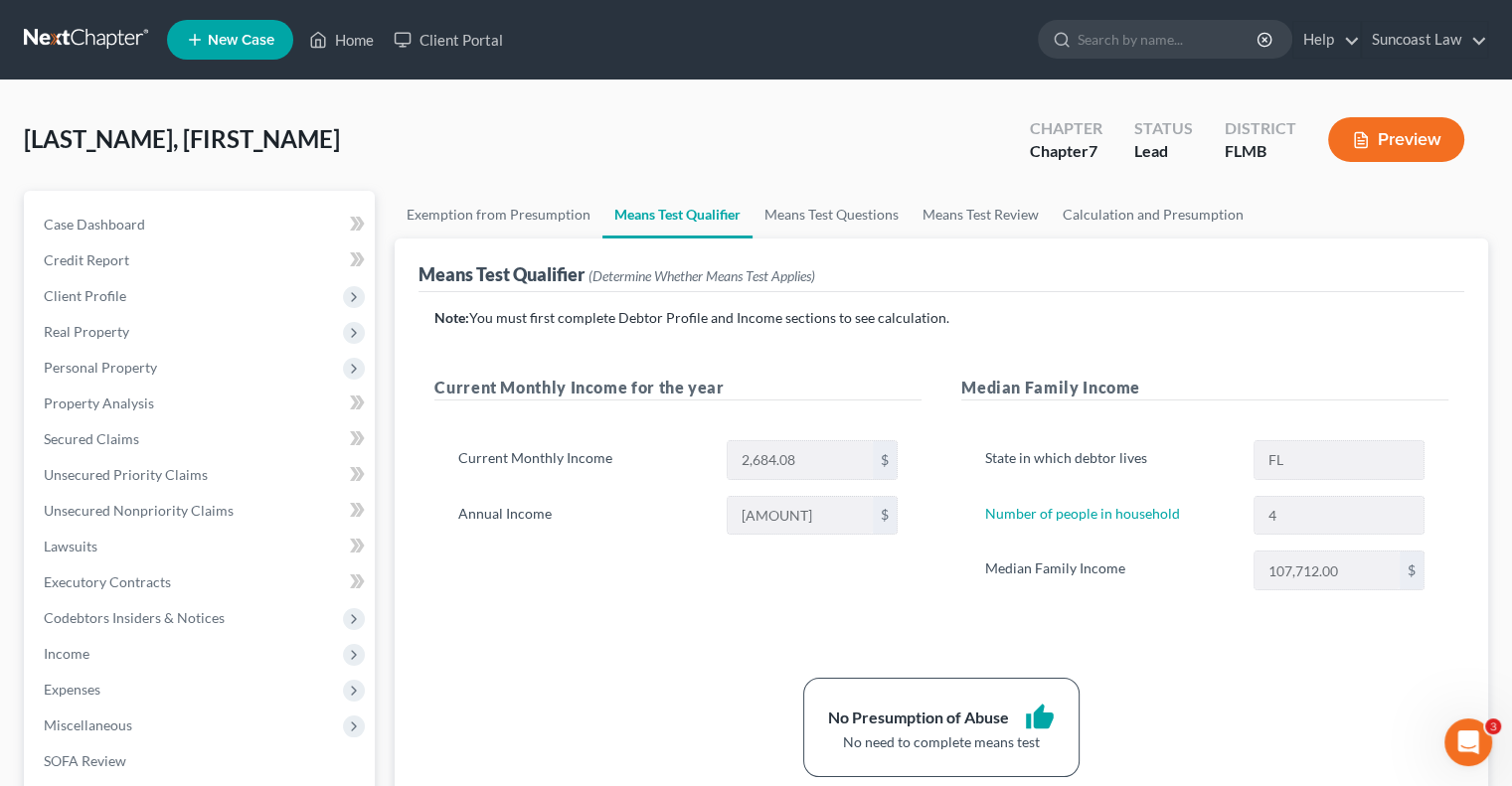 scroll, scrollTop: 447, scrollLeft: 0, axis: vertical 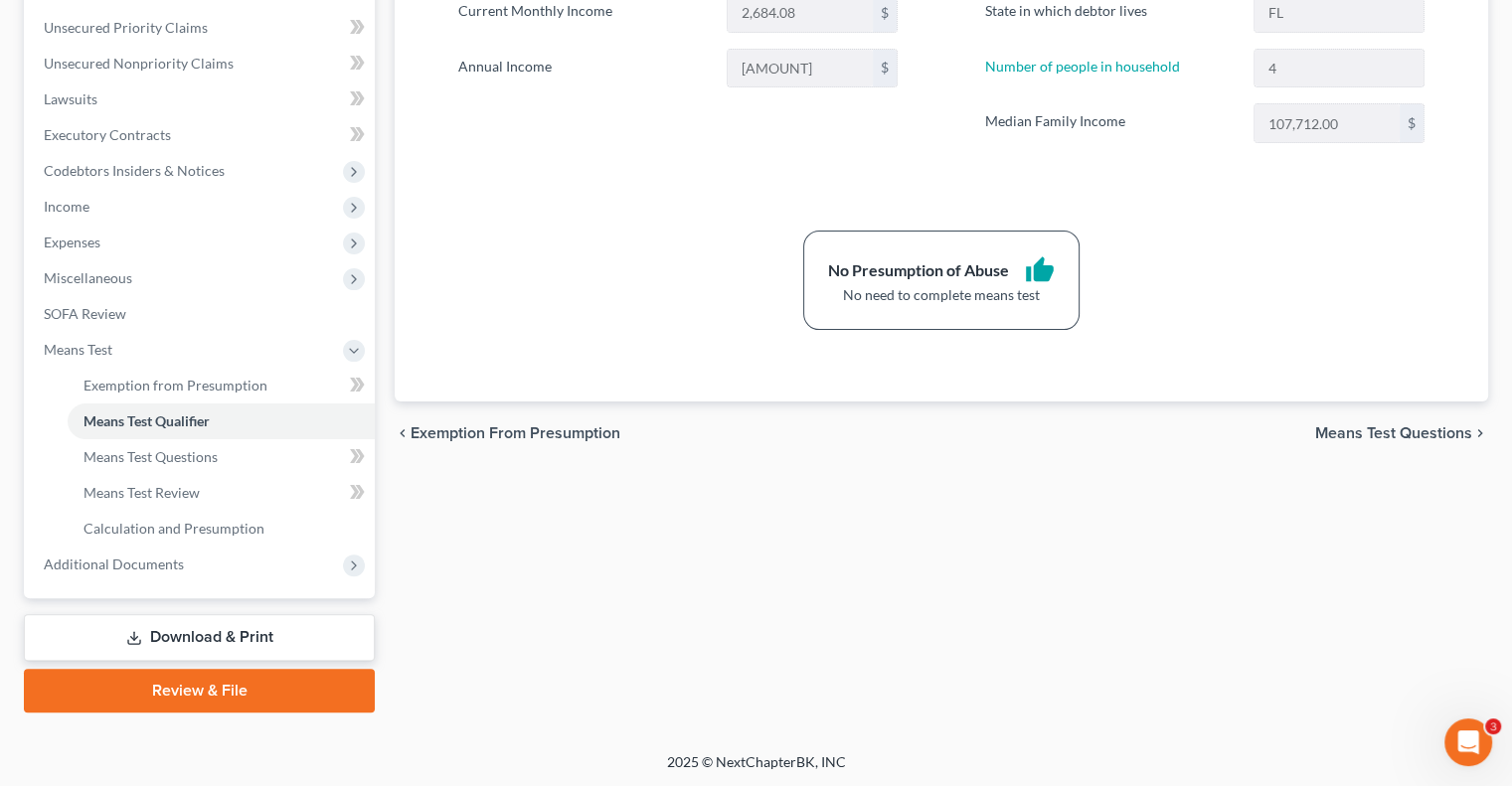 click on "Review & File" at bounding box center [199, 691] 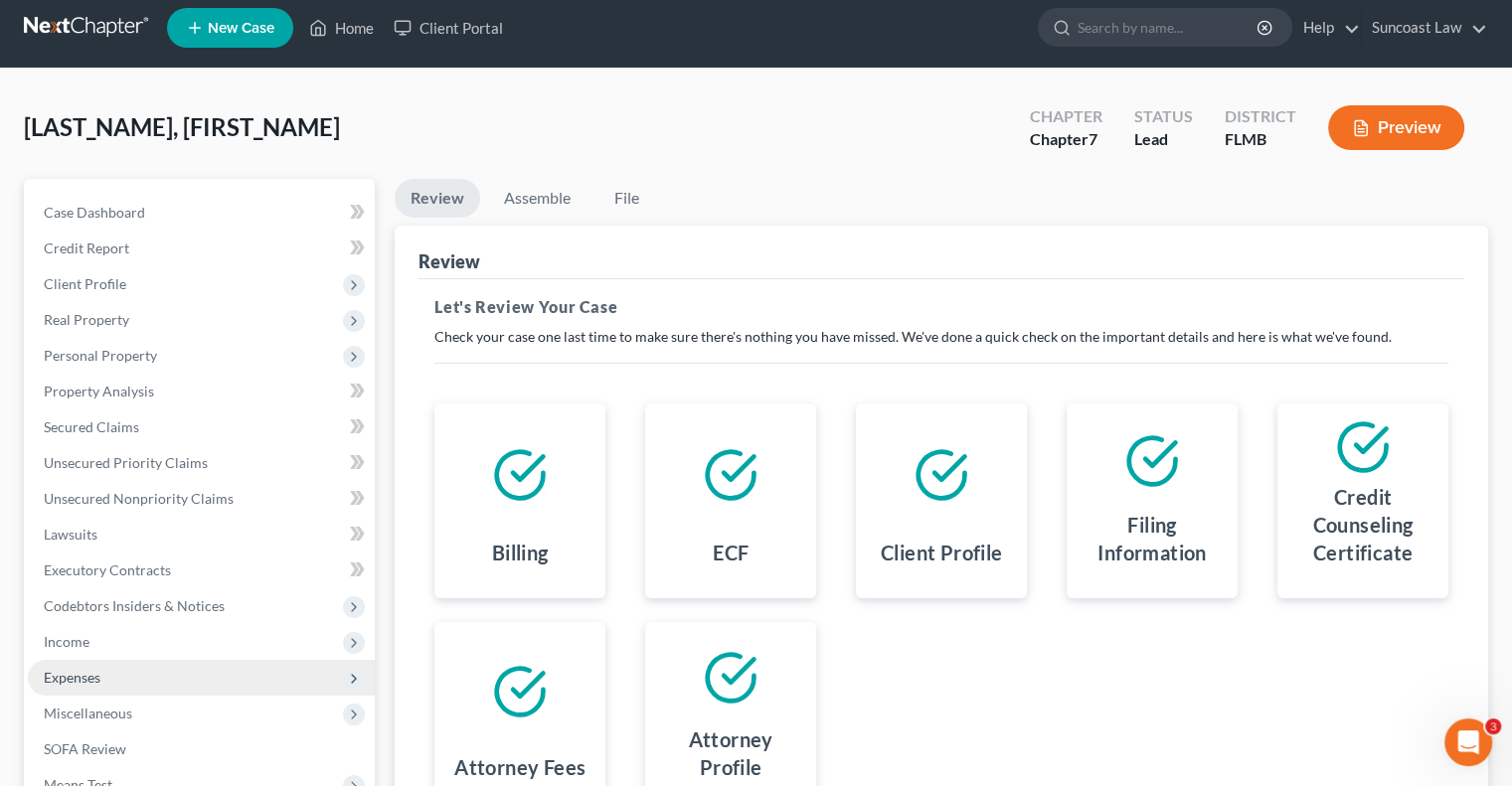 scroll, scrollTop: 0, scrollLeft: 0, axis: both 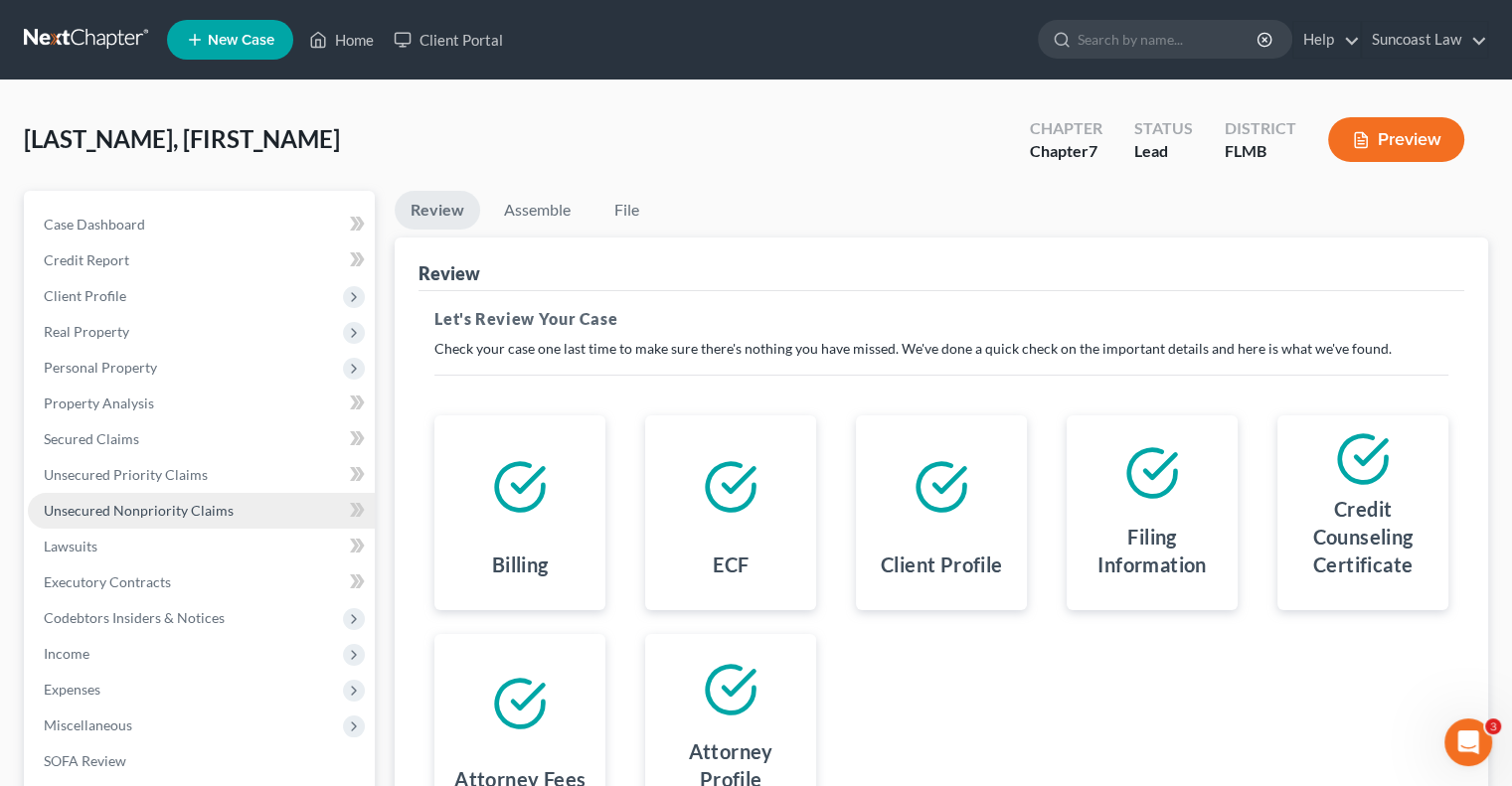 click on "Unsecured Nonpriority Claims" at bounding box center (138, 510) 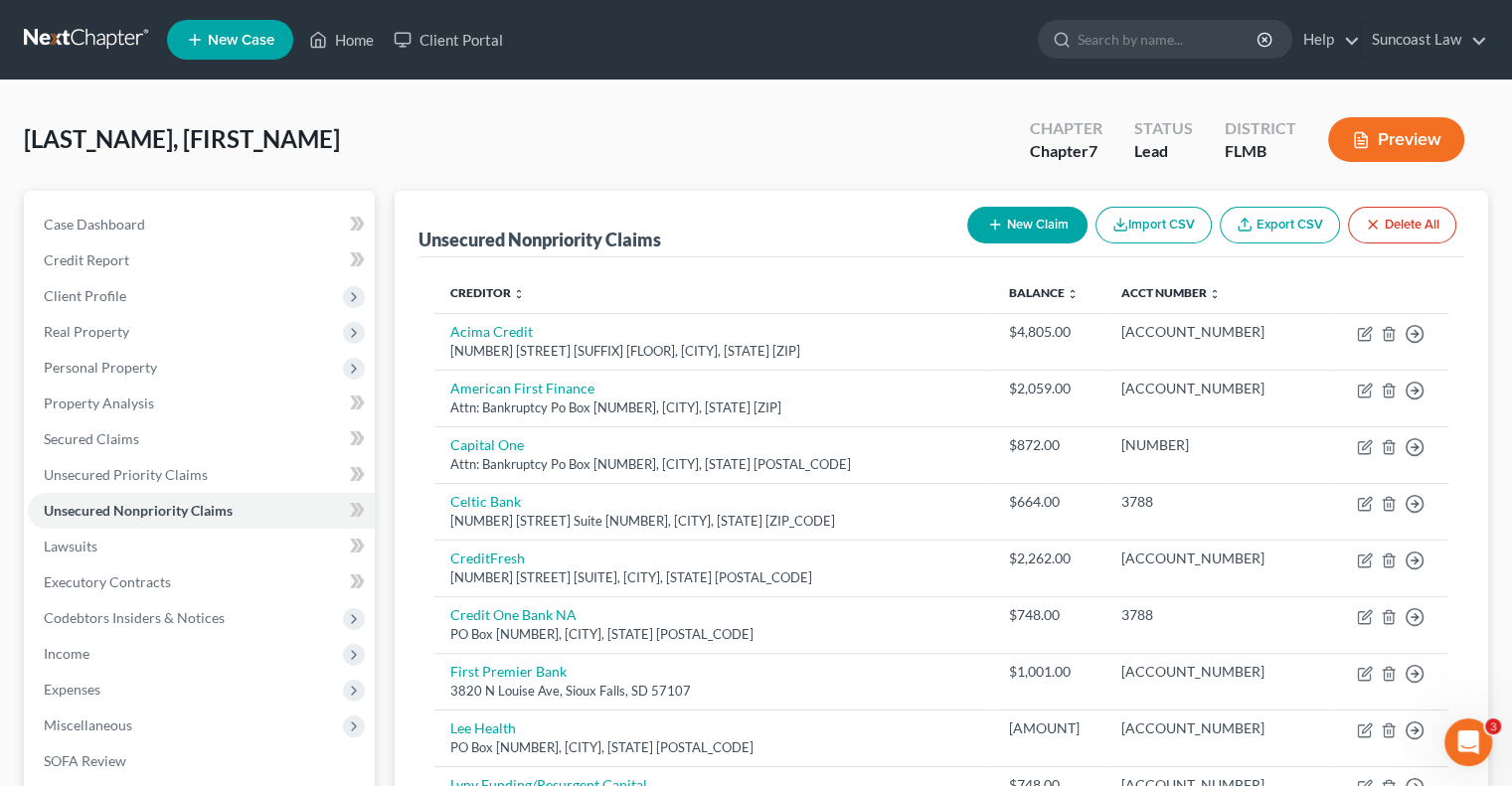 click on "New Claim" at bounding box center (1027, 225) 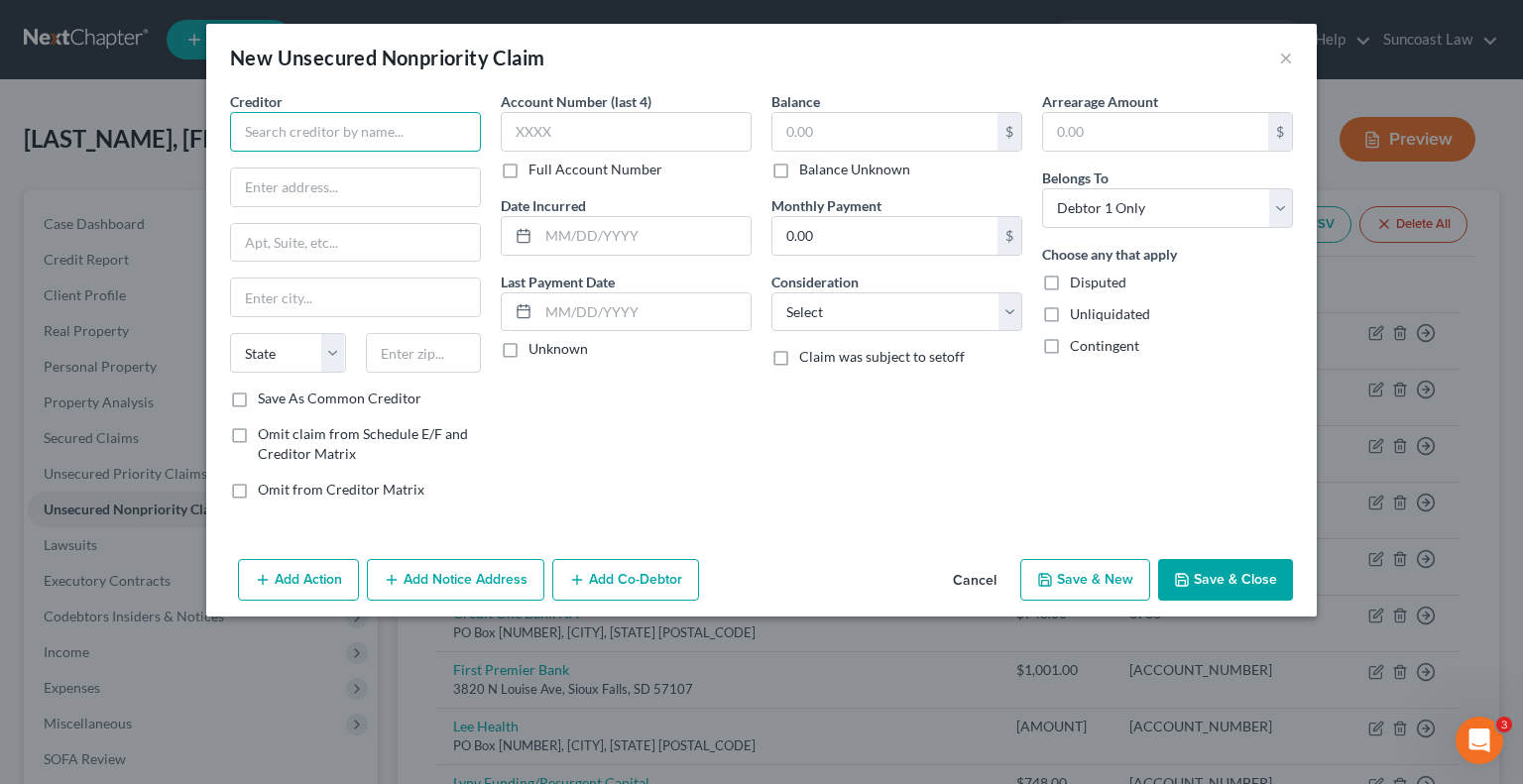 click at bounding box center [355, 132] 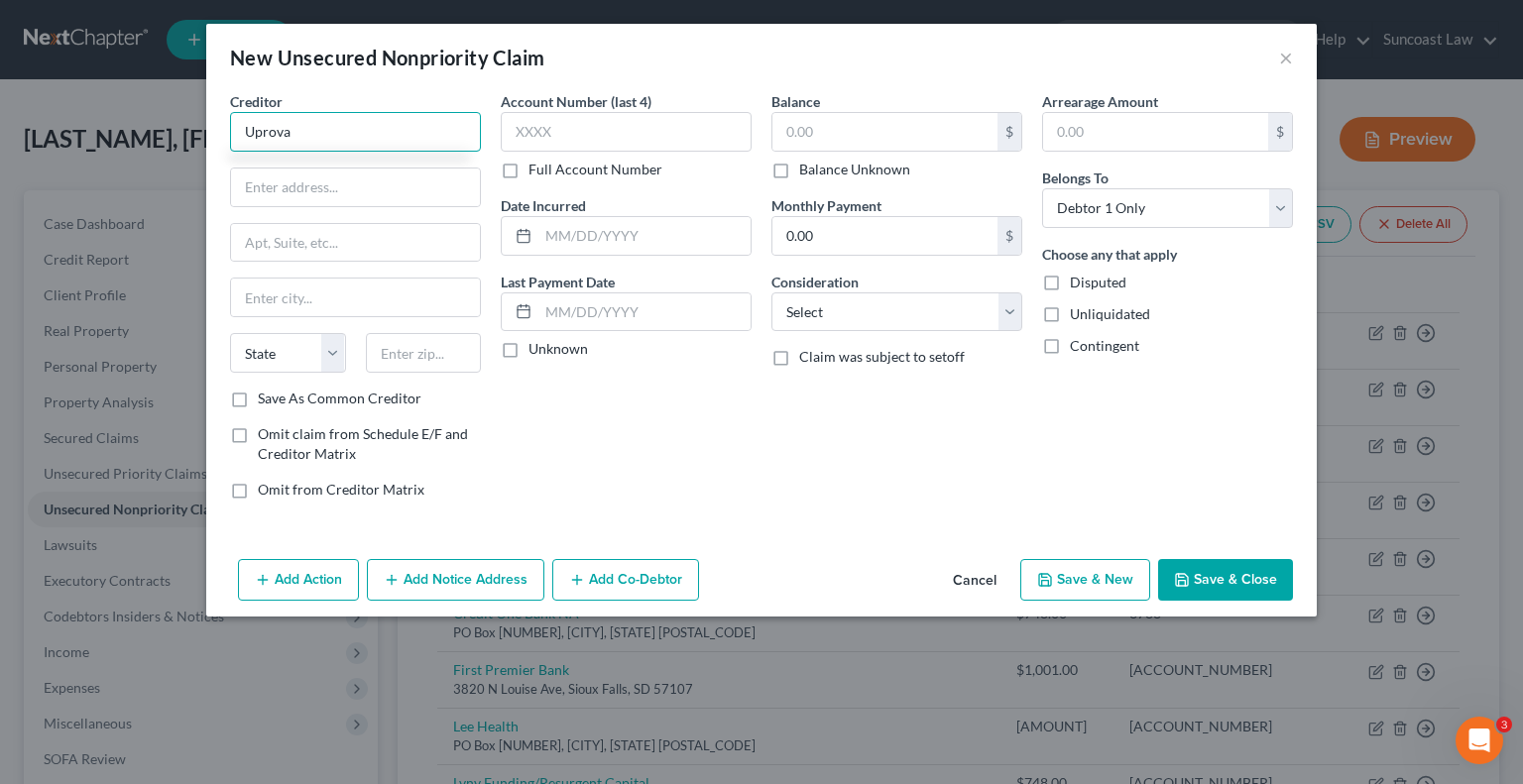 type on "Uprova" 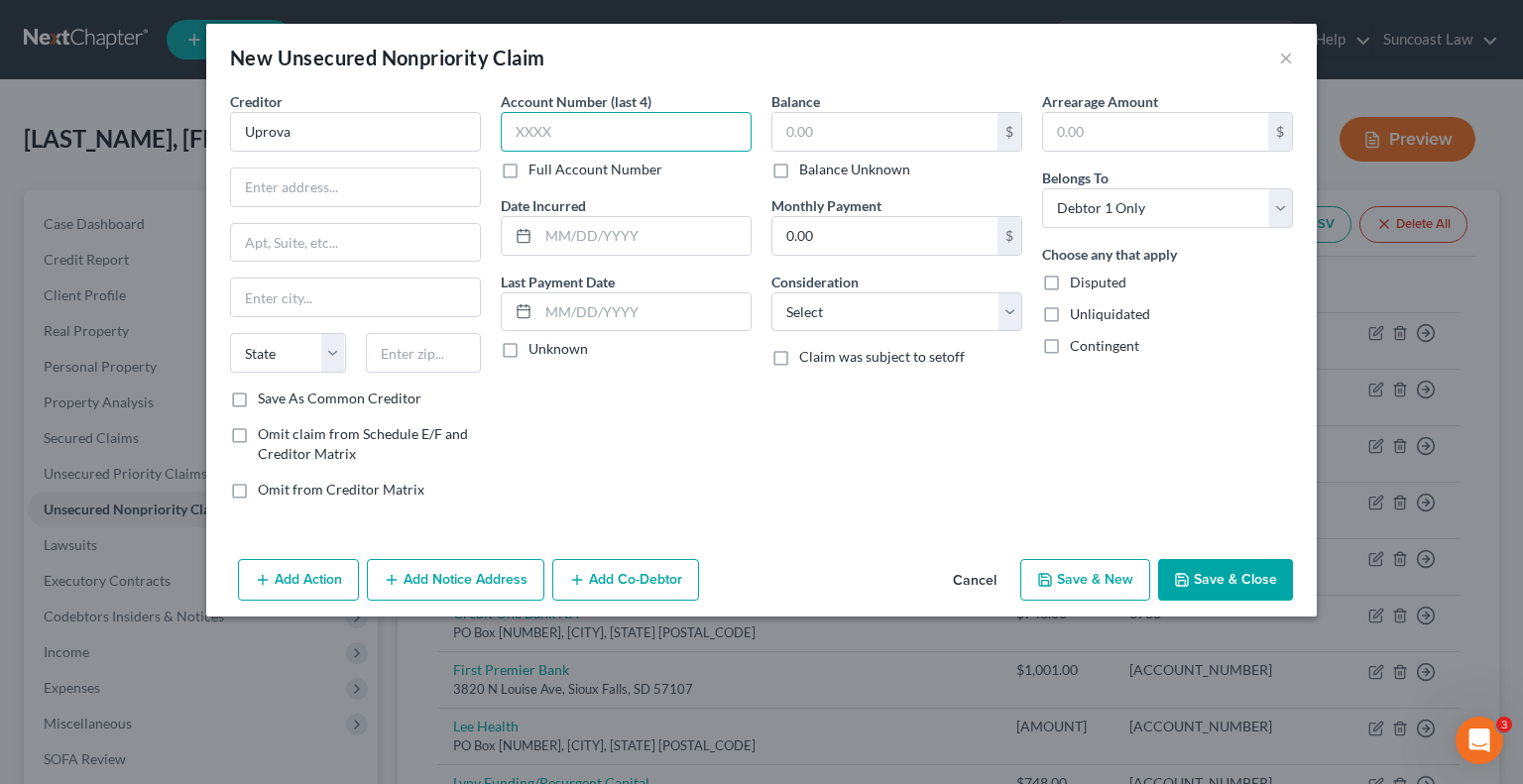 click at bounding box center [626, 132] 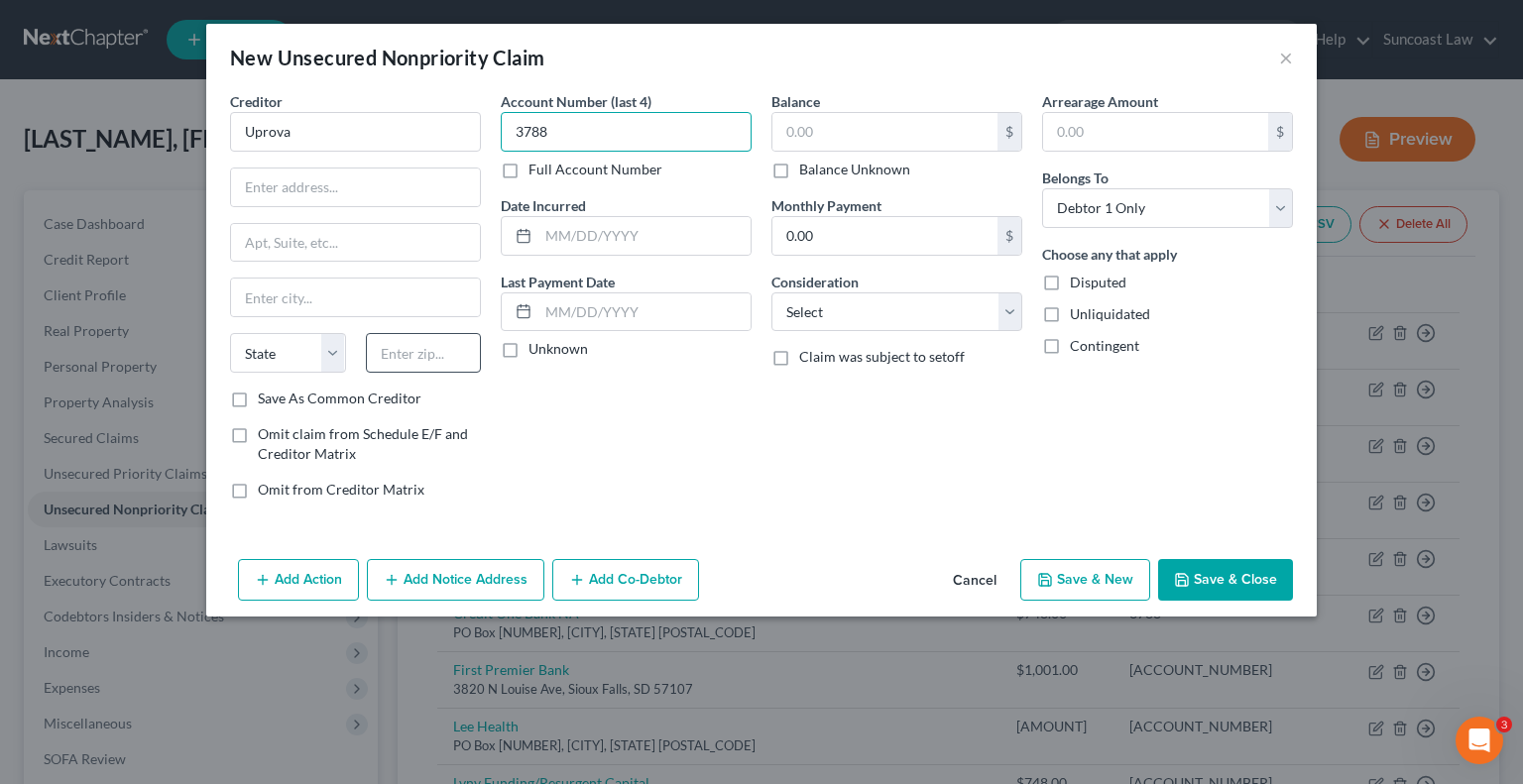 type on "3788" 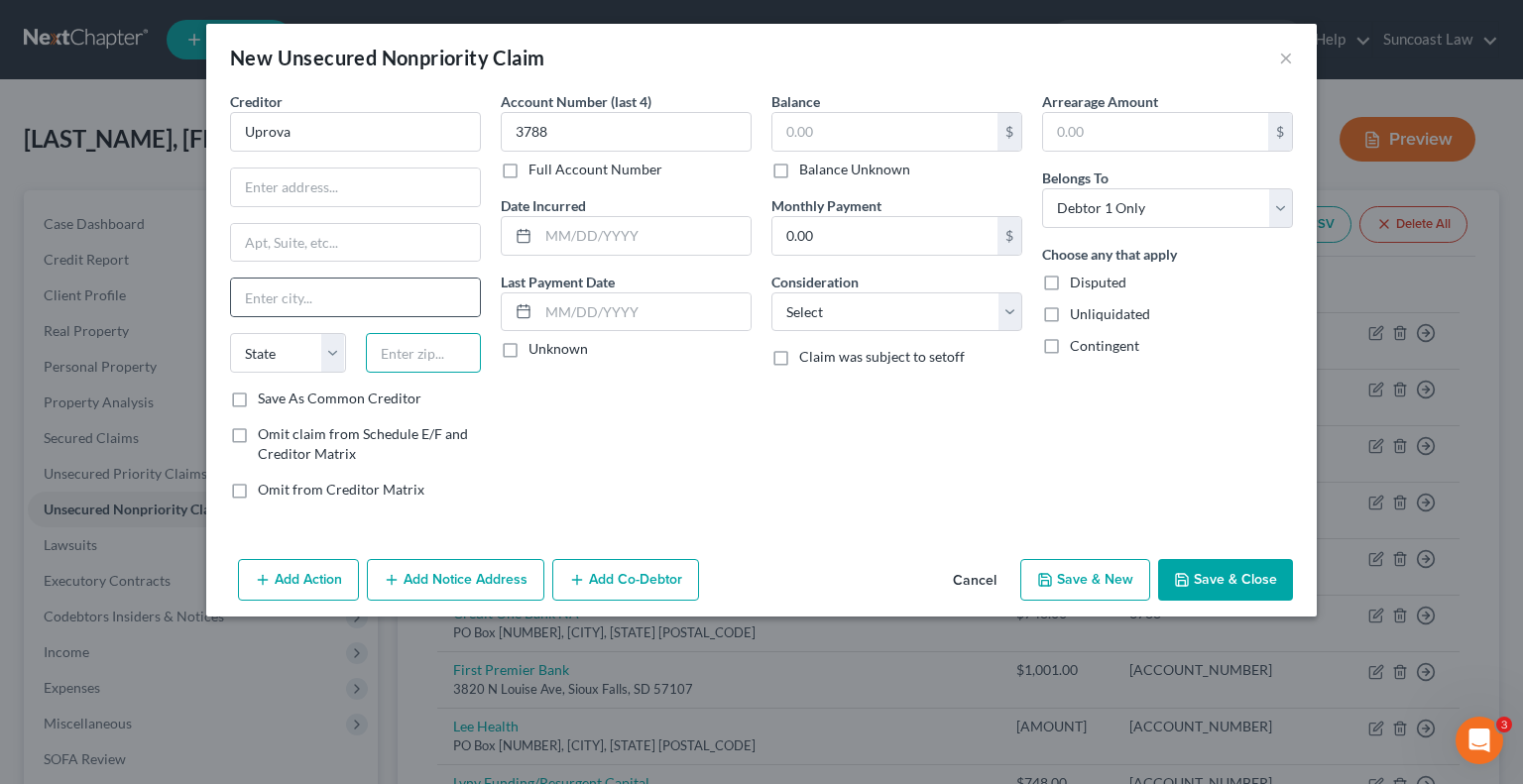 drag, startPoint x: 439, startPoint y: 340, endPoint x: 421, endPoint y: 315, distance: 30.805844 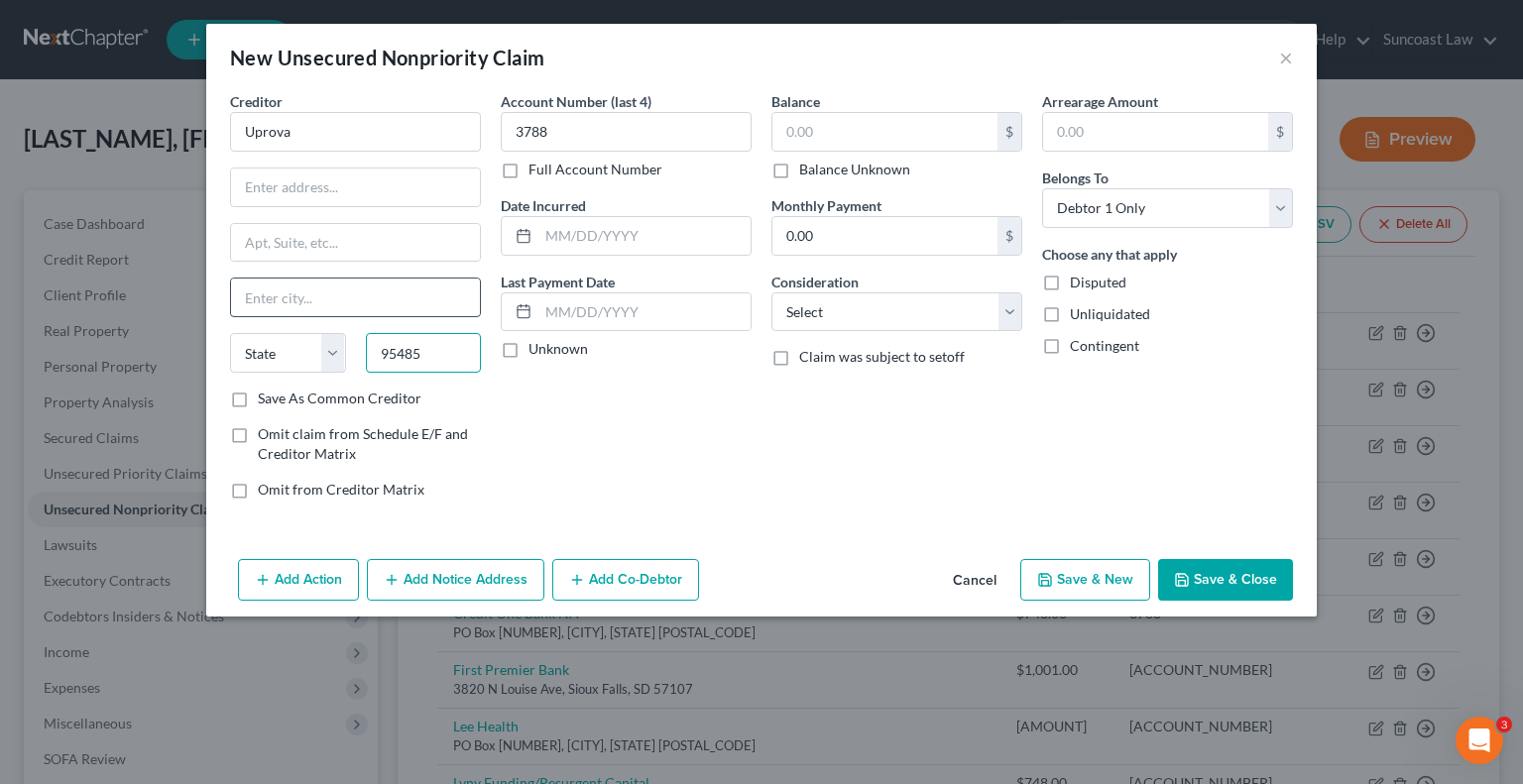 type on "95485" 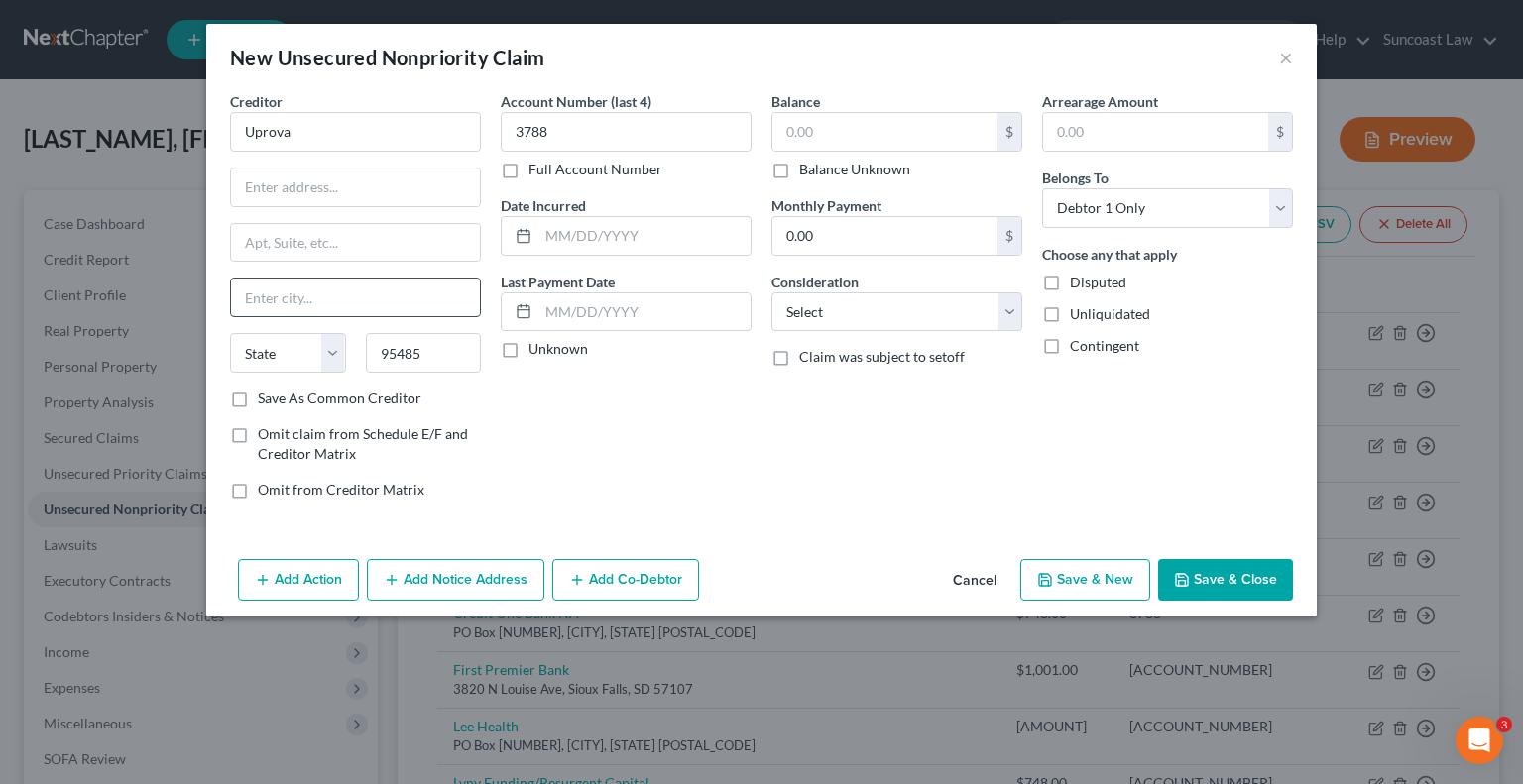 type on "Upper Lake" 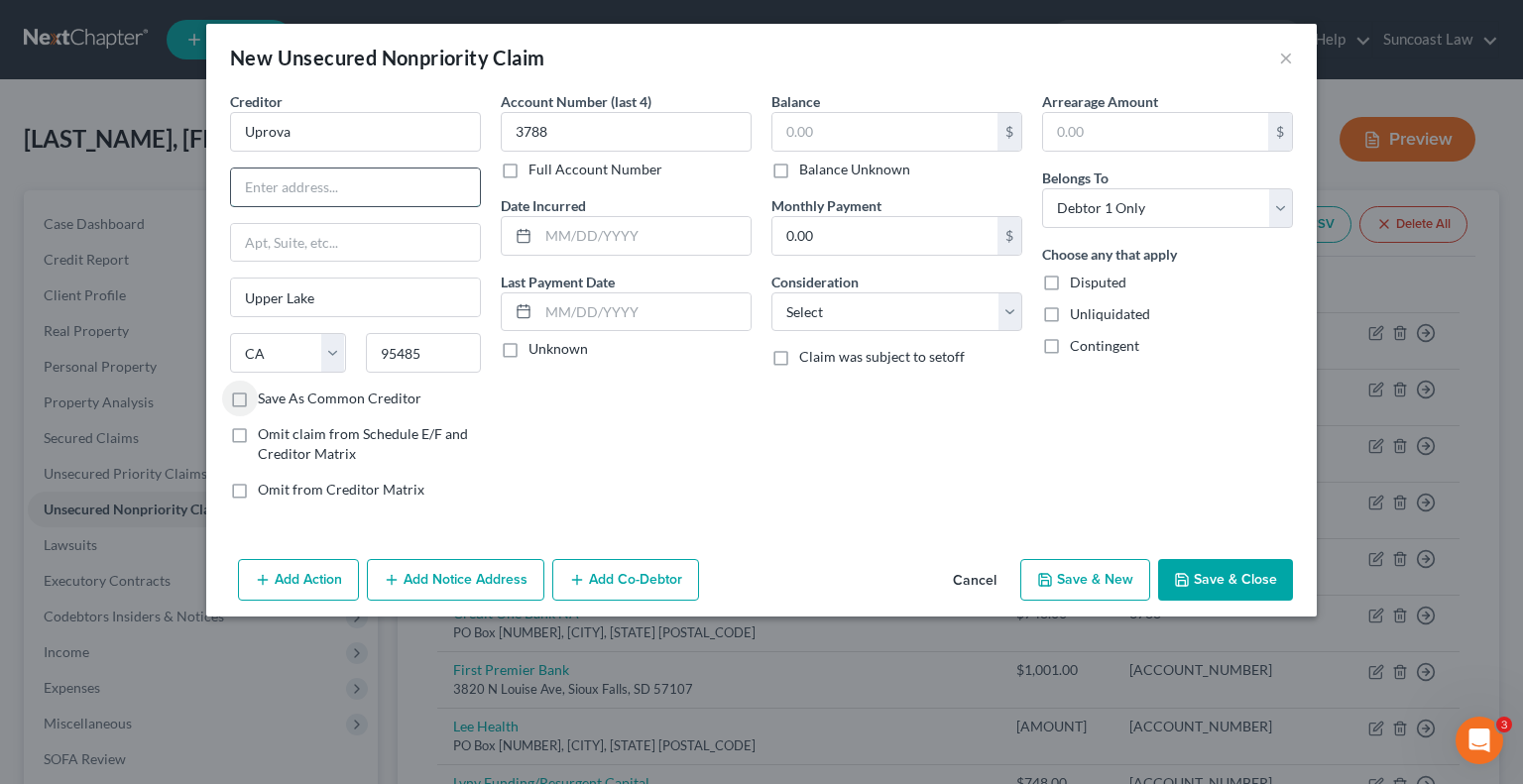 click at bounding box center (355, 187) 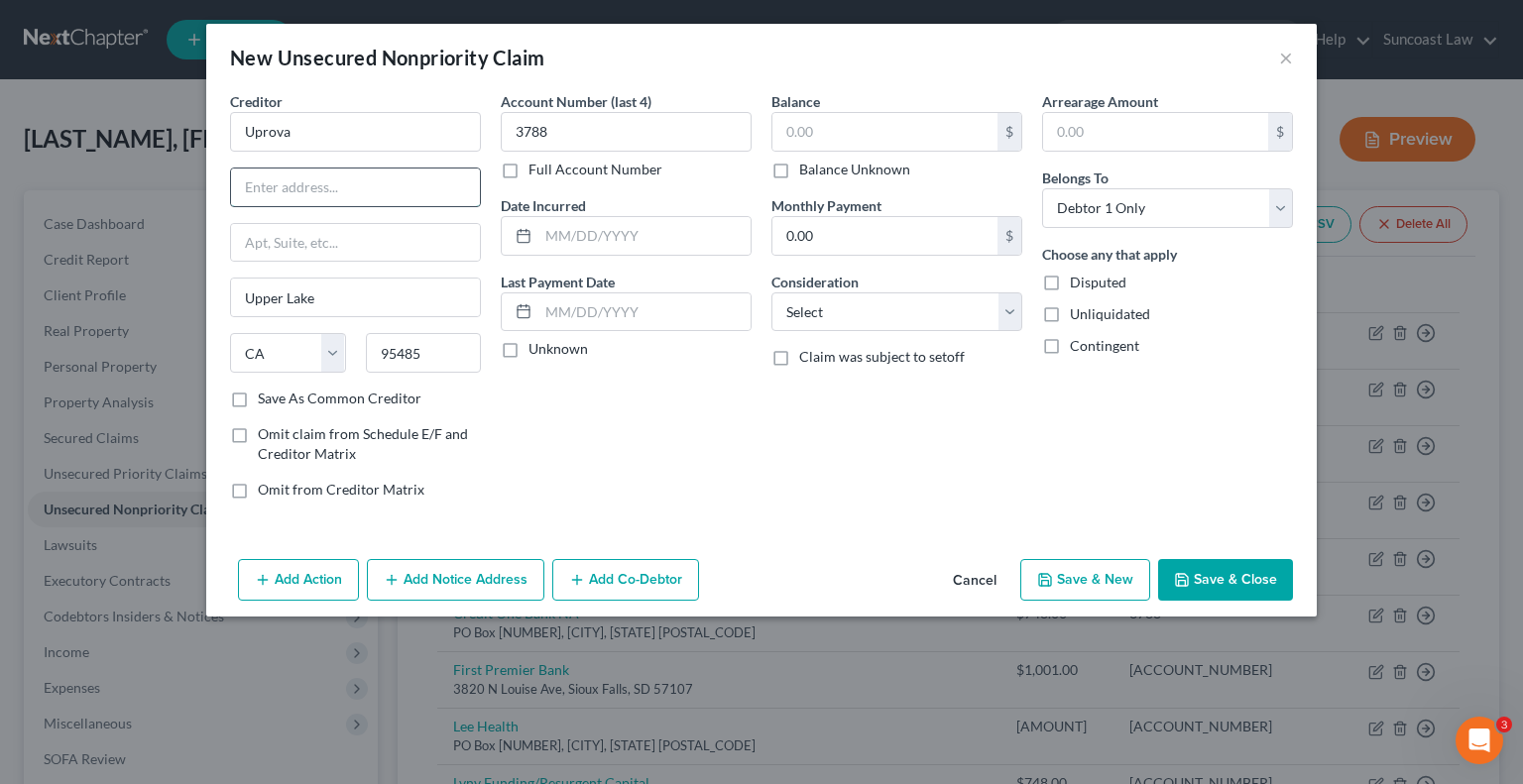 paste on "[NUMBER] [STREET] [SUFFIX]" 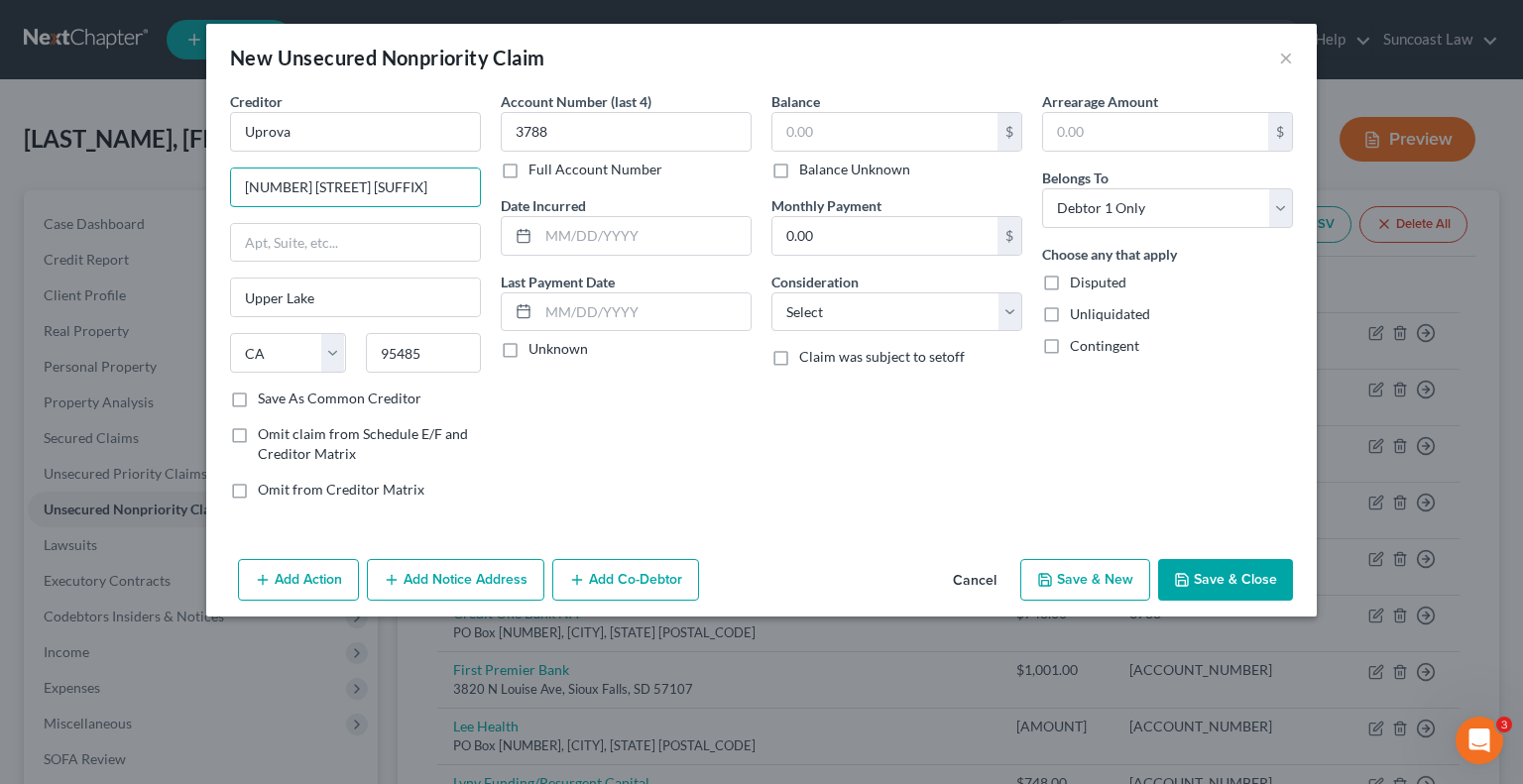 type on "[NUMBER] [STREET] [SUFFIX]" 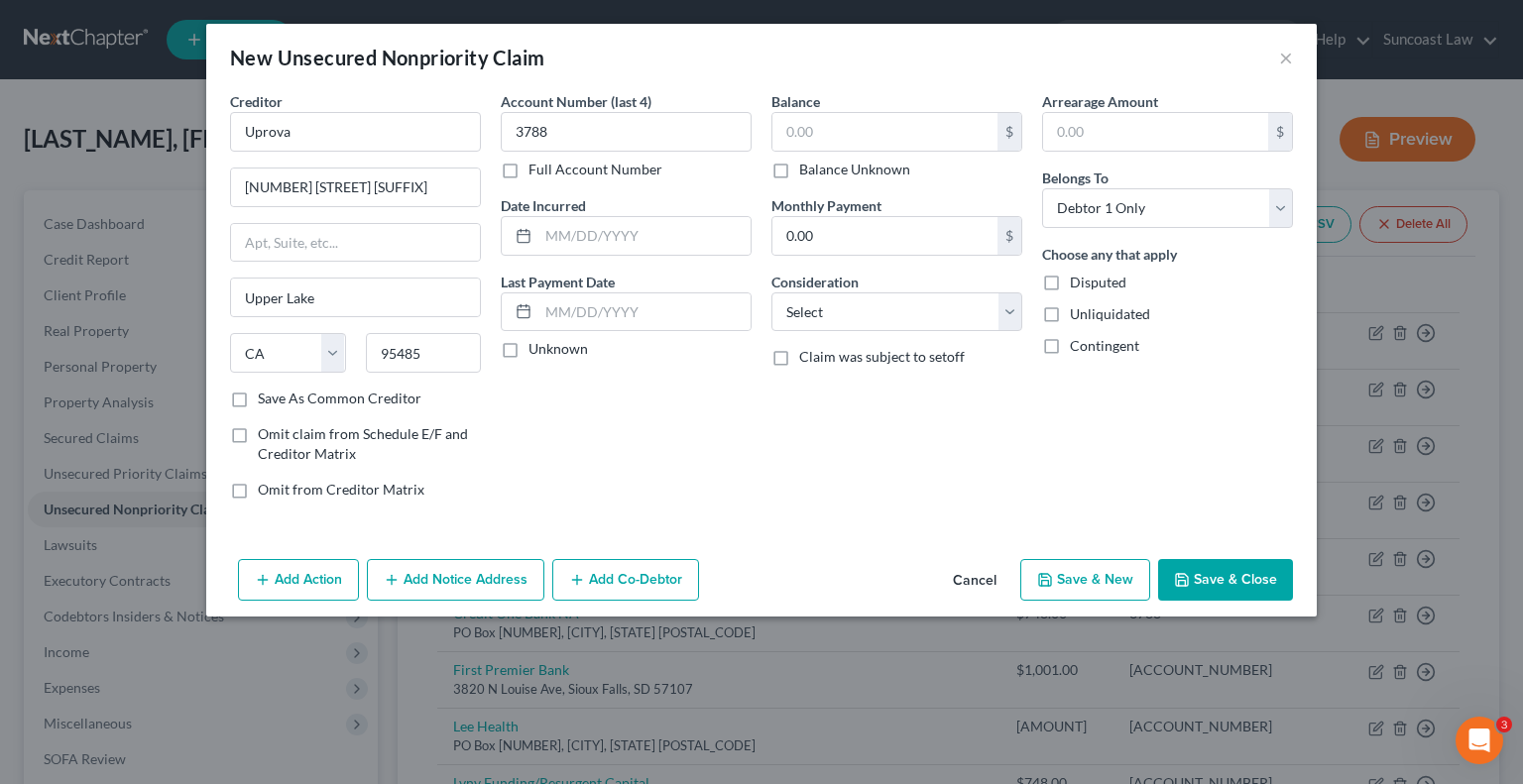 click on "Save & Close" at bounding box center [1226, 580] 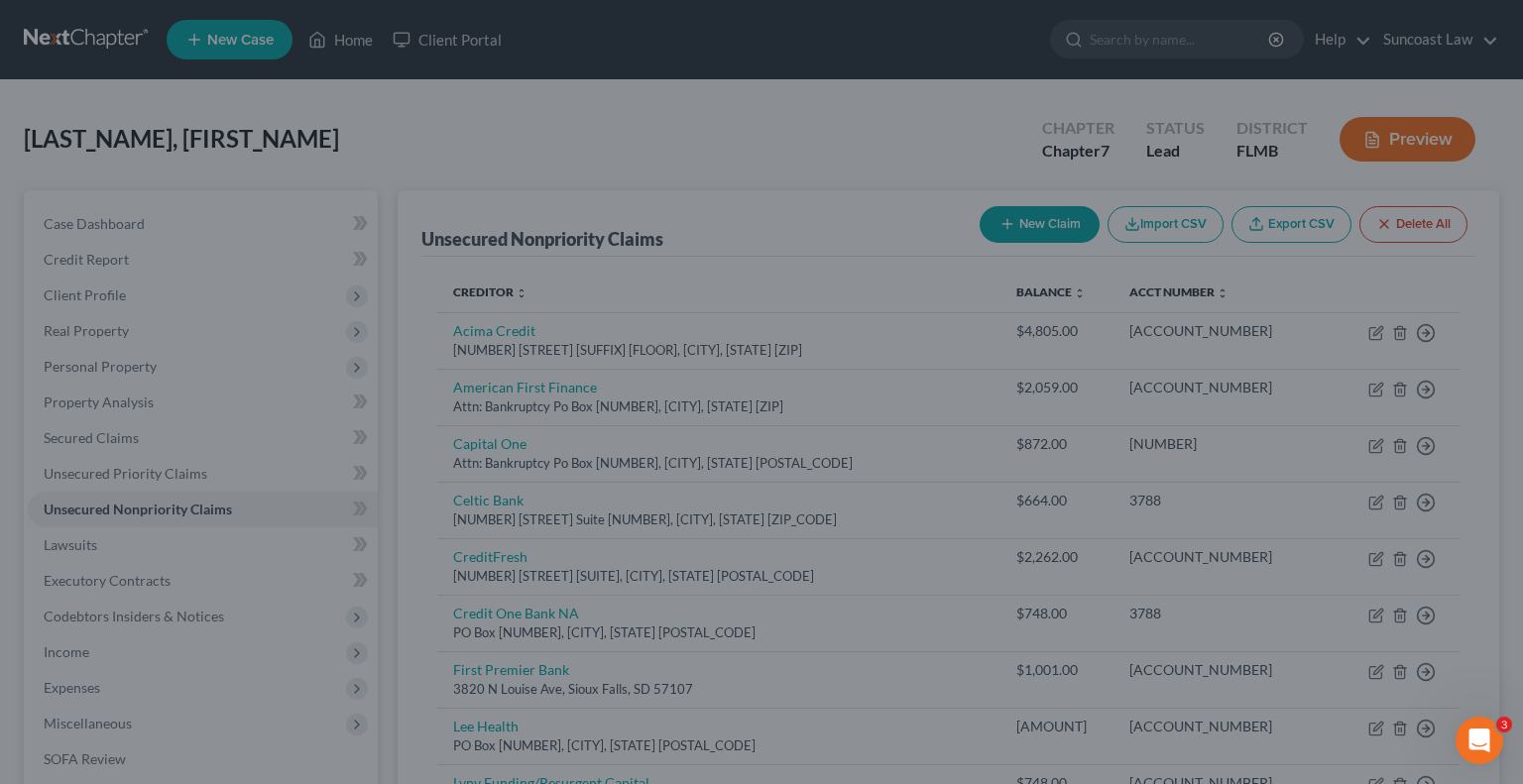 type on "0.00" 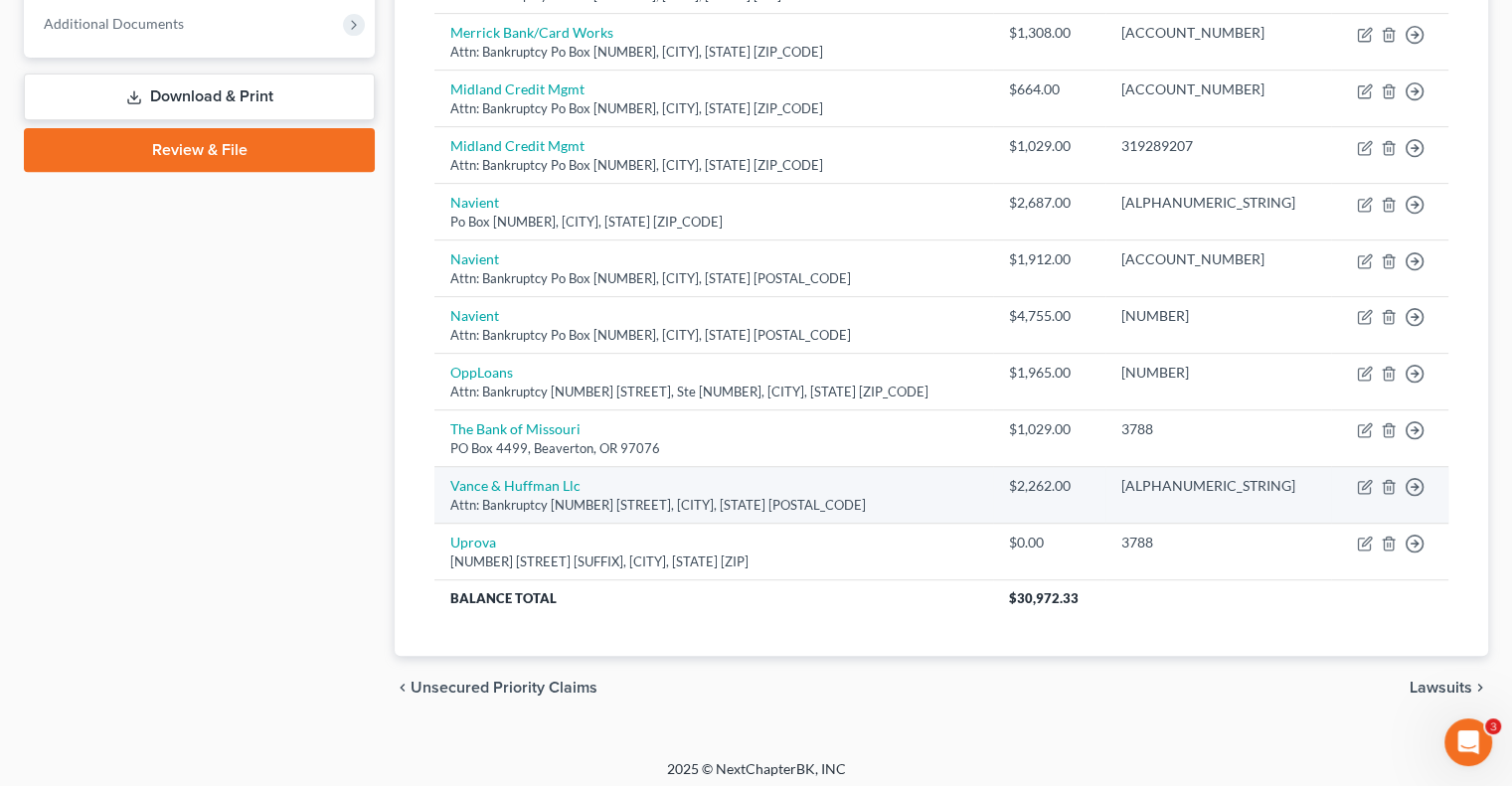 scroll, scrollTop: 813, scrollLeft: 0, axis: vertical 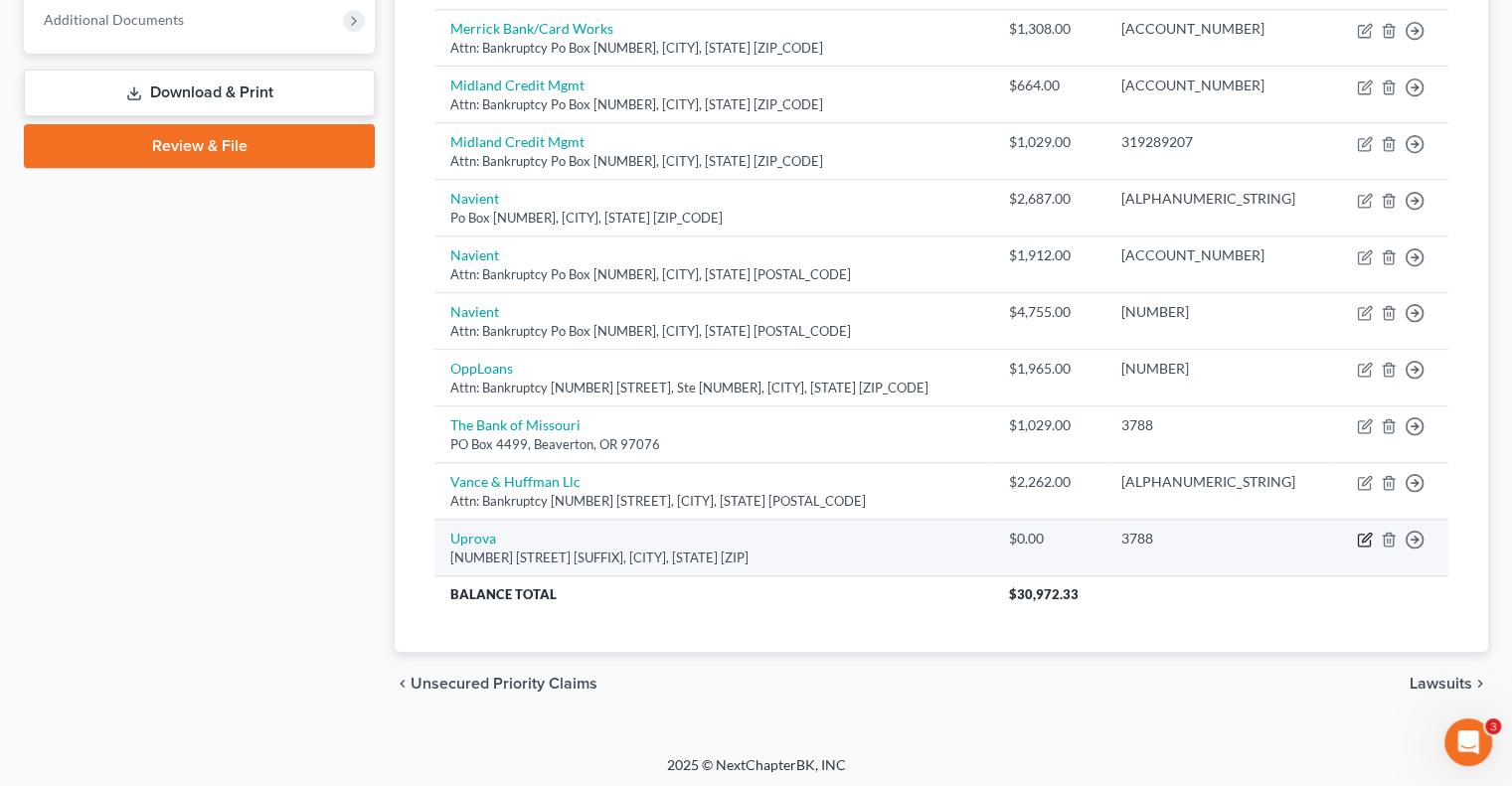 click 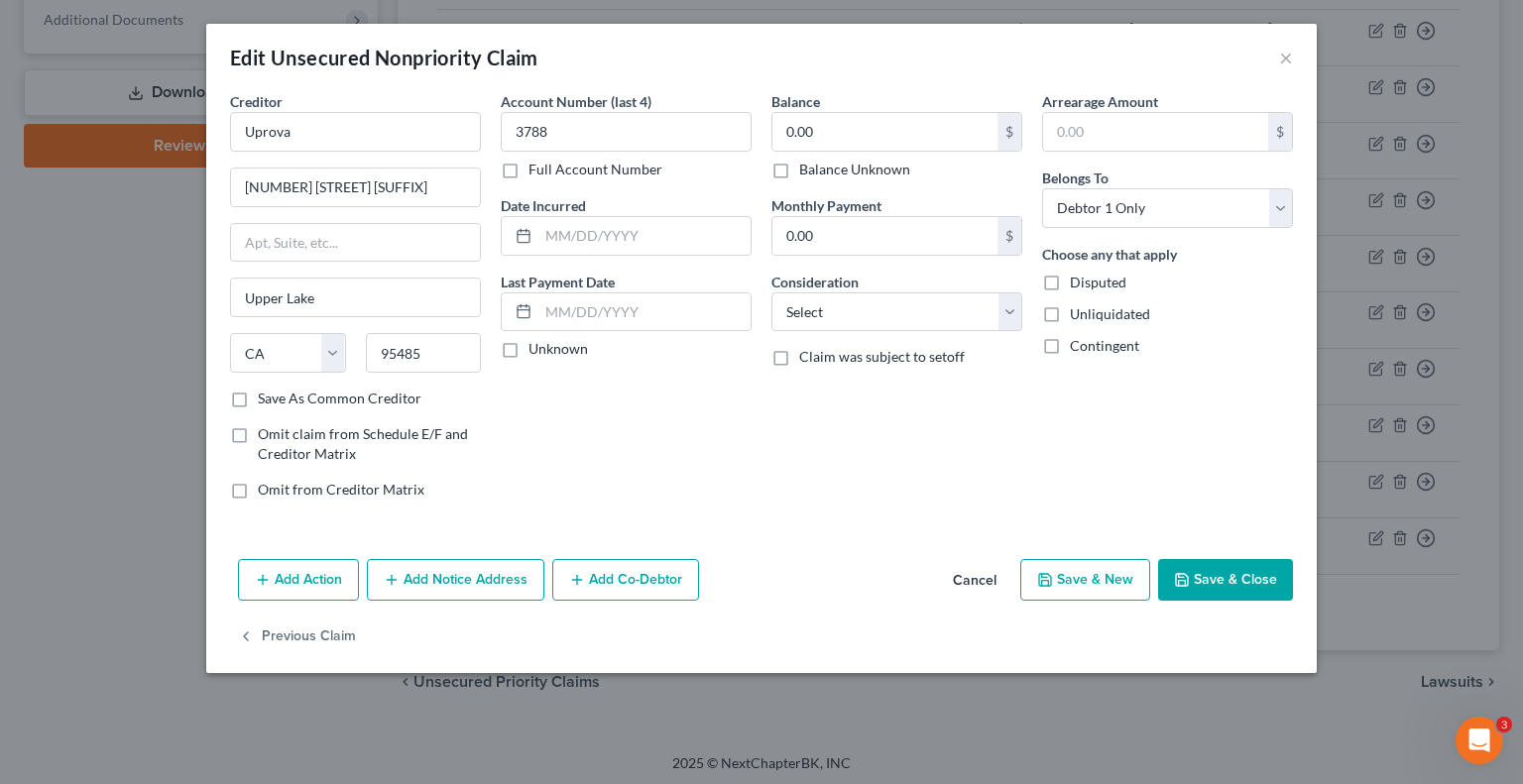 click on "Balance Unknown" at bounding box center [855, 169] 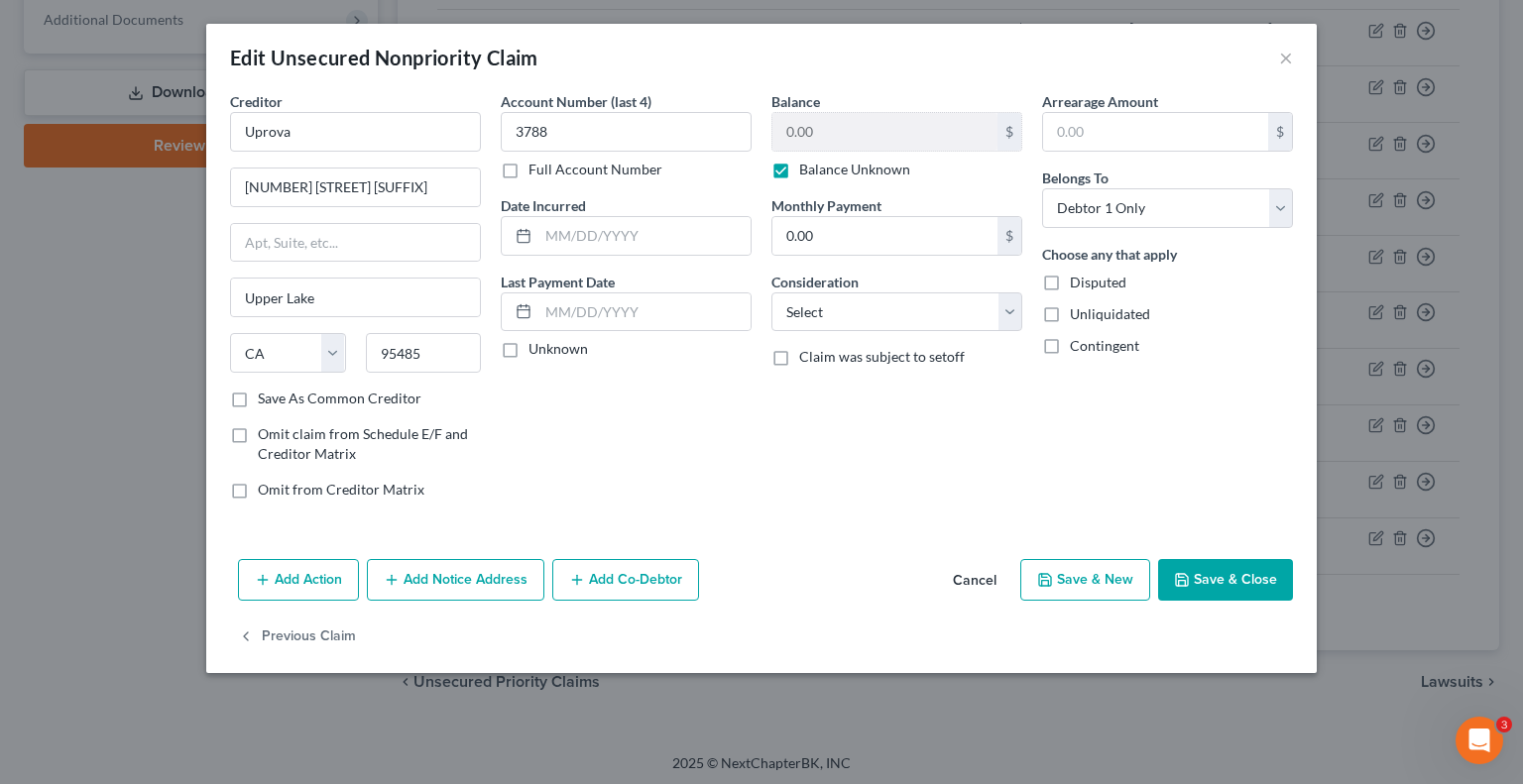 click on "Save & Close" at bounding box center [1226, 580] 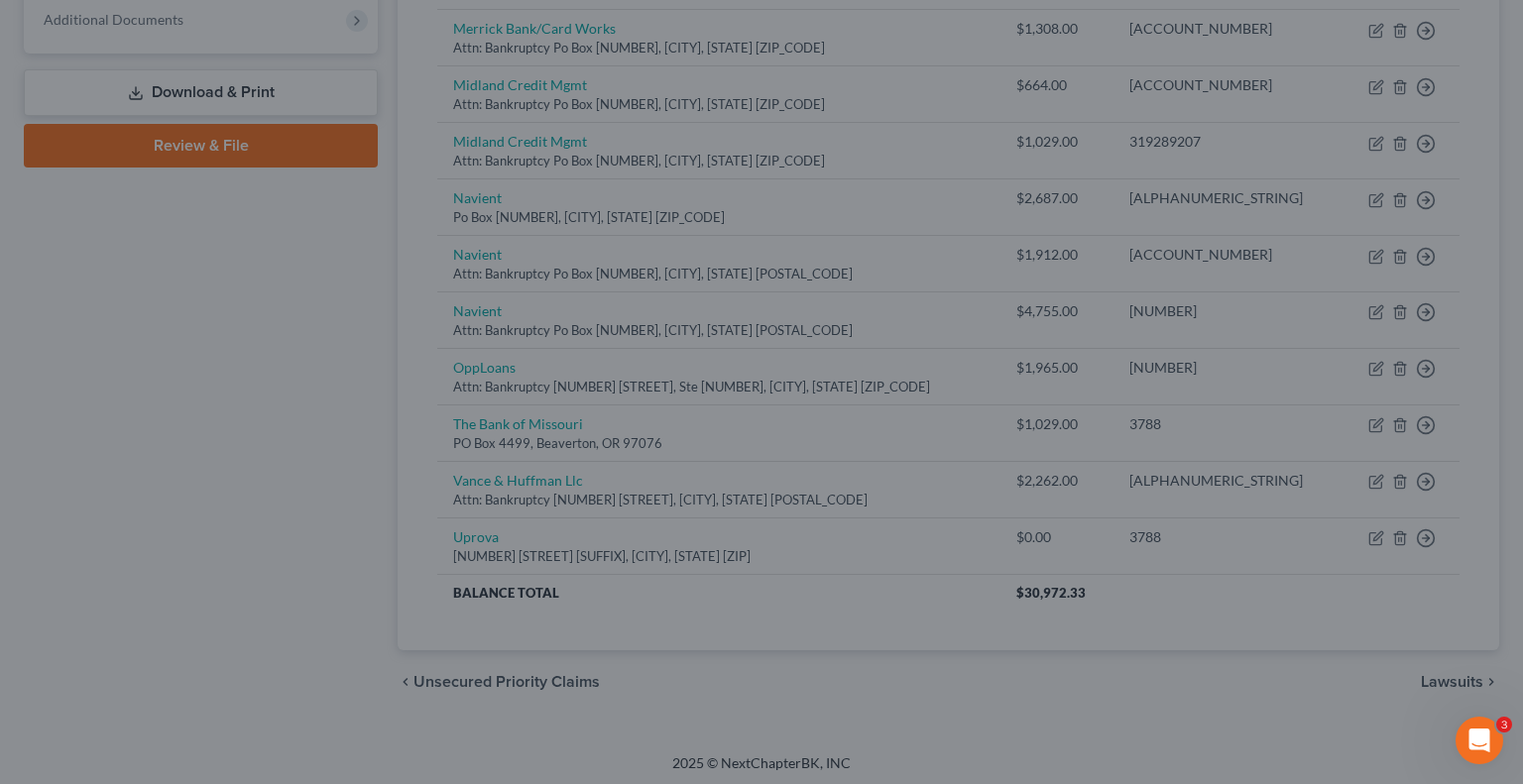 type on "0" 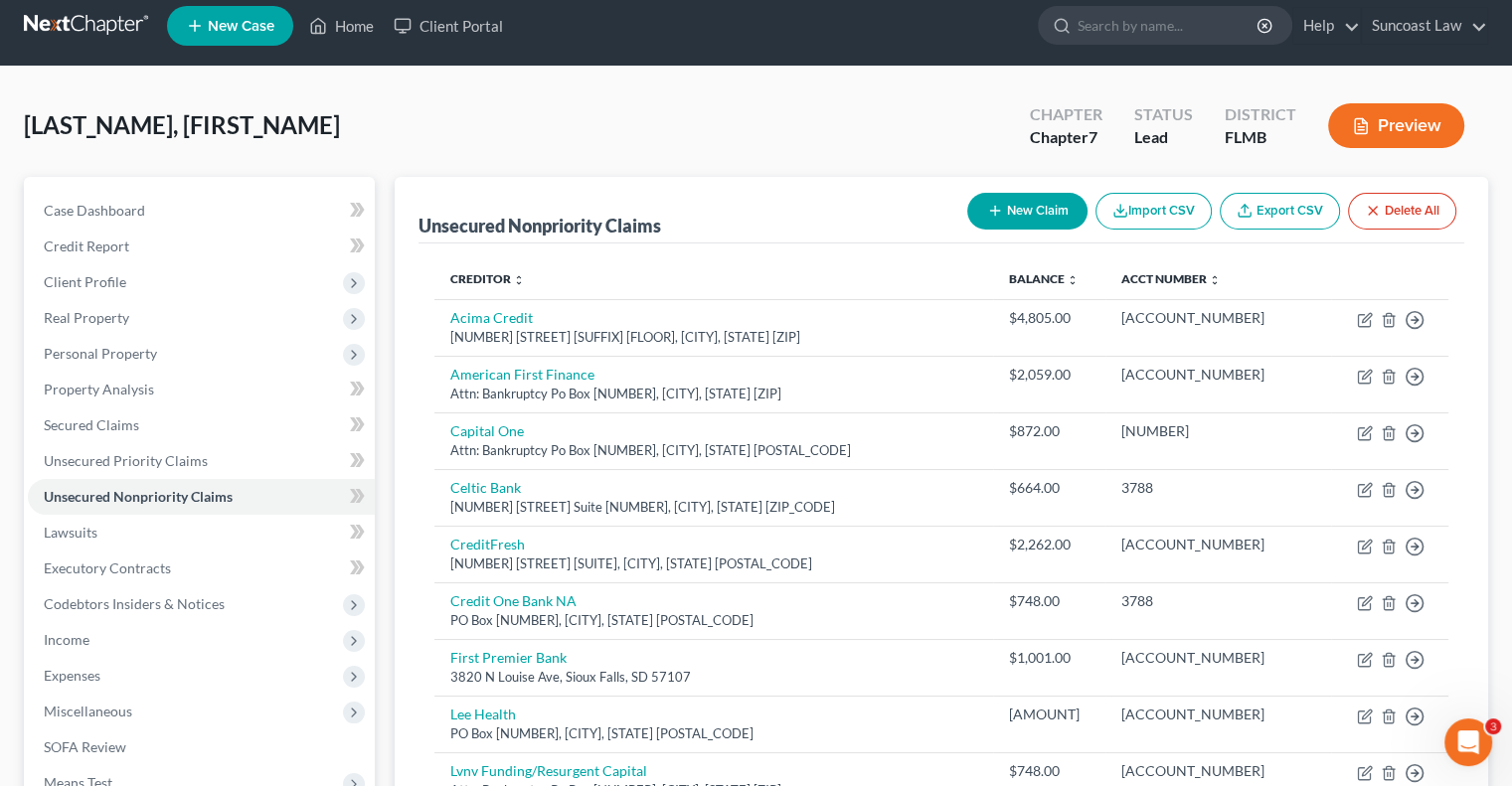 scroll, scrollTop: 0, scrollLeft: 0, axis: both 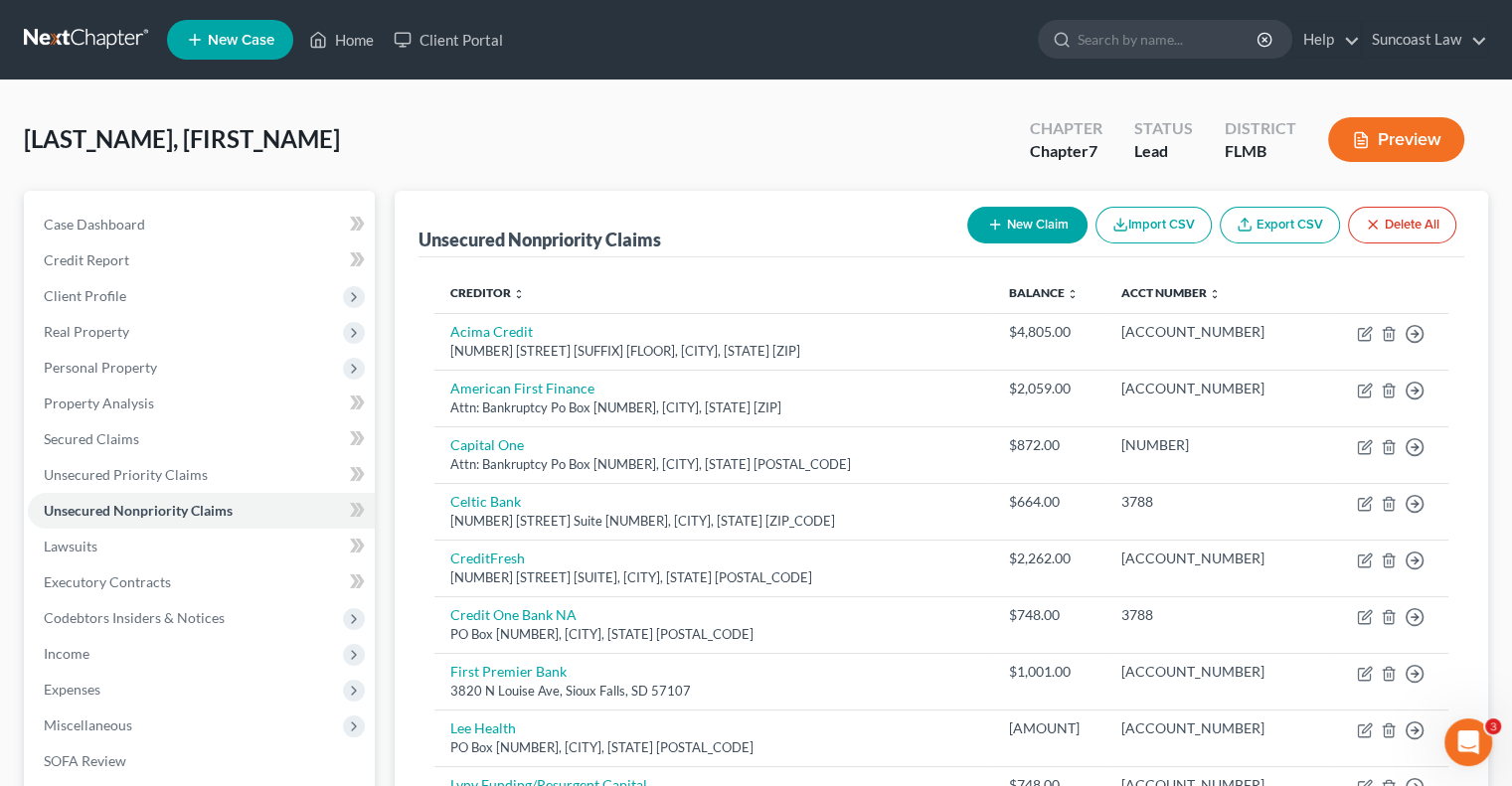click on "New Claim" at bounding box center [1027, 225] 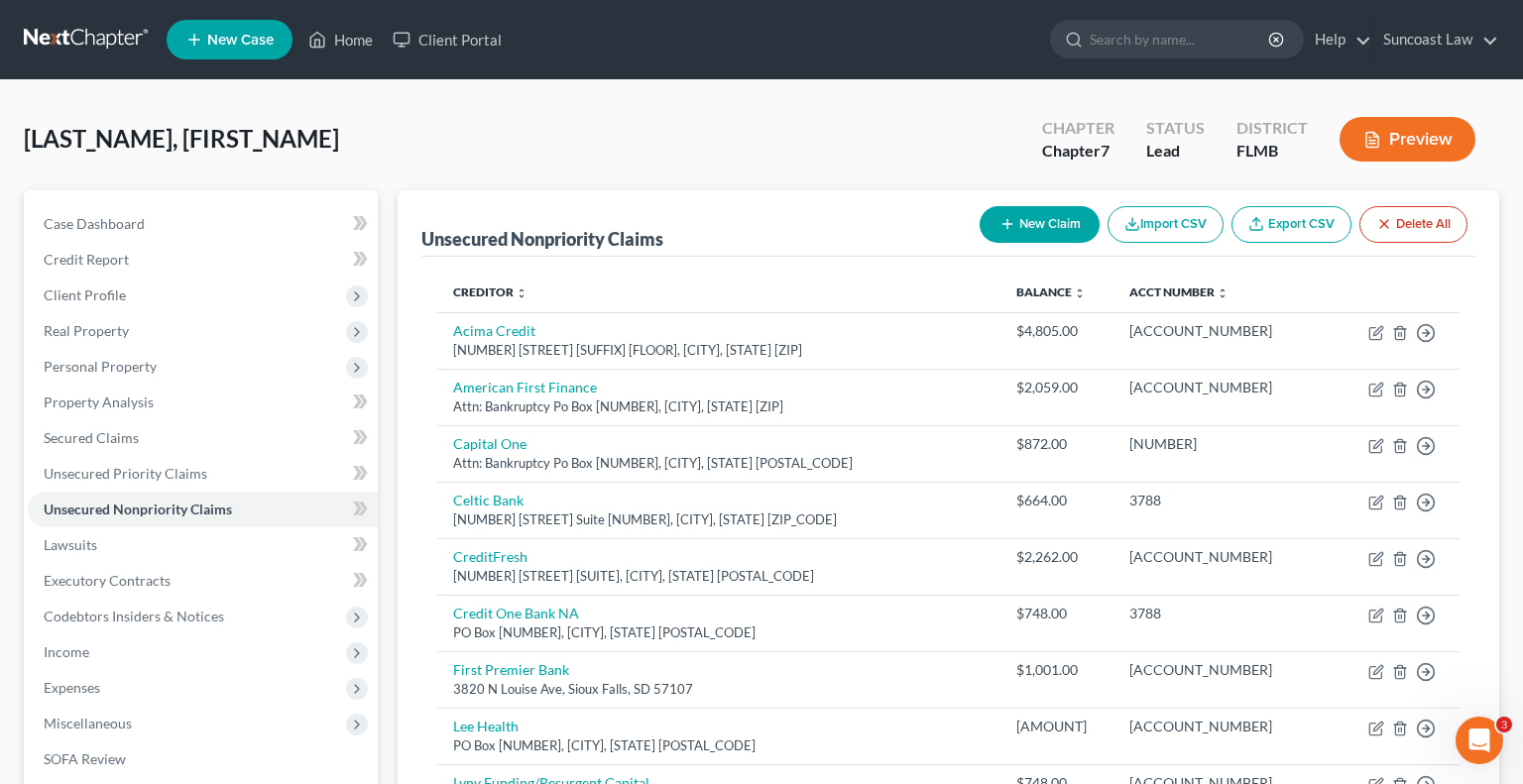 select on "0" 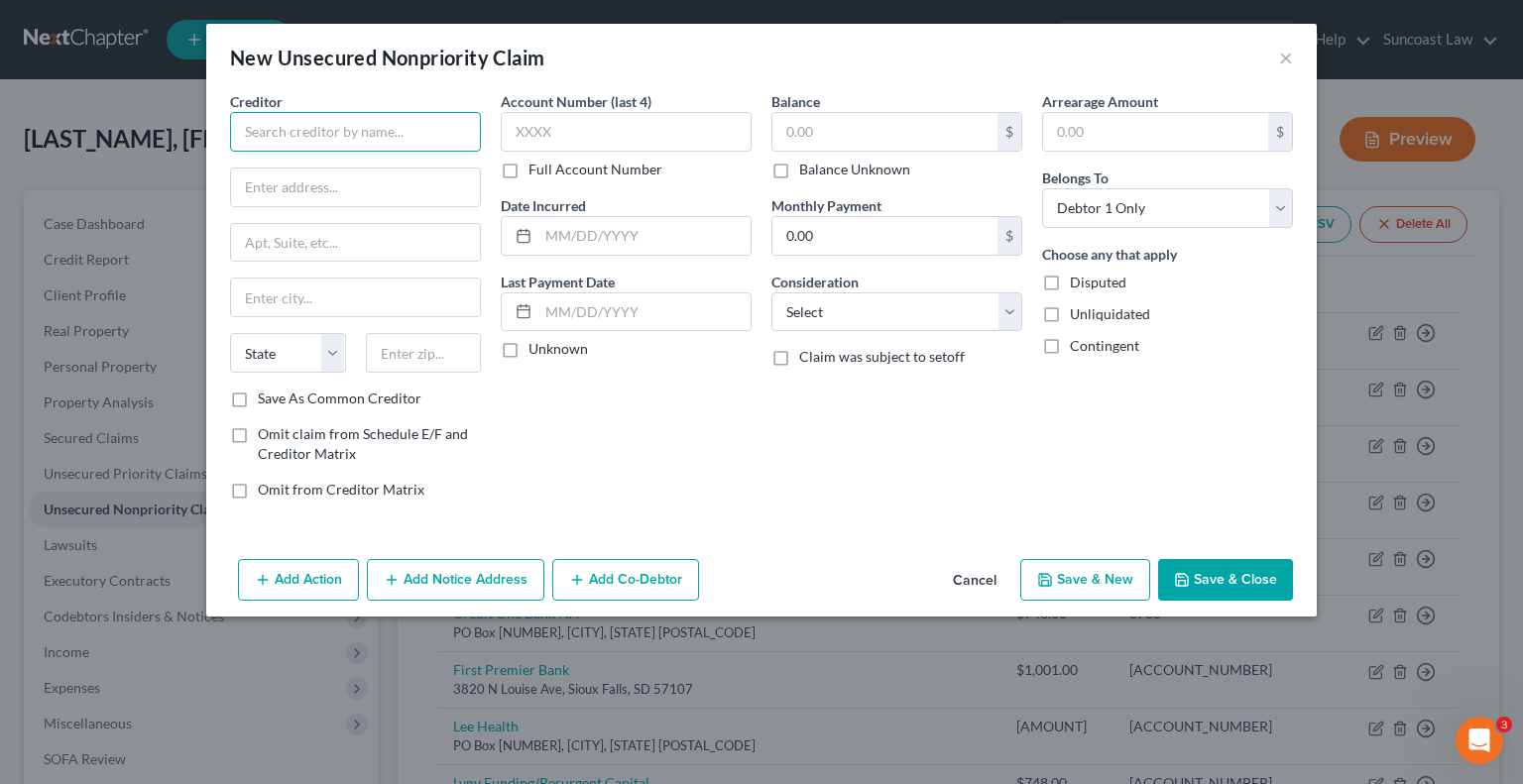 click at bounding box center (355, 132) 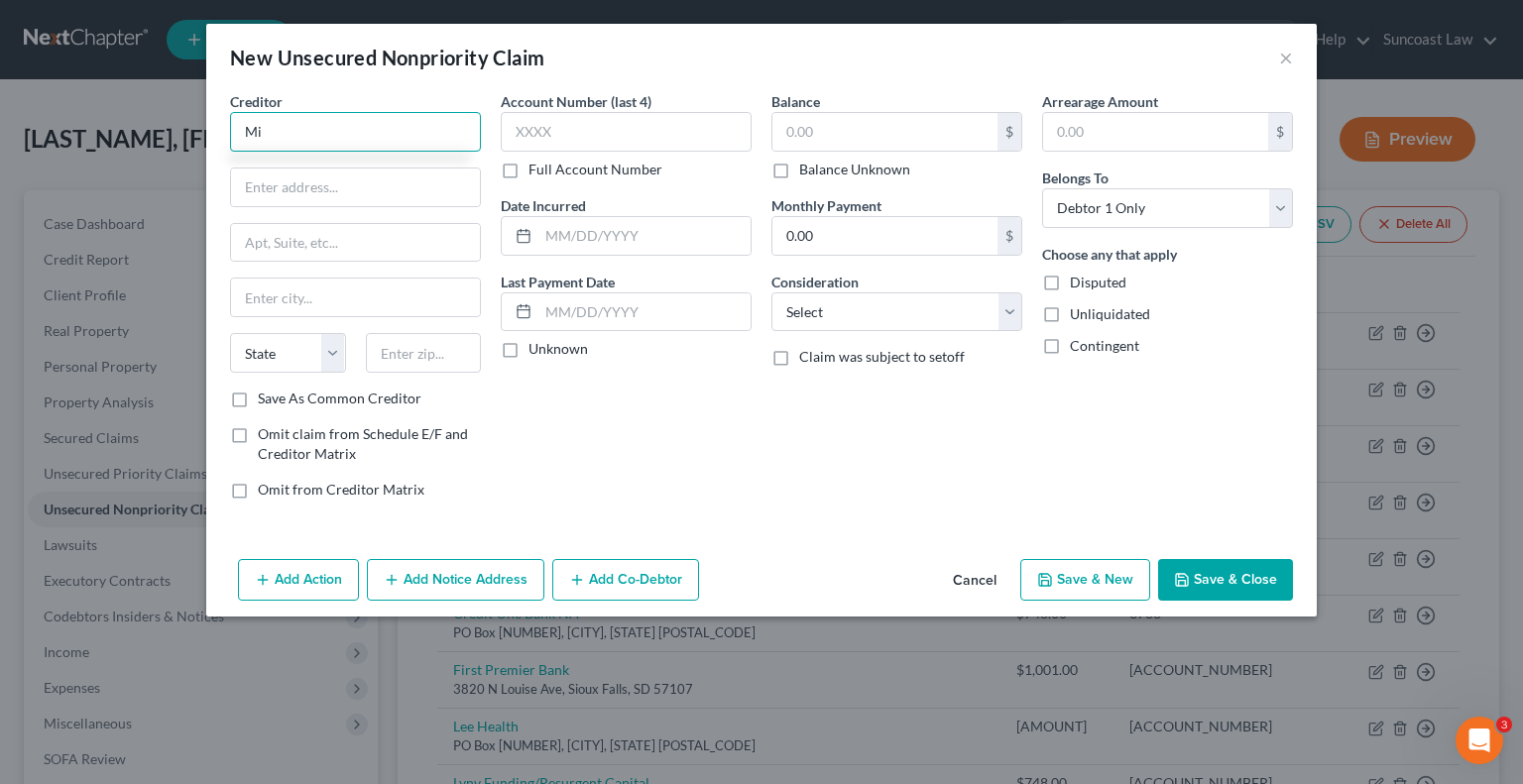 type on "M" 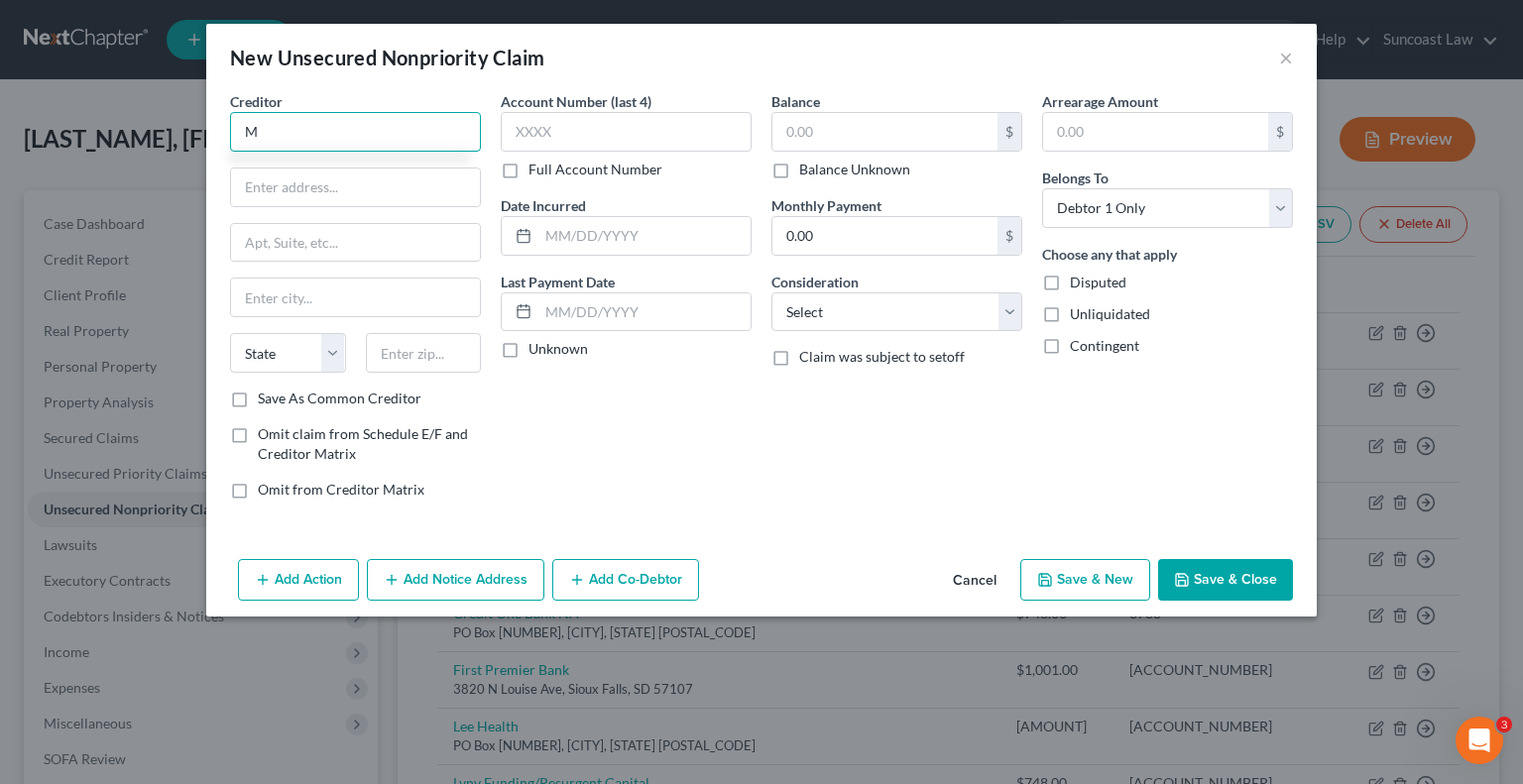 type 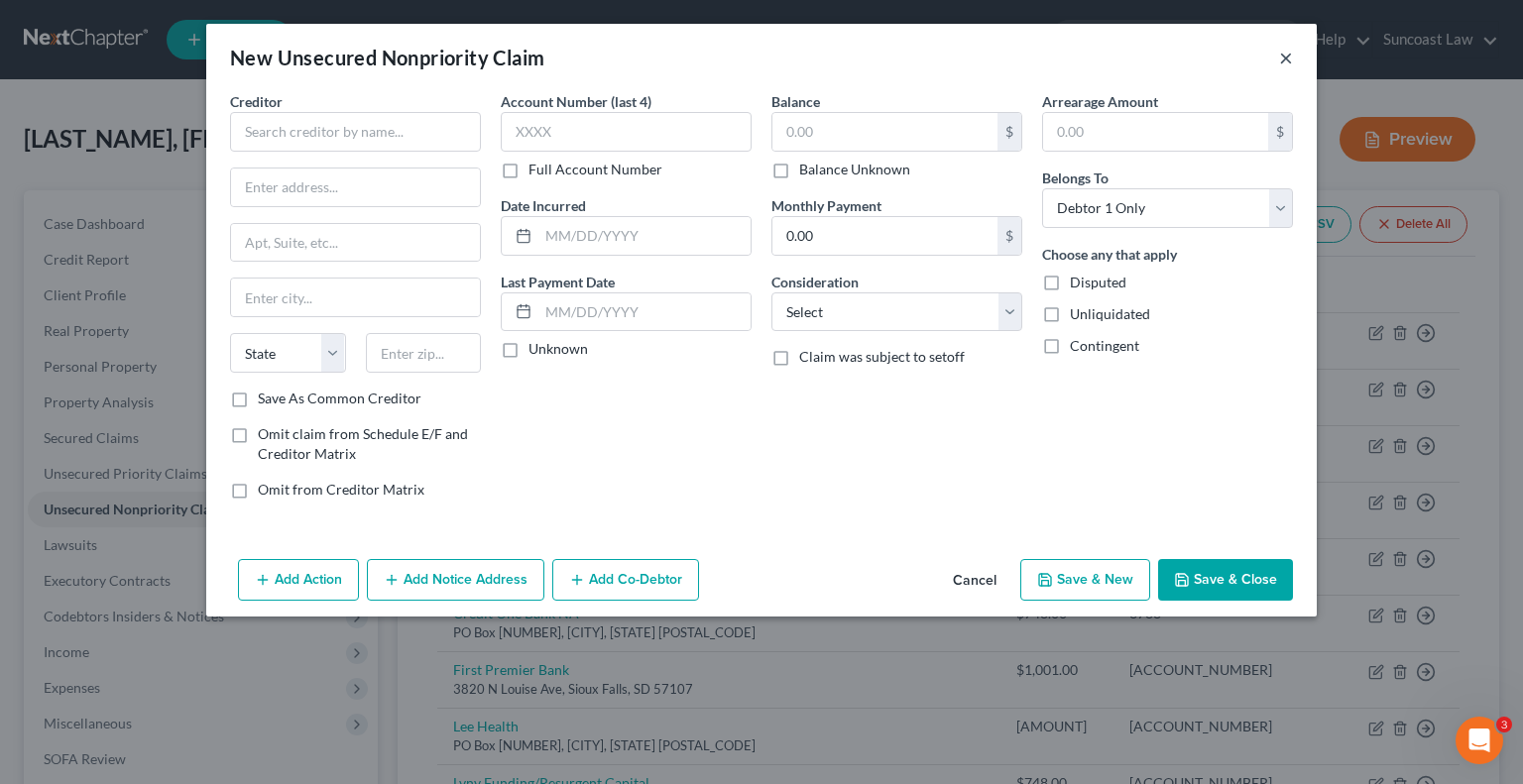 click on "×" at bounding box center (1286, 57) 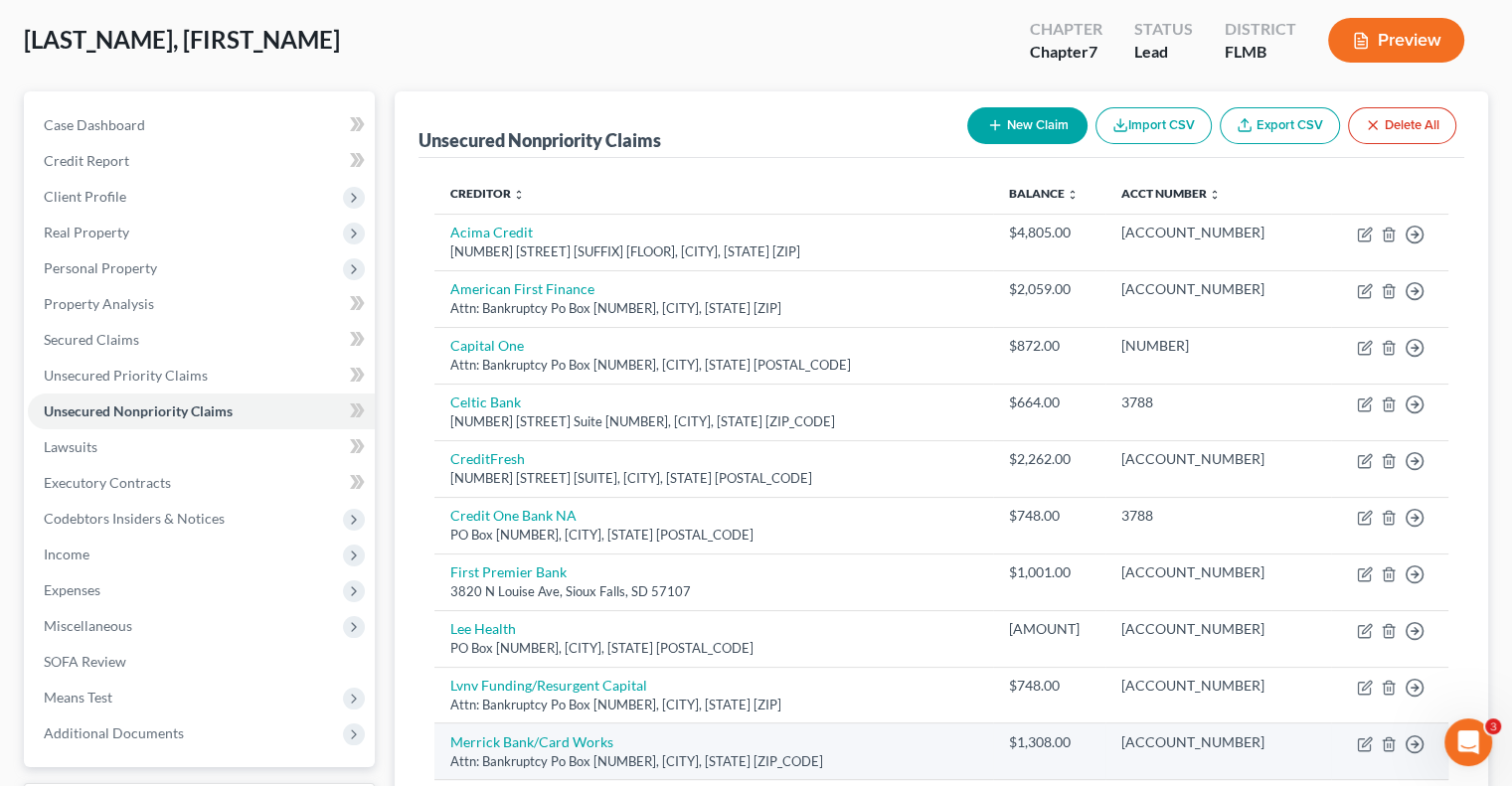 scroll, scrollTop: 0, scrollLeft: 0, axis: both 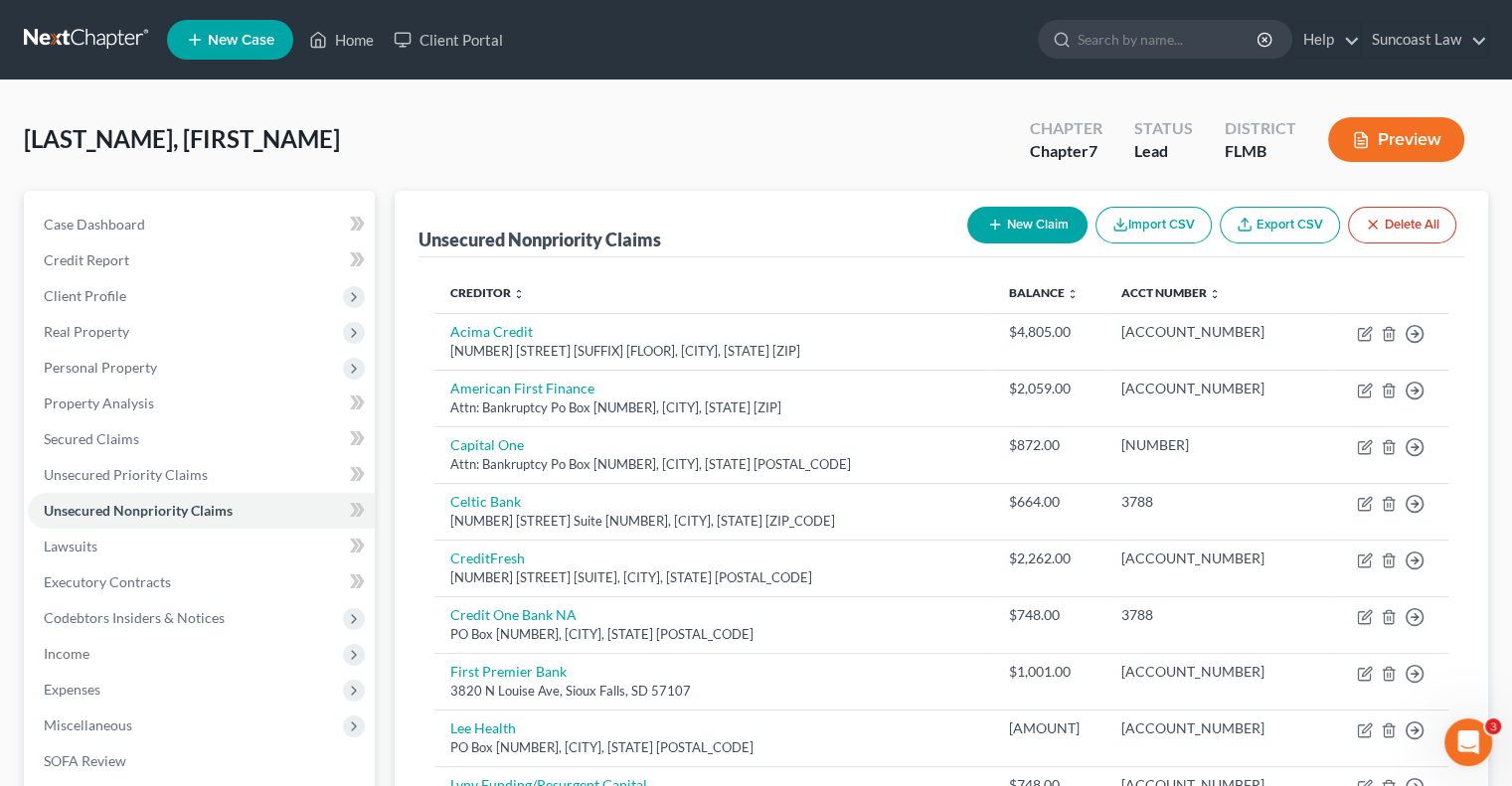 click on "New Claim" at bounding box center [1027, 225] 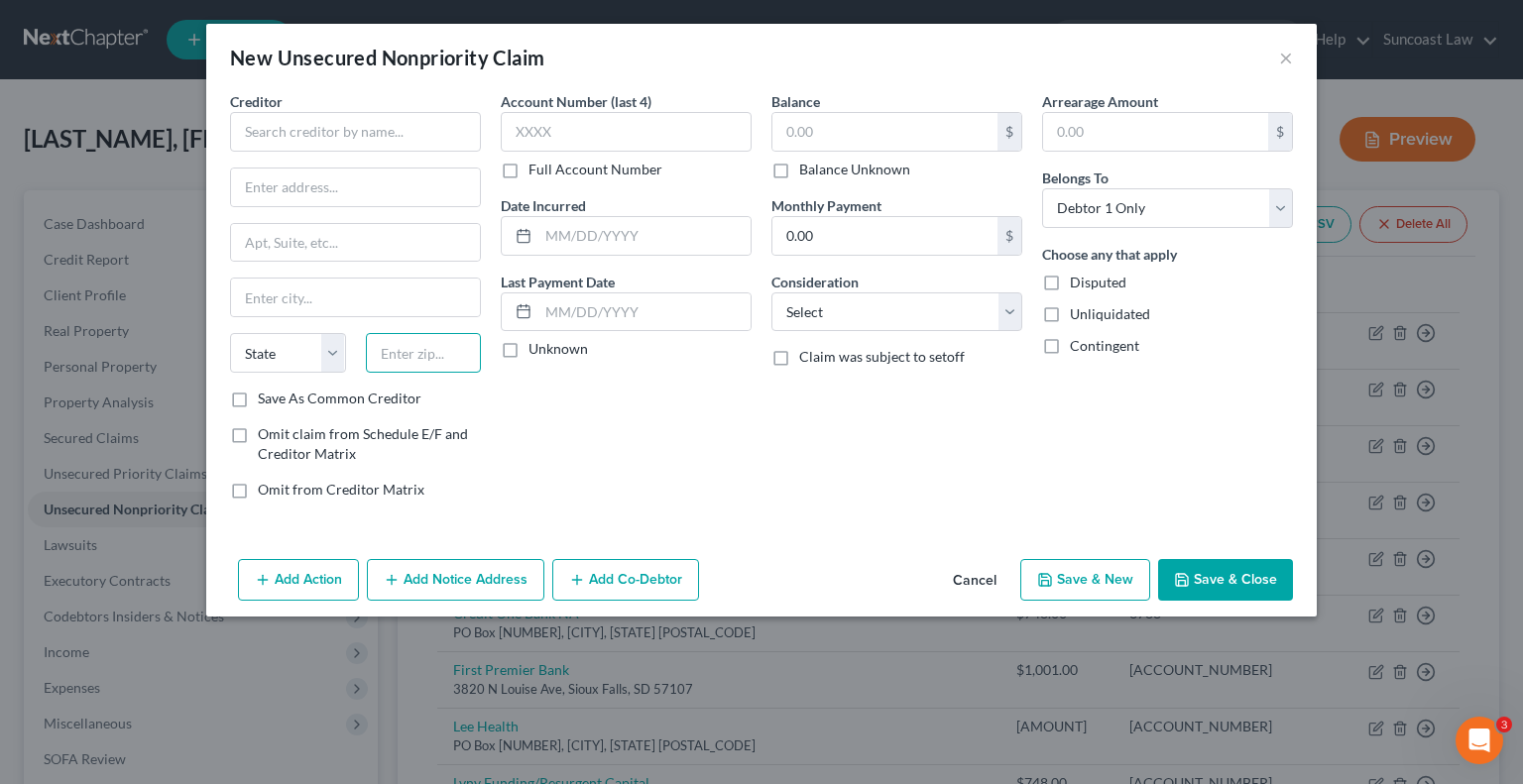 click at bounding box center (423, 353) 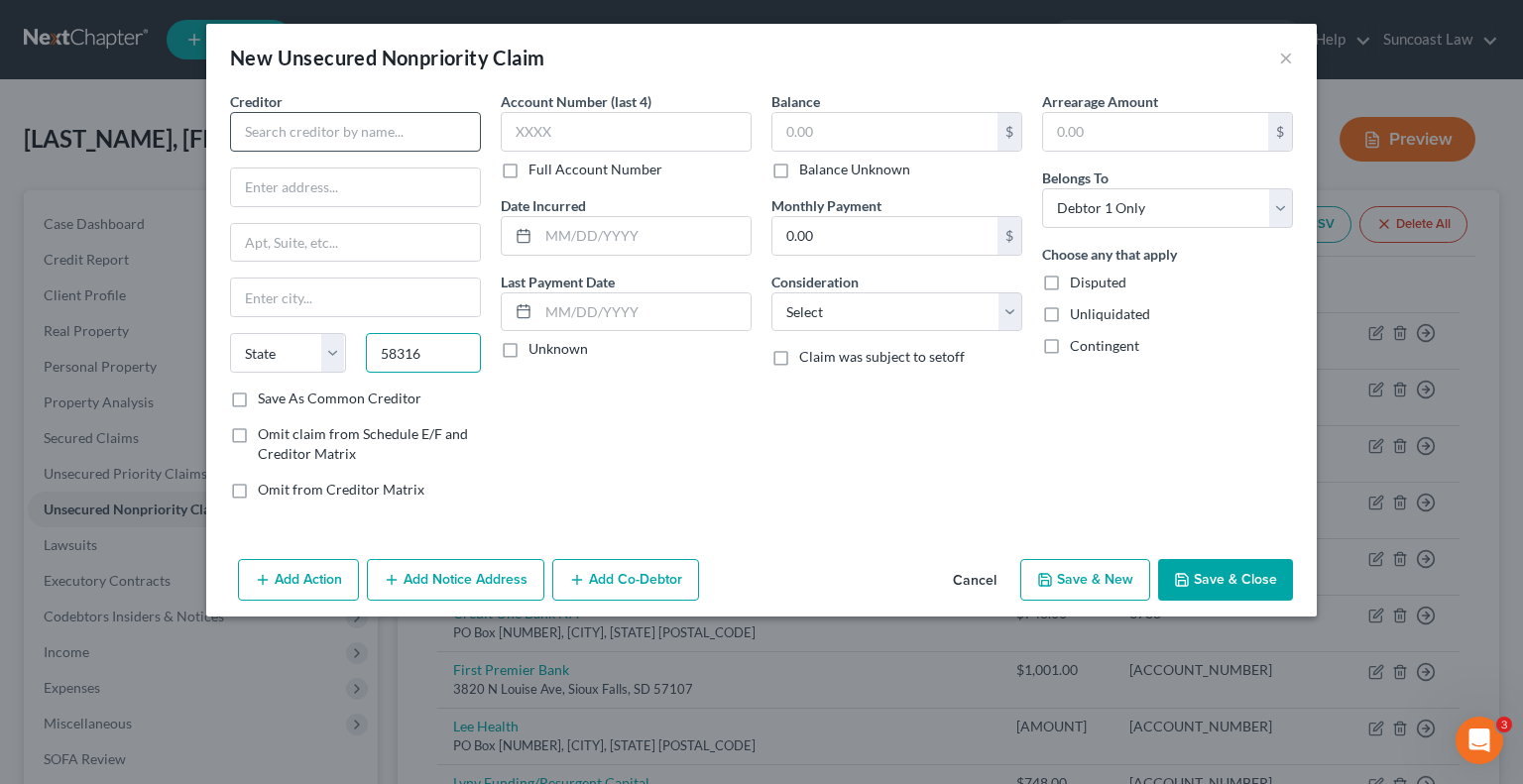 type on "58316" 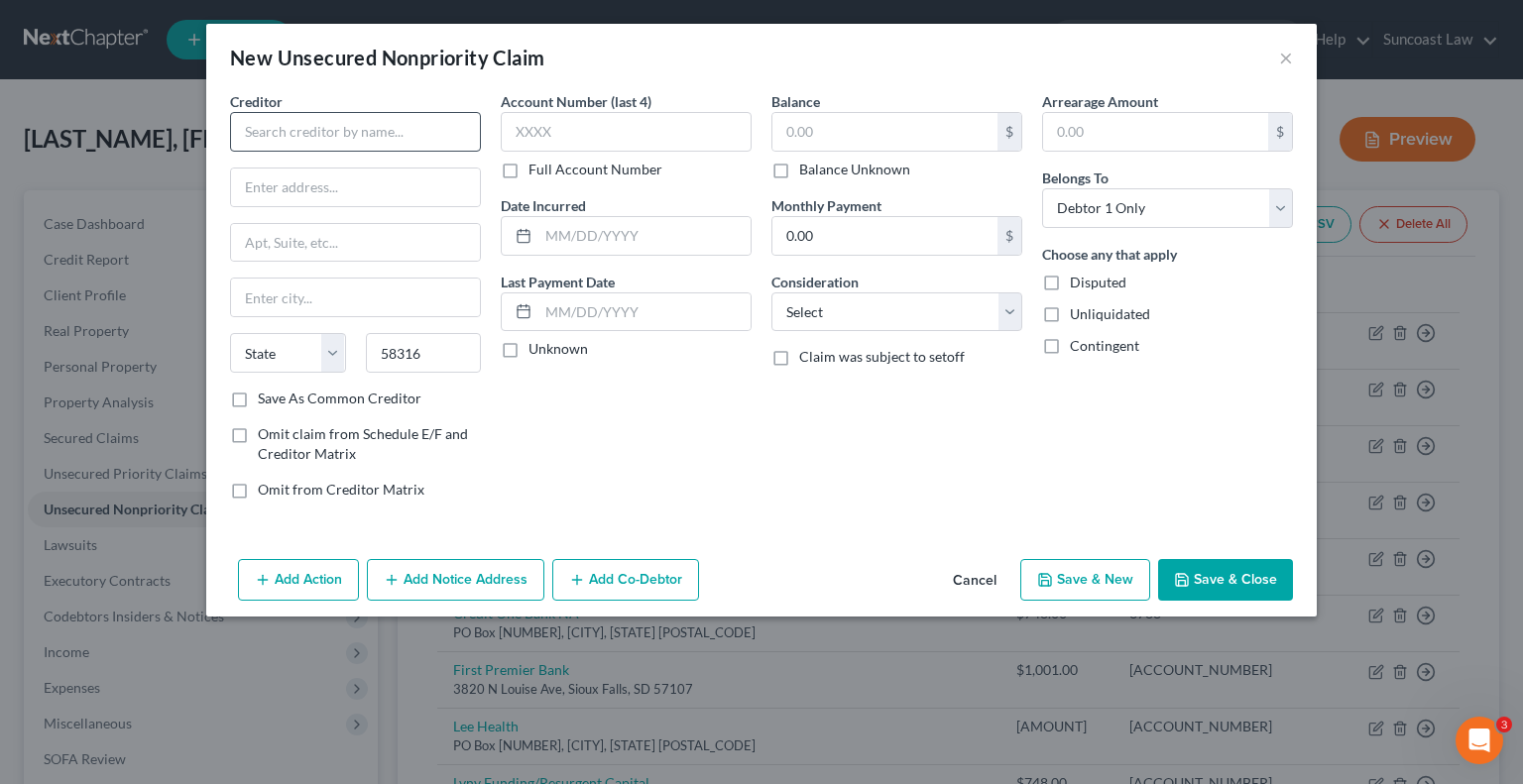 type on "Belcourt" 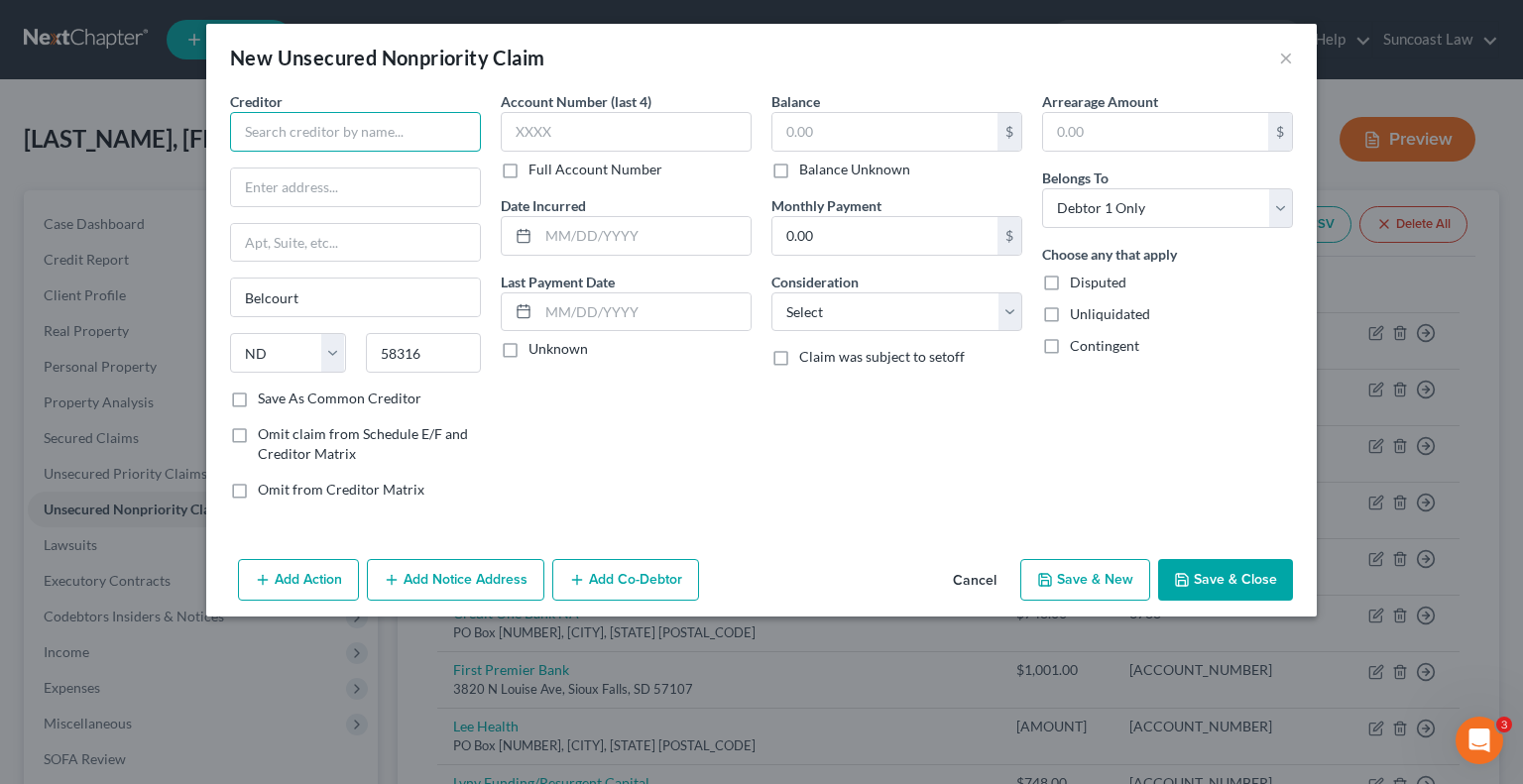 click at bounding box center (355, 132) 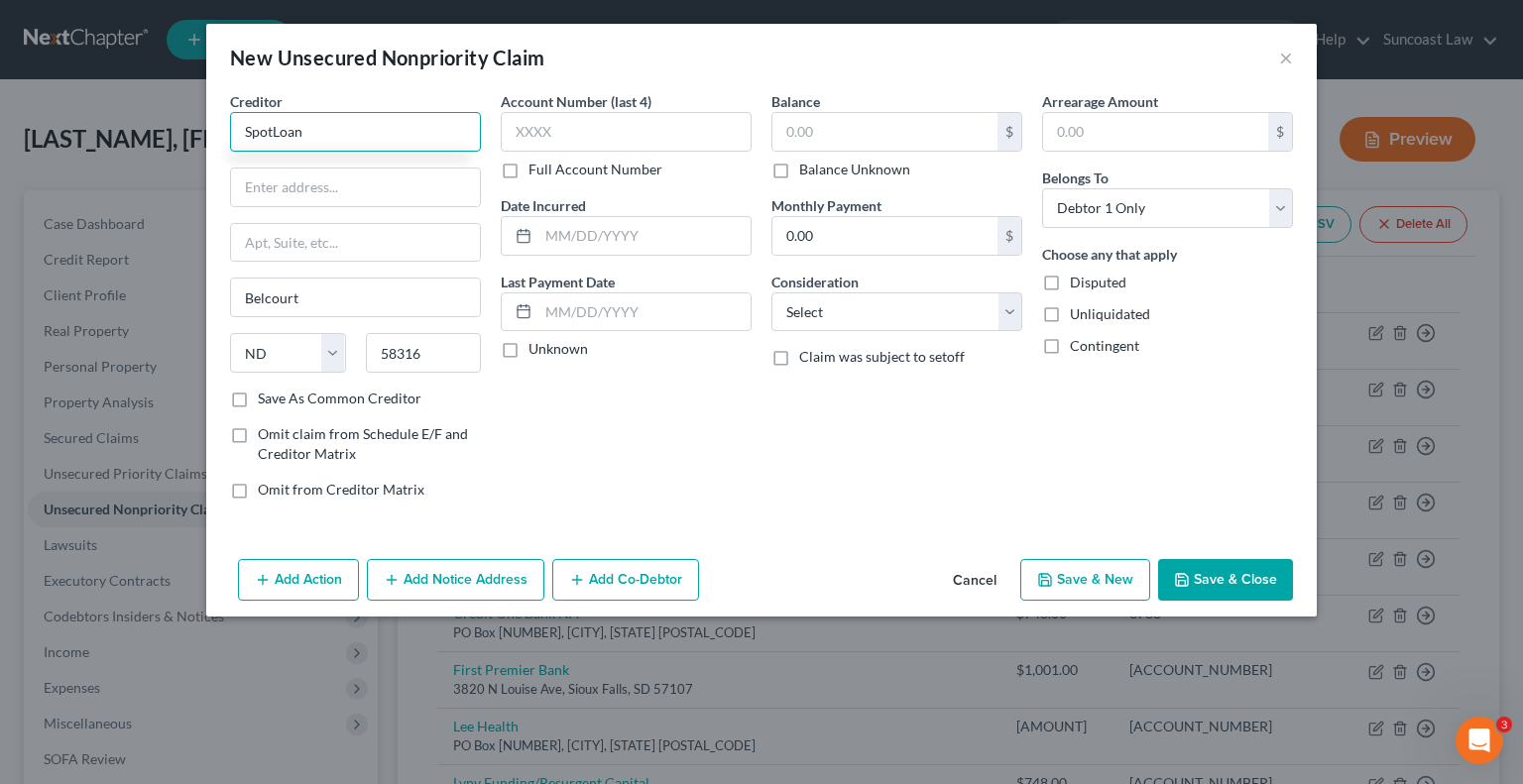 type on "SpotLoan" 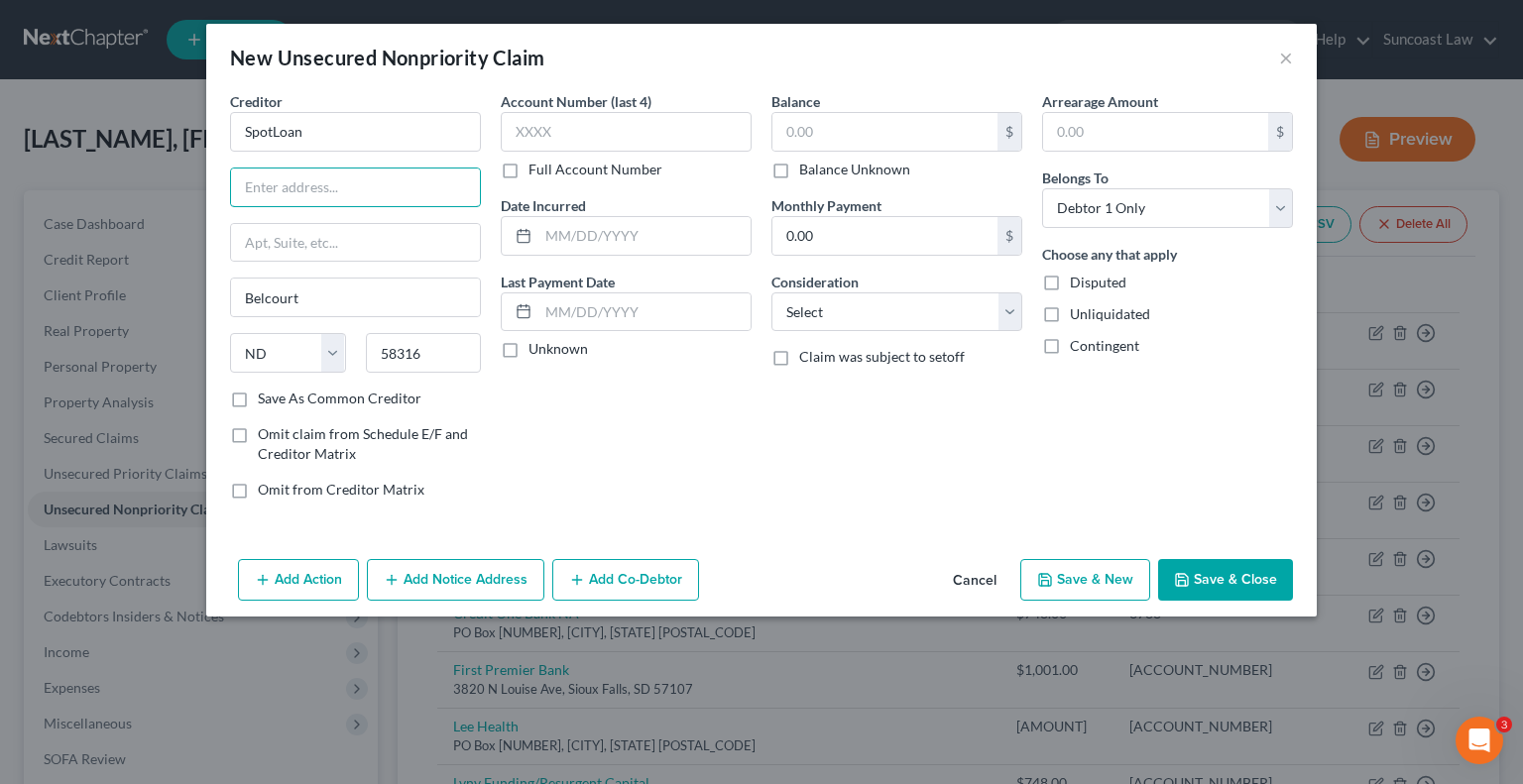 paste on "P.O. Box [NUMBER]" 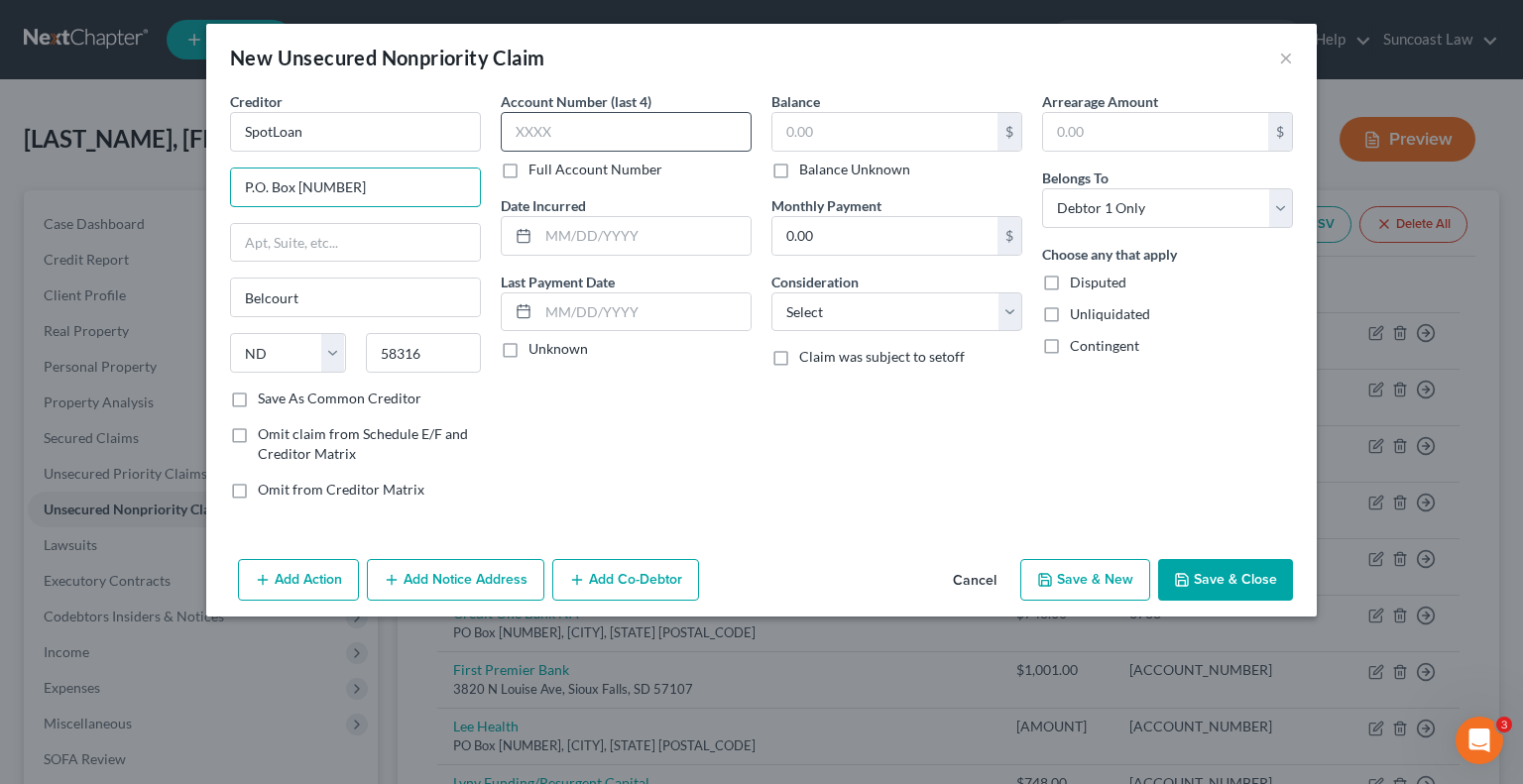 type on "P.O. Box [NUMBER]" 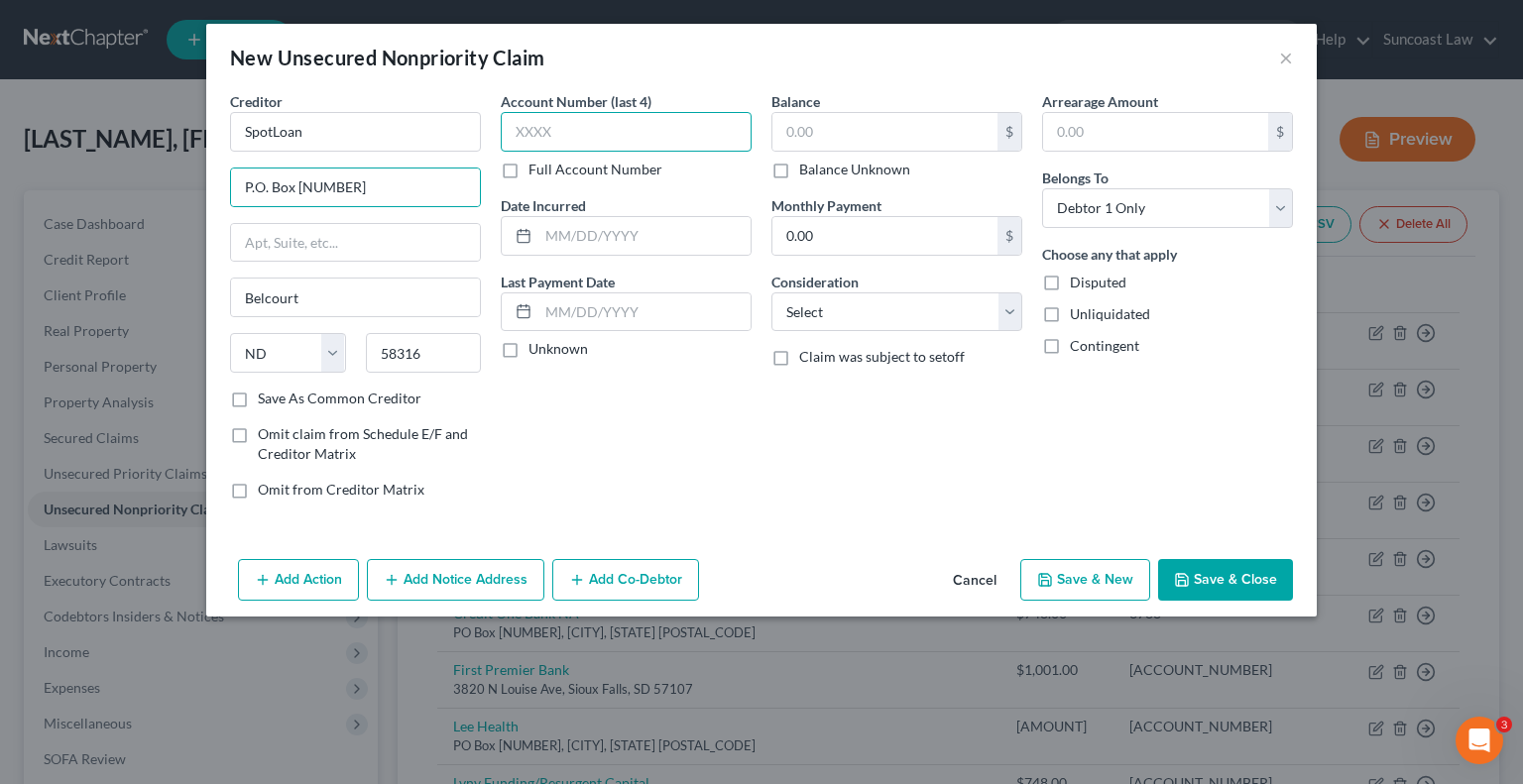click at bounding box center (626, 132) 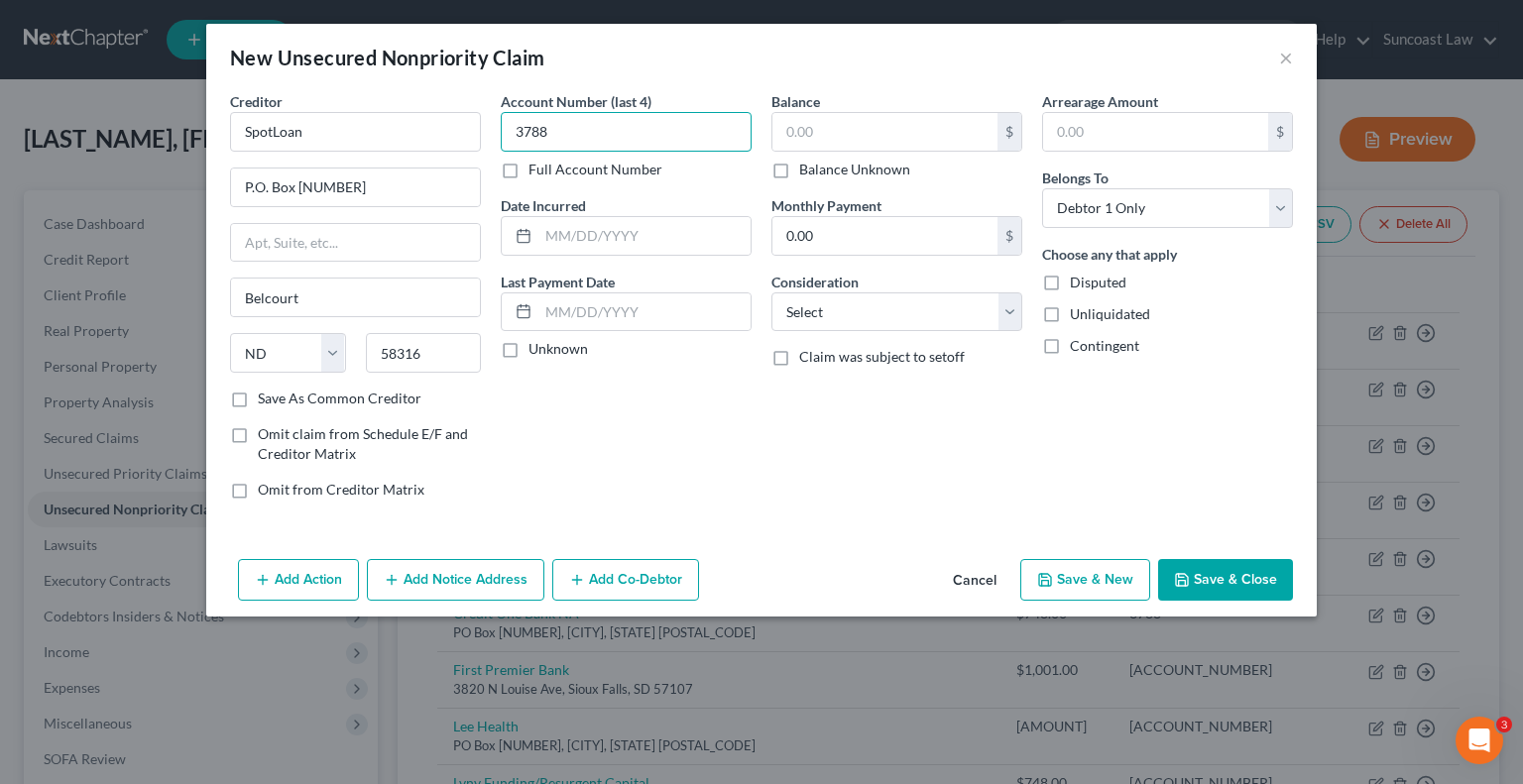type on "3788" 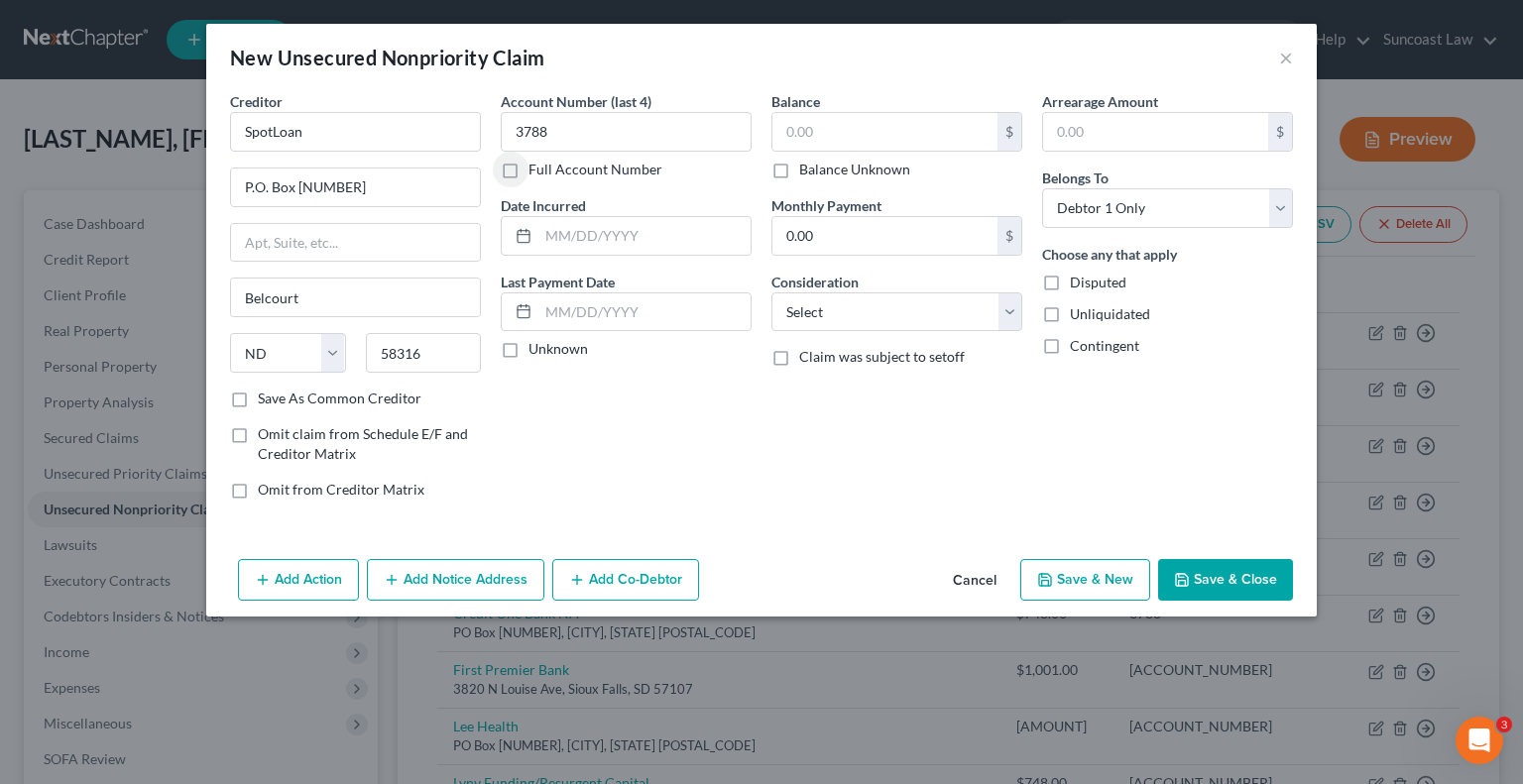 click on "Balance Unknown" at bounding box center (855, 169) 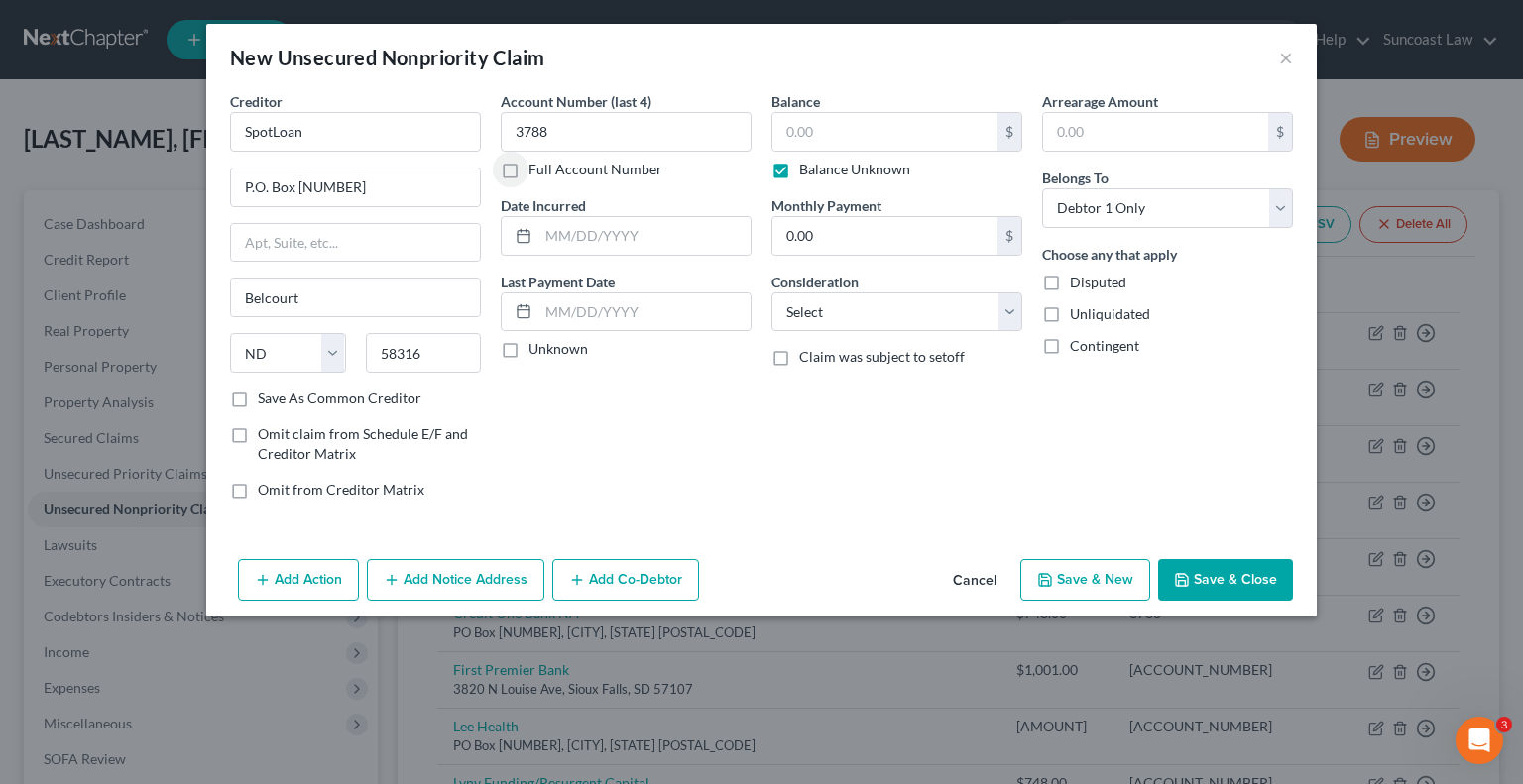 type on "0.00" 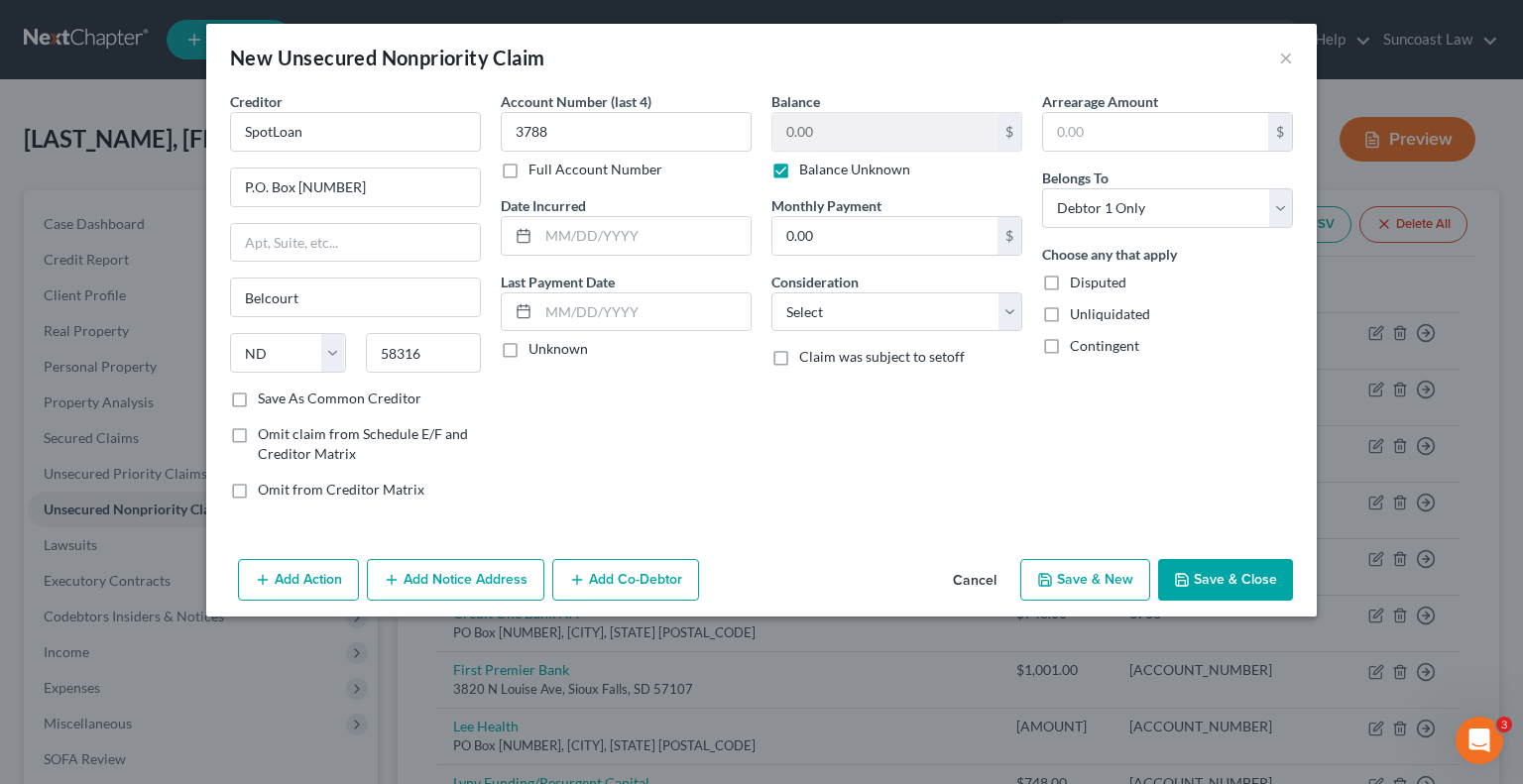 click on "Save & Close" at bounding box center (1226, 580) 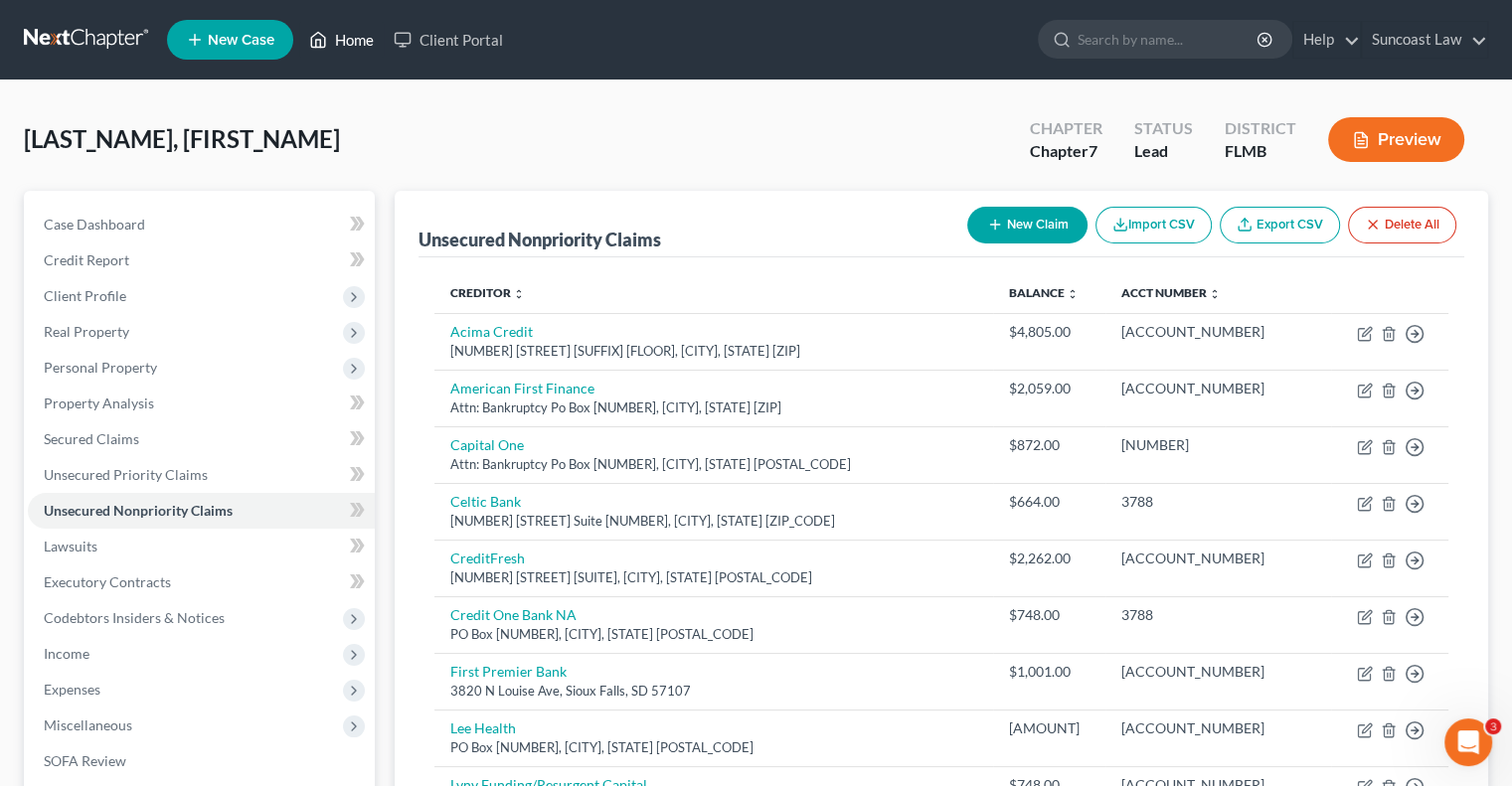 click on "Home" at bounding box center [341, 40] 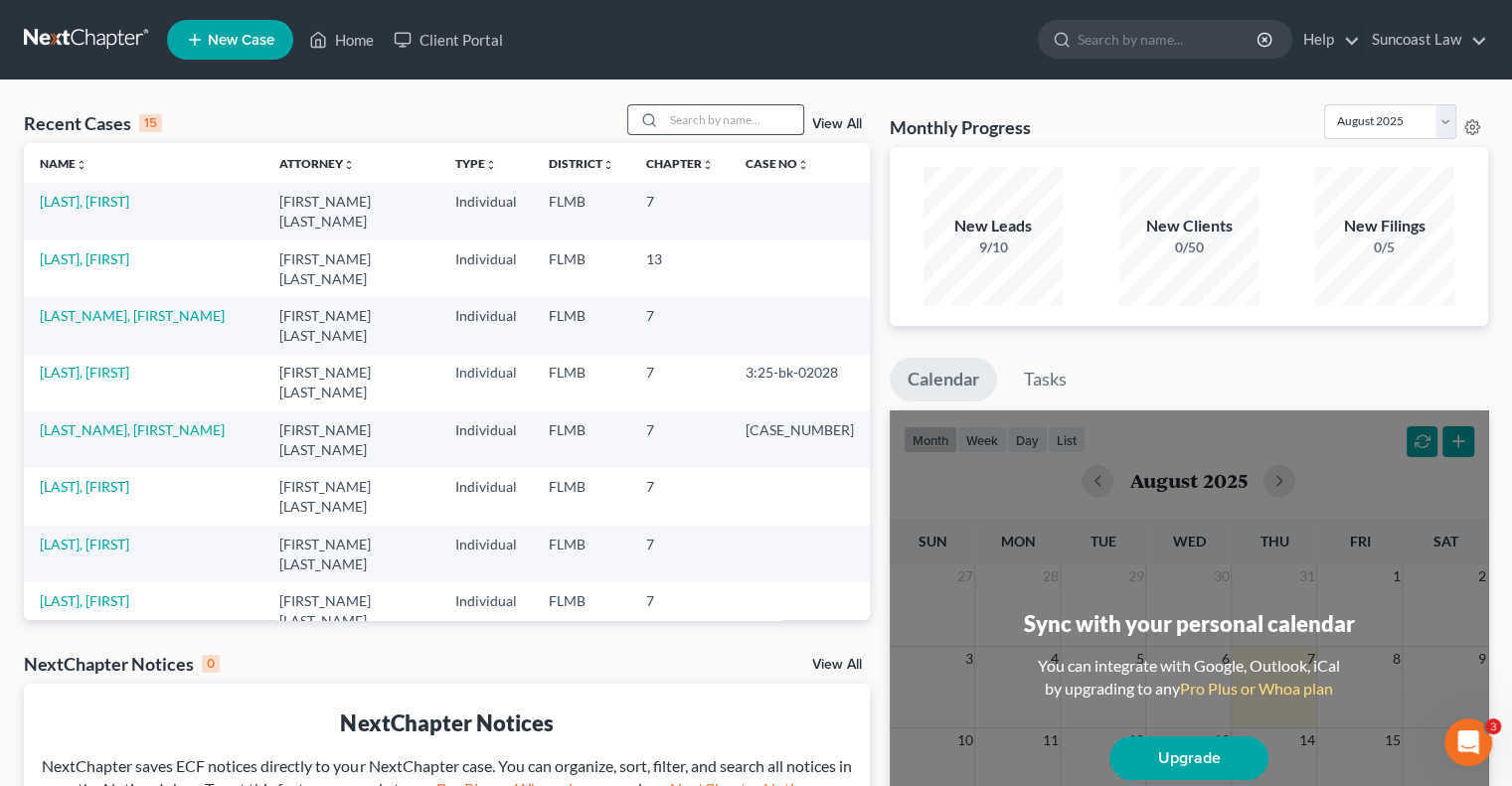 click at bounding box center (734, 119) 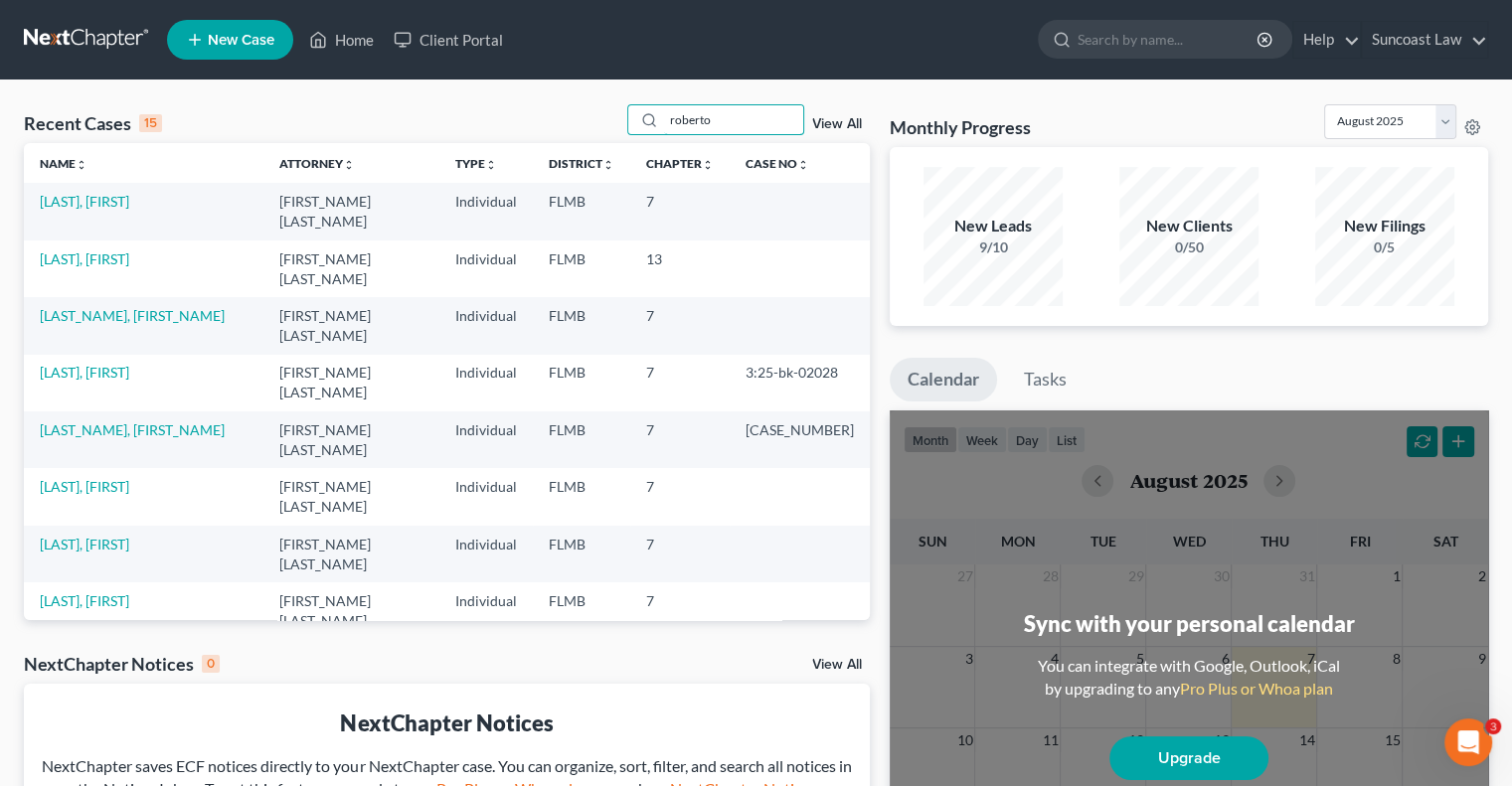 type on "roberto" 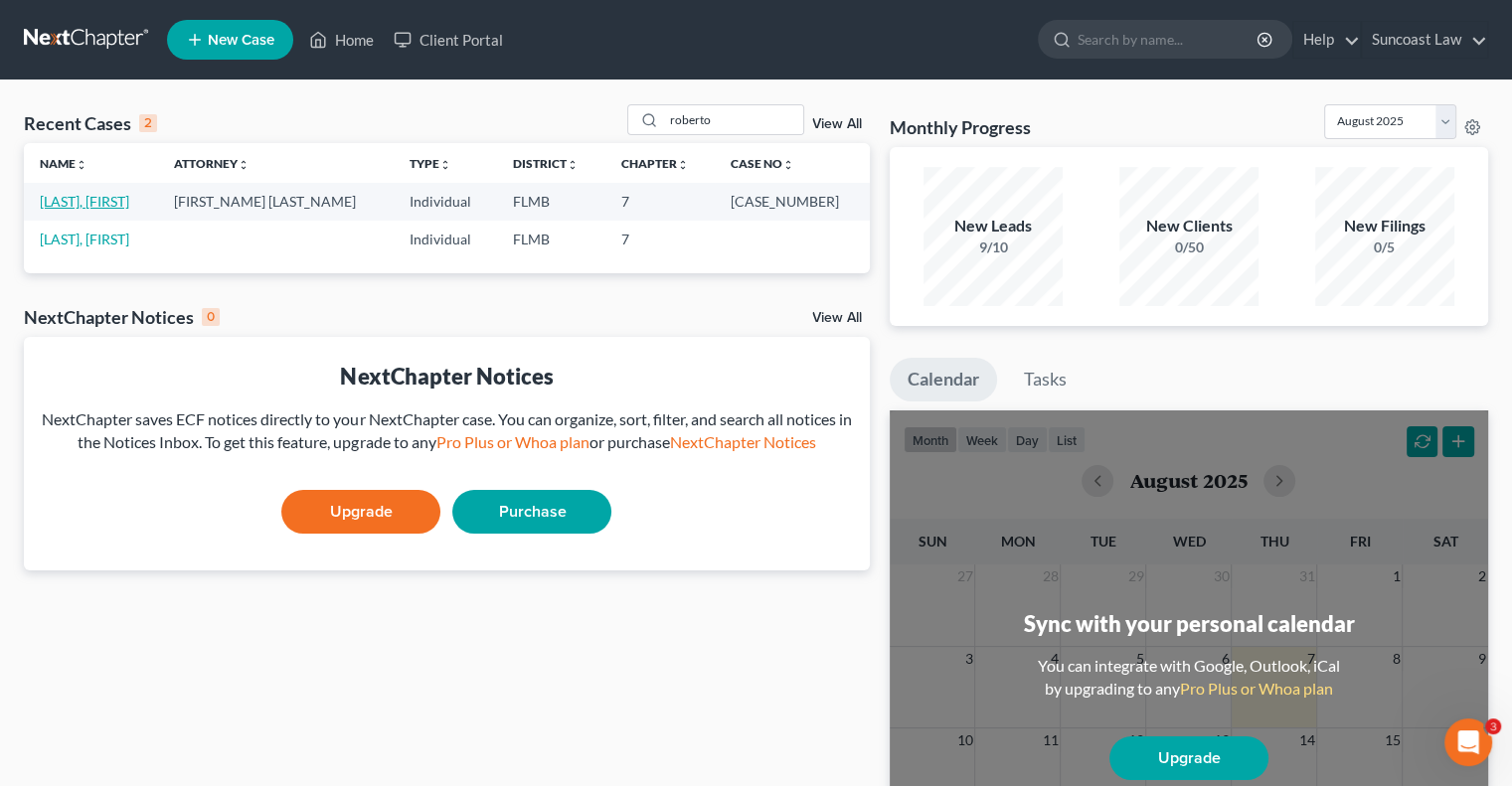 click on "[LAST], [FIRST]" at bounding box center (84, 201) 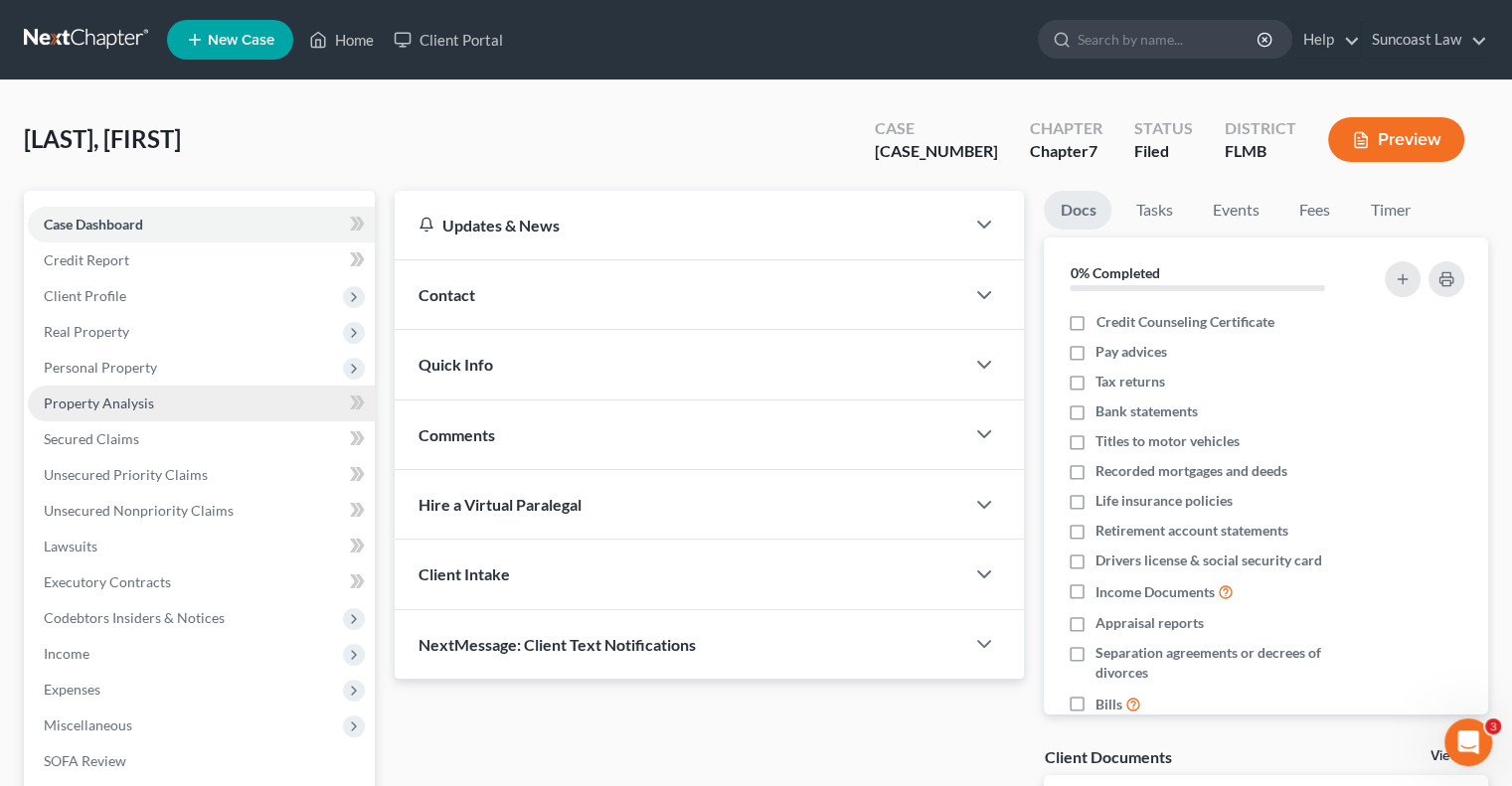 click on "Property Analysis" at bounding box center [98, 402] 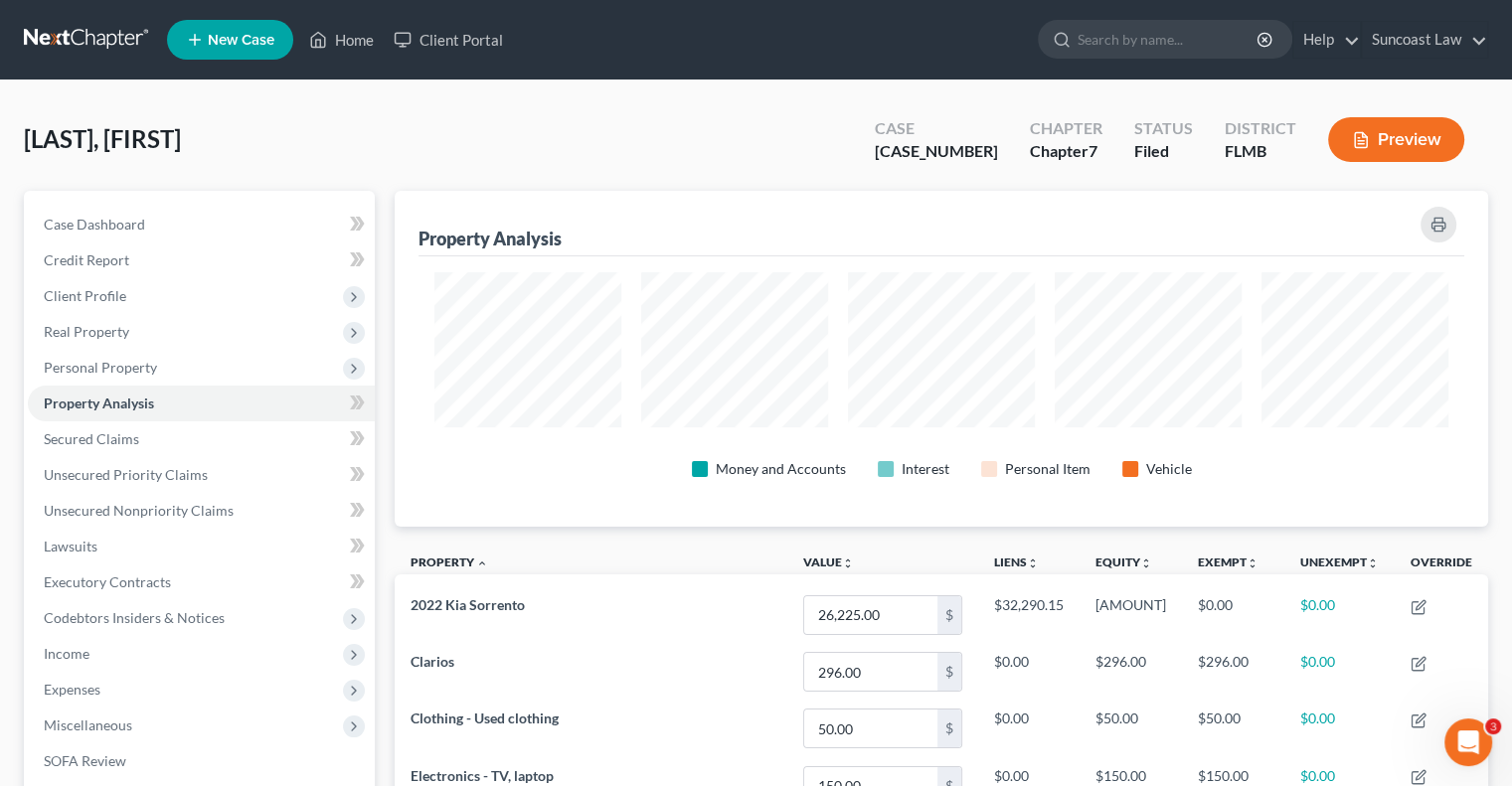 scroll, scrollTop: 993343, scrollLeft: 992989, axis: both 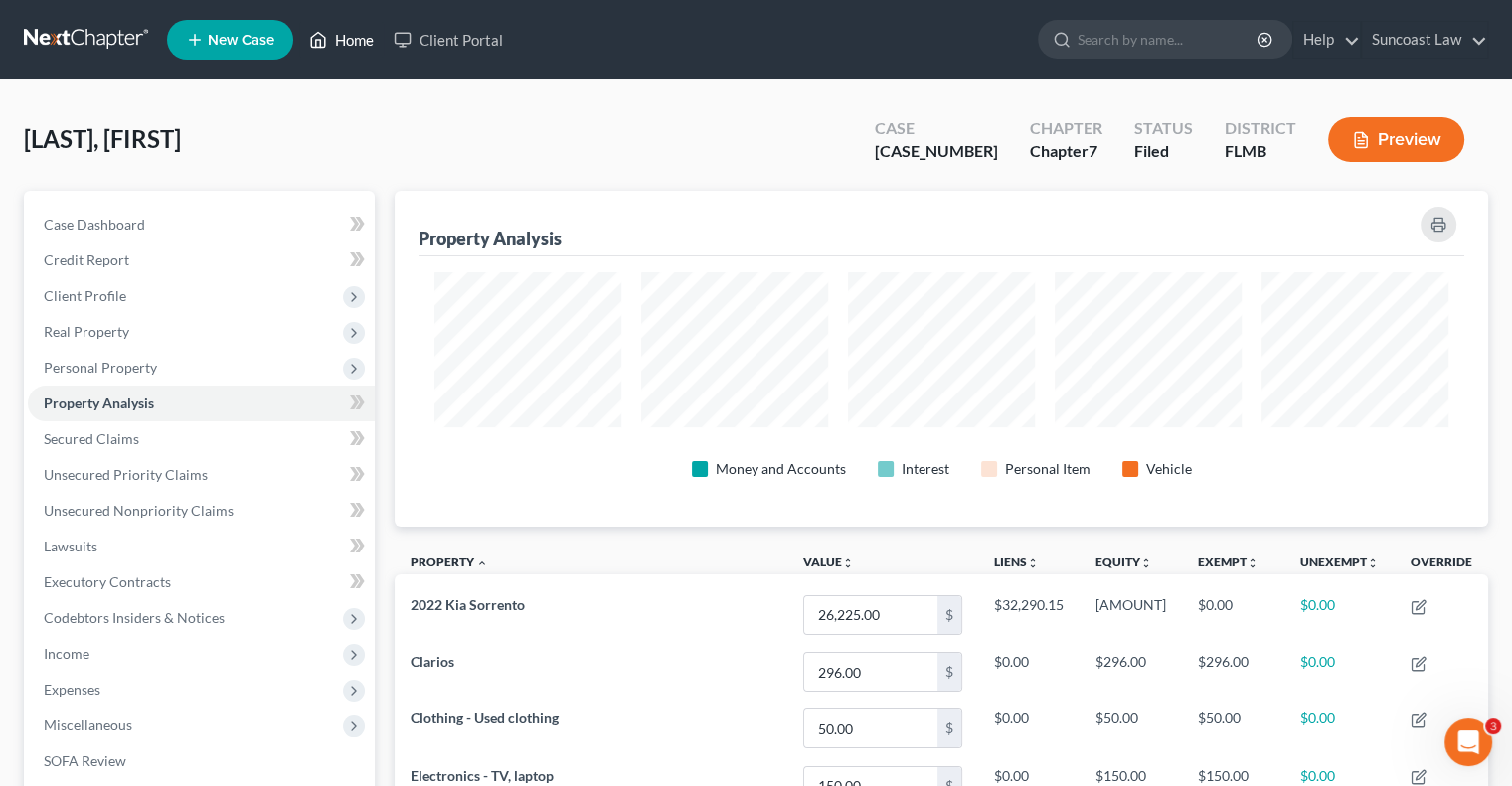click on "Home" at bounding box center (341, 40) 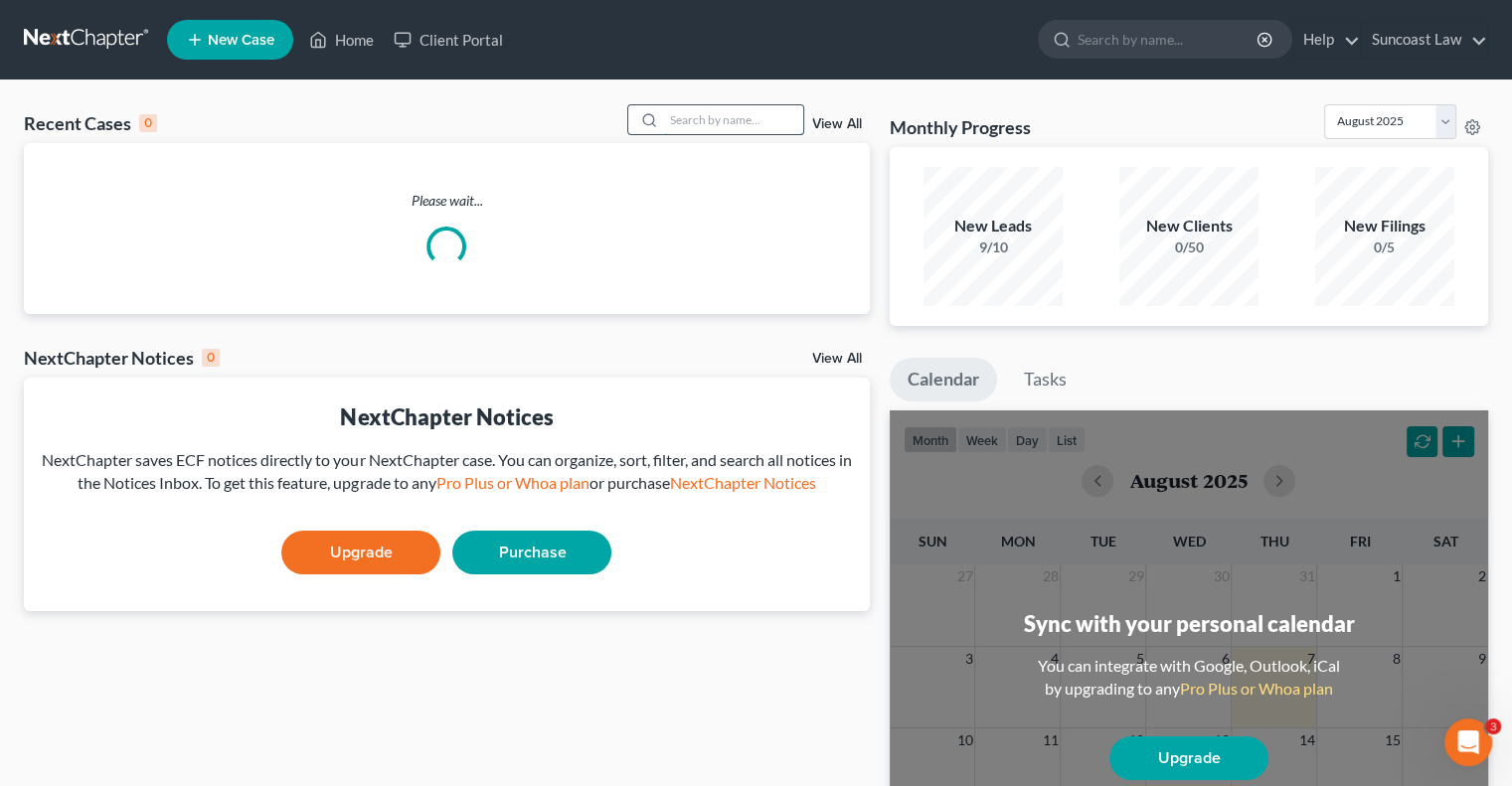 click at bounding box center (734, 119) 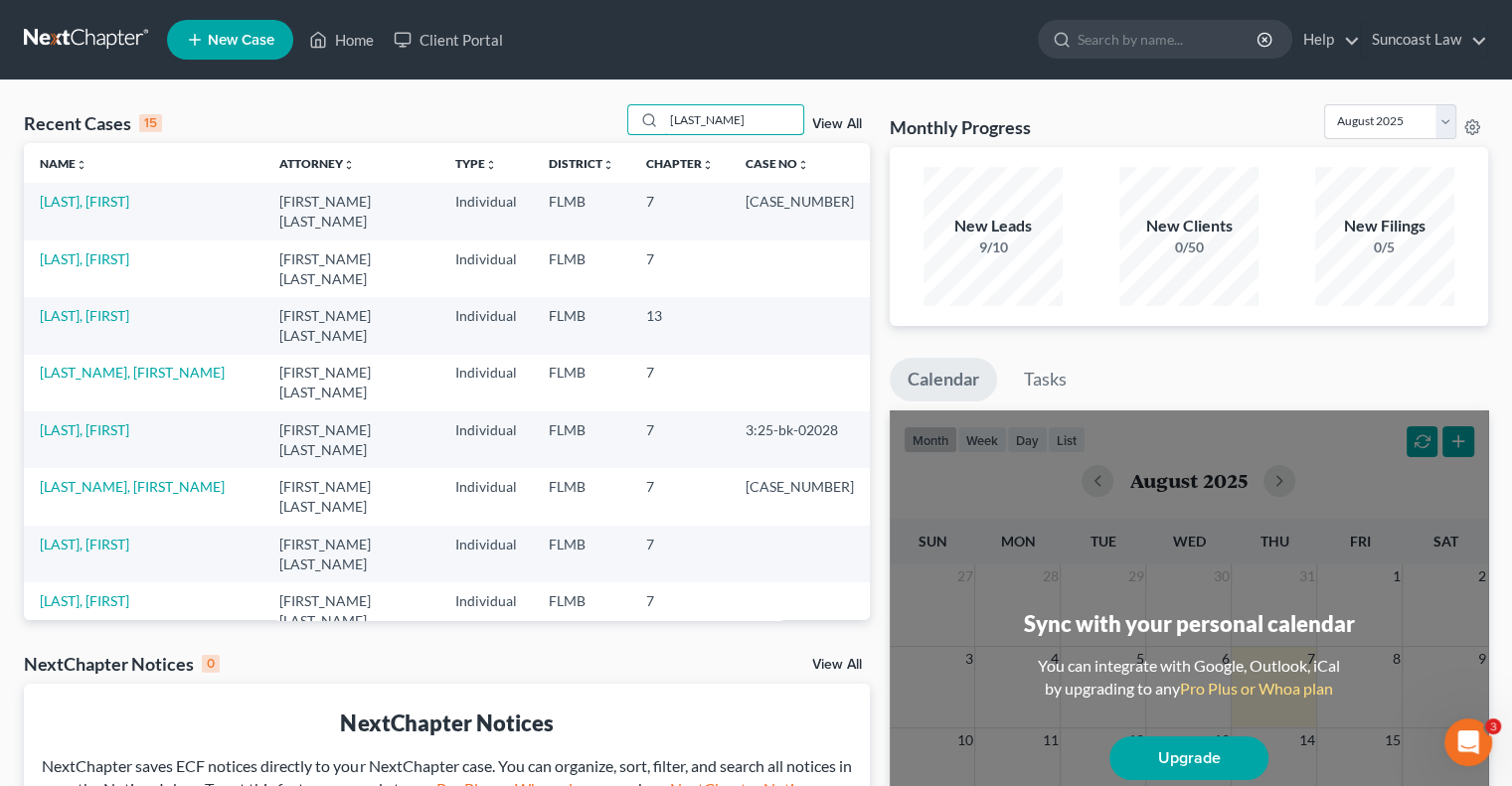 type on "[LAST_NAME]" 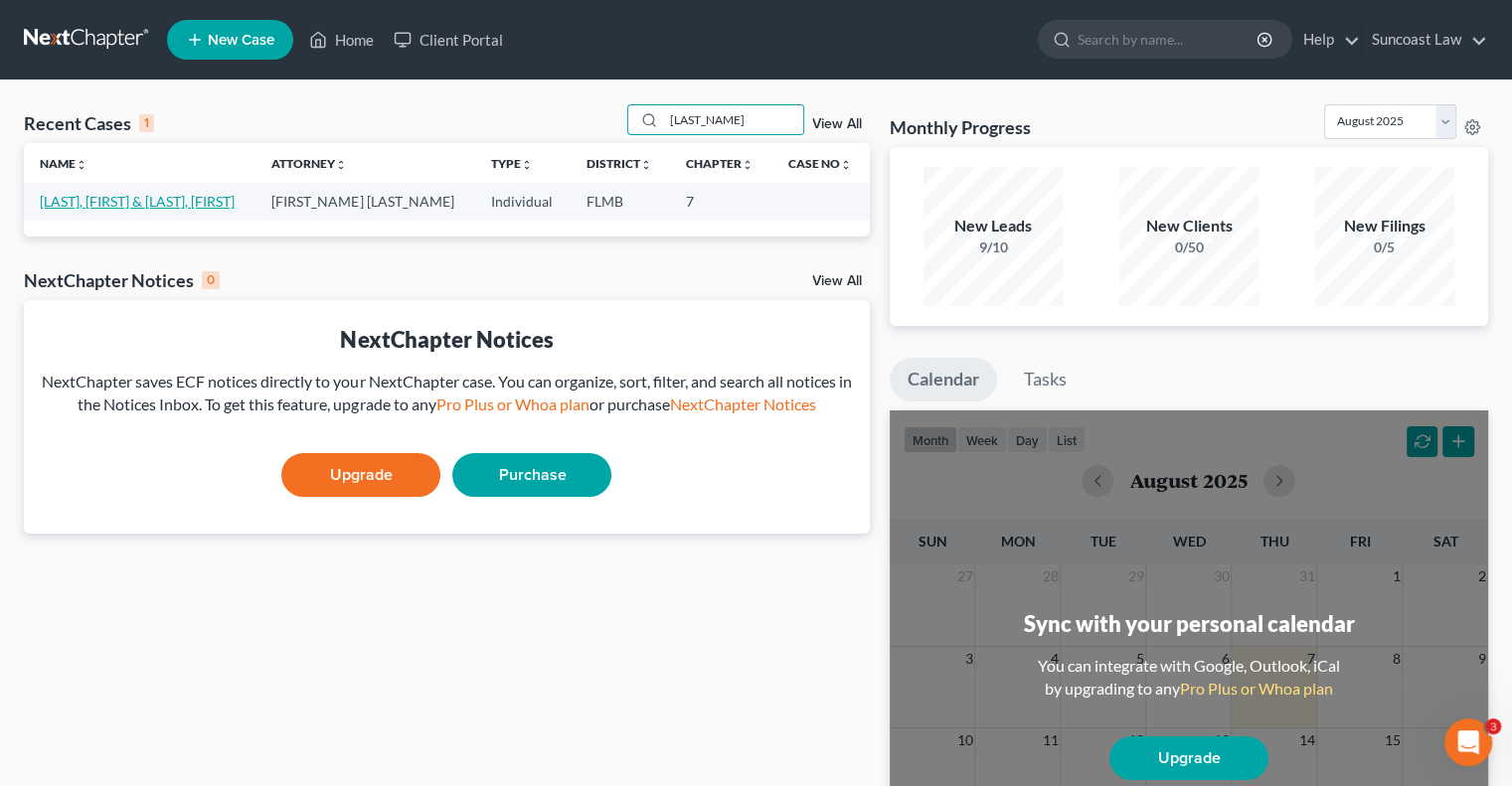 click on "[LAST], [FIRST] & [LAST], [FIRST]" at bounding box center [137, 201] 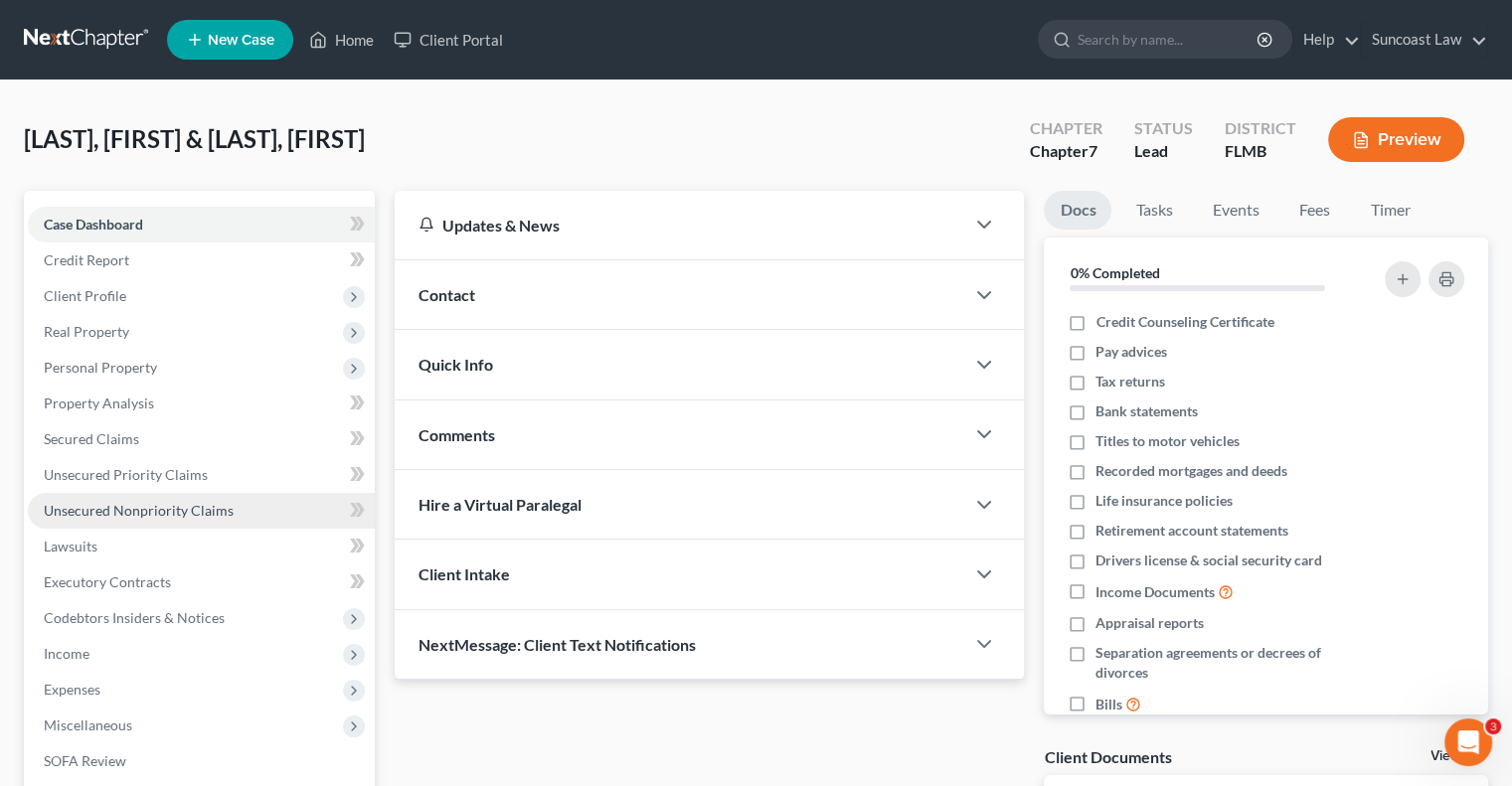 click on "Unsecured Nonpriority Claims" at bounding box center (138, 510) 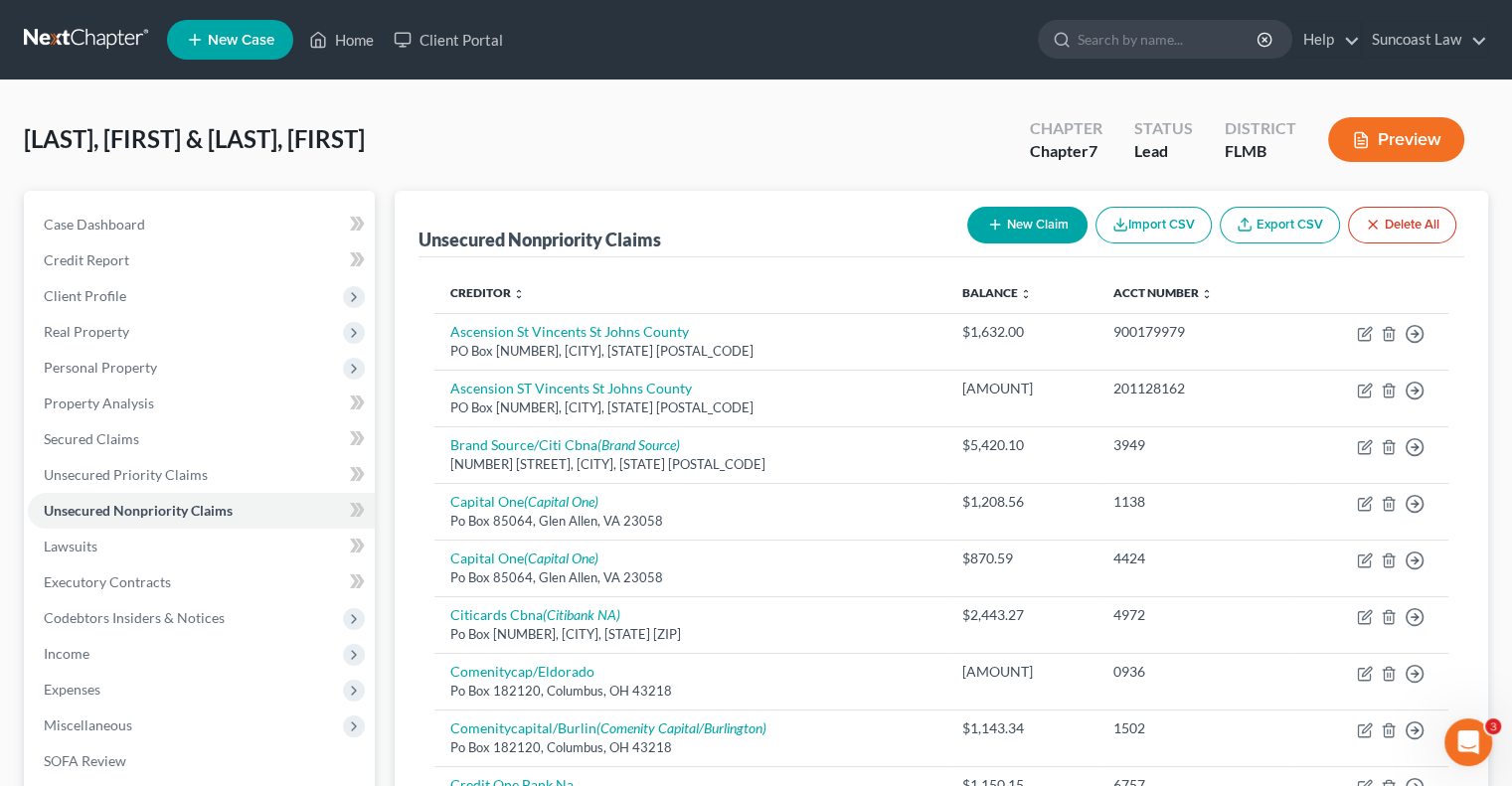 click on "New Claim" at bounding box center [1027, 225] 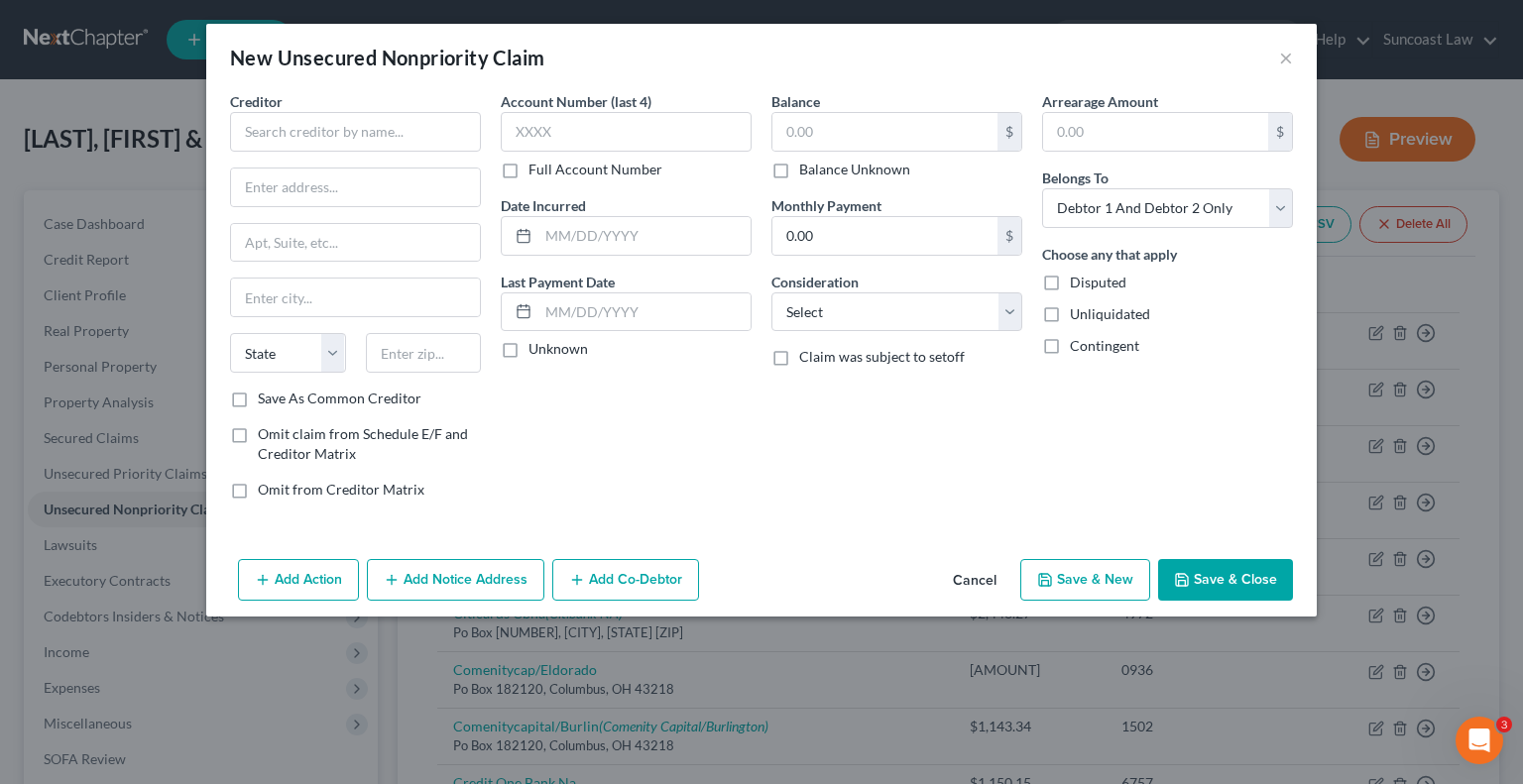click on "New Unsecured Nonpriority Claim  ×" at bounding box center (762, 57) 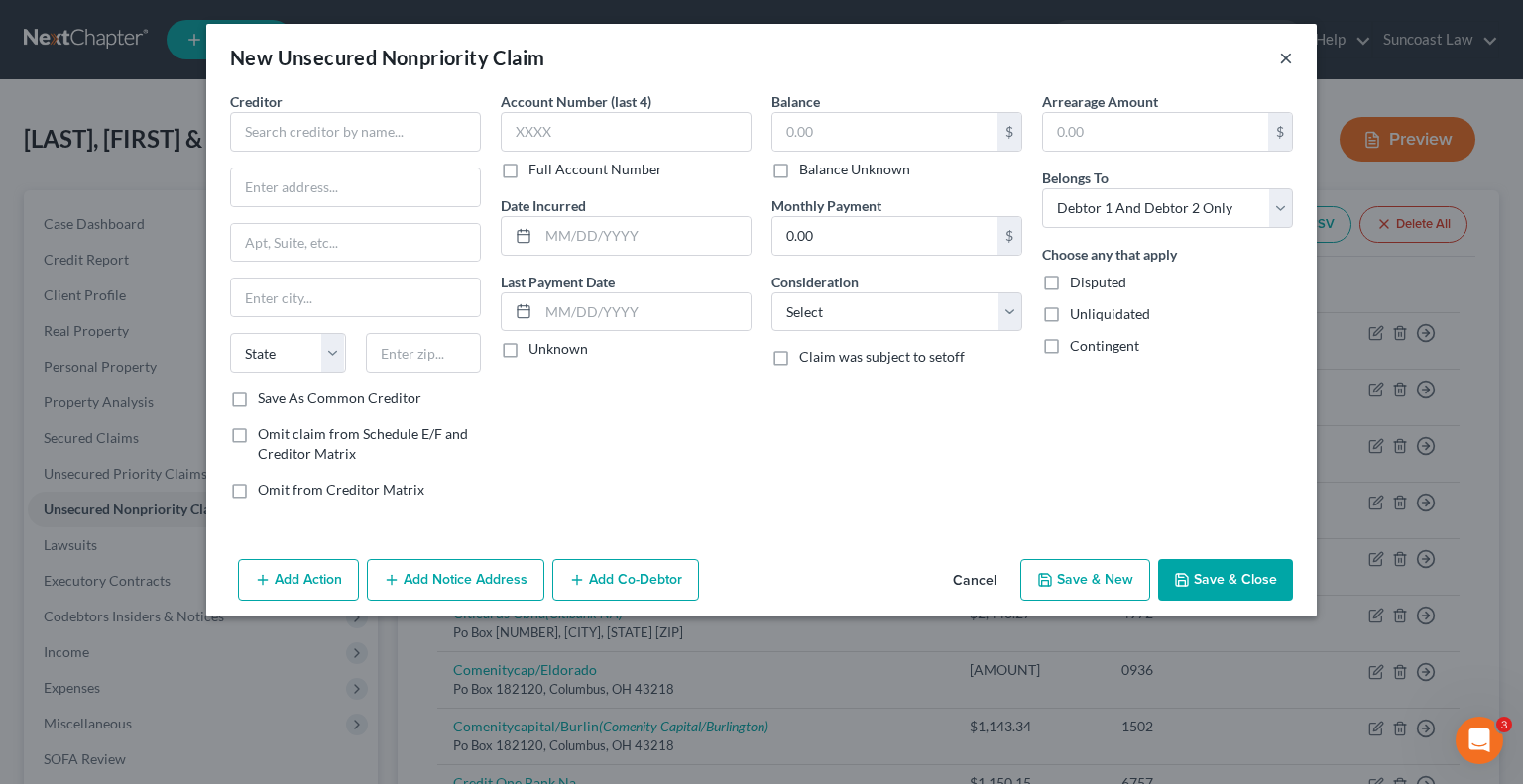 click on "×" at bounding box center (1286, 57) 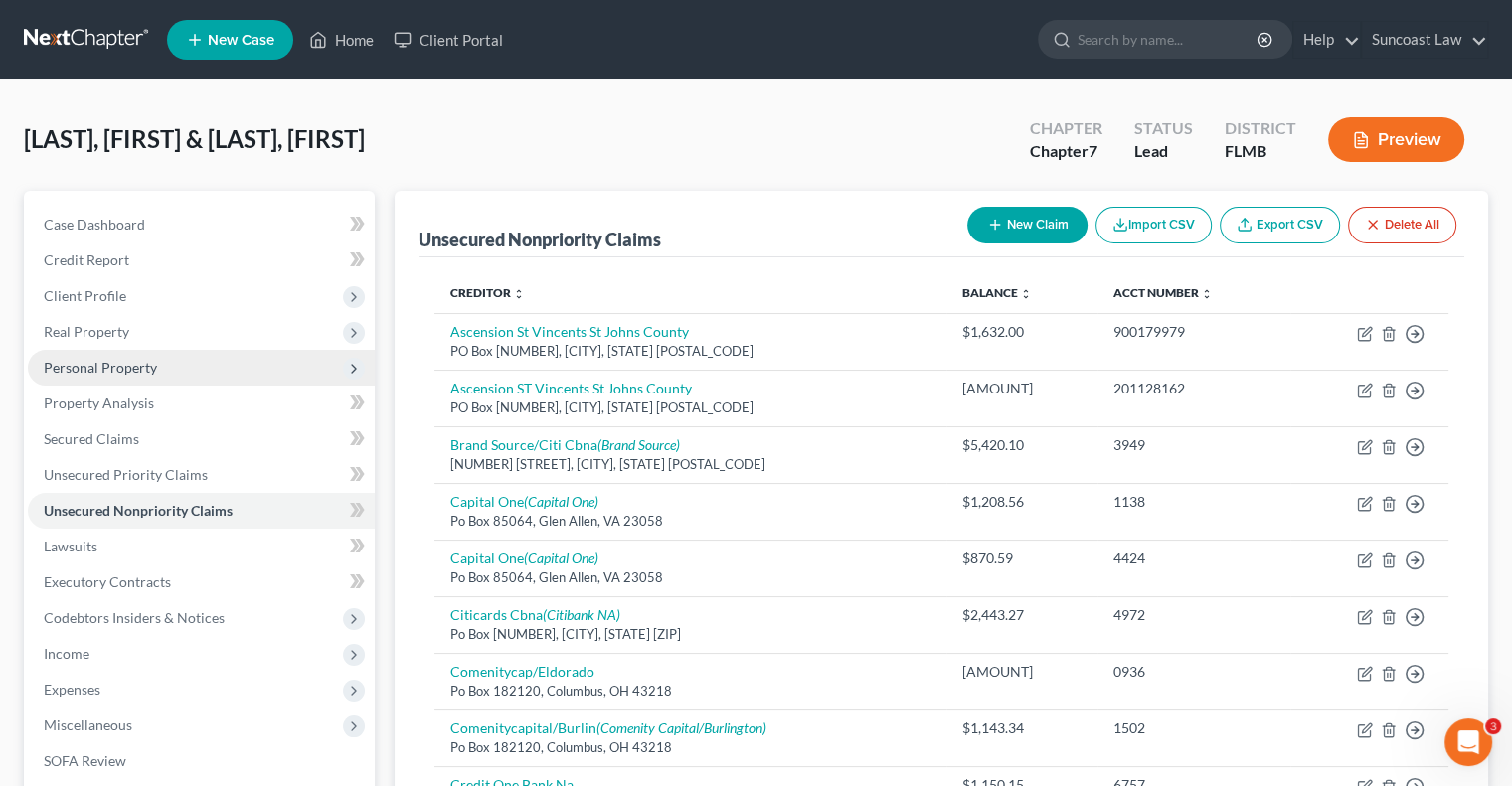 click on "Personal Property" at bounding box center (100, 367) 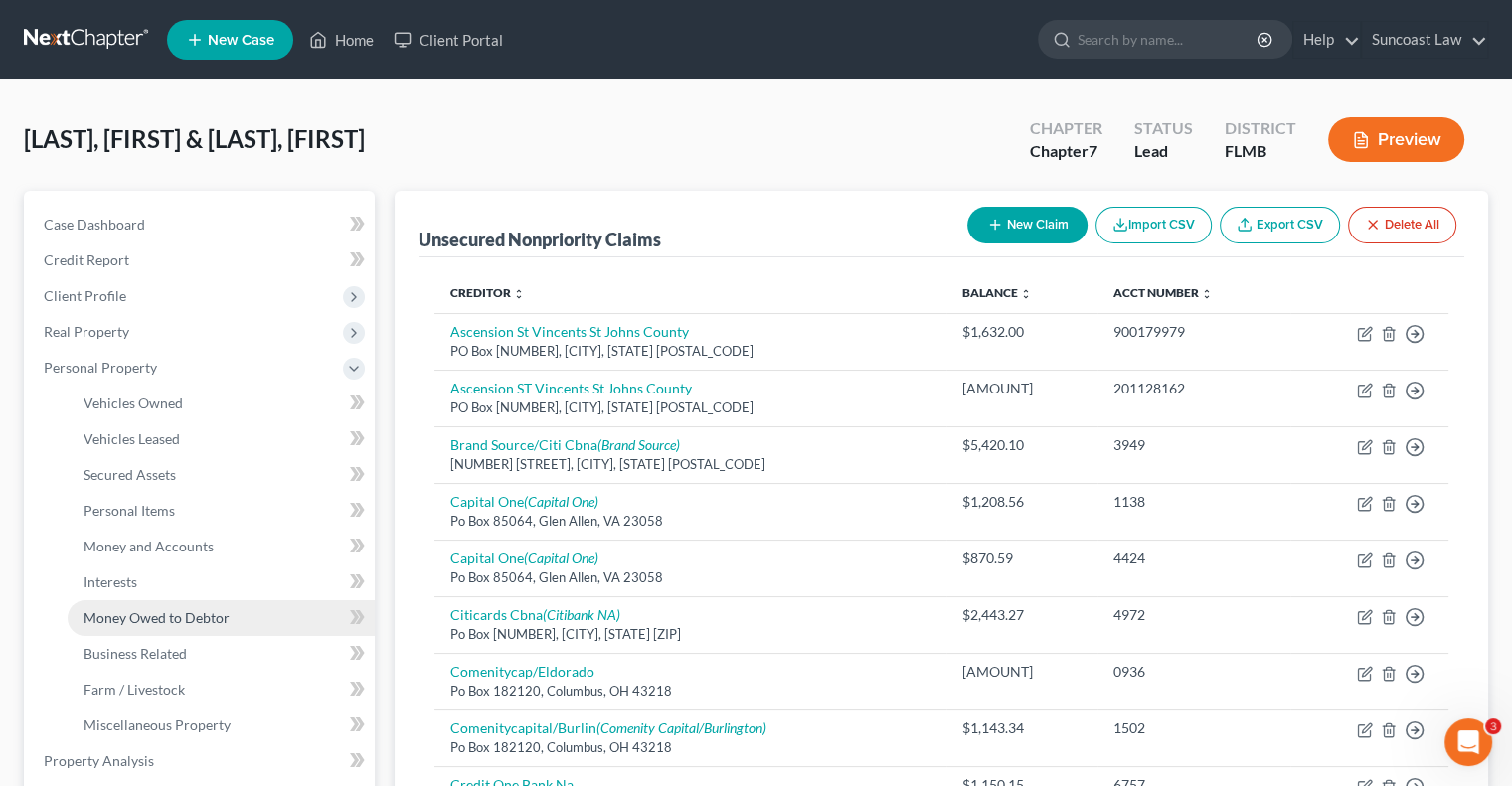 click on "Money Owed to Debtor" at bounding box center [156, 617] 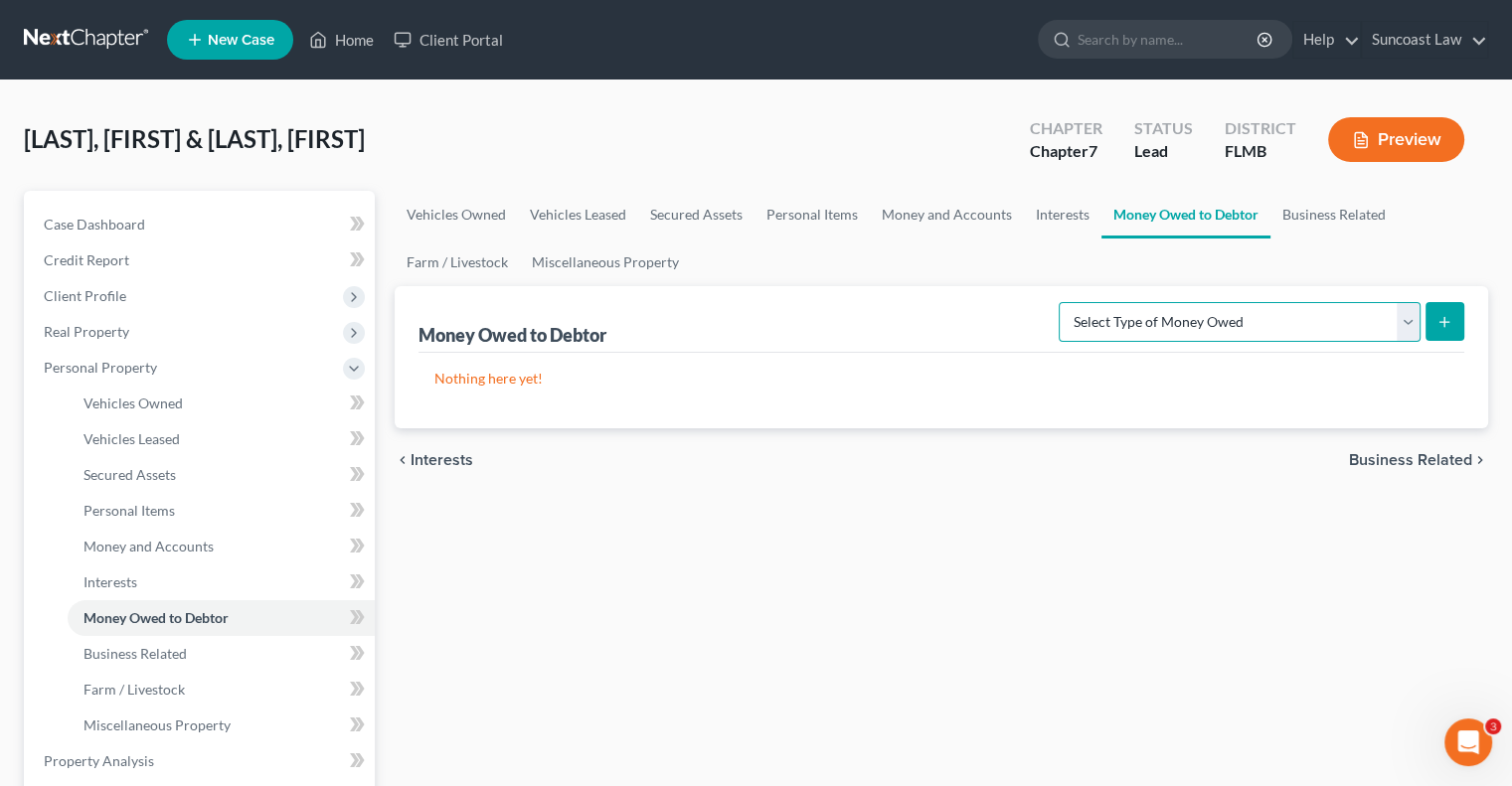click on "Select Type of Money Owed Accounts Receivable (A/B: 38) Alimony (A/B: 29) Child Support (A/B: 29) Claims Against Third Parties (A/B: 33) Disability Benefits (A/B: 30) Disability Insurance Payments (A/B: 30) Divorce Settlements (A/B: 29) Equitable or Future Interests (A/B: 25) Expected Tax Refund and Unused NOLs (A/B: 28) Financial Assets Not Yet Listed (A/B: 35) Life Estate of Descendants (A/B: 32) Maintenance (A/B: 29) Other Contingent & Unliquidated Claims (A/B: 34) Property Settlements (A/B: 29) Sick or Vacation Pay (A/B: 30) Social Security Benefits (A/B: 30) Trusts (A/B: 25) Unpaid Loans (A/B: 30) Unpaid Wages (A/B: 30) Workers Compensation (A/B: 30)" at bounding box center (1240, 322) 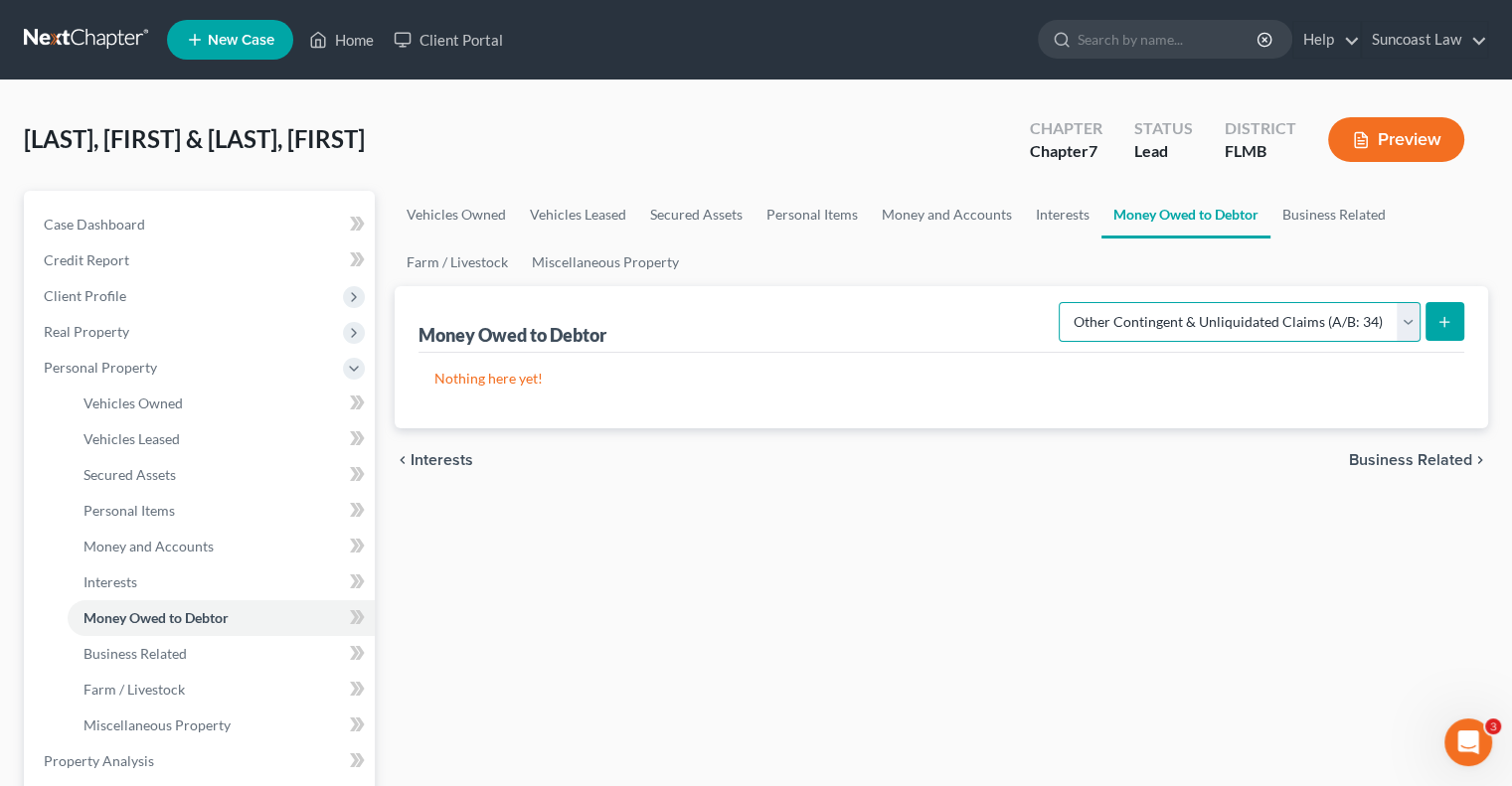 click on "Select Type of Money Owed Accounts Receivable (A/B: 38) Alimony (A/B: 29) Child Support (A/B: 29) Claims Against Third Parties (A/B: 33) Disability Benefits (A/B: 30) Disability Insurance Payments (A/B: 30) Divorce Settlements (A/B: 29) Equitable or Future Interests (A/B: 25) Expected Tax Refund and Unused NOLs (A/B: 28) Financial Assets Not Yet Listed (A/B: 35) Life Estate of Descendants (A/B: 32) Maintenance (A/B: 29) Other Contingent & Unliquidated Claims (A/B: 34) Property Settlements (A/B: 29) Sick or Vacation Pay (A/B: 30) Social Security Benefits (A/B: 30) Trusts (A/B: 25) Unpaid Loans (A/B: 30) Unpaid Wages (A/B: 30) Workers Compensation (A/B: 30)" at bounding box center [1240, 322] 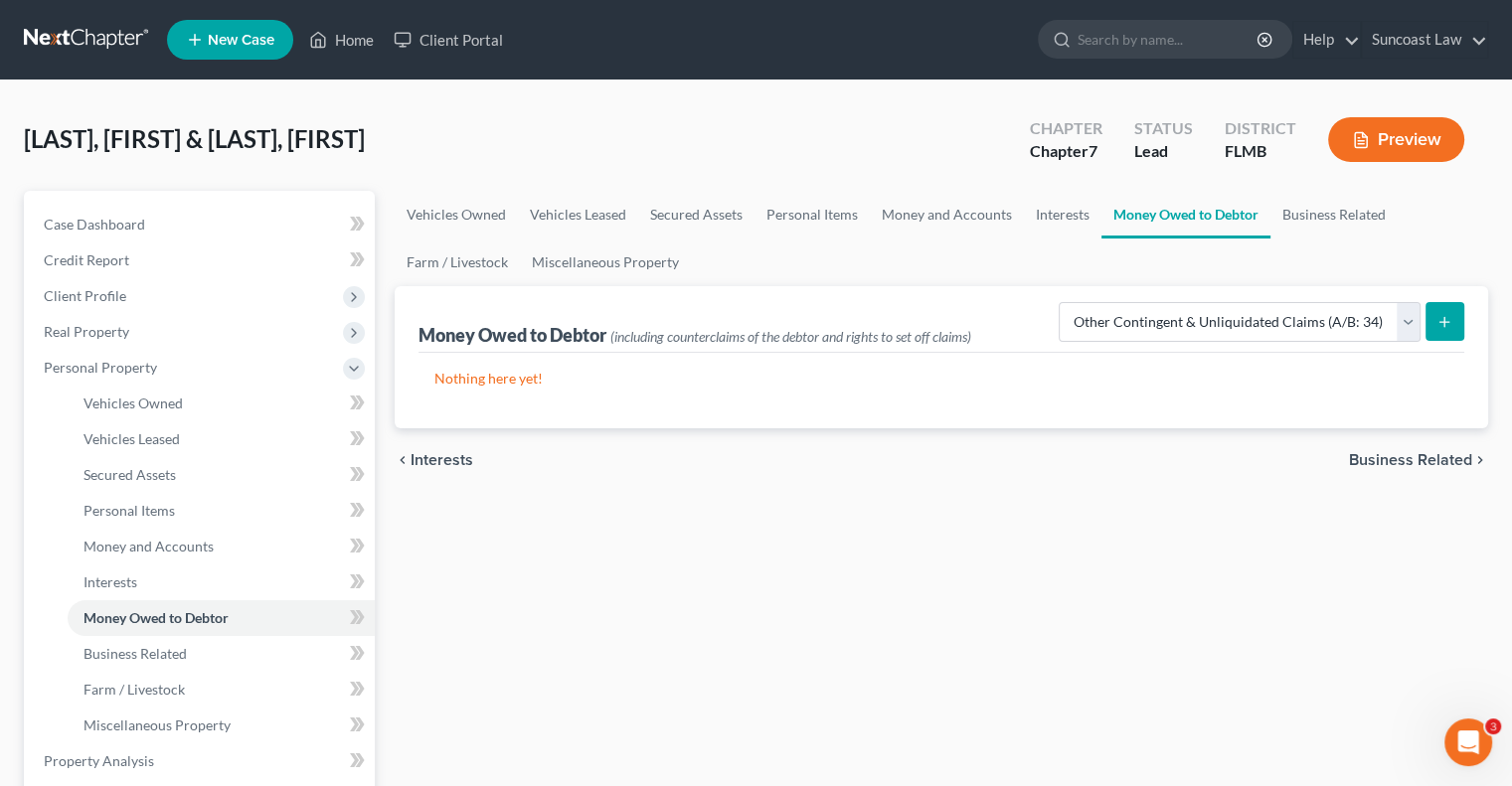 click 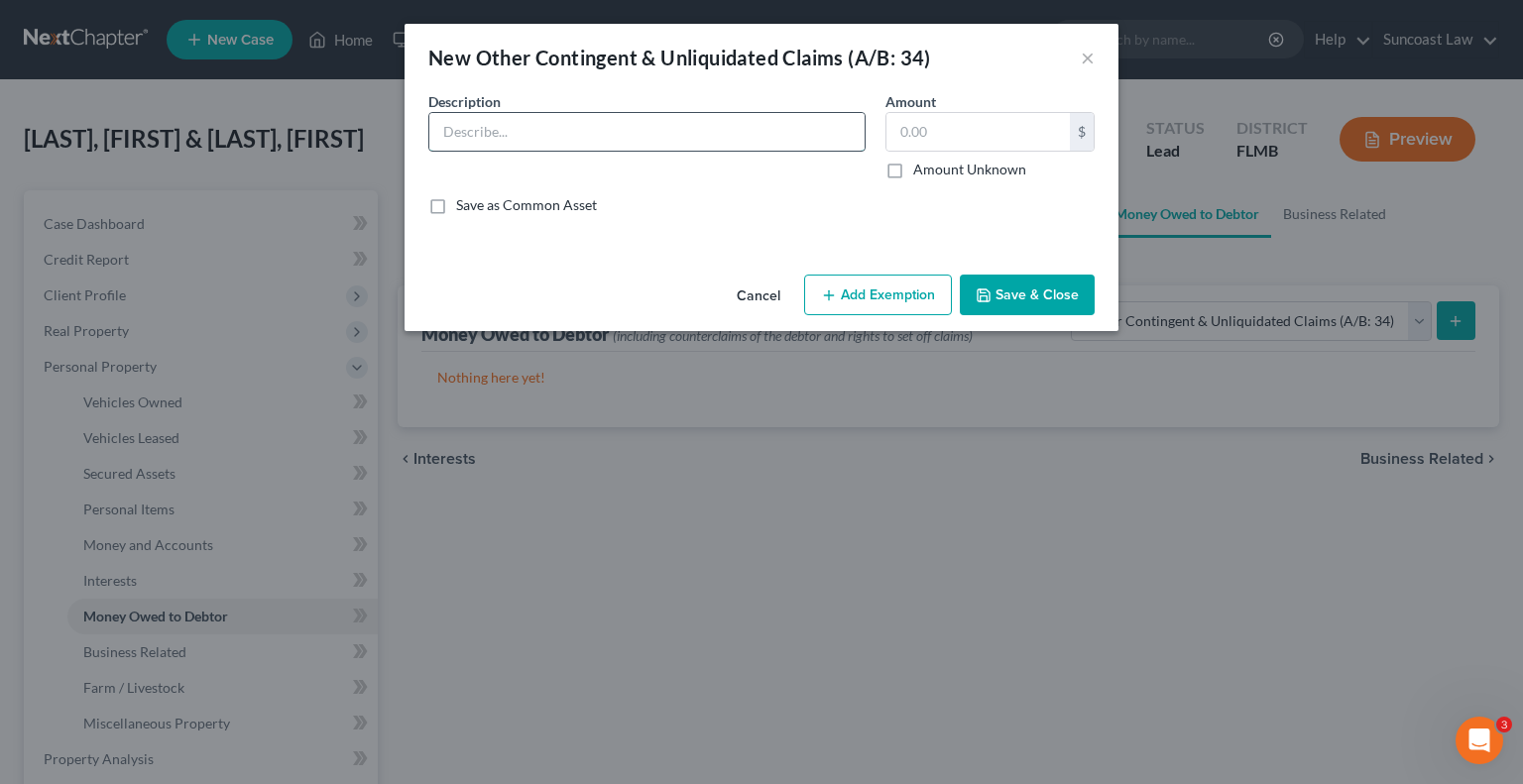 click at bounding box center [646, 132] 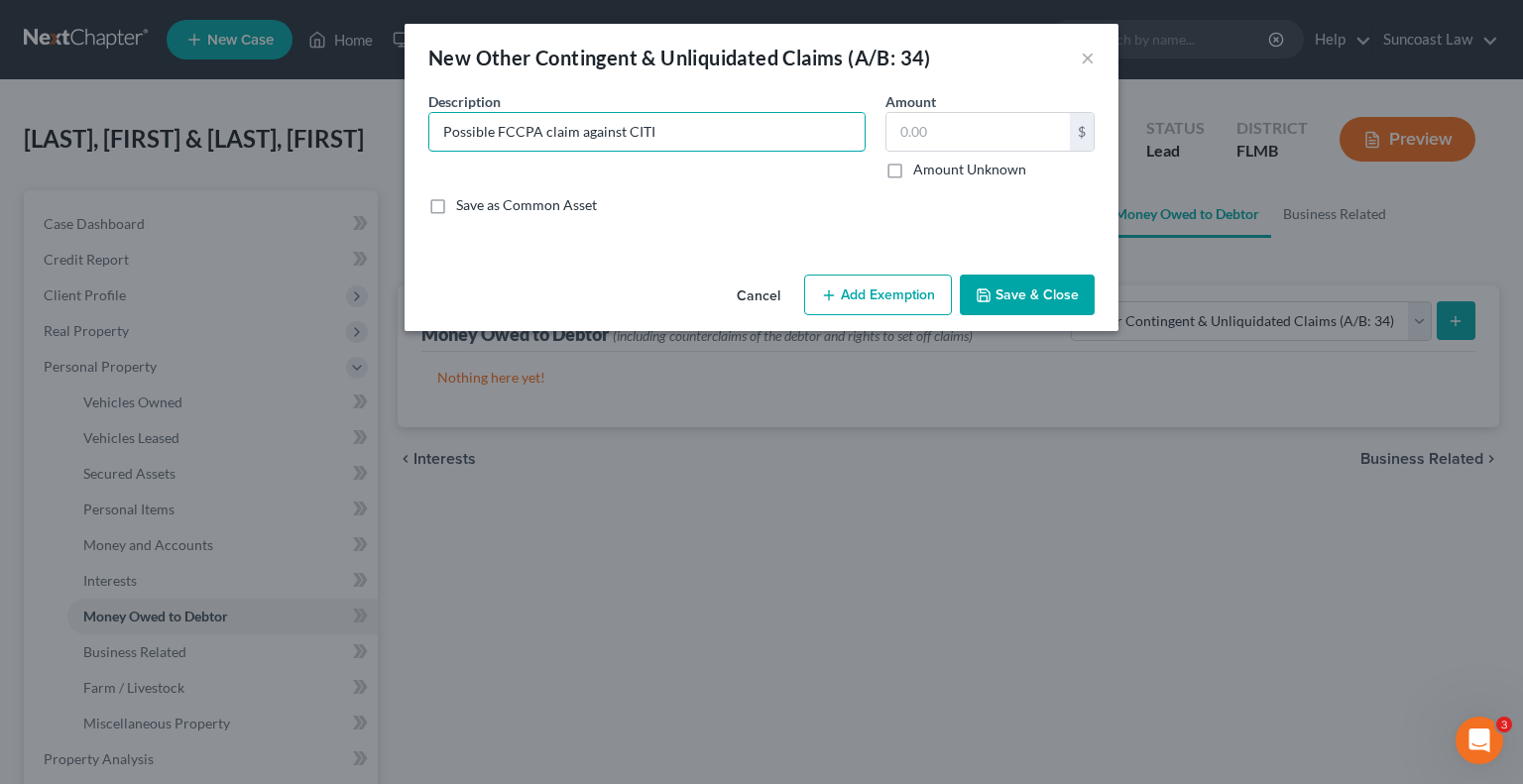 type on "Possible FCCPA claim against CITI" 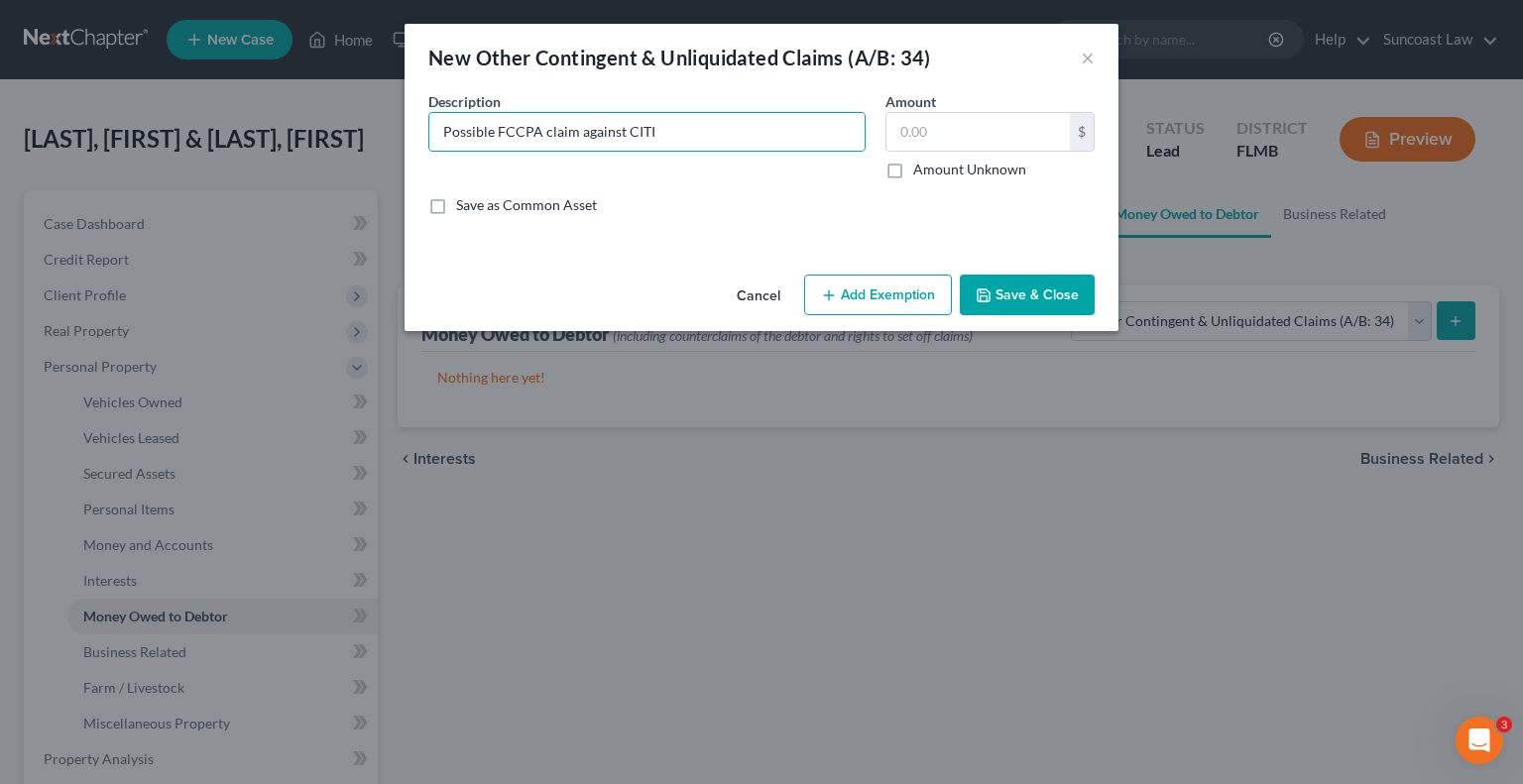 click on "Amount Unknown" at bounding box center [970, 169] 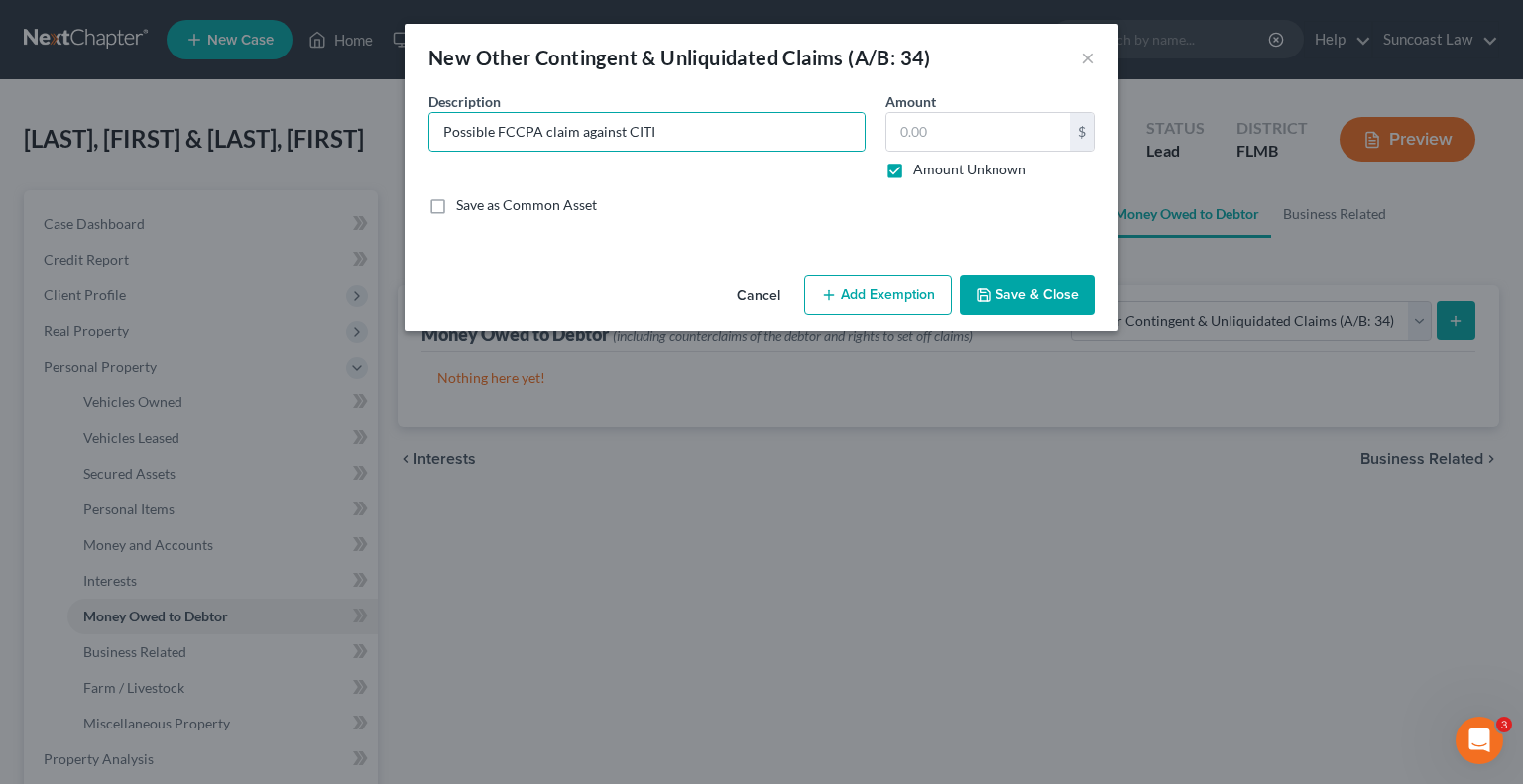 type on "0.00" 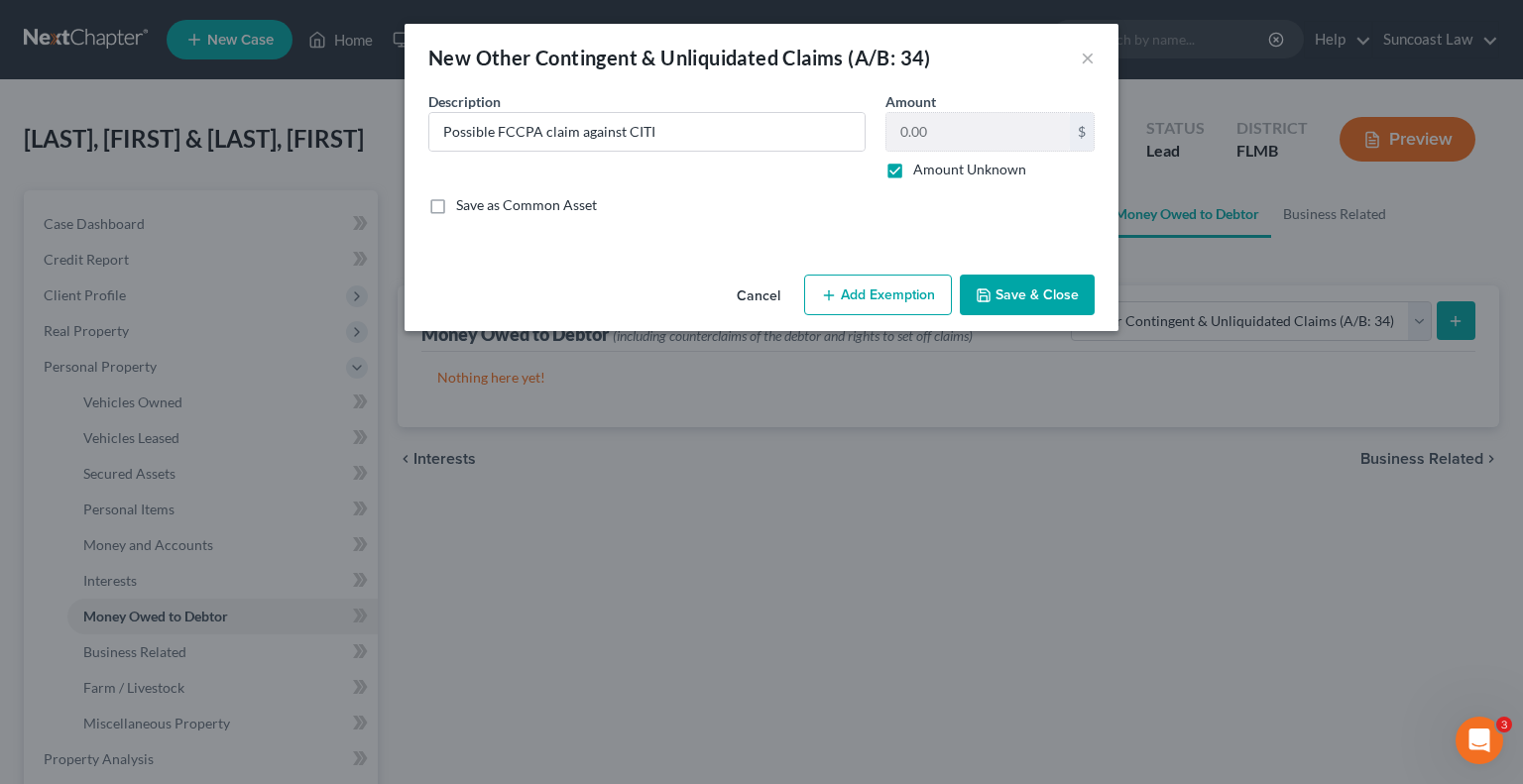 click on "Save & Close" at bounding box center [1027, 295] 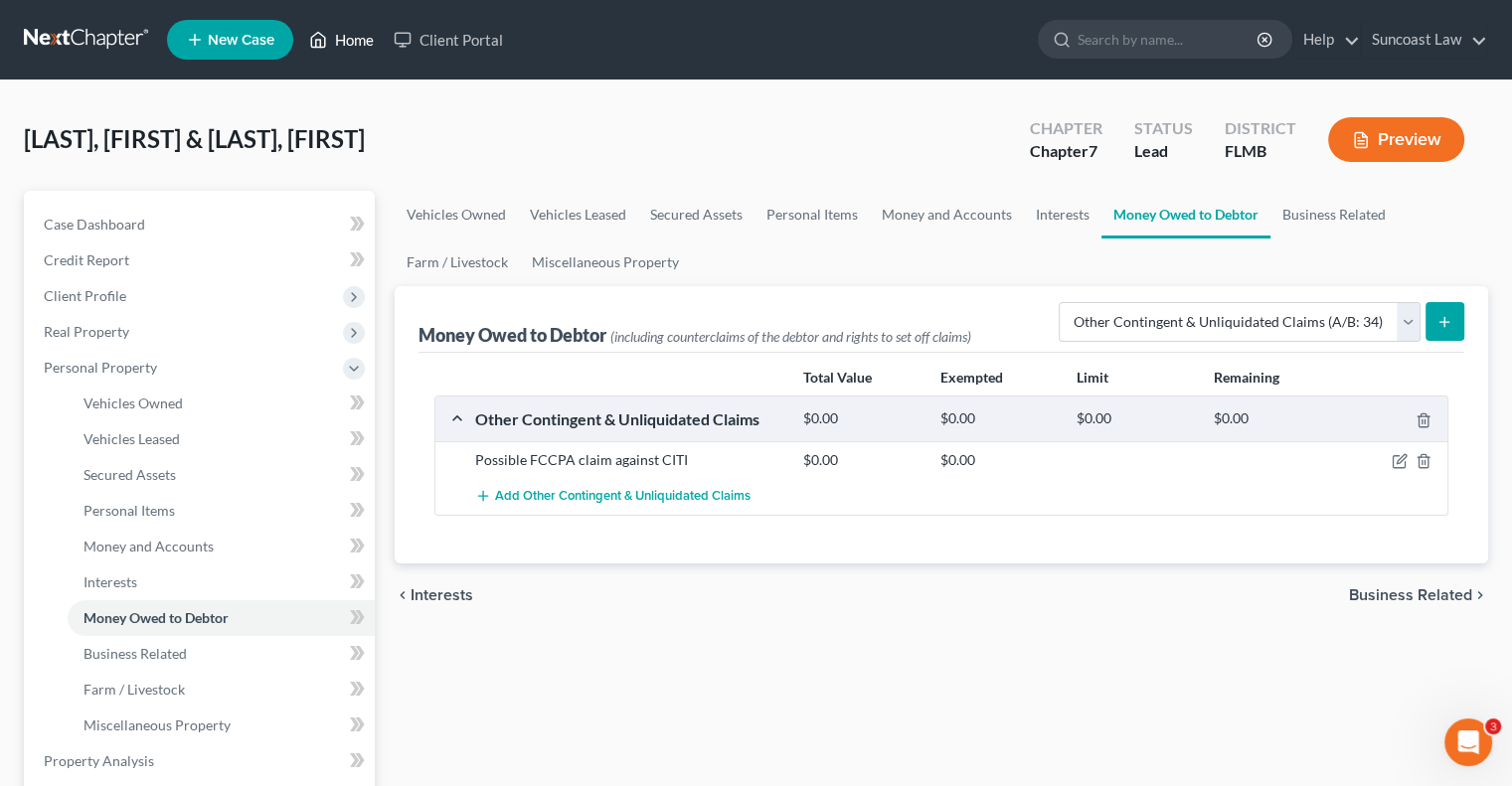 click on "Home" at bounding box center [341, 40] 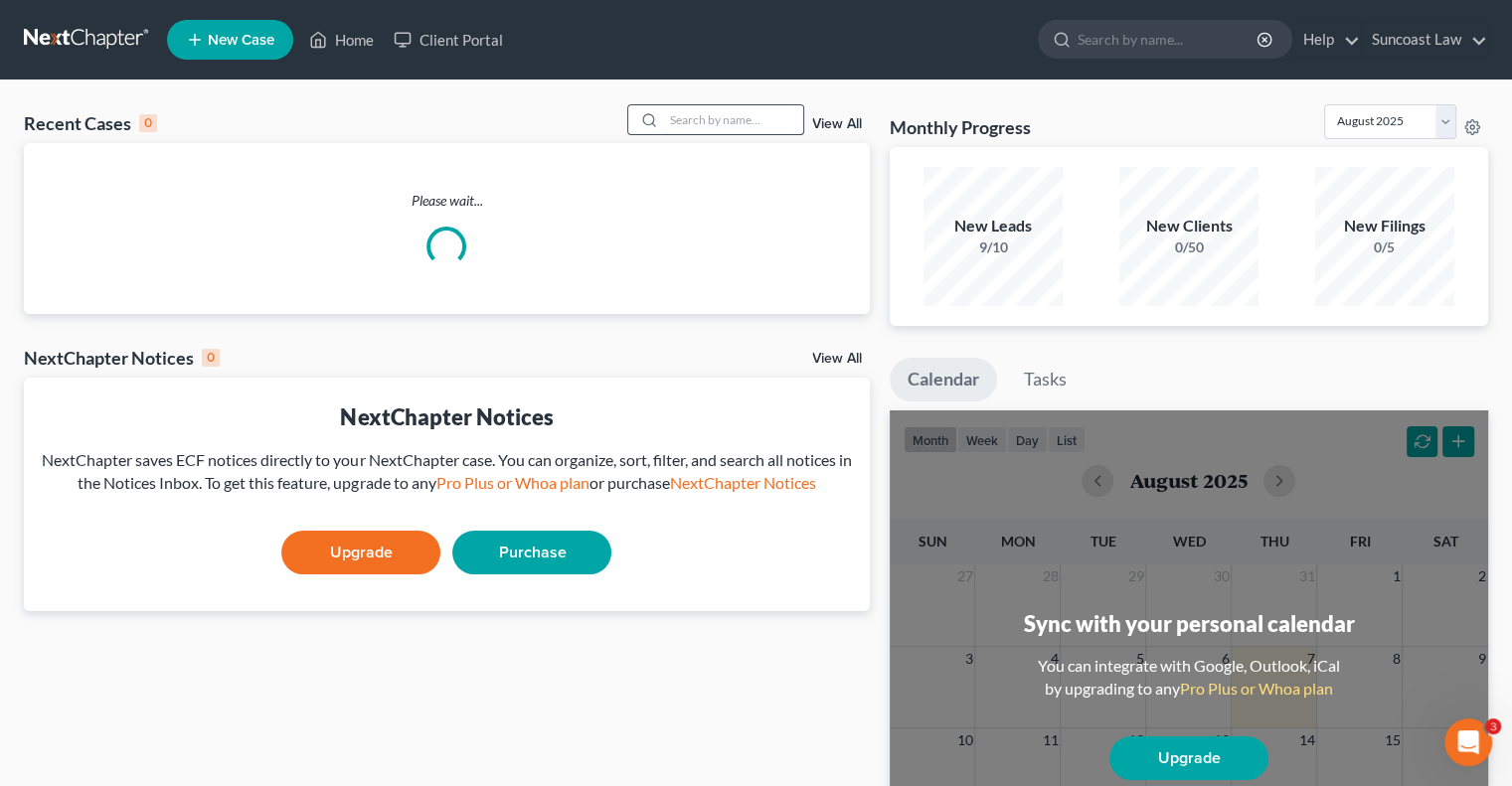 click at bounding box center [734, 119] 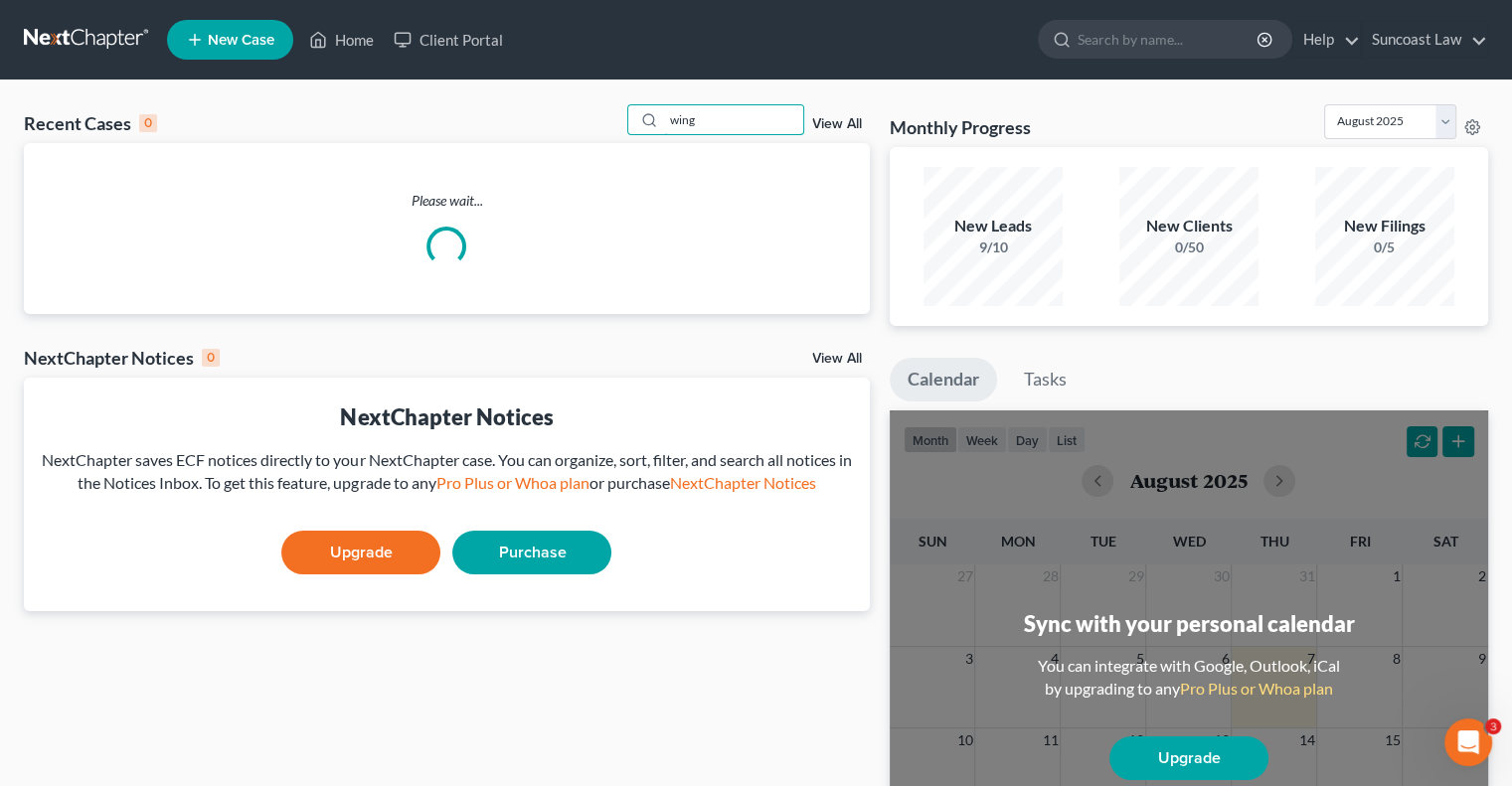 type on "wing" 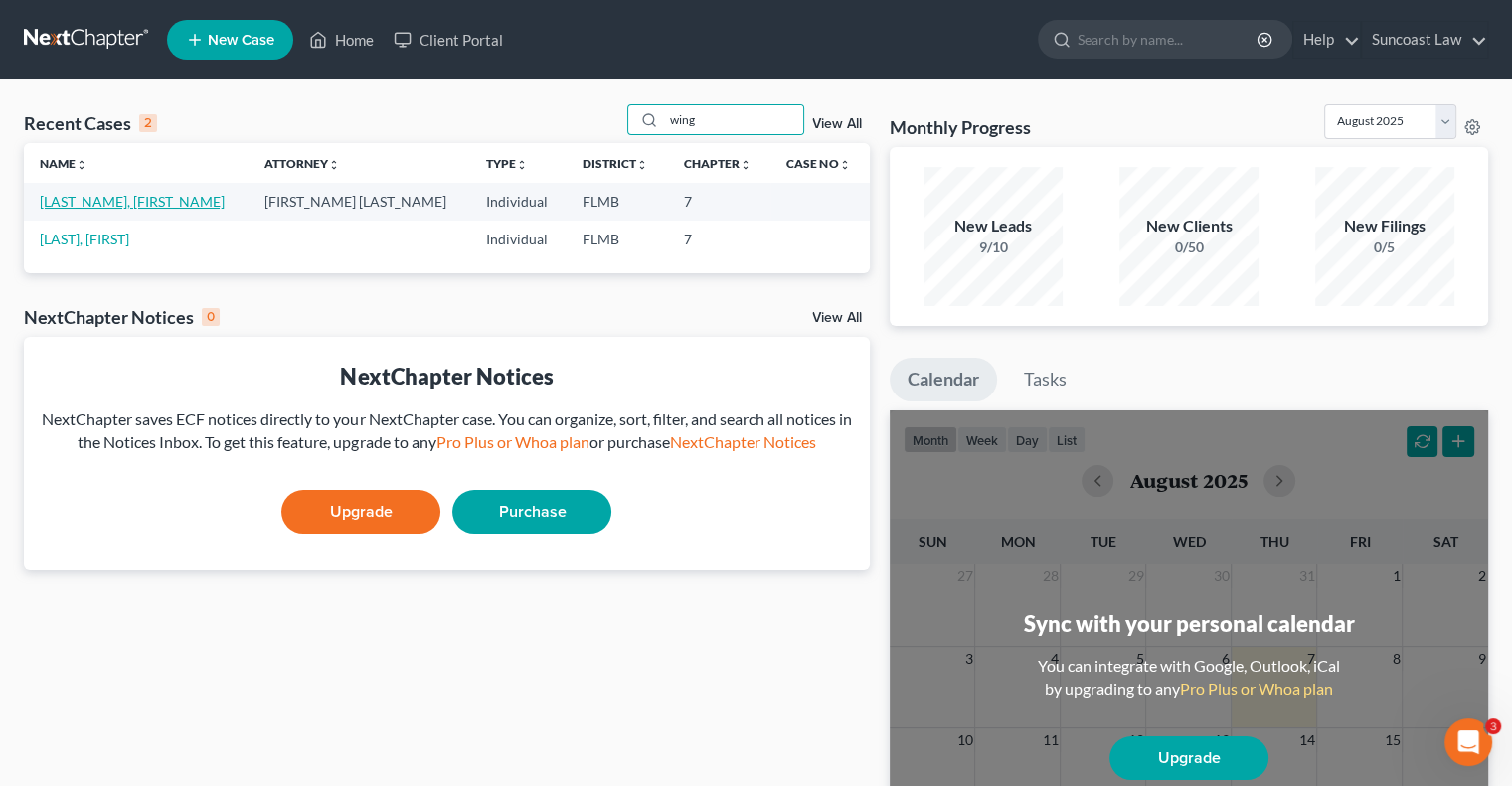 click on "[LAST_NAME], [FIRST_NAME]" at bounding box center (132, 201) 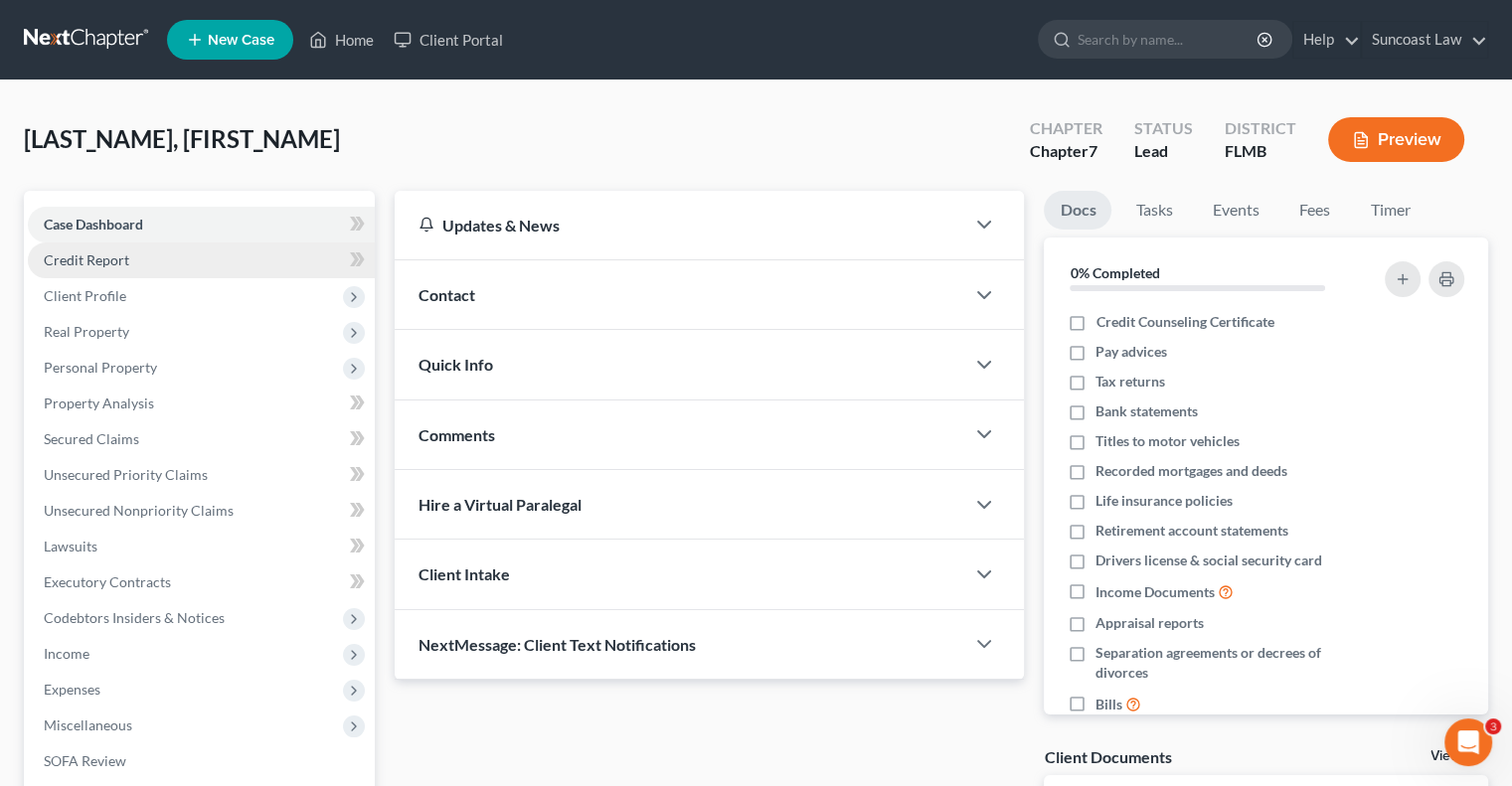 click on "Credit Report" at bounding box center [86, 259] 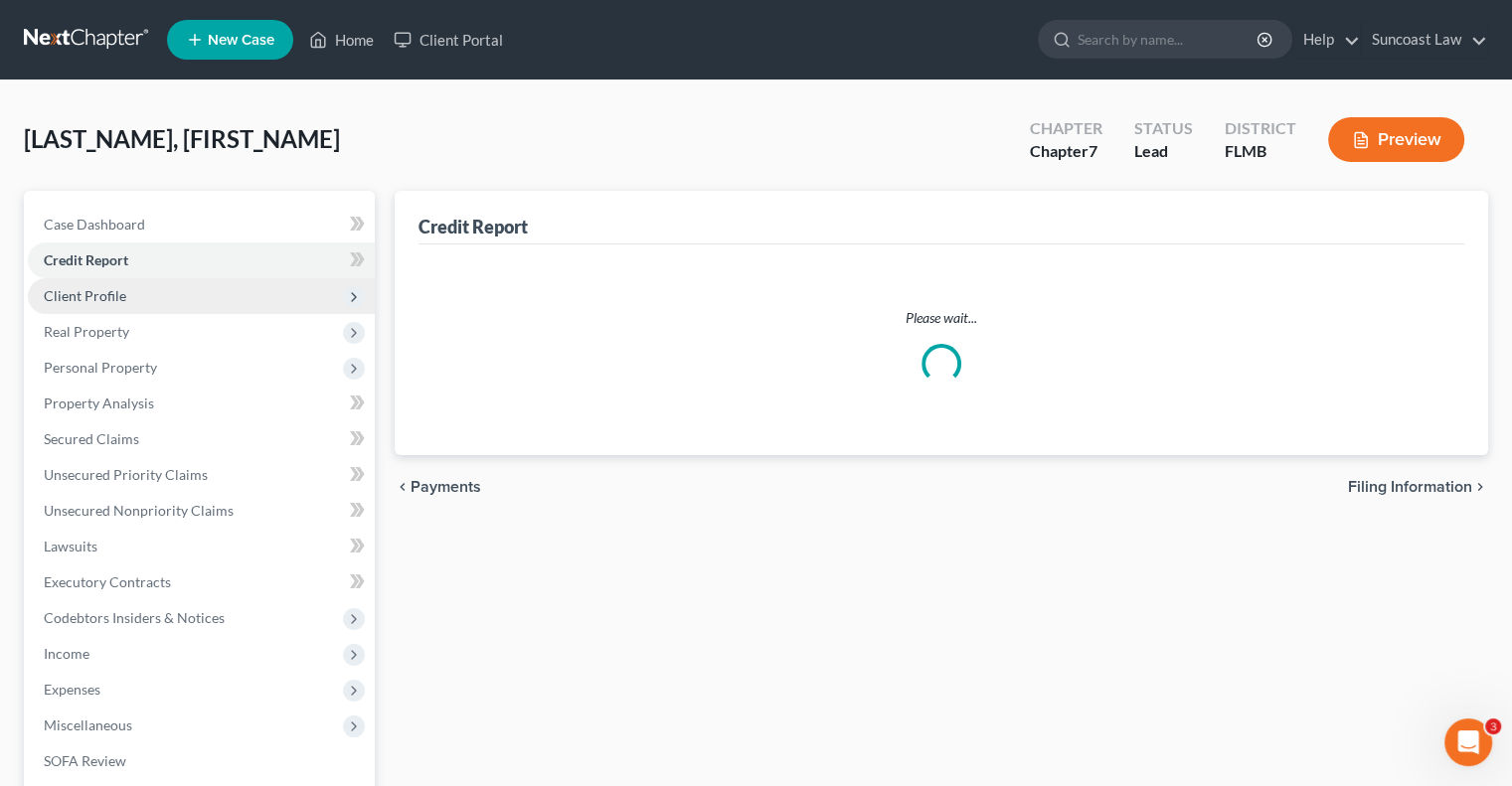 click on "Client Profile" at bounding box center (84, 295) 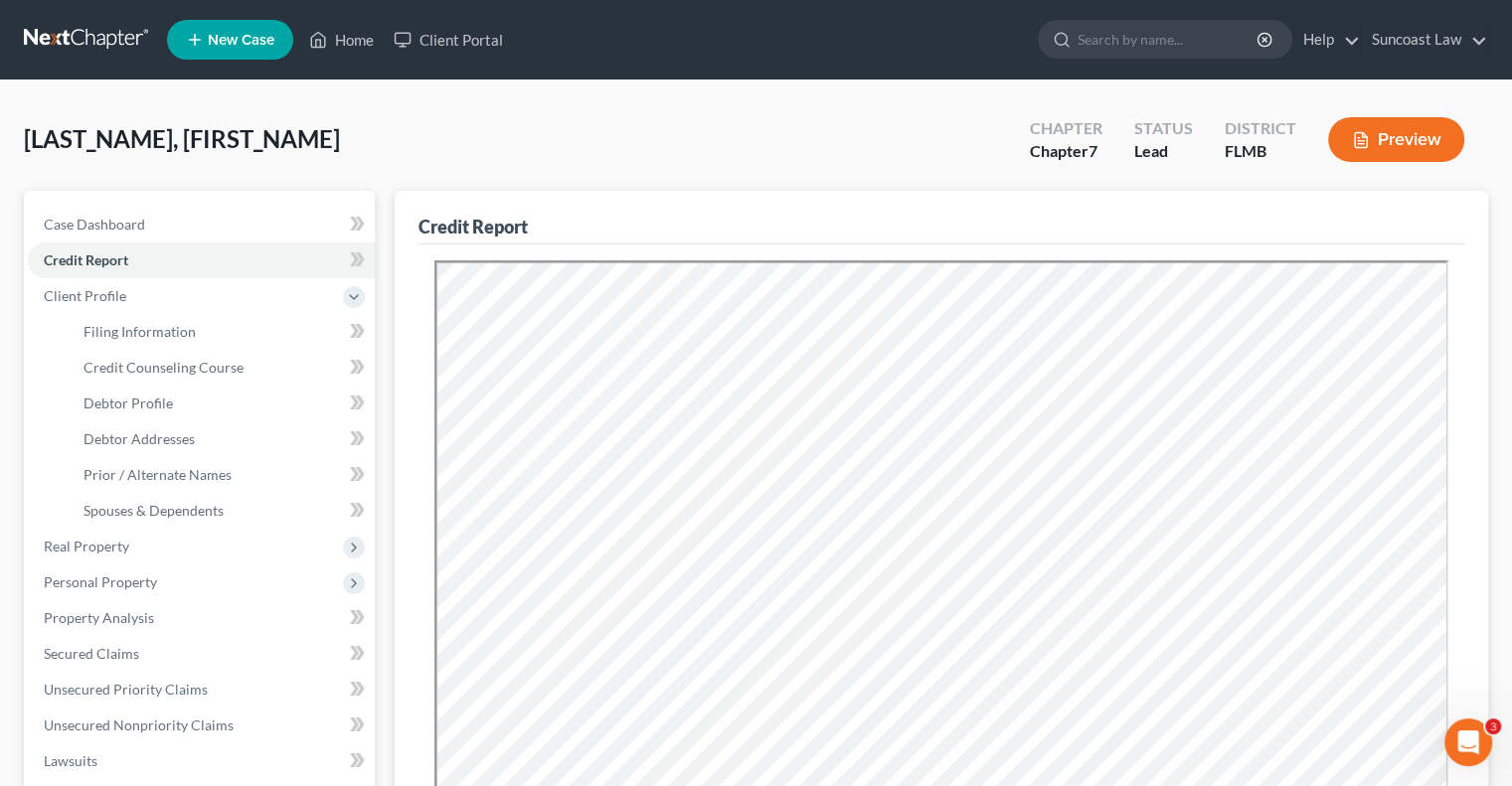 scroll, scrollTop: 0, scrollLeft: 0, axis: both 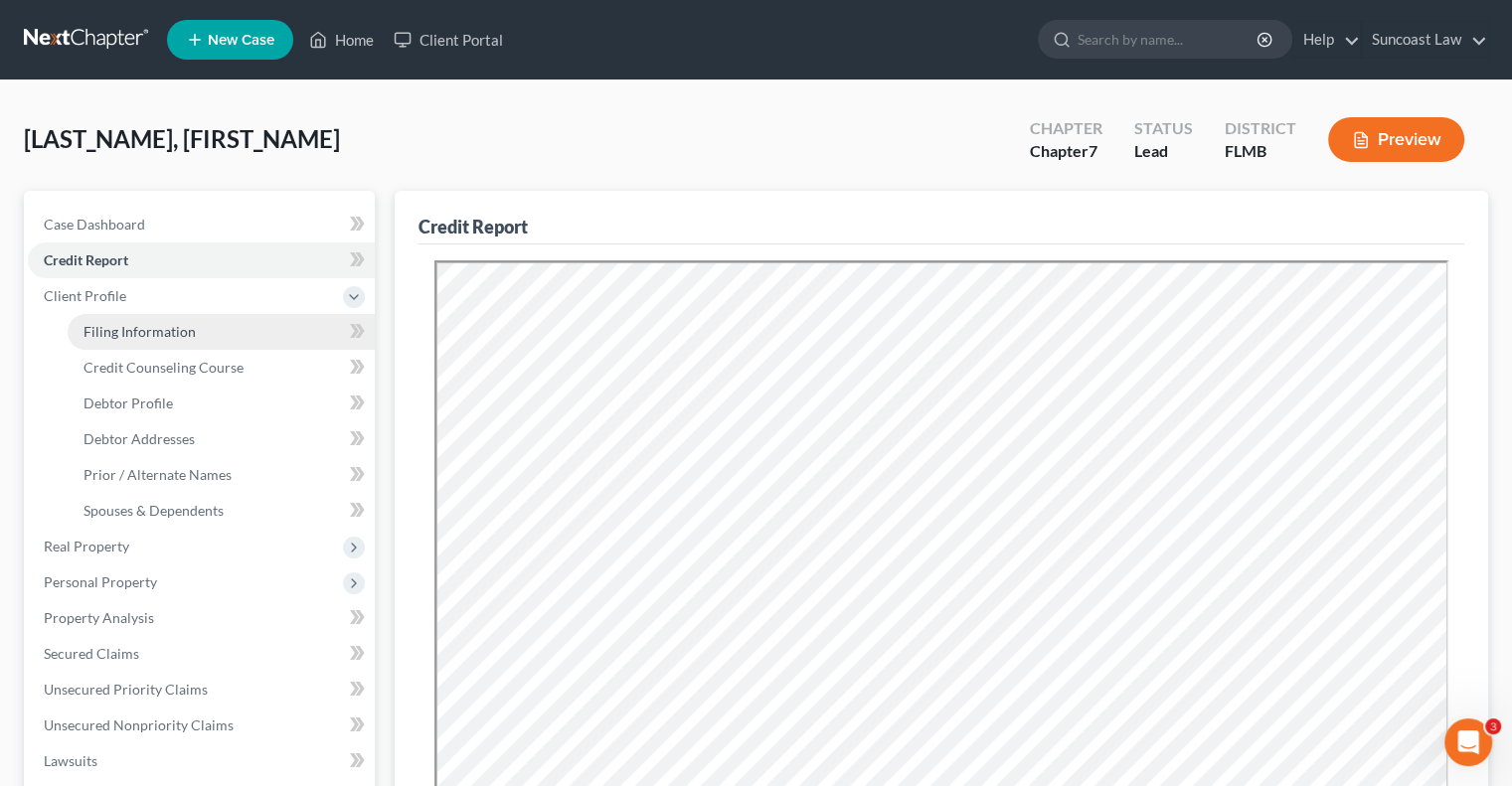 click on "Filing Information" at bounding box center (139, 331) 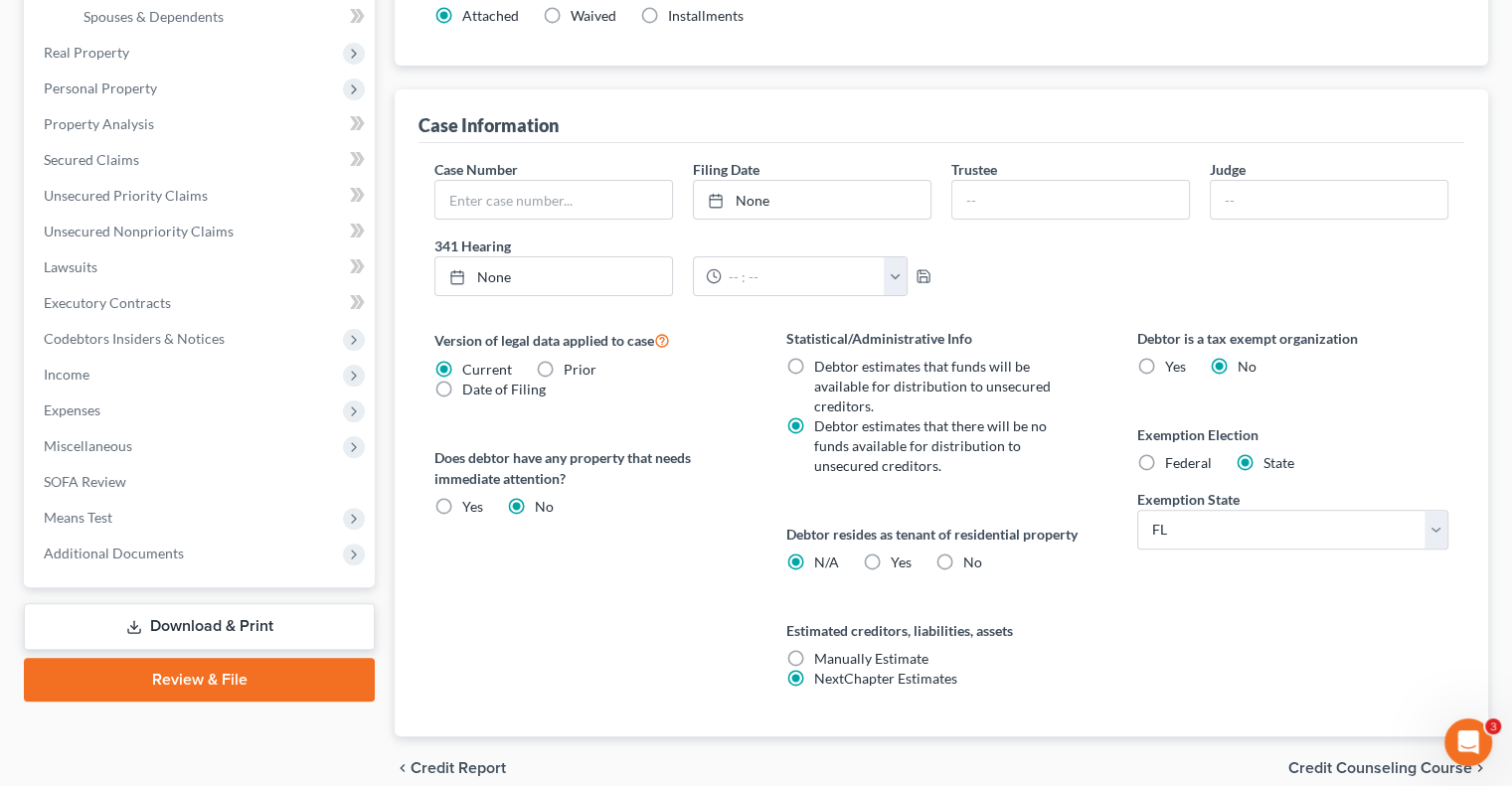 scroll, scrollTop: 497, scrollLeft: 0, axis: vertical 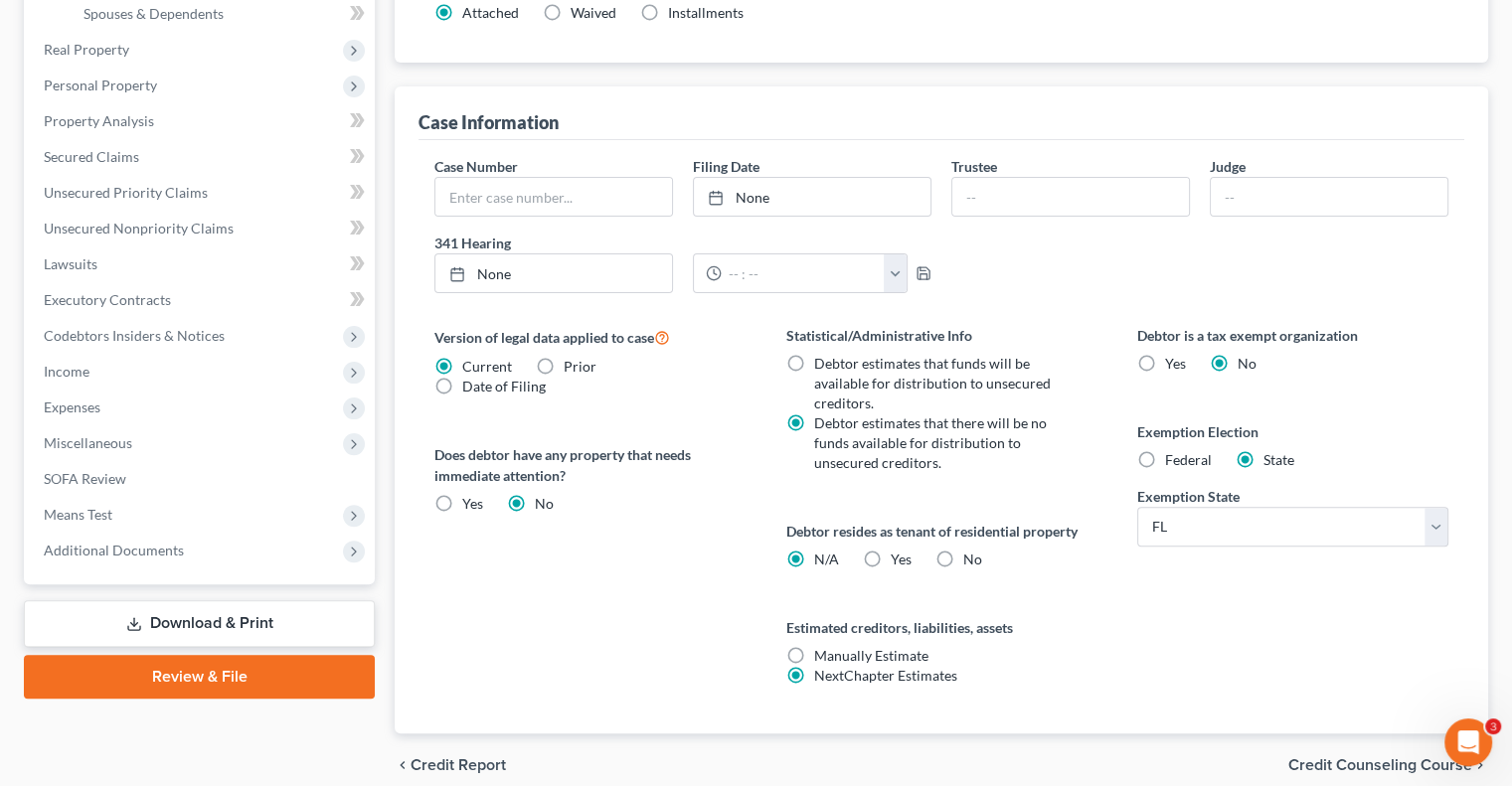 click on "Yes Yes" at bounding box center [901, 559] 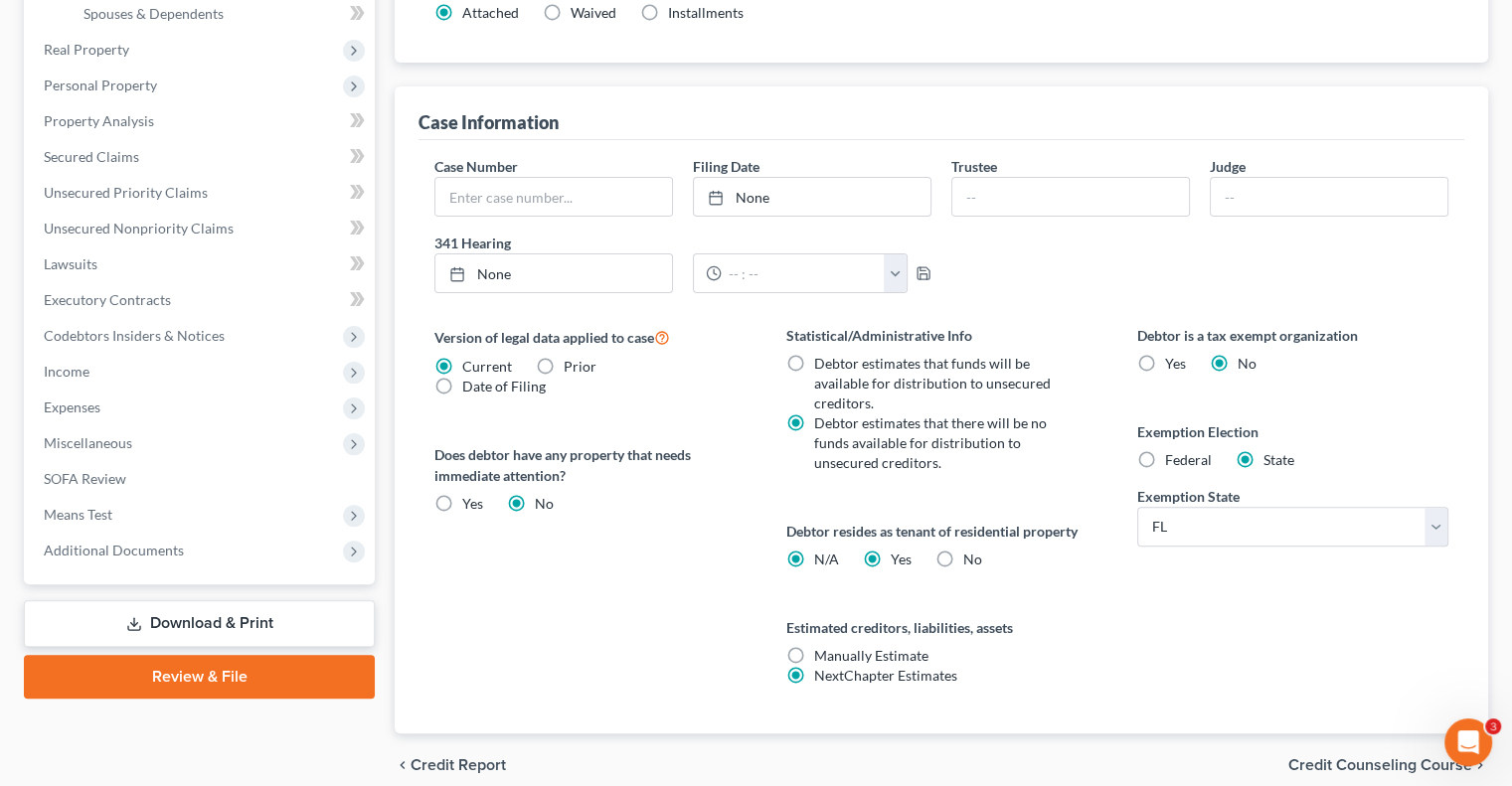 radio on "false" 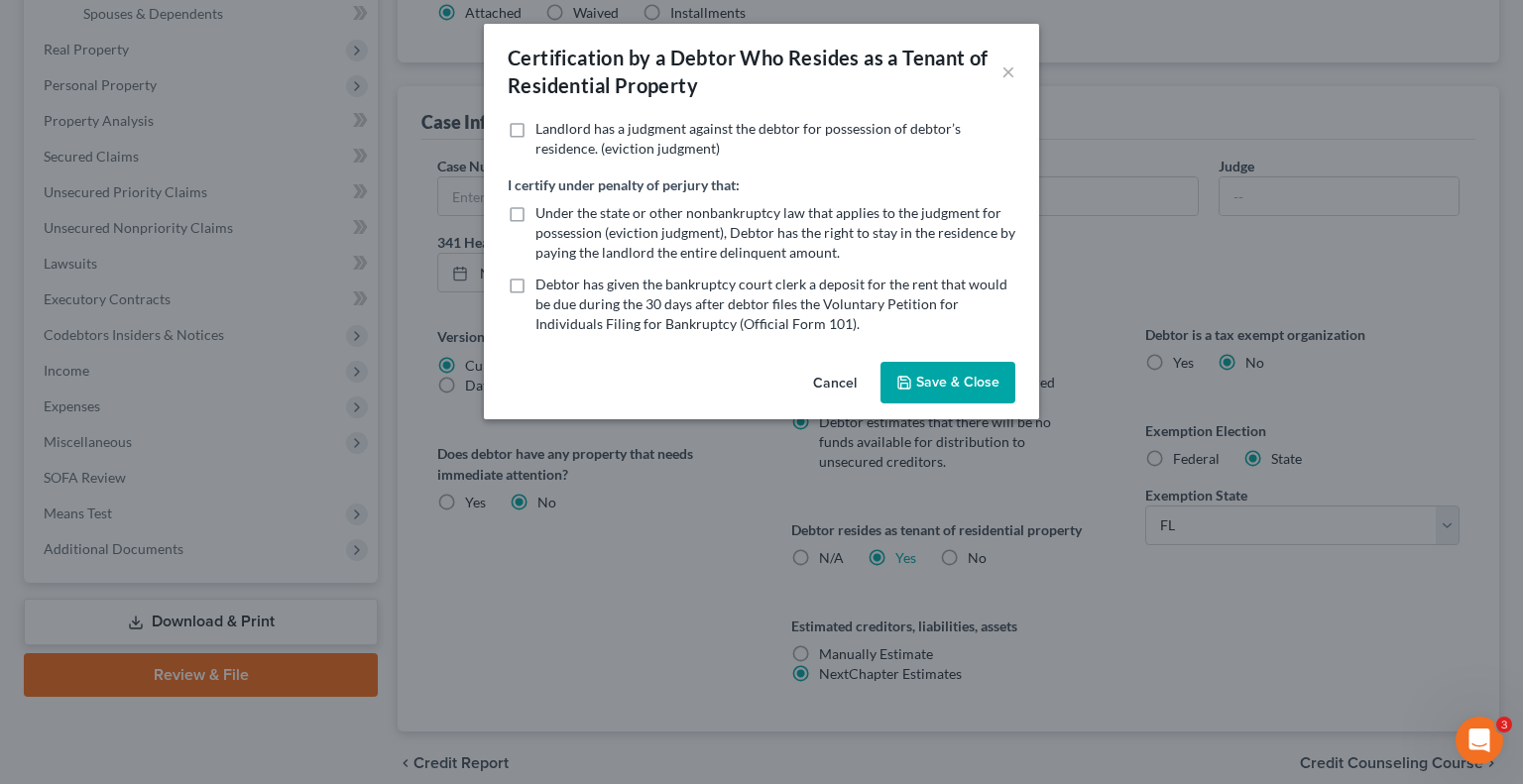 click on "Save & Close" at bounding box center (948, 383) 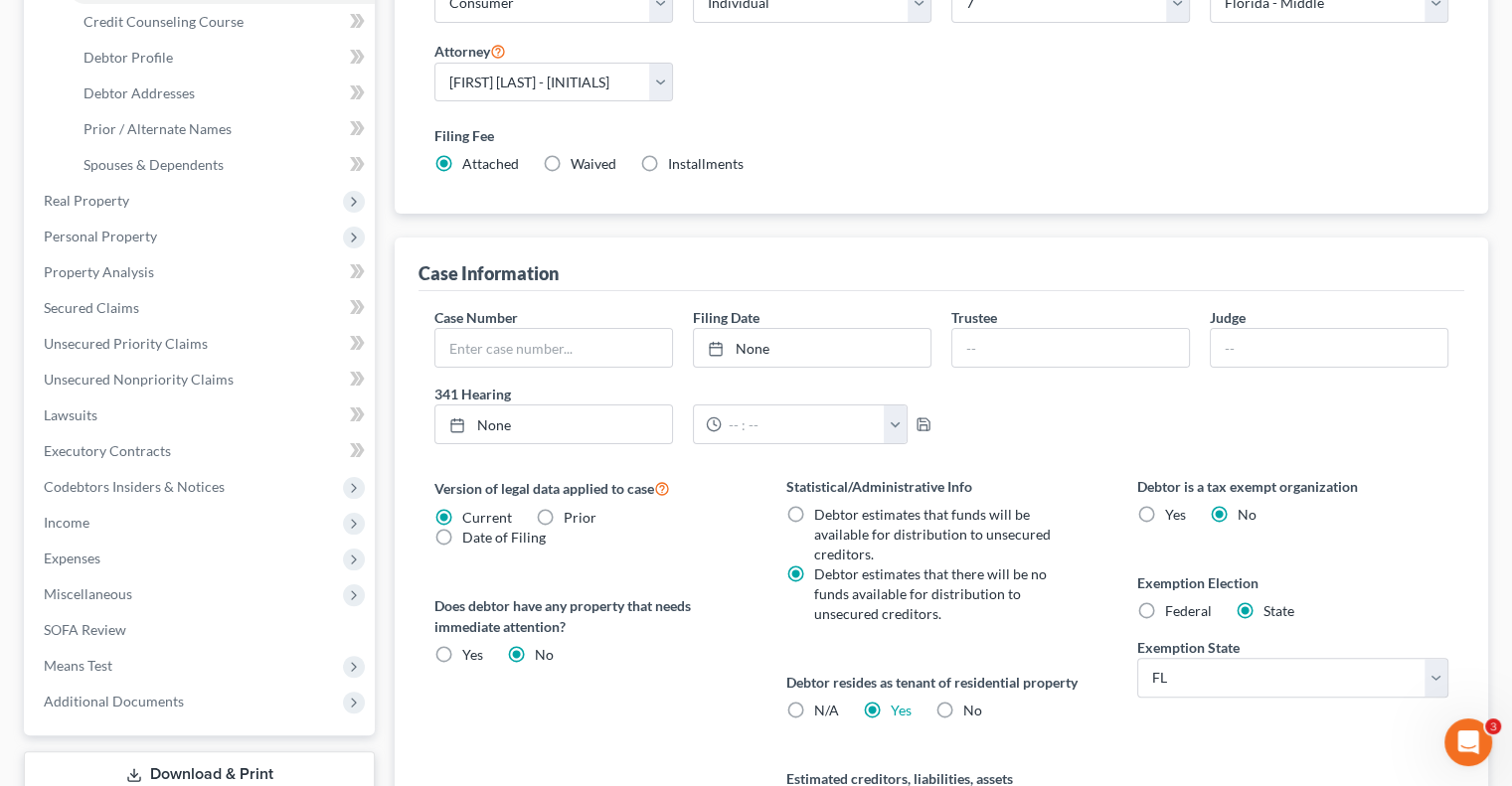 scroll, scrollTop: 99, scrollLeft: 0, axis: vertical 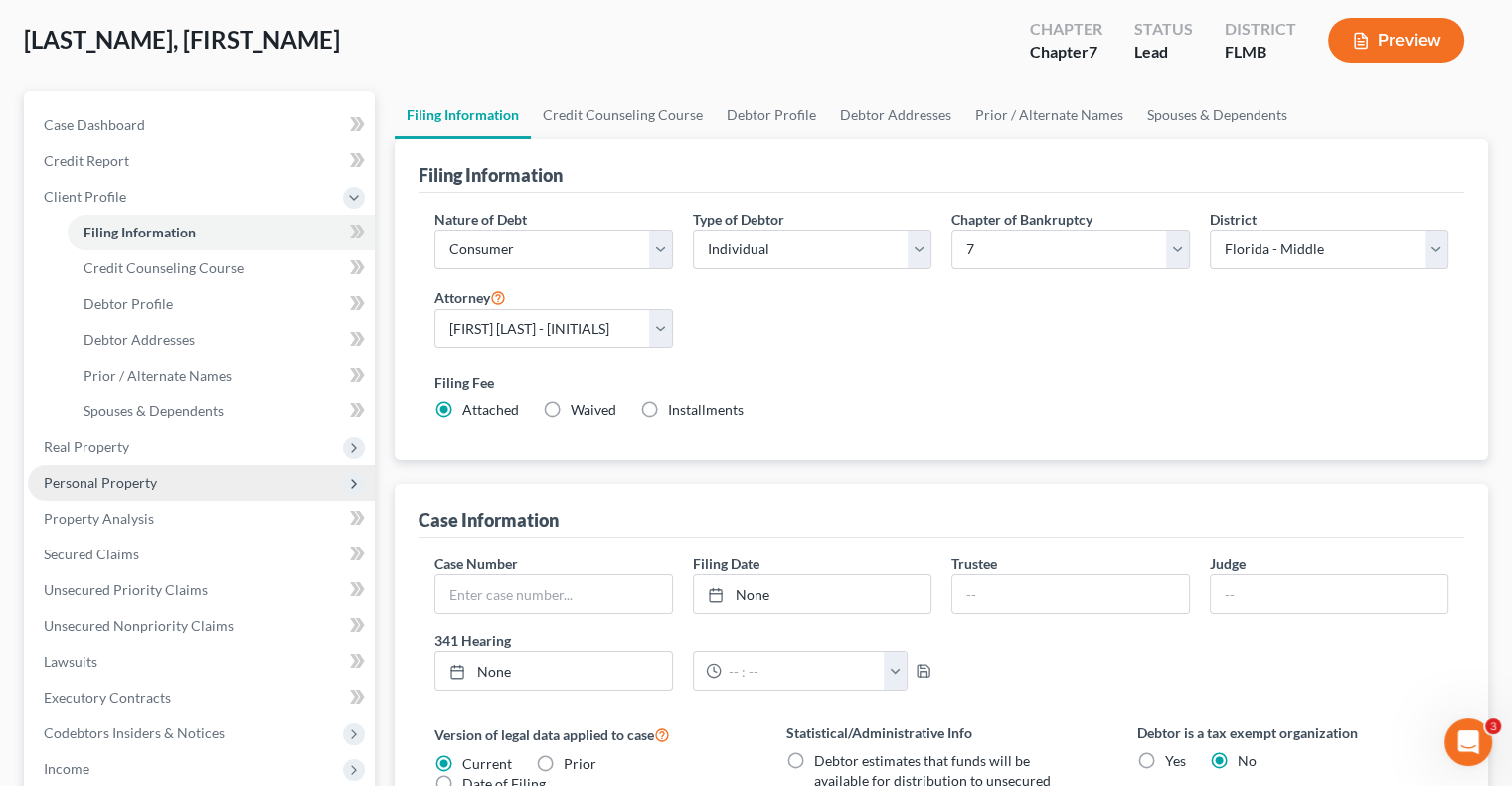 click on "Personal Property" at bounding box center [100, 482] 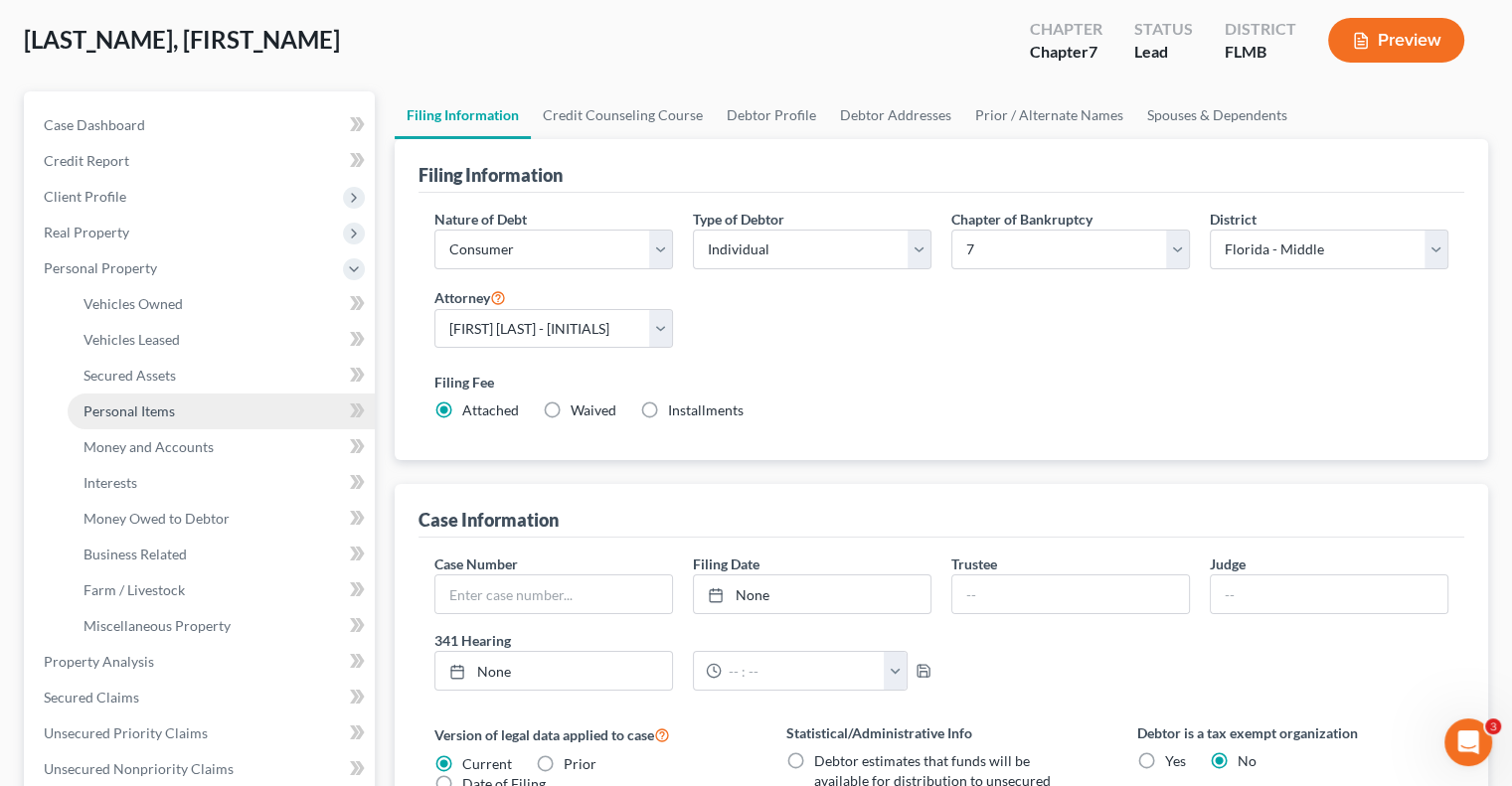 click on "Personal Items" at bounding box center (129, 410) 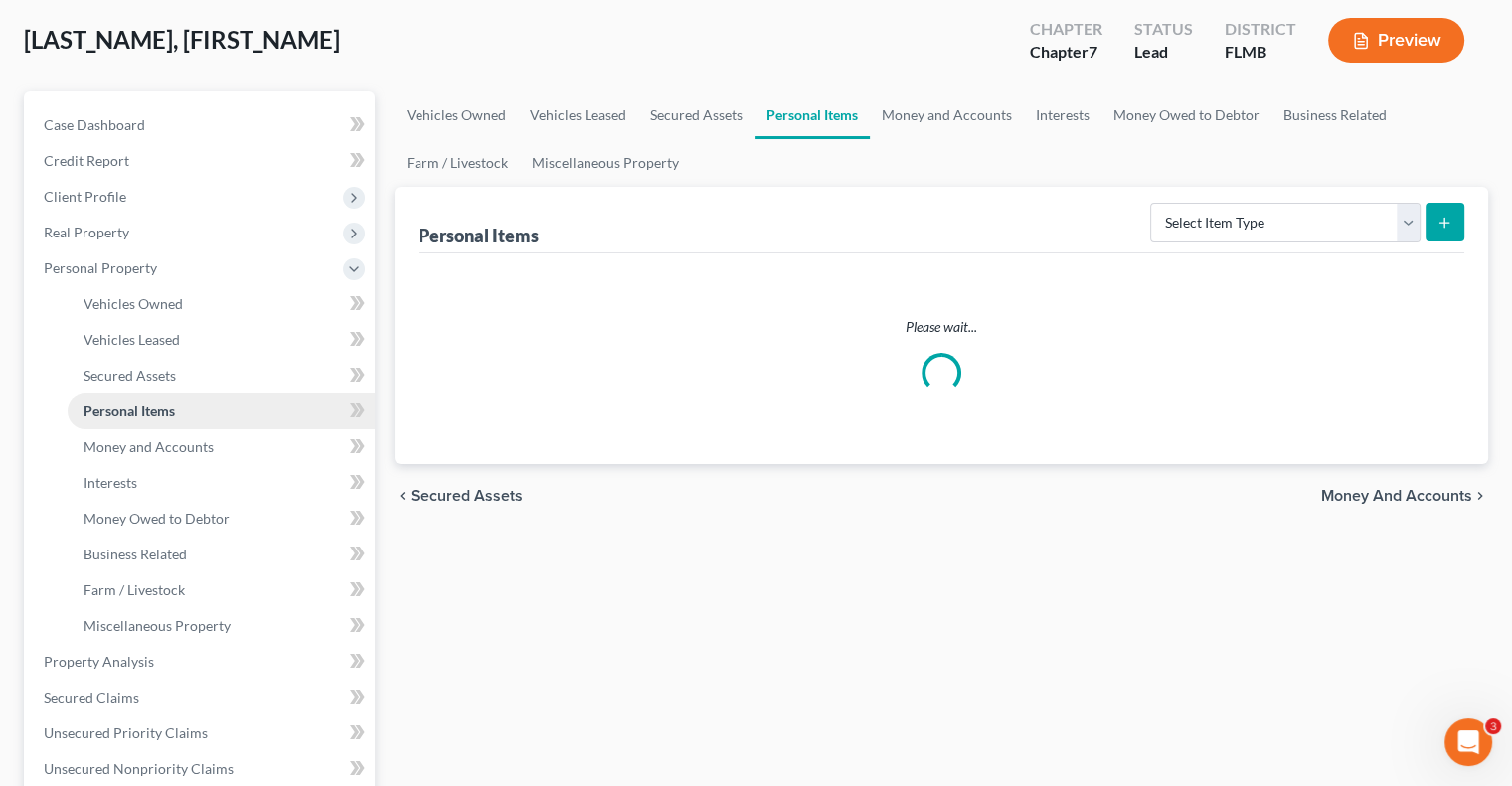 scroll, scrollTop: 0, scrollLeft: 0, axis: both 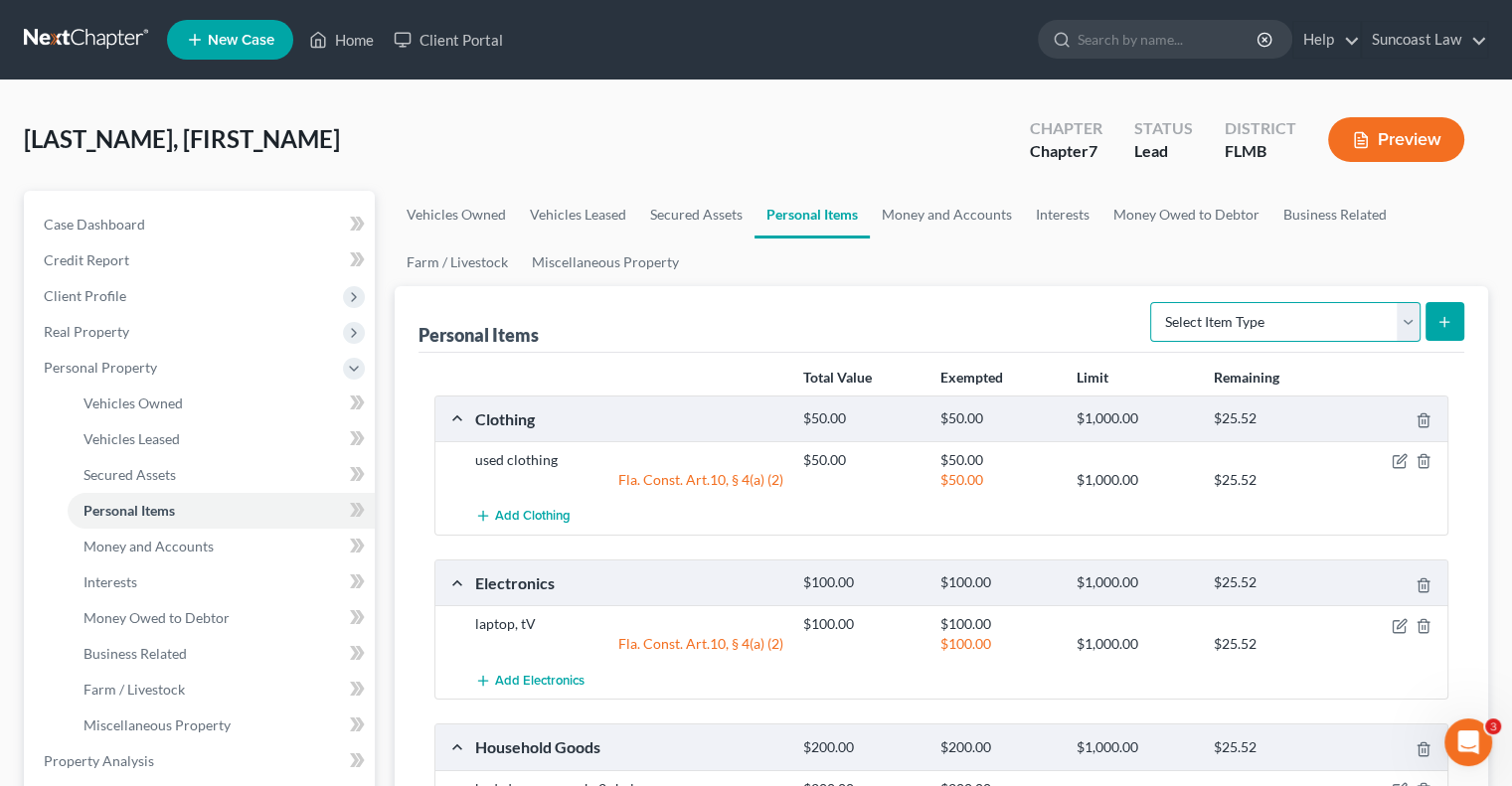 click on "Select Item Type Clothing (A/B: 11) Collectibles Of Value (A/B: 8) Electronics (A/B: 7) Firearms (A/B: 10) Household Goods (A/B: 6) Jewelry (A/B: 12) Other (A/B: 14) Pet(s) (A/B: 13) Sports & Hobby Equipment (A/B: 9)" at bounding box center (1285, 322) 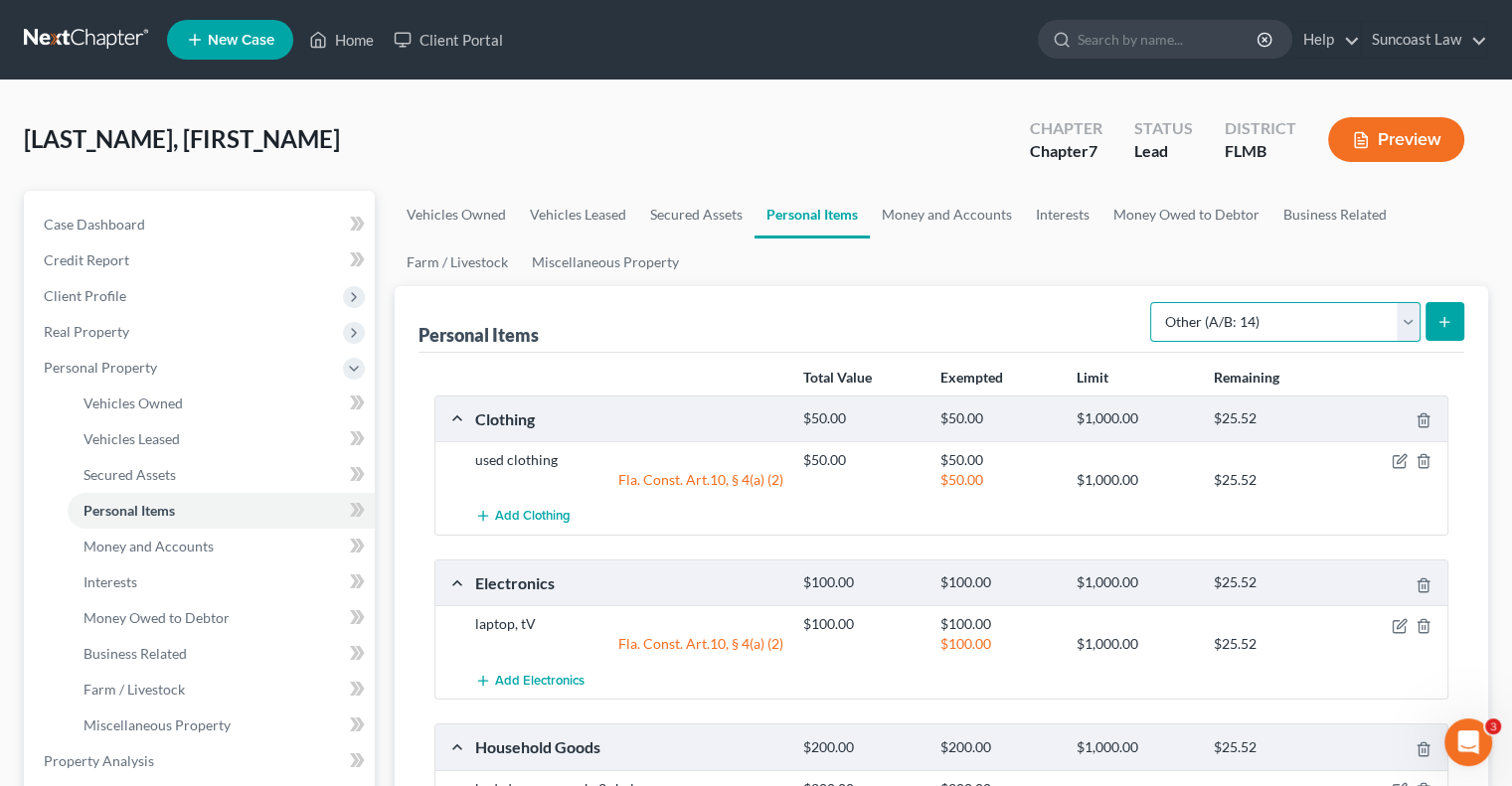 click on "Select Item Type Clothing (A/B: 11) Collectibles Of Value (A/B: 8) Electronics (A/B: 7) Firearms (A/B: 10) Household Goods (A/B: 6) Jewelry (A/B: 12) Other (A/B: 14) Pet(s) (A/B: 13) Sports & Hobby Equipment (A/B: 9)" at bounding box center [1285, 322] 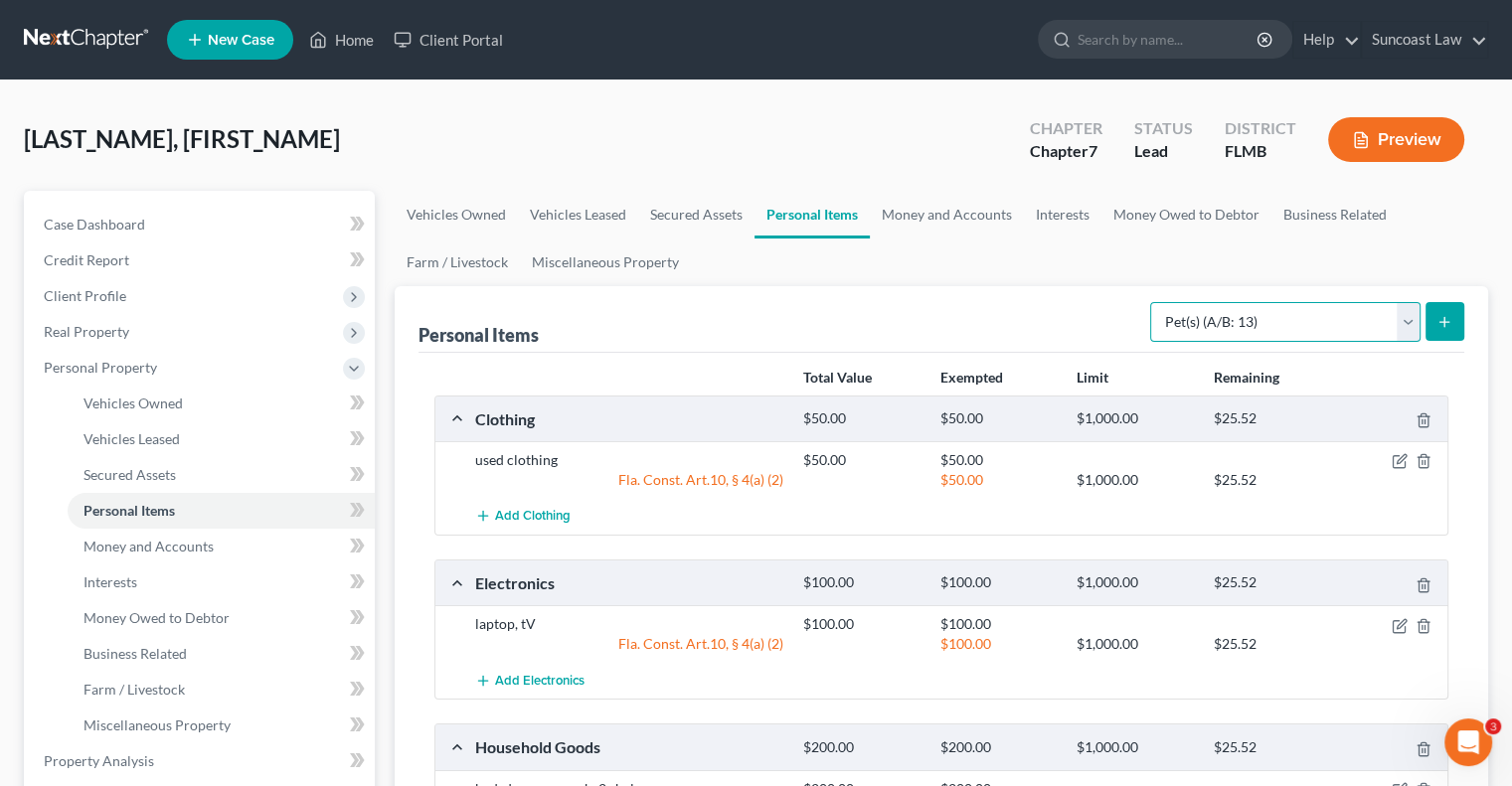 click on "Select Item Type Clothing (A/B: 11) Collectibles Of Value (A/B: 8) Electronics (A/B: 7) Firearms (A/B: 10) Household Goods (A/B: 6) Jewelry (A/B: 12) Other (A/B: 14) Pet(s) (A/B: 13) Sports & Hobby Equipment (A/B: 9)" at bounding box center (1285, 322) 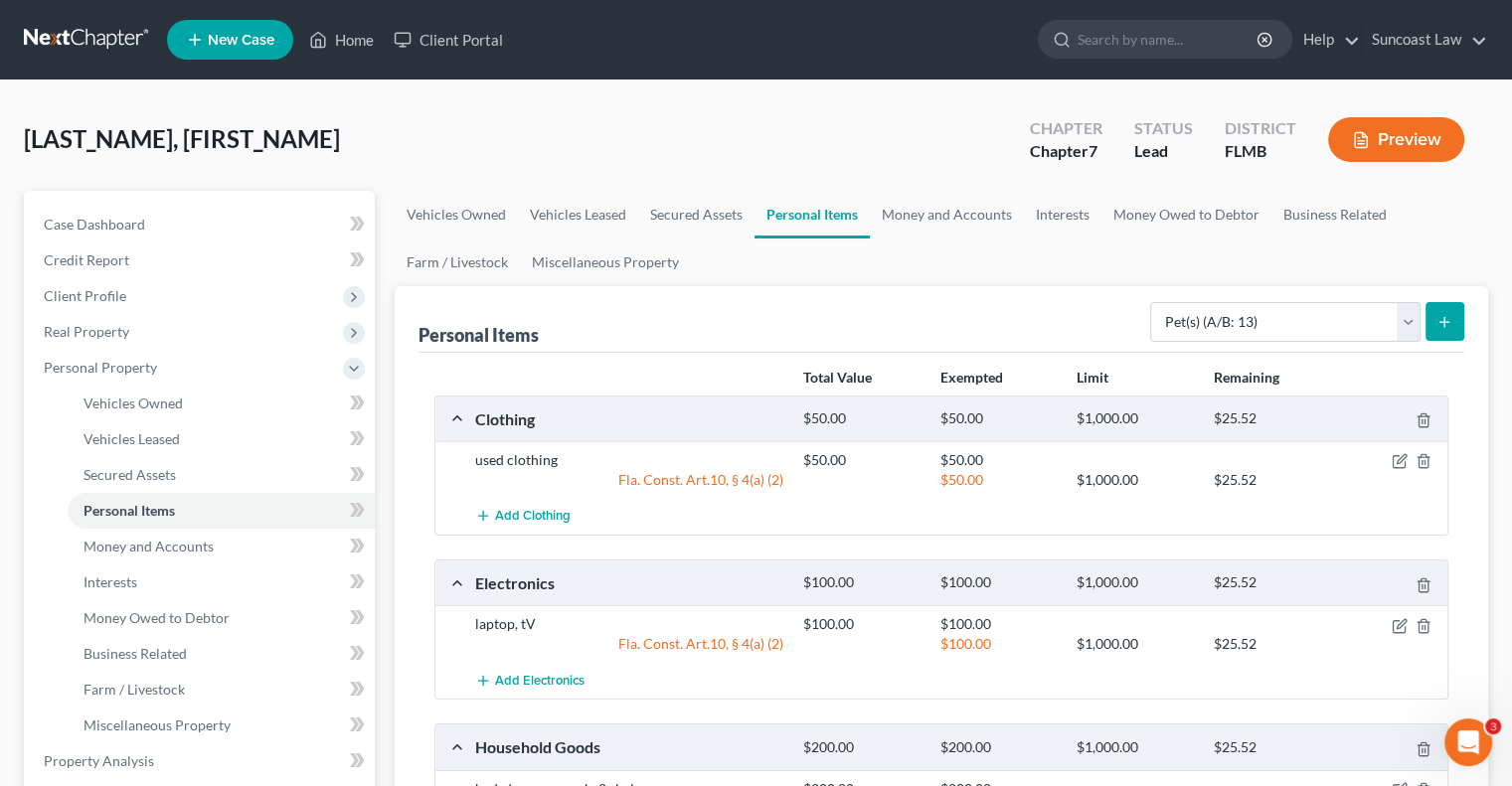 click 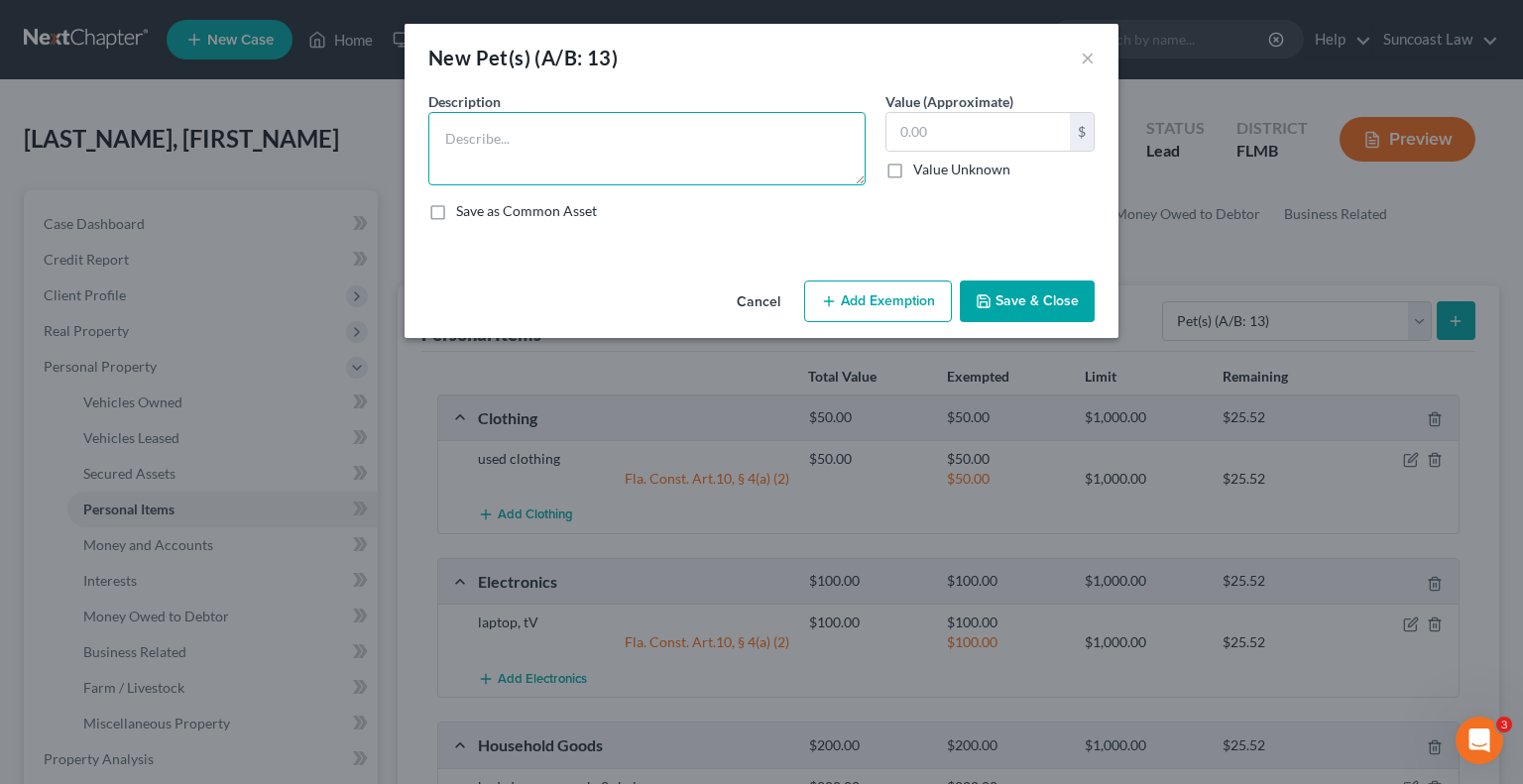 click at bounding box center (646, 149) 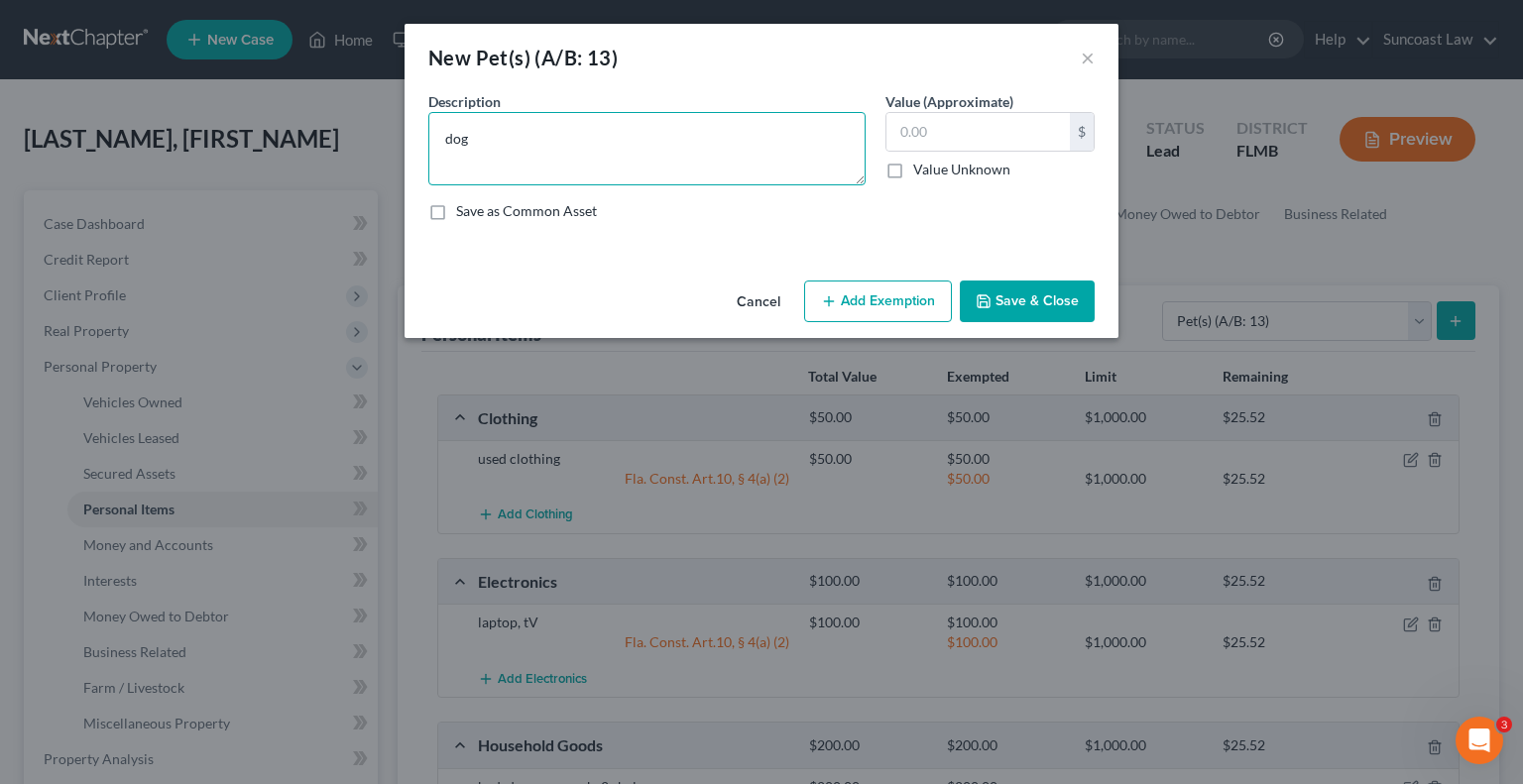 type on "dog" 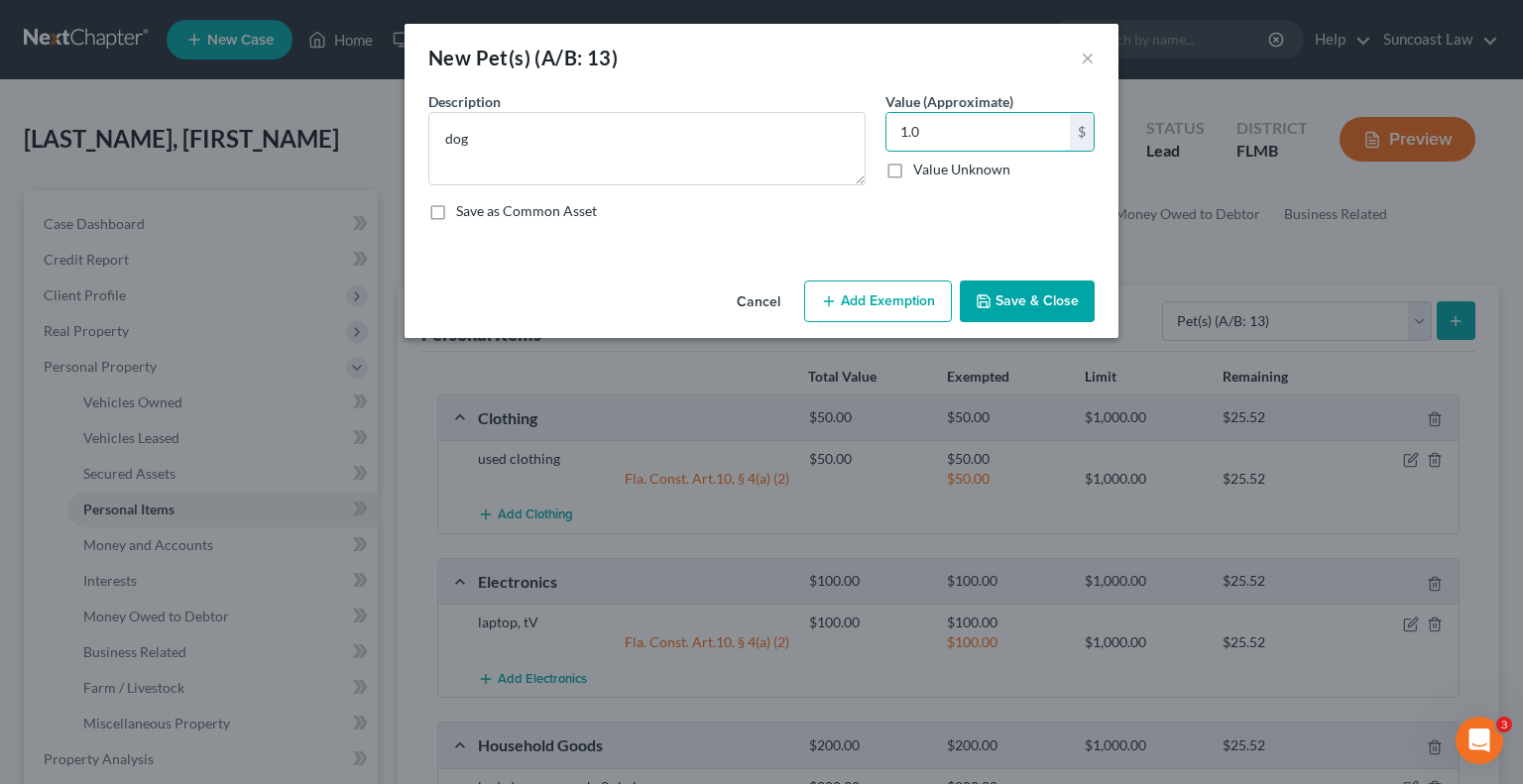 type on "1.0" 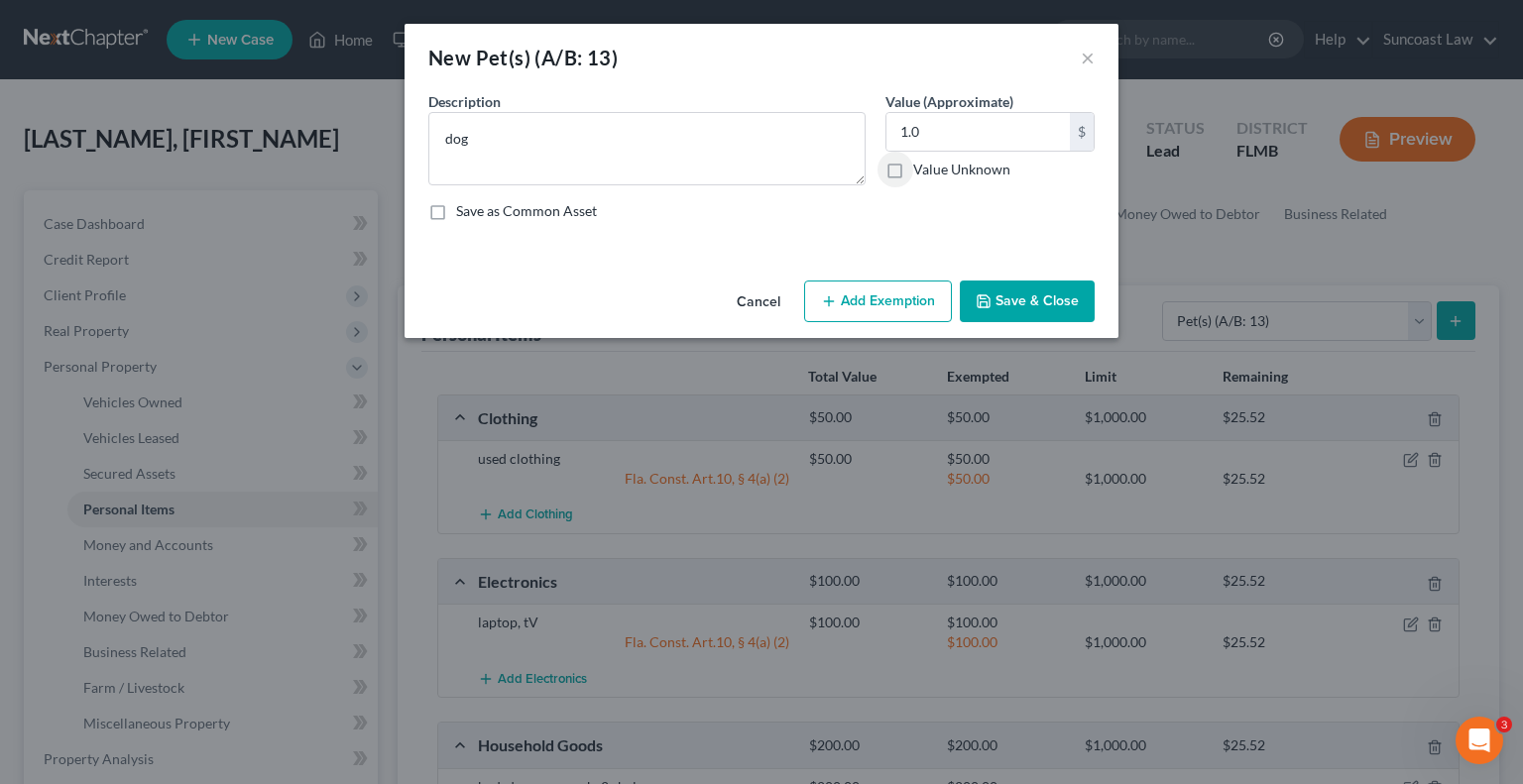 click on "Add Exemption" at bounding box center (878, 301) 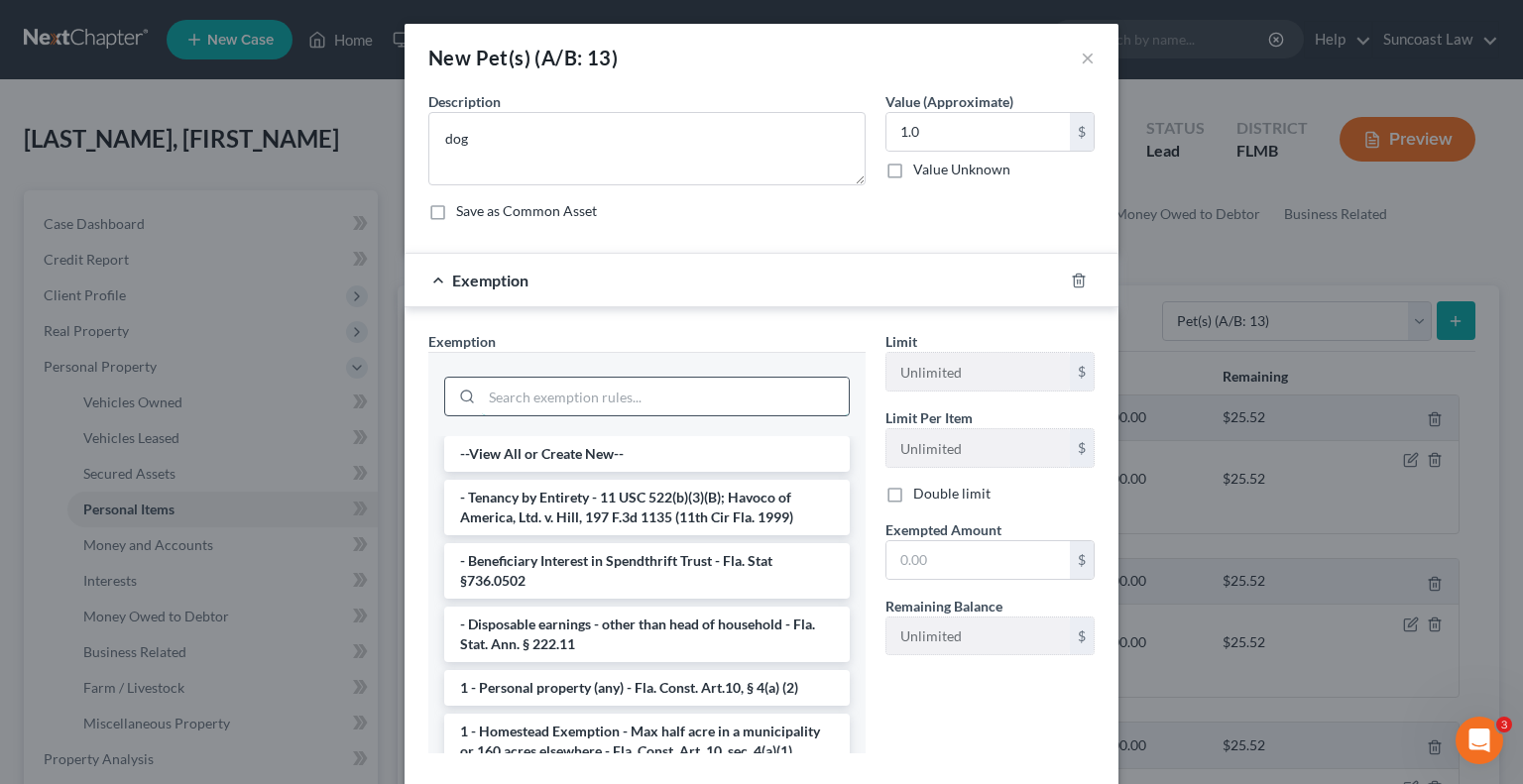 click at bounding box center (665, 396) 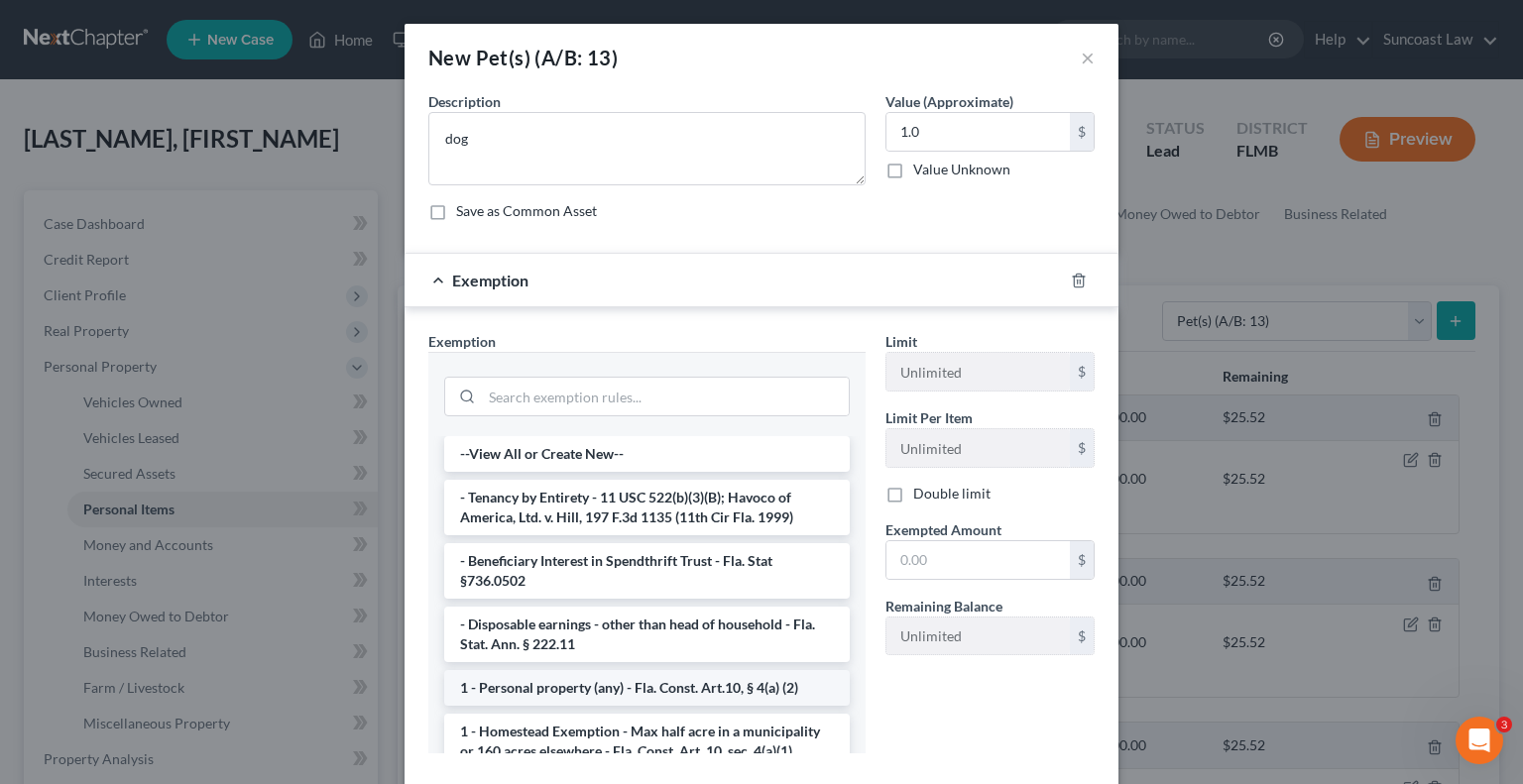 click on "1 - Personal property (any) - Fla. Const. Art.10, § 4(a) (2)" at bounding box center [646, 688] 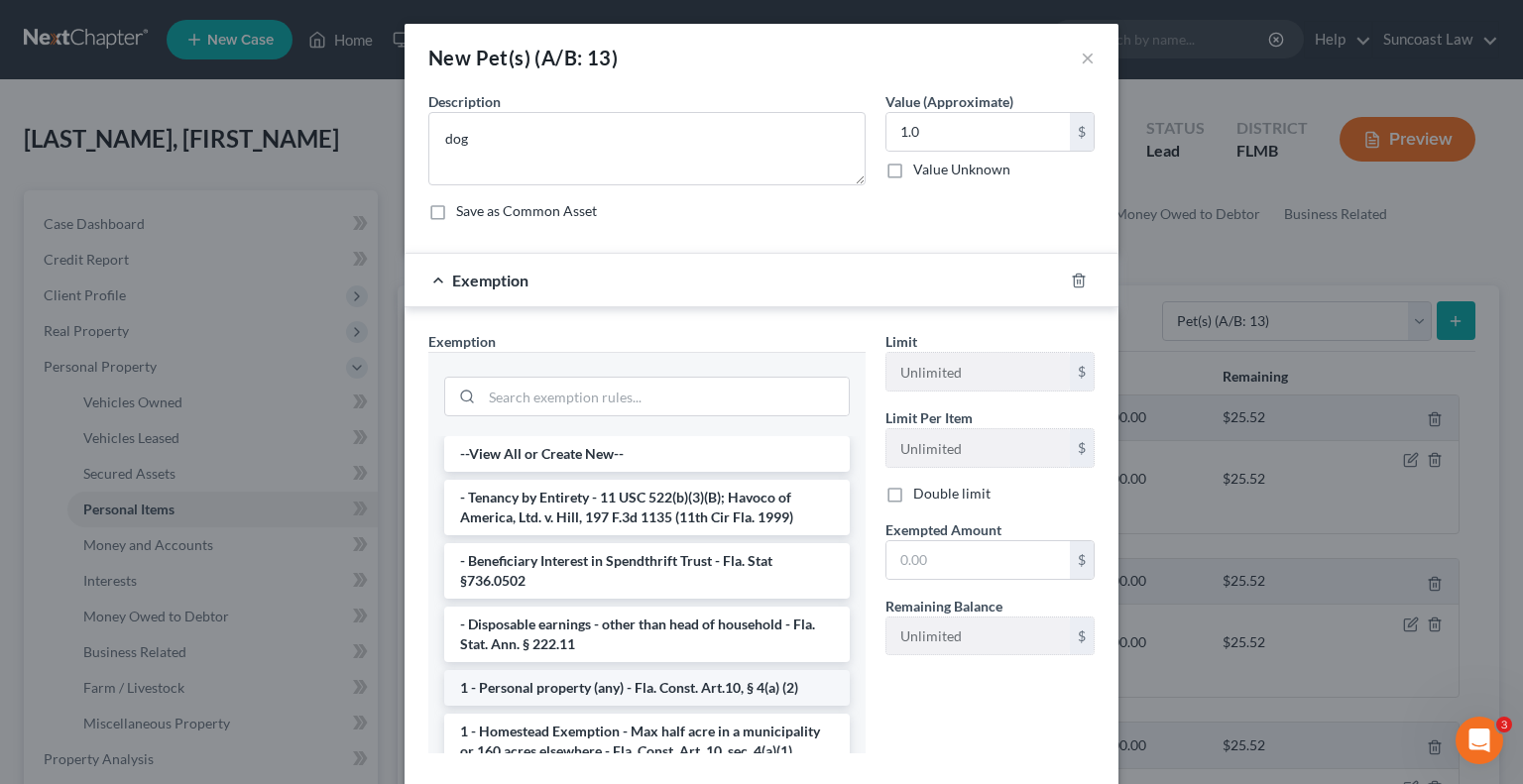 click on "Exemption Set must be selected for CA.
Exemption
*
--View All or Create New--  - Tenancy by Entirety - 11 USC 522(b)(3)(B); Havoco of America, Ltd. v. Hill, 197 F.3d 1135 (11th Cir Fla. 1999)  - Beneficiary Interest in Spendthrift Trust - Fla. Stat §736.0502  - Disposable earnings - other than head of household - Fla. Stat. Ann. § 222.11 1 - Personal property (any) - Fla. Const. Art.10, § 4(a) (2) 1 - Homestead Exemption - Max half acre in a municipality or 160 acres elsewhere - Fla. Const. Art. 10, sec. 4(a)(1) 1 - Homestead Exemption - 222.05 - Fla. Statute 14 - Health aids - Fla. Stat. Ann. § 222.25 (2) 14 - Wildcard Exemption - any personal property in lieu of homestead exemption - Fla. Stat. Ann. § 222.25(4) 17 - Hurricane savings account - Fla. Stat. Ann. § 222.22 (4) 21 - County employees - Fla. Stat. Ann. § 122.15 21 - ERISA (employee retirement account) and all tax exempt retirement funds - Fla. Stat. Ann. § 222.21 (2) 21 - IRA & Roth IRA - Fla. Stat. Ann. § 222.21 (2)" at bounding box center (762, 546) 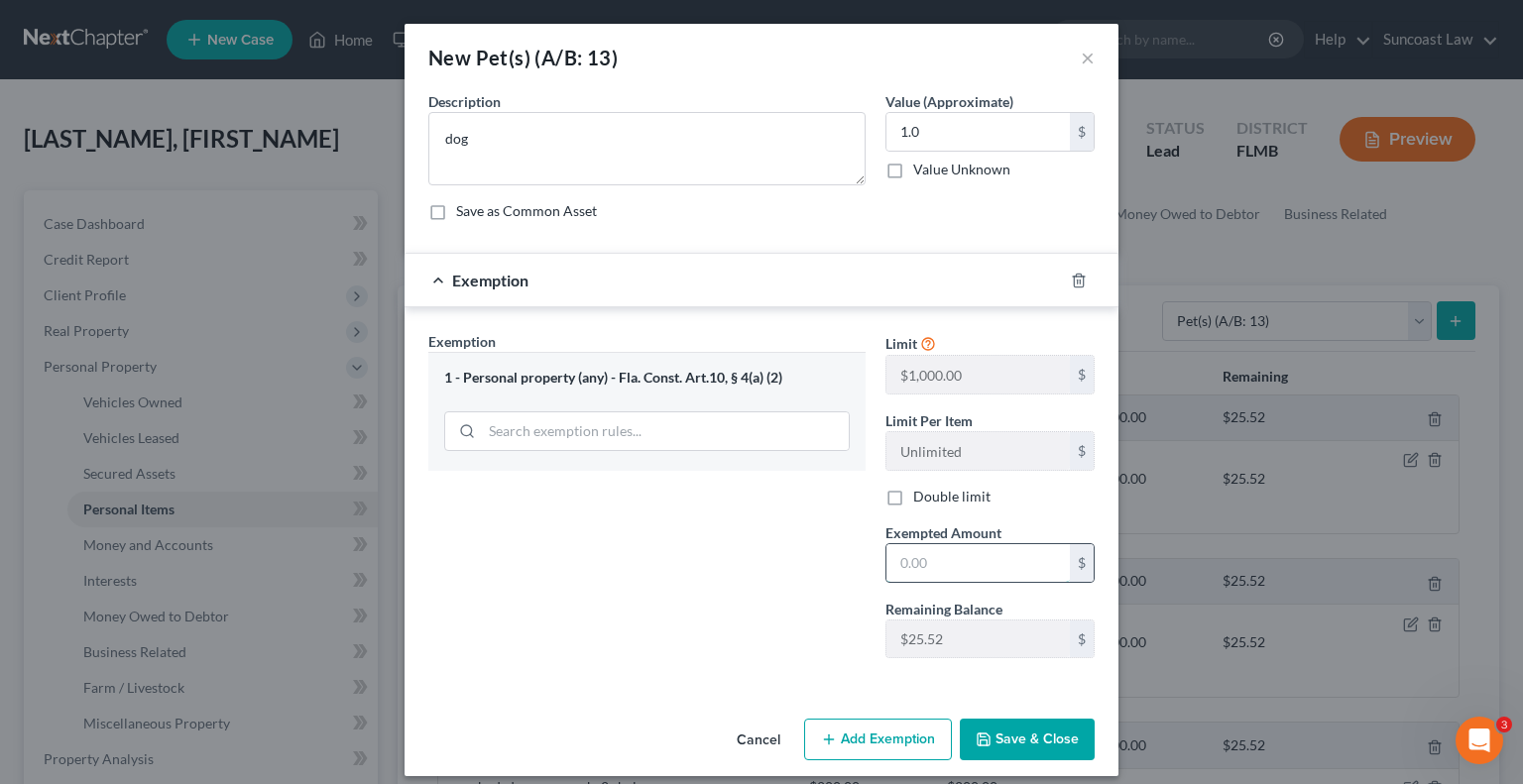 drag, startPoint x: 1009, startPoint y: 558, endPoint x: 1009, endPoint y: 545, distance: 13 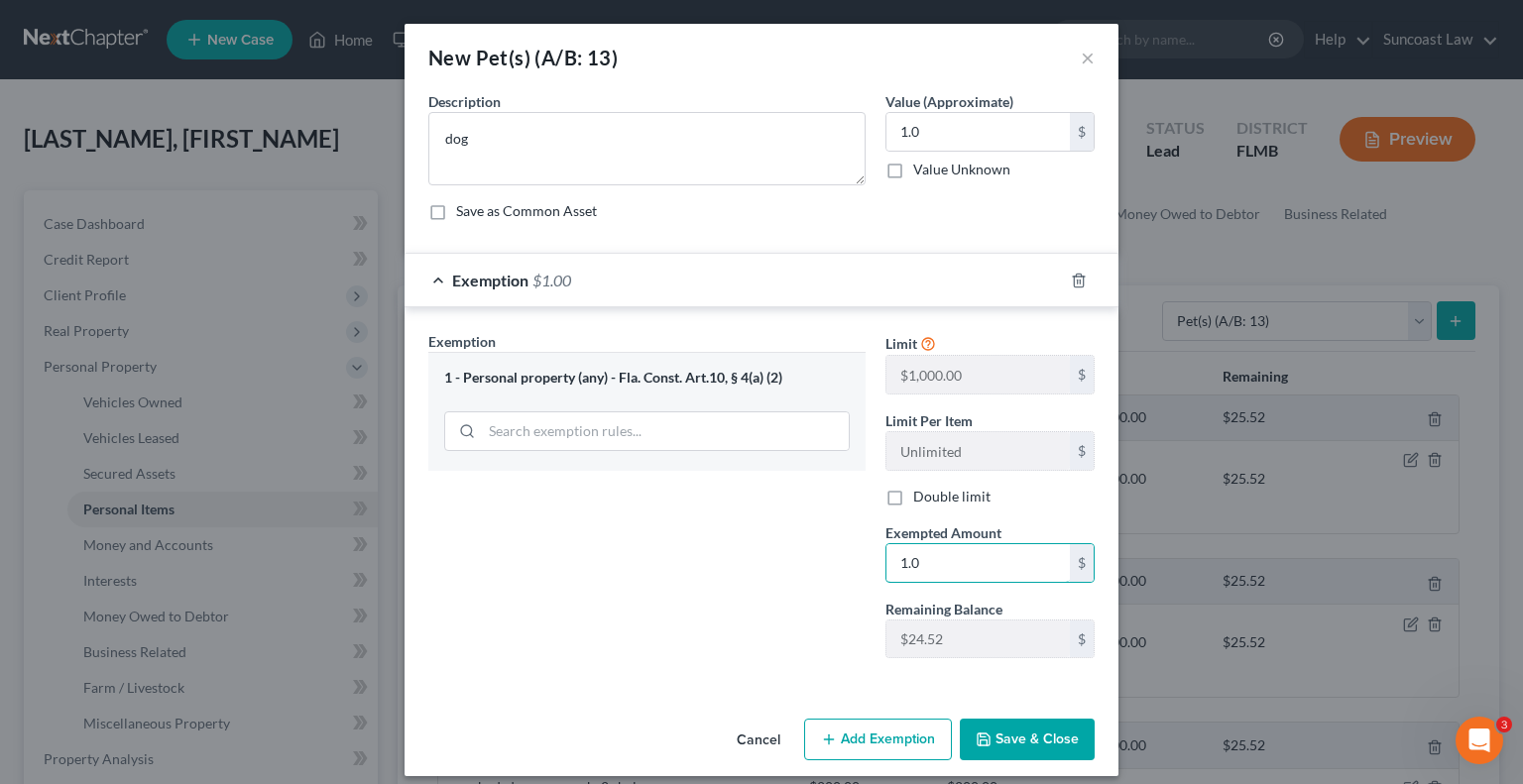 type on "1.0" 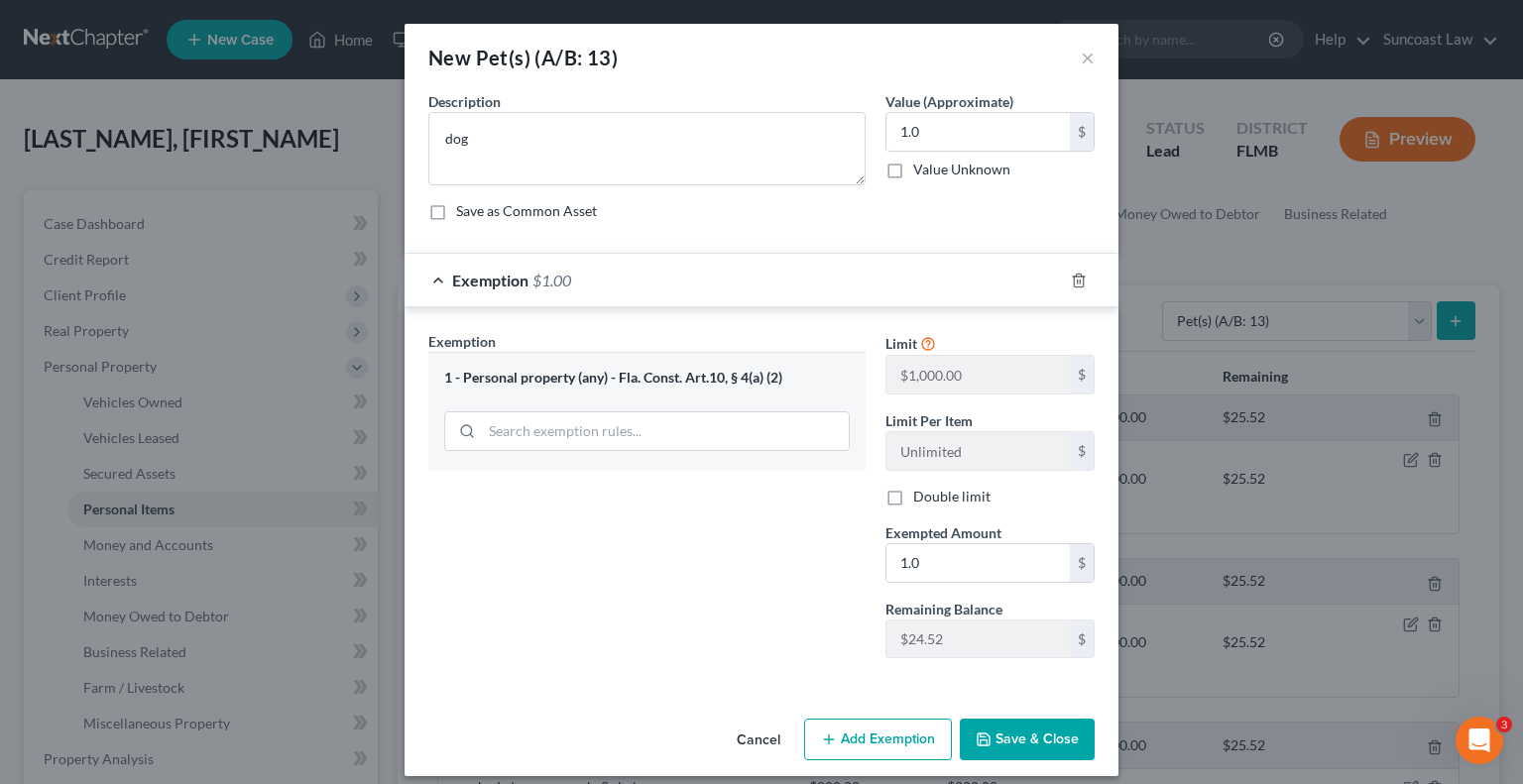 drag, startPoint x: 816, startPoint y: 554, endPoint x: 874, endPoint y: 609, distance: 79.93122 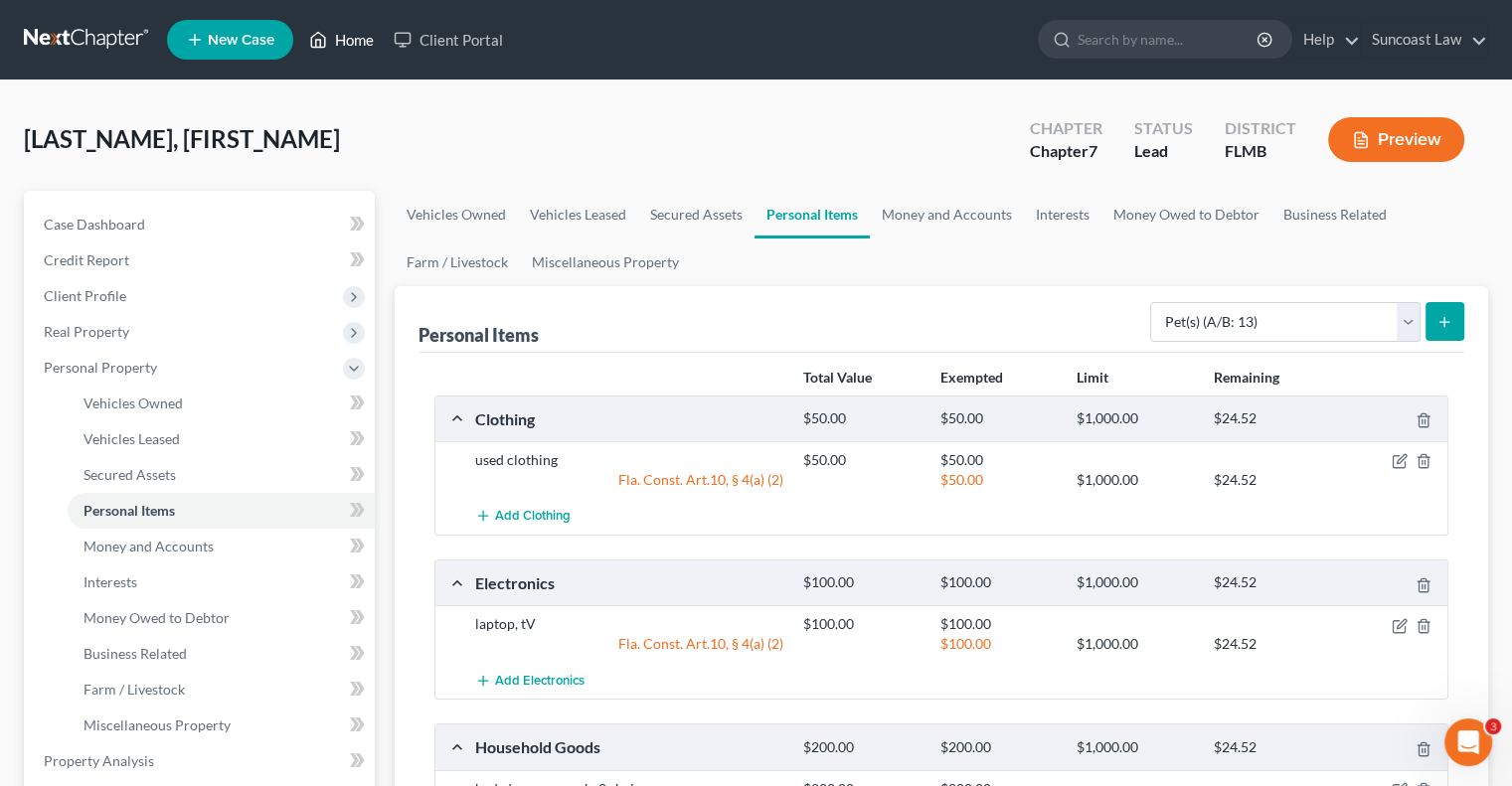 click on "Home" at bounding box center (341, 40) 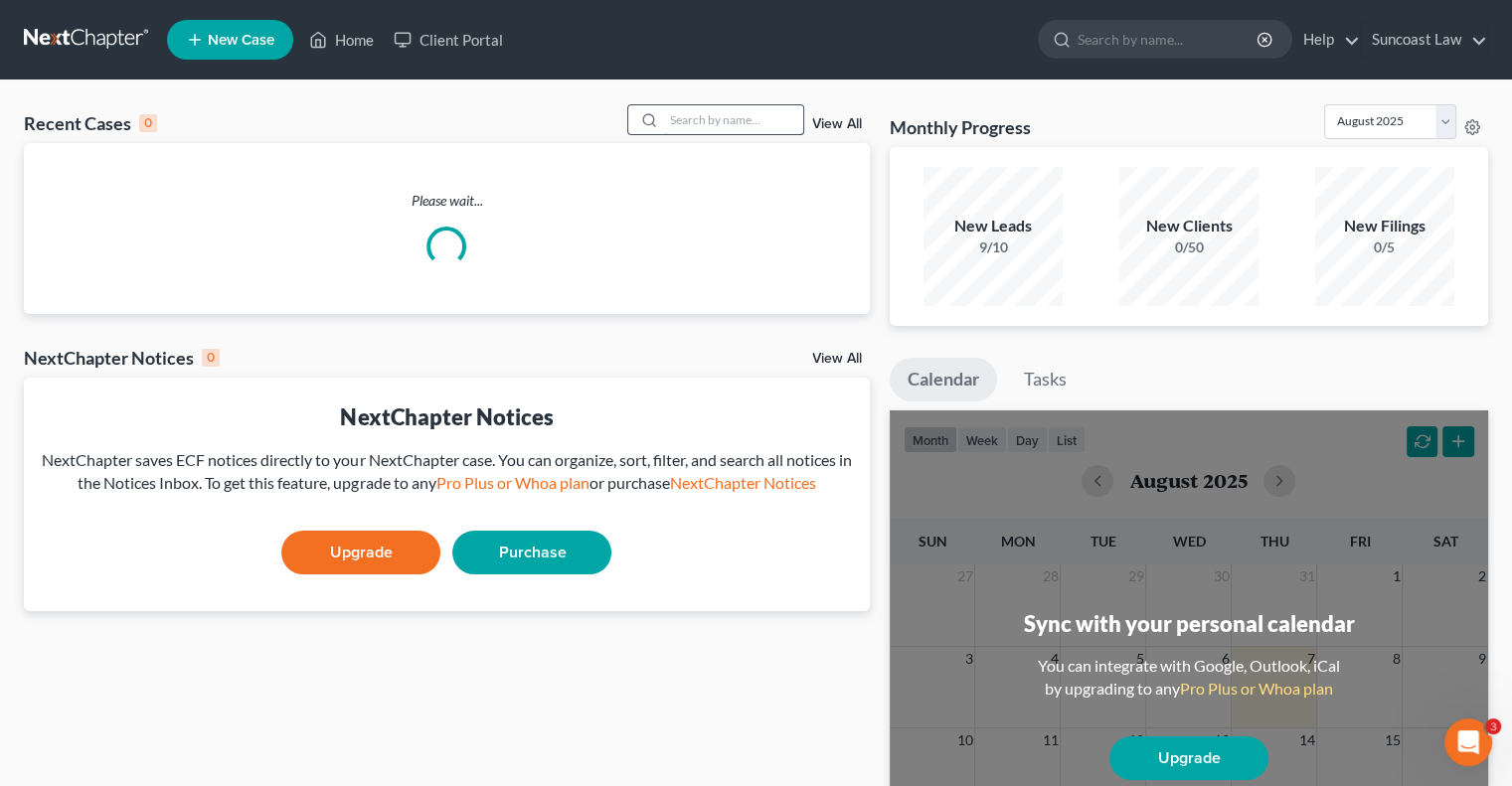 click at bounding box center (734, 119) 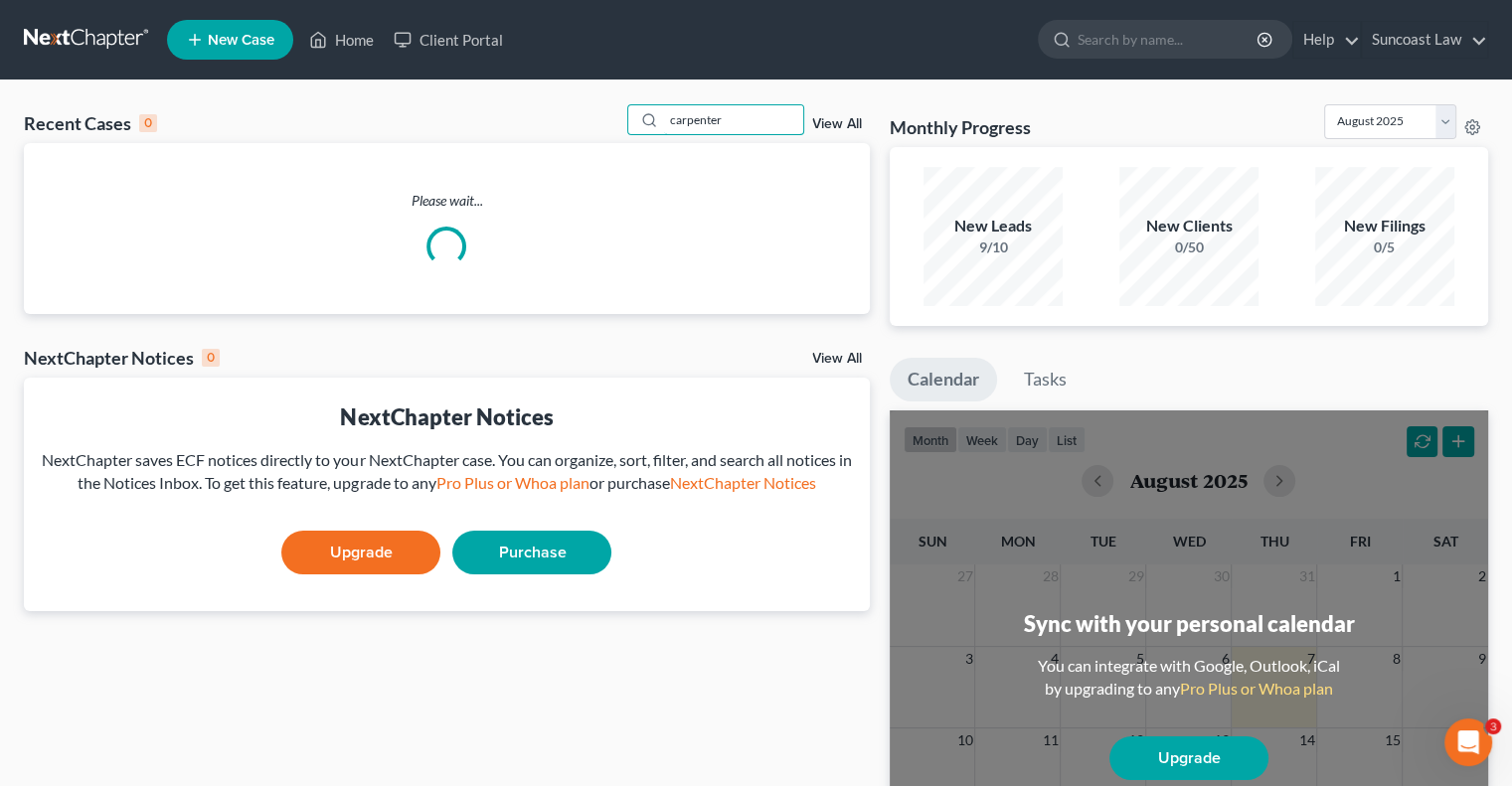 type on "carpenter" 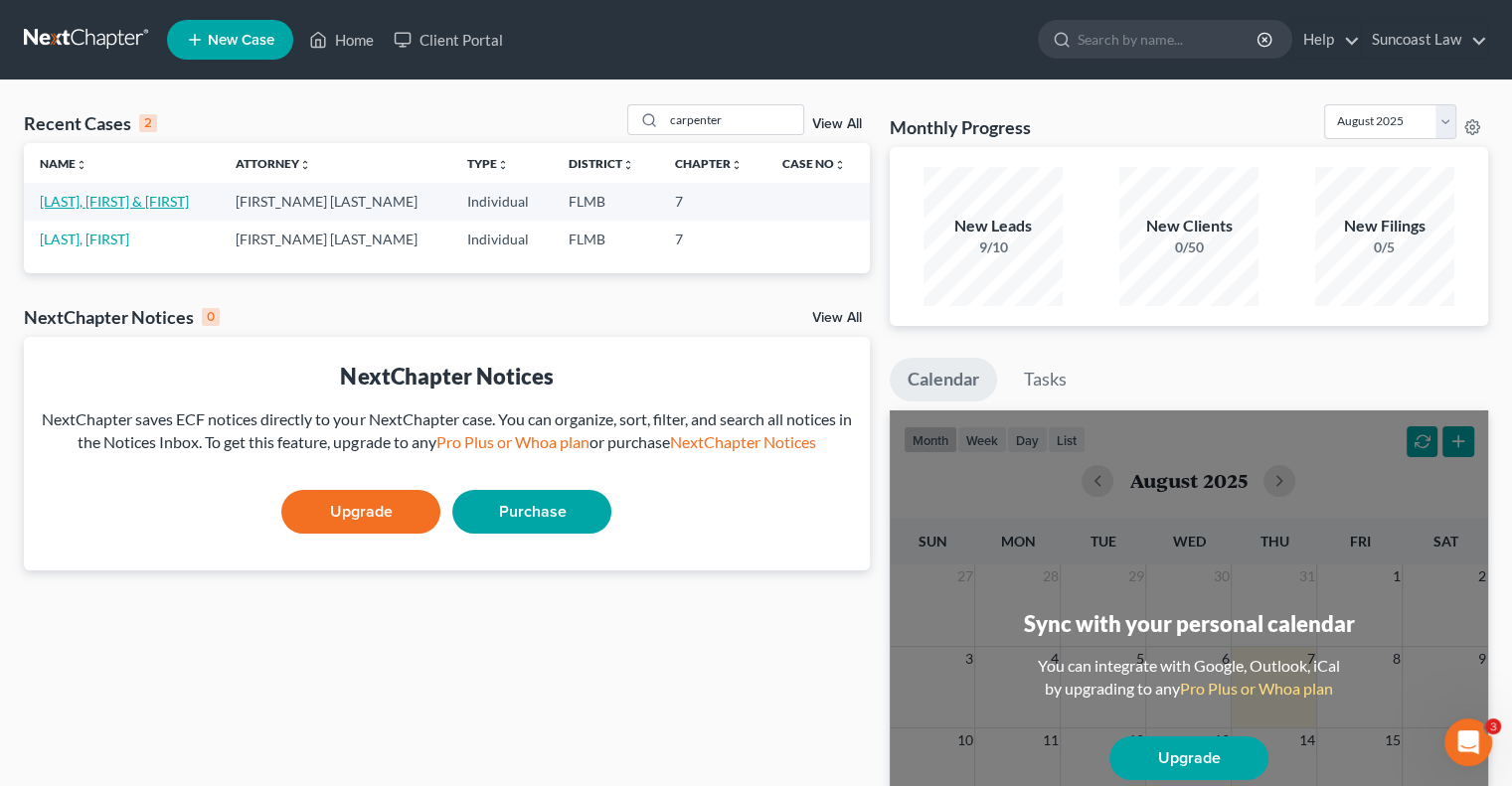 click on "[LAST], [FIRST] & [FIRST]" at bounding box center (114, 201) 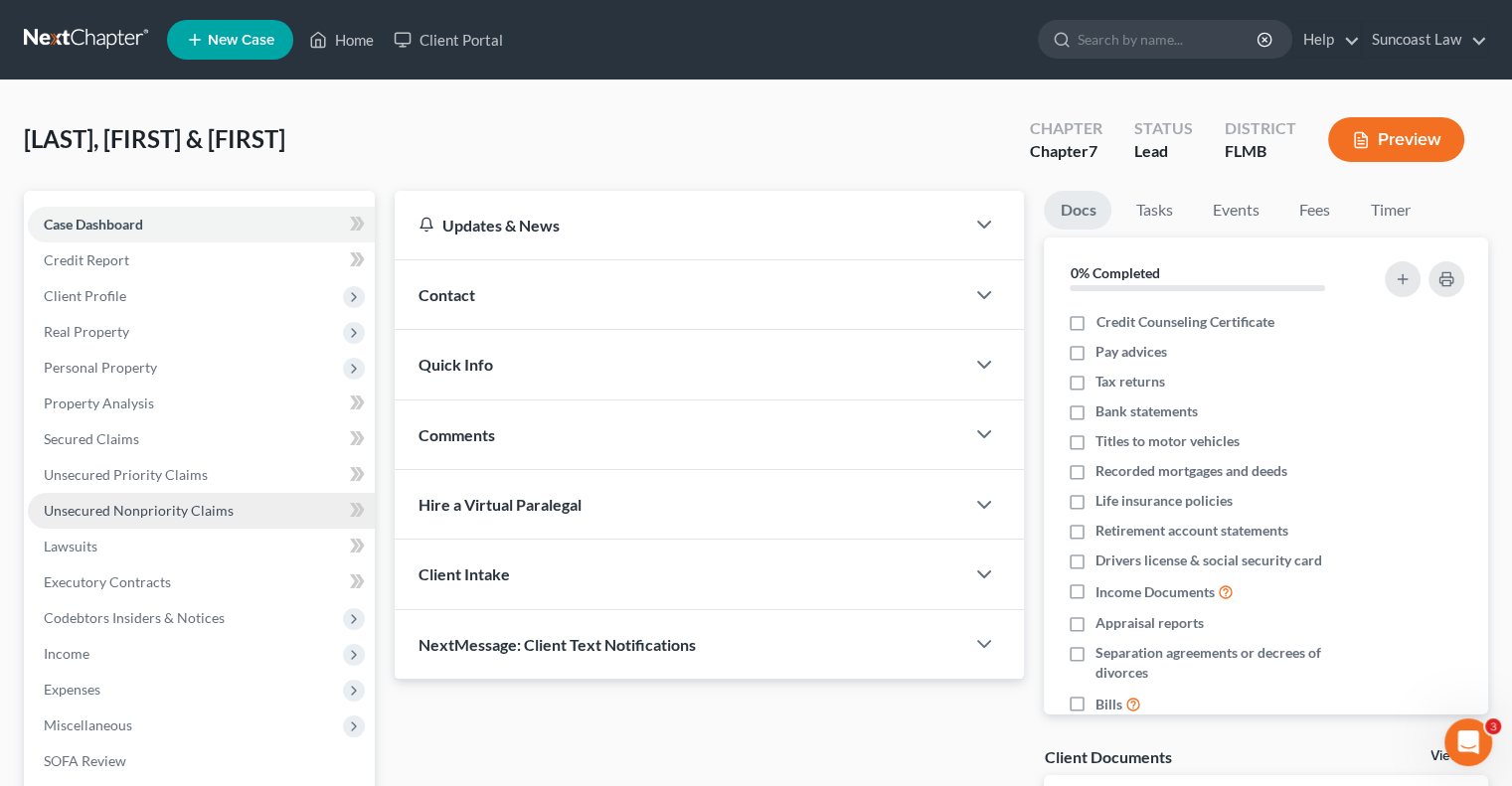 click on "Unsecured Nonpriority Claims" at bounding box center (138, 510) 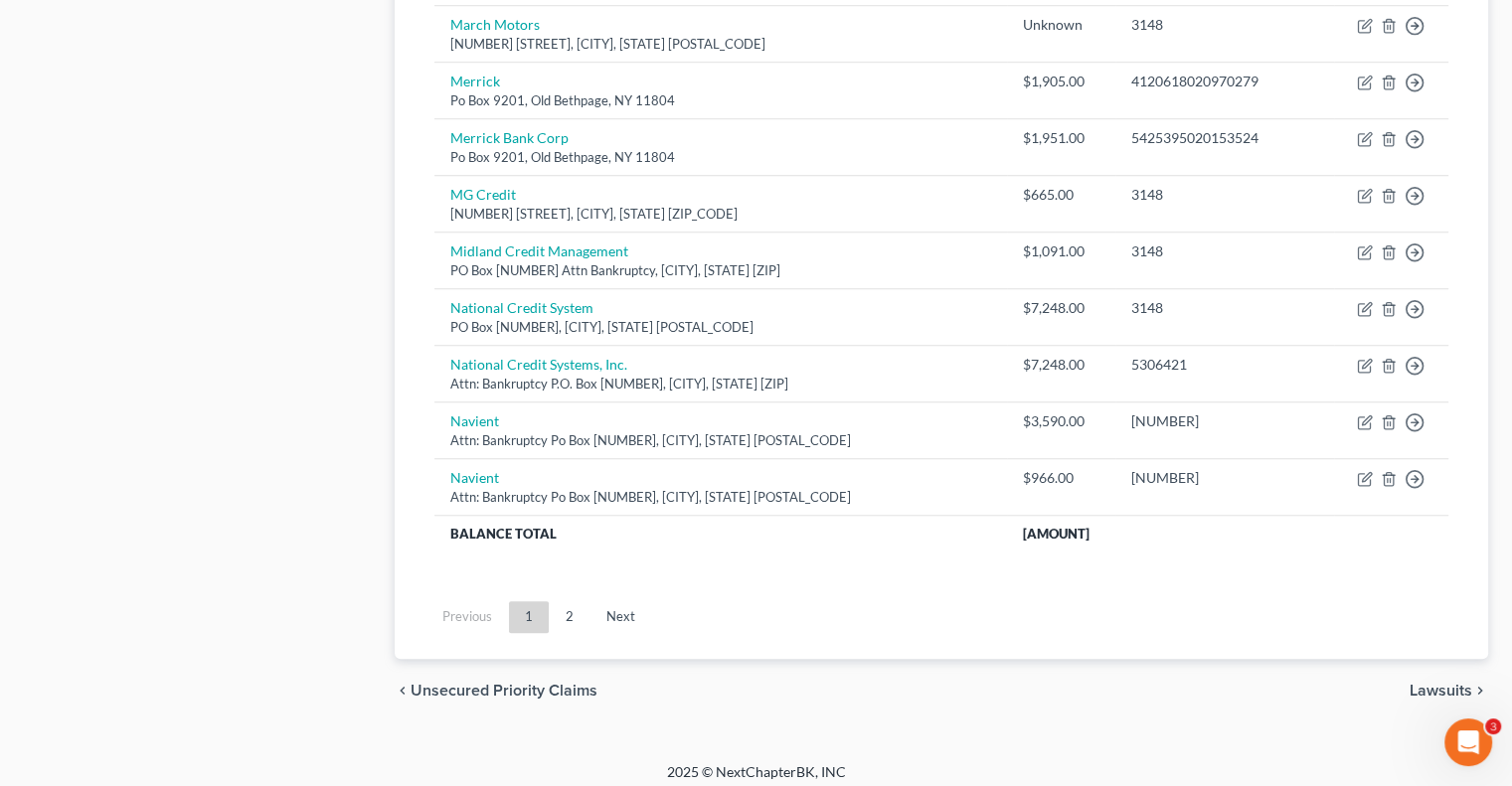 scroll, scrollTop: 1501, scrollLeft: 0, axis: vertical 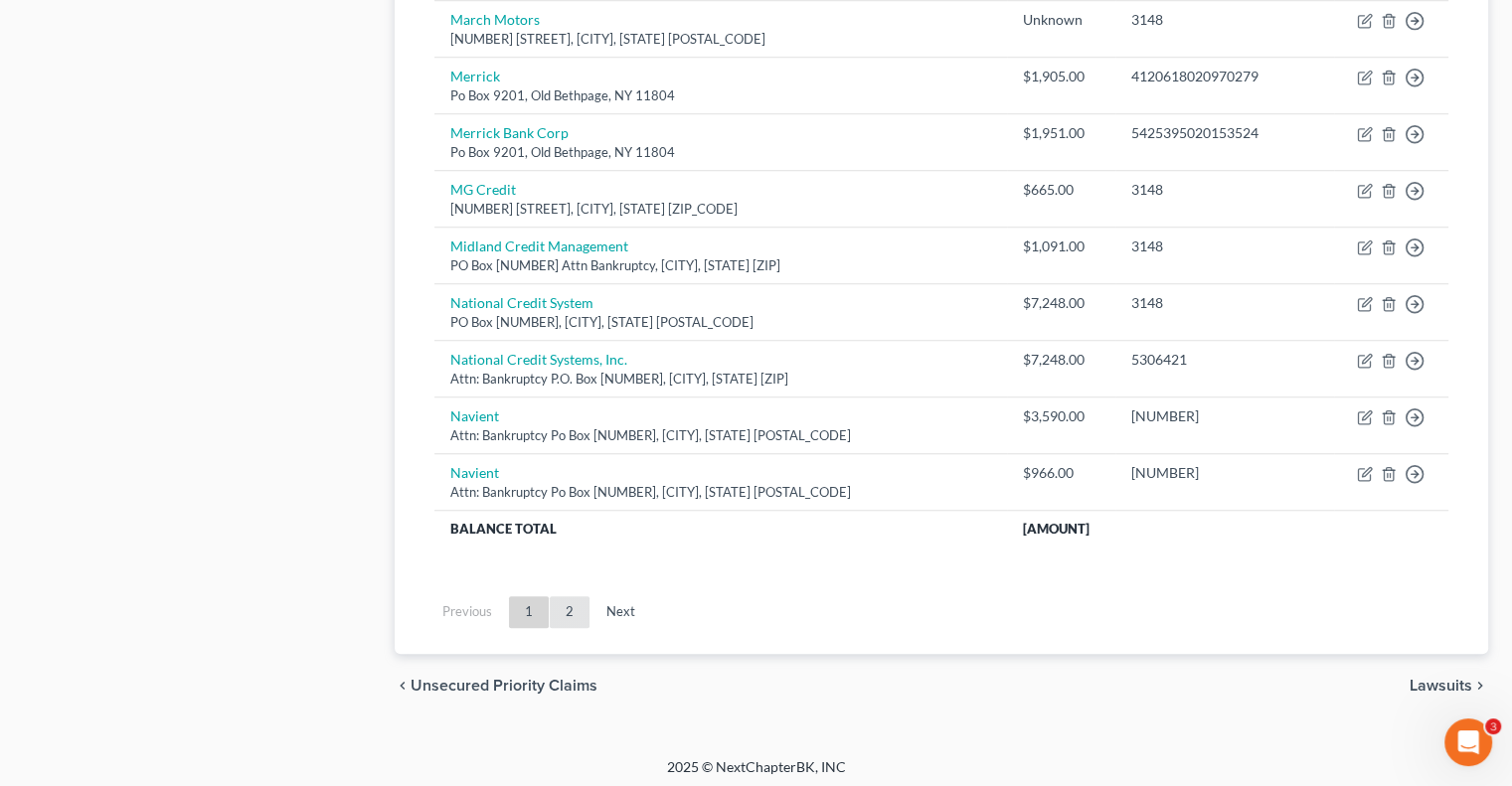 click on "2" at bounding box center [570, 612] 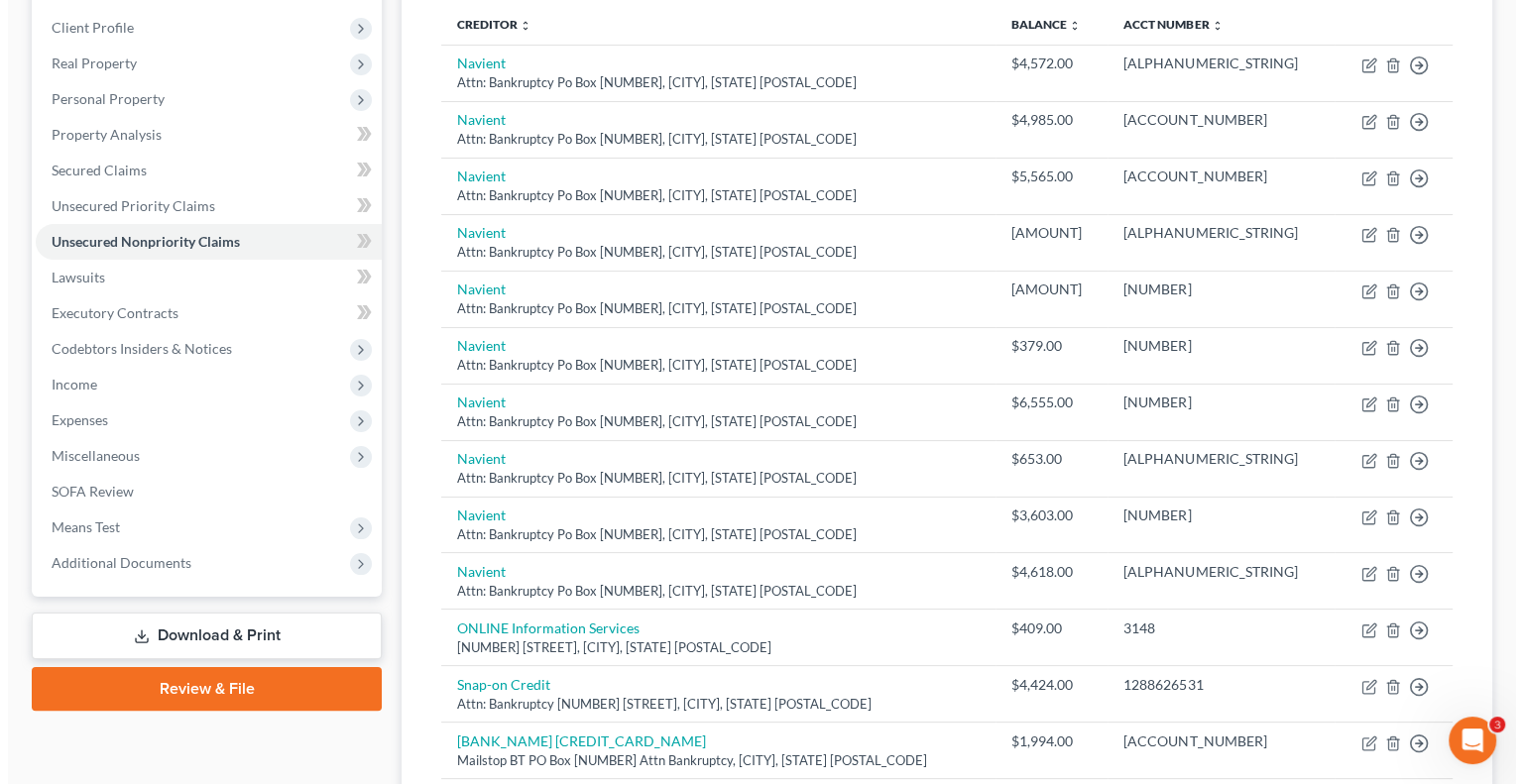 scroll, scrollTop: 653, scrollLeft: 0, axis: vertical 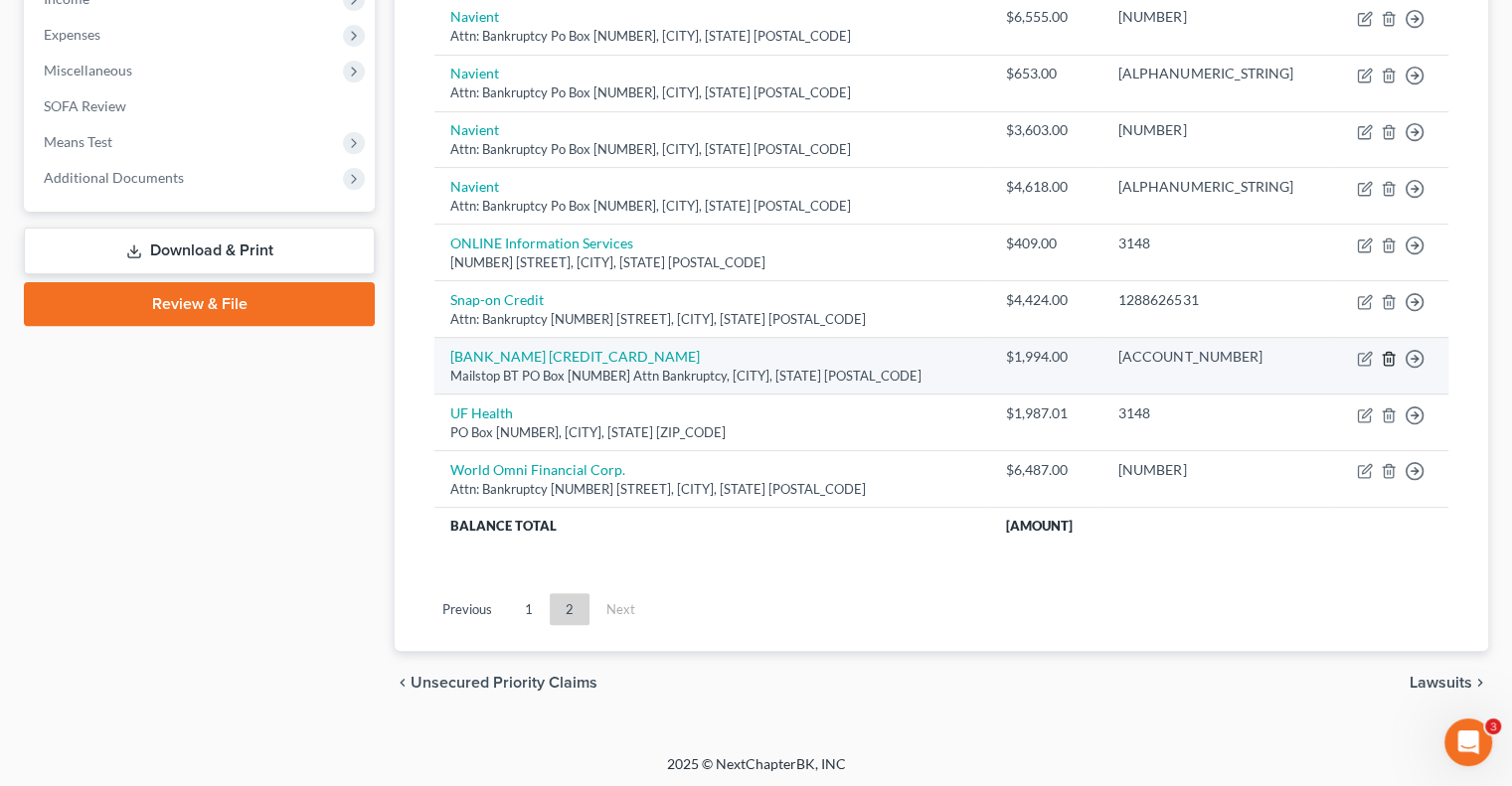 click 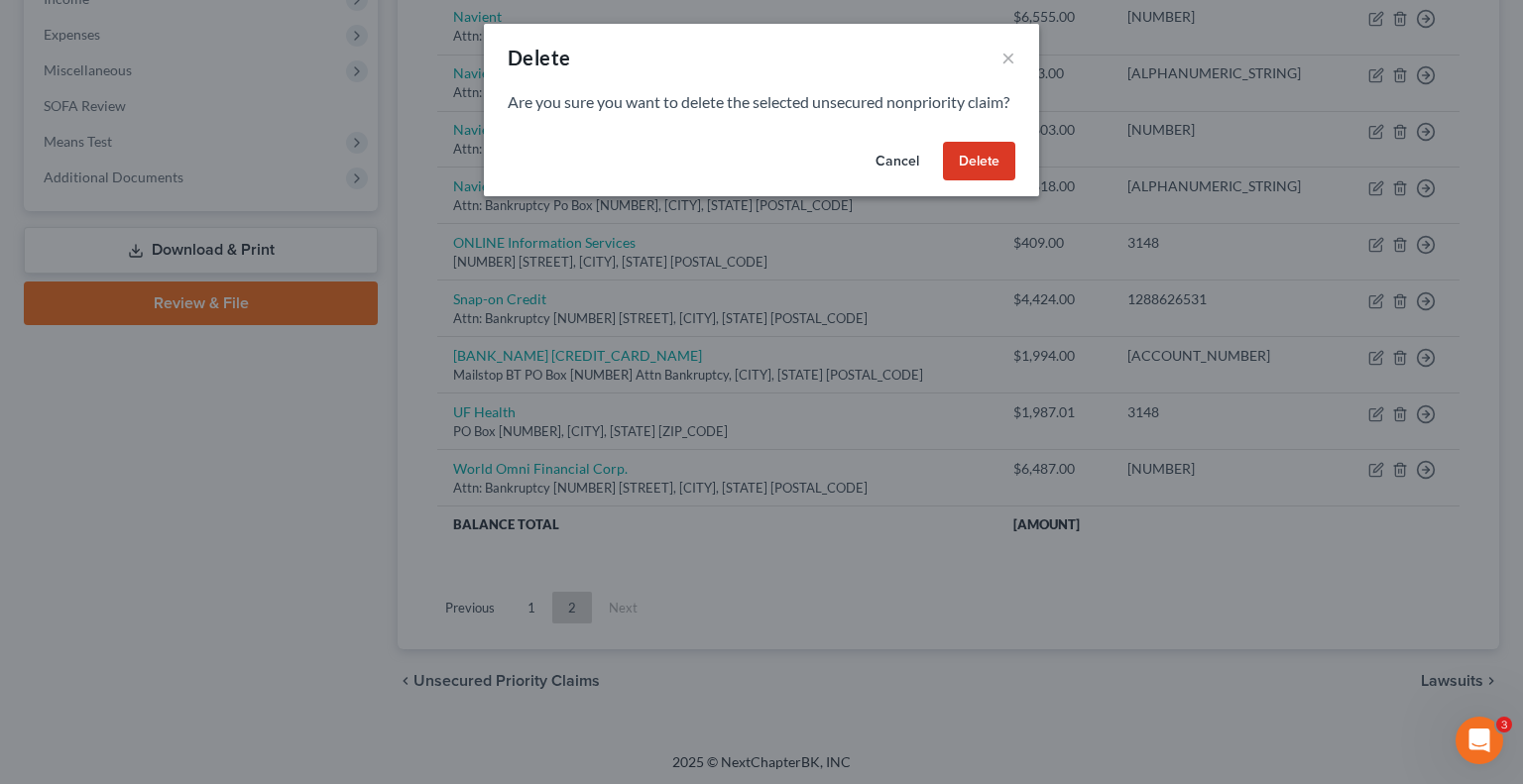 click on "Delete" at bounding box center [979, 162] 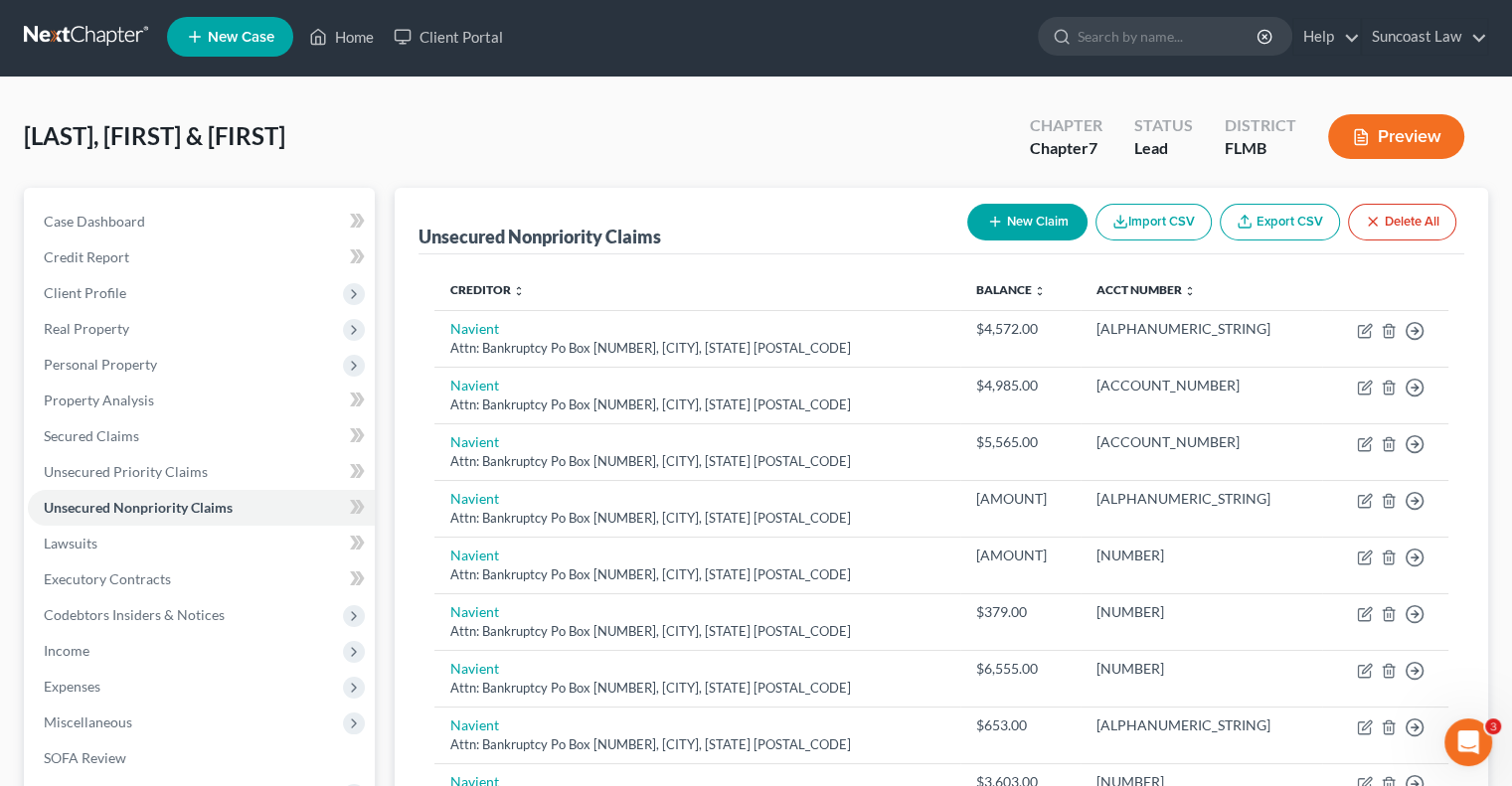 scroll, scrollTop: 0, scrollLeft: 0, axis: both 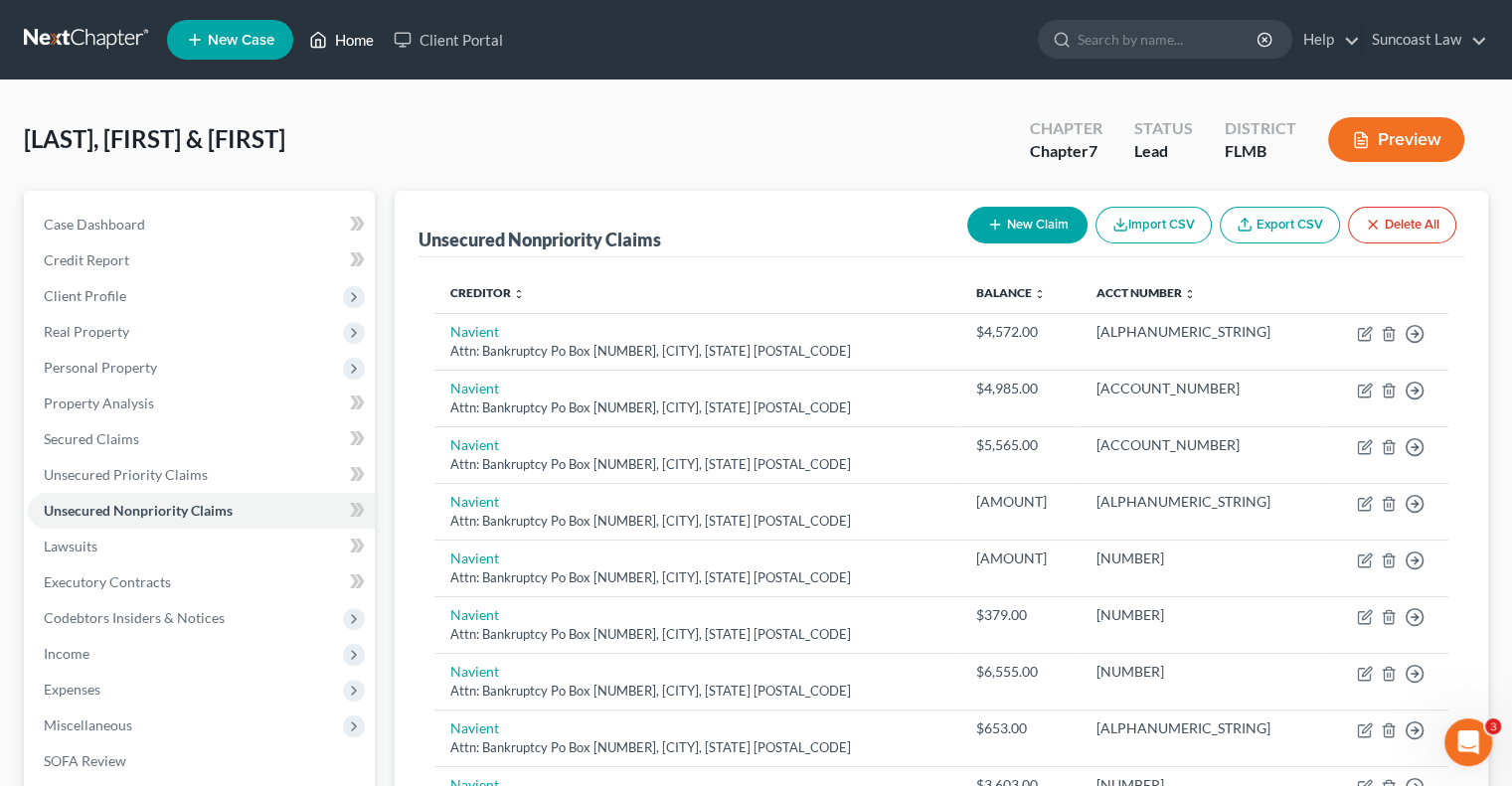 click on "Home" at bounding box center [341, 40] 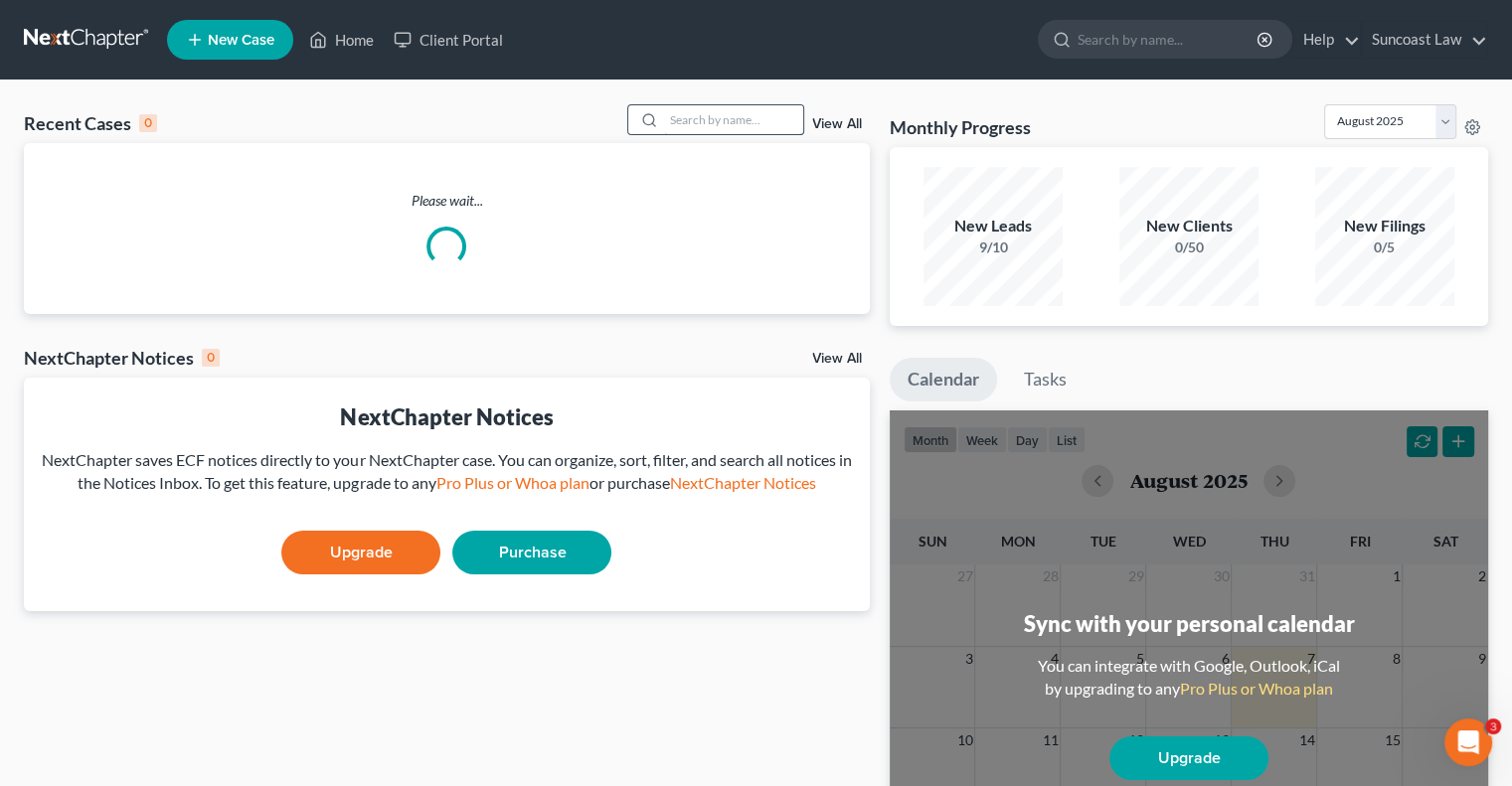 click at bounding box center (734, 119) 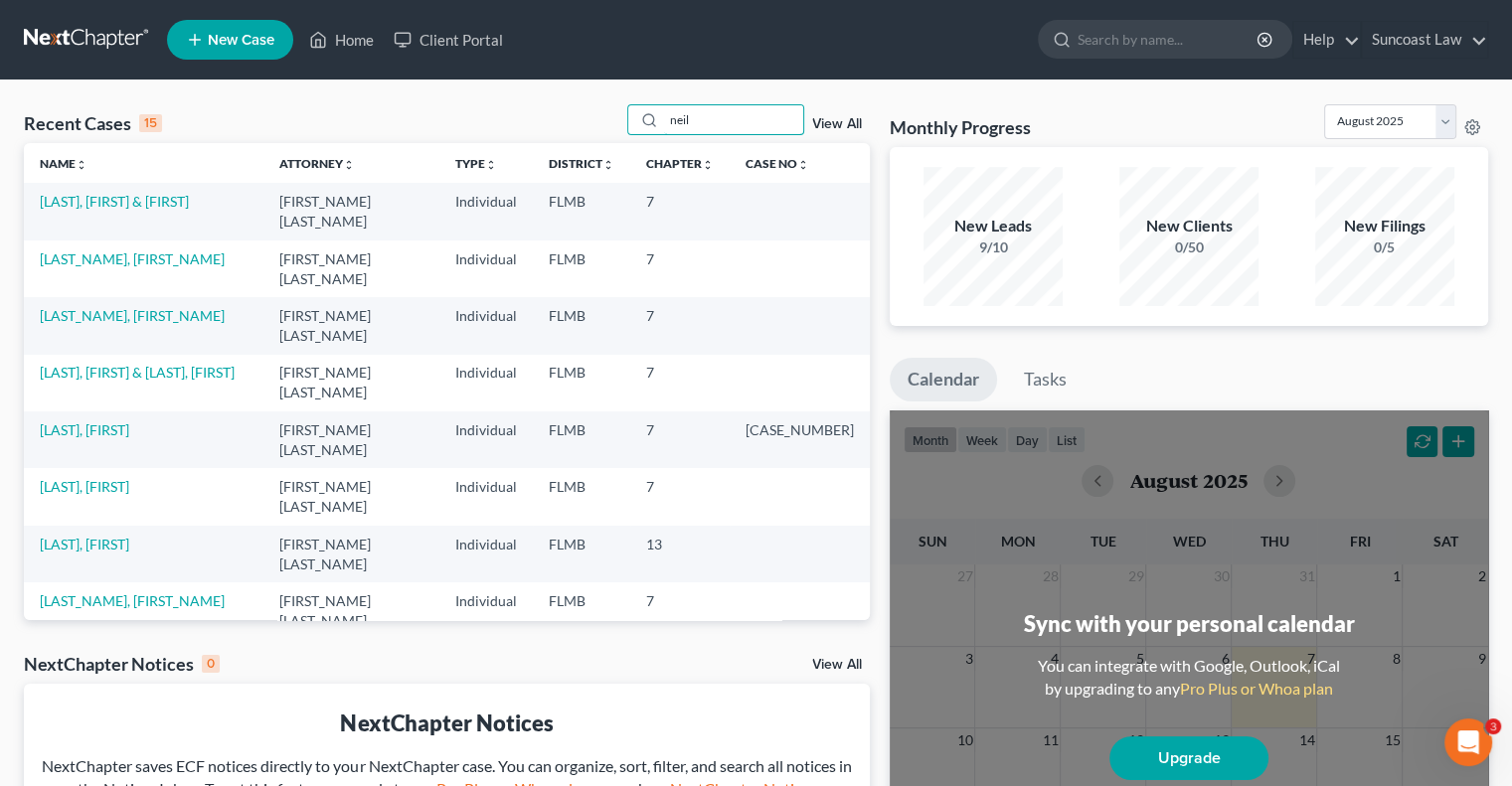 type on "neil" 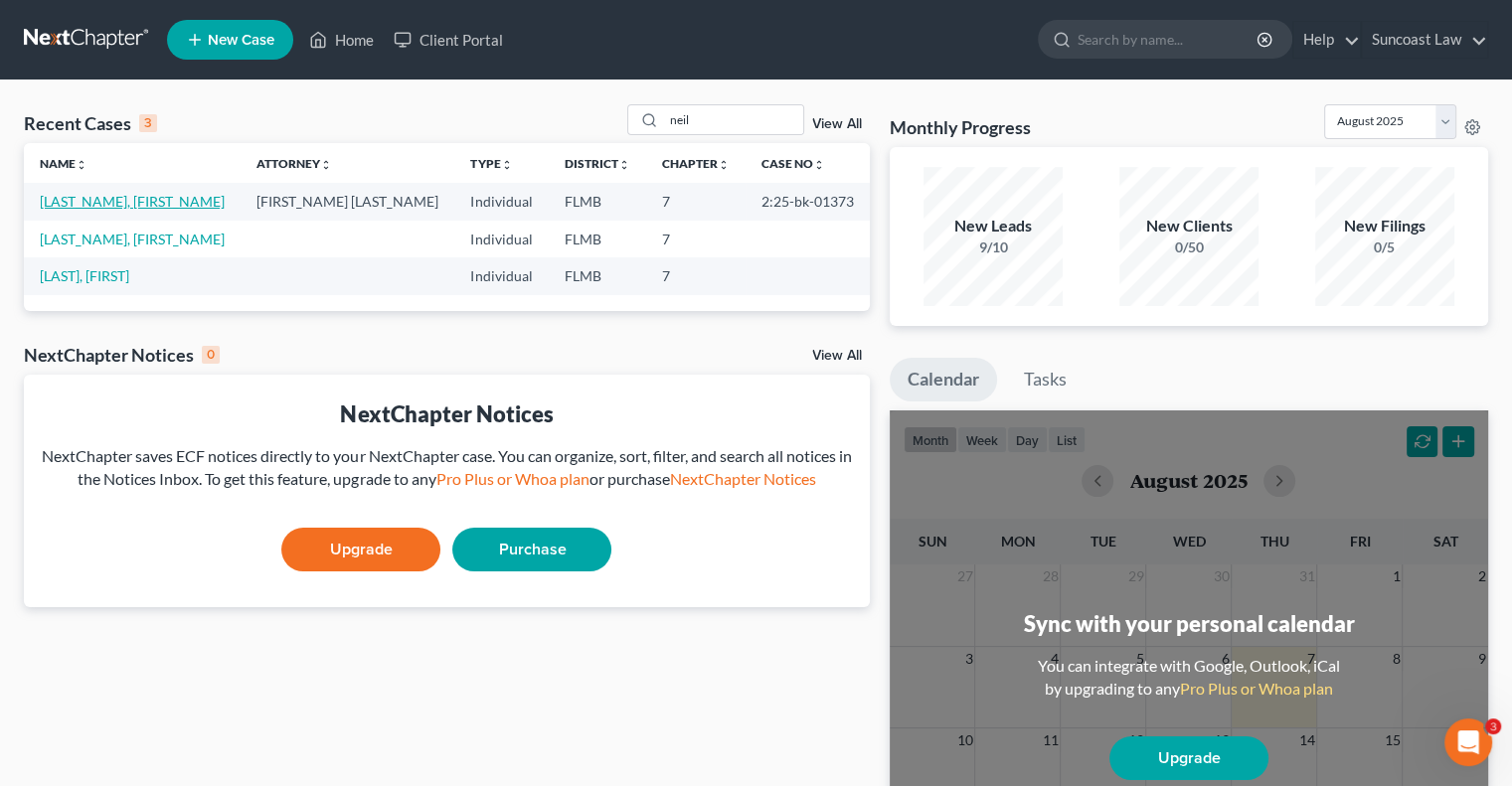 click on "[LAST_NAME], [FIRST_NAME]" at bounding box center (132, 201) 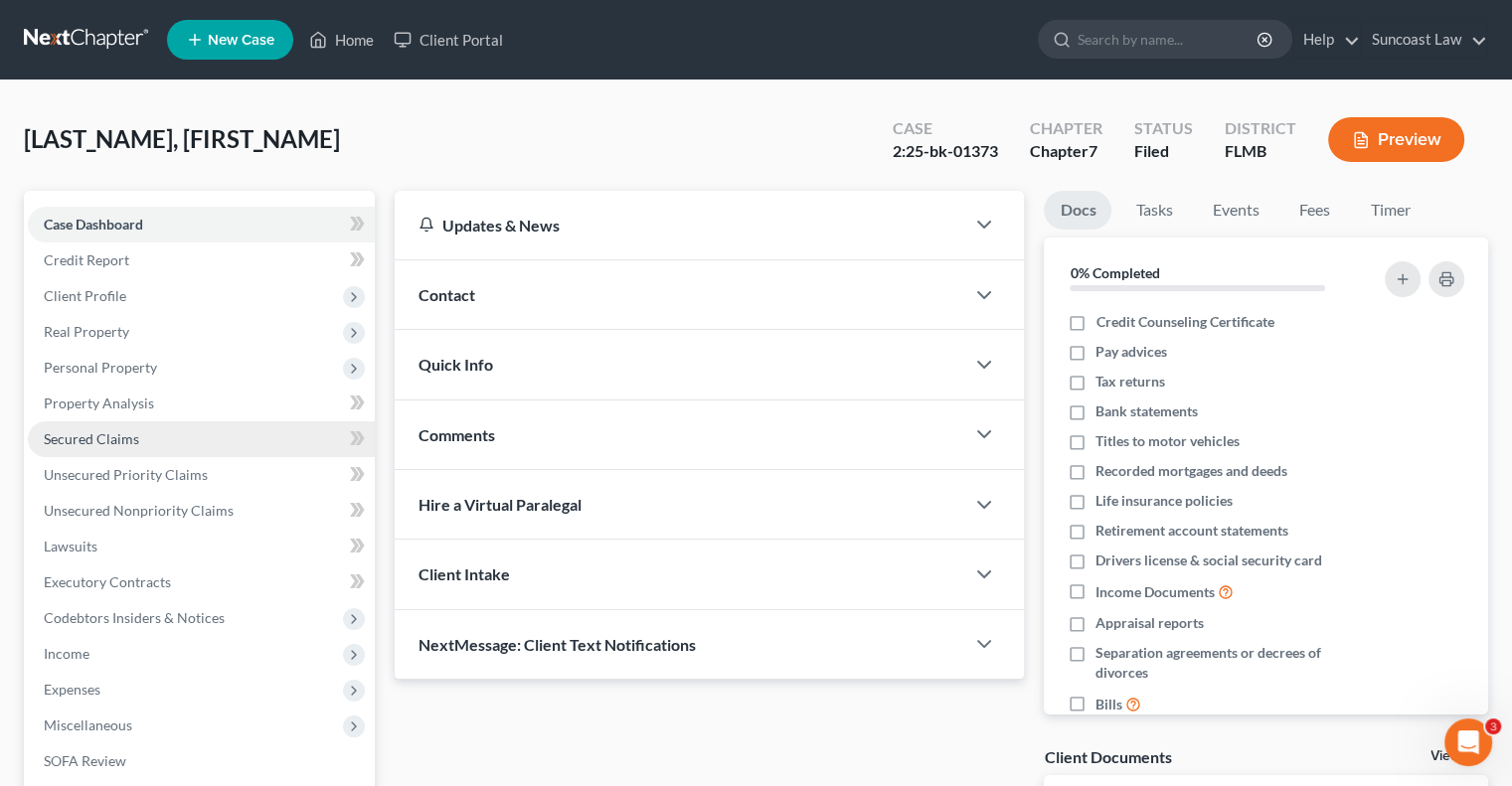 click on "Secured Claims" at bounding box center (91, 438) 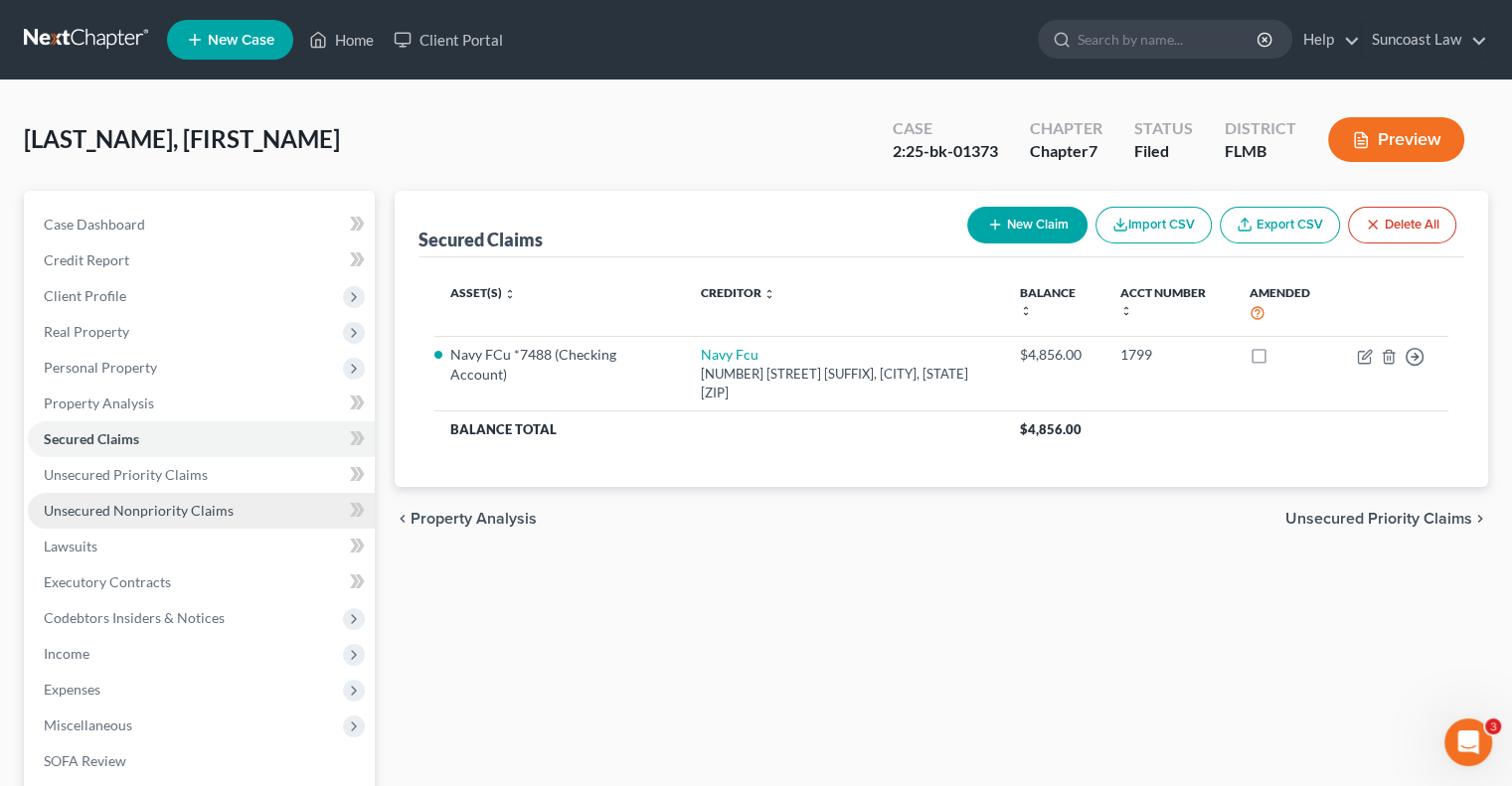 click on "Unsecured Nonpriority Claims" at bounding box center [138, 510] 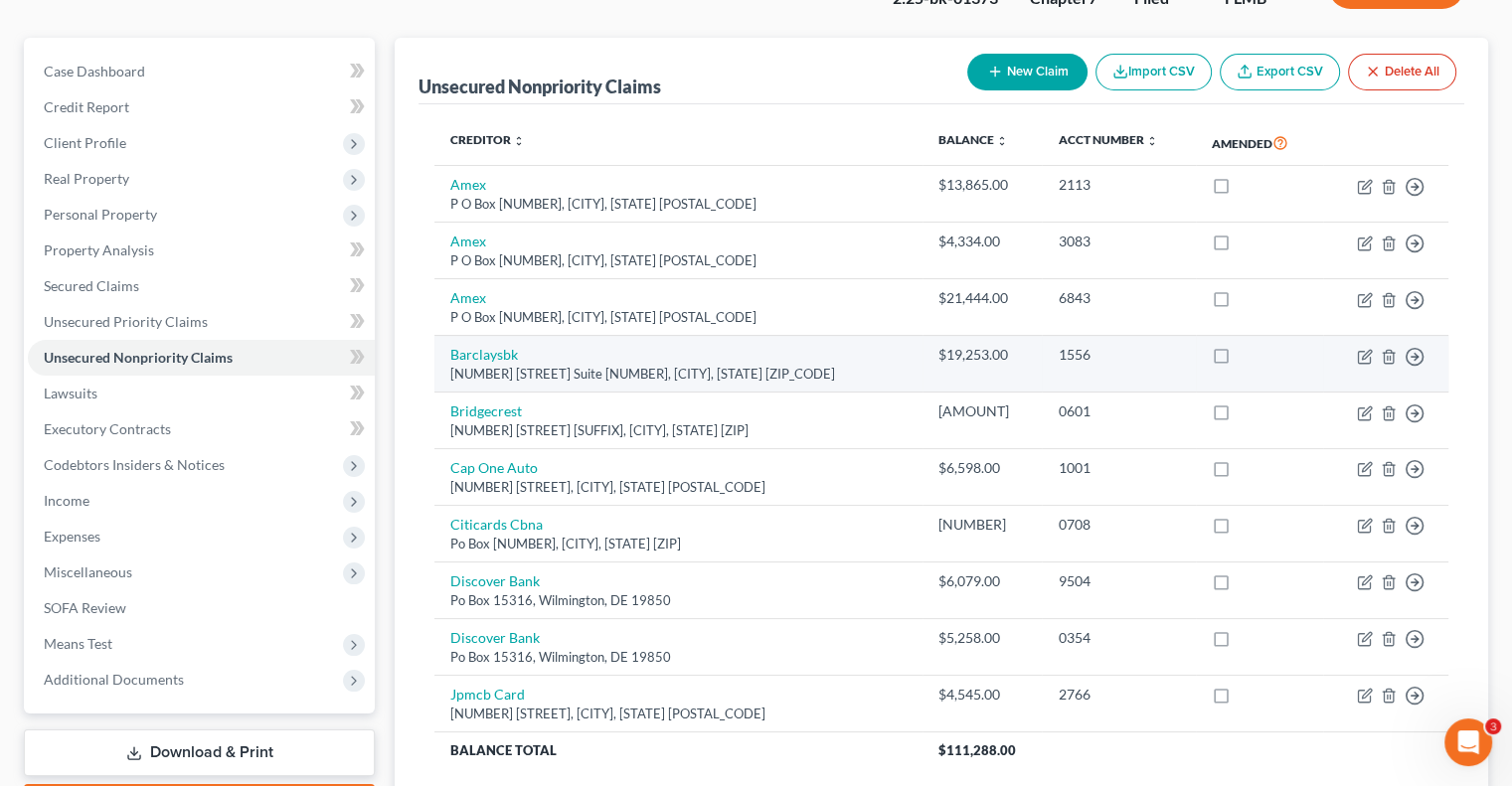 scroll, scrollTop: 199, scrollLeft: 0, axis: vertical 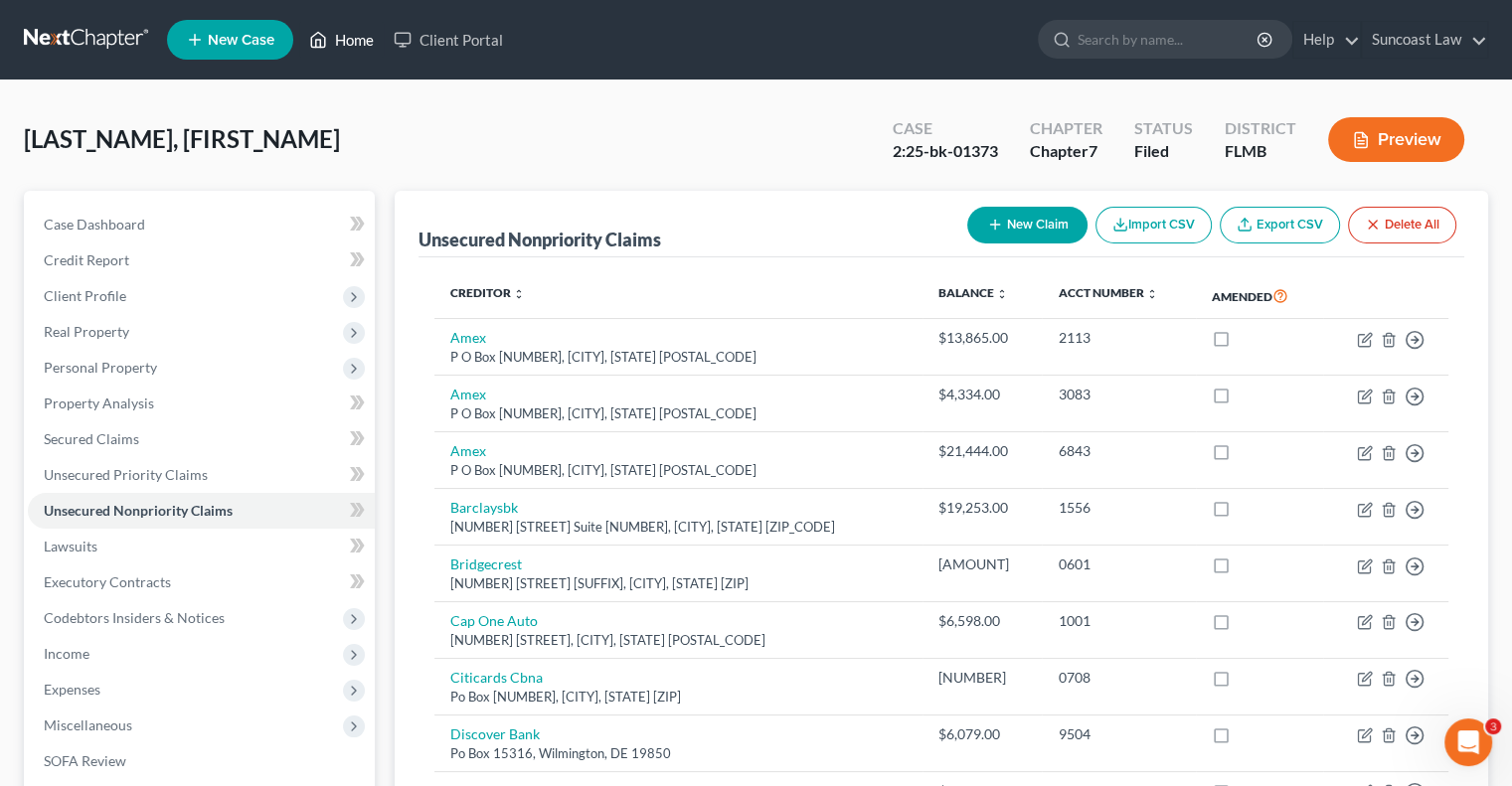 click on "Home" at bounding box center (341, 40) 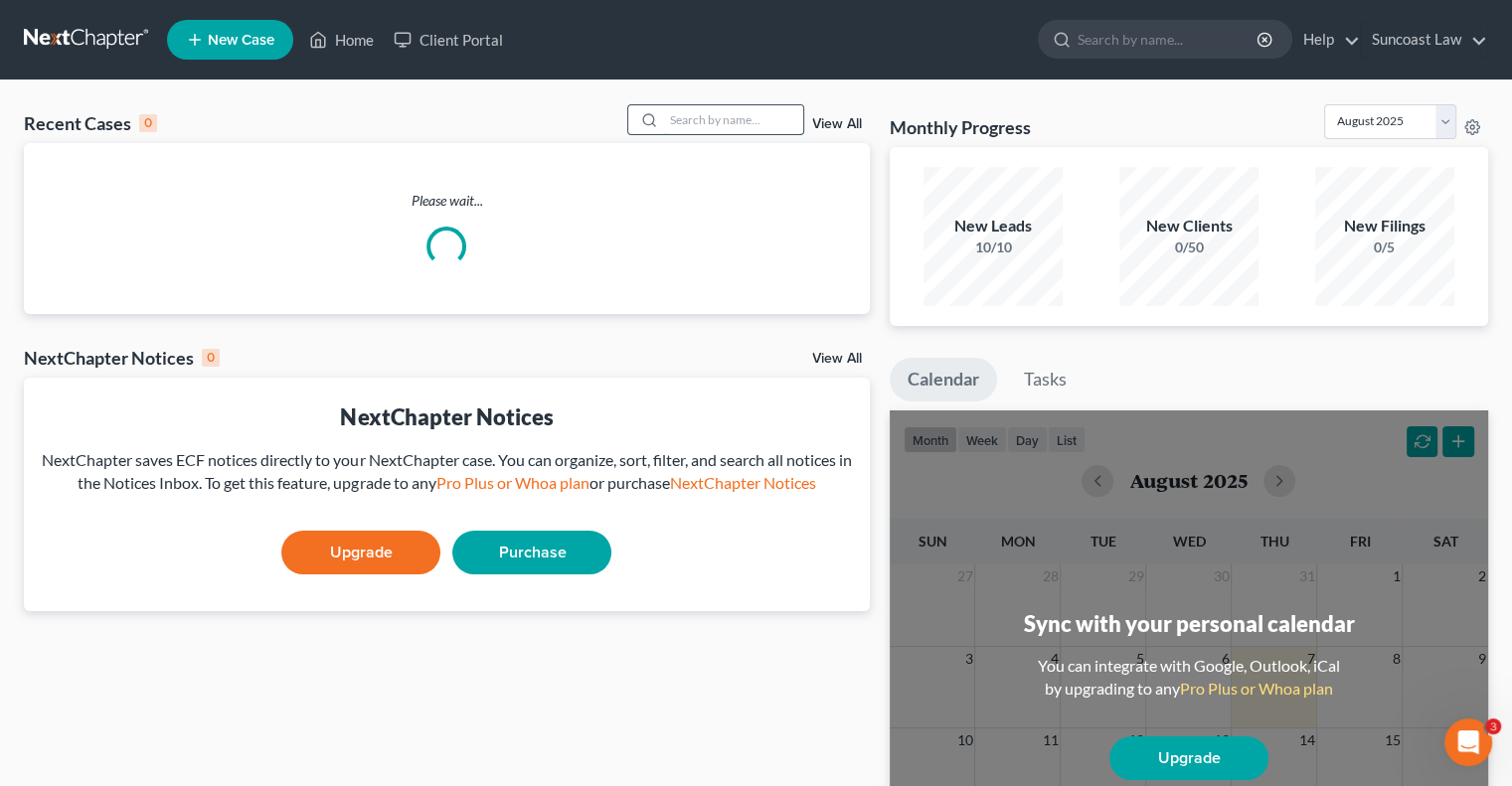 click at bounding box center [734, 119] 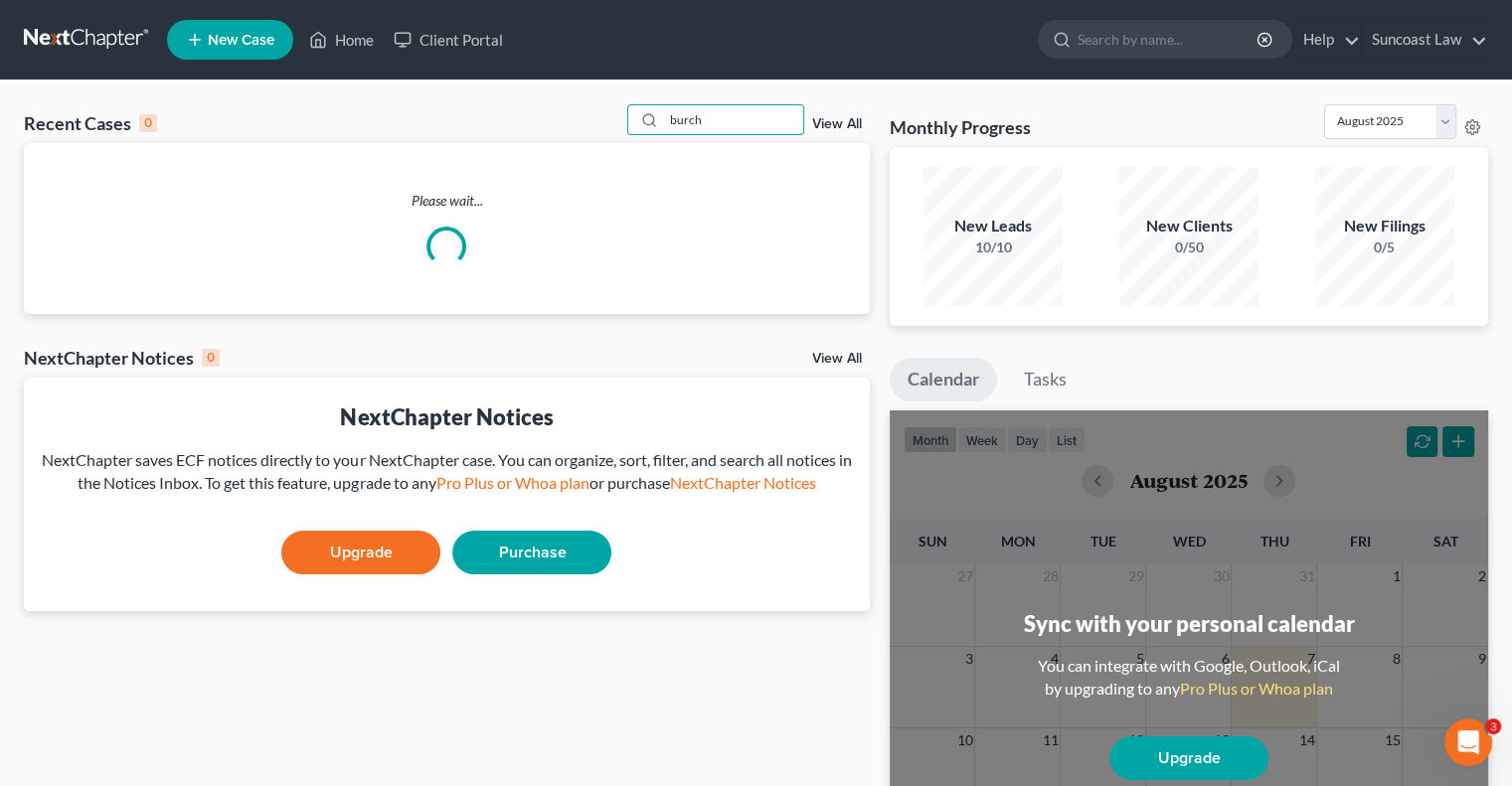 type on "burch" 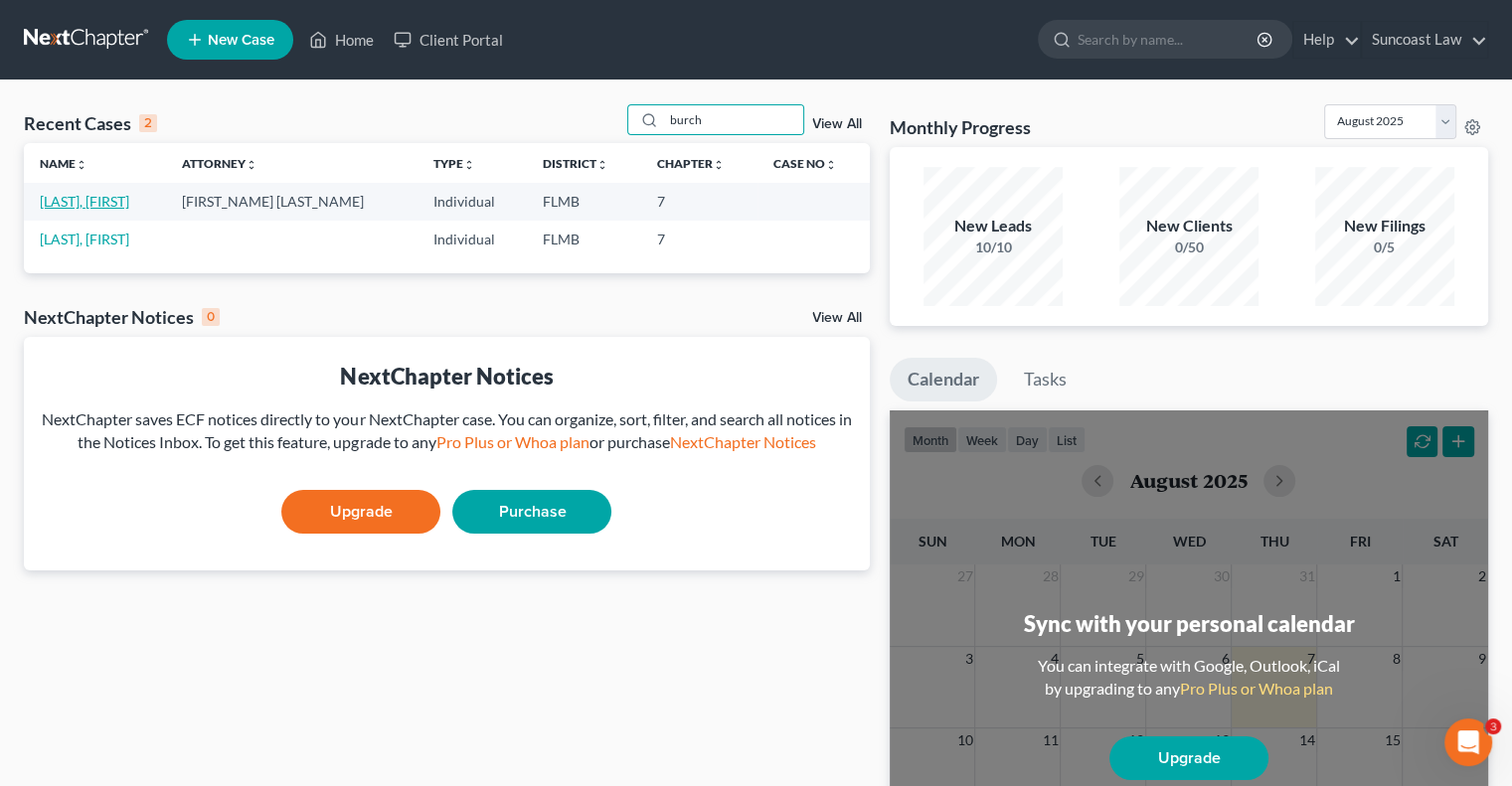 click on "[LAST], [FIRST]" at bounding box center (84, 201) 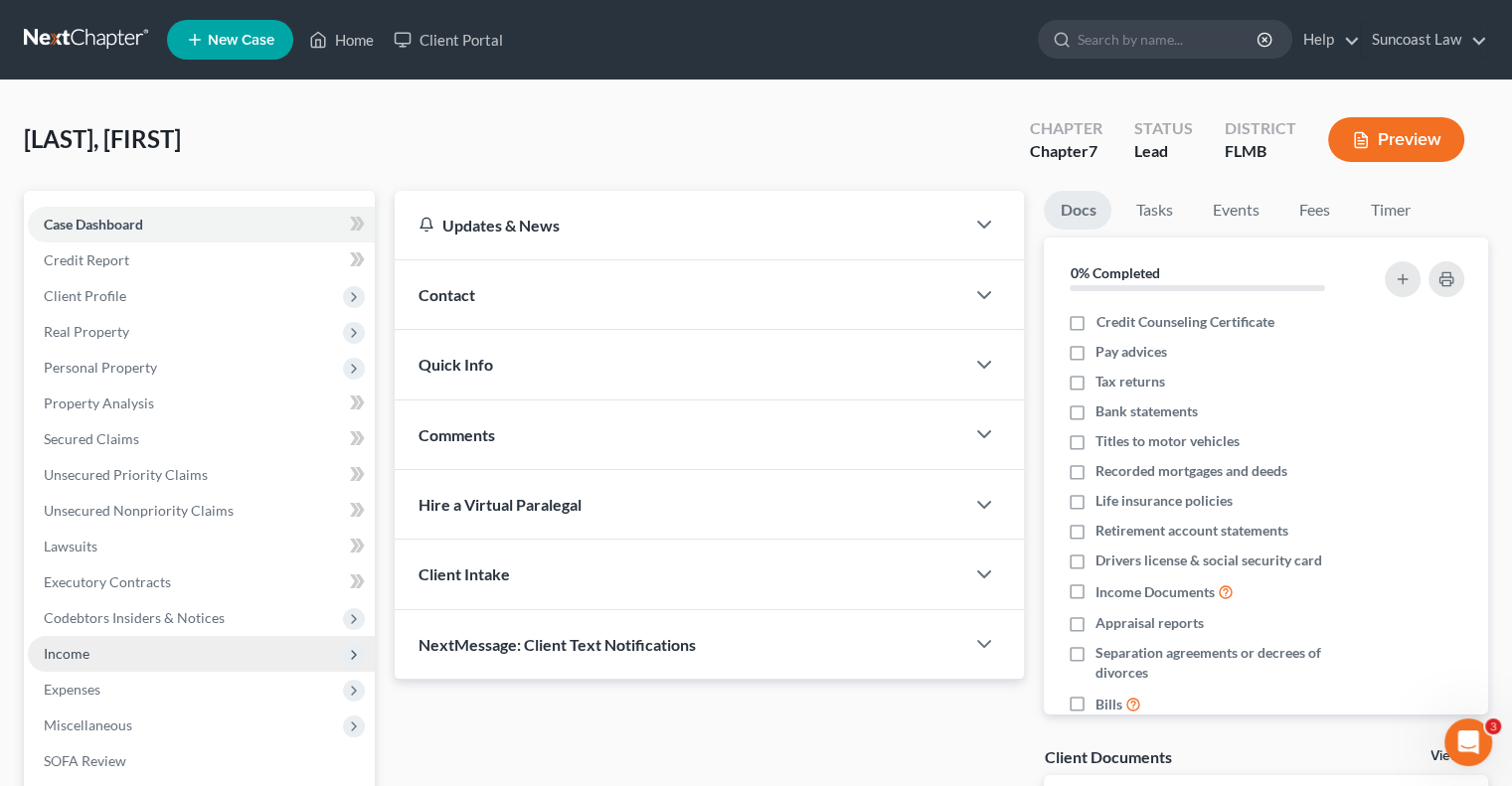 drag, startPoint x: 96, startPoint y: 651, endPoint x: 174, endPoint y: 667, distance: 79.624117 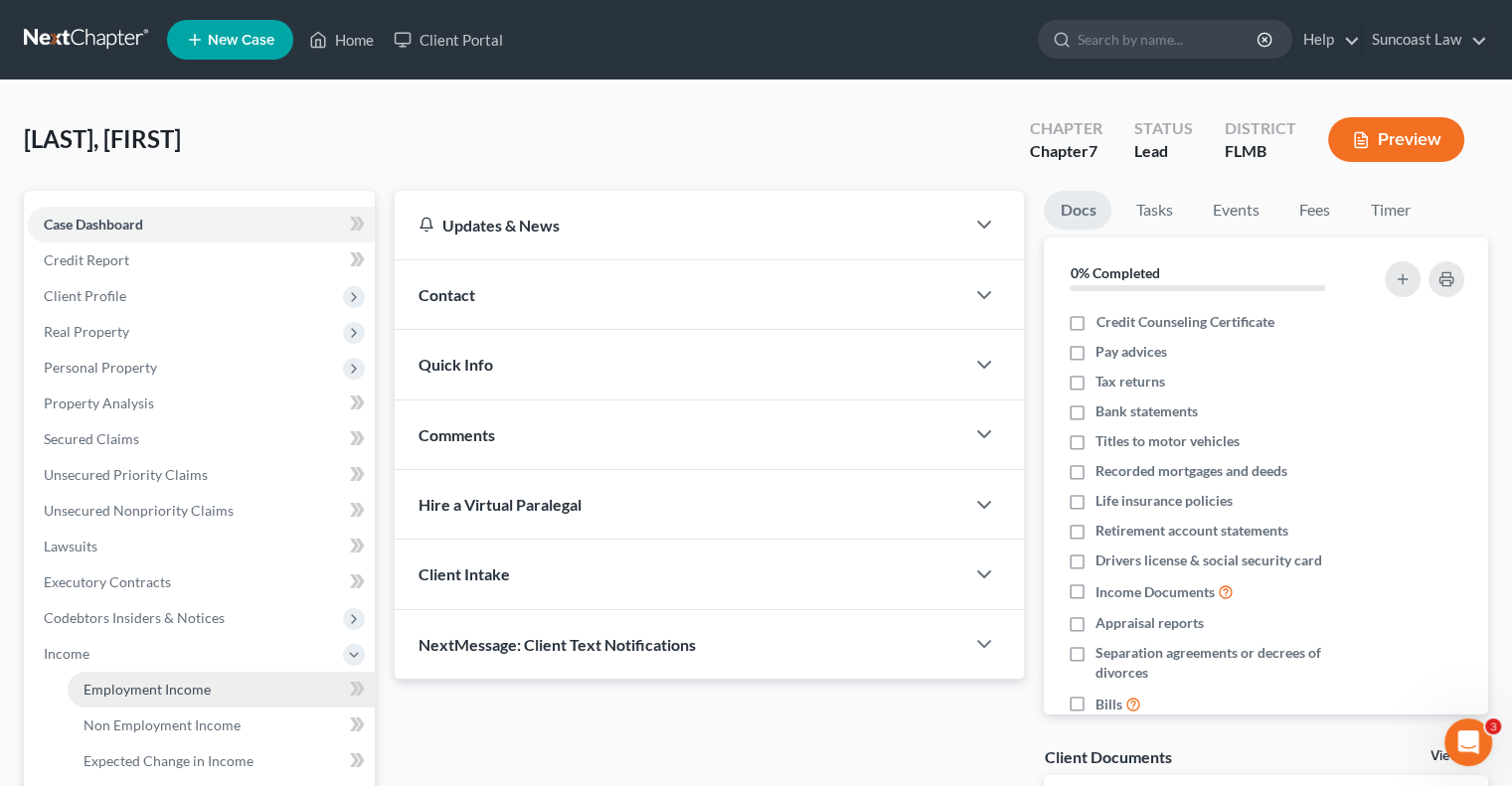 click on "Employment Income" at bounding box center (147, 689) 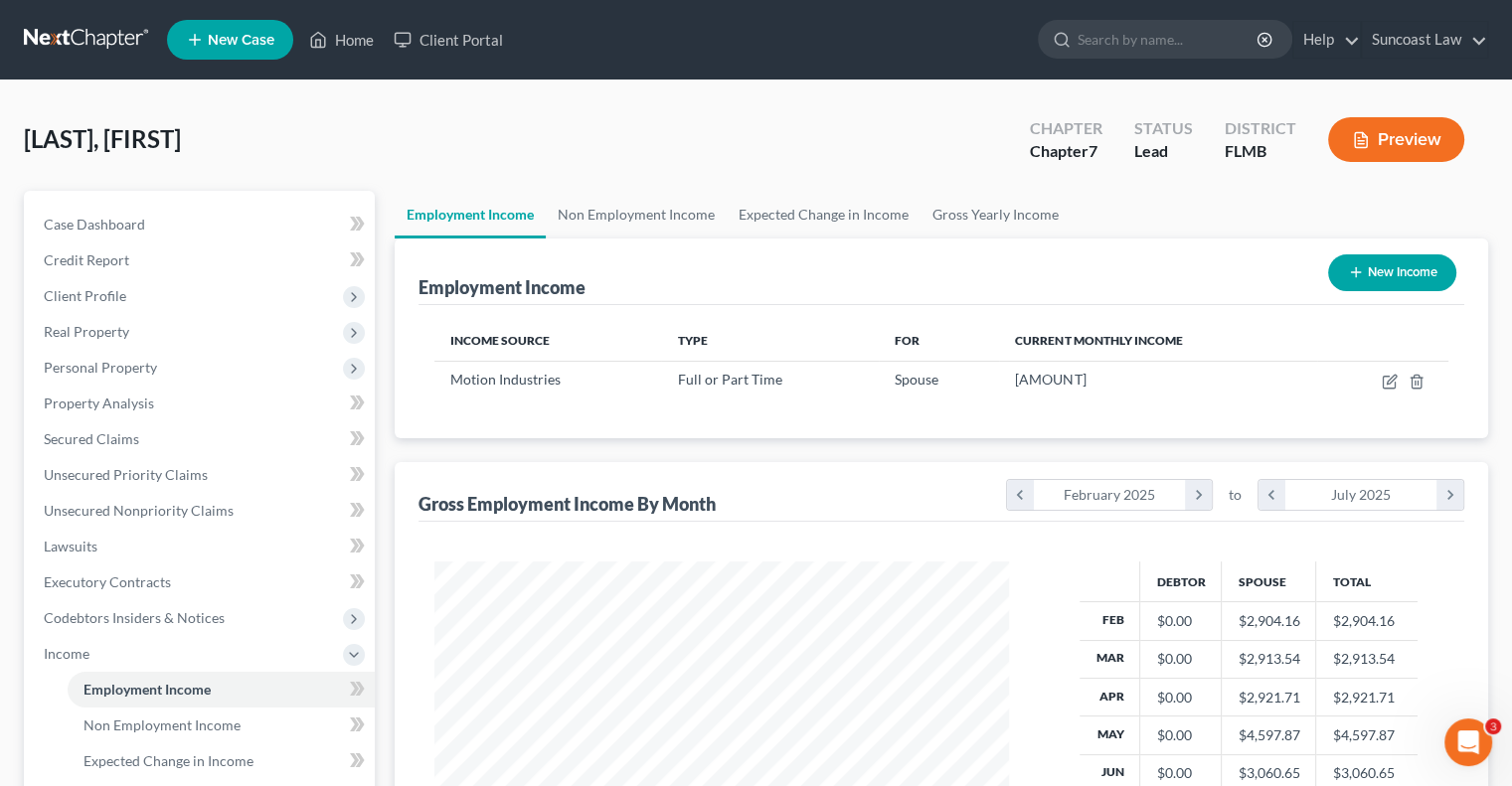 scroll, scrollTop: 993324, scrollLeft: 993468, axis: both 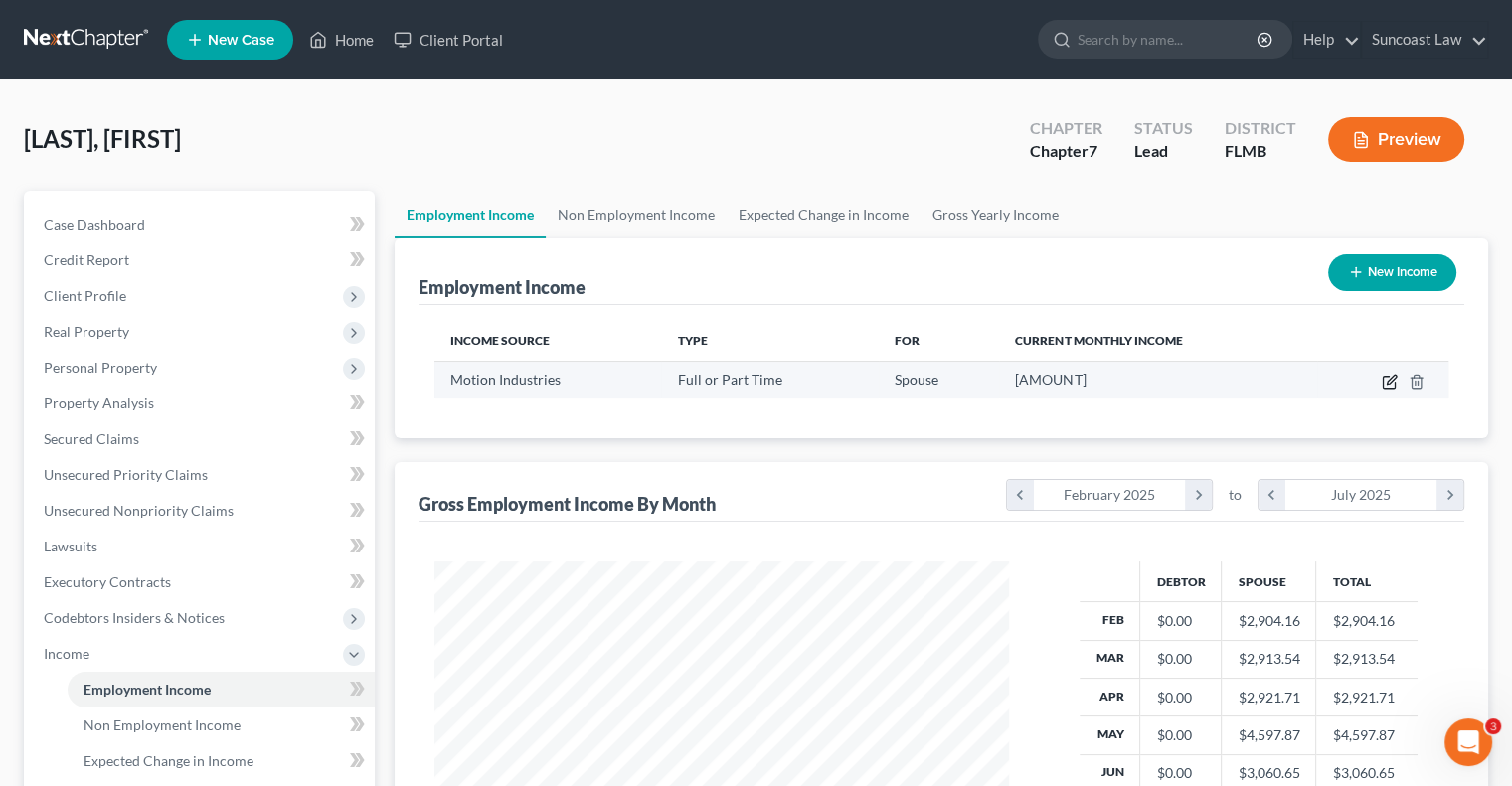 click 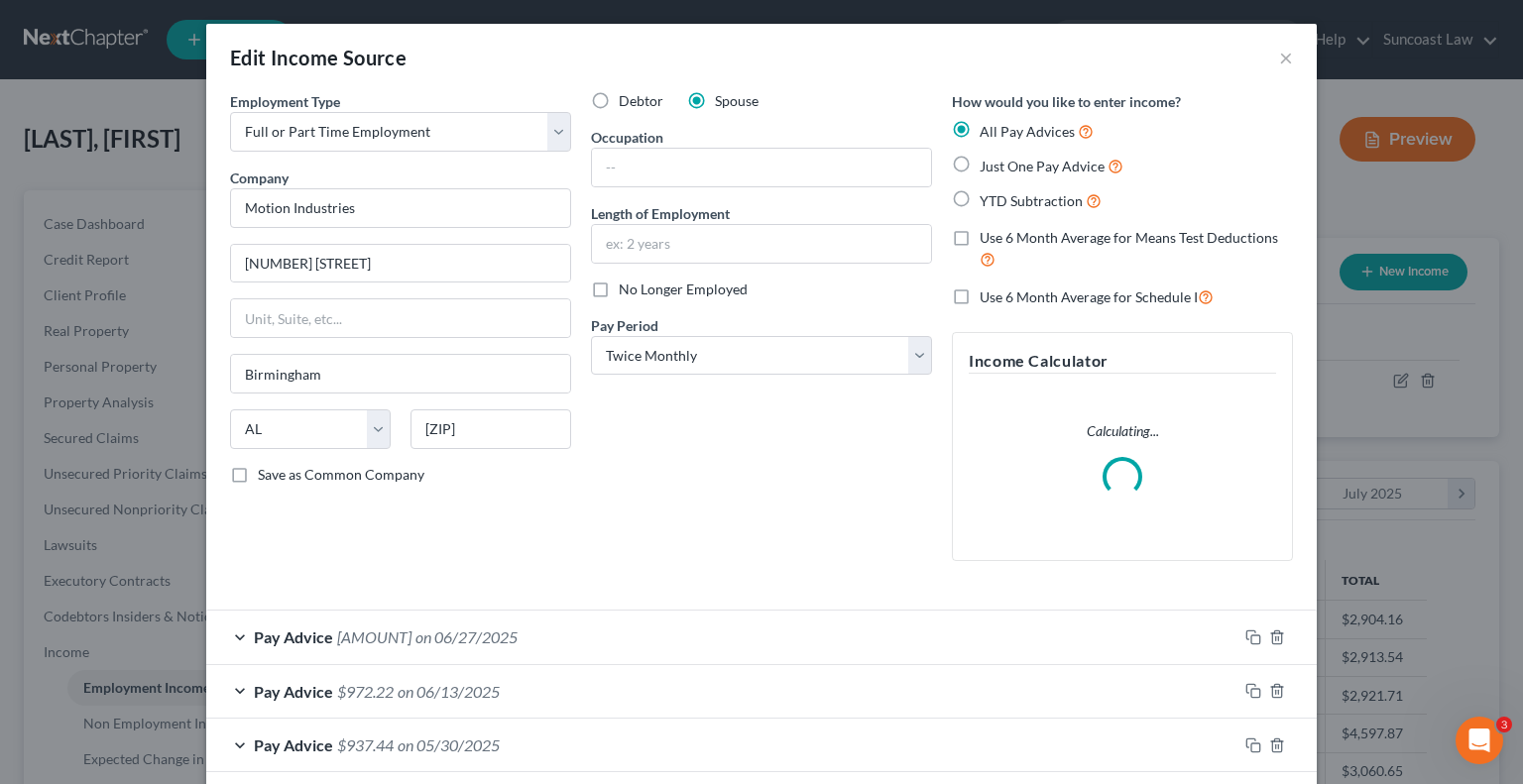 scroll, scrollTop: 990797, scrollLeft: 990917, axis: both 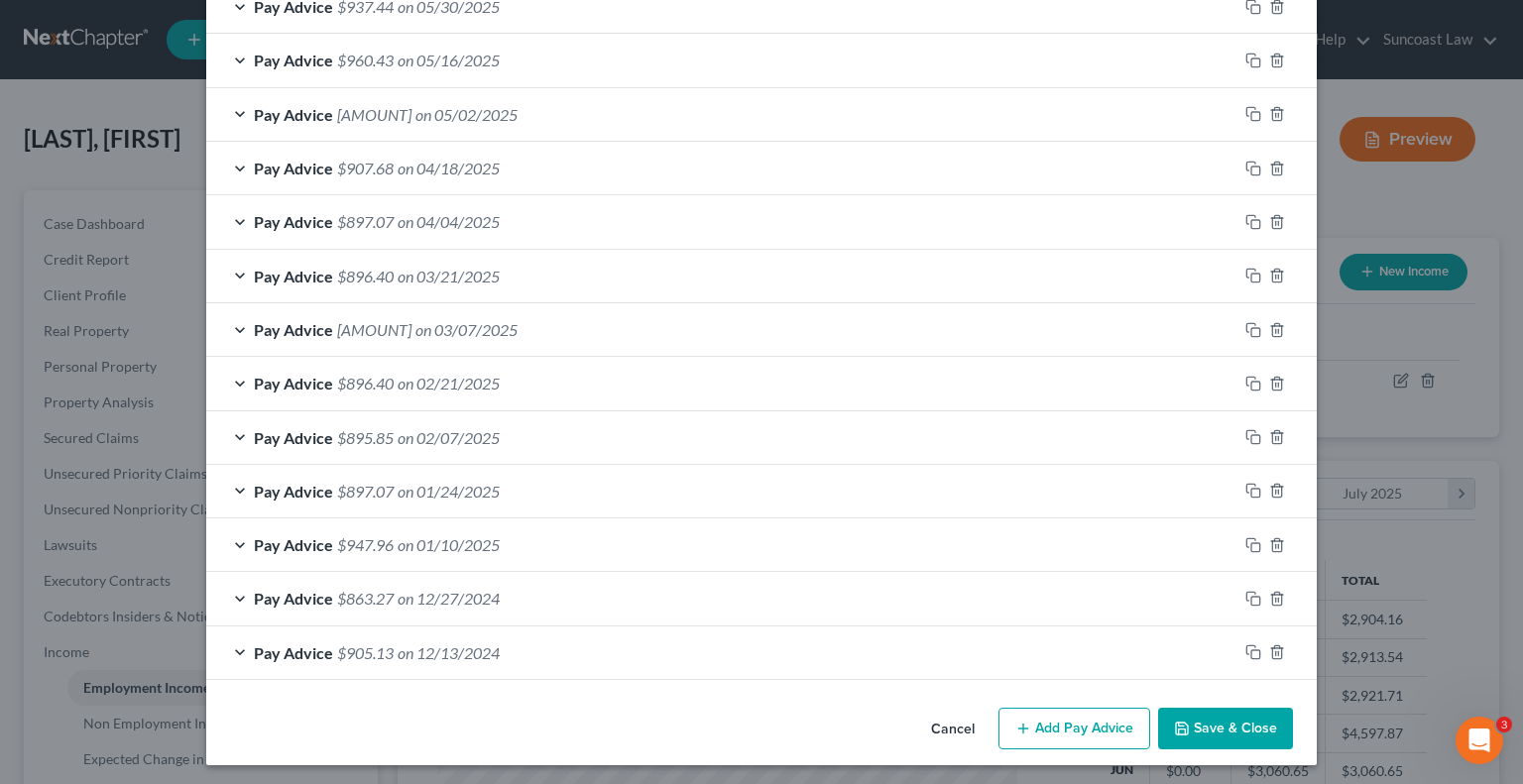 click on "Add Pay Advice" at bounding box center [1074, 728] 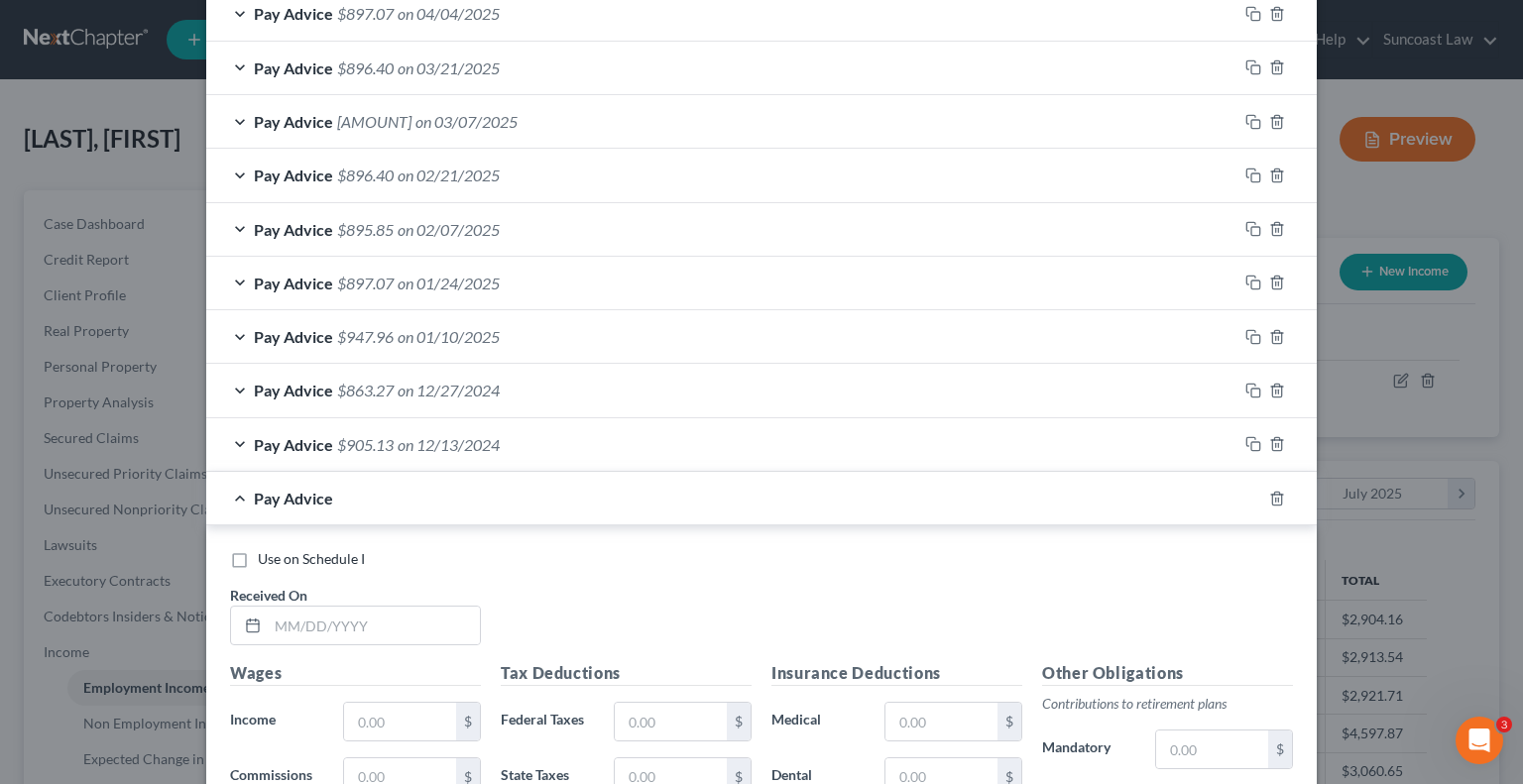 scroll, scrollTop: 1135, scrollLeft: 0, axis: vertical 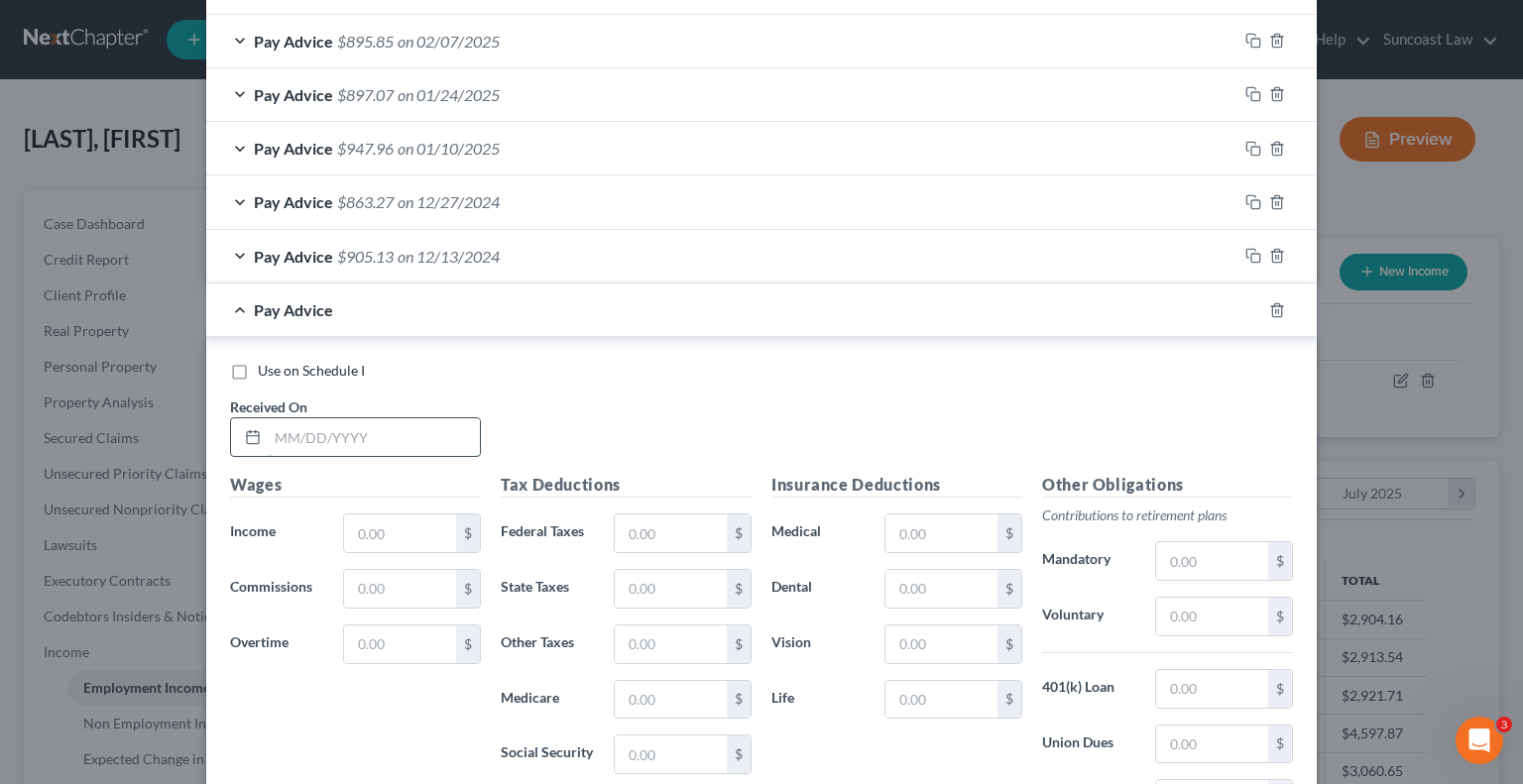 click at bounding box center [374, 437] 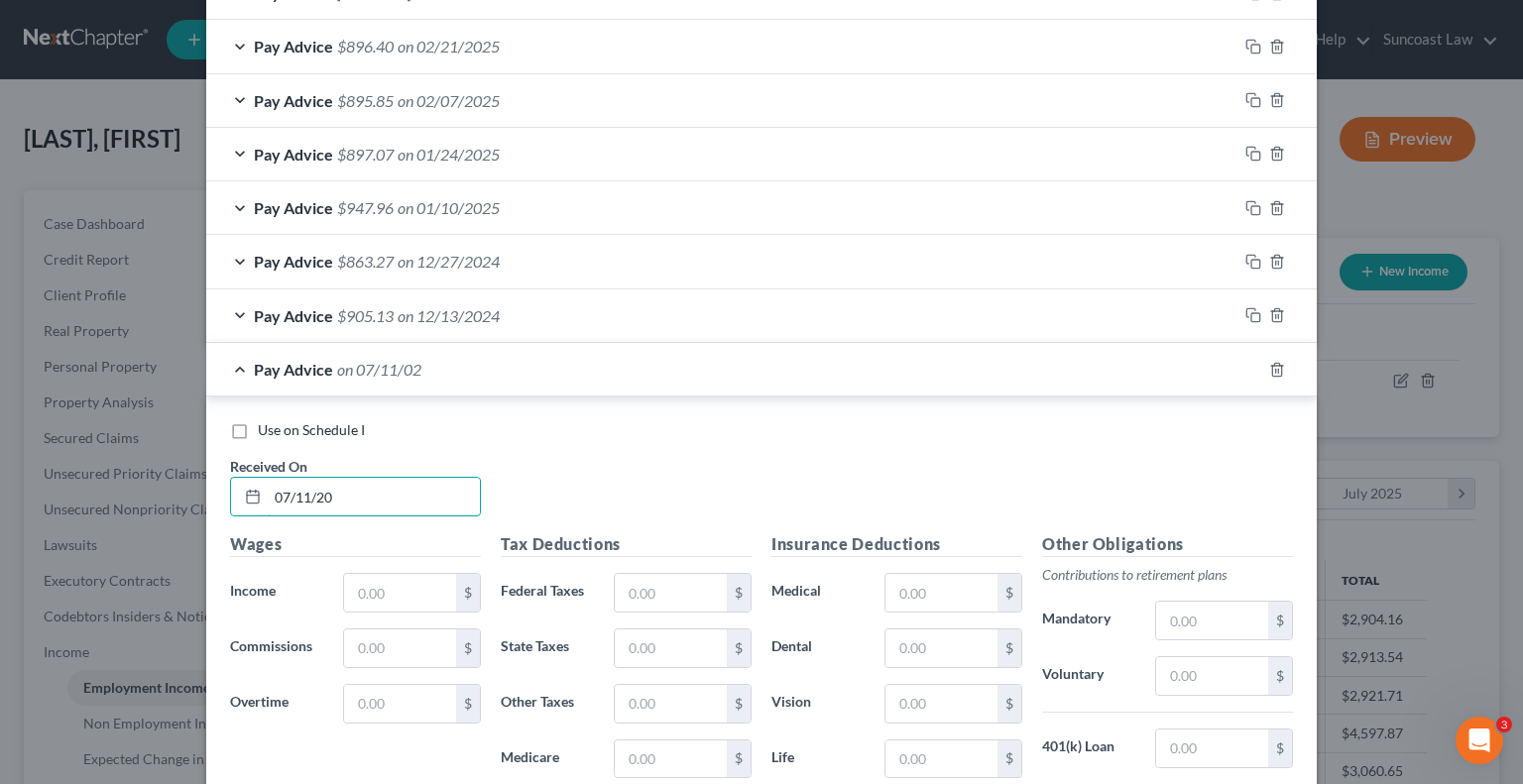 scroll, scrollTop: 1194, scrollLeft: 0, axis: vertical 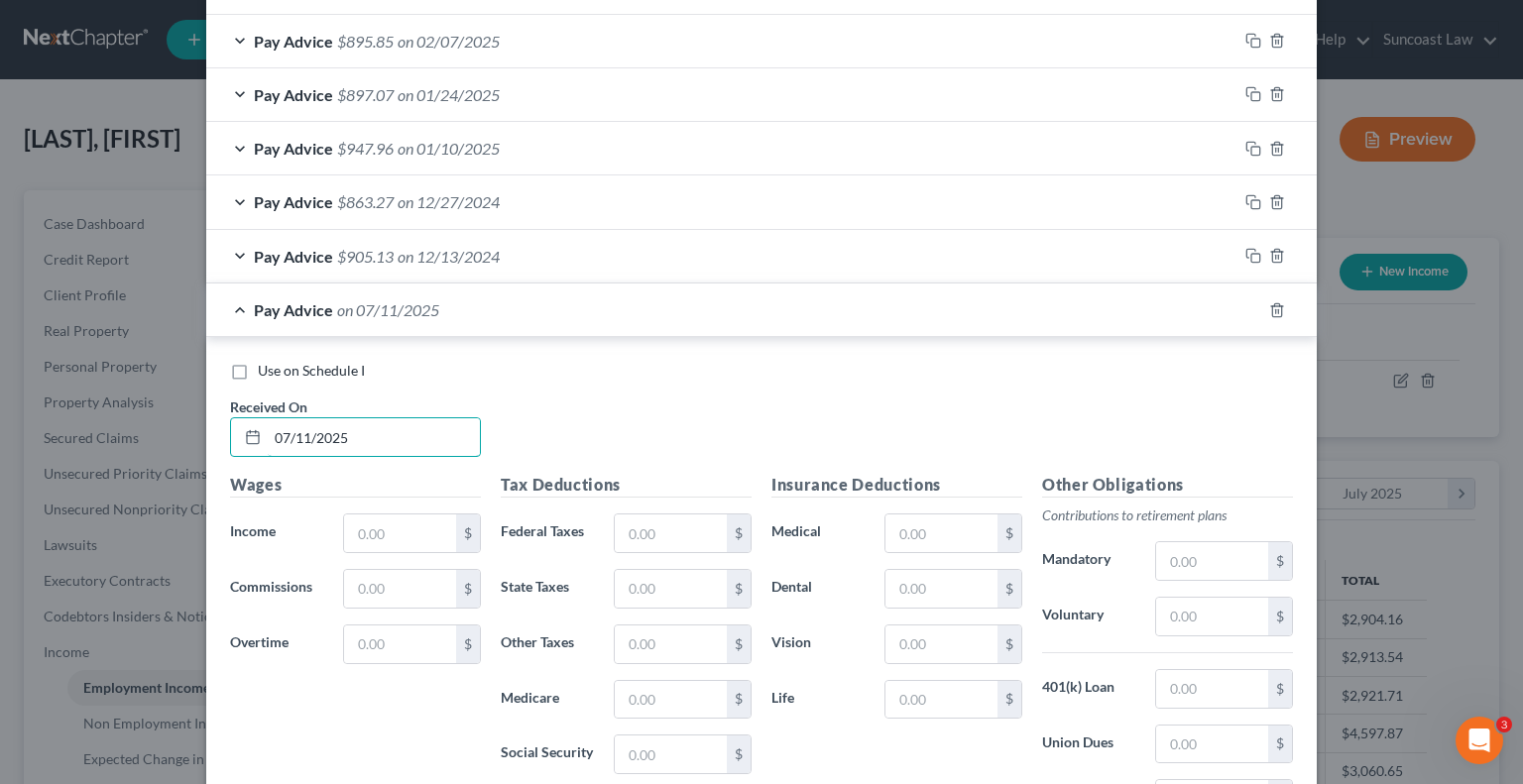 type on "07/11/2025" 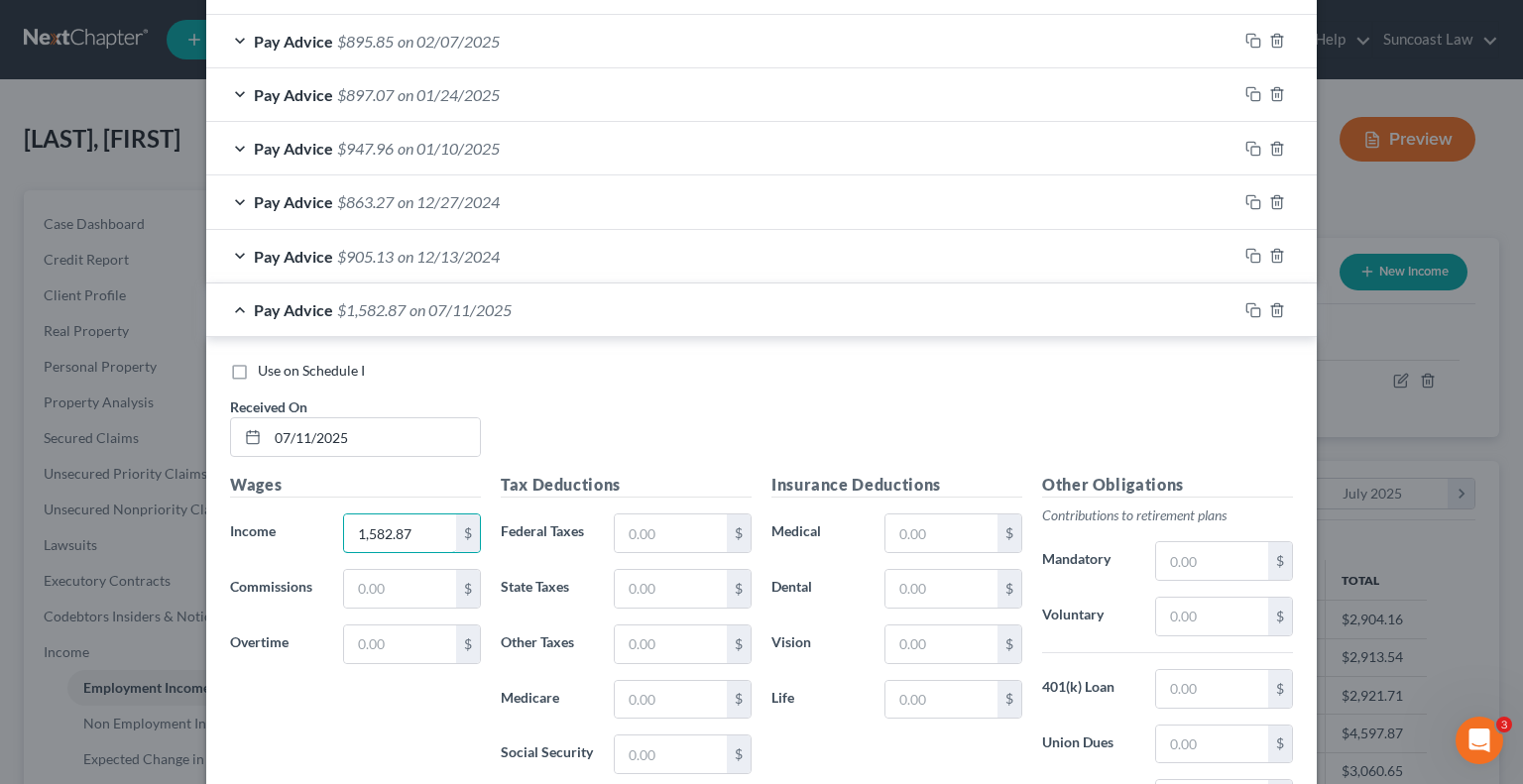 type on "1,582.87" 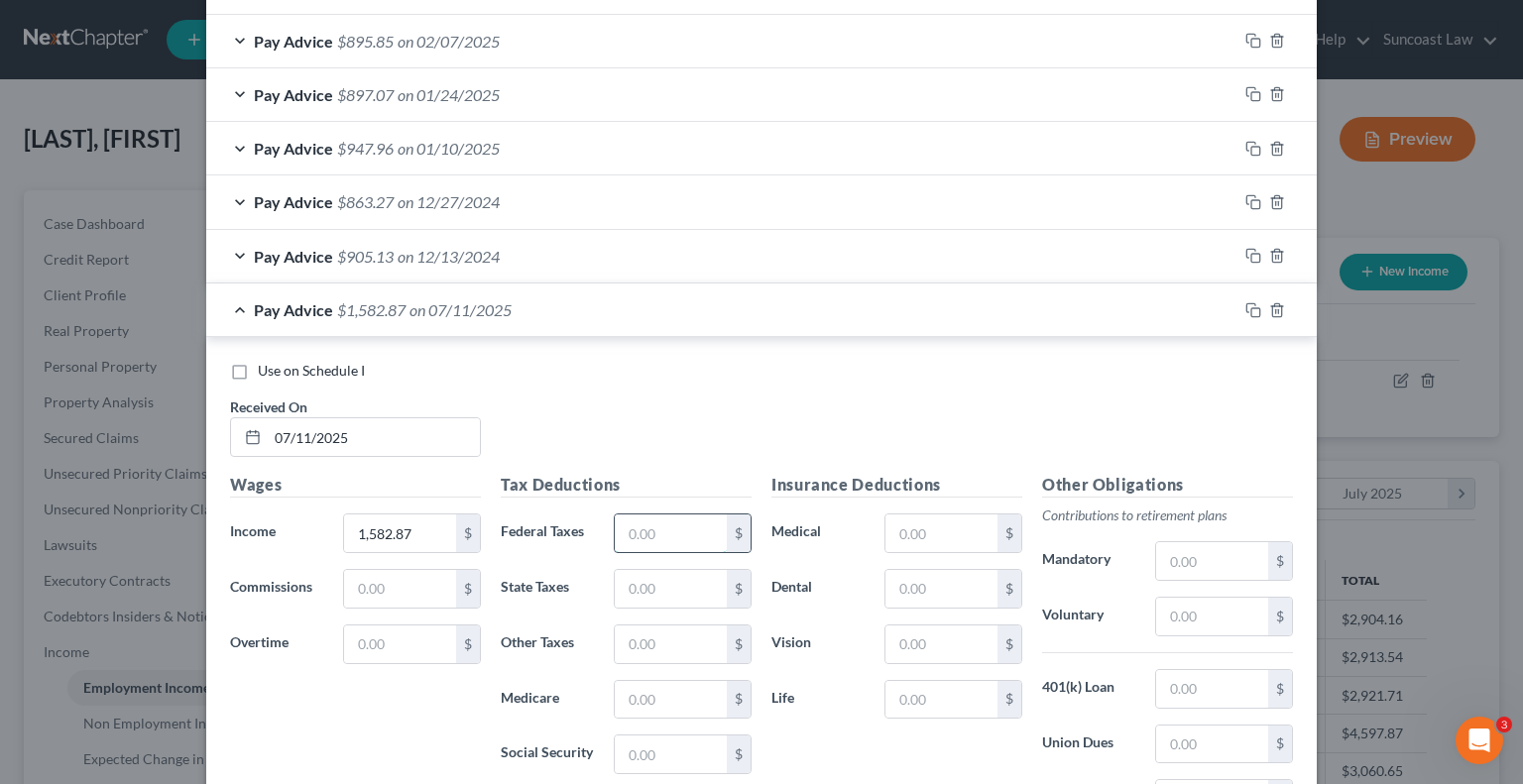 click at bounding box center [670, 533] 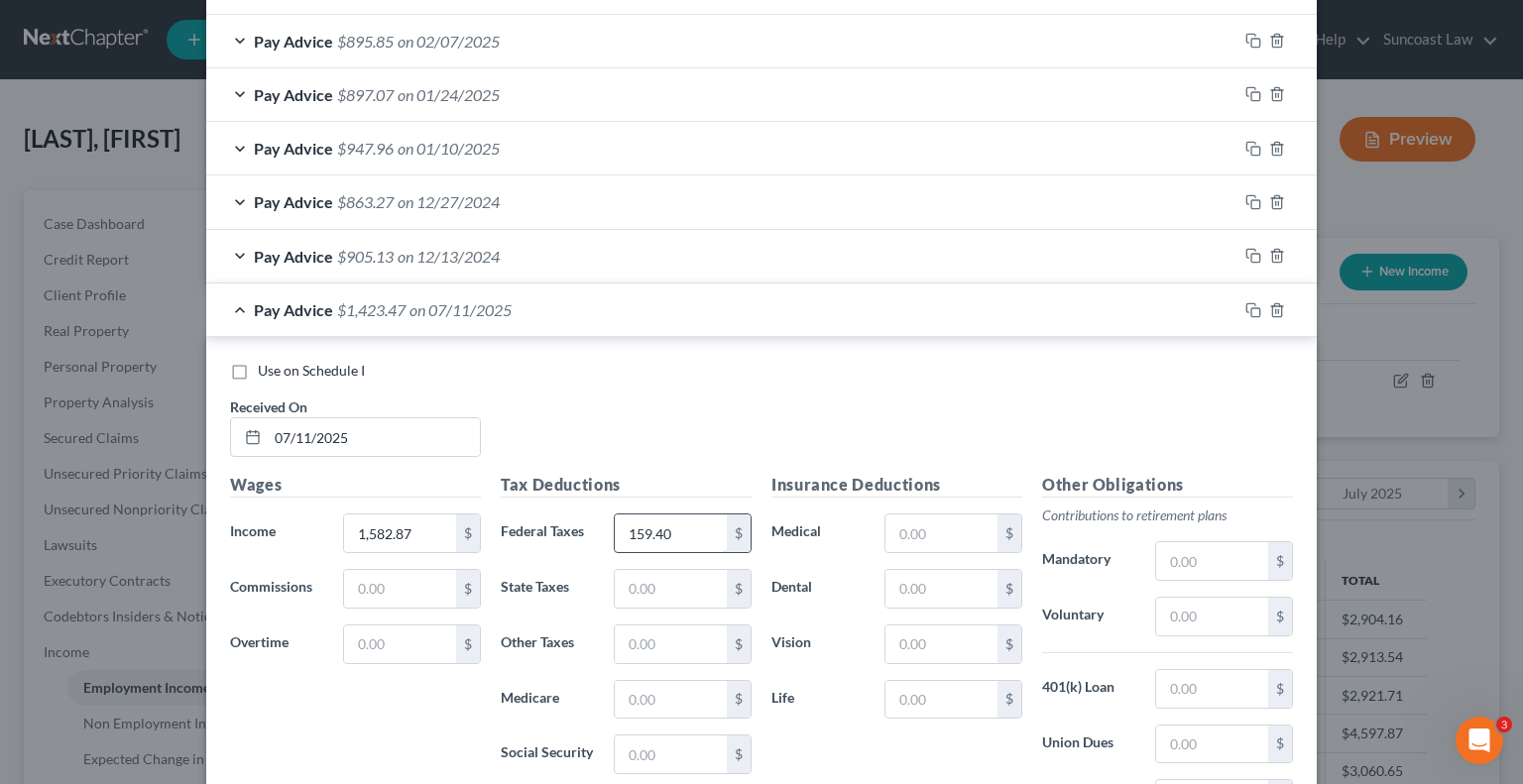 type on "159.40" 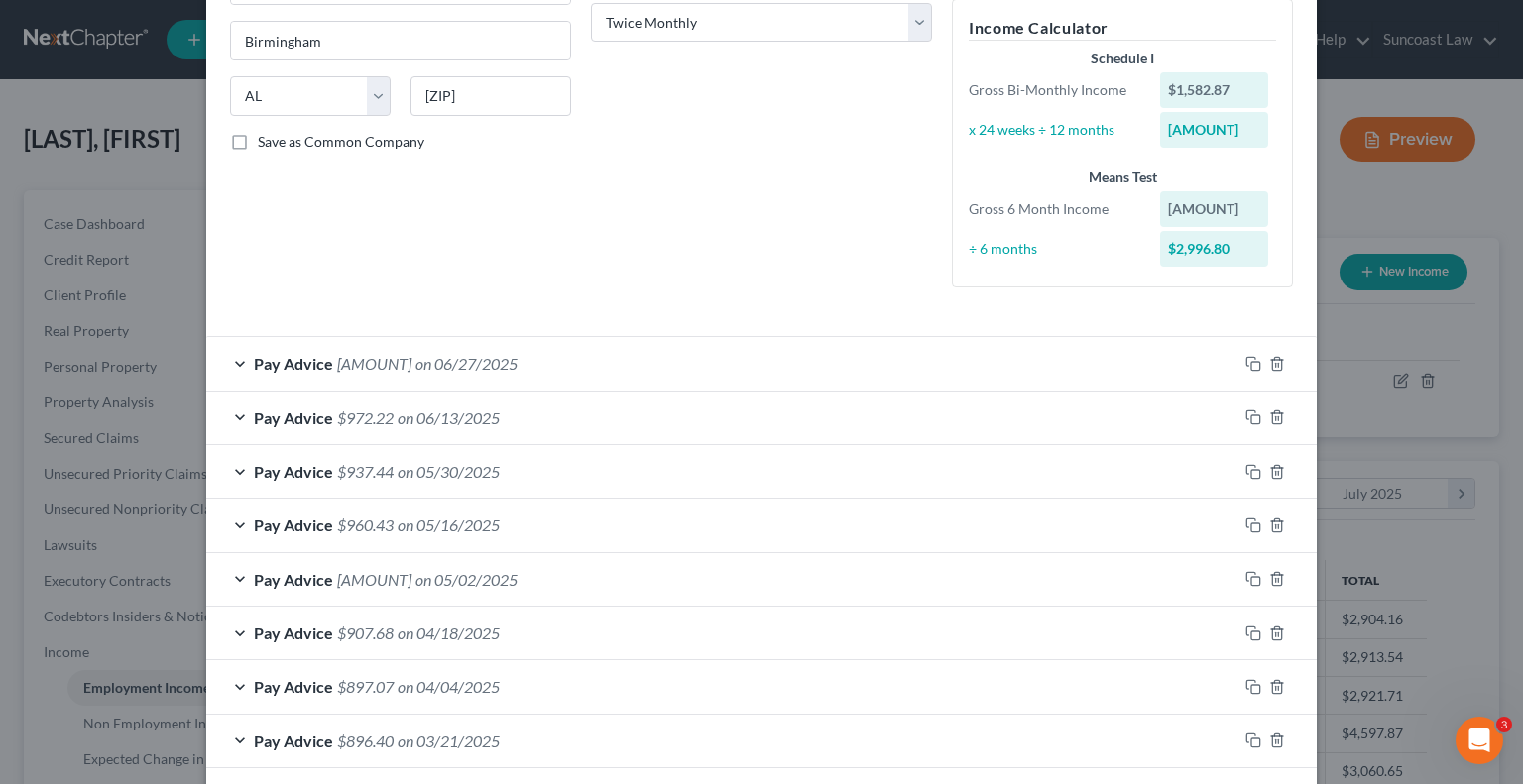 scroll, scrollTop: 203, scrollLeft: 0, axis: vertical 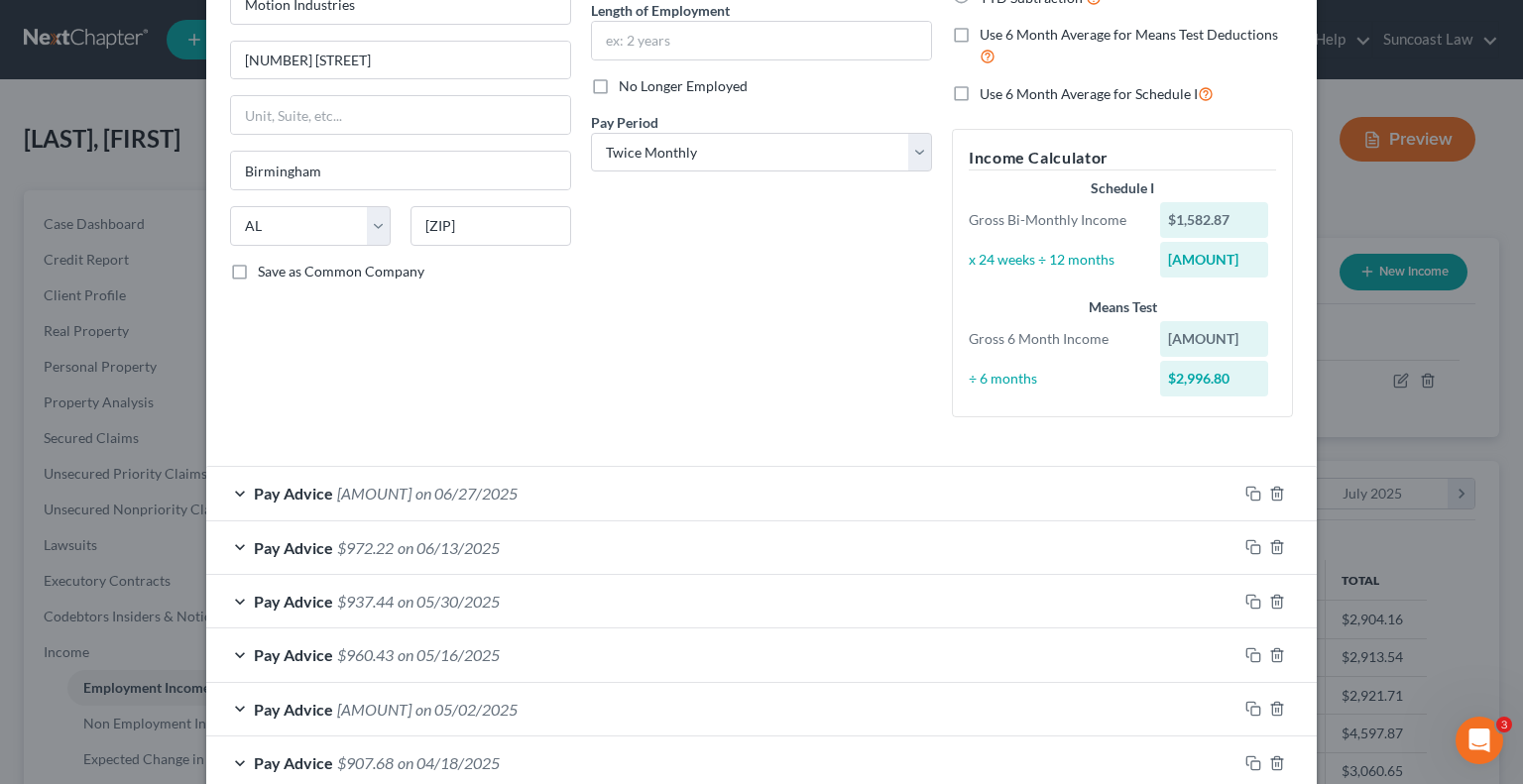 click on "Pay Advice [AMOUNT] on [DATE]" at bounding box center [722, 493] 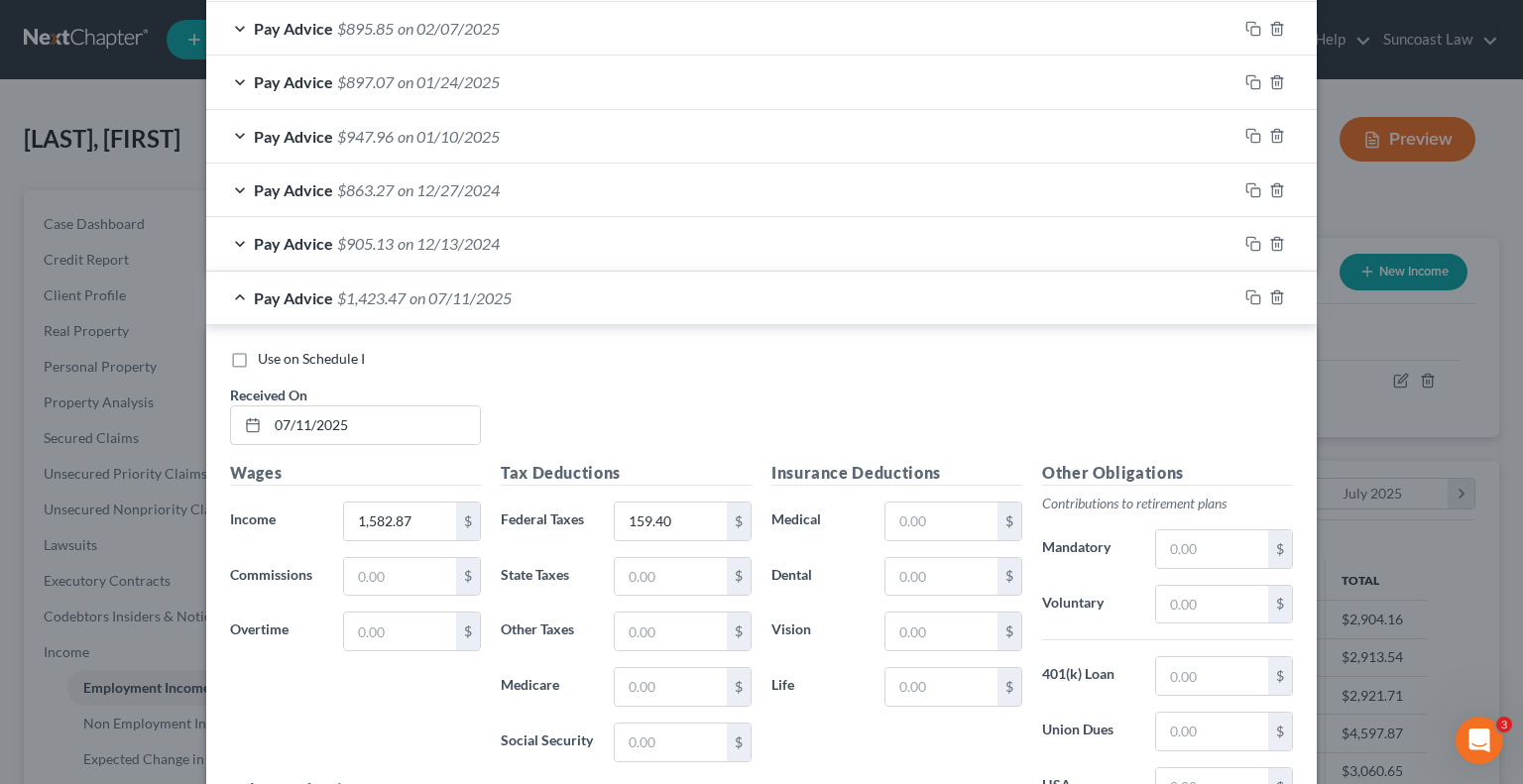 scroll, scrollTop: 1888, scrollLeft: 0, axis: vertical 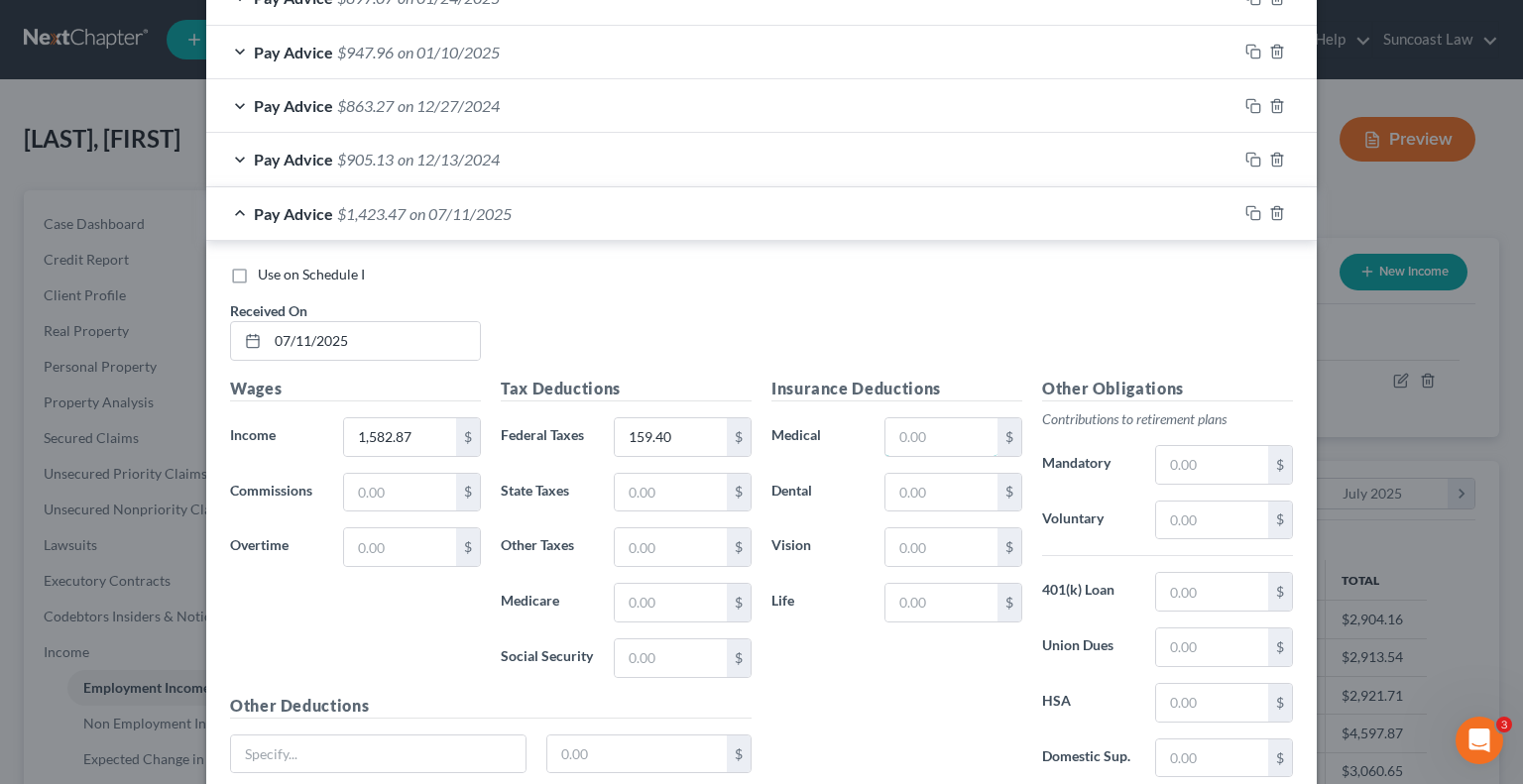 drag, startPoint x: 946, startPoint y: 431, endPoint x: 997, endPoint y: 380, distance: 72.12489 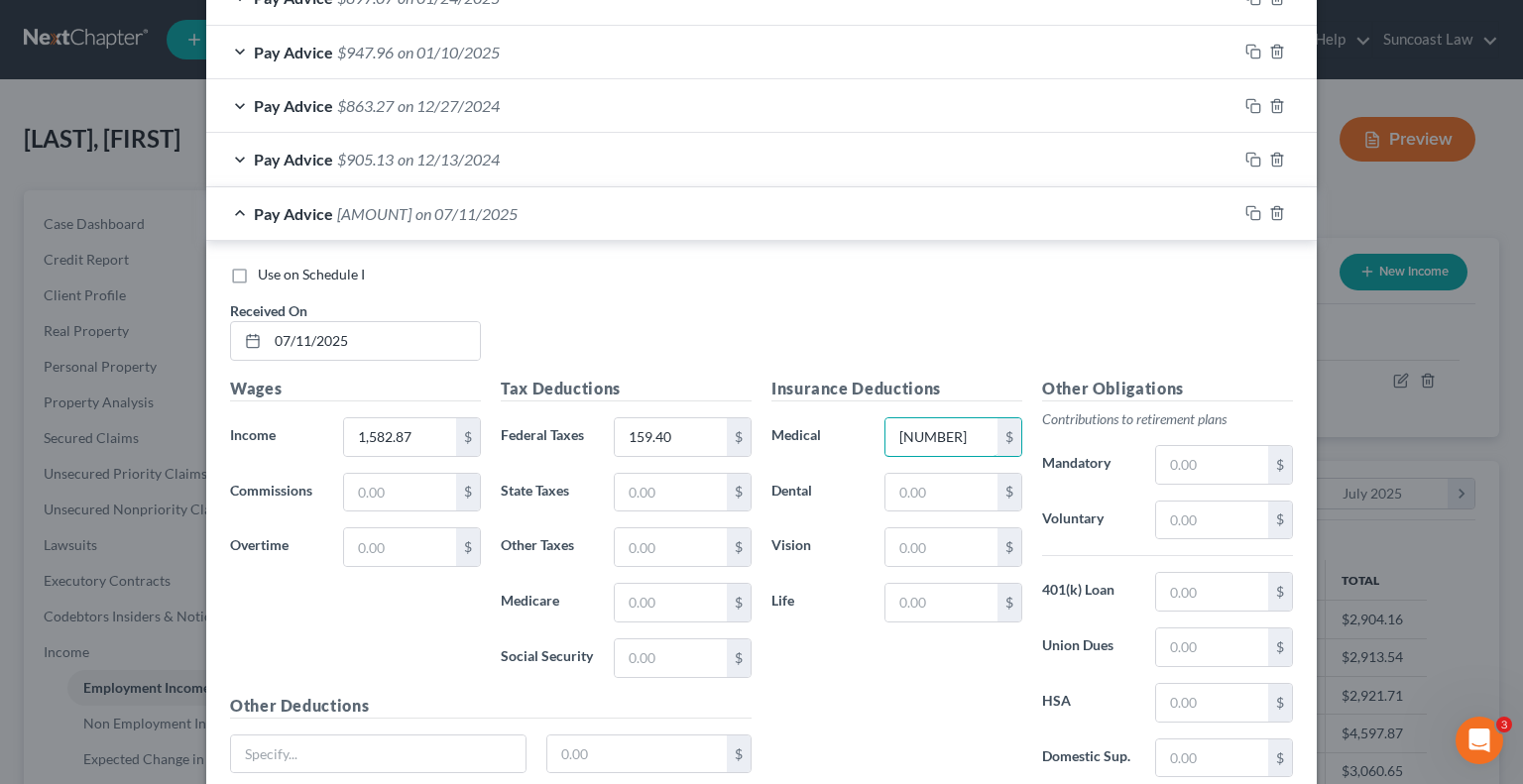 type on "[NUMBER]" 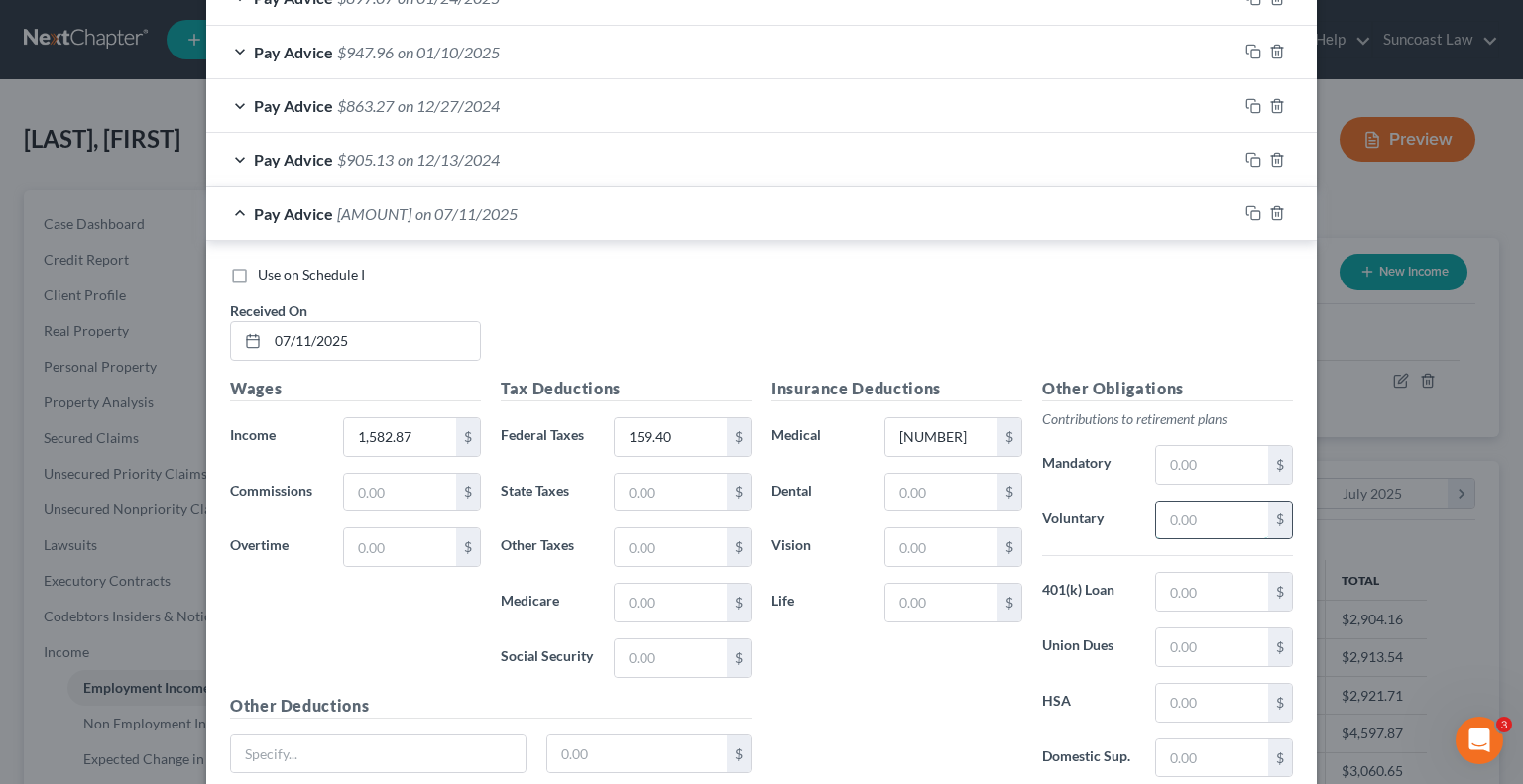 click at bounding box center [1212, 520] 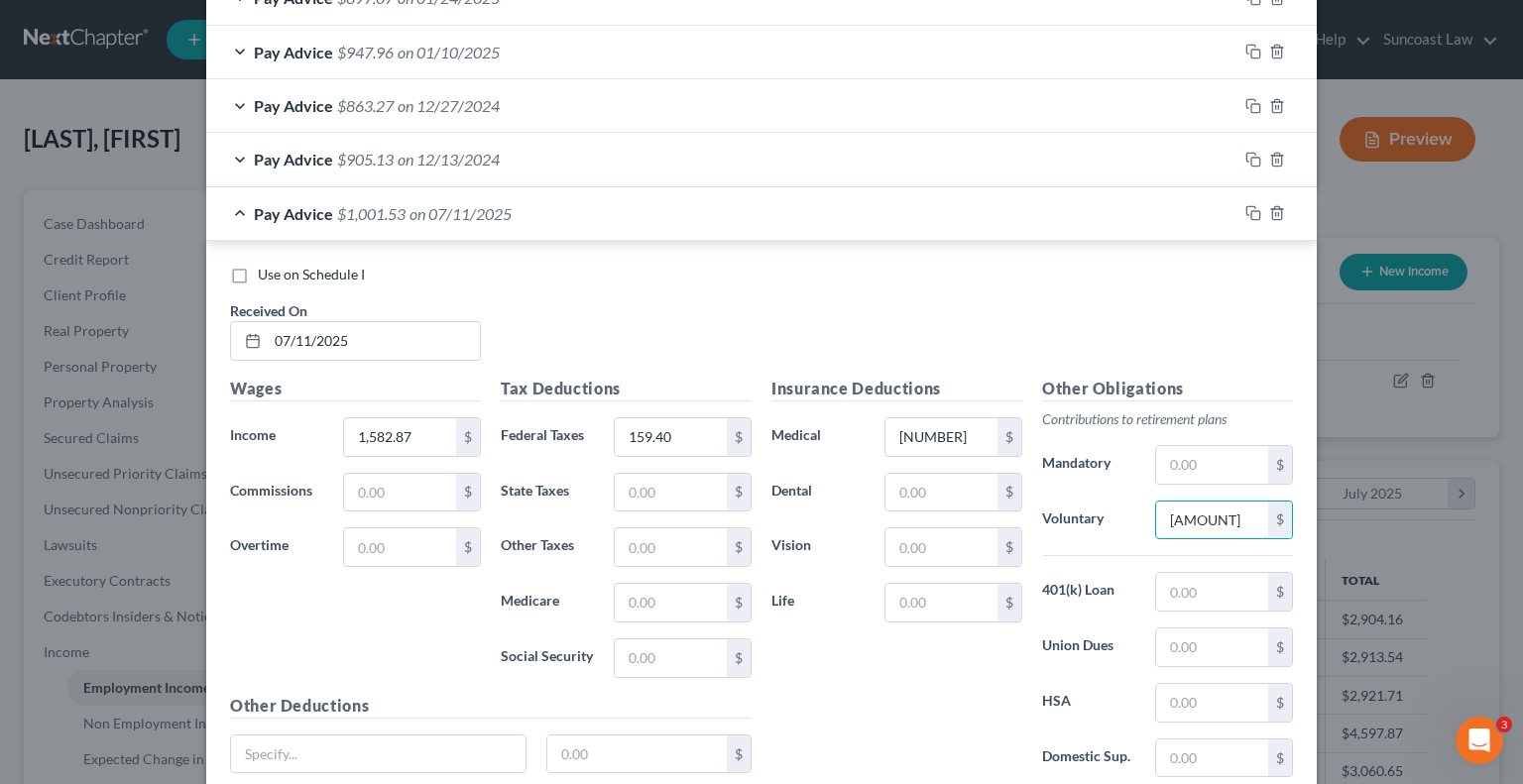 type on "[AMOUNT]" 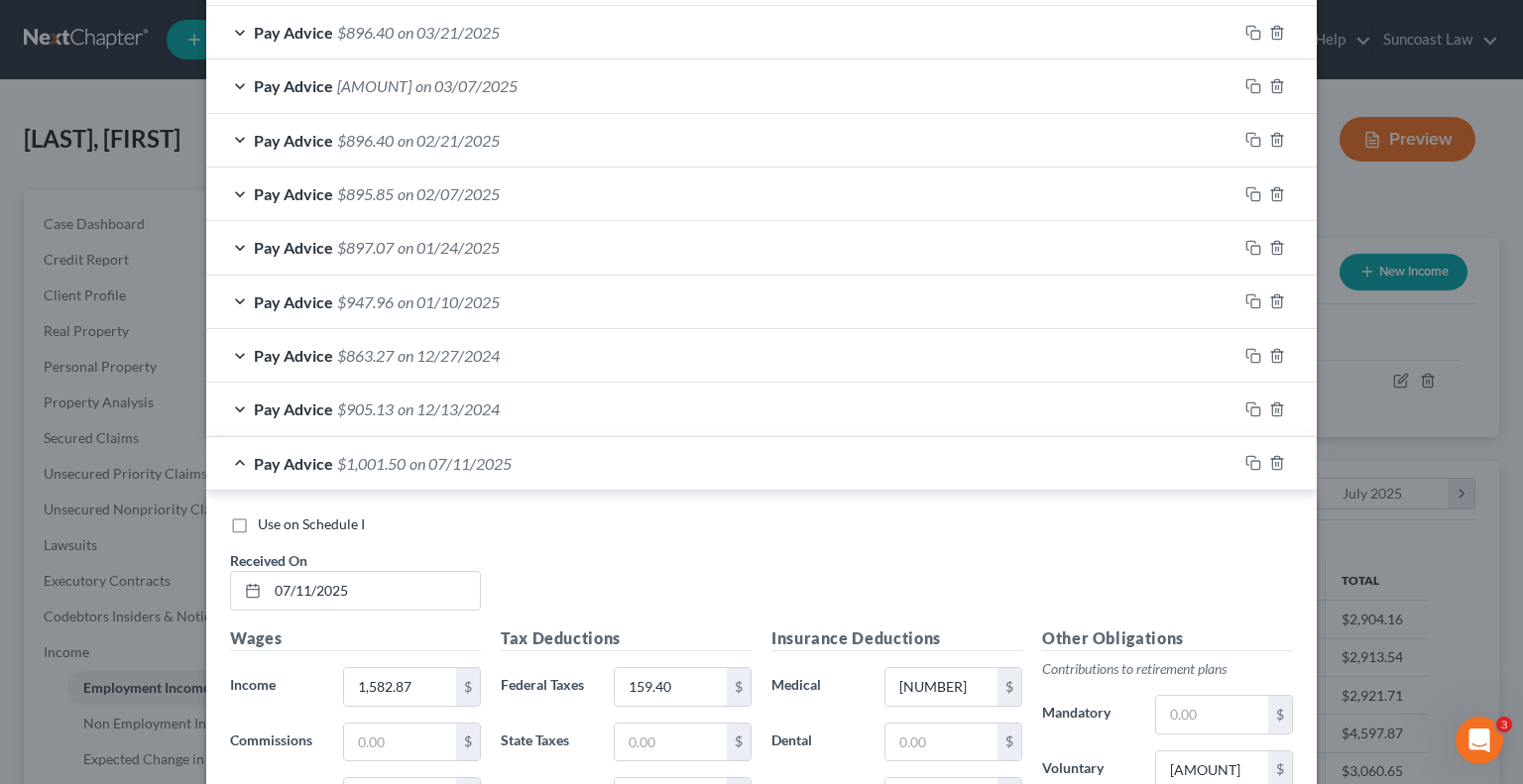 scroll, scrollTop: 2039, scrollLeft: 0, axis: vertical 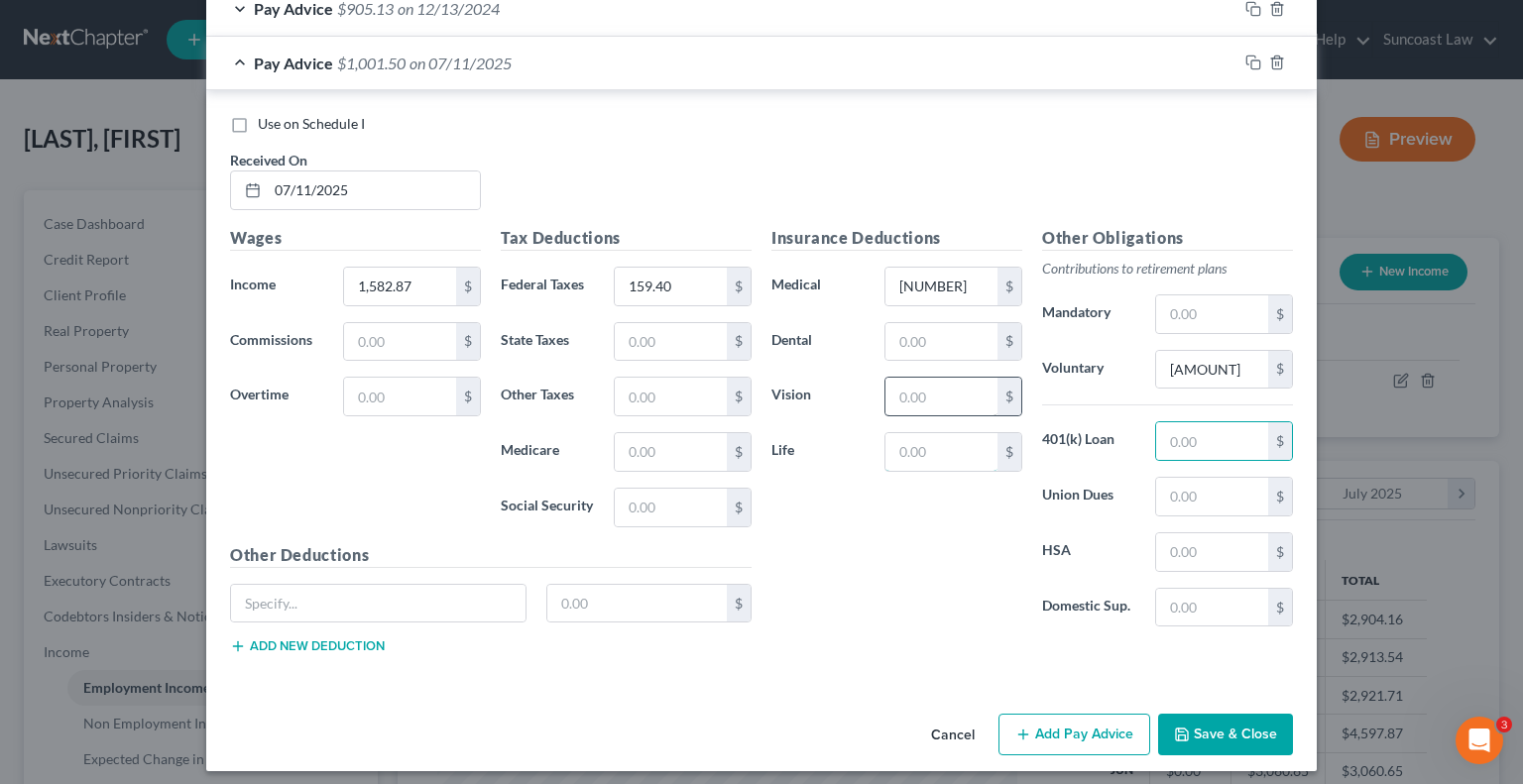 drag, startPoint x: 940, startPoint y: 443, endPoint x: 967, endPoint y: 392, distance: 57.70615 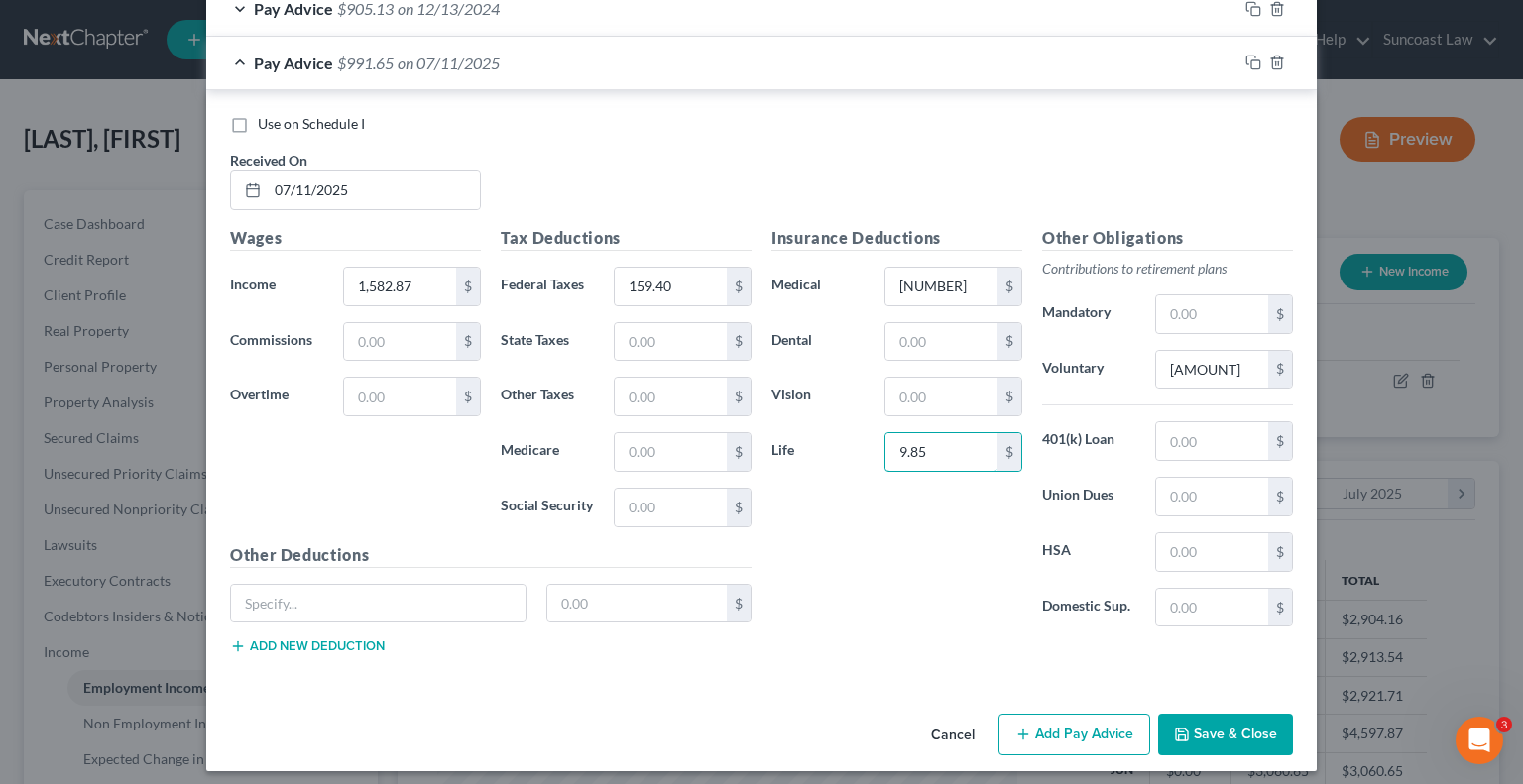 type on "9.85" 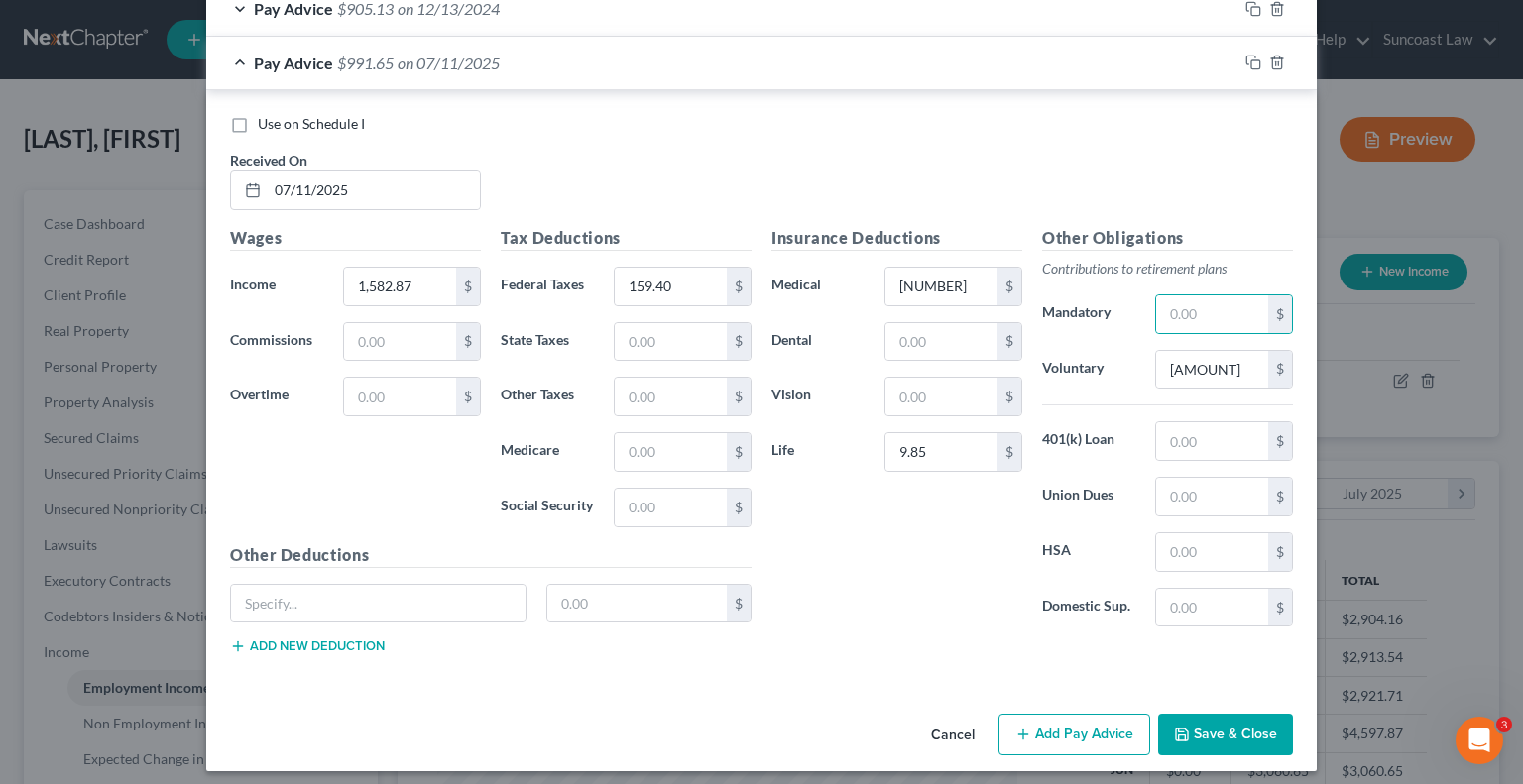 click on "Add Pay Advice" at bounding box center (1074, 734) 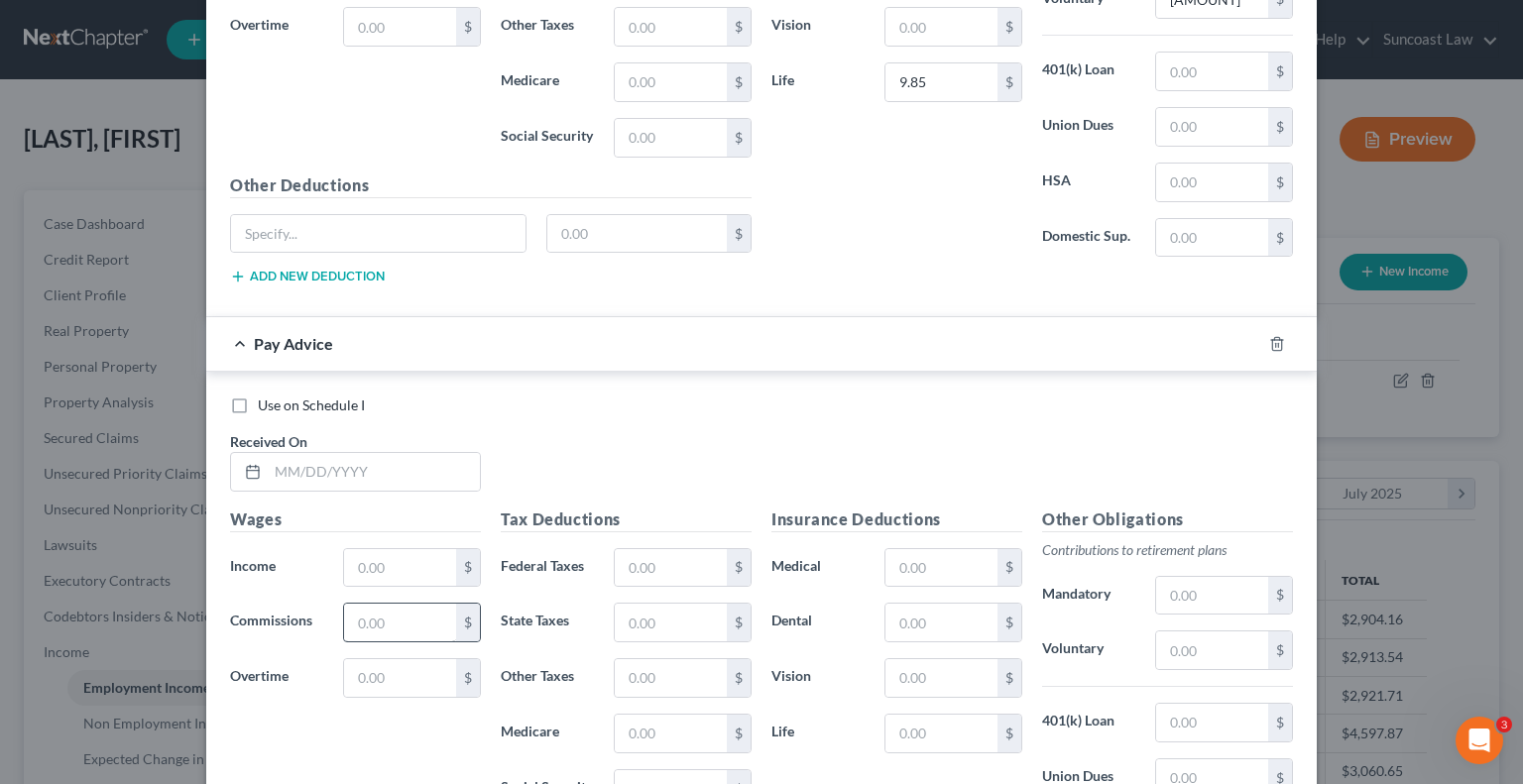 scroll, scrollTop: 2435, scrollLeft: 0, axis: vertical 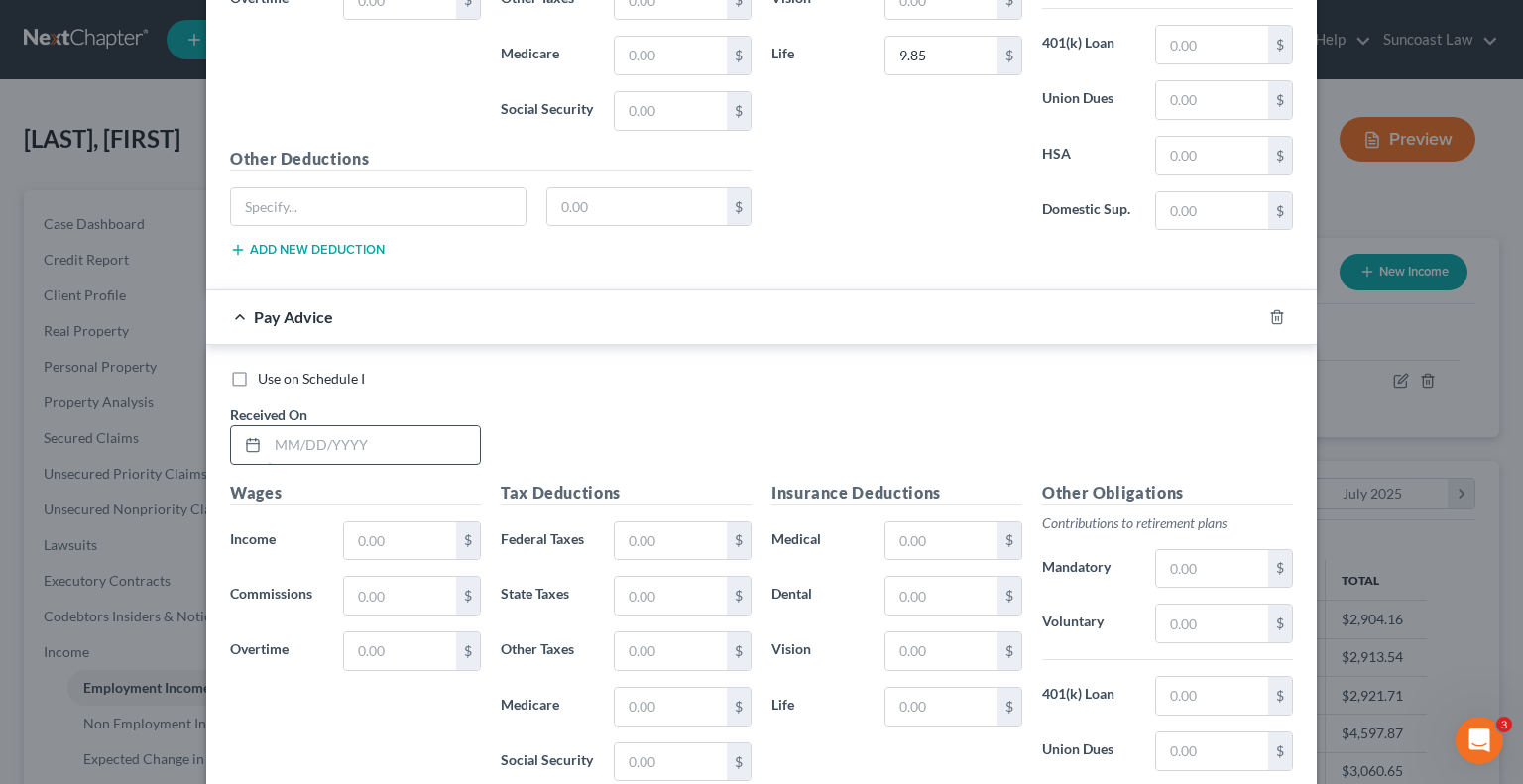 click at bounding box center [374, 445] 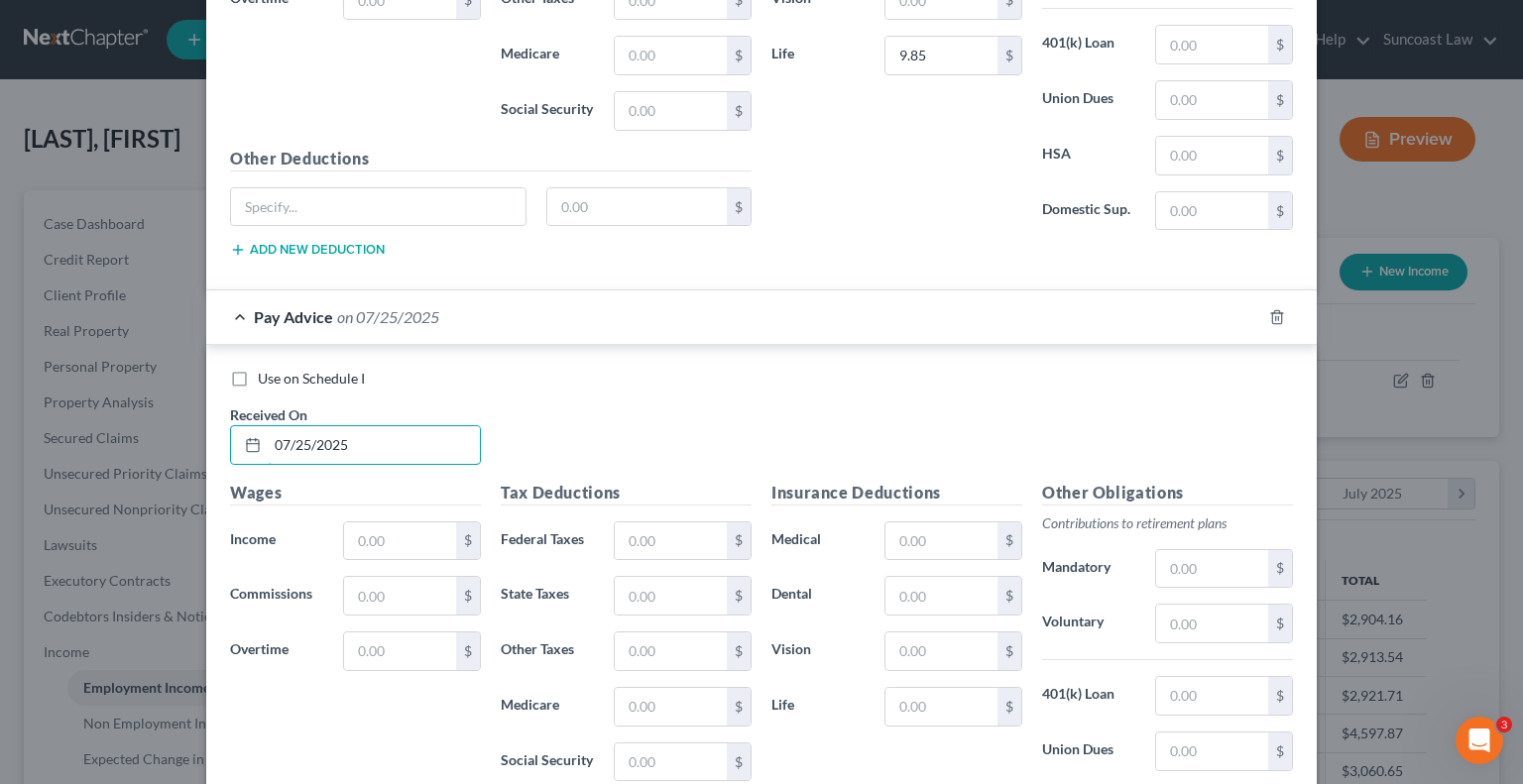 type on "07/25/2025" 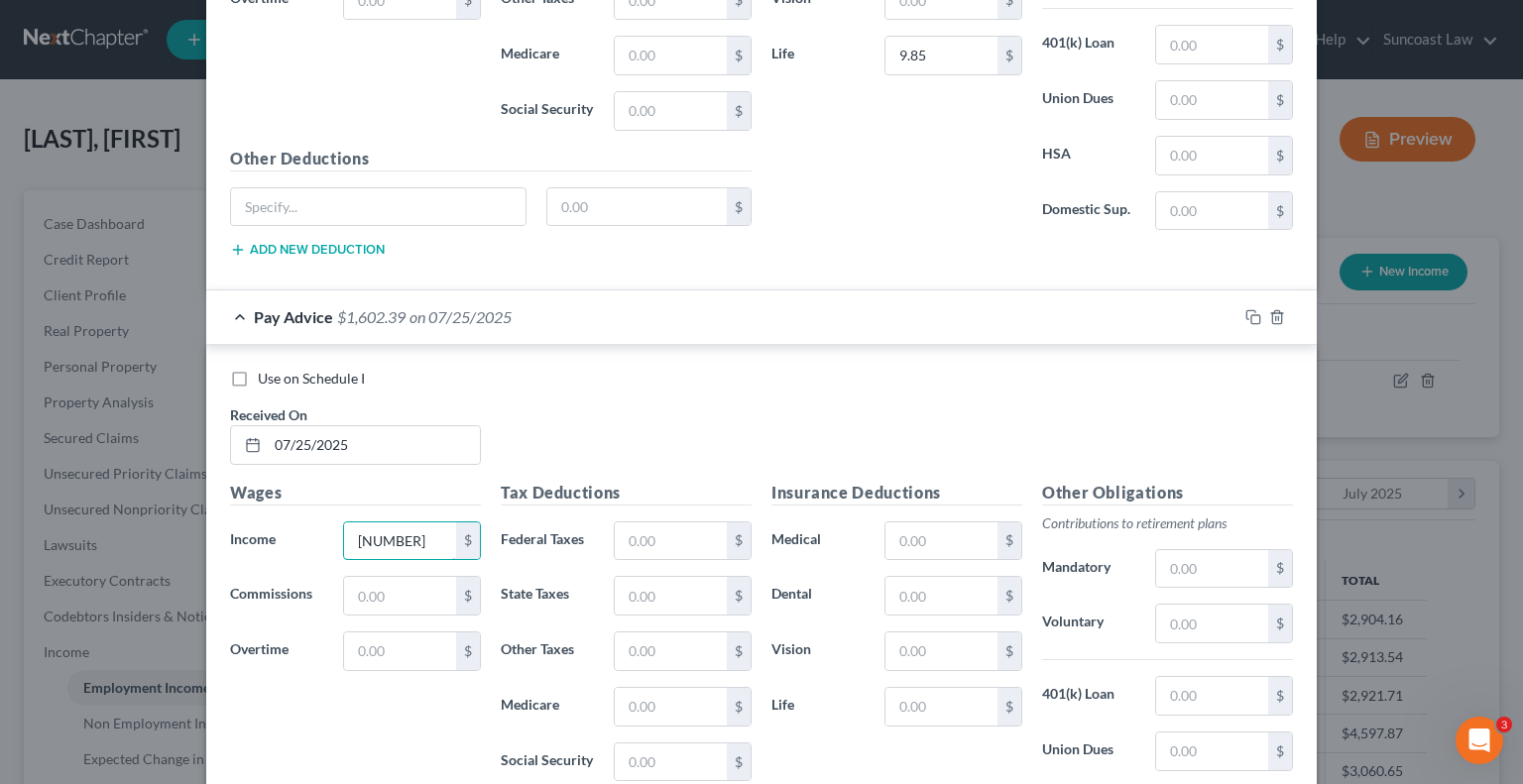 type on "[NUMBER]" 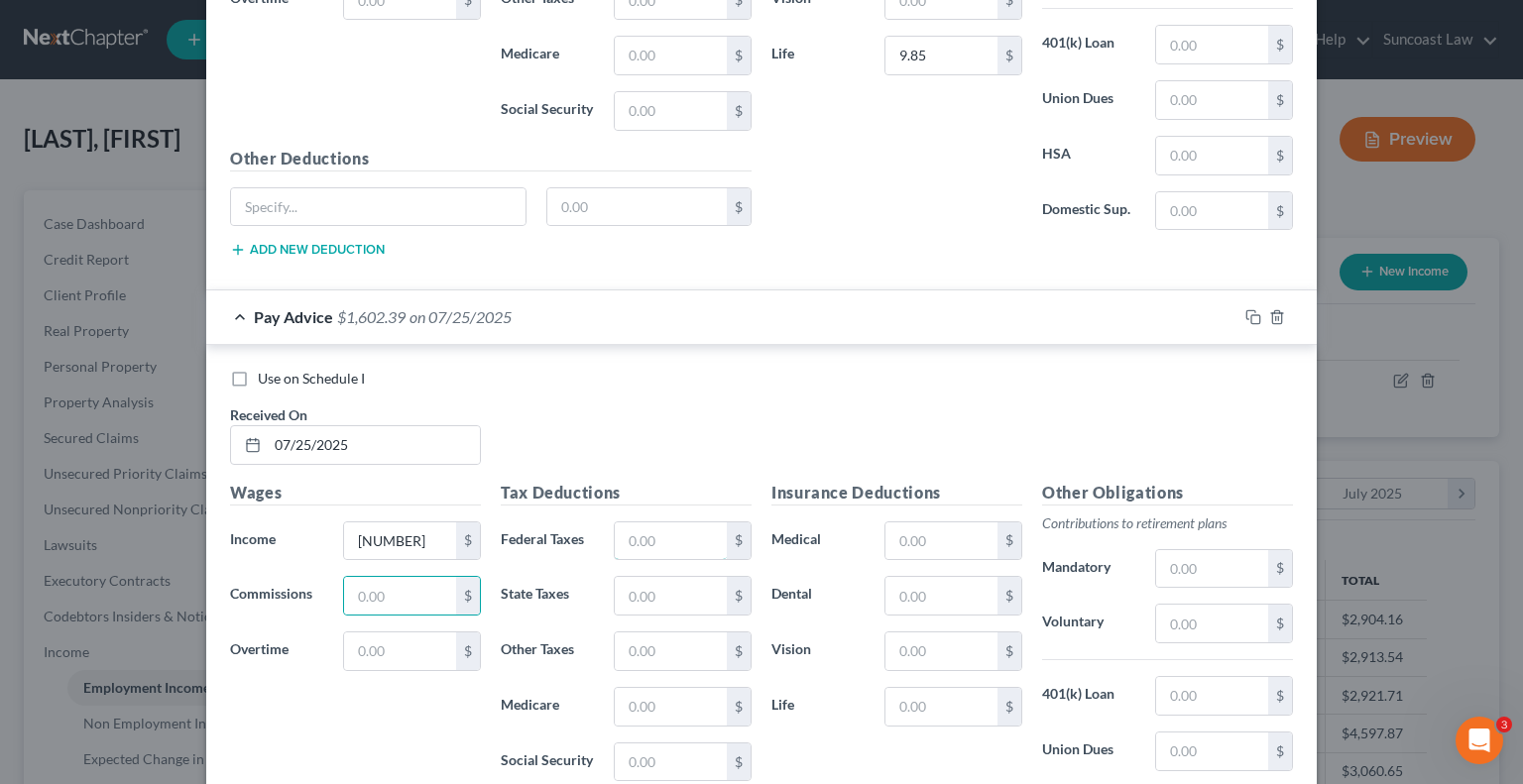 drag, startPoint x: 692, startPoint y: 538, endPoint x: 793, endPoint y: 420, distance: 155.32225 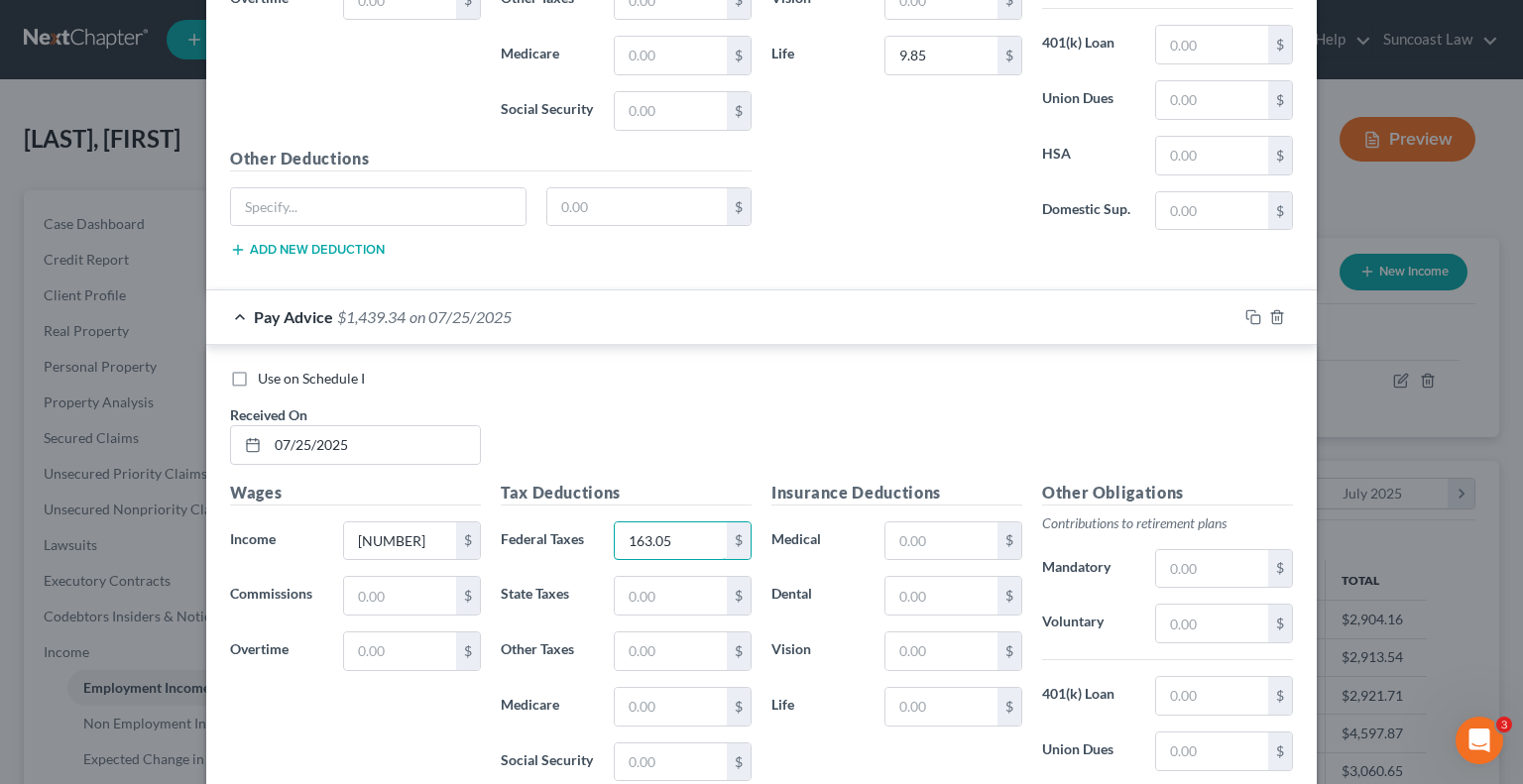 type on "163.05" 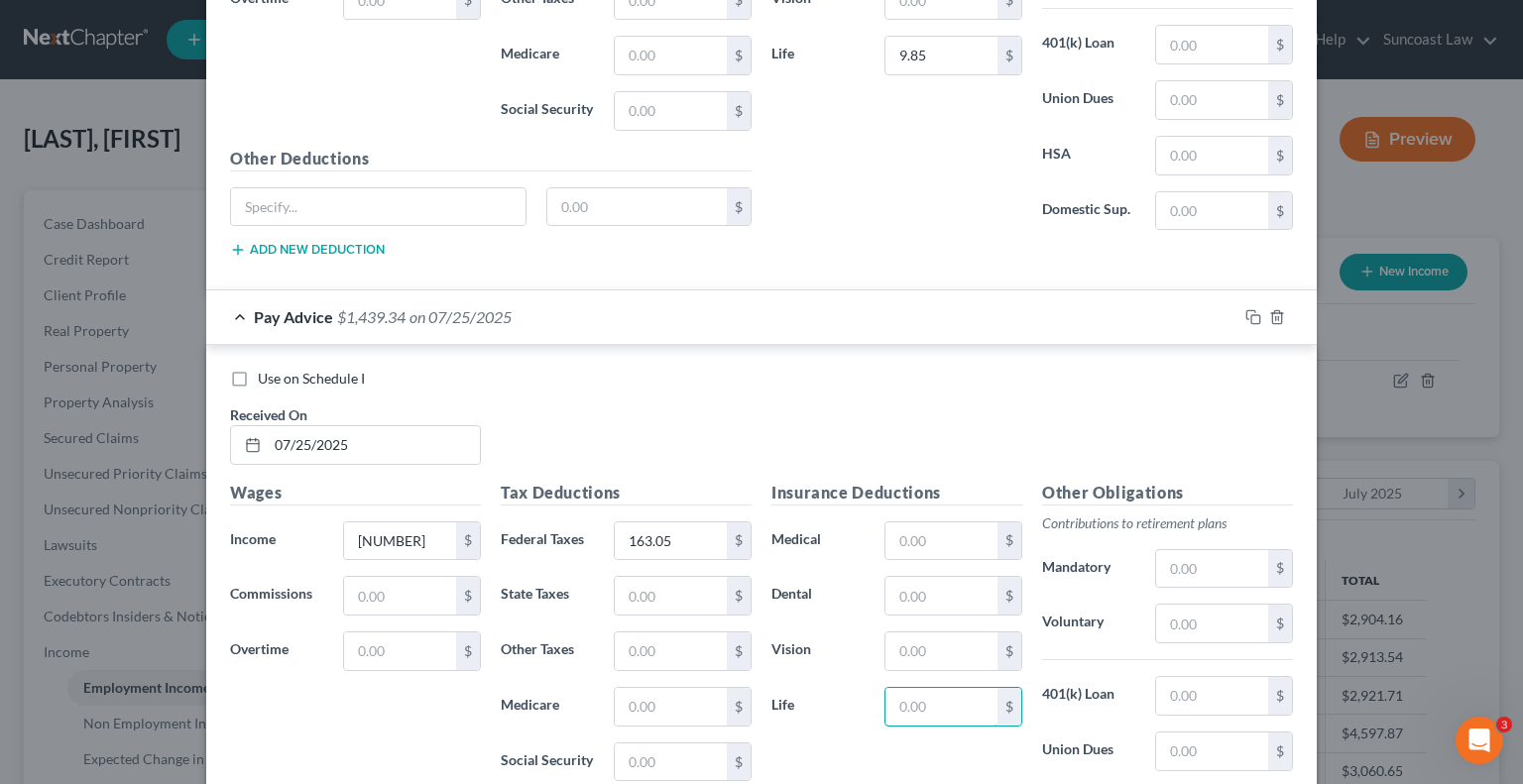 drag, startPoint x: 958, startPoint y: 685, endPoint x: 953, endPoint y: 721, distance: 36.345564 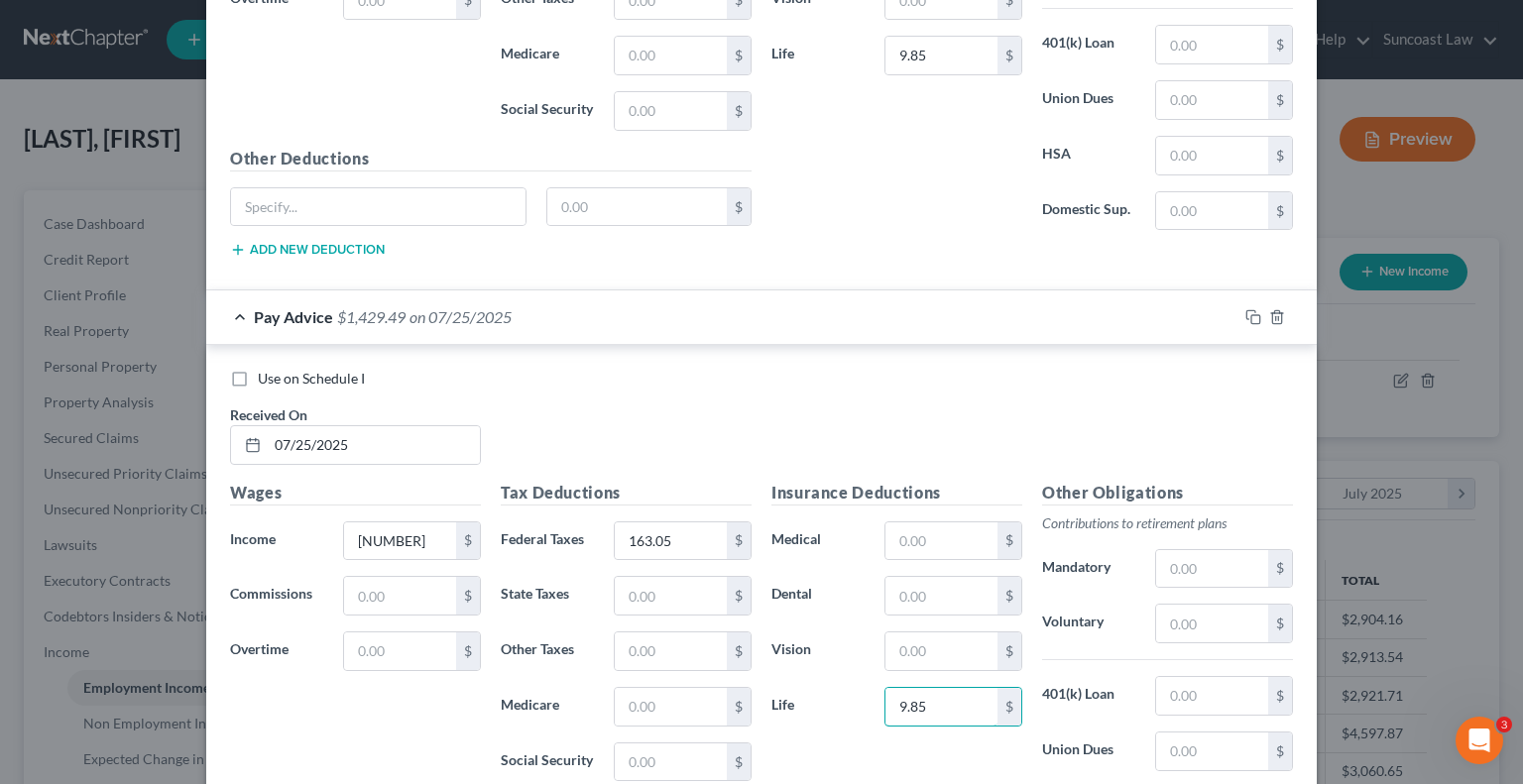 type on "9.85" 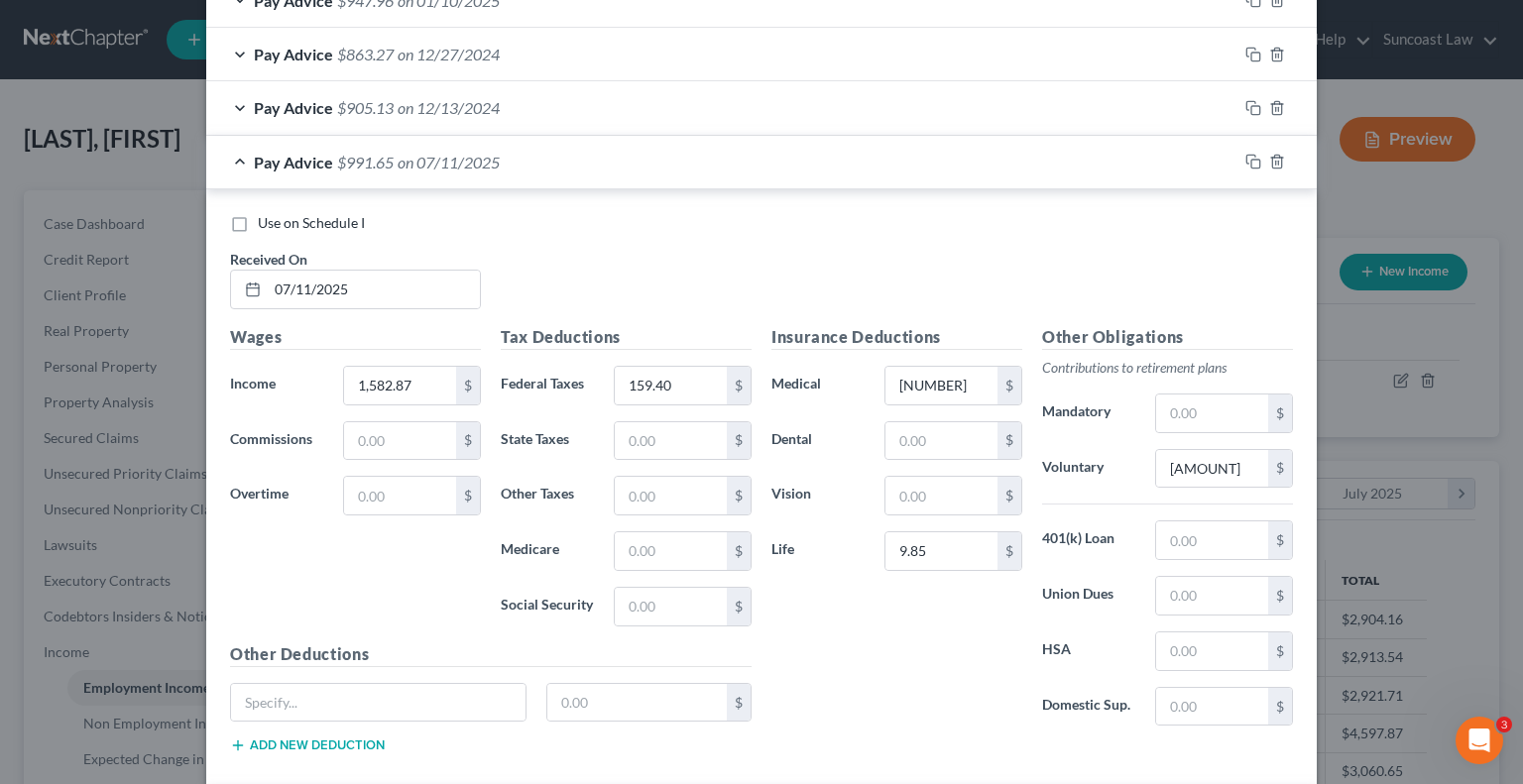 scroll, scrollTop: 2534, scrollLeft: 0, axis: vertical 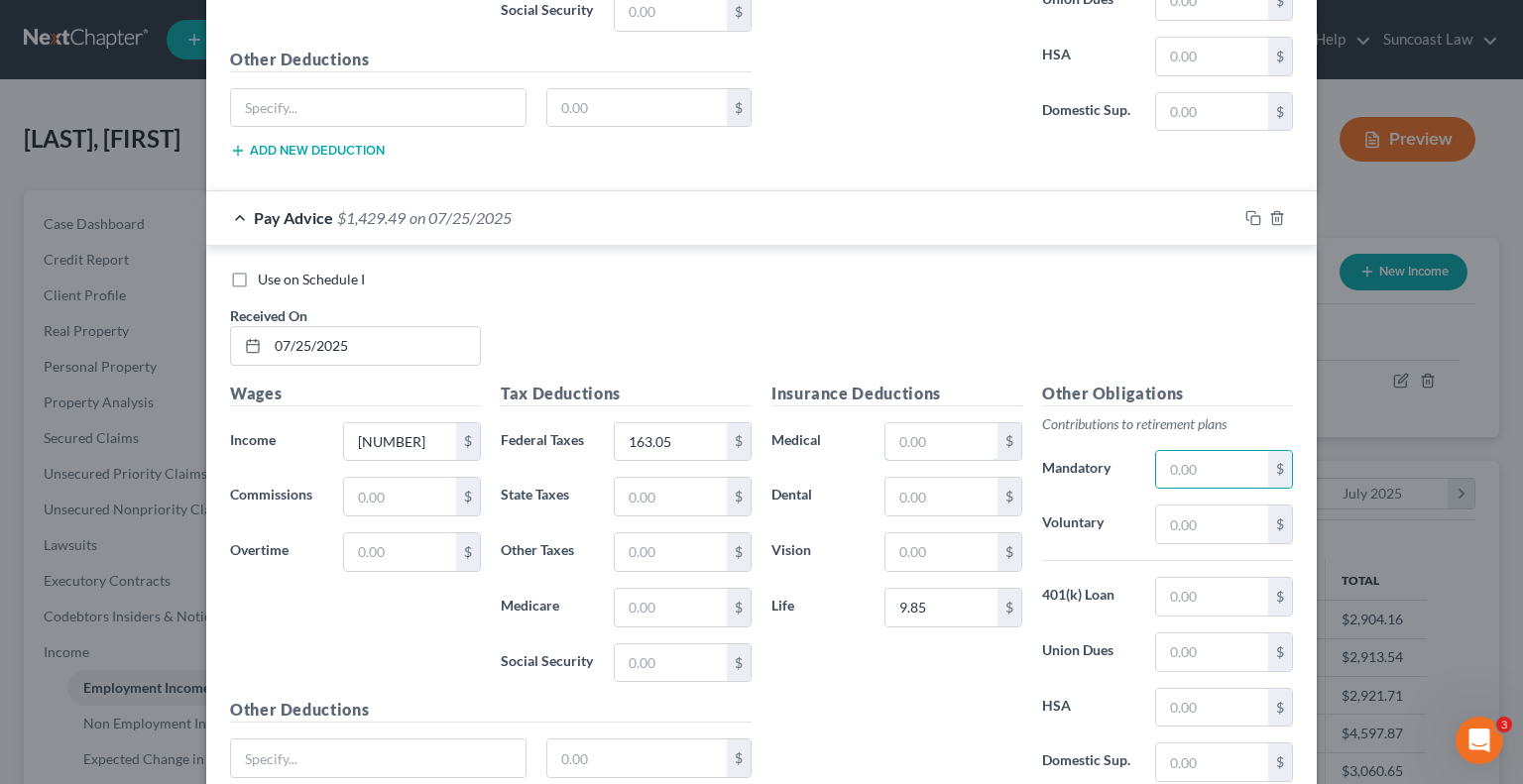 click at bounding box center (941, 442) 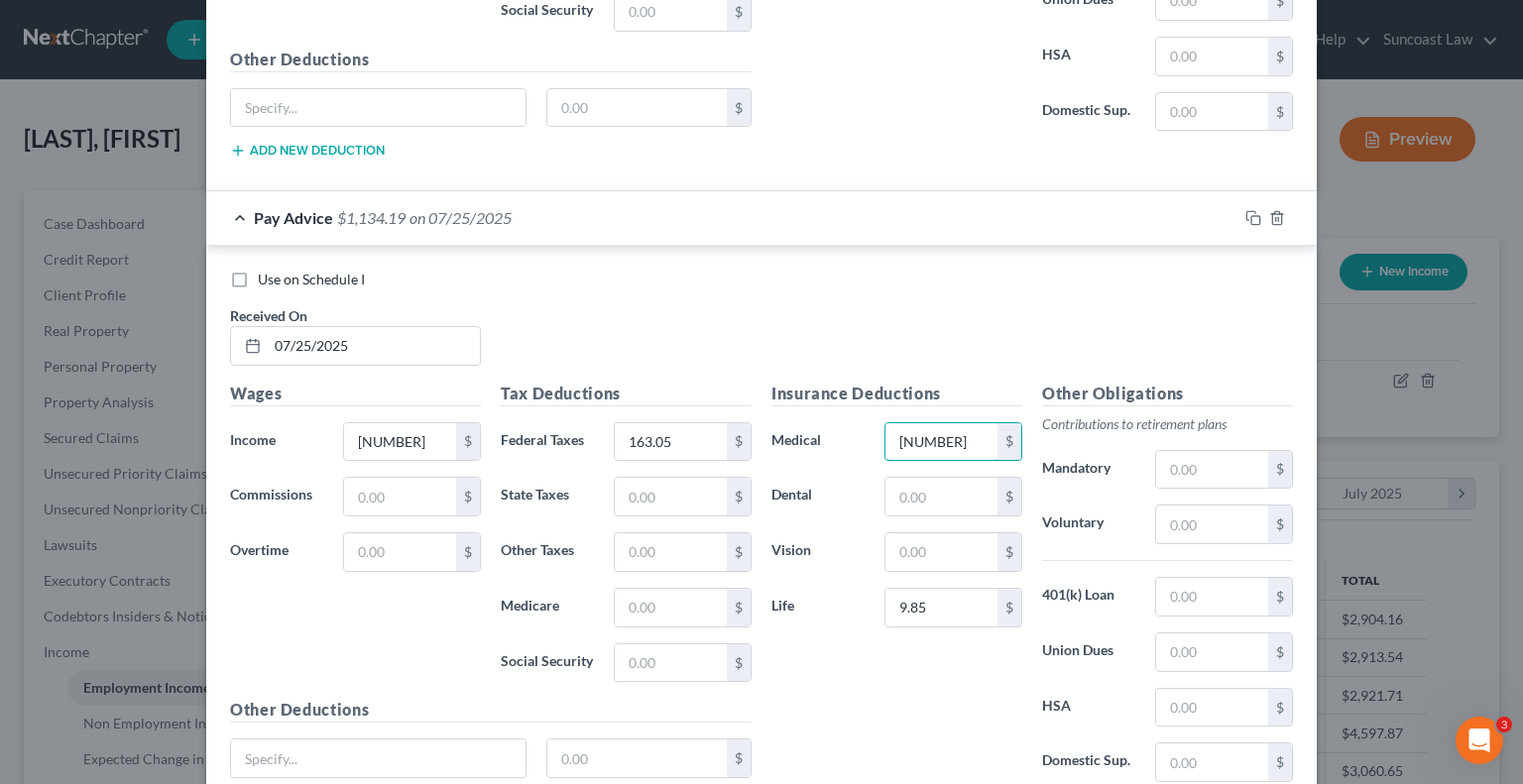 type on "[NUMBER]" 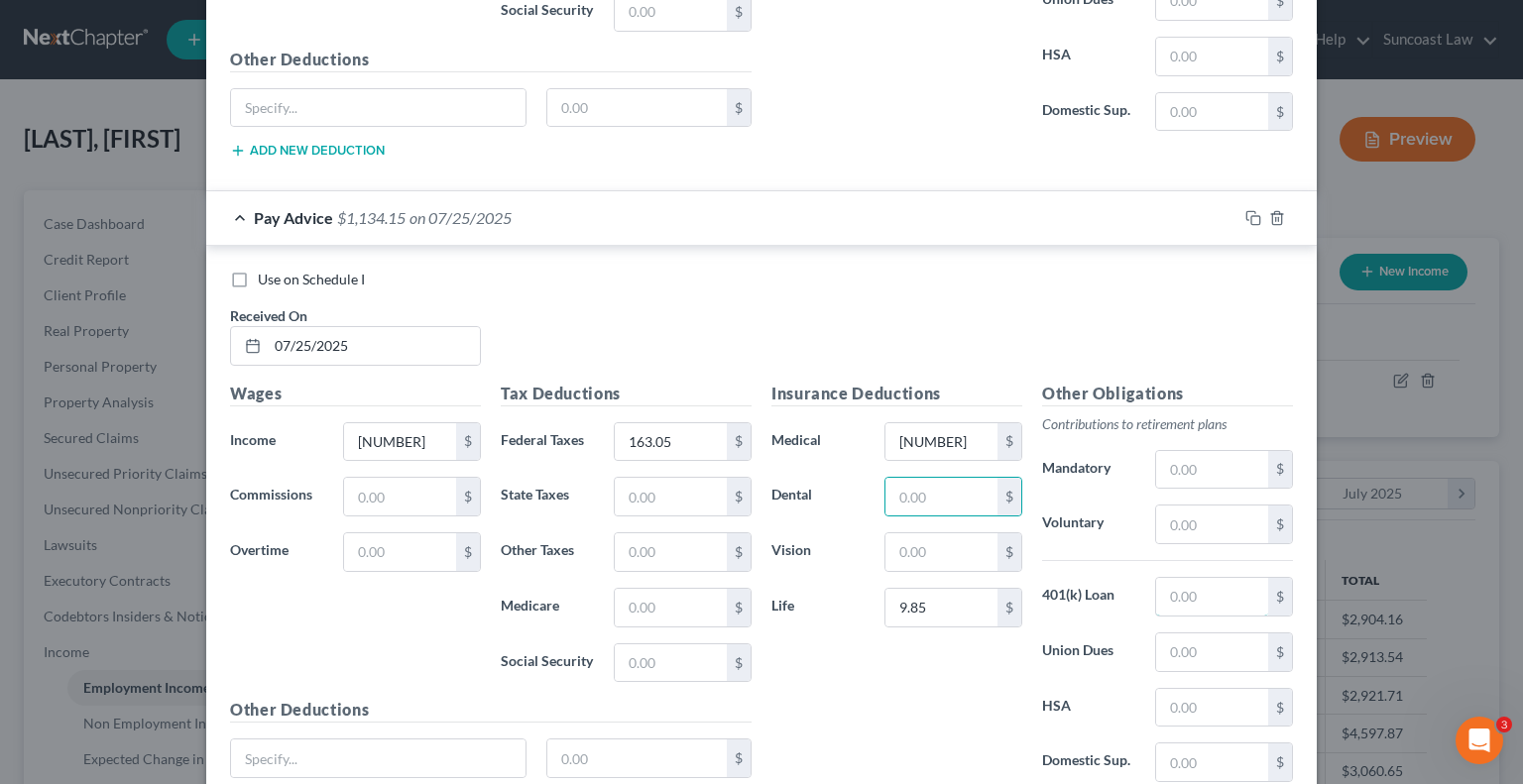 drag, startPoint x: 1203, startPoint y: 574, endPoint x: 1203, endPoint y: 477, distance: 97 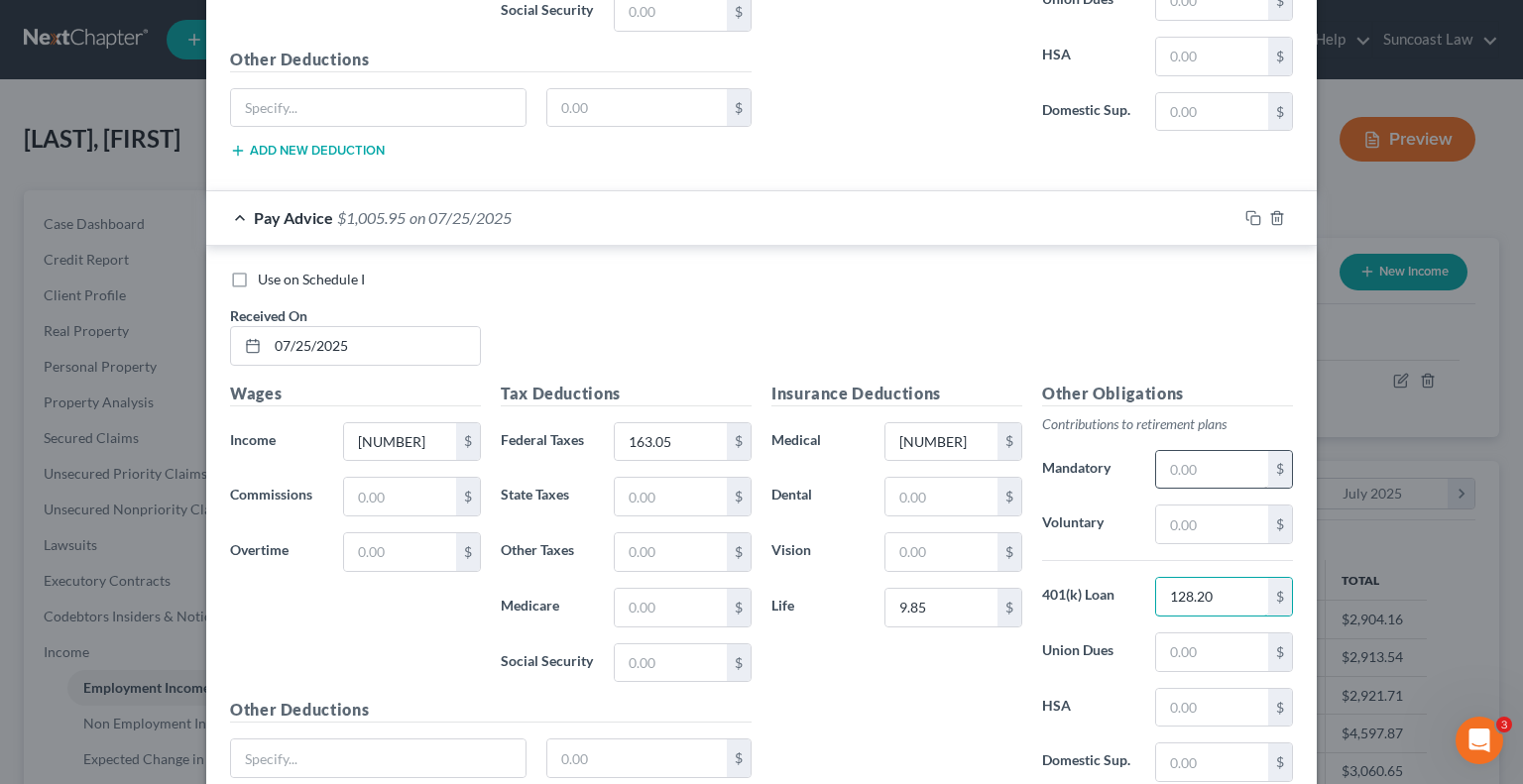 type on "128.20" 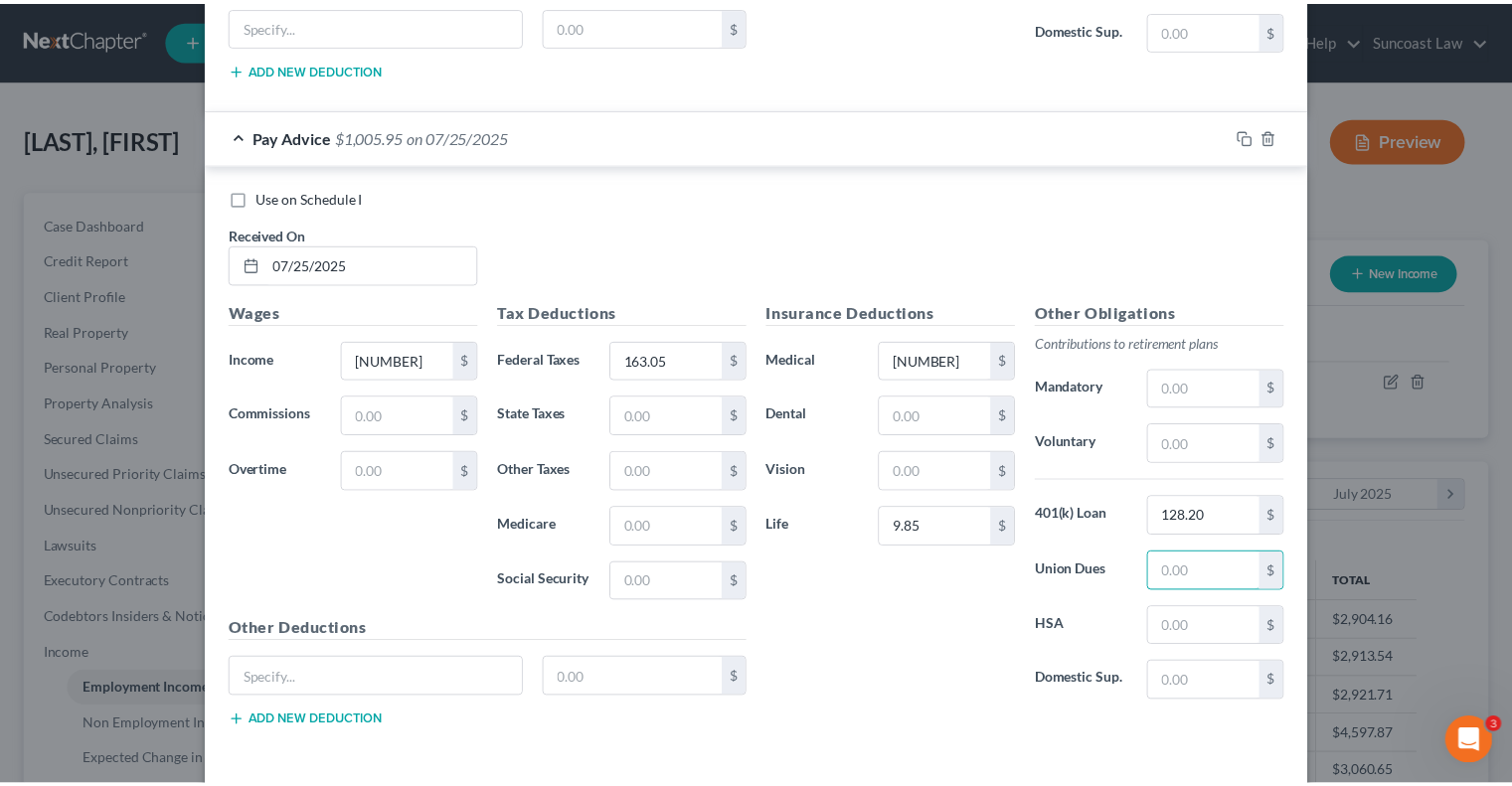 scroll, scrollTop: 2693, scrollLeft: 0, axis: vertical 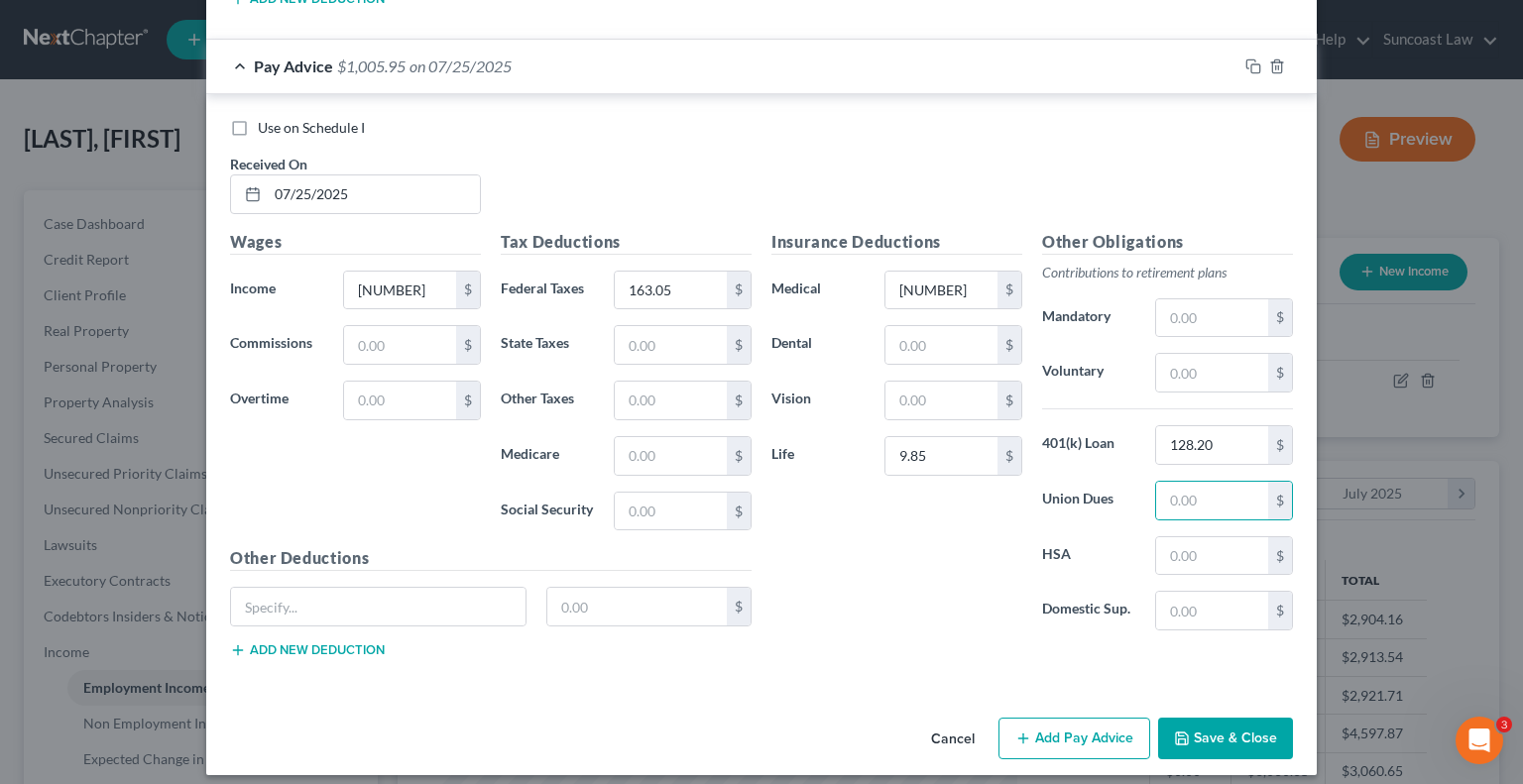 click on "Save & Close" at bounding box center (1226, 738) 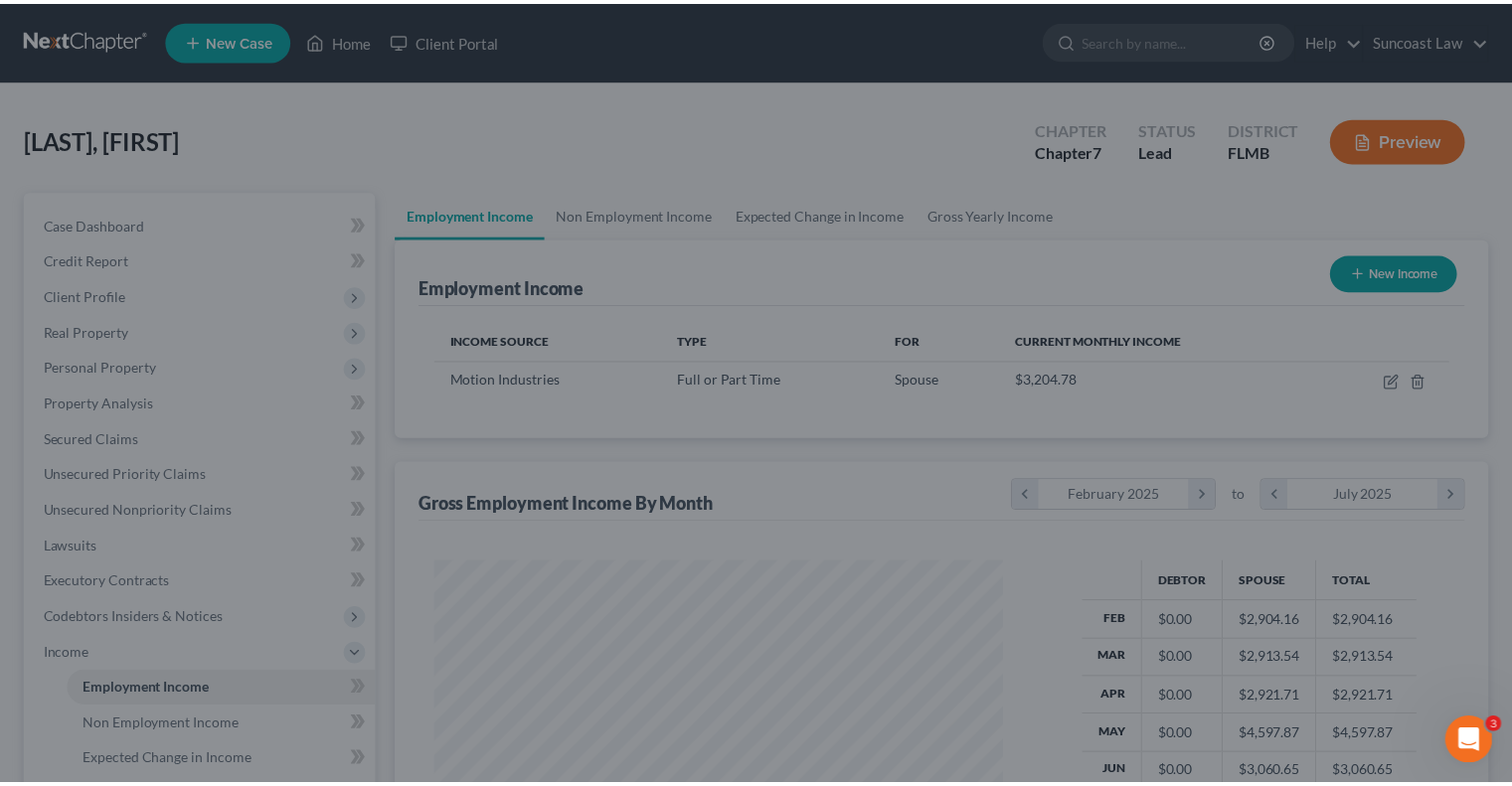 scroll, scrollTop: 354, scrollLeft: 613, axis: both 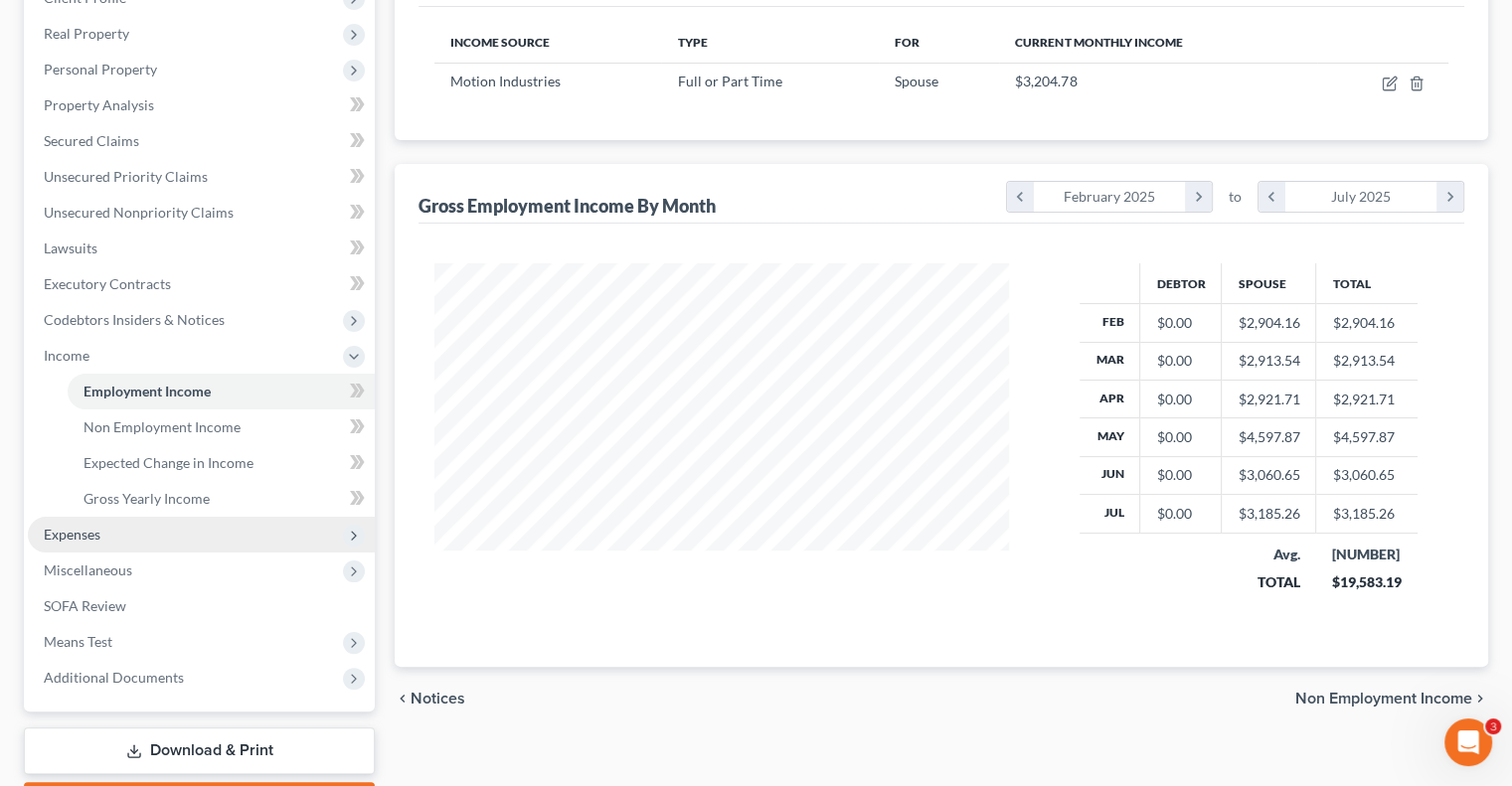 click on "Expenses" at bounding box center (72, 534) 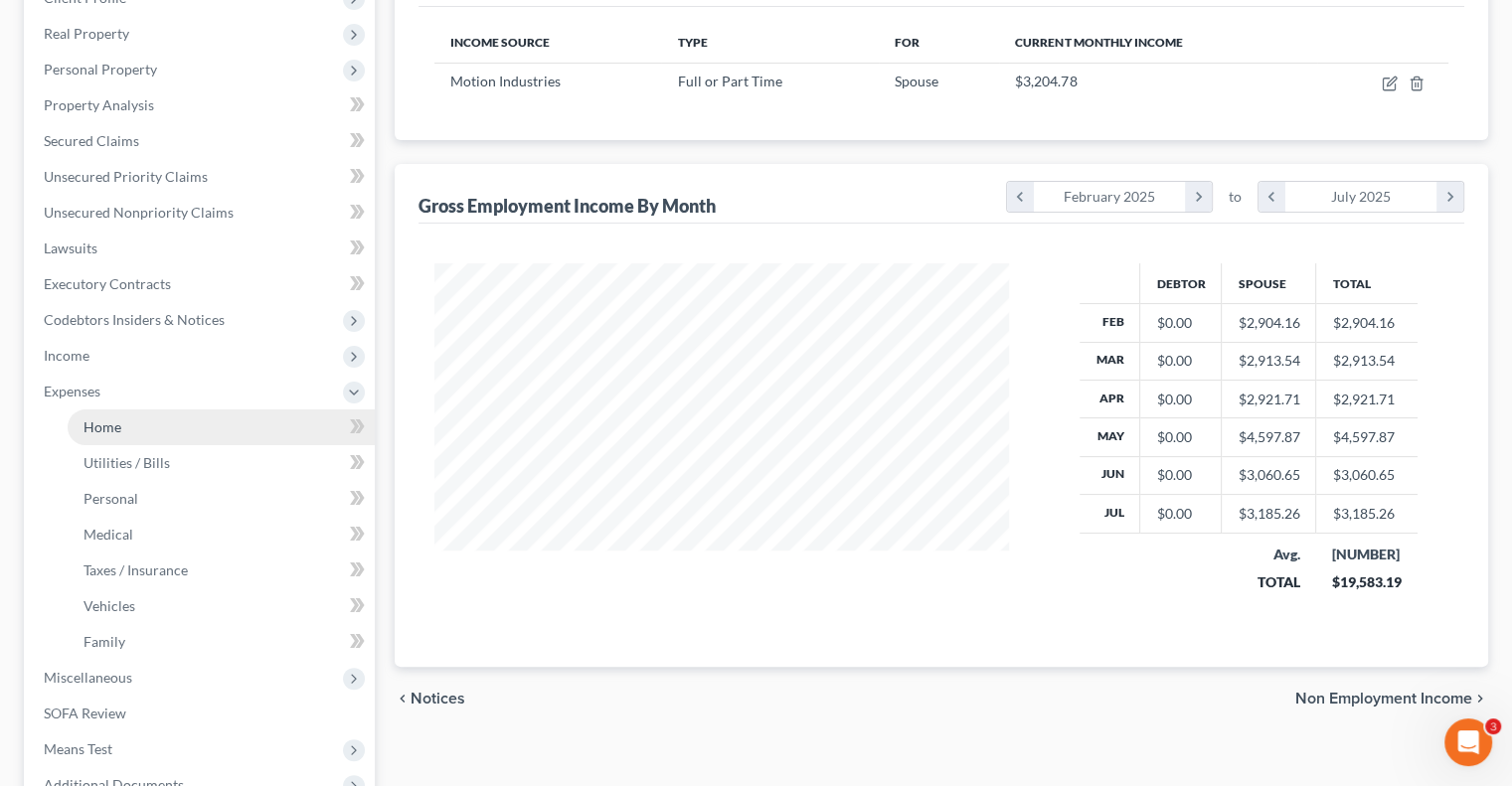 click on "Home" at bounding box center [102, 426] 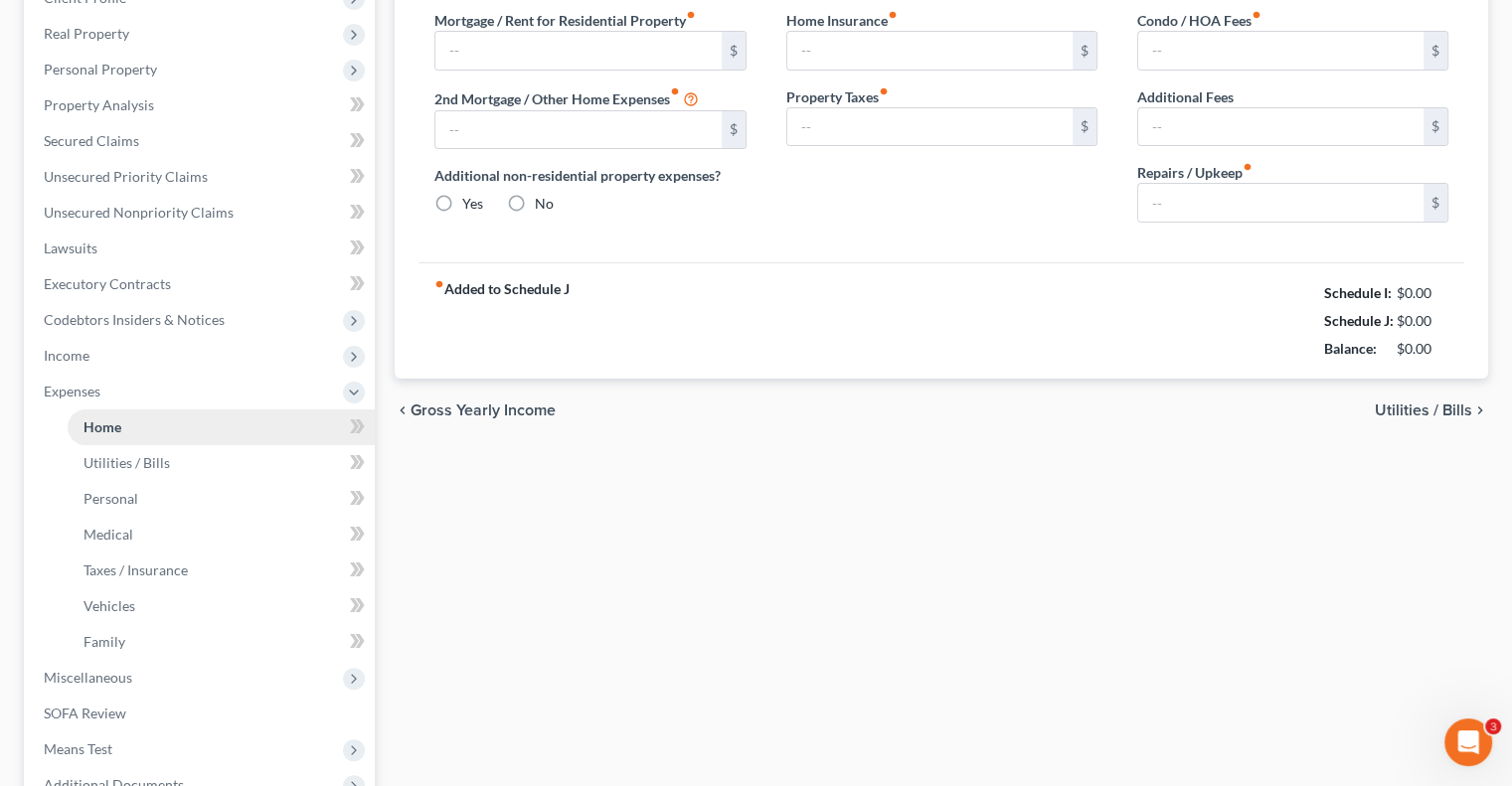 scroll, scrollTop: 47, scrollLeft: 0, axis: vertical 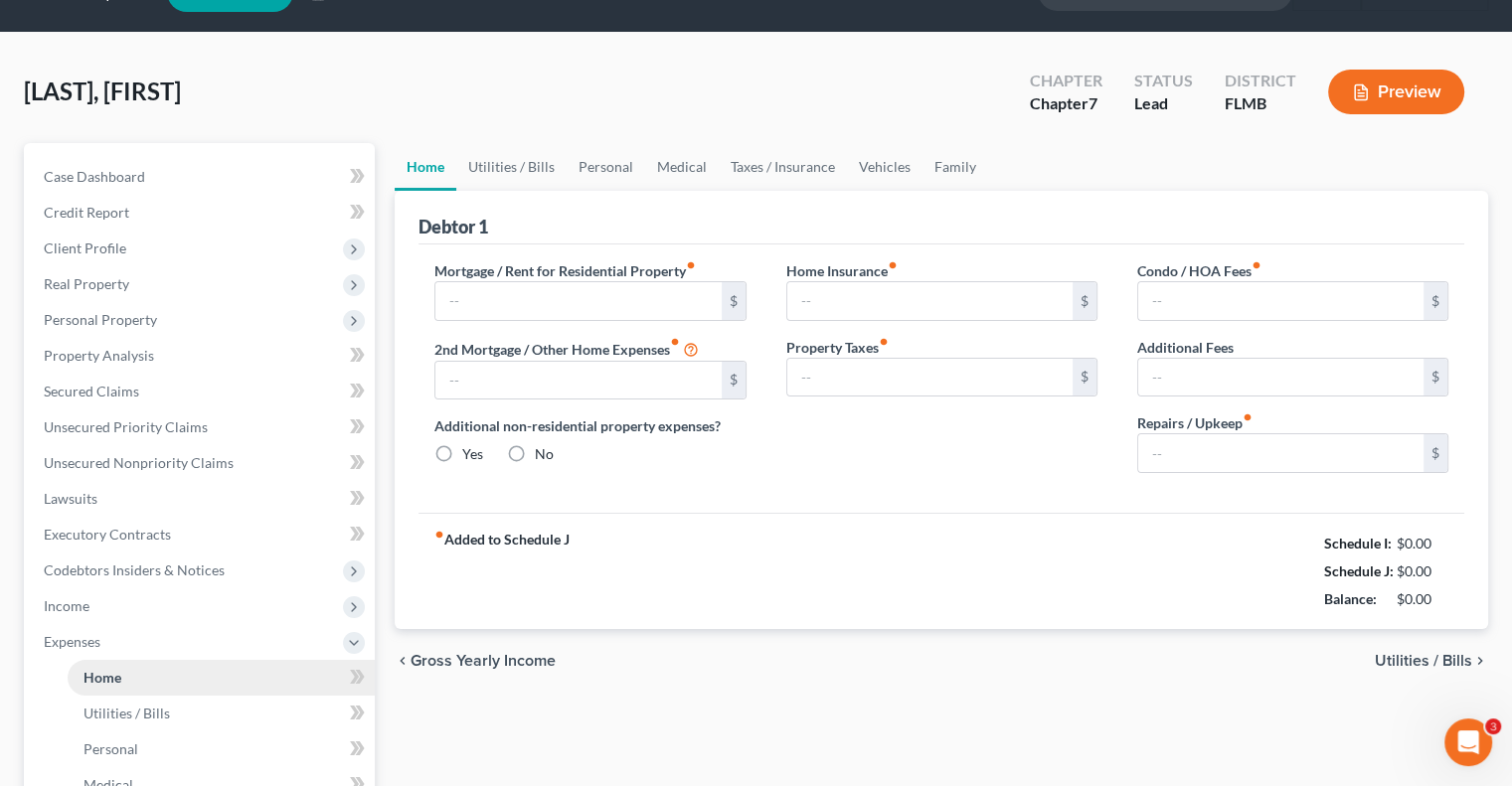 type on "620.00" 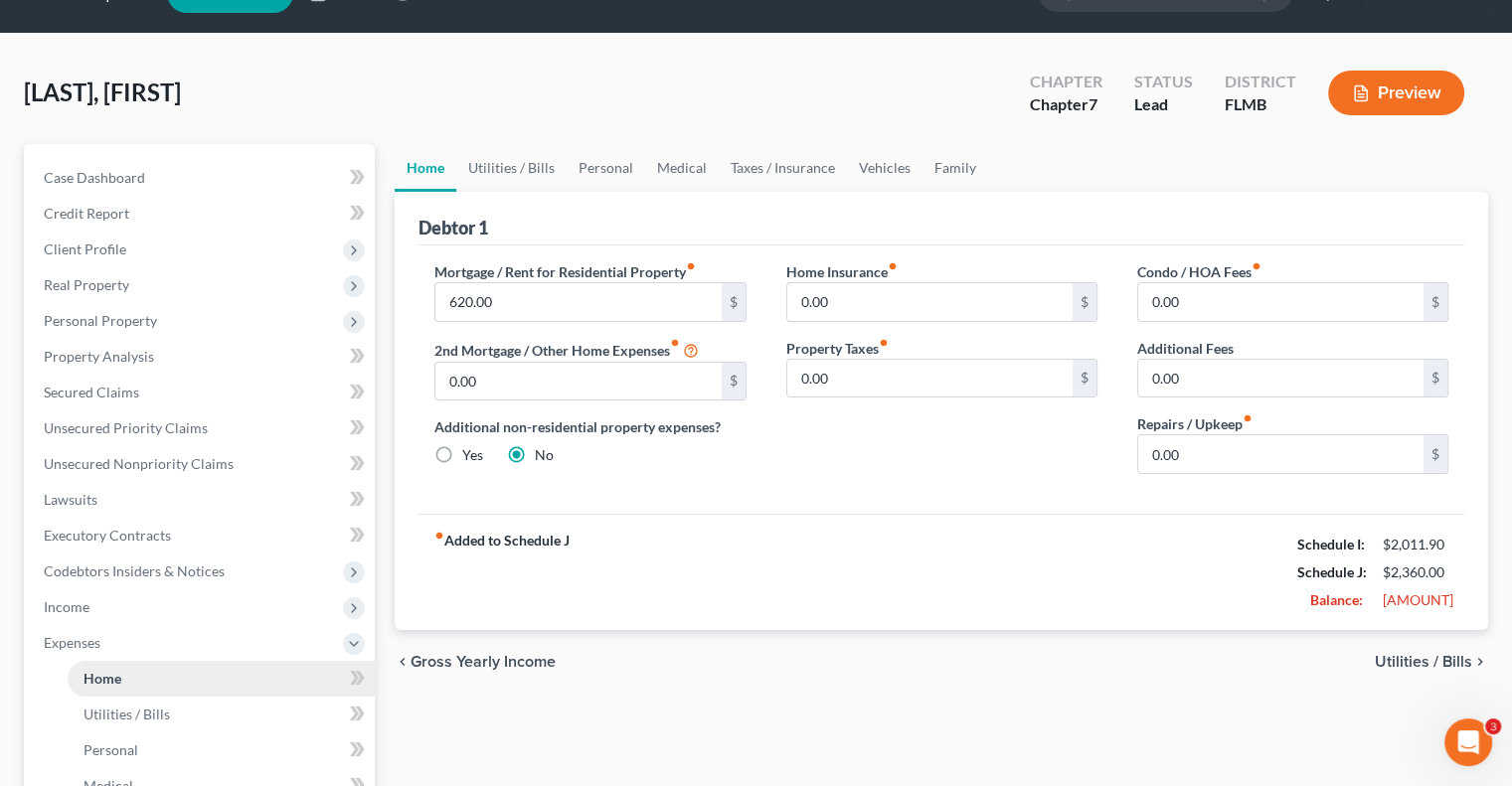 scroll, scrollTop: 0, scrollLeft: 0, axis: both 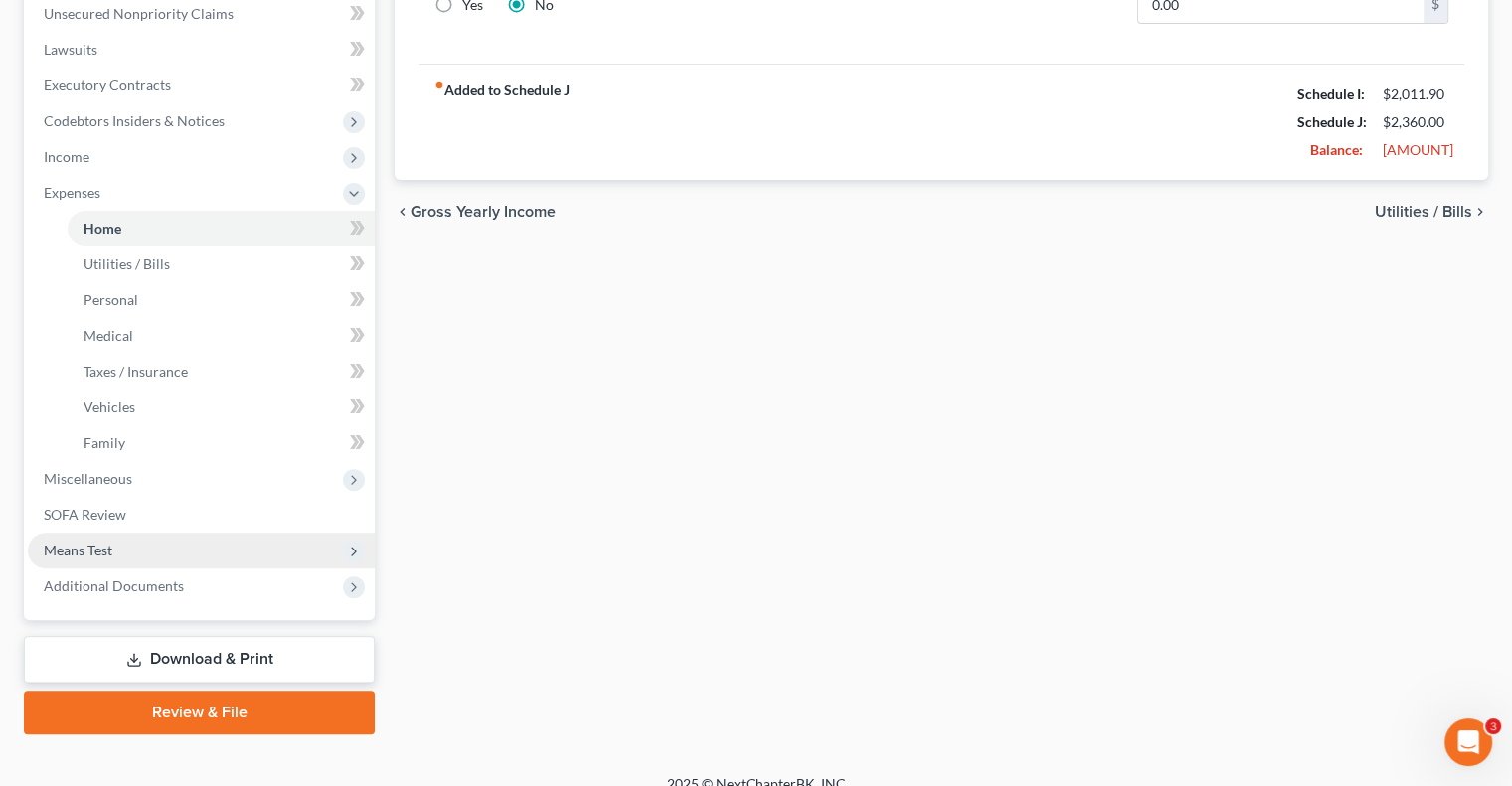 click on "Means Test" at bounding box center [78, 550] 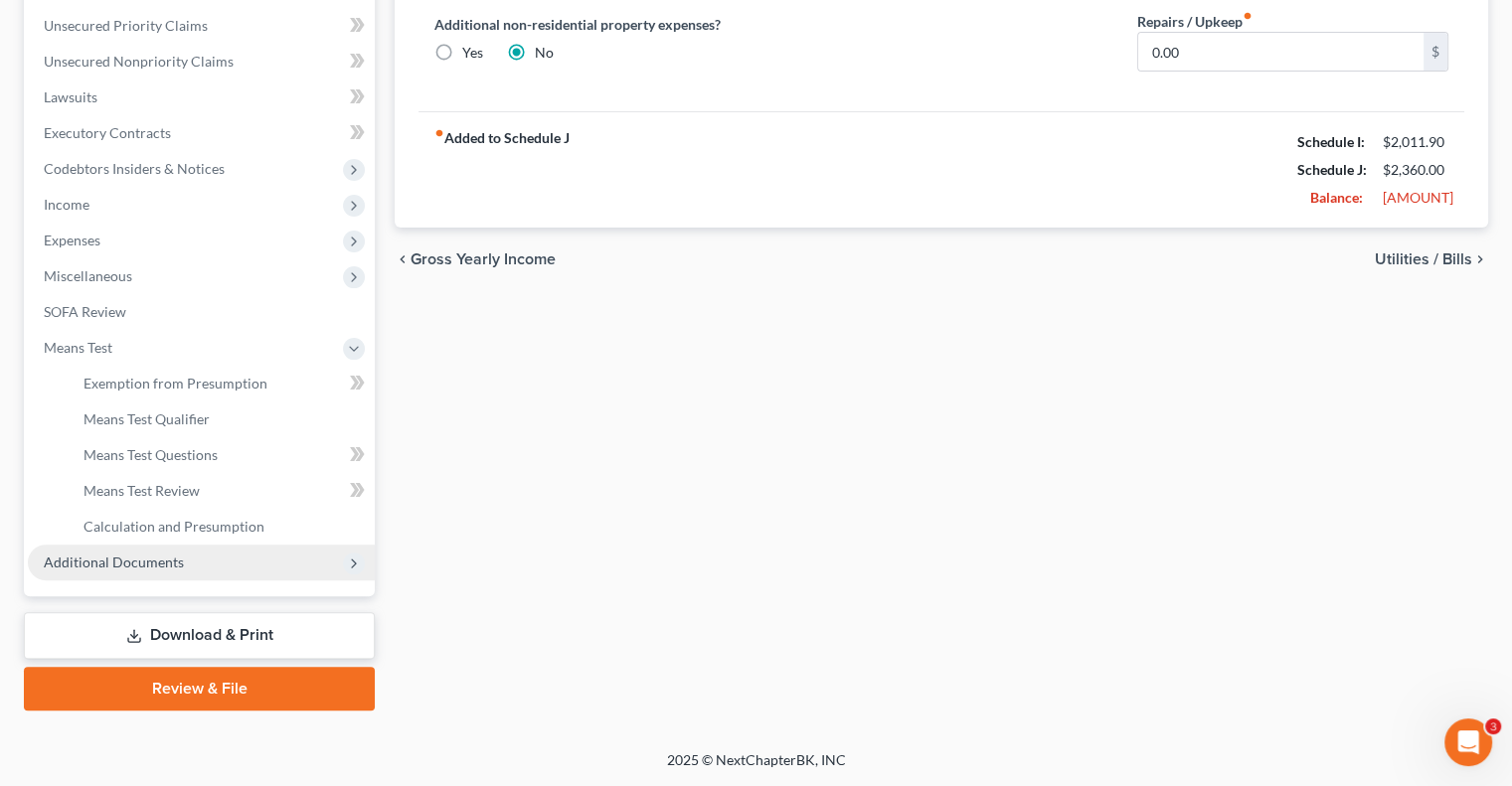 scroll, scrollTop: 447, scrollLeft: 0, axis: vertical 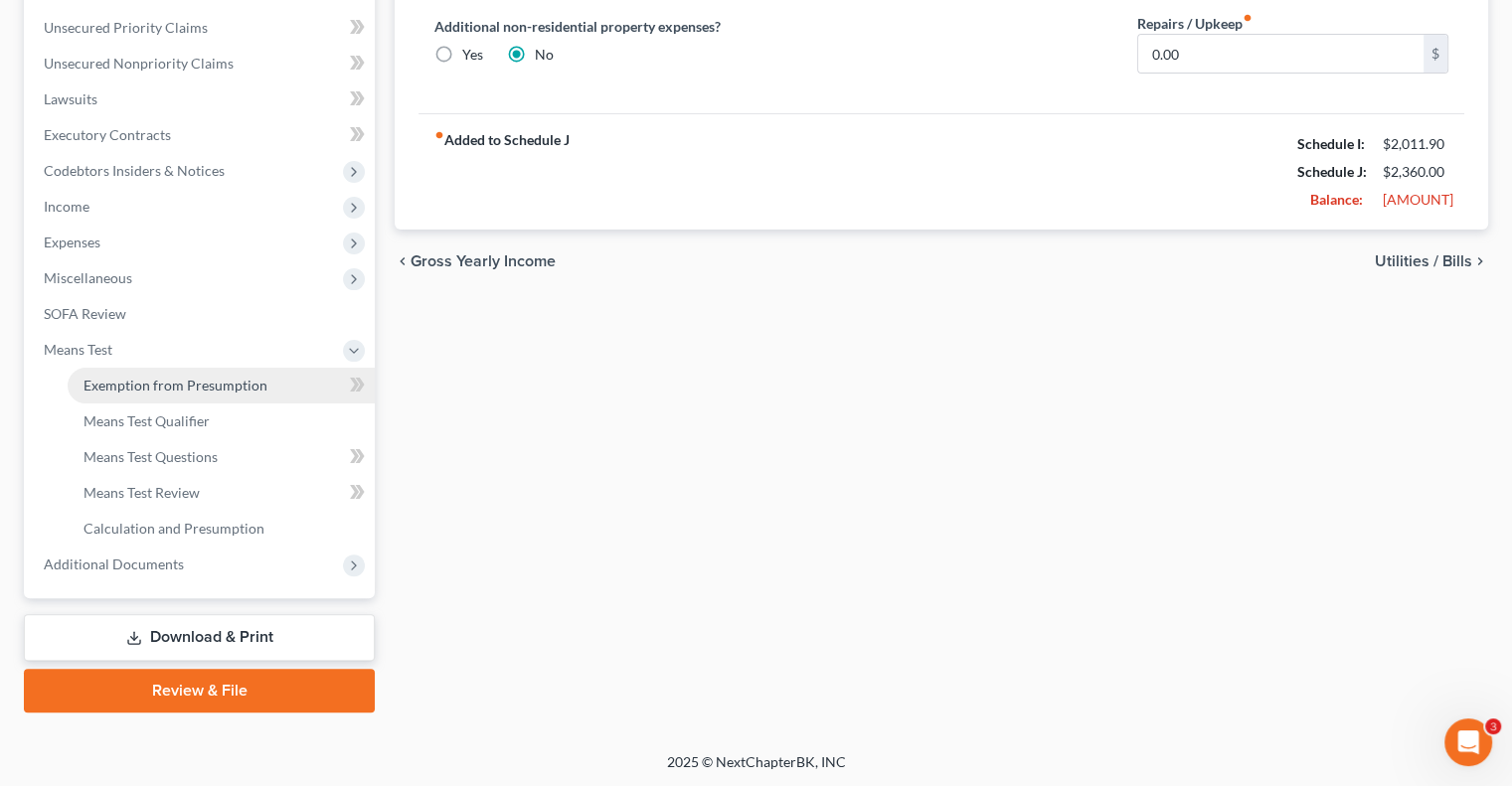 click on "Exemption from Presumption" at bounding box center [175, 385] 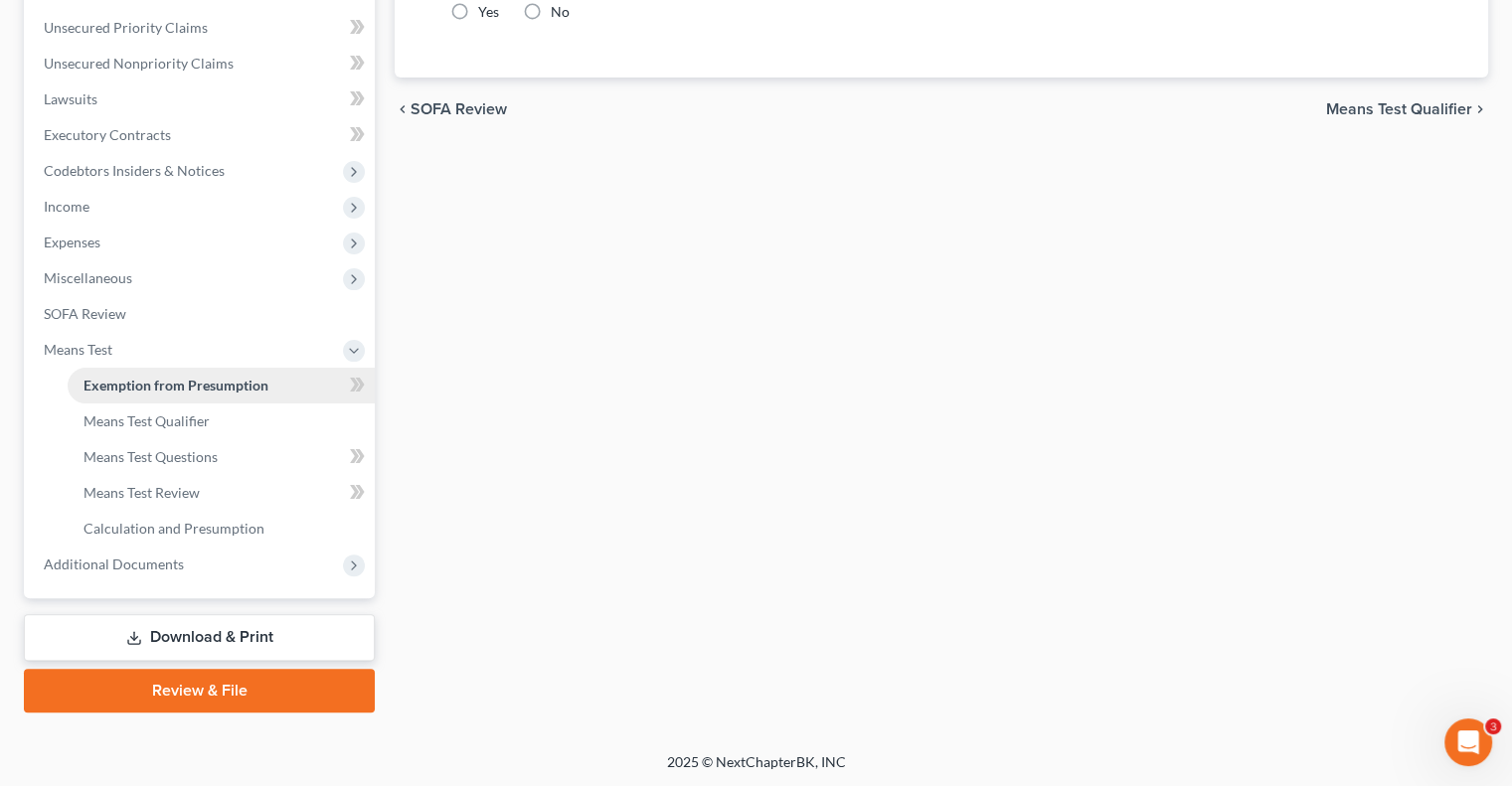 radio on "true" 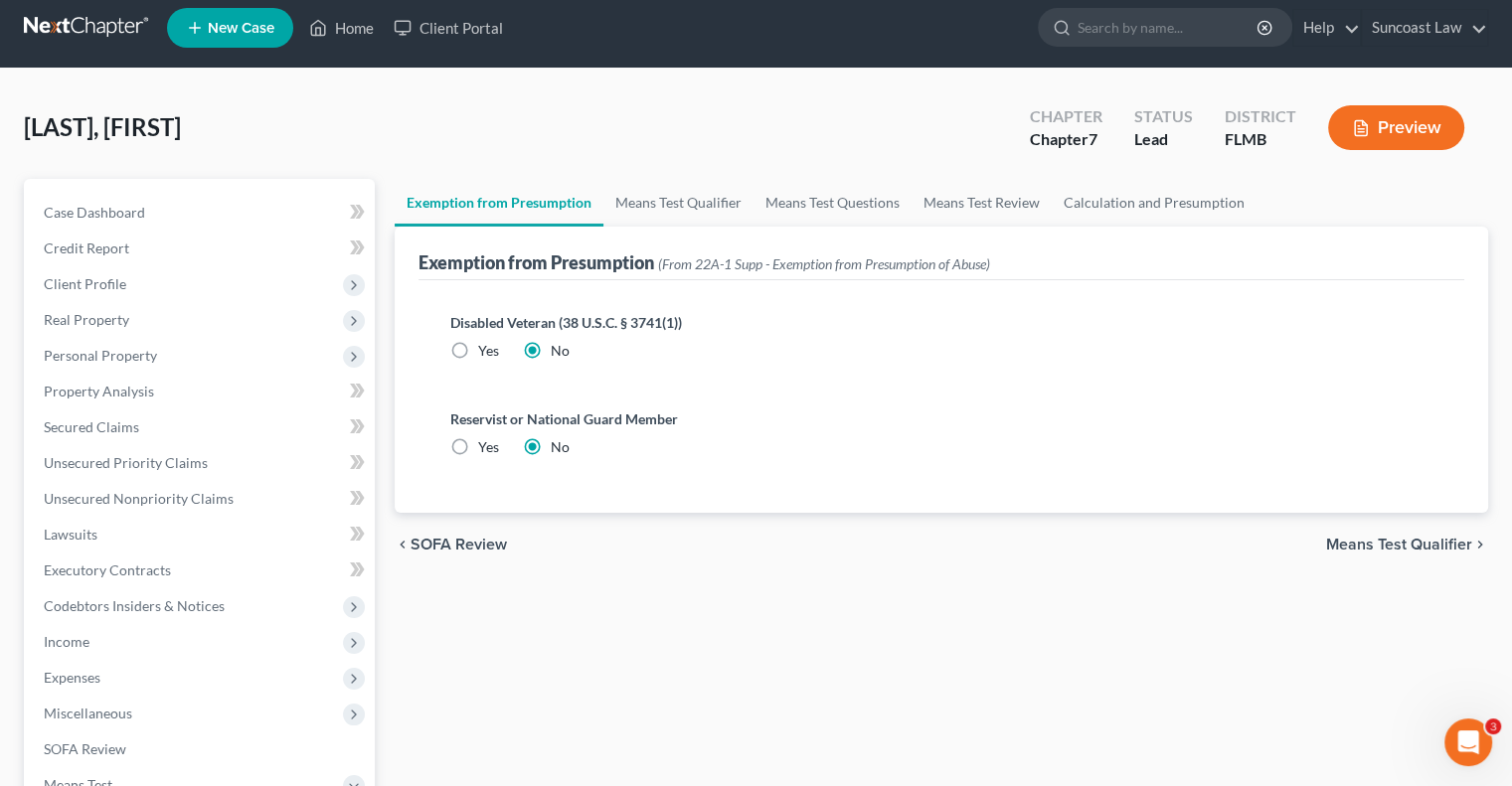 scroll, scrollTop: 0, scrollLeft: 0, axis: both 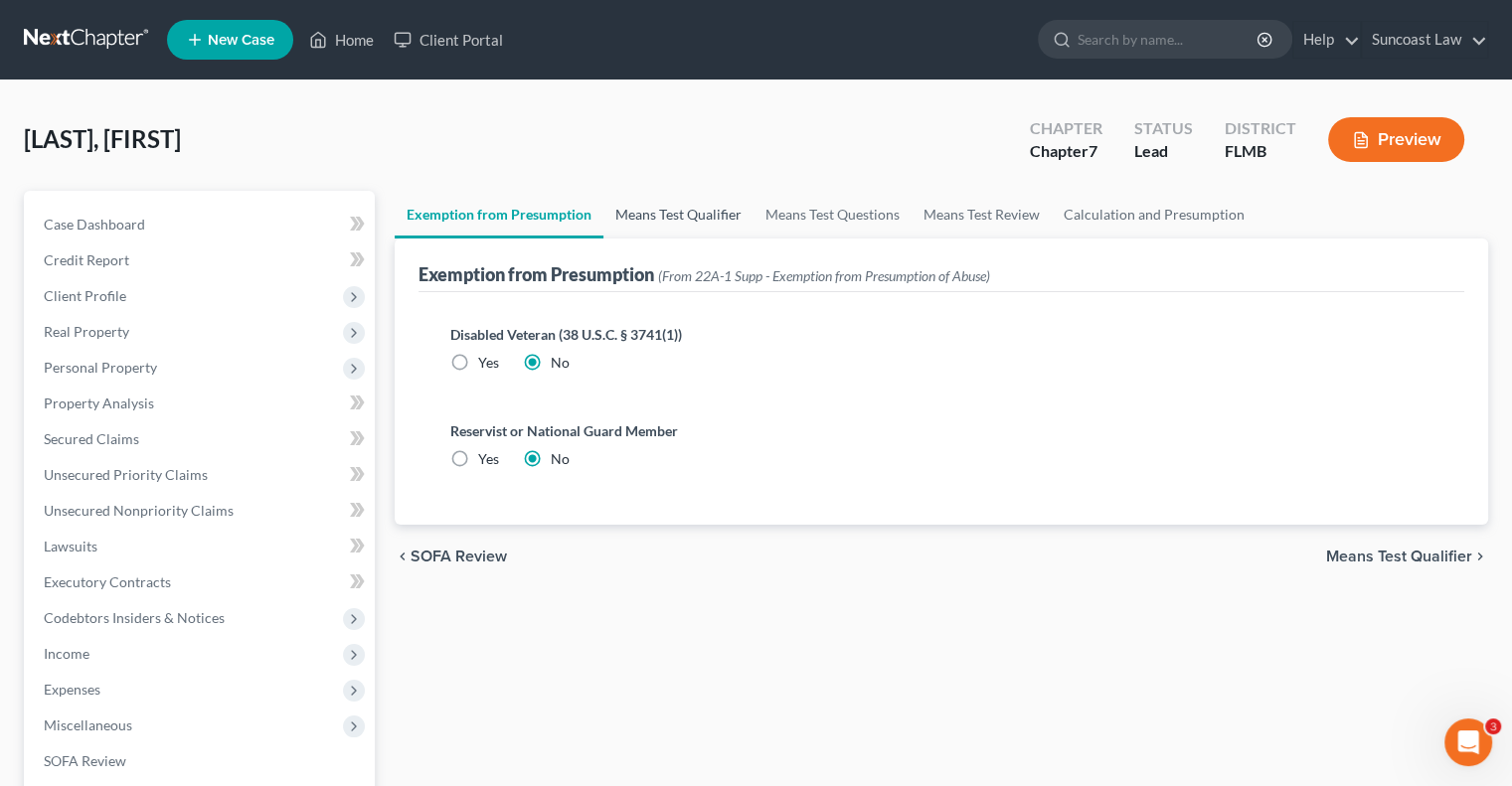 click on "Means Test Qualifier" at bounding box center [678, 215] 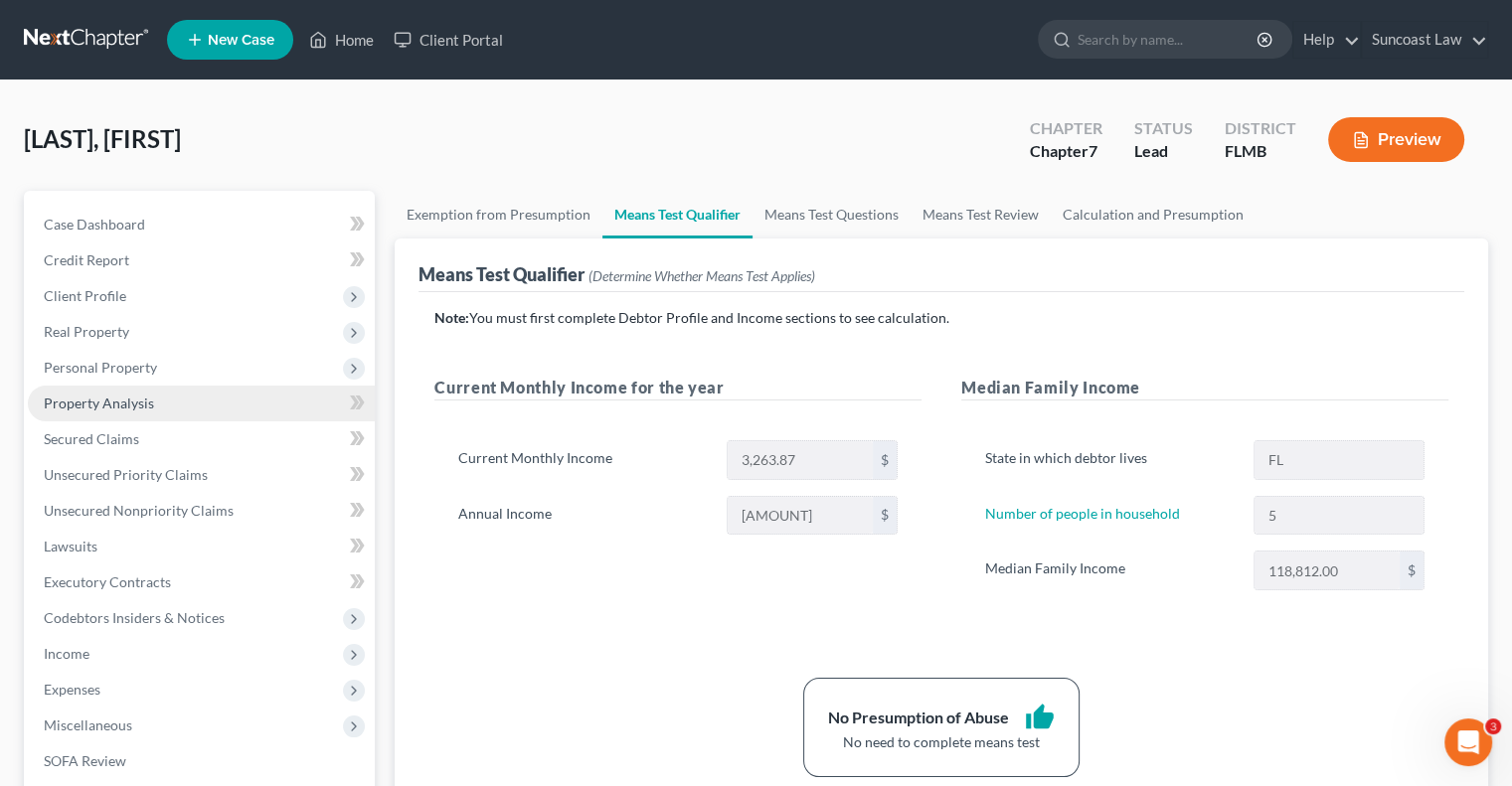 click on "Property Analysis" at bounding box center [98, 402] 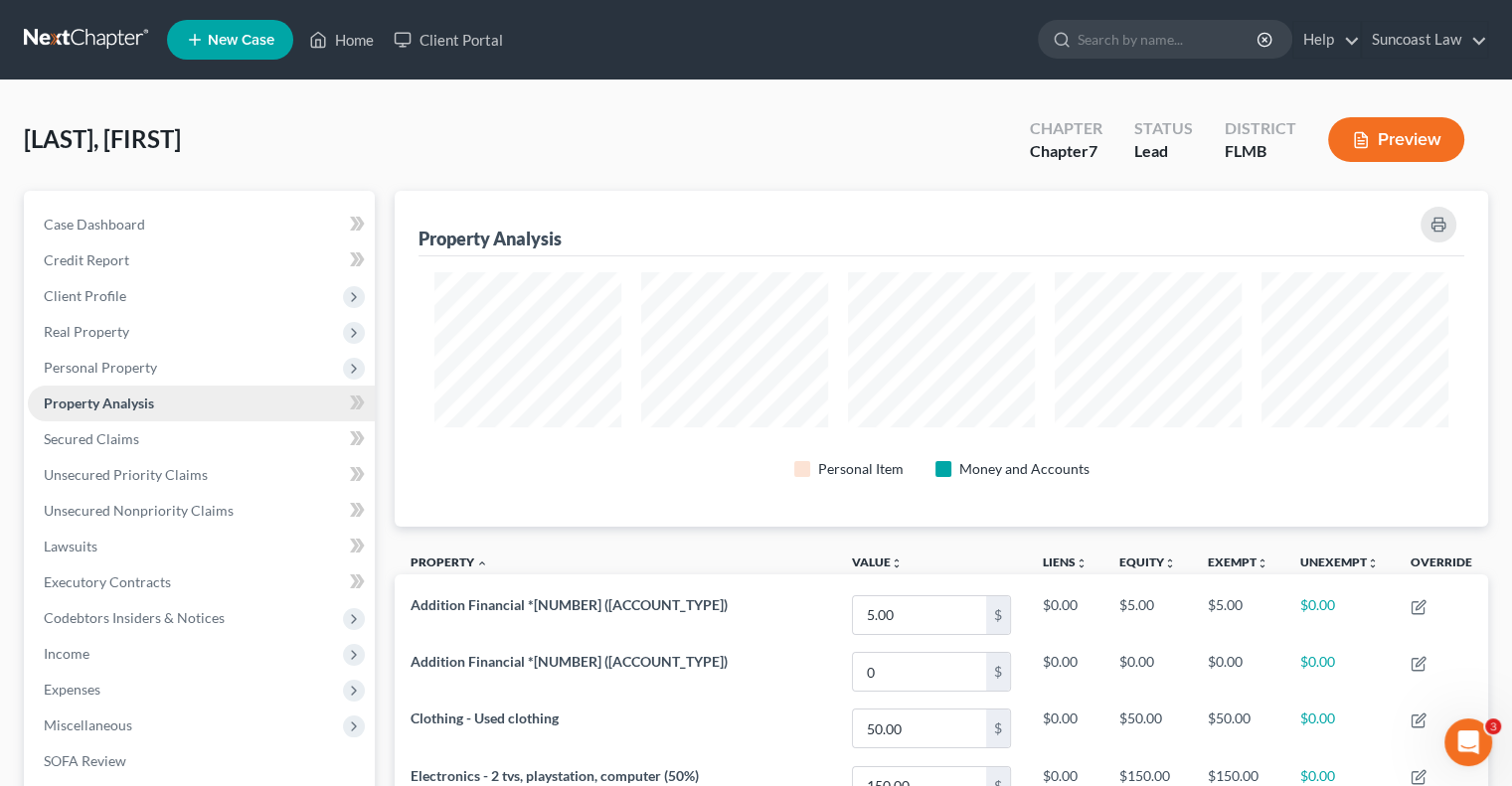scroll, scrollTop: 993343, scrollLeft: 992989, axis: both 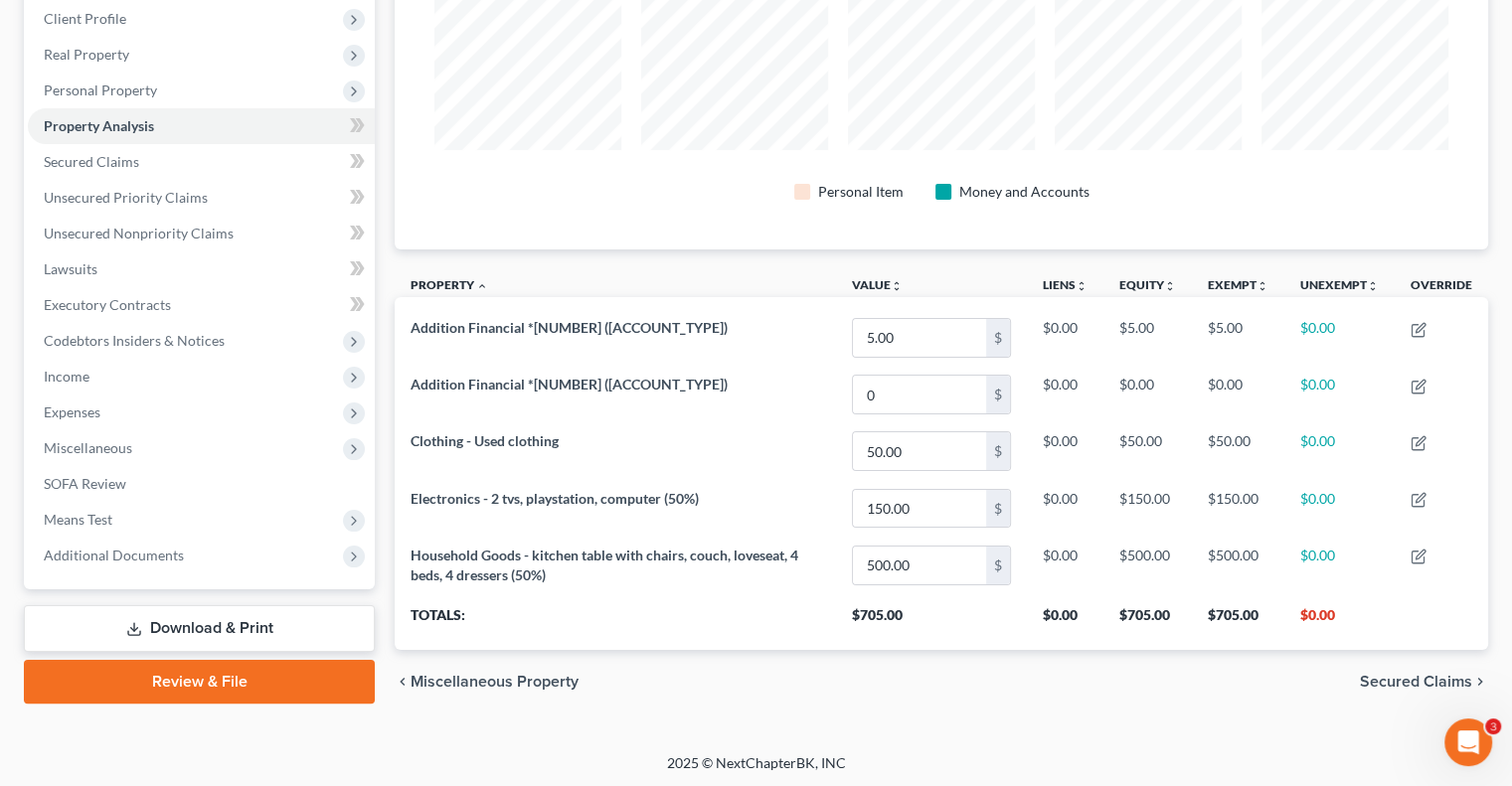 click on "Download & Print" at bounding box center (199, 628) 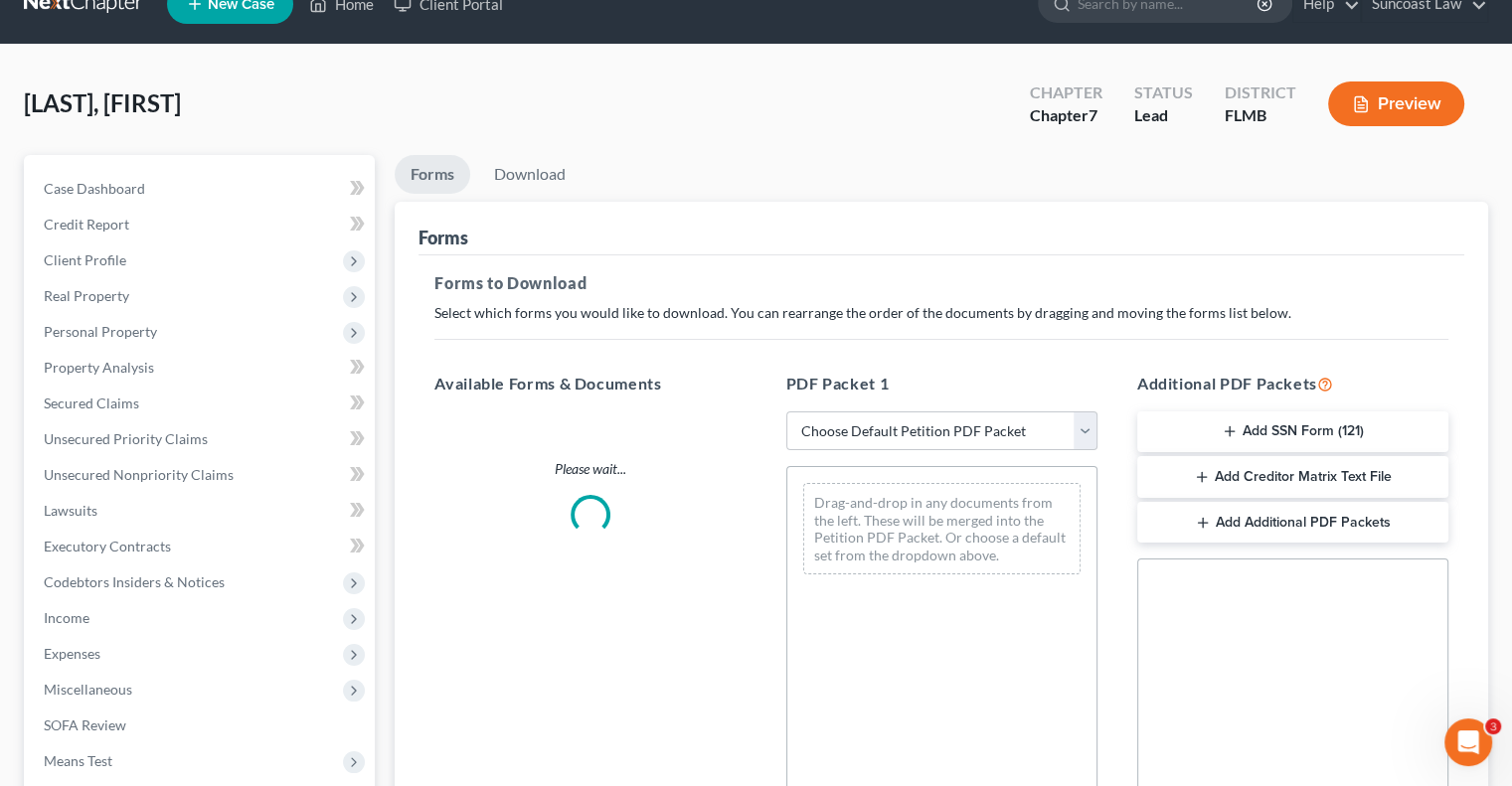 scroll, scrollTop: 0, scrollLeft: 0, axis: both 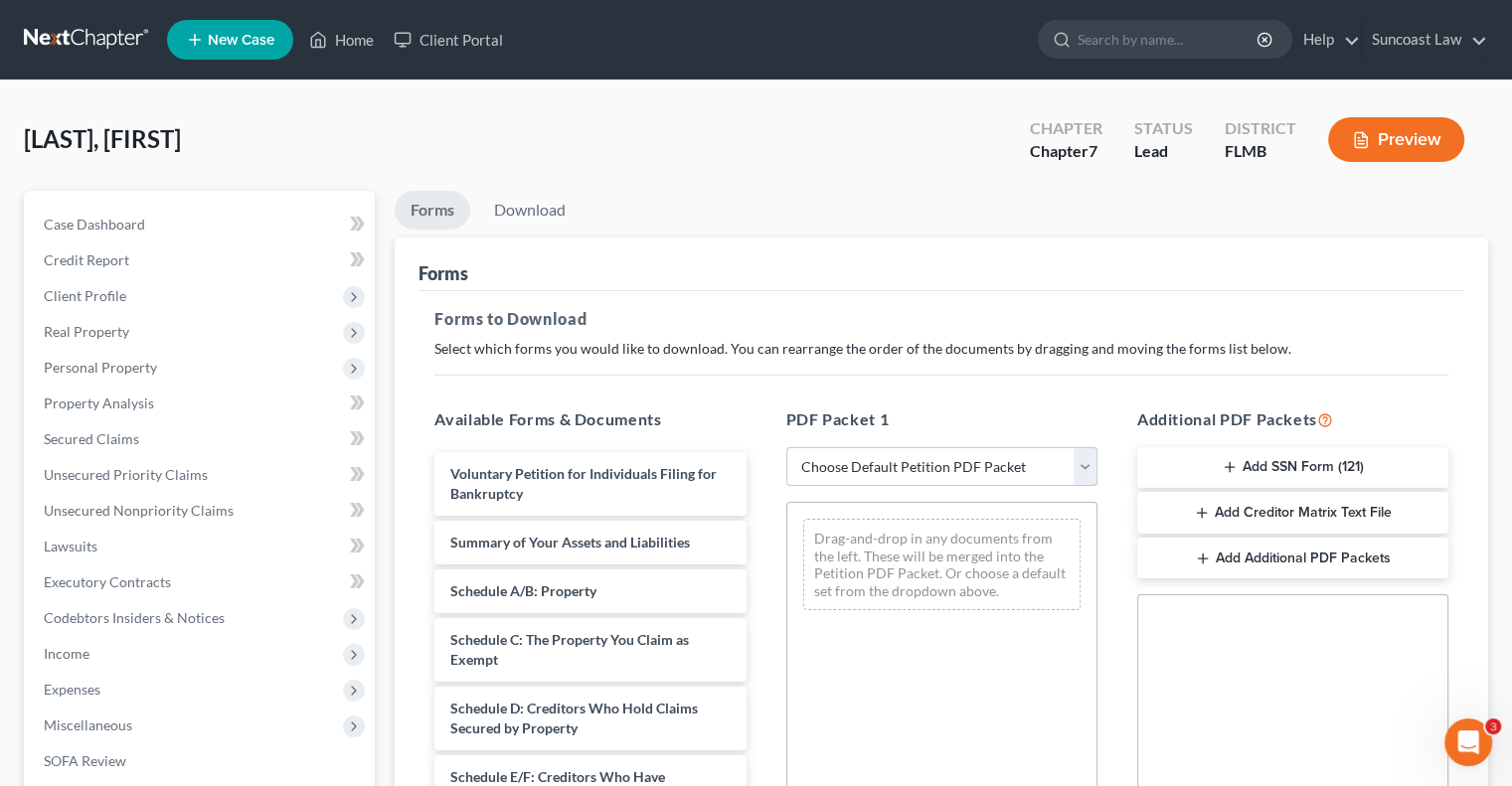 drag, startPoint x: 953, startPoint y: 461, endPoint x: 958, endPoint y: 482, distance: 21.587033 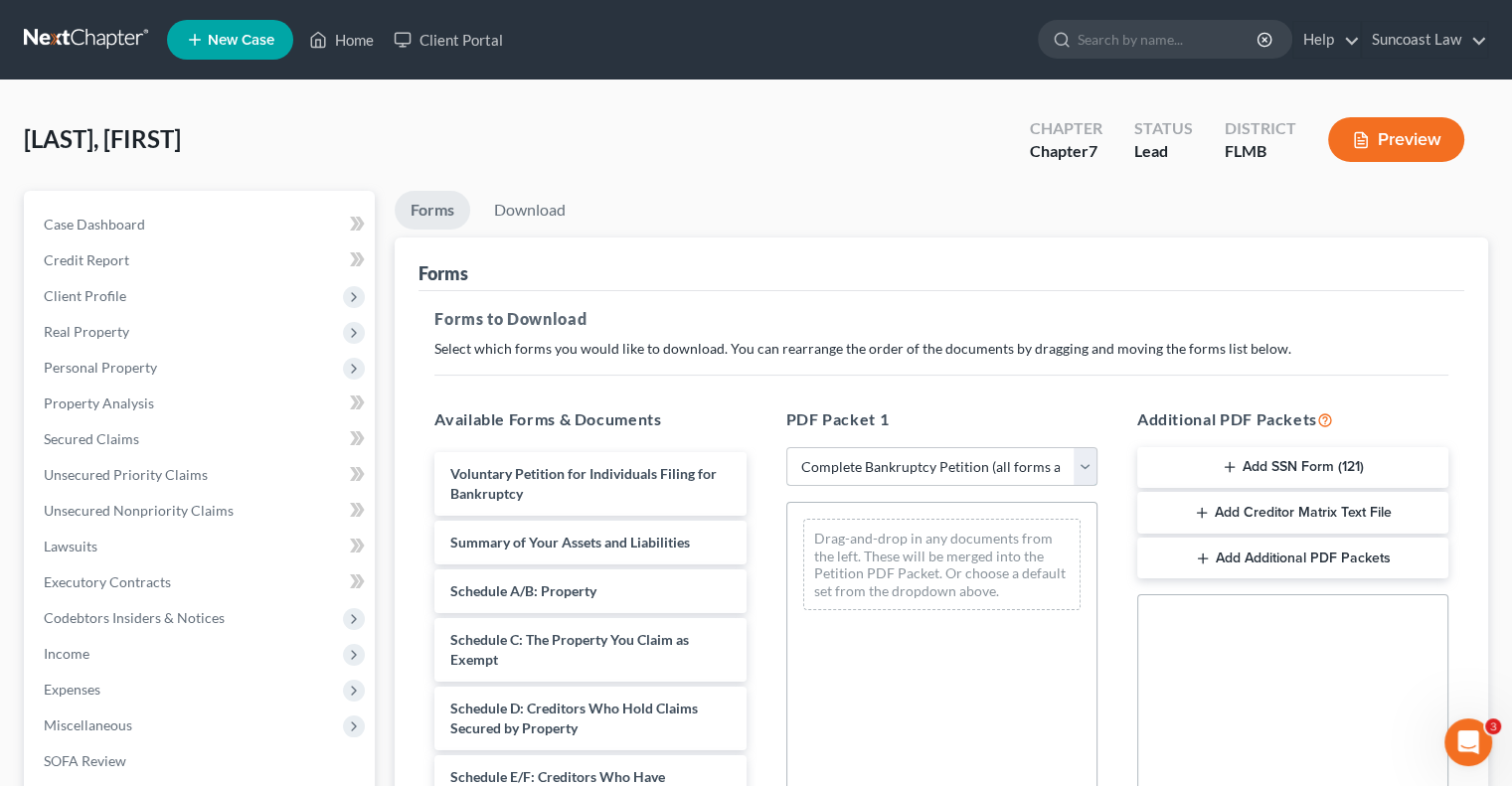 click on "Choose Default Petition PDF Packet Complete Bankruptcy Petition (all forms and schedules) Emergency Filing Forms (Petition and Creditor List Only) Amended Forms Signature Pages Only" at bounding box center [941, 467] 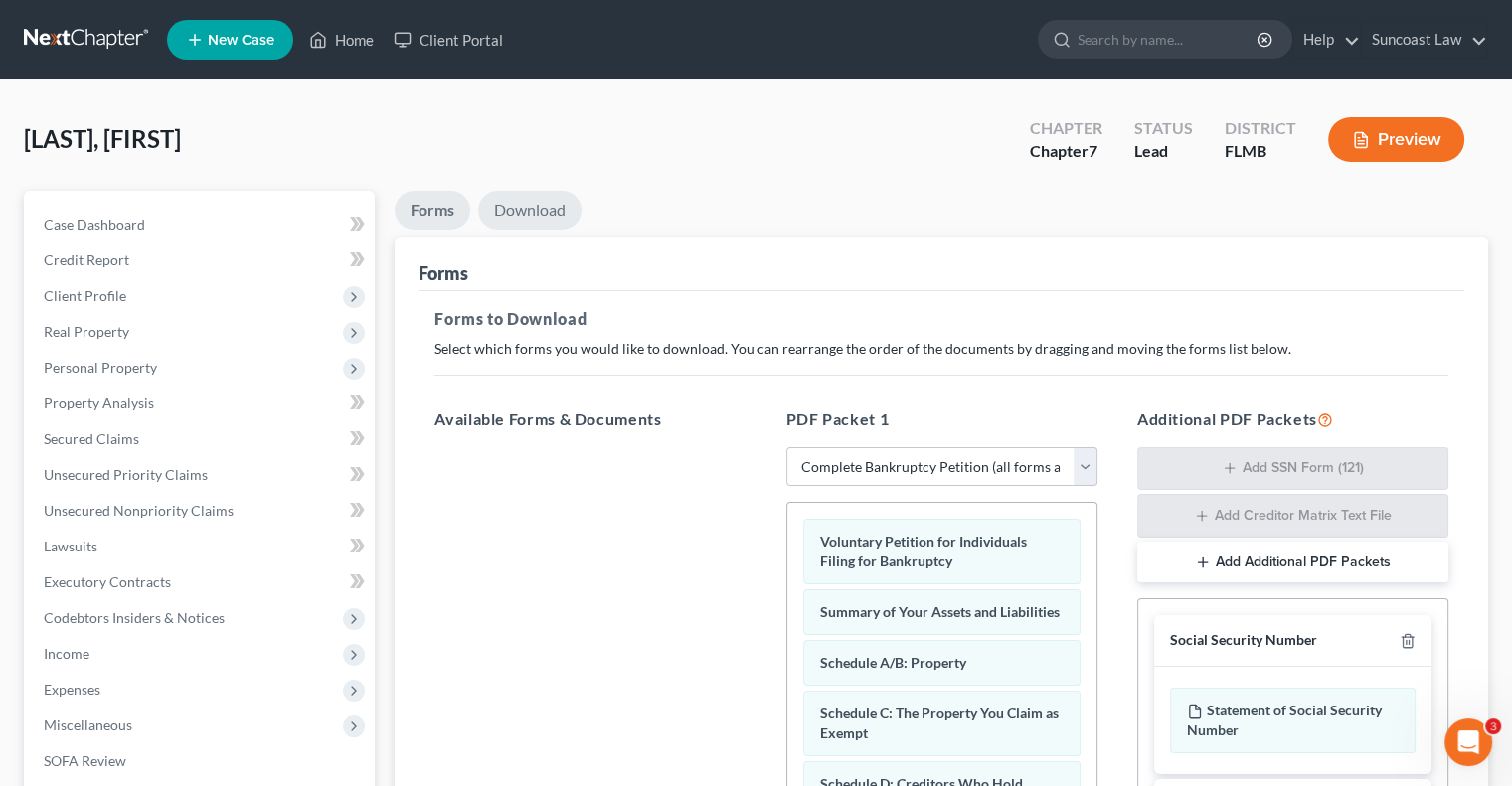 drag, startPoint x: 550, startPoint y: 214, endPoint x: 603, endPoint y: 234, distance: 56.64804 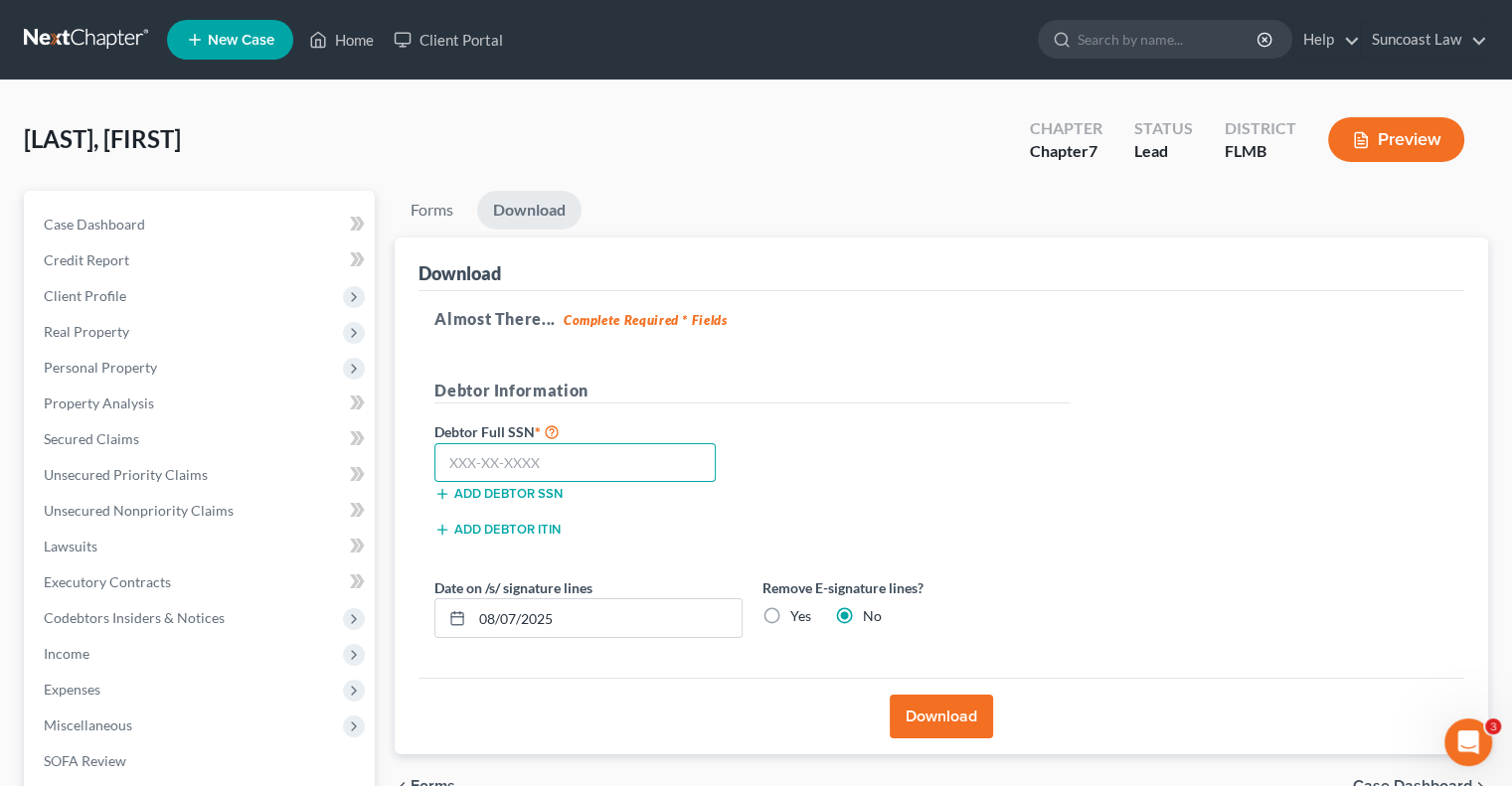 drag, startPoint x: 631, startPoint y: 464, endPoint x: 664, endPoint y: 429, distance: 48.104054 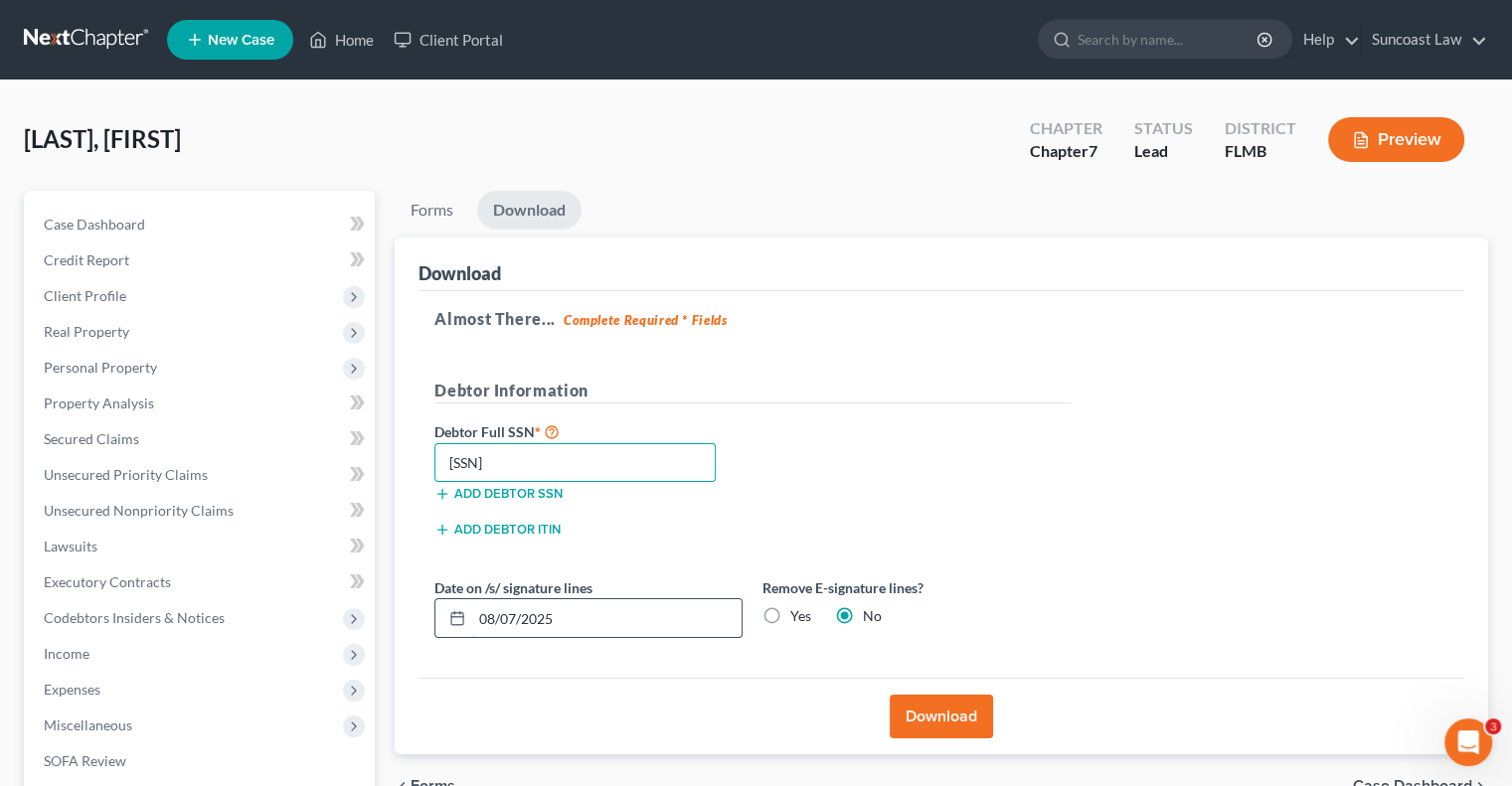 type on "[SSN]" 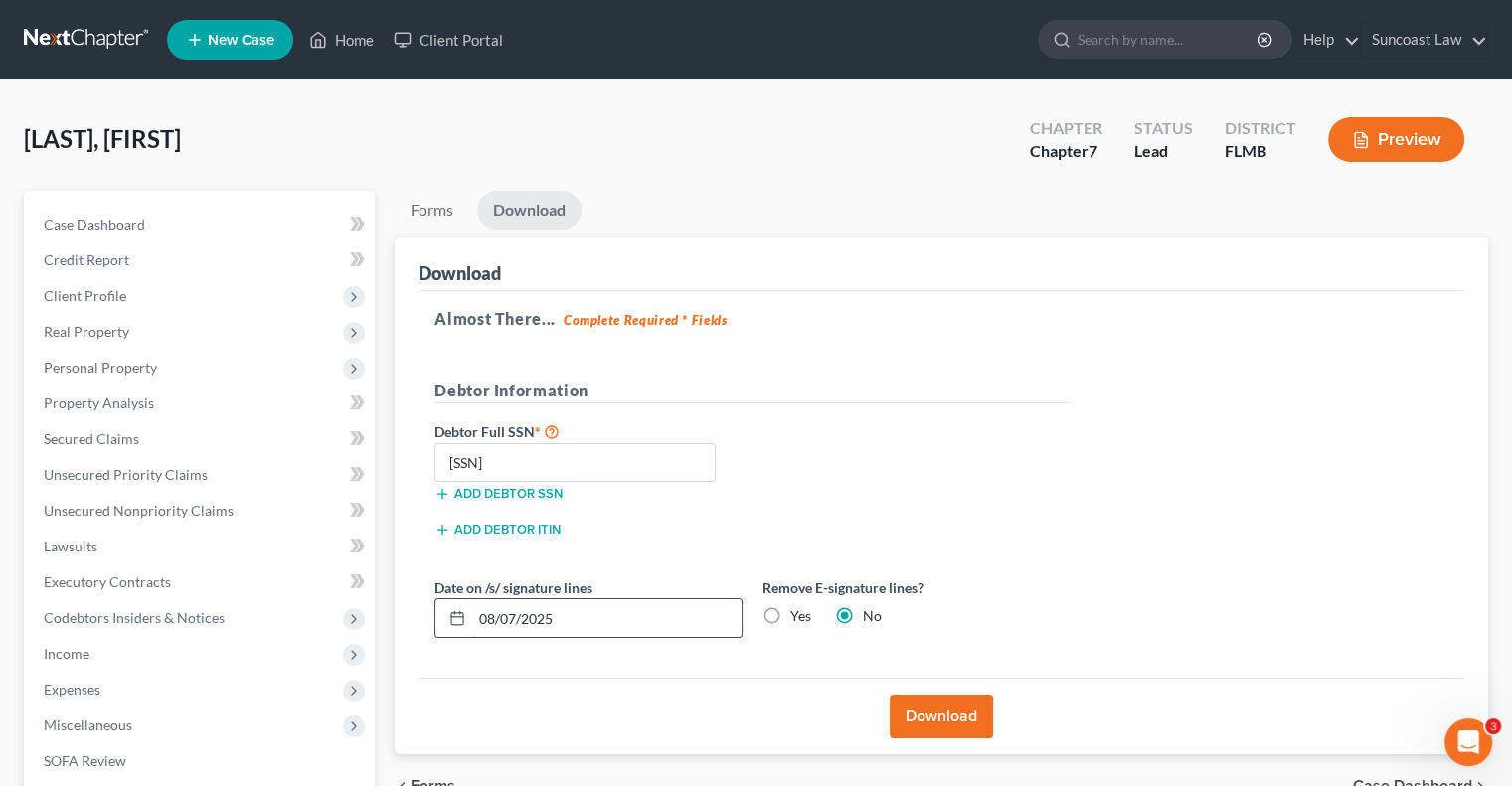 drag, startPoint x: 581, startPoint y: 622, endPoint x: 501, endPoint y: 607, distance: 81.394103 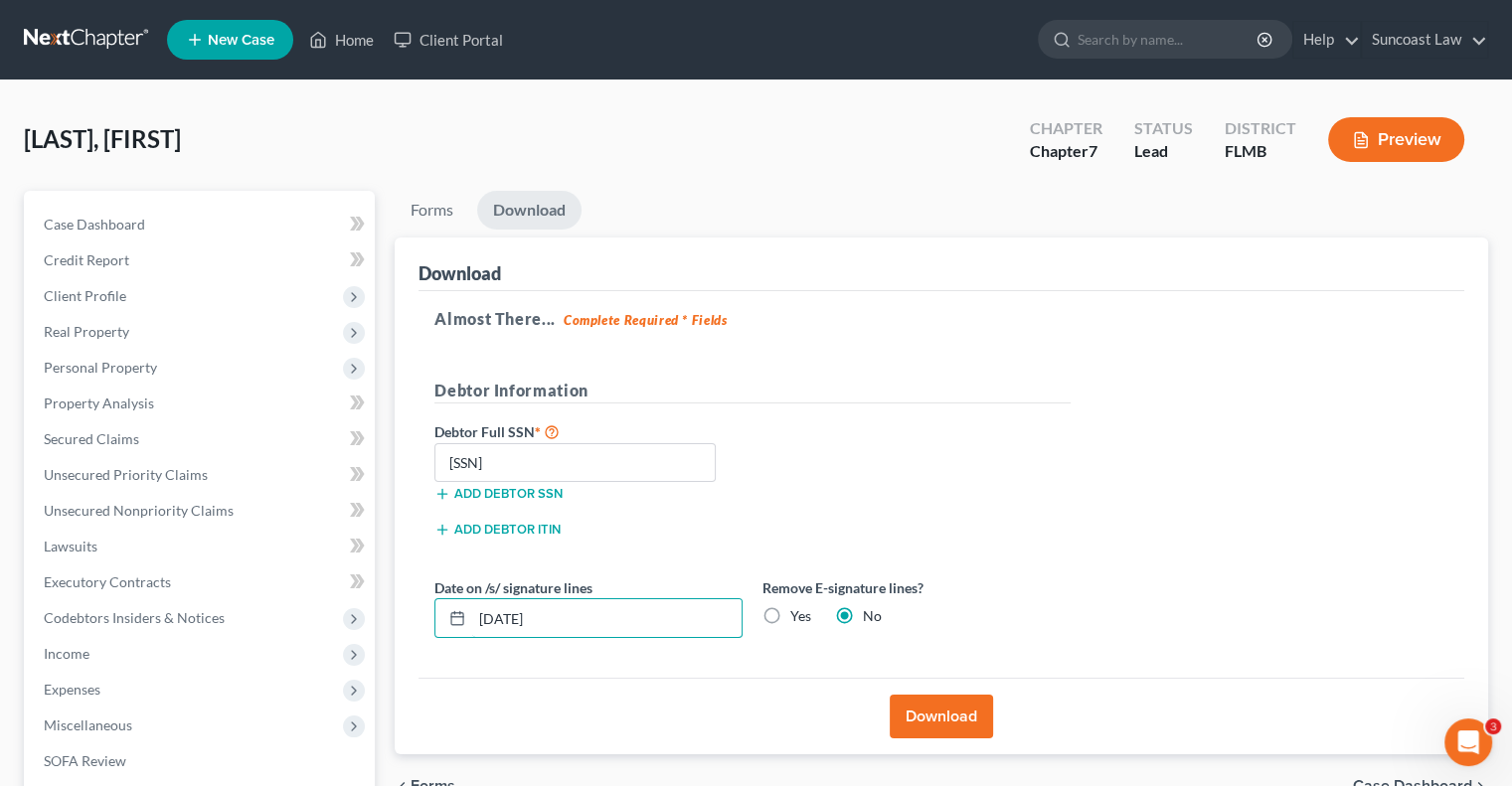 type on "[DATE]" 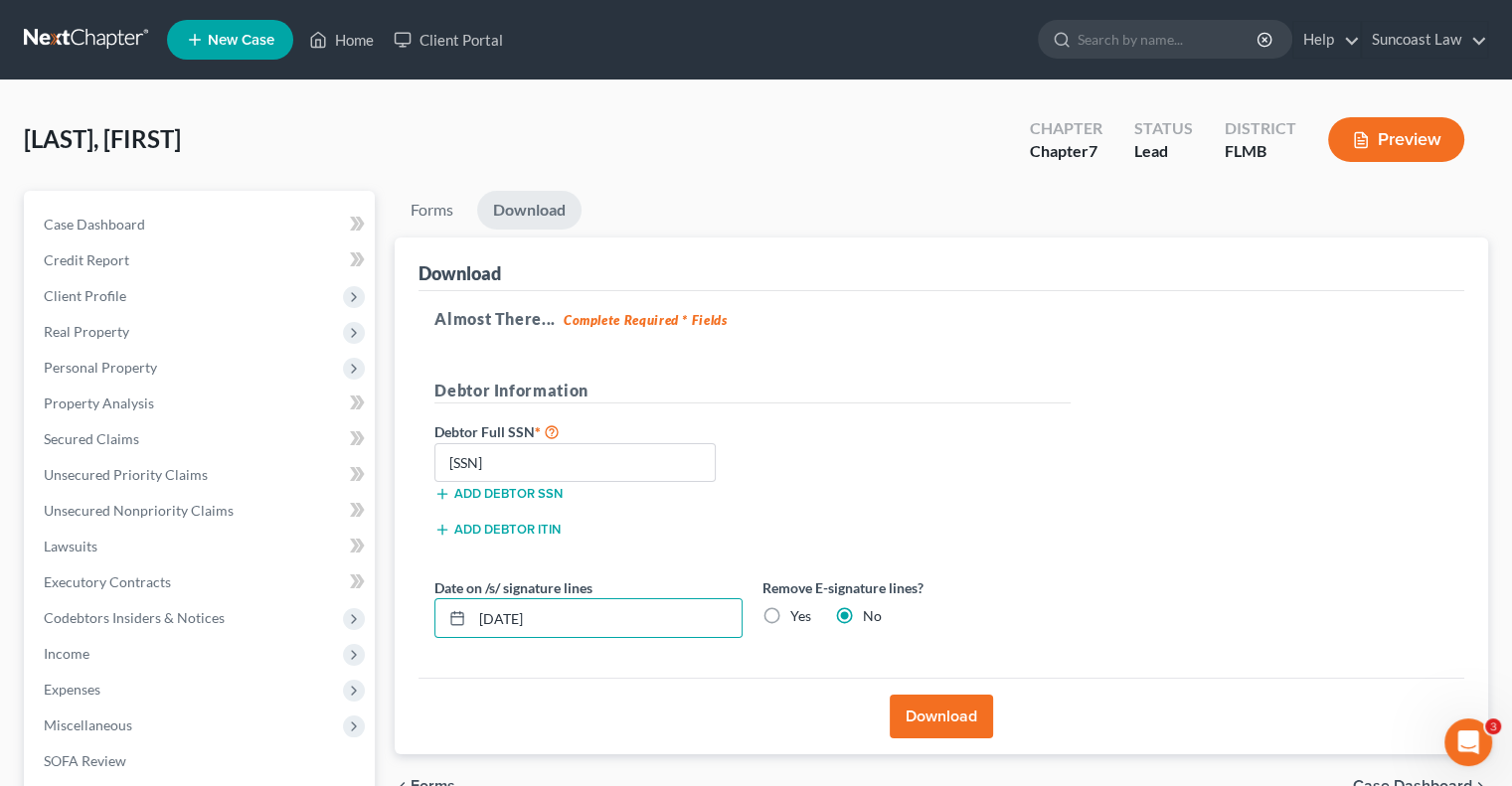 click on "Yes" at bounding box center [800, 616] 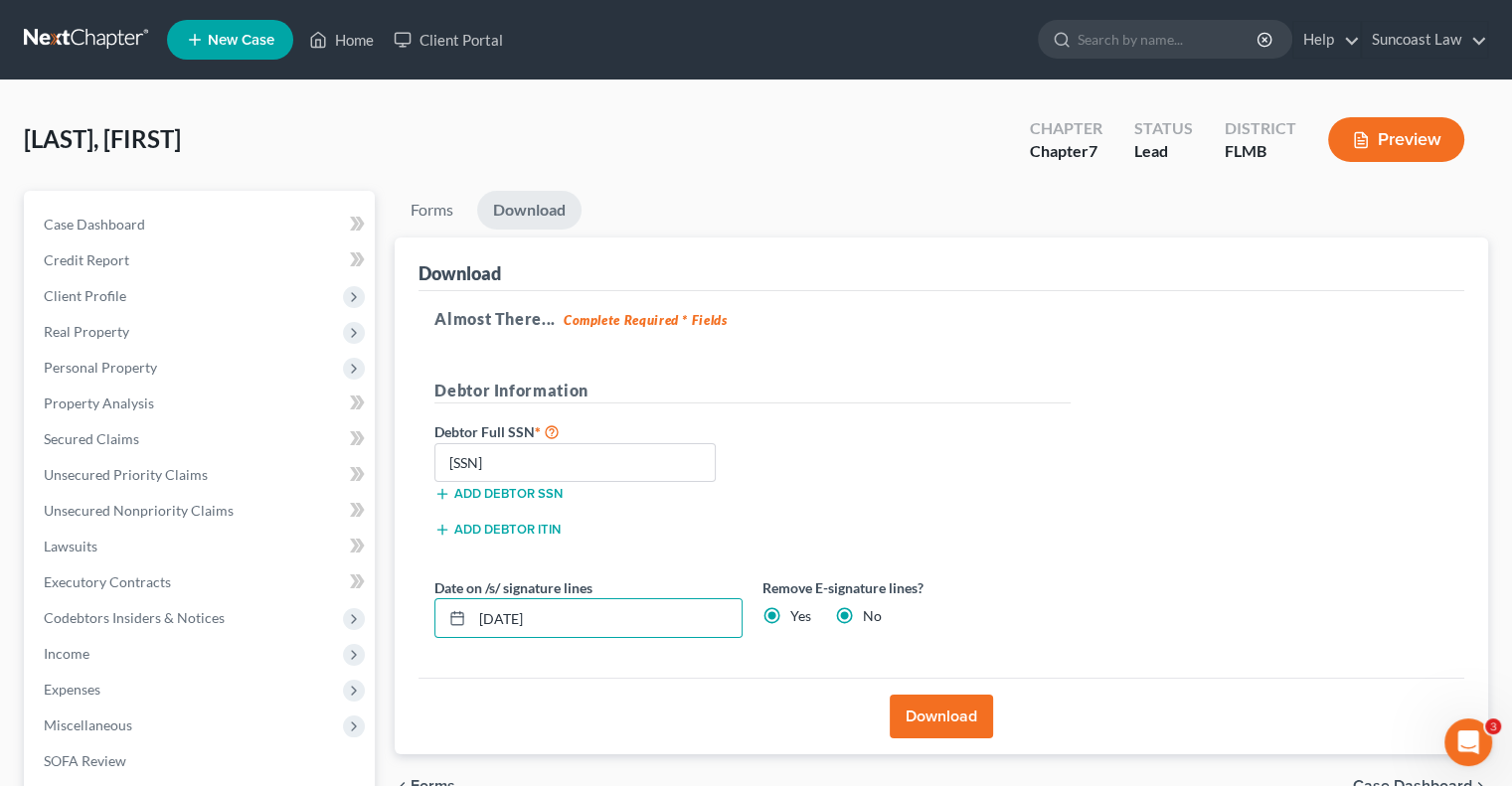 radio on "false" 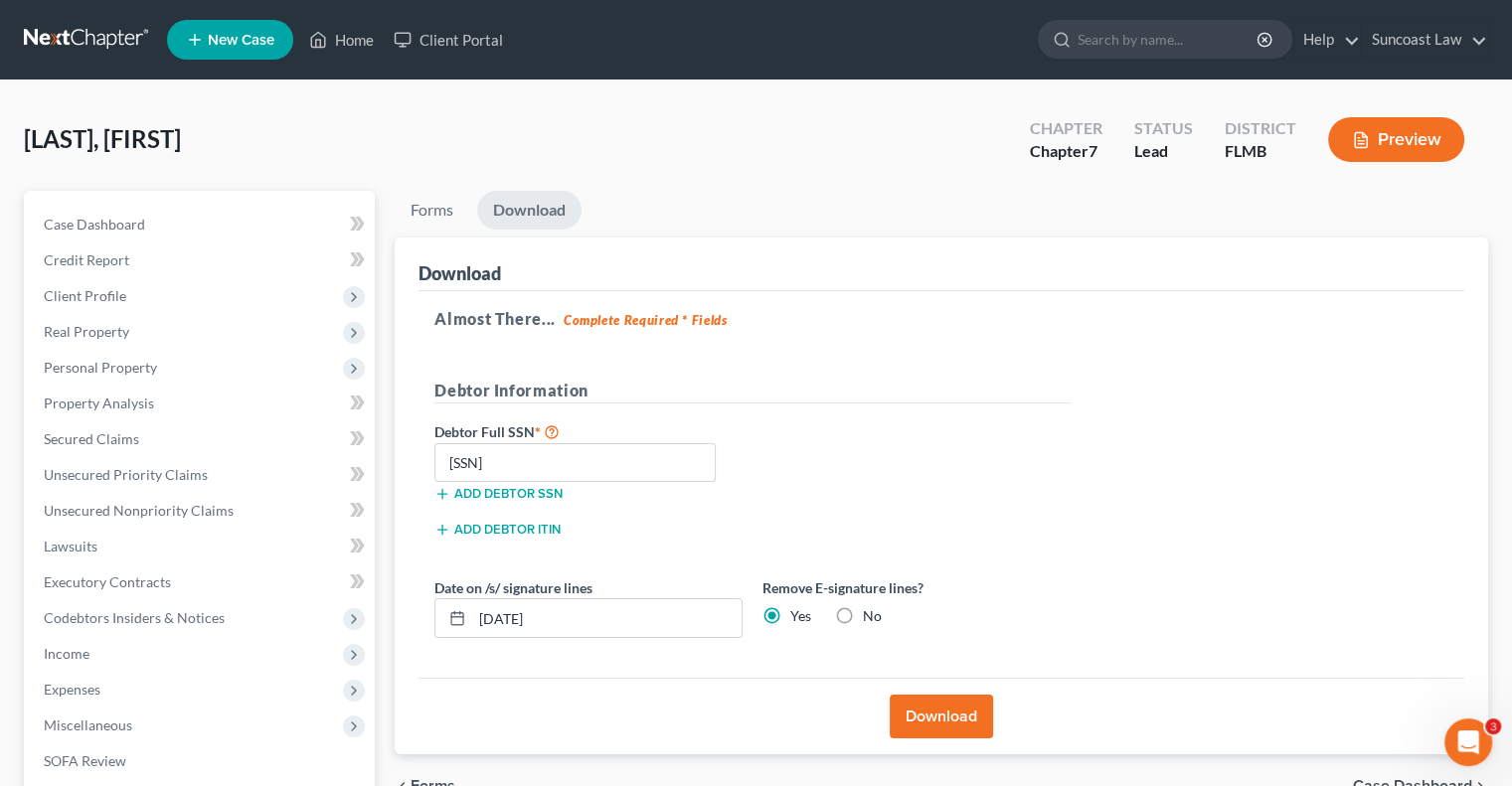 click on "Download" at bounding box center (941, 716) 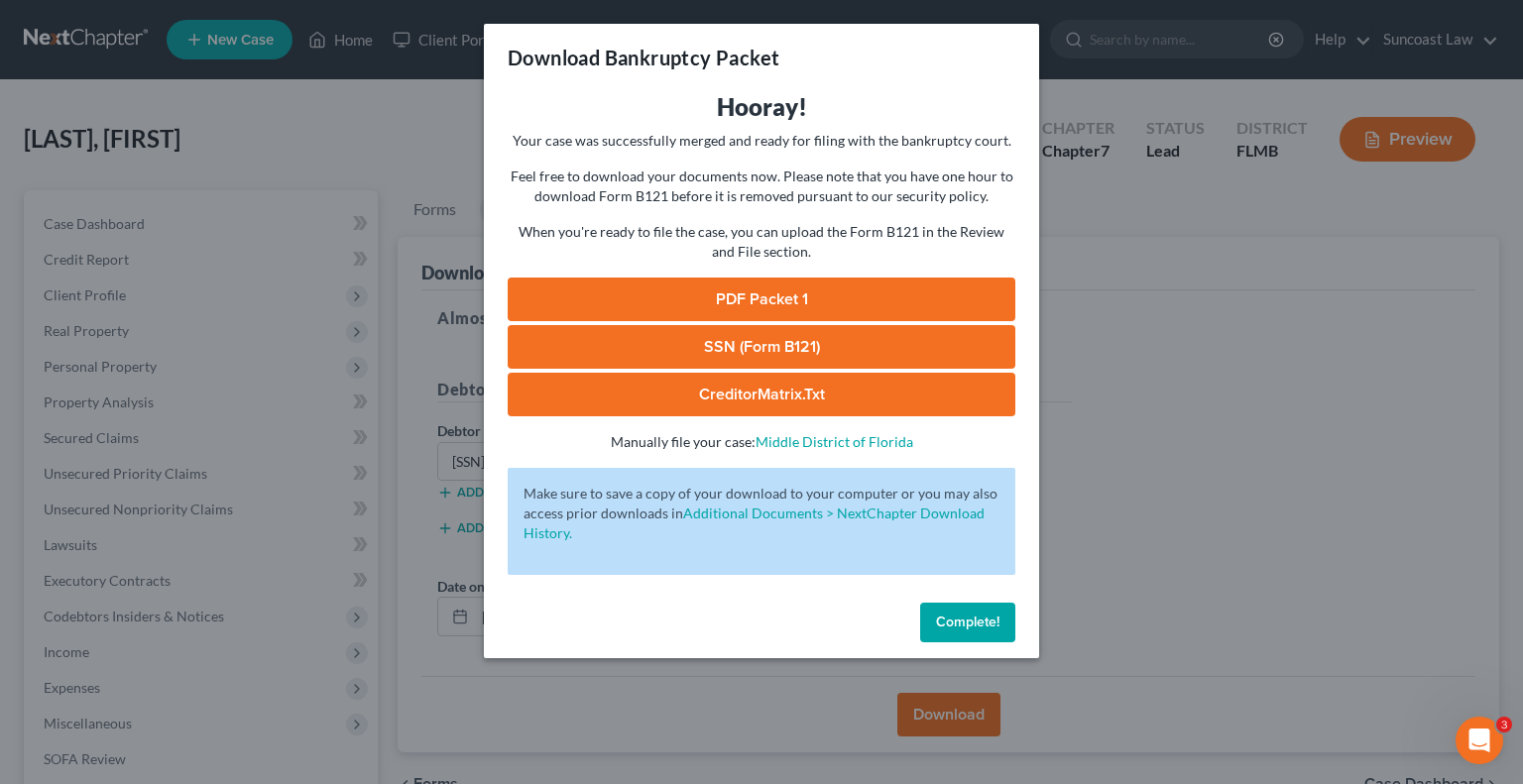 click on "SSN (Form B121)" at bounding box center [762, 347] 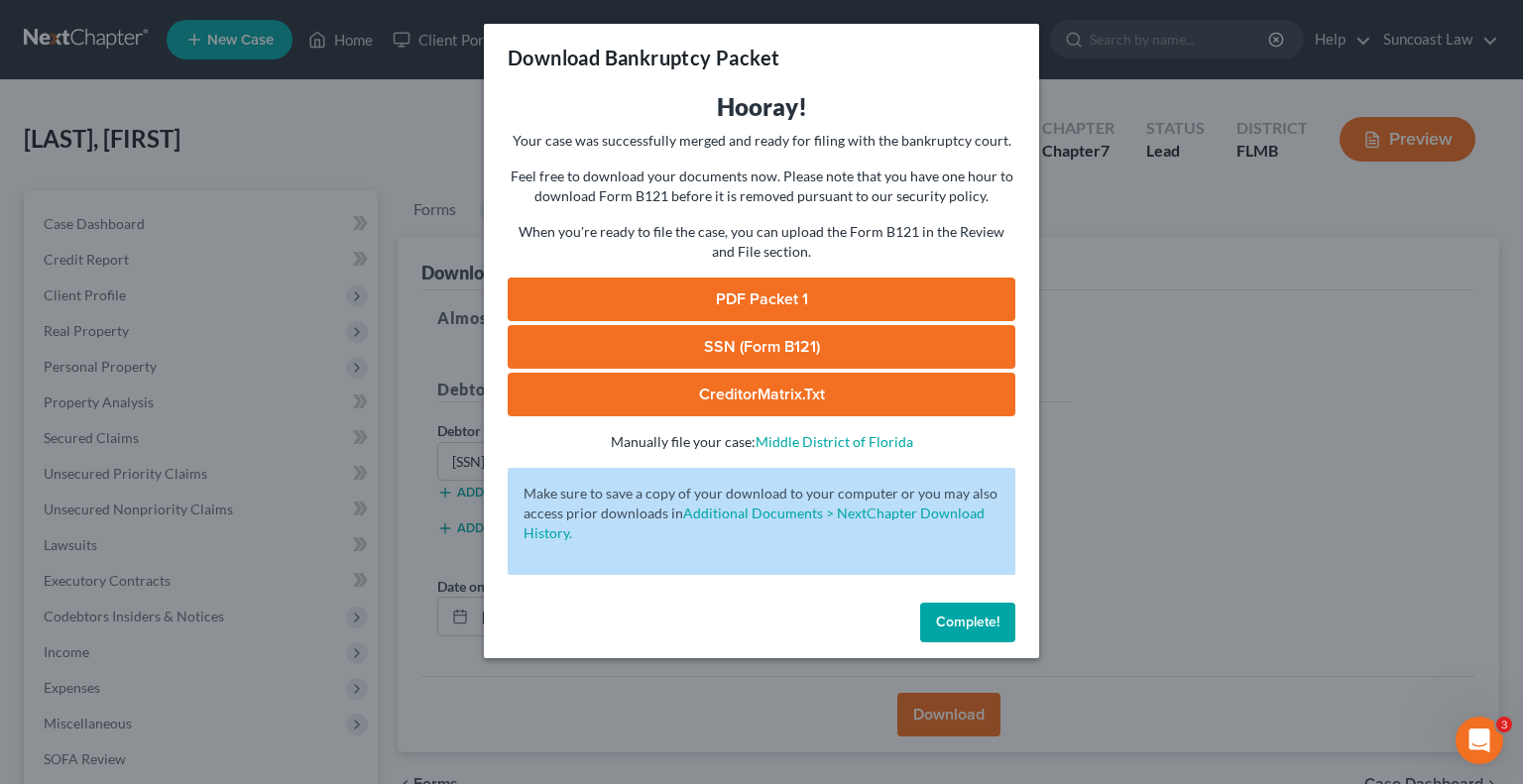 click on "PDF Packet 1" at bounding box center (762, 299) 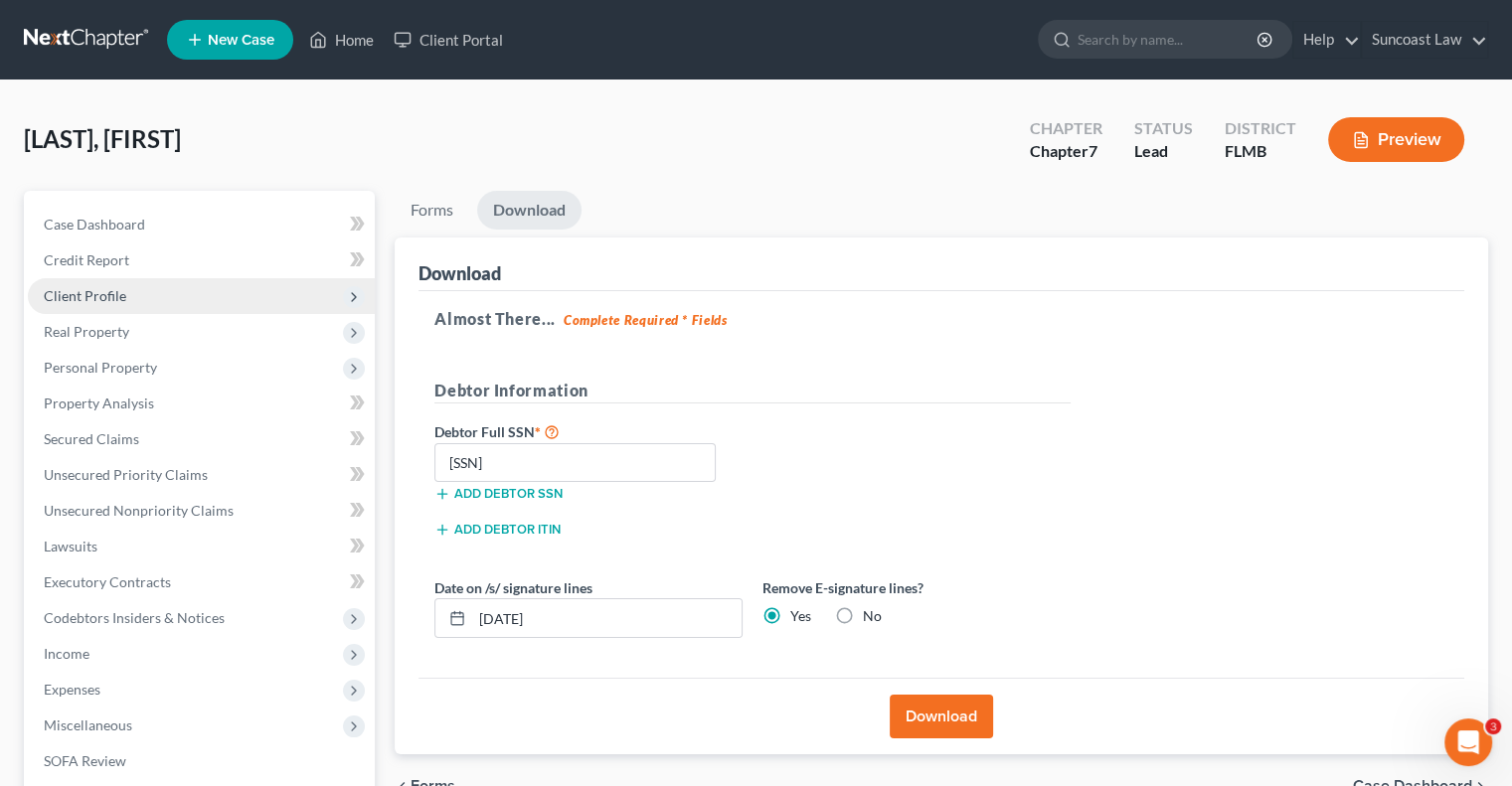 click on "Client Profile" at bounding box center (201, 296) 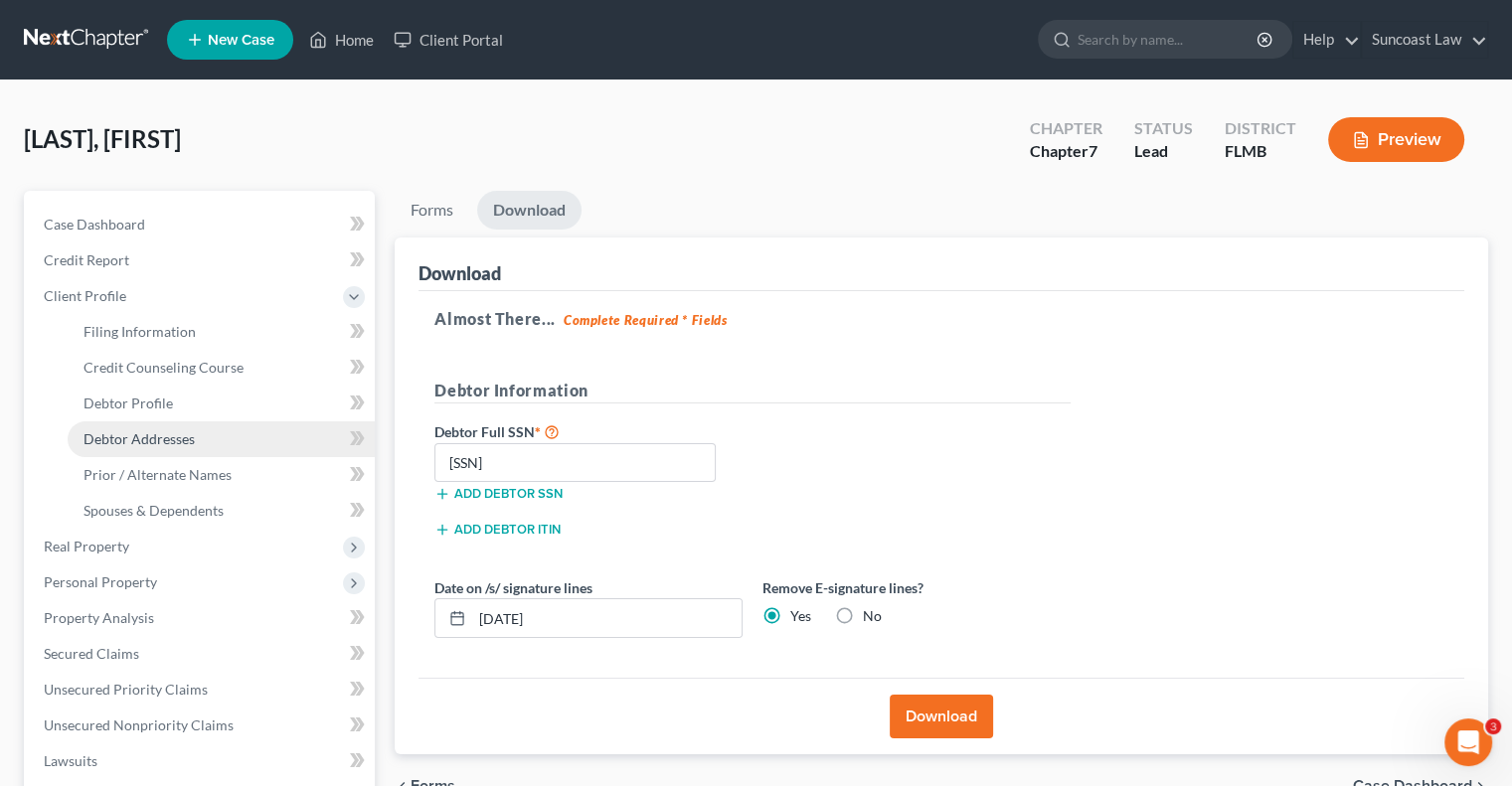 click on "Debtor Addresses" at bounding box center (139, 438) 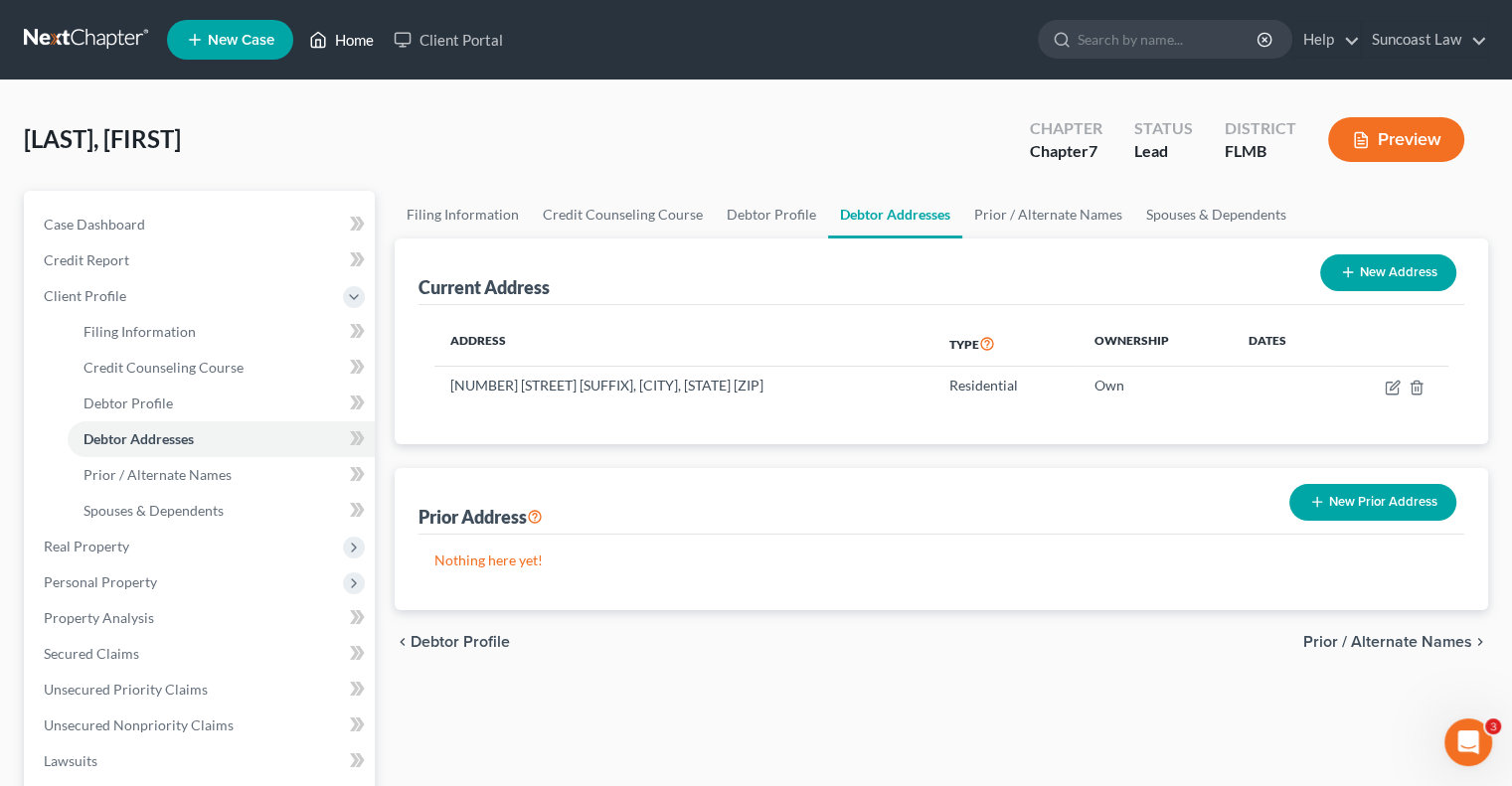 click on "Home" at bounding box center (341, 40) 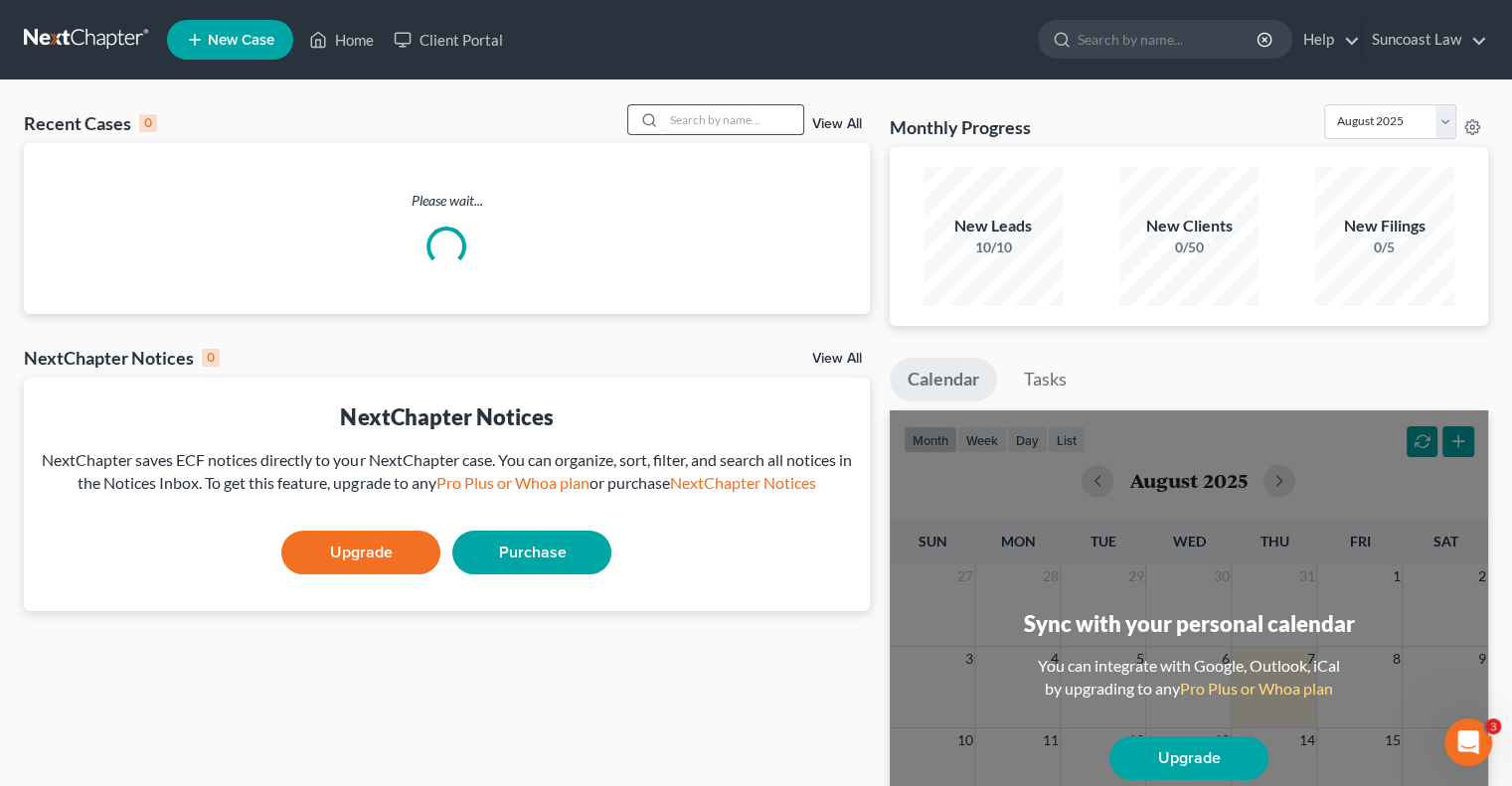 click at bounding box center [734, 119] 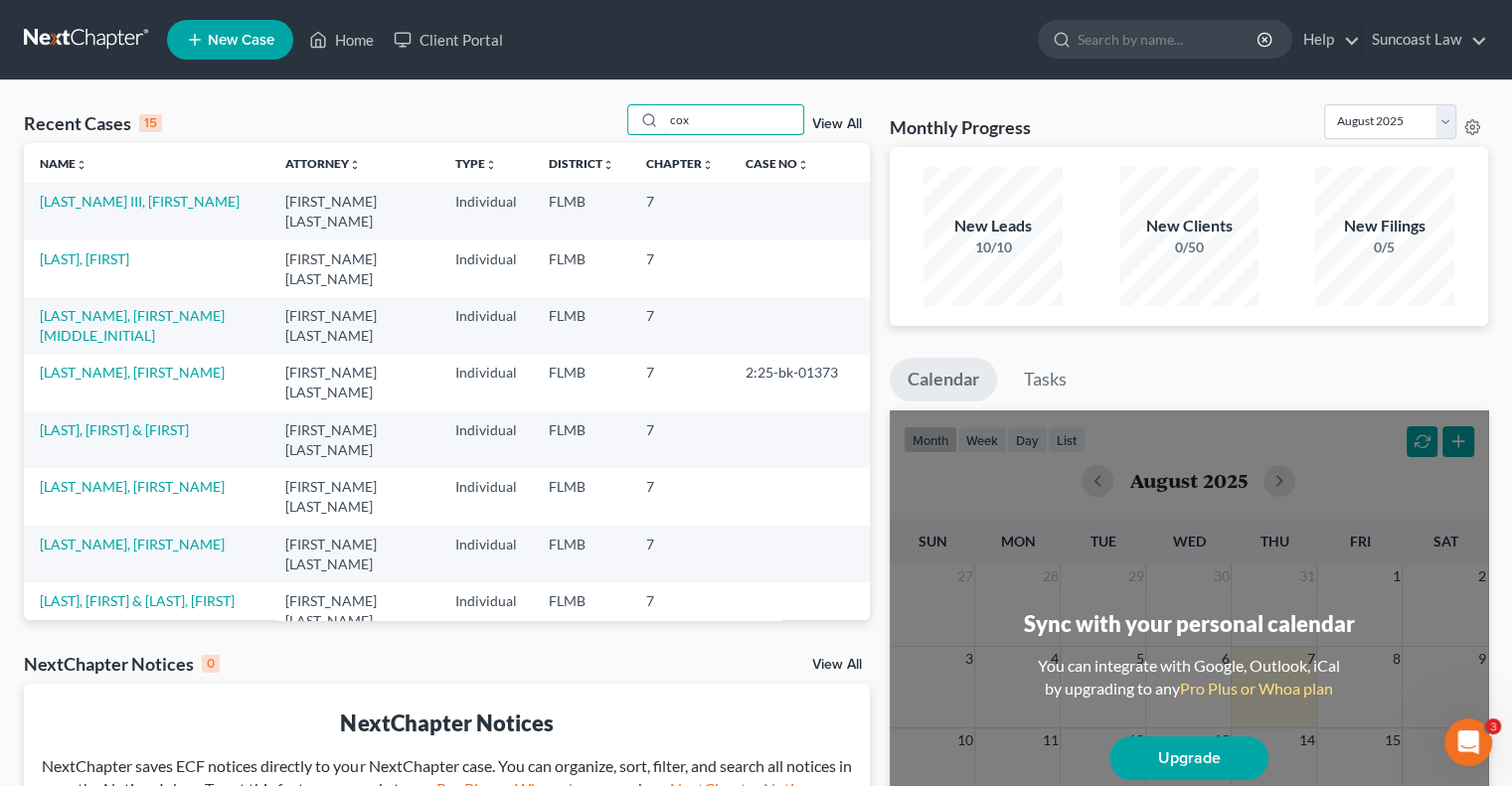 type on "cox" 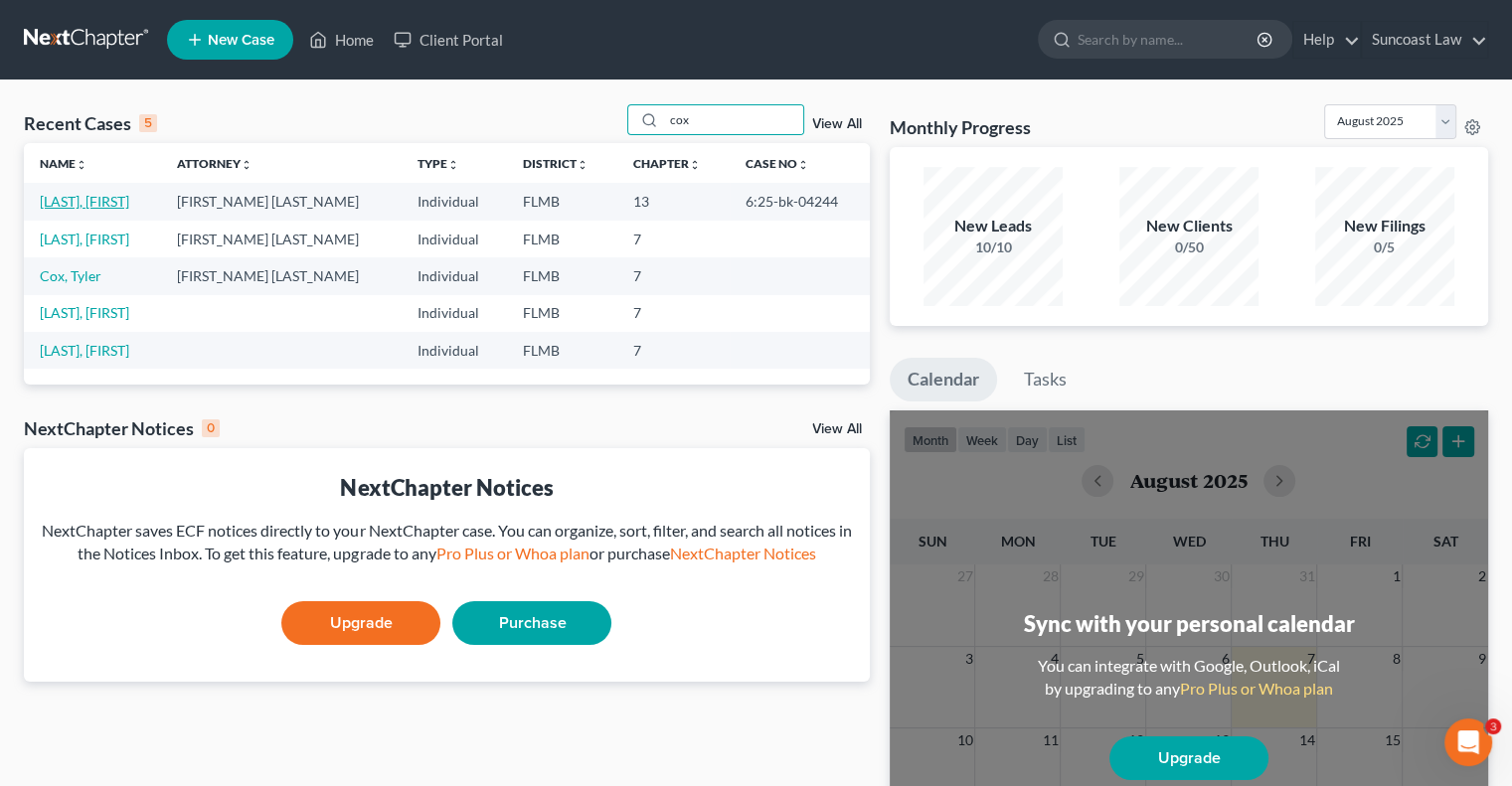 click on "[LAST], [FIRST]" at bounding box center [84, 201] 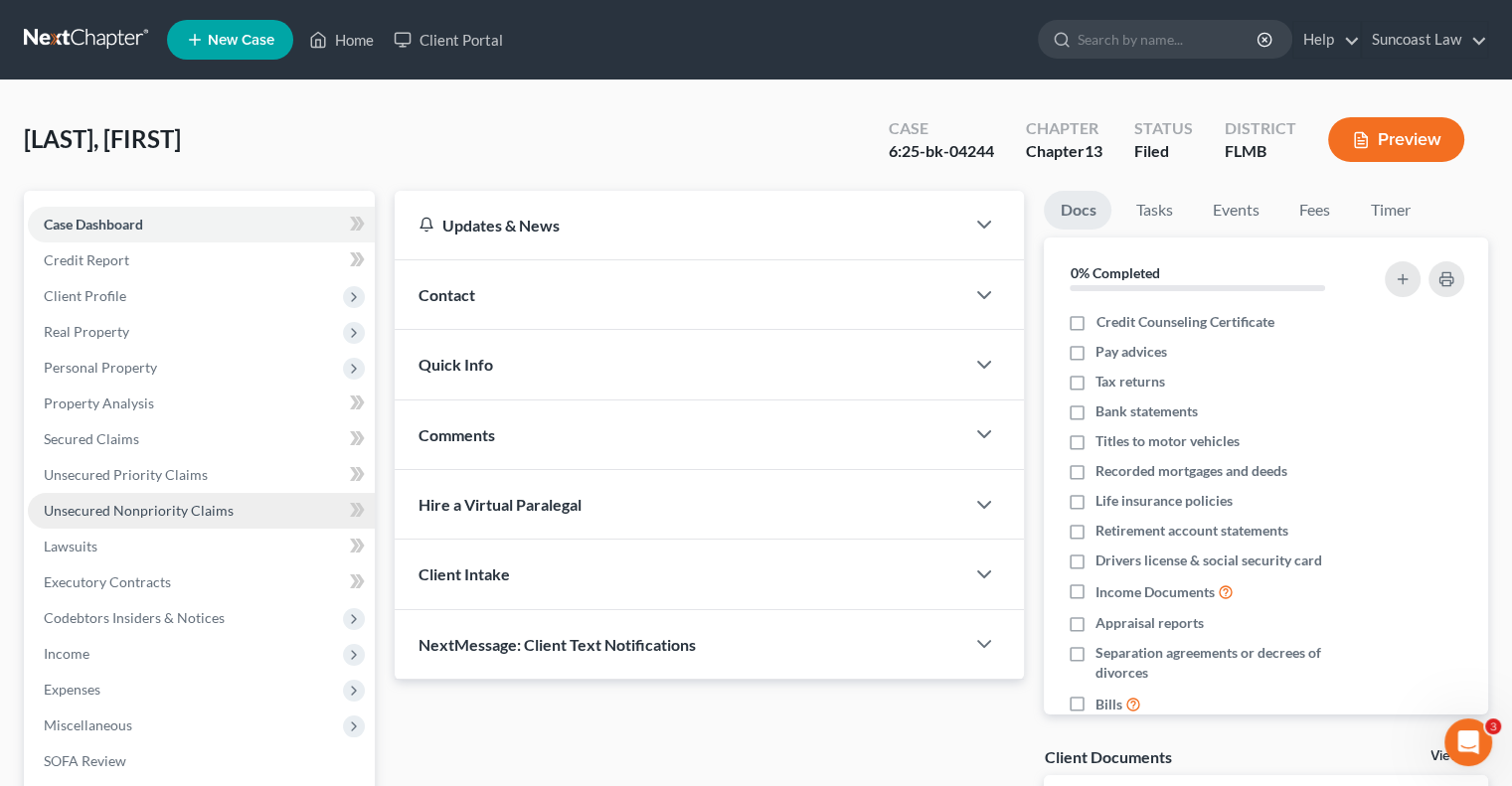 click on "Unsecured Nonpriority Claims" at bounding box center (138, 510) 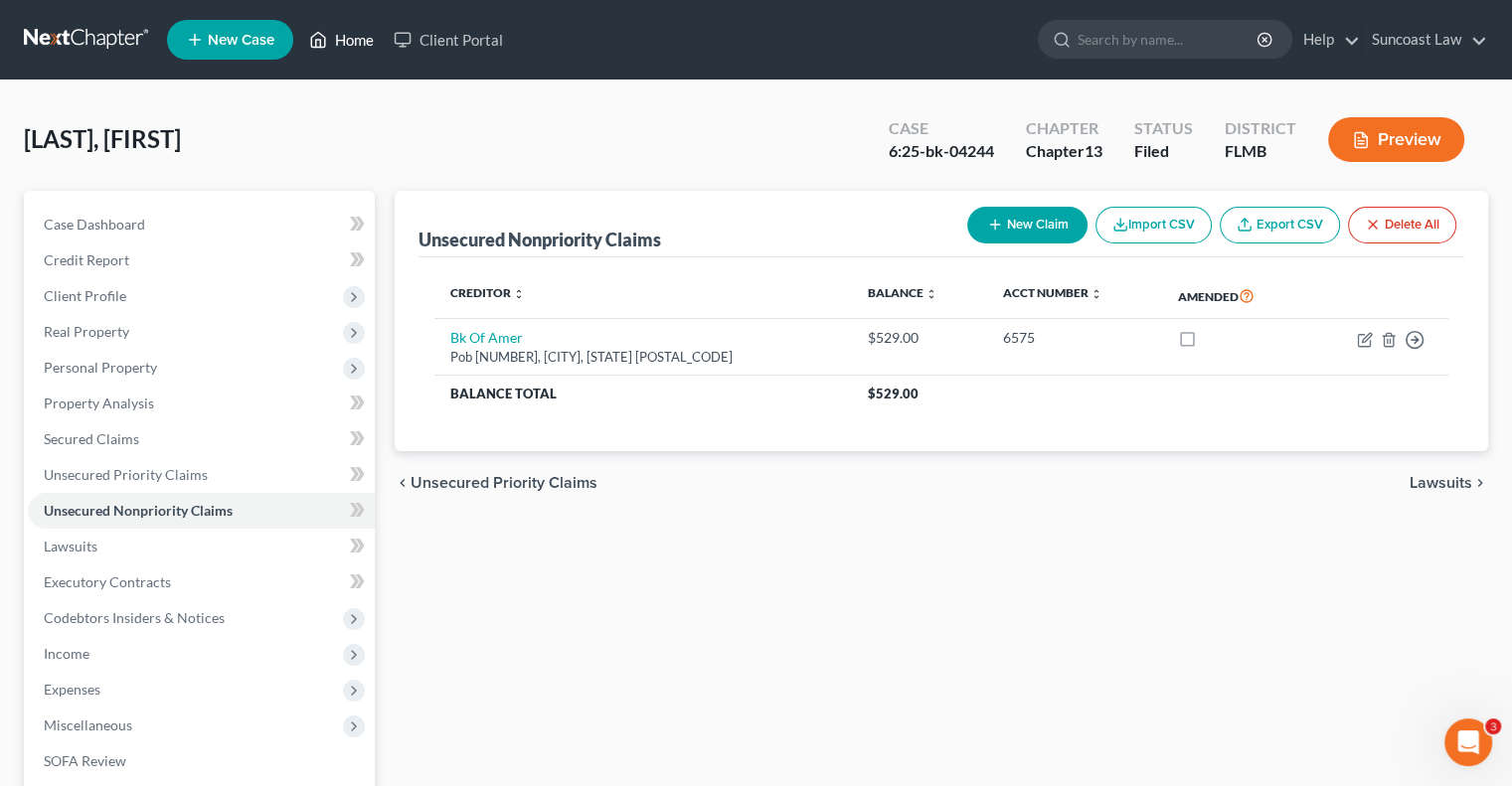 click on "Home" at bounding box center [341, 40] 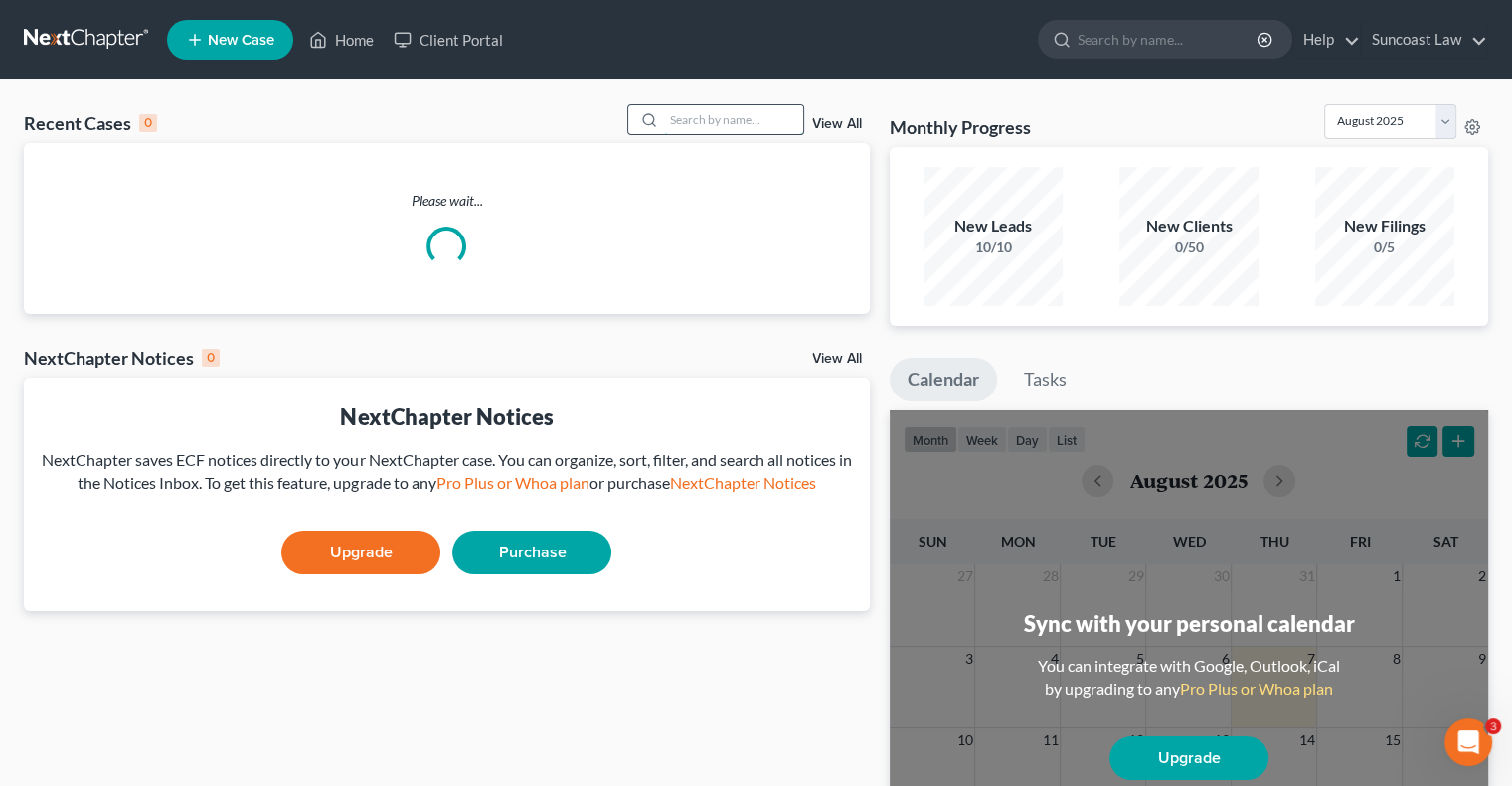 click at bounding box center [734, 119] 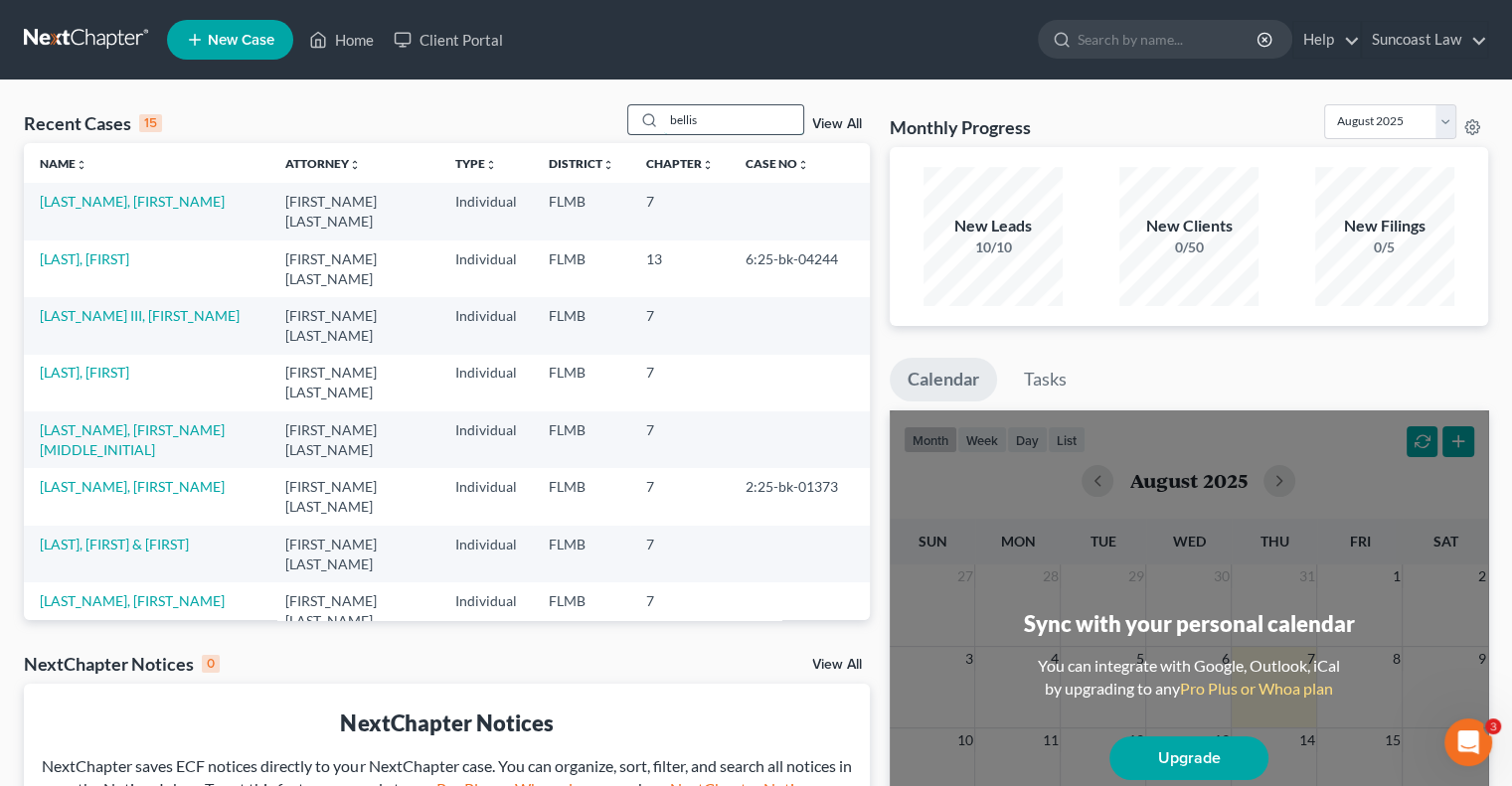 type on "bellis" 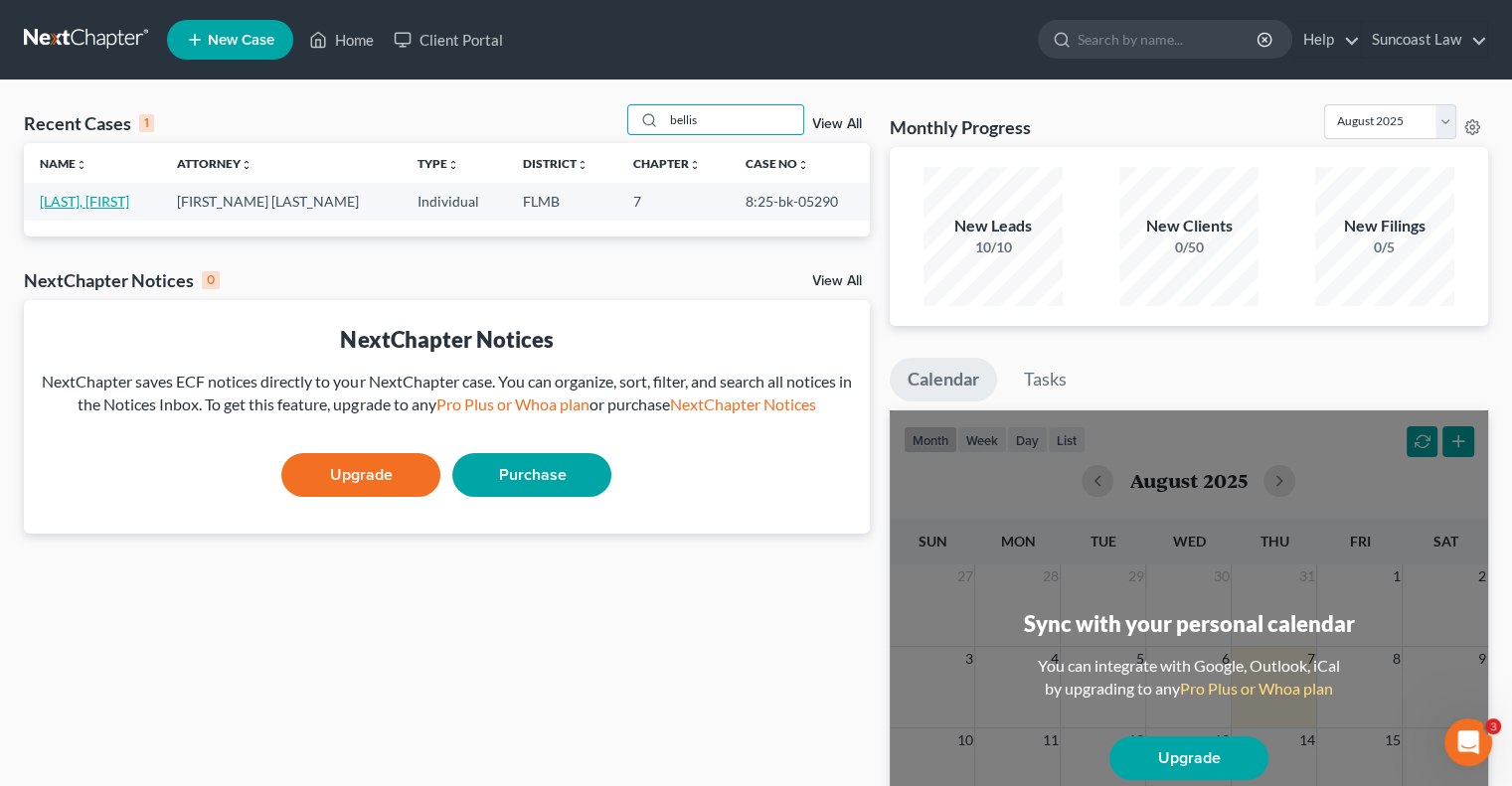 click on "[LAST], [FIRST]" at bounding box center (84, 201) 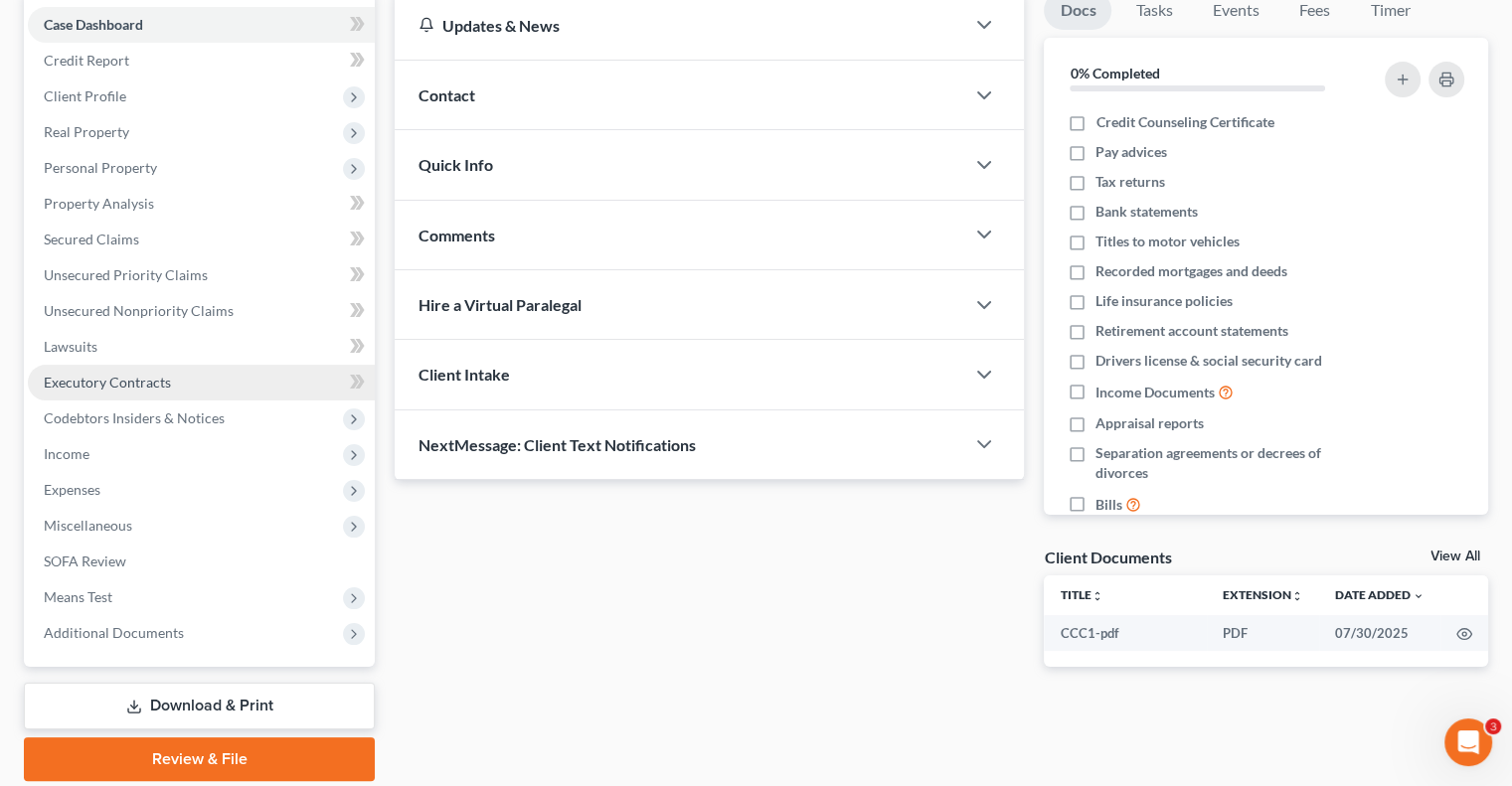 scroll, scrollTop: 268, scrollLeft: 0, axis: vertical 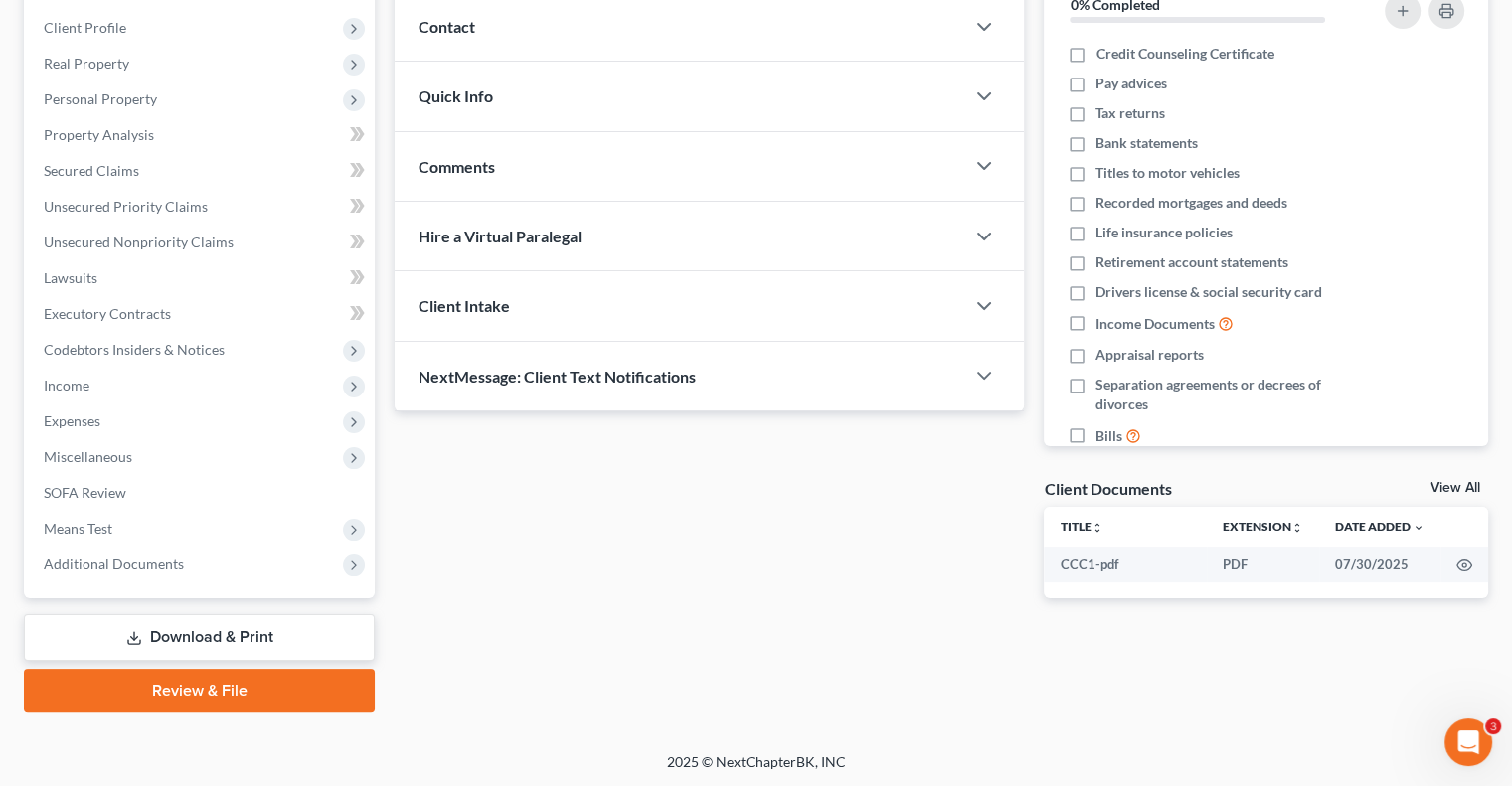 click on "Download & Print" at bounding box center (199, 637) 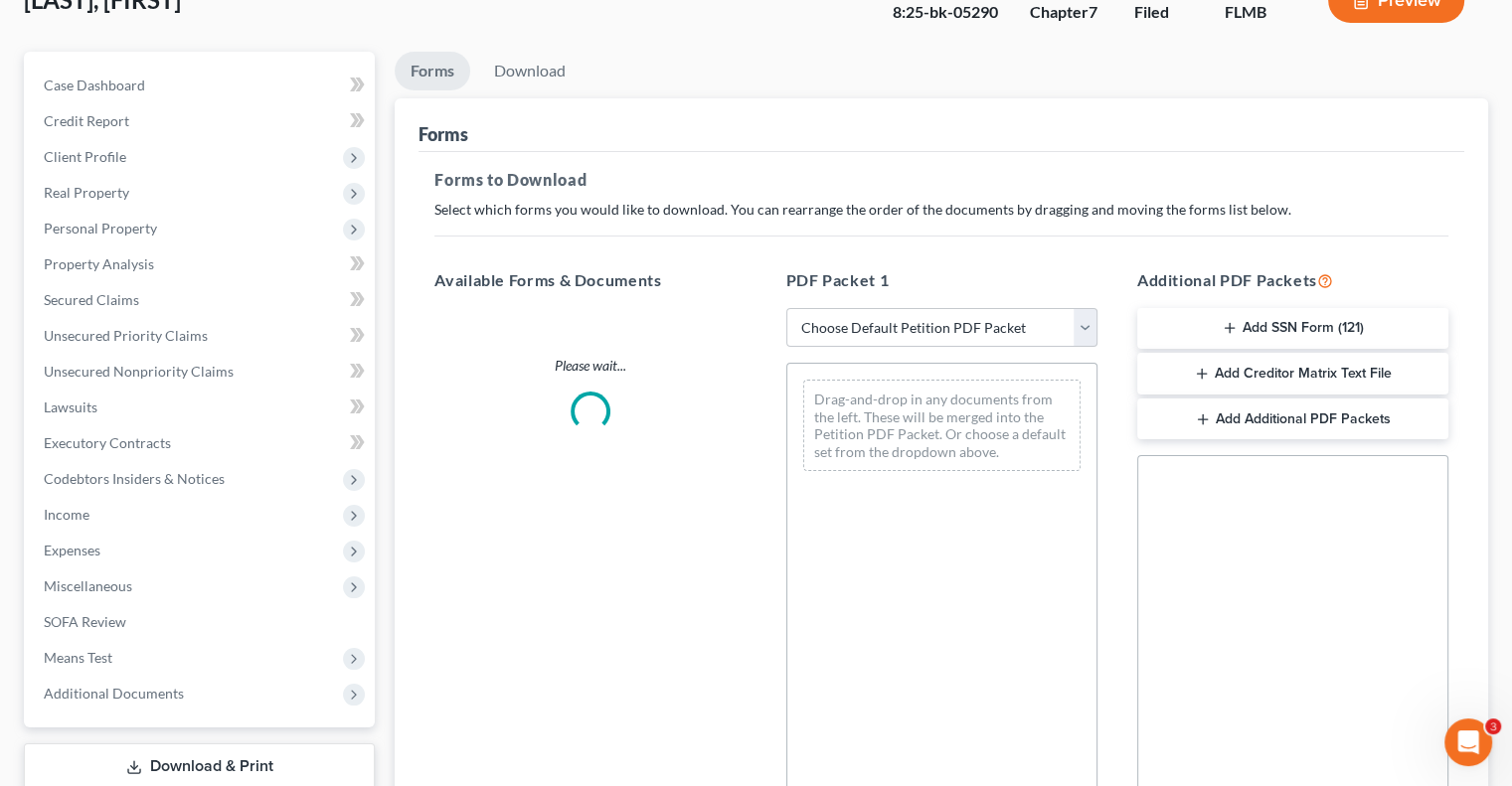 scroll, scrollTop: 0, scrollLeft: 0, axis: both 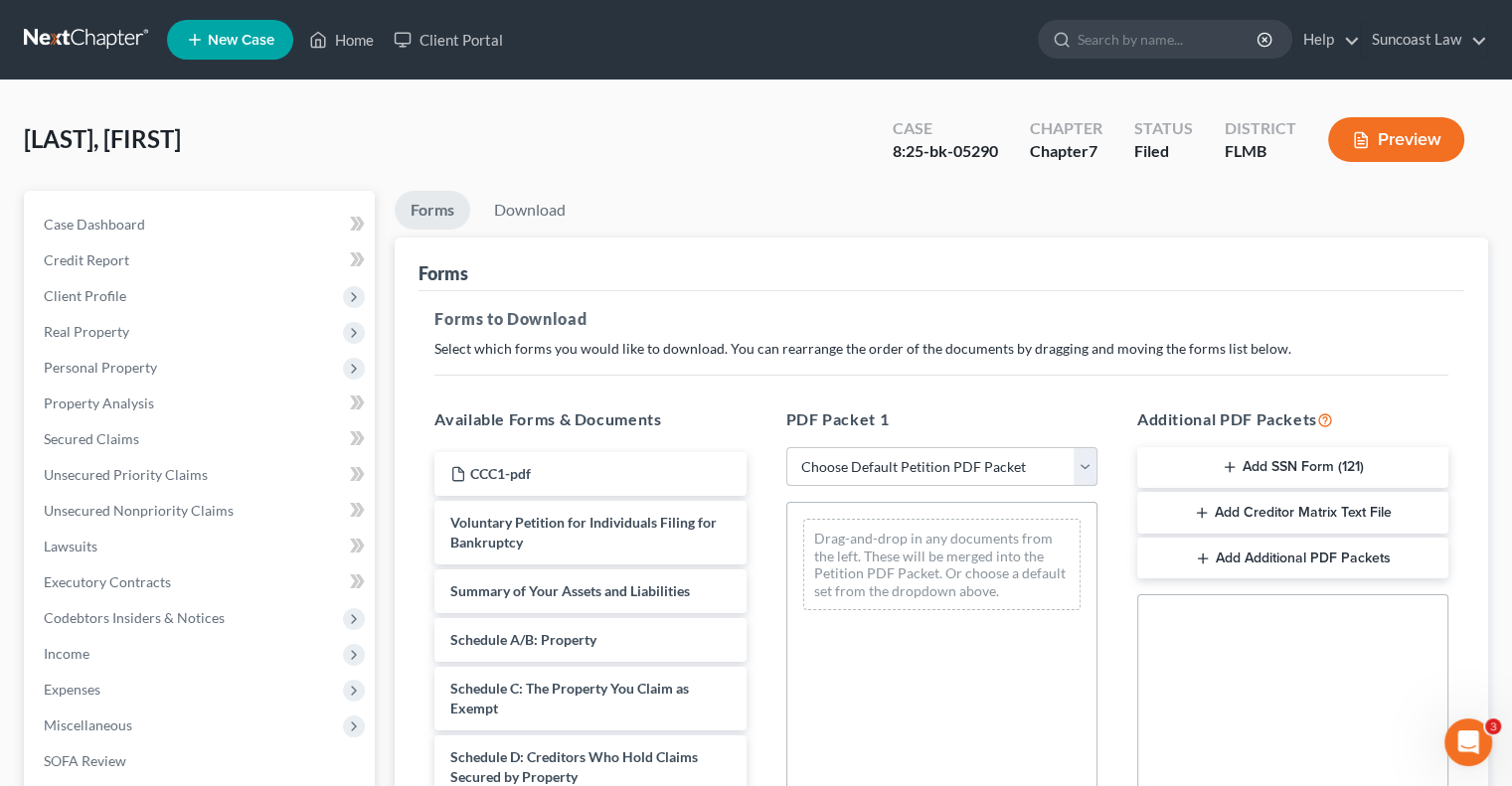 click on "Choose Default Petition PDF Packet Complete Bankruptcy Petition (all forms and schedules) Emergency Filing Forms (Petition and Creditor List Only) Amended Forms Signature Pages Only" at bounding box center (941, 467) 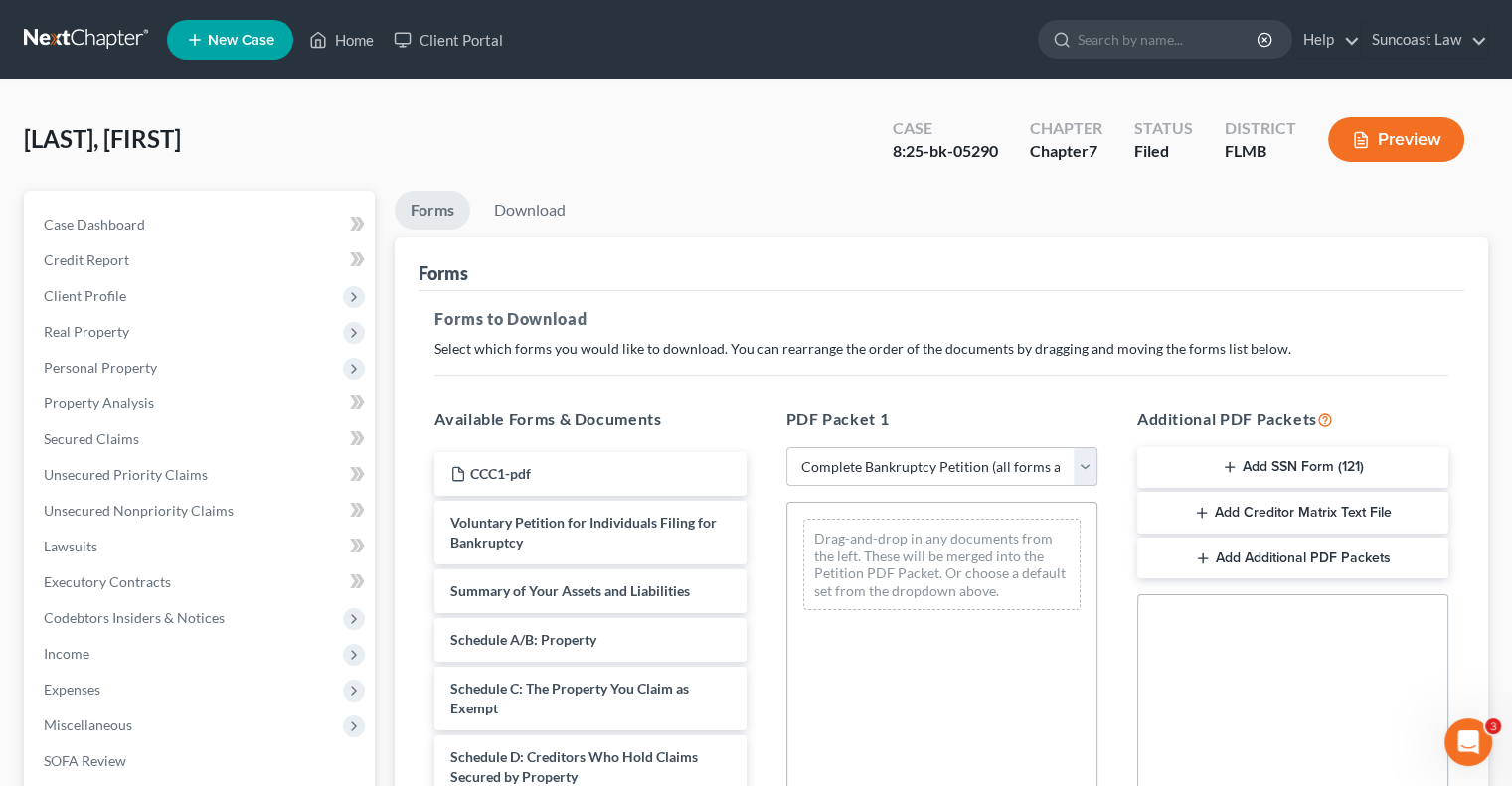 click on "Choose Default Petition PDF Packet Complete Bankruptcy Petition (all forms and schedules) Emergency Filing Forms (Petition and Creditor List Only) Amended Forms Signature Pages Only" at bounding box center (941, 467) 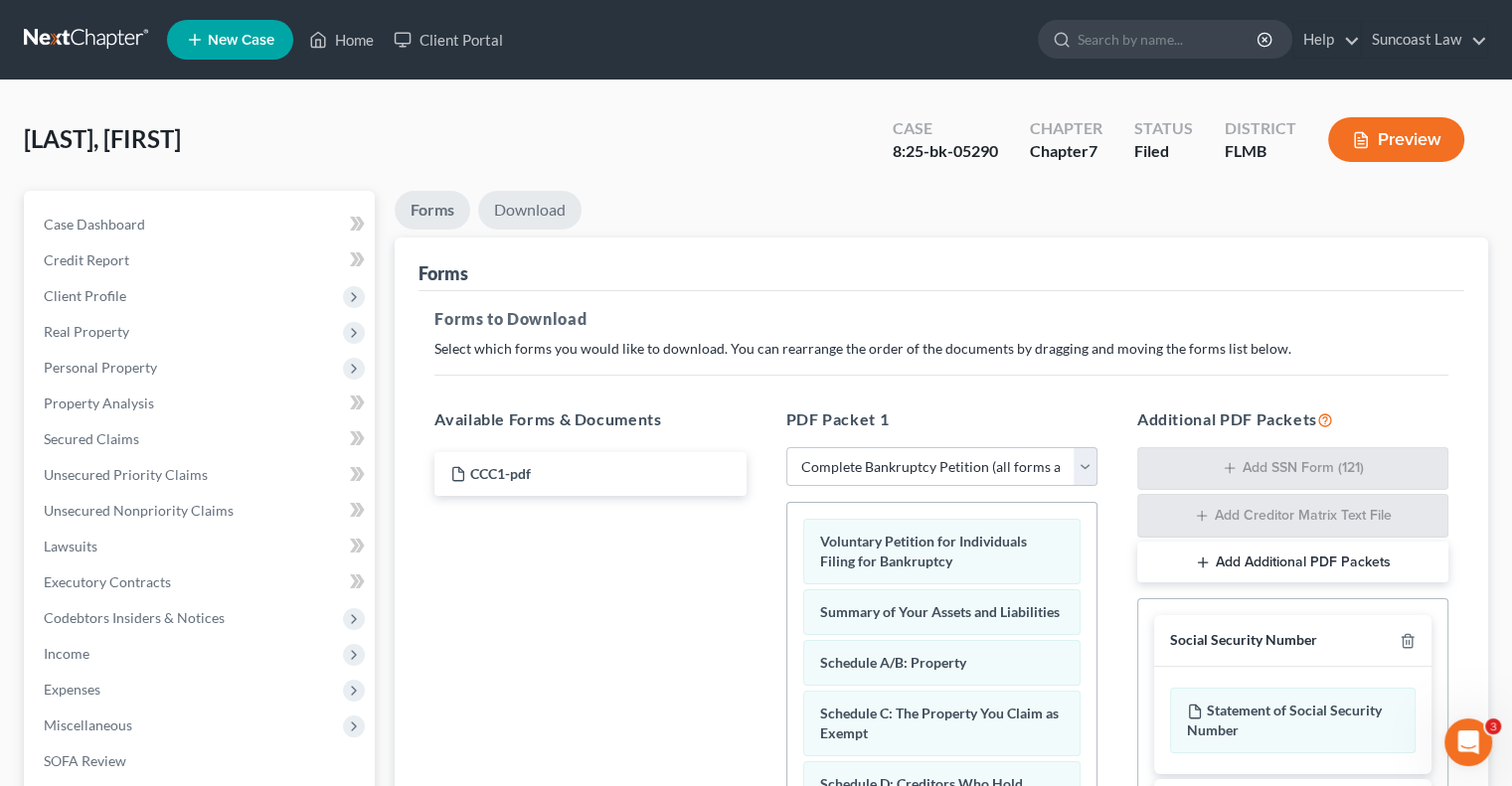 click on "Download" at bounding box center [530, 210] 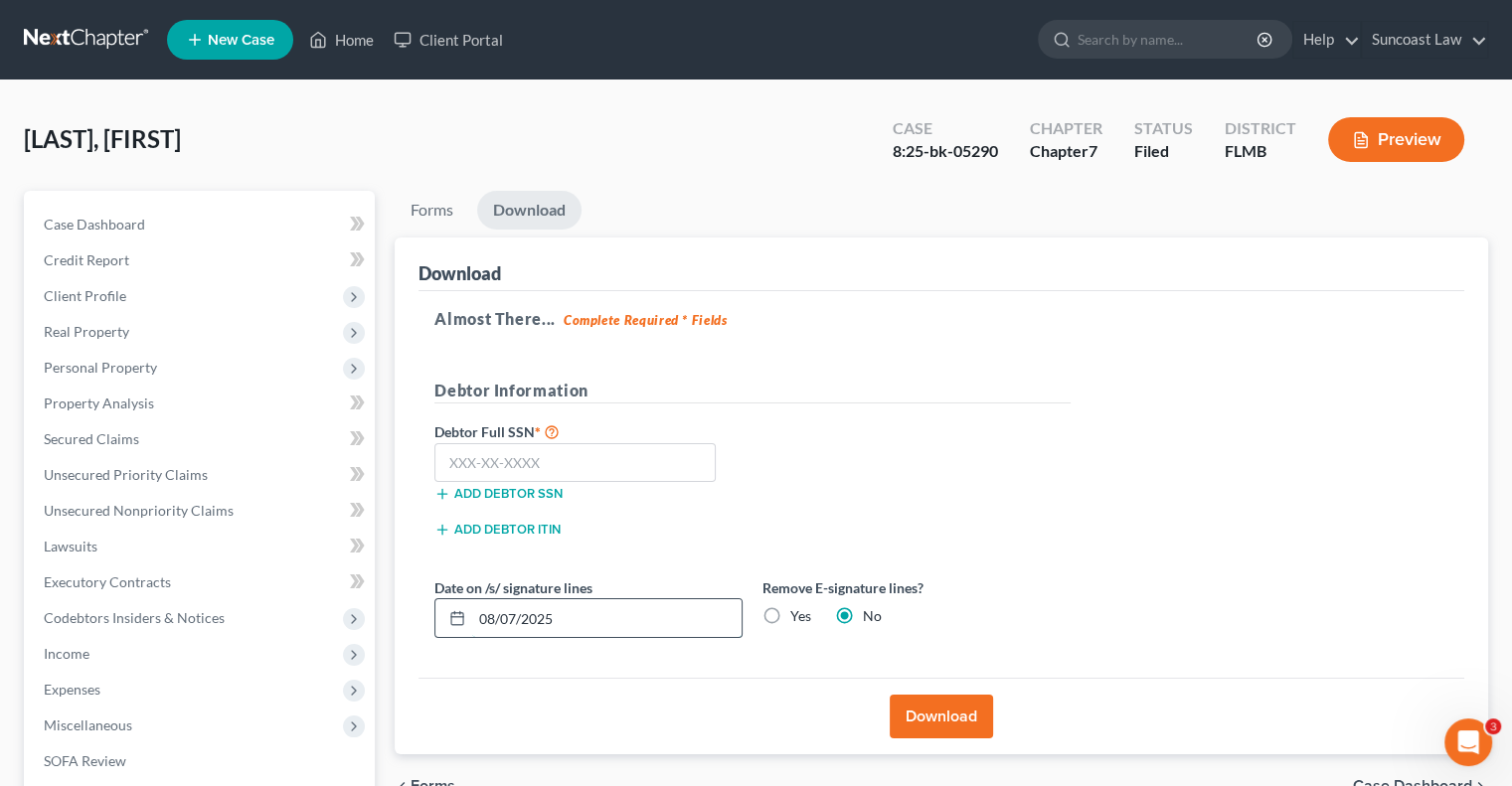 drag, startPoint x: 586, startPoint y: 610, endPoint x: 455, endPoint y: 611, distance: 131.00382 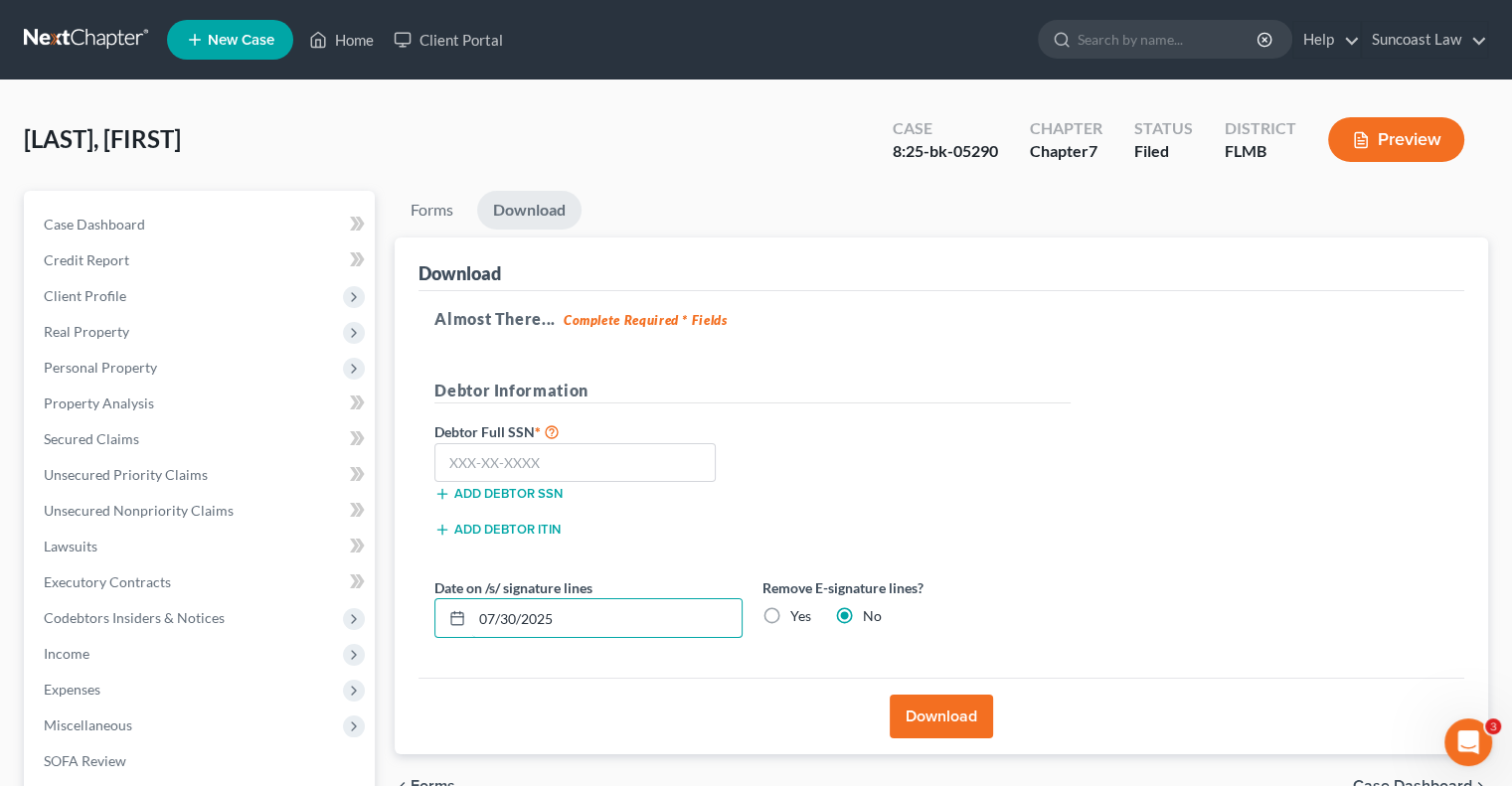 type on "07/30/2025" 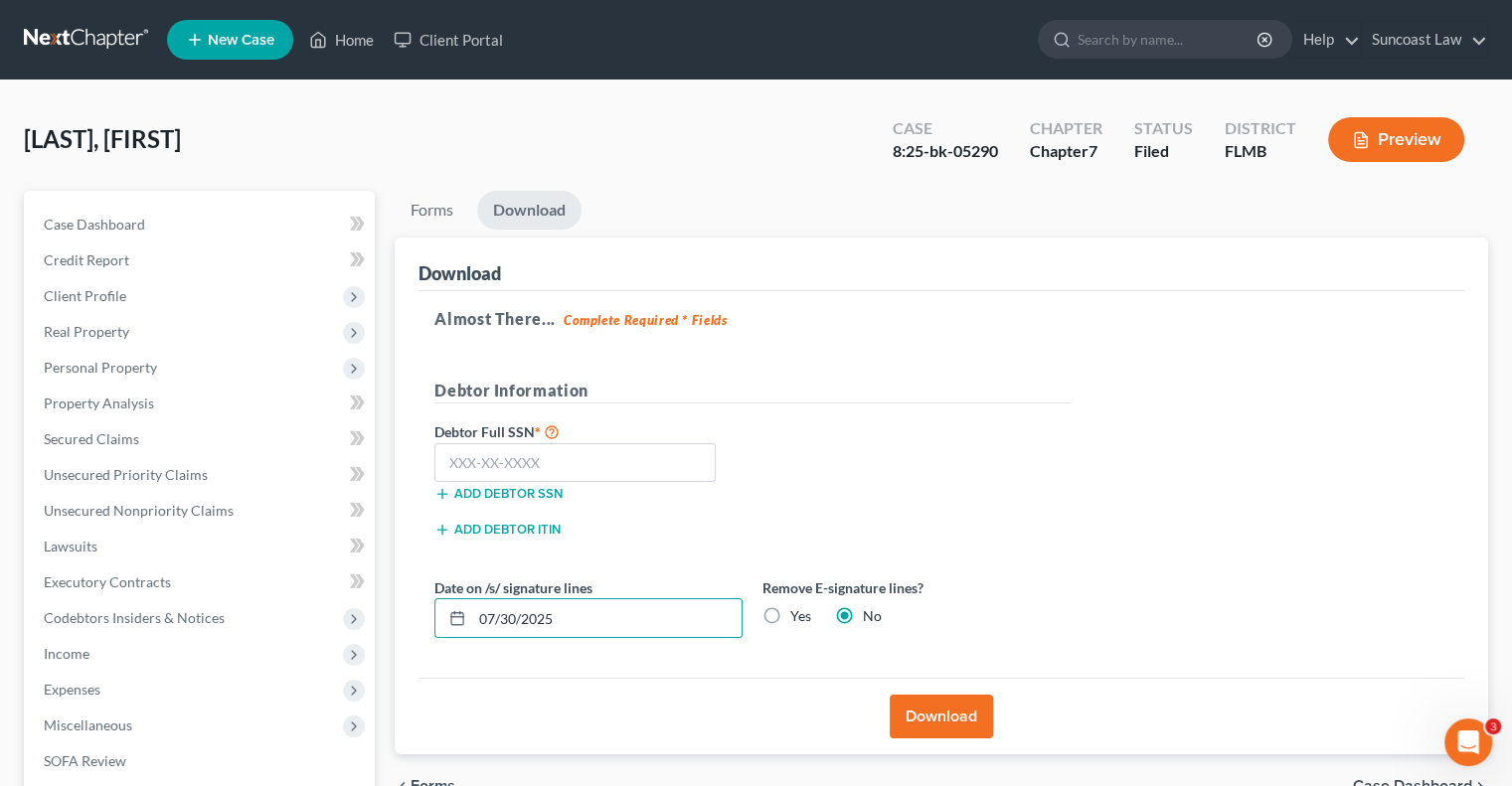 click on "Yes" at bounding box center [800, 616] 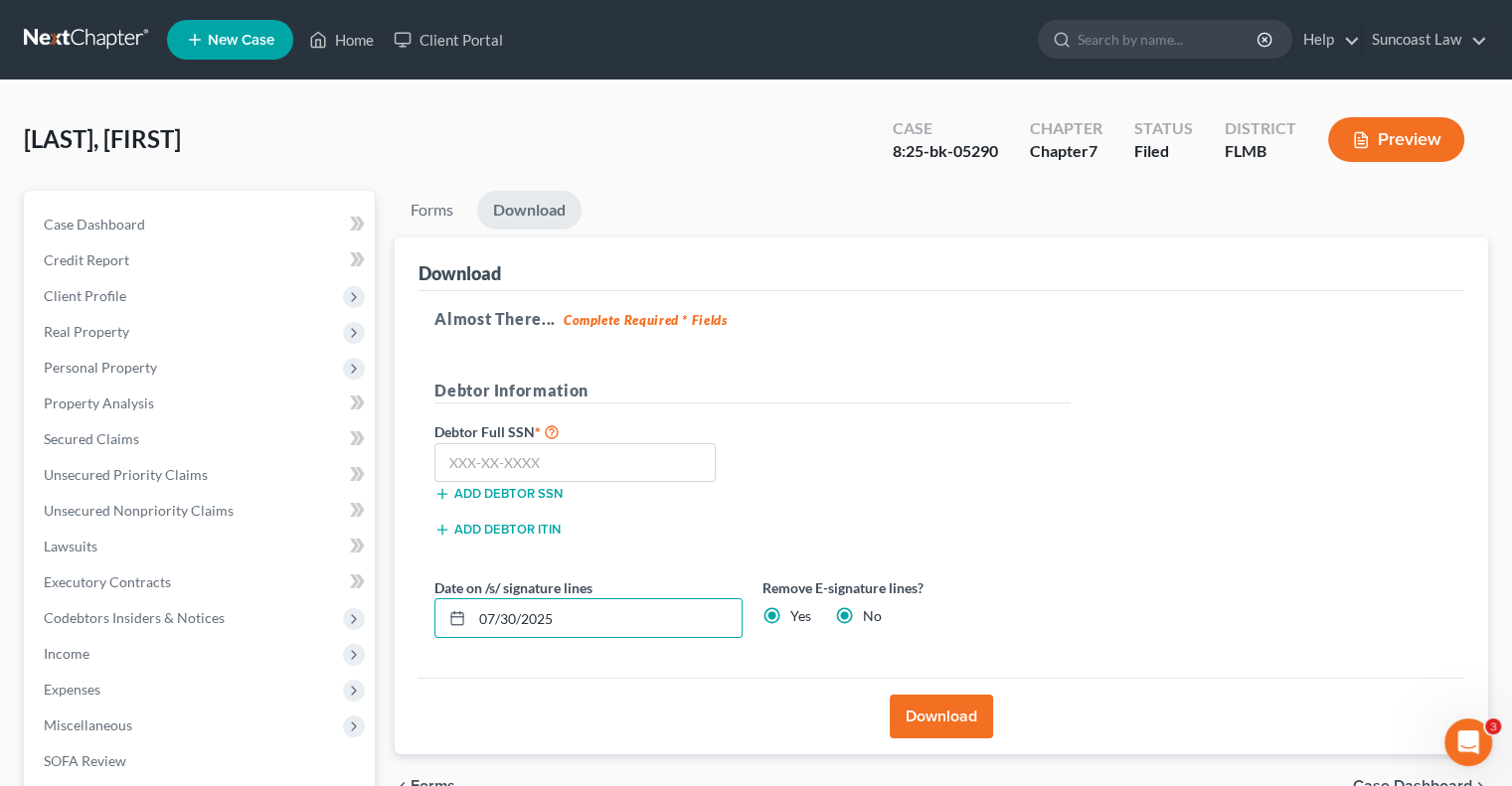 radio on "false" 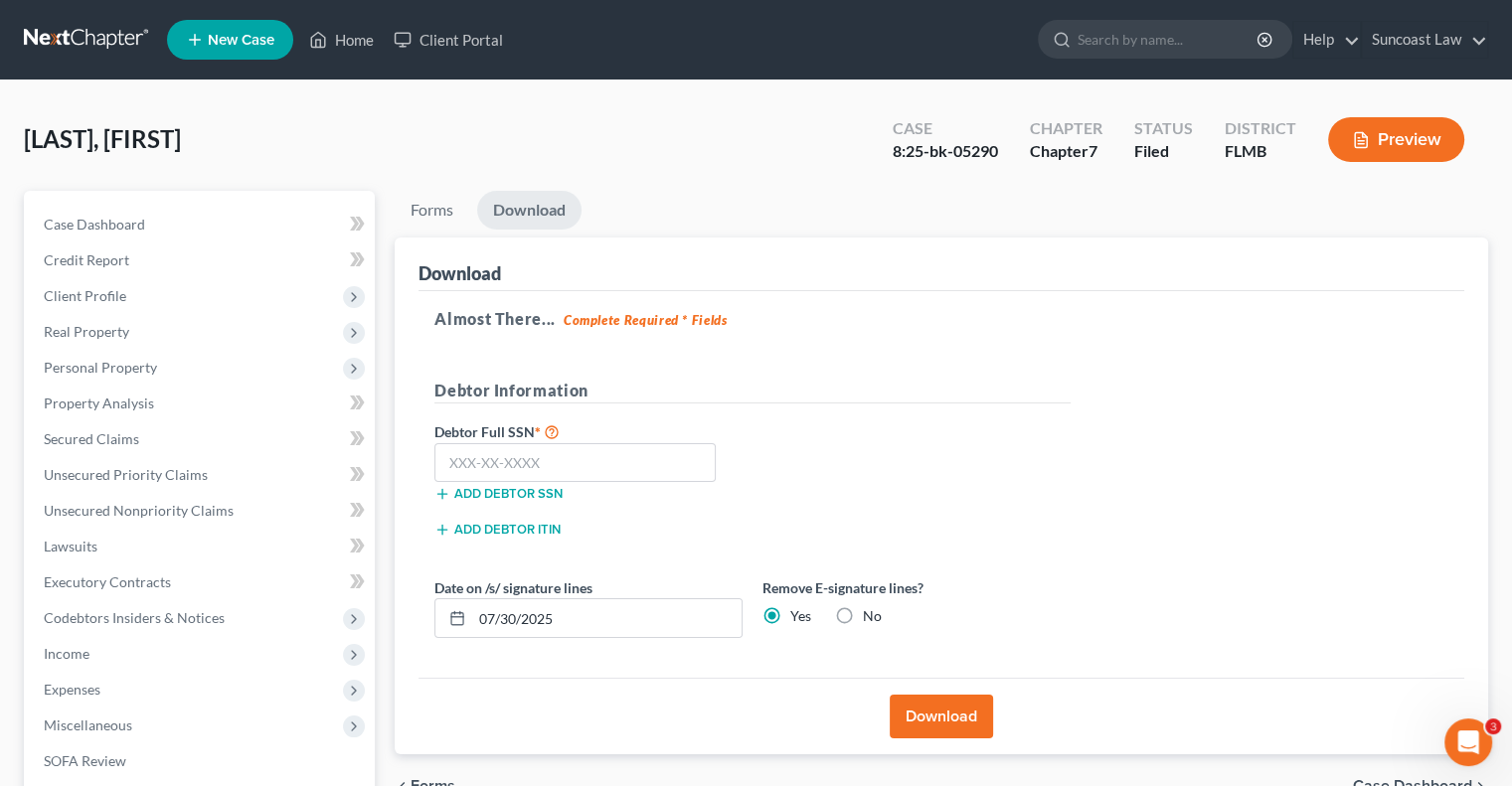 click on "Download" at bounding box center (941, 716) 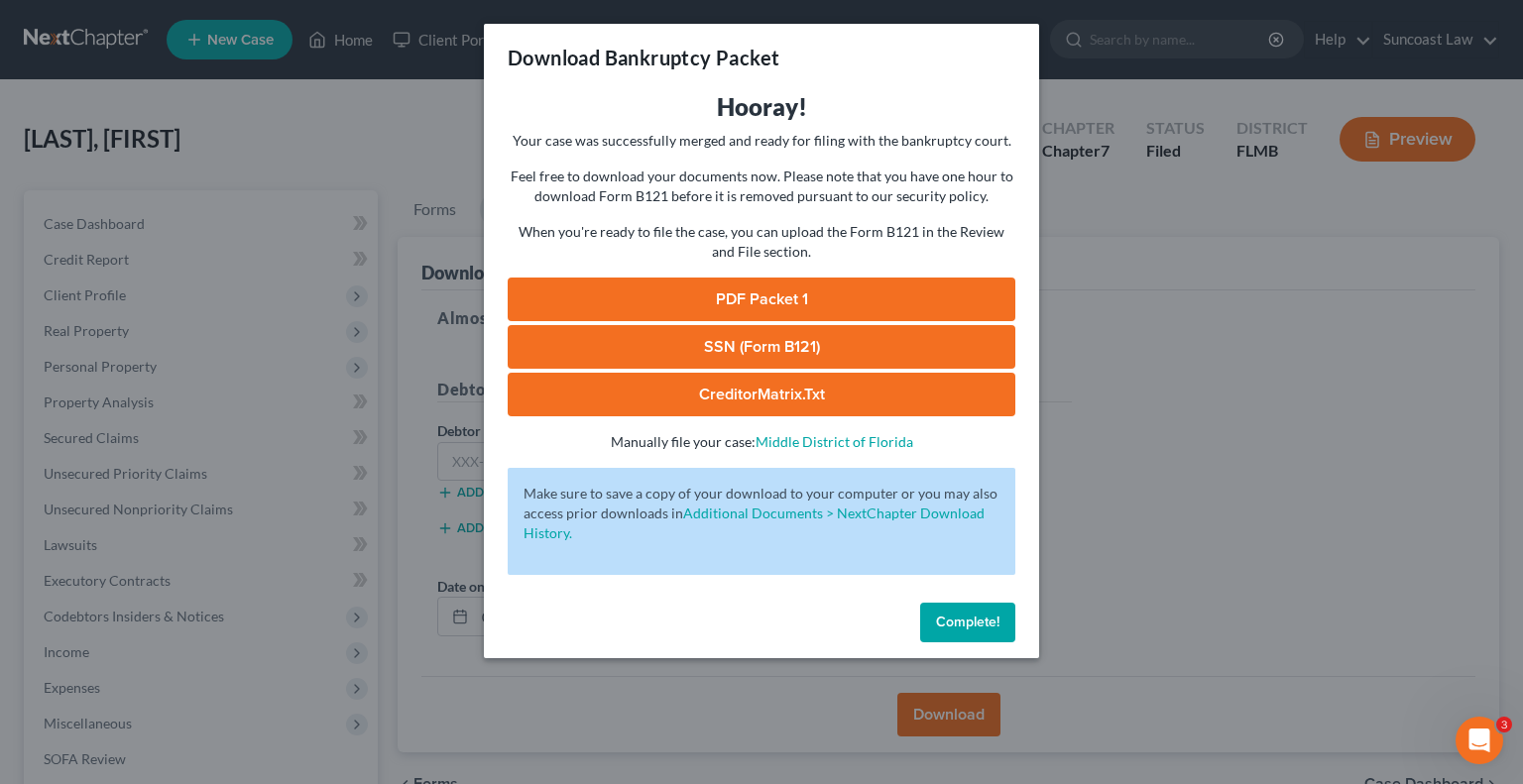 click on "PDF Packet 1" at bounding box center (762, 299) 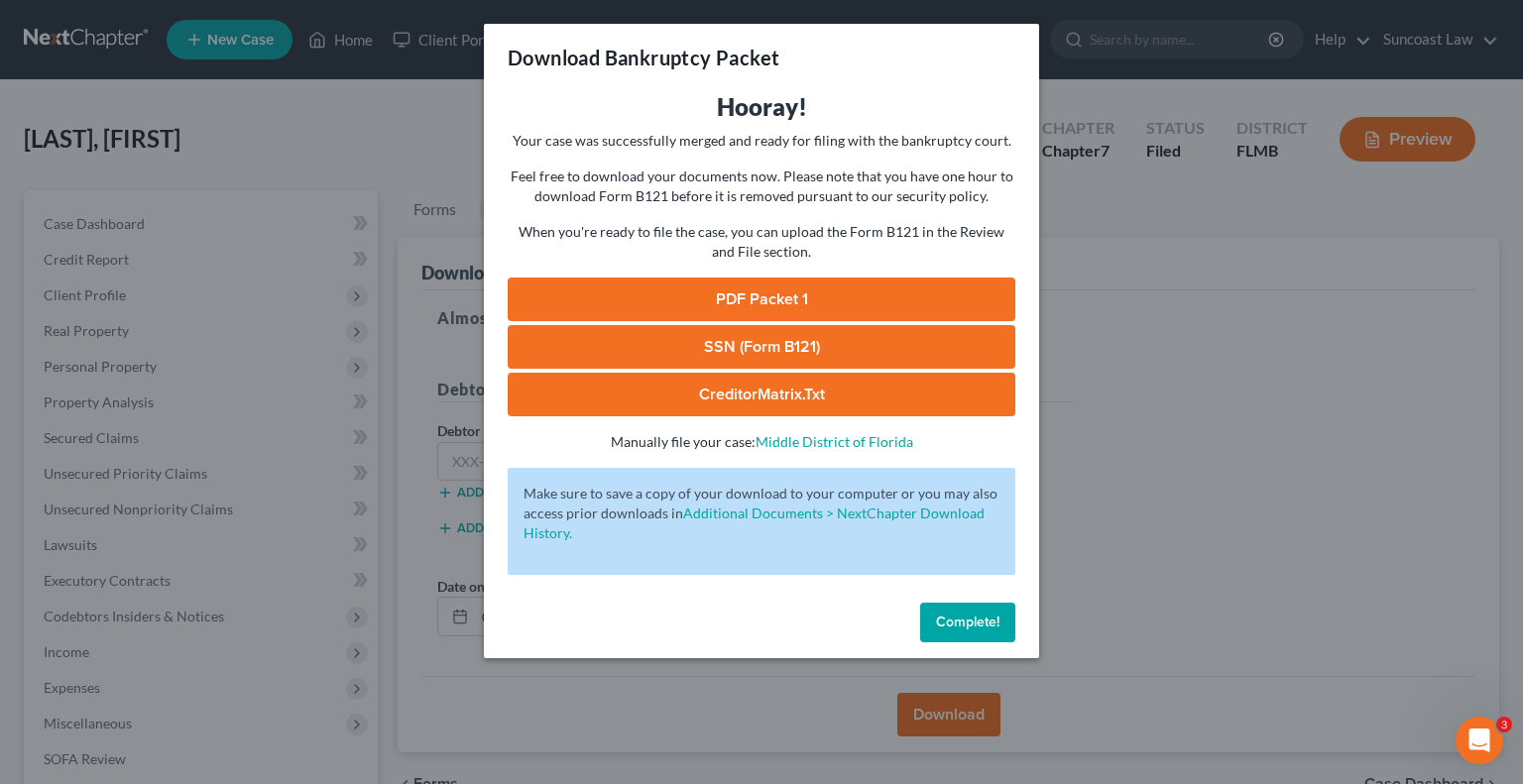 drag, startPoint x: 963, startPoint y: 619, endPoint x: 844, endPoint y: 587, distance: 123.22743 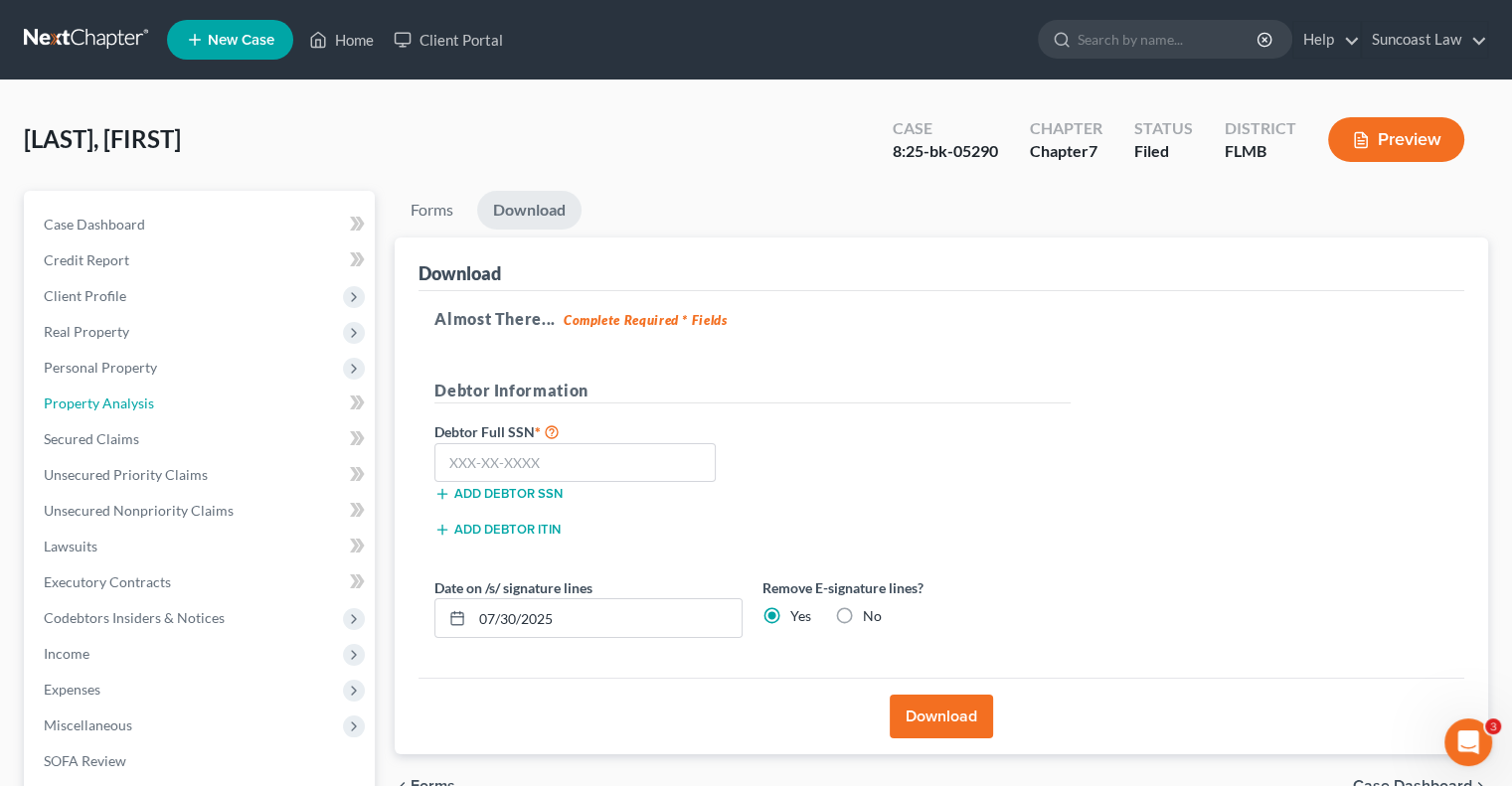 click on "Property Analysis" at bounding box center (98, 402) 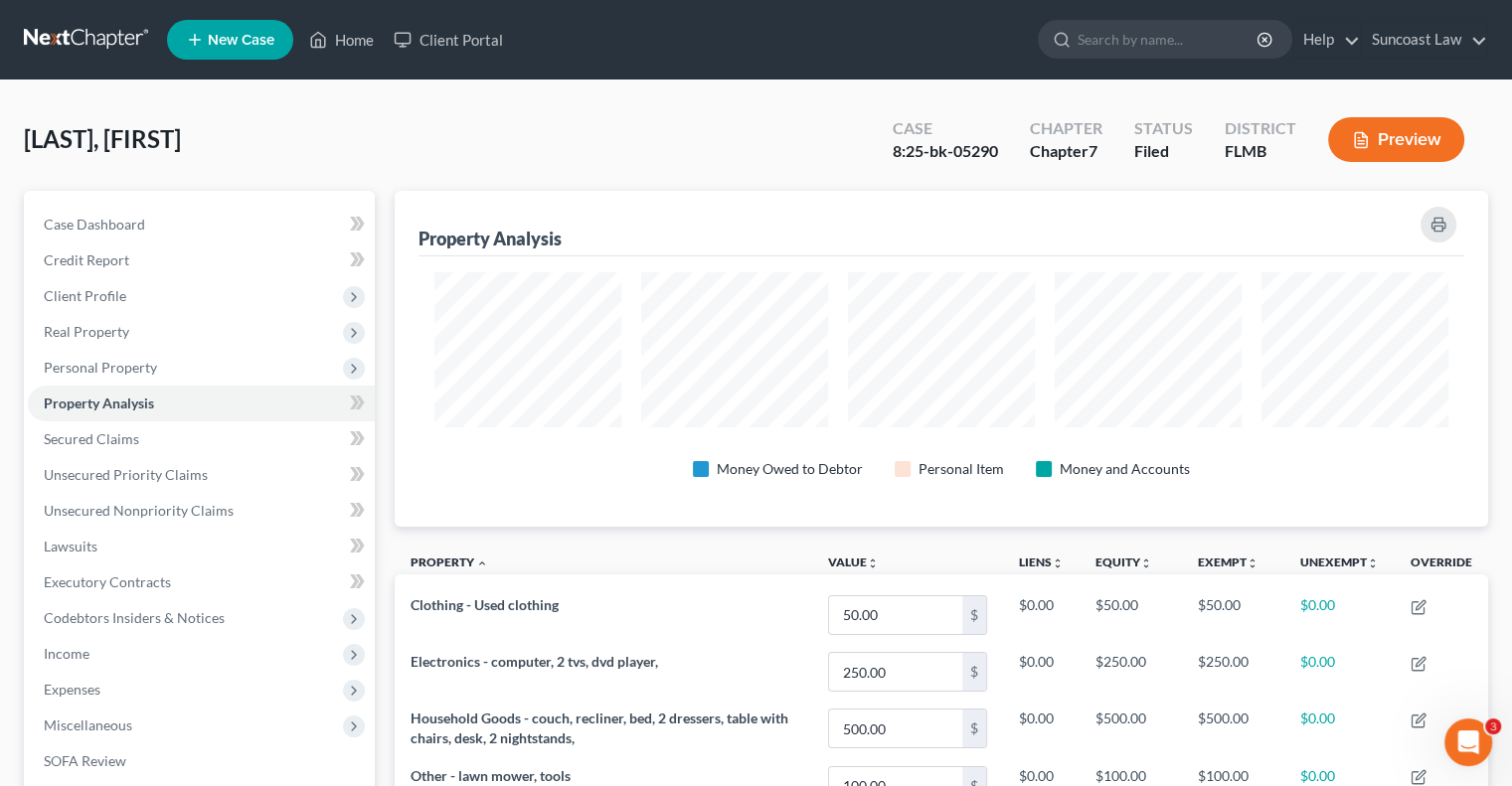 scroll, scrollTop: 993343, scrollLeft: 992989, axis: both 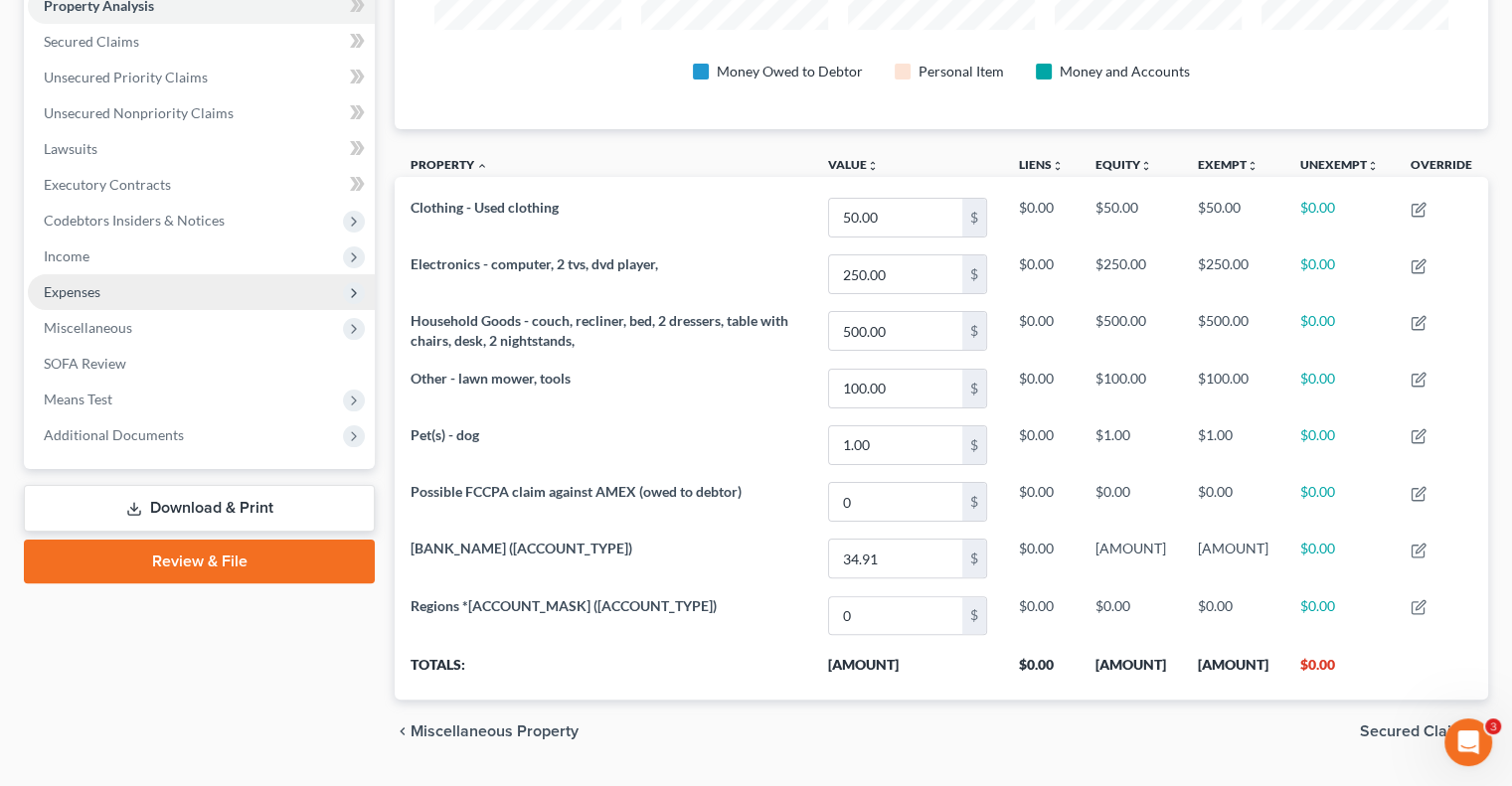click on "Income" at bounding box center (67, 255) 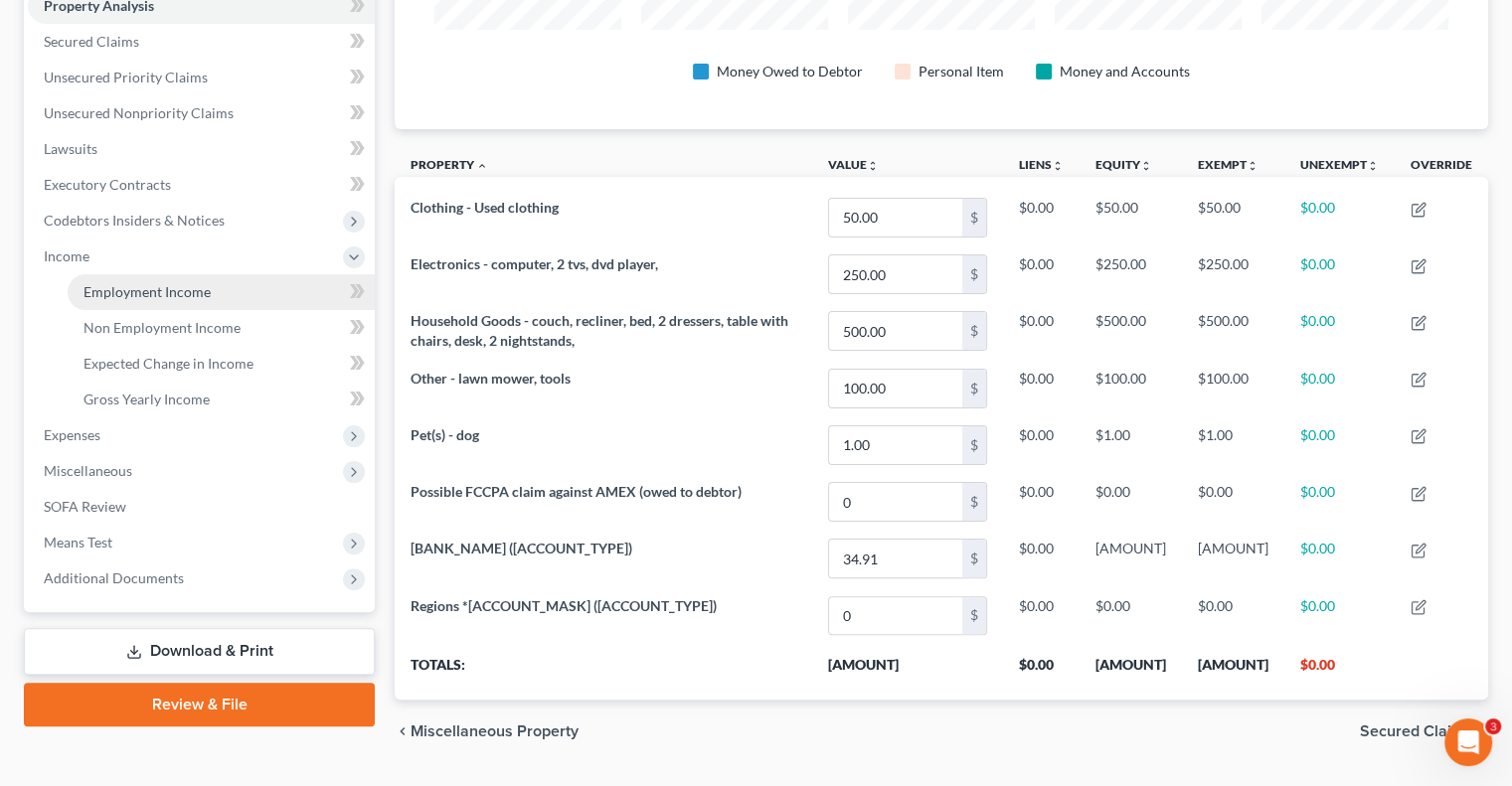 click on "Employment Income" at bounding box center [147, 291] 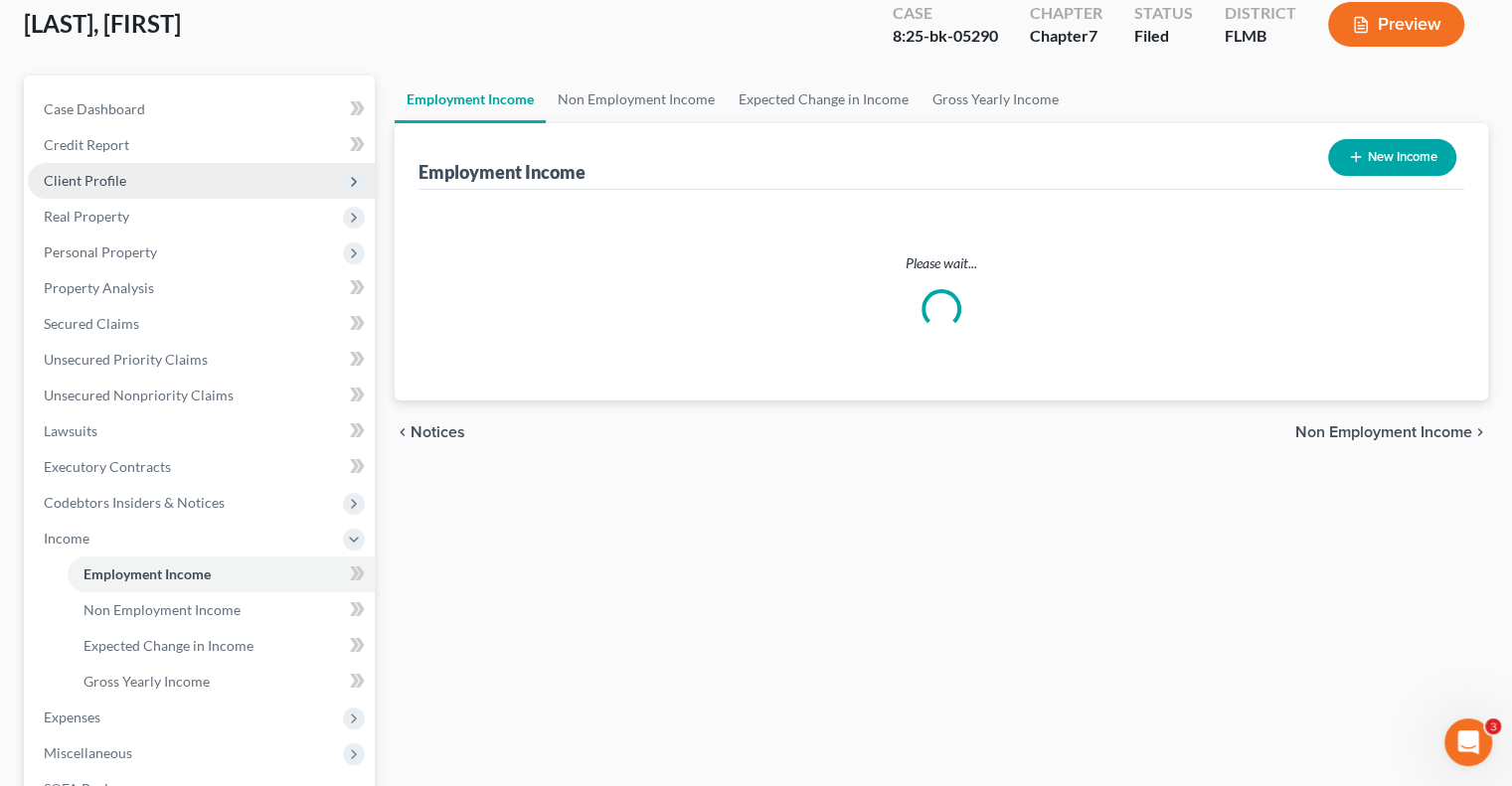 scroll, scrollTop: 0, scrollLeft: 0, axis: both 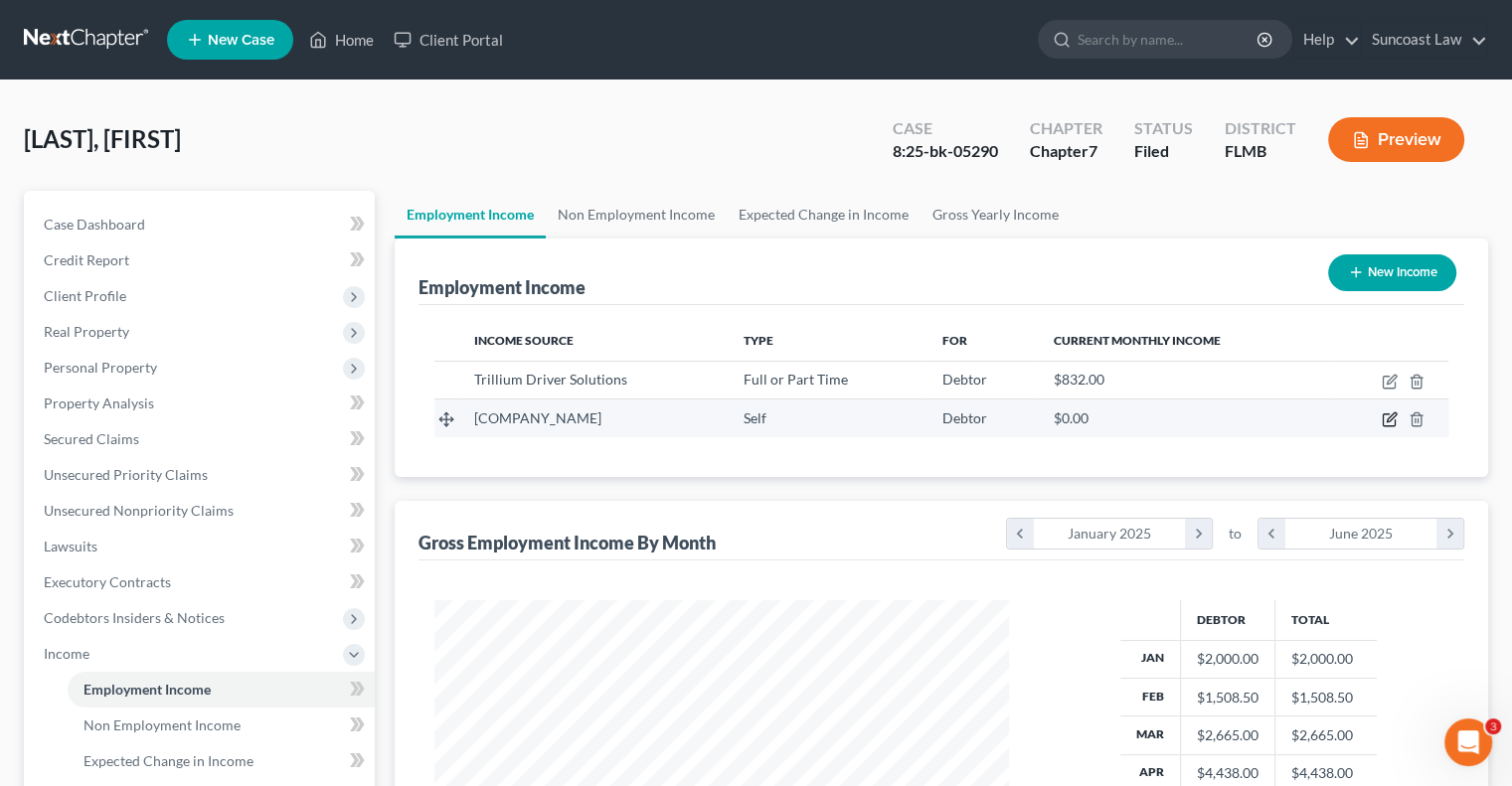 click 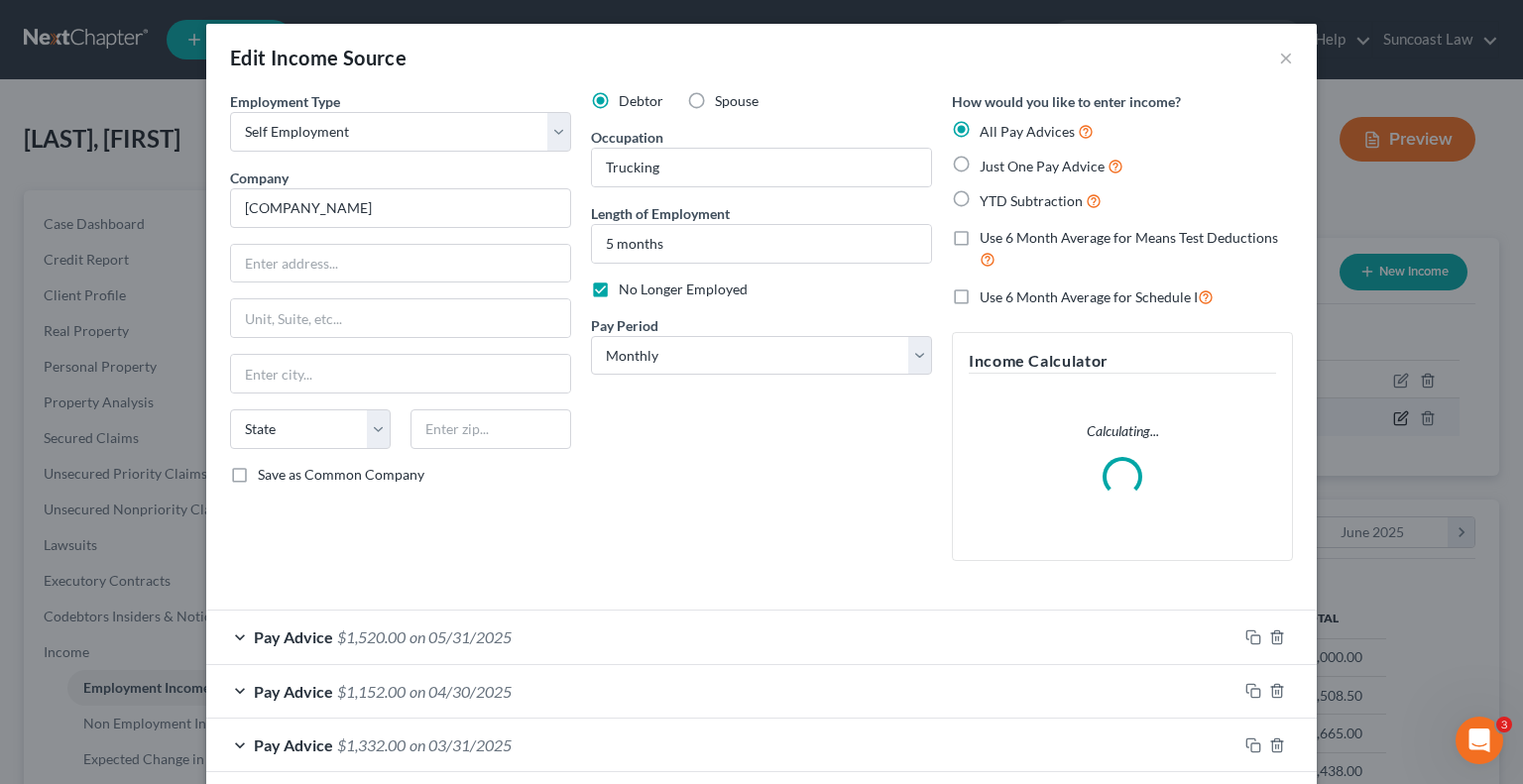 scroll, scrollTop: 990797, scrollLeft: 990917, axis: both 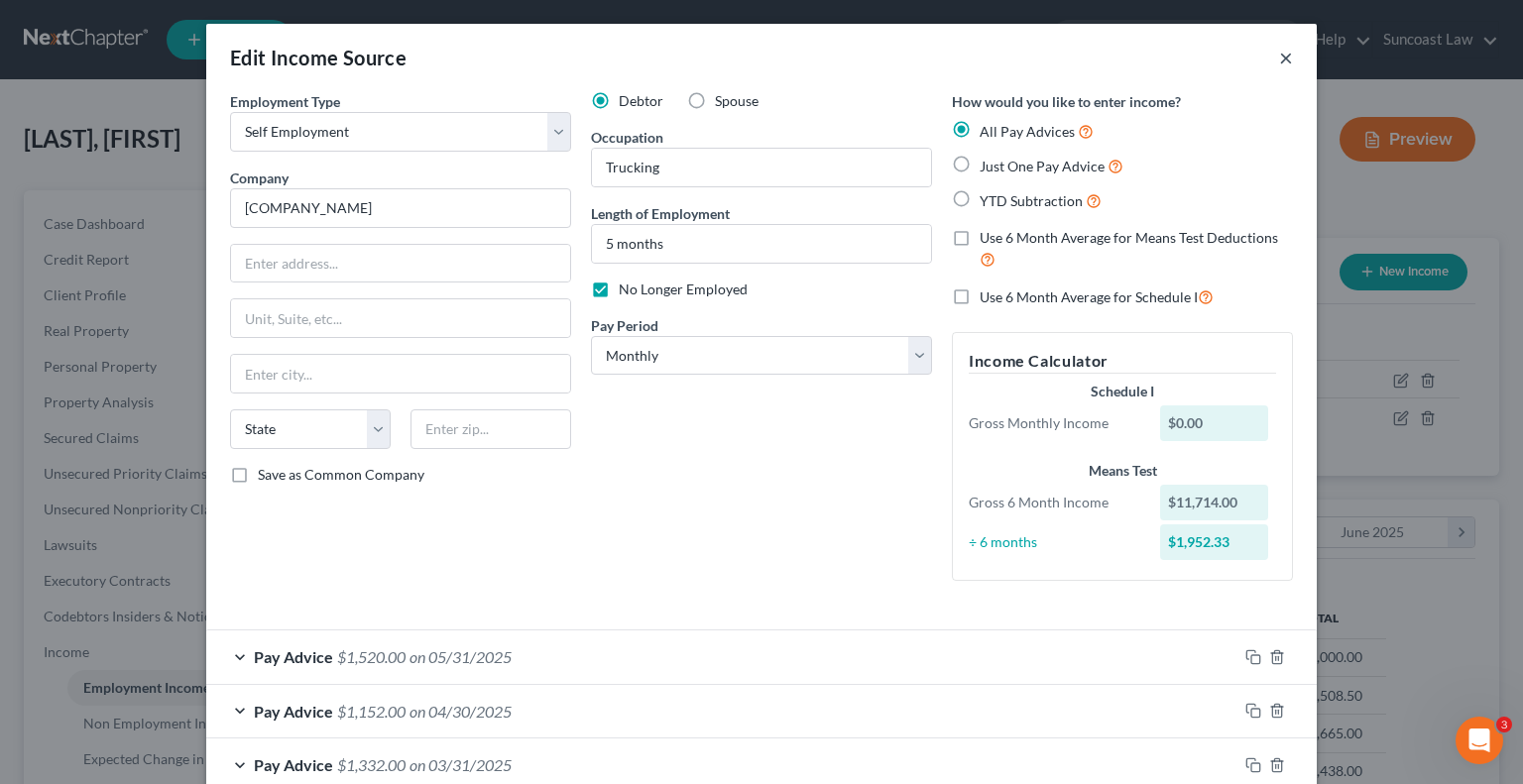 click on "×" at bounding box center (1286, 57) 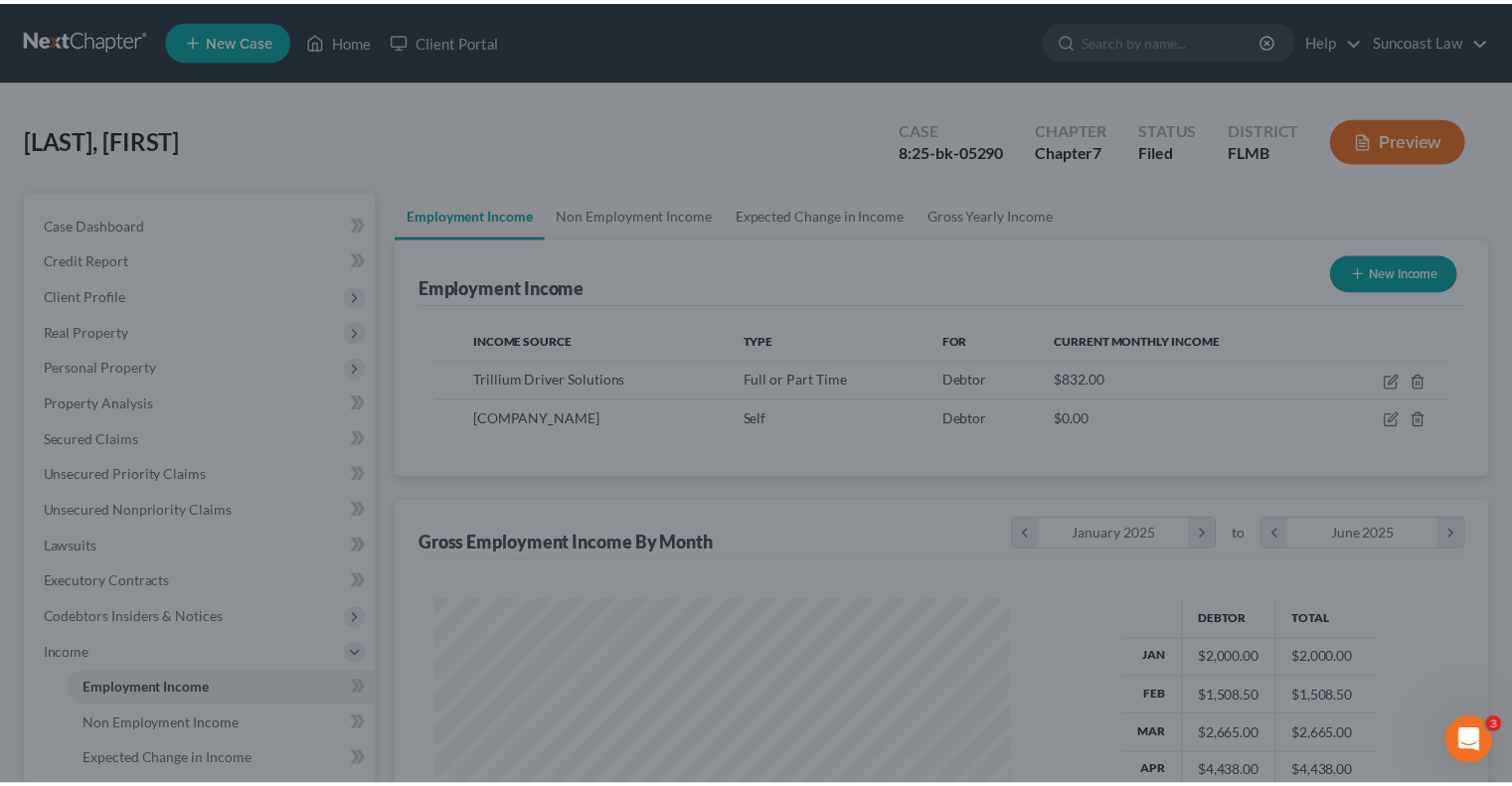 scroll, scrollTop: 354, scrollLeft: 613, axis: both 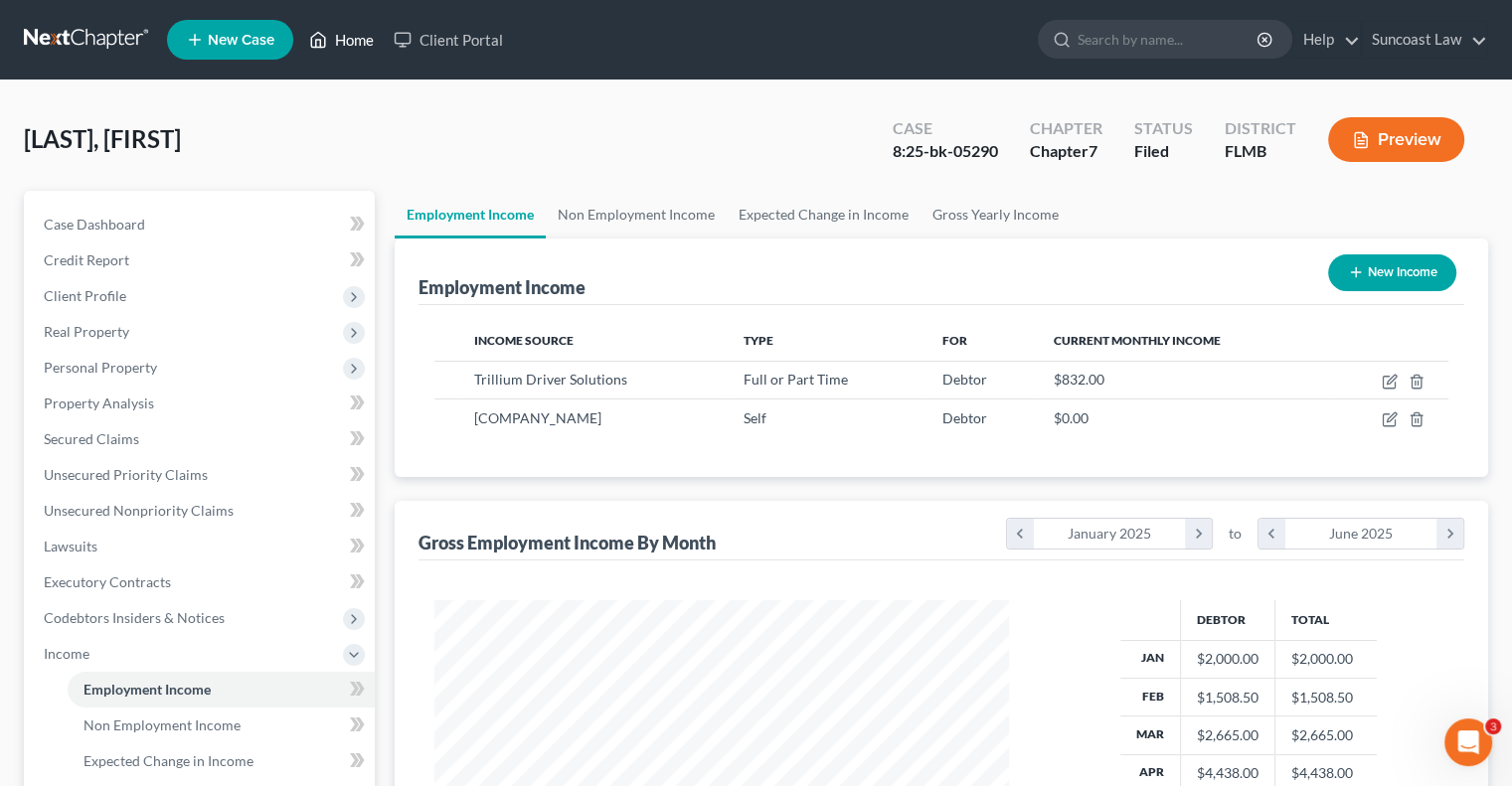 drag, startPoint x: 375, startPoint y: 37, endPoint x: 427, endPoint y: 66, distance: 59.5399 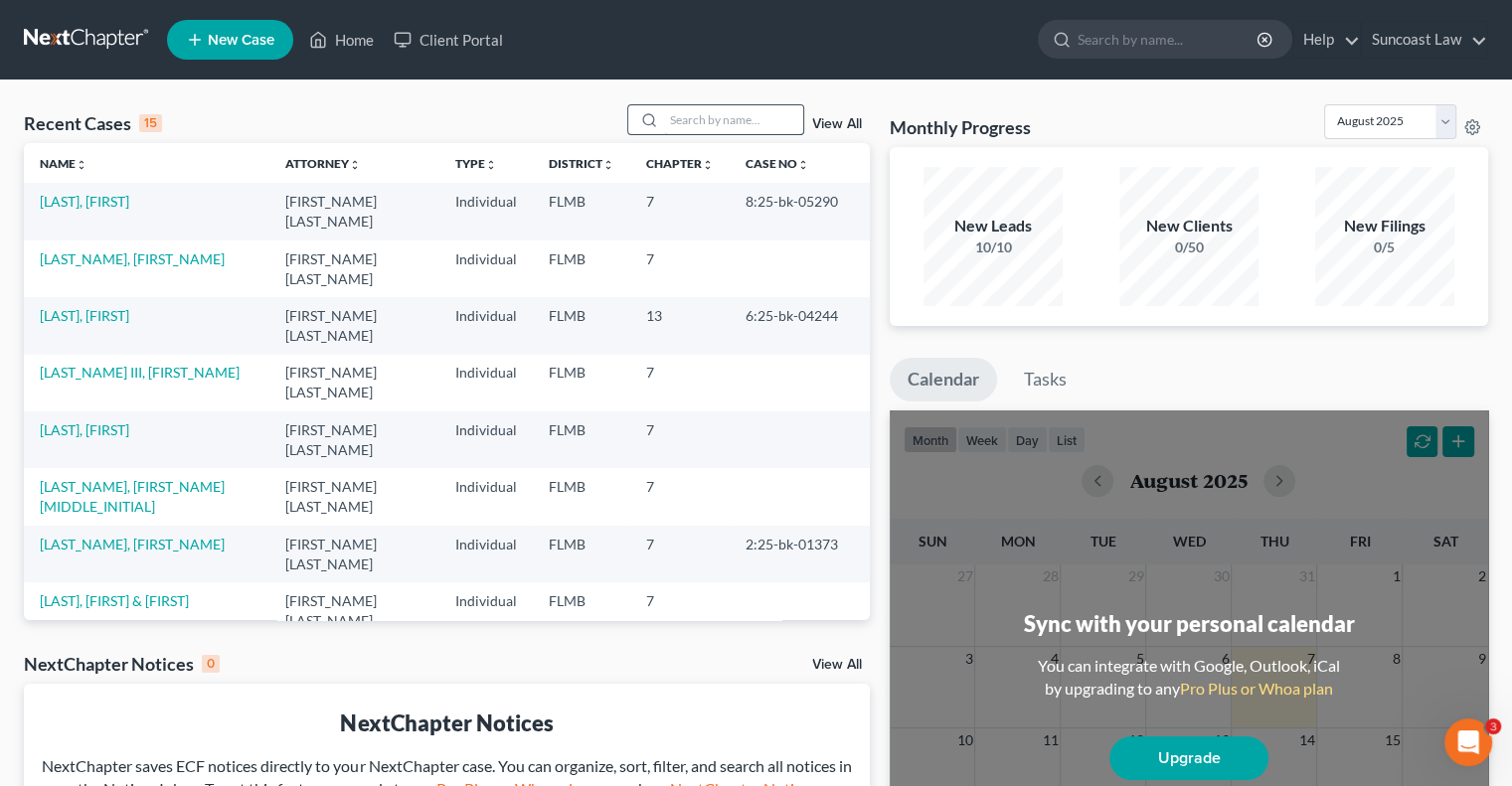 click at bounding box center [734, 119] 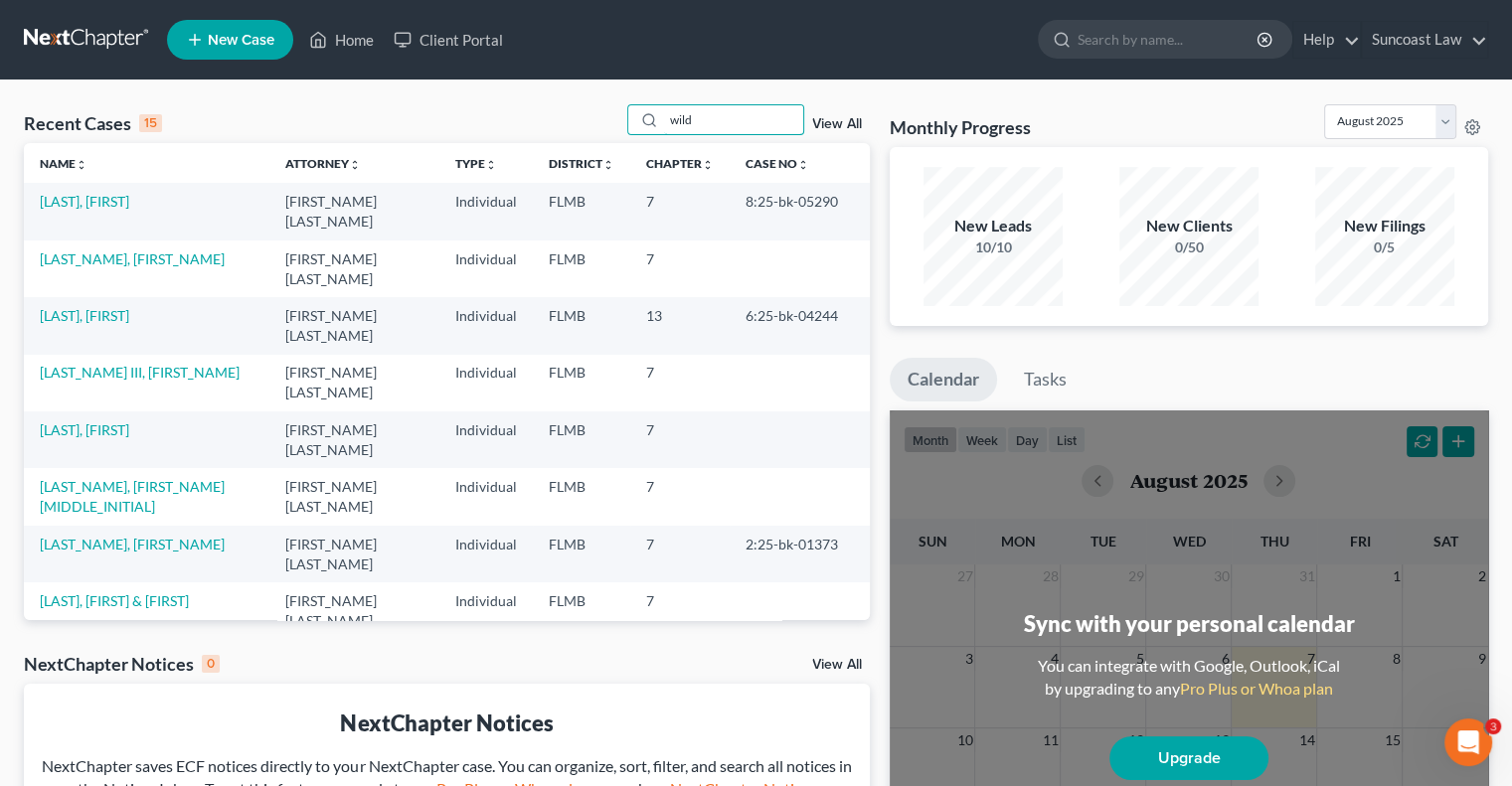 type on "wild" 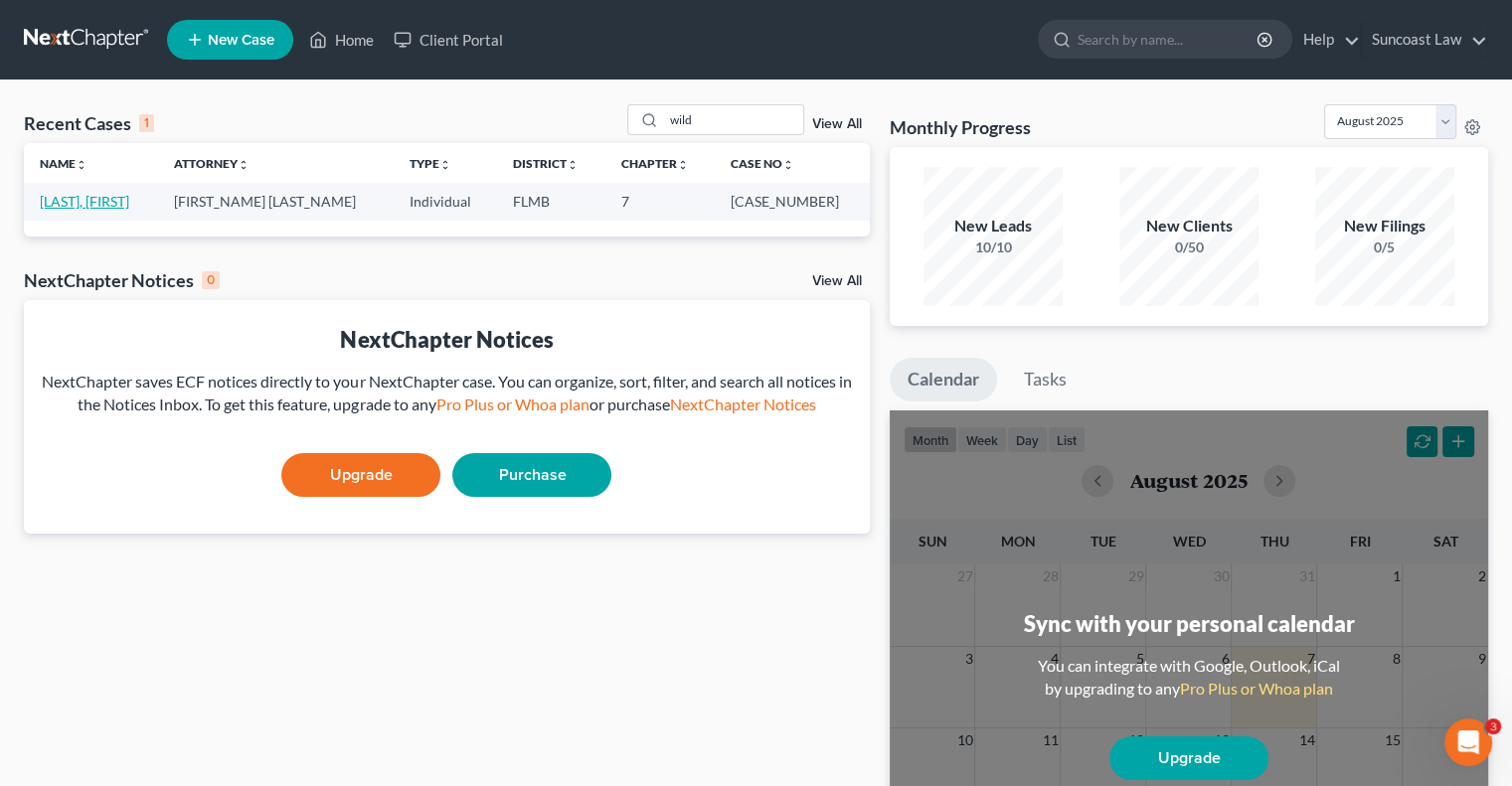 click on "[LAST], [FIRST]" at bounding box center (84, 201) 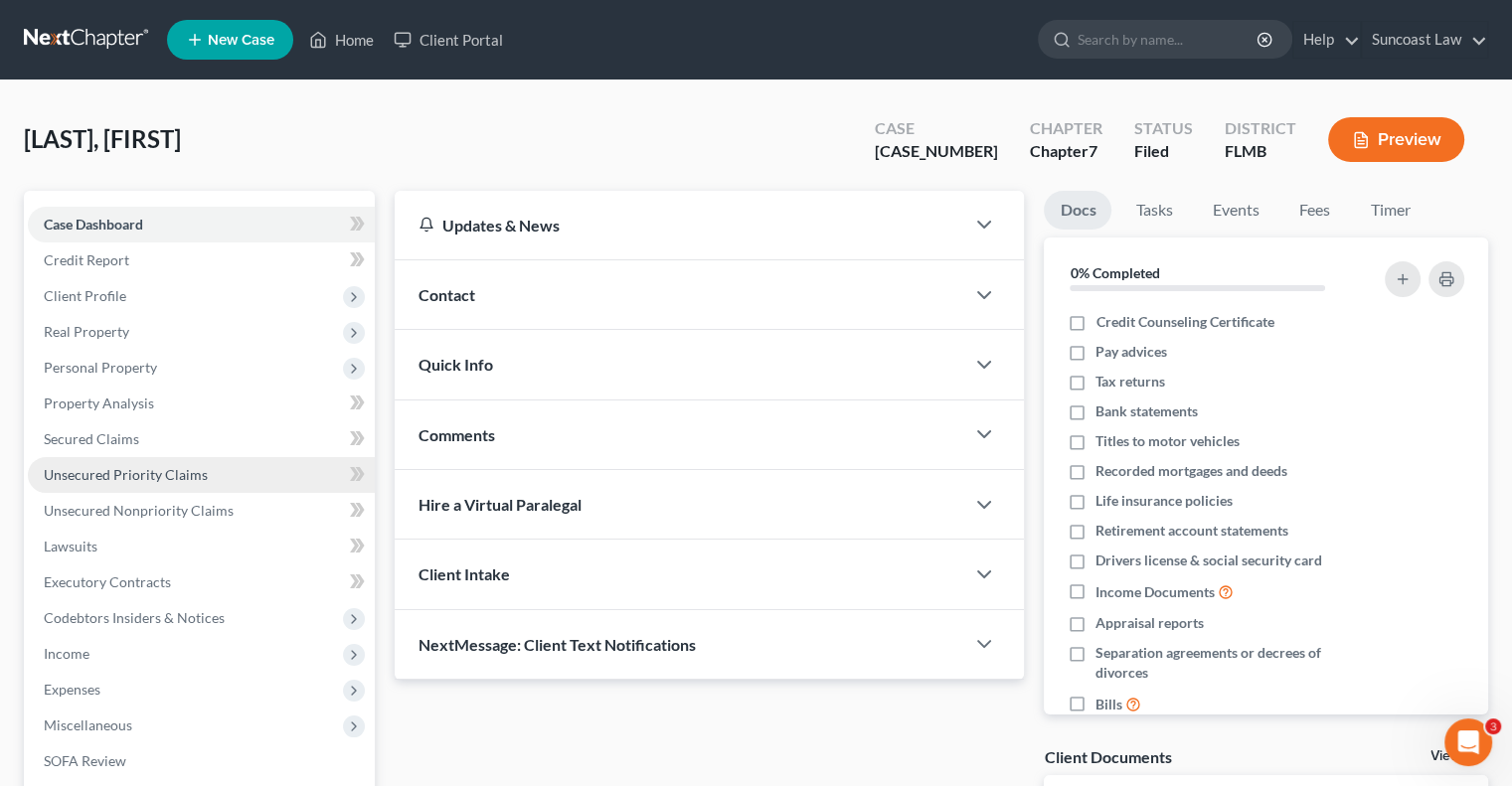 scroll, scrollTop: 268, scrollLeft: 0, axis: vertical 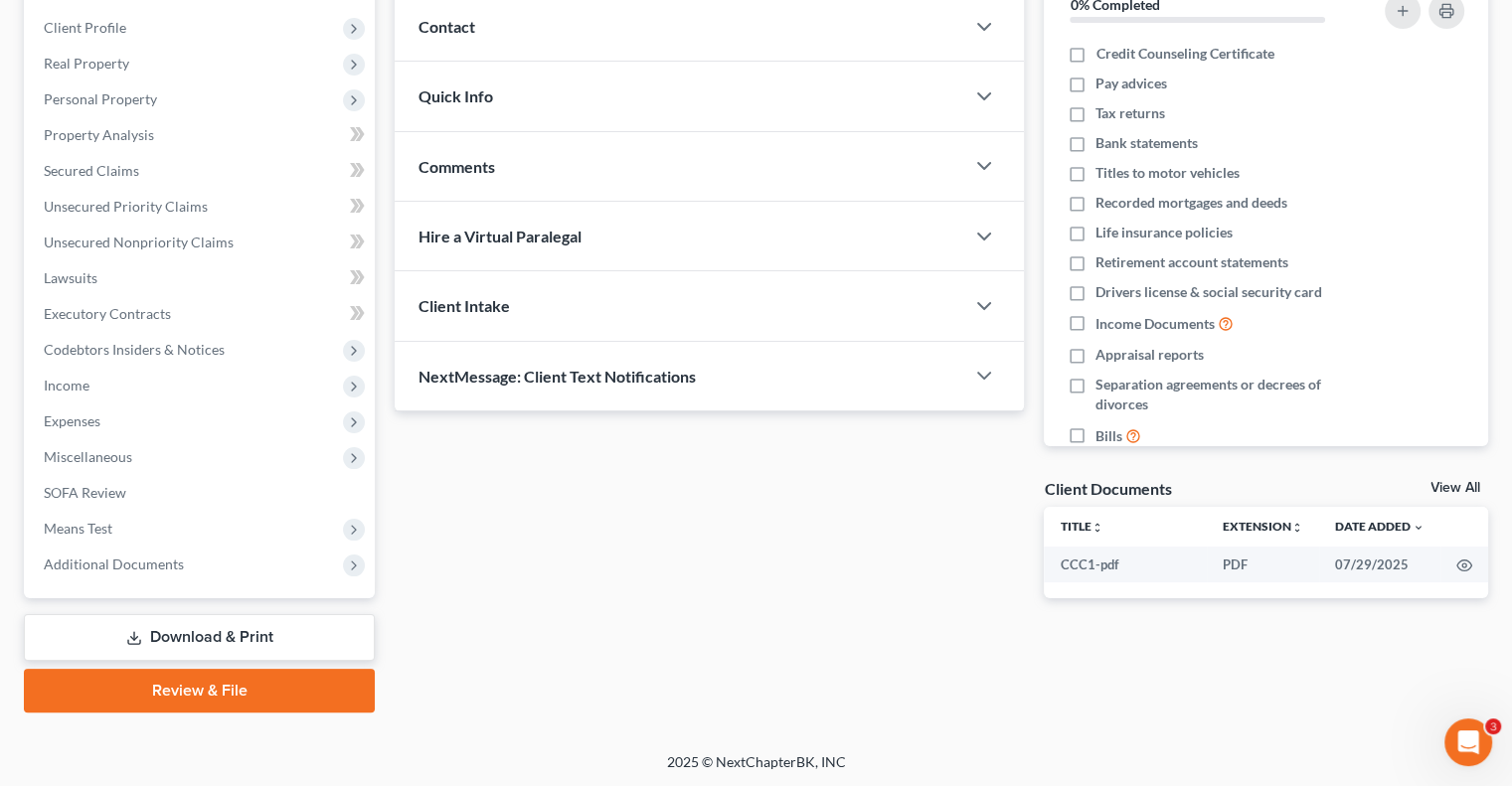 click on "Download & Print" at bounding box center [199, 637] 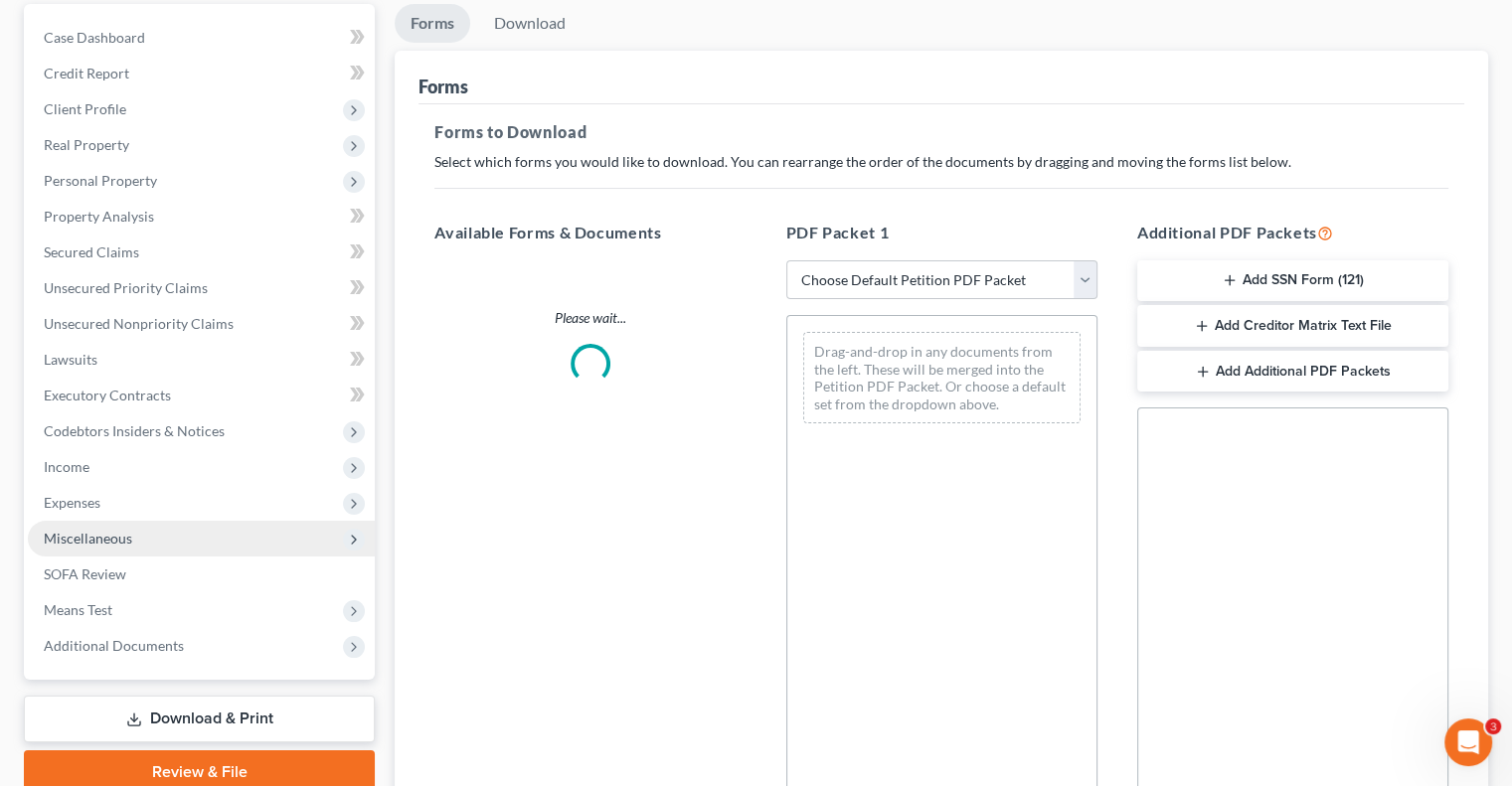 scroll, scrollTop: 0, scrollLeft: 0, axis: both 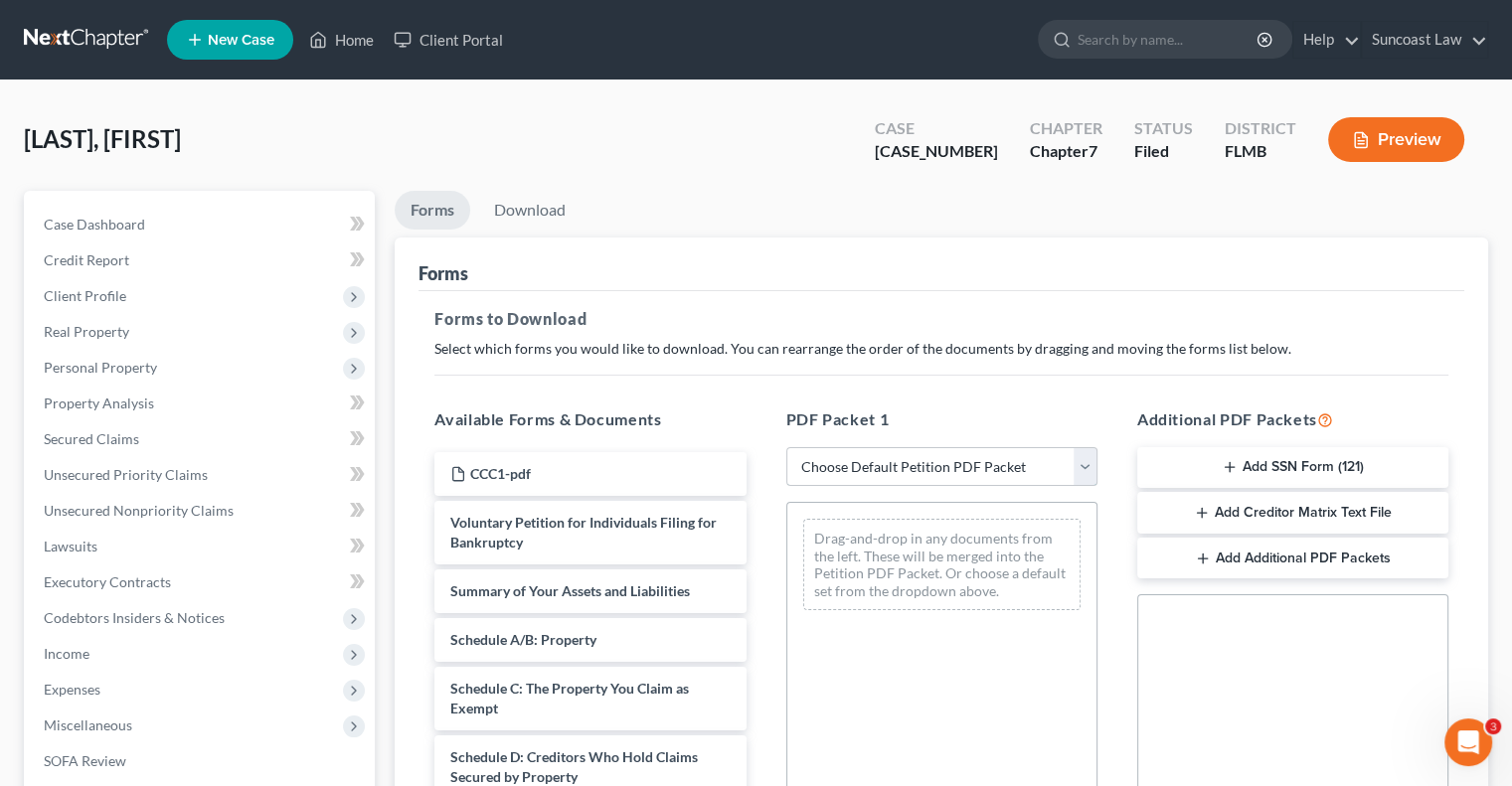 drag, startPoint x: 940, startPoint y: 453, endPoint x: 942, endPoint y: 470, distance: 17.117243 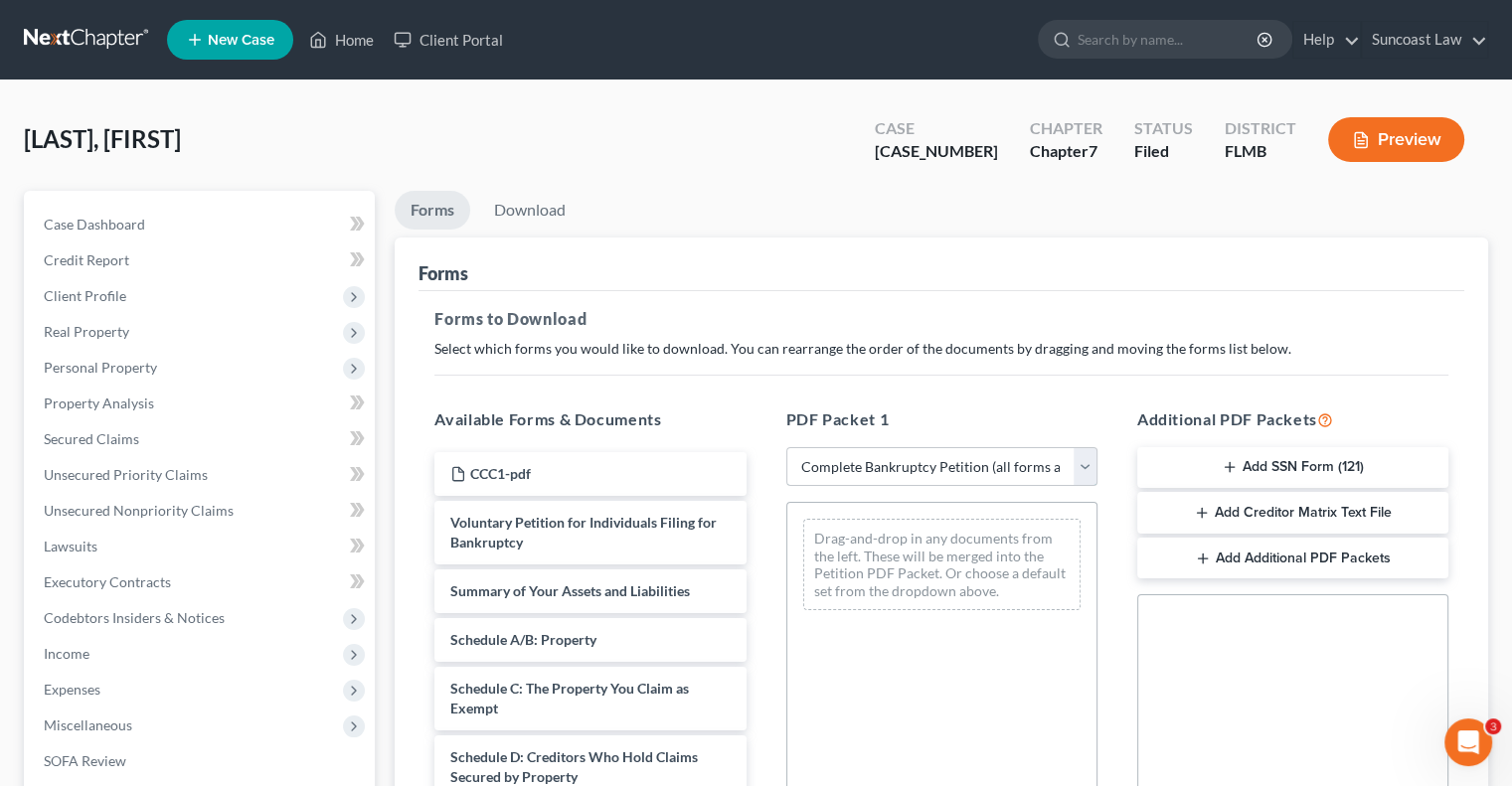 click on "Choose Default Petition PDF Packet Complete Bankruptcy Petition (all forms and schedules) Emergency Filing Forms (Petition and Creditor List Only) Amended Forms Signature Pages Only" at bounding box center [941, 467] 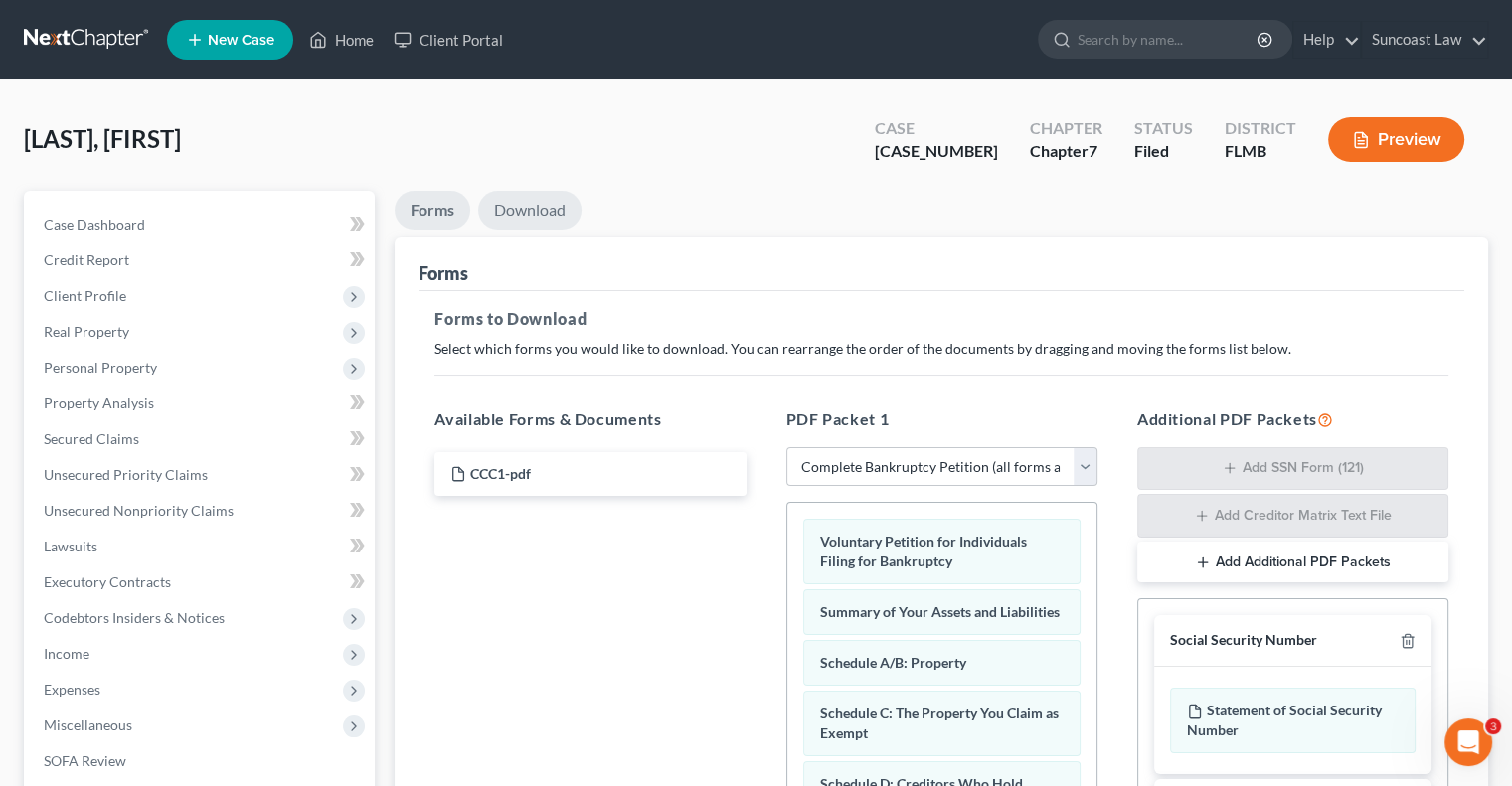 click on "Download" at bounding box center (530, 210) 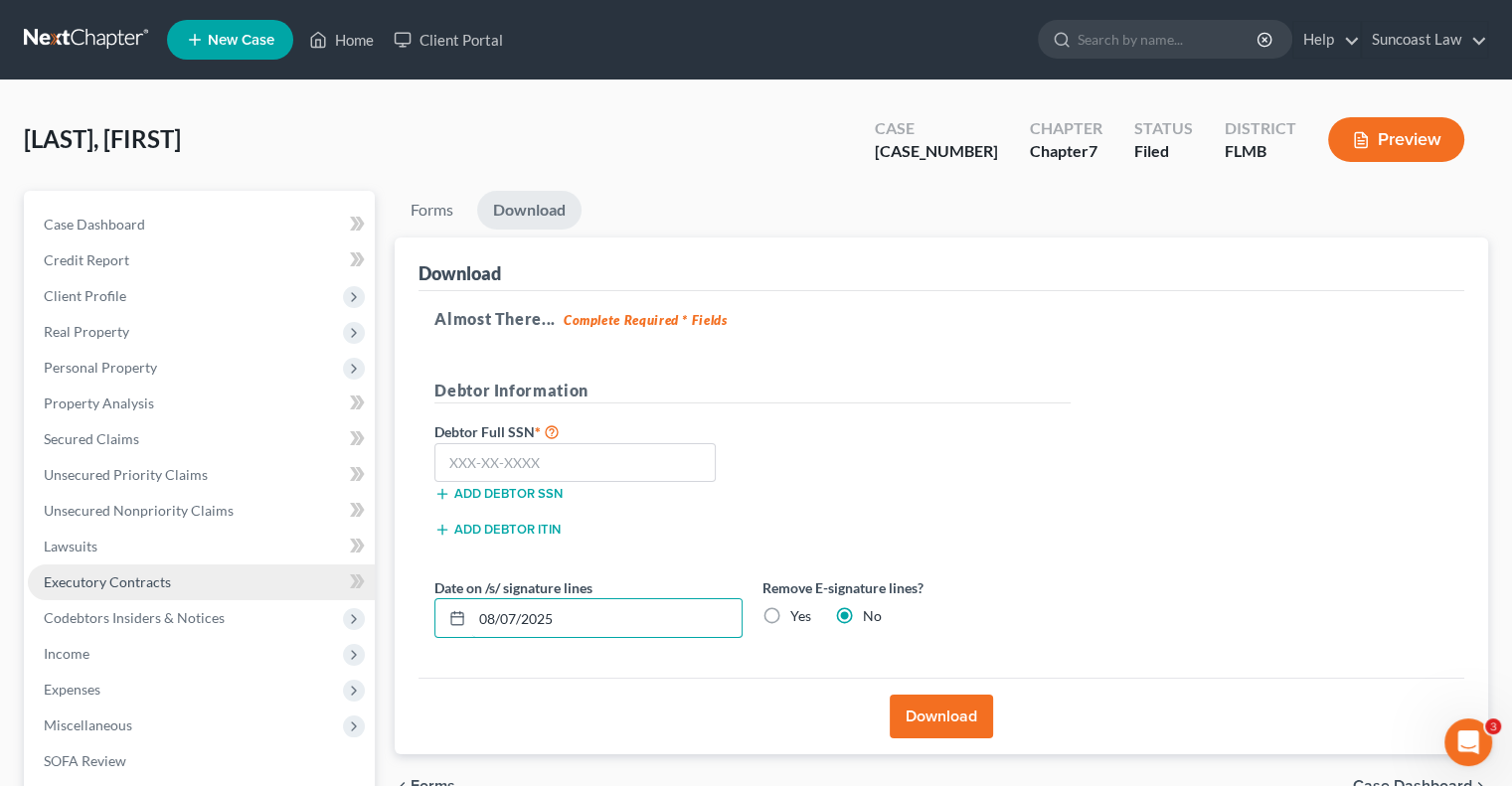 drag, startPoint x: 684, startPoint y: 626, endPoint x: 334, endPoint y: 578, distance: 353.2761 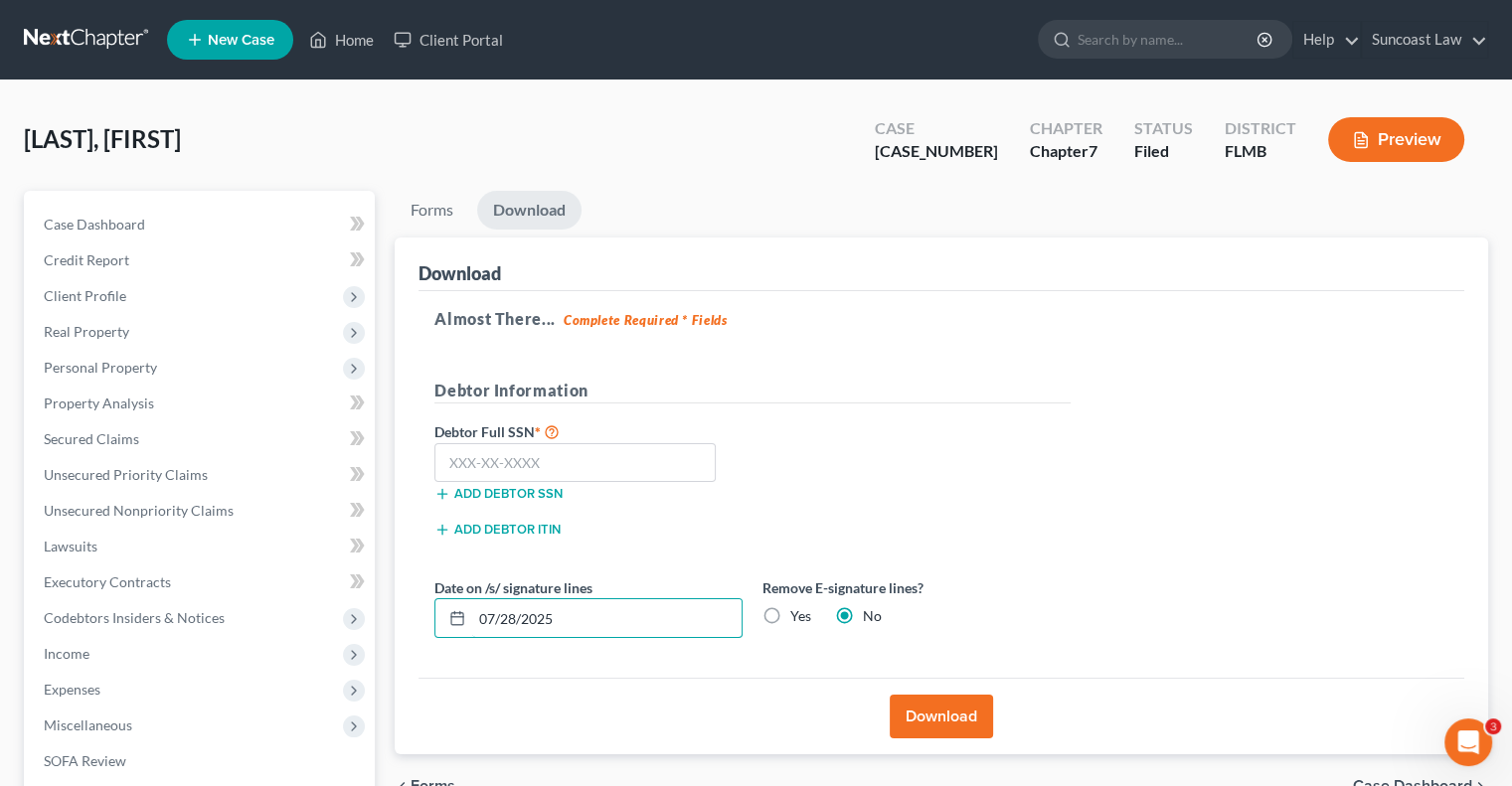 type on "07/28/2025" 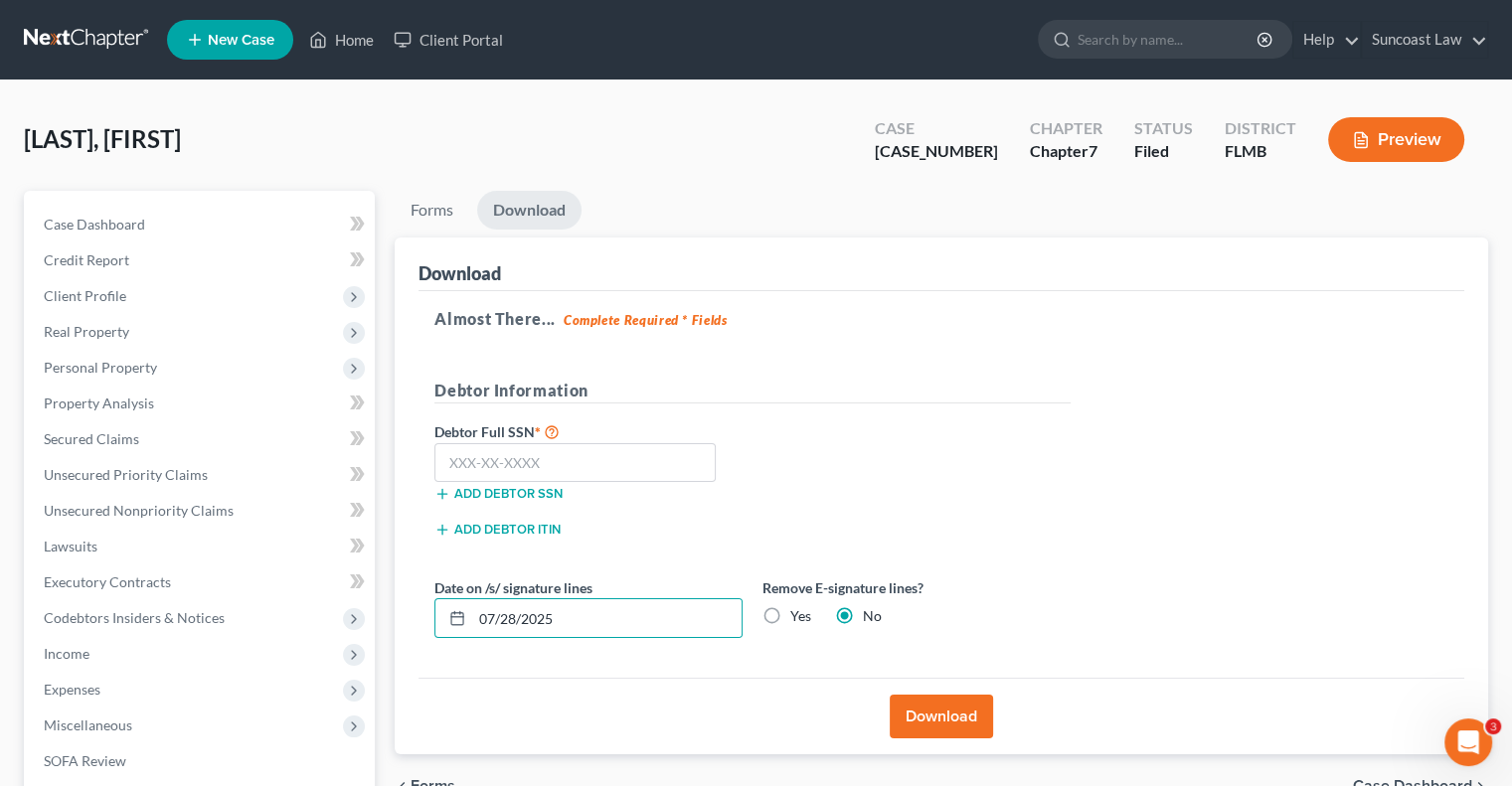click on "Download" at bounding box center [941, 716] 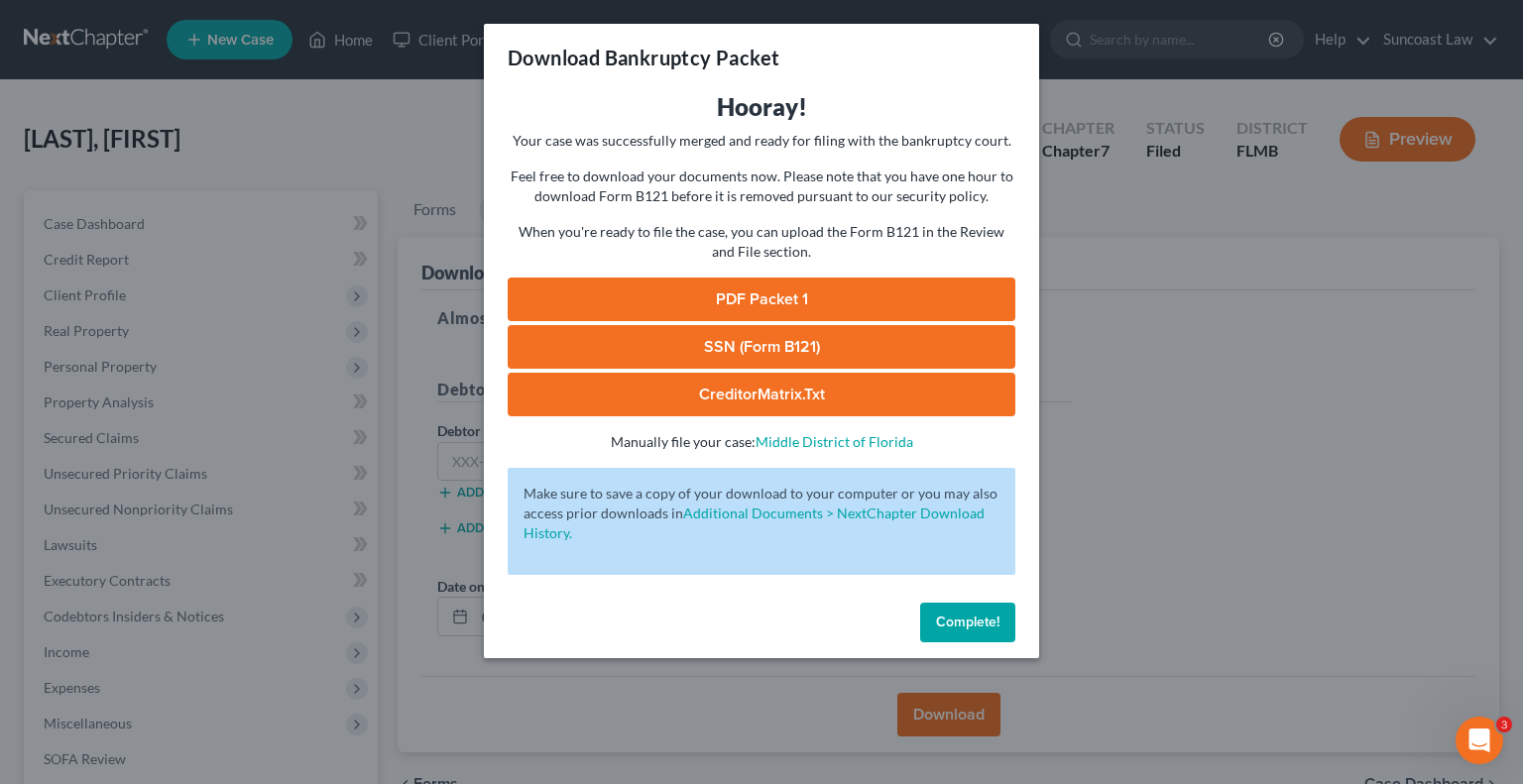 click on "PDF Packet 1" at bounding box center (762, 299) 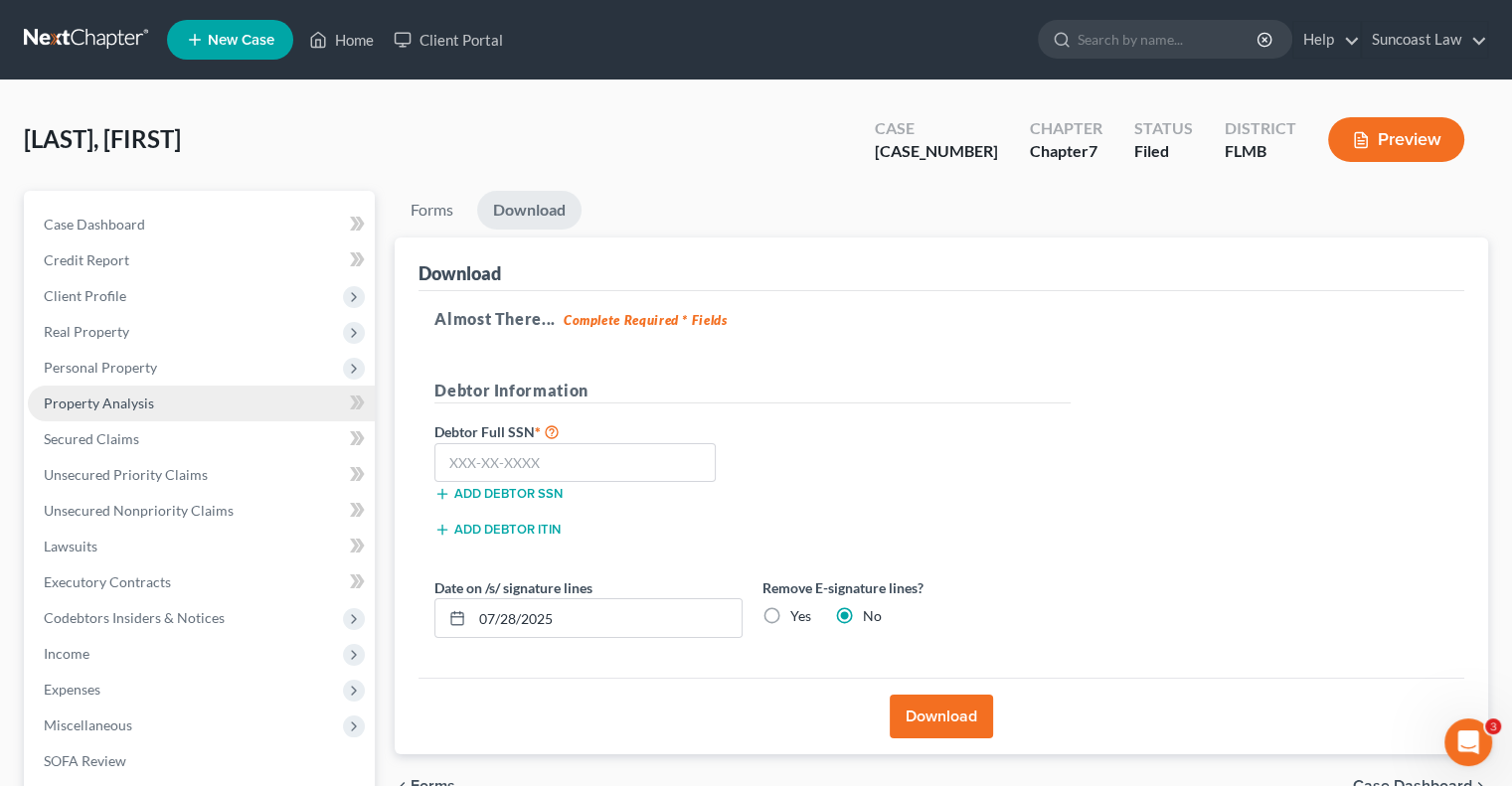 click on "Property Analysis" at bounding box center (98, 402) 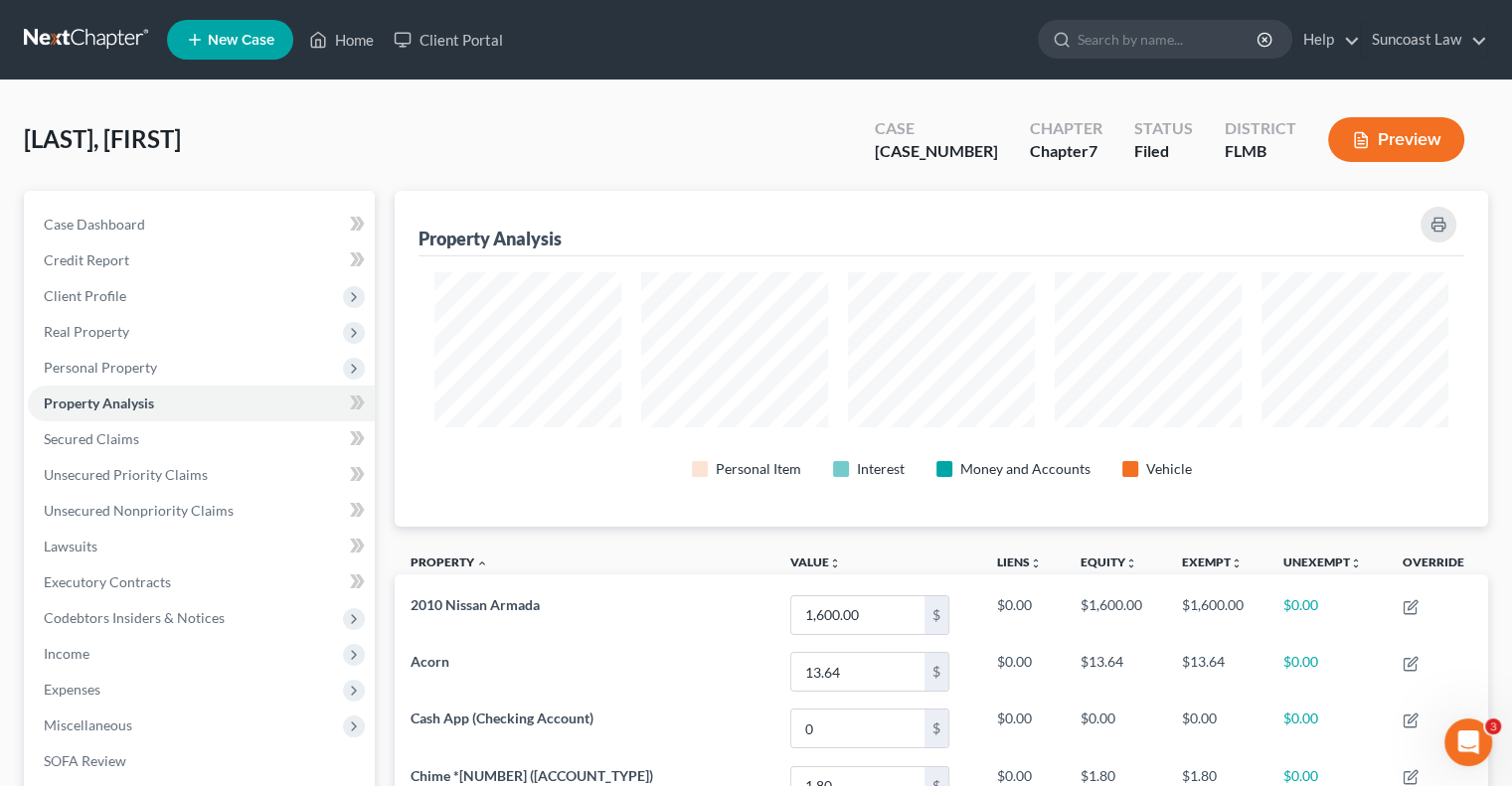 scroll, scrollTop: 993343, scrollLeft: 992989, axis: both 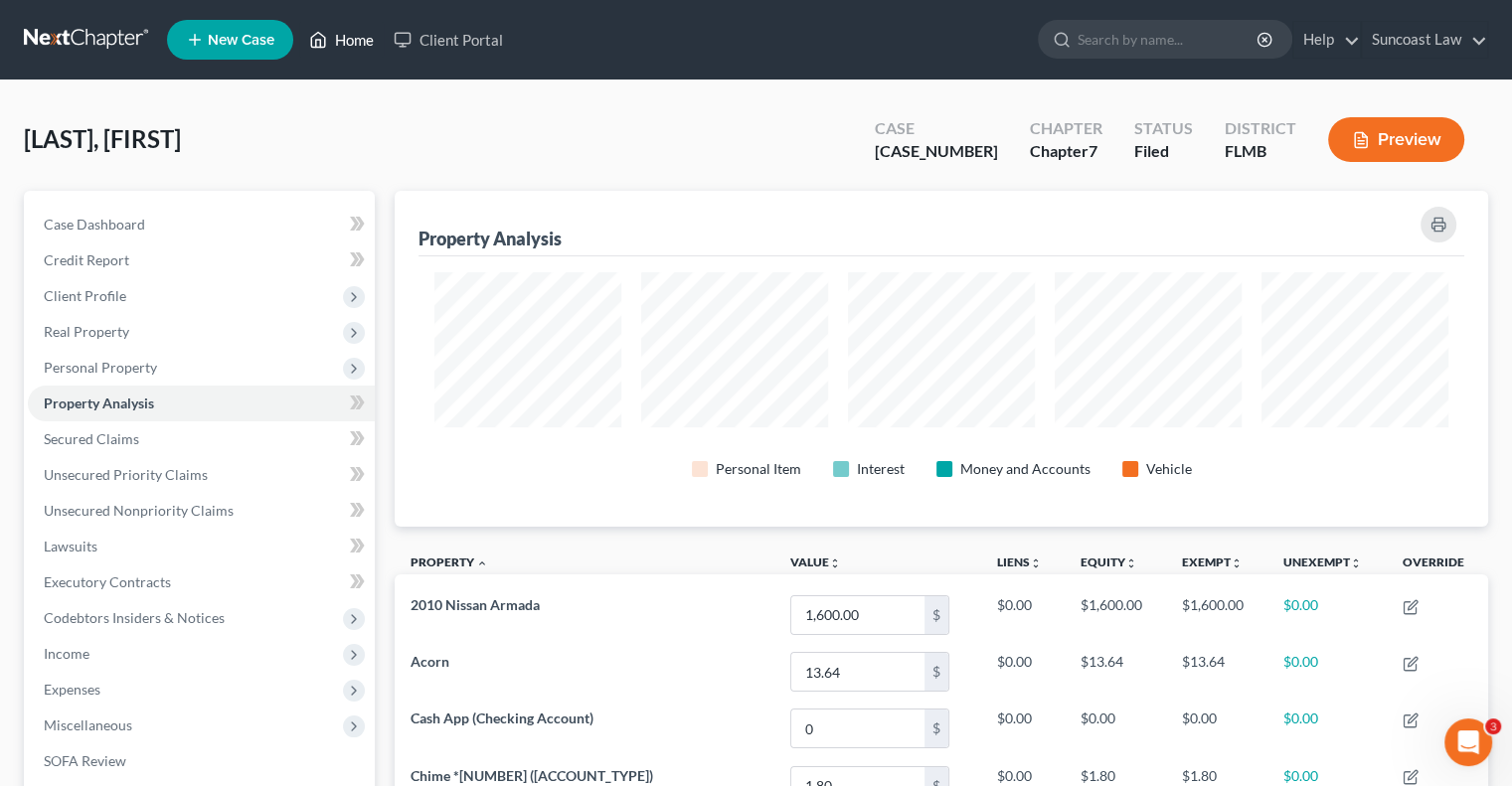 click on "Home" at bounding box center (341, 40) 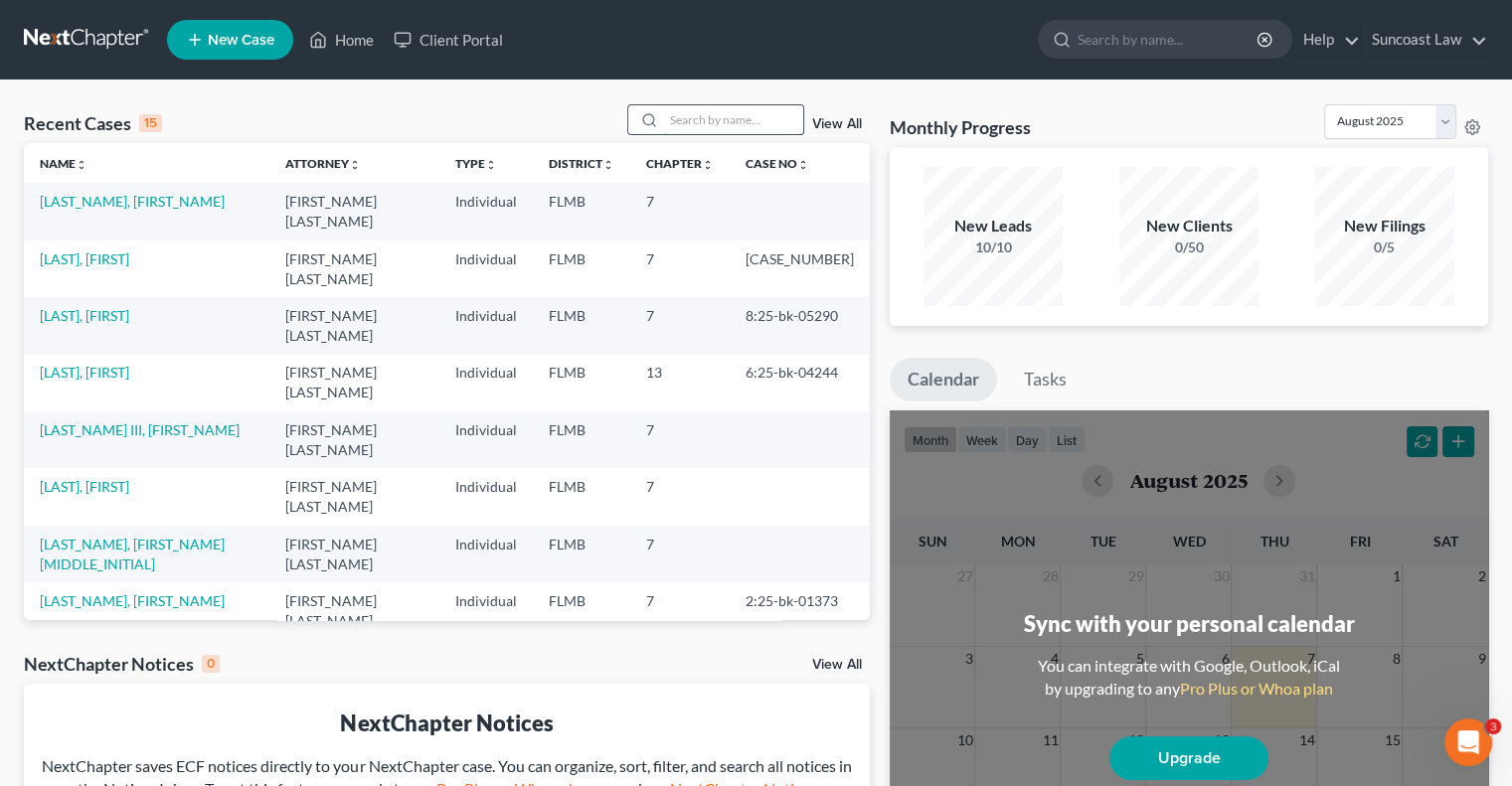 click at bounding box center (734, 119) 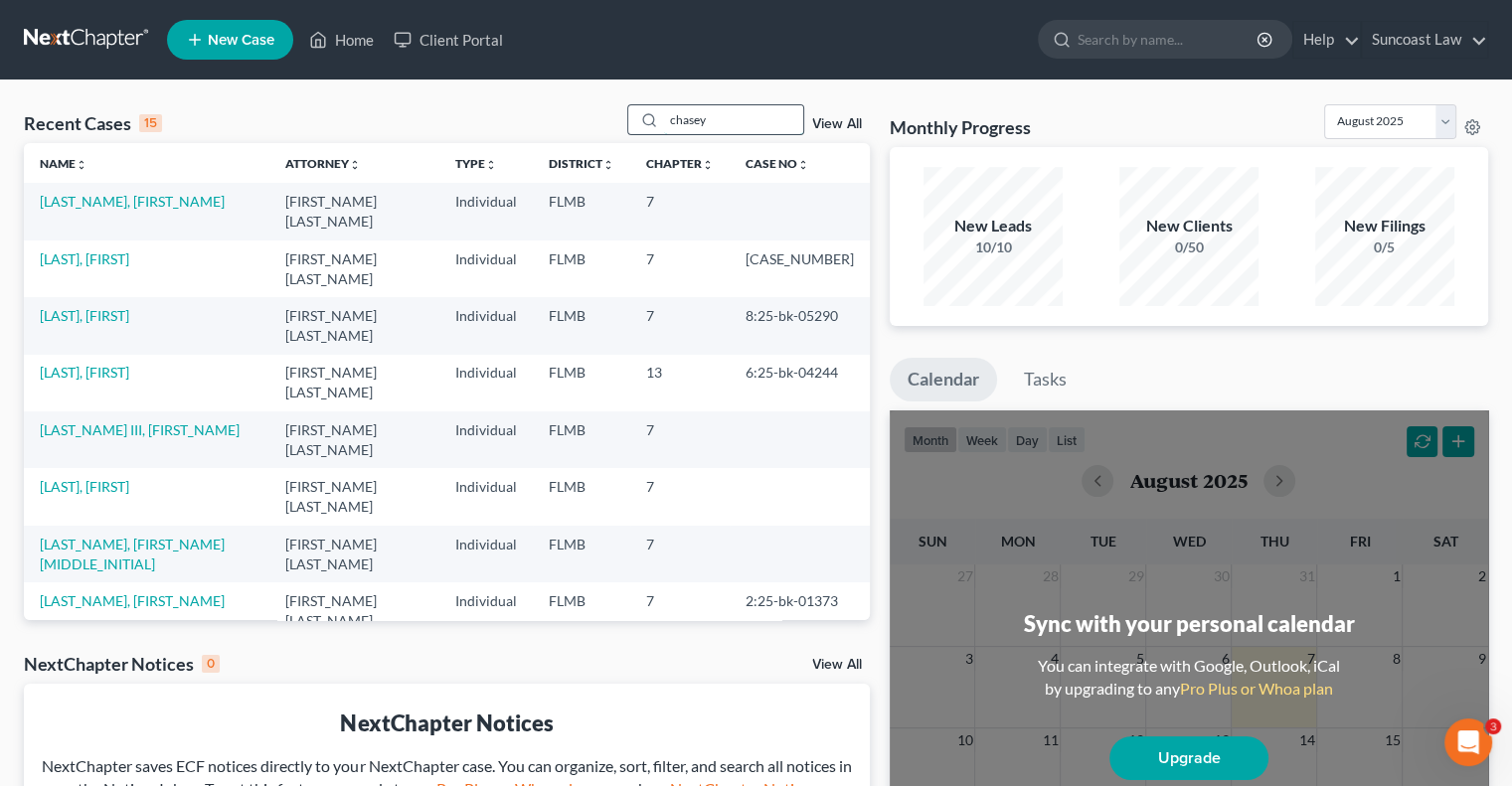 type on "chasey" 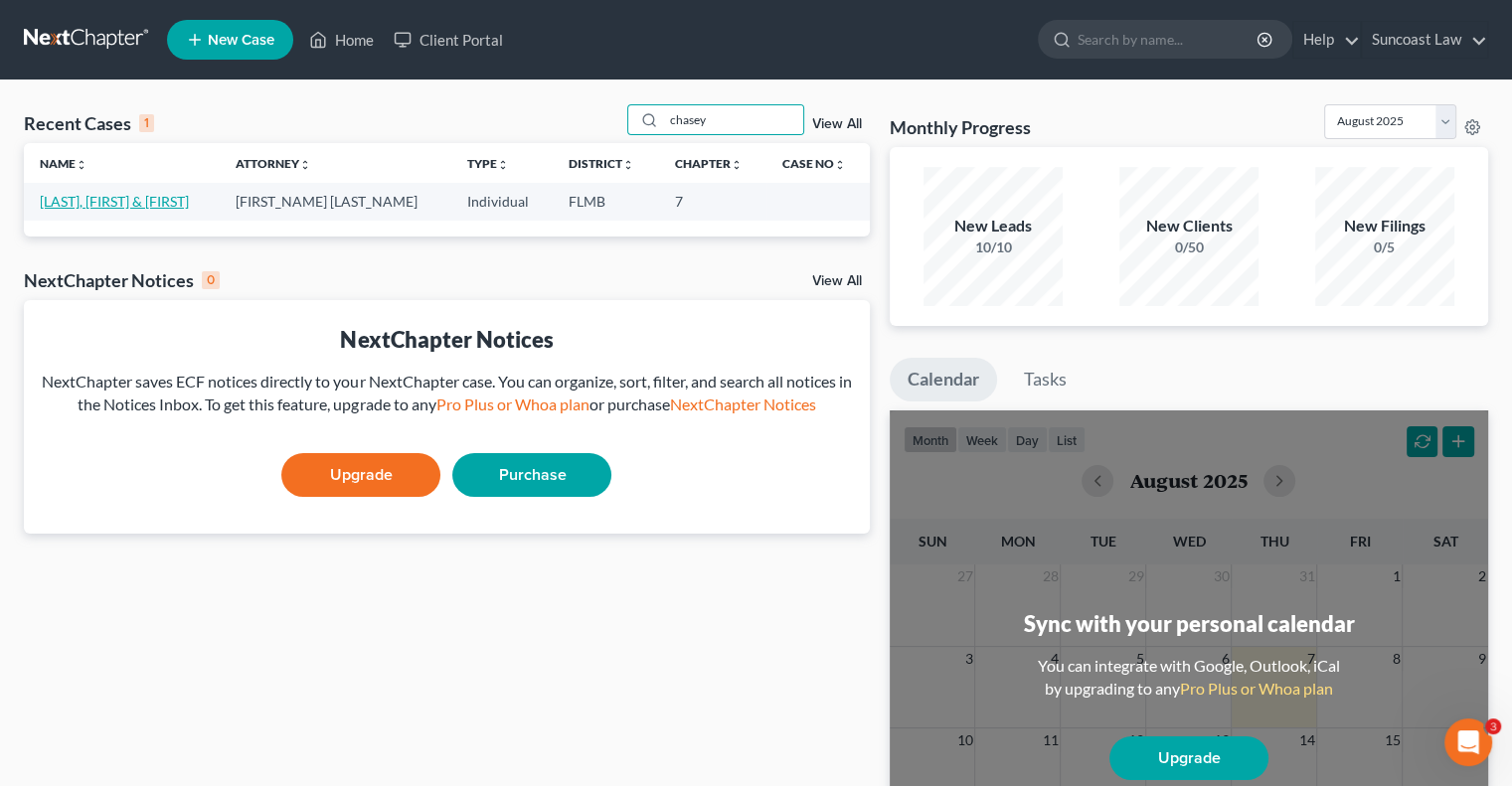 click on "[LAST], [FIRST] & [FIRST]" at bounding box center [114, 201] 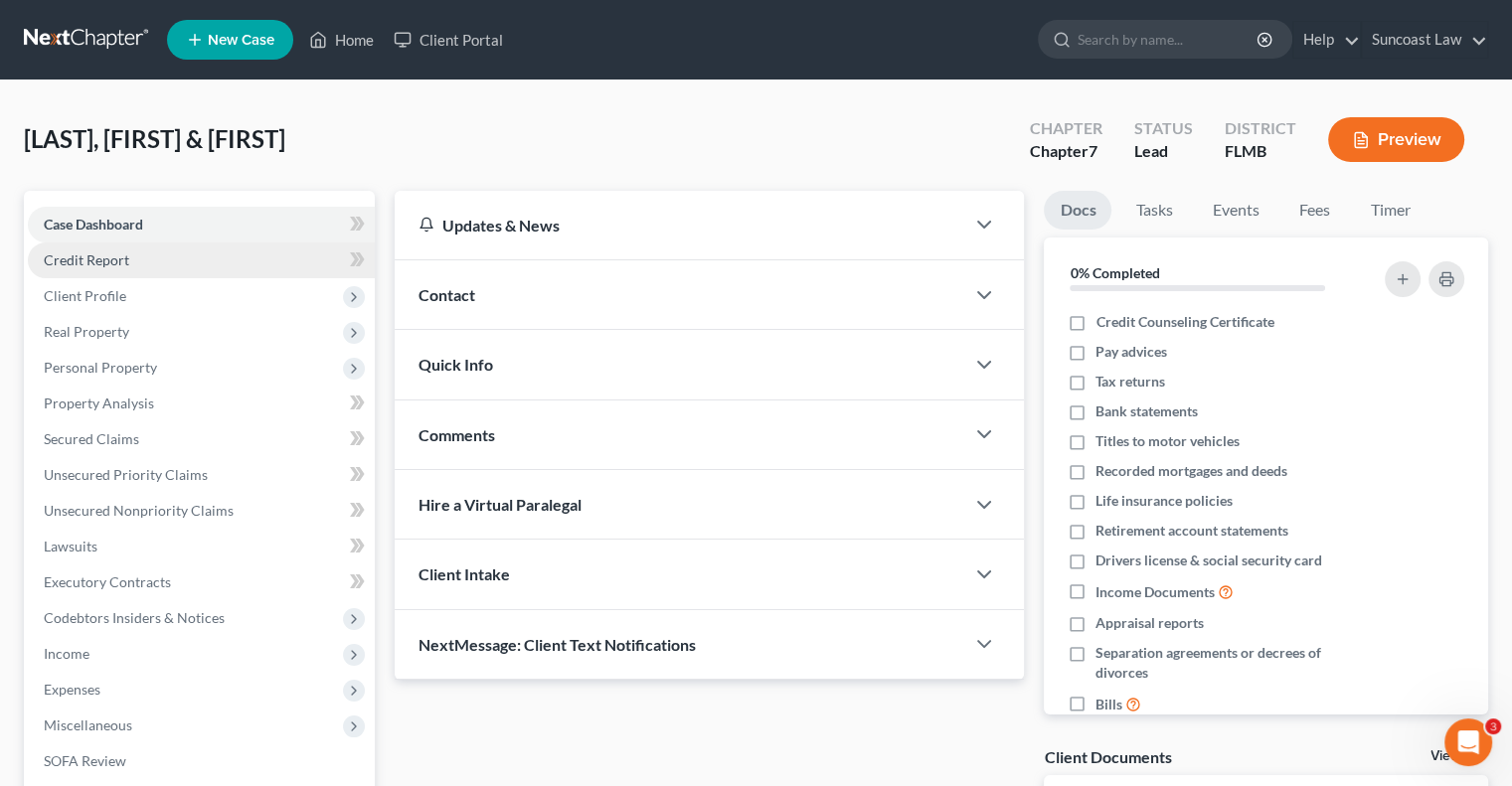 click on "Credit Report" at bounding box center (86, 259) 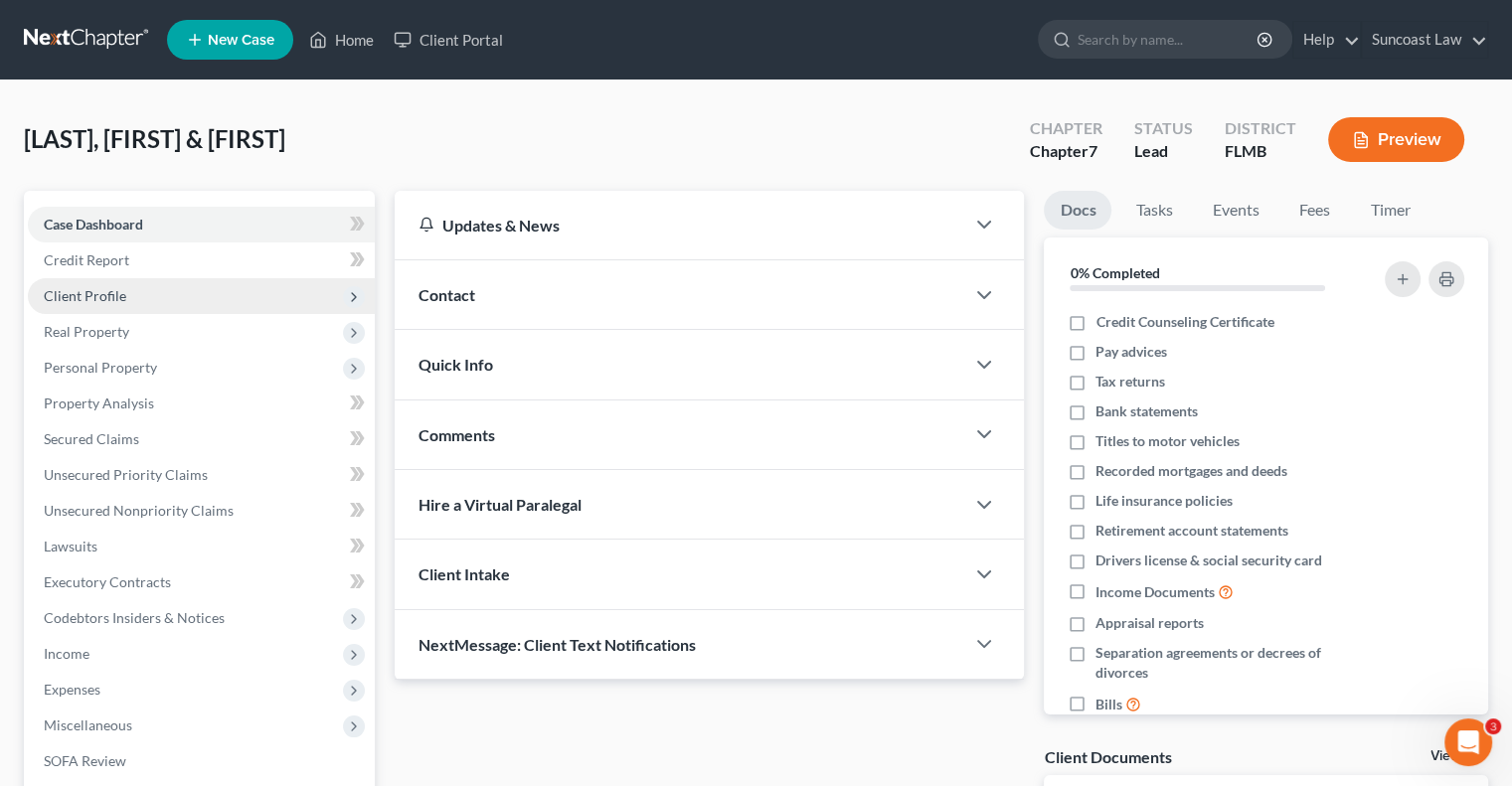 click on "Client Profile" at bounding box center [201, 296] 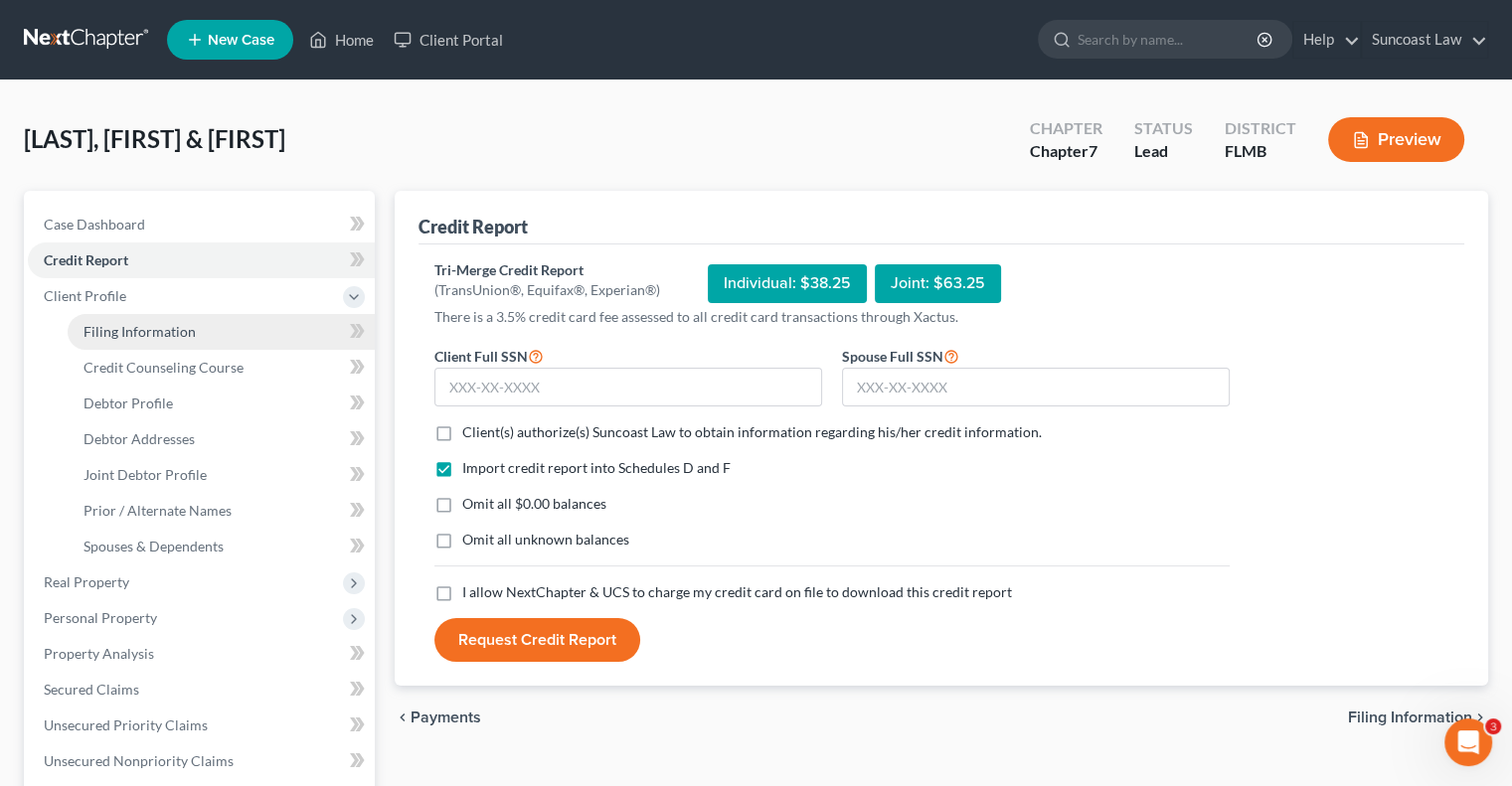 click on "Filing Information" at bounding box center [139, 331] 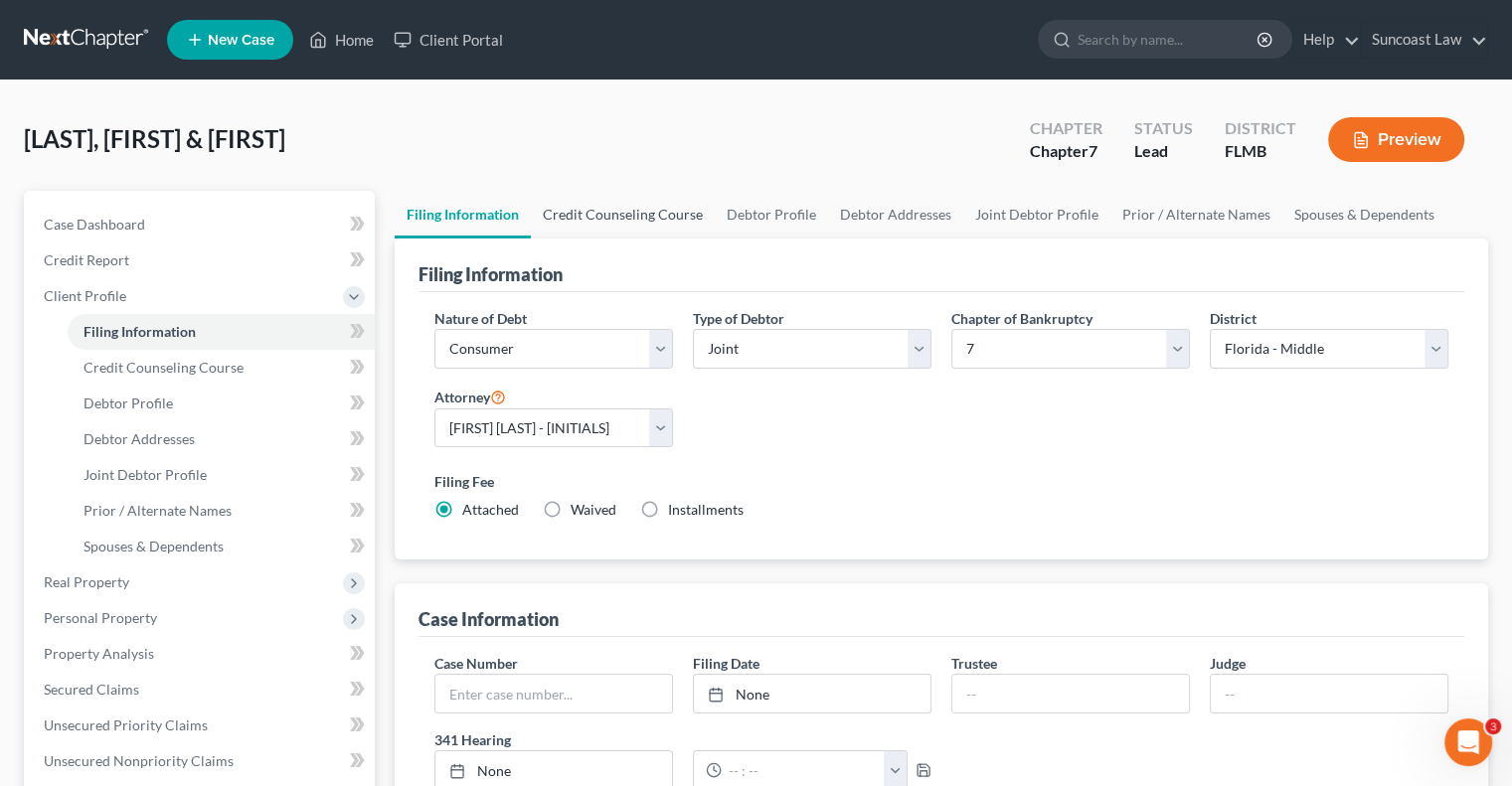 click on "Credit Counseling Course" at bounding box center (622, 215) 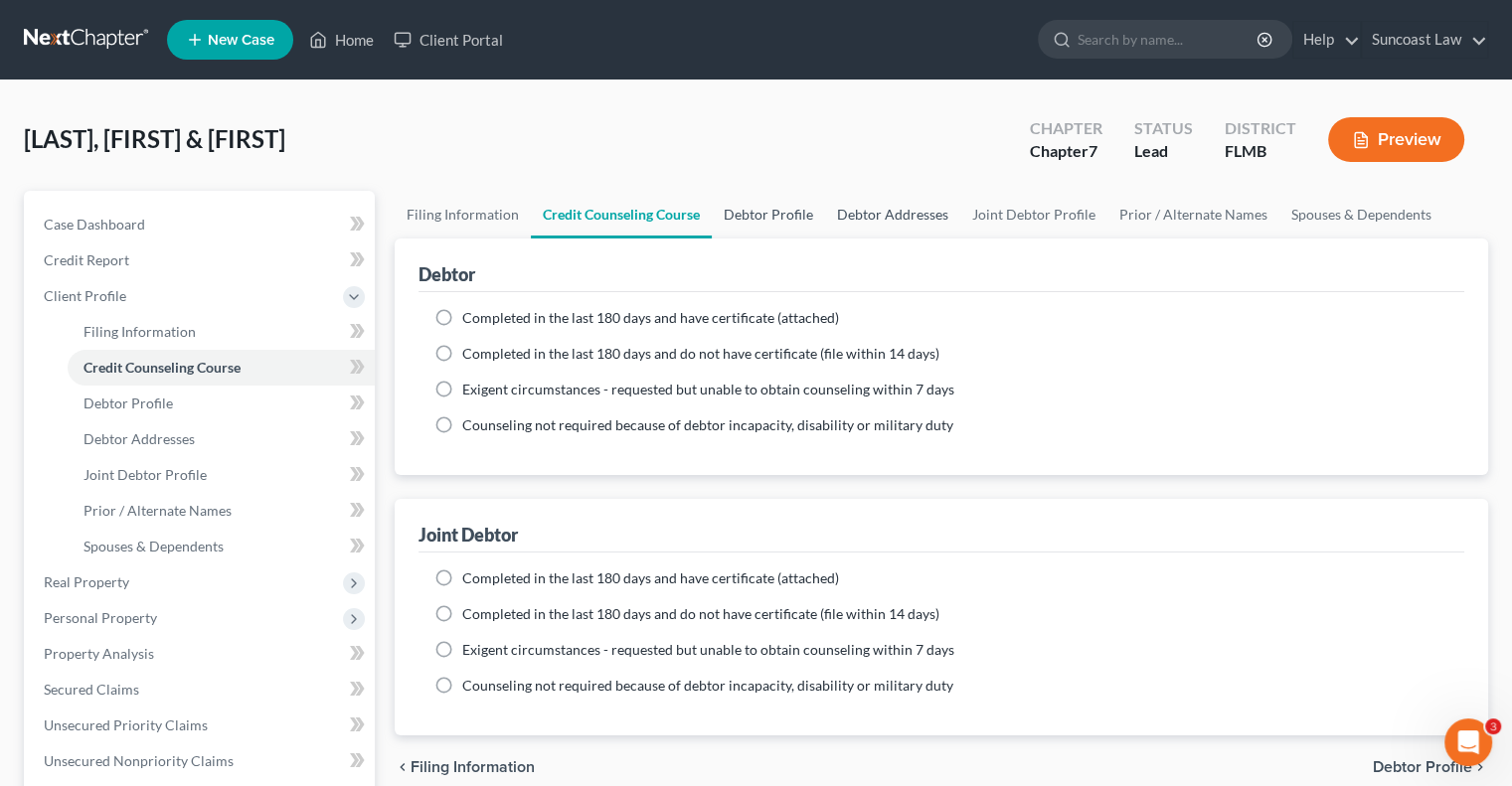 drag, startPoint x: 825, startPoint y: 214, endPoint x: 805, endPoint y: 214, distance: 20 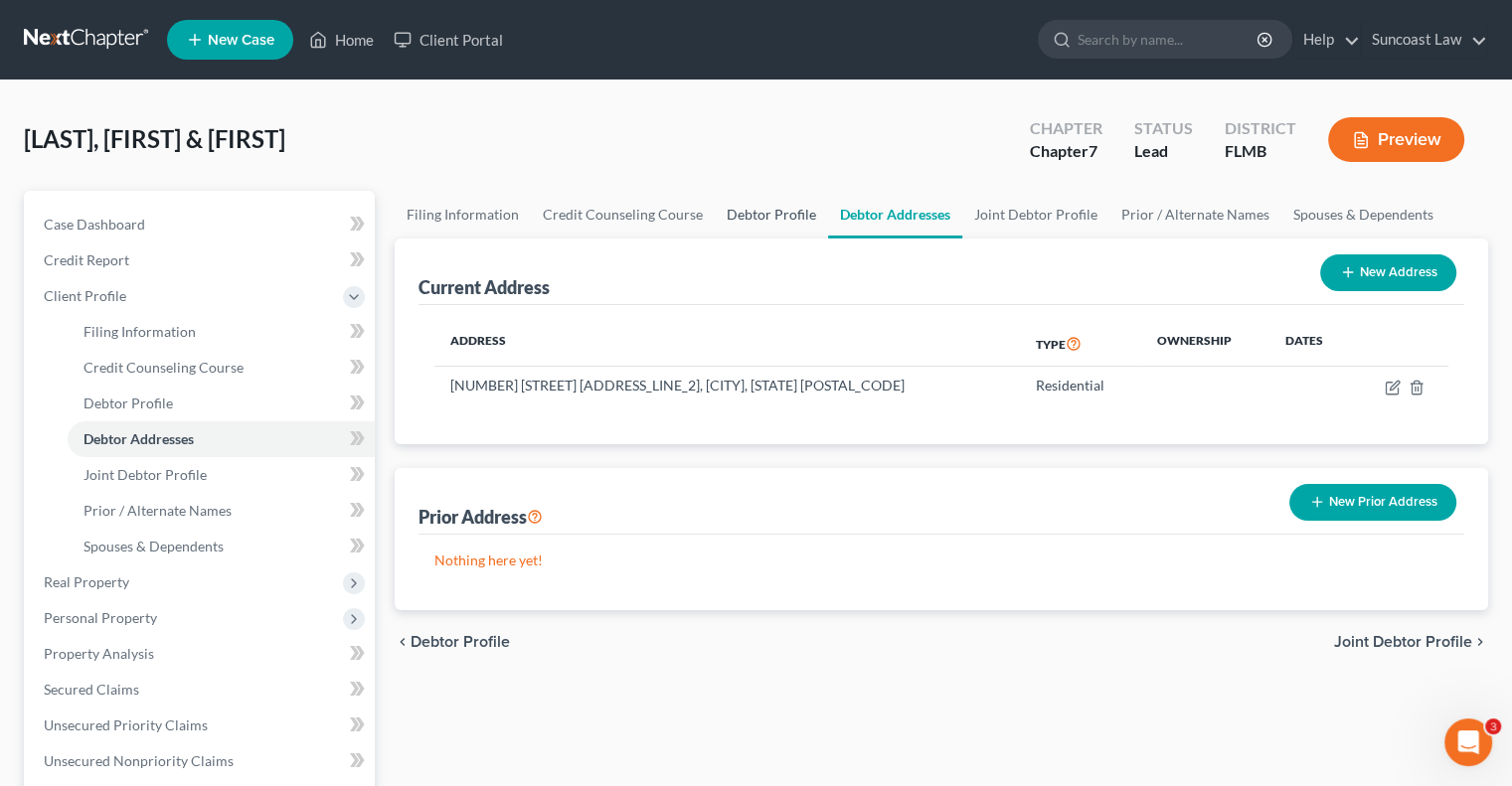 click on "Debtor Profile" at bounding box center (771, 215) 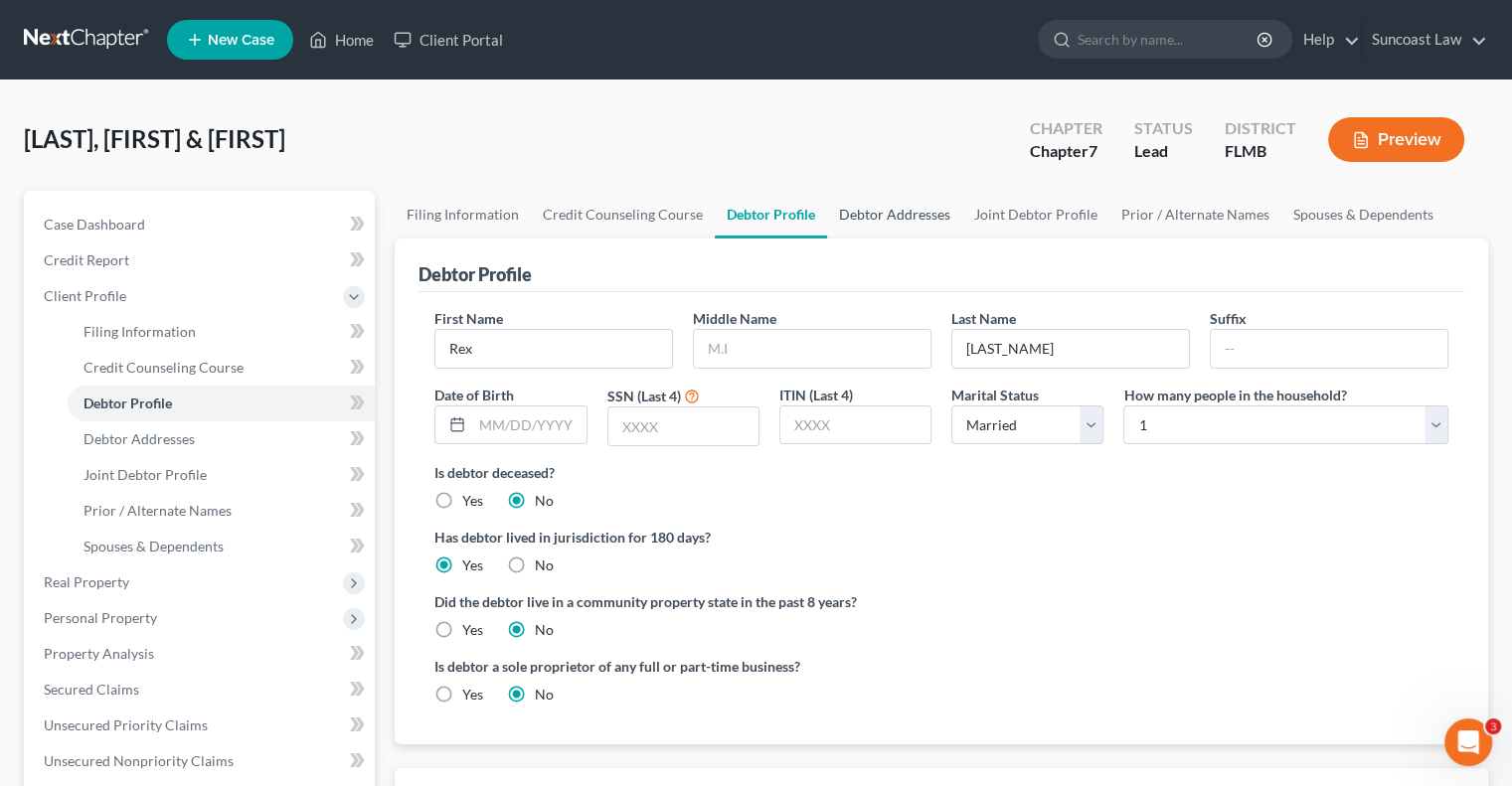 click on "Debtor Addresses" at bounding box center (895, 215) 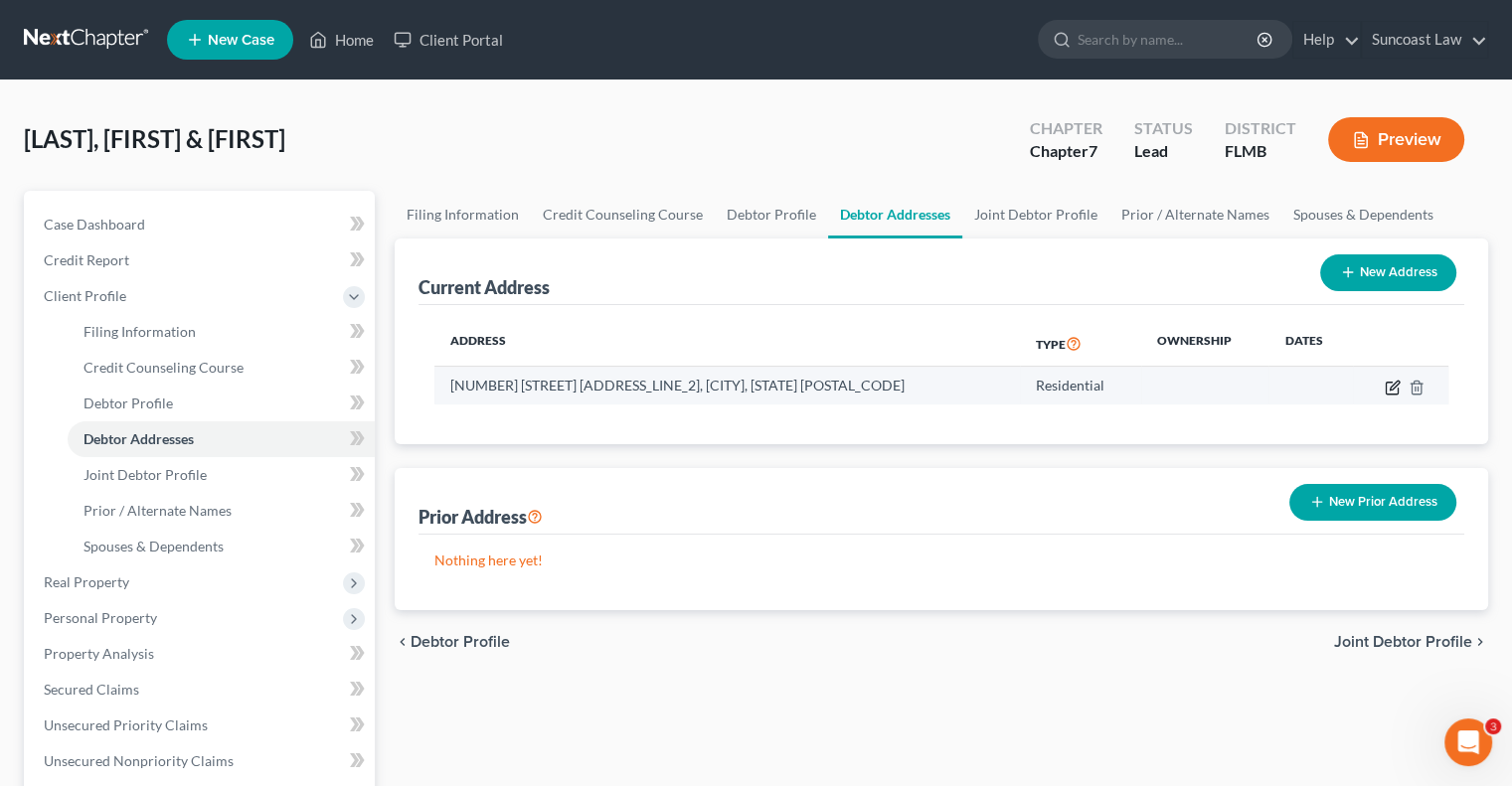 click 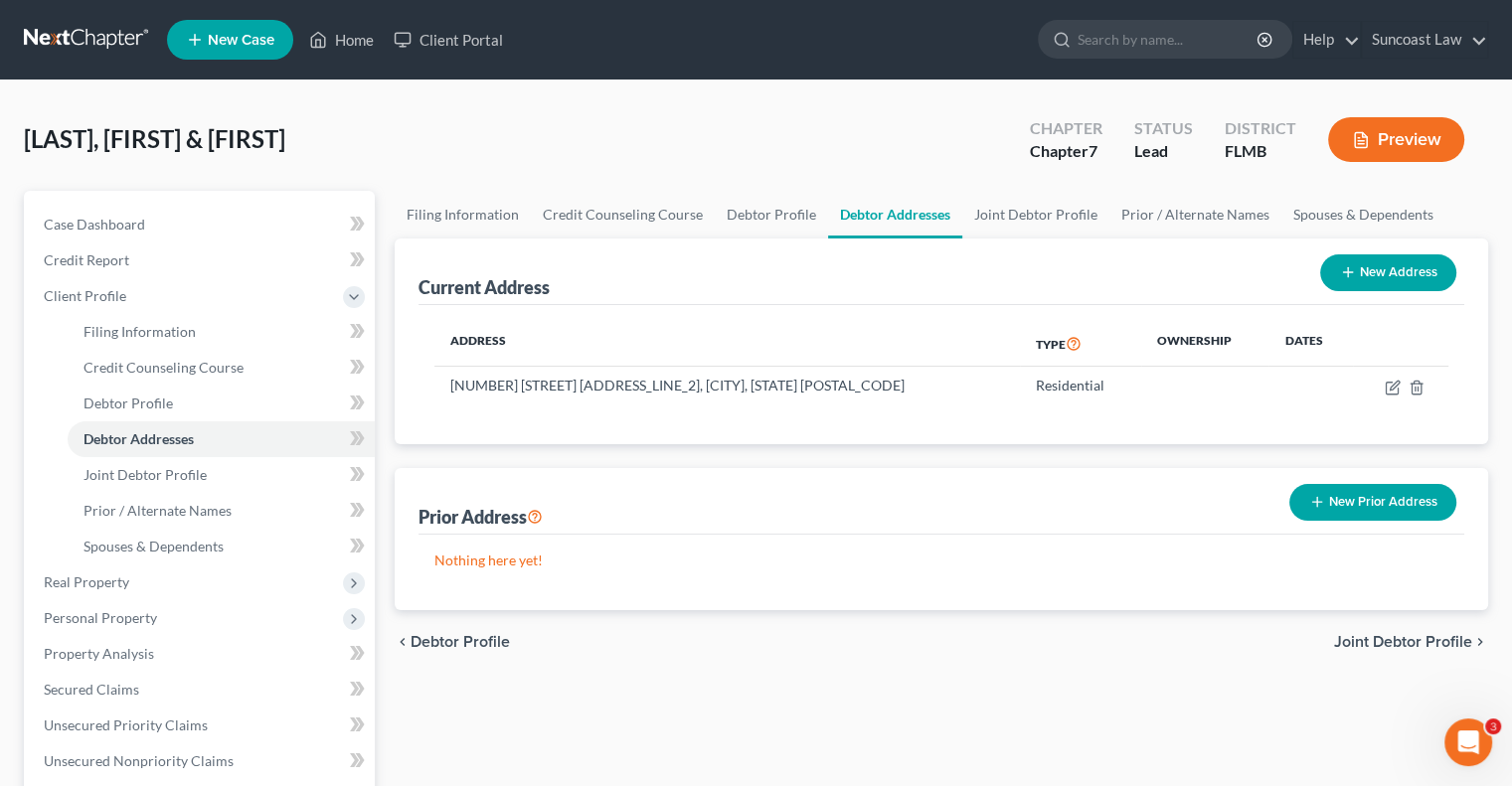 select on "9" 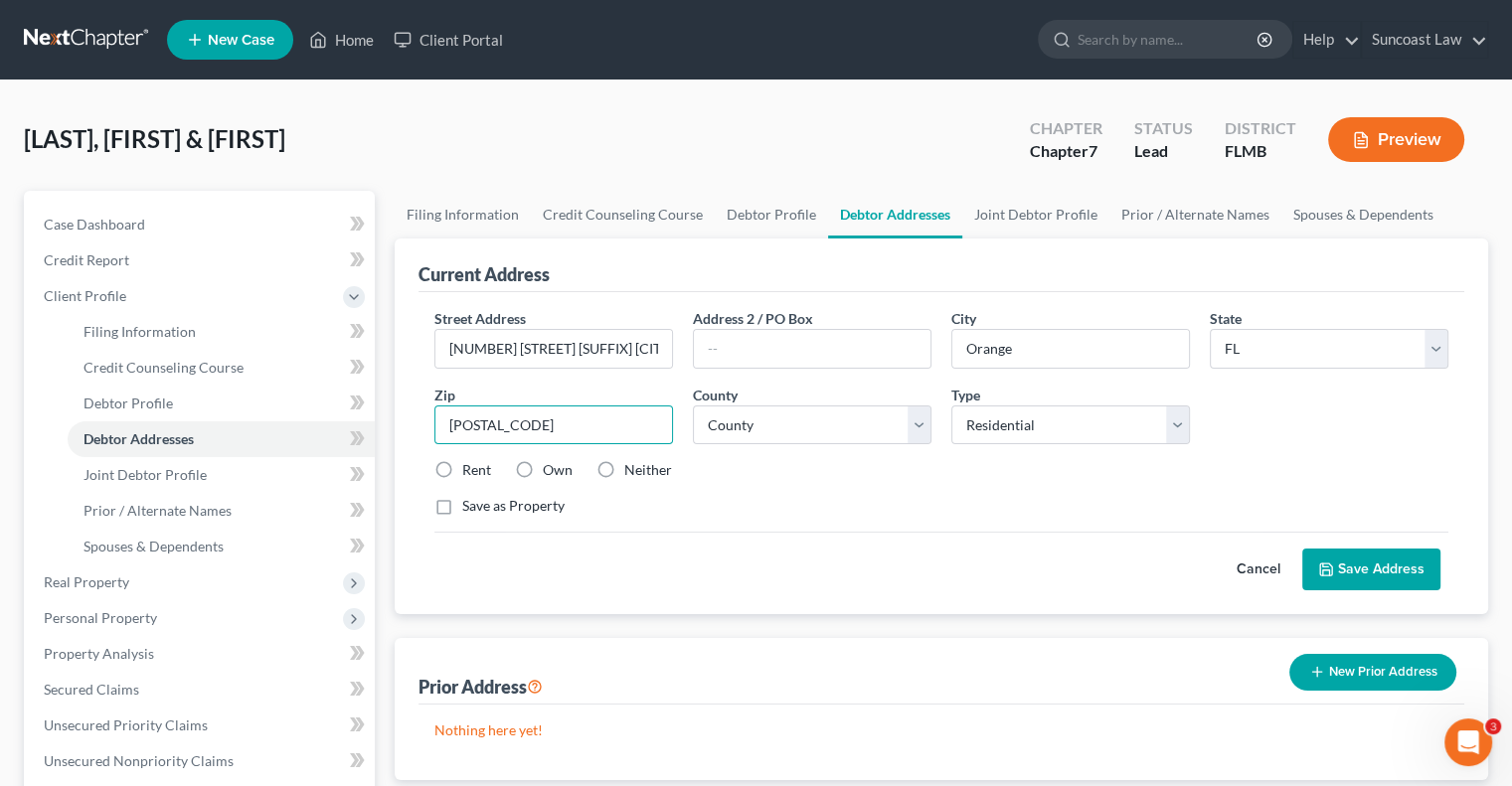 drag, startPoint x: 534, startPoint y: 418, endPoint x: 436, endPoint y: 406, distance: 98.73196 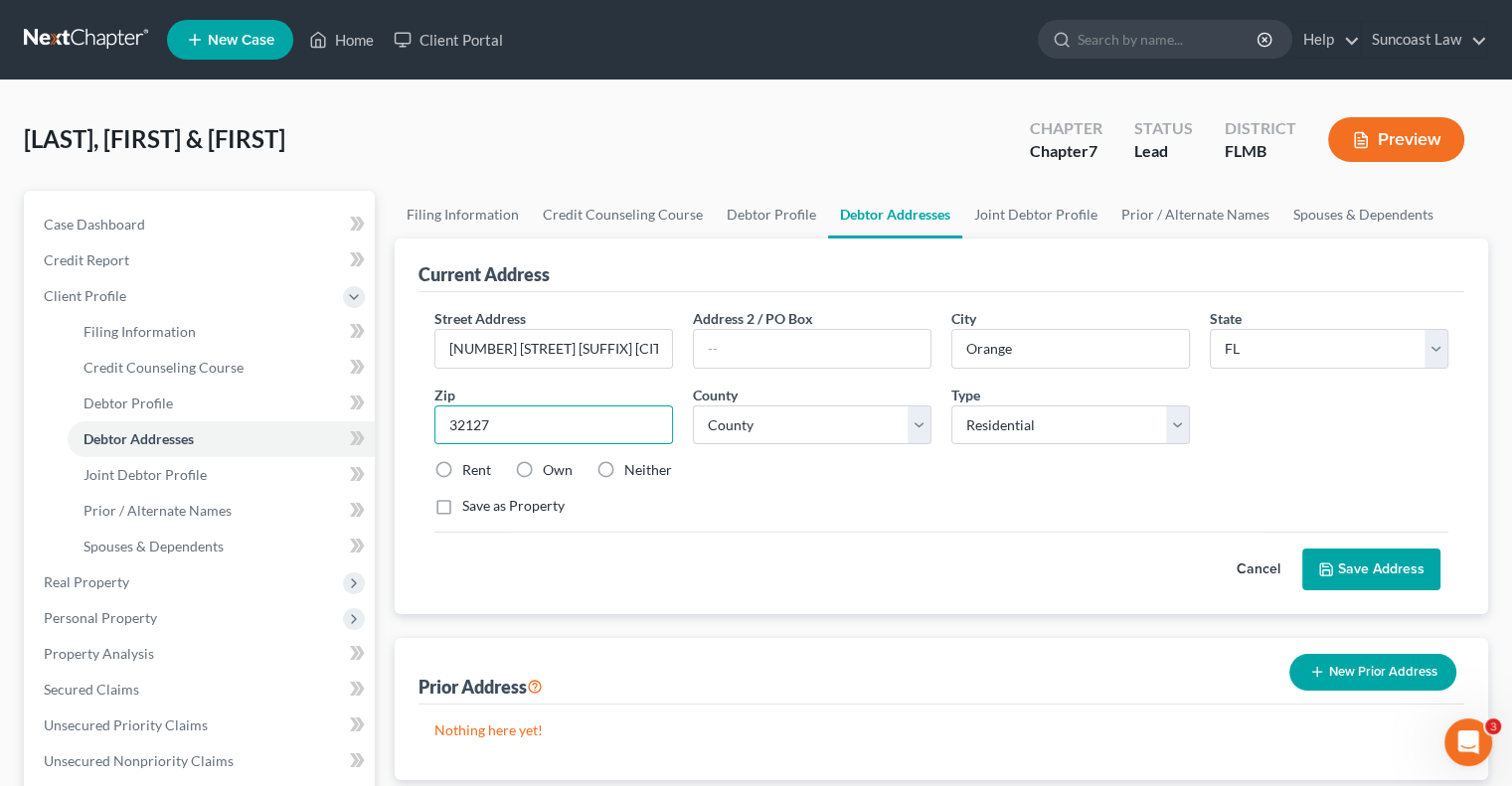 type on "32127" 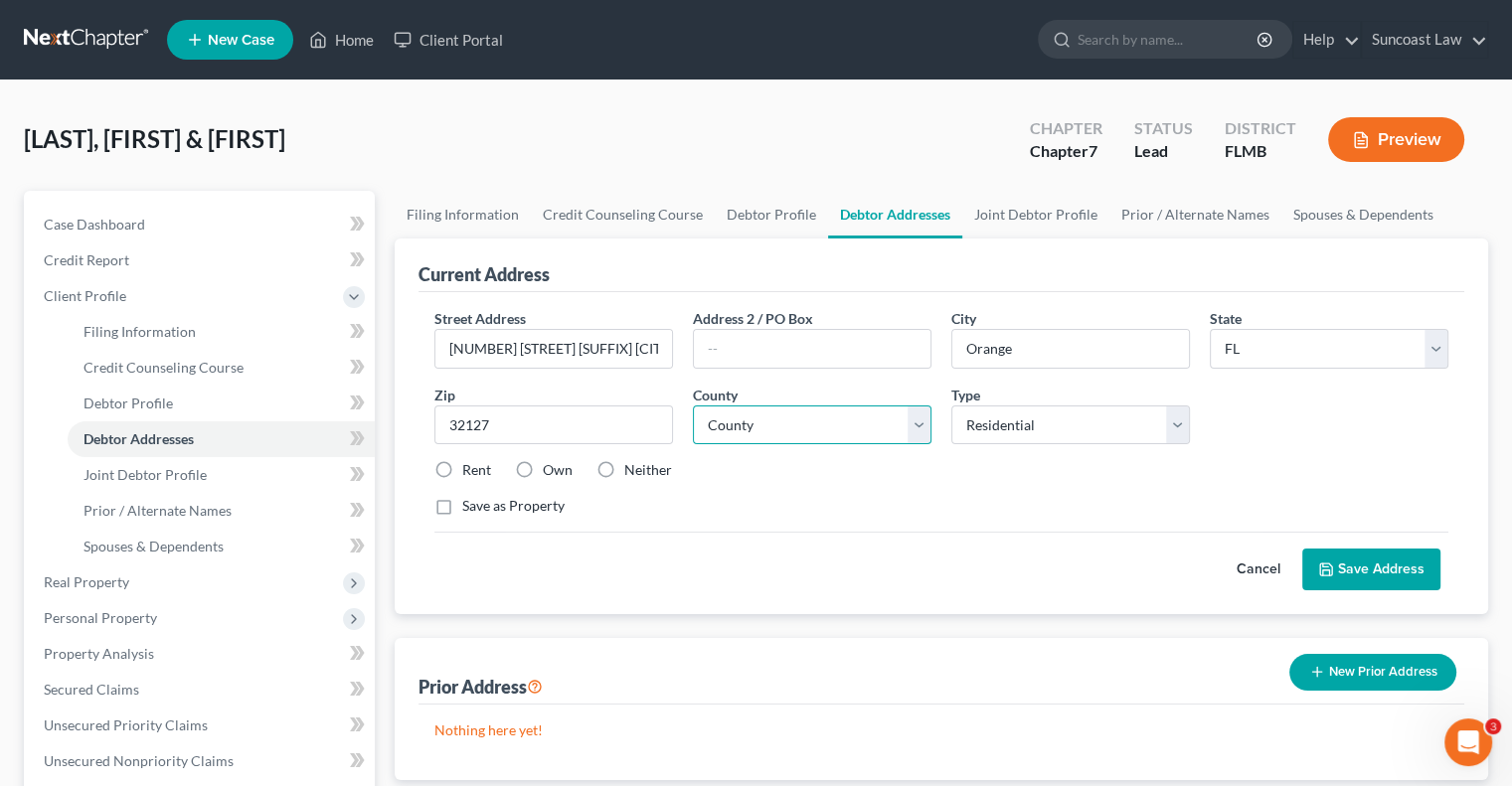 type on "Daytona Beach" 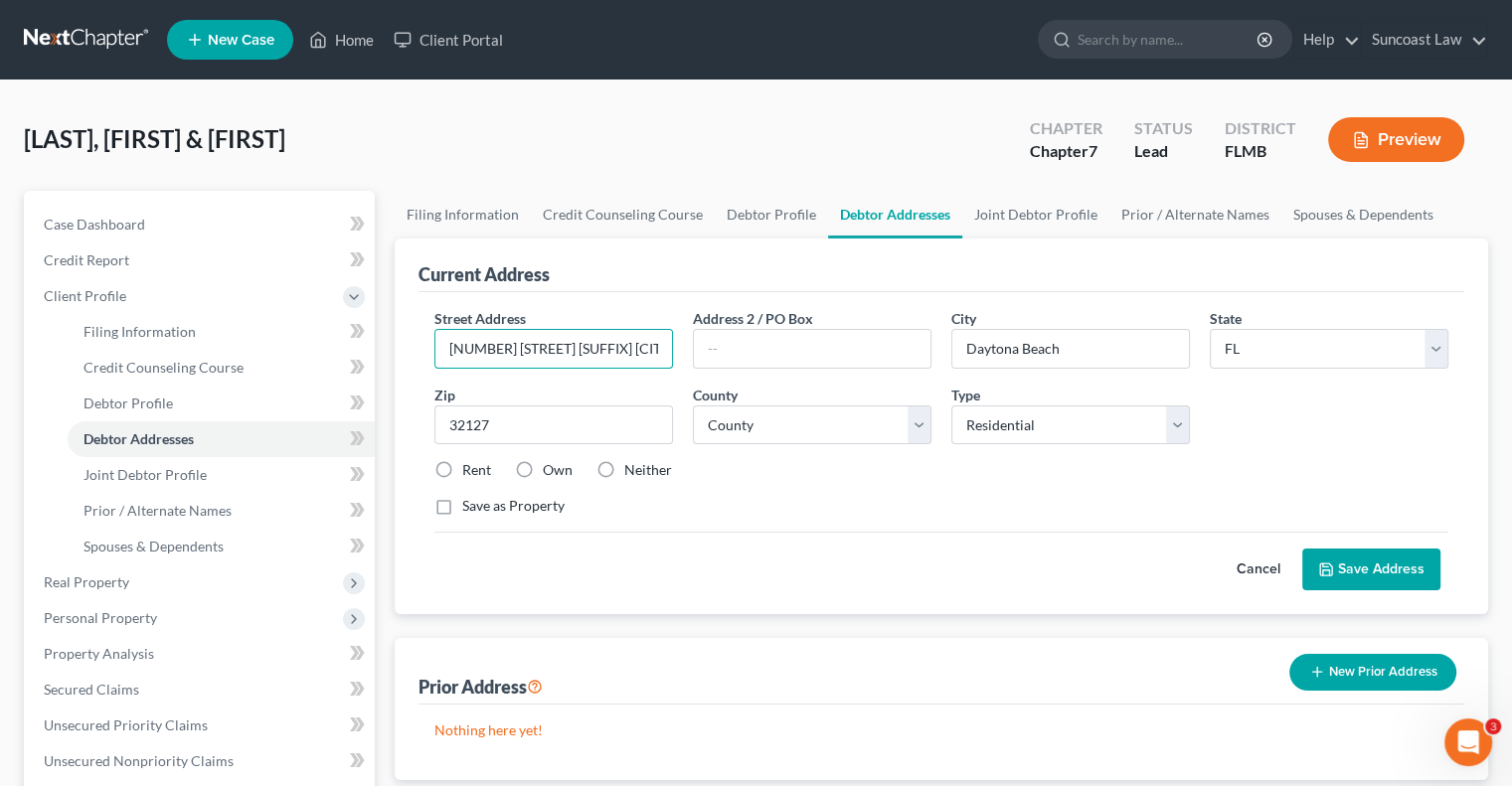 drag, startPoint x: 635, startPoint y: 337, endPoint x: 415, endPoint y: 330, distance: 220.11134 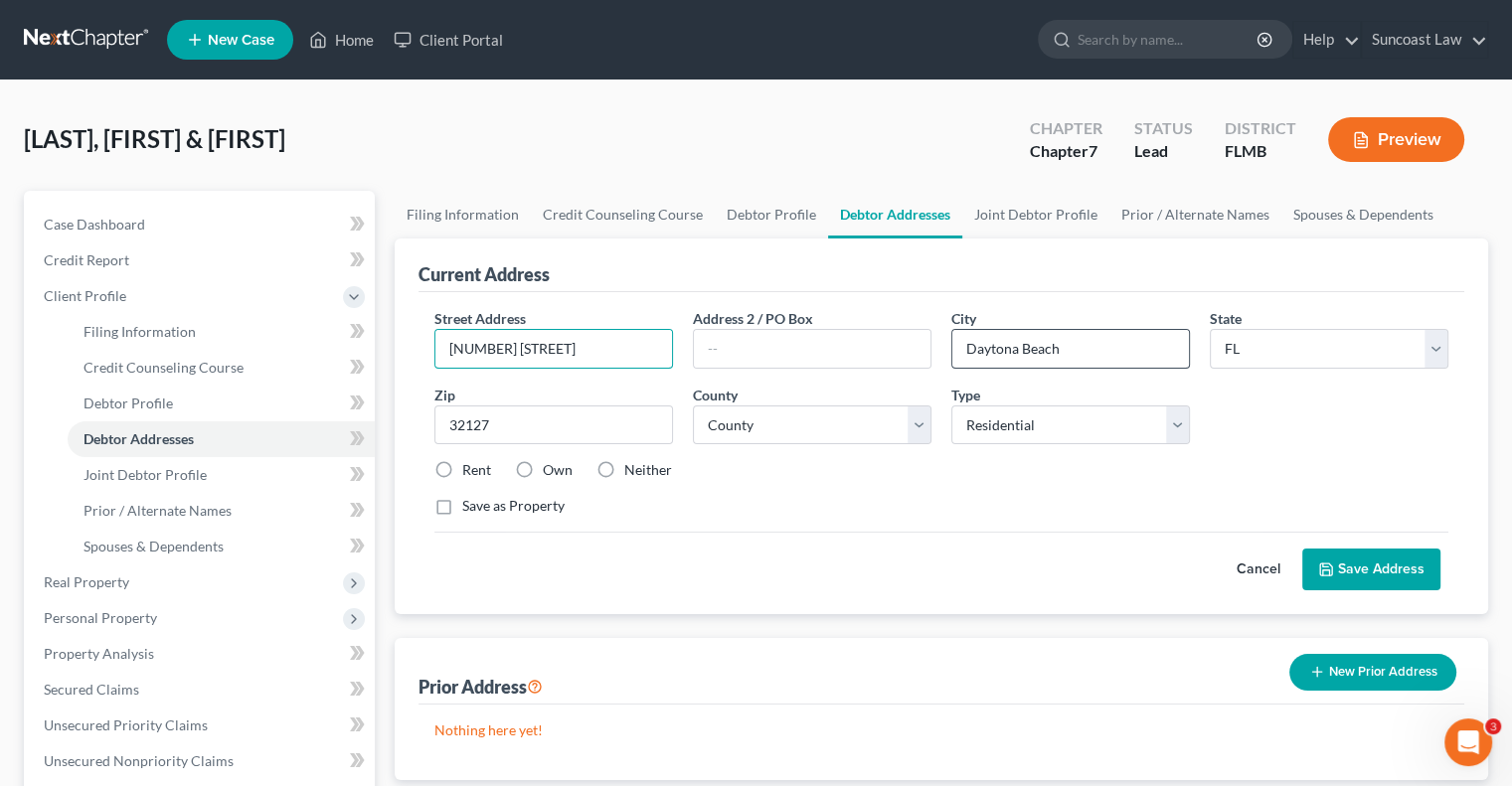 type on "[NUMBER] [STREET]" 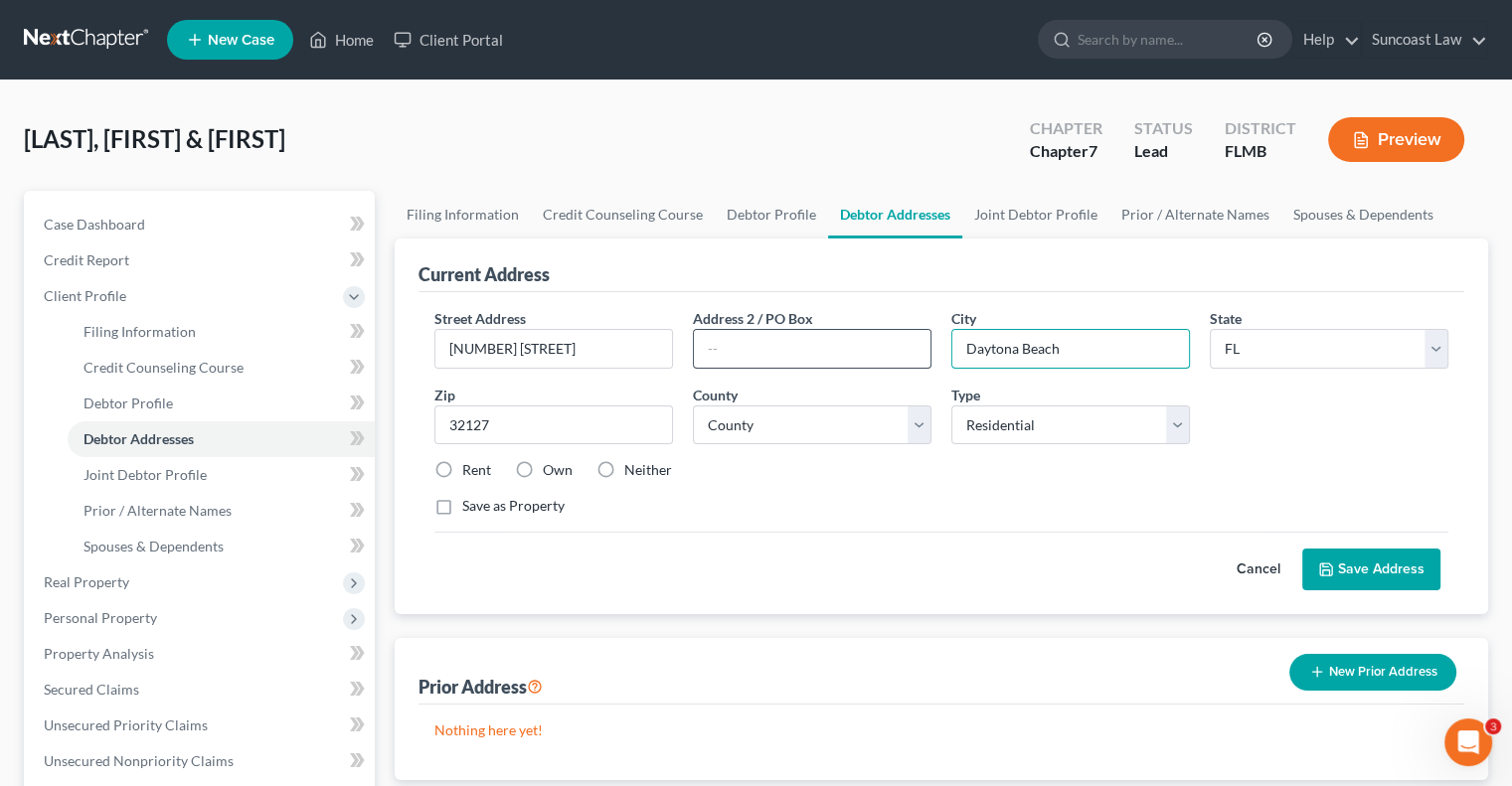 drag, startPoint x: 1102, startPoint y: 337, endPoint x: 927, endPoint y: 333, distance: 175.04571 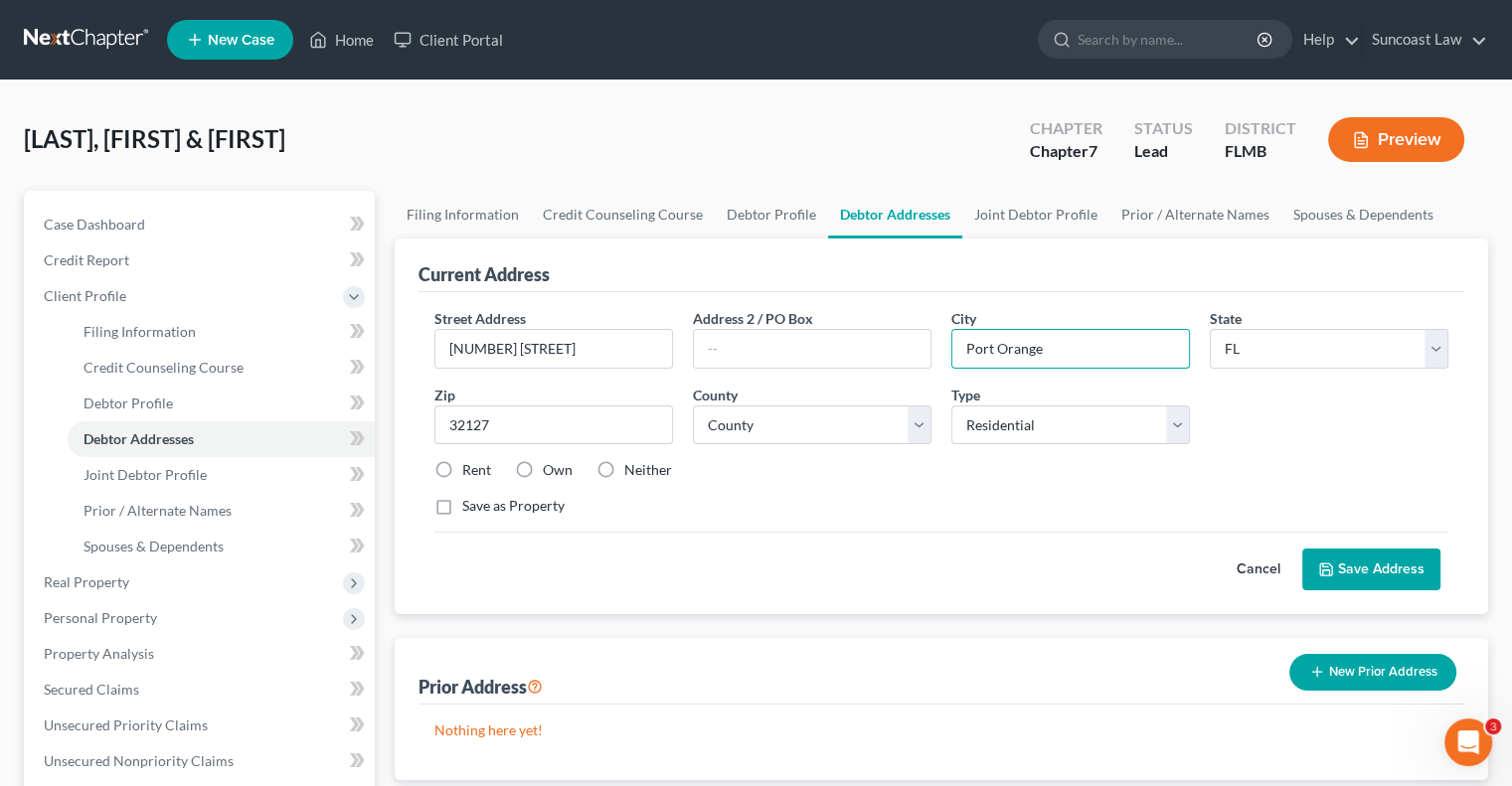type on "Port Orange" 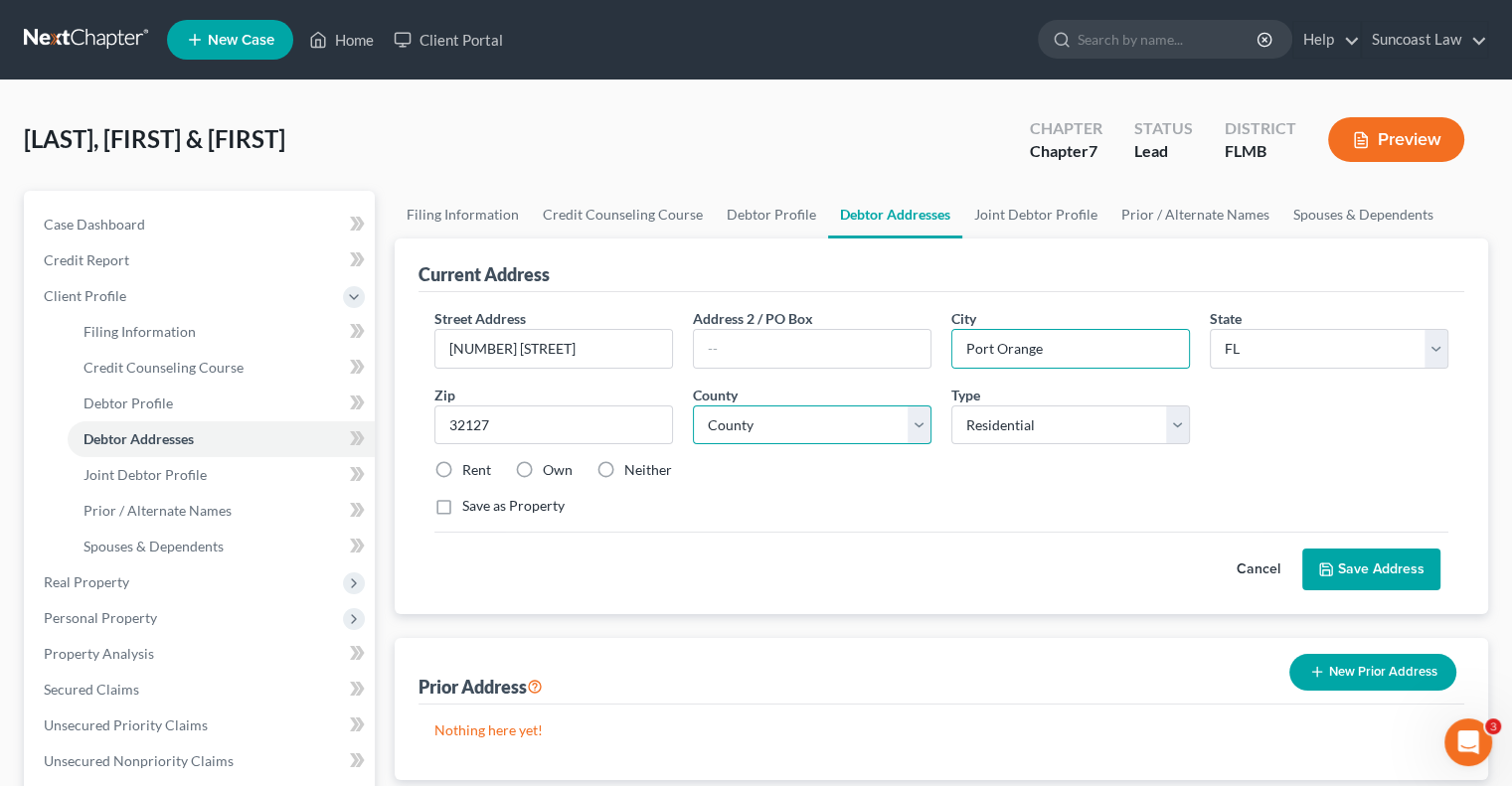 click on "County Alachua County Baker County Bay County Bradford County Brevard County Broward County Calhoun County Charlotte County Citrus County Clay County Collier County Columbia County DeSoto County Dixie County Duval County Escambia County Flagler County Franklin County Gadsden County Gilchrist County Glades County Gulf County Hamilton County Hardee County Hendry County Hernando County Highlands County Hillsborough County Holmes County Indian River County Jackson County Jefferson County Lafayette County Lake County Lee County Leon County Levy County Liberty County Madison County Manatee County Marion County Martin County Miami-Dade County Monroe County Nassau County Okaloosa County Okeechobee County Orange County Osceola County Palm Beach County Pasco County Pinellas County Polk County Putnam County Santa Rosa County Sarasota County Seminole County St. Johns County St. Lucie County Sumter County Suwannee County Taylor County Union County Volusia County Wakulla County Walton County Washington County" at bounding box center (812, 425) 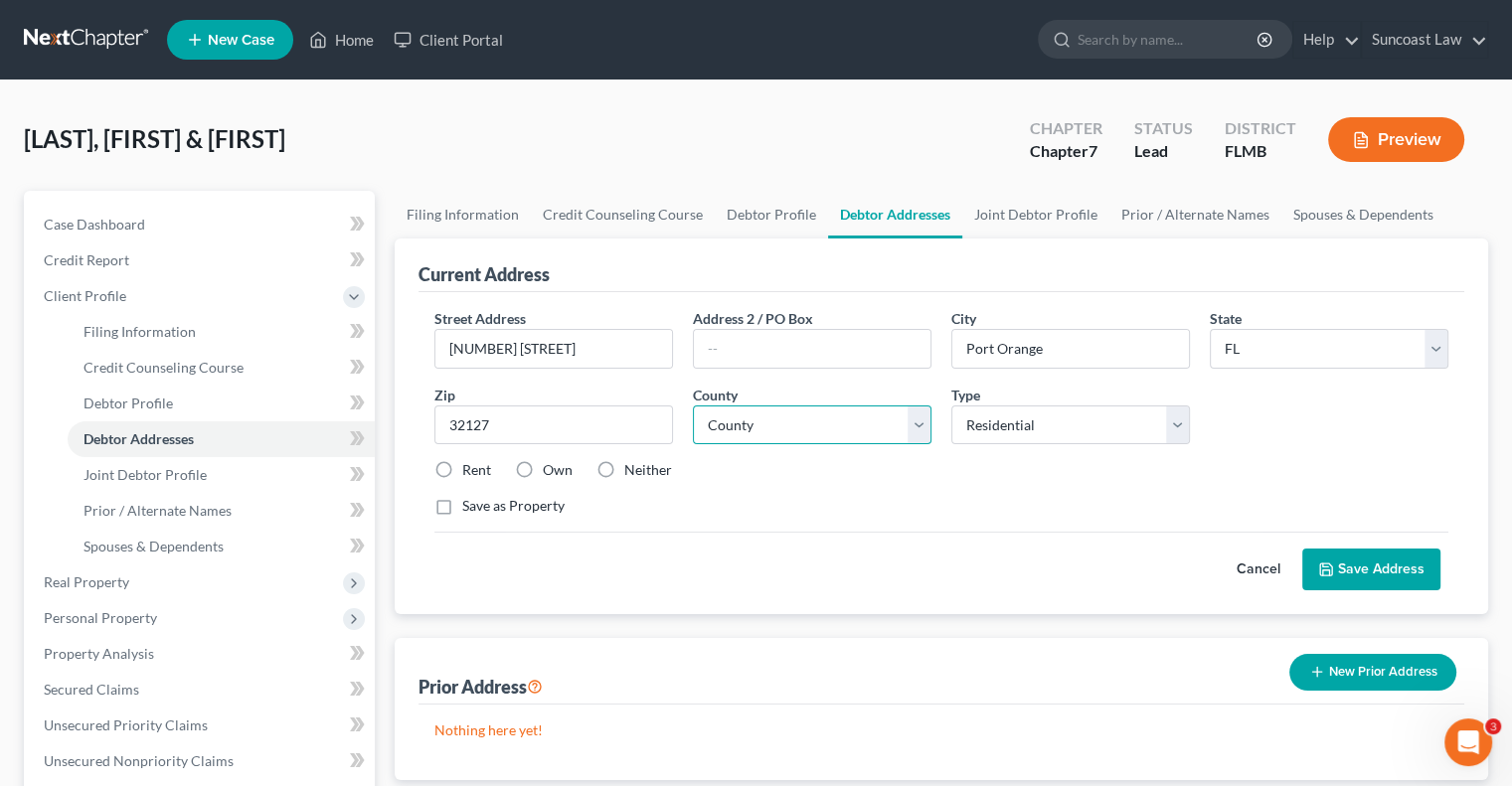 select on "63" 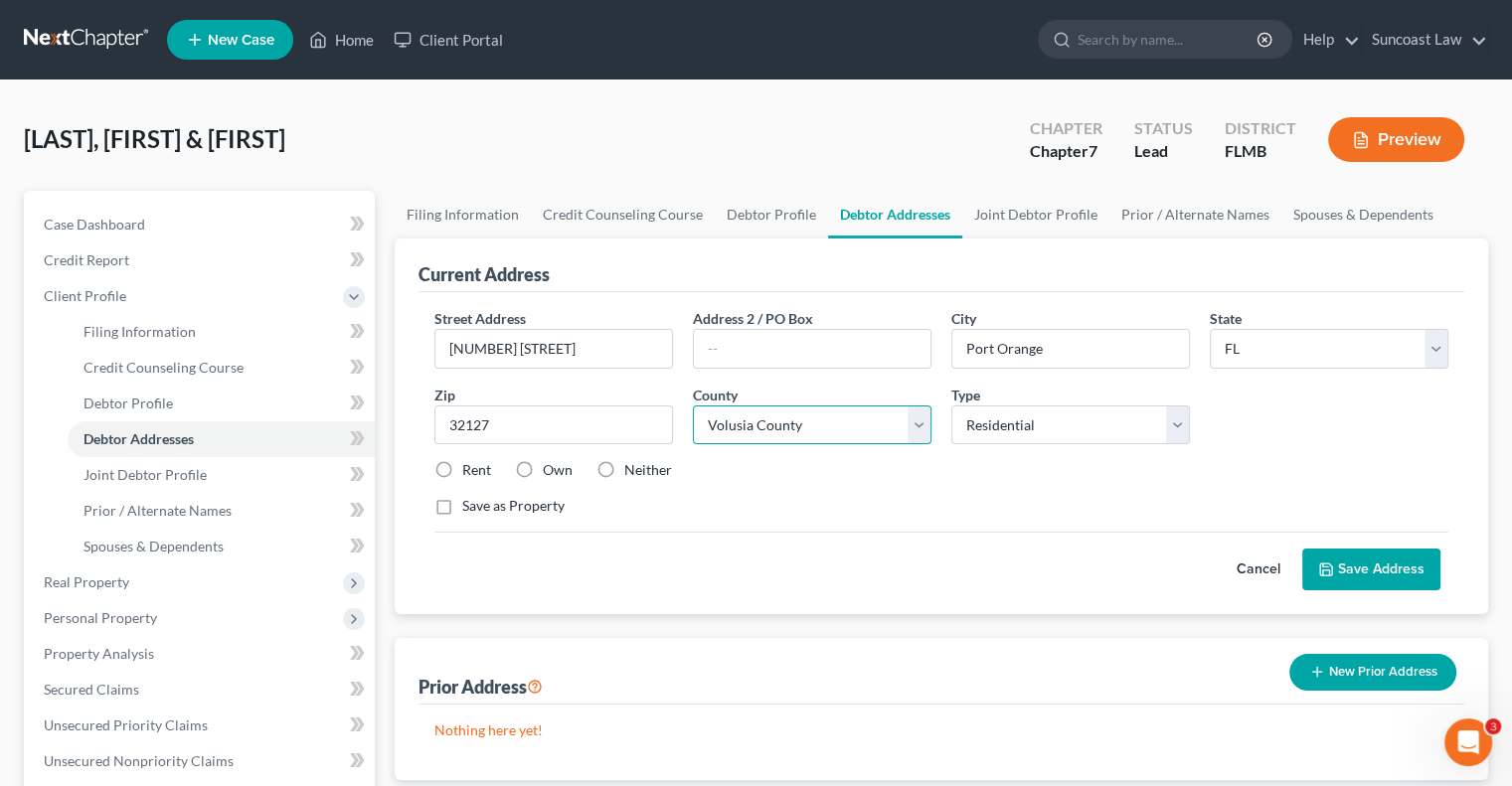 click on "County Alachua County Baker County Bay County Bradford County Brevard County Broward County Calhoun County Charlotte County Citrus County Clay County Collier County Columbia County DeSoto County Dixie County Duval County Escambia County Flagler County Franklin County Gadsden County Gilchrist County Glades County Gulf County Hamilton County Hardee County Hendry County Hernando County Highlands County Hillsborough County Holmes County Indian River County Jackson County Jefferson County Lafayette County Lake County Lee County Leon County Levy County Liberty County Madison County Manatee County Marion County Martin County Miami-Dade County Monroe County Nassau County Okaloosa County Okeechobee County Orange County Osceola County Palm Beach County Pasco County Pinellas County Polk County Putnam County Santa Rosa County Sarasota County Seminole County St. Johns County St. Lucie County Sumter County Suwannee County Taylor County Union County Volusia County Wakulla County Walton County Washington County" at bounding box center (812, 425) 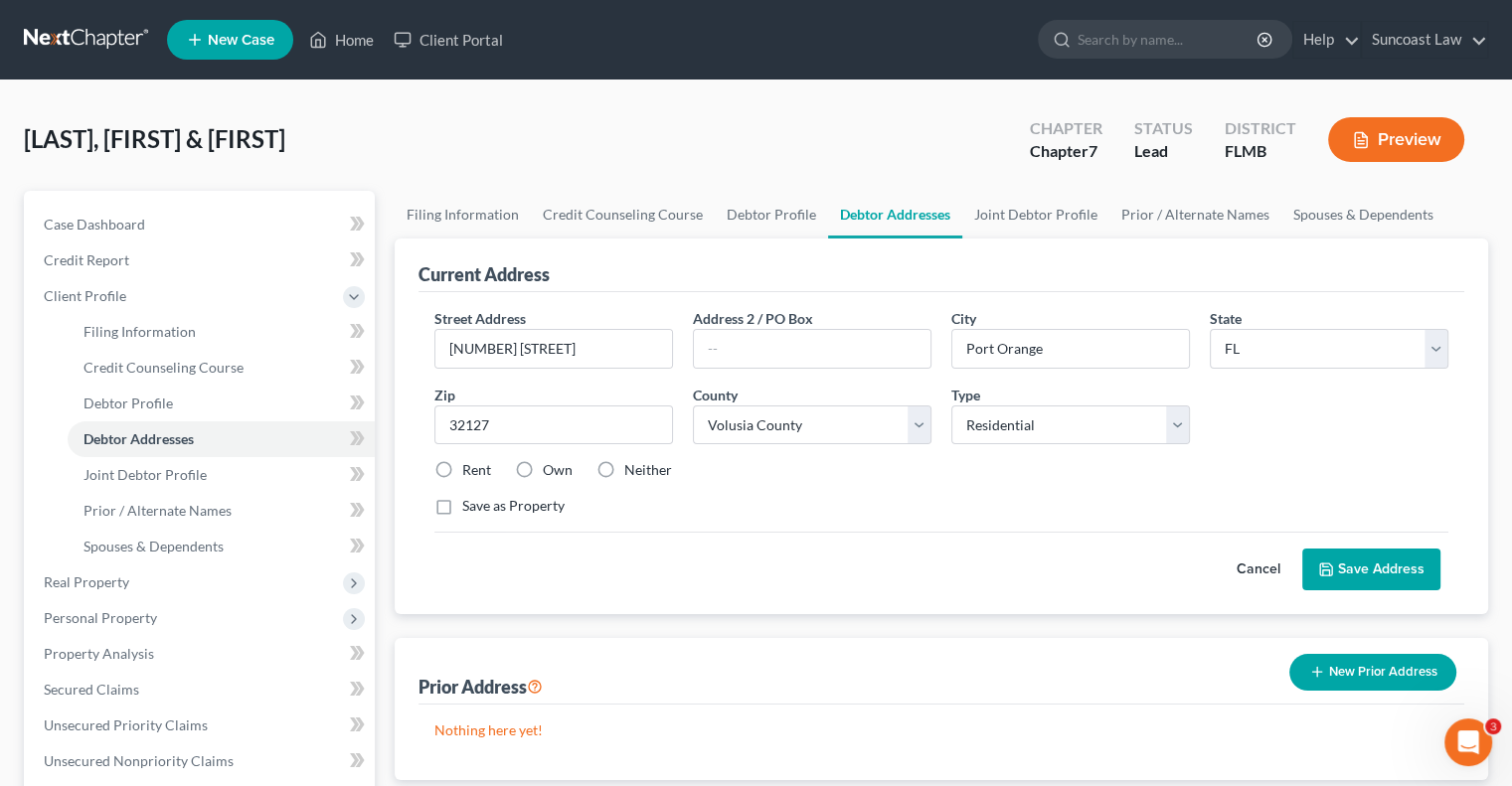 drag, startPoint x: 442, startPoint y: 461, endPoint x: 1227, endPoint y: 540, distance: 788.9651 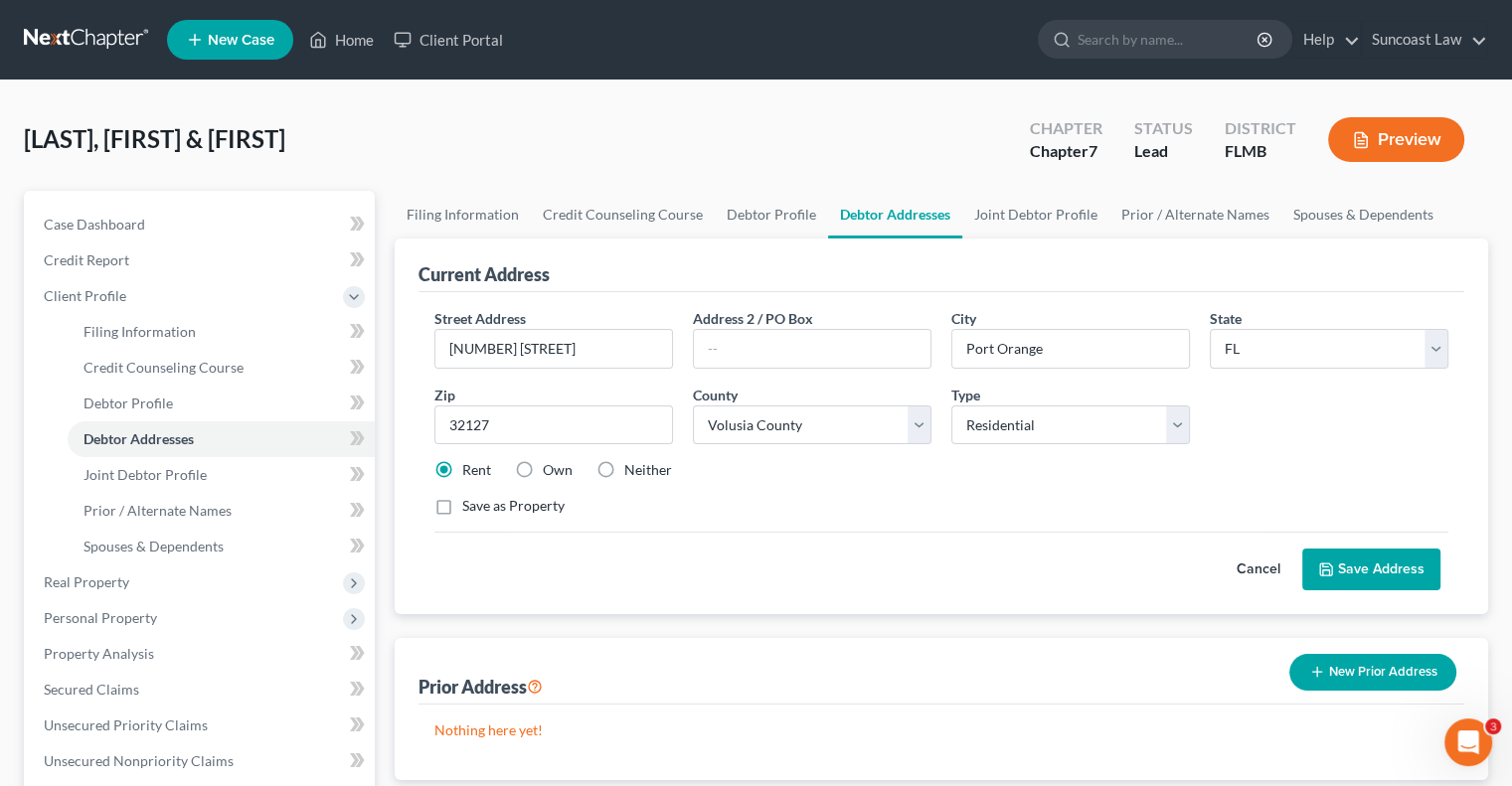click on "Save Address" at bounding box center [1371, 569] 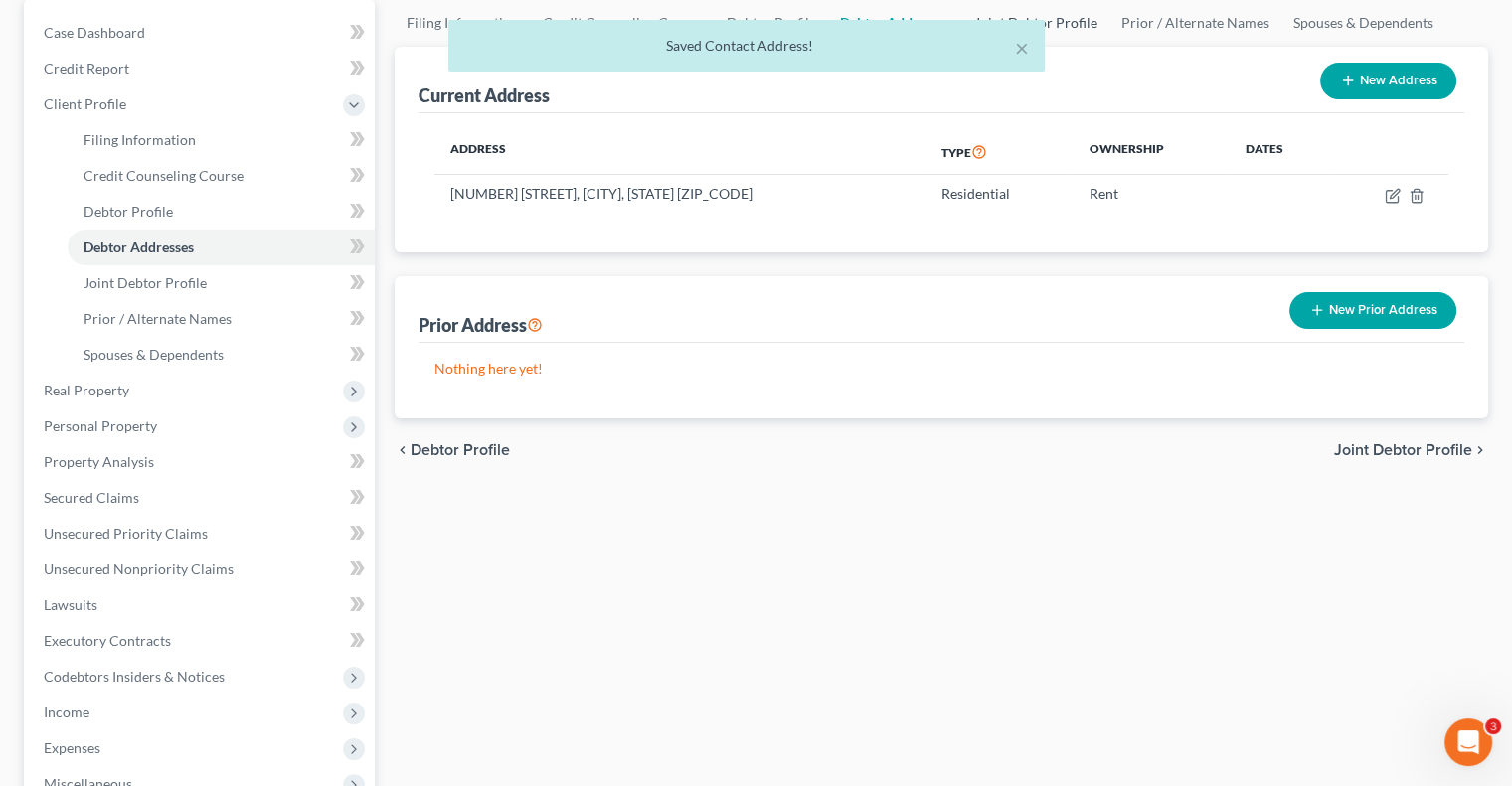 scroll, scrollTop: 199, scrollLeft: 0, axis: vertical 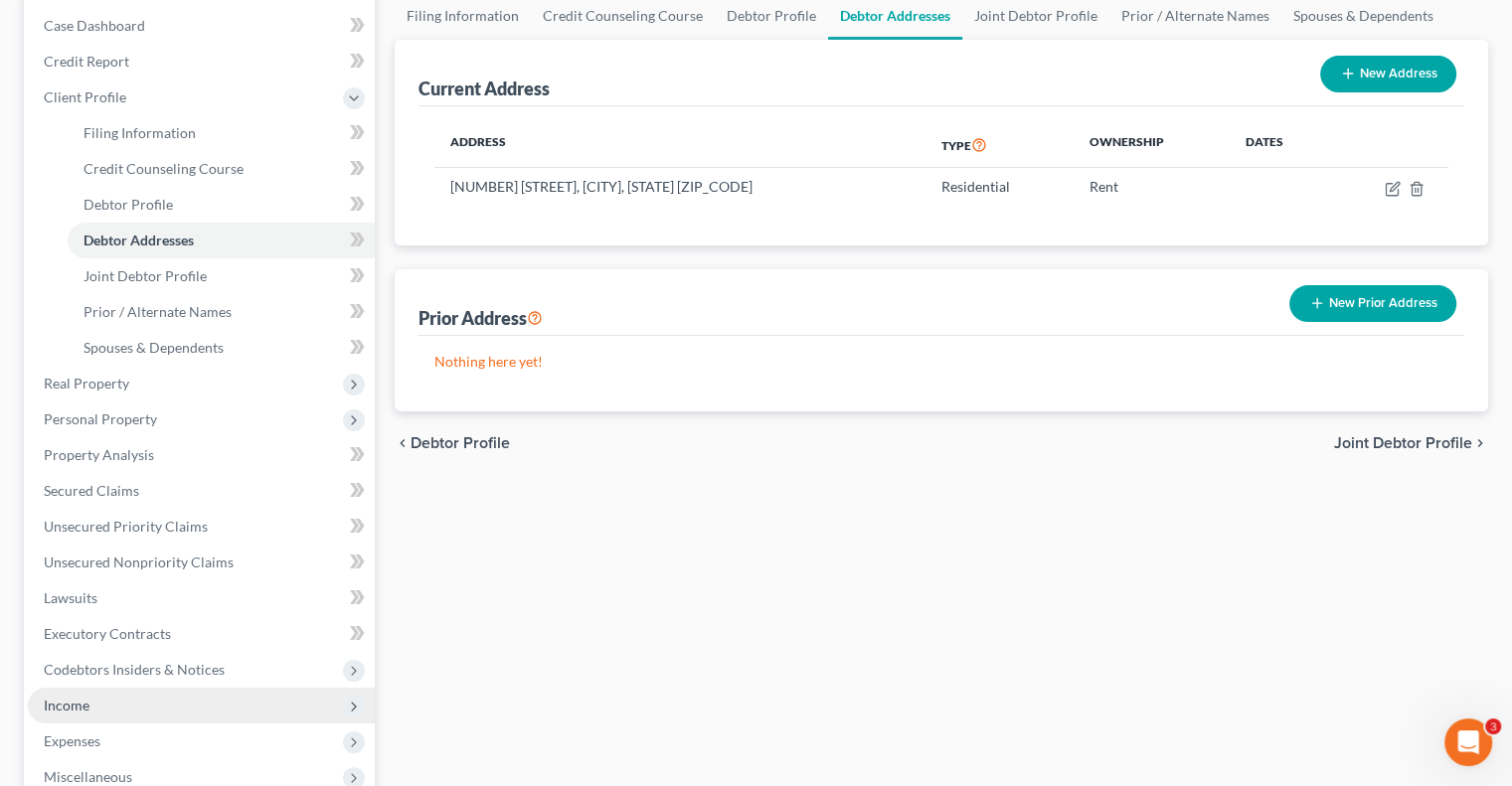 click on "Income" at bounding box center [201, 706] 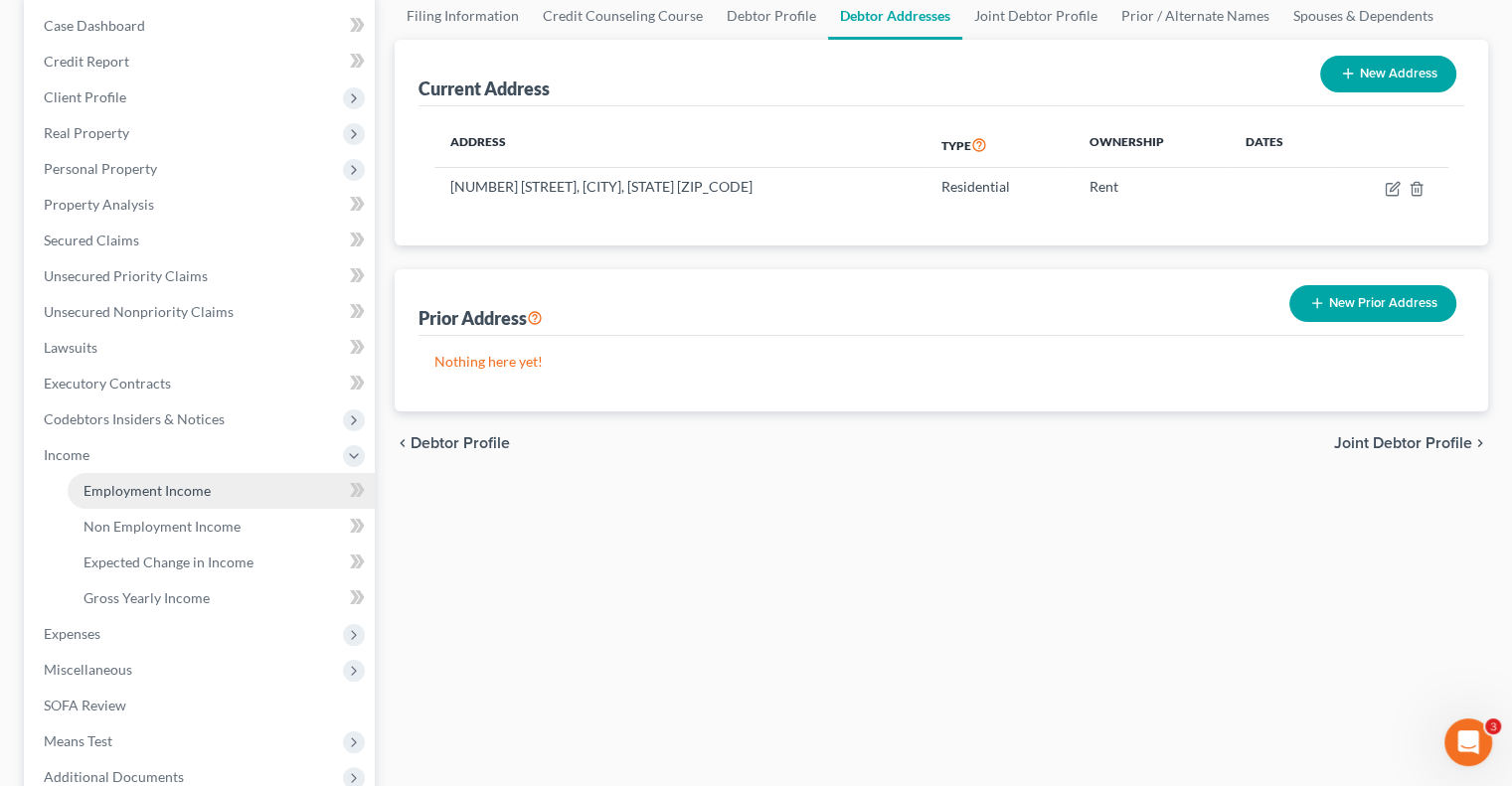 click on "Employment Income" at bounding box center (221, 491) 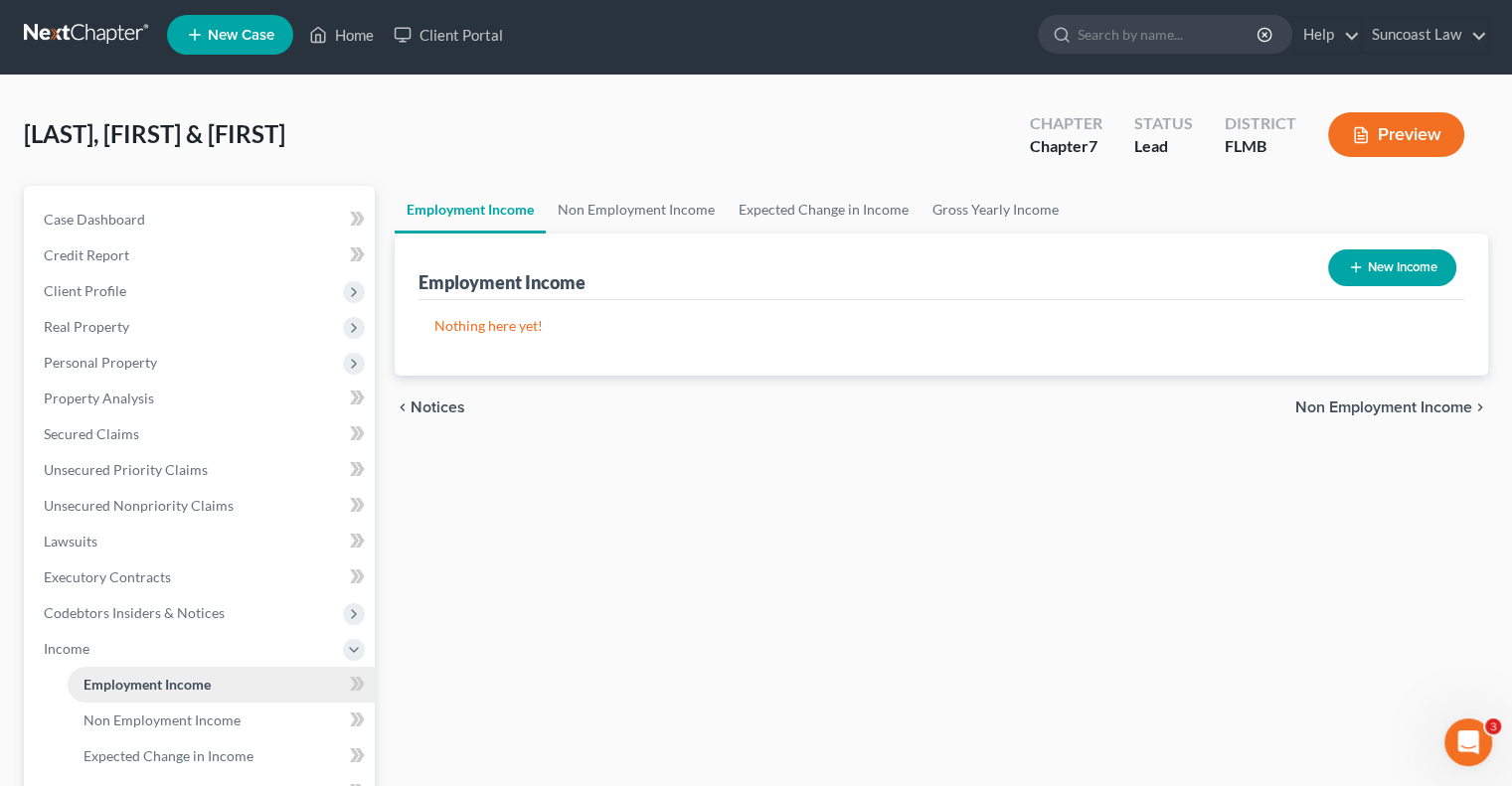 scroll, scrollTop: 0, scrollLeft: 0, axis: both 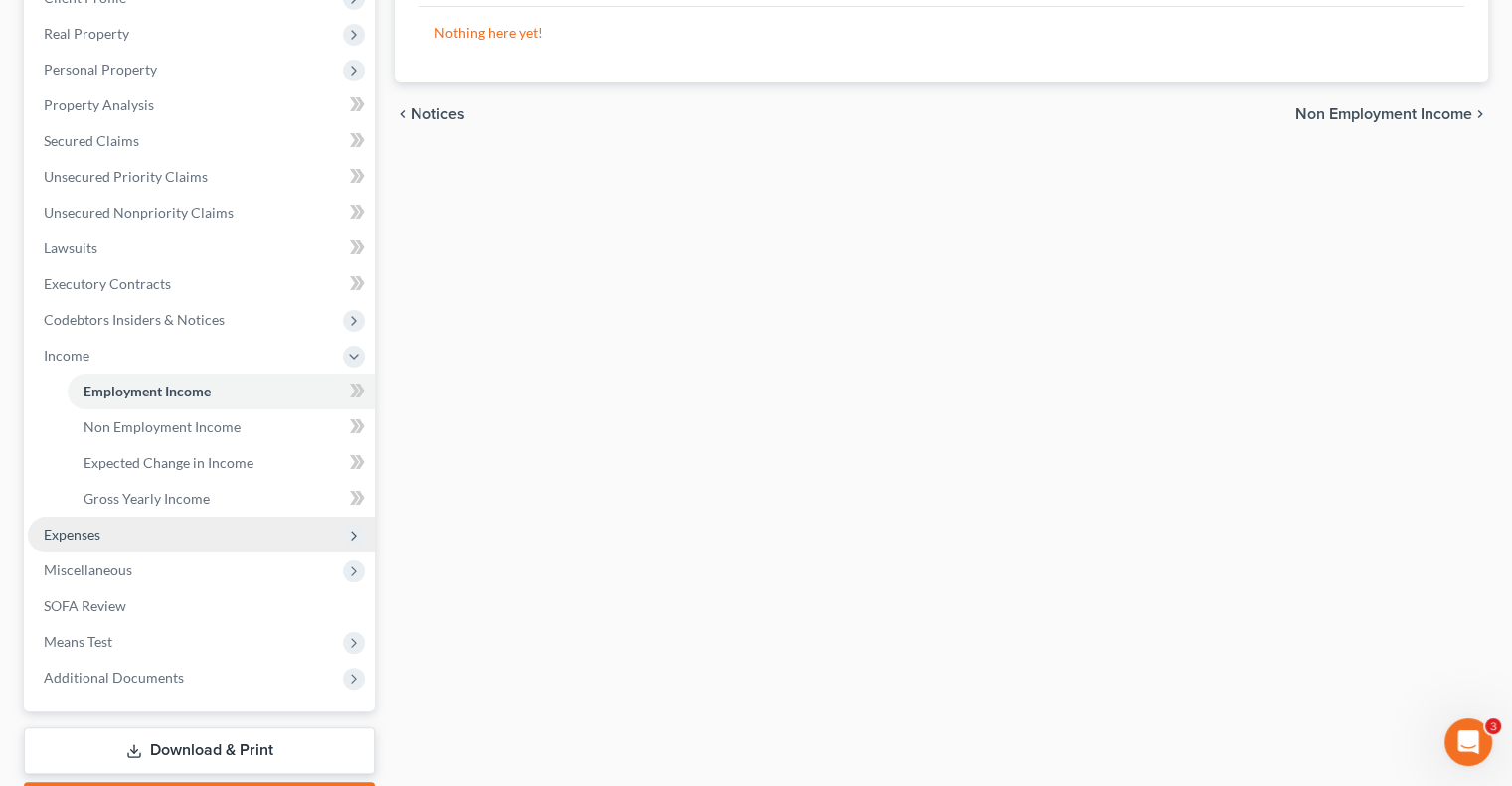 click on "Expenses" at bounding box center (72, 534) 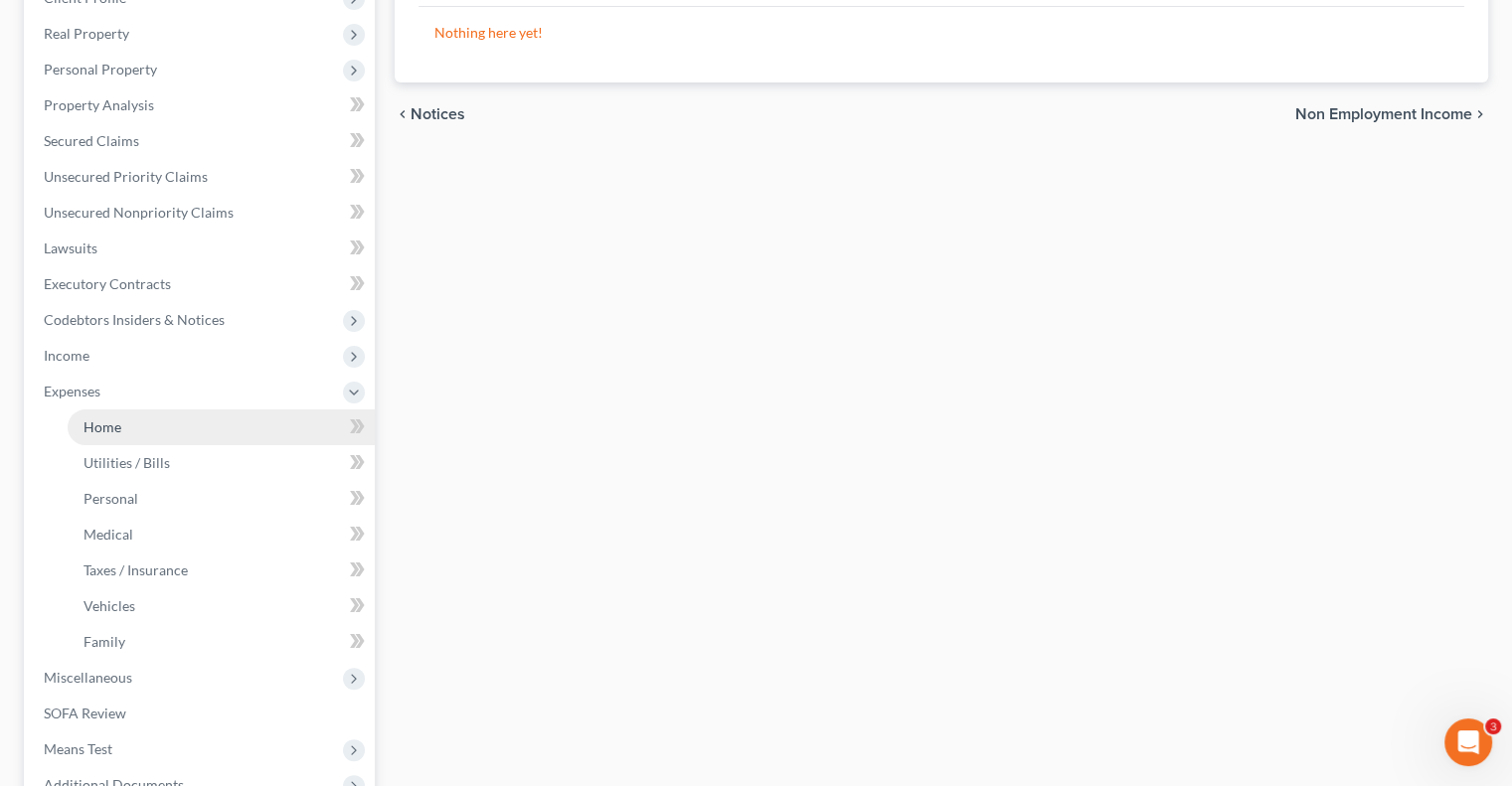 drag, startPoint x: 150, startPoint y: 432, endPoint x: 171, endPoint y: 435, distance: 21.213203 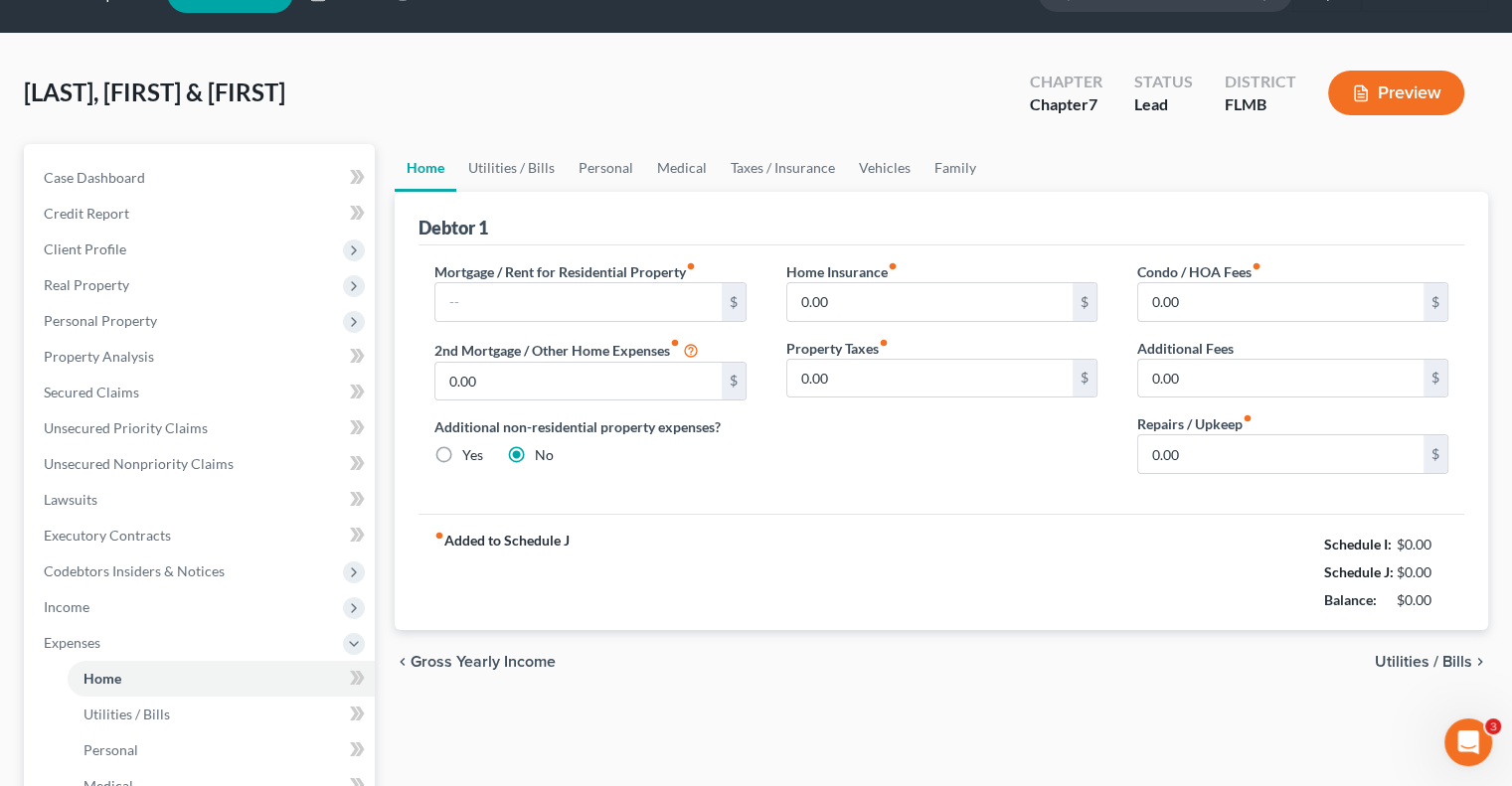 scroll, scrollTop: 0, scrollLeft: 0, axis: both 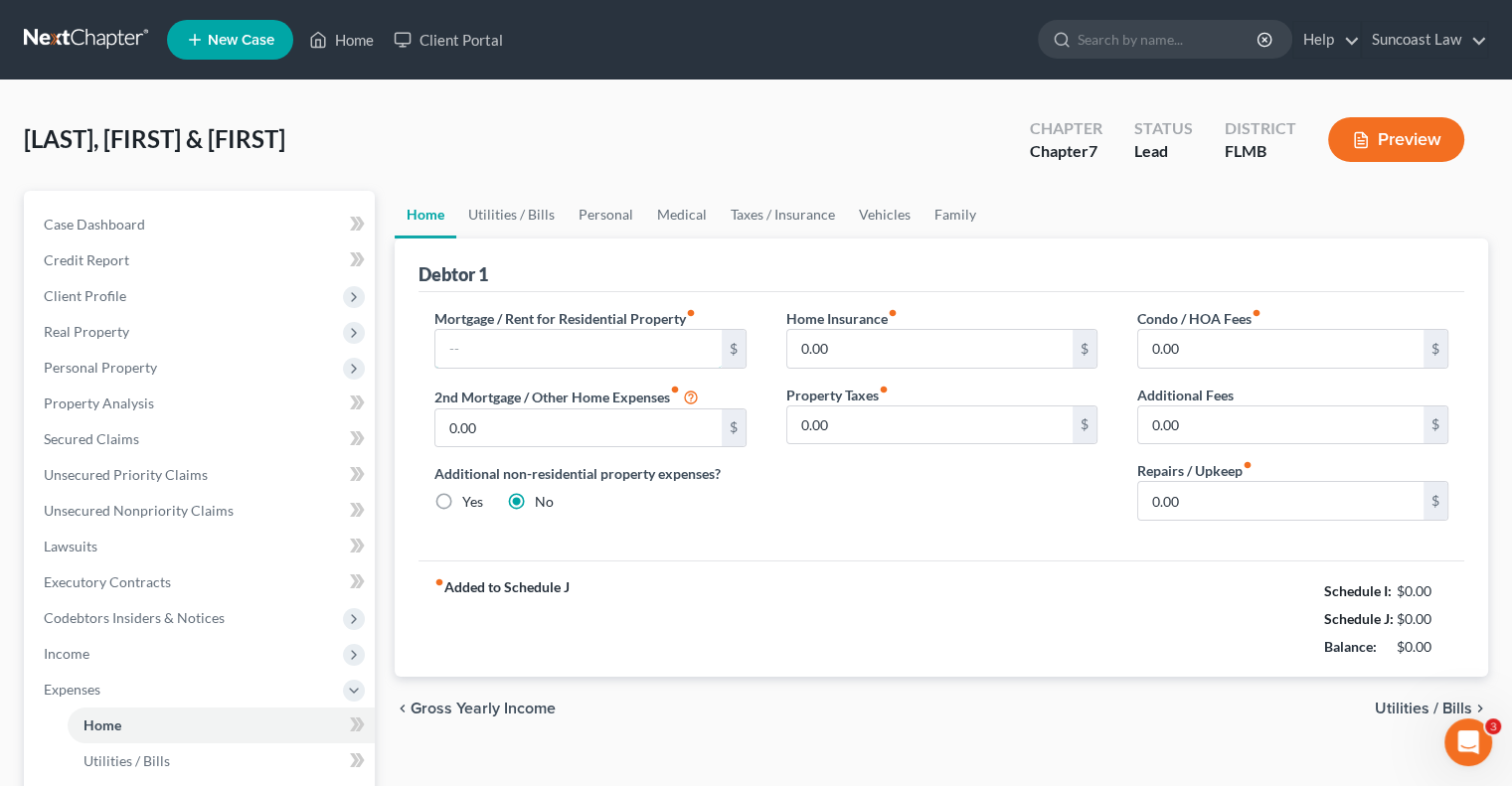 drag, startPoint x: 553, startPoint y: 359, endPoint x: 574, endPoint y: 260, distance: 101.20277 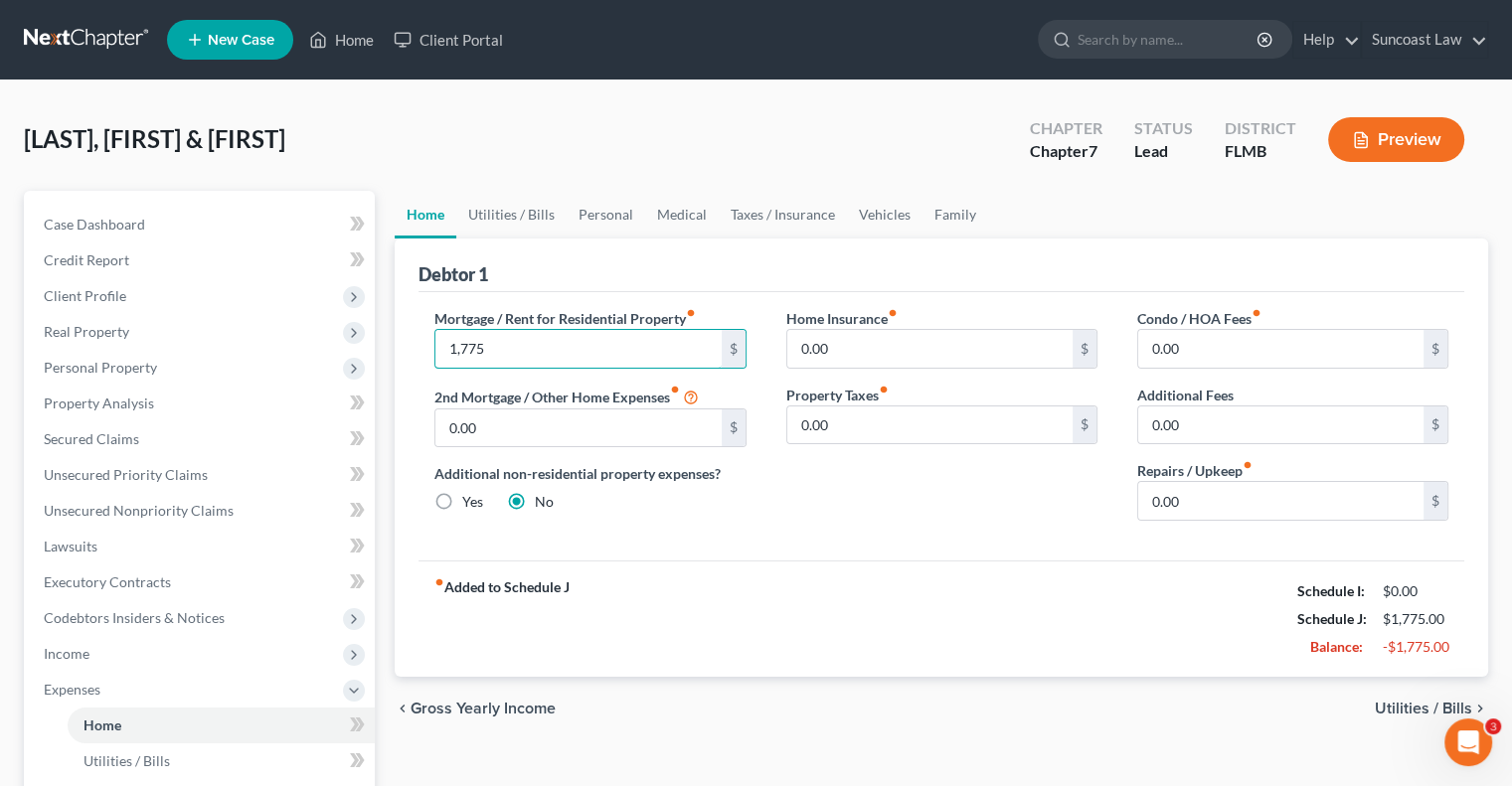 type on "1,775" 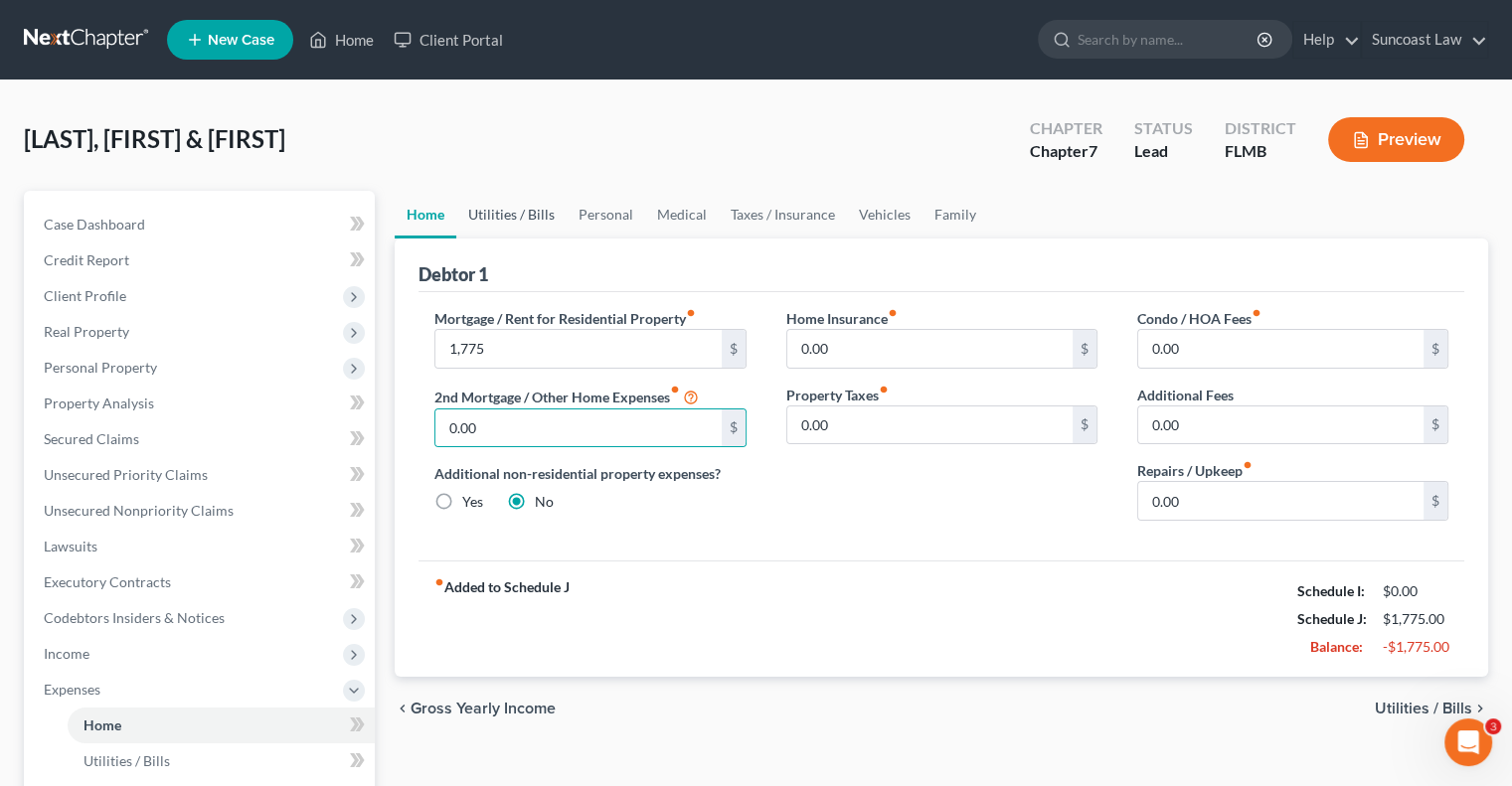click on "Utilities / Bills" at bounding box center [511, 215] 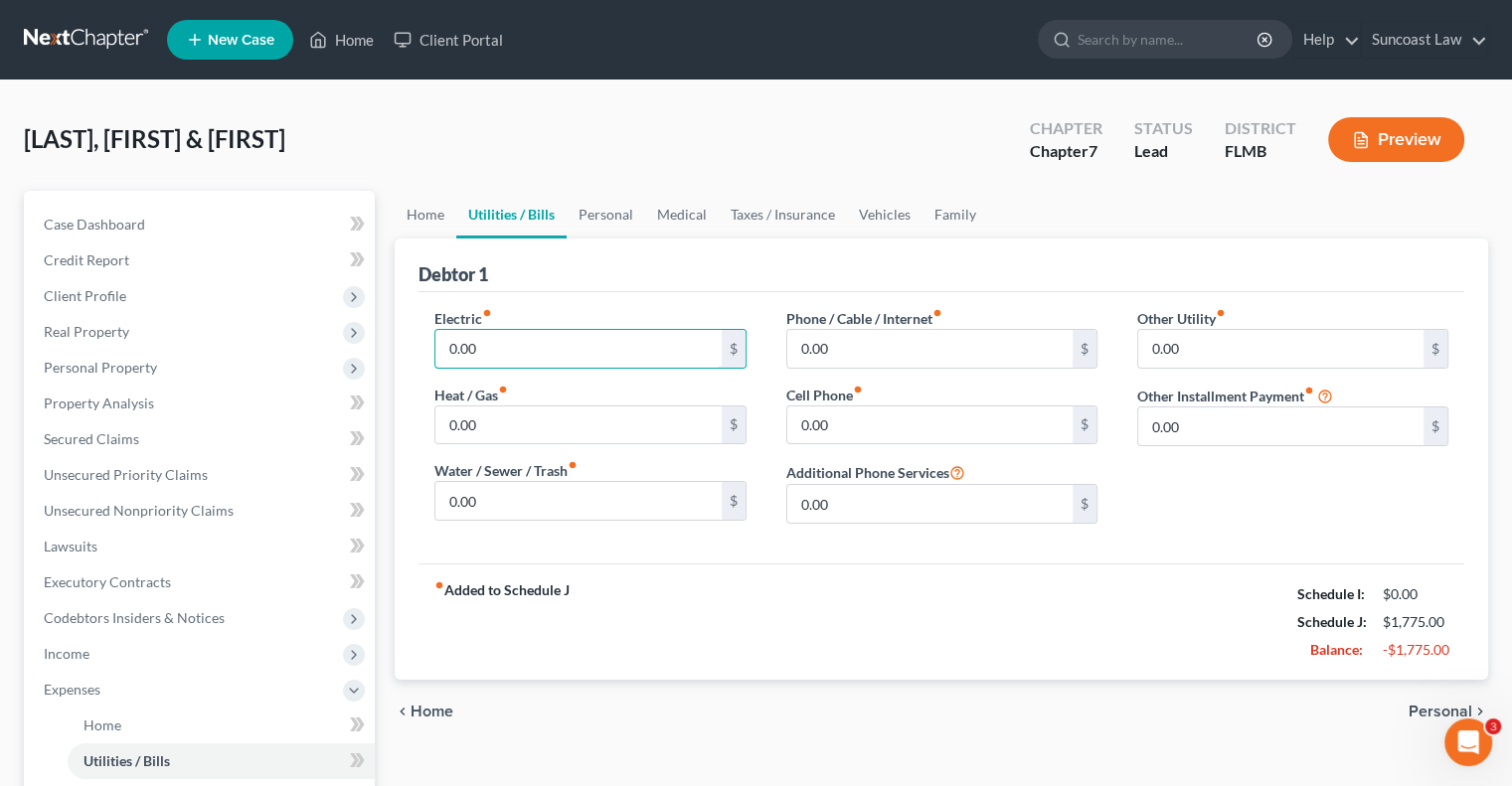 drag, startPoint x: 539, startPoint y: 345, endPoint x: 624, endPoint y: 264, distance: 117.4138 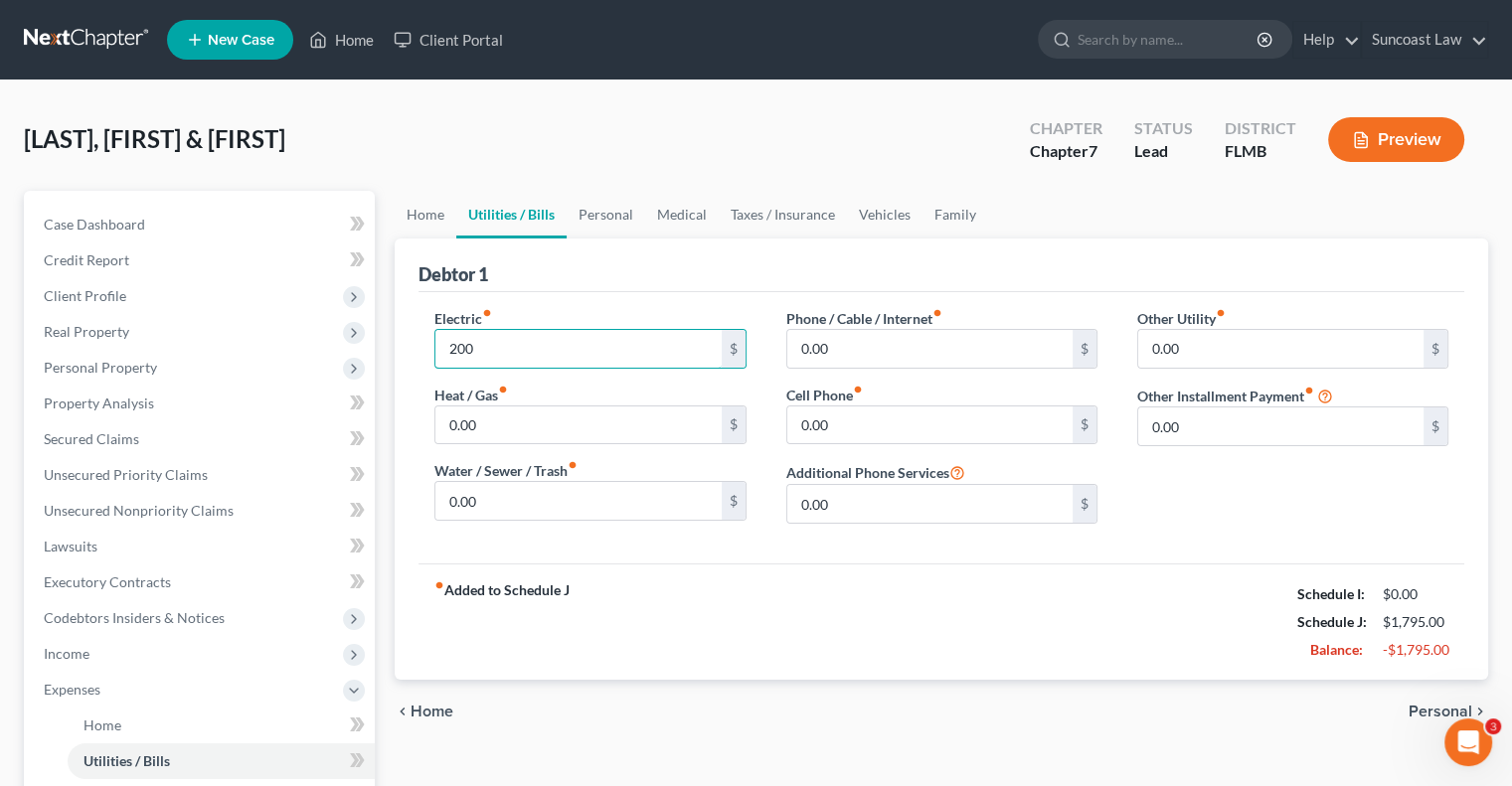 type on "200" 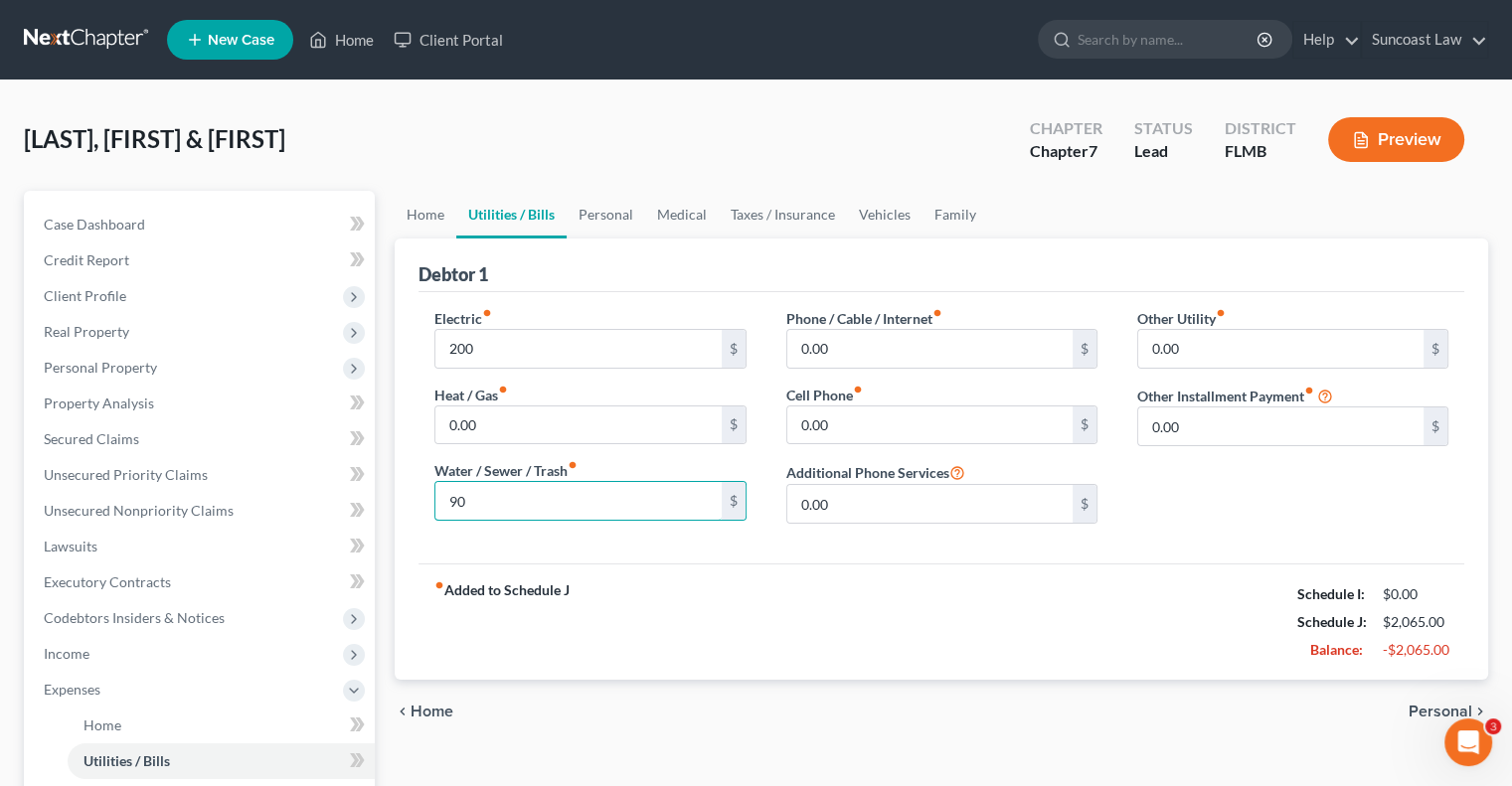 type on "90" 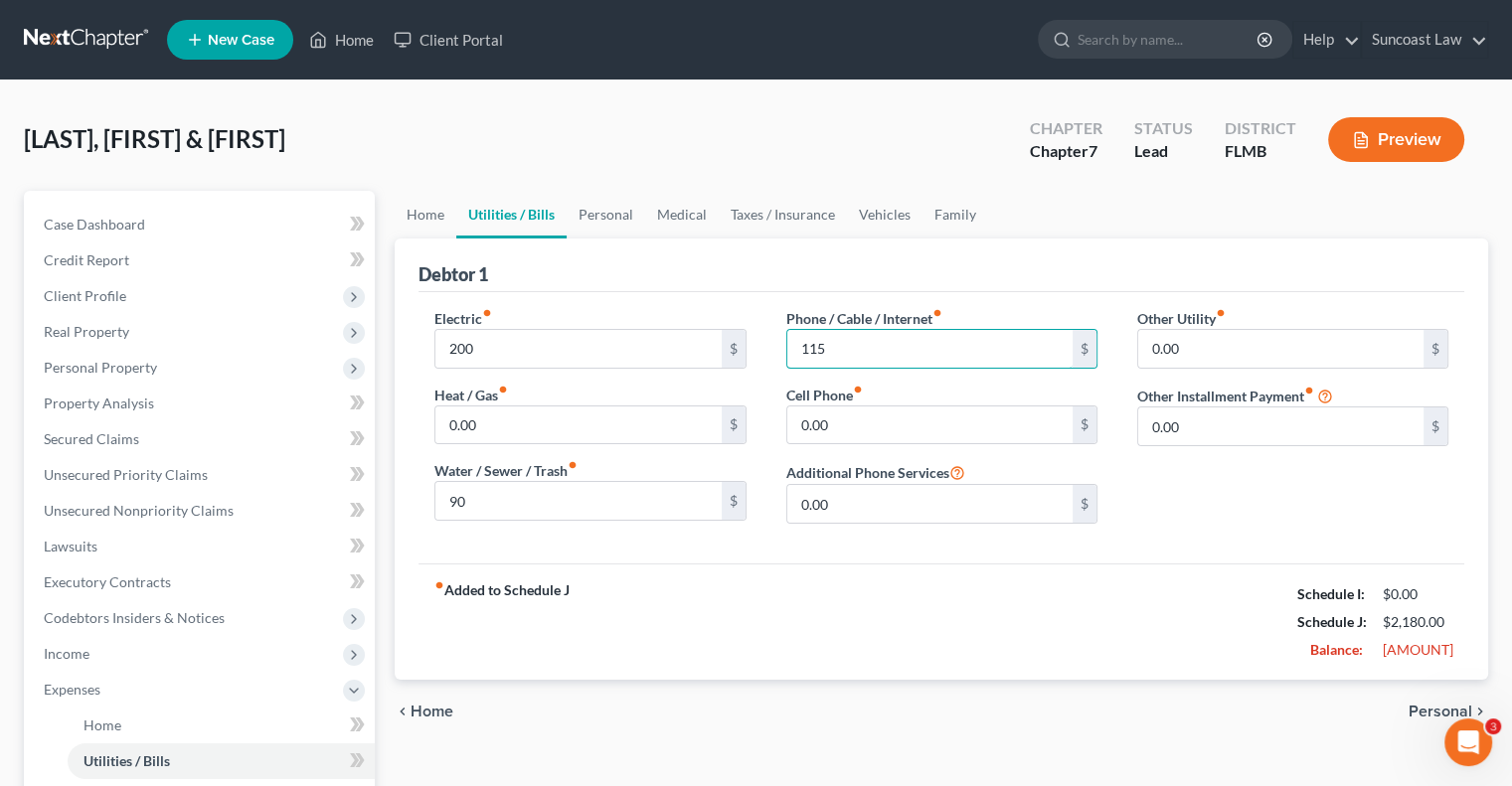 type on "115" 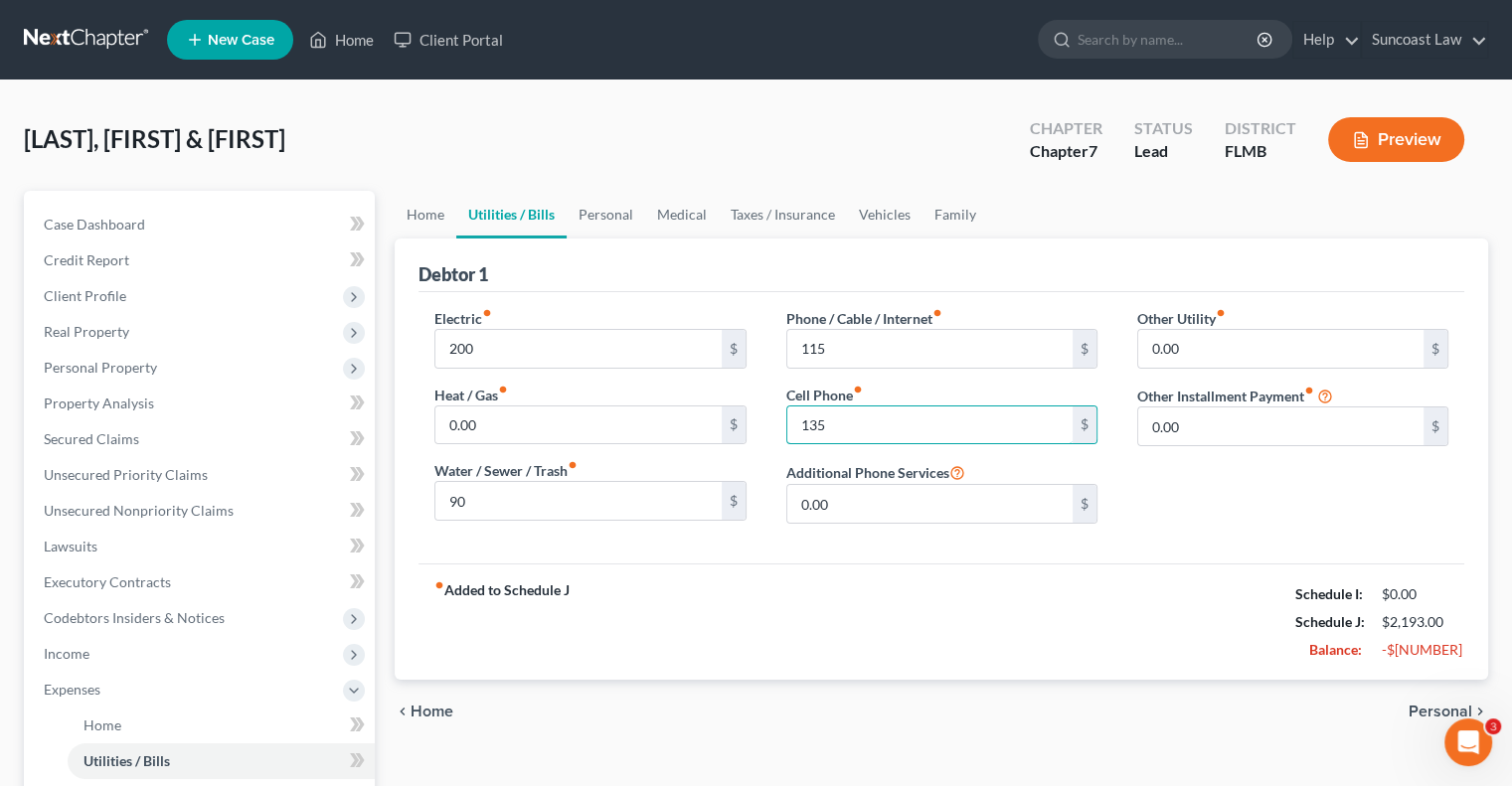 type on "135" 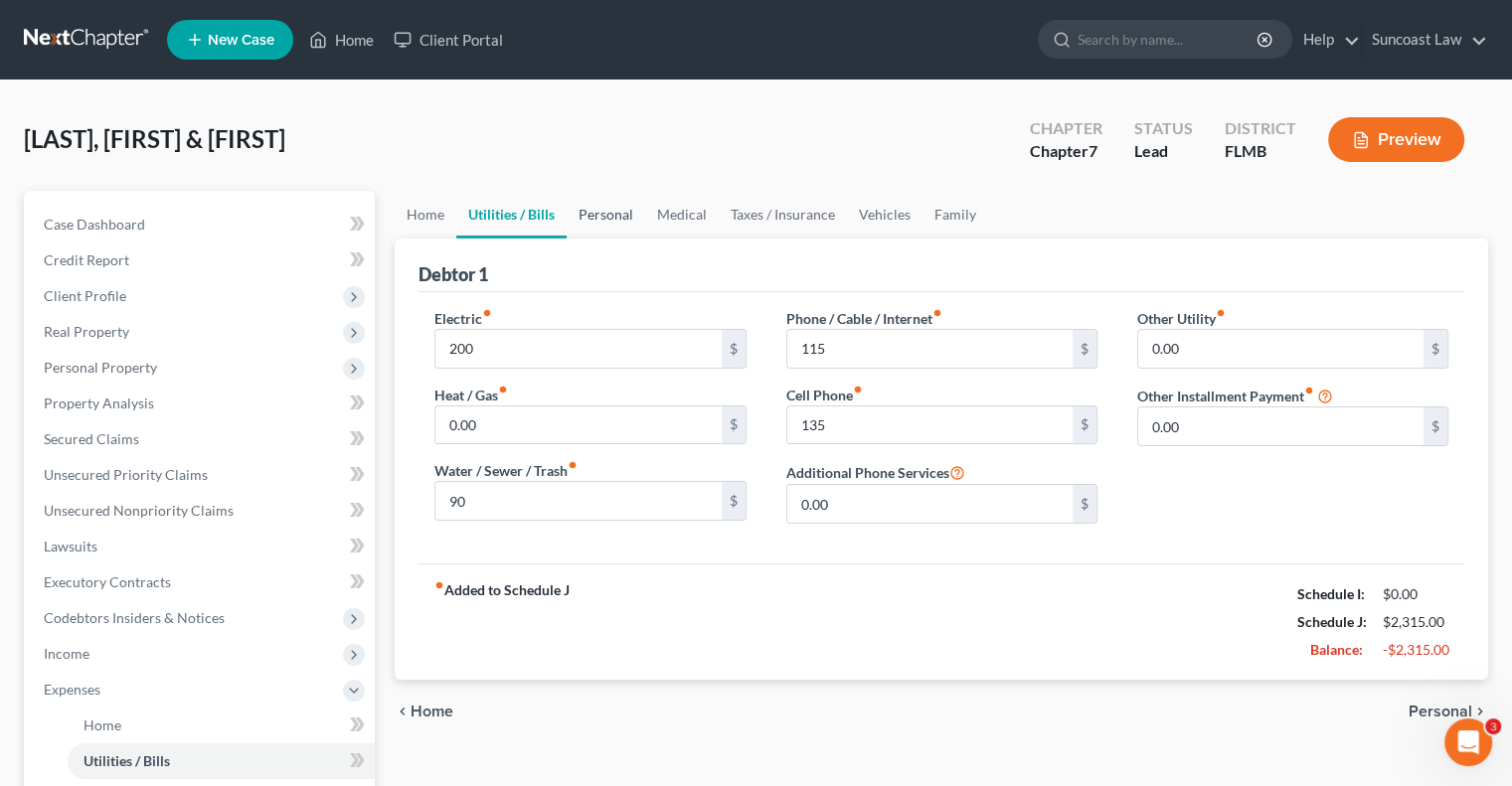 click on "Personal" at bounding box center [605, 215] 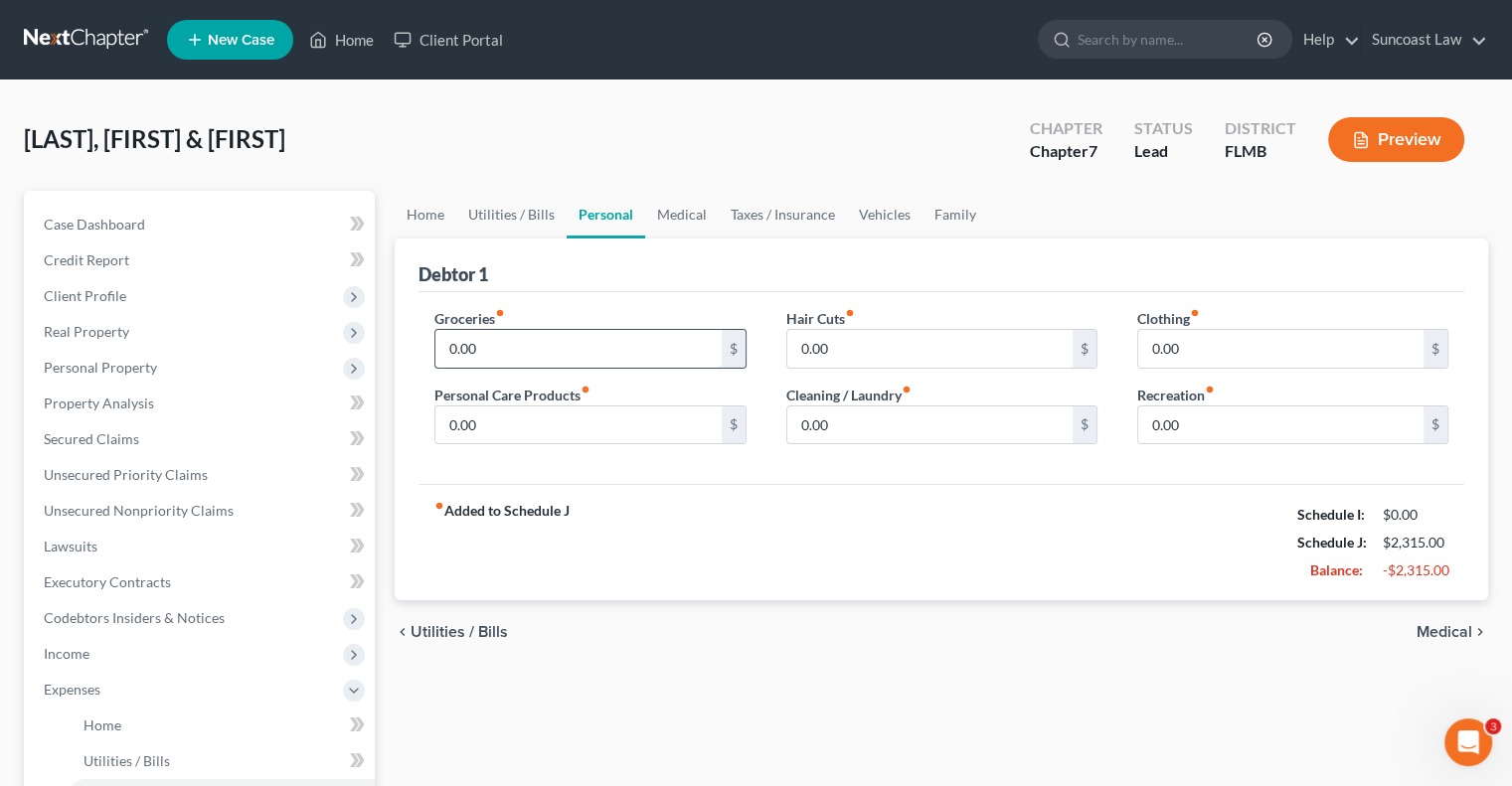 drag, startPoint x: 496, startPoint y: 339, endPoint x: 632, endPoint y: 332, distance: 136.18003 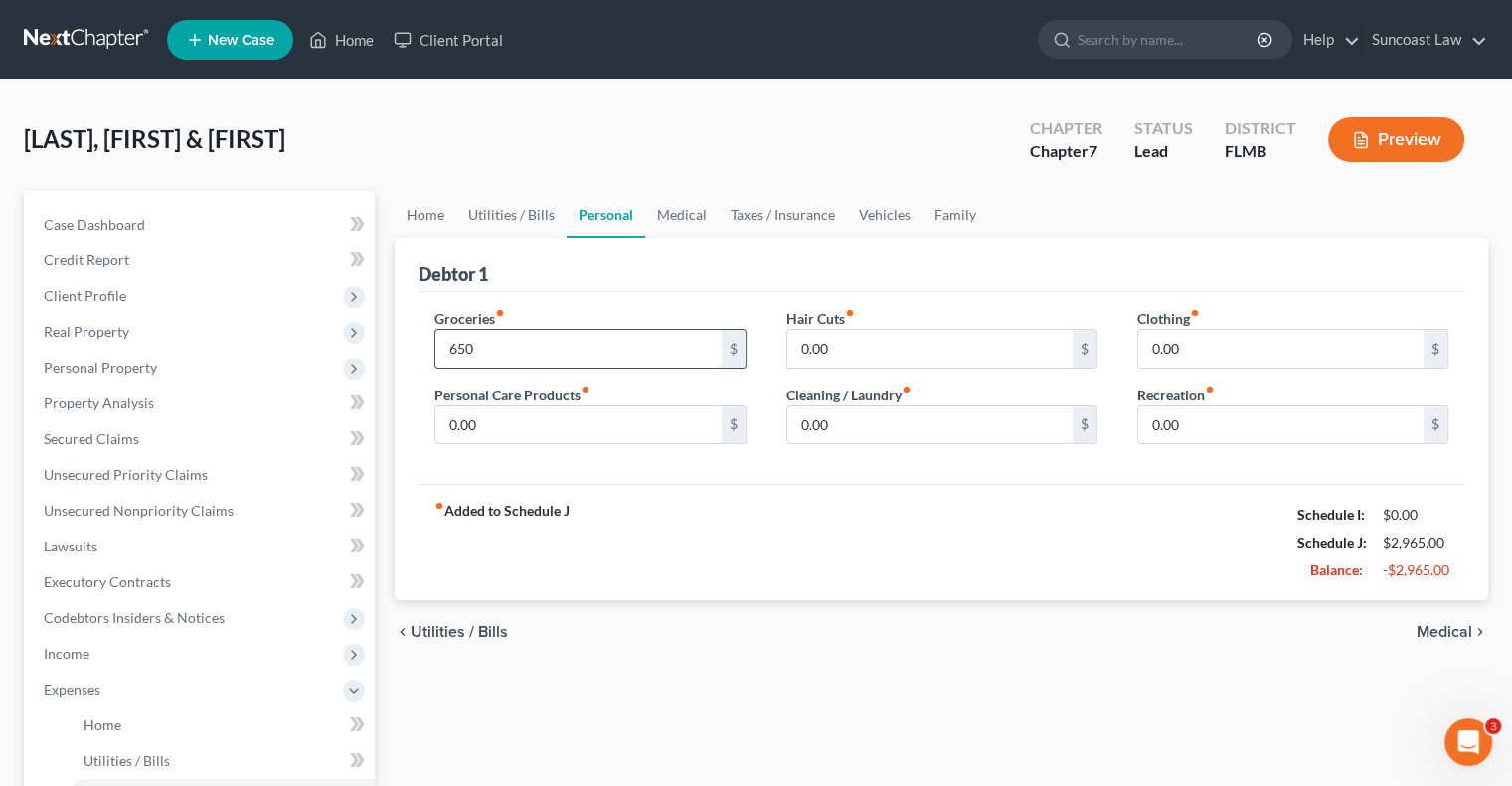 type on "650" 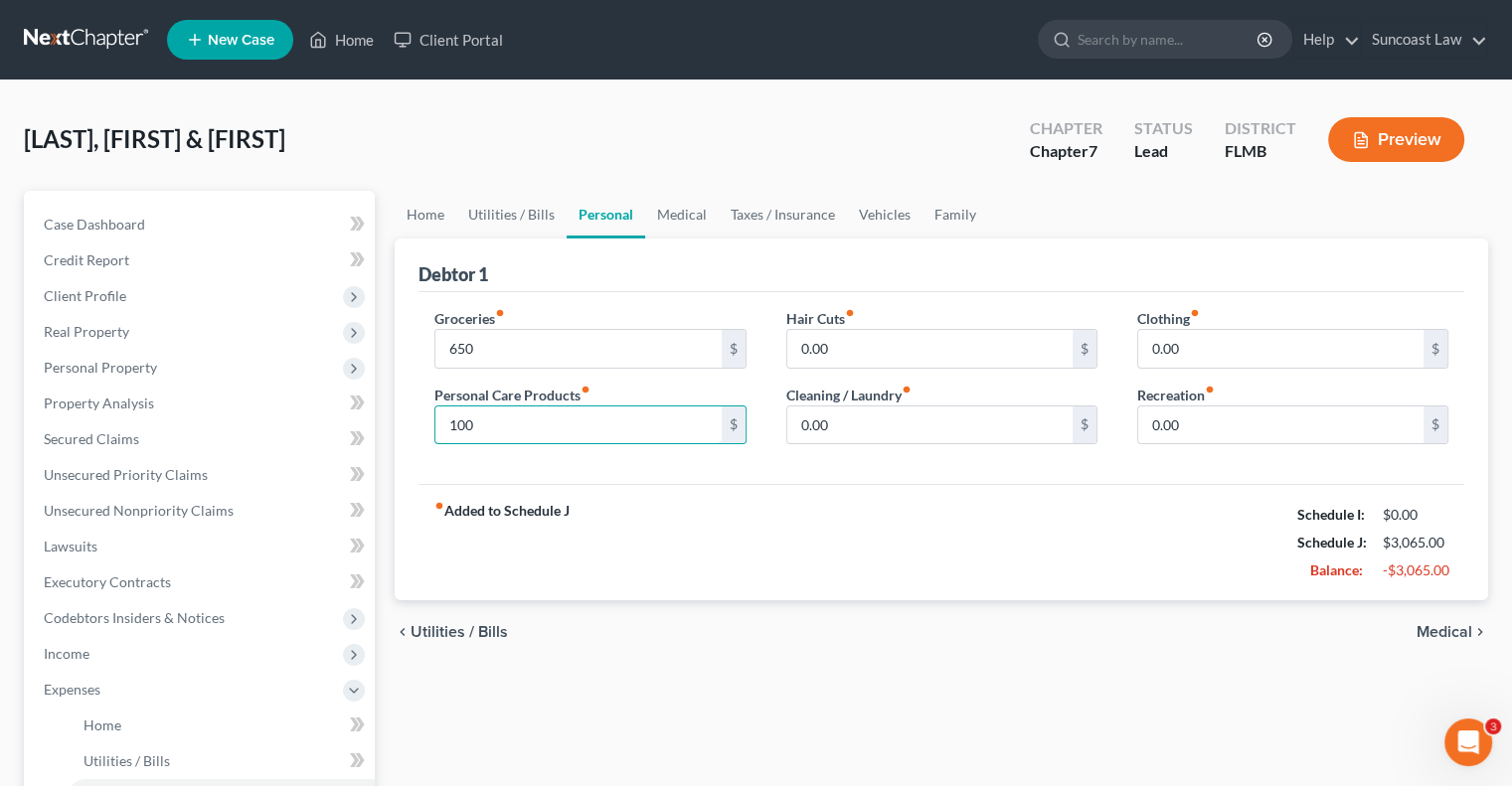 type on "100" 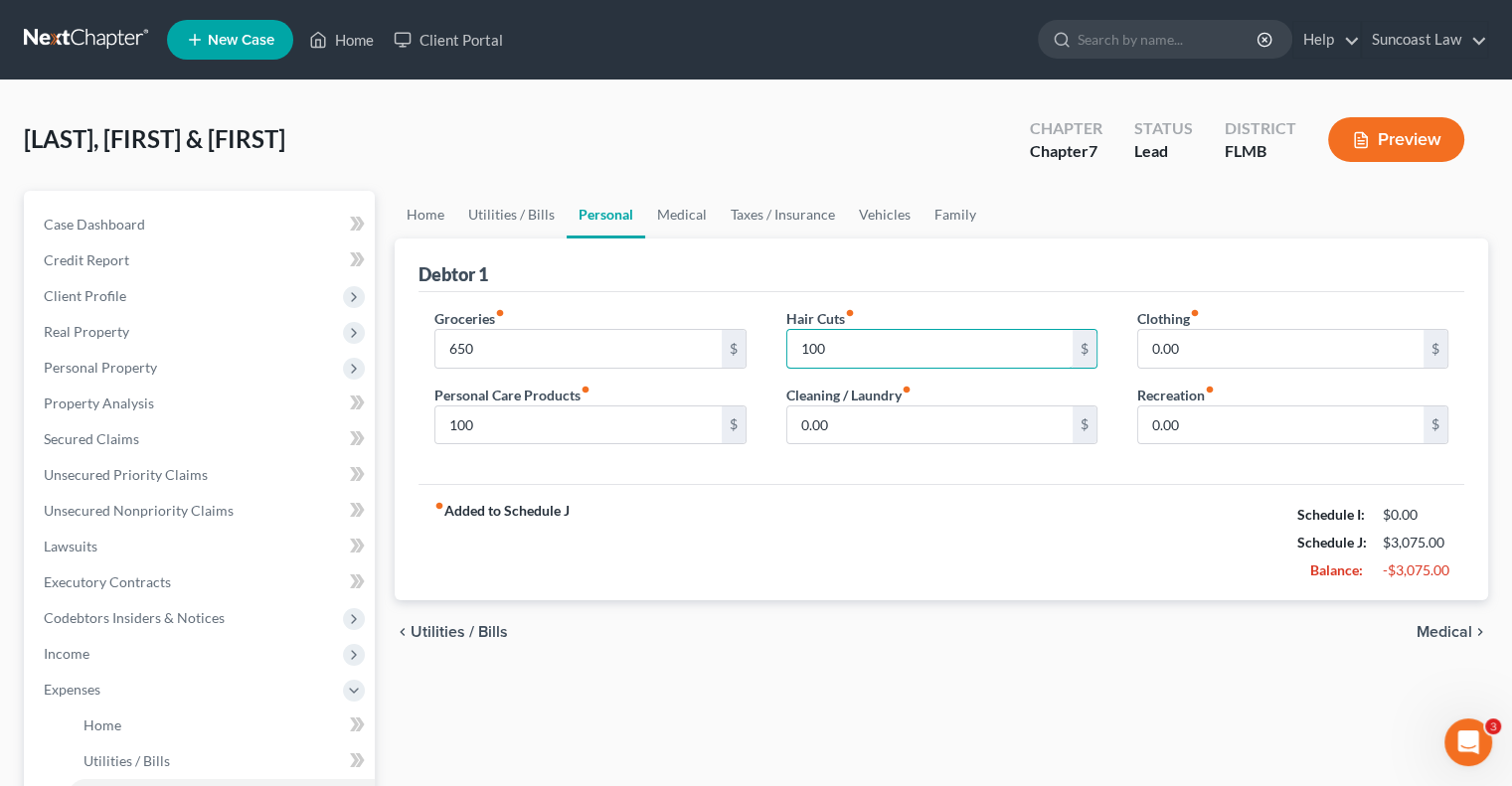 type on "100" 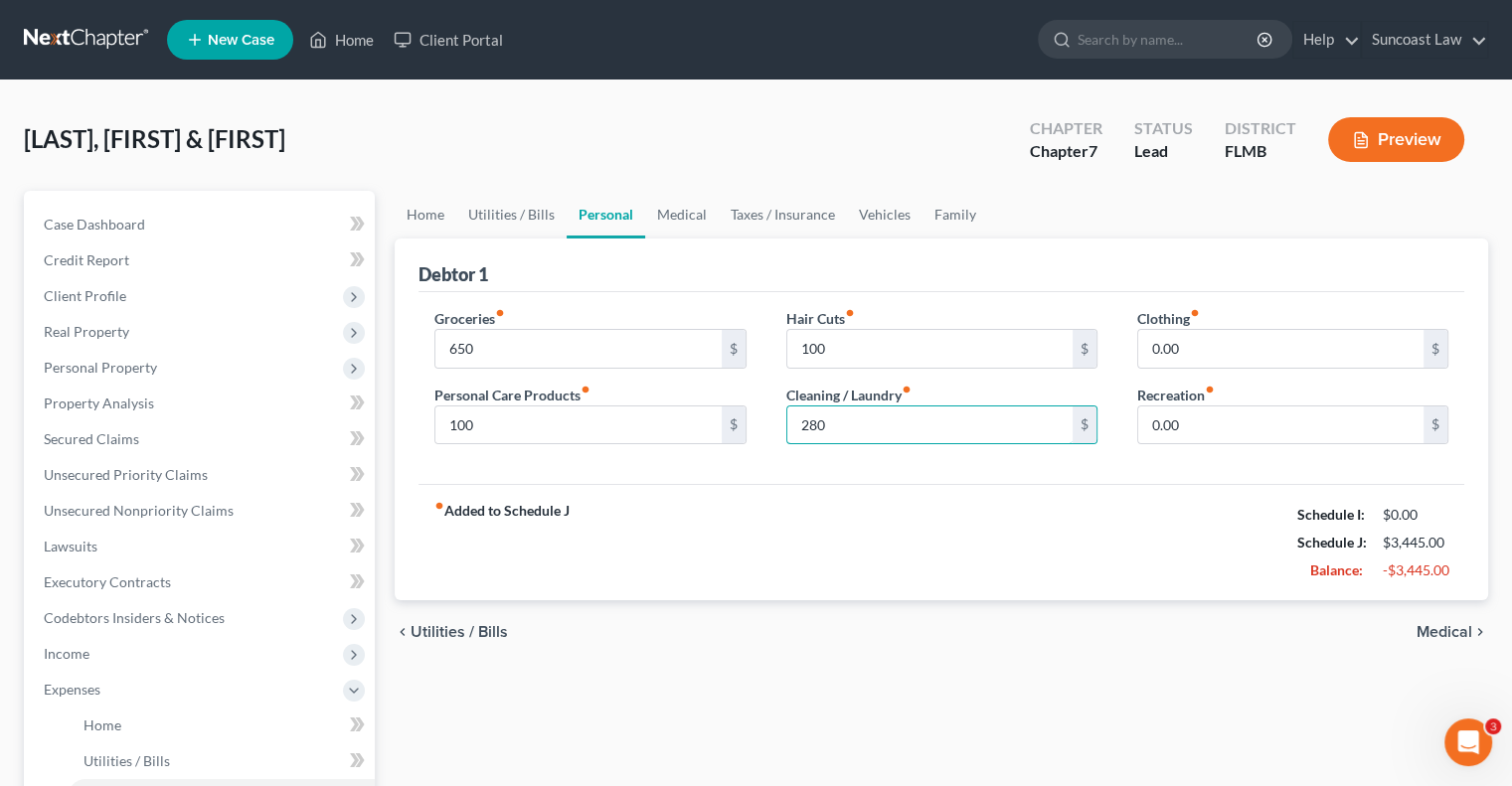 type on "280" 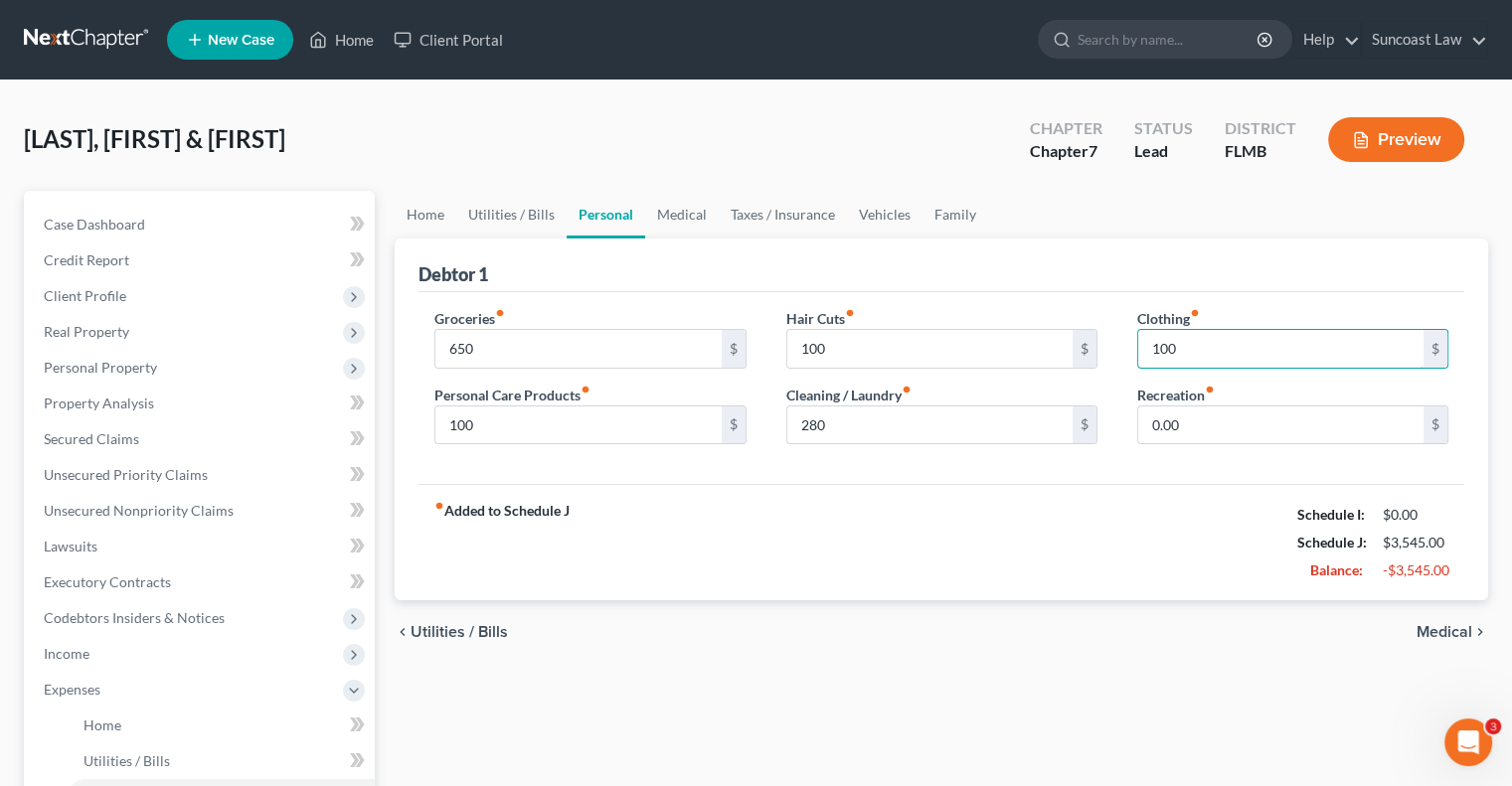 type on "100" 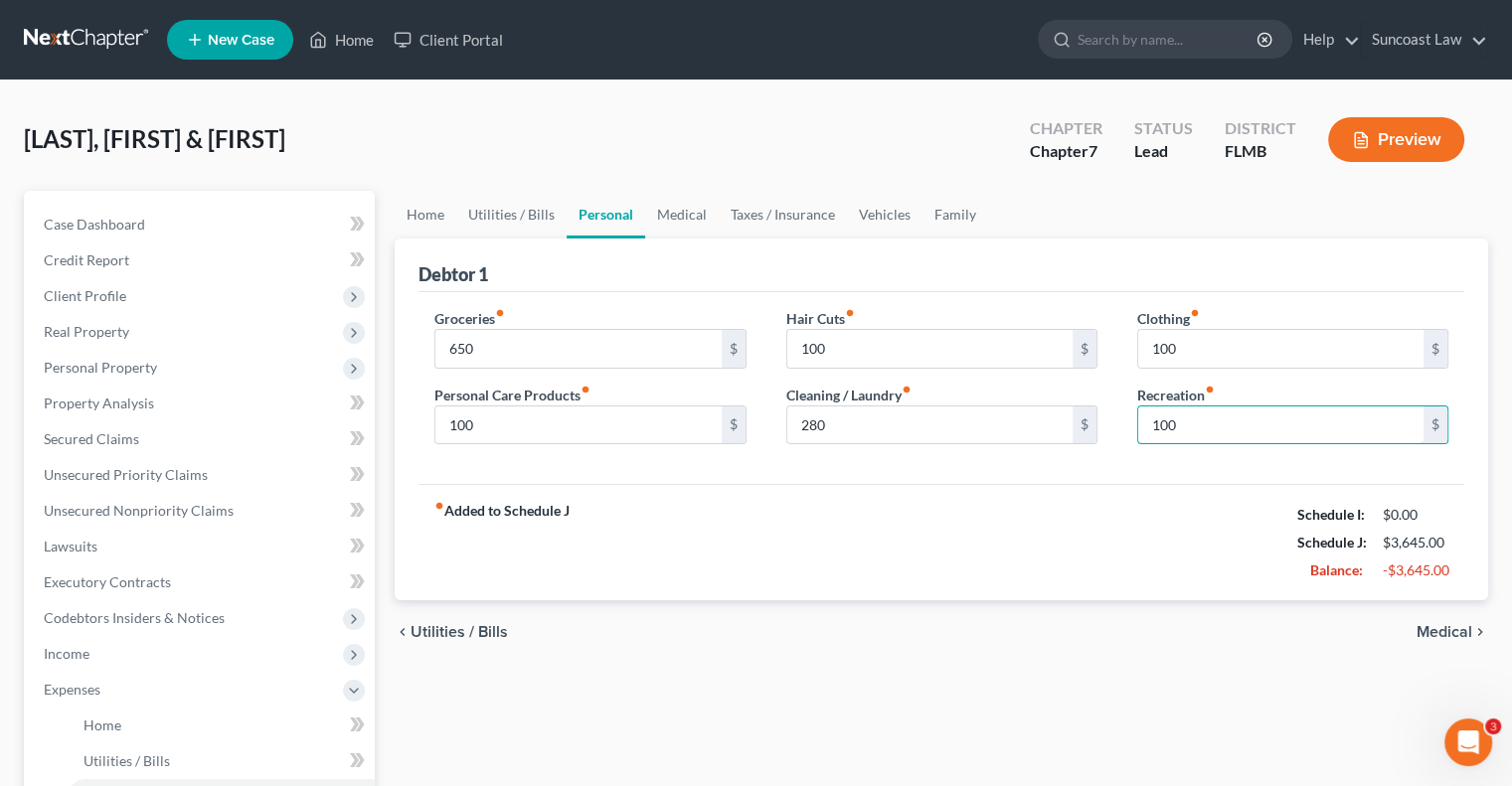 type on "100" 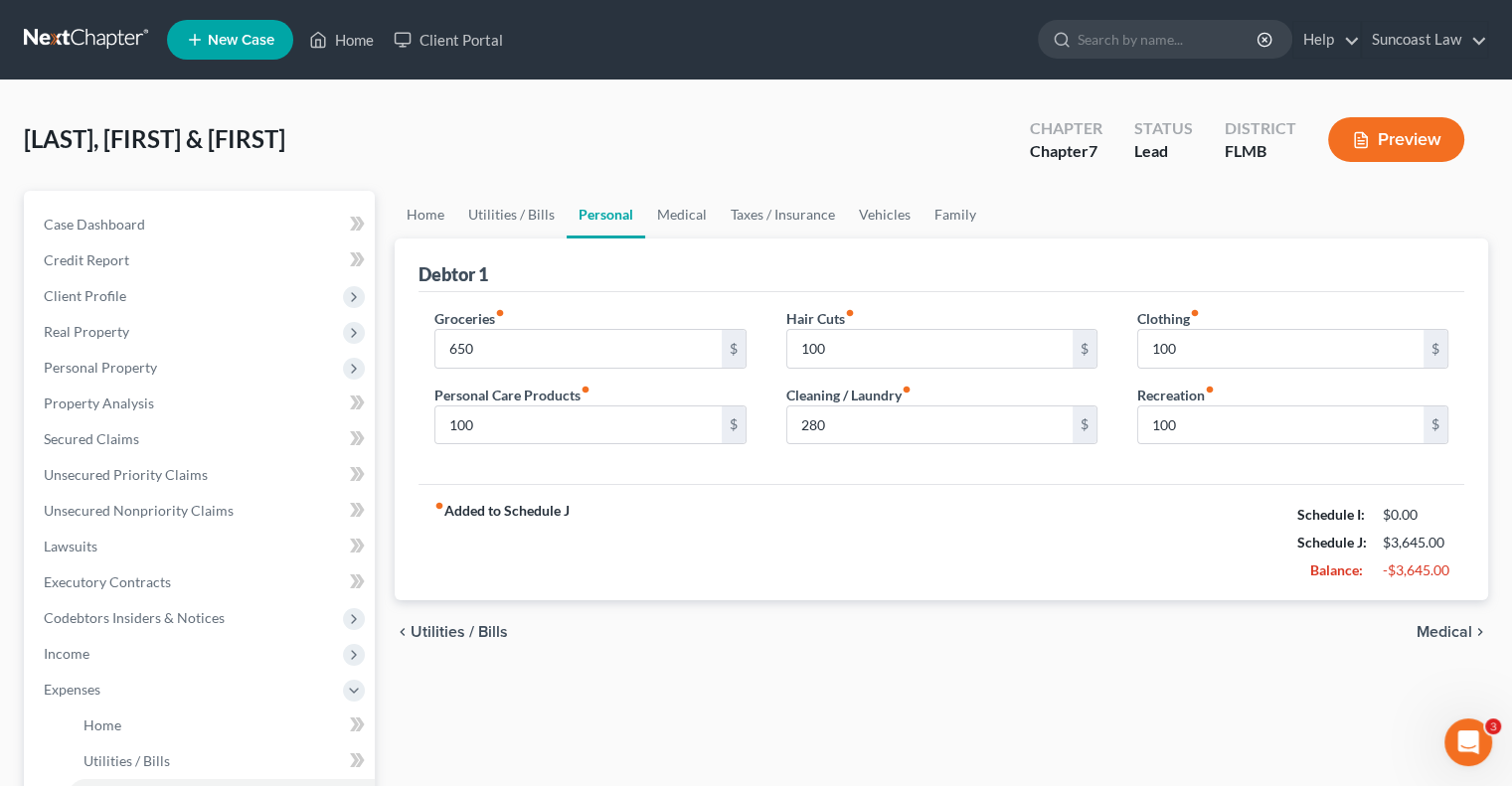 type 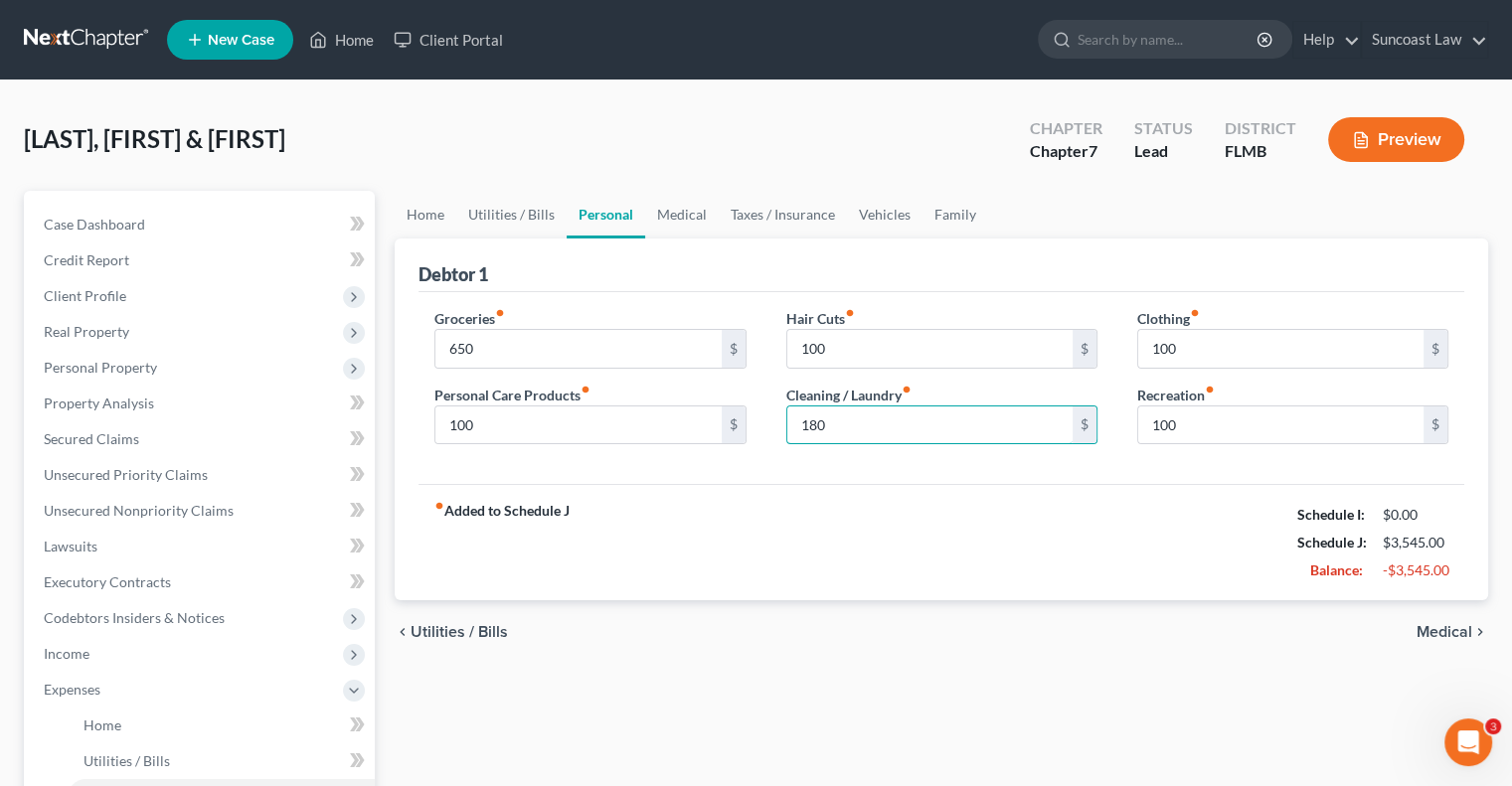 type on "180" 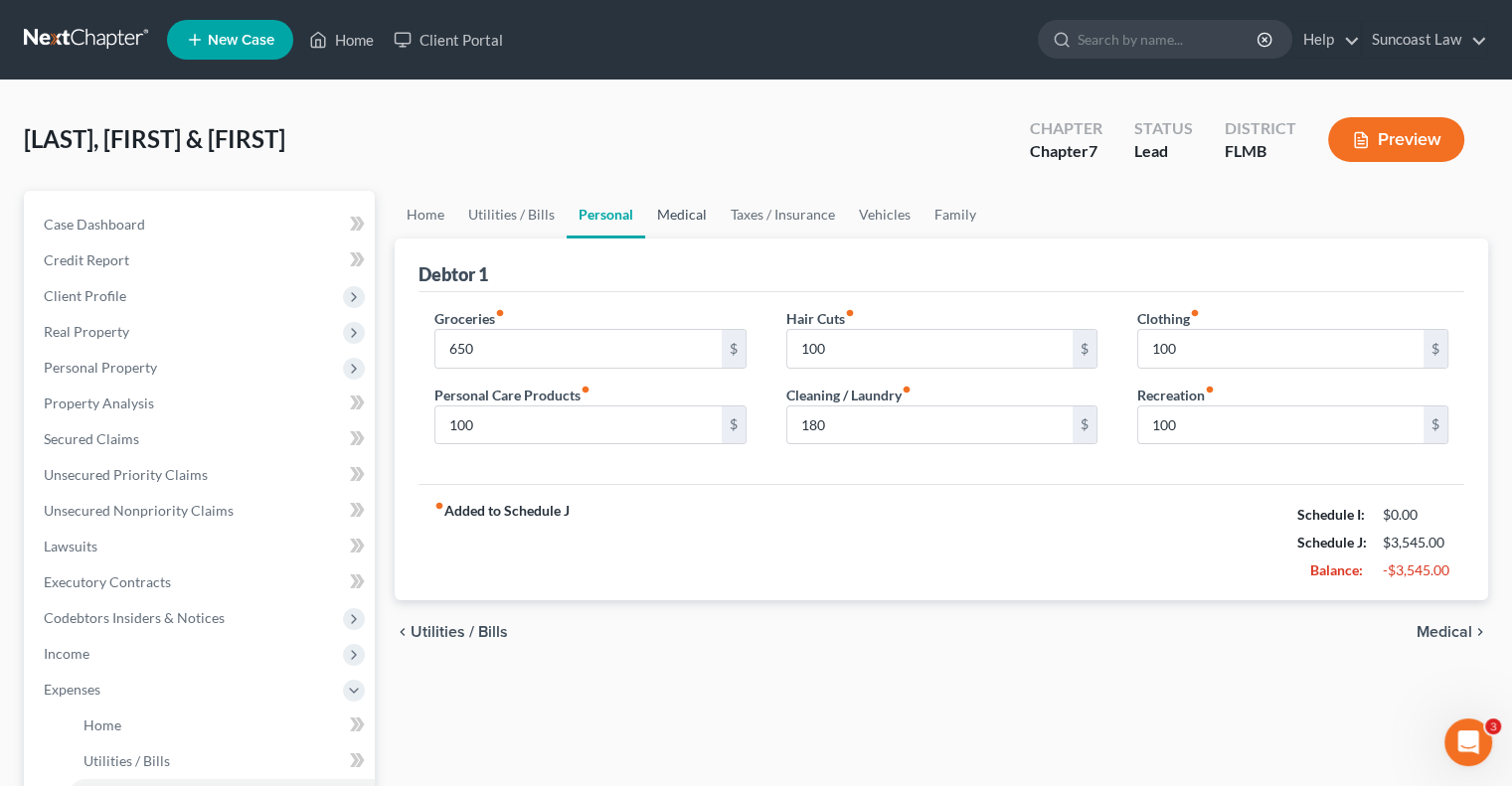 click on "Medical" at bounding box center [682, 215] 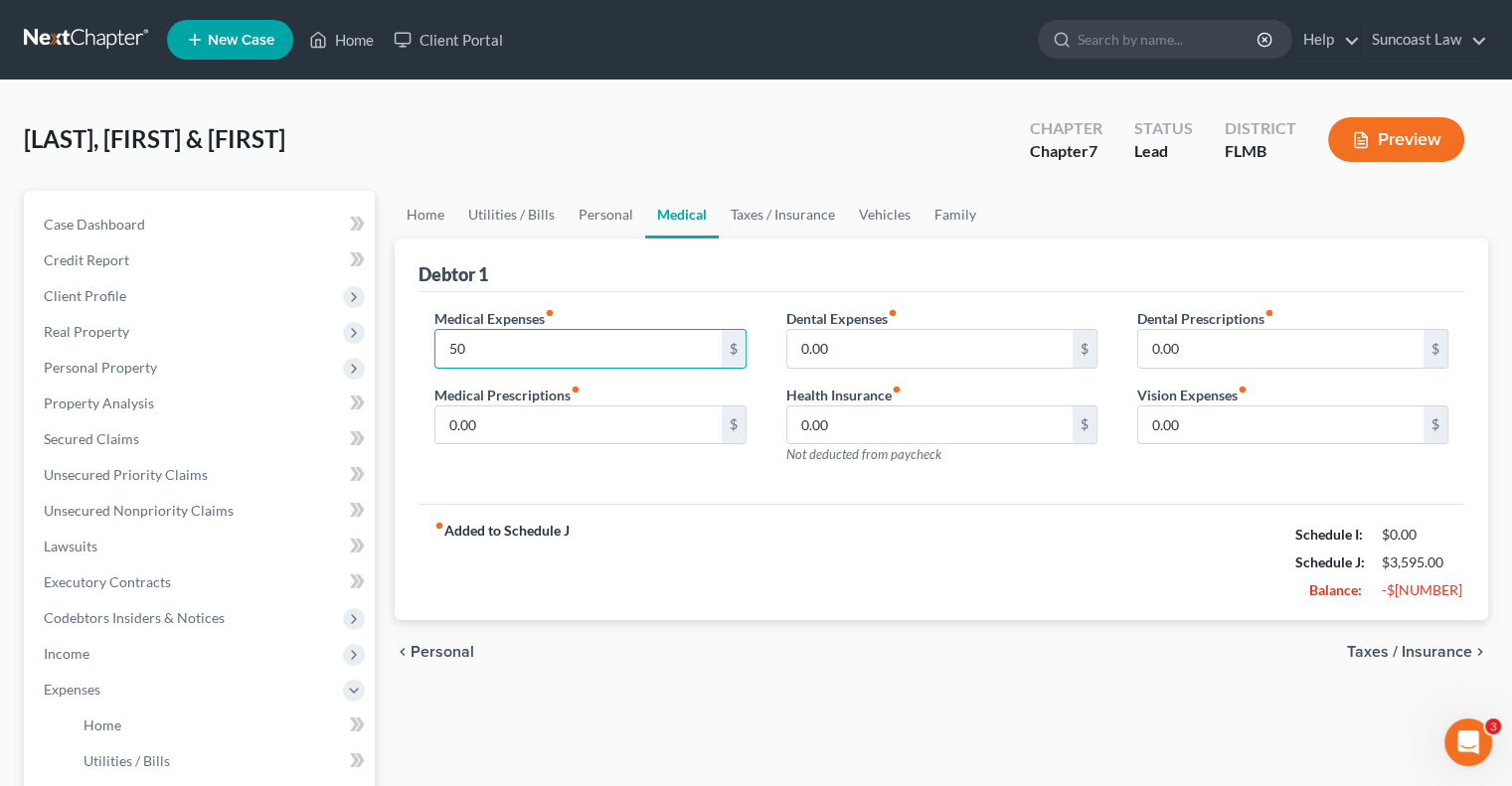 type on "50" 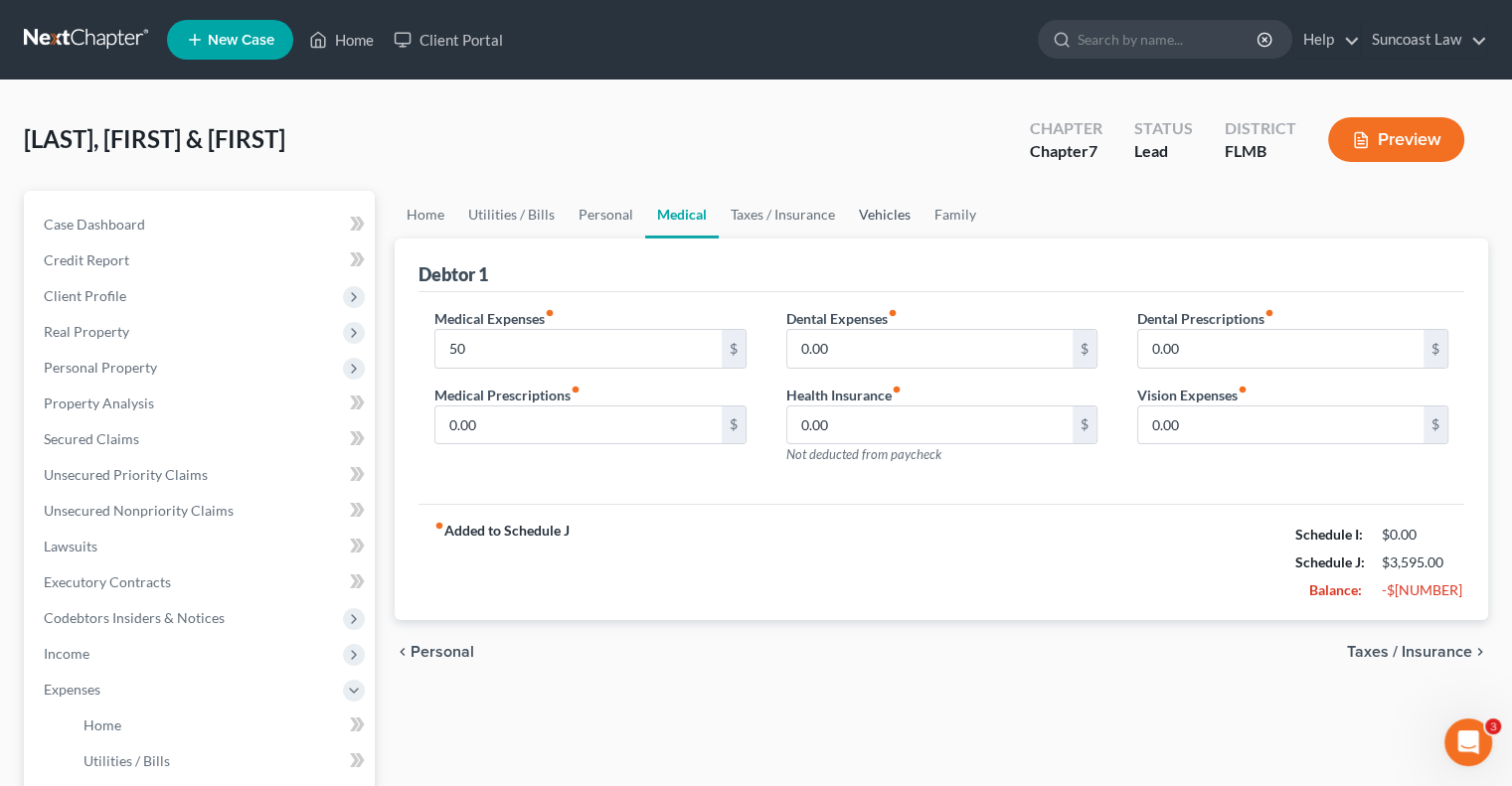 click on "Vehicles" at bounding box center [885, 215] 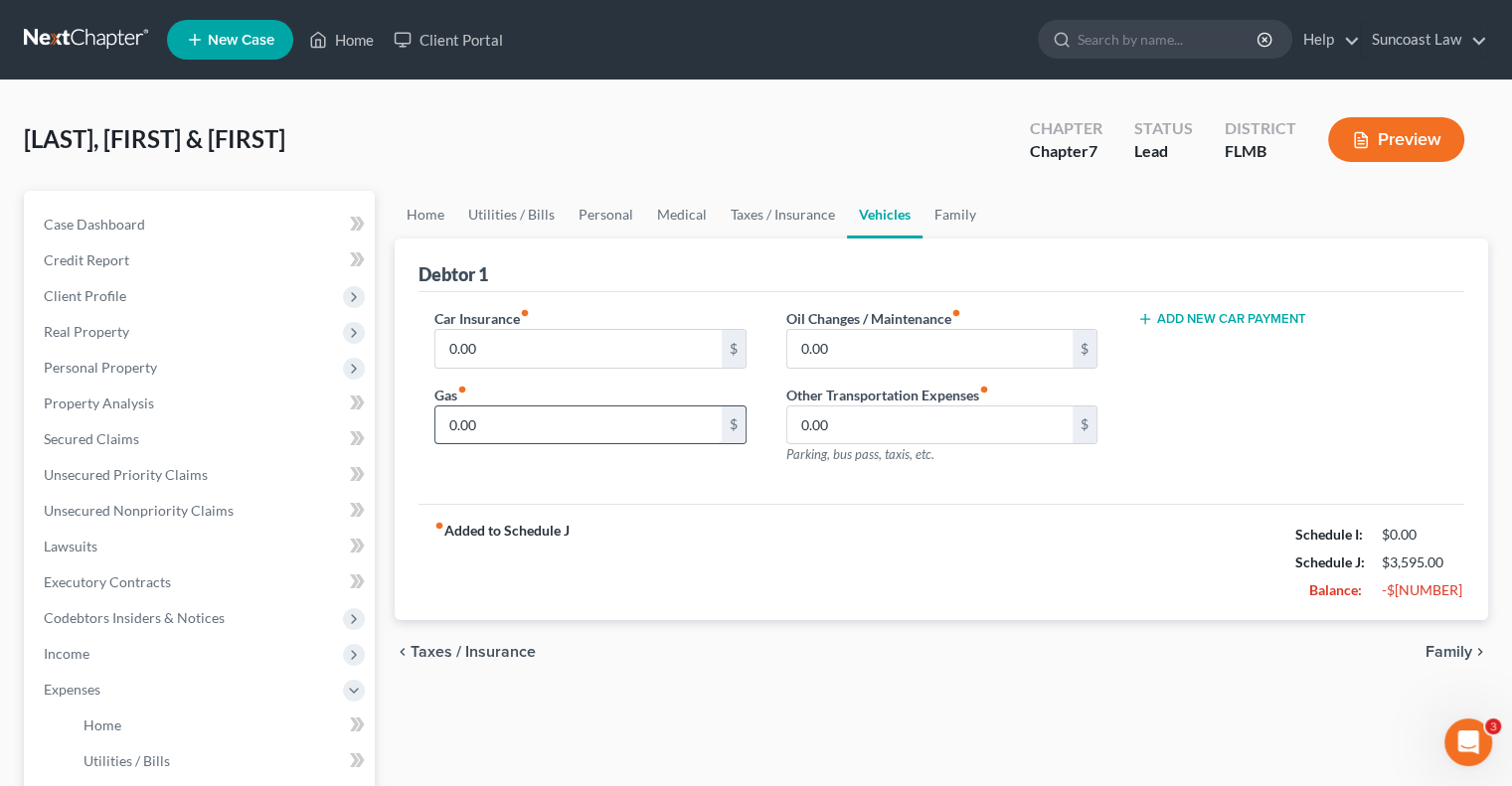 click on "0.00" at bounding box center [578, 425] 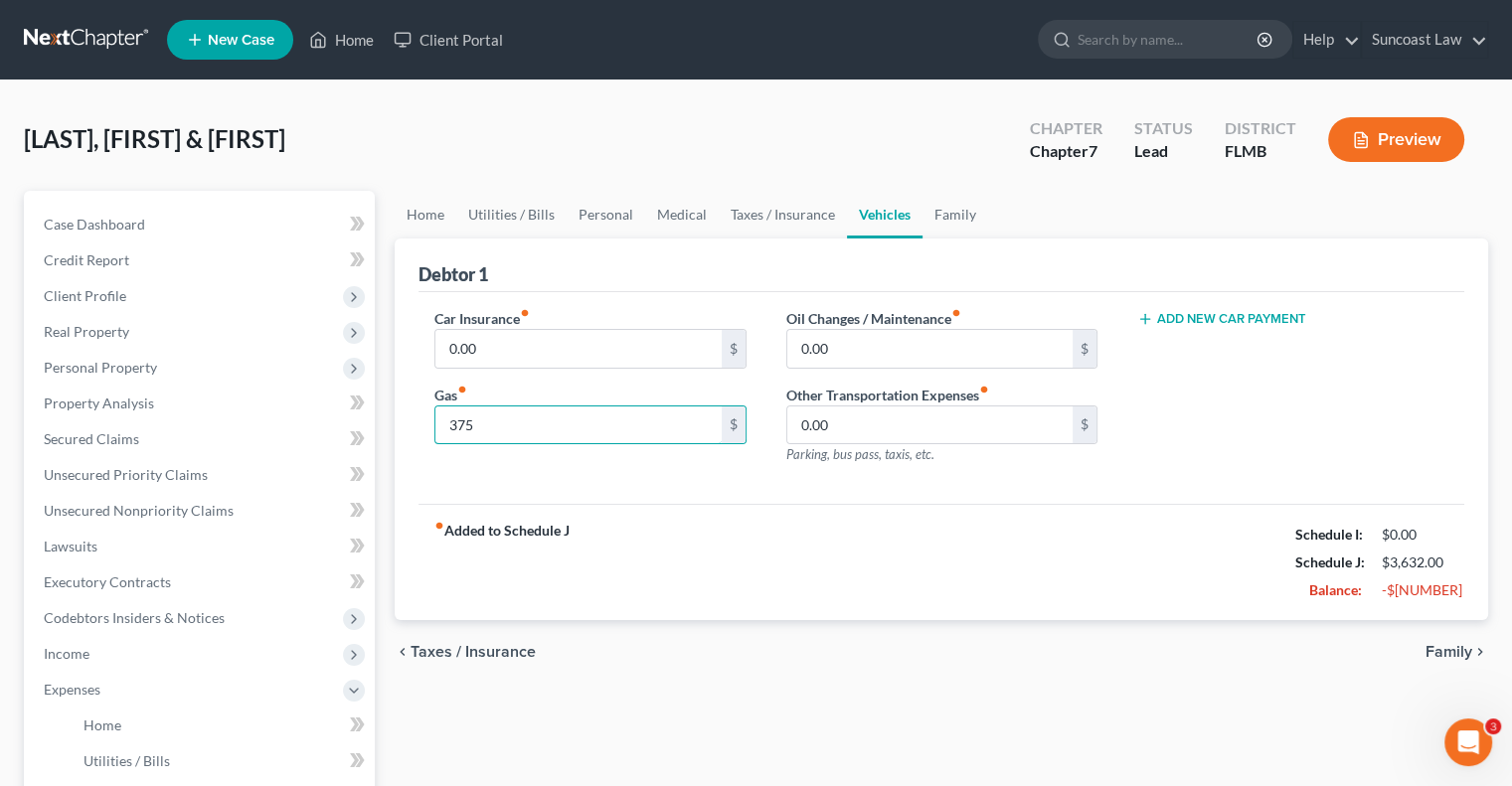 type on "375" 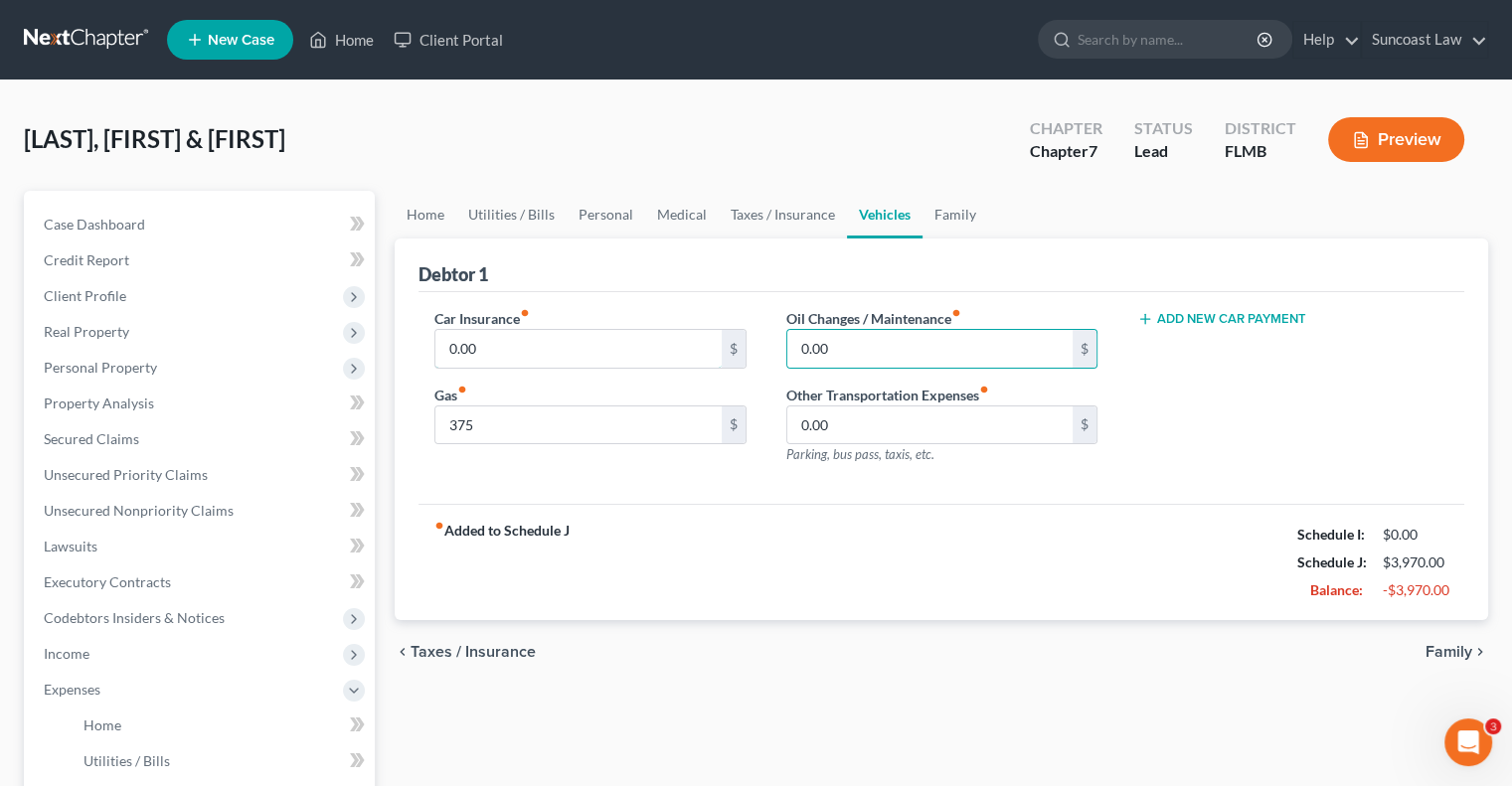 drag, startPoint x: 553, startPoint y: 349, endPoint x: 767, endPoint y: 297, distance: 220.22716 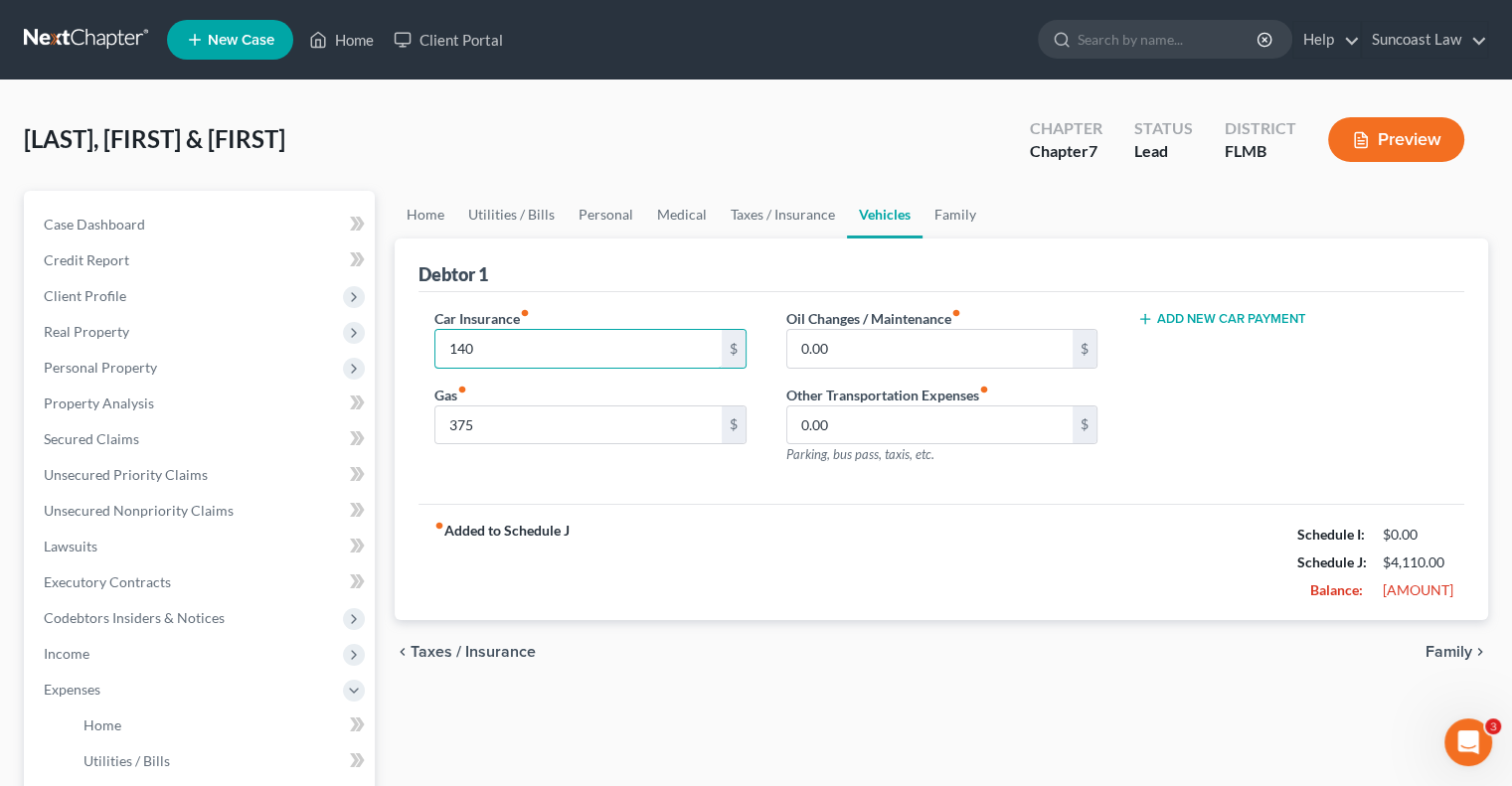 type on "140" 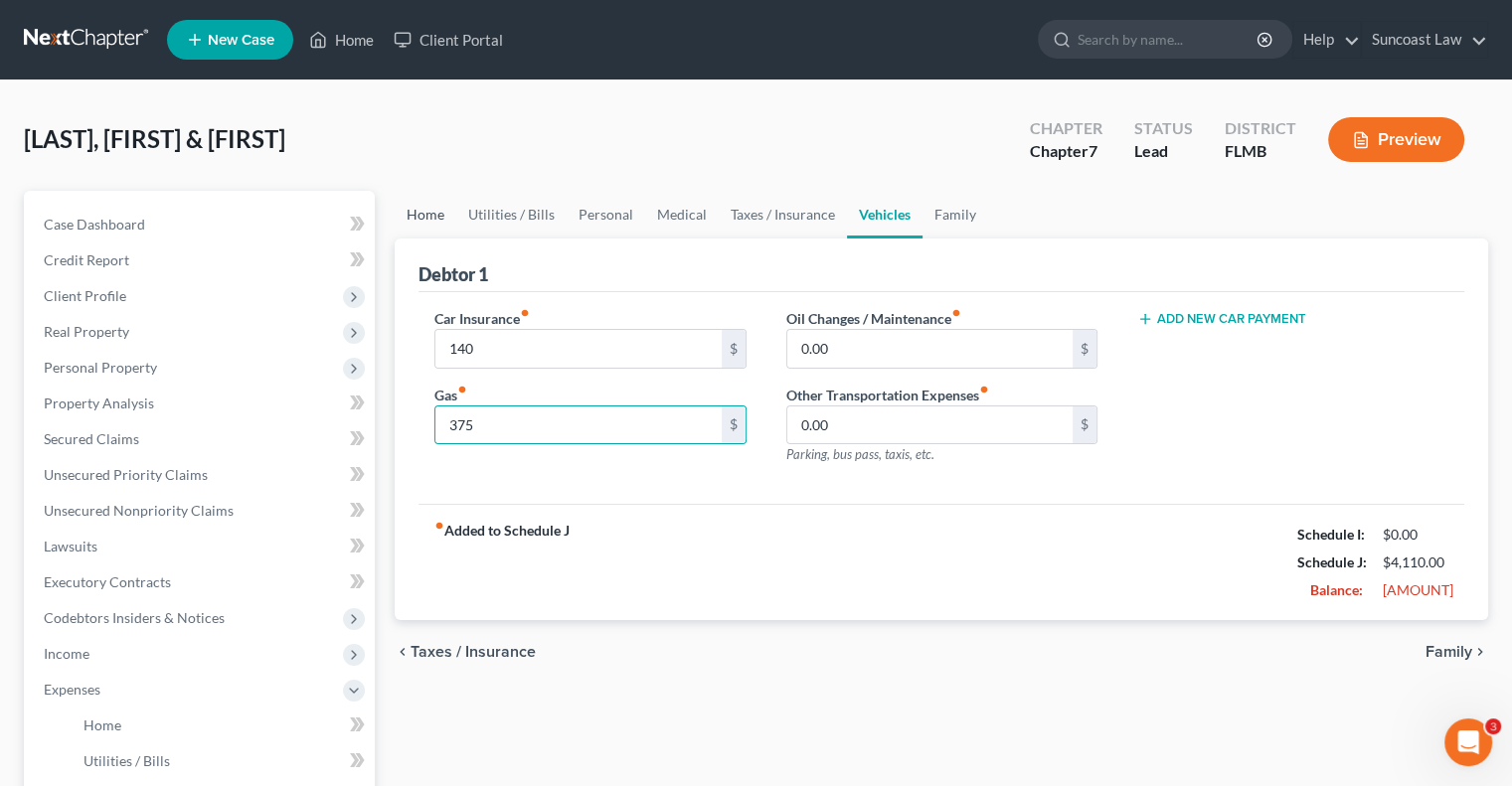 click on "Home" at bounding box center (425, 215) 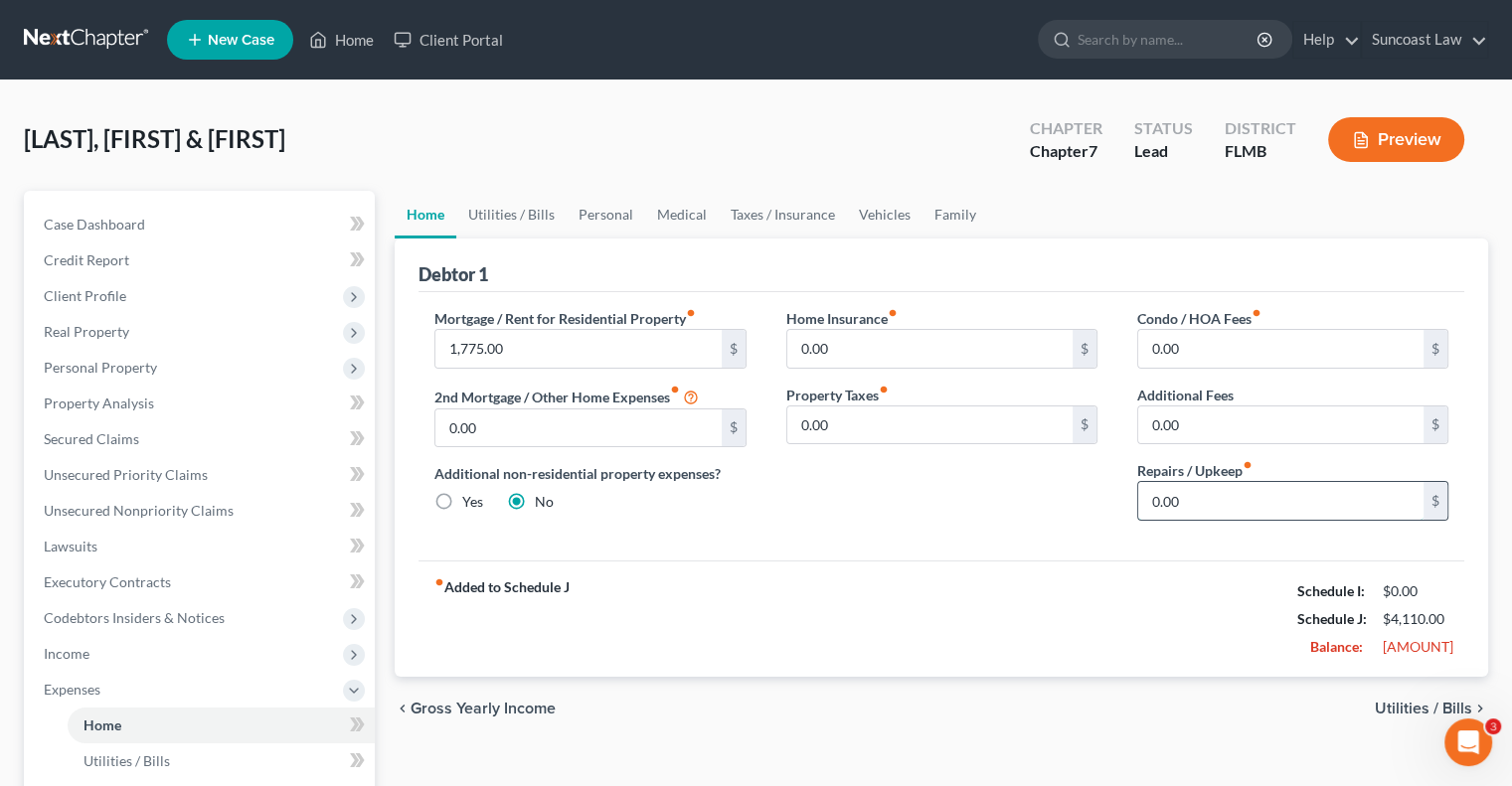 drag, startPoint x: 1221, startPoint y: 490, endPoint x: 1389, endPoint y: 484, distance: 168.10711 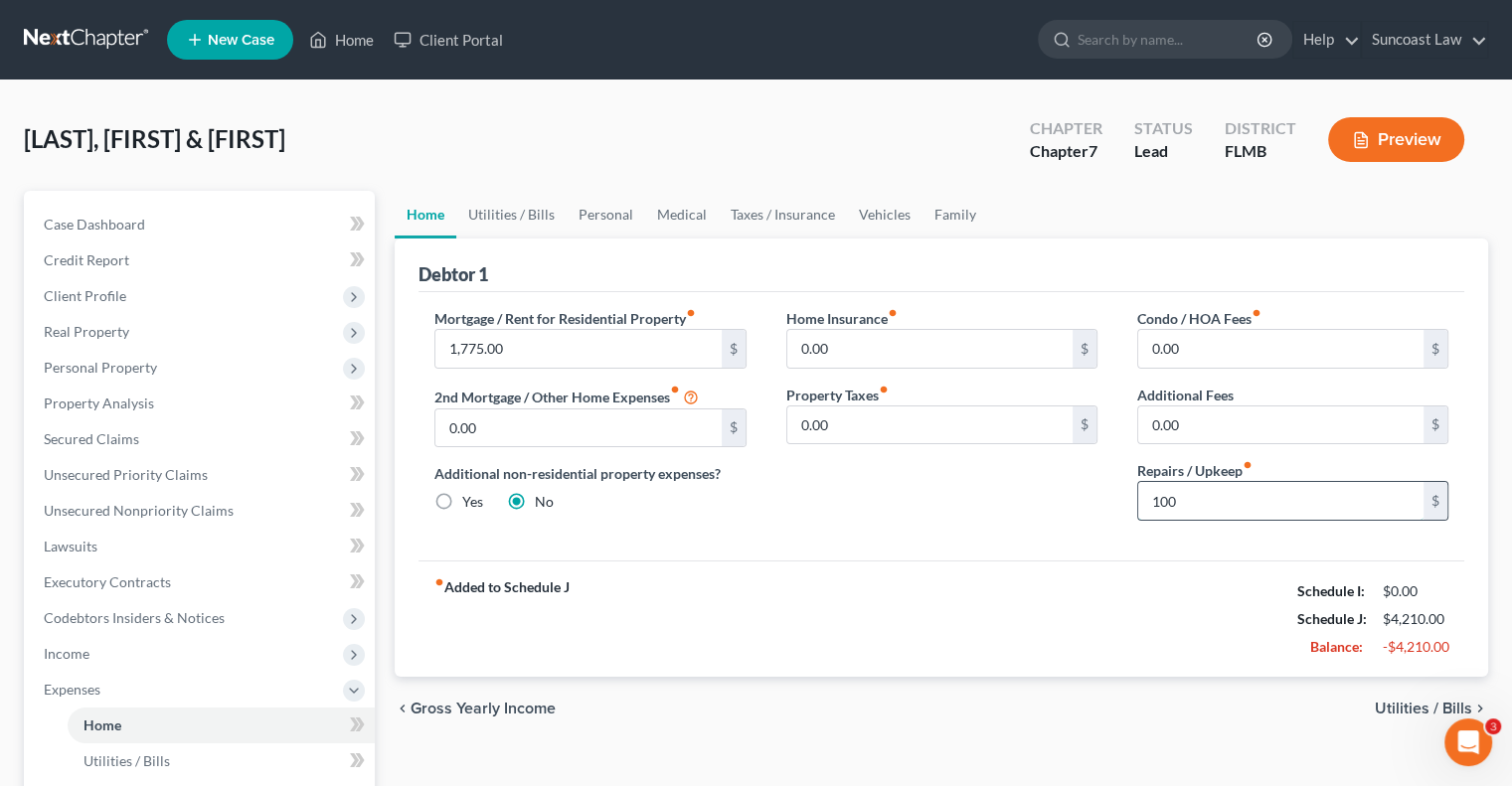 type on "100" 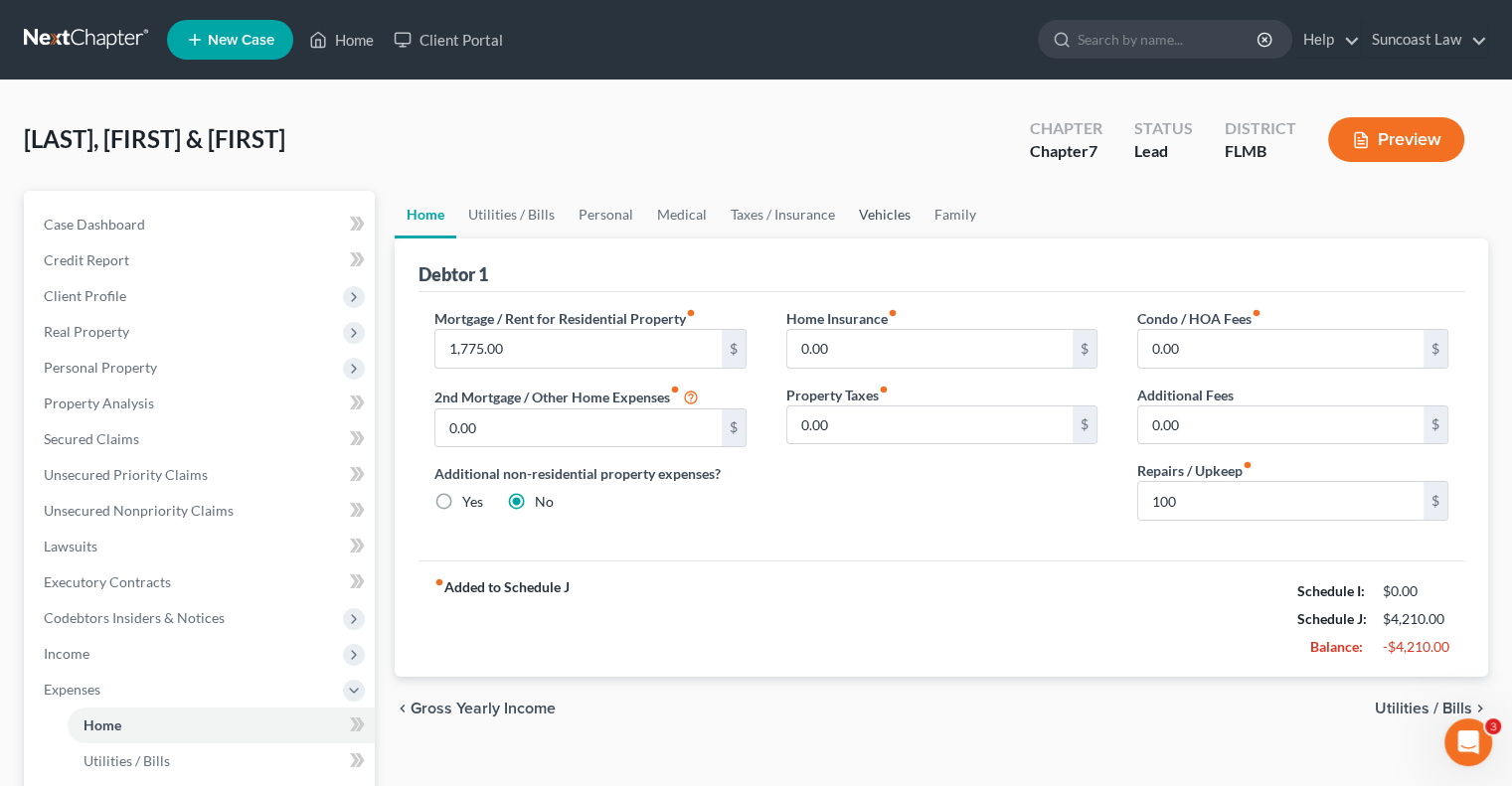 click on "Vehicles" at bounding box center (885, 215) 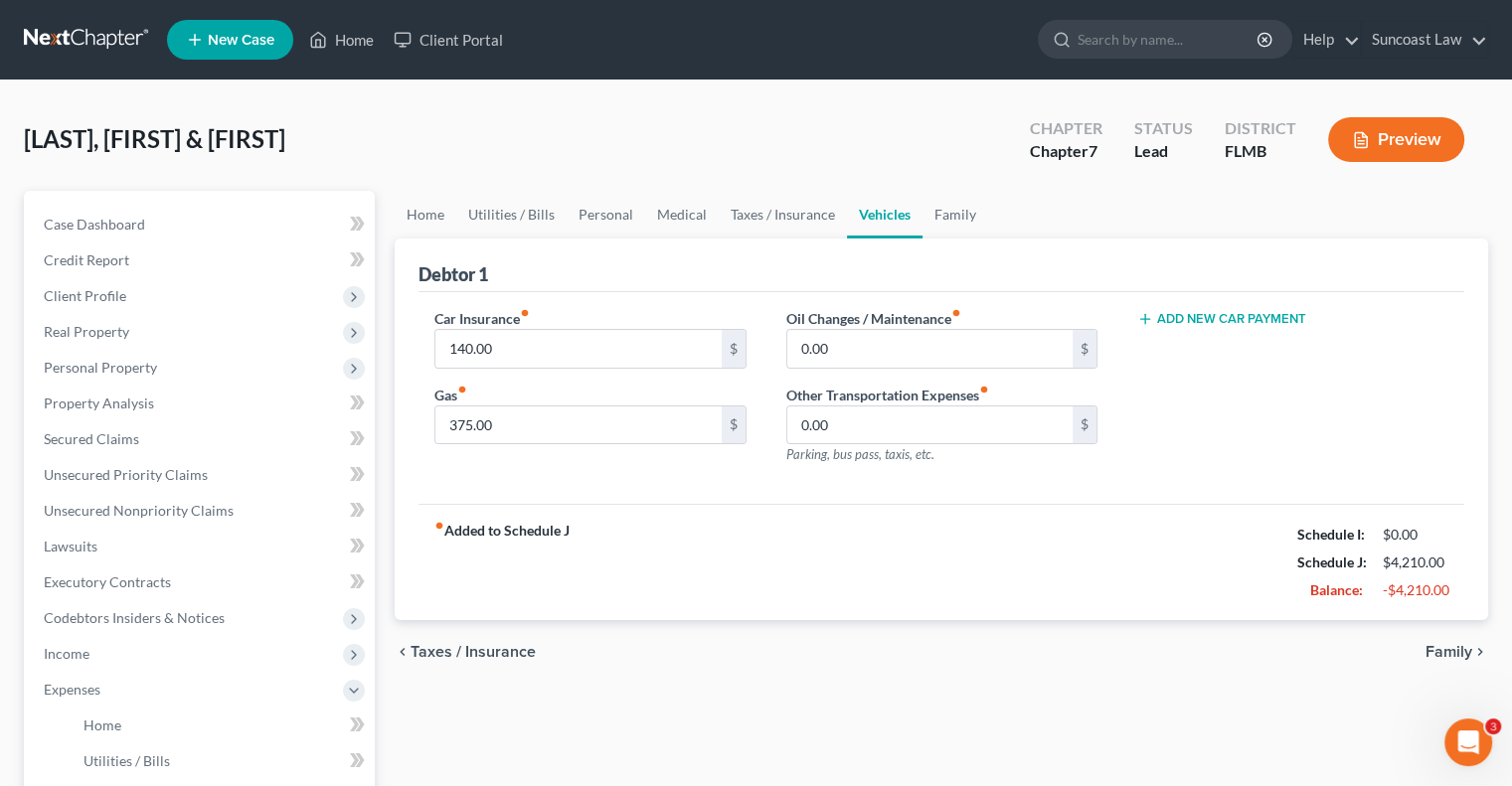 click on "Add New Car Payment" at bounding box center [1222, 319] 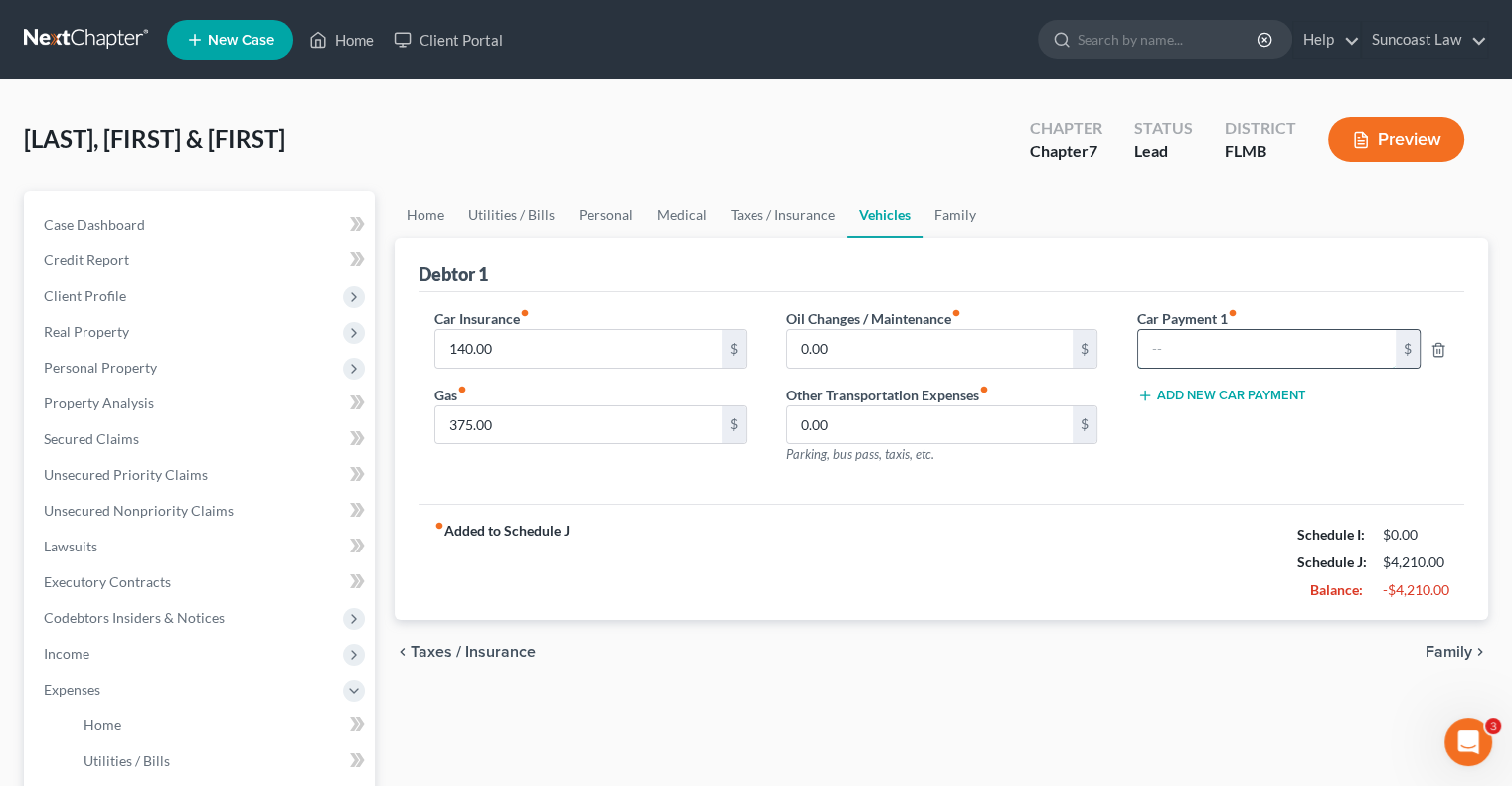 click at bounding box center [1266, 349] 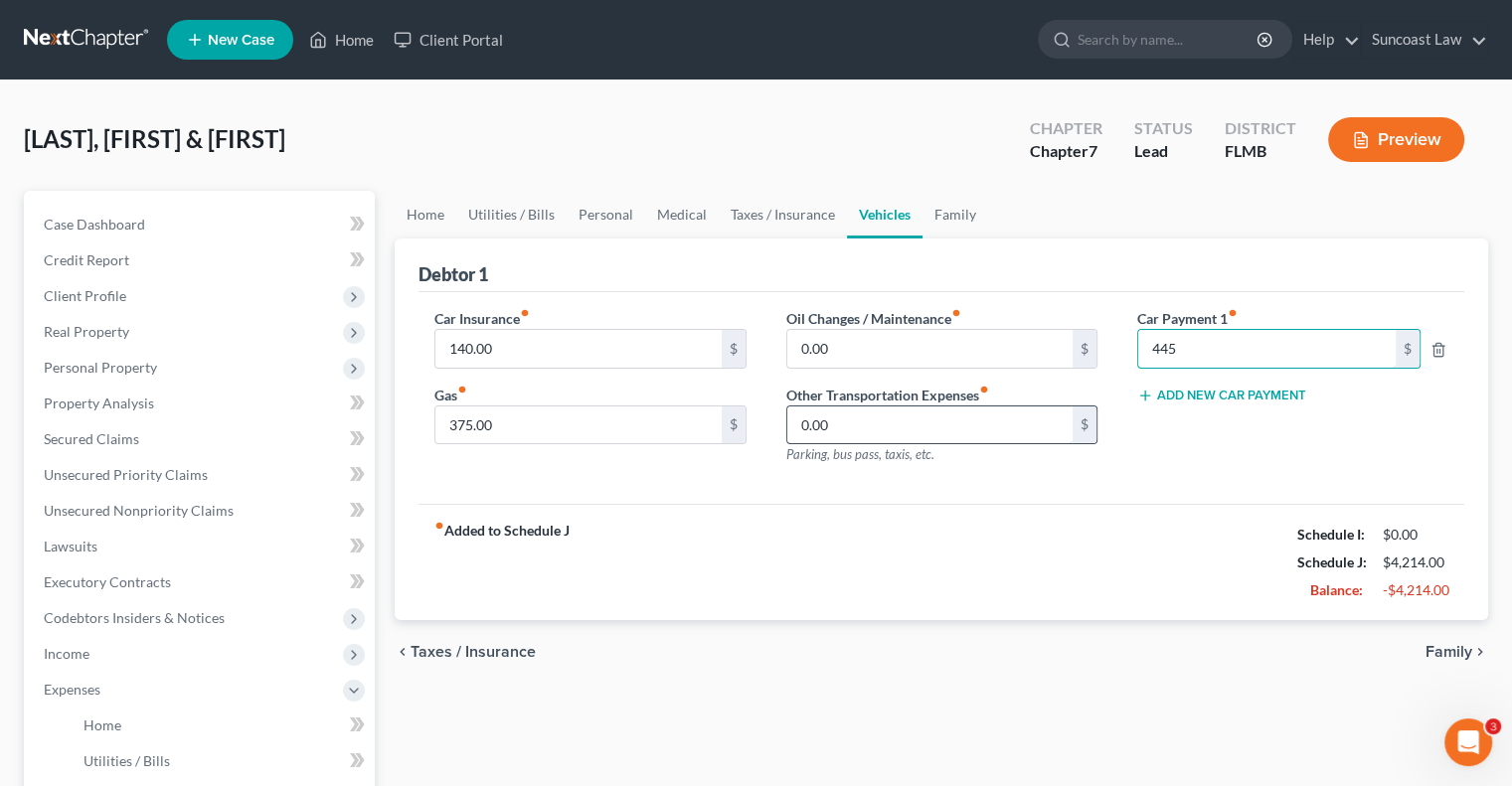 type on "445" 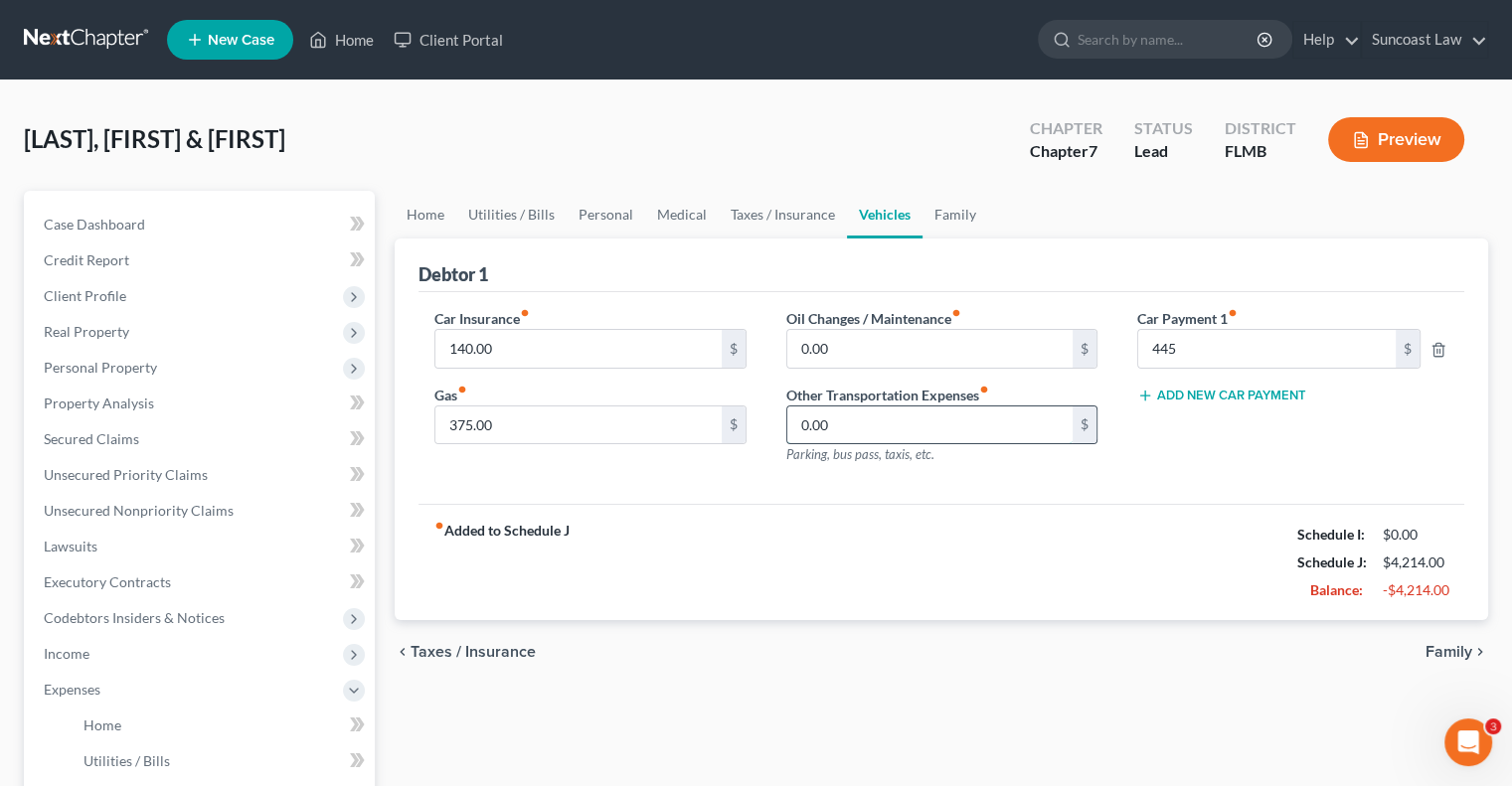 click on "0.00" at bounding box center [929, 425] 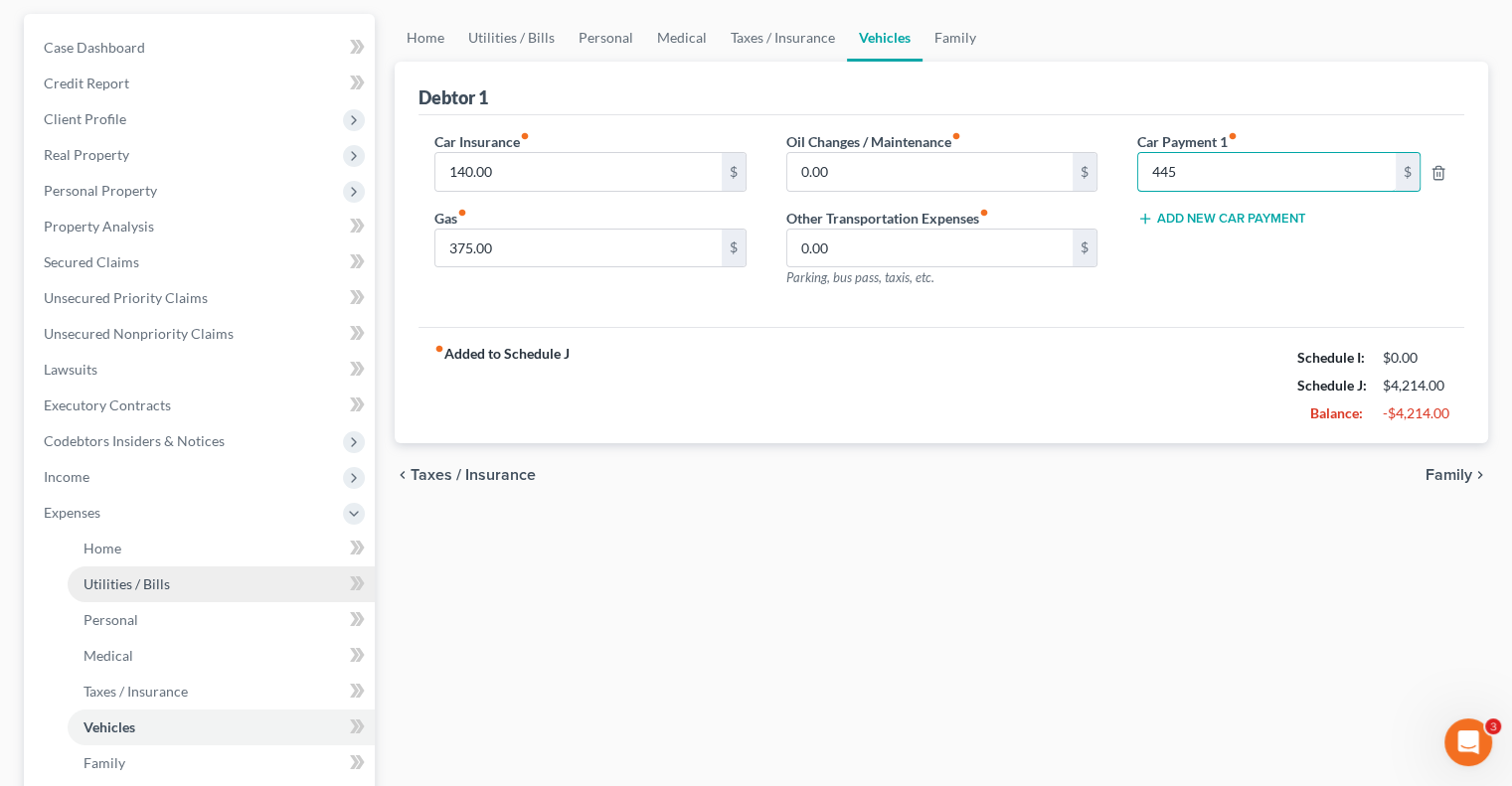 scroll, scrollTop: 199, scrollLeft: 0, axis: vertical 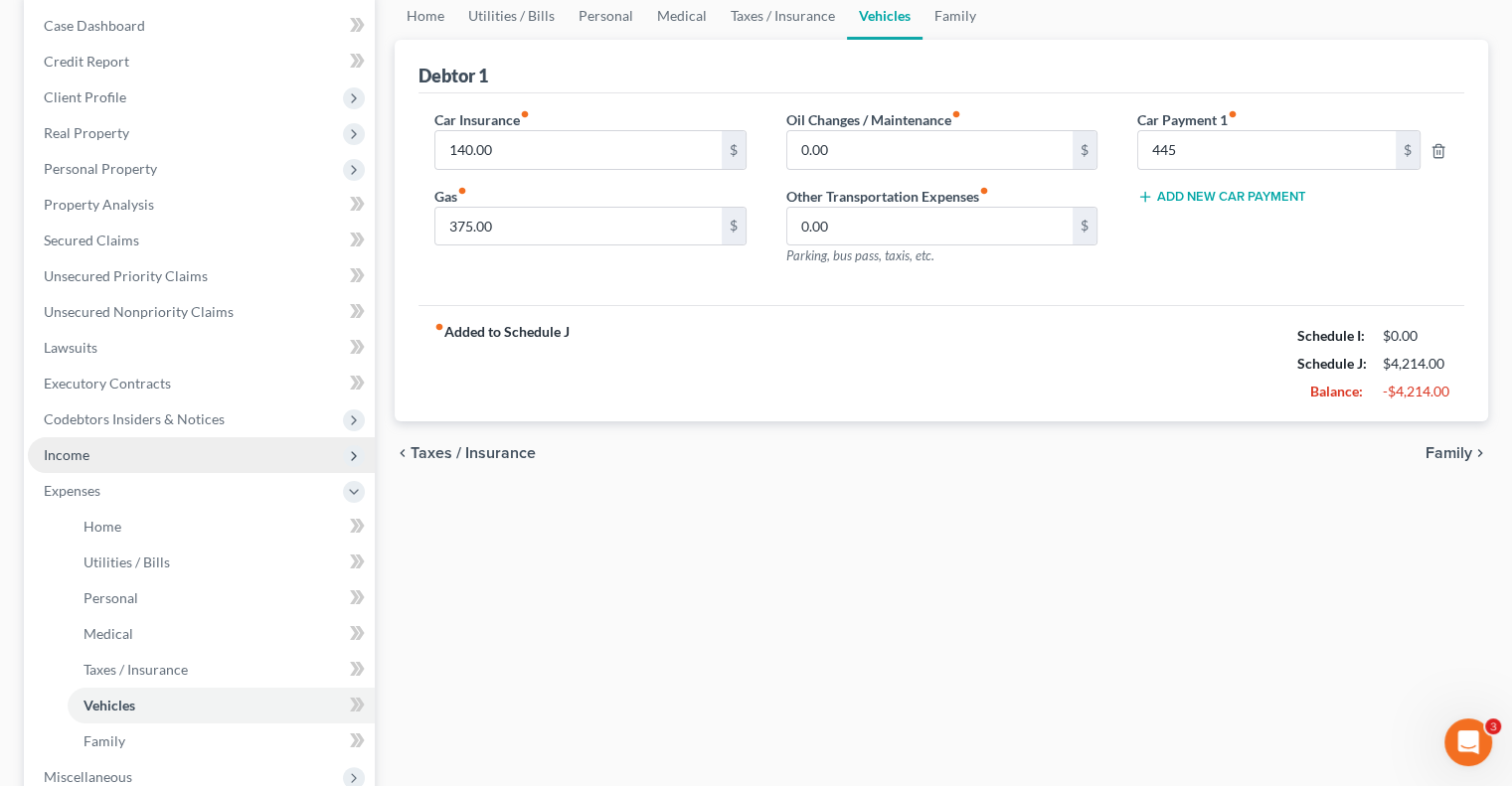 click on "Income" at bounding box center (201, 455) 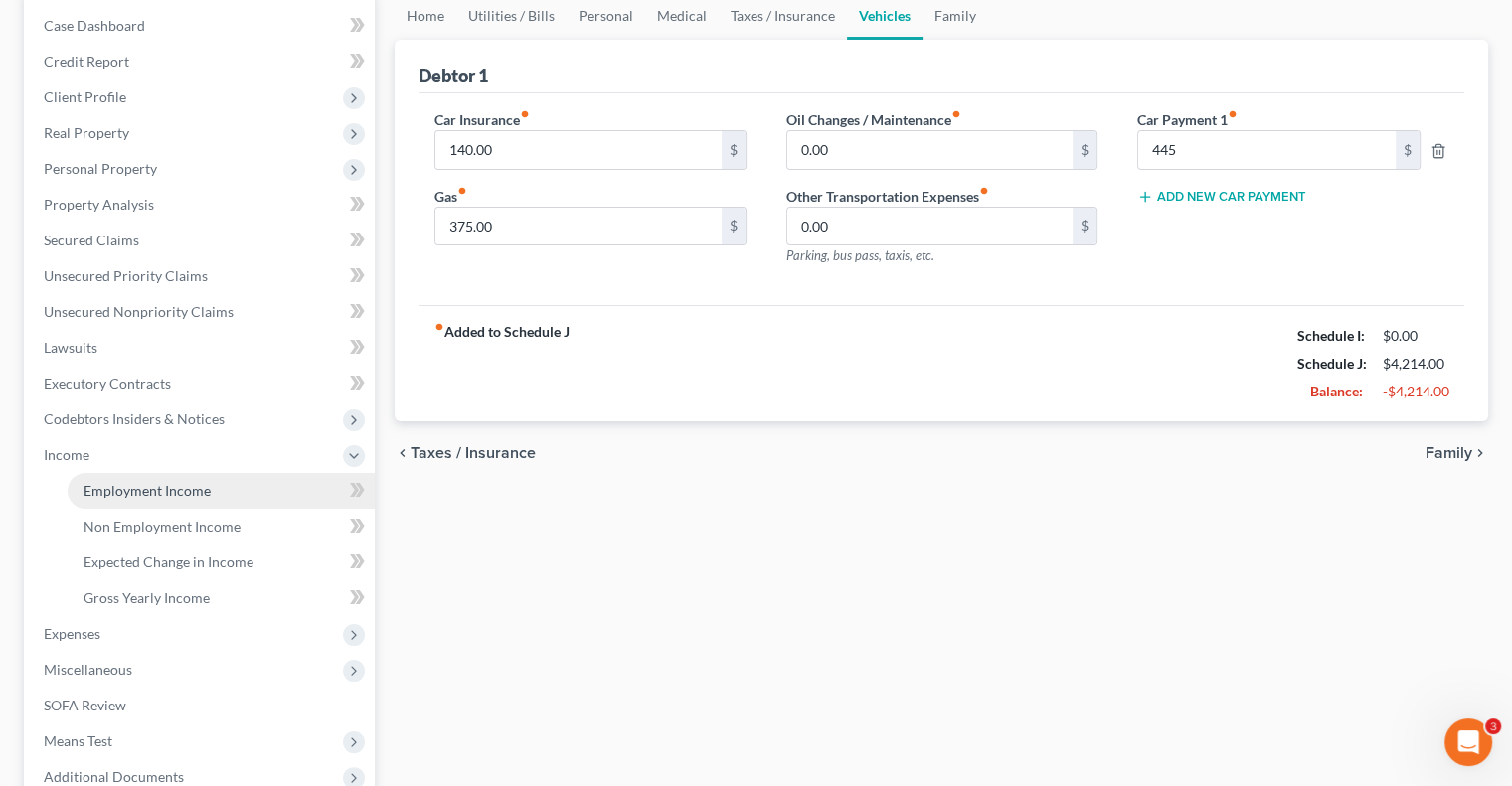 click on "Employment Income" at bounding box center (147, 490) 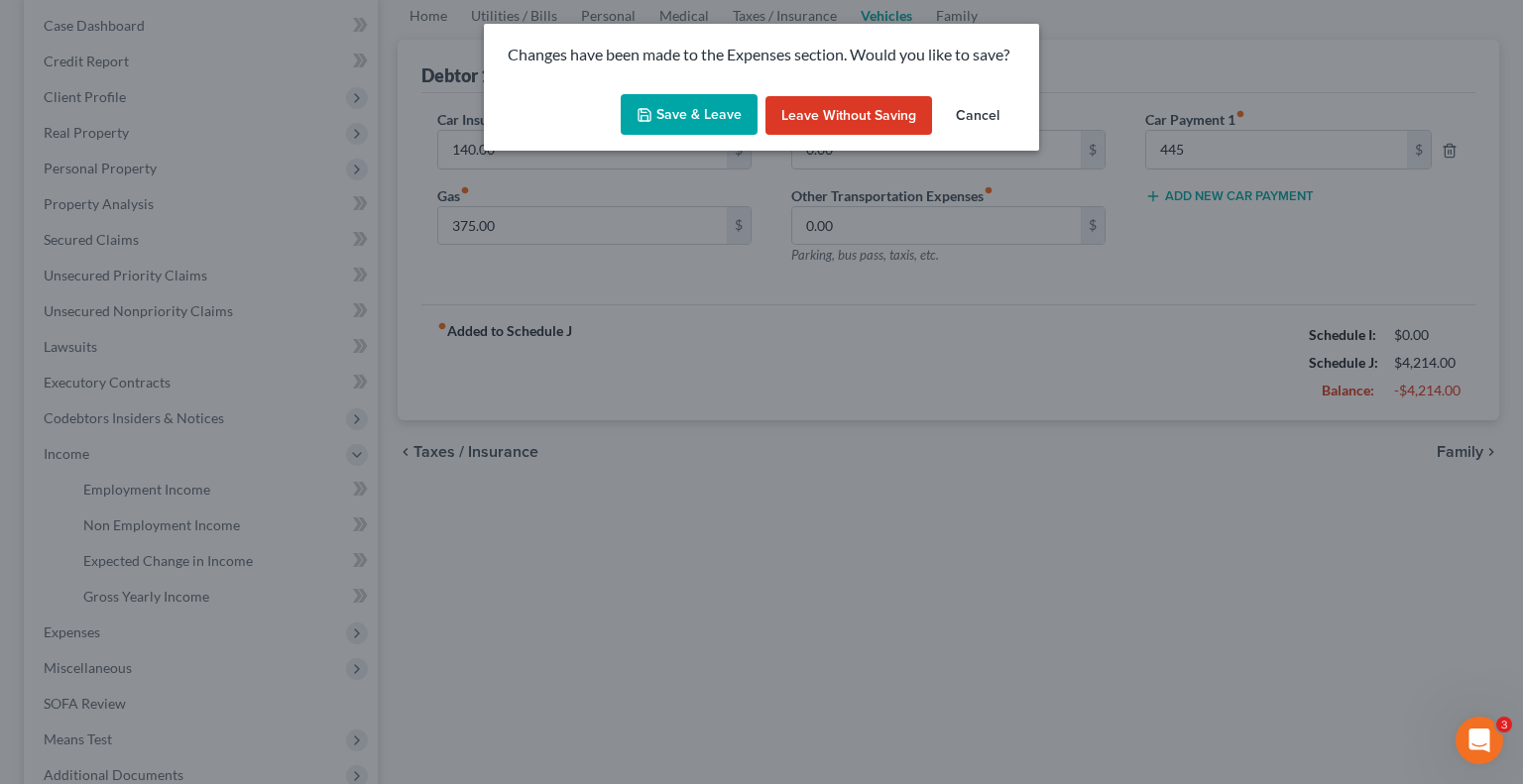click on "Save & Leave" at bounding box center [689, 115] 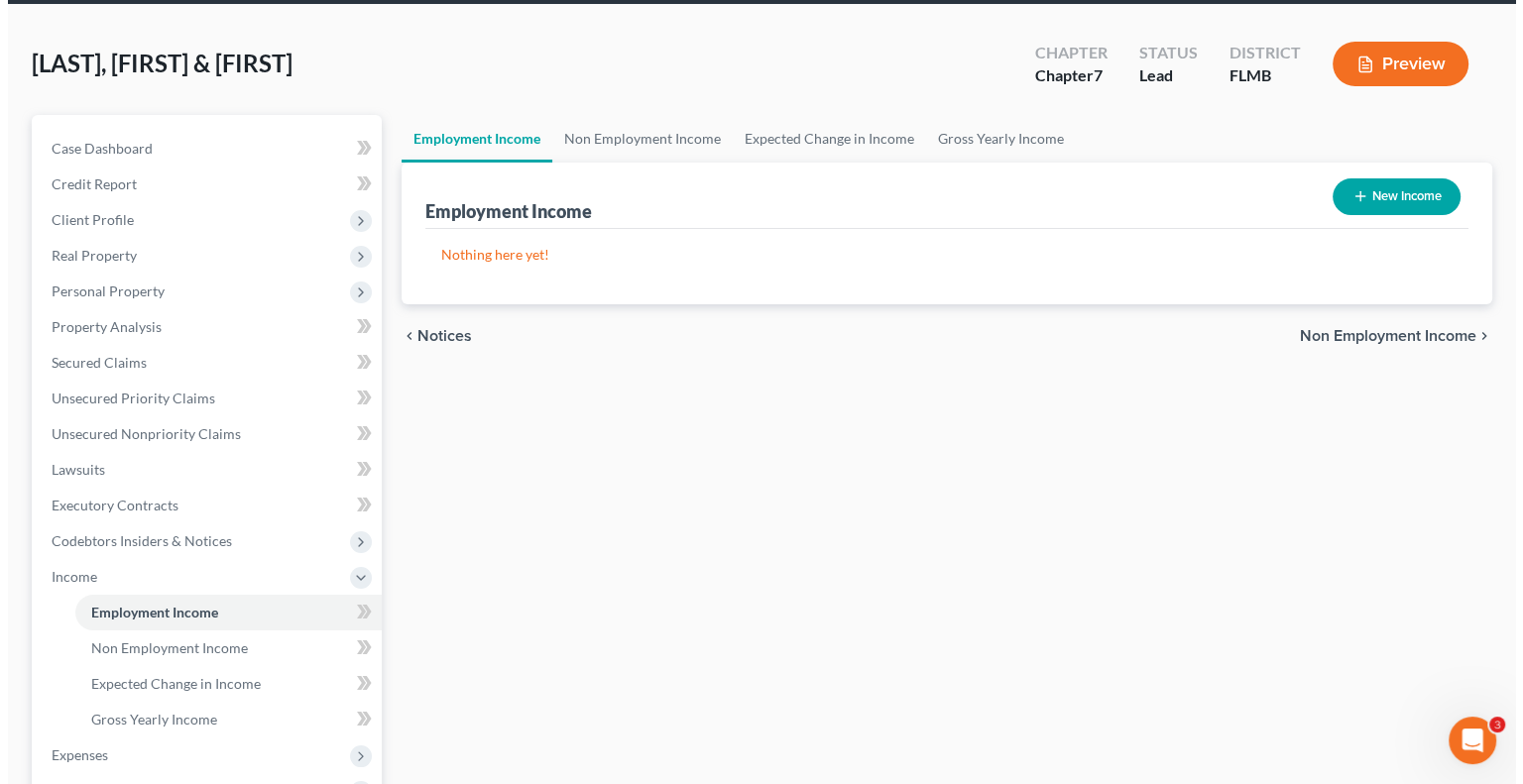 scroll, scrollTop: 0, scrollLeft: 0, axis: both 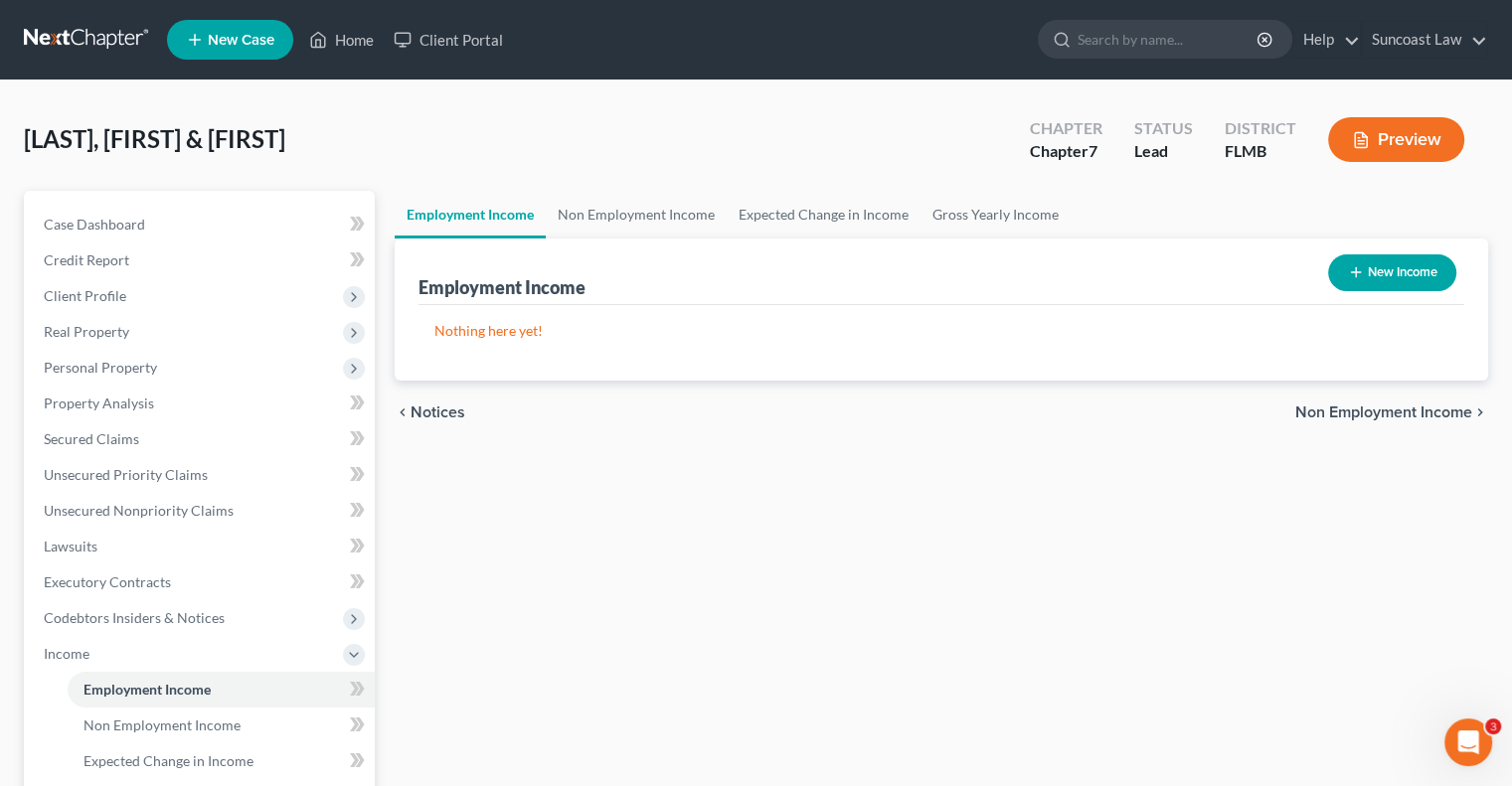 click on "New Income" at bounding box center (1392, 272) 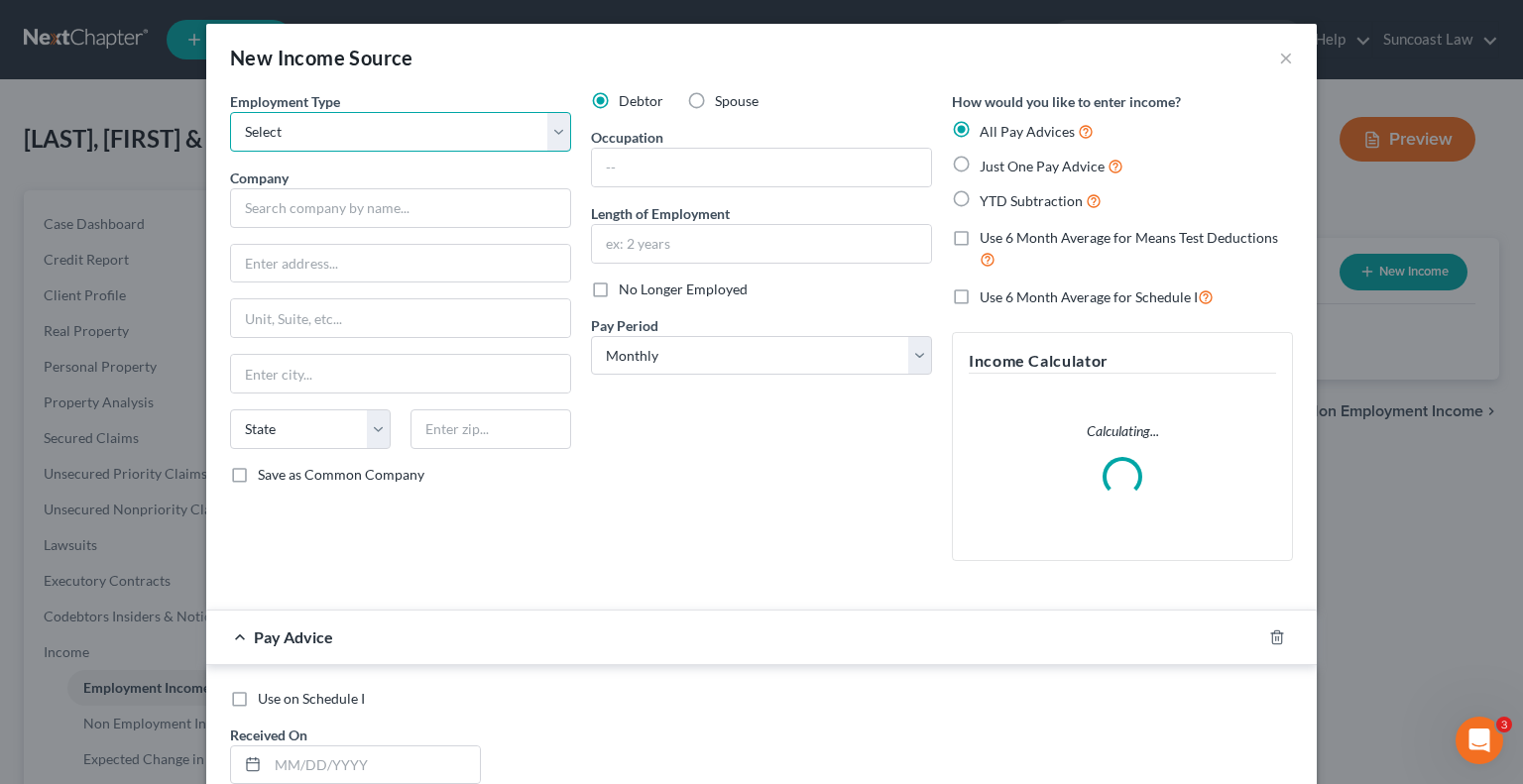 click on "Select Full or Part Time Employment Self Employment" at bounding box center [401, 132] 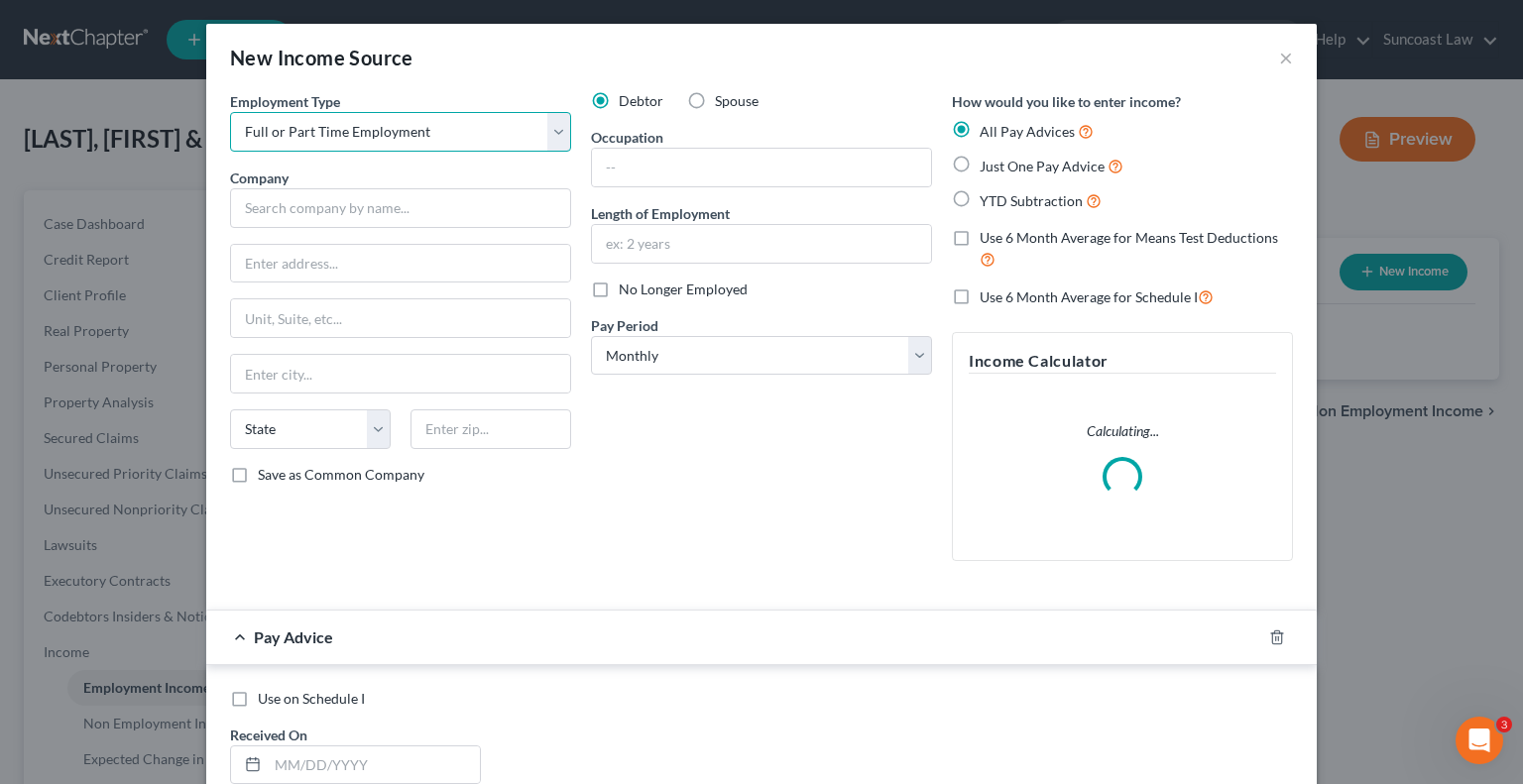 click on "Select Full or Part Time Employment Self Employment" at bounding box center (401, 132) 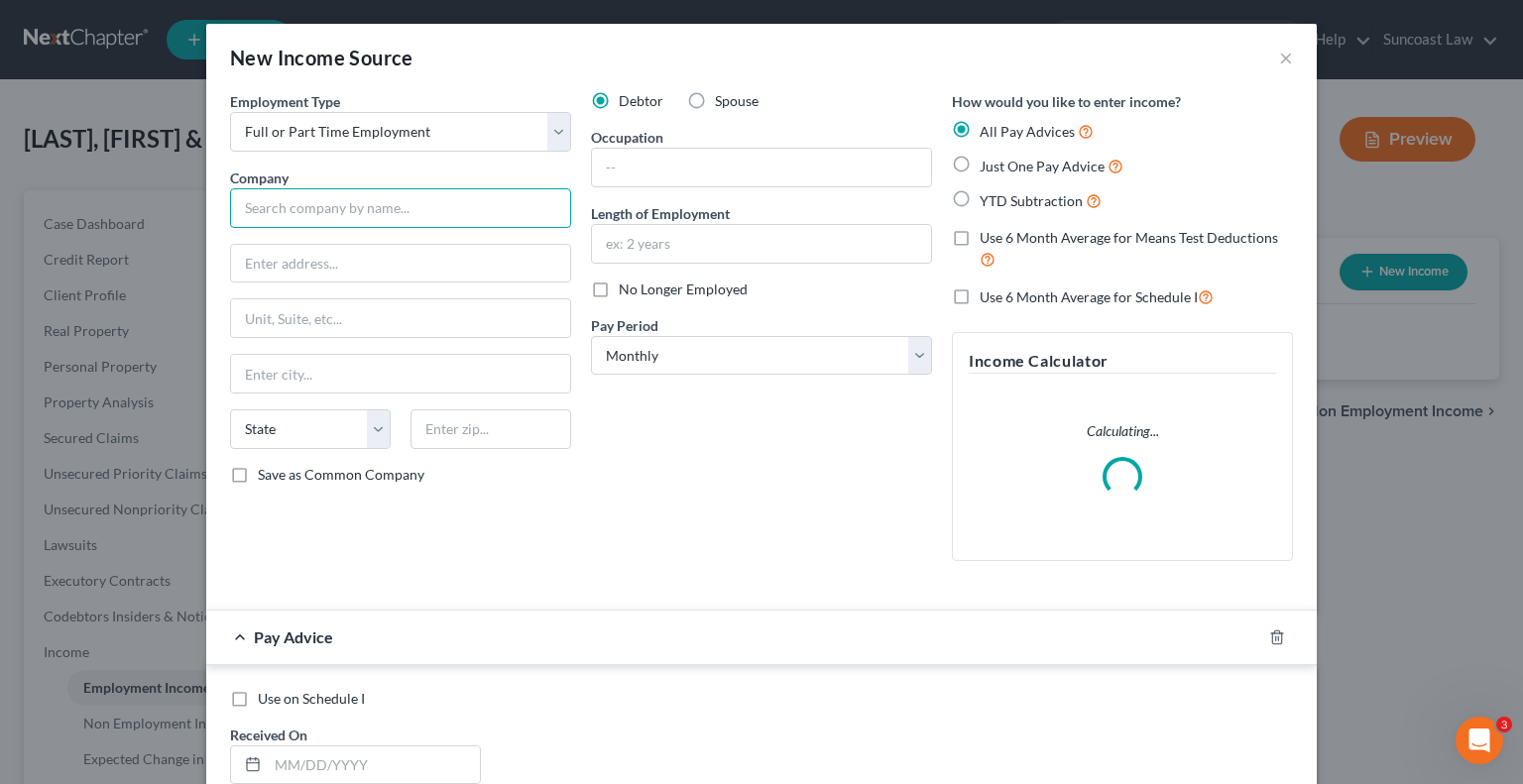click at bounding box center (401, 208) 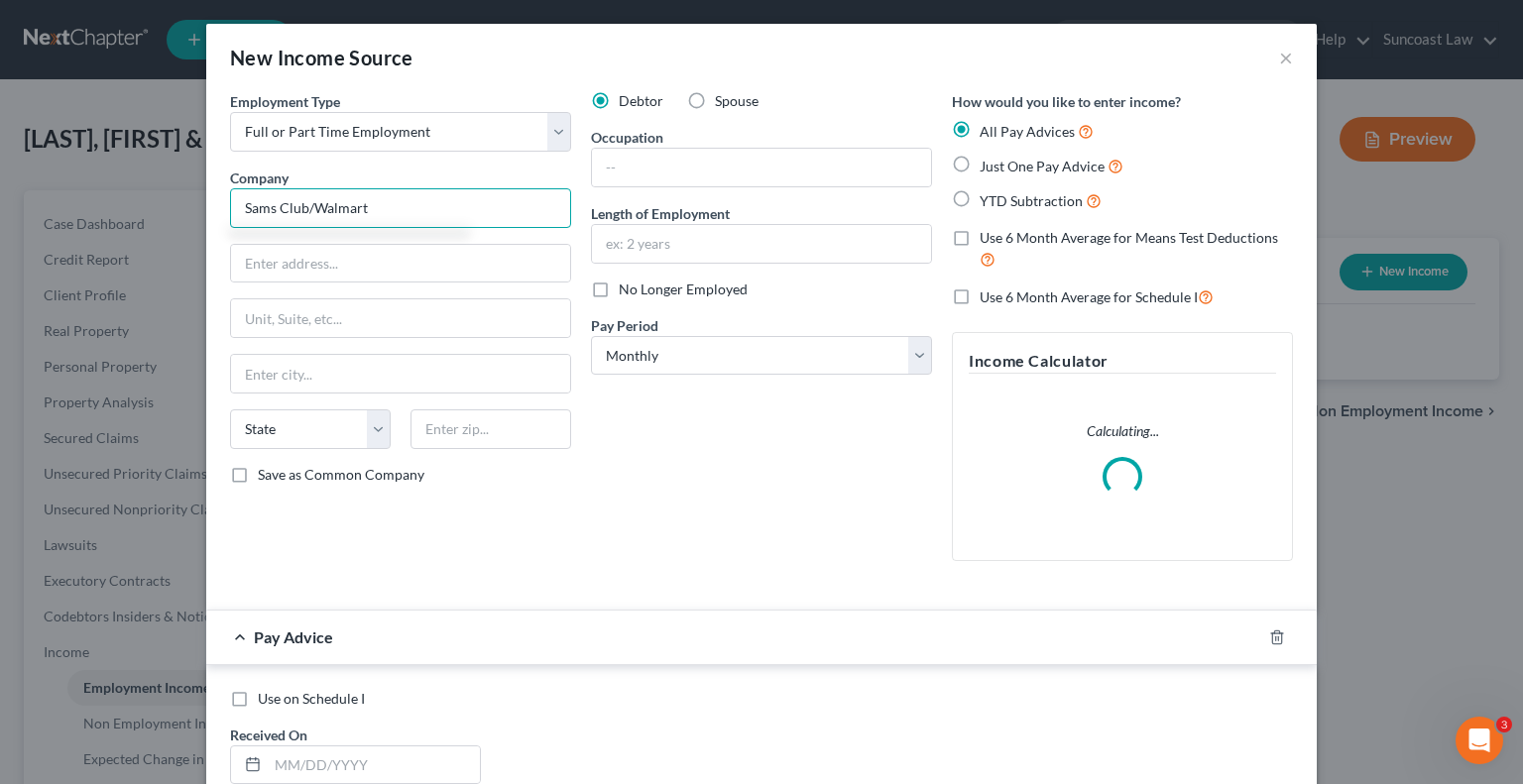 type on "Sams Club/Walmart" 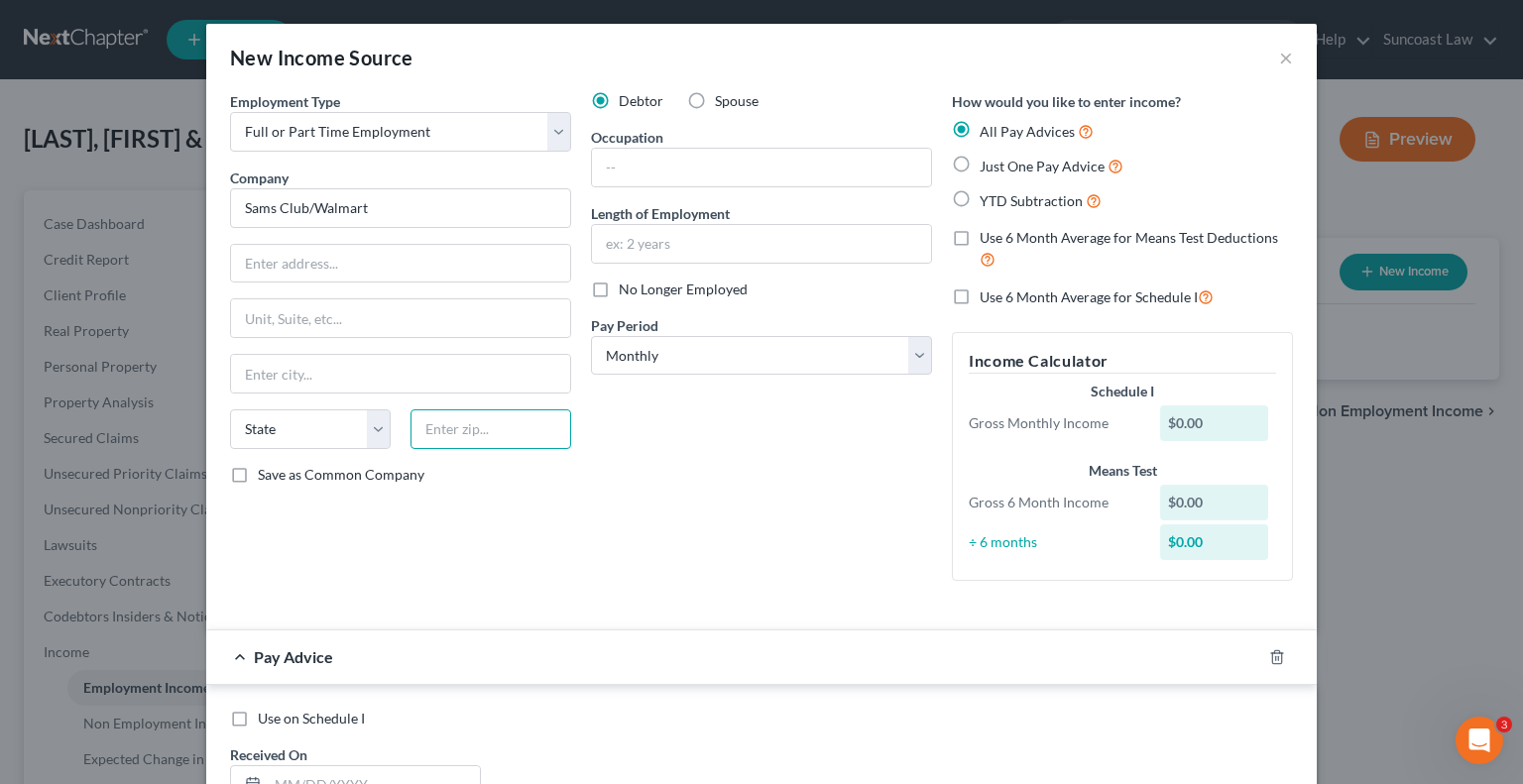click at bounding box center (491, 429) 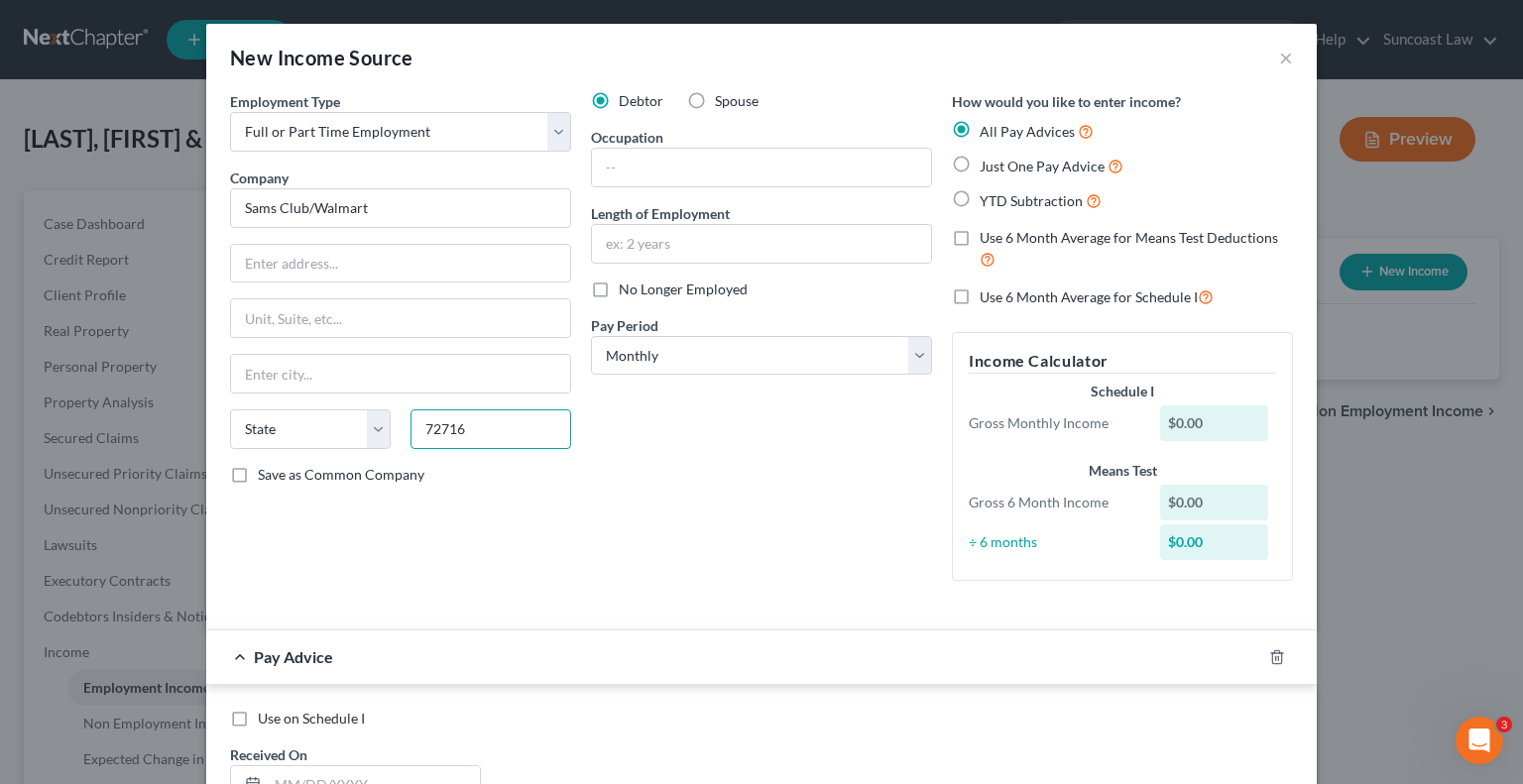 type on "72716" 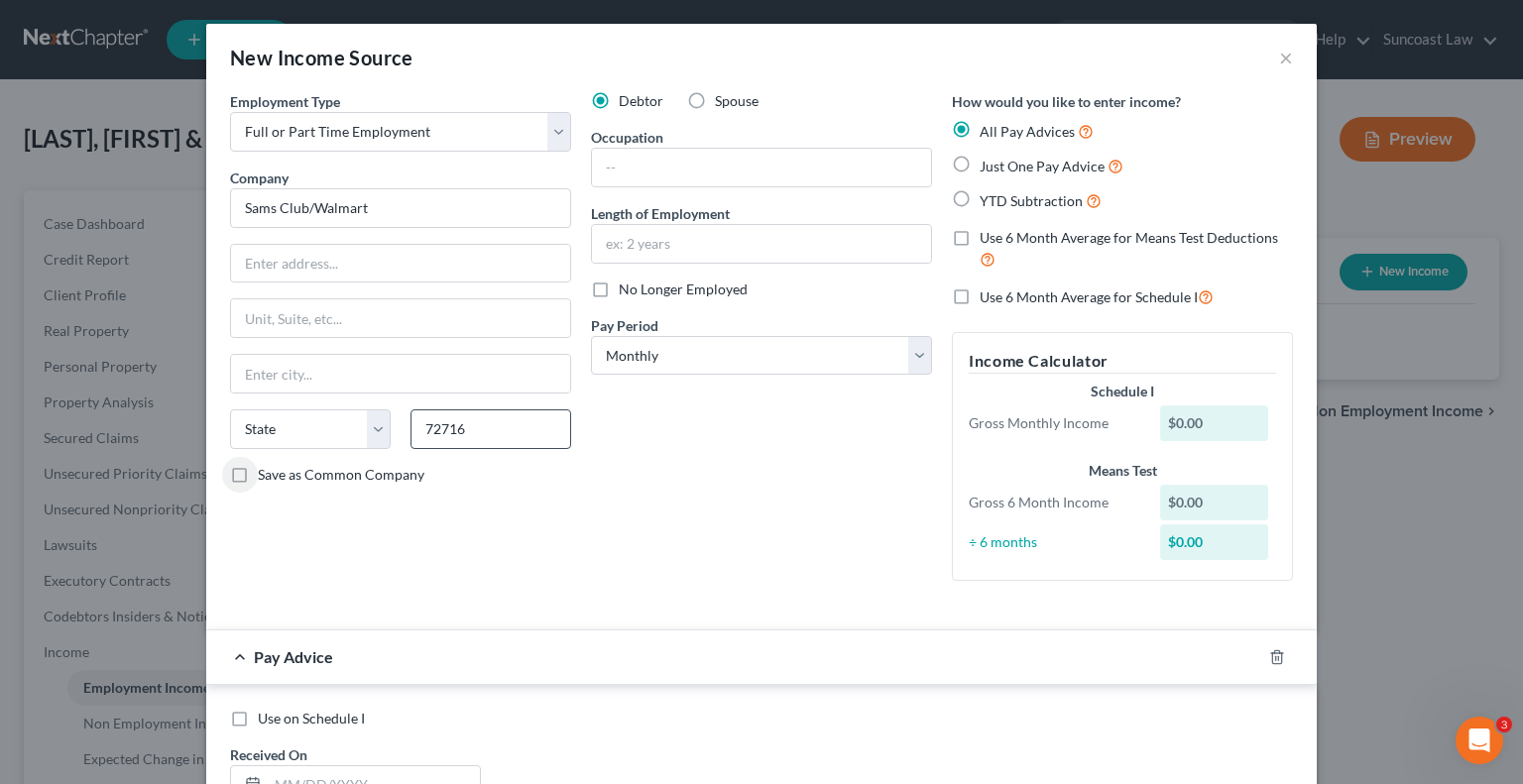 type on "Bentonville" 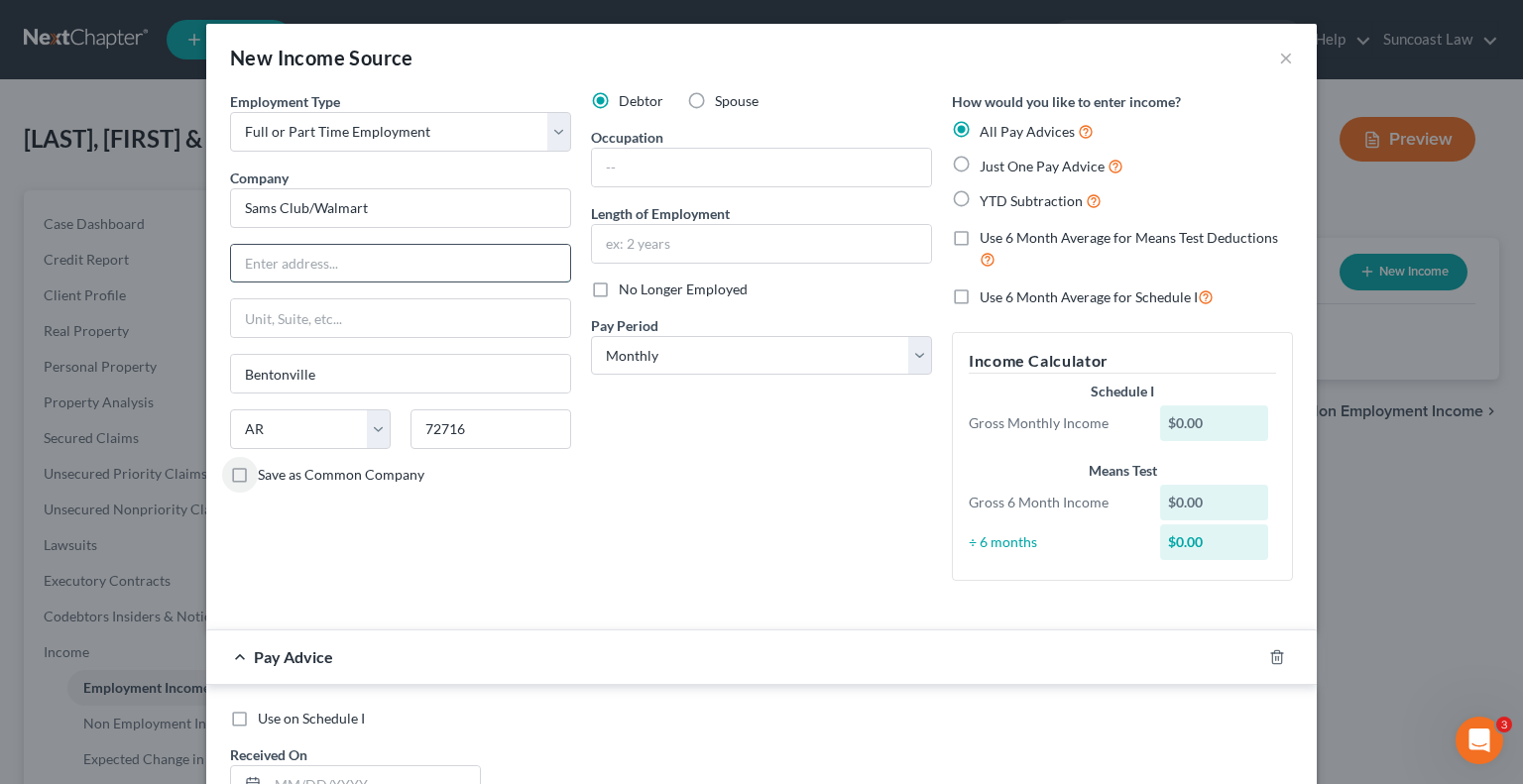 click at bounding box center [401, 264] 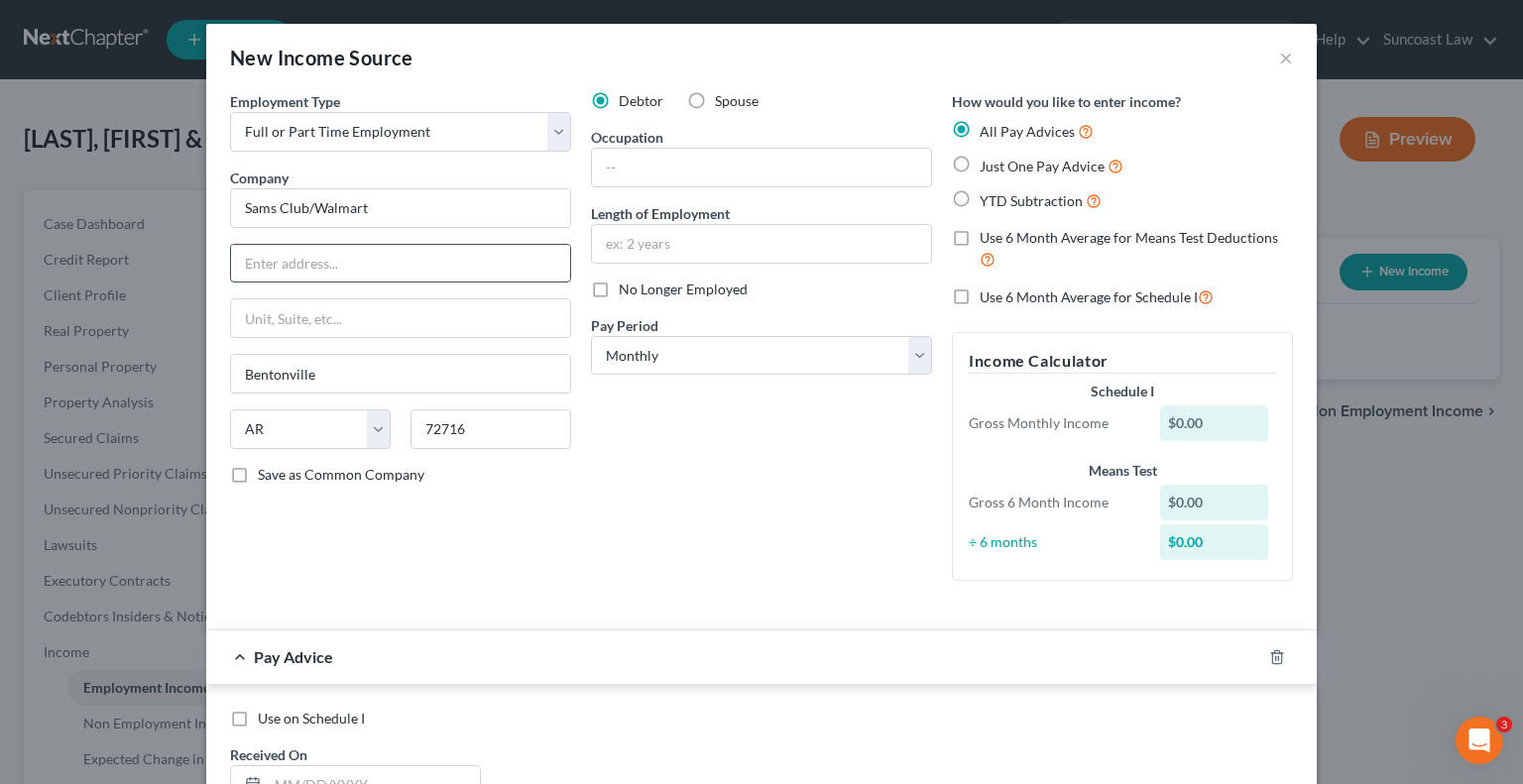paste on "[NUMBER] [STREET]" 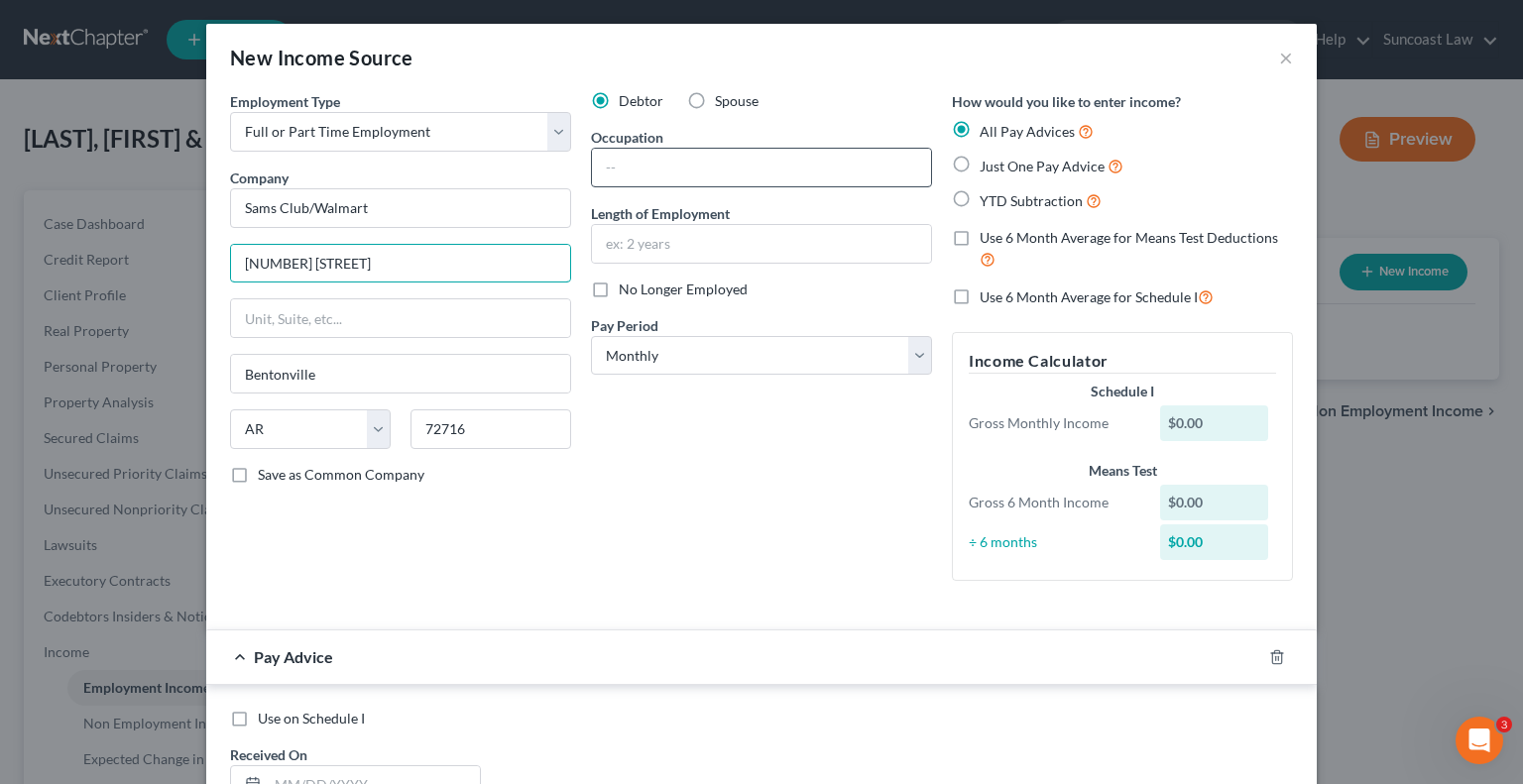 type on "[NUMBER] [STREET]" 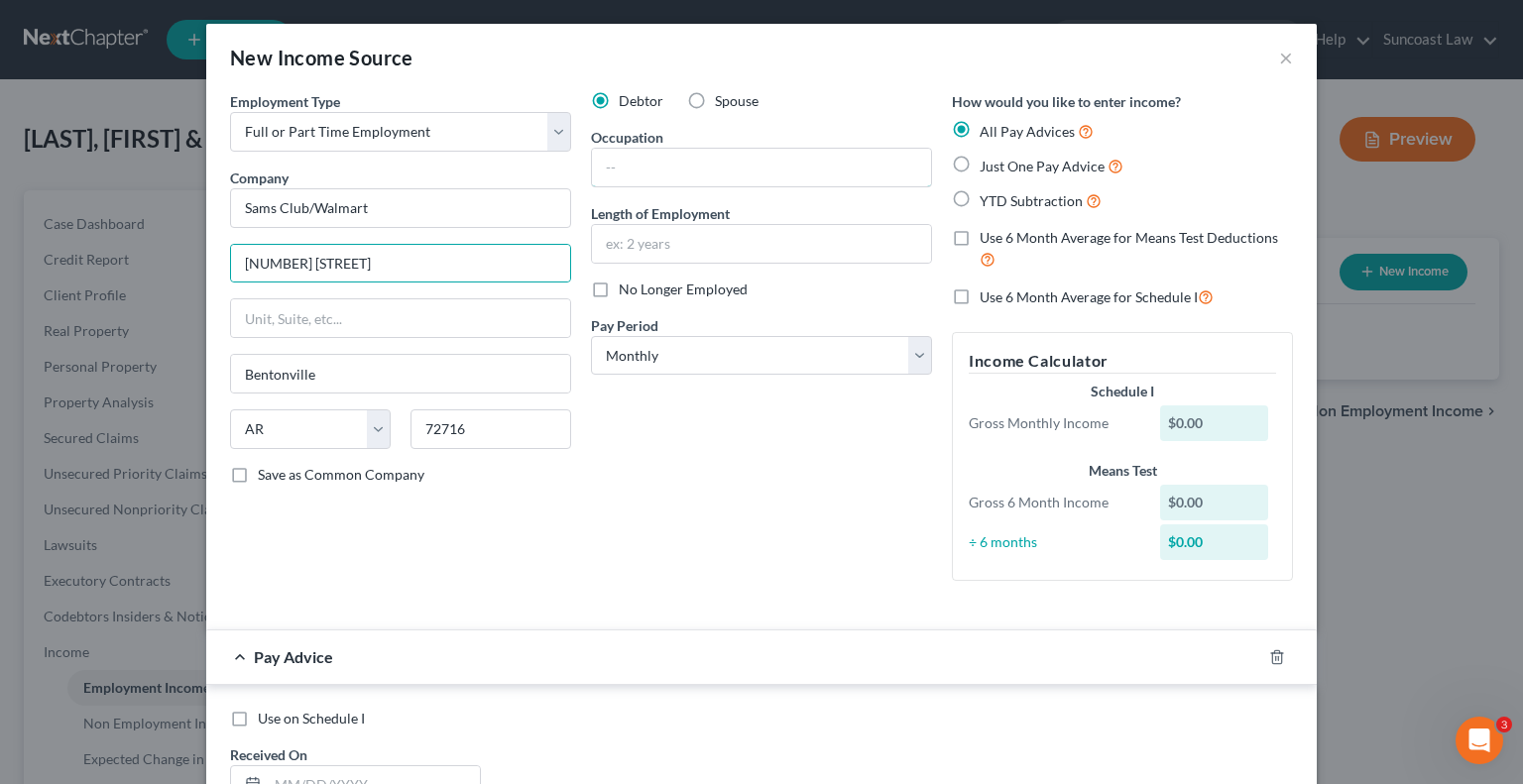 drag, startPoint x: 687, startPoint y: 166, endPoint x: 696, endPoint y: 143, distance: 24.698178 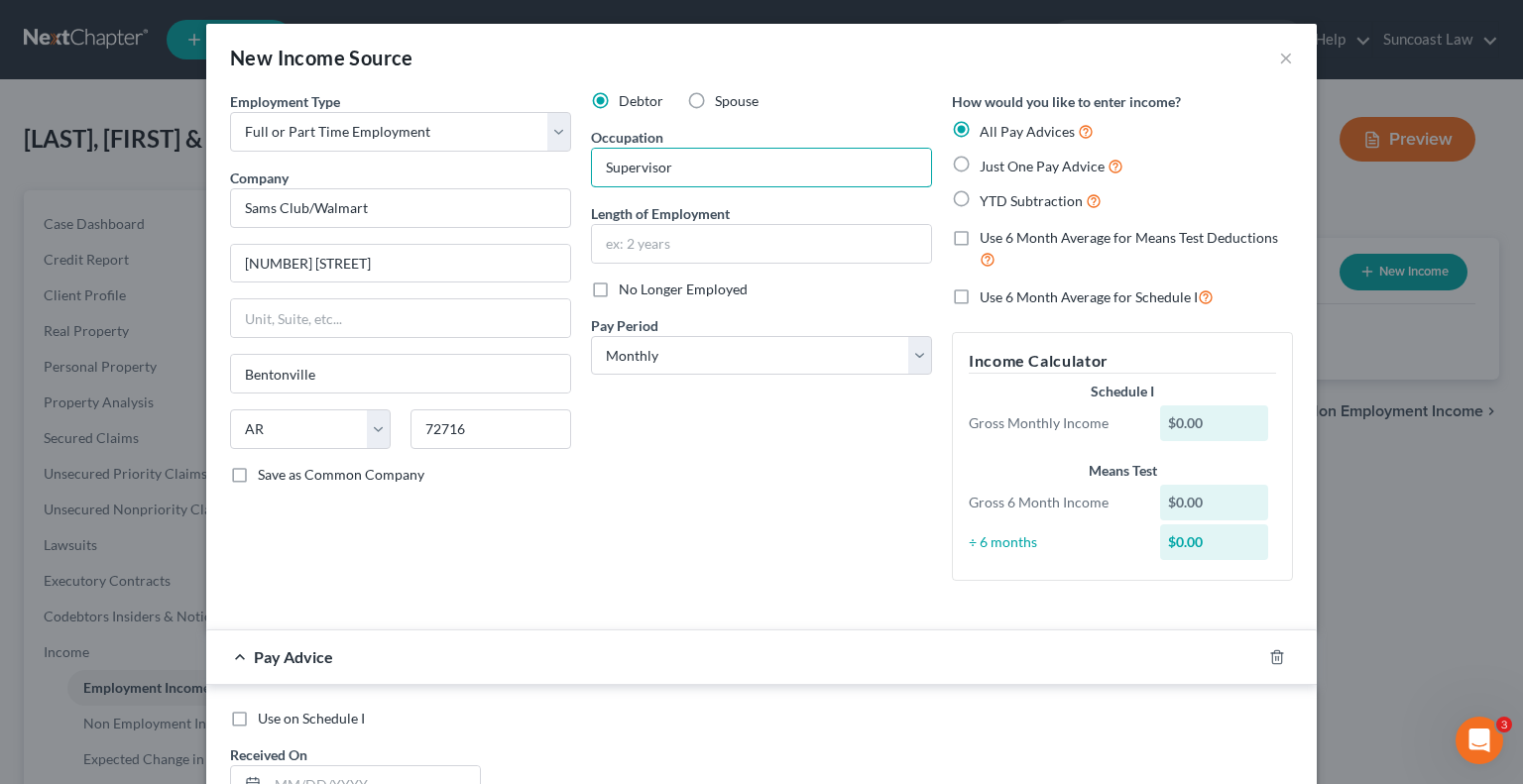 type on "Supervisor" 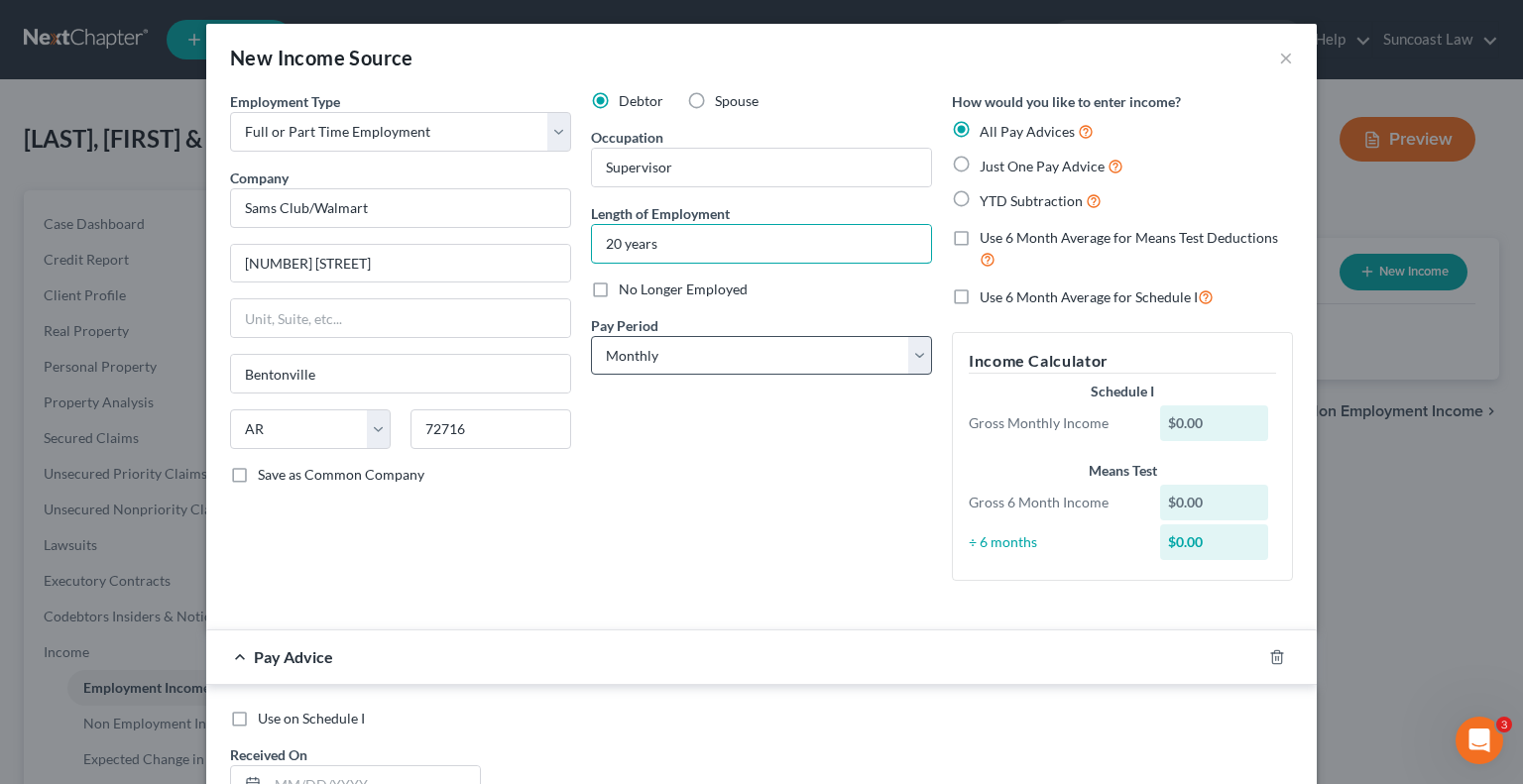 type on "20 years" 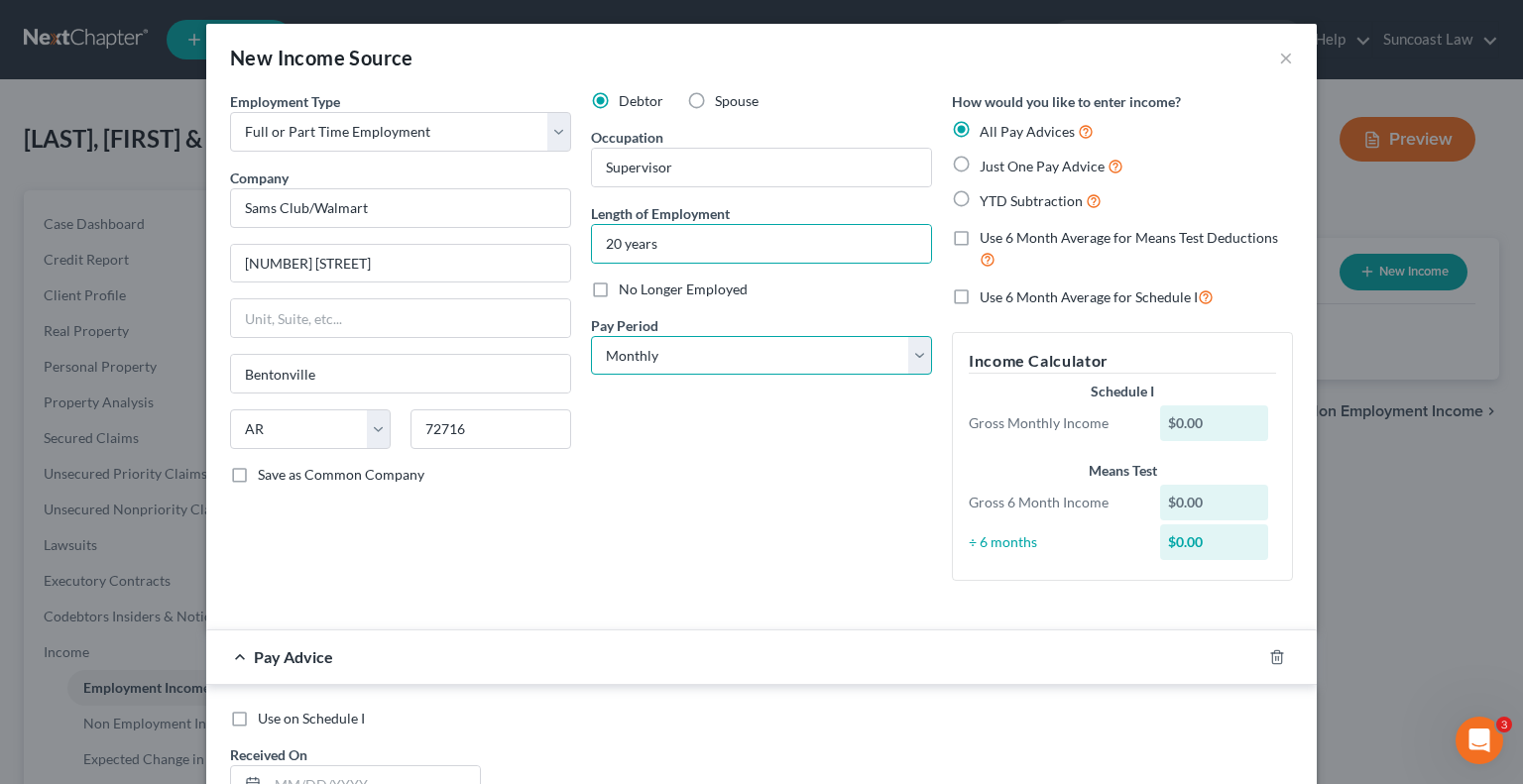 click on "Select Monthly Twice Monthly Every Other Week Weekly" at bounding box center (762, 356) 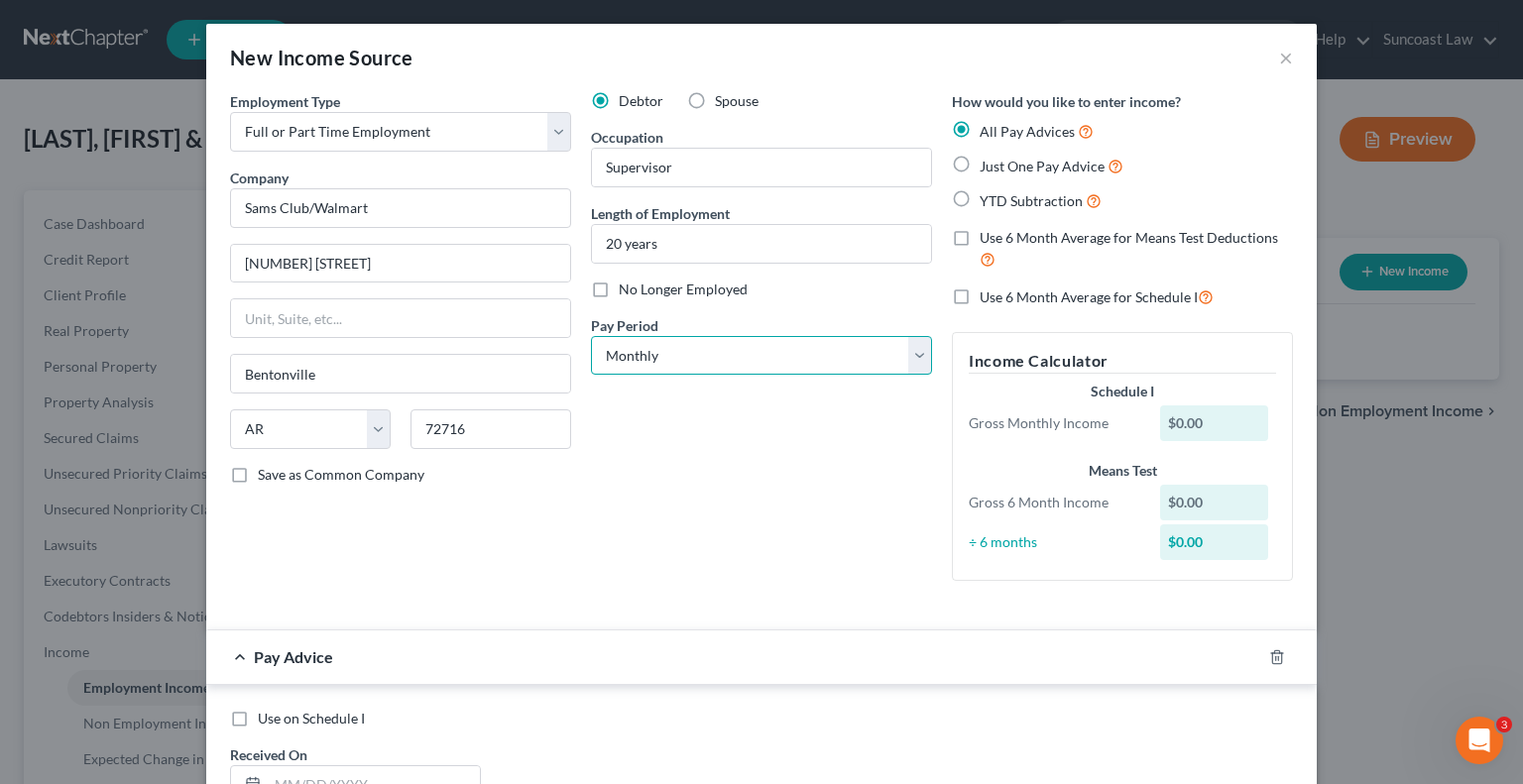 select on "2" 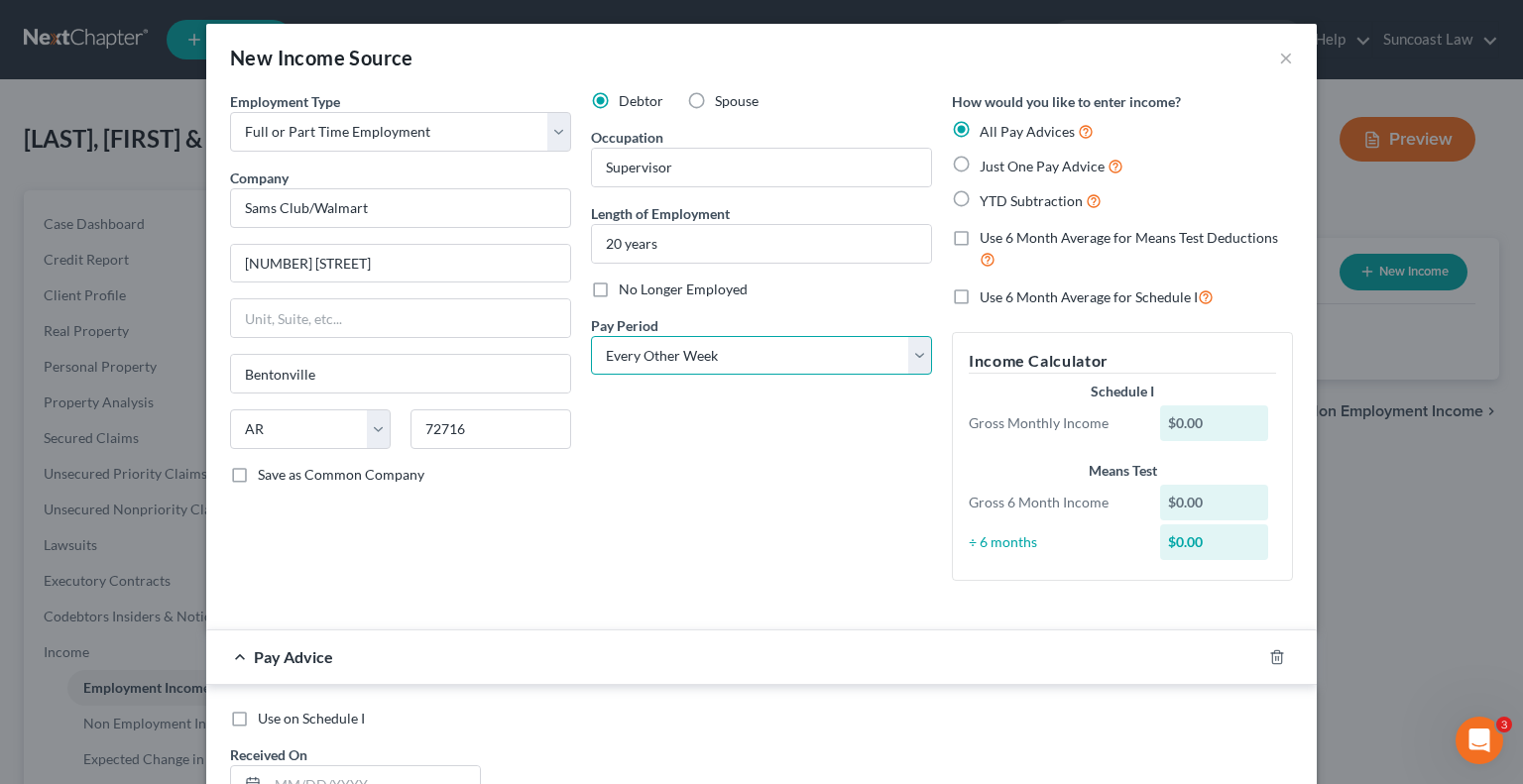 click on "Select Monthly Twice Monthly Every Other Week Weekly" at bounding box center (762, 356) 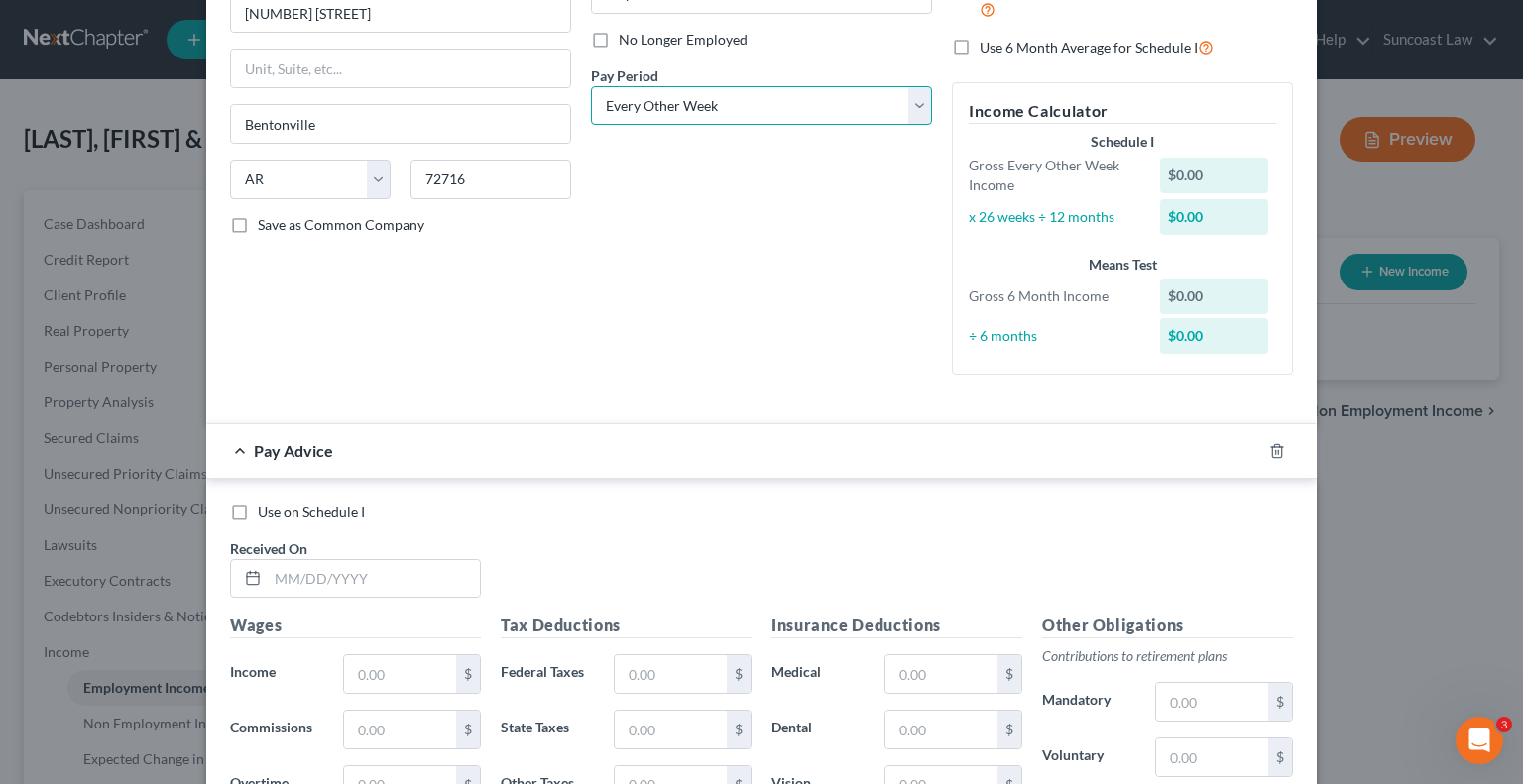 scroll, scrollTop: 396, scrollLeft: 0, axis: vertical 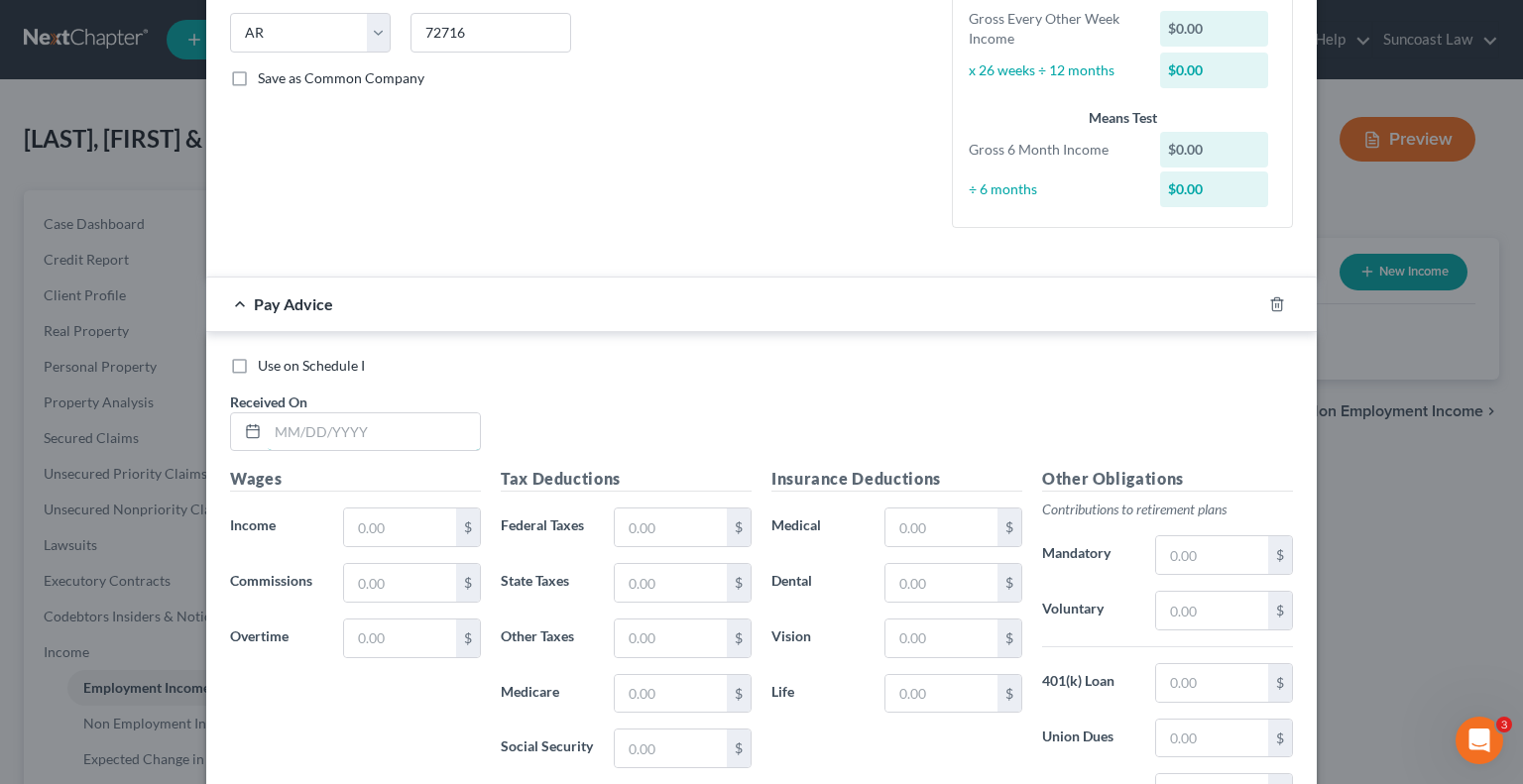 drag, startPoint x: 407, startPoint y: 431, endPoint x: 455, endPoint y: 404, distance: 55.072679 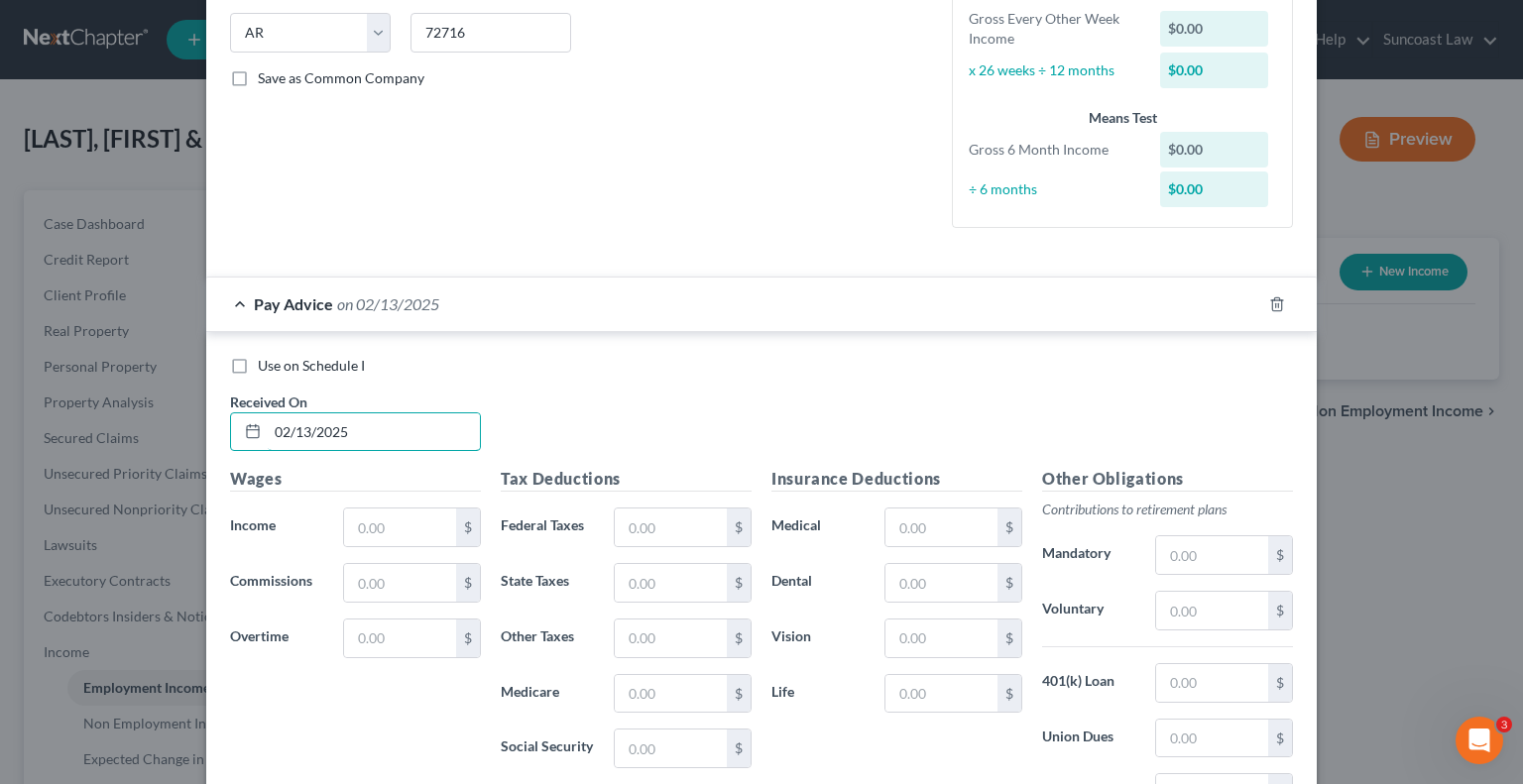 type on "02/13/2025" 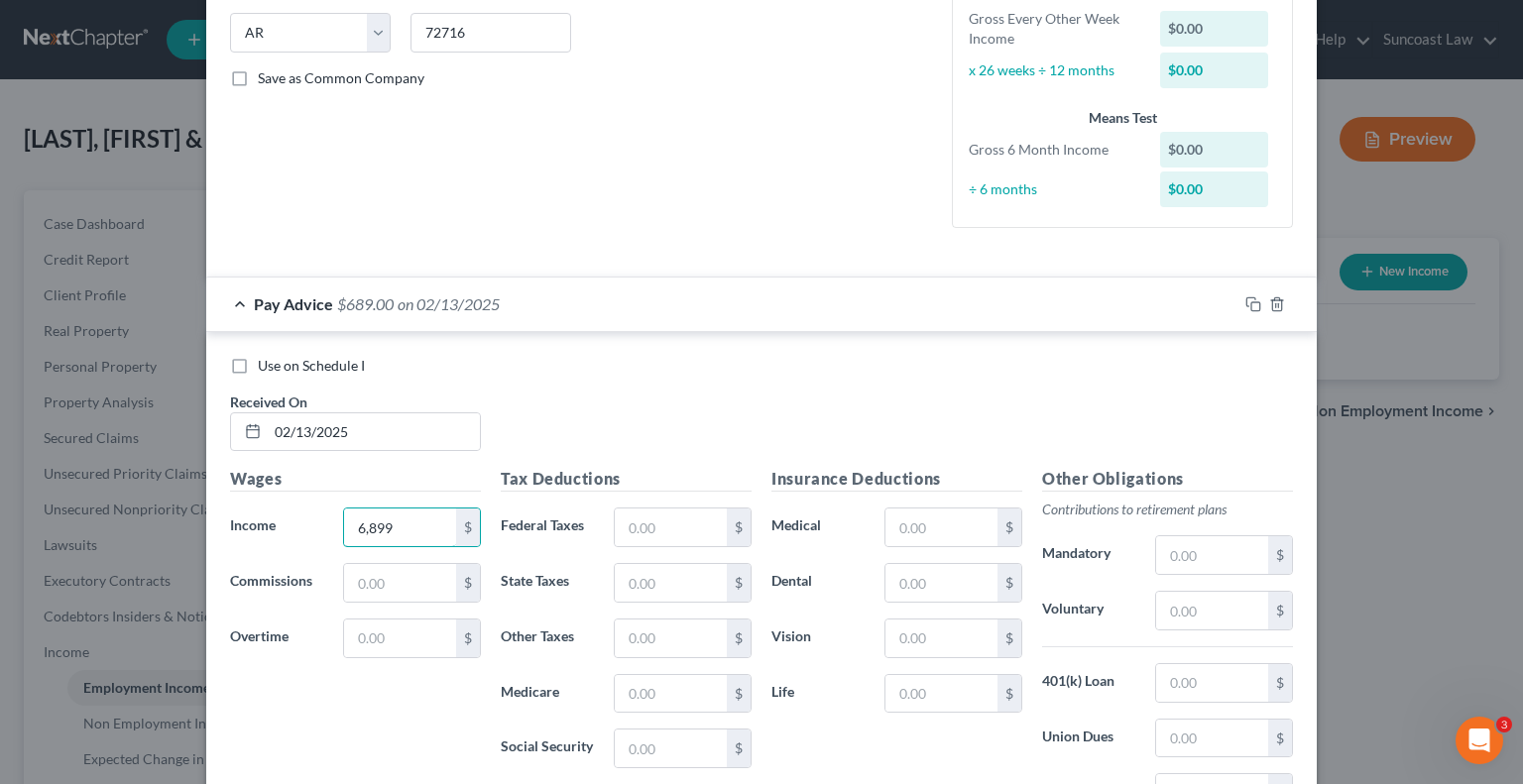 type on "6,899" 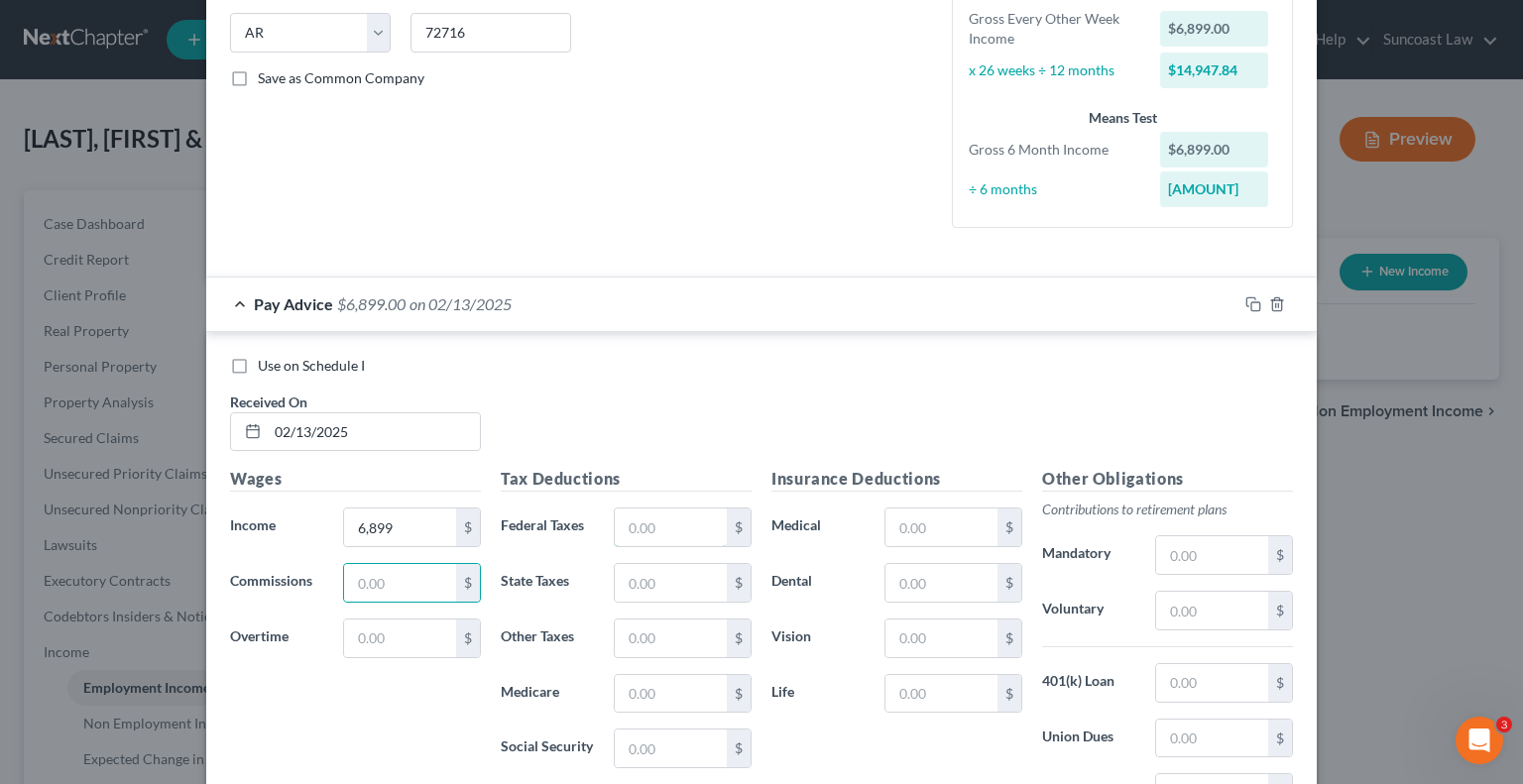 drag, startPoint x: 661, startPoint y: 520, endPoint x: 736, endPoint y: 479, distance: 85.47514 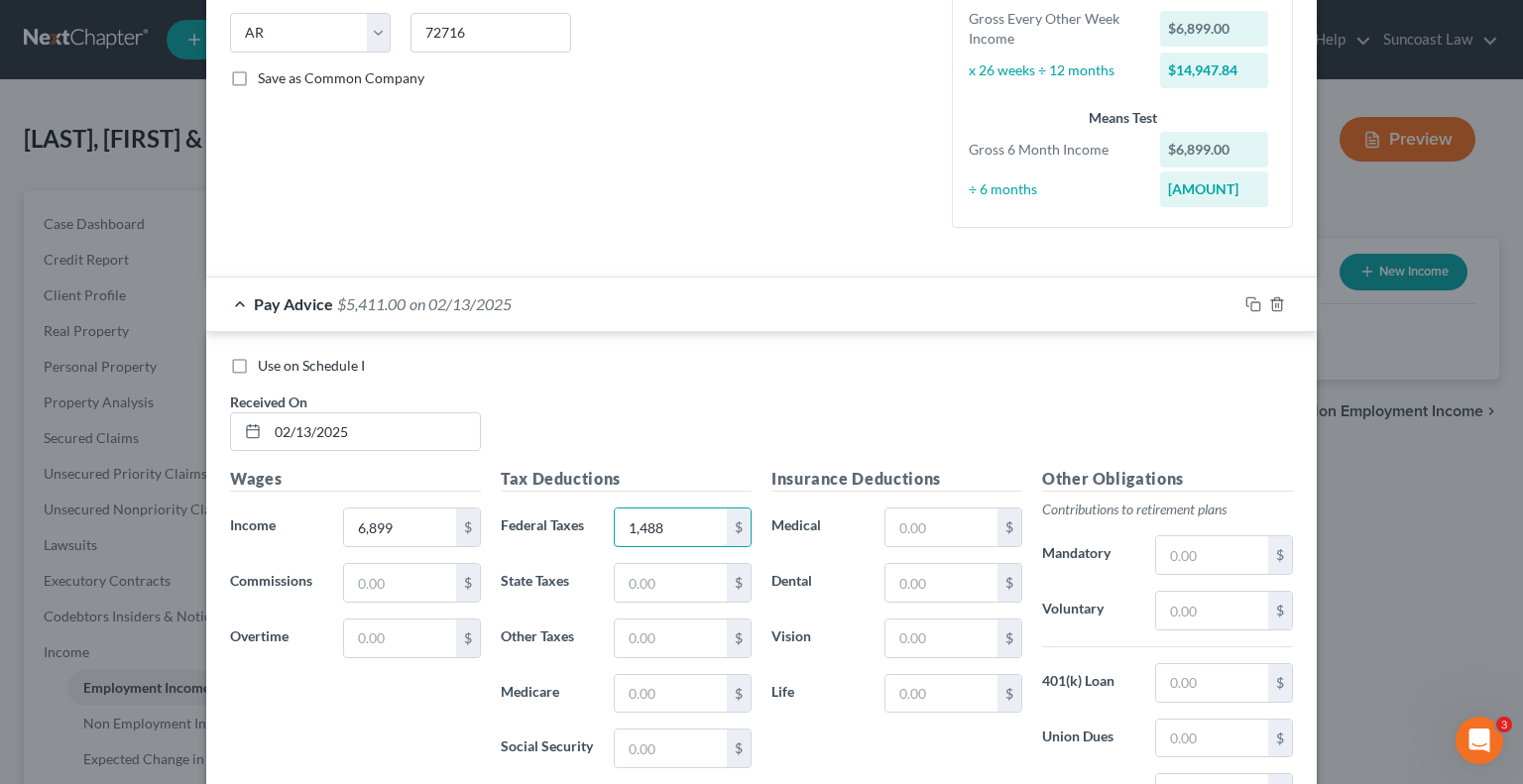 type on "1,488" 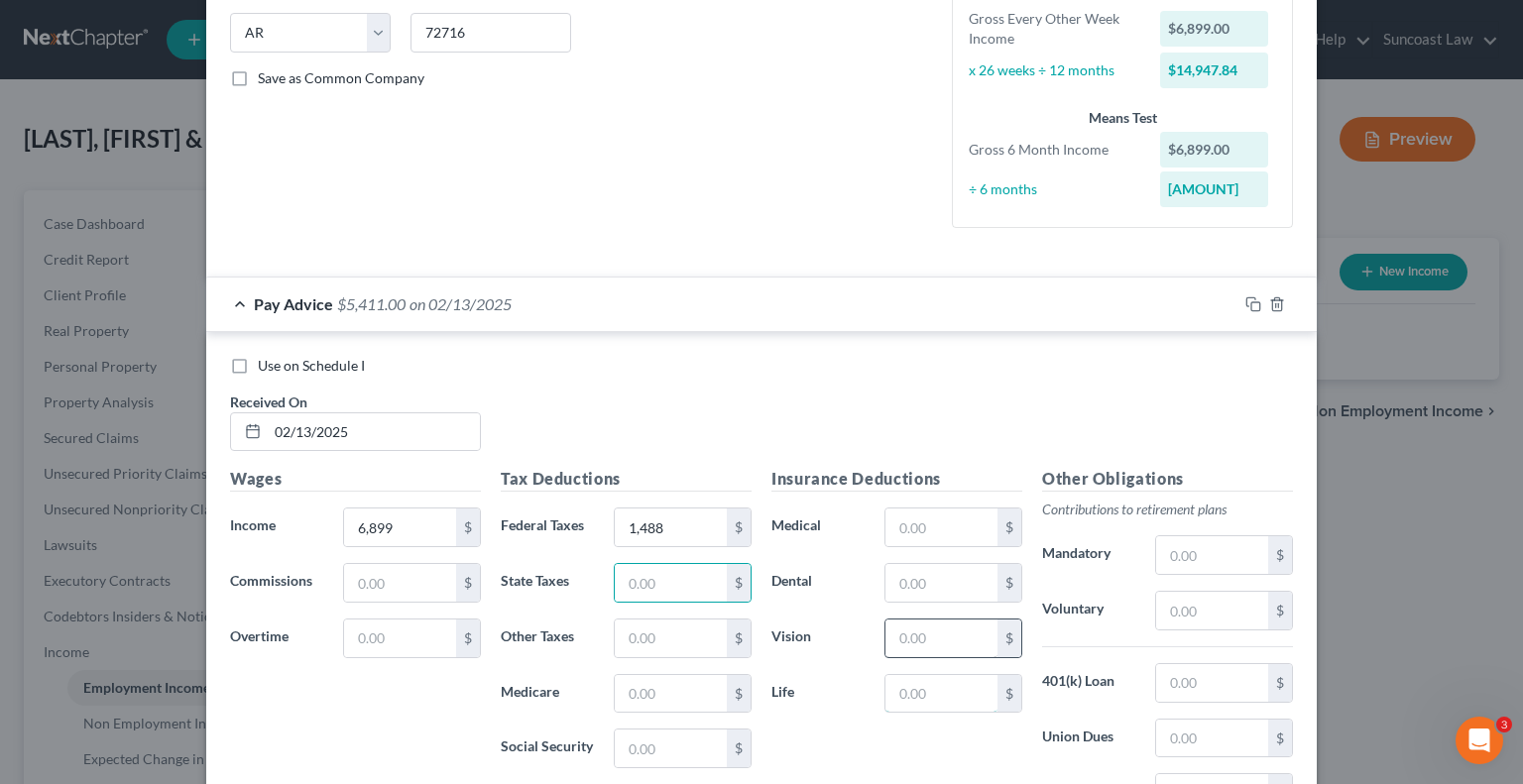 drag, startPoint x: 910, startPoint y: 701, endPoint x: 899, endPoint y: 641, distance: 61 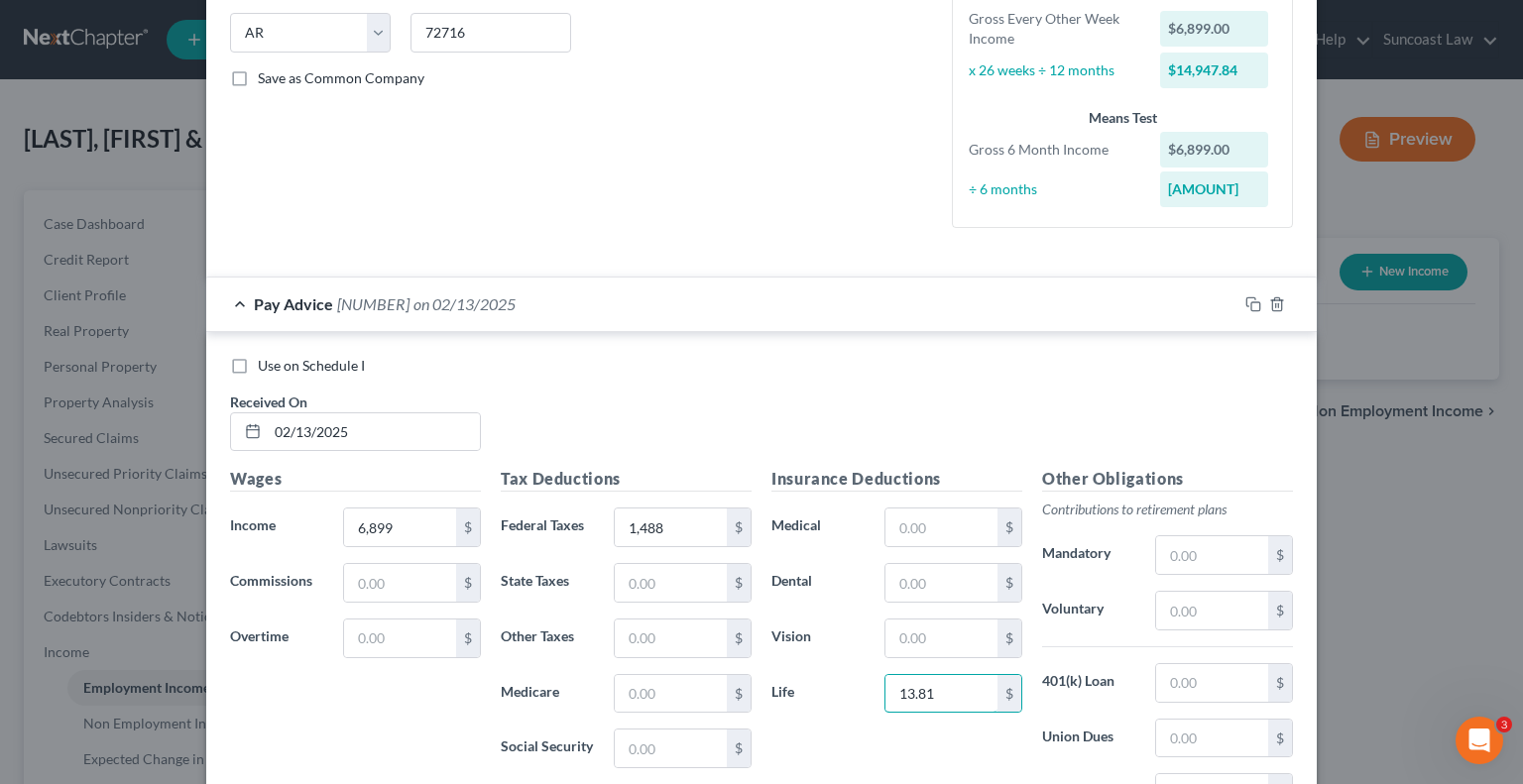 type on "13.81" 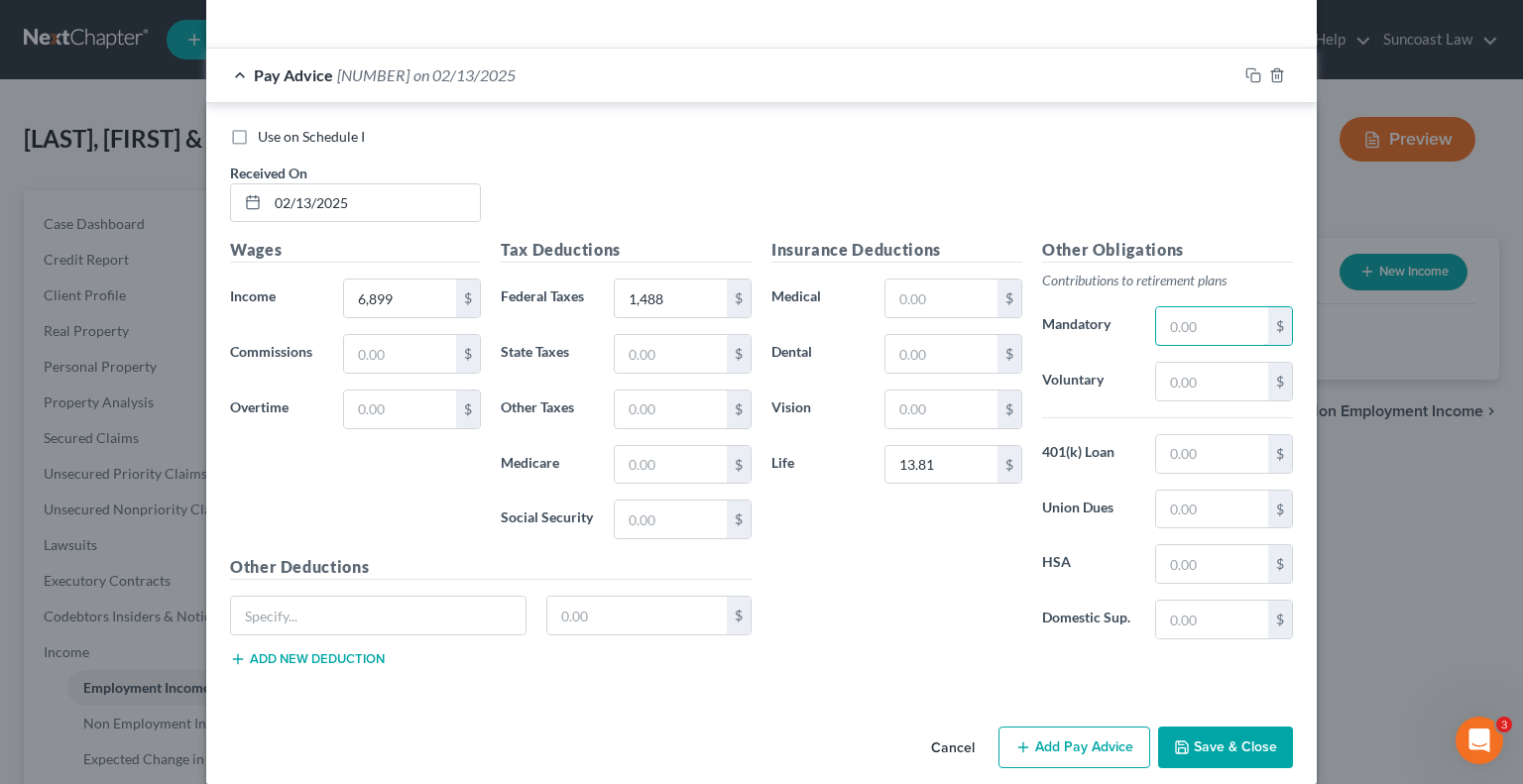 scroll, scrollTop: 644, scrollLeft: 0, axis: vertical 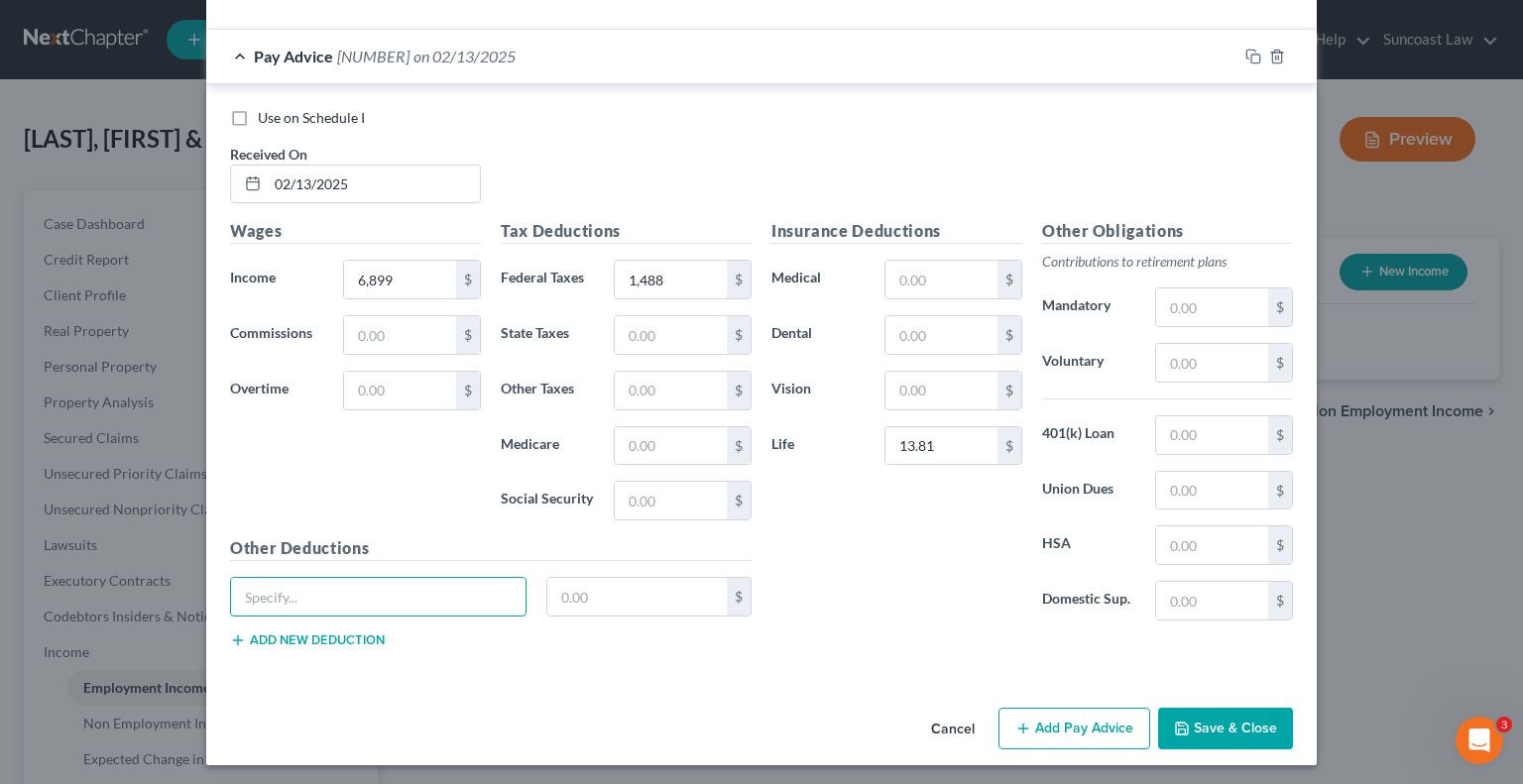 drag, startPoint x: 329, startPoint y: 594, endPoint x: 357, endPoint y: 529, distance: 70.77429 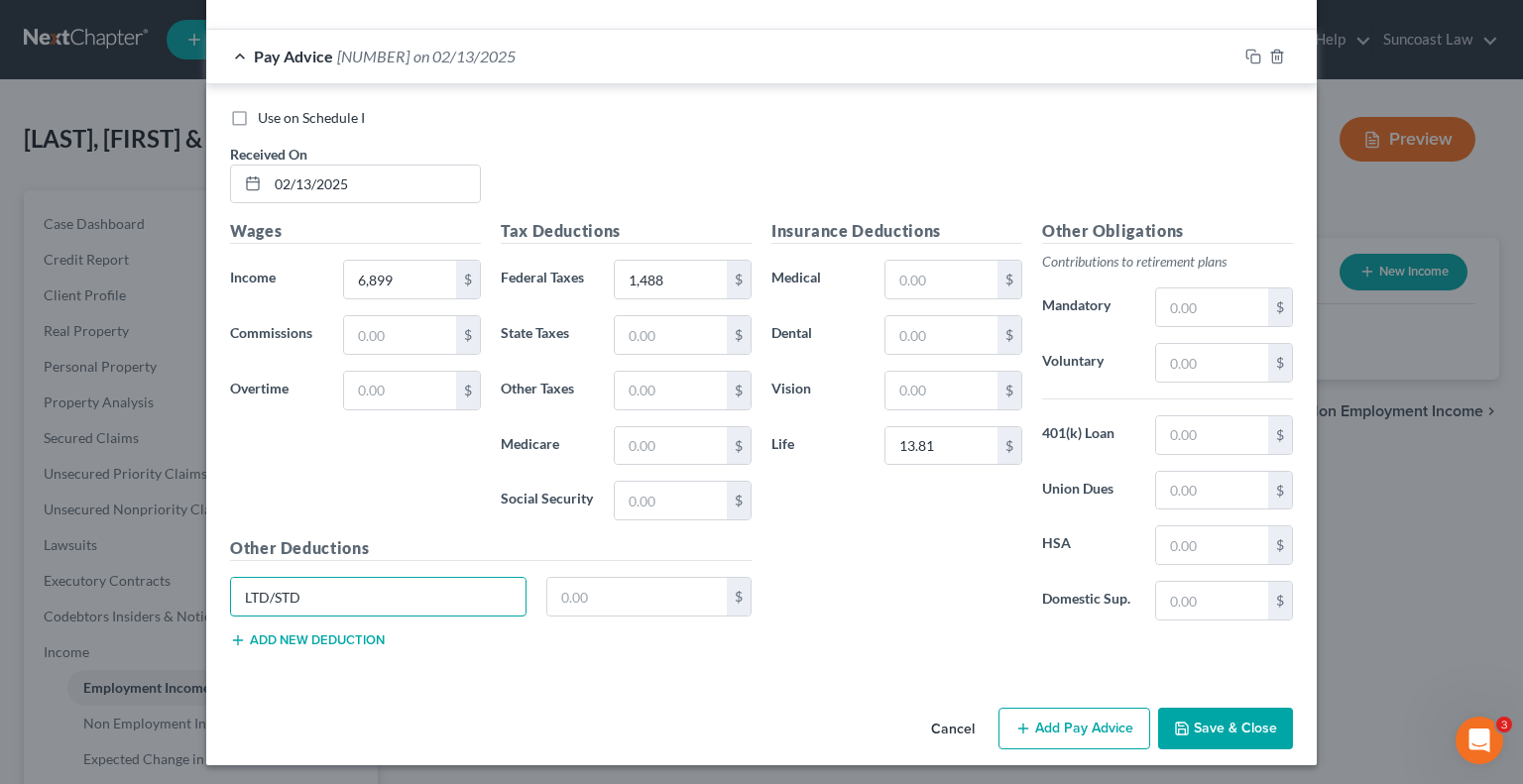 type on "LTD/STD" 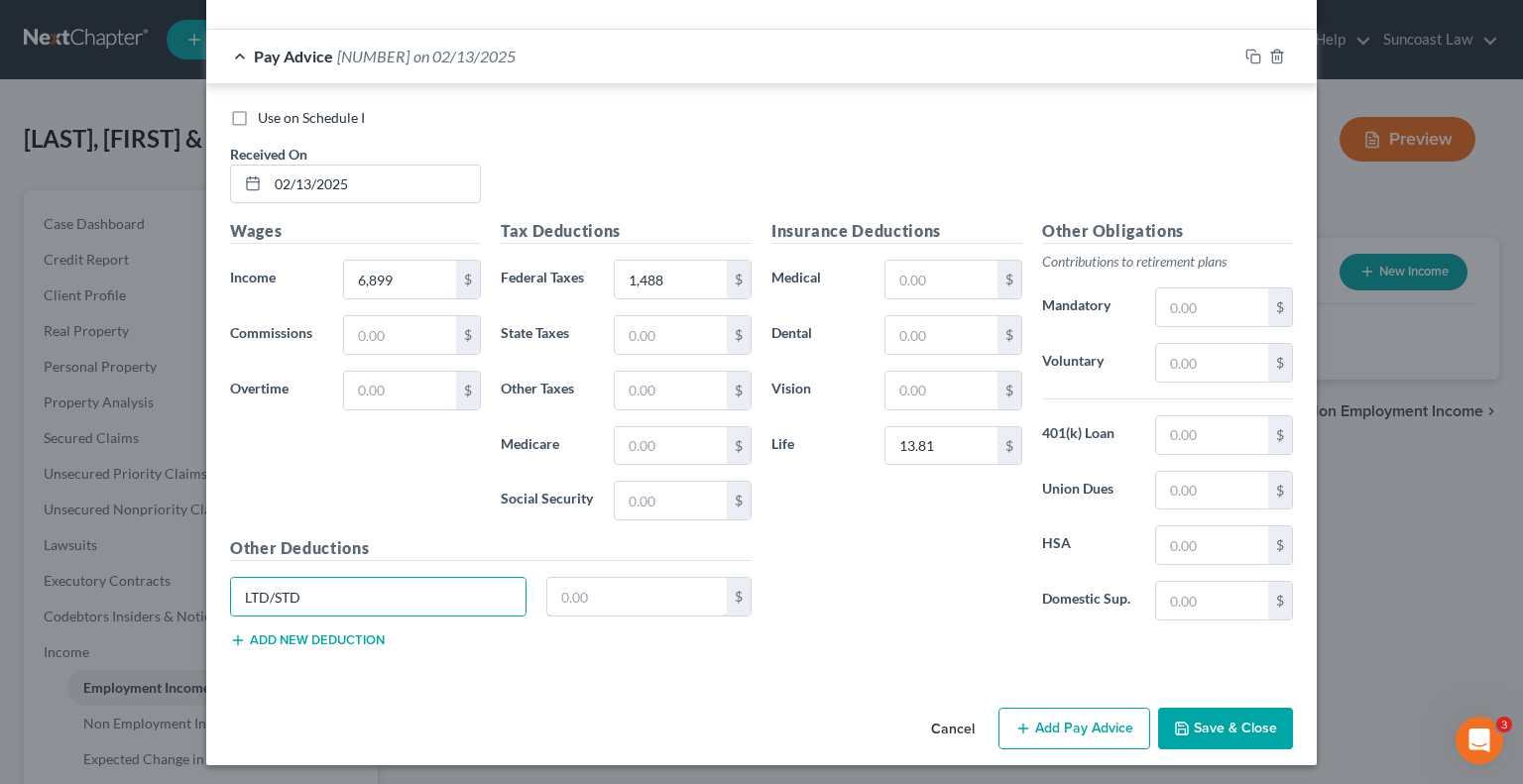 drag, startPoint x: 574, startPoint y: 586, endPoint x: 587, endPoint y: 518, distance: 69.2315 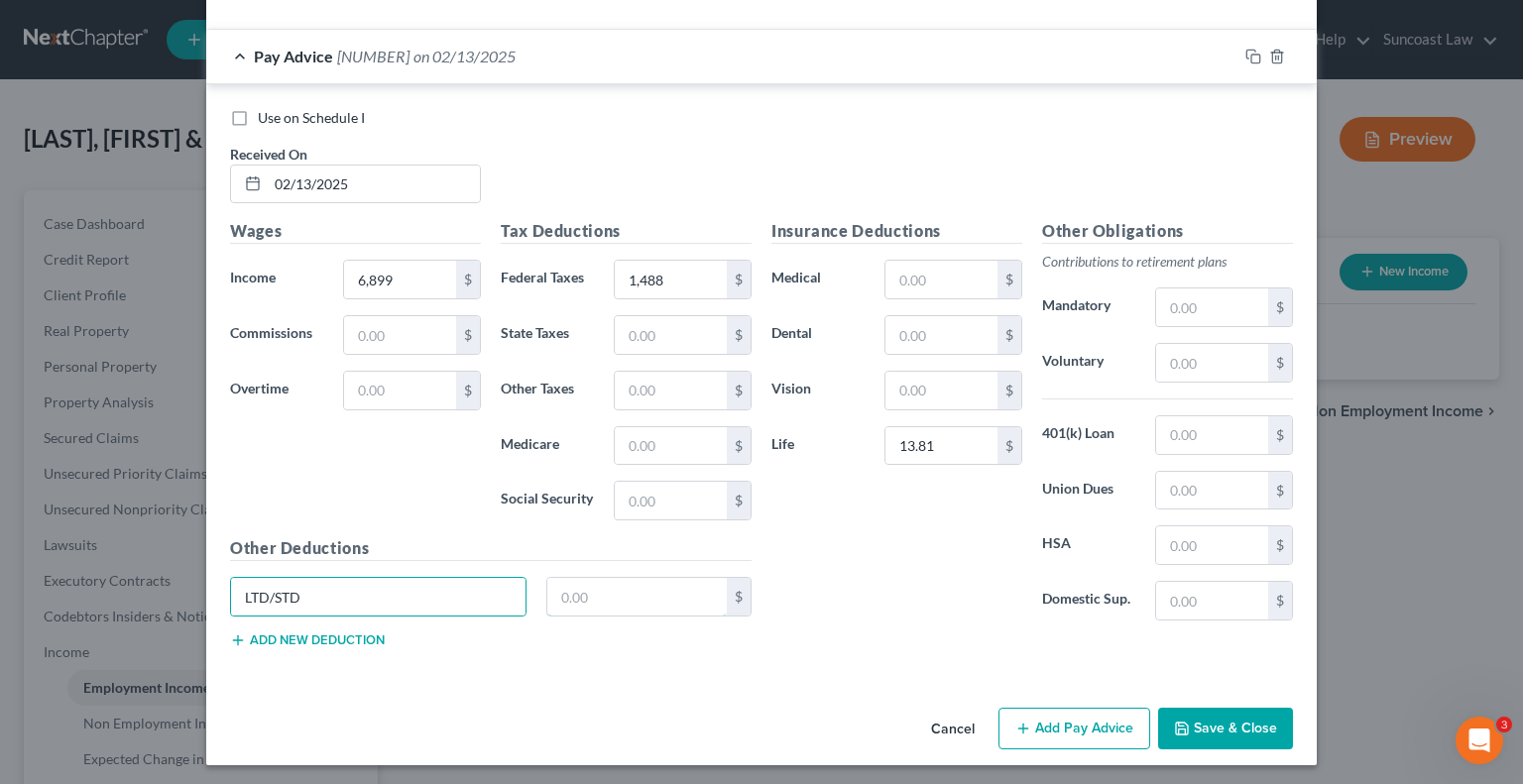 click at bounding box center [638, 597] 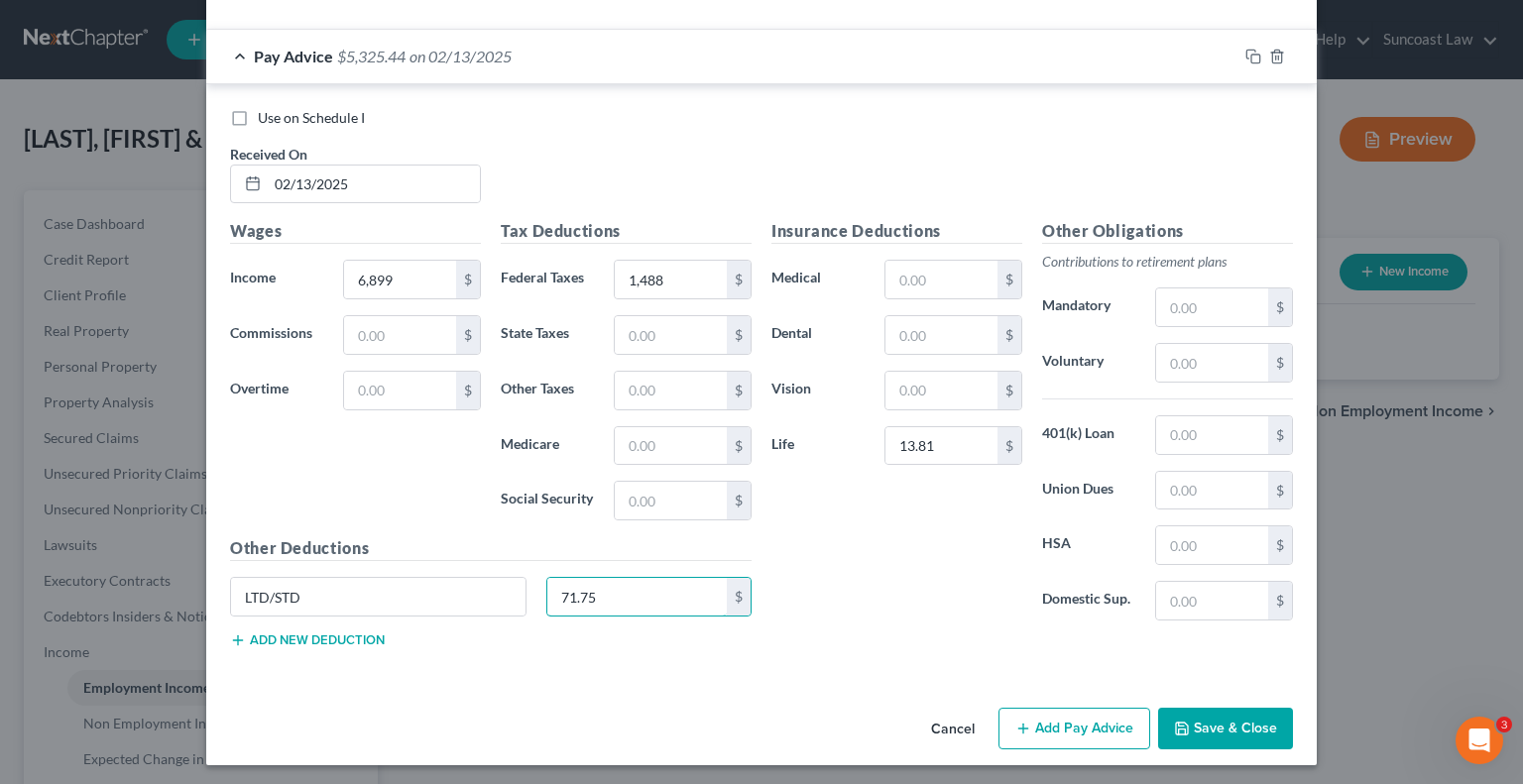 type on "71.75" 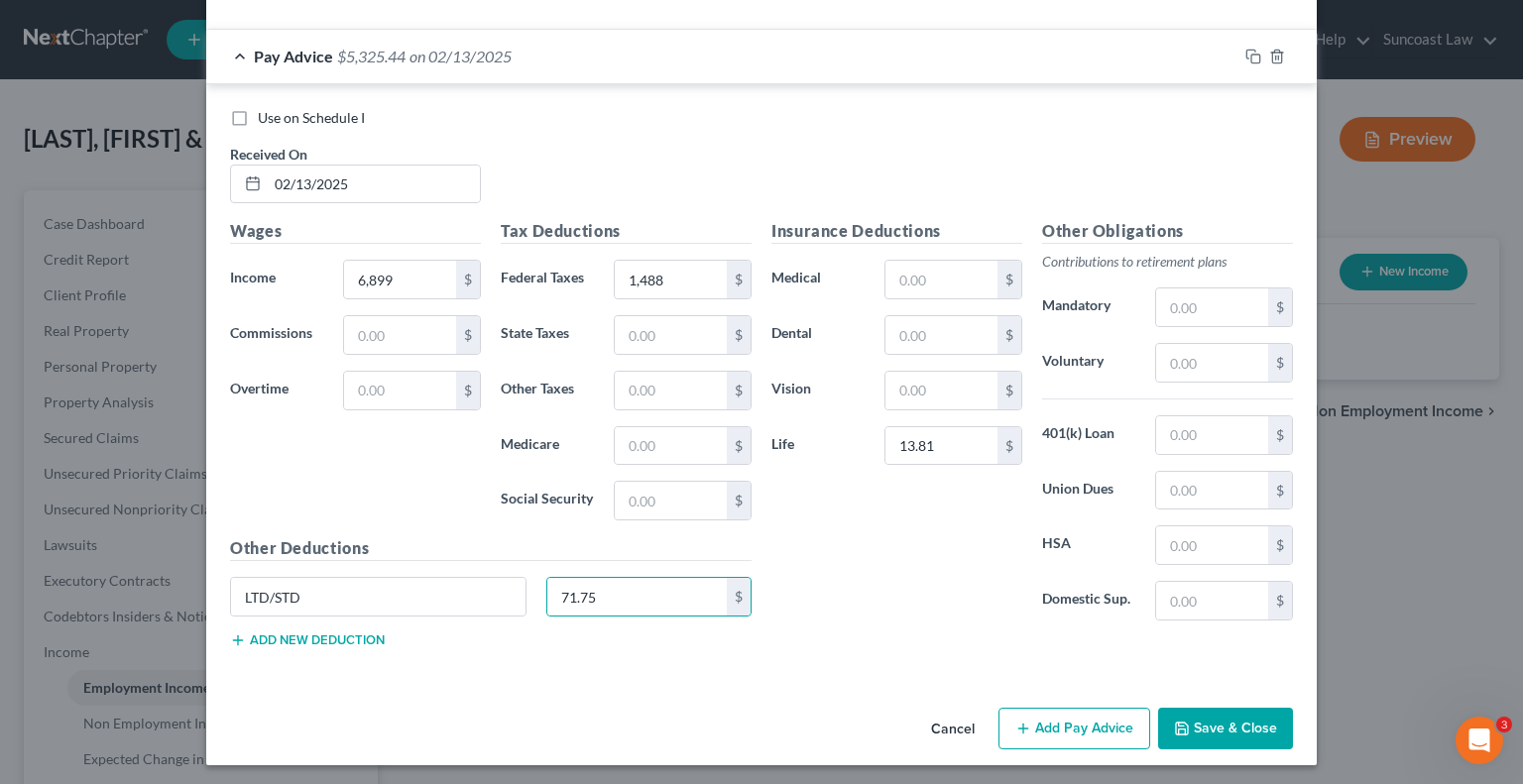 type 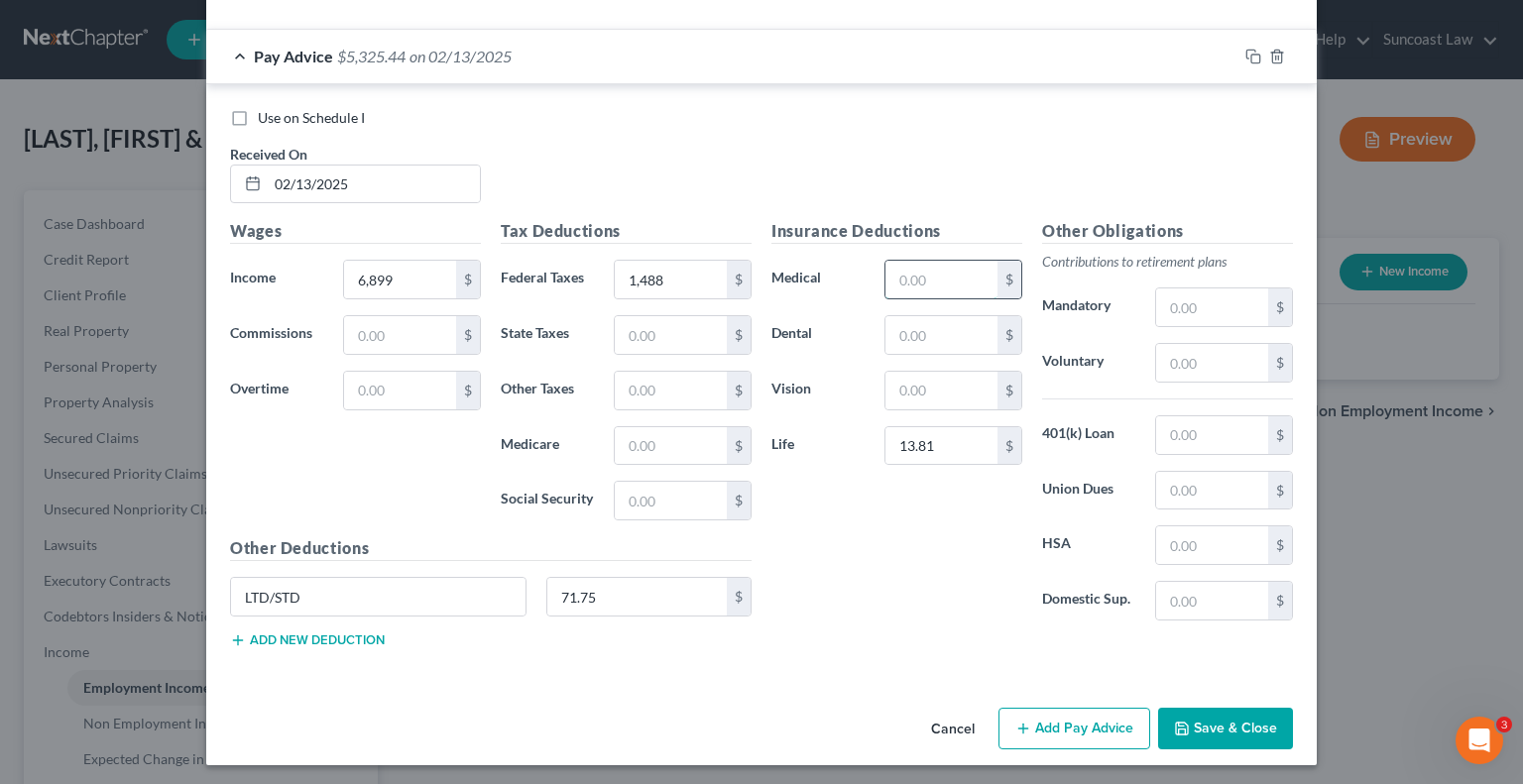 drag, startPoint x: 924, startPoint y: 292, endPoint x: 938, endPoint y: 278, distance: 19.79899 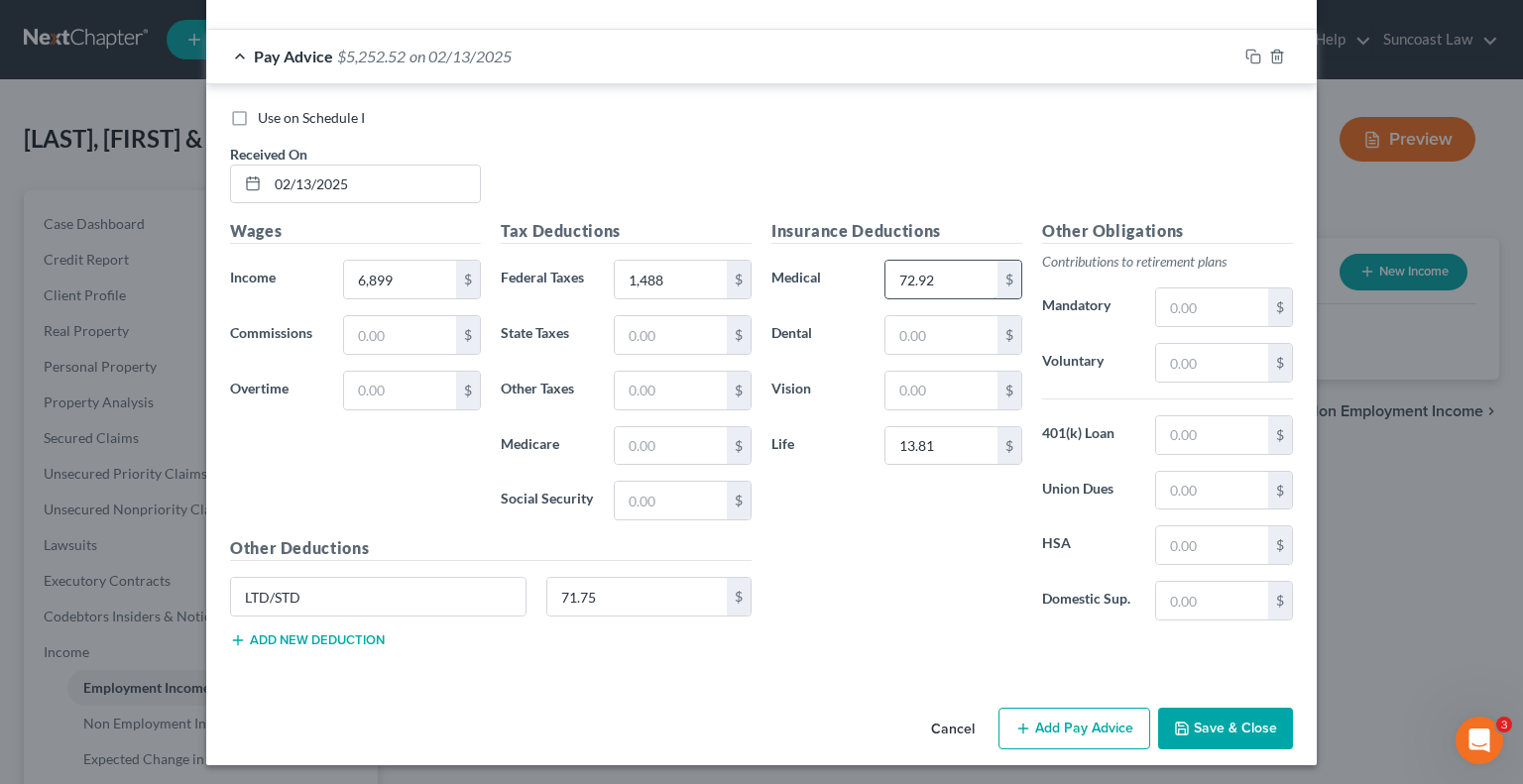 type on "72.92" 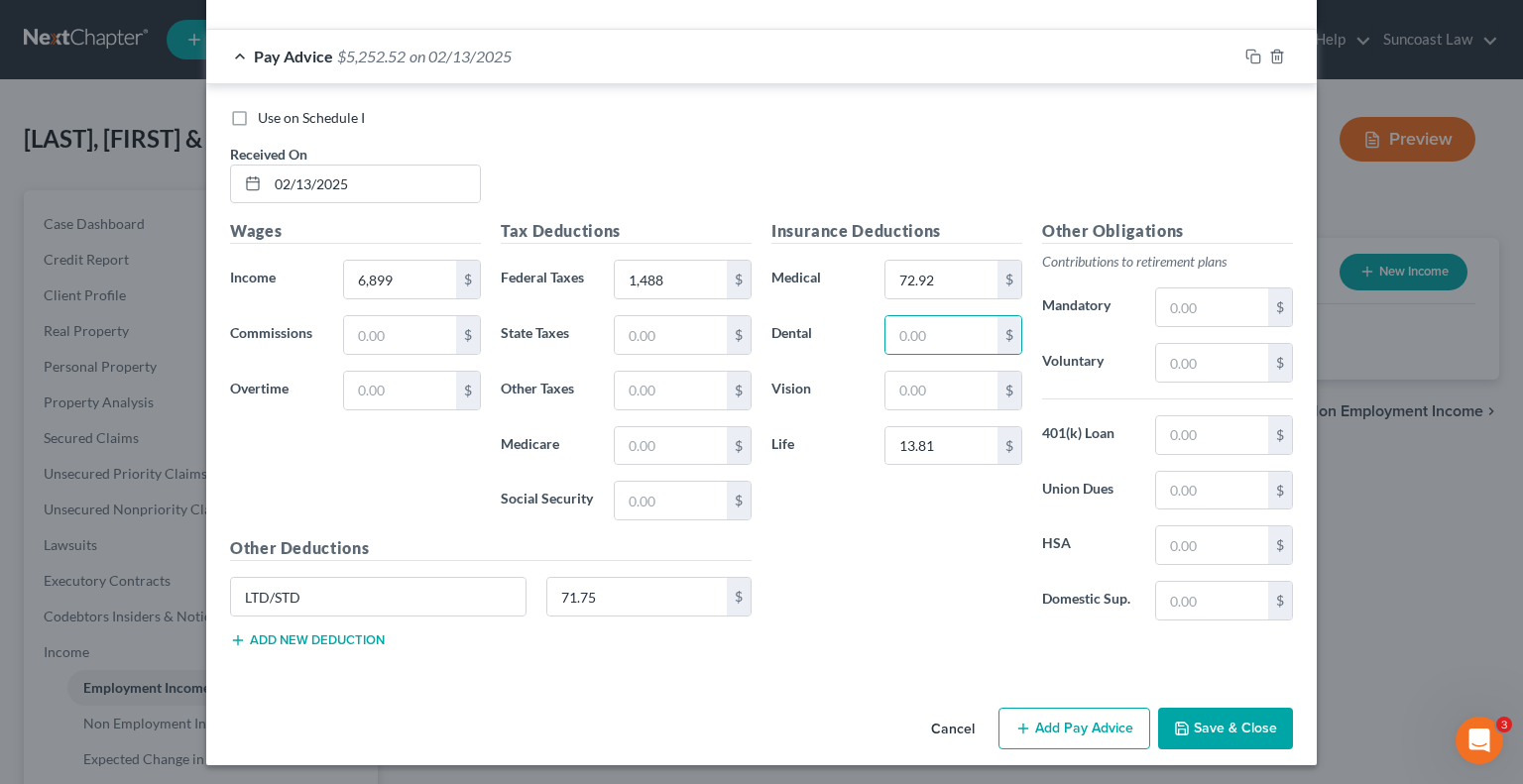 click on "Add Pay Advice" at bounding box center [1074, 728] 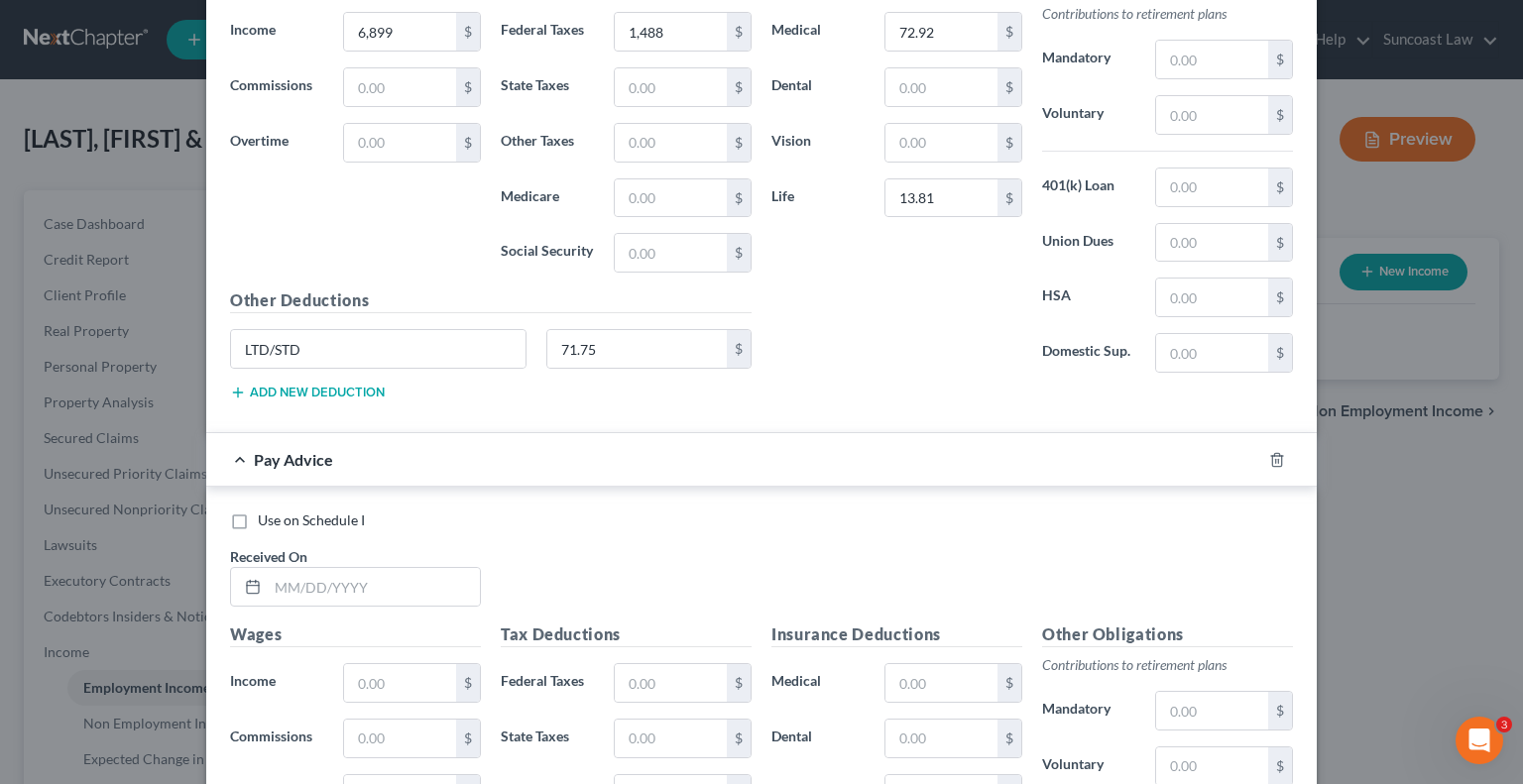 scroll, scrollTop: 942, scrollLeft: 0, axis: vertical 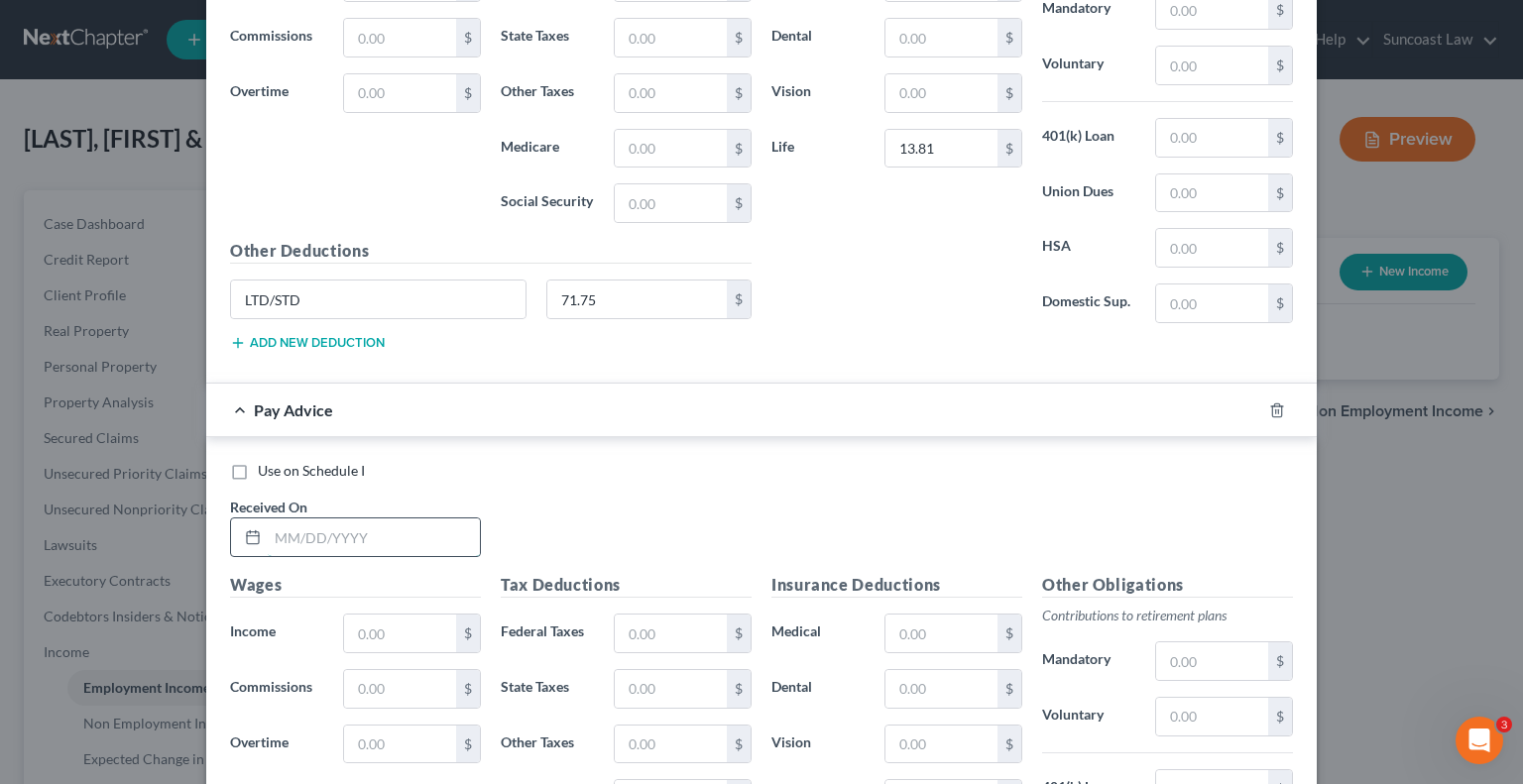 drag, startPoint x: 422, startPoint y: 538, endPoint x: 428, endPoint y: 522, distance: 17.088007 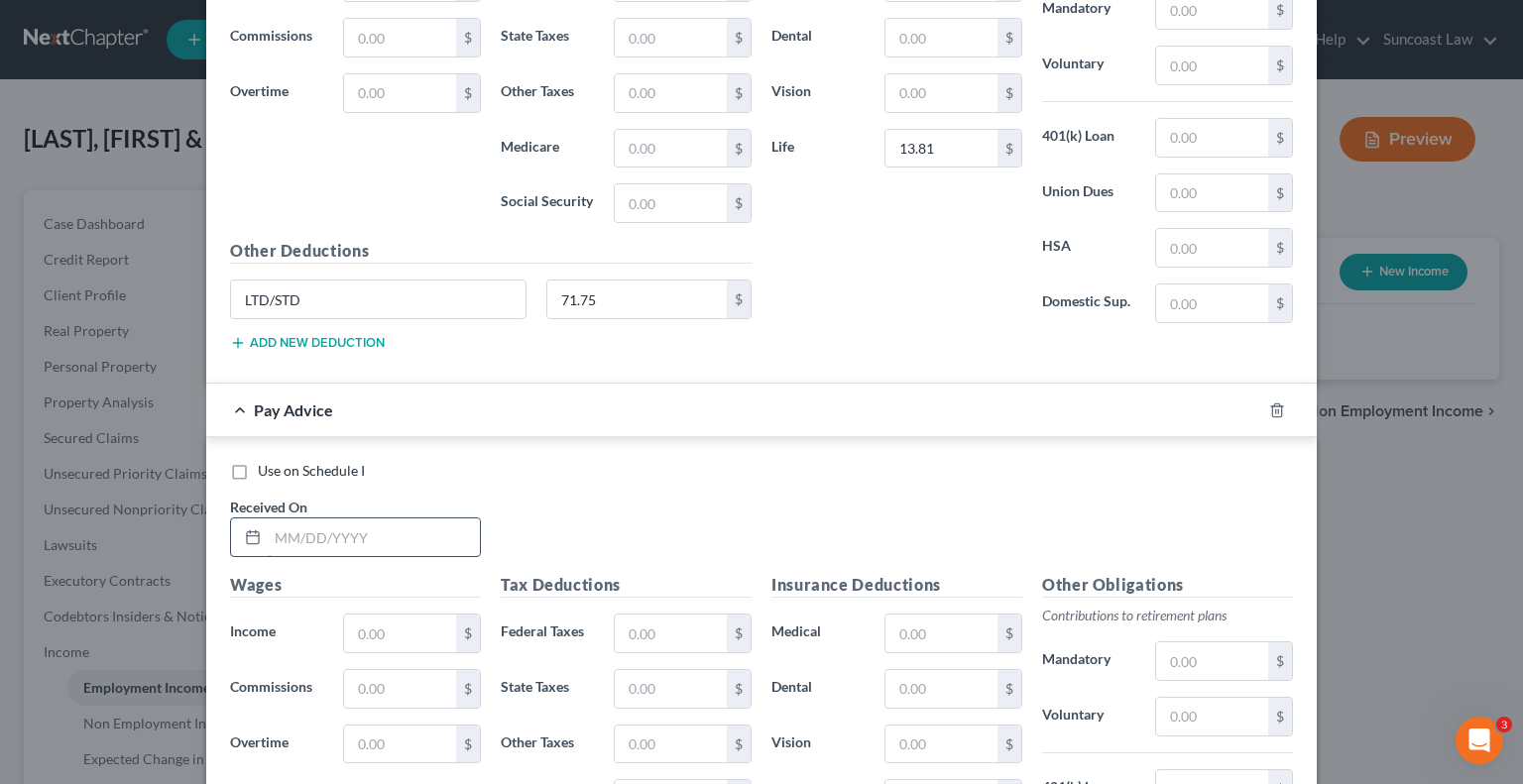 click at bounding box center [374, 537] 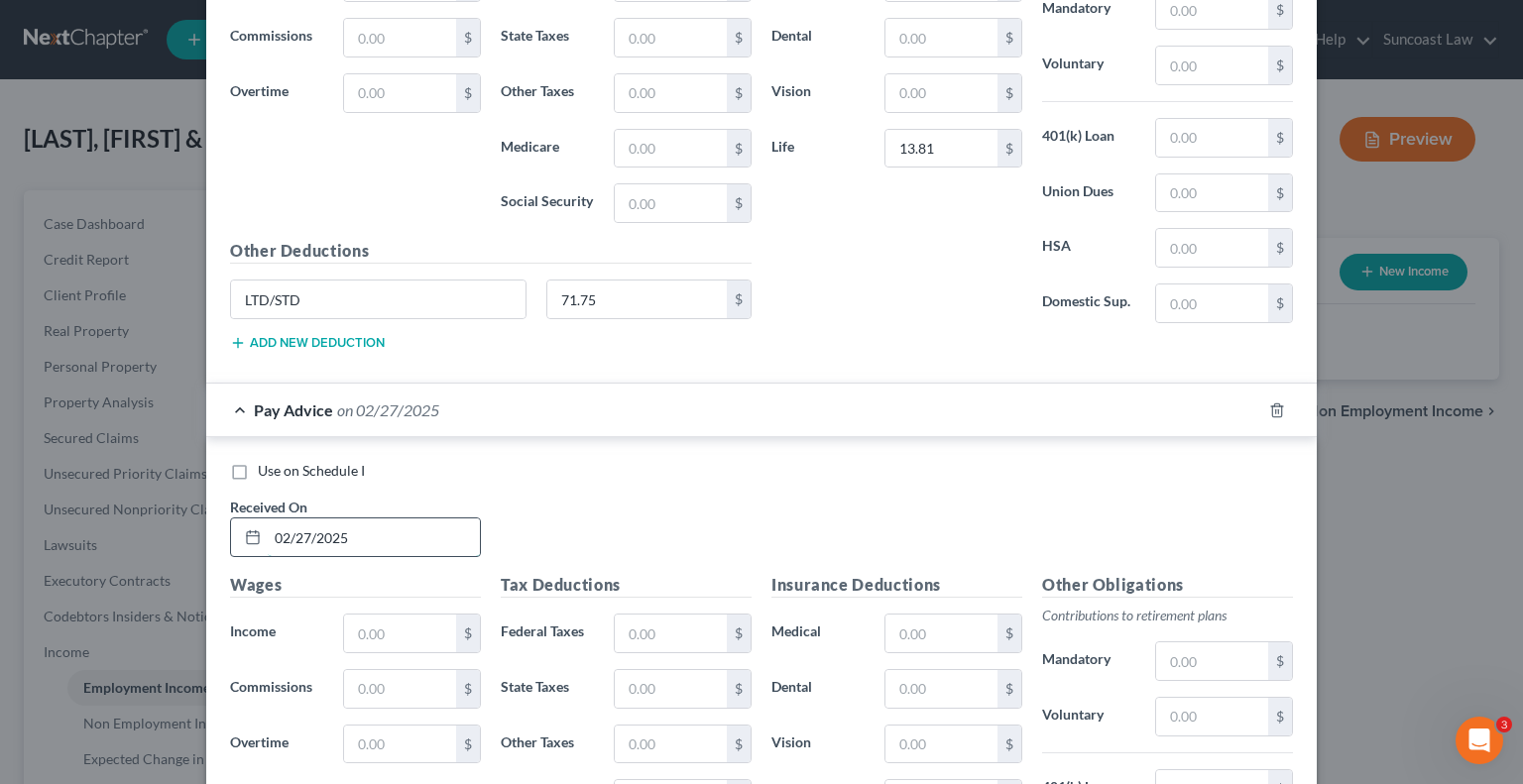 type on "02/27/2025" 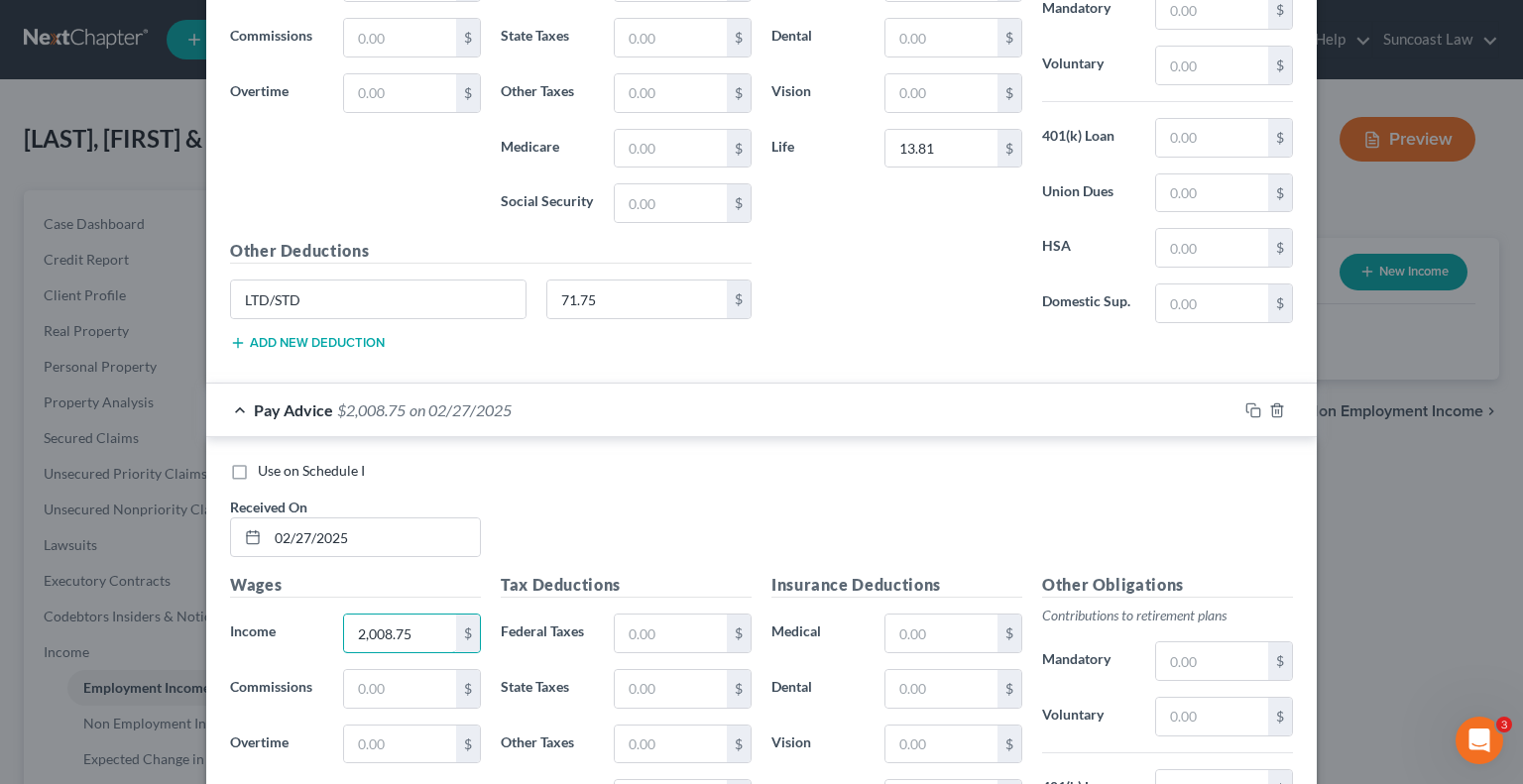 type on "2,008.75" 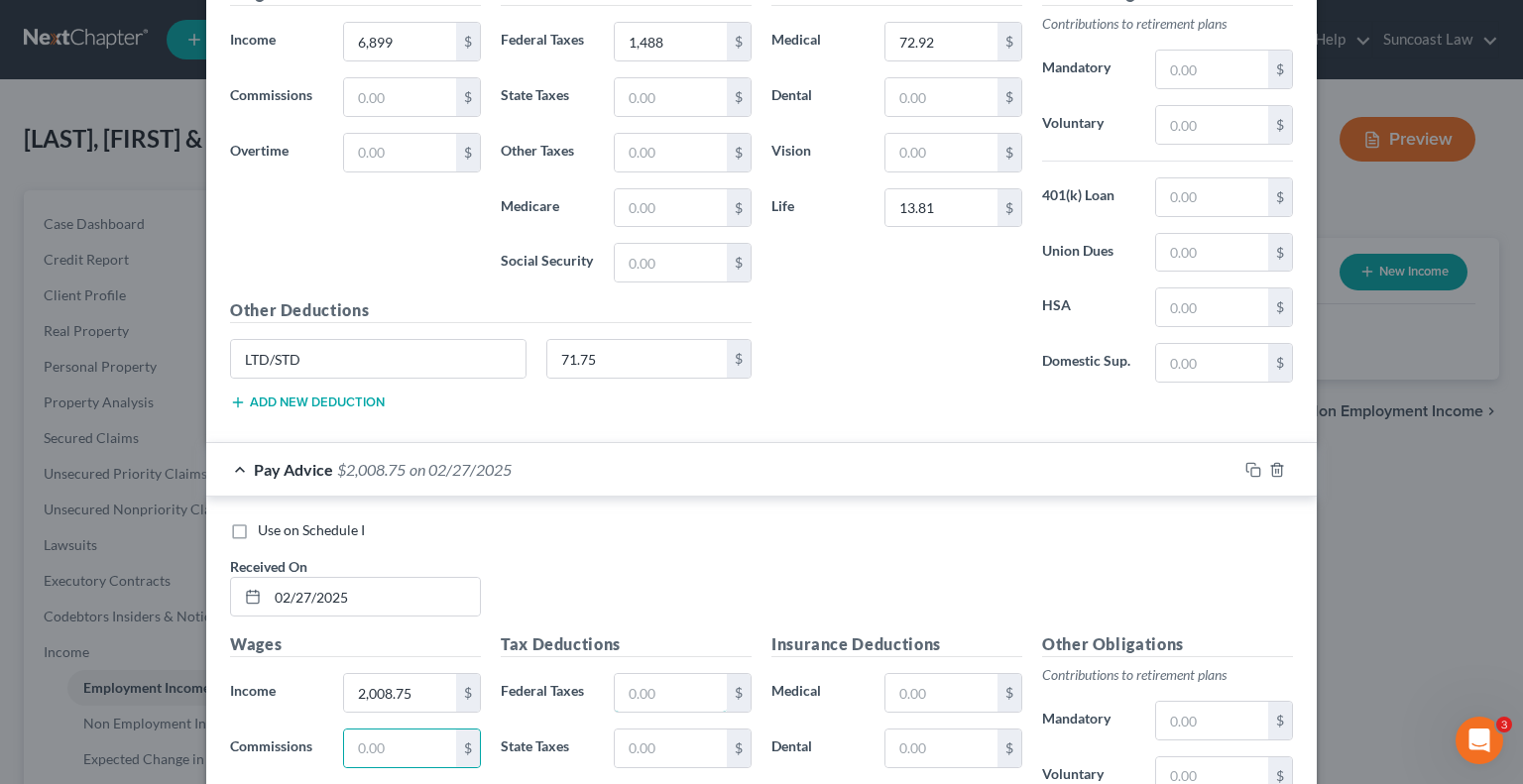 drag, startPoint x: 656, startPoint y: 629, endPoint x: 831, endPoint y: 520, distance: 206.16983 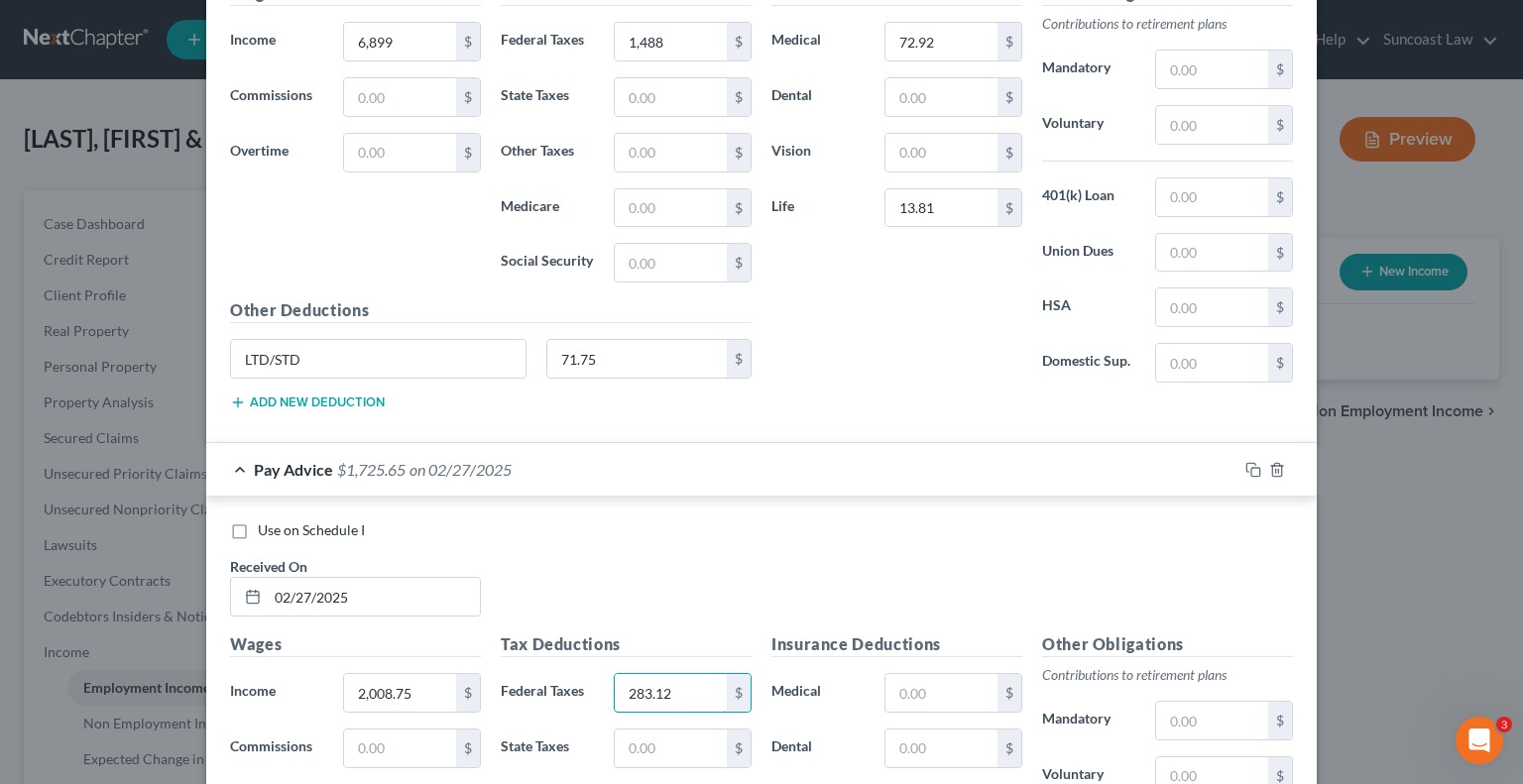 type on "283.12" 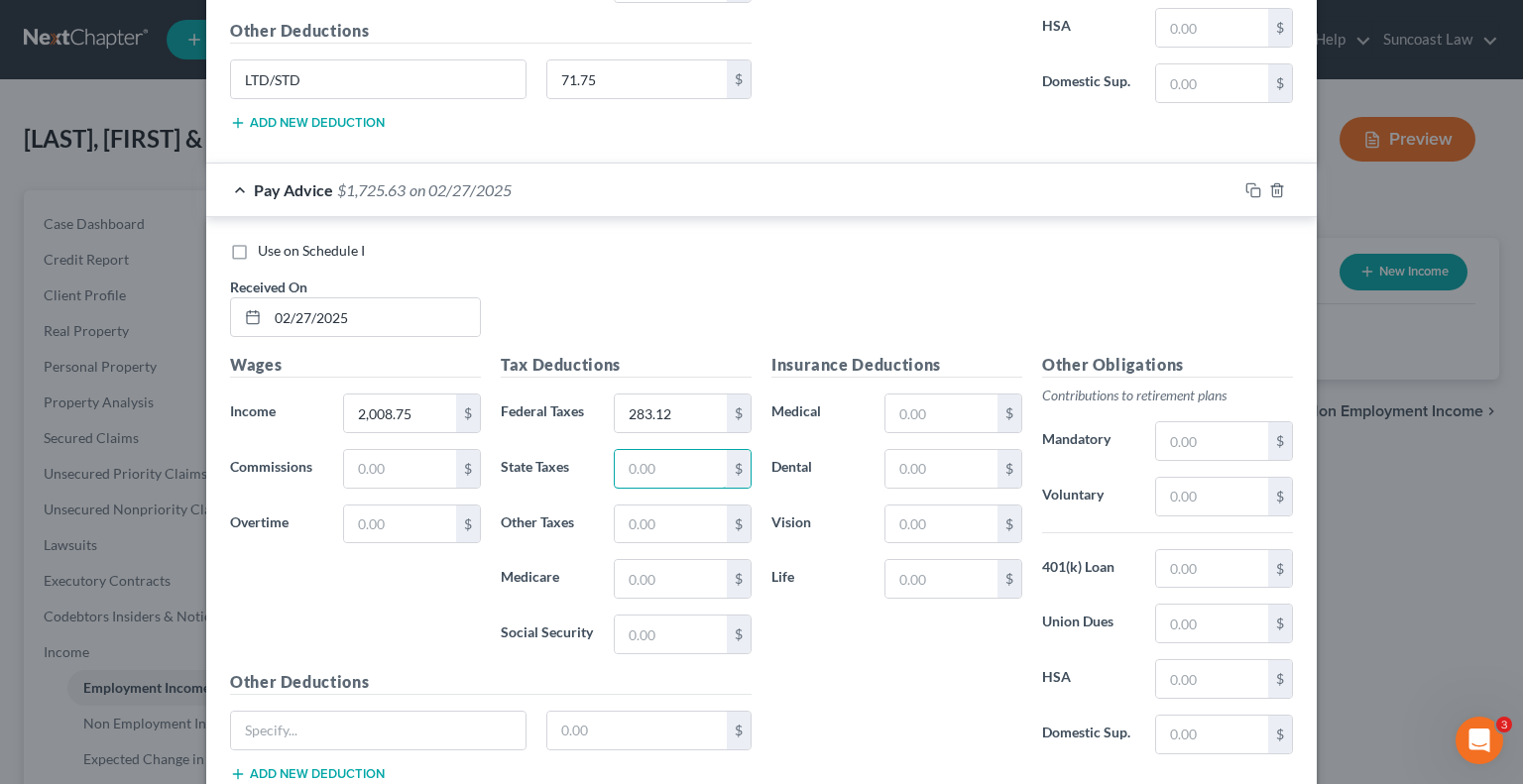 scroll, scrollTop: 1239, scrollLeft: 0, axis: vertical 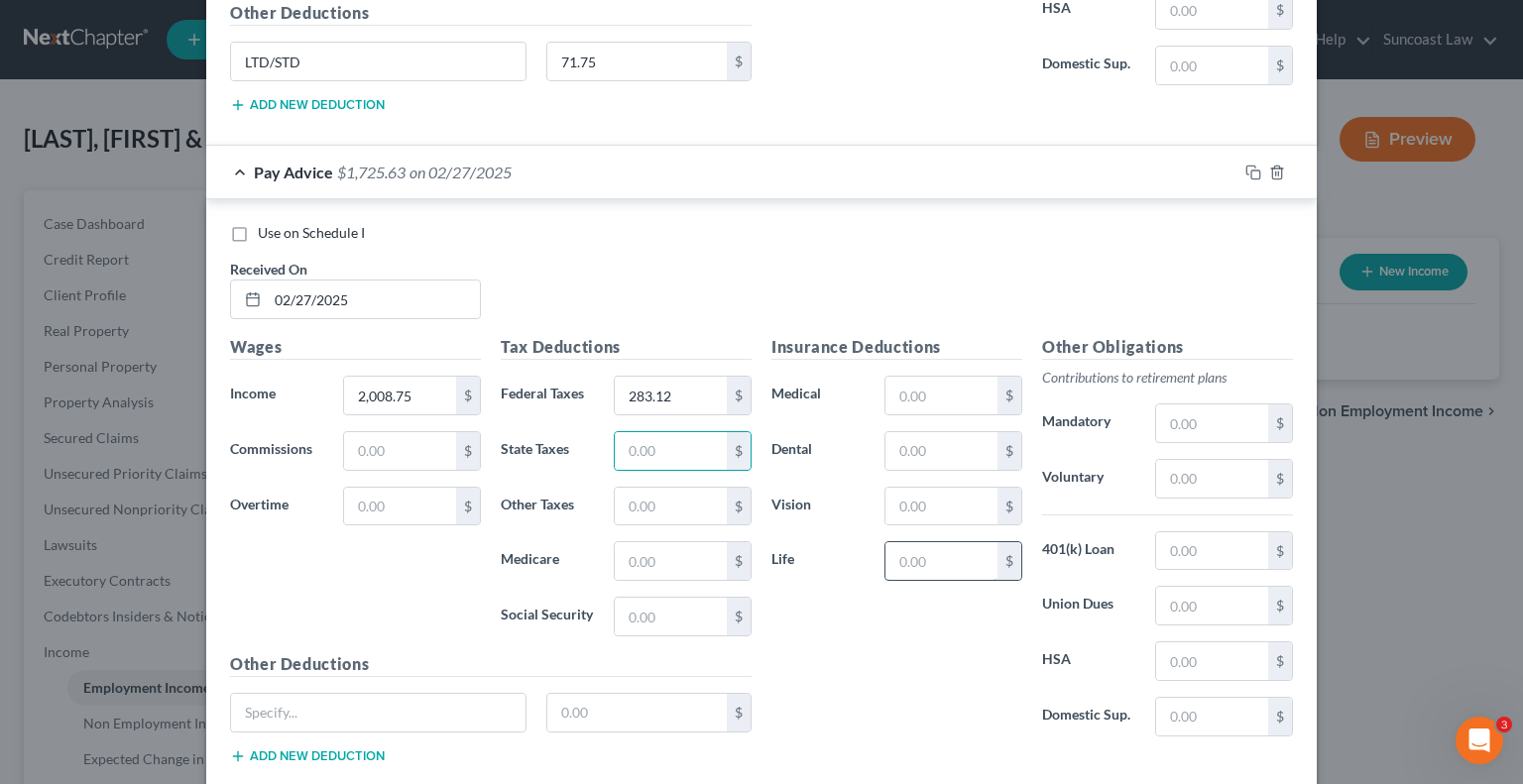 click at bounding box center [941, 561] 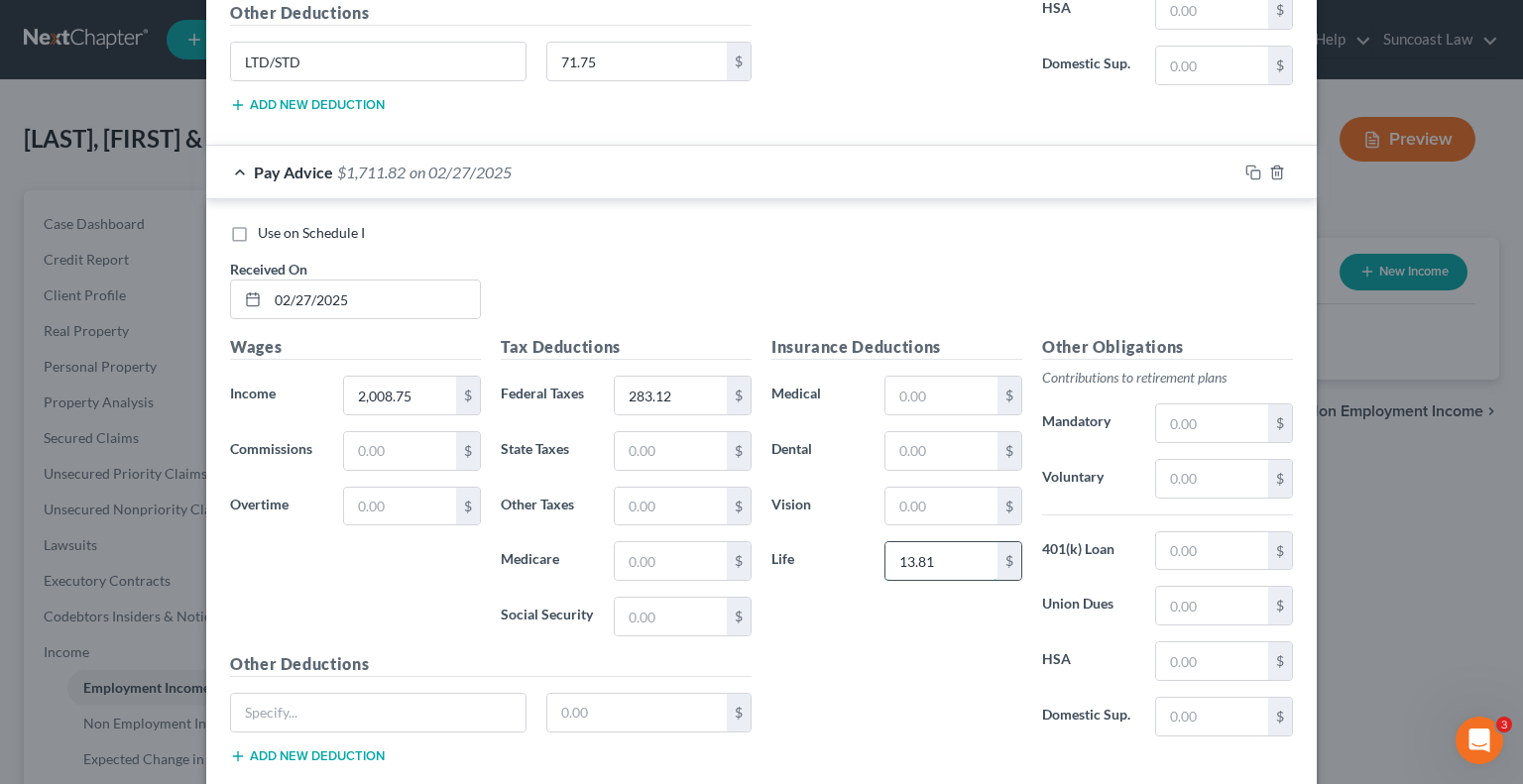 type on "13.81" 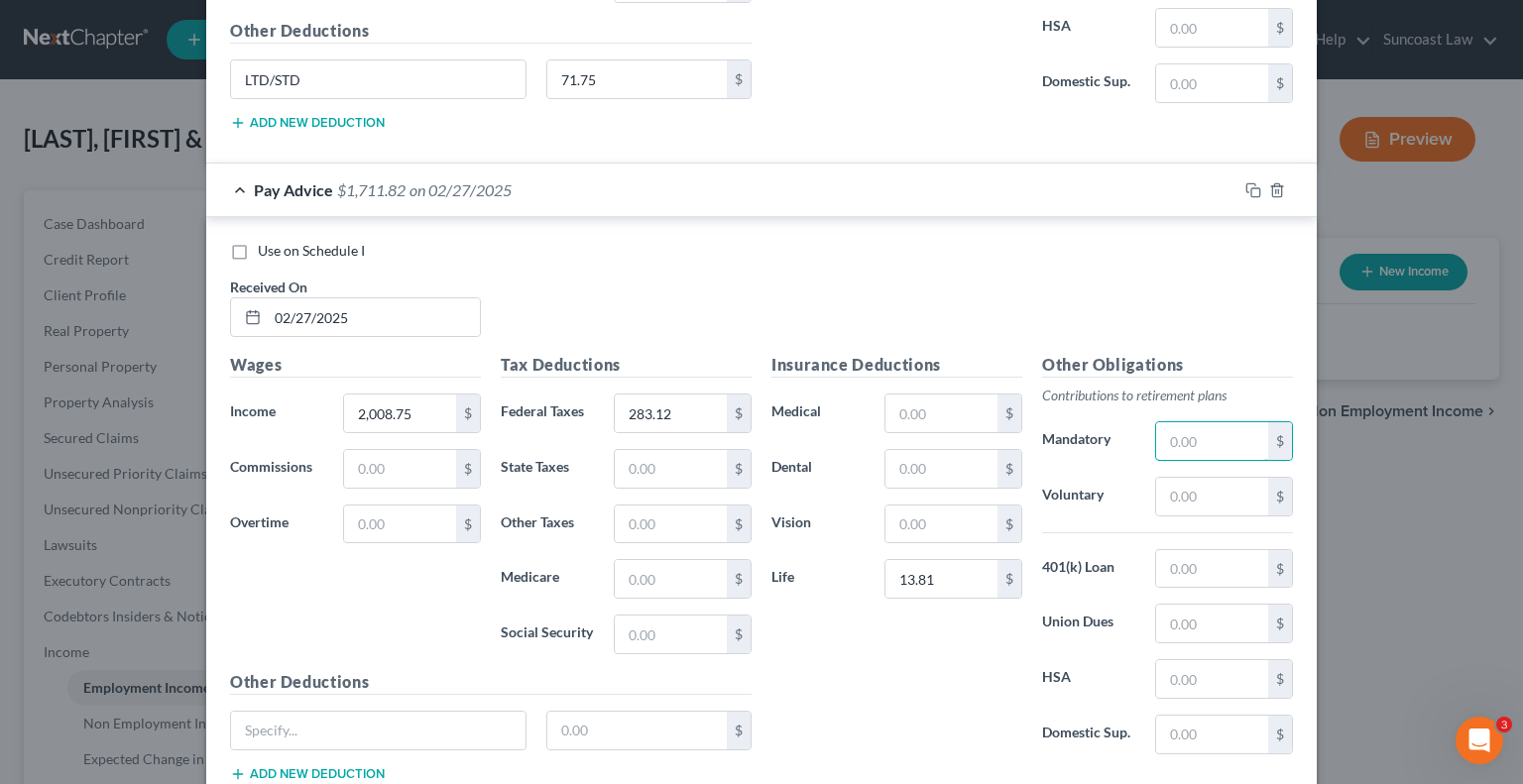 scroll, scrollTop: 1239, scrollLeft: 0, axis: vertical 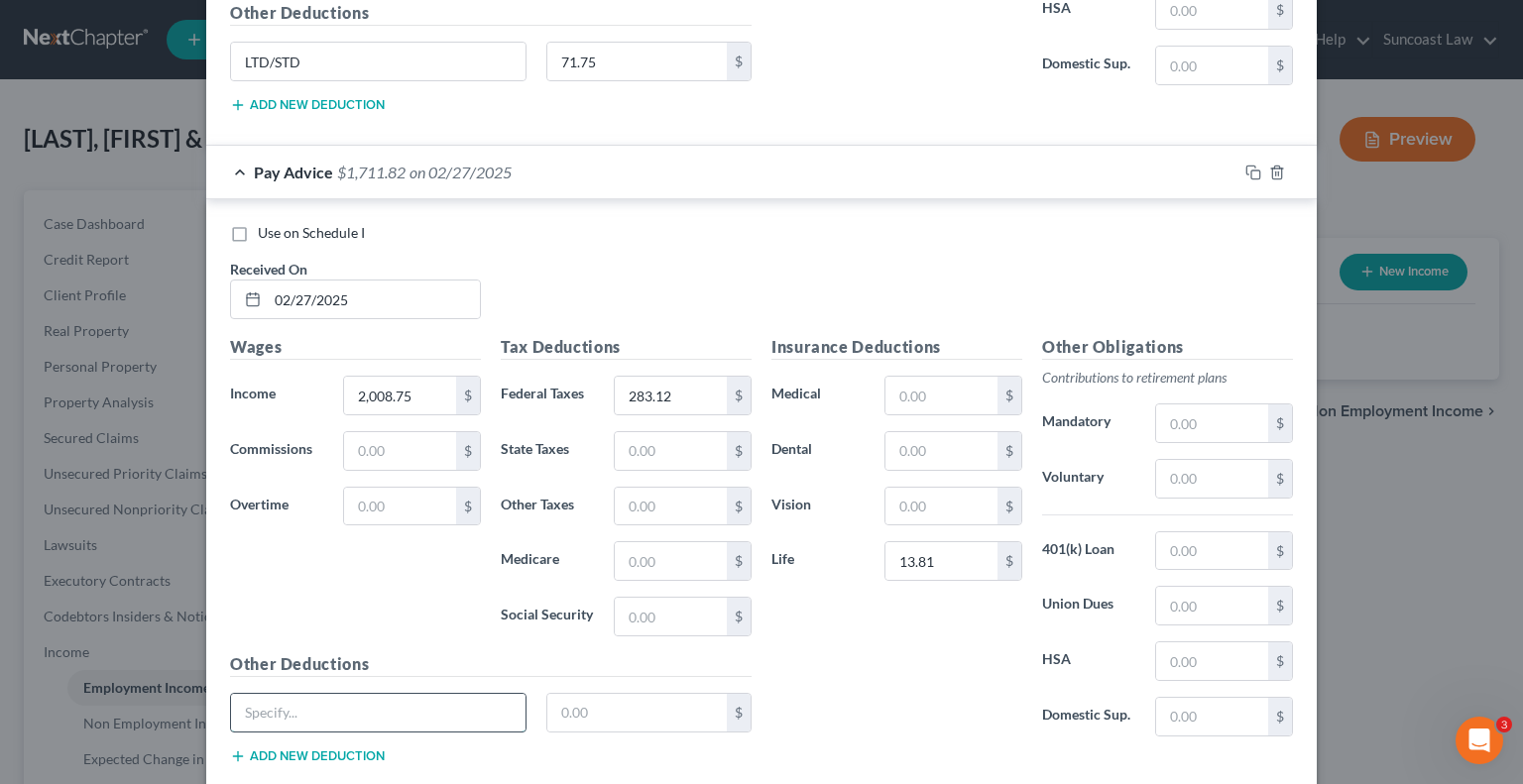 drag, startPoint x: 406, startPoint y: 633, endPoint x: 394, endPoint y: 625, distance: 14.422205 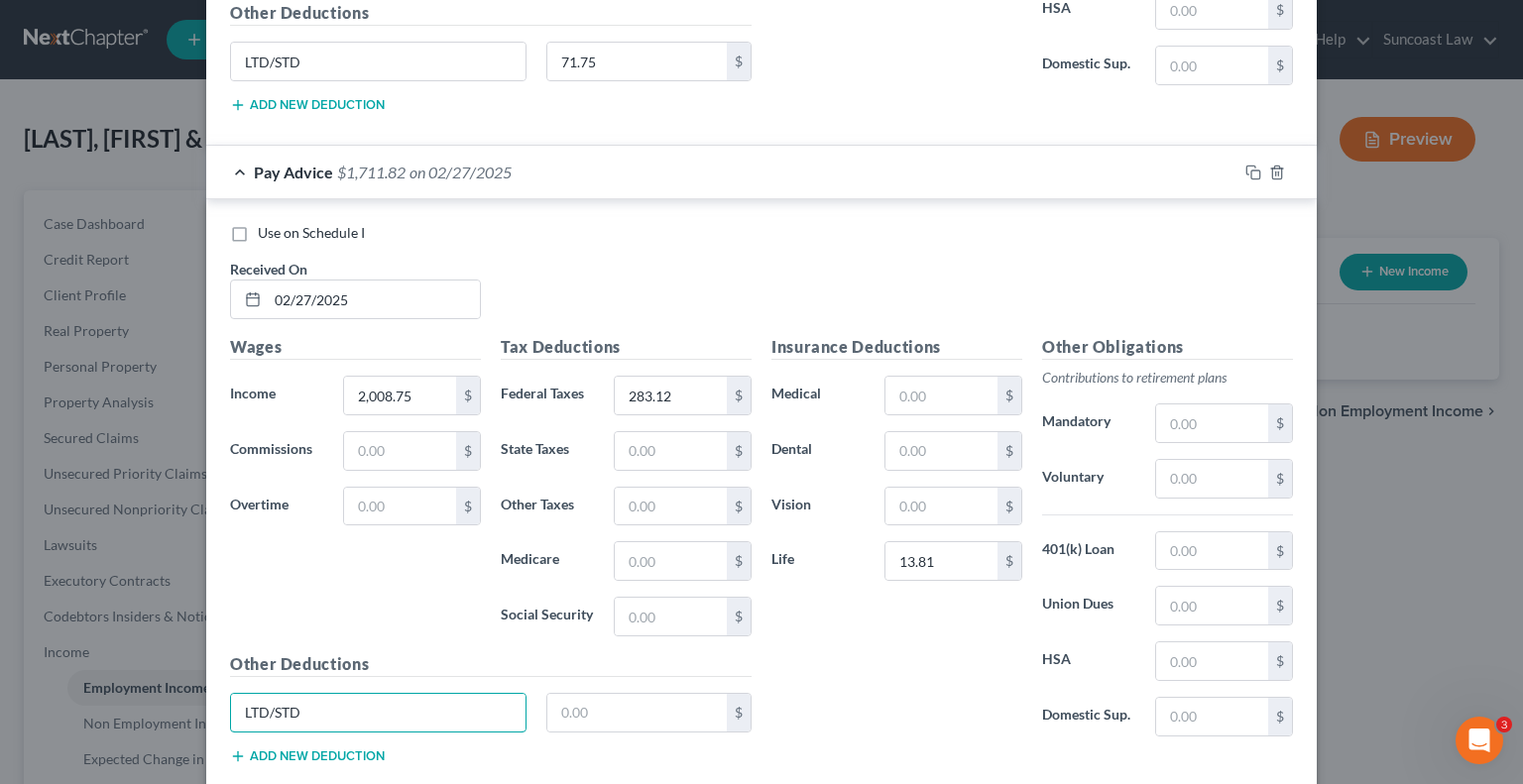 type on "LTD/STD" 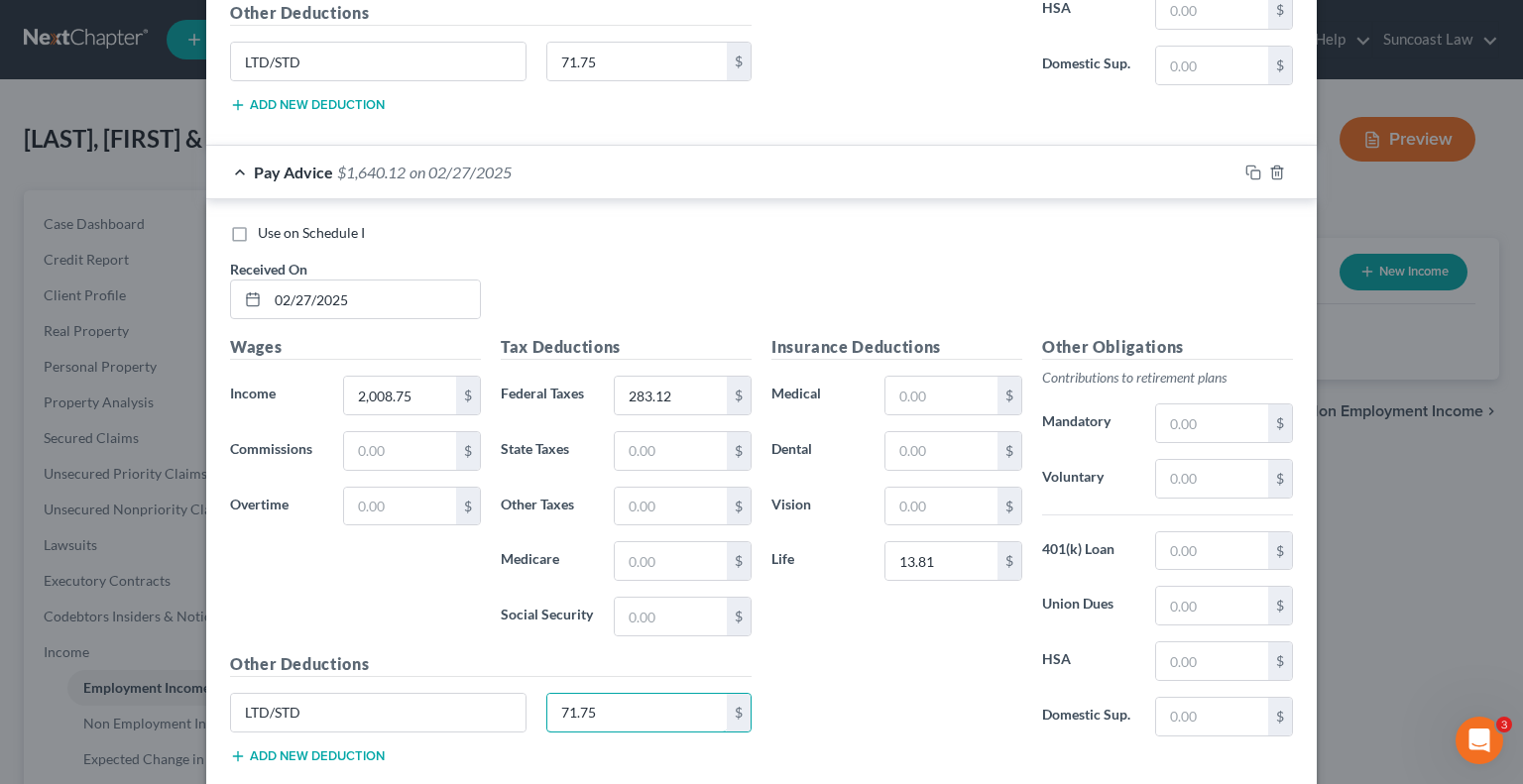 type on "71.75" 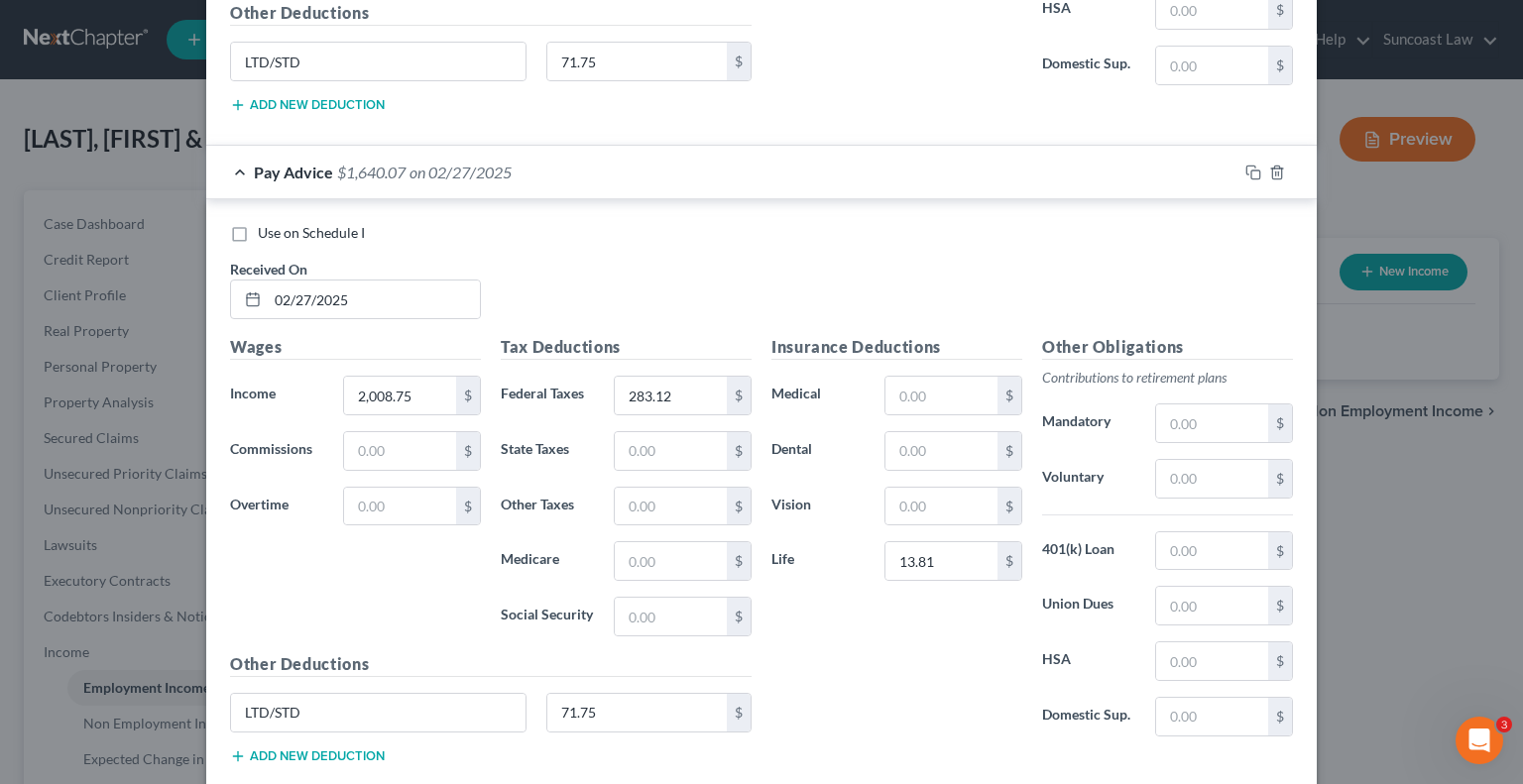 type 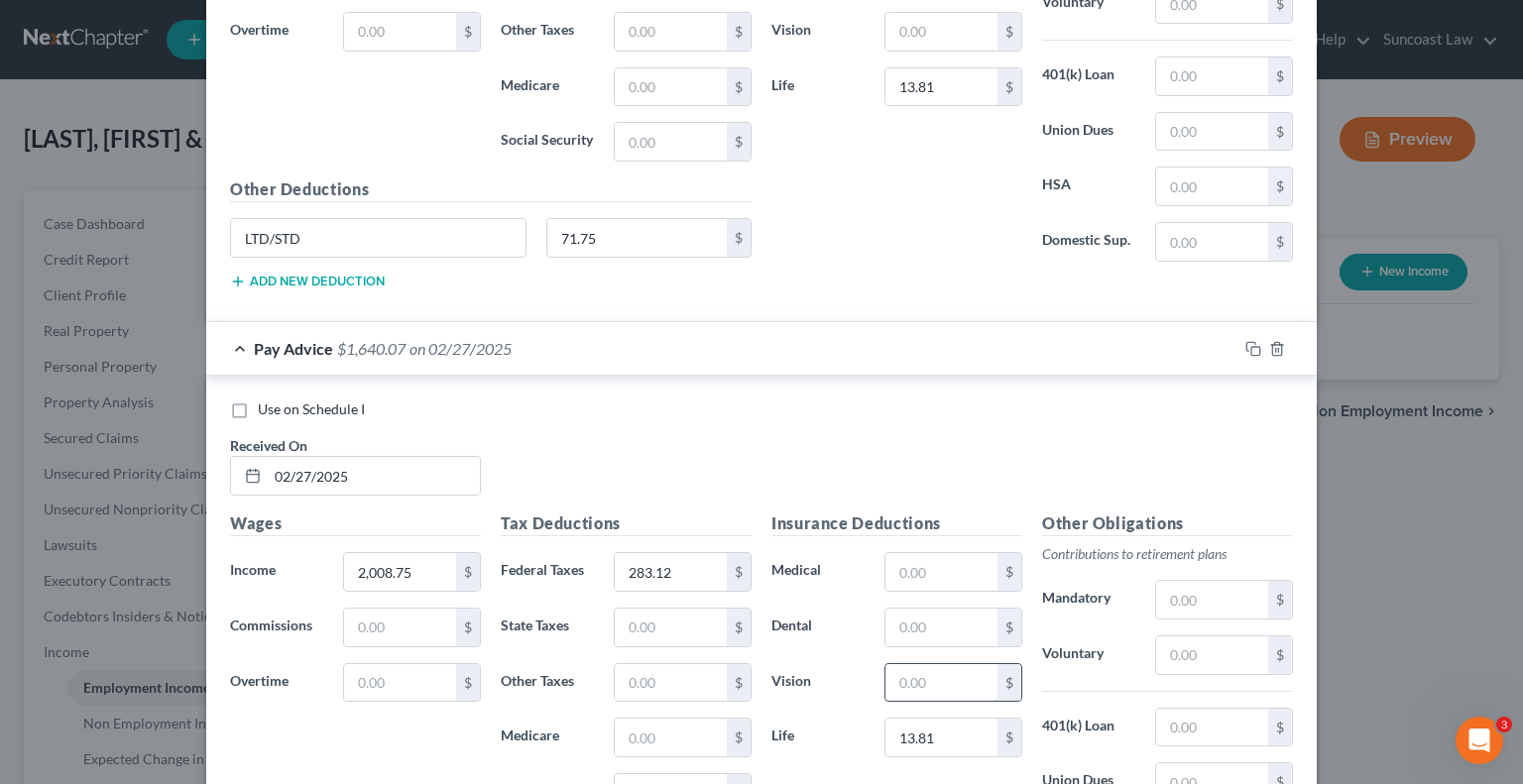 scroll, scrollTop: 1140, scrollLeft: 0, axis: vertical 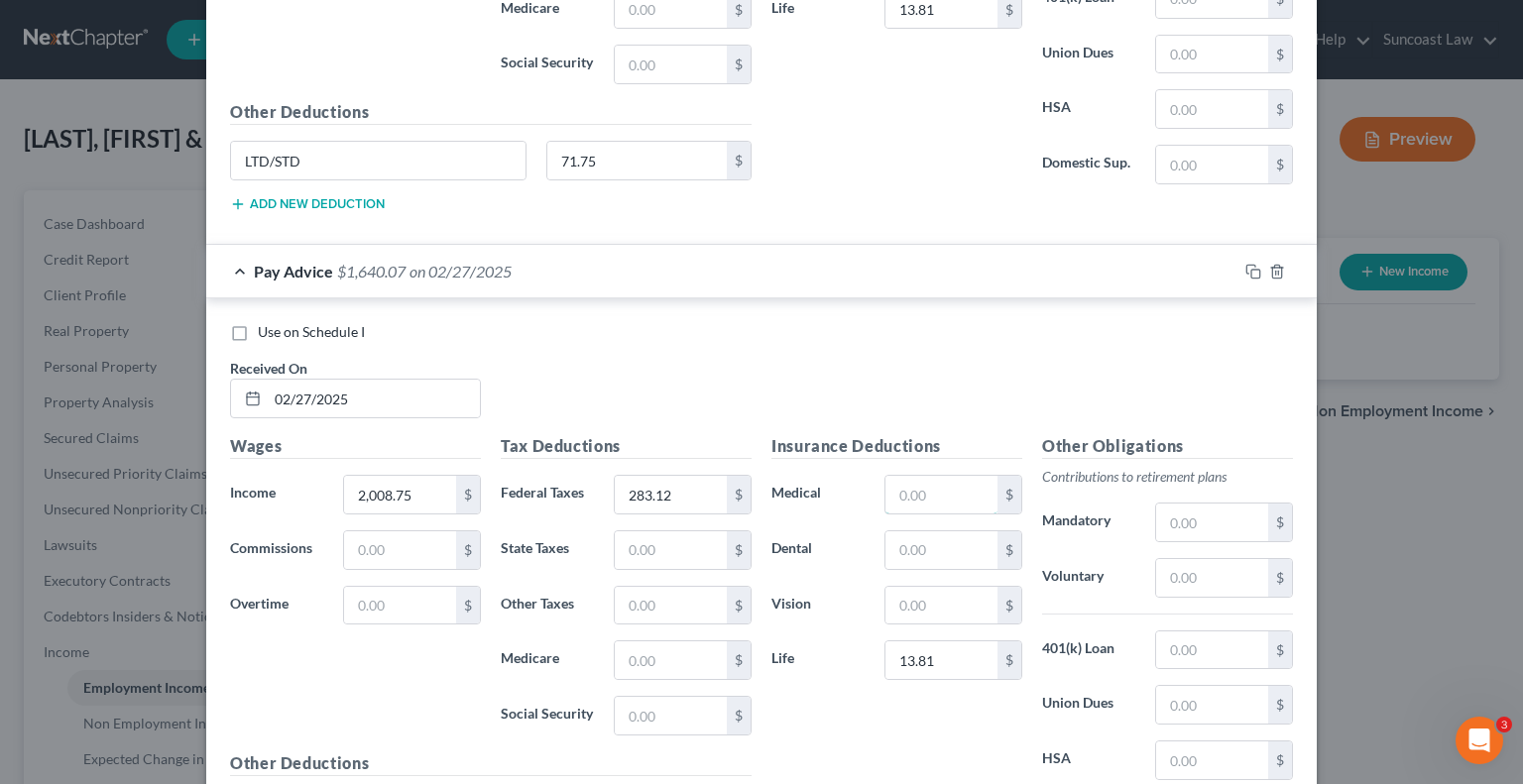 drag, startPoint x: 929, startPoint y: 443, endPoint x: 1074, endPoint y: 415, distance: 147.67871 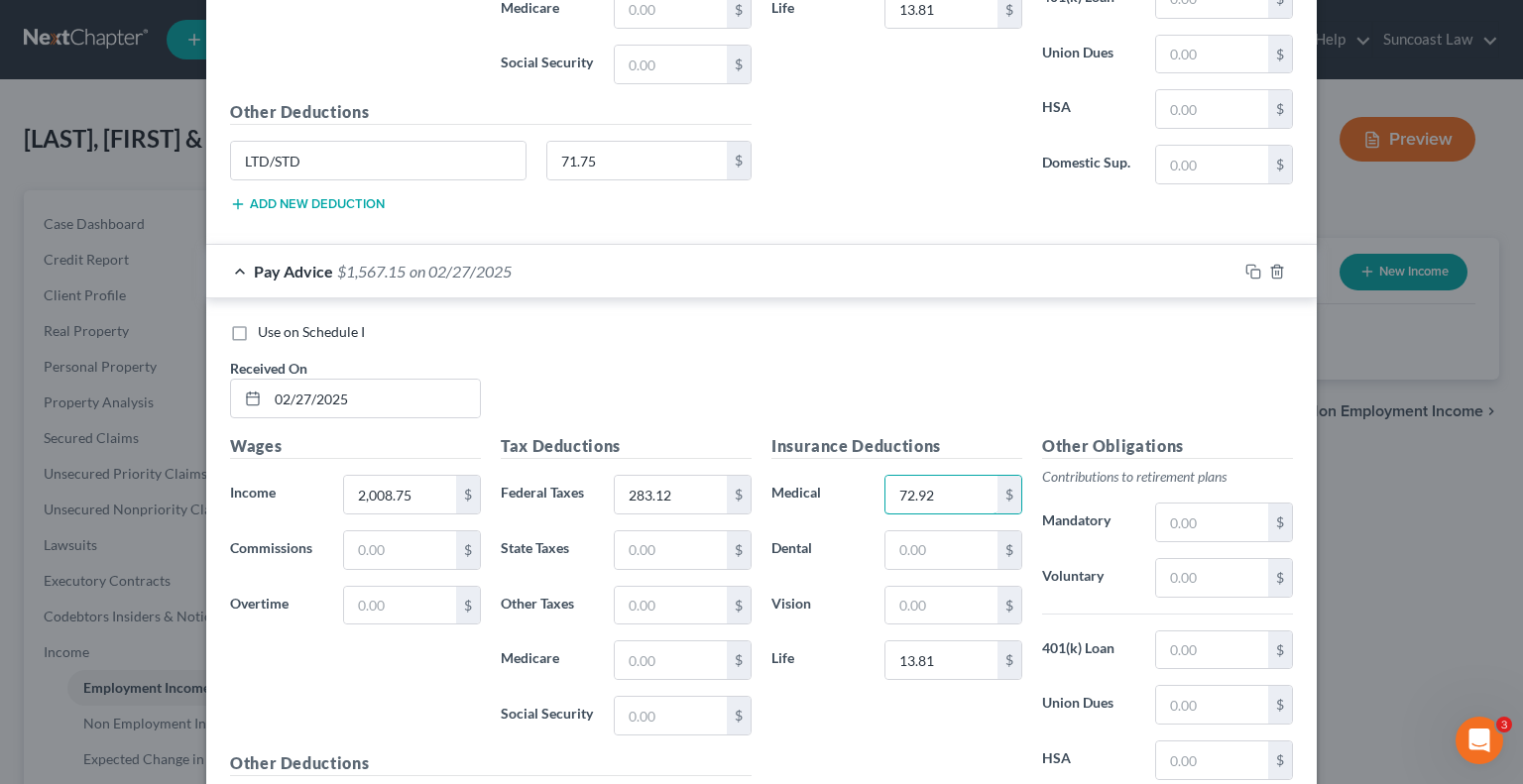 type on "72.92" 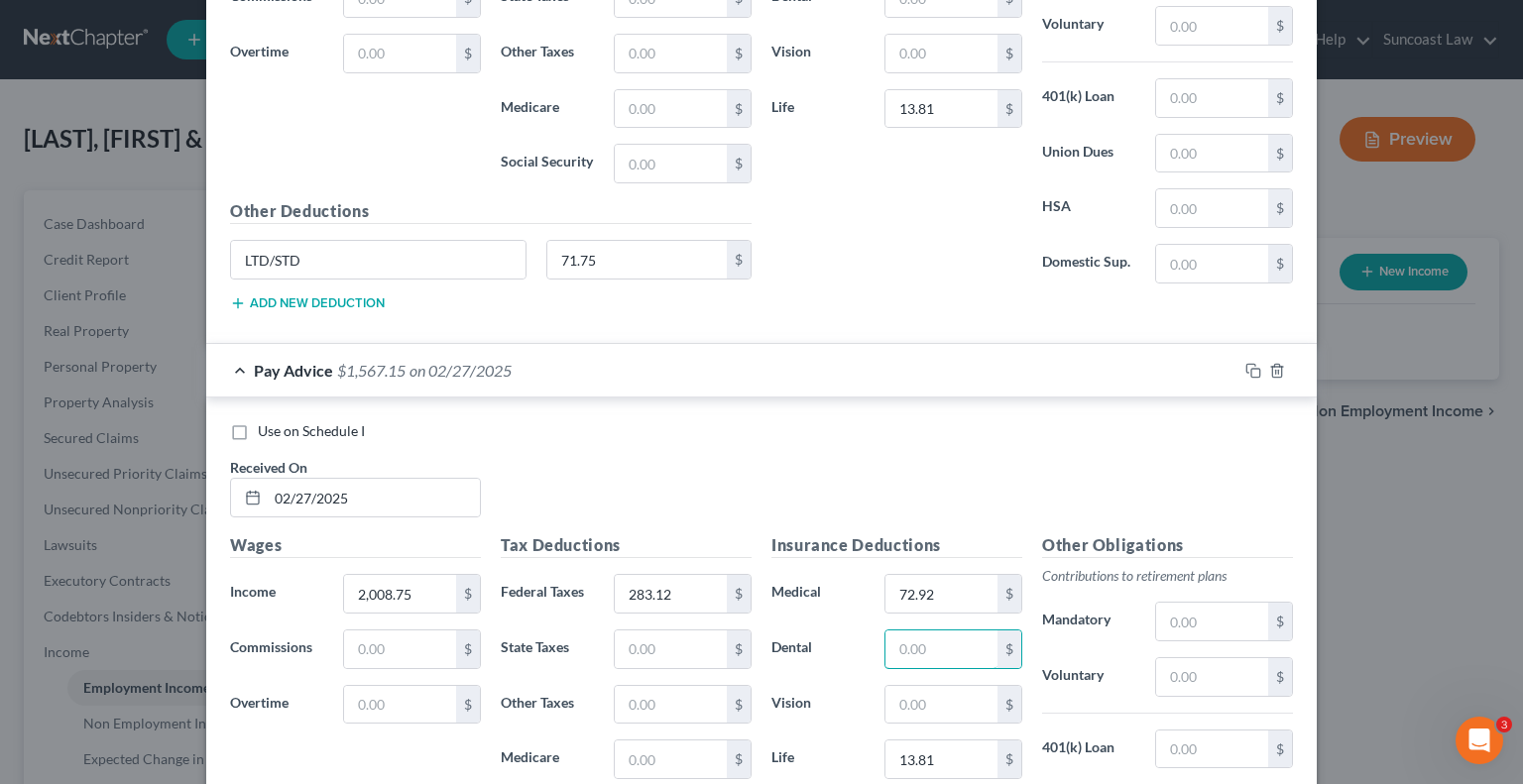 scroll, scrollTop: 1292, scrollLeft: 0, axis: vertical 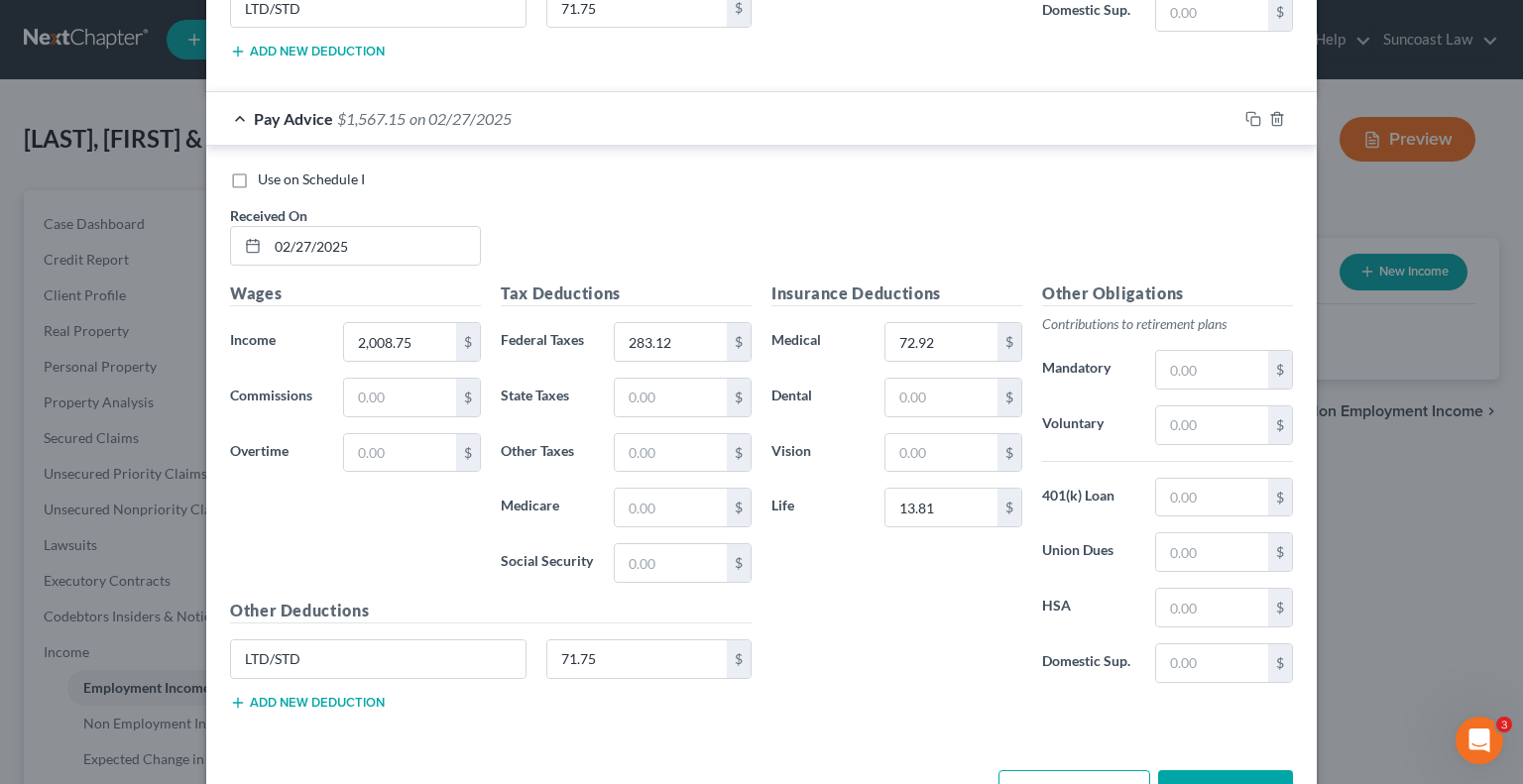 click on "Add Pay Advice" at bounding box center (1074, 791) 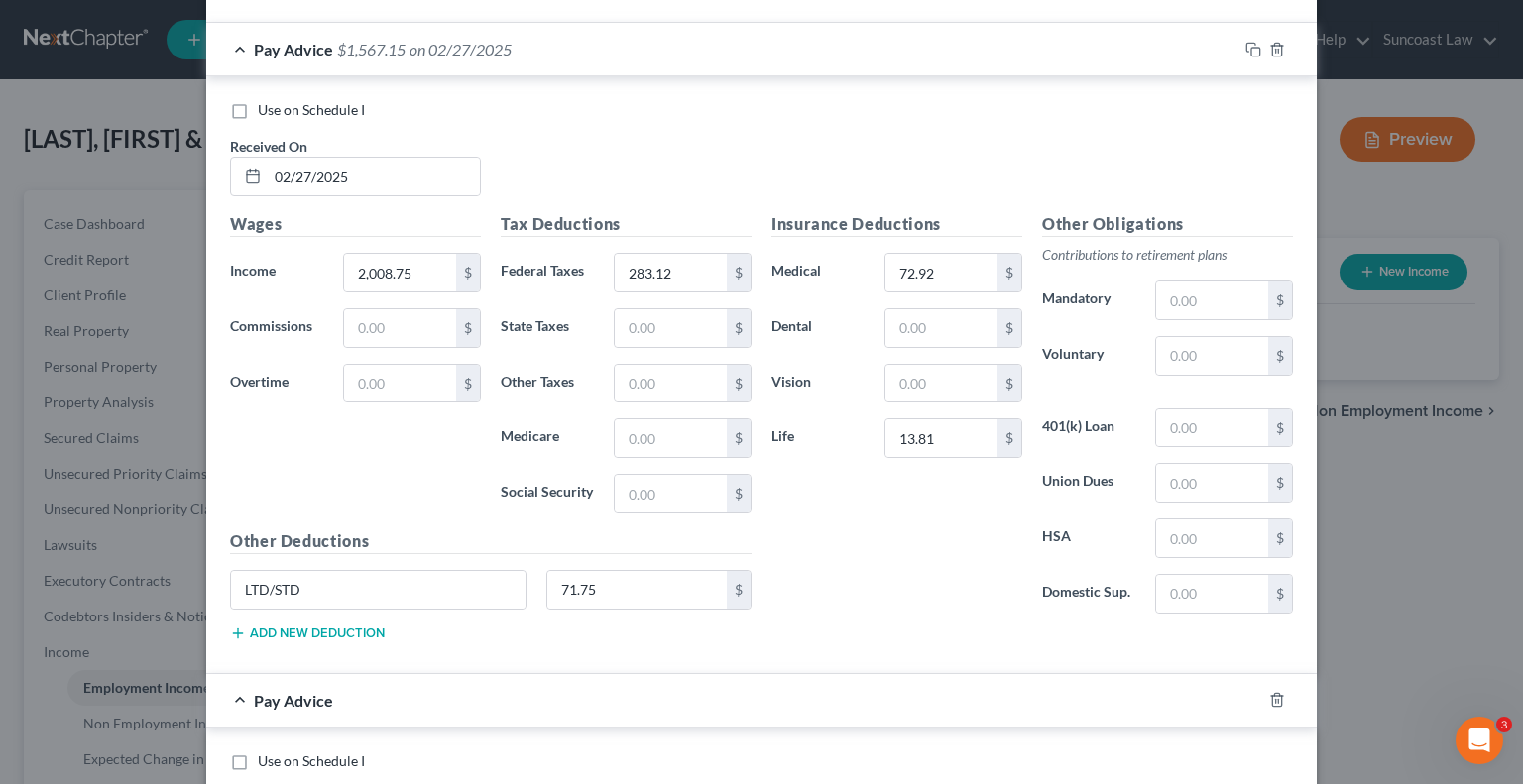 scroll, scrollTop: 1491, scrollLeft: 0, axis: vertical 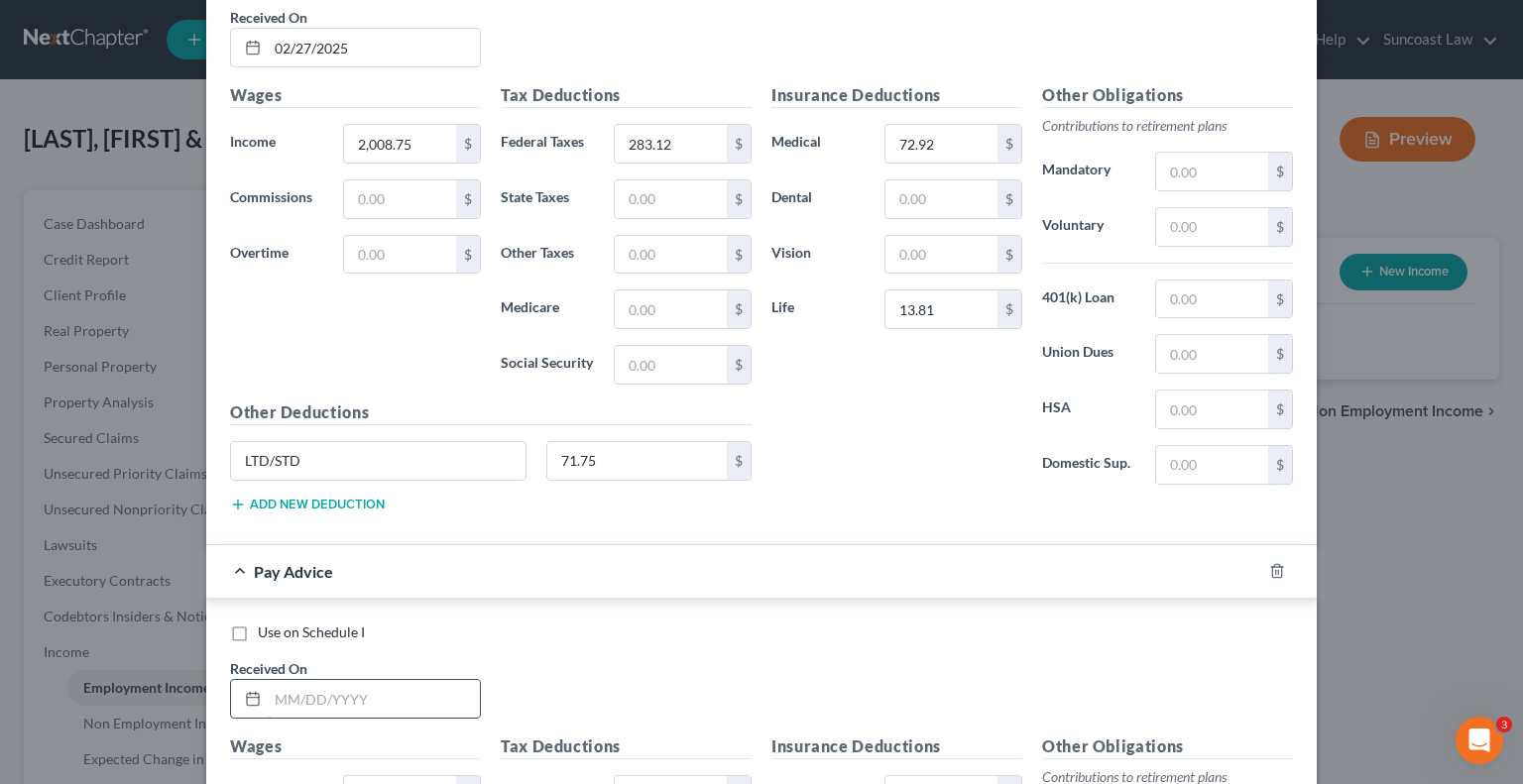 drag, startPoint x: 432, startPoint y: 640, endPoint x: 451, endPoint y: 624, distance: 24.839485 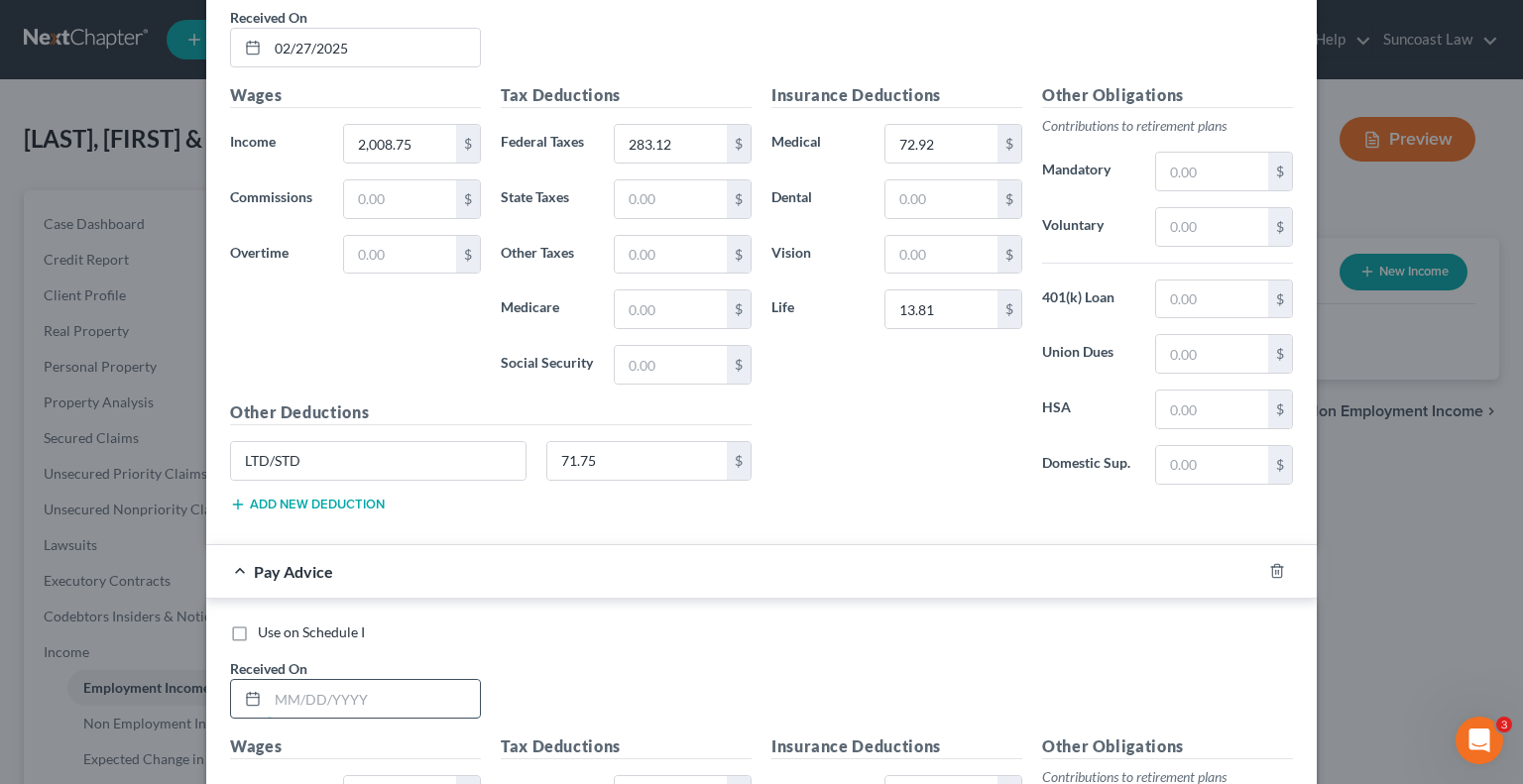 click at bounding box center (374, 699) 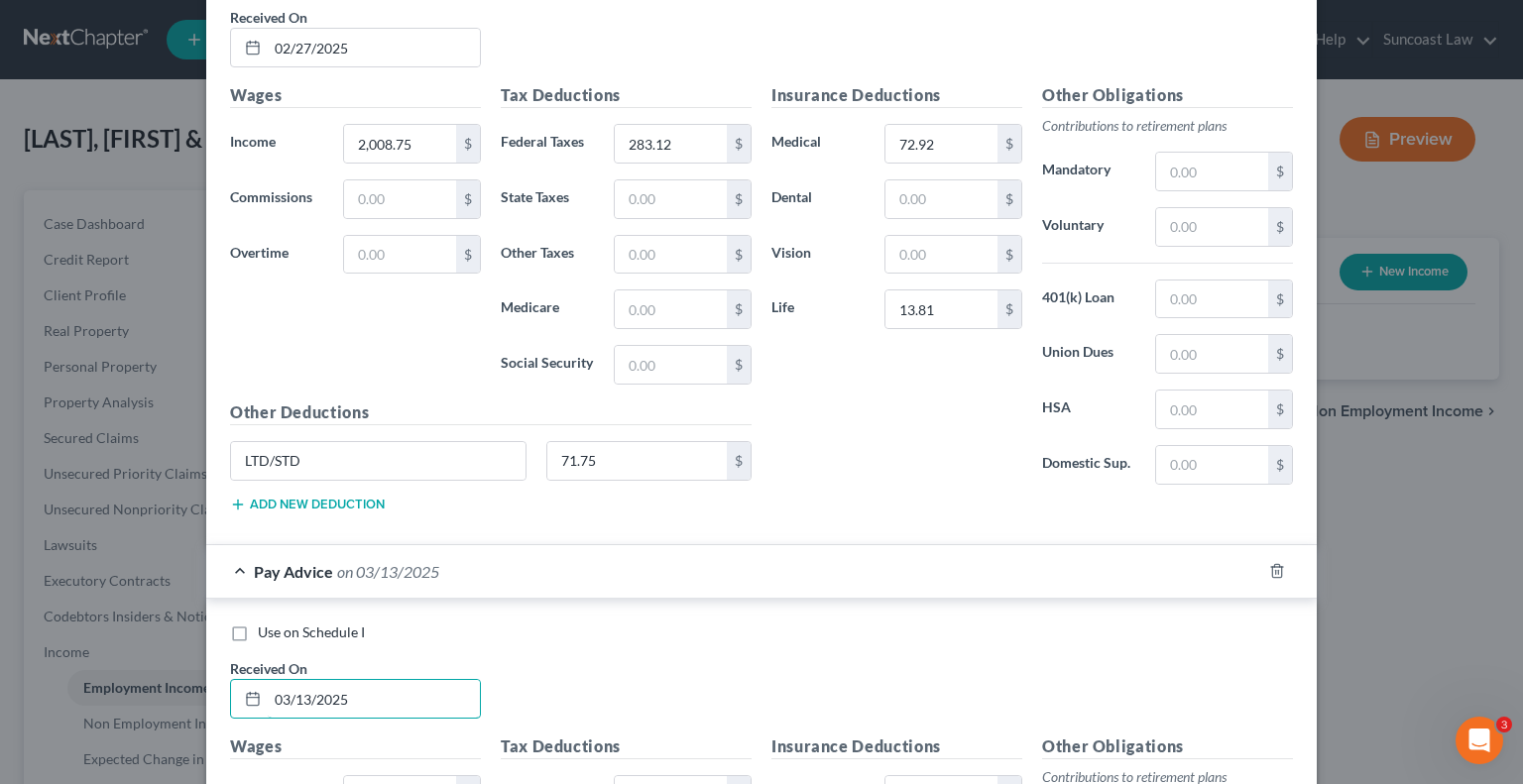 type on "03/13/2025" 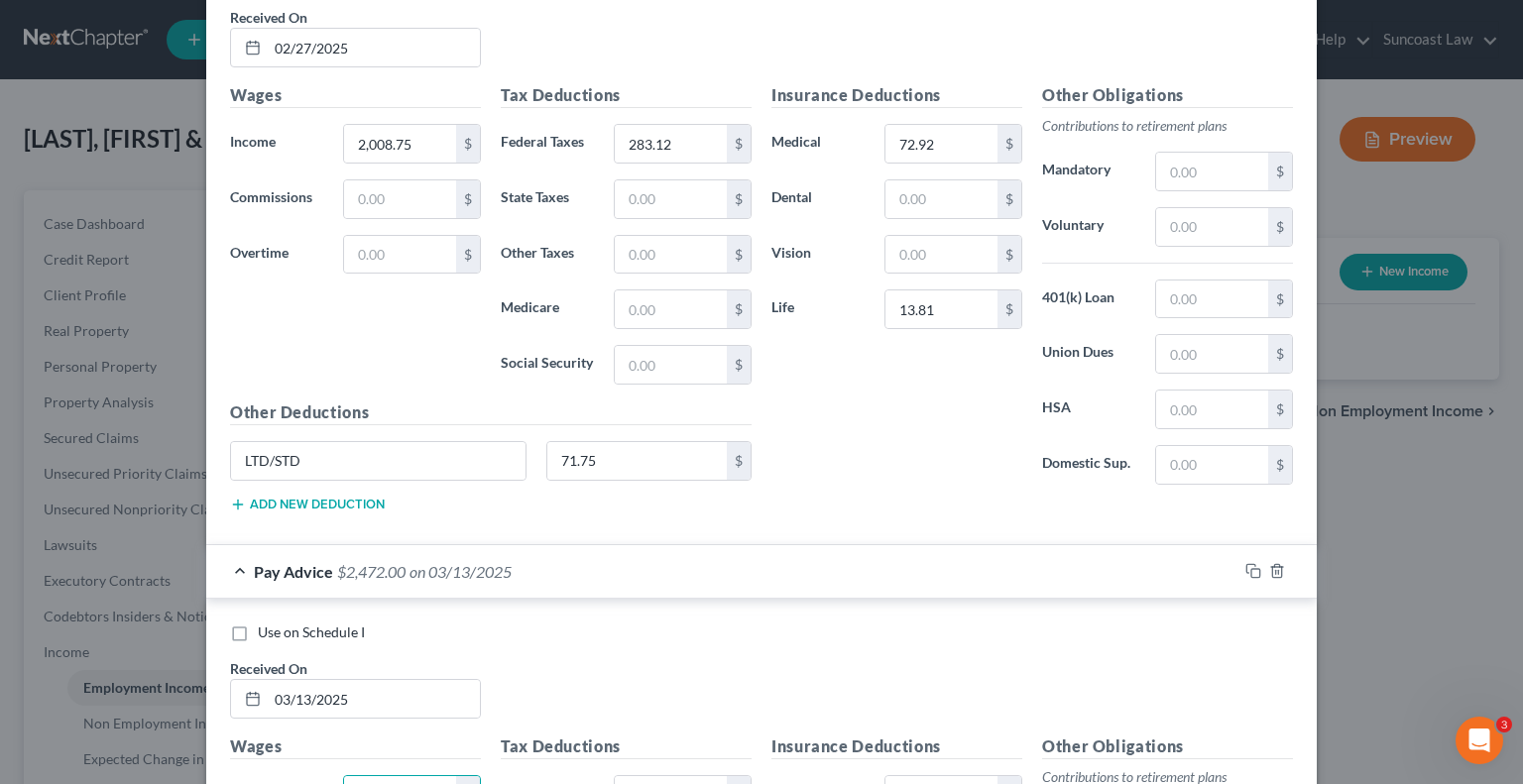 type on "[NUMBER]" 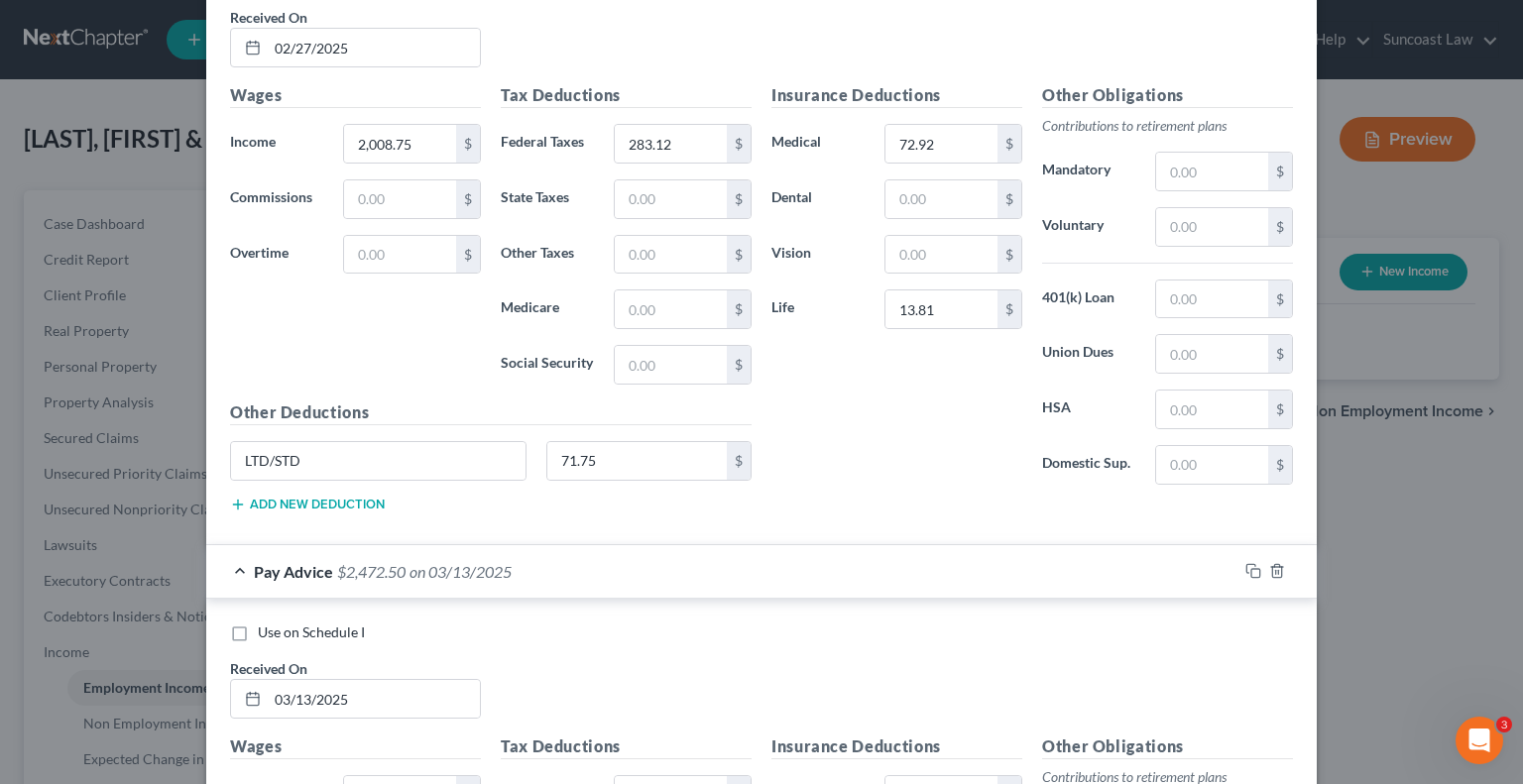 scroll, scrollTop: 1507, scrollLeft: 0, axis: vertical 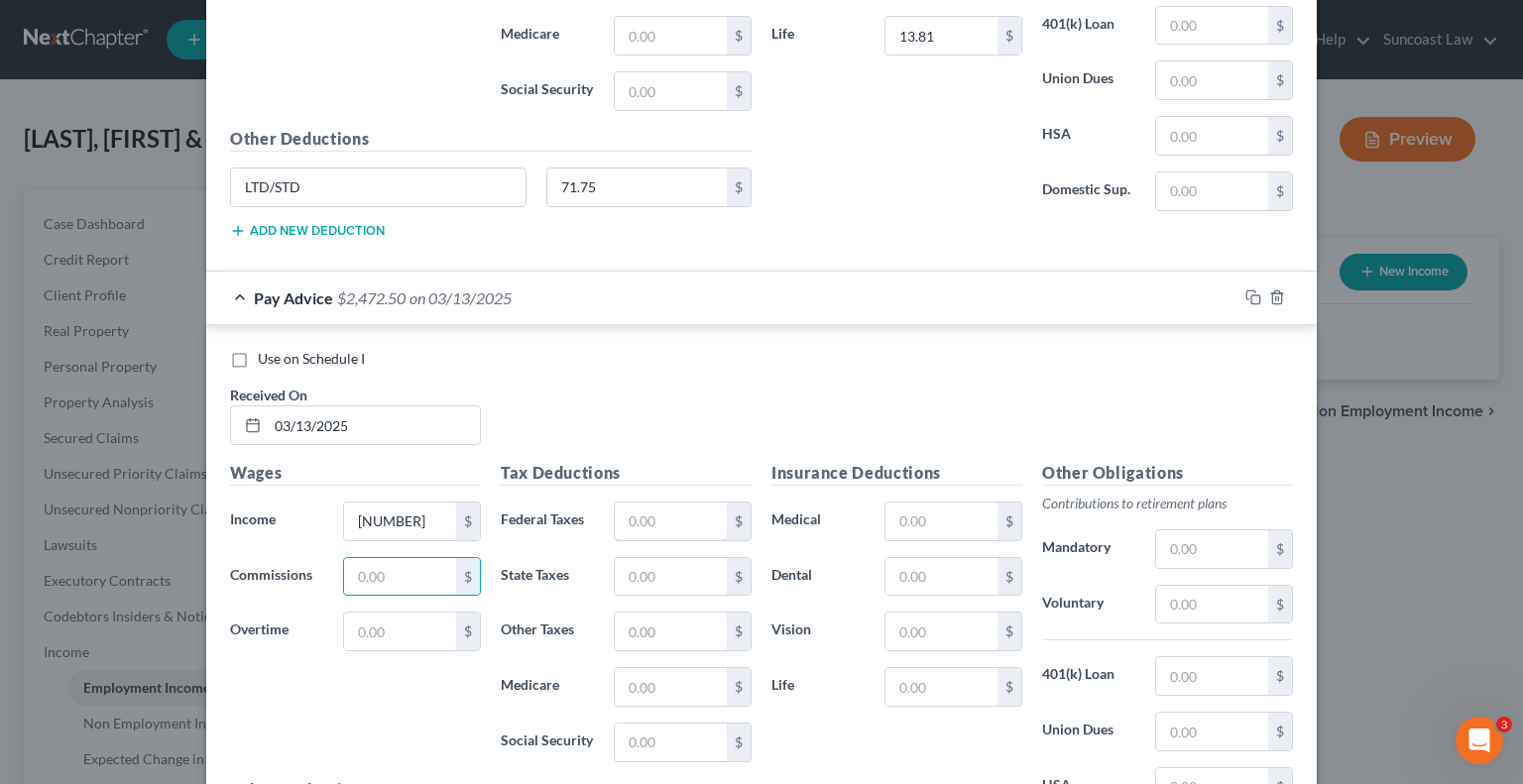 drag, startPoint x: 662, startPoint y: 508, endPoint x: 824, endPoint y: 432, distance: 178.94133 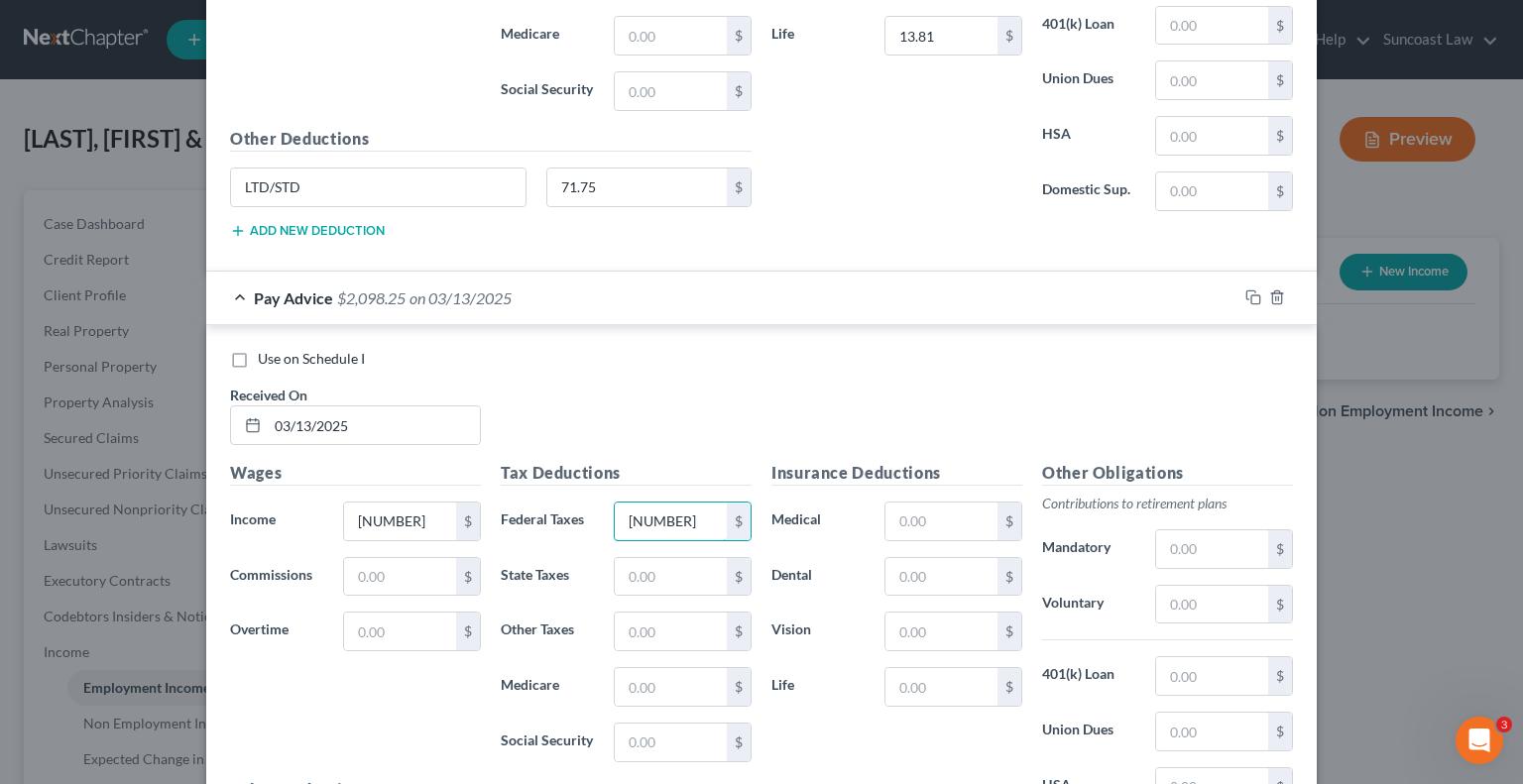 type on "[NUMBER]" 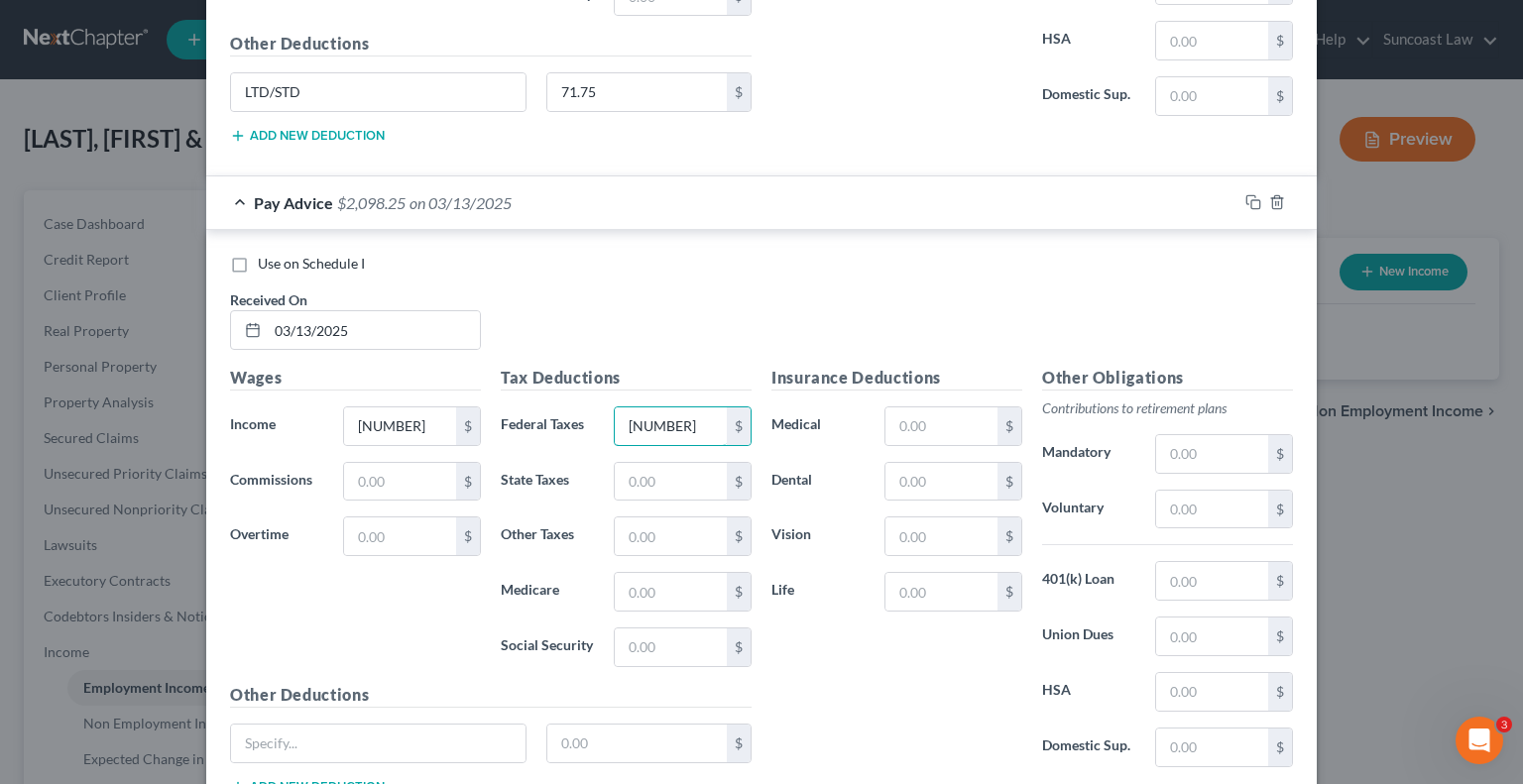 scroll, scrollTop: 1903, scrollLeft: 0, axis: vertical 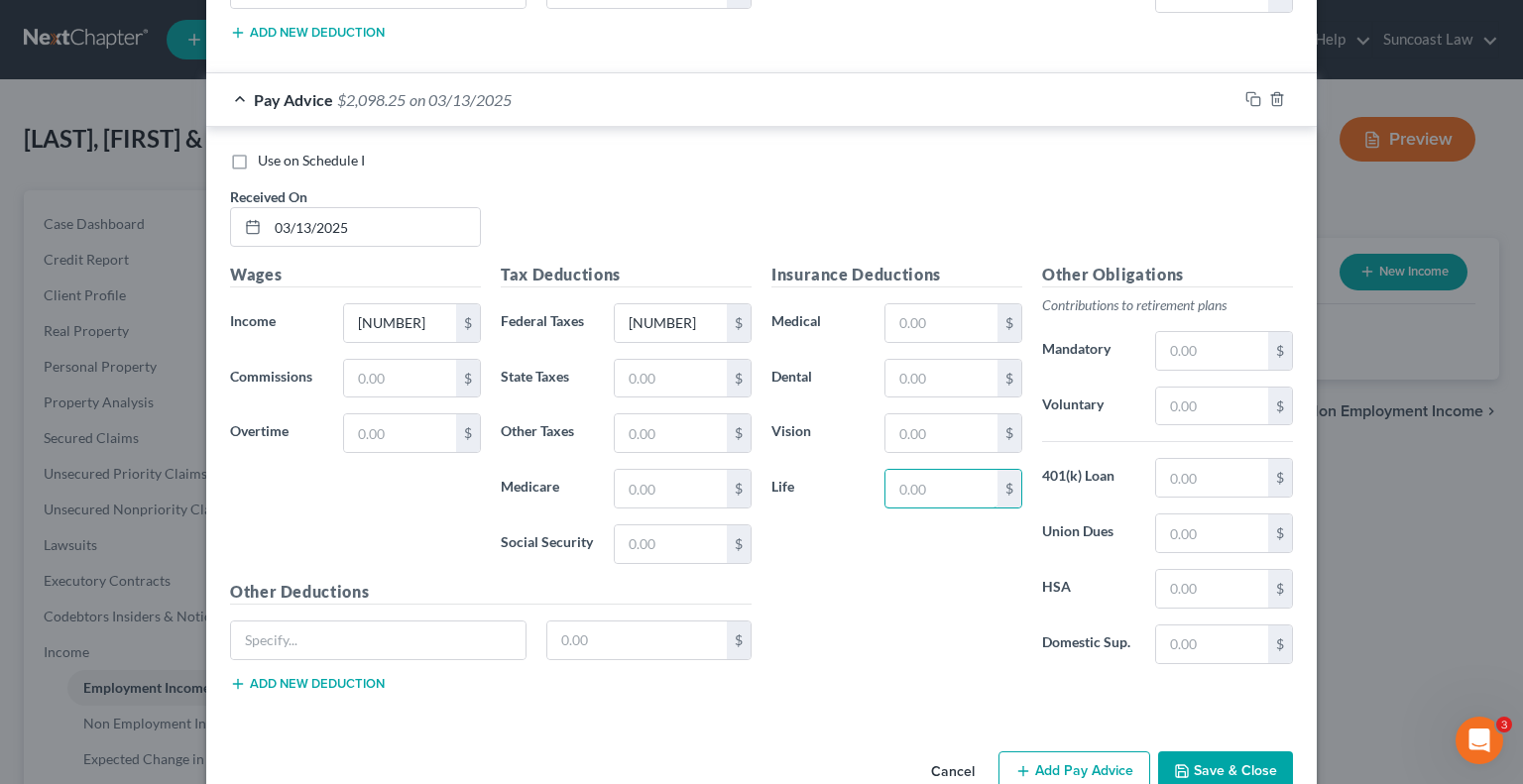 drag, startPoint x: 921, startPoint y: 479, endPoint x: 1067, endPoint y: 444, distance: 150.1366 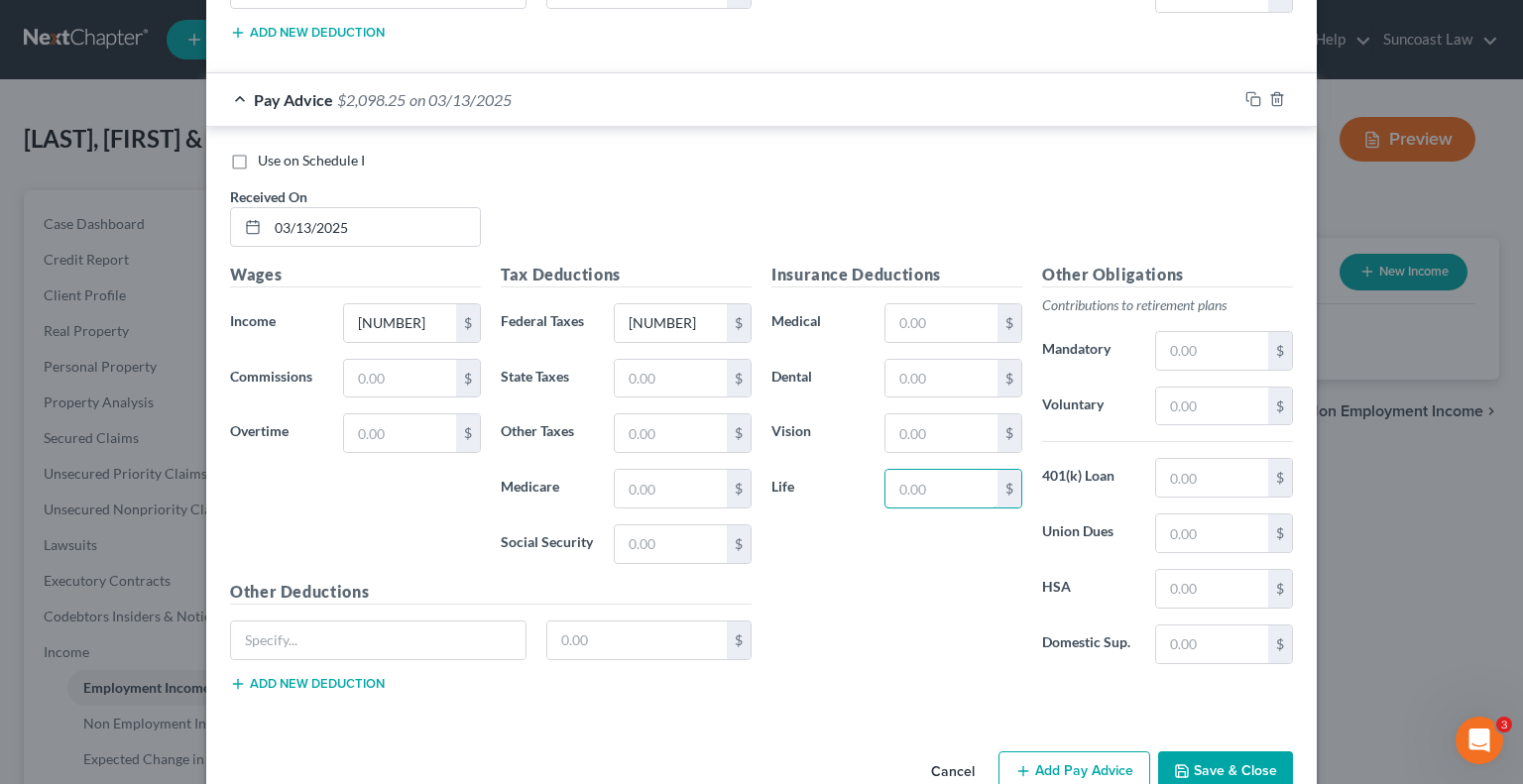 click at bounding box center [941, 489] 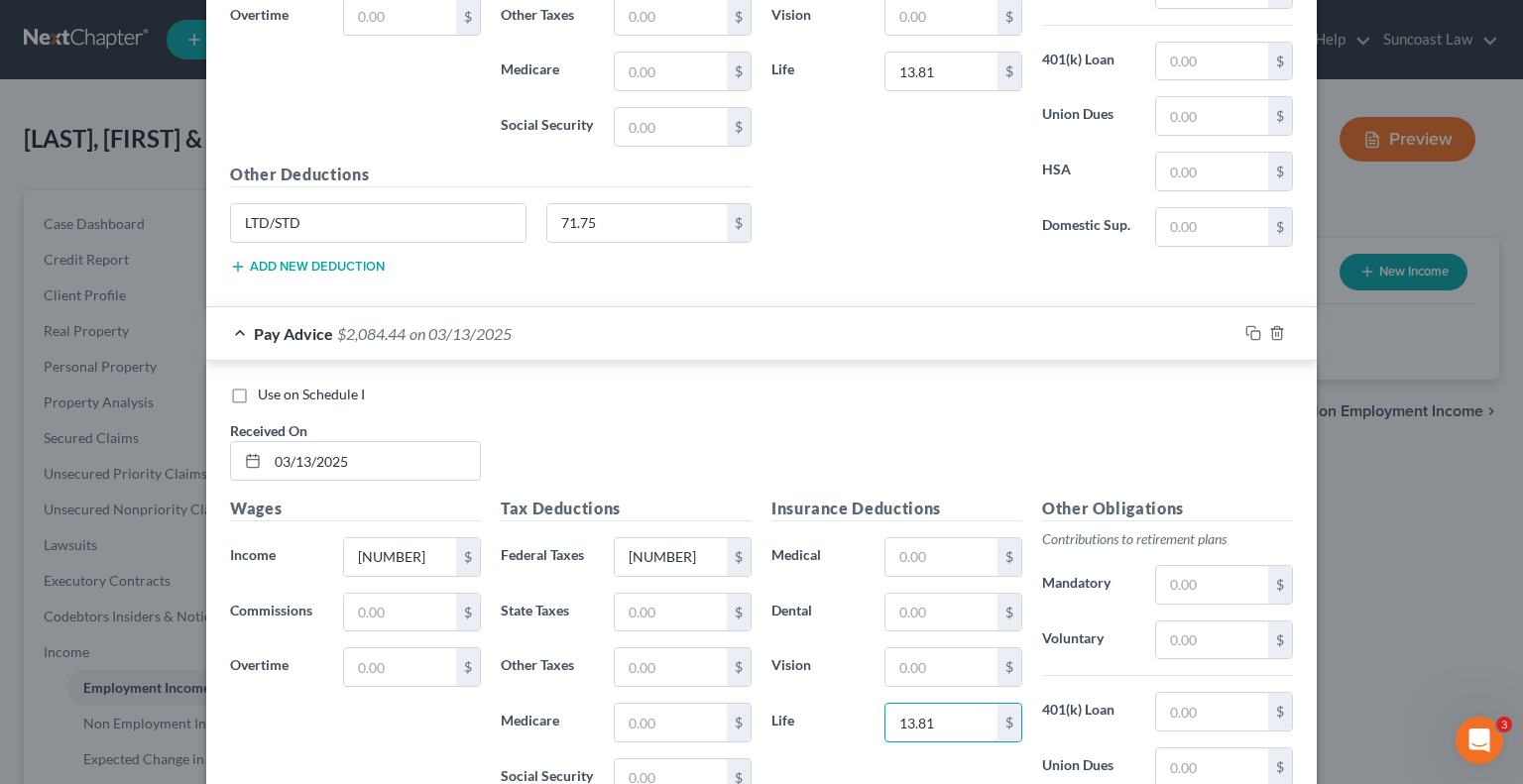 scroll, scrollTop: 1705, scrollLeft: 0, axis: vertical 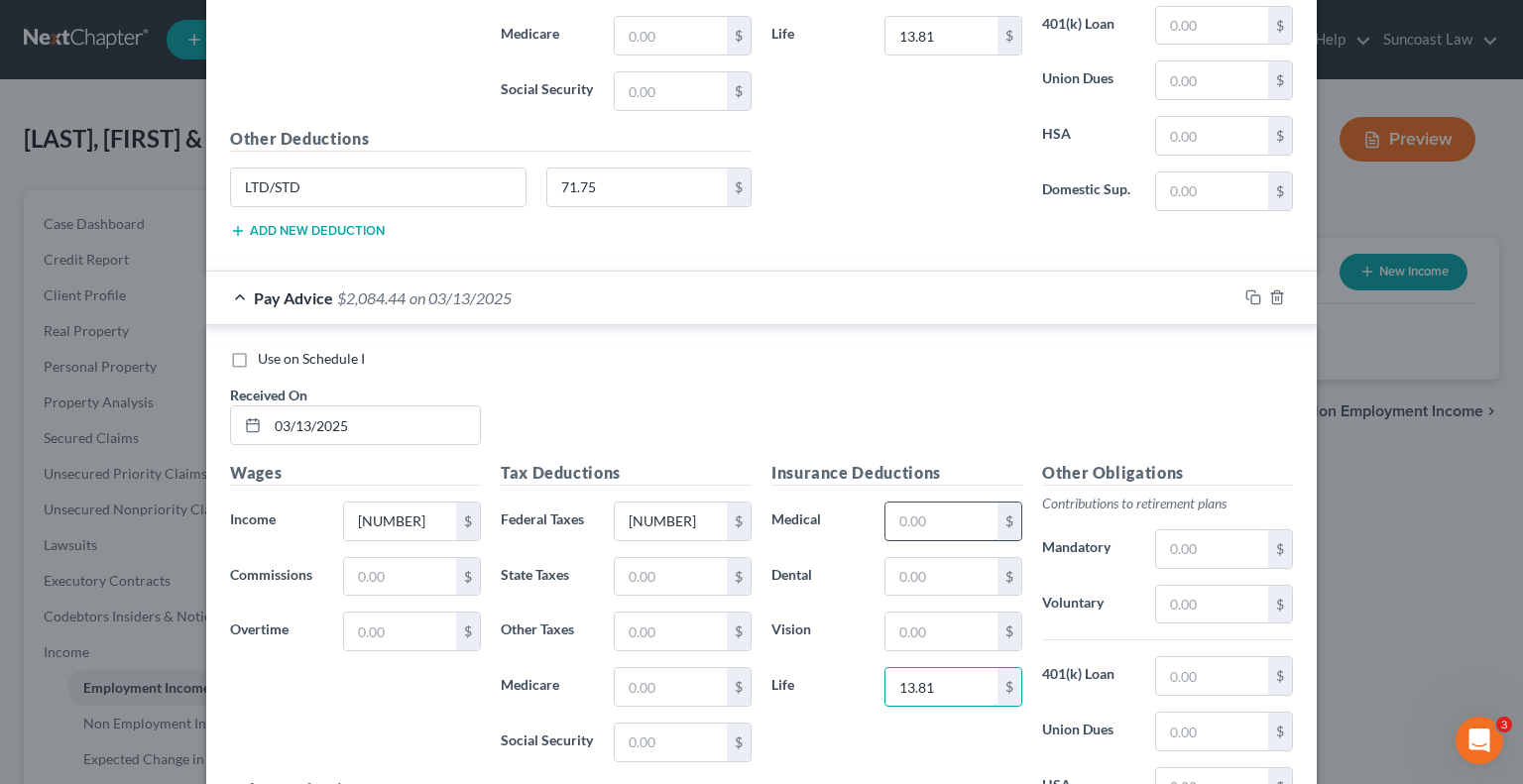 type on "13.81" 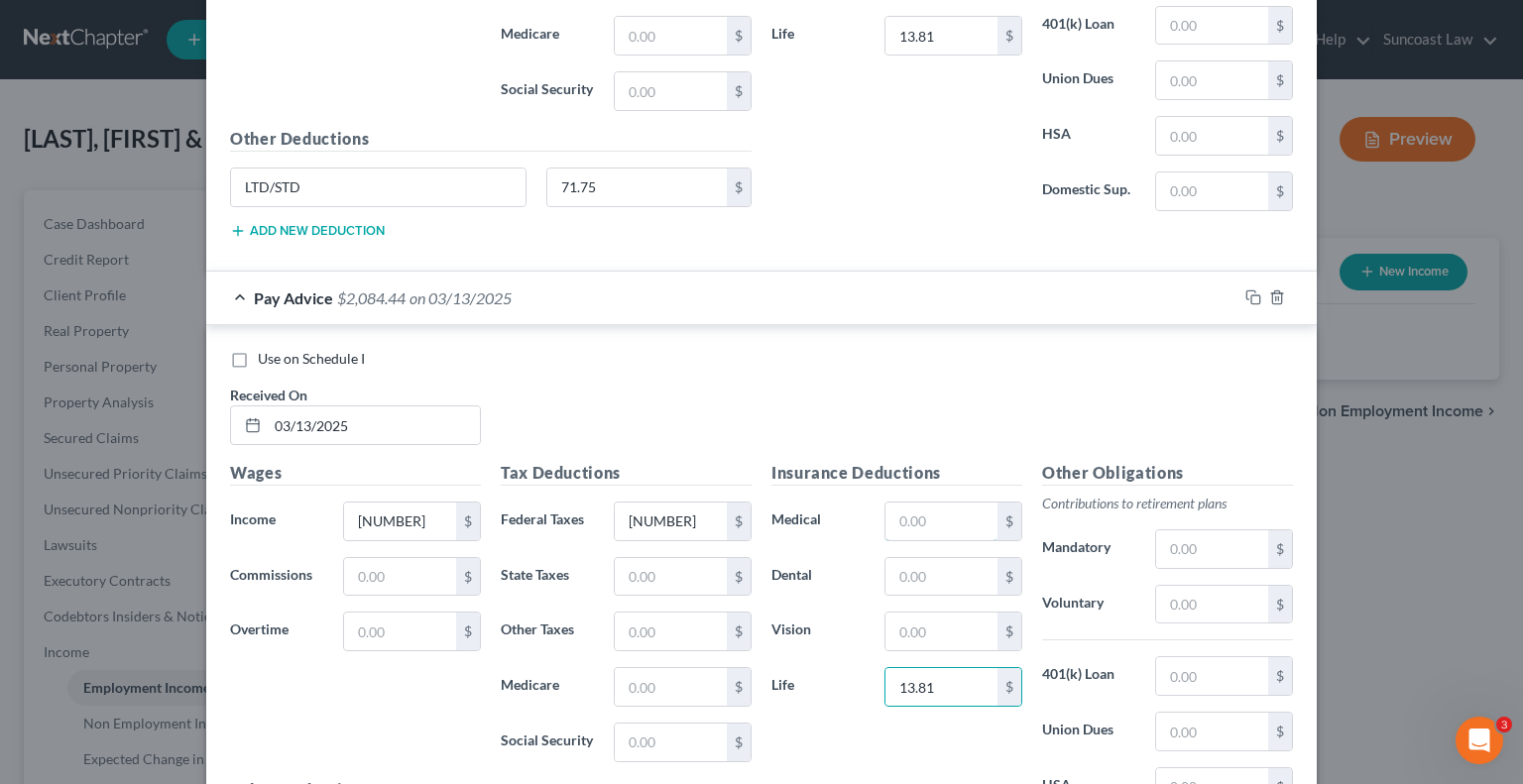 drag, startPoint x: 928, startPoint y: 502, endPoint x: 957, endPoint y: 471, distance: 42.44997 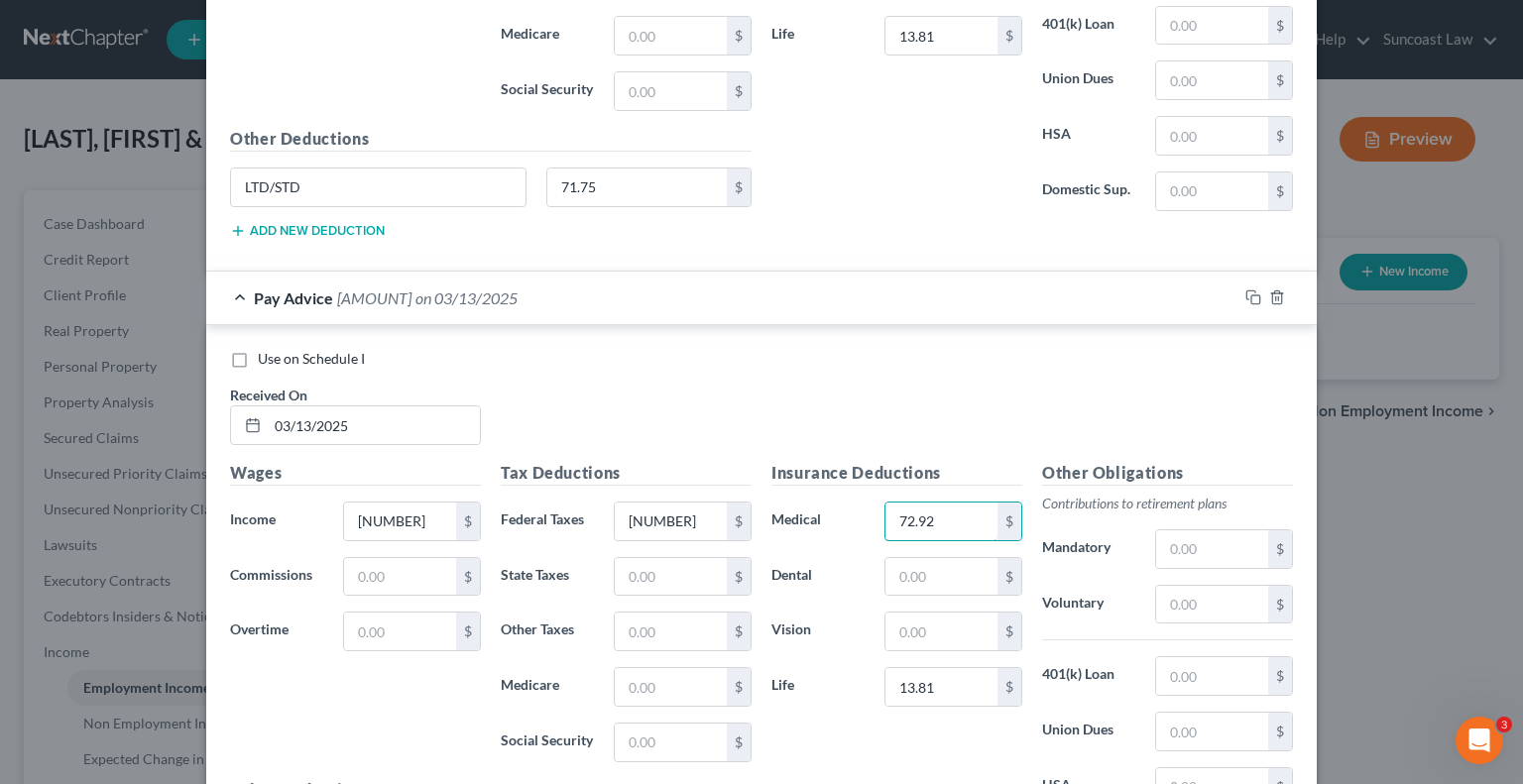 type on "72.92" 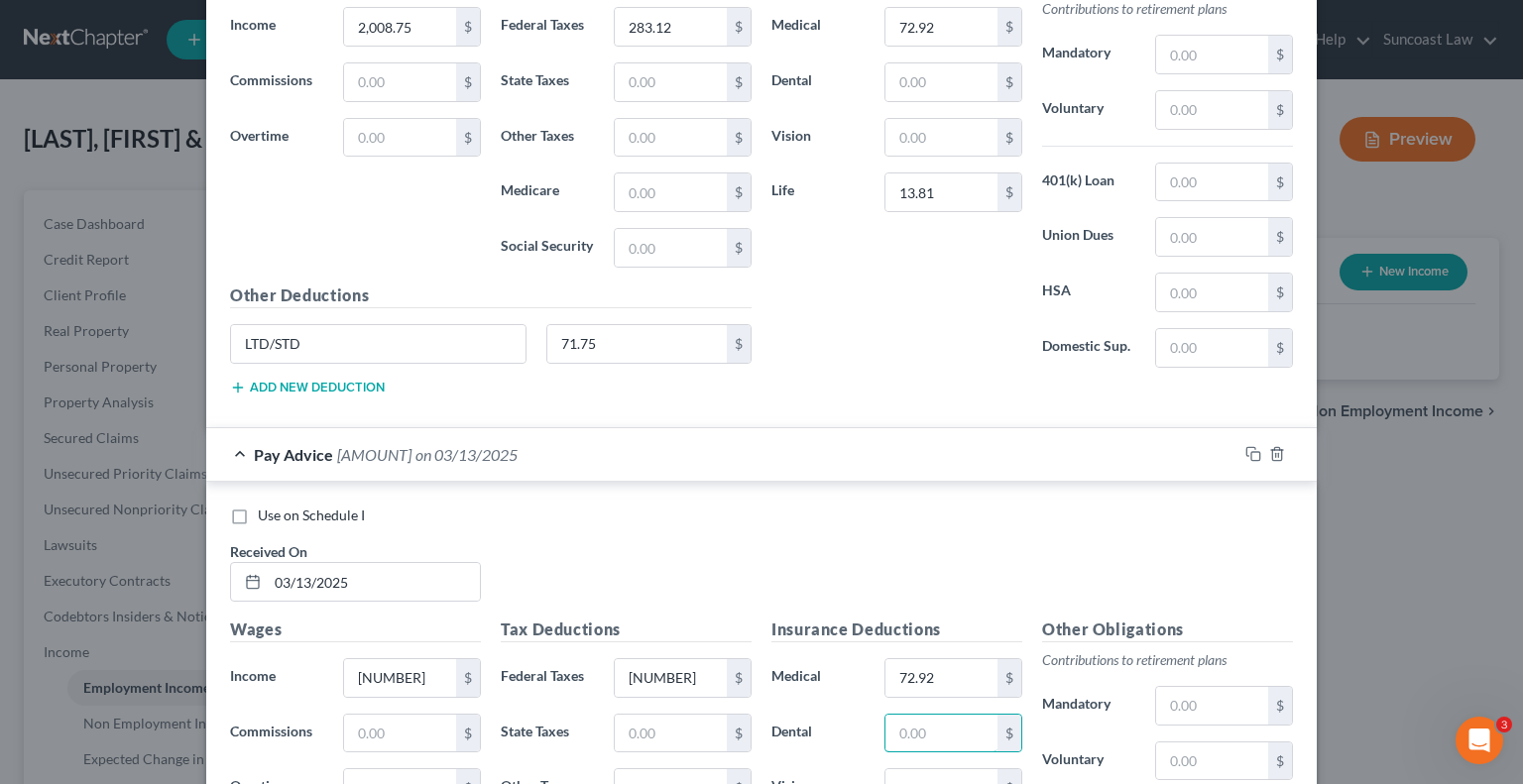 scroll, scrollTop: 1407, scrollLeft: 0, axis: vertical 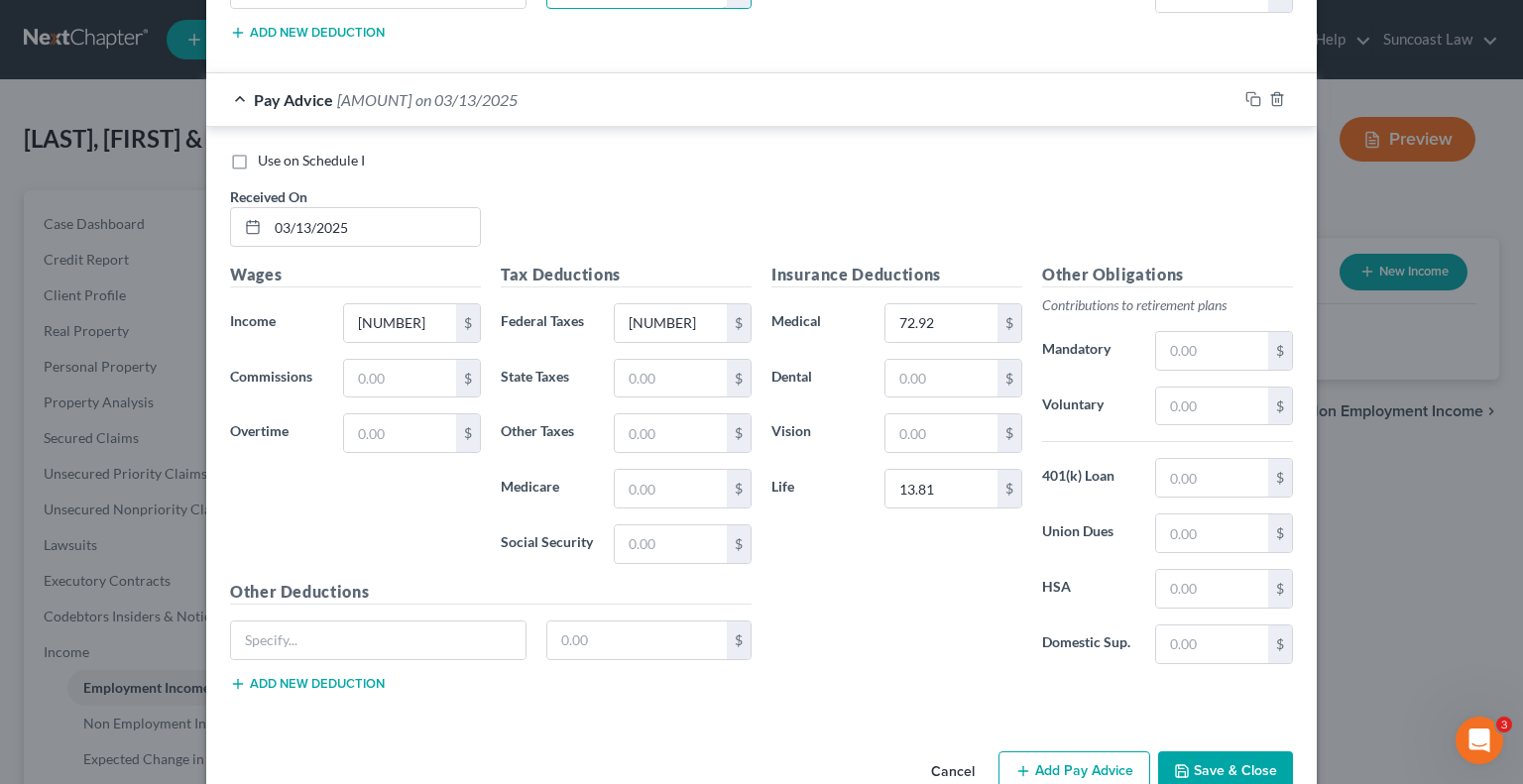 type on "20.89" 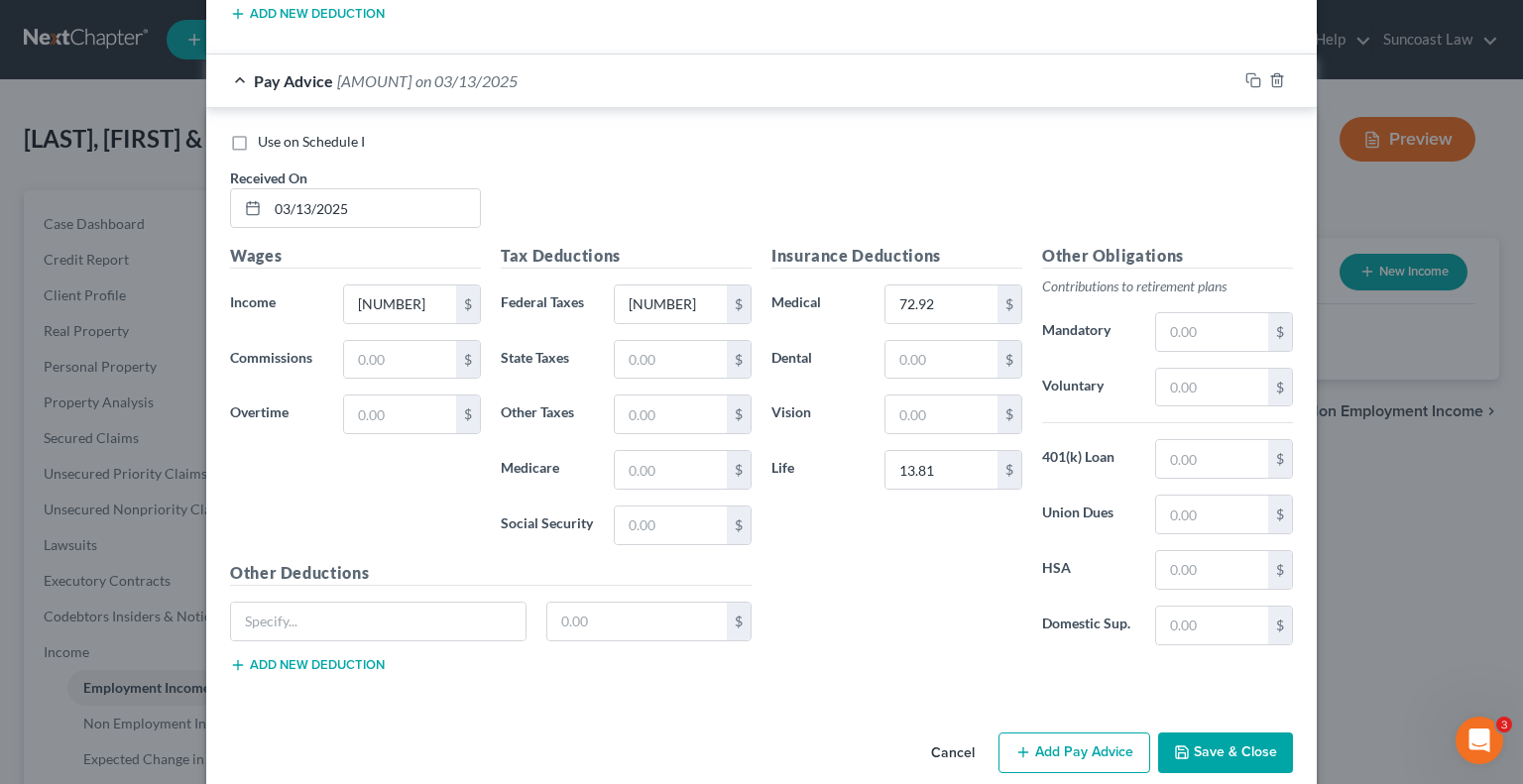 scroll, scrollTop: 1939, scrollLeft: 0, axis: vertical 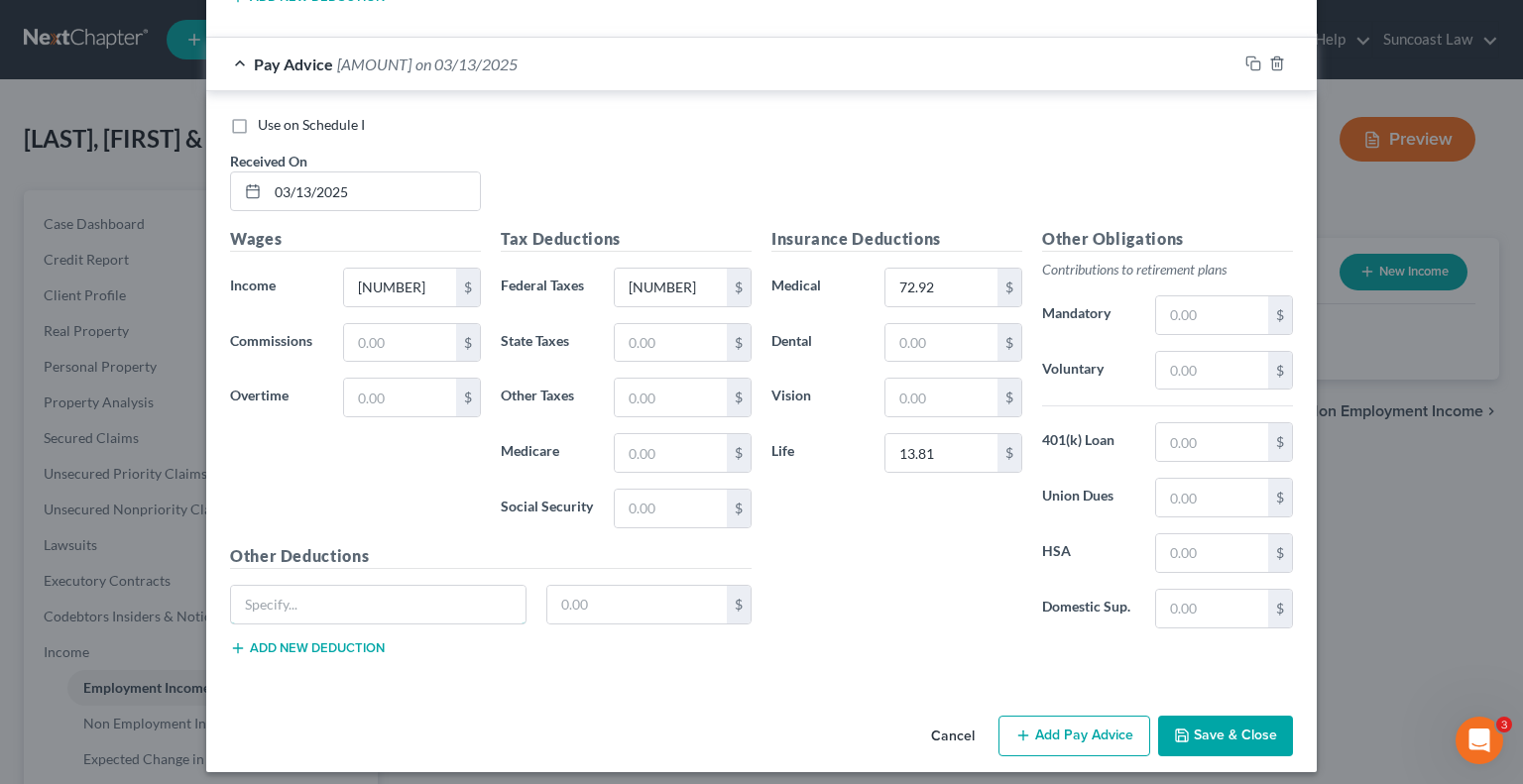 drag, startPoint x: 451, startPoint y: 579, endPoint x: 514, endPoint y: 504, distance: 97.94897 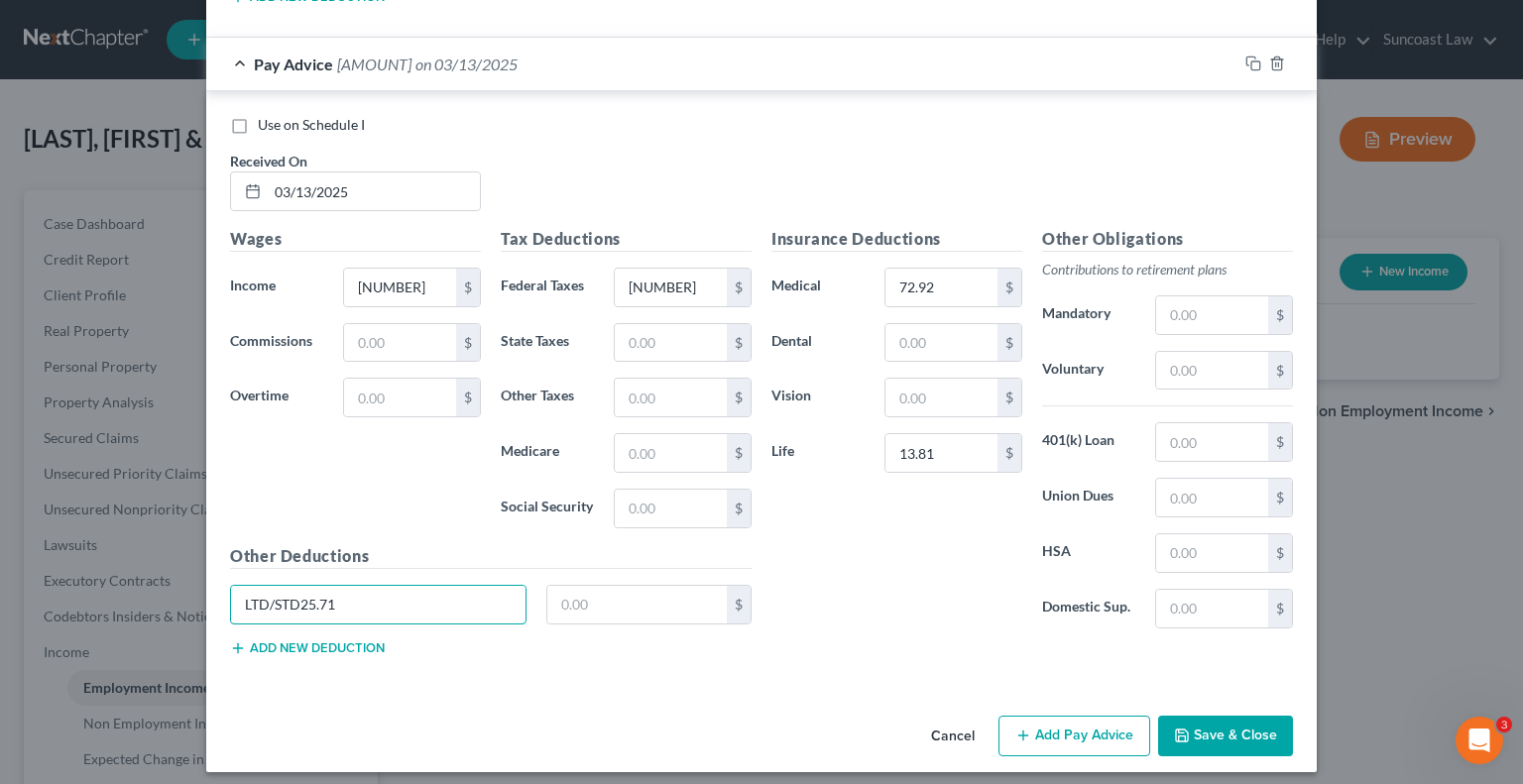 drag, startPoint x: 444, startPoint y: 584, endPoint x: 412, endPoint y: 566, distance: 36.71512 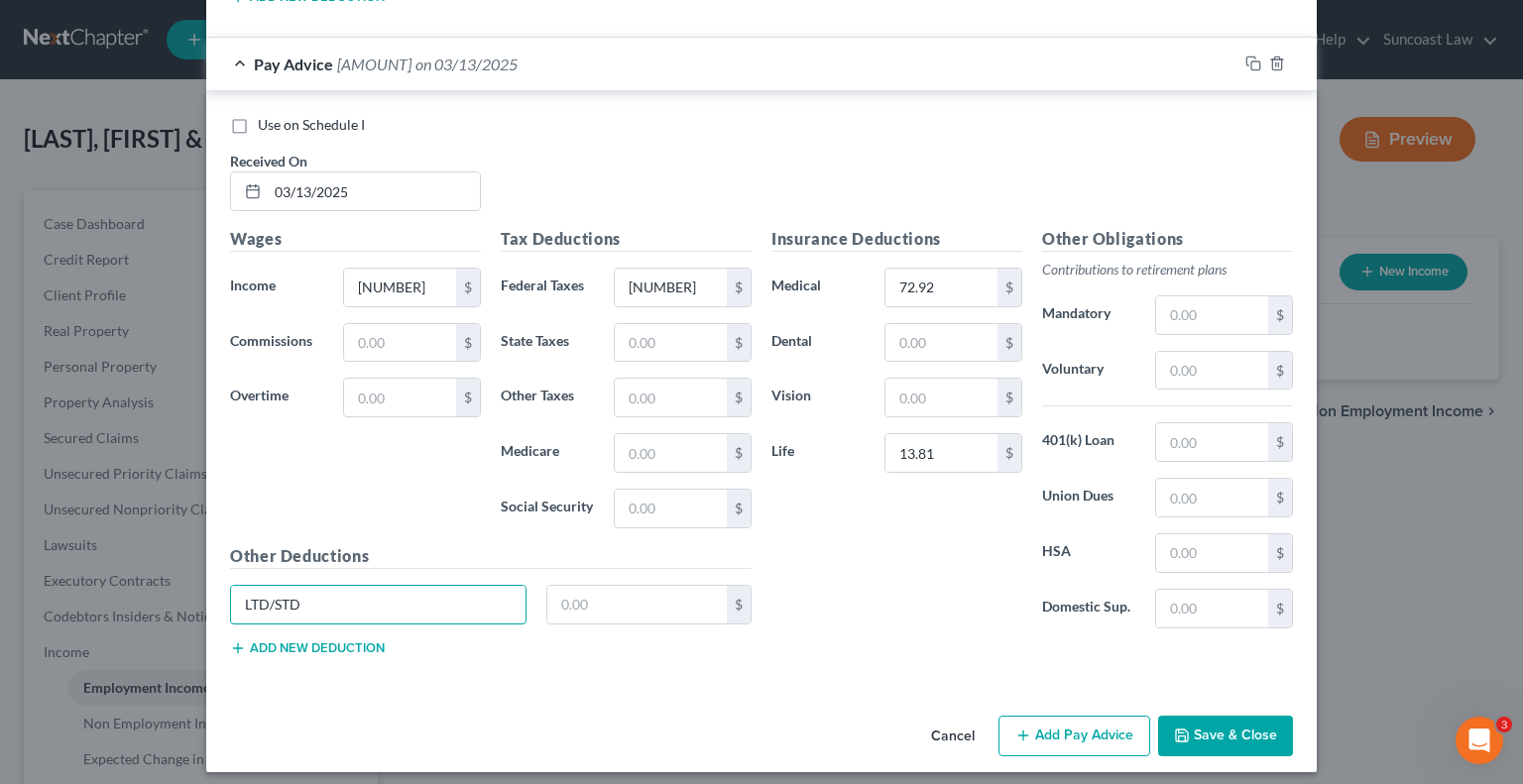type on "LTD/STD" 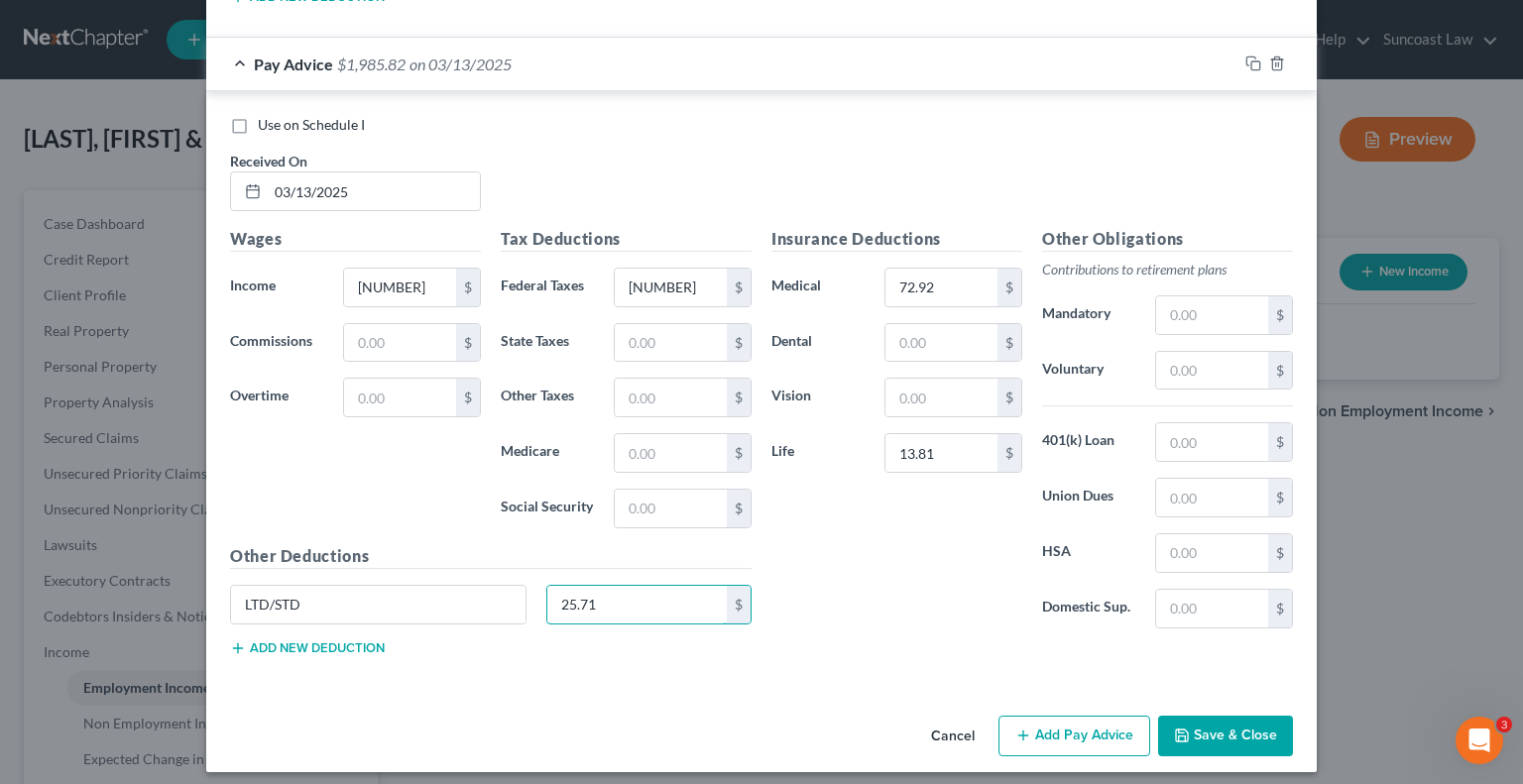 type on "25.71" 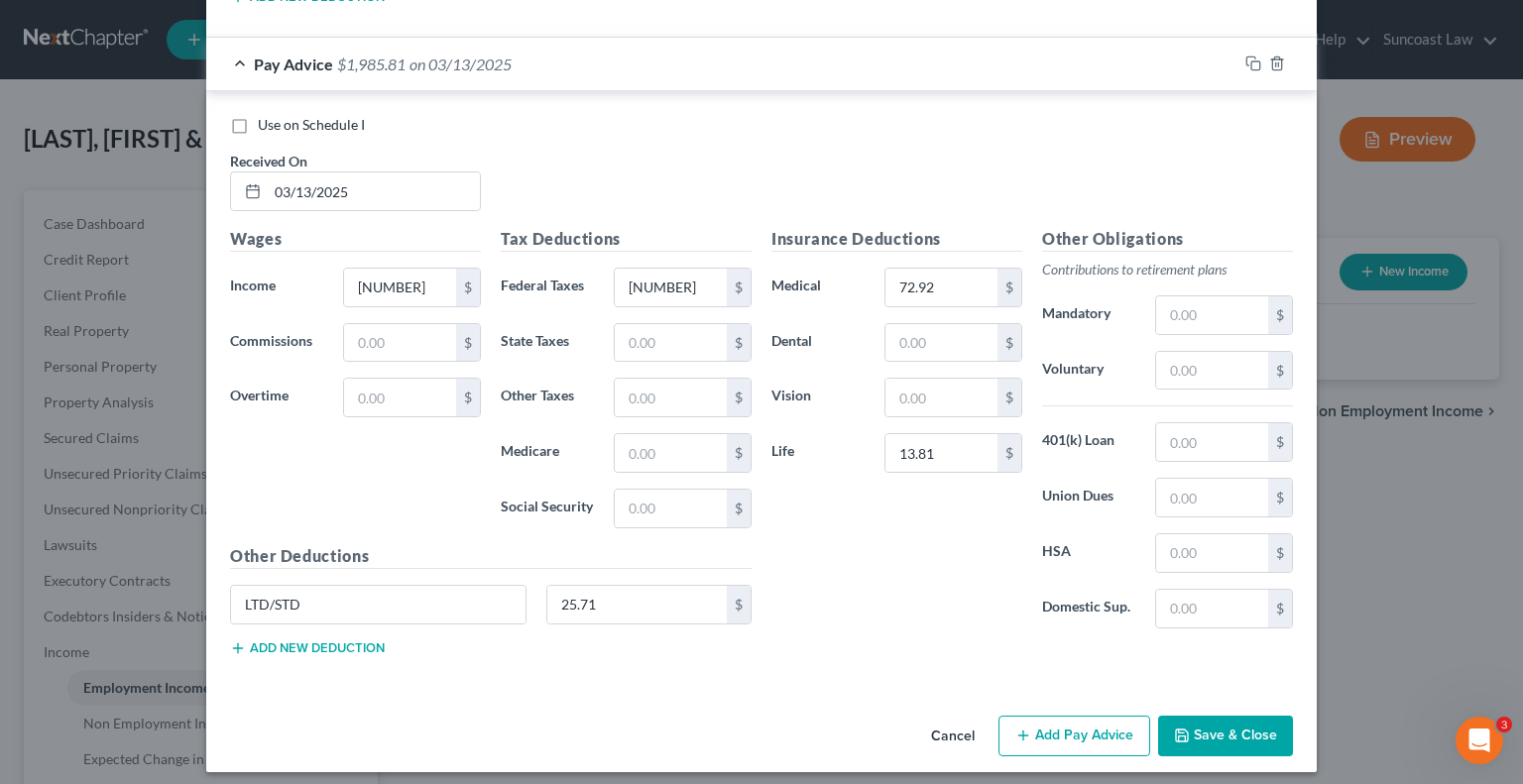 type 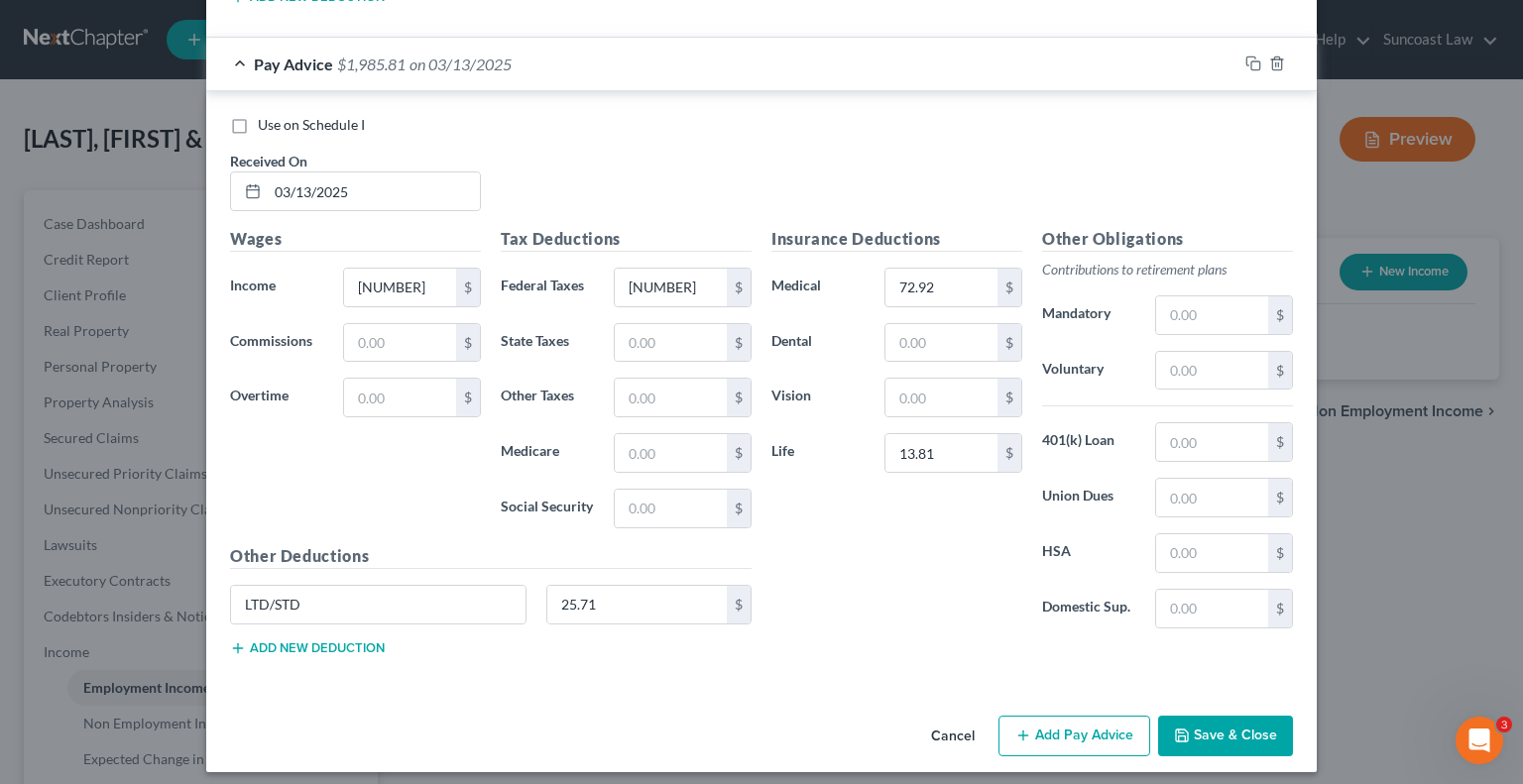 click on "Add Pay Advice" at bounding box center (1074, 736) 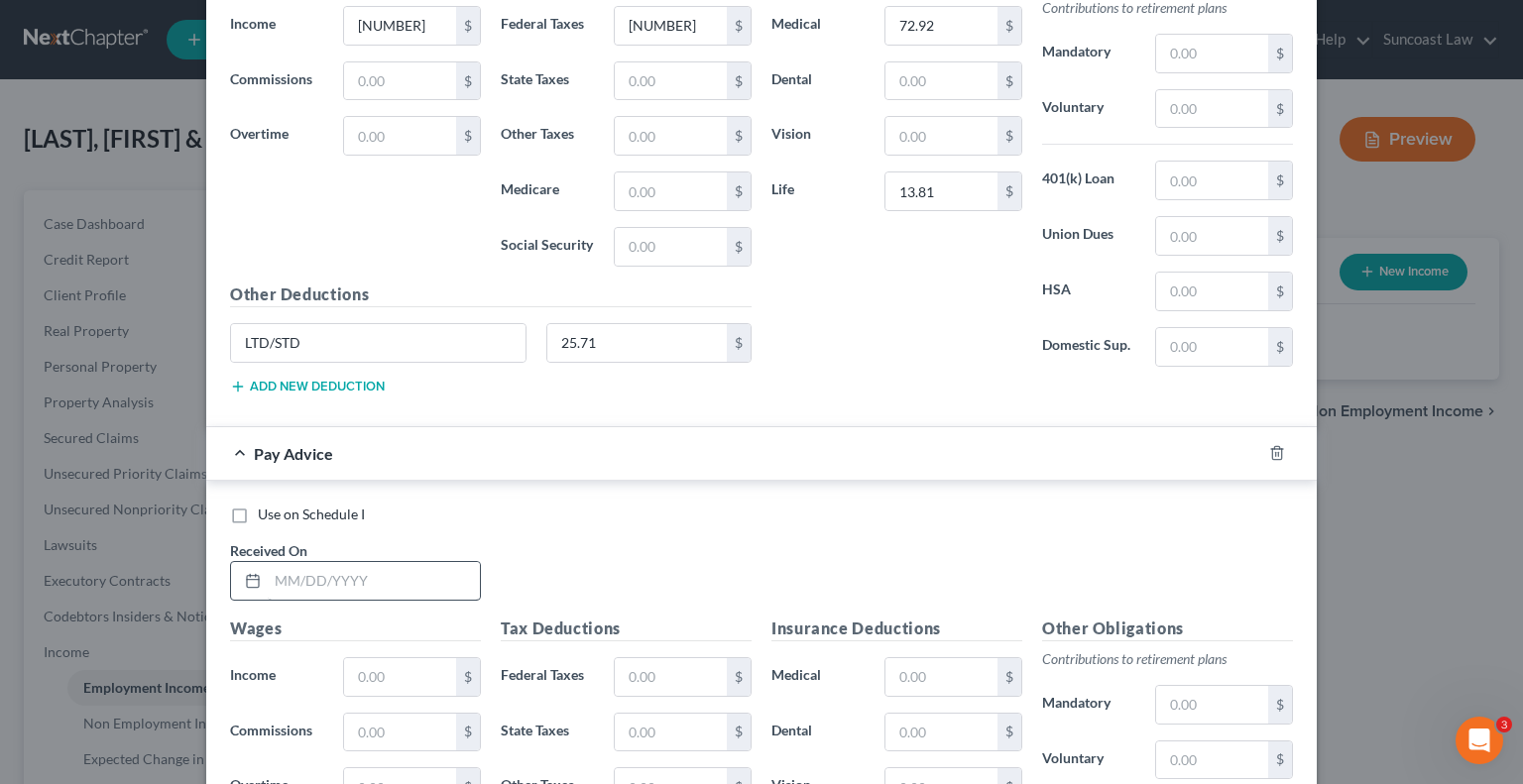 scroll, scrollTop: 2236, scrollLeft: 0, axis: vertical 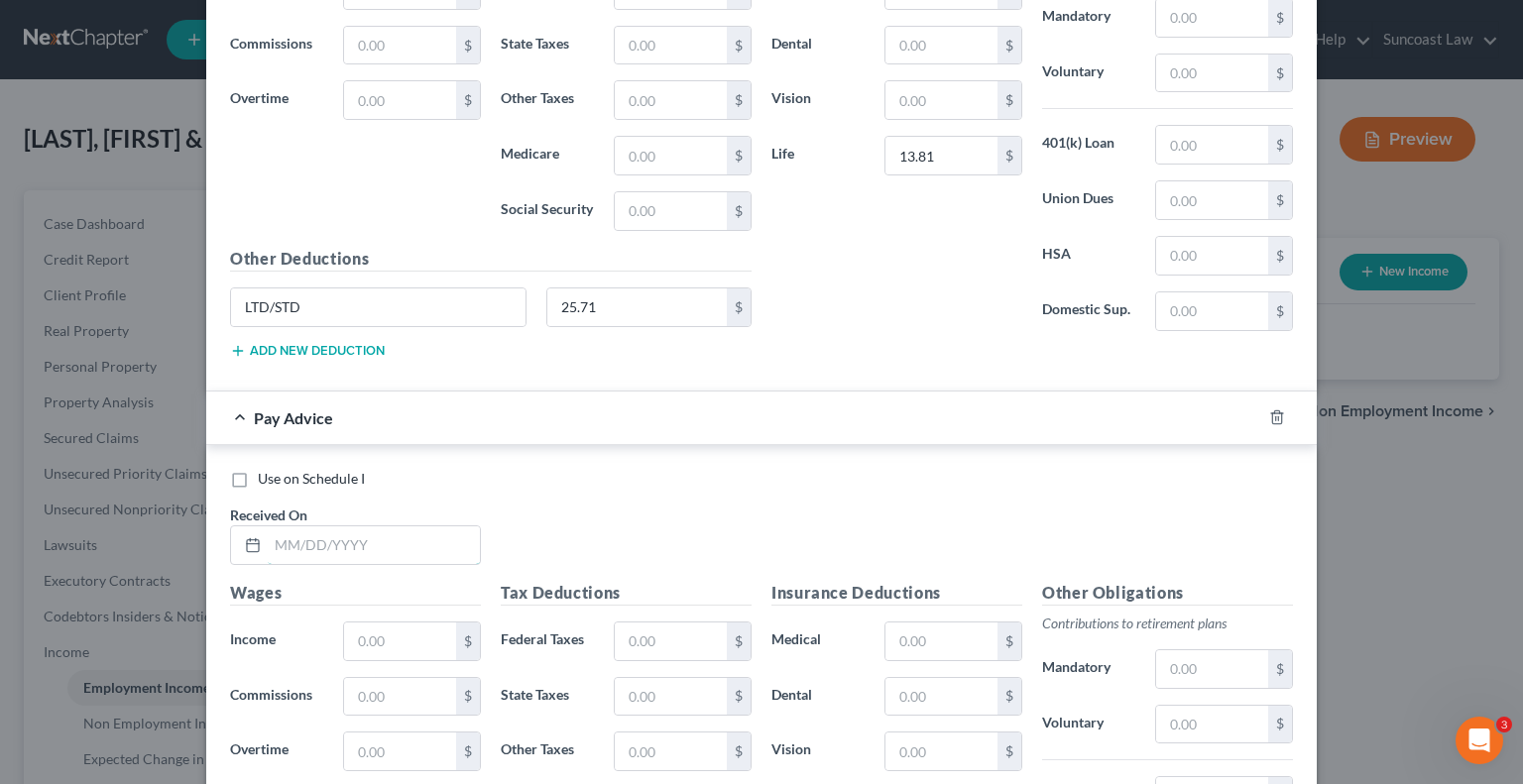 click at bounding box center (374, 545) 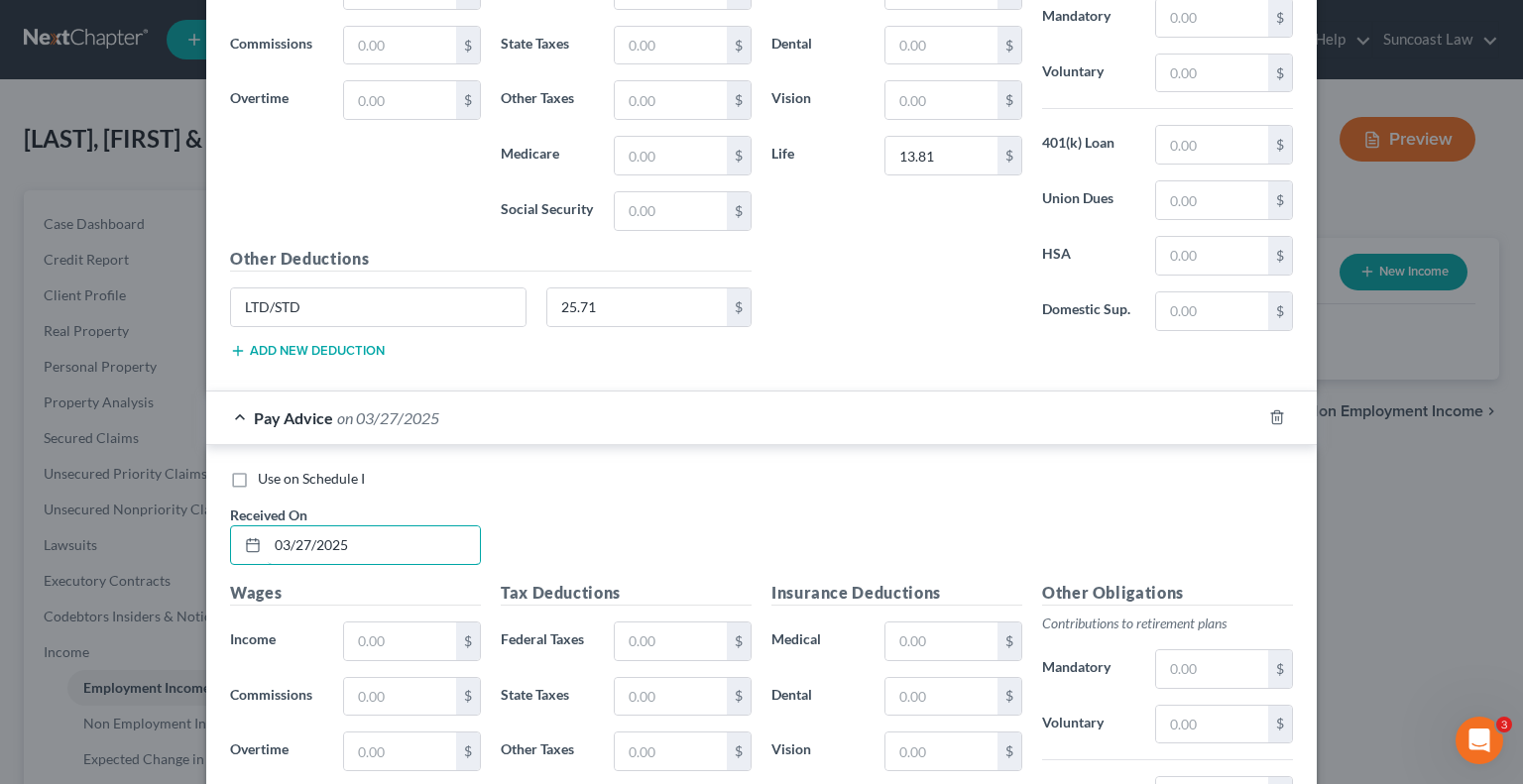 type on "03/27/2025" 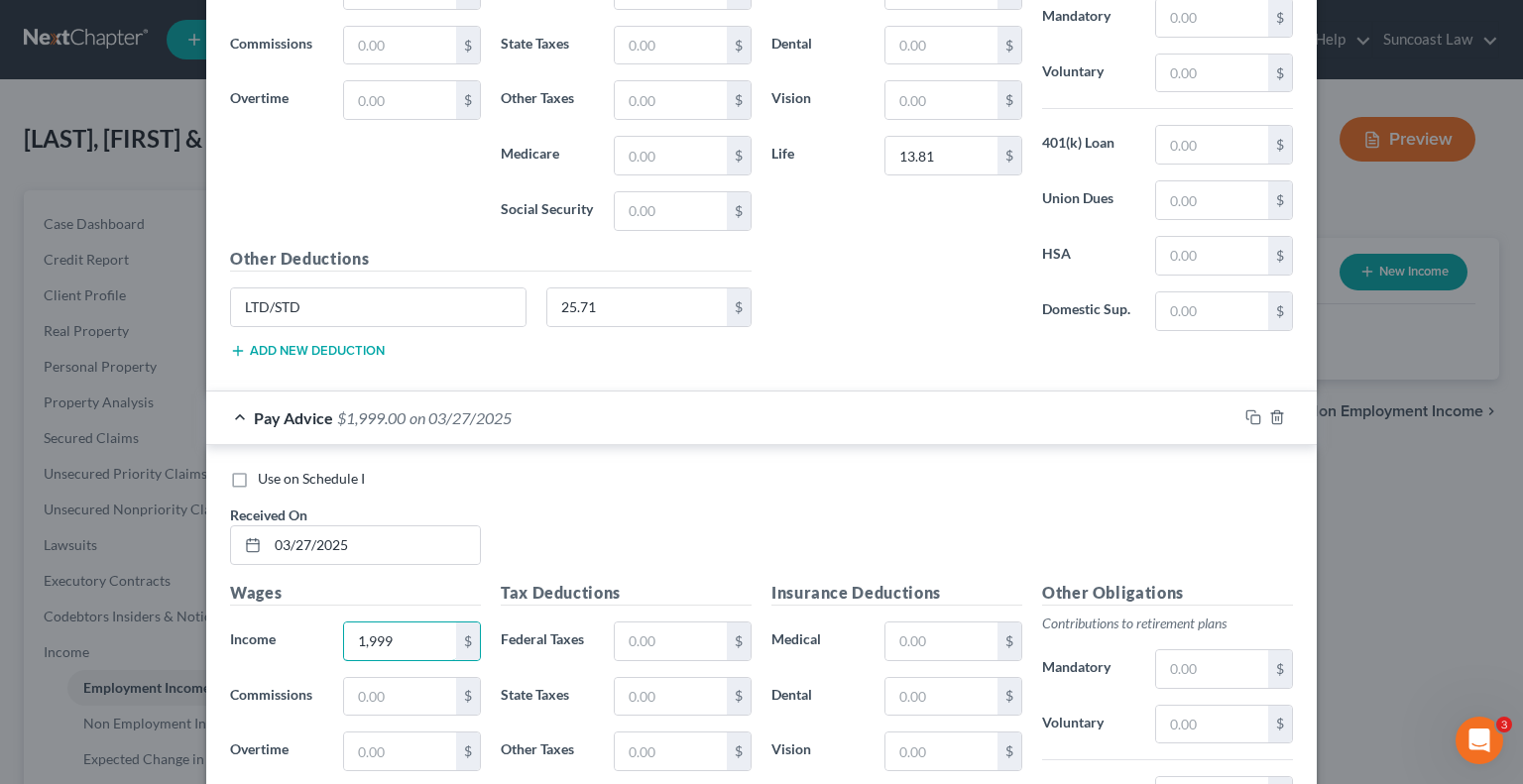 type on "1,999" 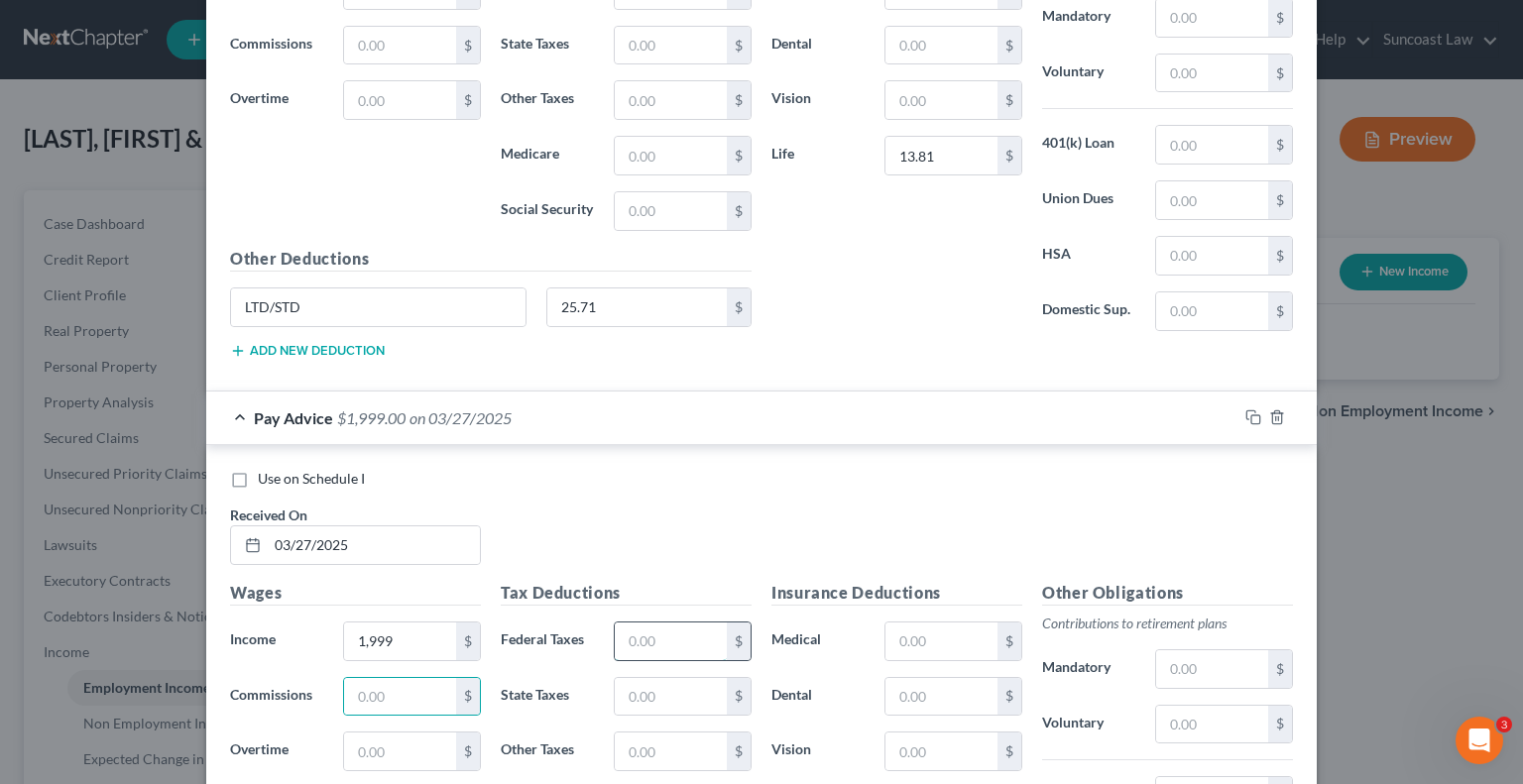 click at bounding box center (670, 641) 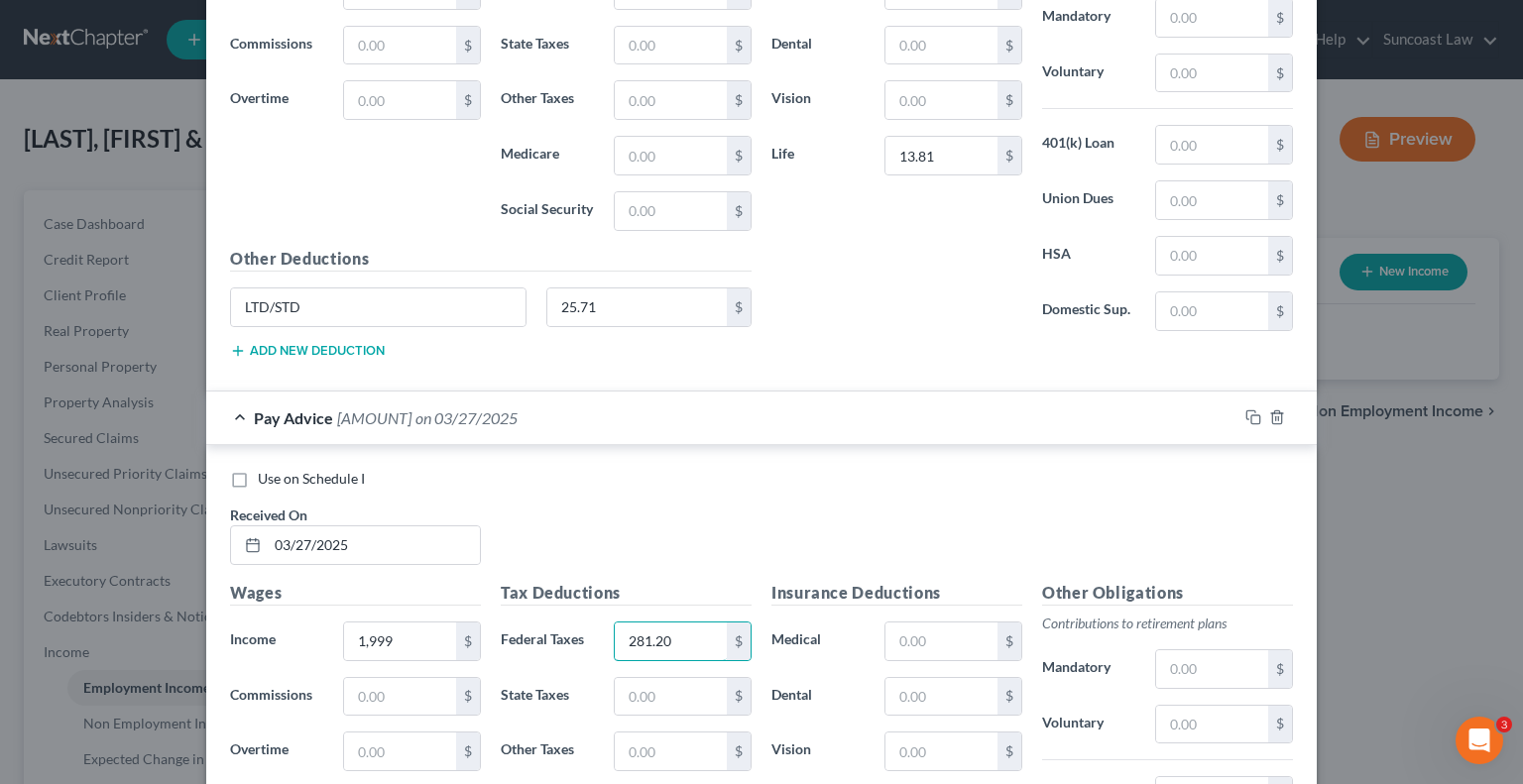 type on "281.20" 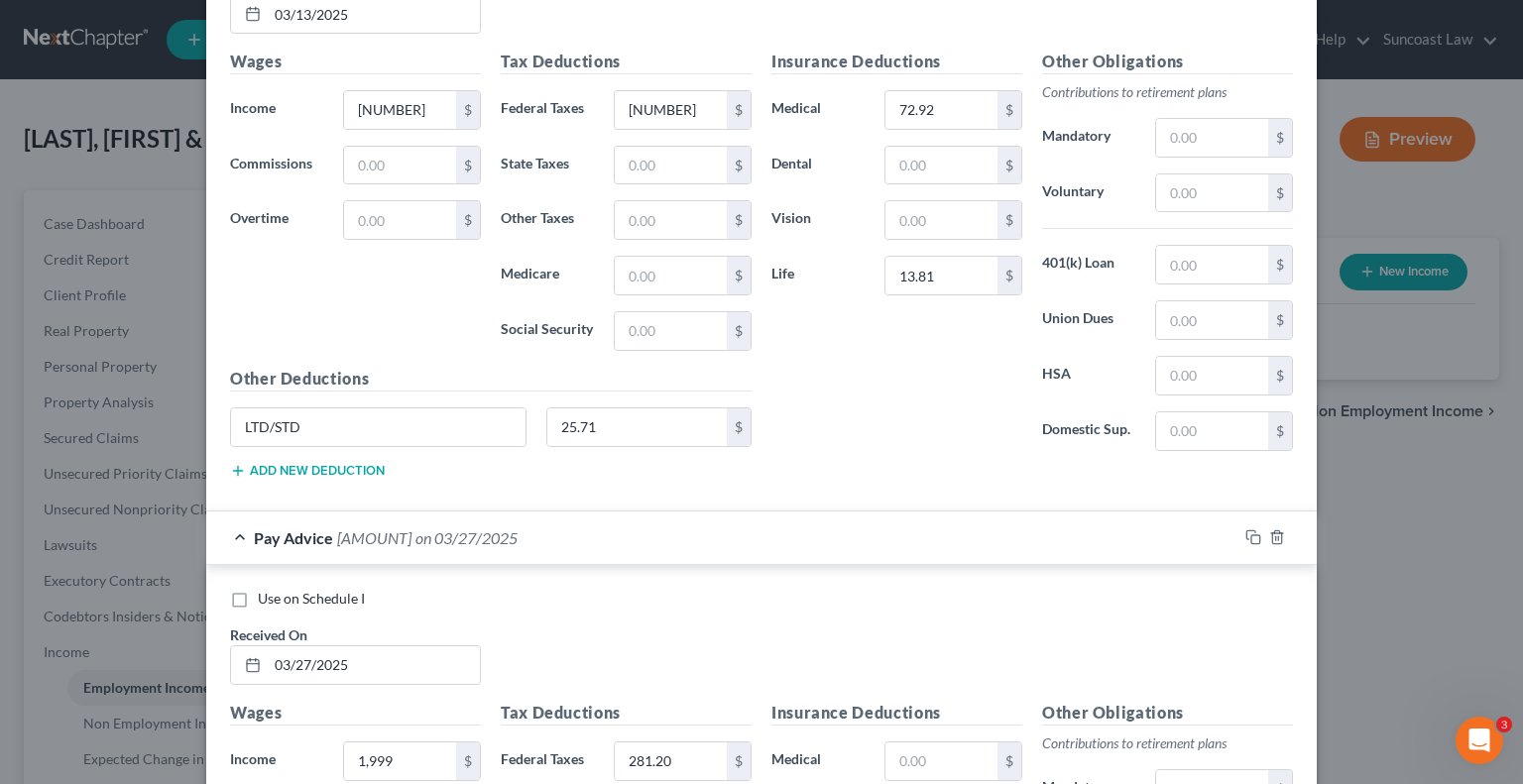 scroll, scrollTop: 2434, scrollLeft: 0, axis: vertical 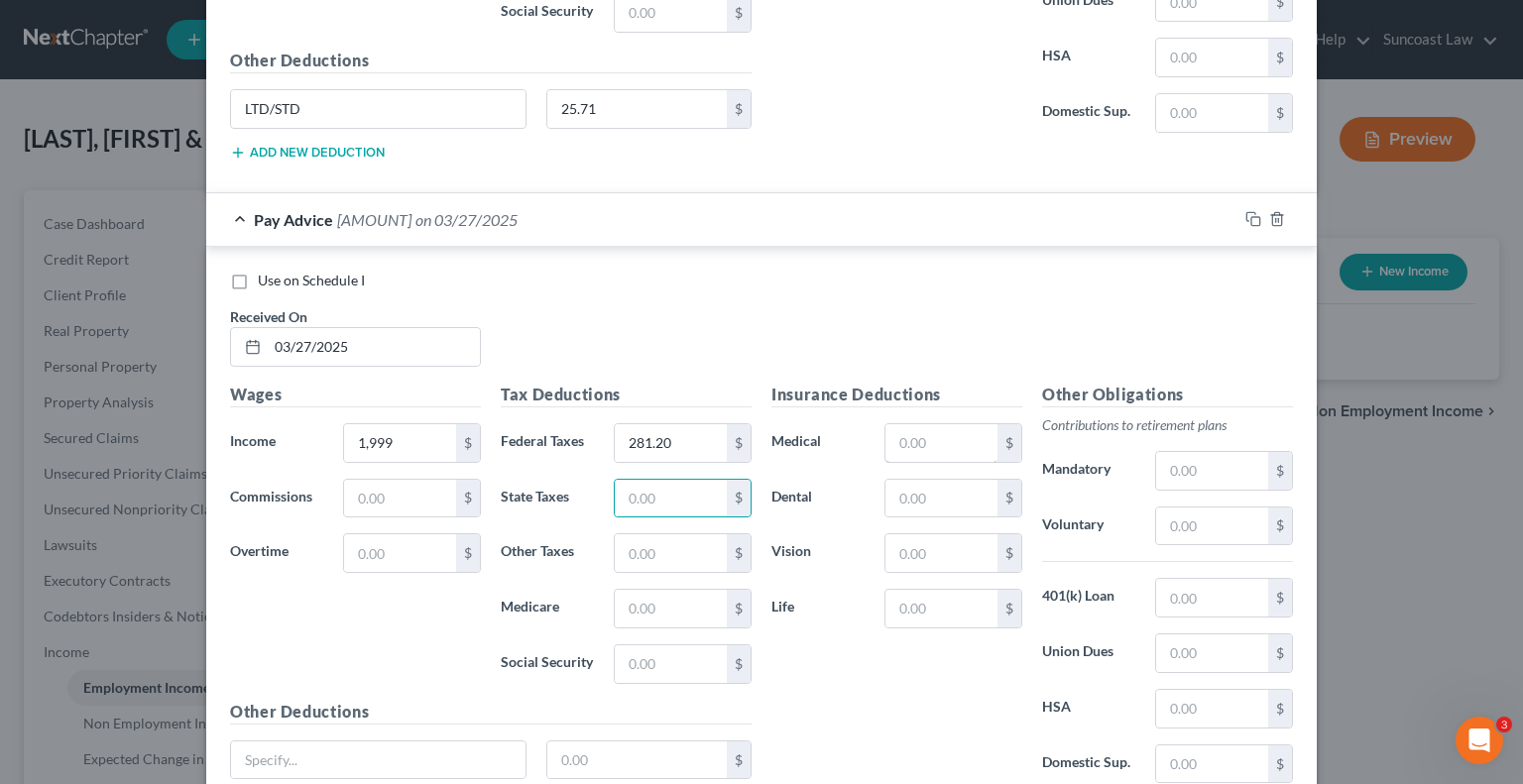 drag, startPoint x: 944, startPoint y: 426, endPoint x: 1059, endPoint y: 332, distance: 148.52946 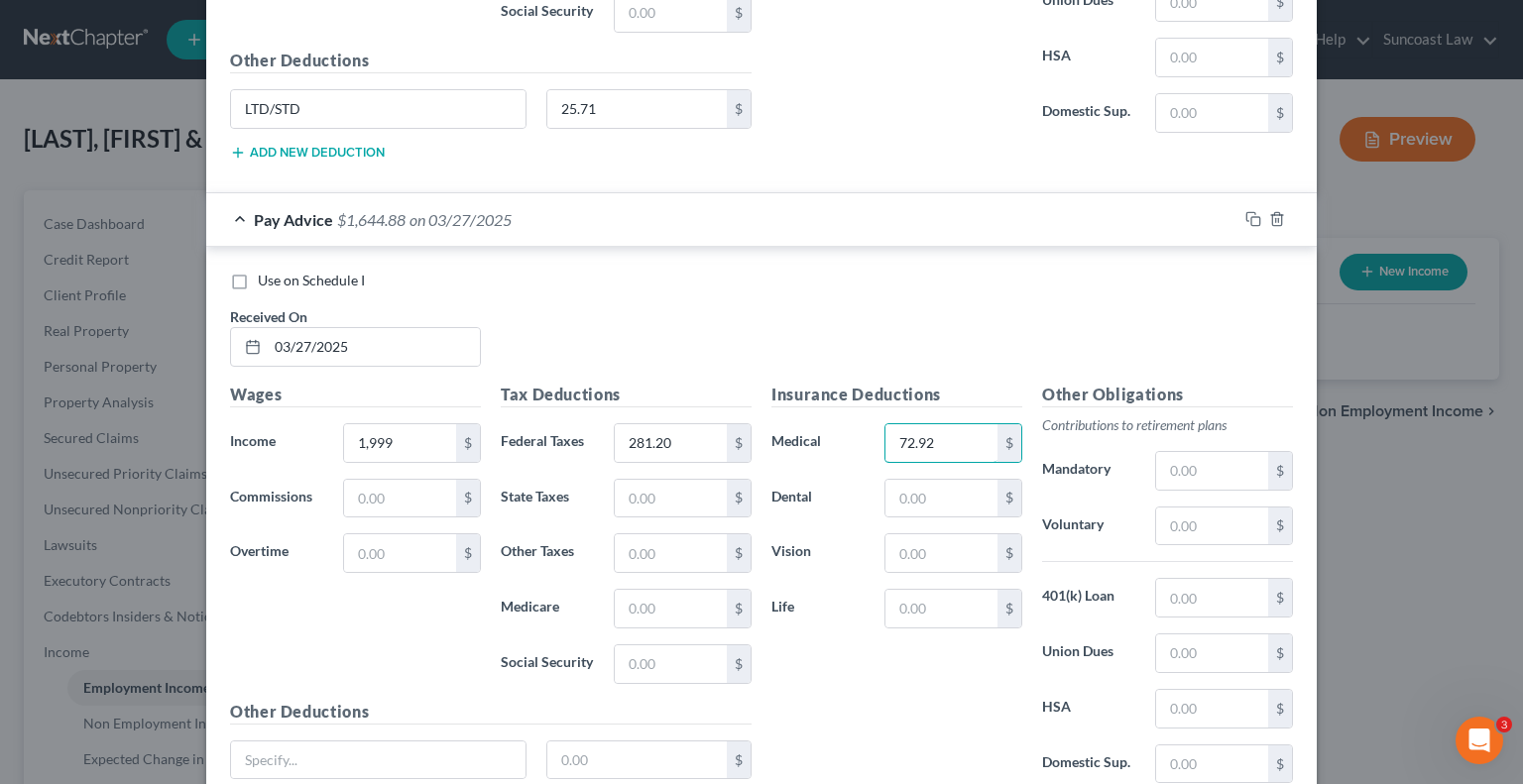 type on "72.92" 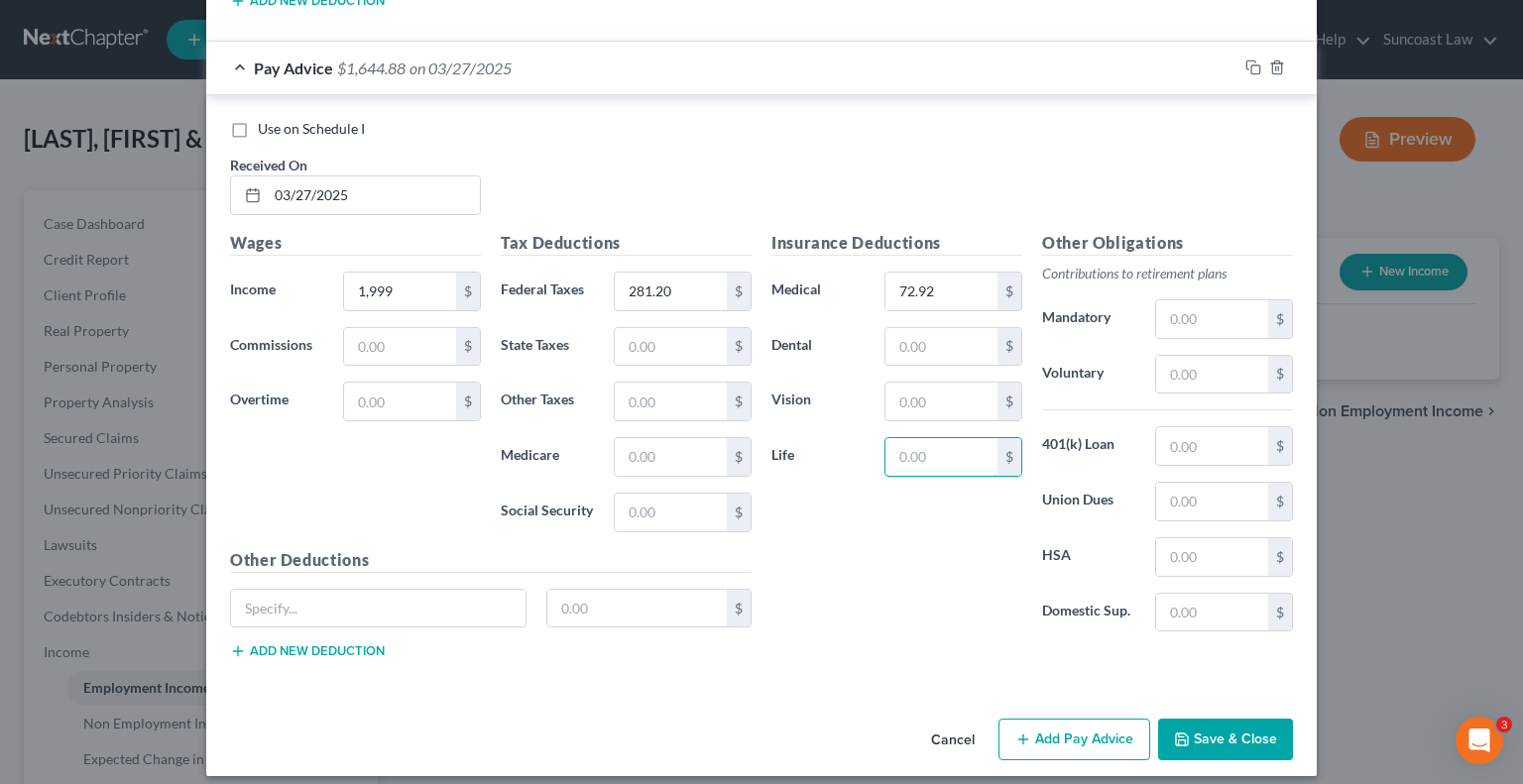 scroll, scrollTop: 2587, scrollLeft: 0, axis: vertical 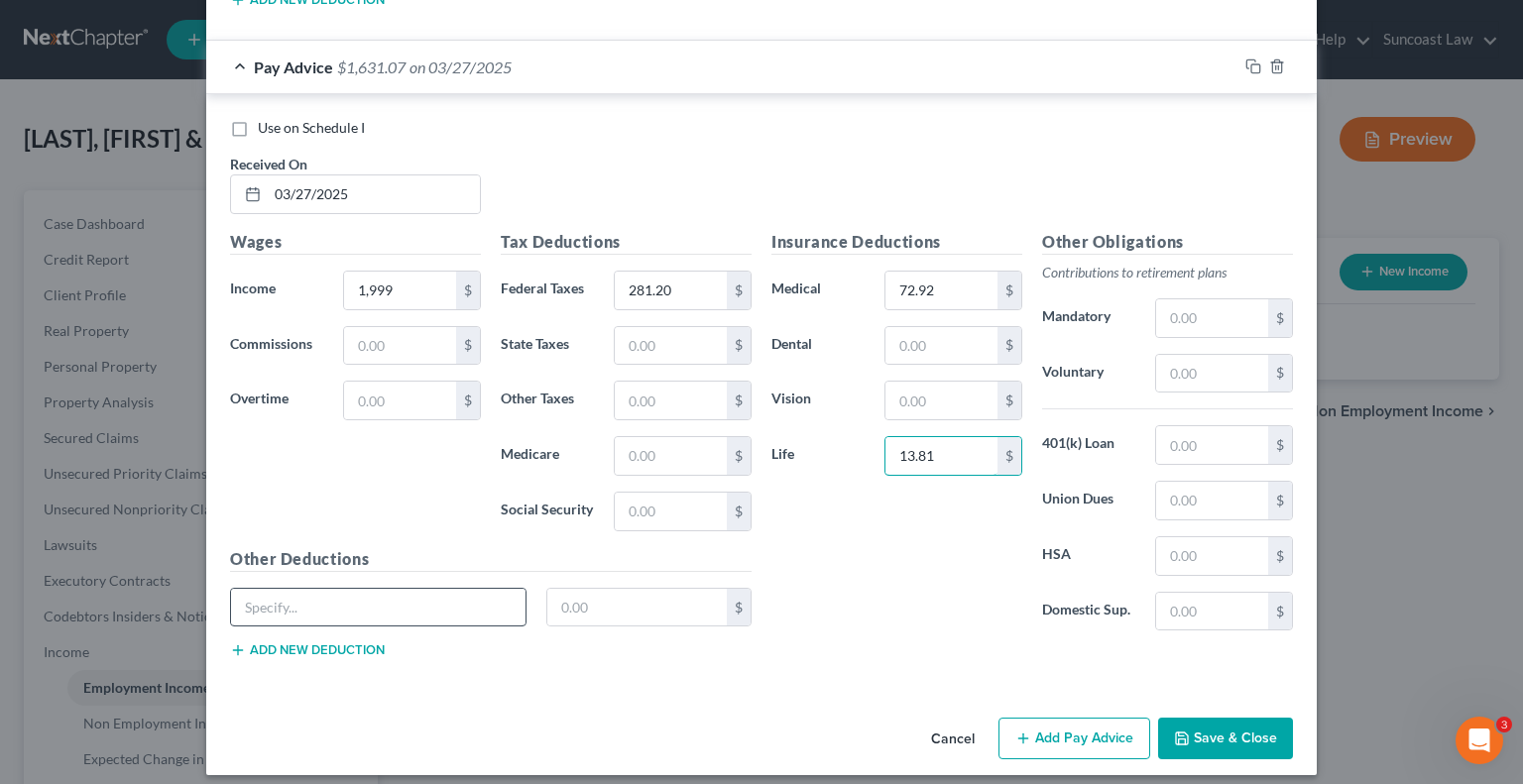 type on "13.81" 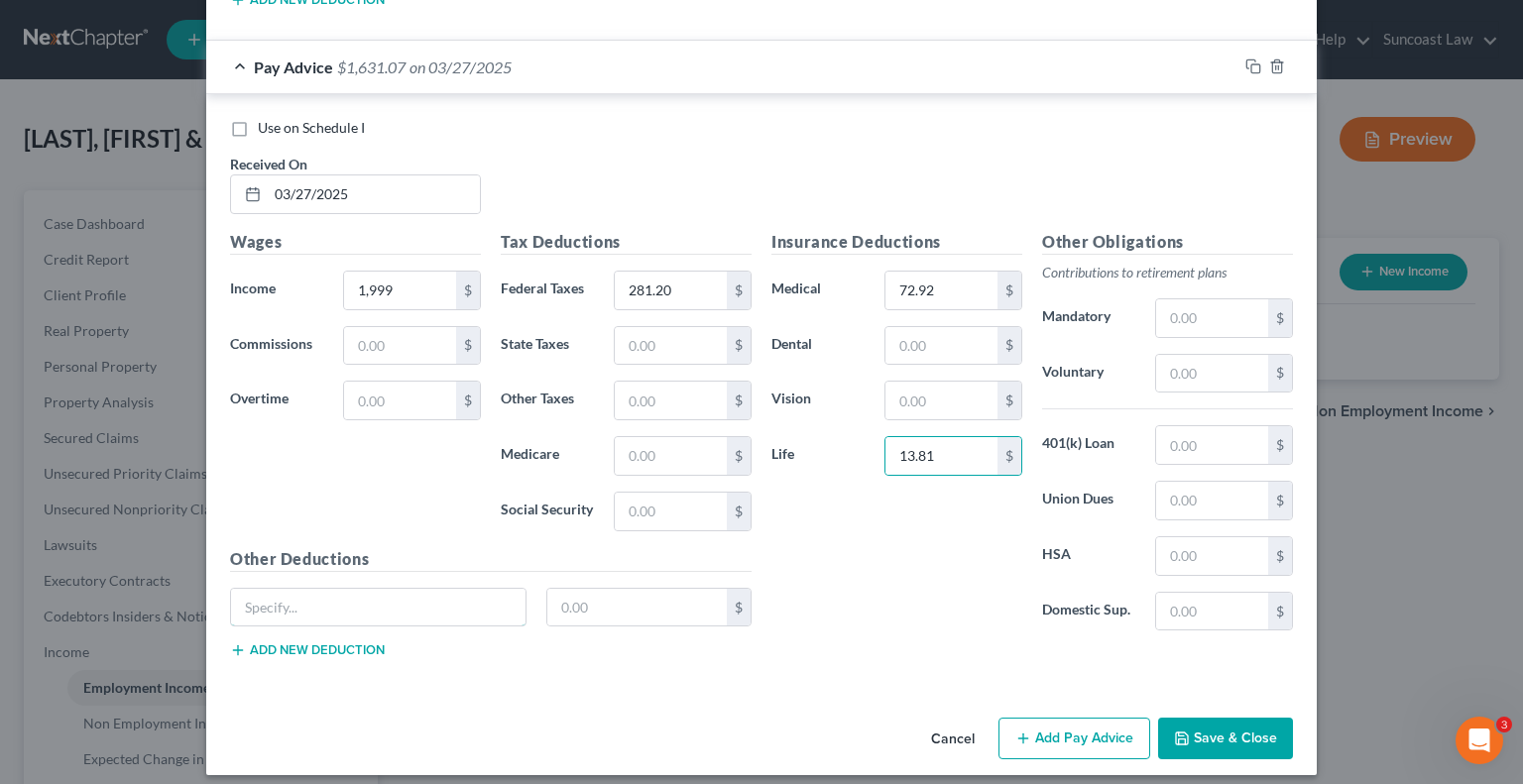 drag, startPoint x: 405, startPoint y: 585, endPoint x: 394, endPoint y: 565, distance: 22.825424 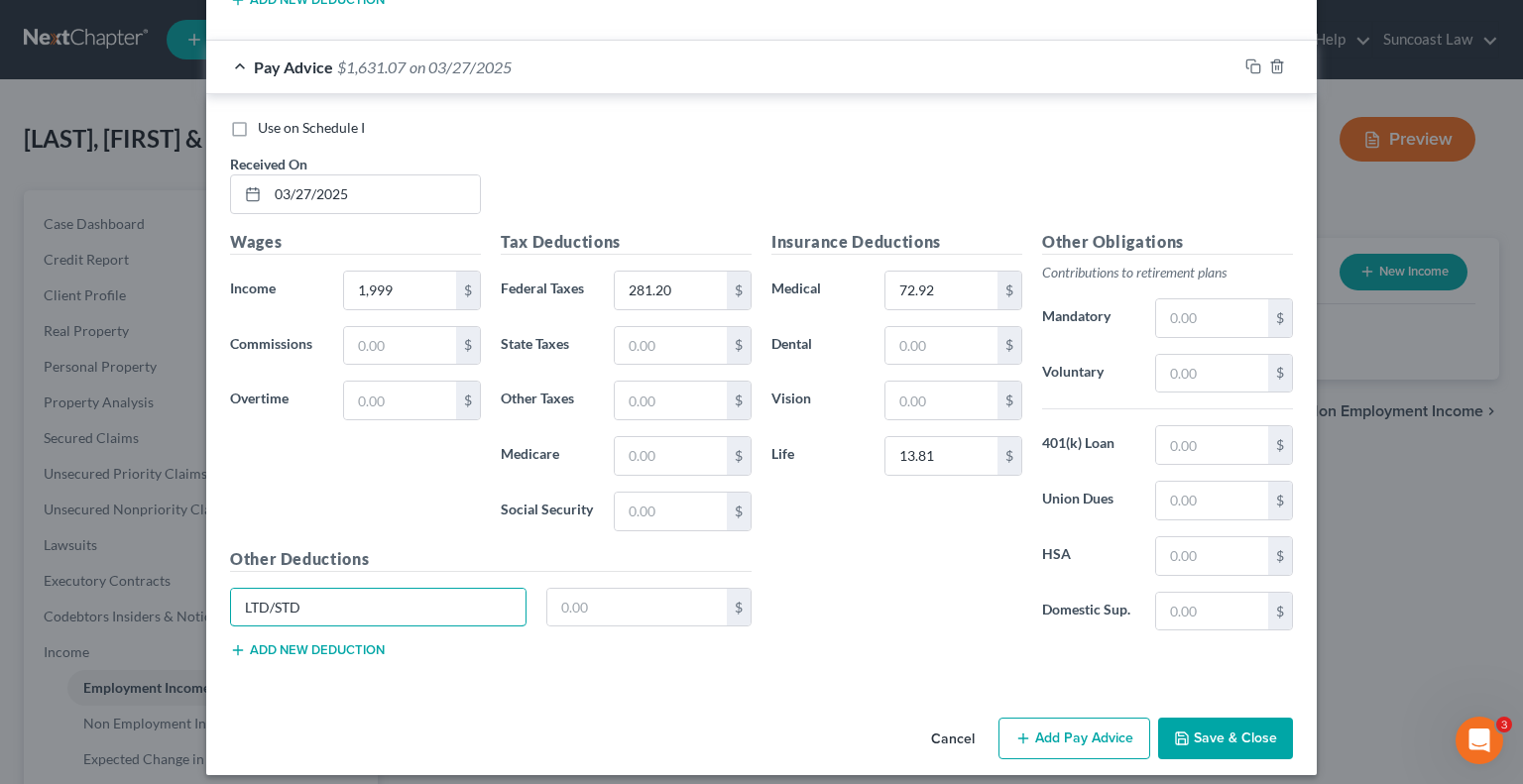 type on "LTD/STD" 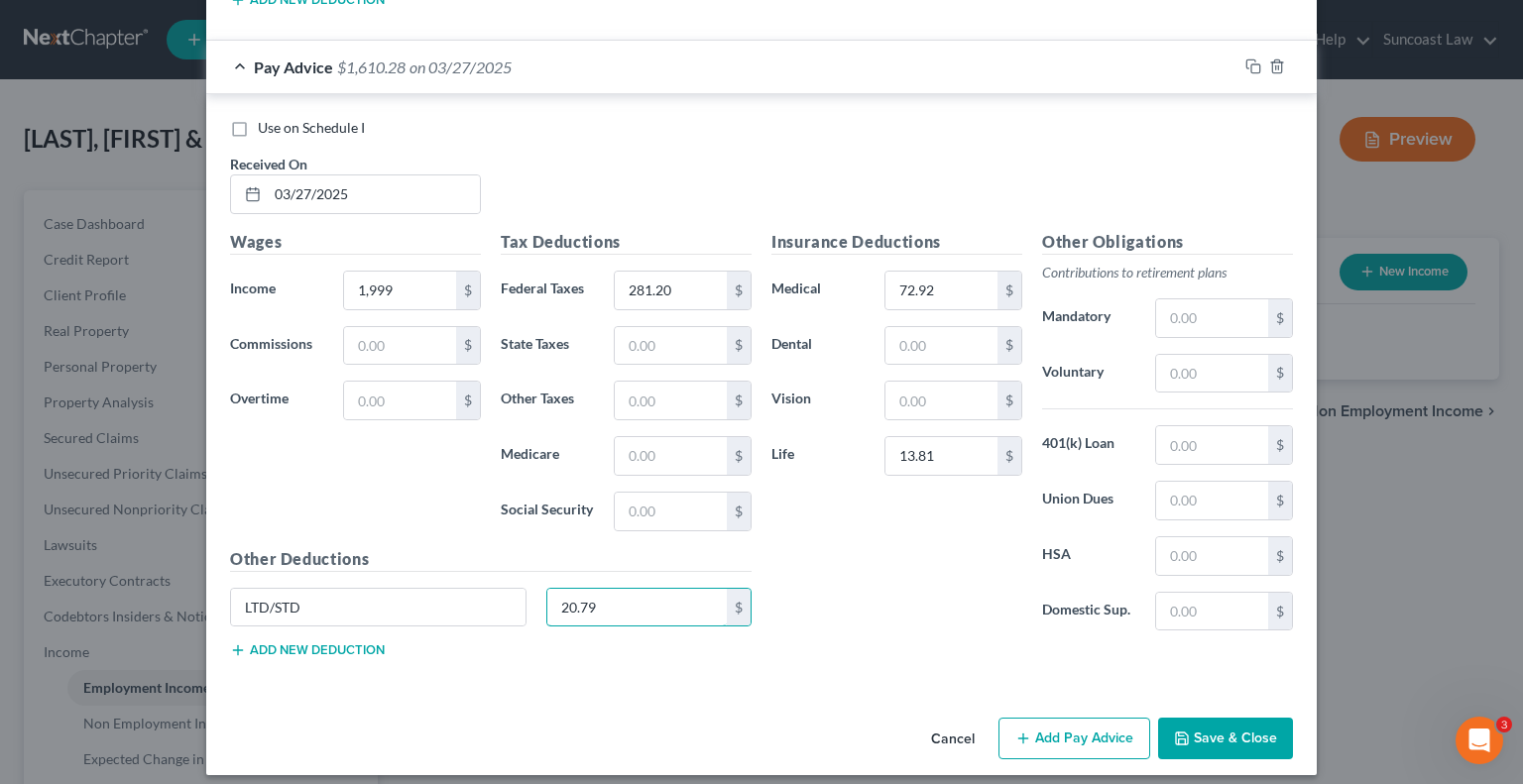 type on "20.79" 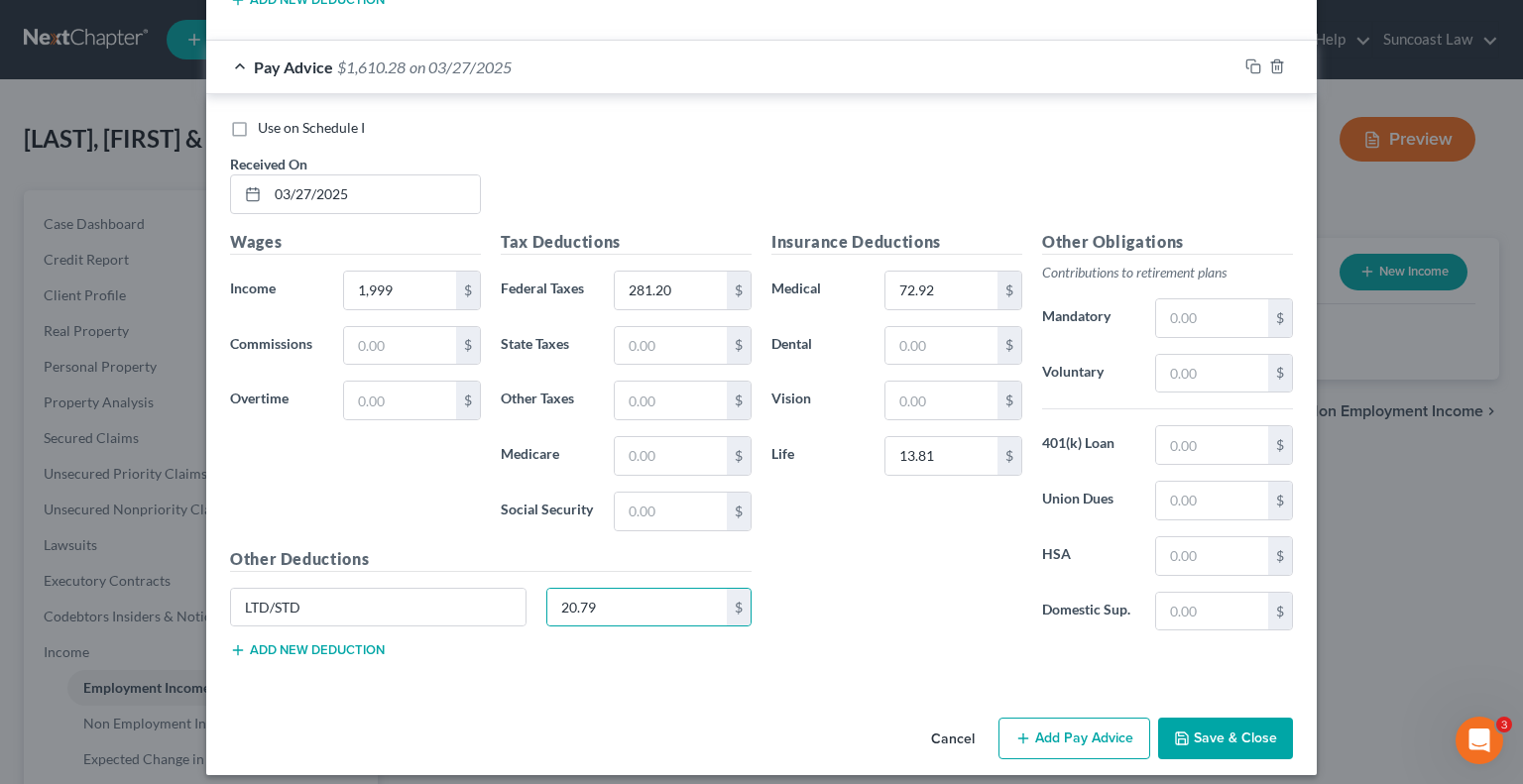 type 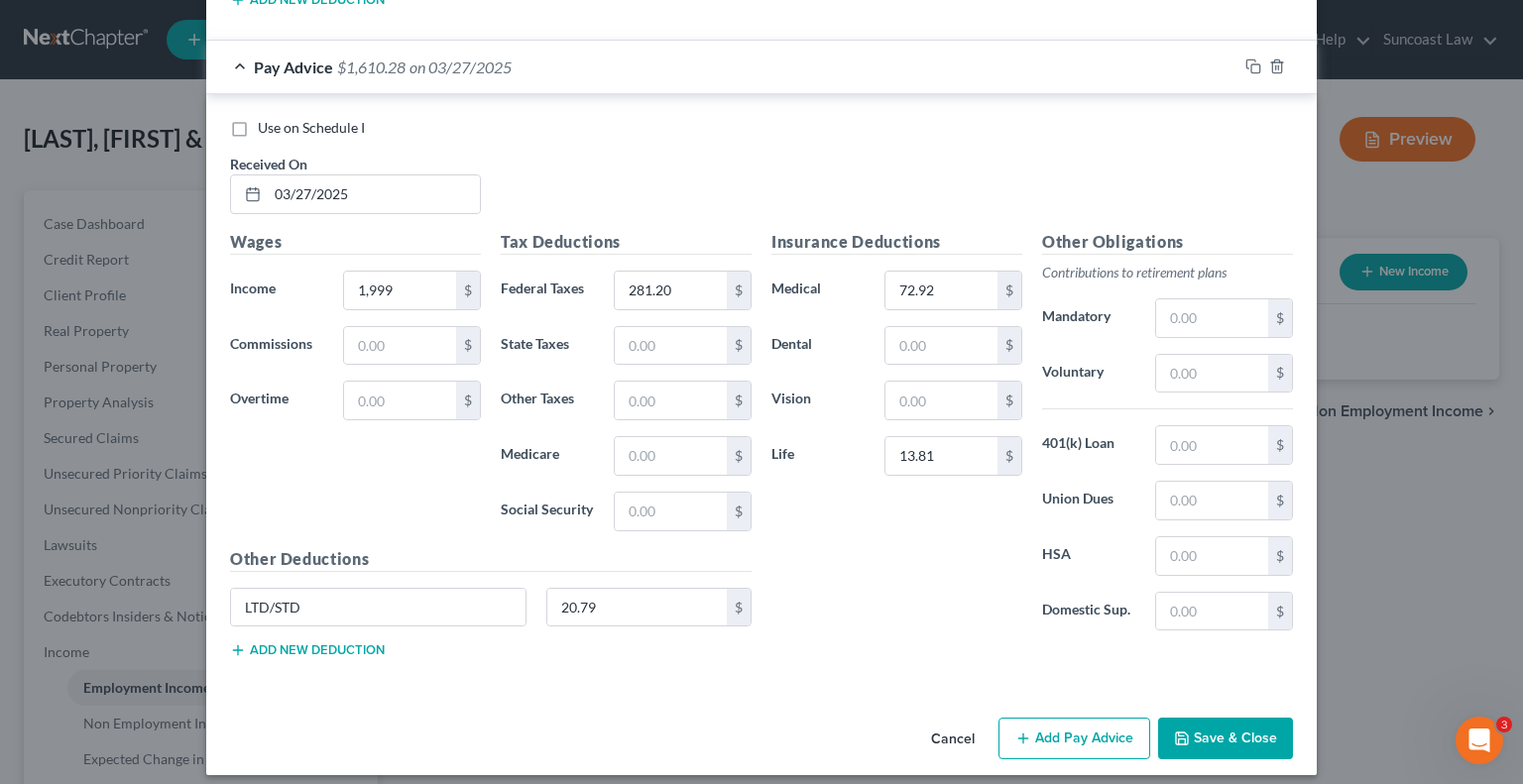 click on "Add Pay Advice" at bounding box center [1074, 738] 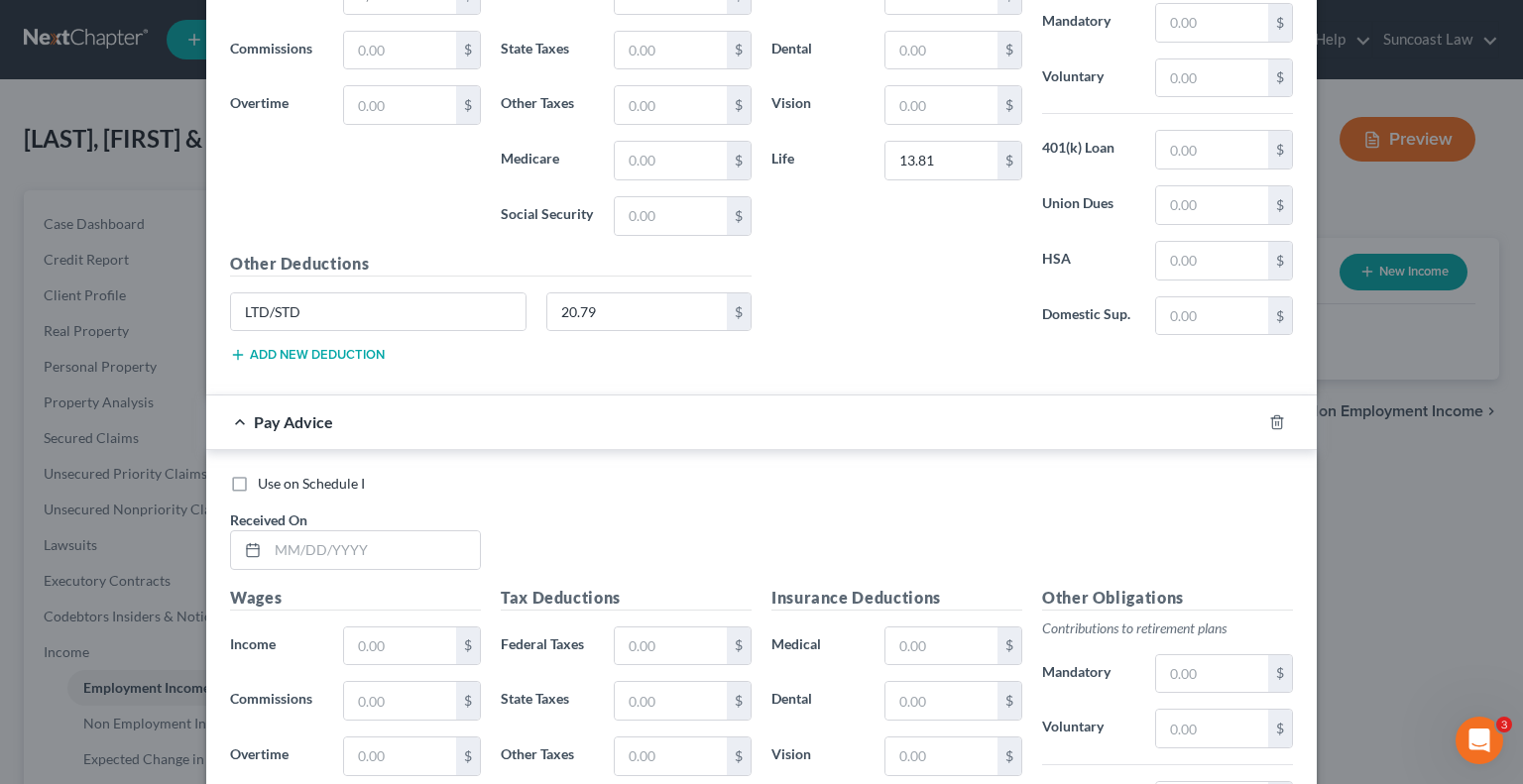 scroll, scrollTop: 2884, scrollLeft: 0, axis: vertical 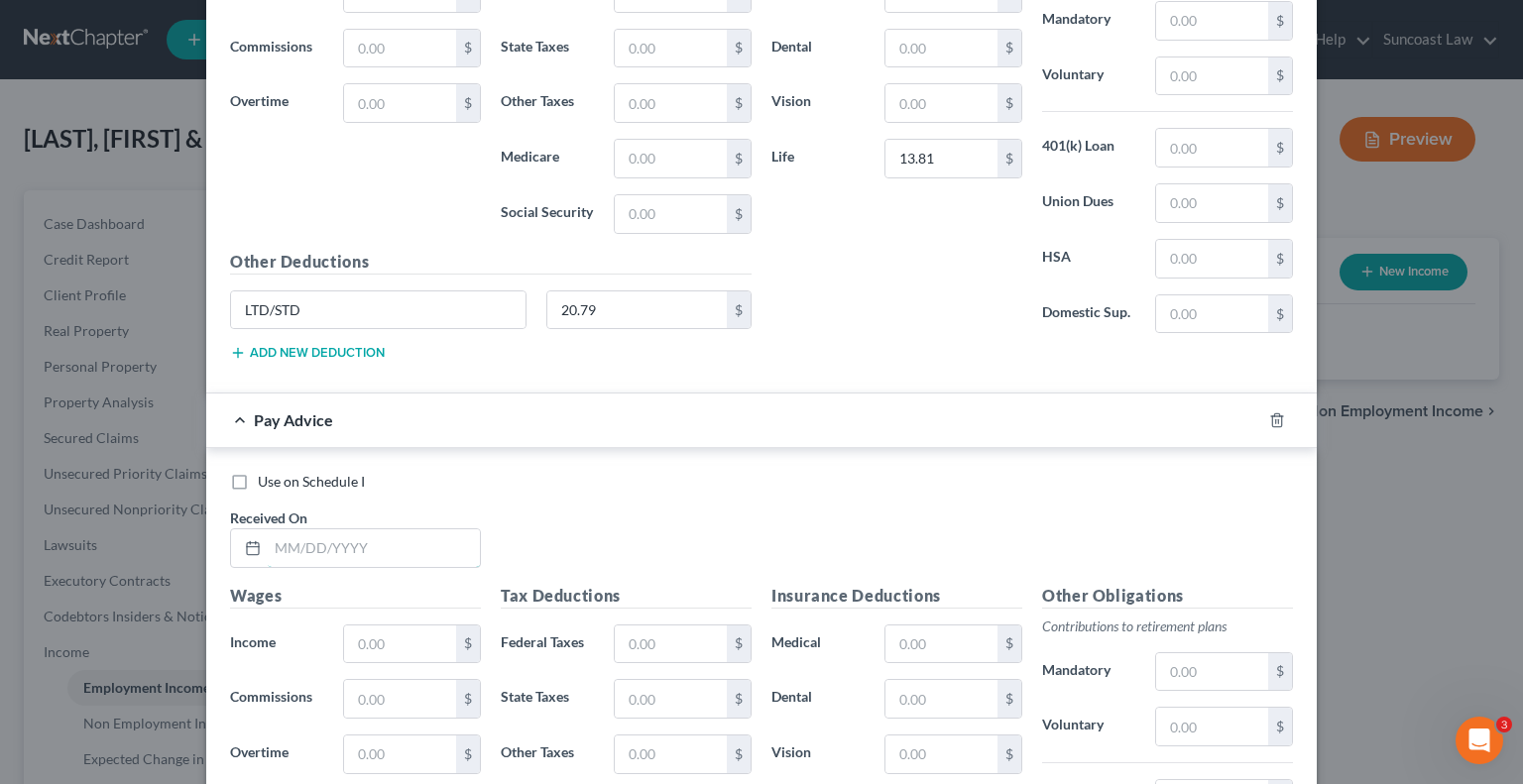 drag, startPoint x: 391, startPoint y: 528, endPoint x: 454, endPoint y: 459, distance: 93.434469 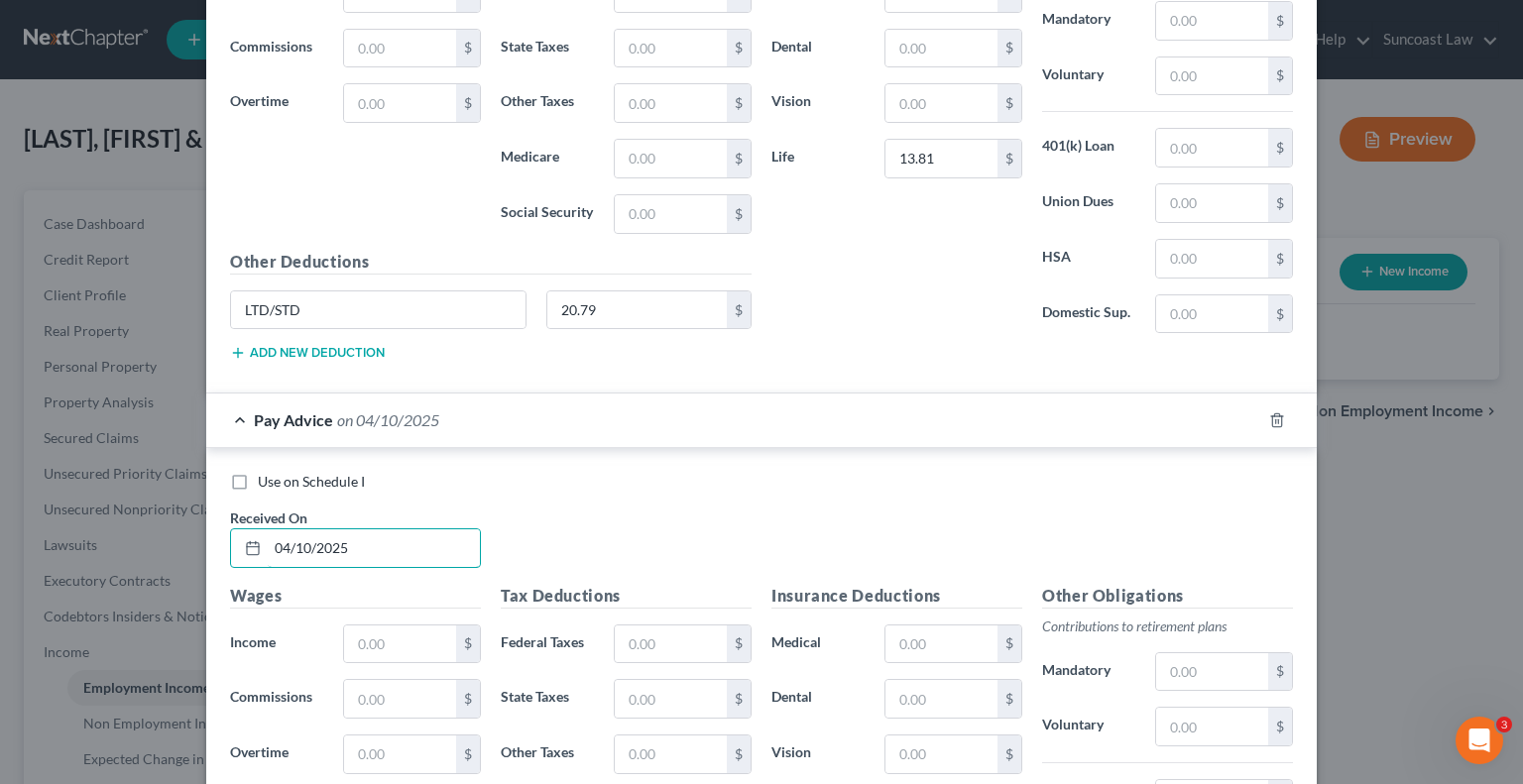 type on "04/10/2025" 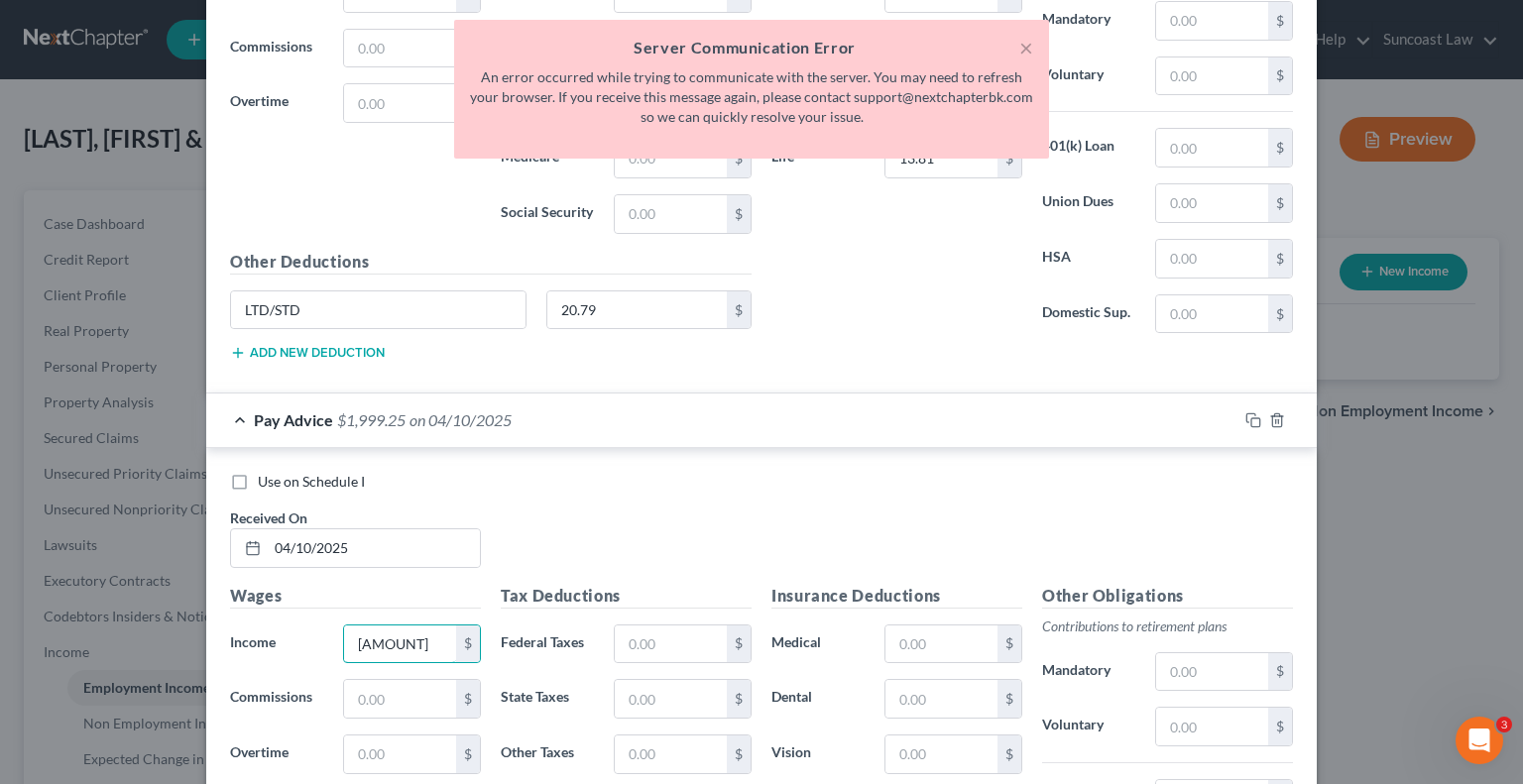 type on "[AMOUNT]" 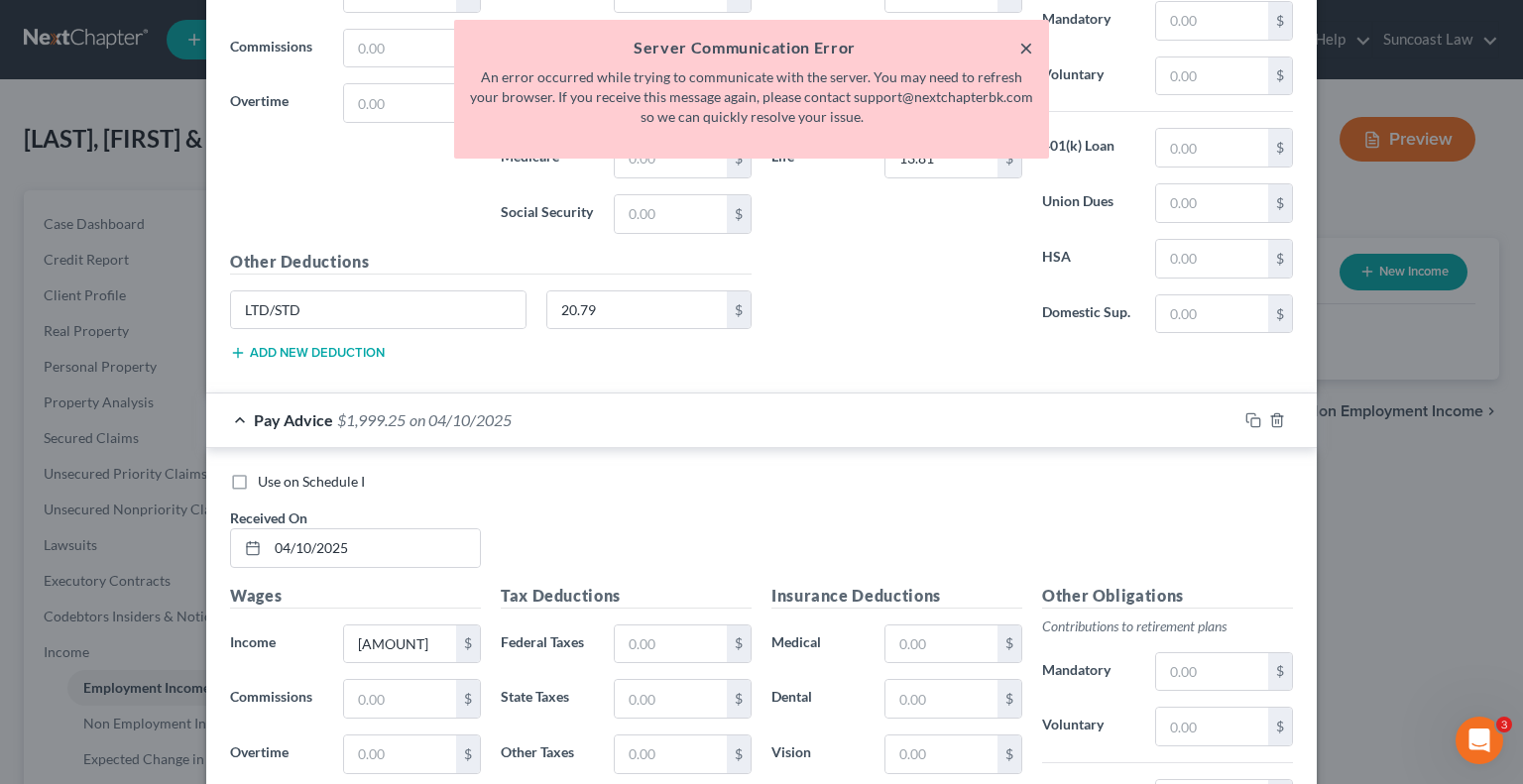 click on "×" at bounding box center (1026, 48) 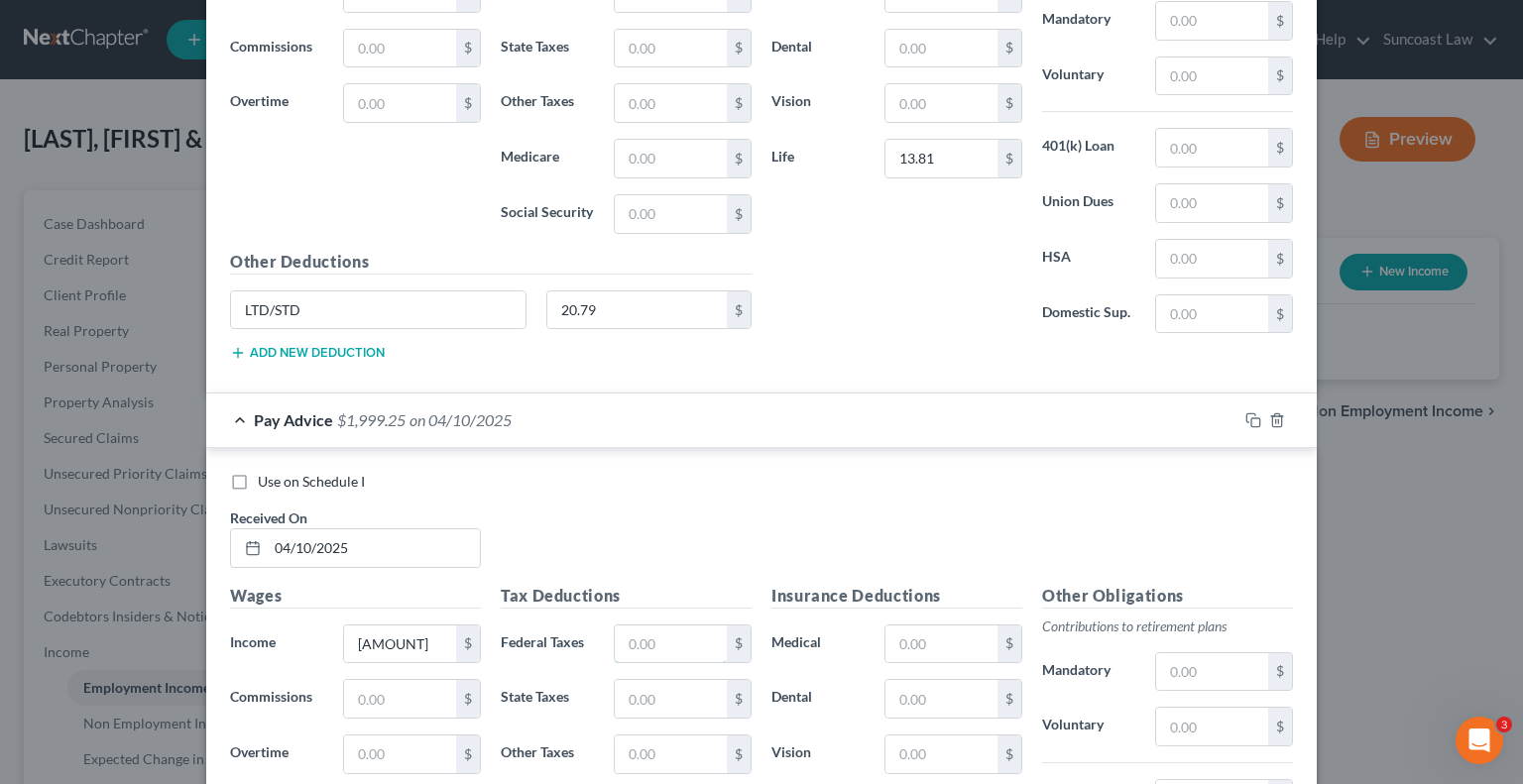 drag, startPoint x: 646, startPoint y: 621, endPoint x: 960, endPoint y: 483, distance: 342.98688 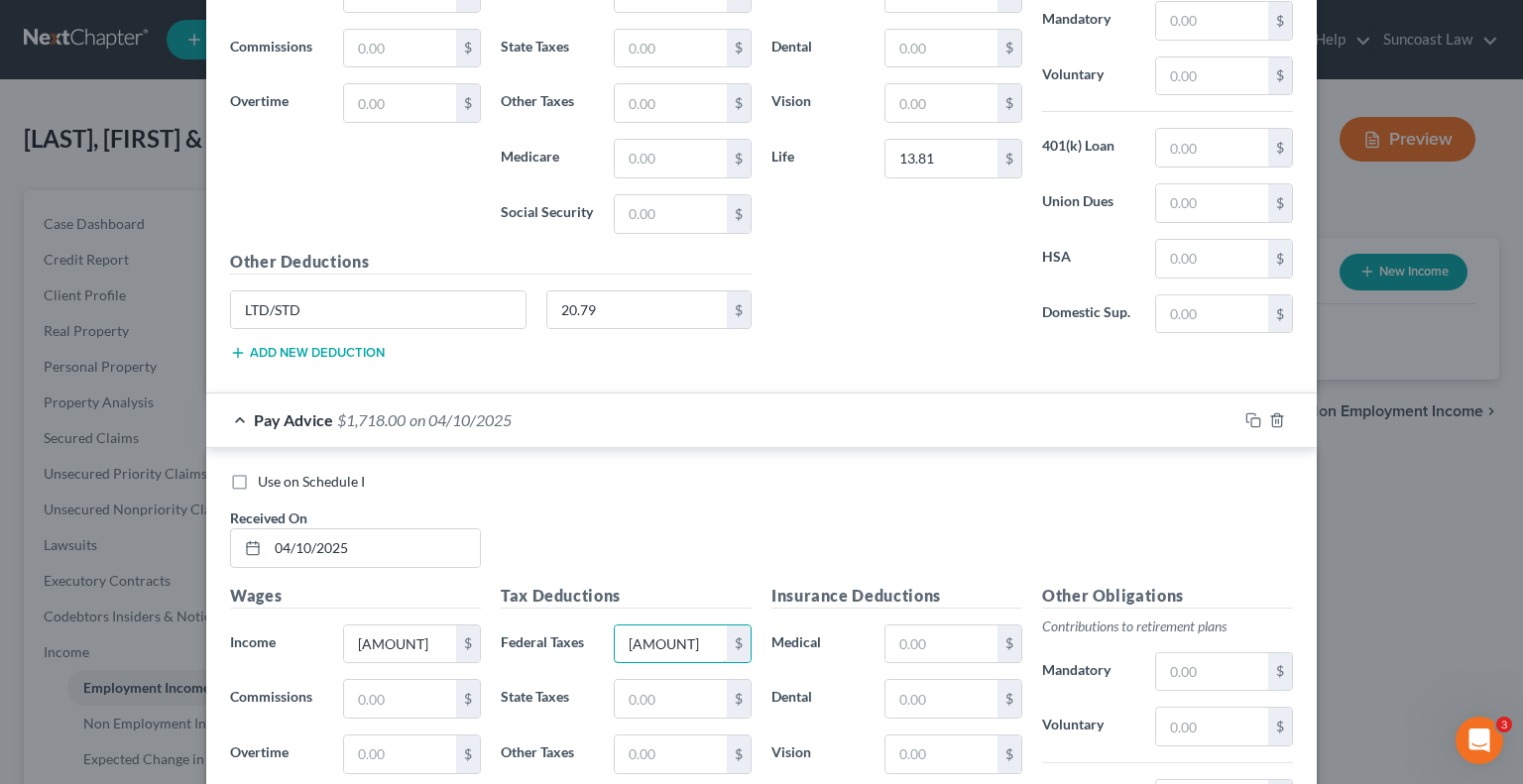 type on "[AMOUNT]" 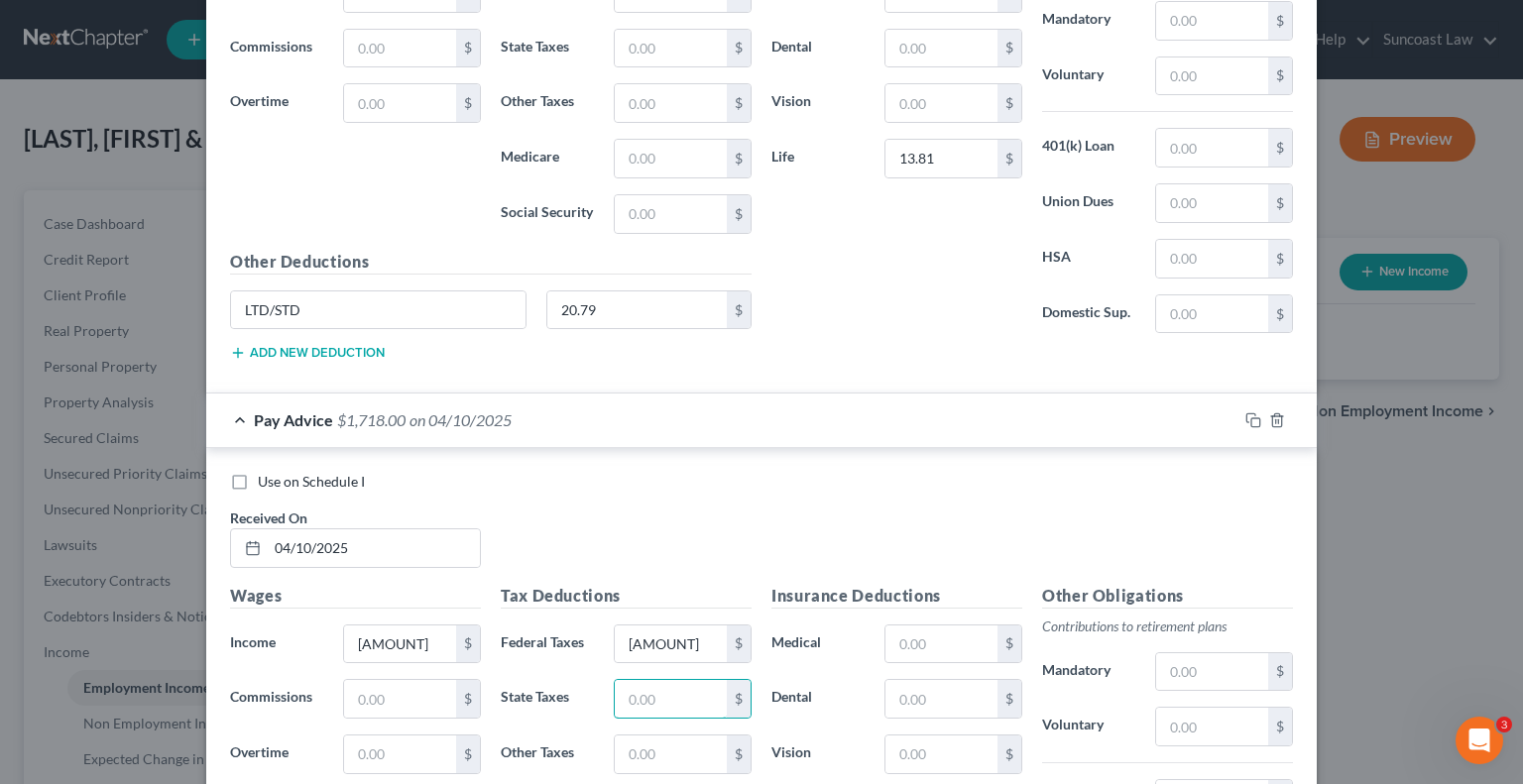 scroll, scrollTop: 3182, scrollLeft: 0, axis: vertical 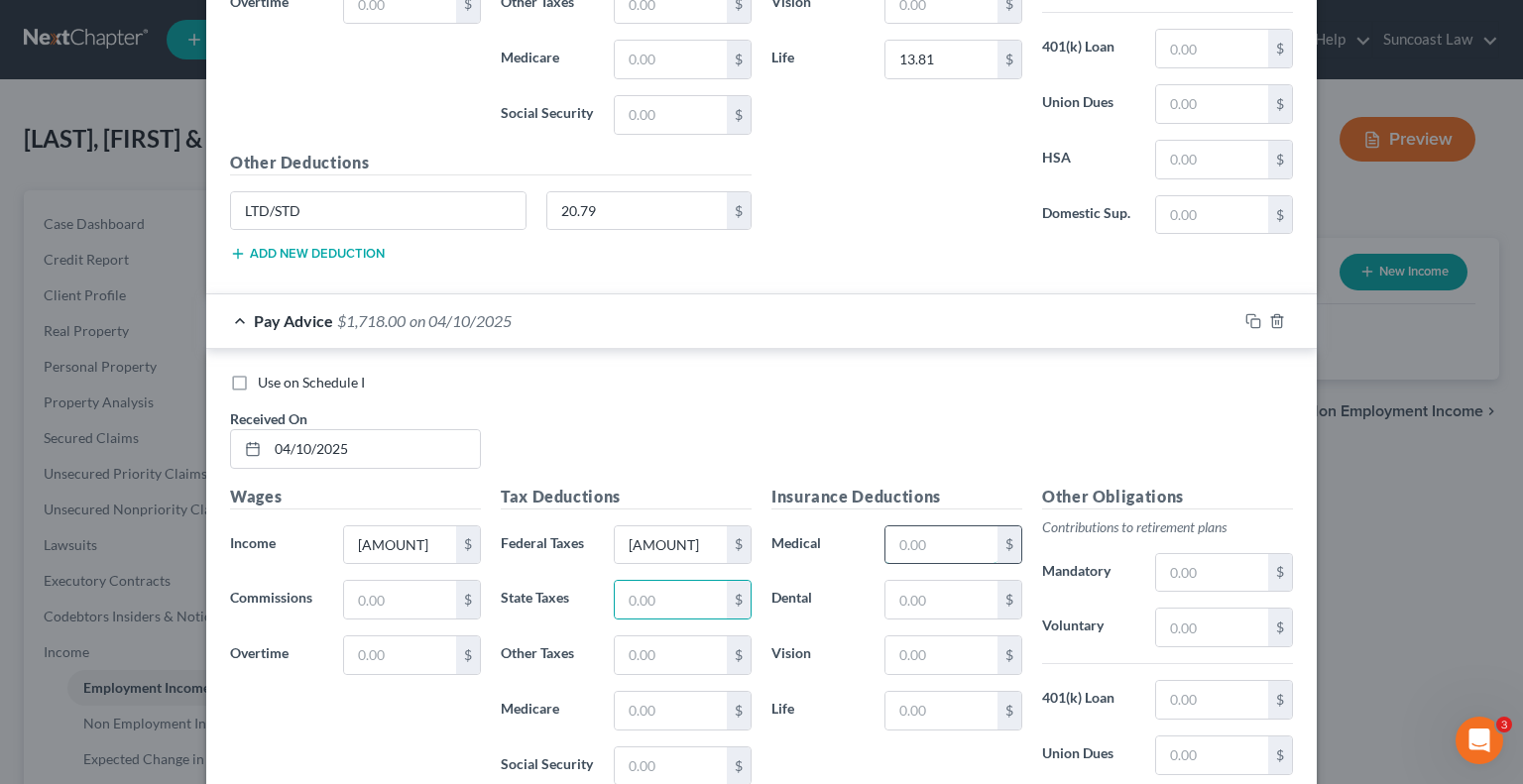 drag, startPoint x: 930, startPoint y: 535, endPoint x: 950, endPoint y: 514, distance: 29 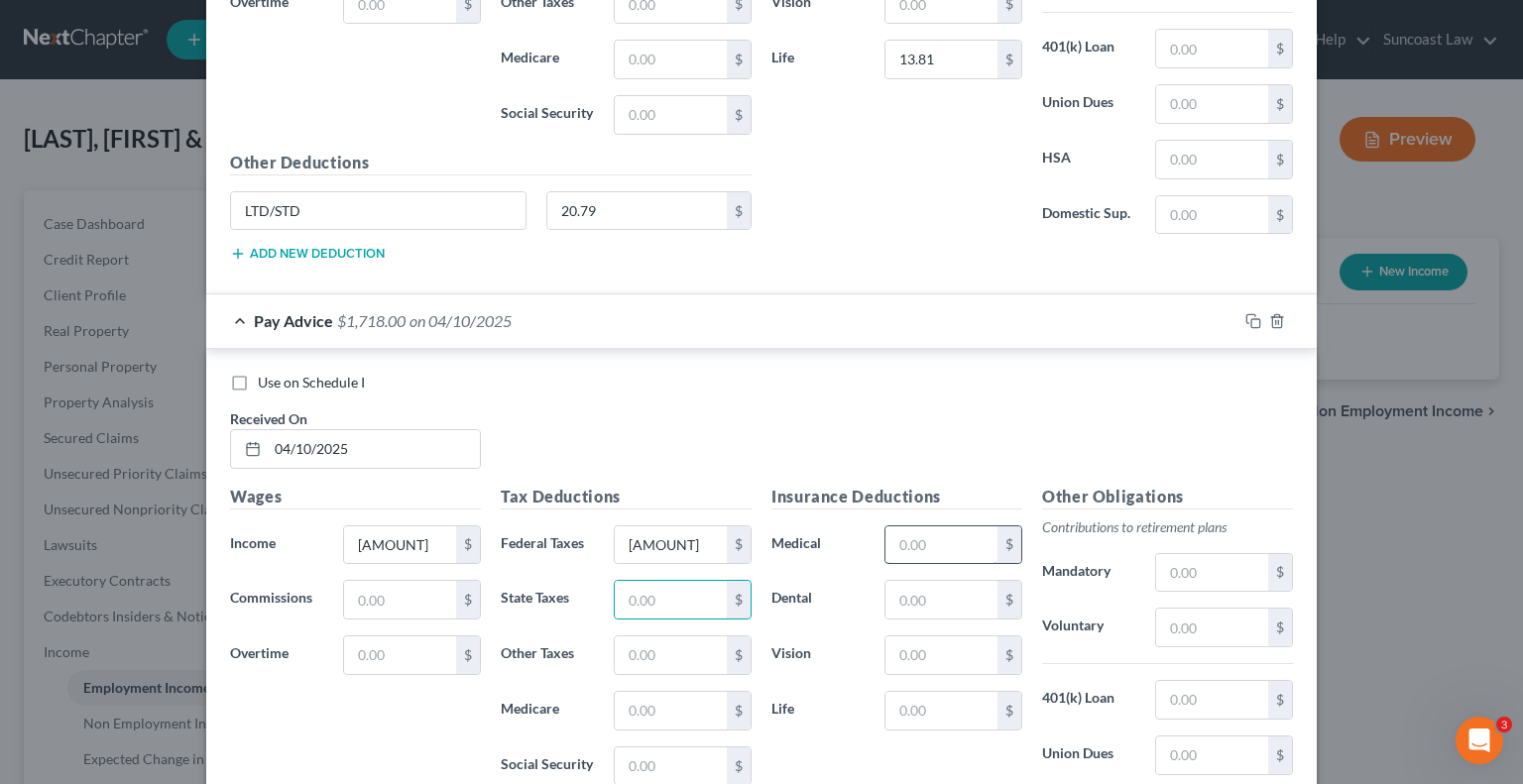 click at bounding box center [941, 545] 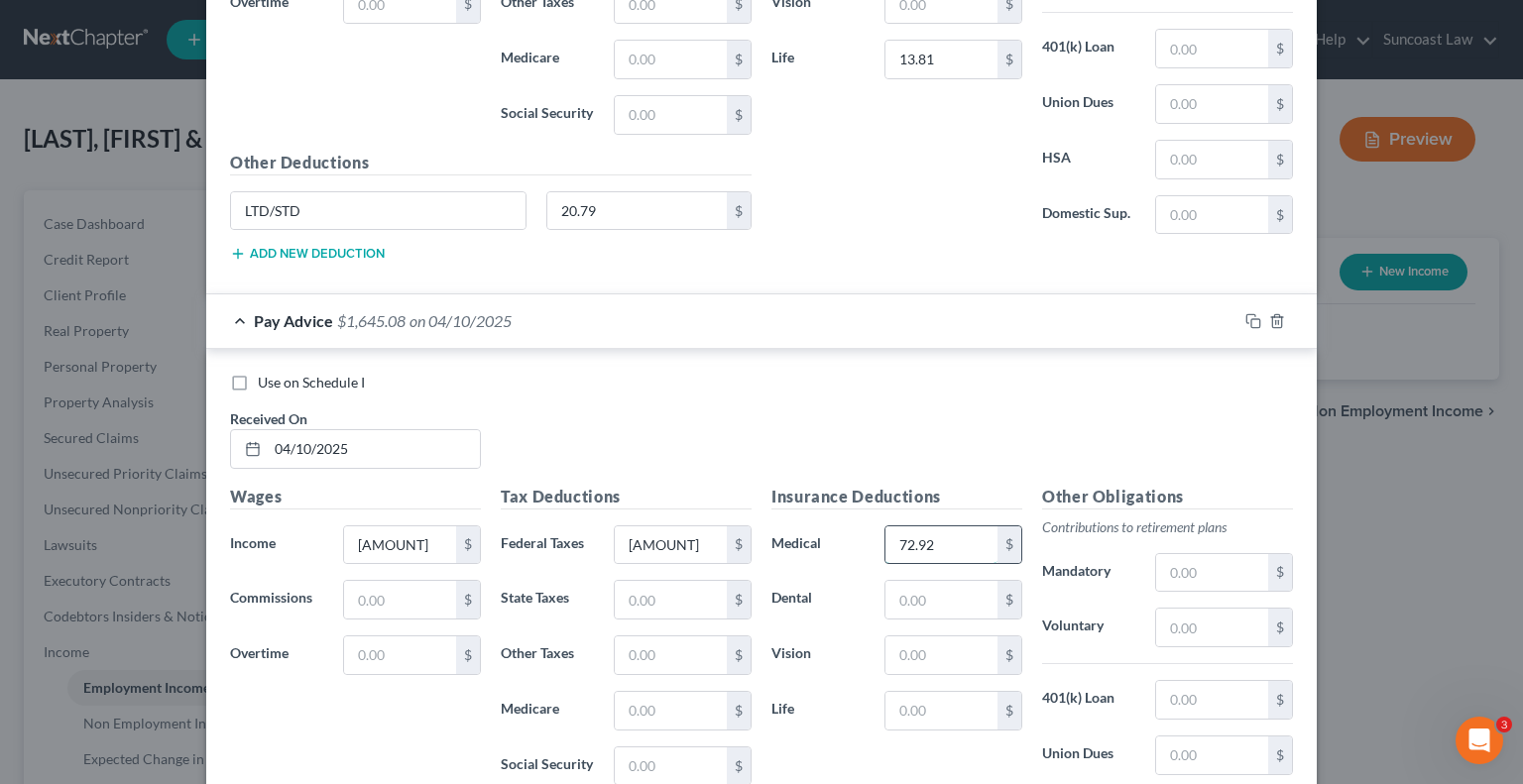 type on "72.92" 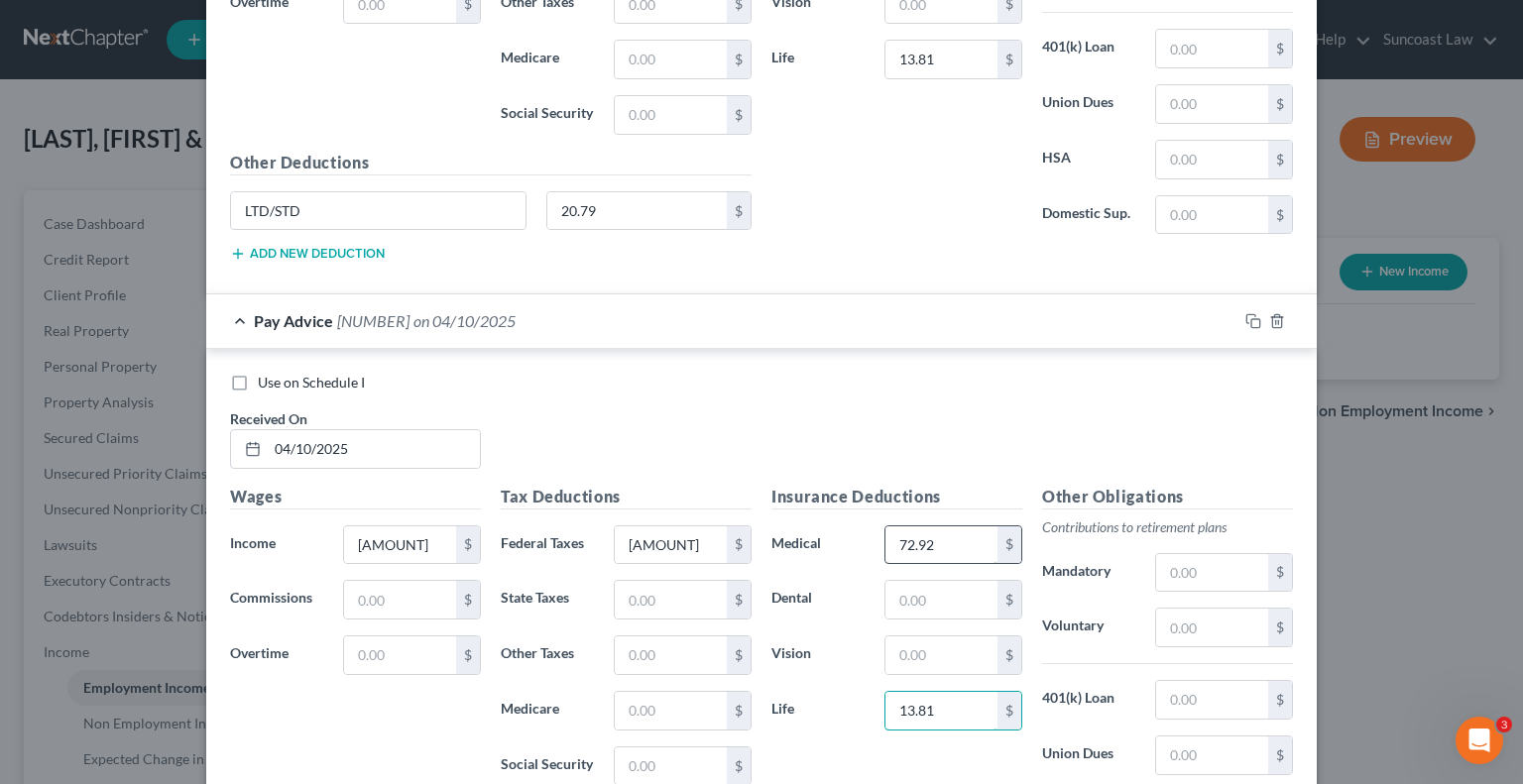type on "13.81" 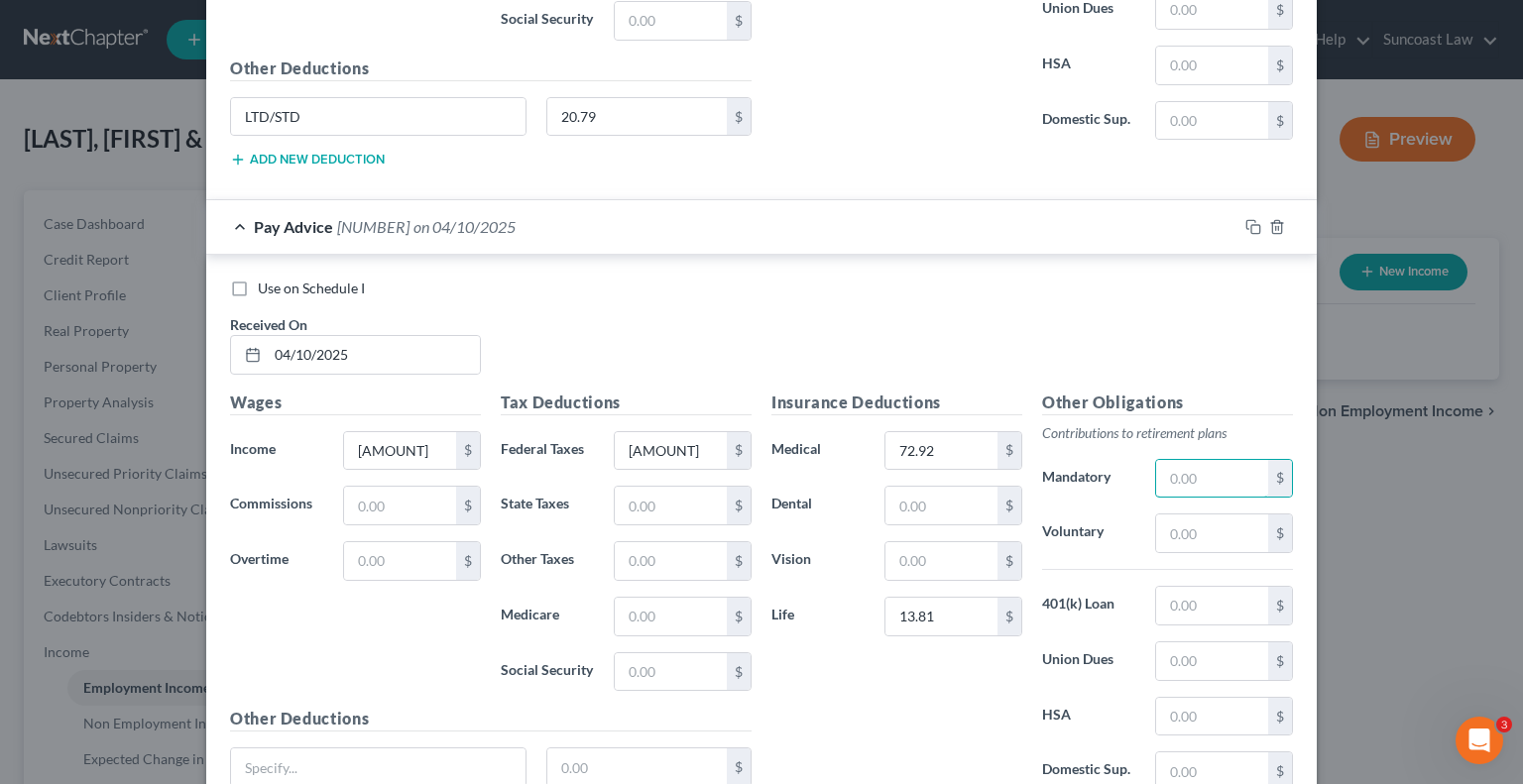 scroll, scrollTop: 3182, scrollLeft: 0, axis: vertical 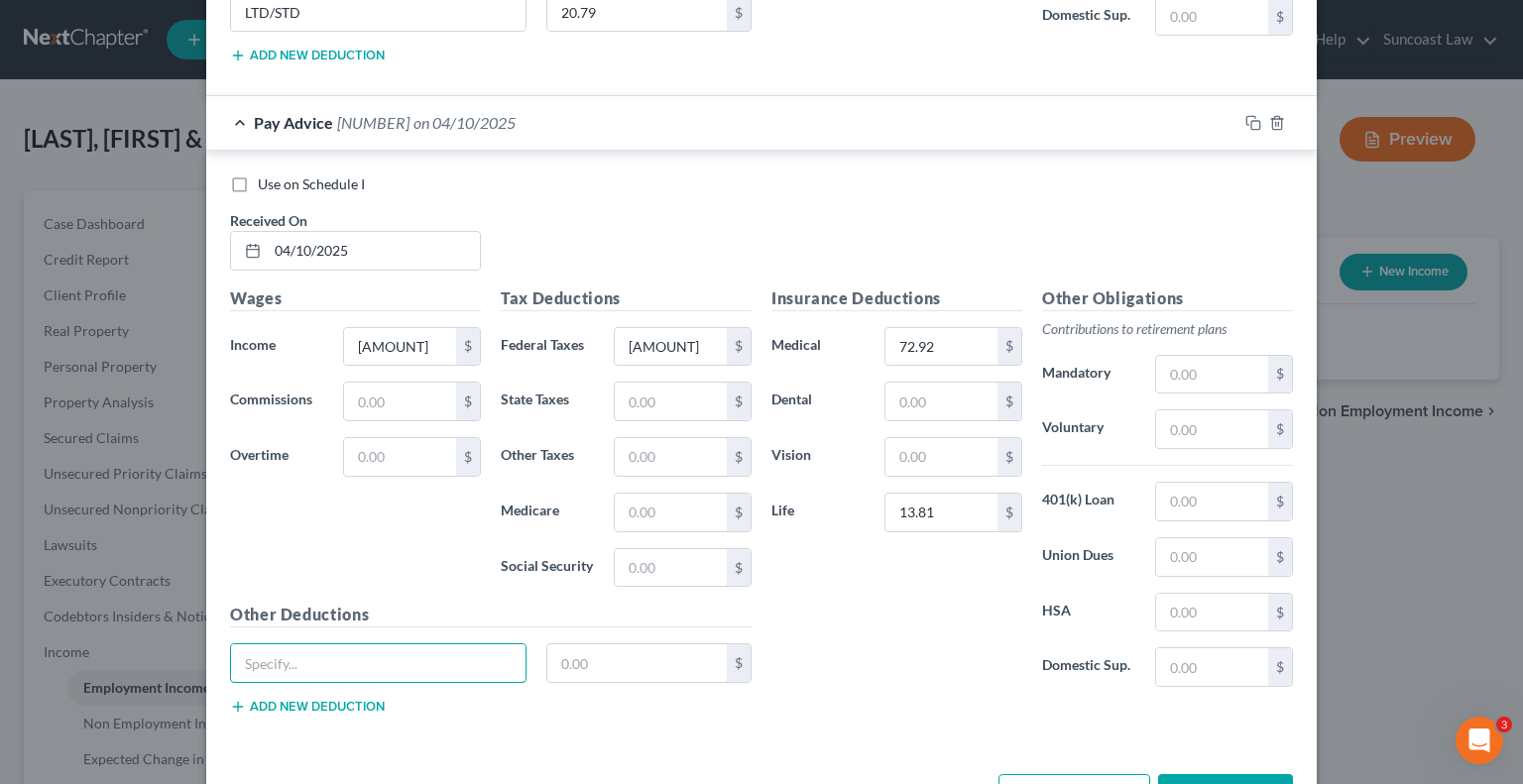 drag, startPoint x: 439, startPoint y: 635, endPoint x: 533, endPoint y: 506, distance: 159.61516 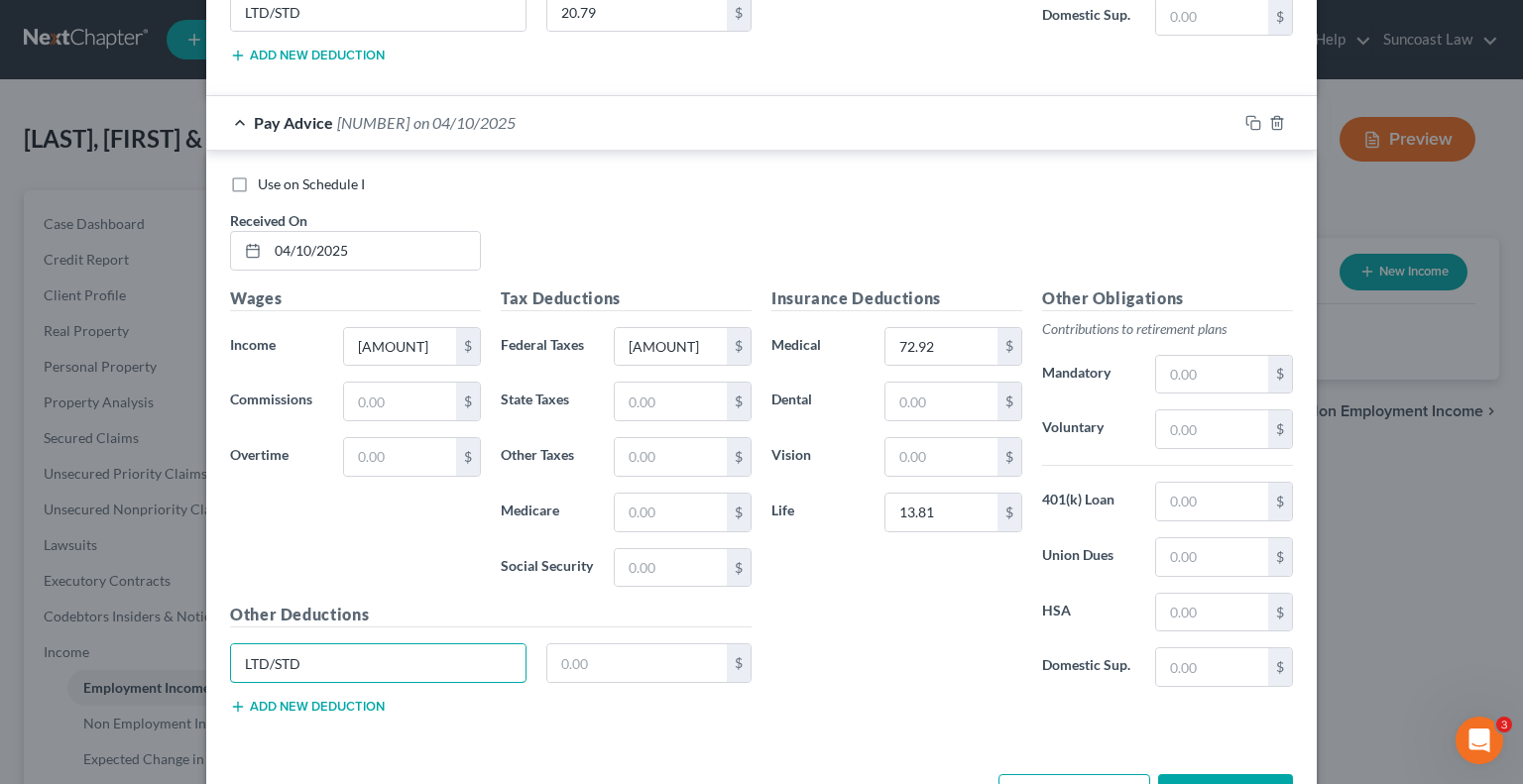 type on "LTD/STD" 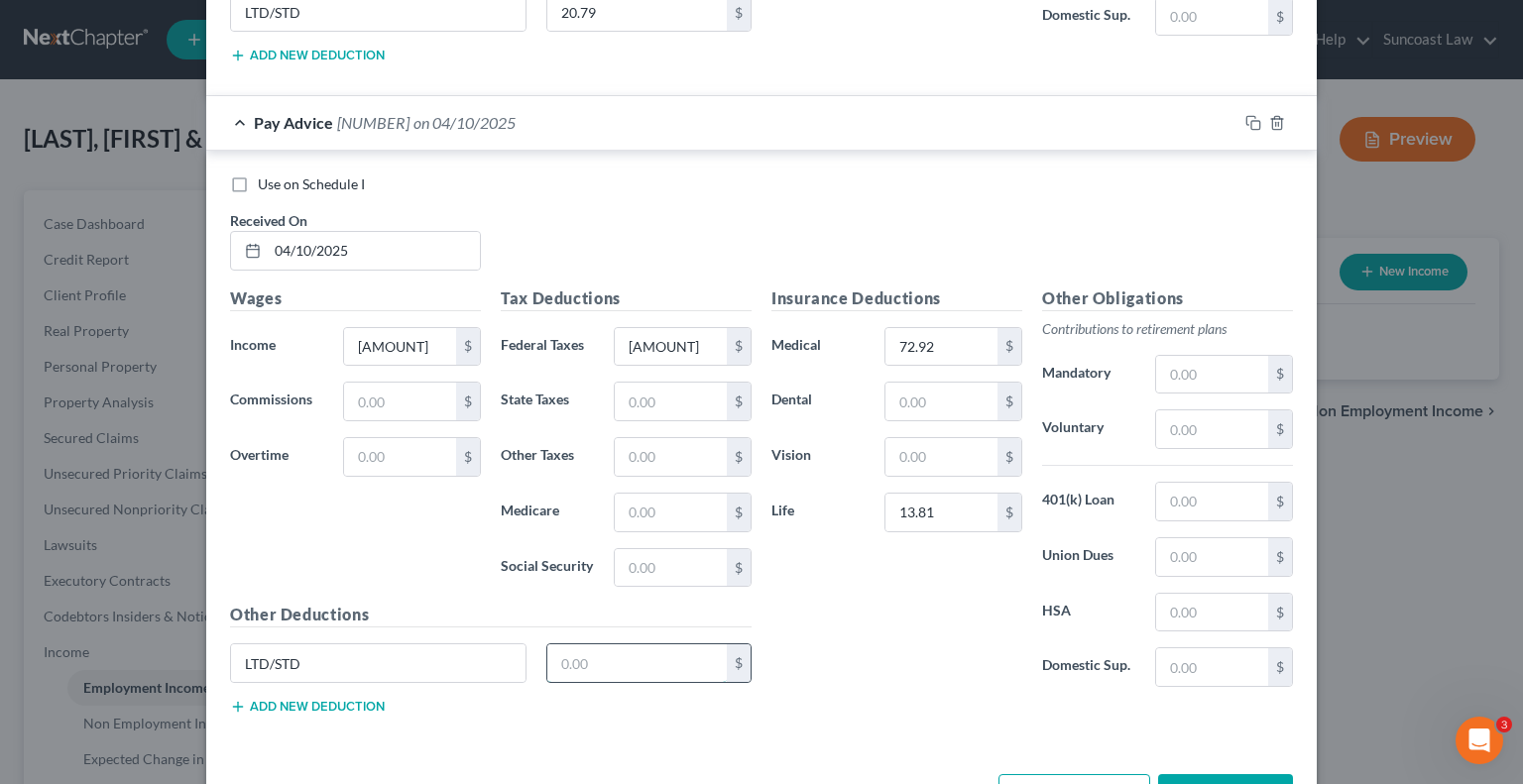 click at bounding box center (638, 663) 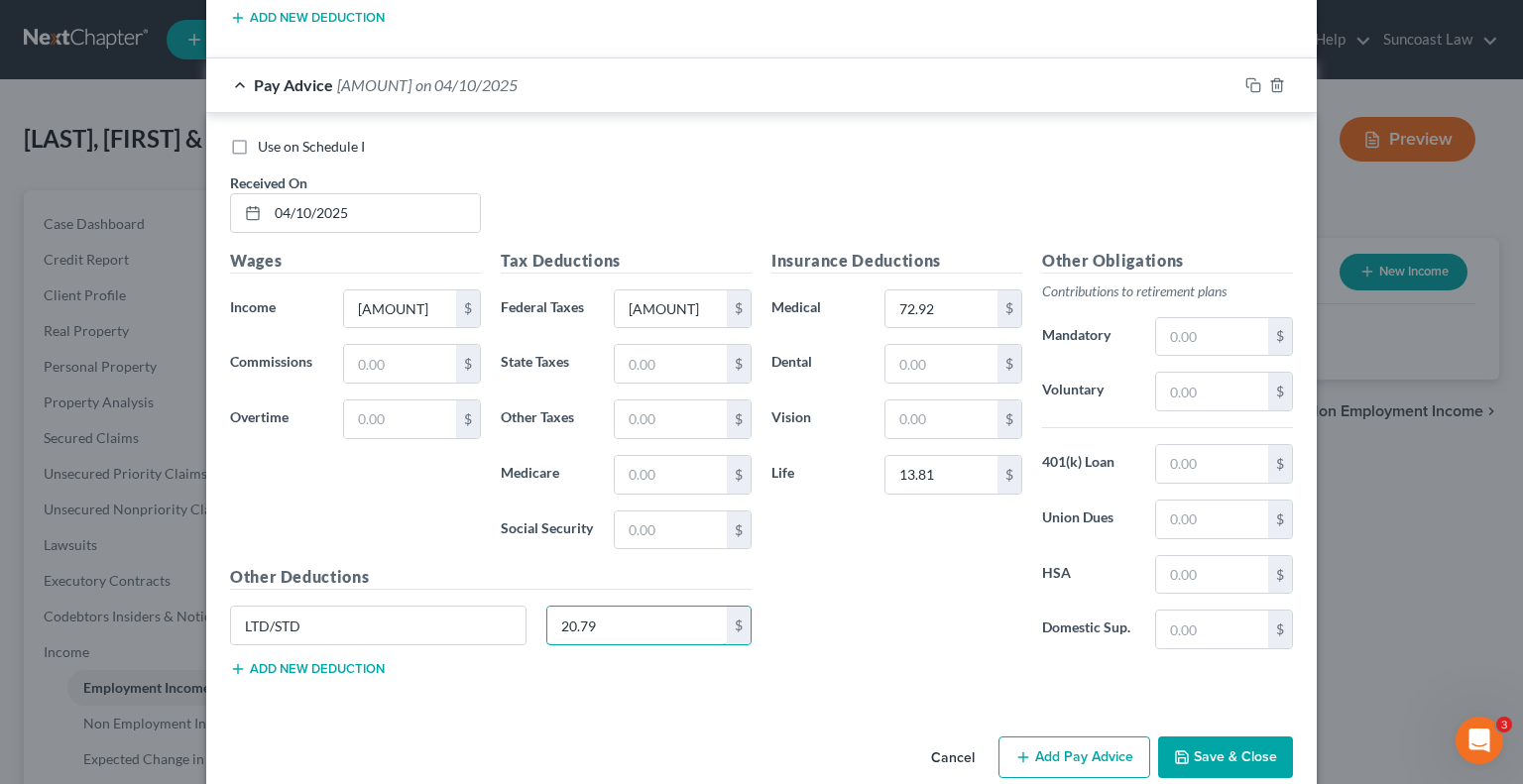 scroll, scrollTop: 3235, scrollLeft: 0, axis: vertical 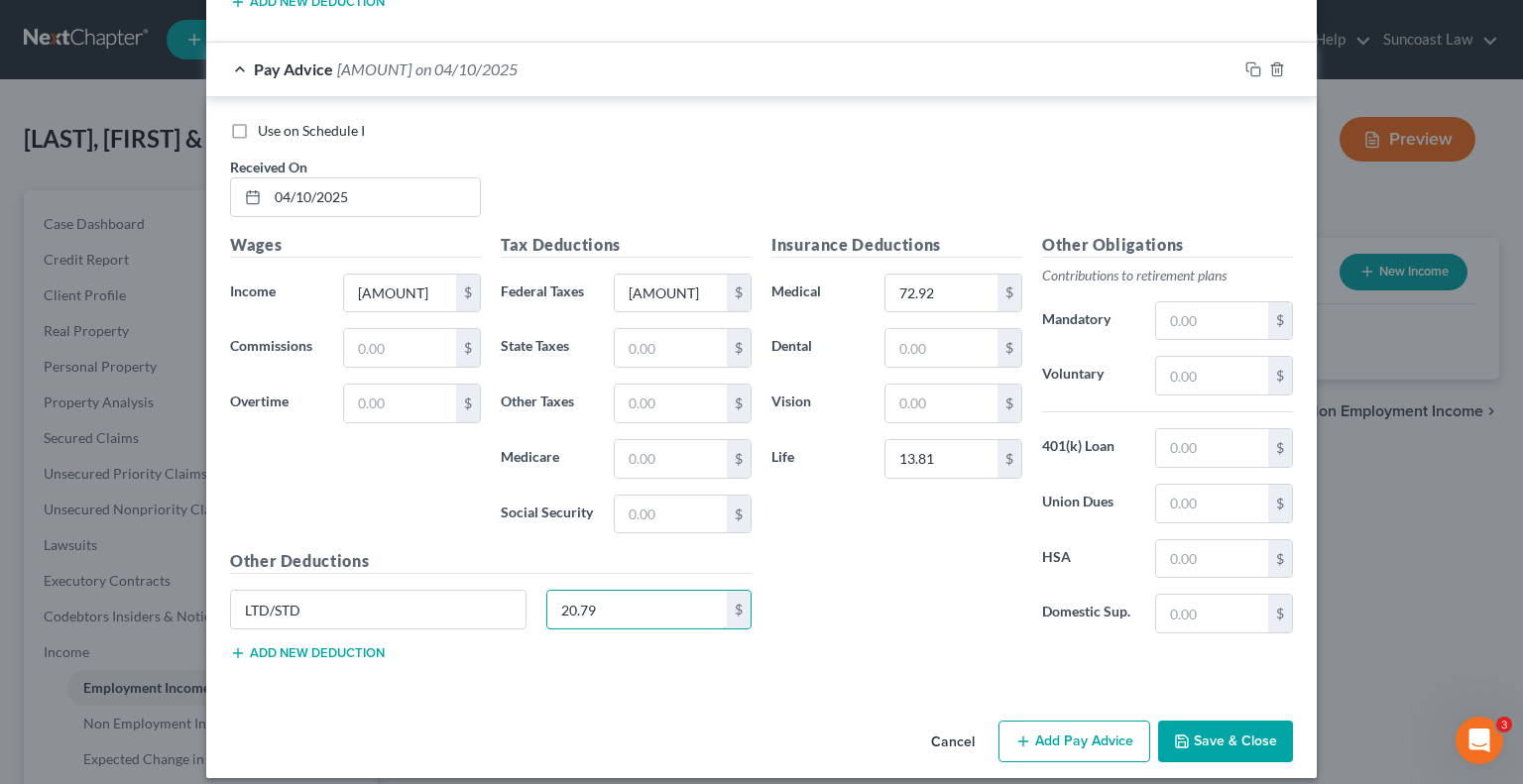 type on "20.79" 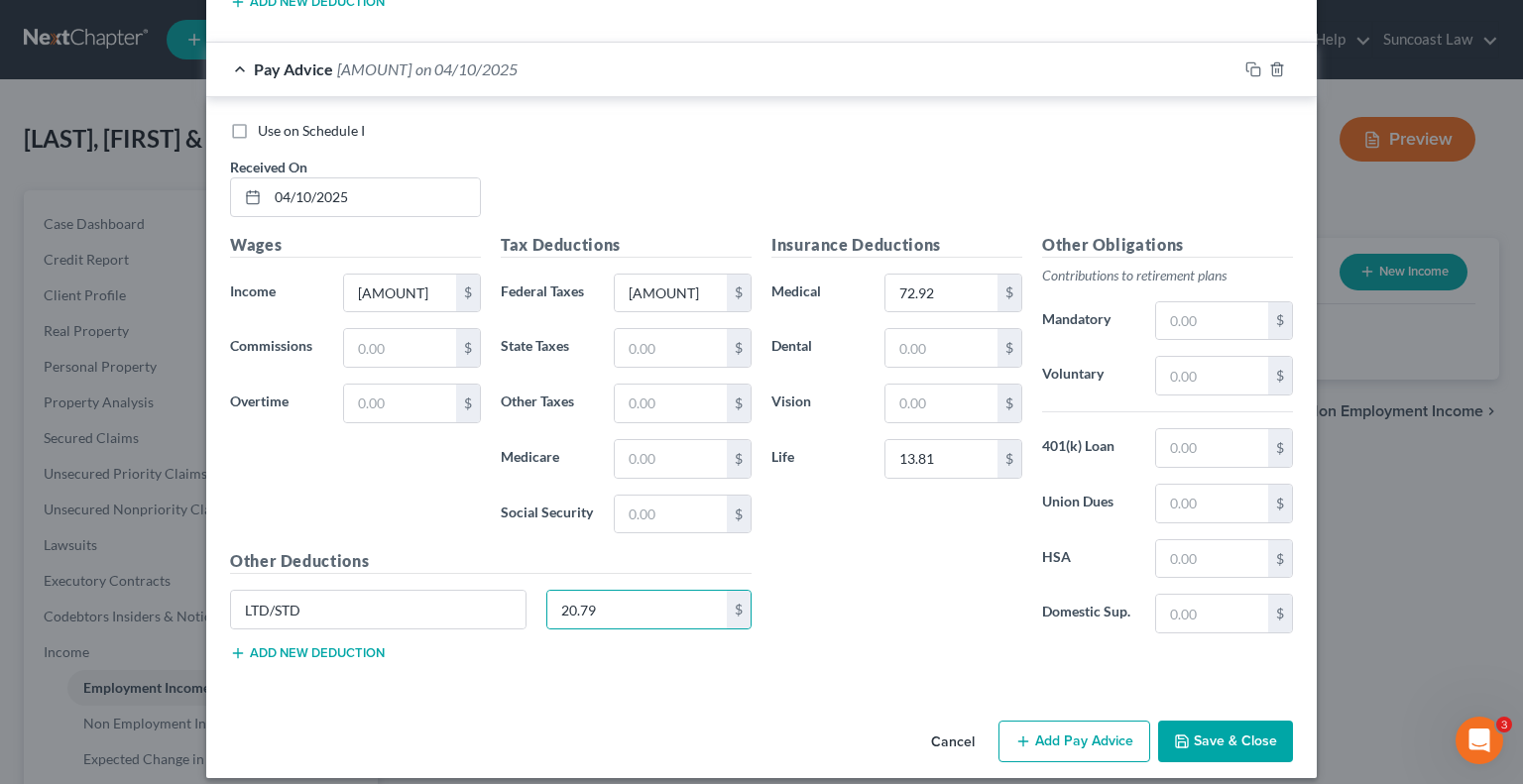 click on "Add Pay Advice" at bounding box center (1074, 741) 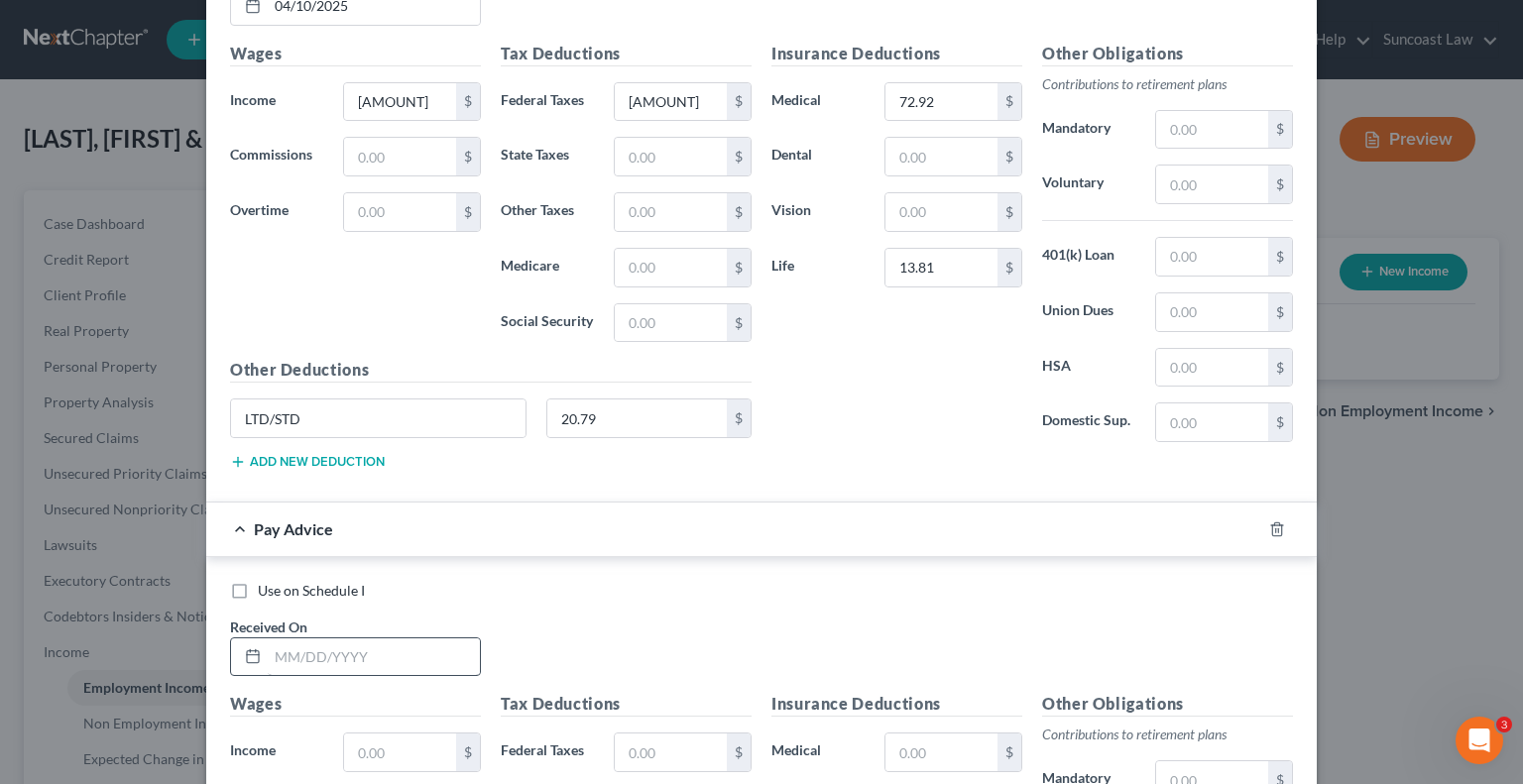 scroll, scrollTop: 3433, scrollLeft: 0, axis: vertical 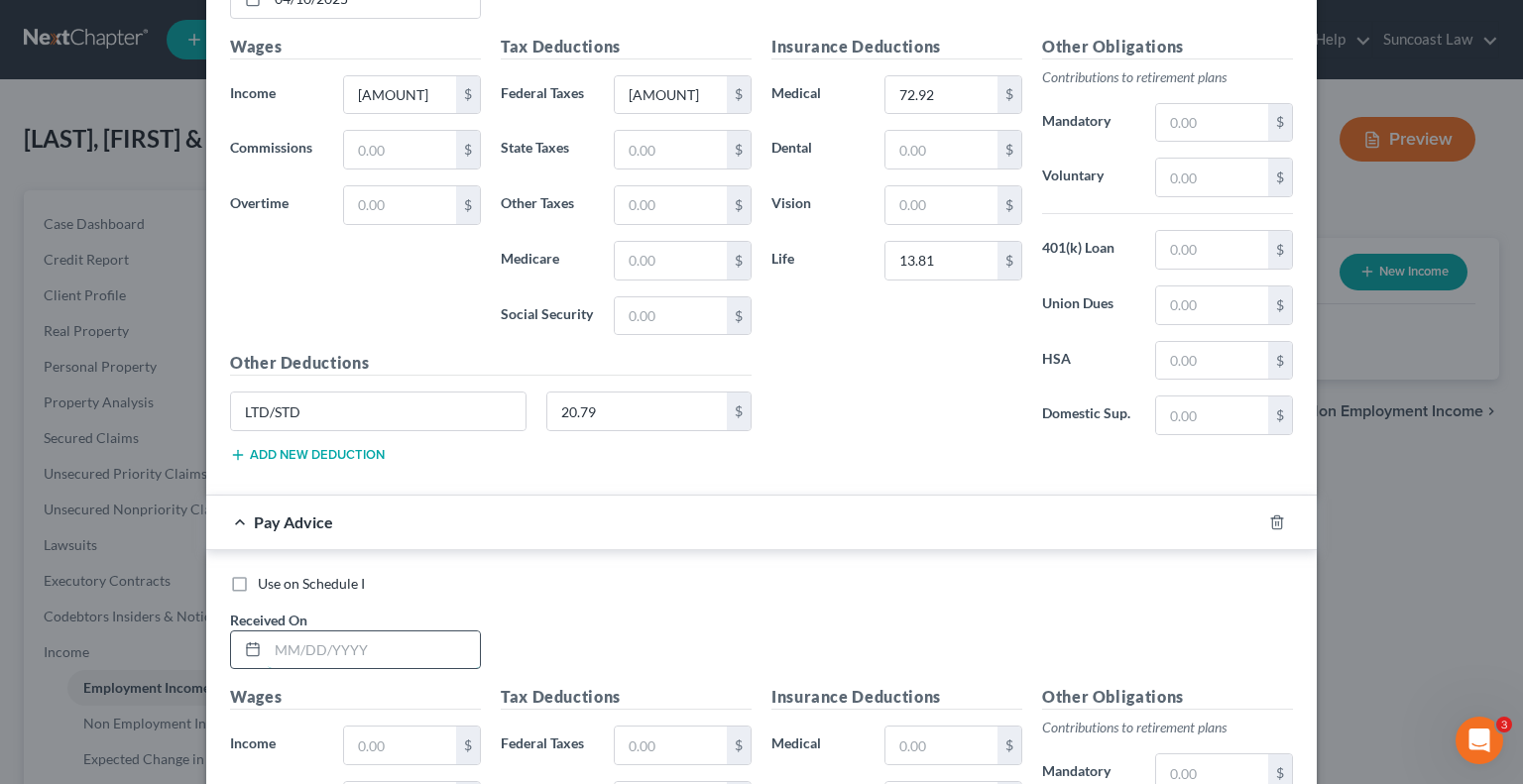 drag, startPoint x: 426, startPoint y: 625, endPoint x: 439, endPoint y: 614, distance: 17.029386 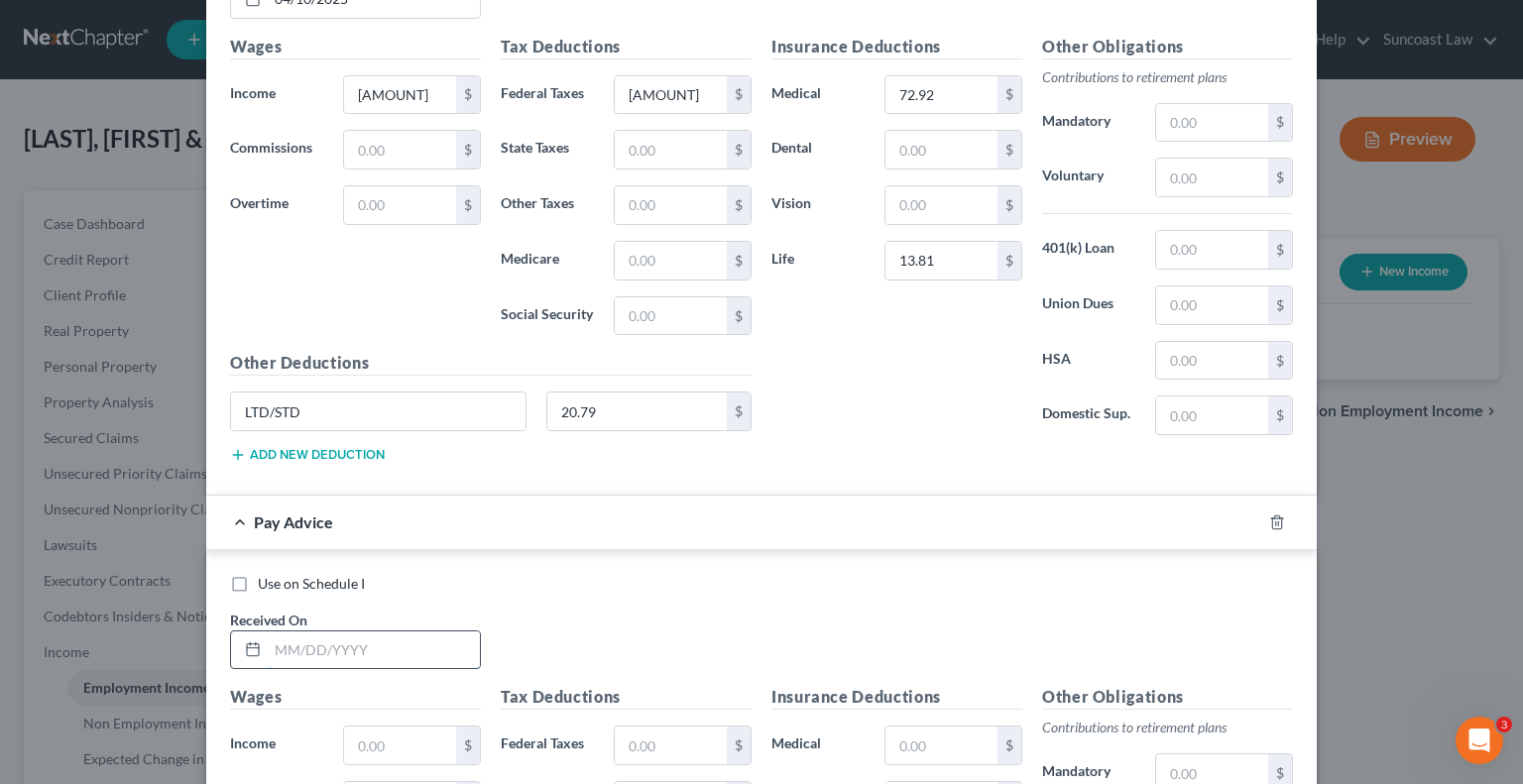 click at bounding box center (374, 650) 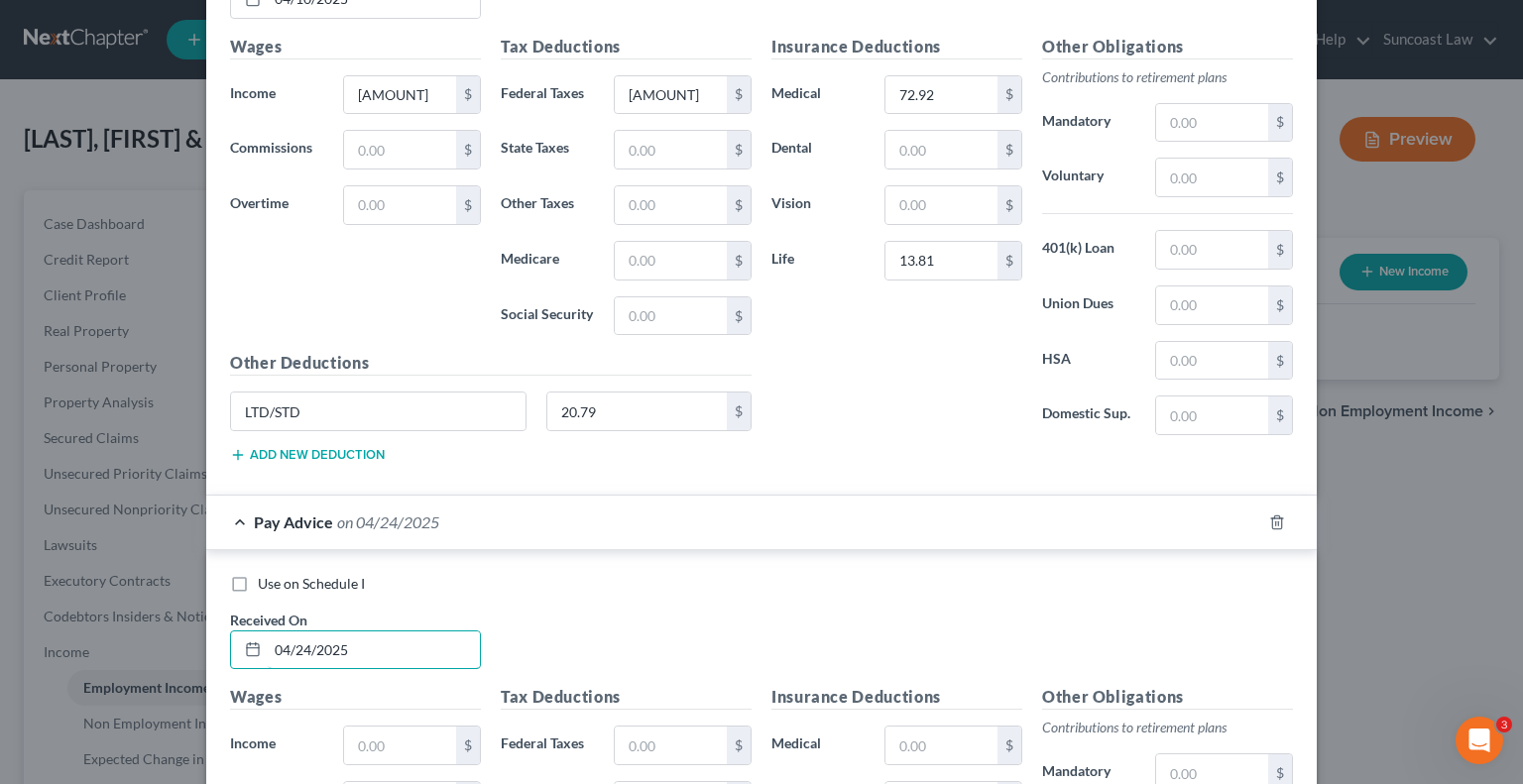 type on "04/24/2025" 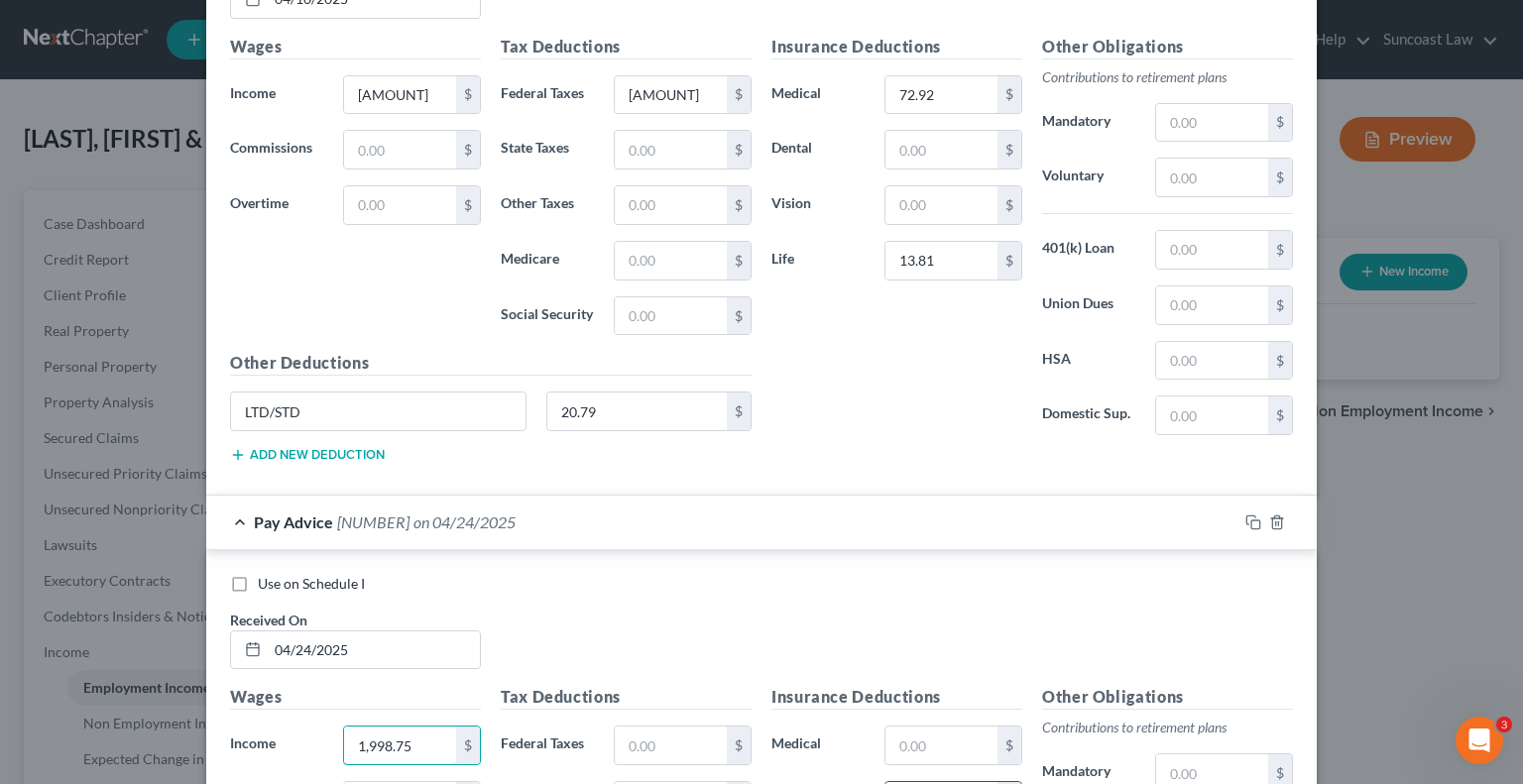 type on "1,998.75" 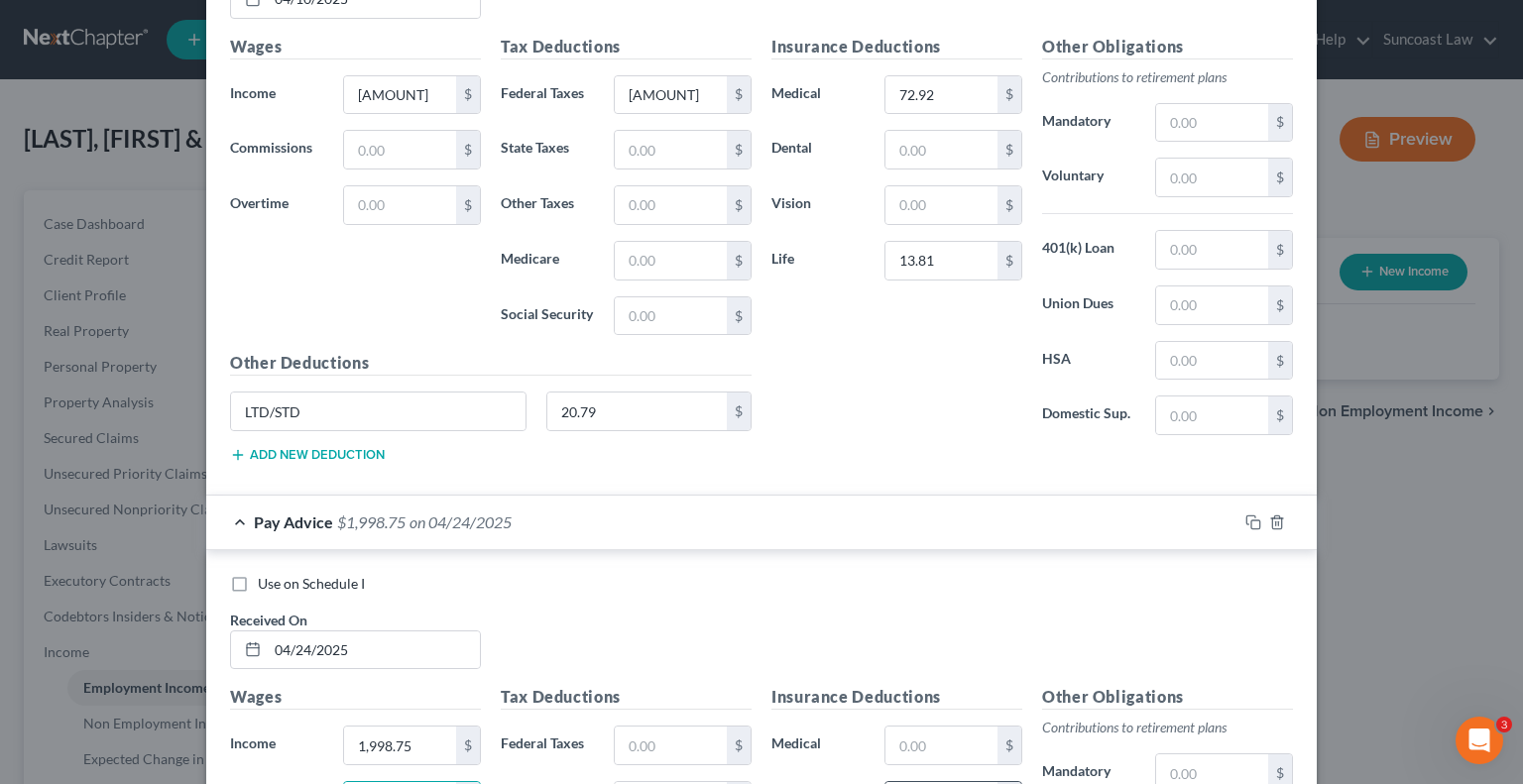 scroll, scrollTop: 3449, scrollLeft: 0, axis: vertical 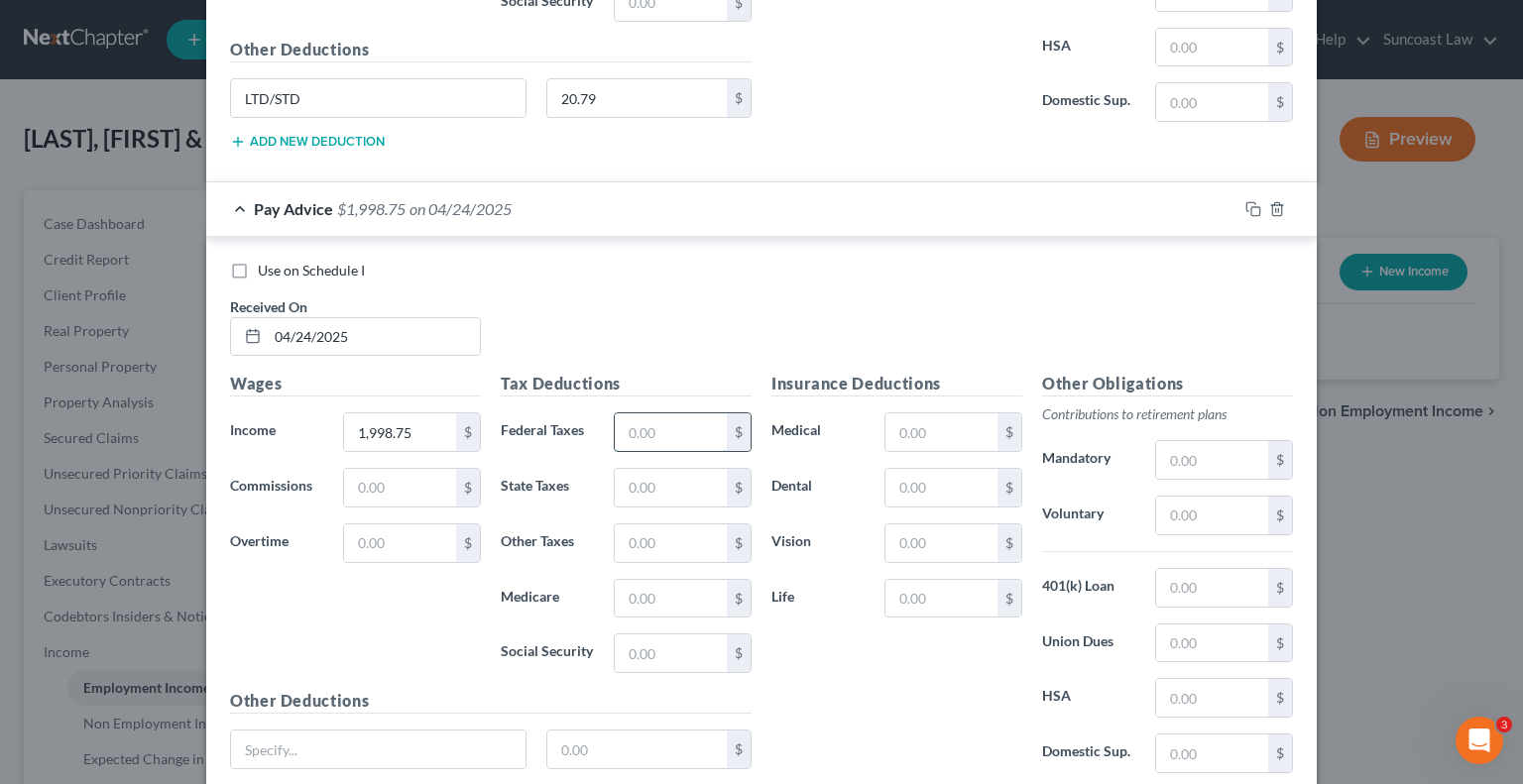 click at bounding box center (670, 432) 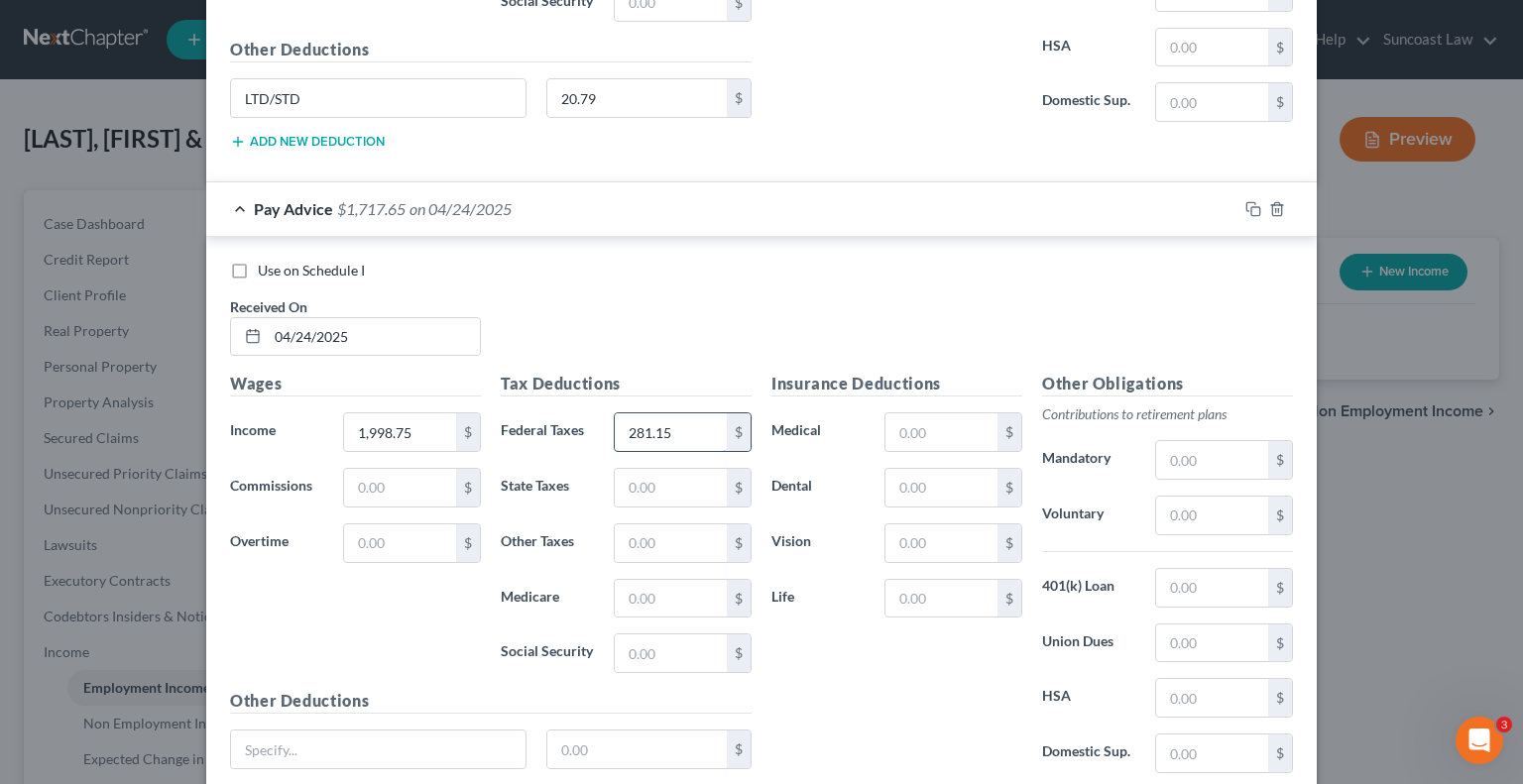 type on "281.15" 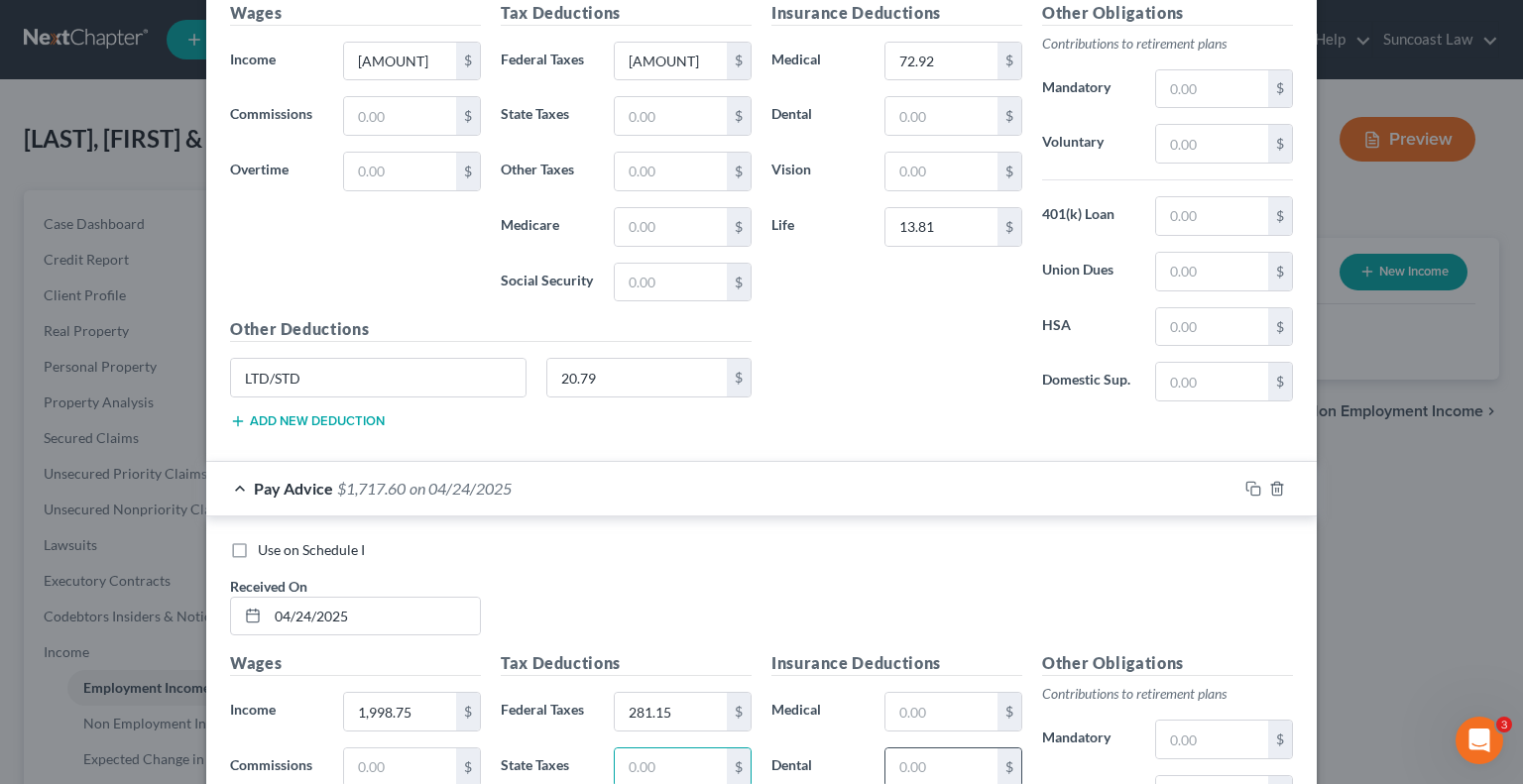 scroll, scrollTop: 3647, scrollLeft: 0, axis: vertical 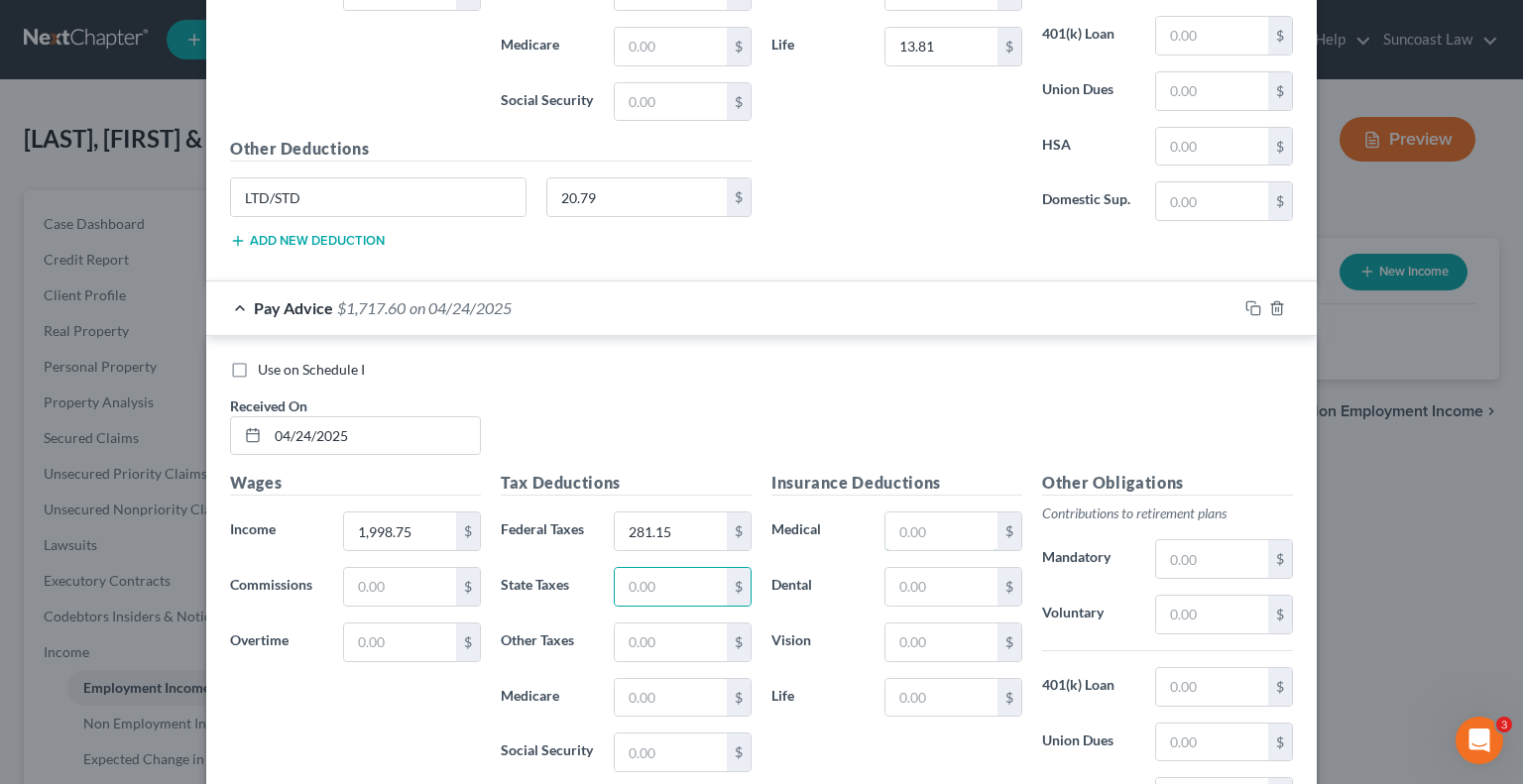 drag, startPoint x: 913, startPoint y: 512, endPoint x: 966, endPoint y: 403, distance: 121.20231 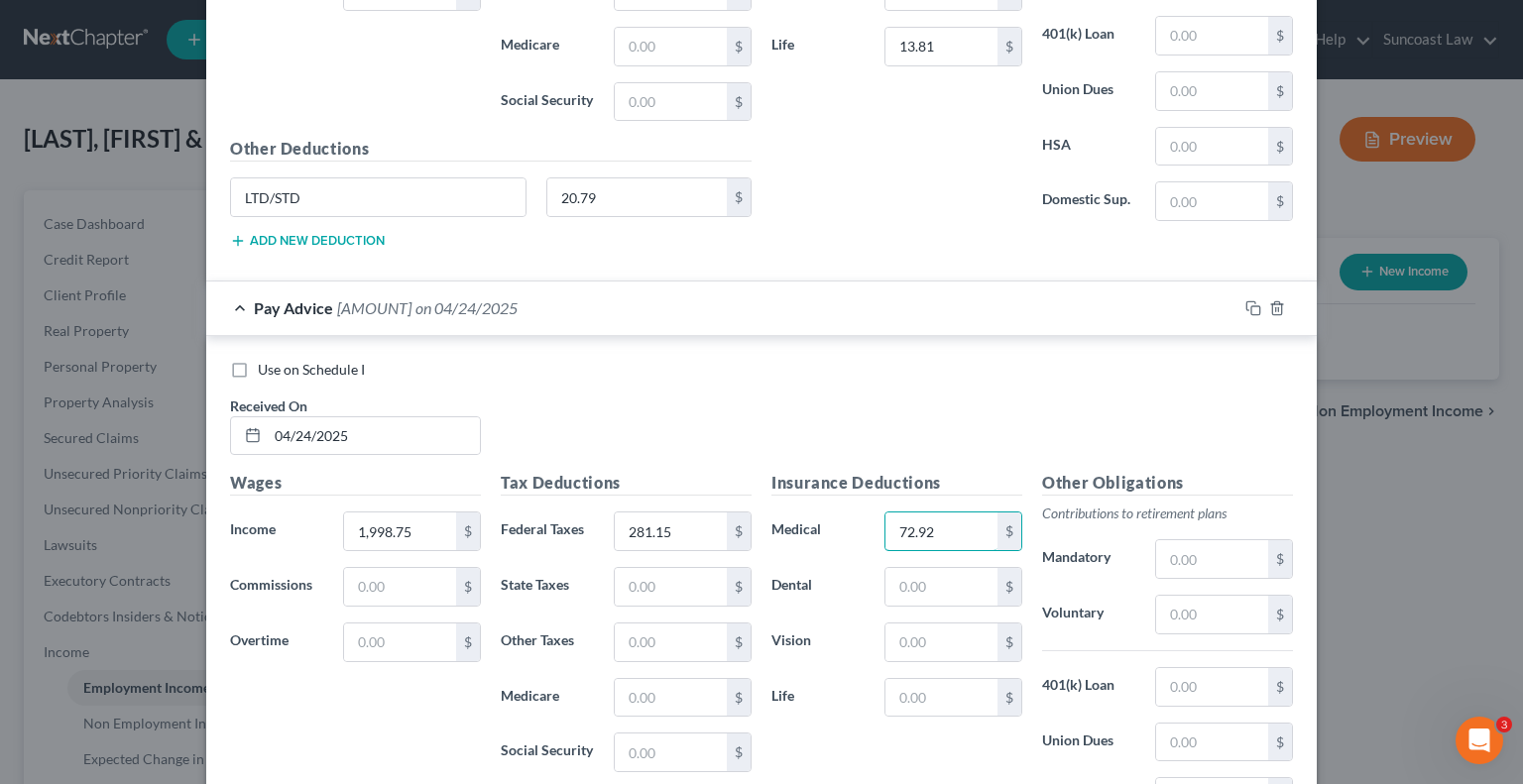 type on "72.92" 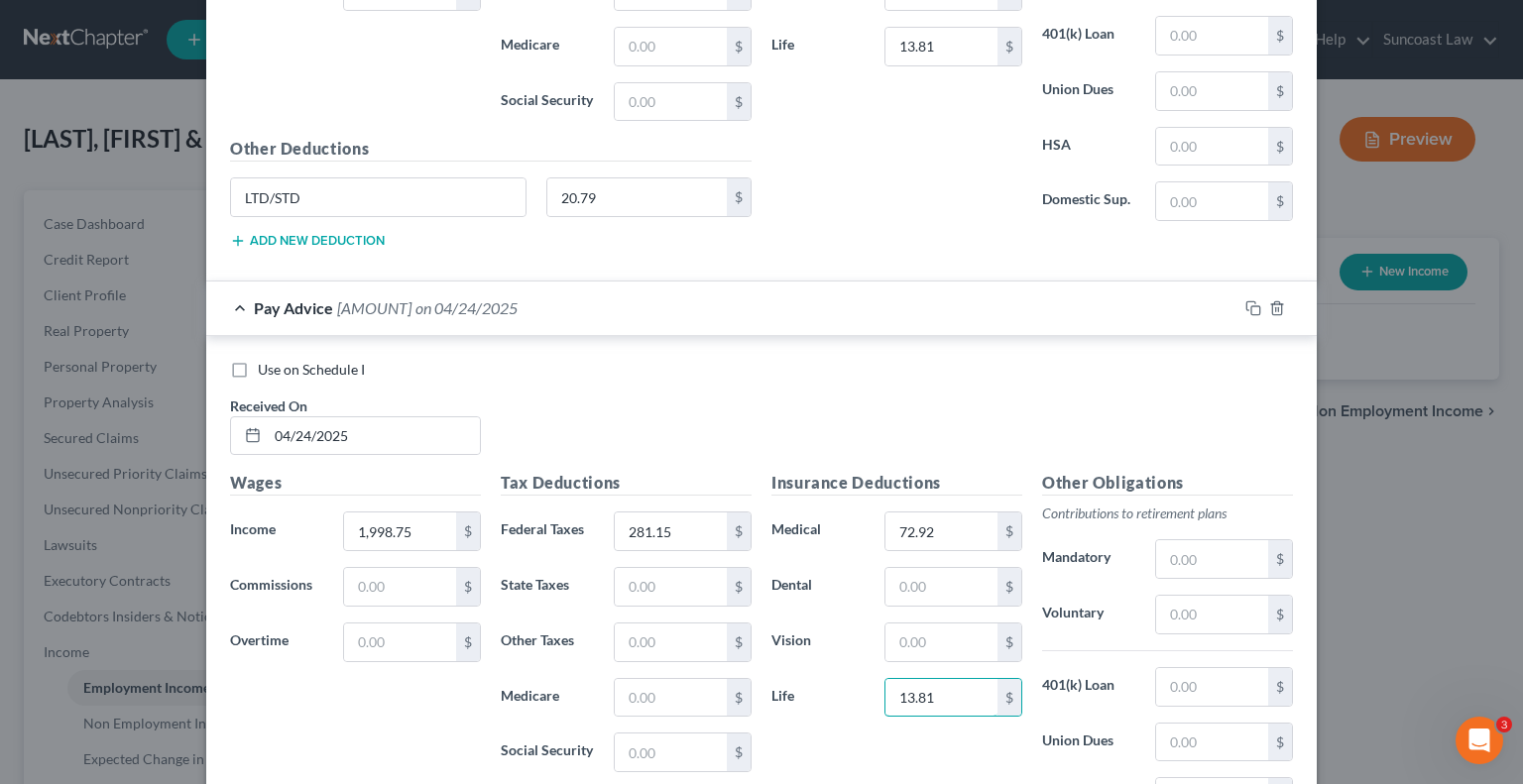 type on "13.81" 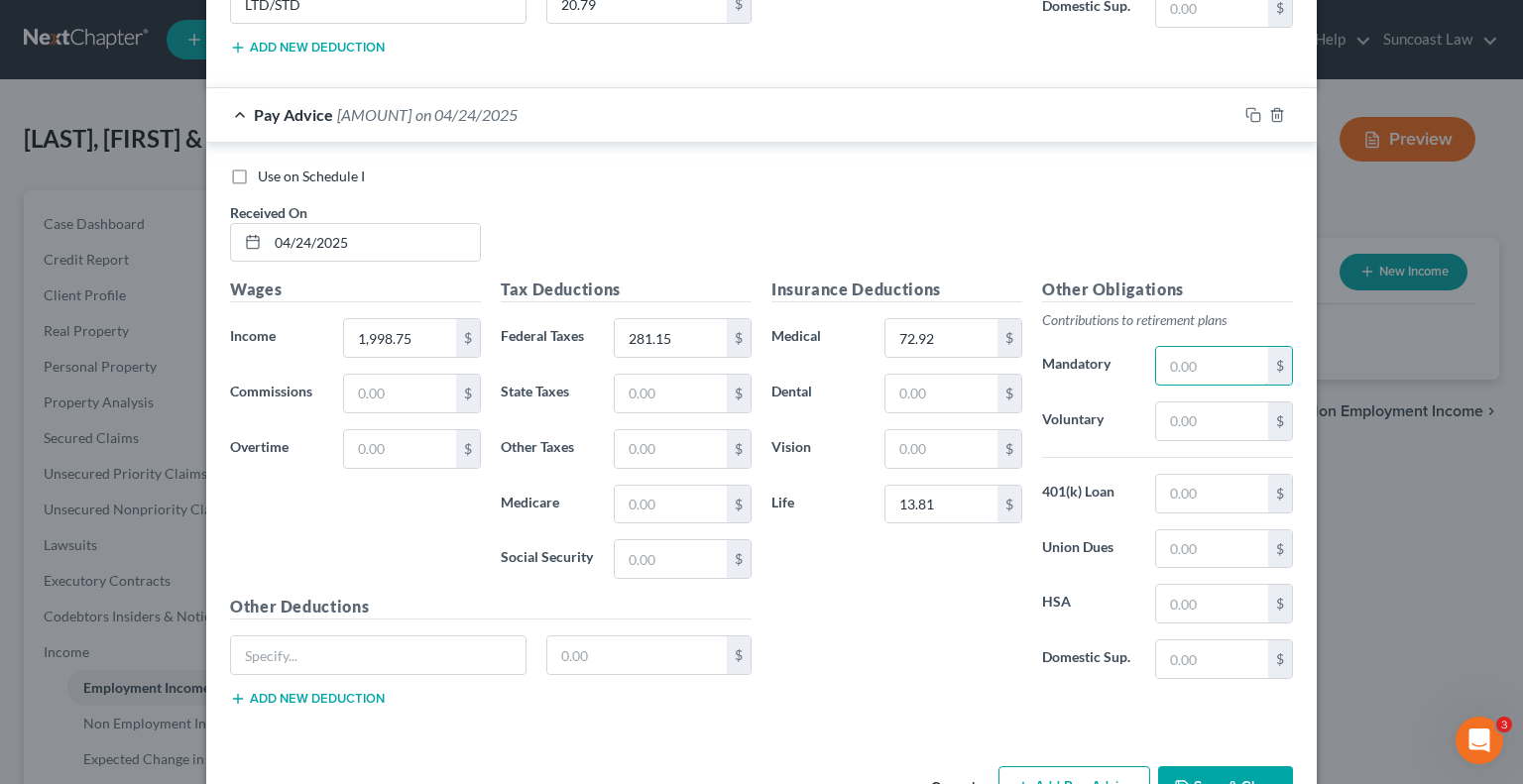scroll, scrollTop: 3846, scrollLeft: 0, axis: vertical 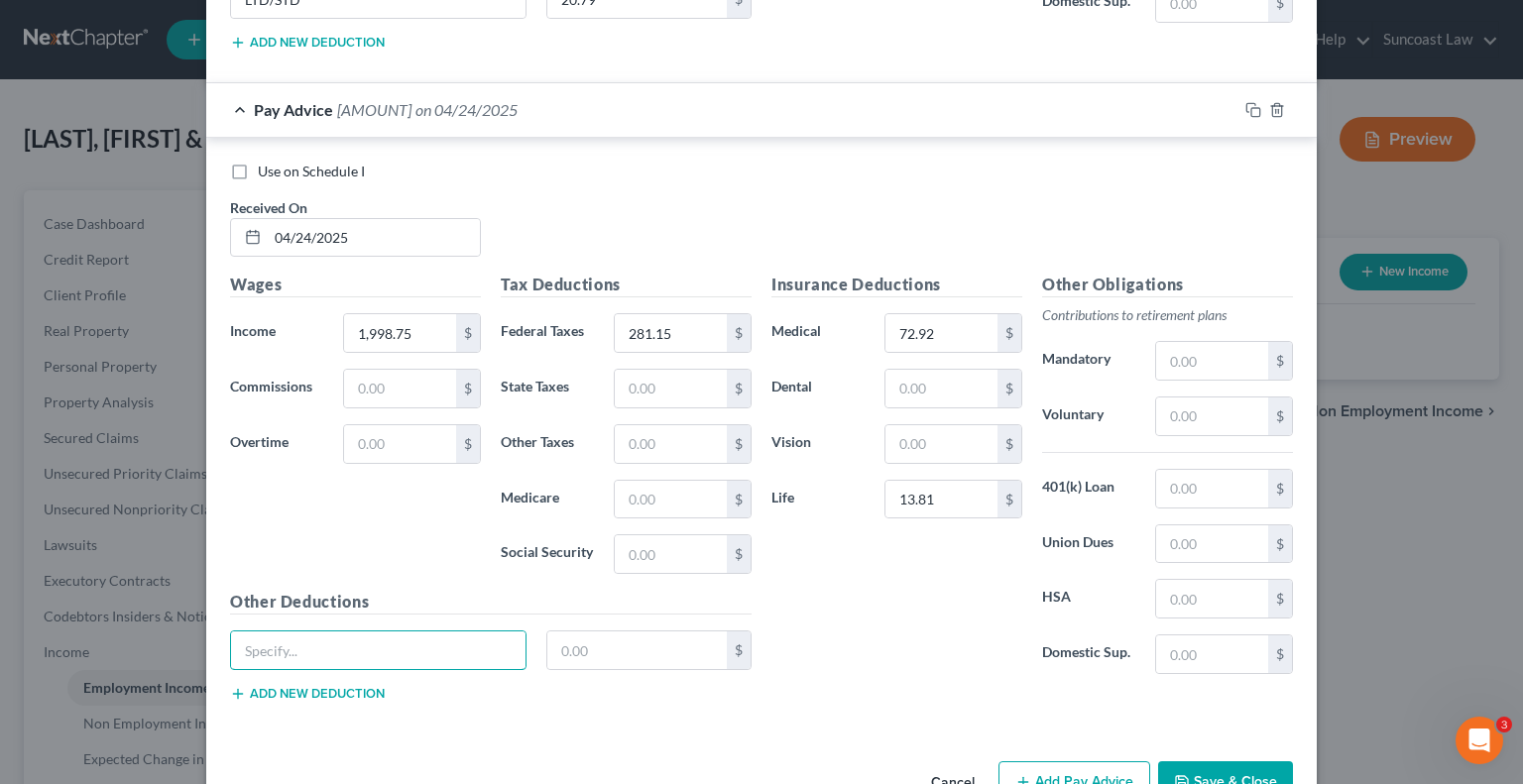 drag, startPoint x: 443, startPoint y: 621, endPoint x: 485, endPoint y: 568, distance: 67.62396 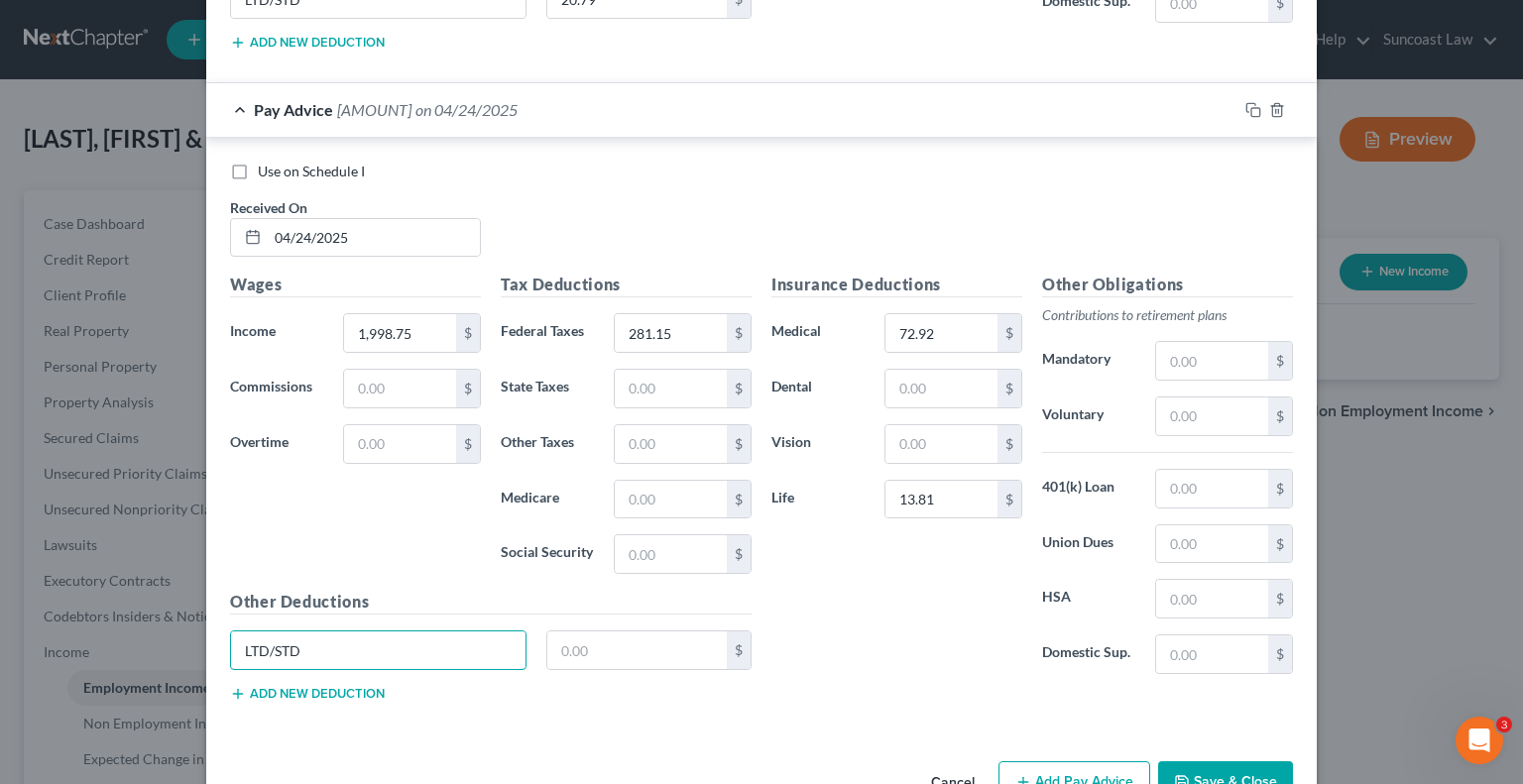 type on "LTD/STD" 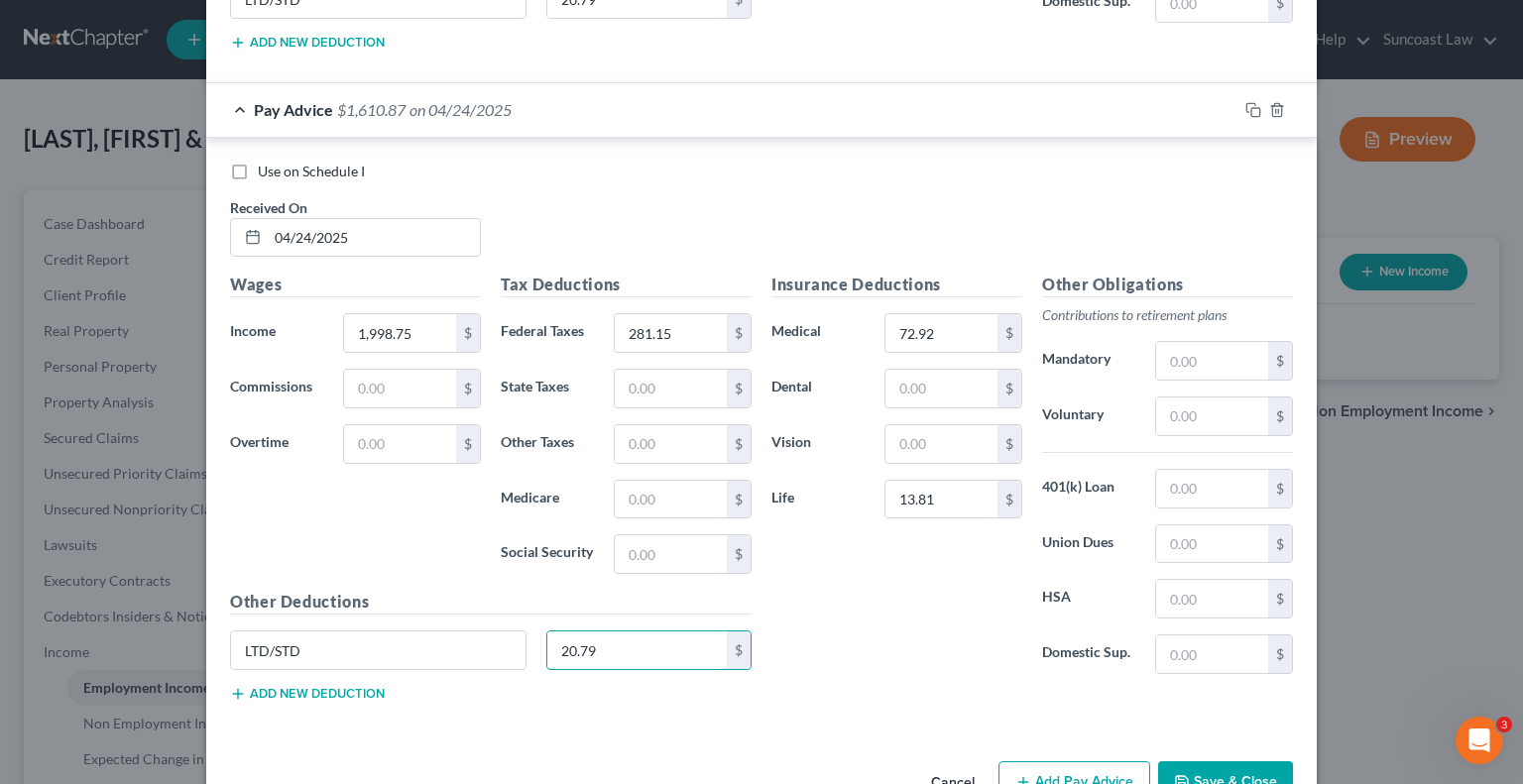 type on "20.79" 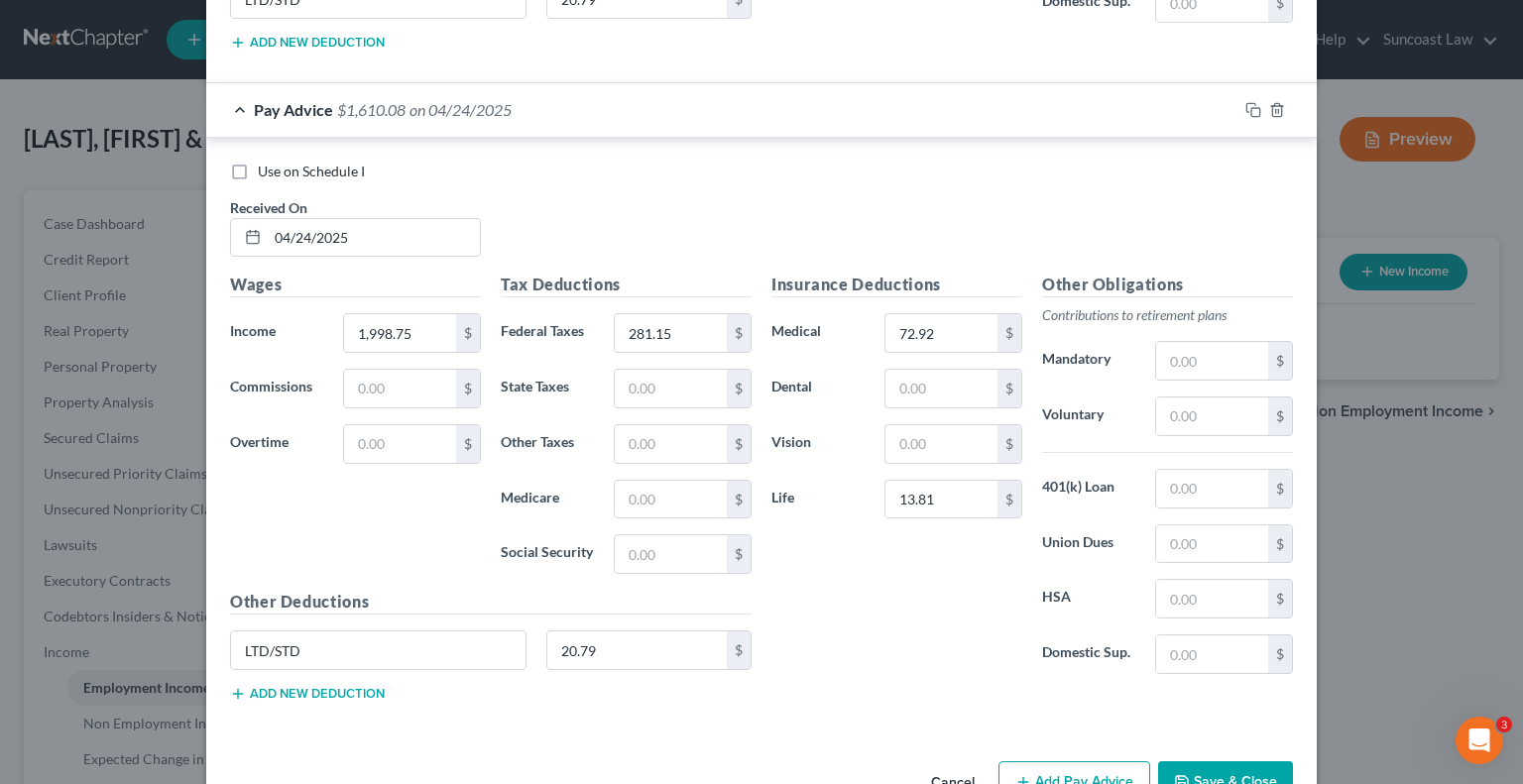 type 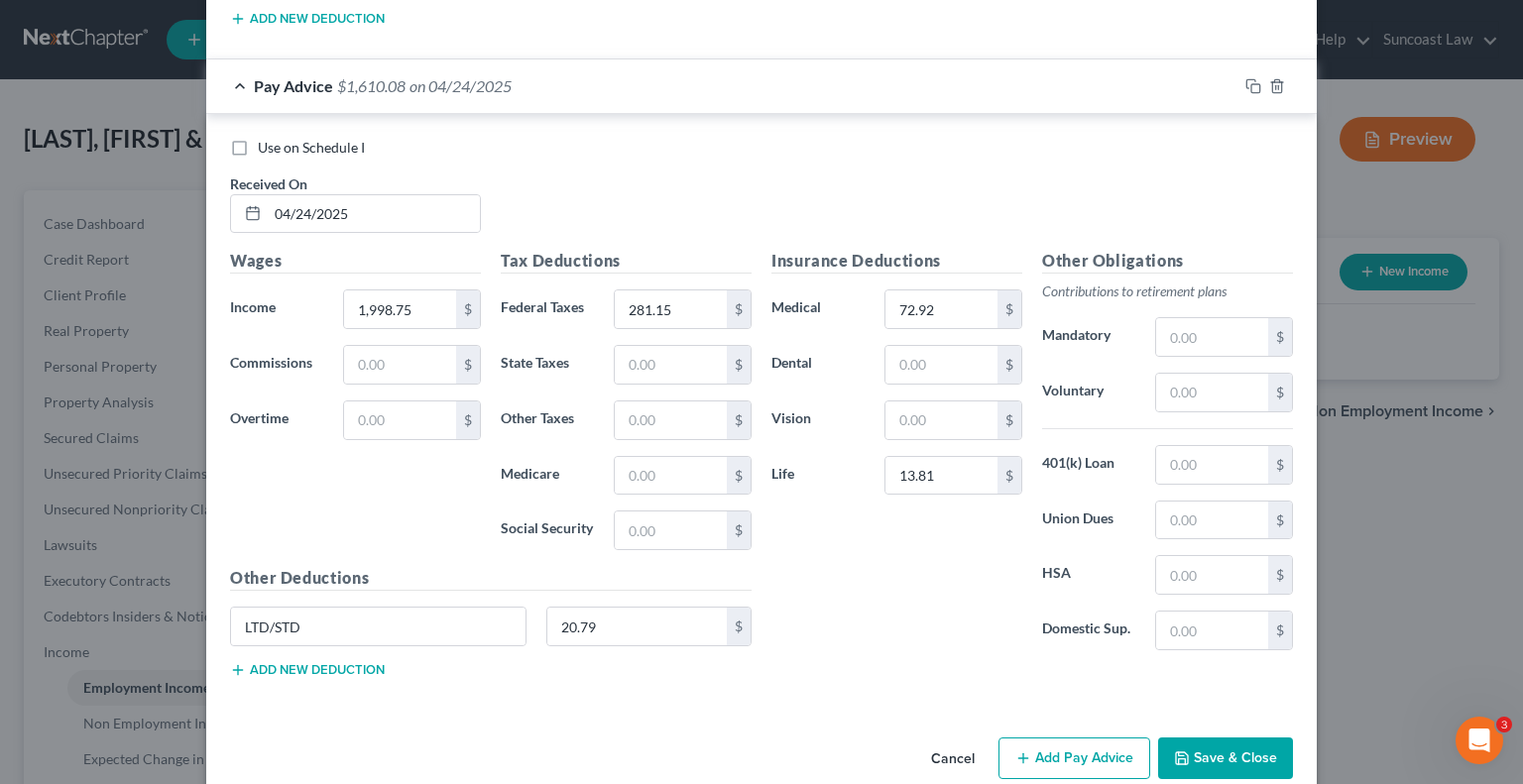 scroll, scrollTop: 3881, scrollLeft: 0, axis: vertical 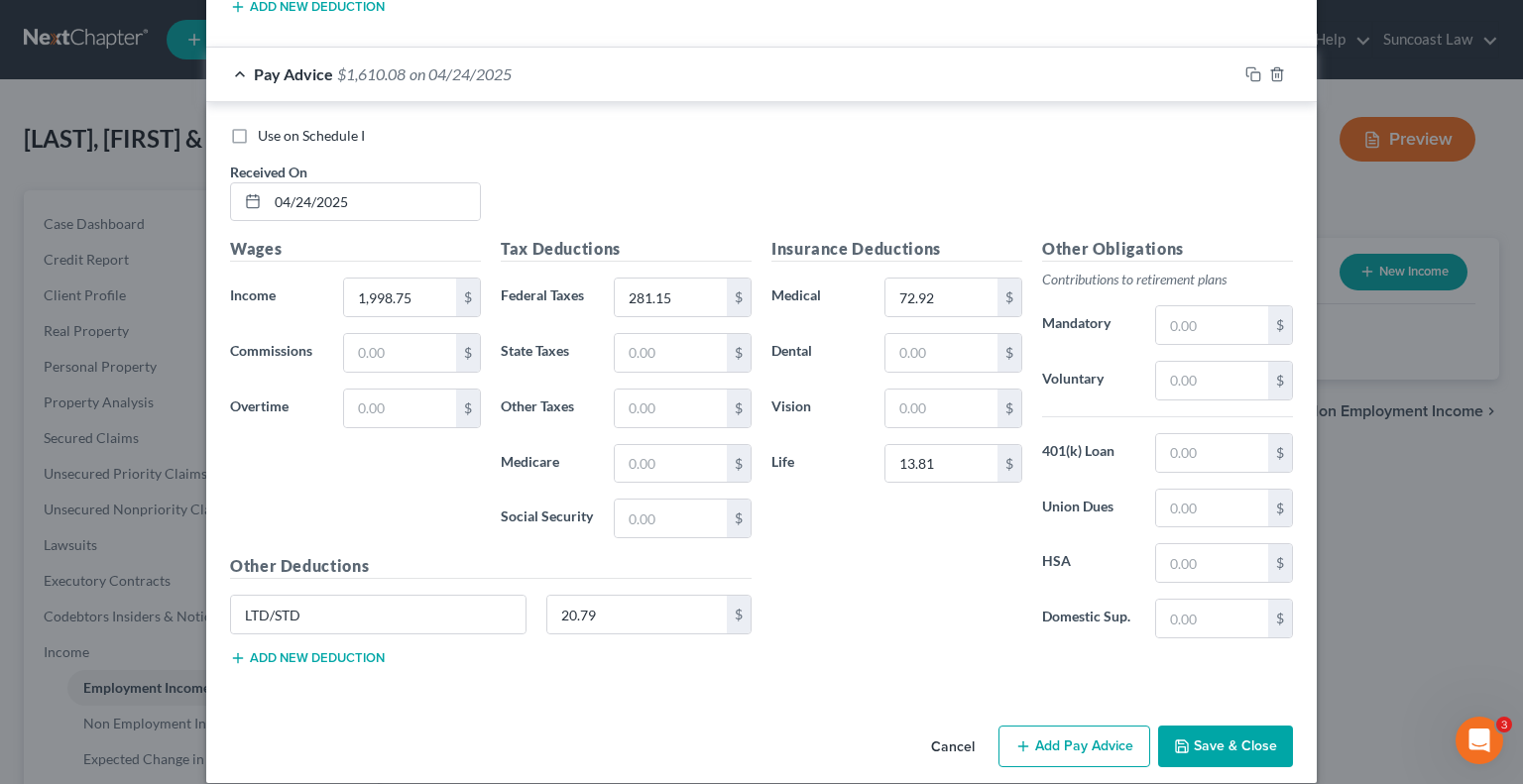 click on "Add Pay Advice" at bounding box center (1074, 746) 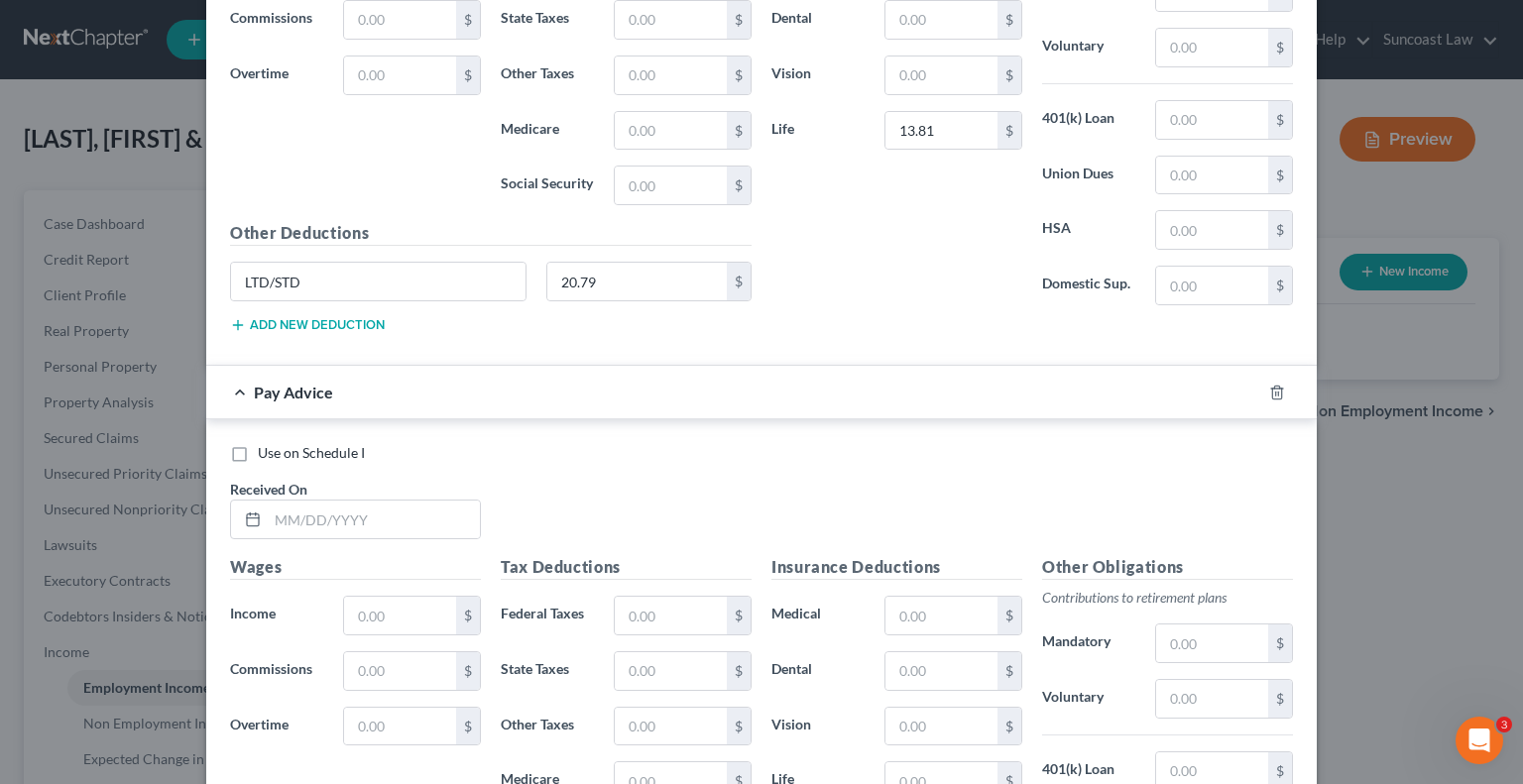 scroll, scrollTop: 4278, scrollLeft: 0, axis: vertical 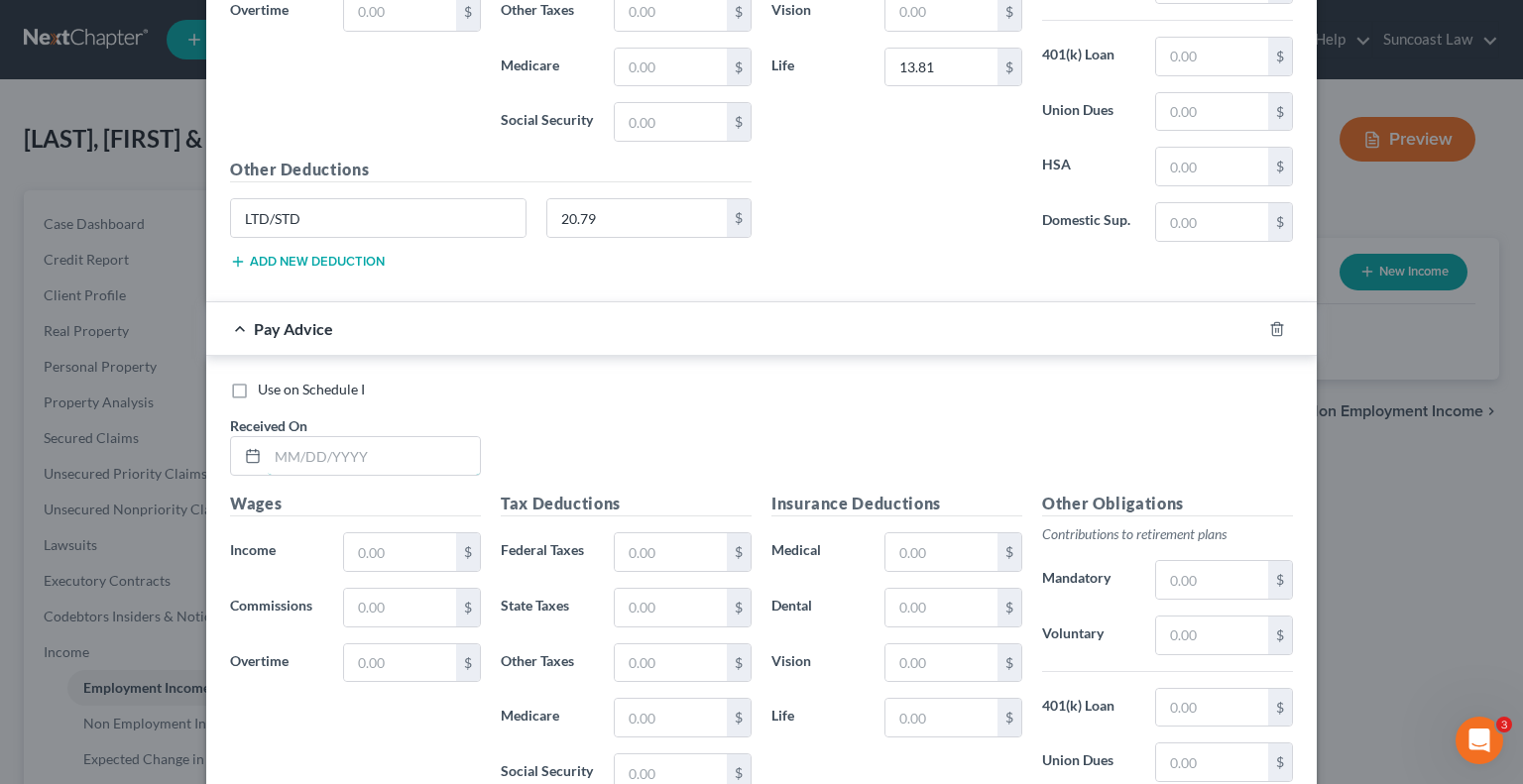 drag, startPoint x: 412, startPoint y: 429, endPoint x: 706, endPoint y: 246, distance: 346.3019 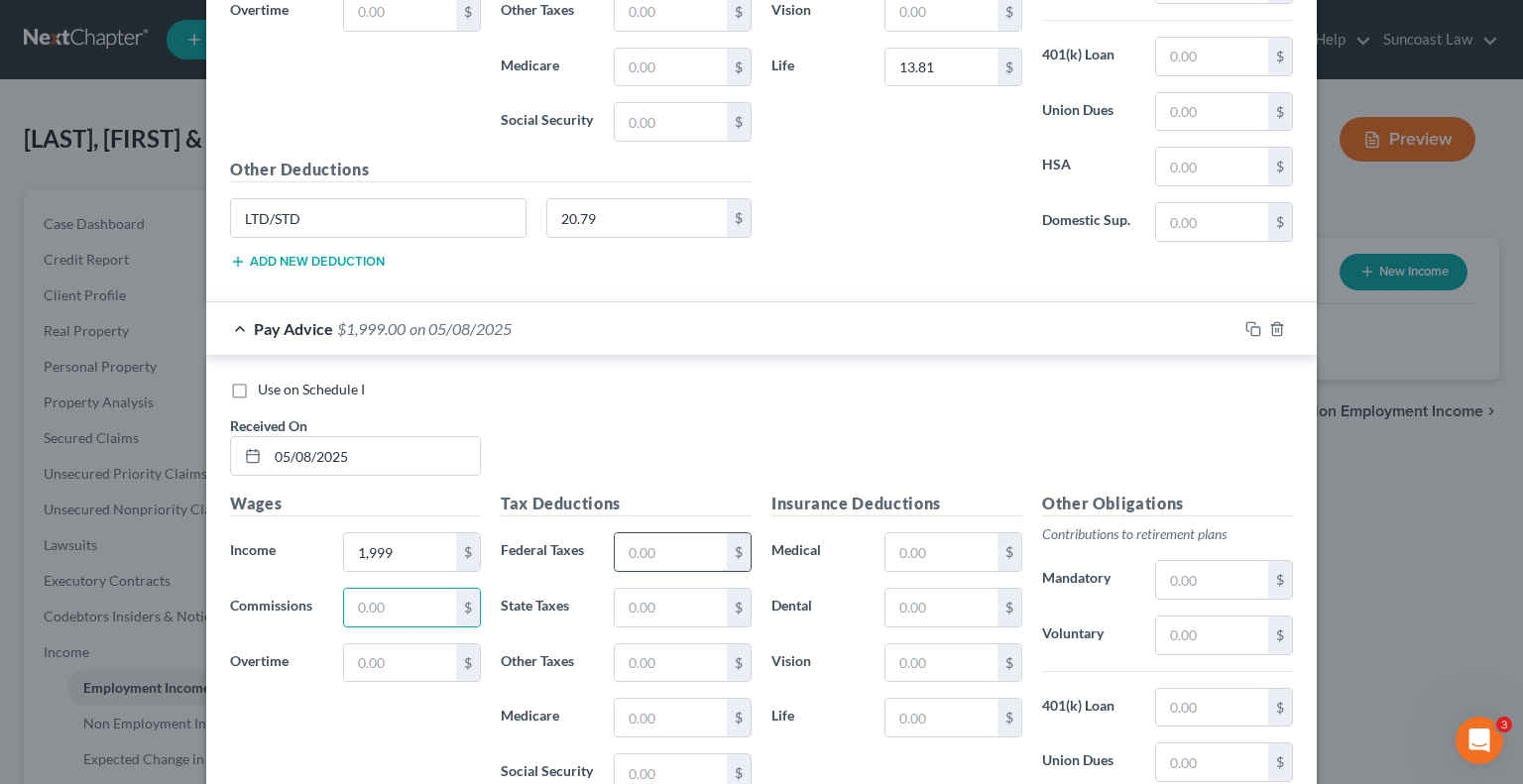 click at bounding box center (670, 552) 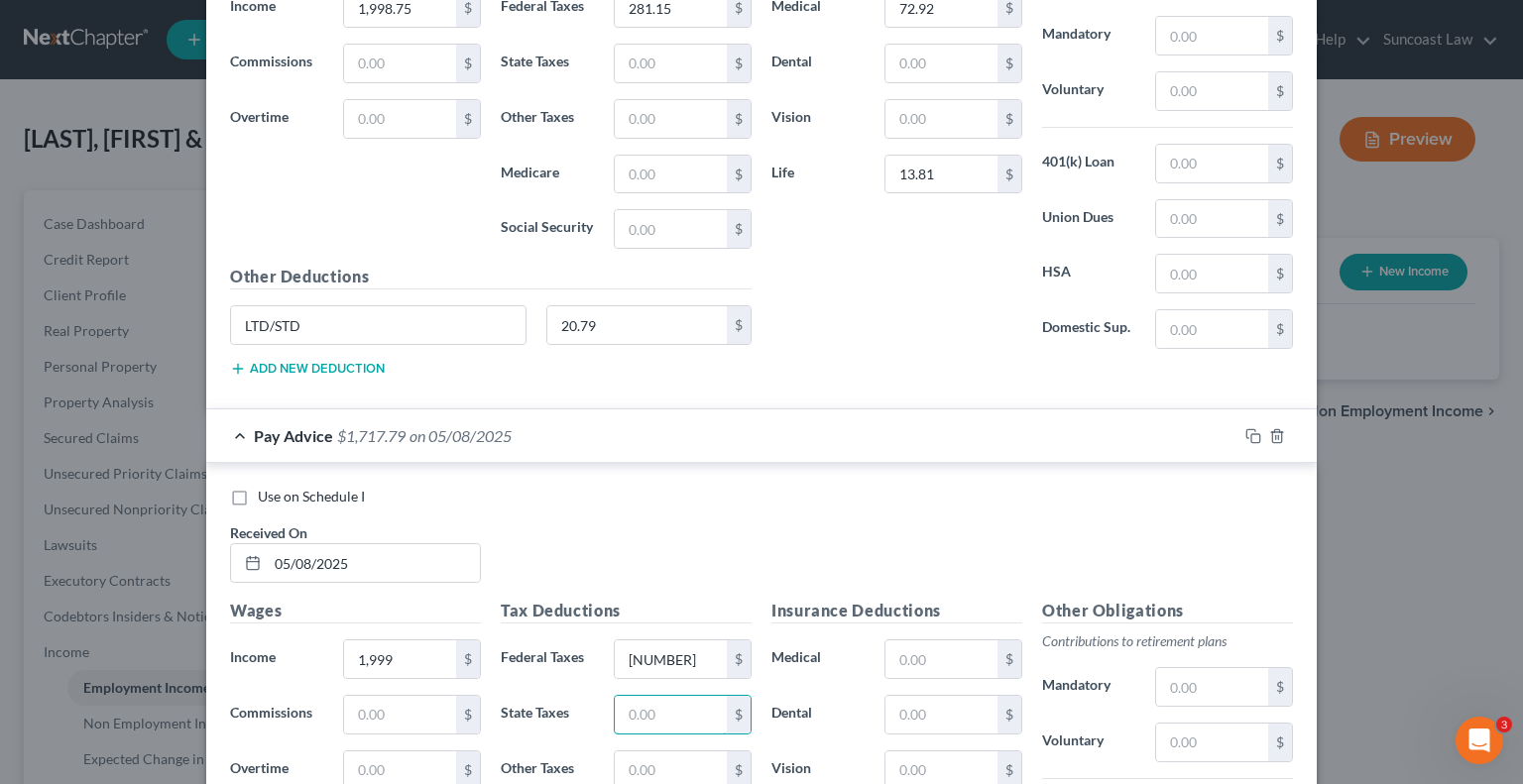 scroll, scrollTop: 4278, scrollLeft: 0, axis: vertical 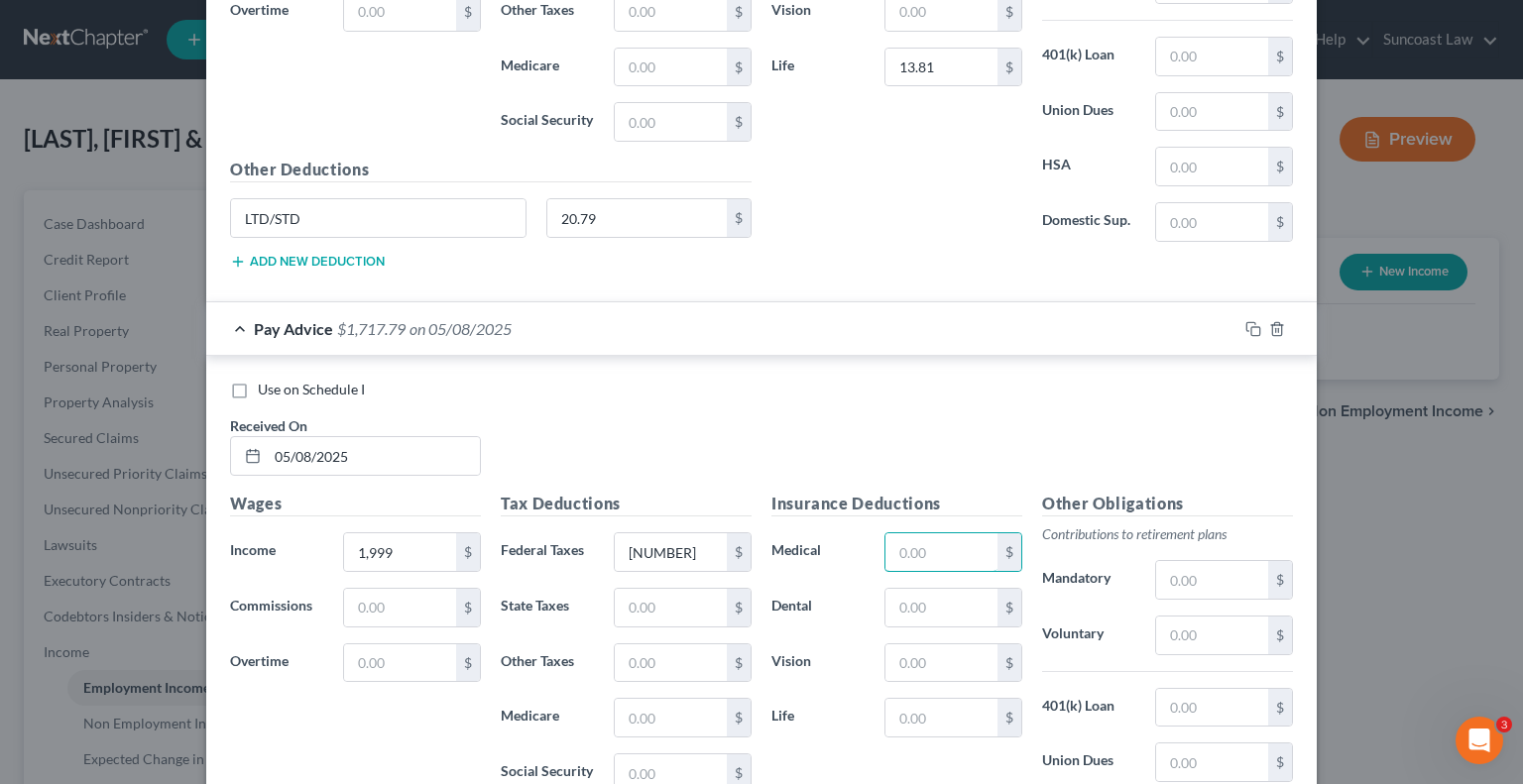 drag, startPoint x: 925, startPoint y: 540, endPoint x: 1049, endPoint y: 483, distance: 136.47344 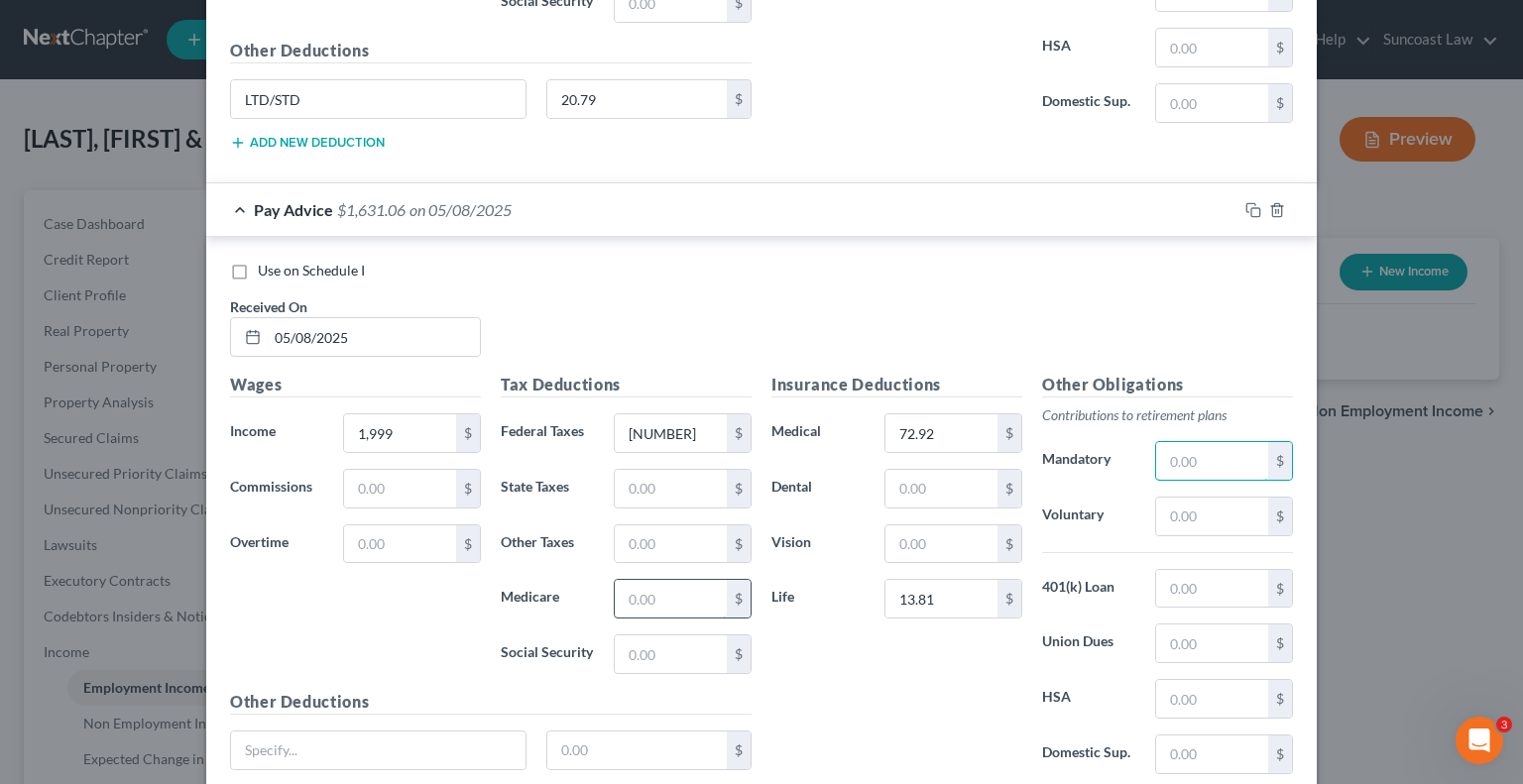 scroll, scrollTop: 4530, scrollLeft: 0, axis: vertical 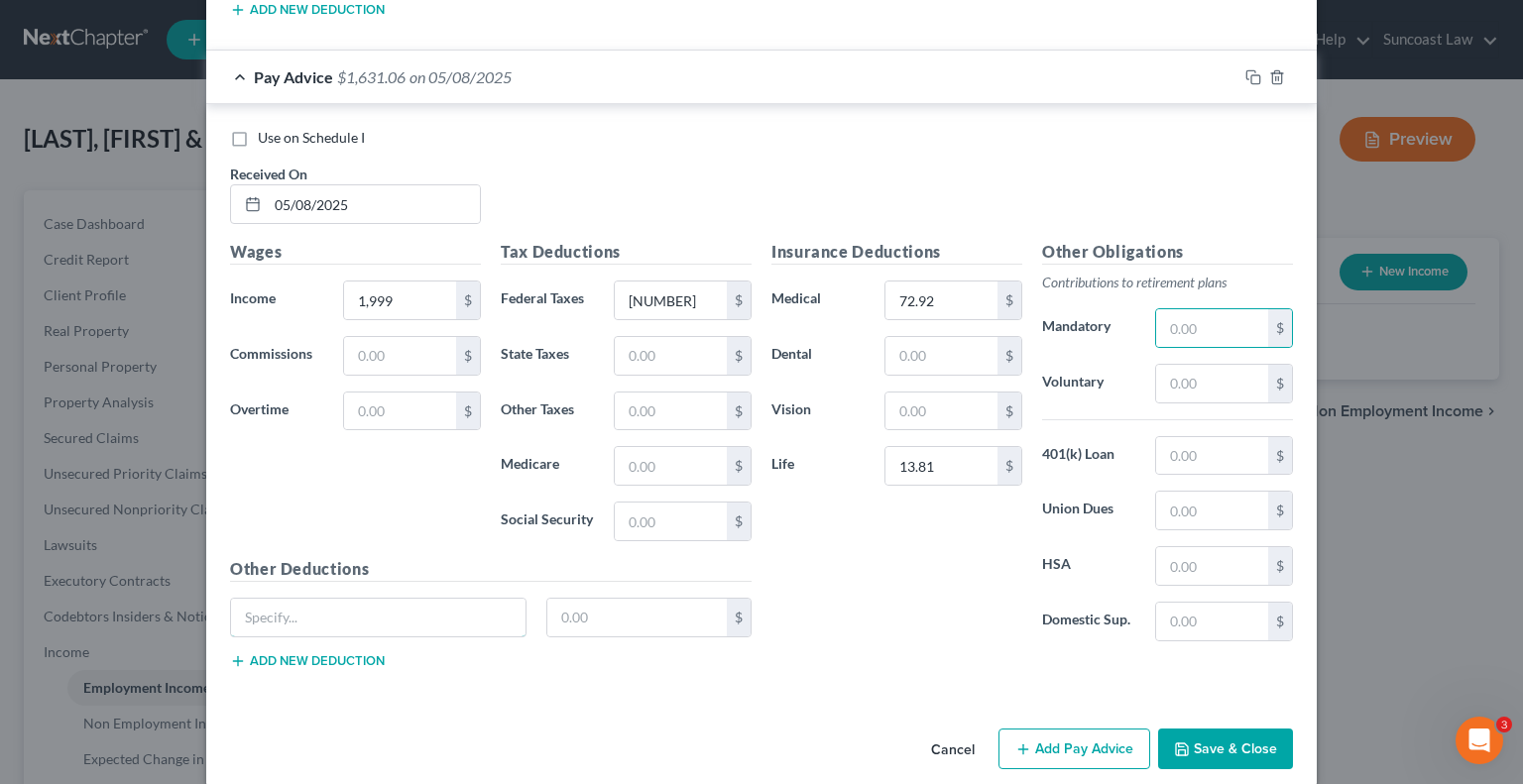click at bounding box center [378, 617] 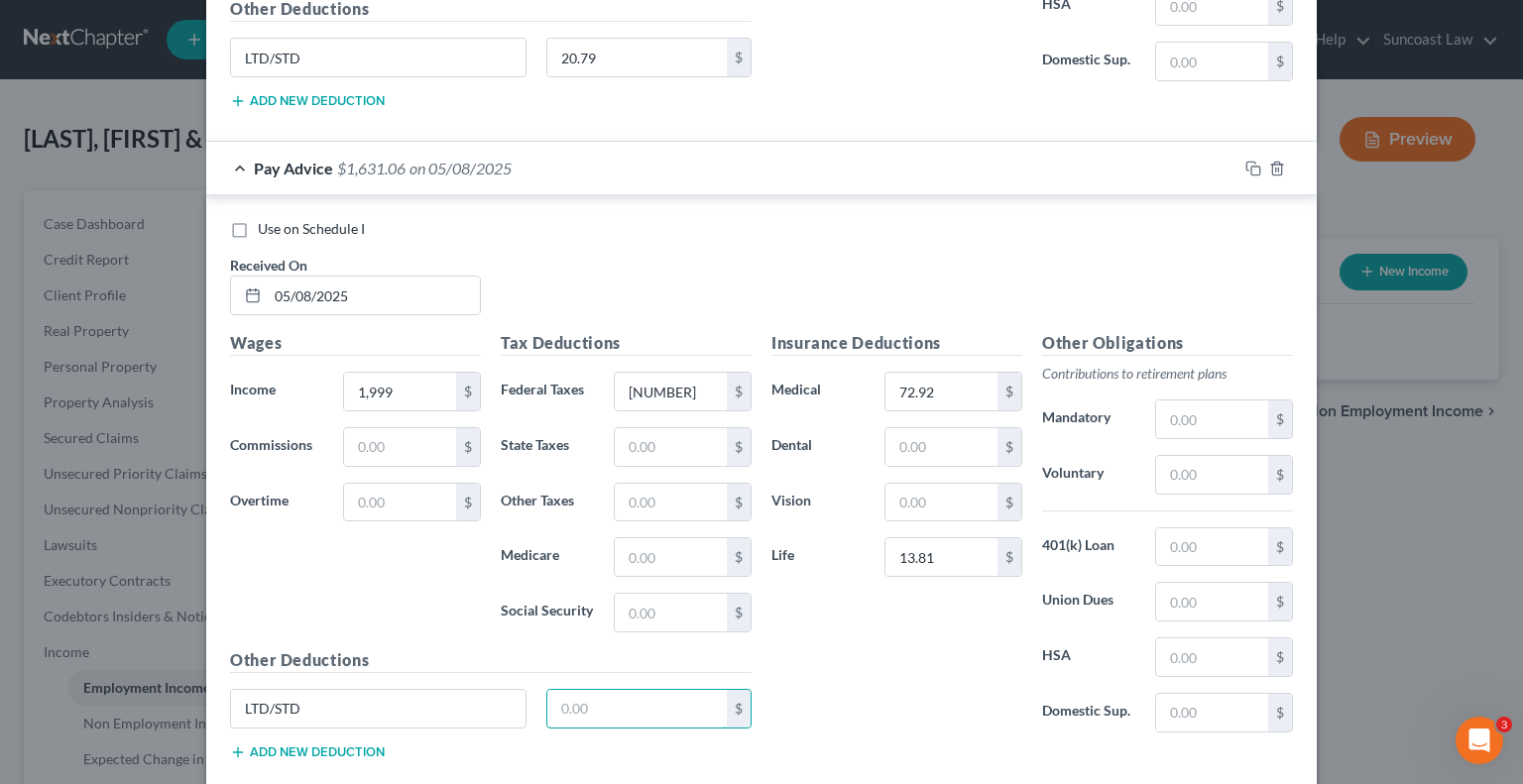 scroll, scrollTop: 4530, scrollLeft: 0, axis: vertical 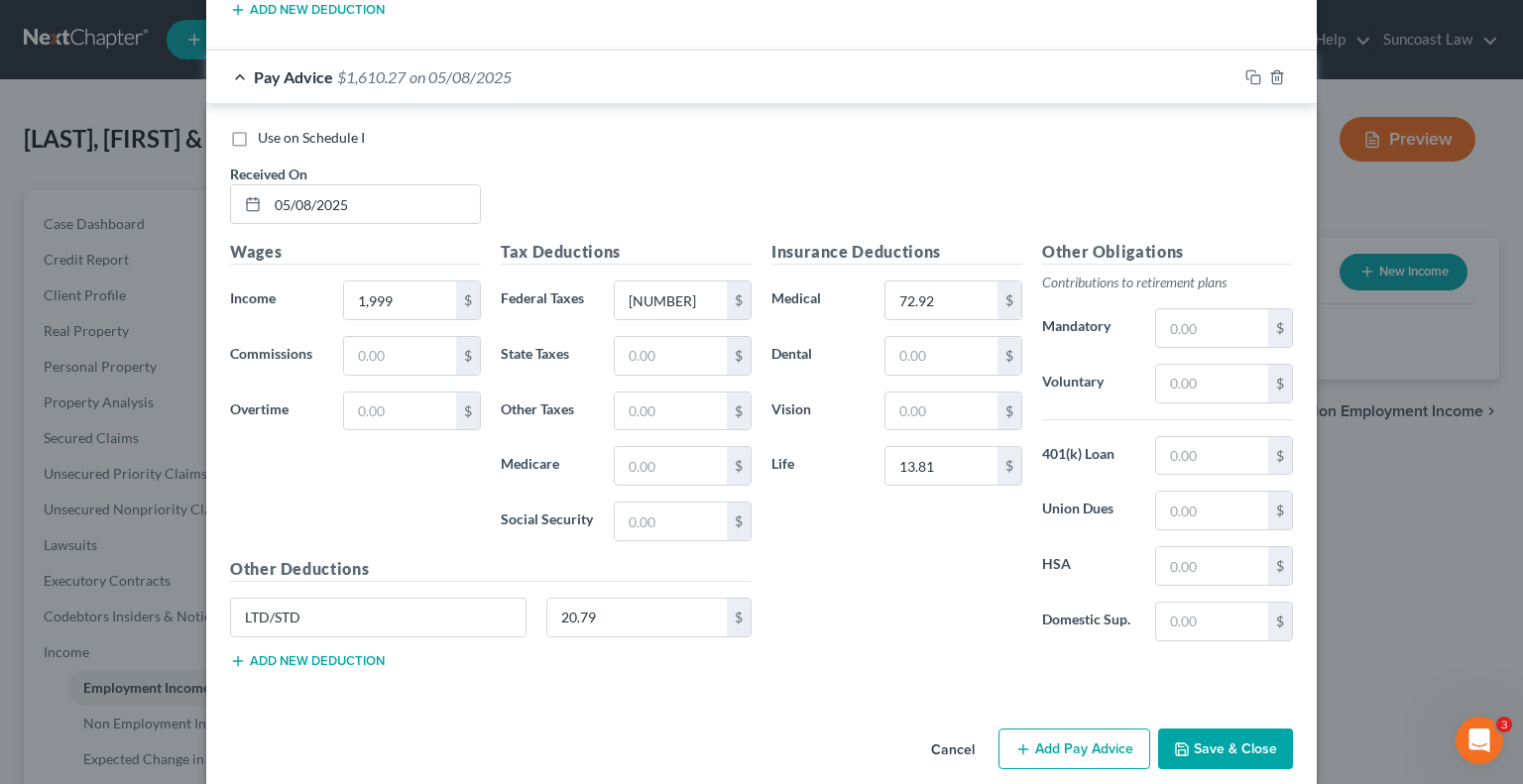 click on "Add Pay Advice" at bounding box center (1074, 749) 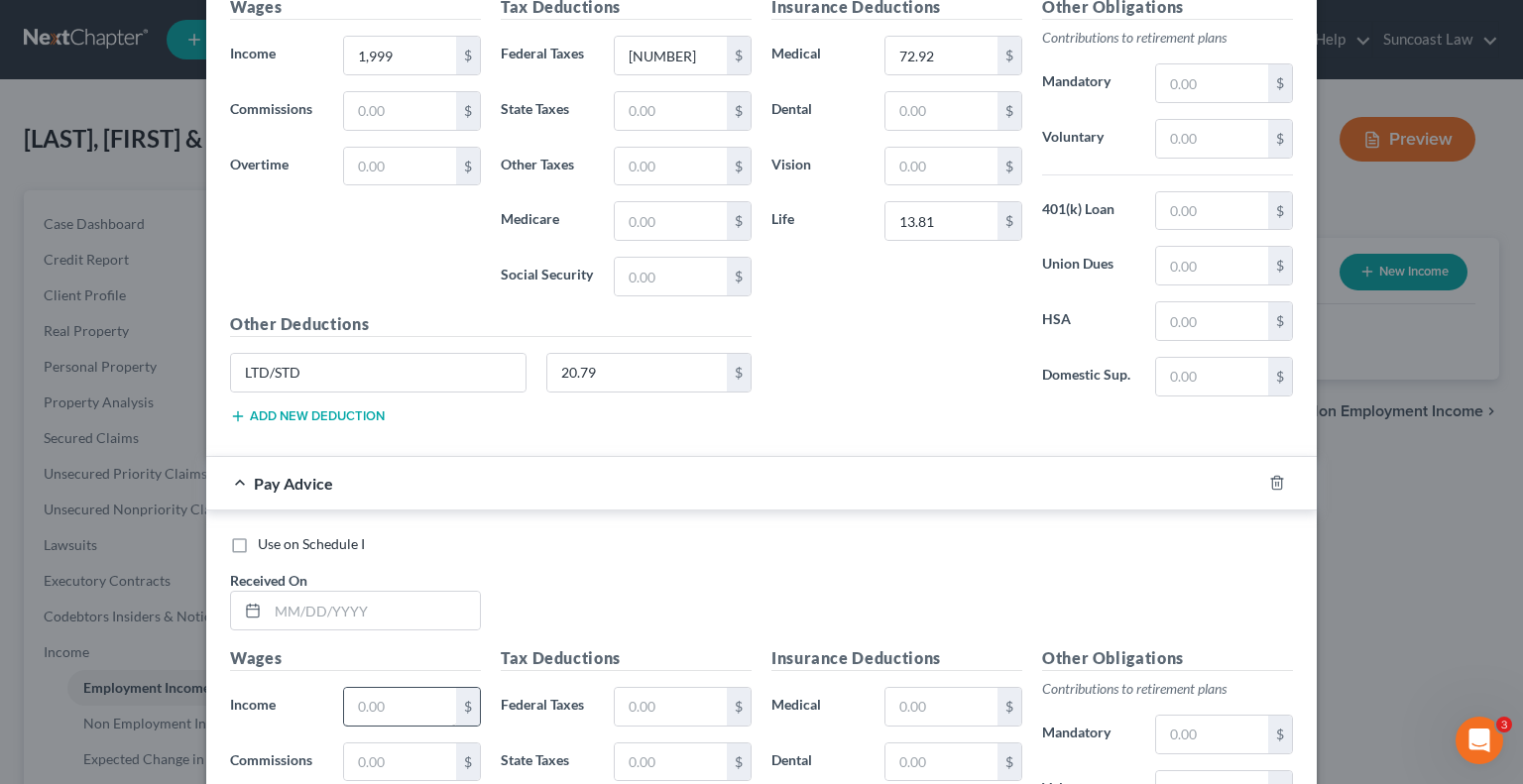 scroll, scrollTop: 4827, scrollLeft: 0, axis: vertical 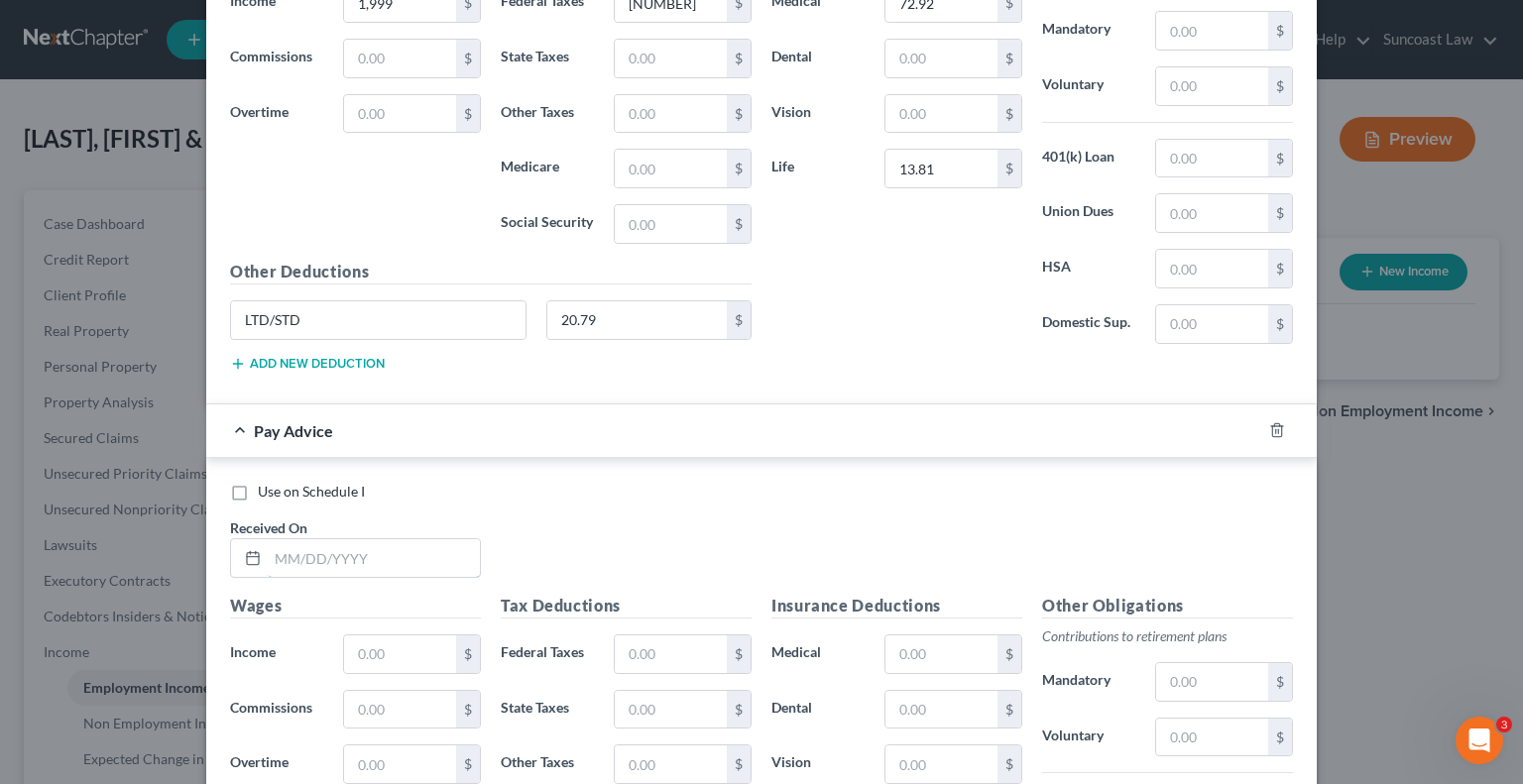 drag, startPoint x: 392, startPoint y: 523, endPoint x: 456, endPoint y: 487, distance: 73.430239 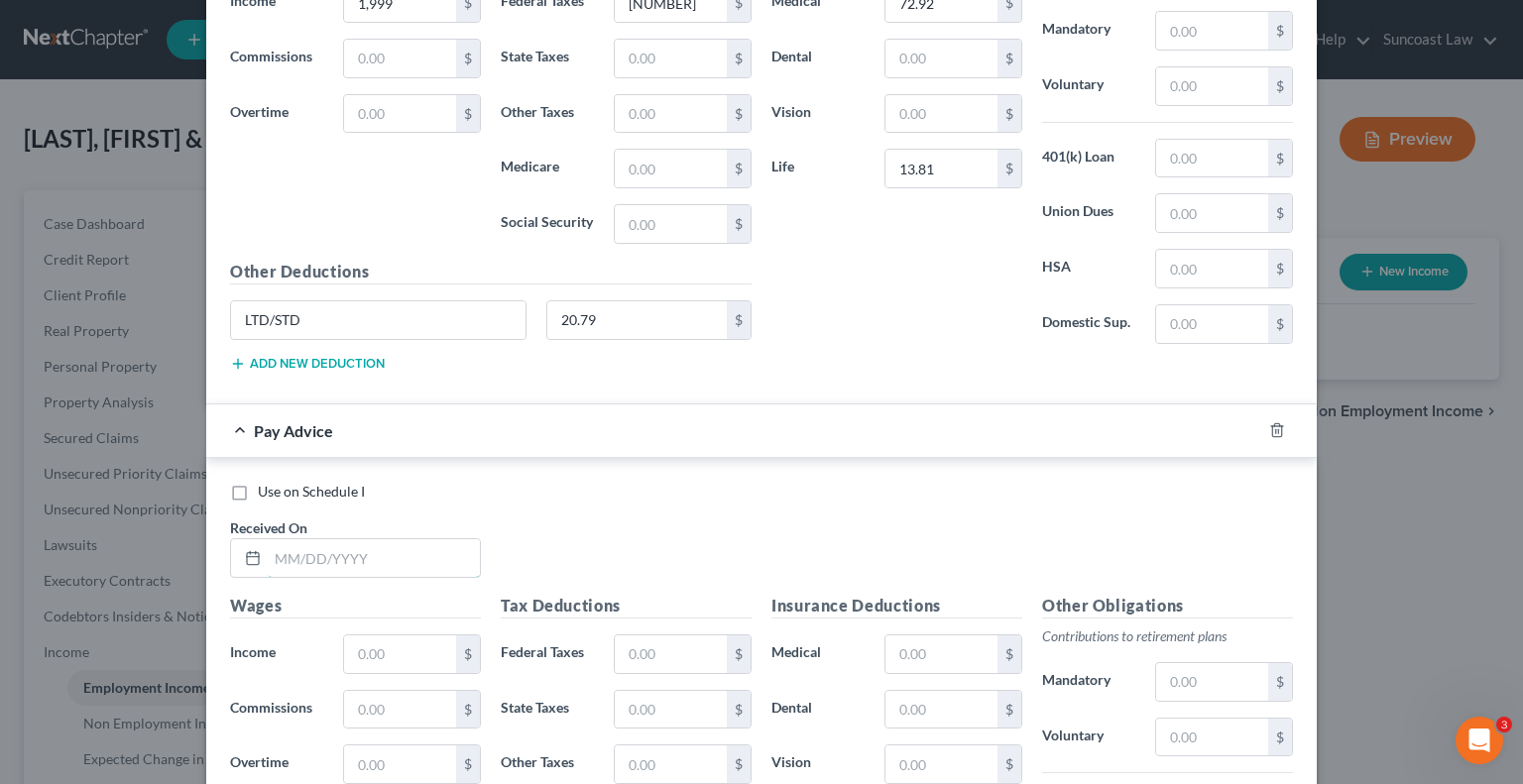 click at bounding box center (374, 558) 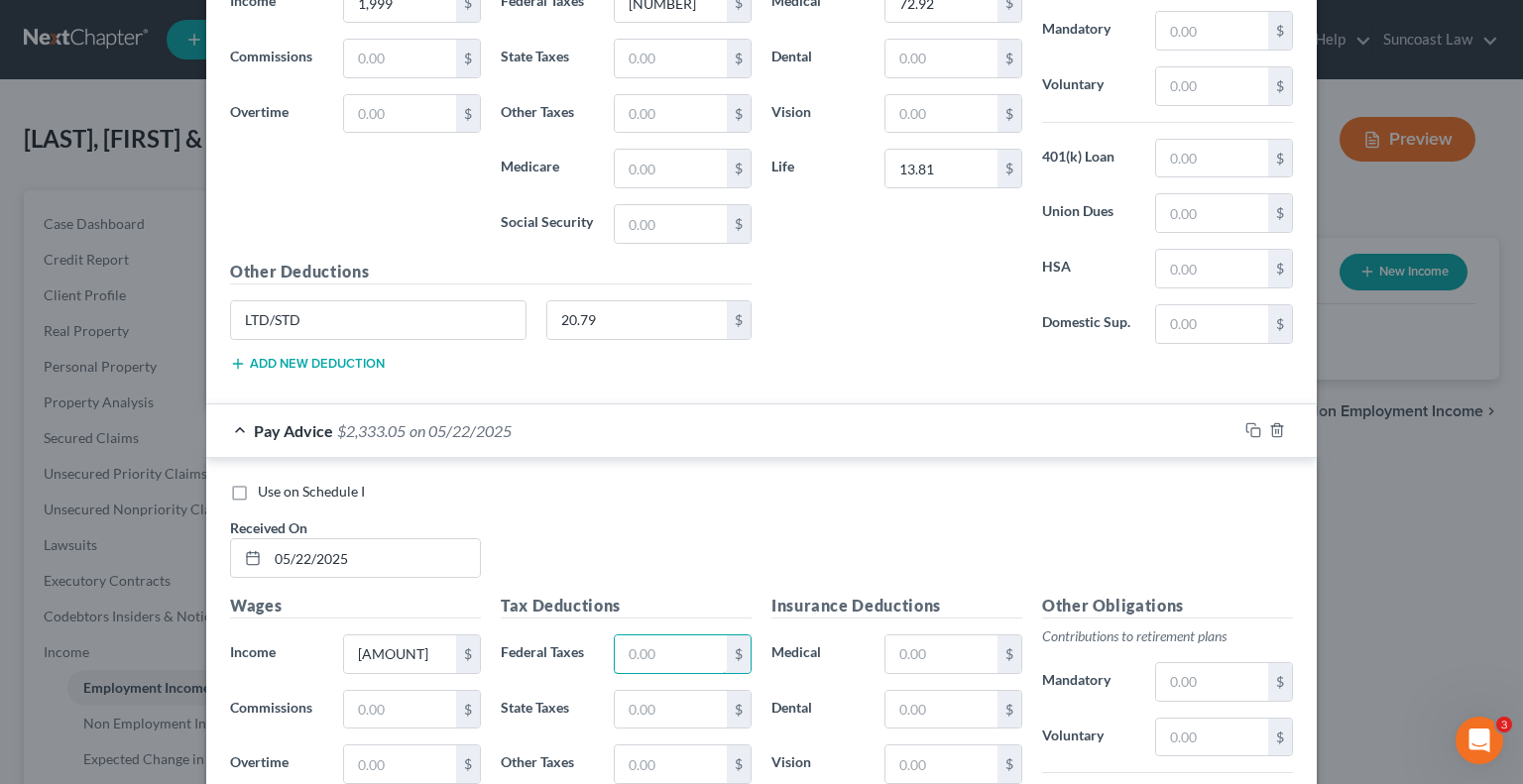 drag, startPoint x: 636, startPoint y: 627, endPoint x: 630, endPoint y: 606, distance: 21.84033 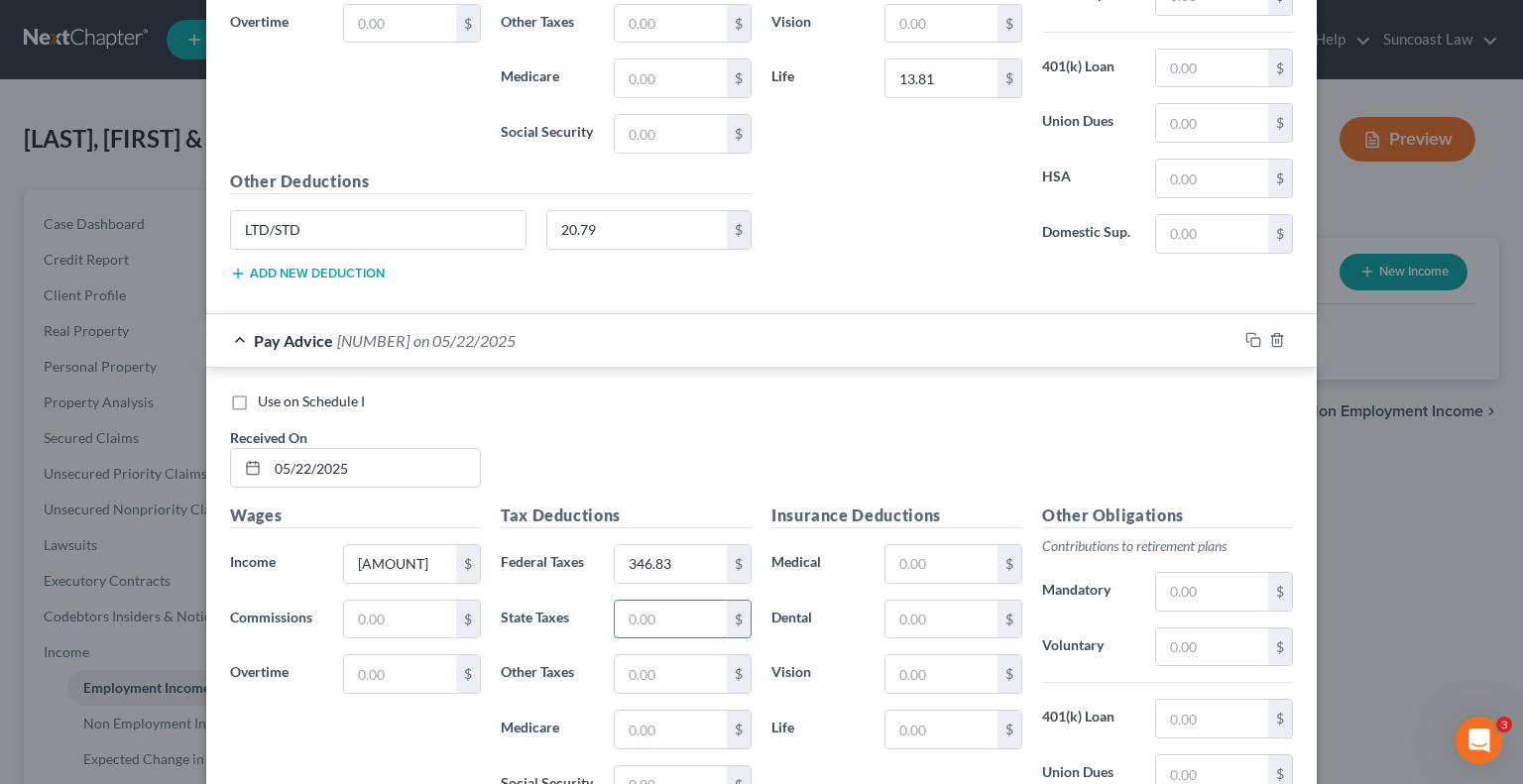 scroll, scrollTop: 4926, scrollLeft: 0, axis: vertical 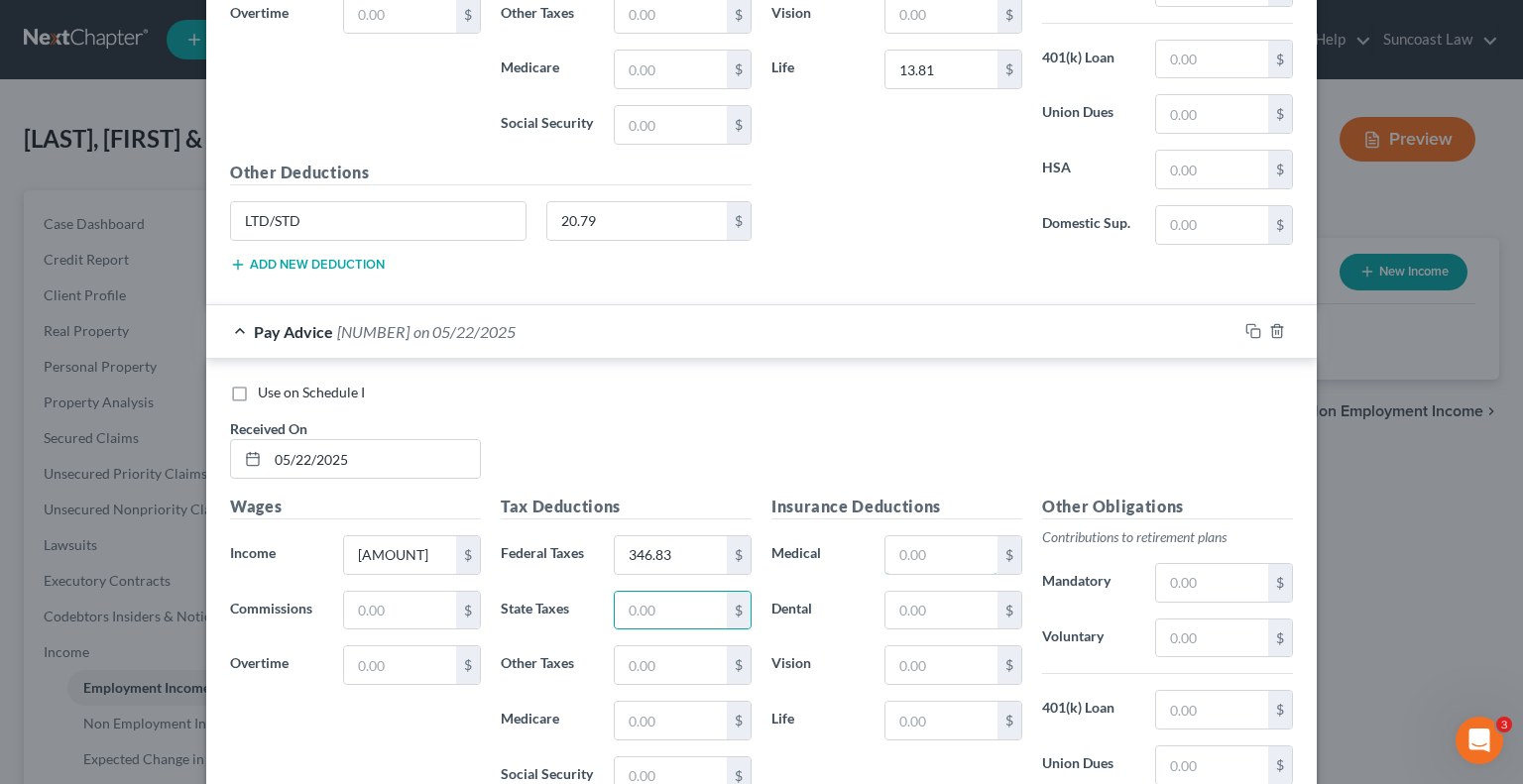 drag, startPoint x: 965, startPoint y: 514, endPoint x: 996, endPoint y: 448, distance: 72.91776 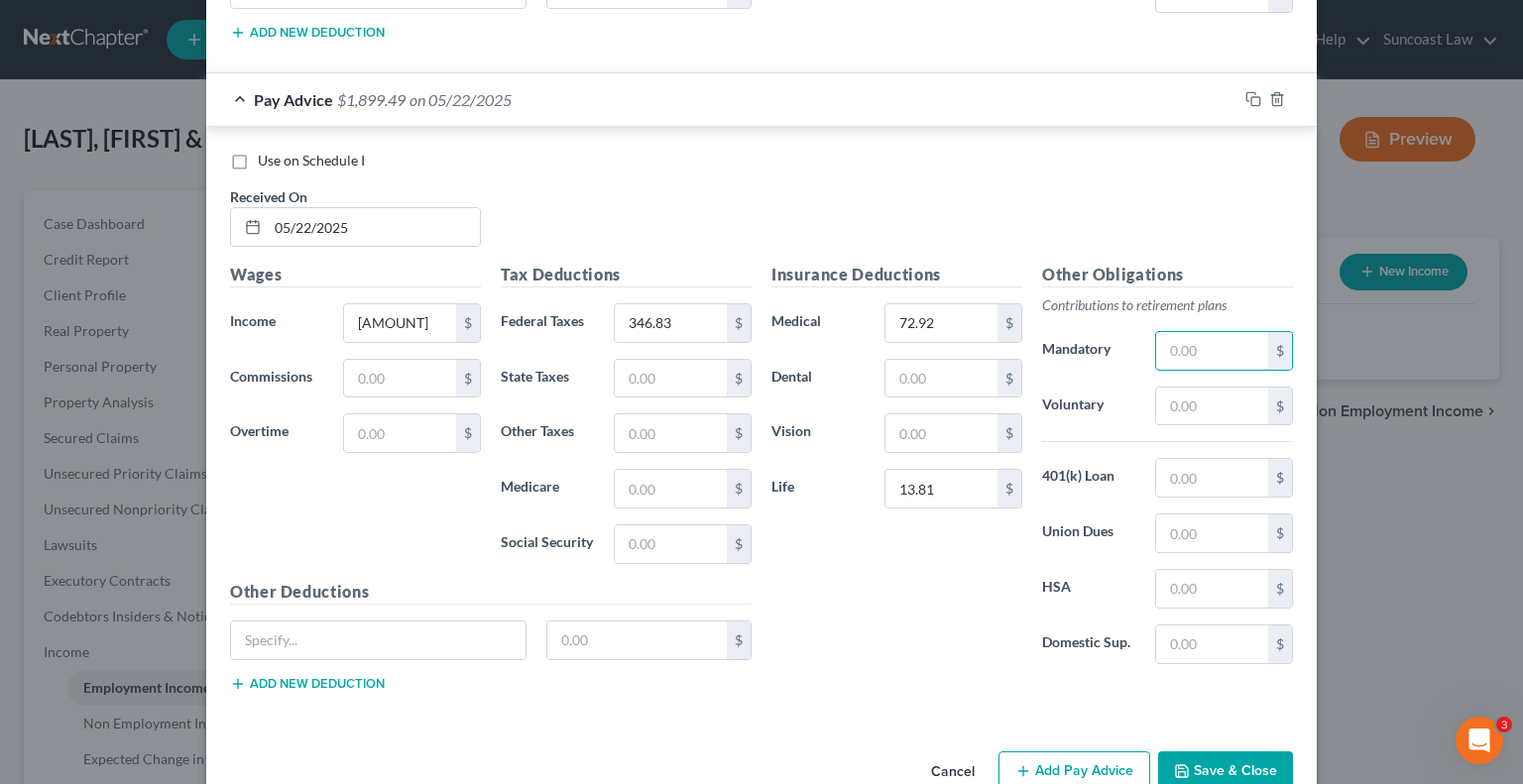 scroll, scrollTop: 5178, scrollLeft: 0, axis: vertical 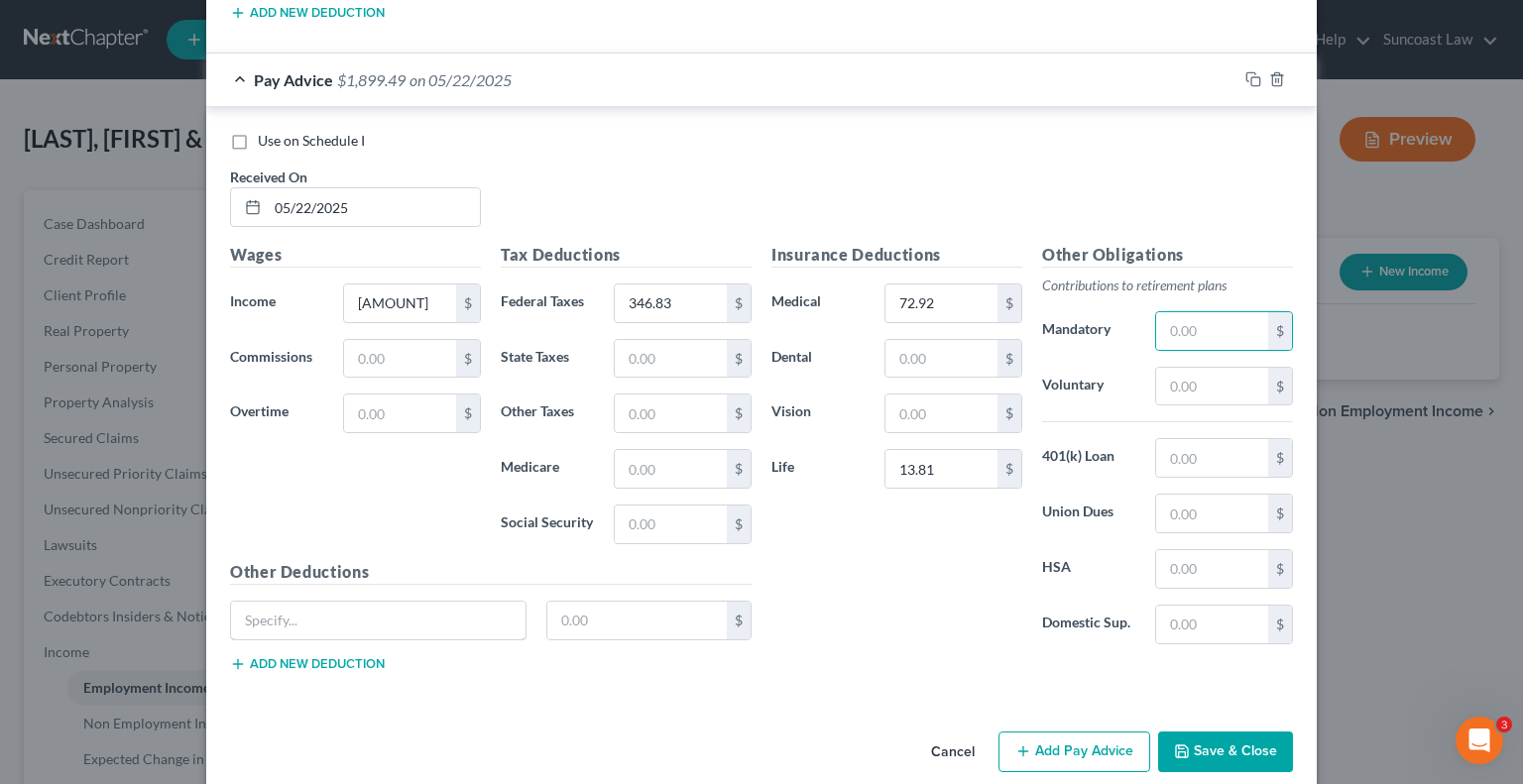drag, startPoint x: 353, startPoint y: 590, endPoint x: 440, endPoint y: 530, distance: 105.68349 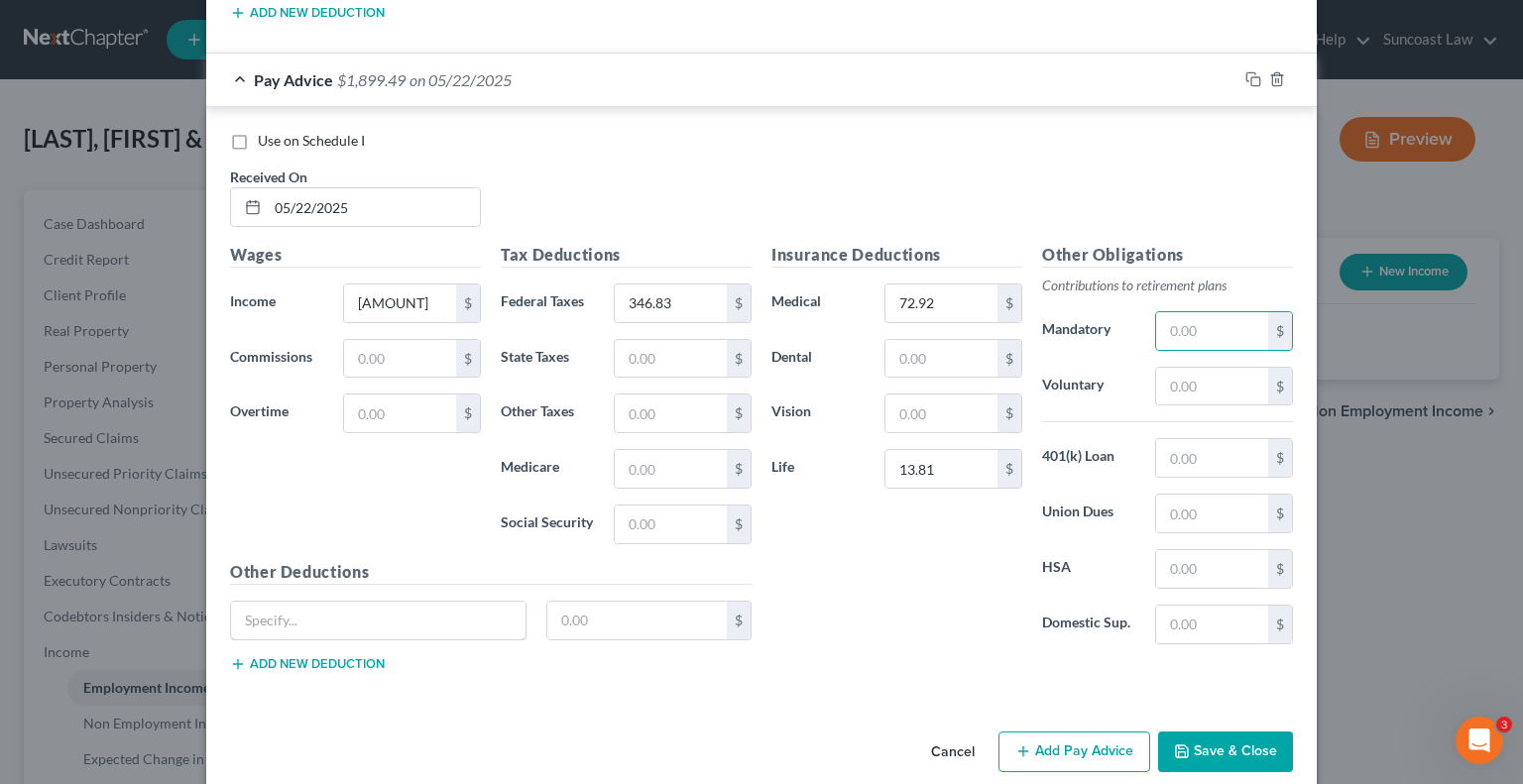click at bounding box center (378, 620) 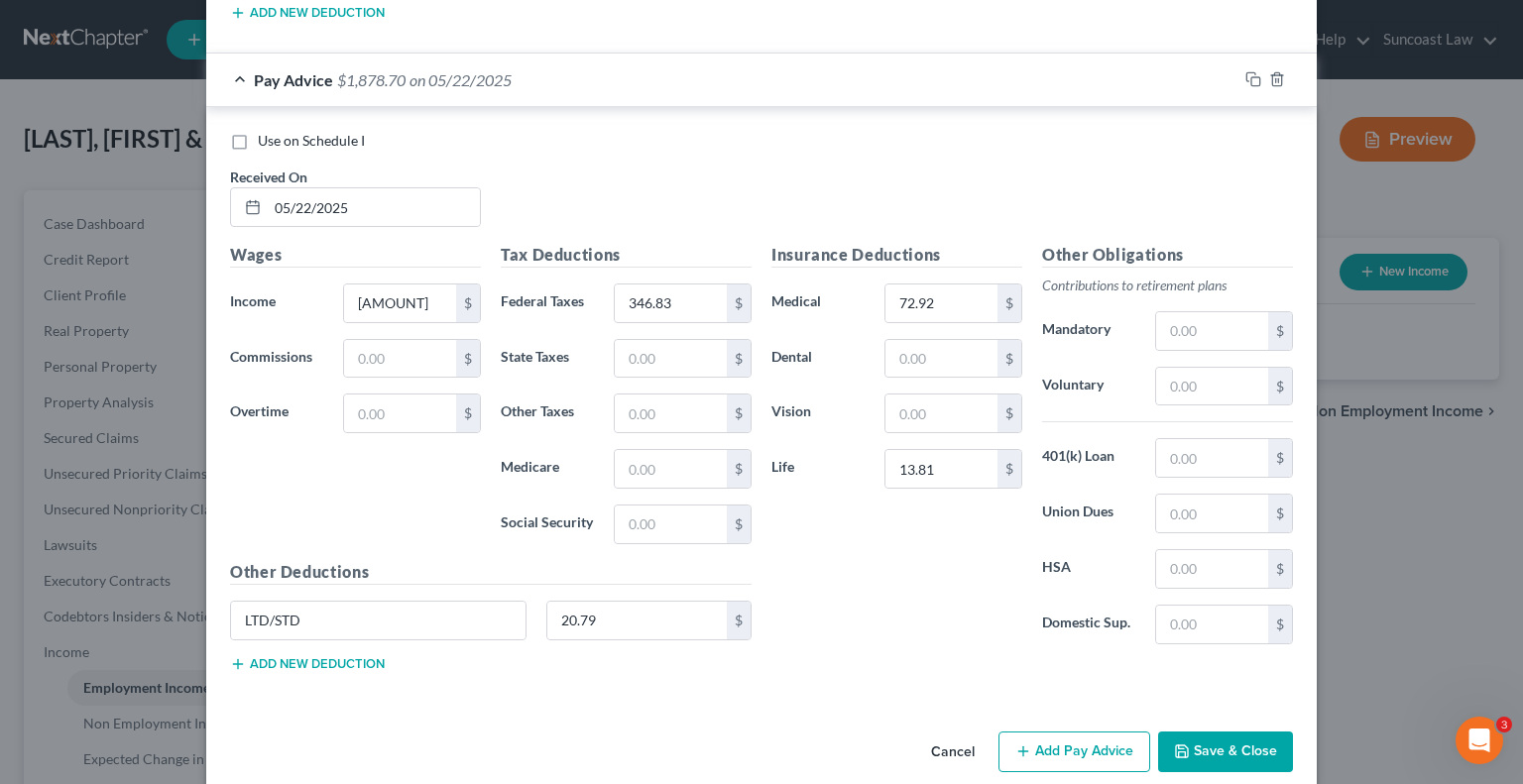 click on "Add Pay Advice" at bounding box center (1074, 752) 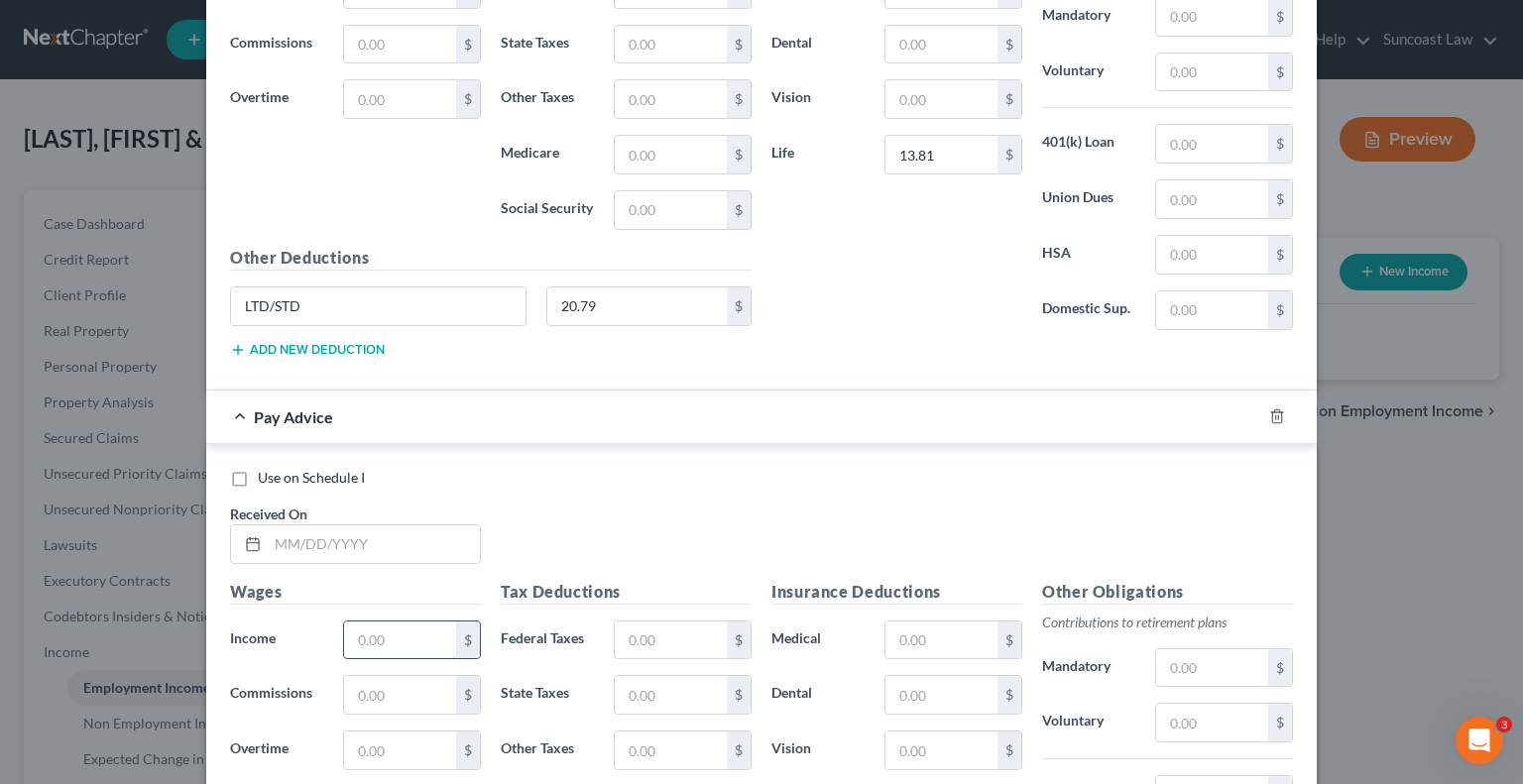 scroll, scrollTop: 5574, scrollLeft: 0, axis: vertical 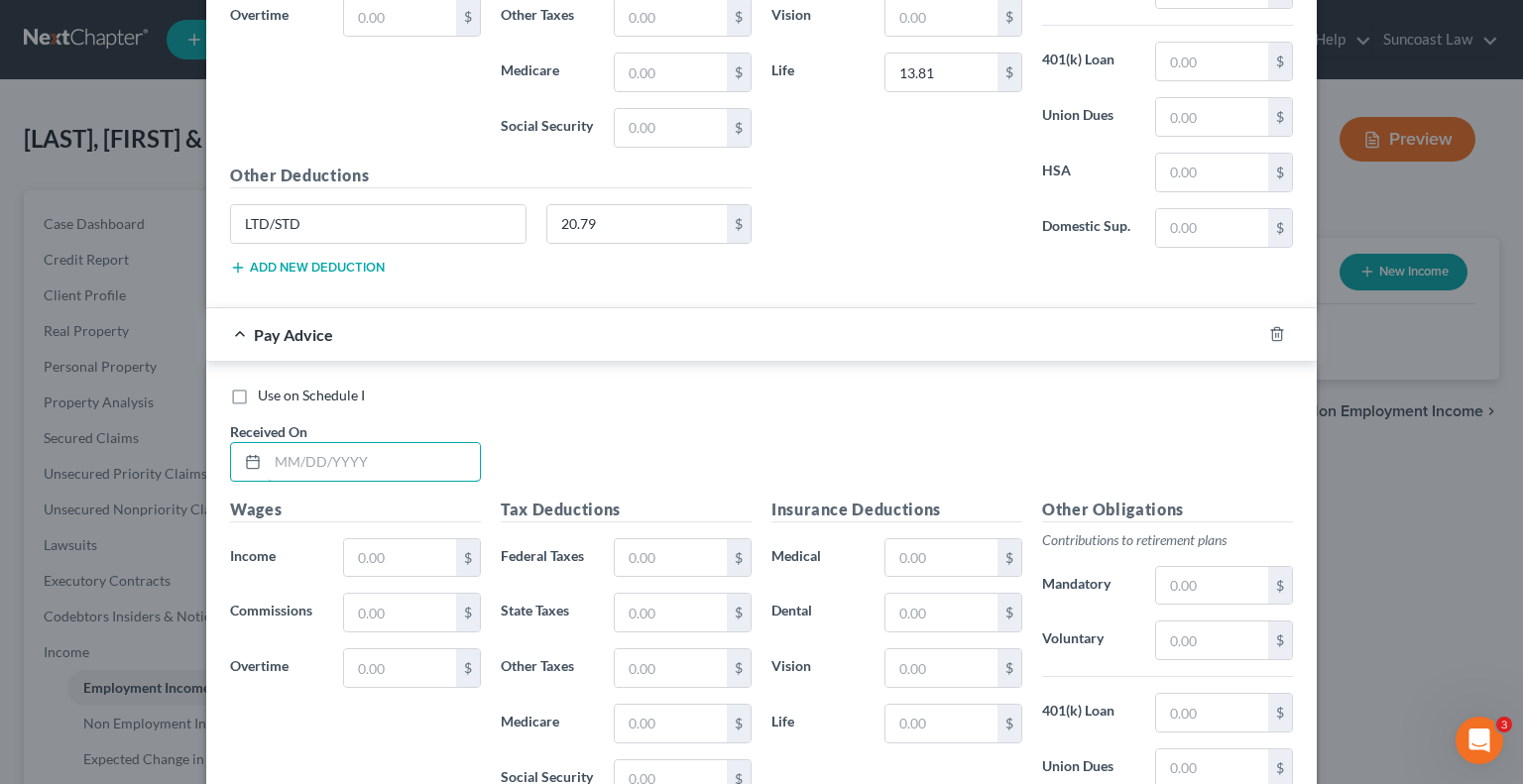 drag, startPoint x: 398, startPoint y: 423, endPoint x: 452, endPoint y: 392, distance: 62.26556 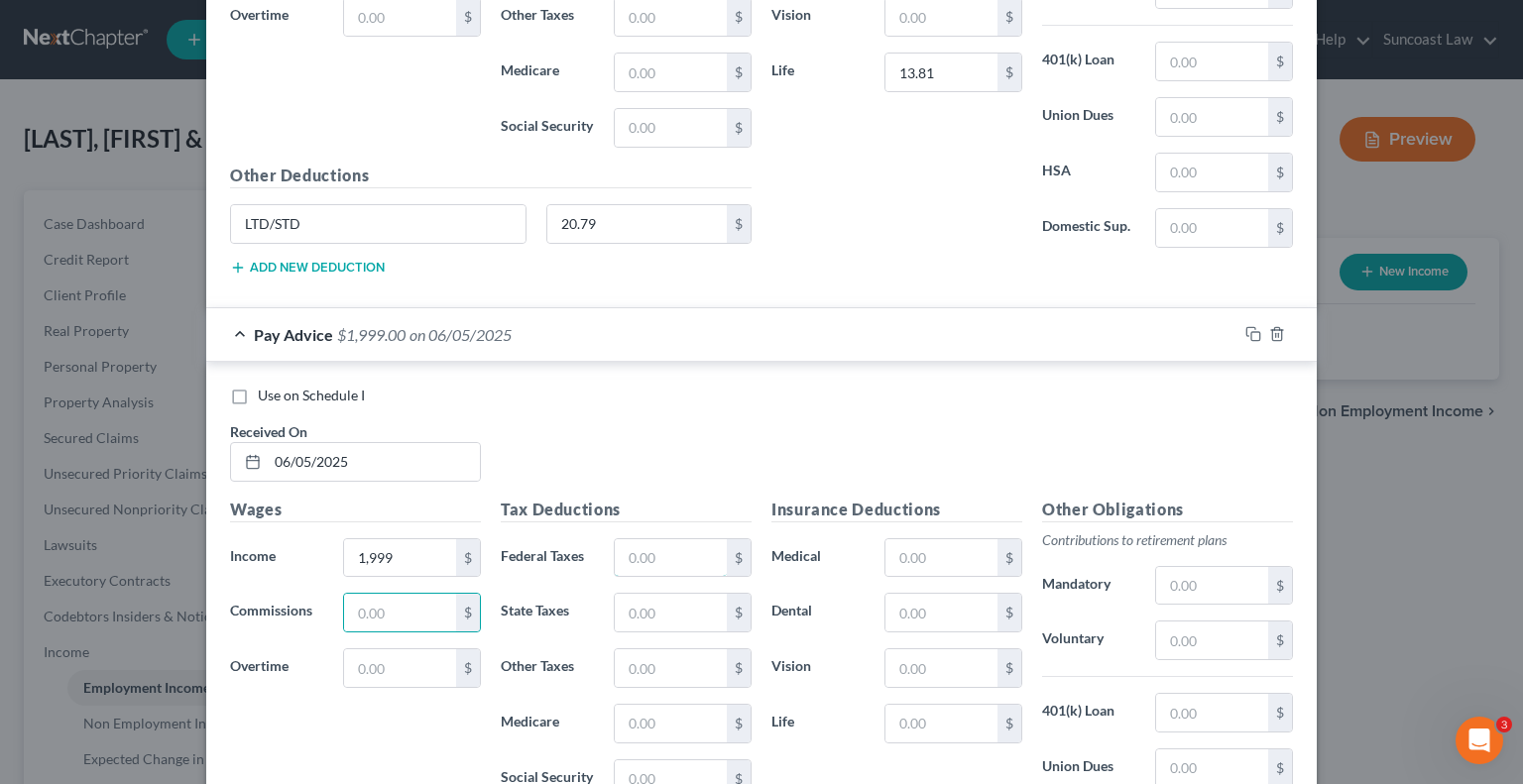 click at bounding box center [670, 558] 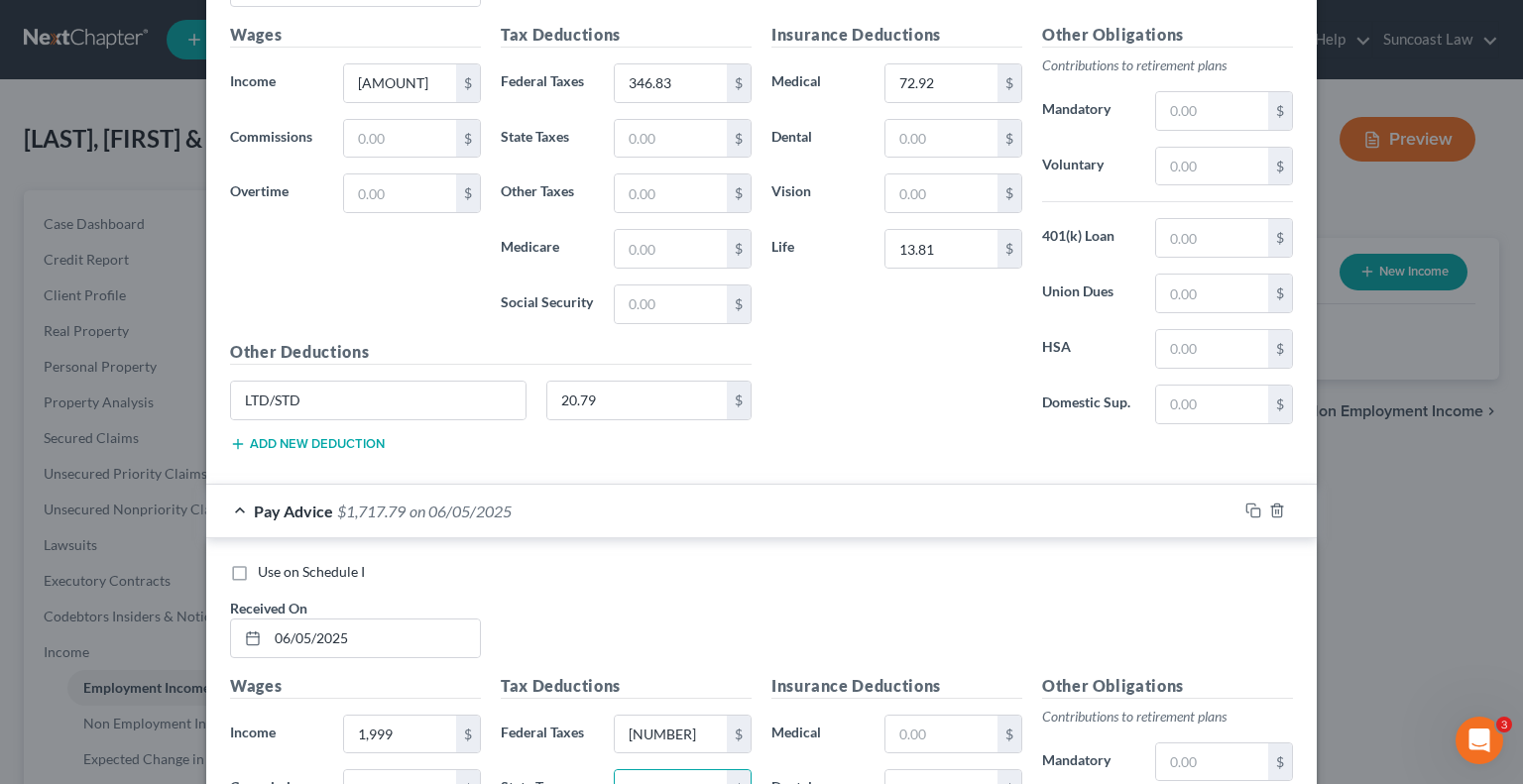 scroll, scrollTop: 5475, scrollLeft: 0, axis: vertical 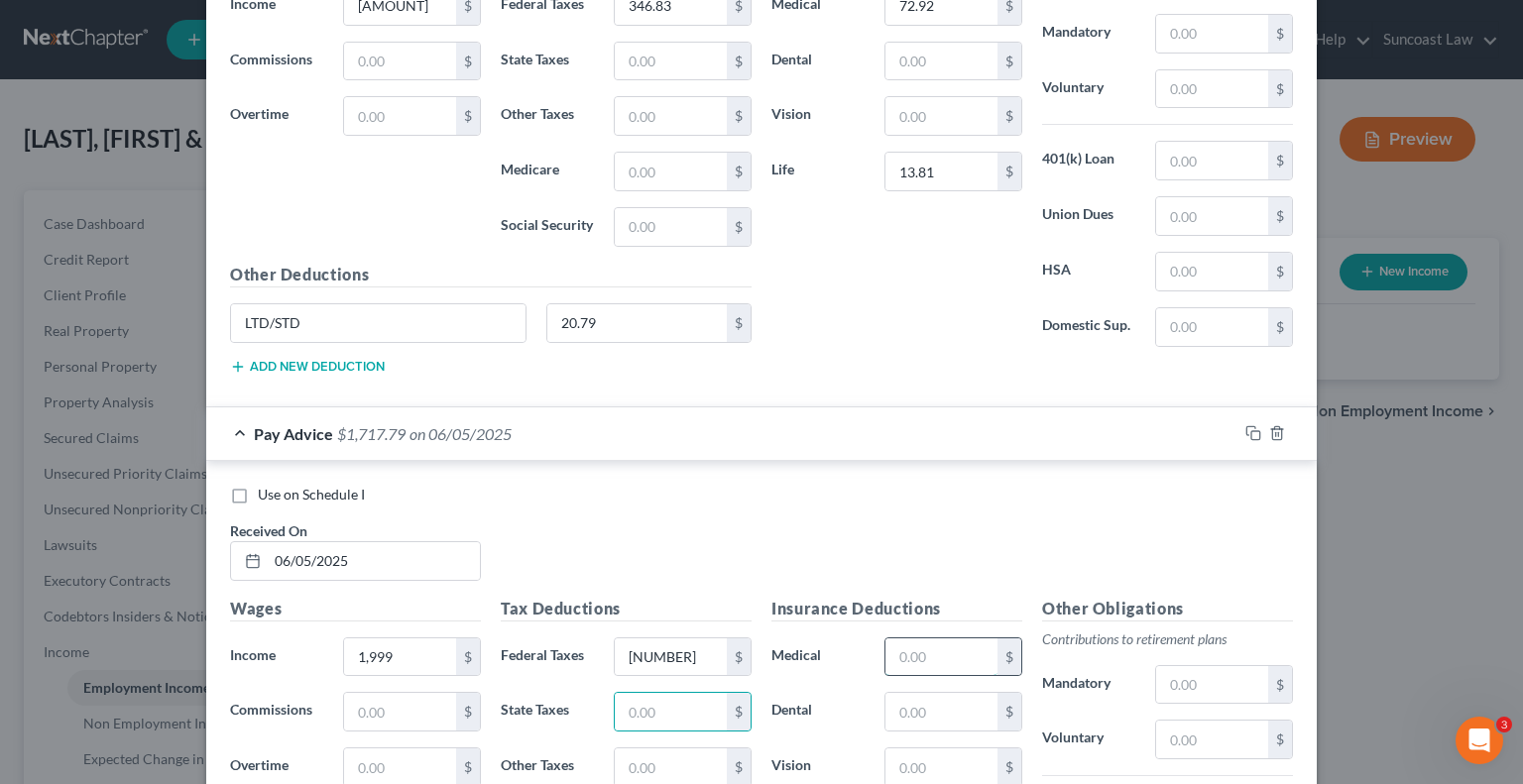 drag, startPoint x: 923, startPoint y: 637, endPoint x: 966, endPoint y: 614, distance: 48.76474 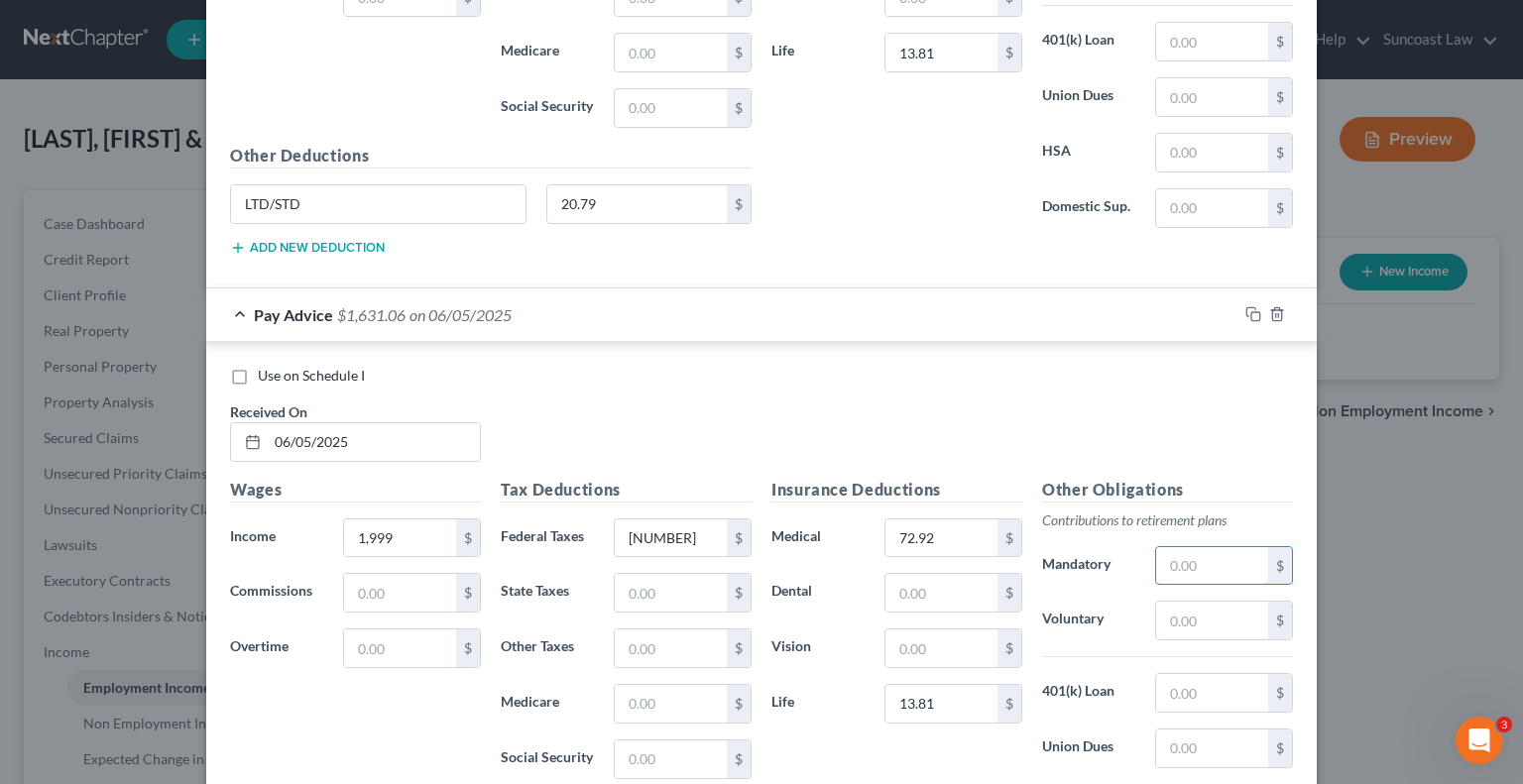 scroll, scrollTop: 5700, scrollLeft: 0, axis: vertical 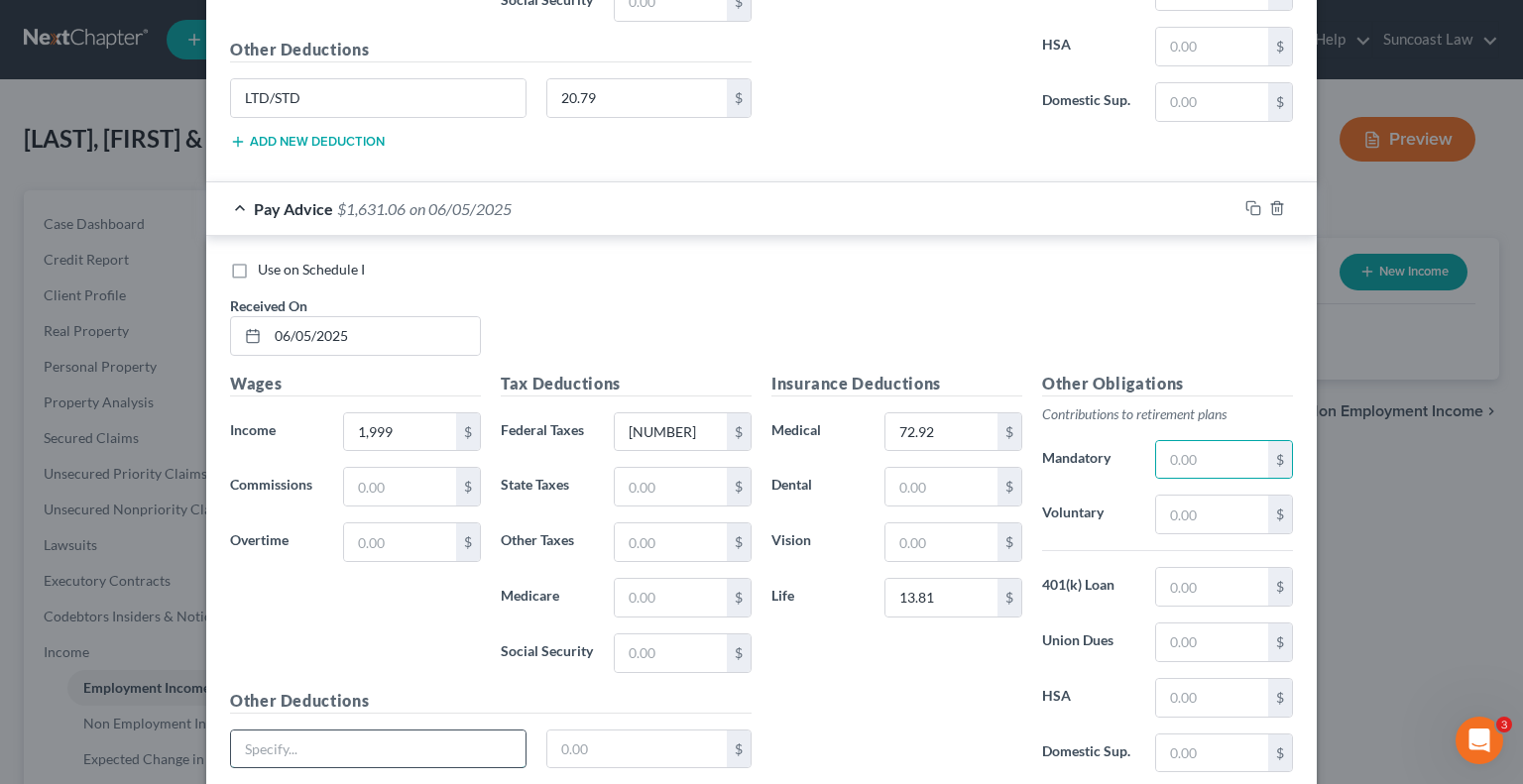 click at bounding box center (378, 749) 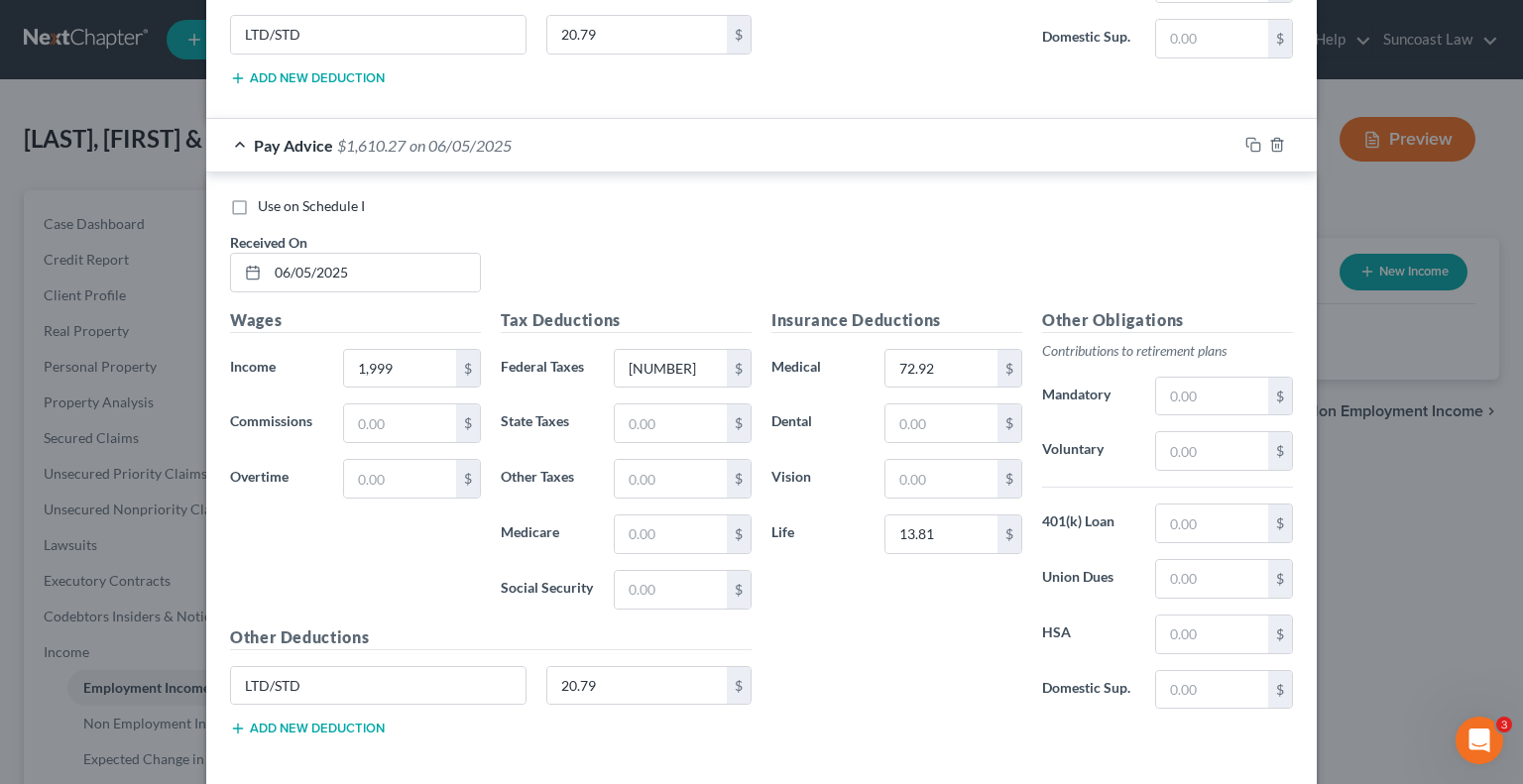 scroll, scrollTop: 5824, scrollLeft: 0, axis: vertical 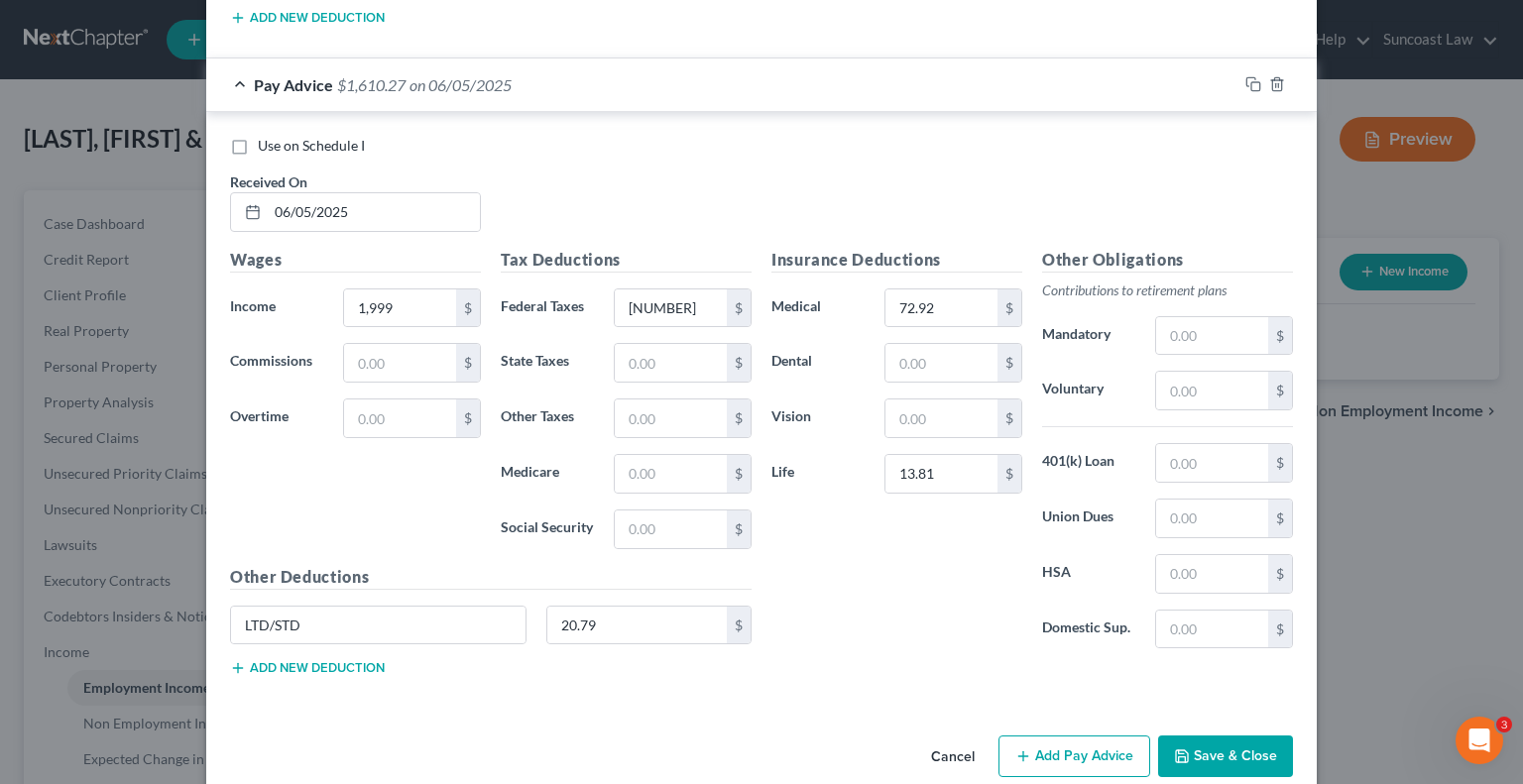 click on "Add Pay Advice" at bounding box center [1074, 756] 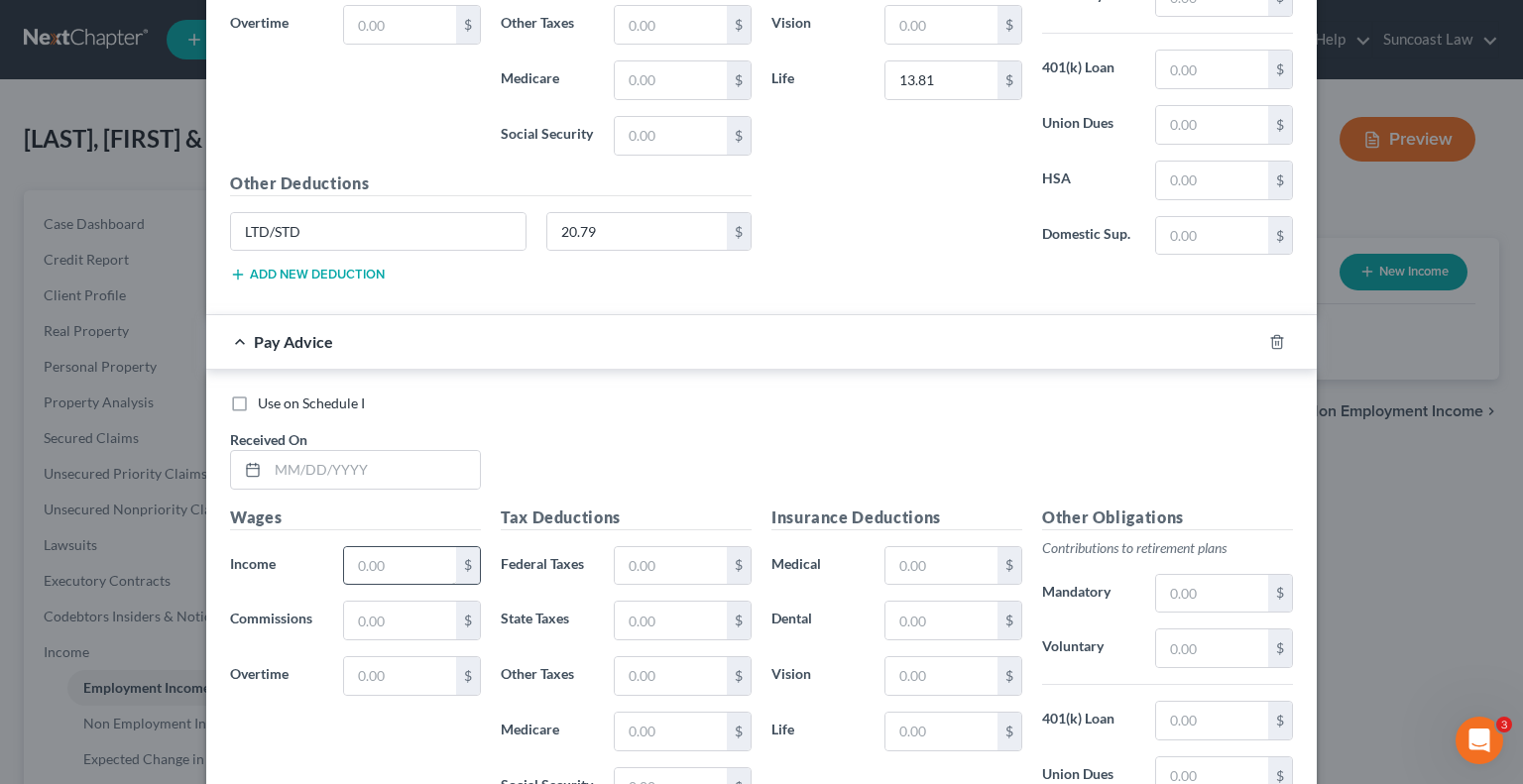scroll, scrollTop: 6220, scrollLeft: 0, axis: vertical 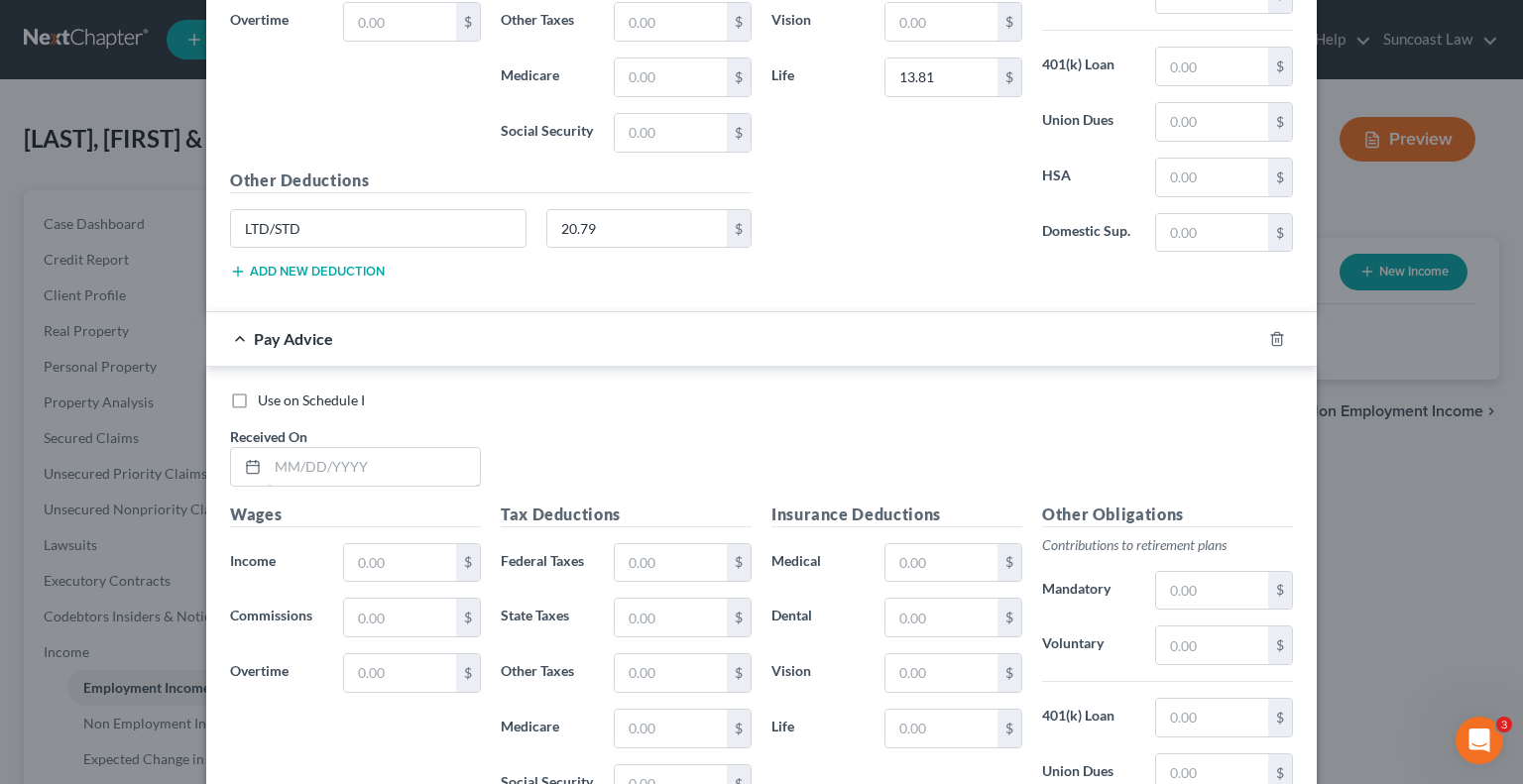 drag, startPoint x: 405, startPoint y: 436, endPoint x: 406, endPoint y: 264, distance: 172.00291 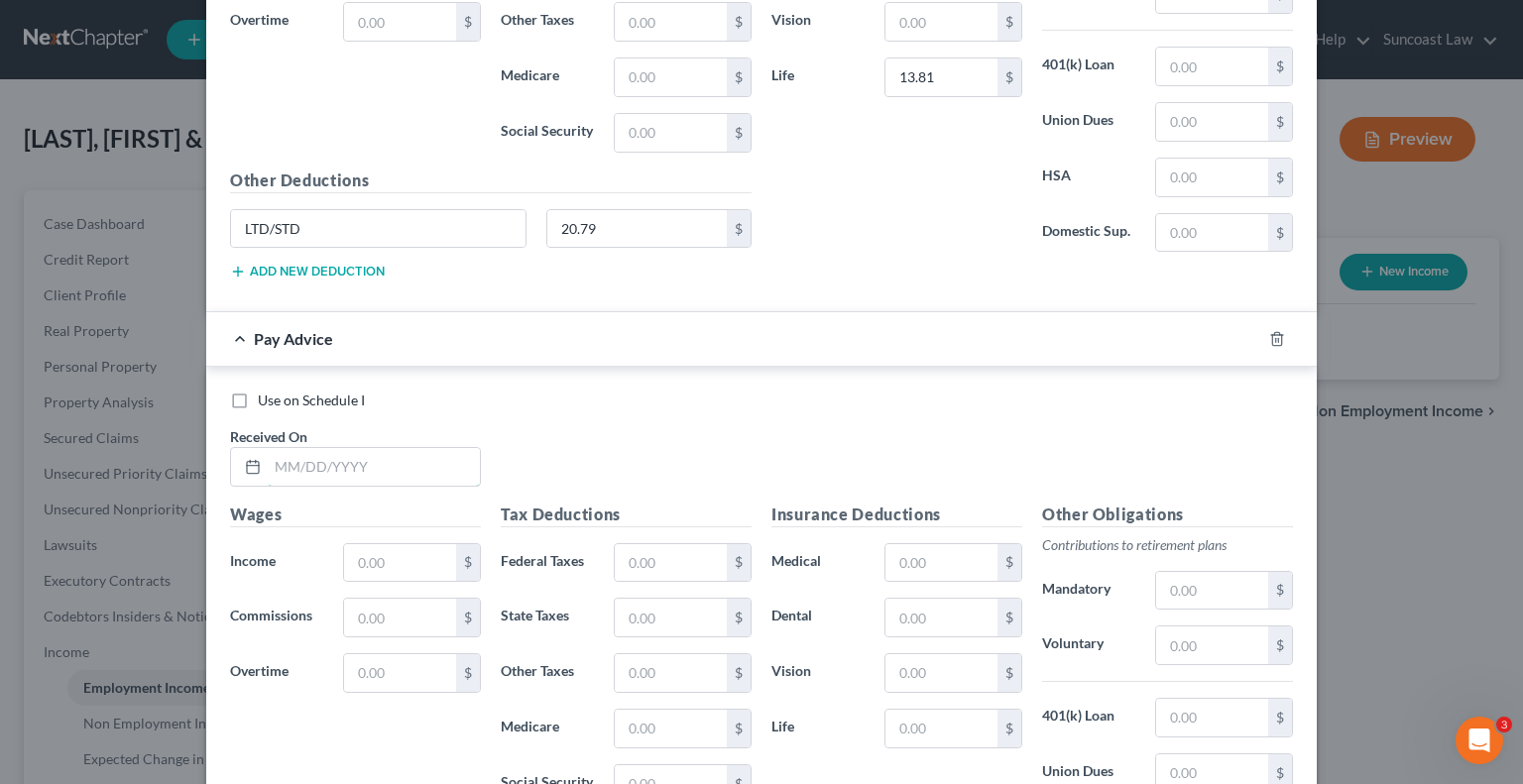 click at bounding box center [374, 467] 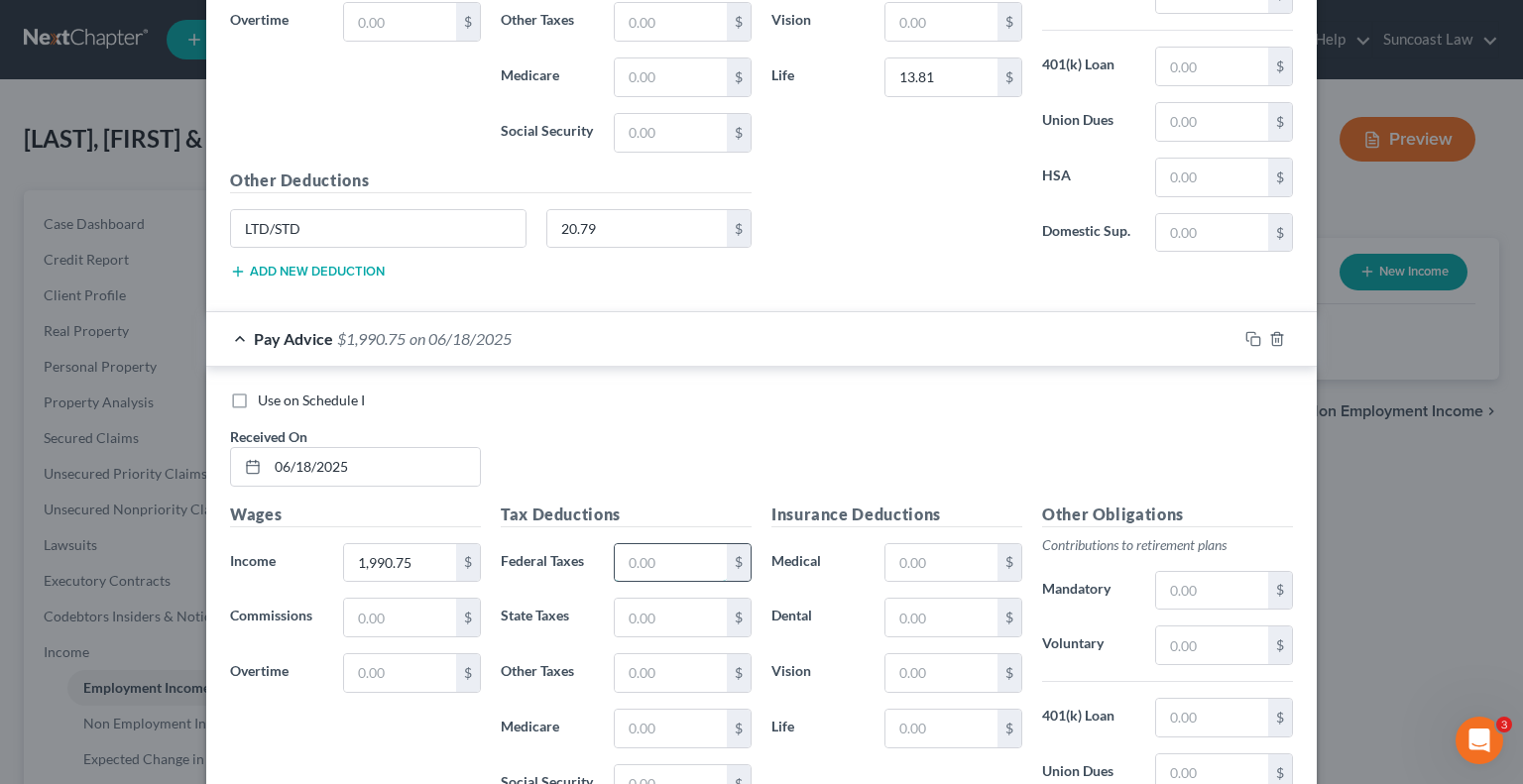 click at bounding box center (670, 563) 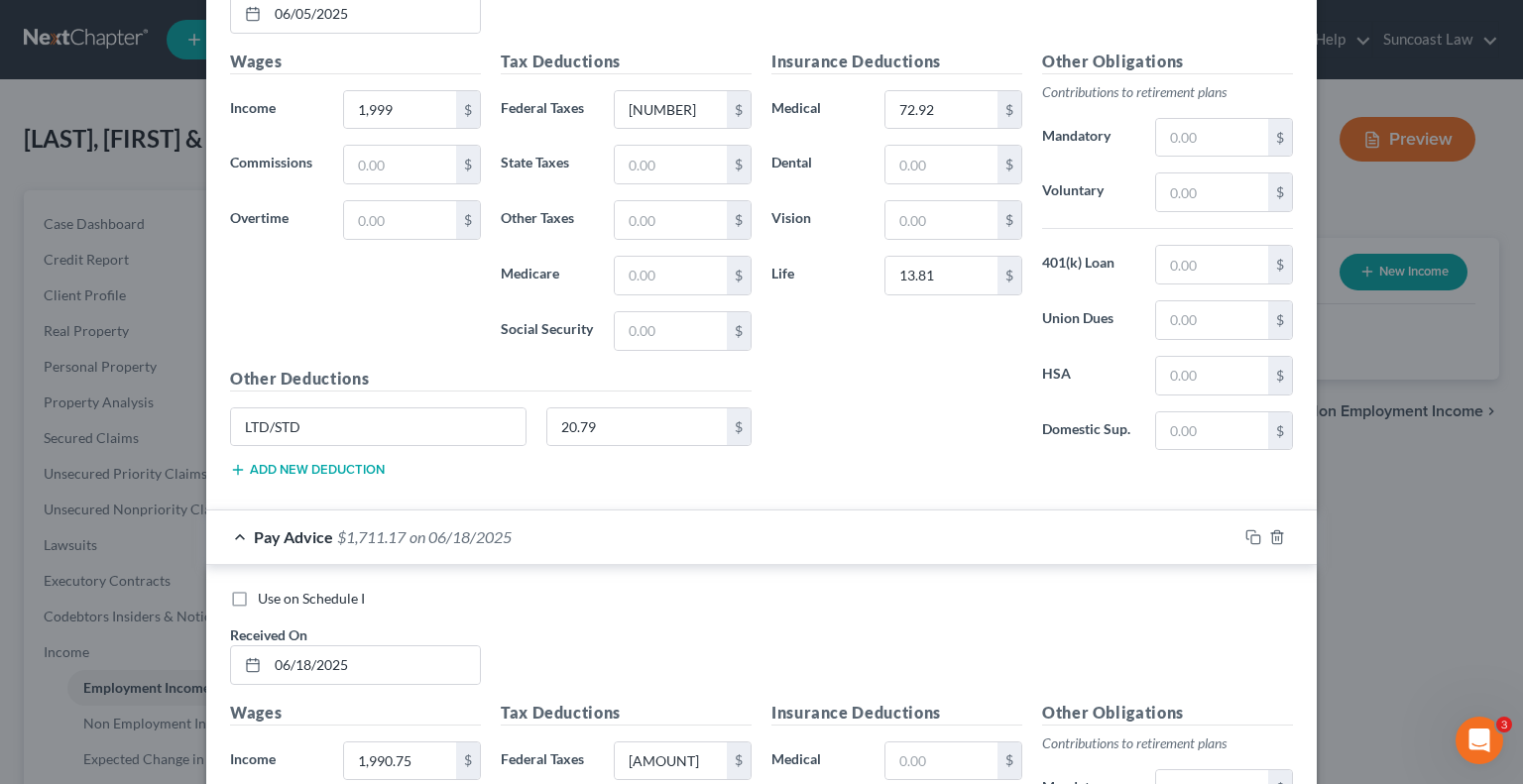 scroll, scrollTop: 6220, scrollLeft: 0, axis: vertical 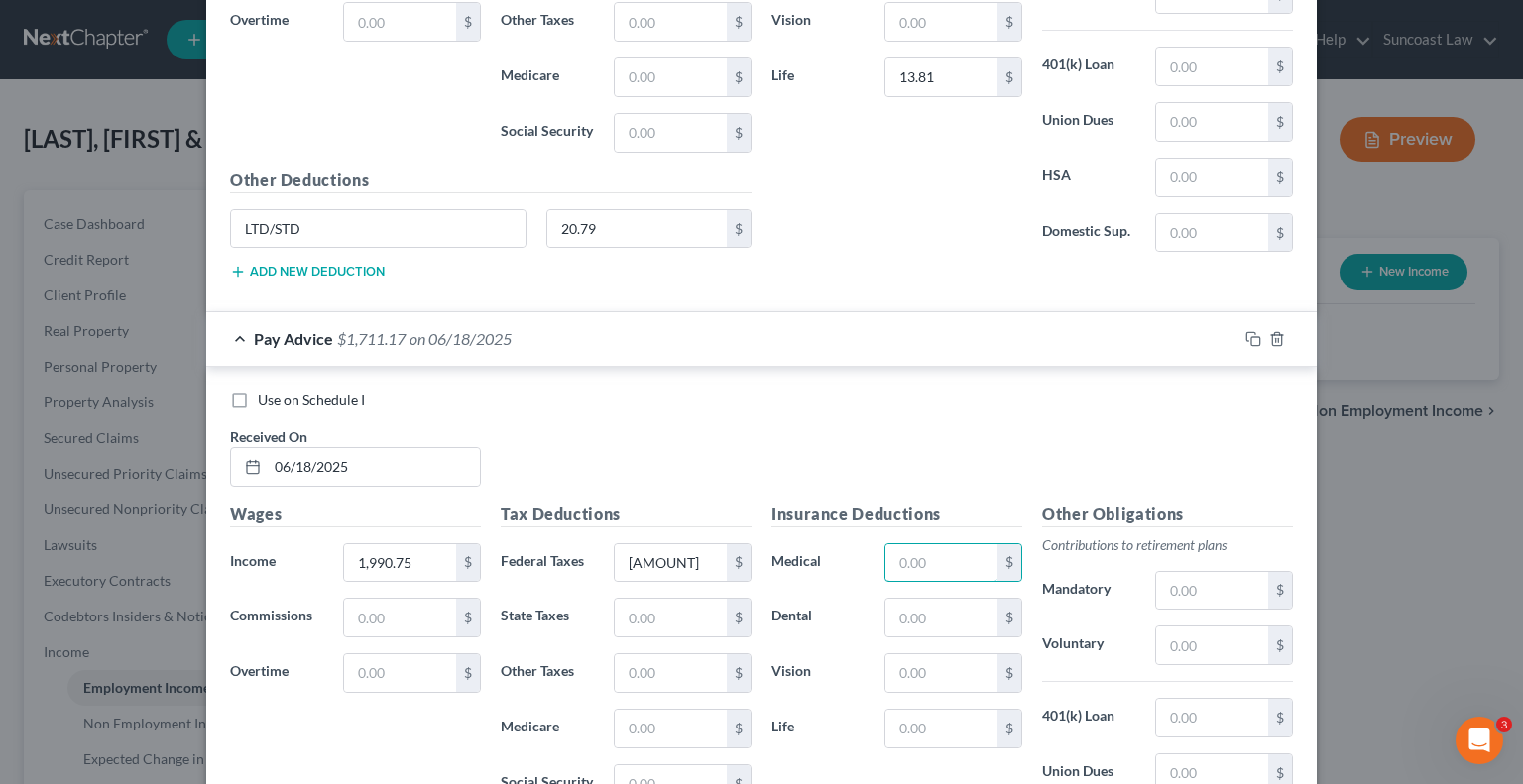 drag, startPoint x: 939, startPoint y: 522, endPoint x: 1136, endPoint y: 517, distance: 197.0634 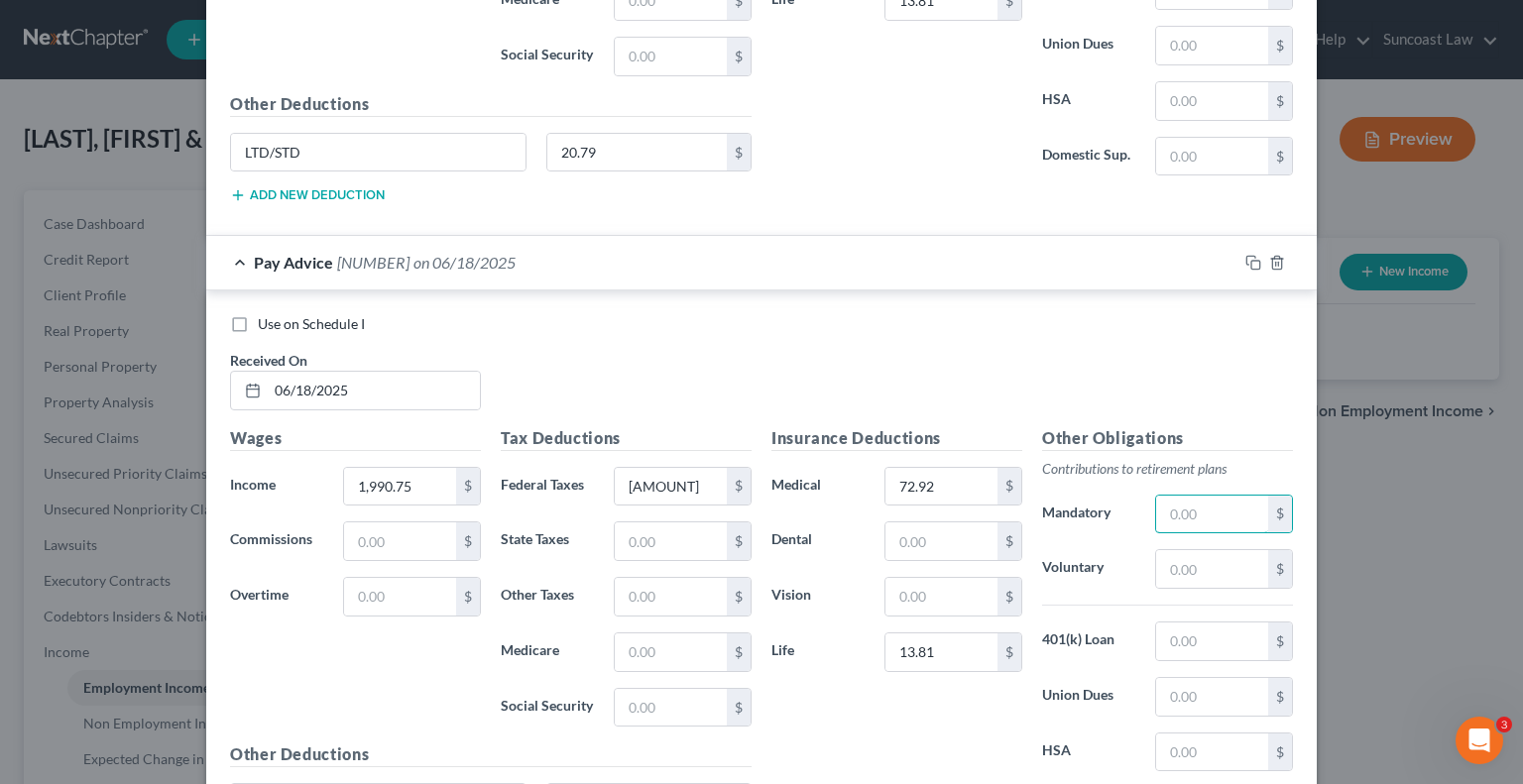 scroll, scrollTop: 6419, scrollLeft: 0, axis: vertical 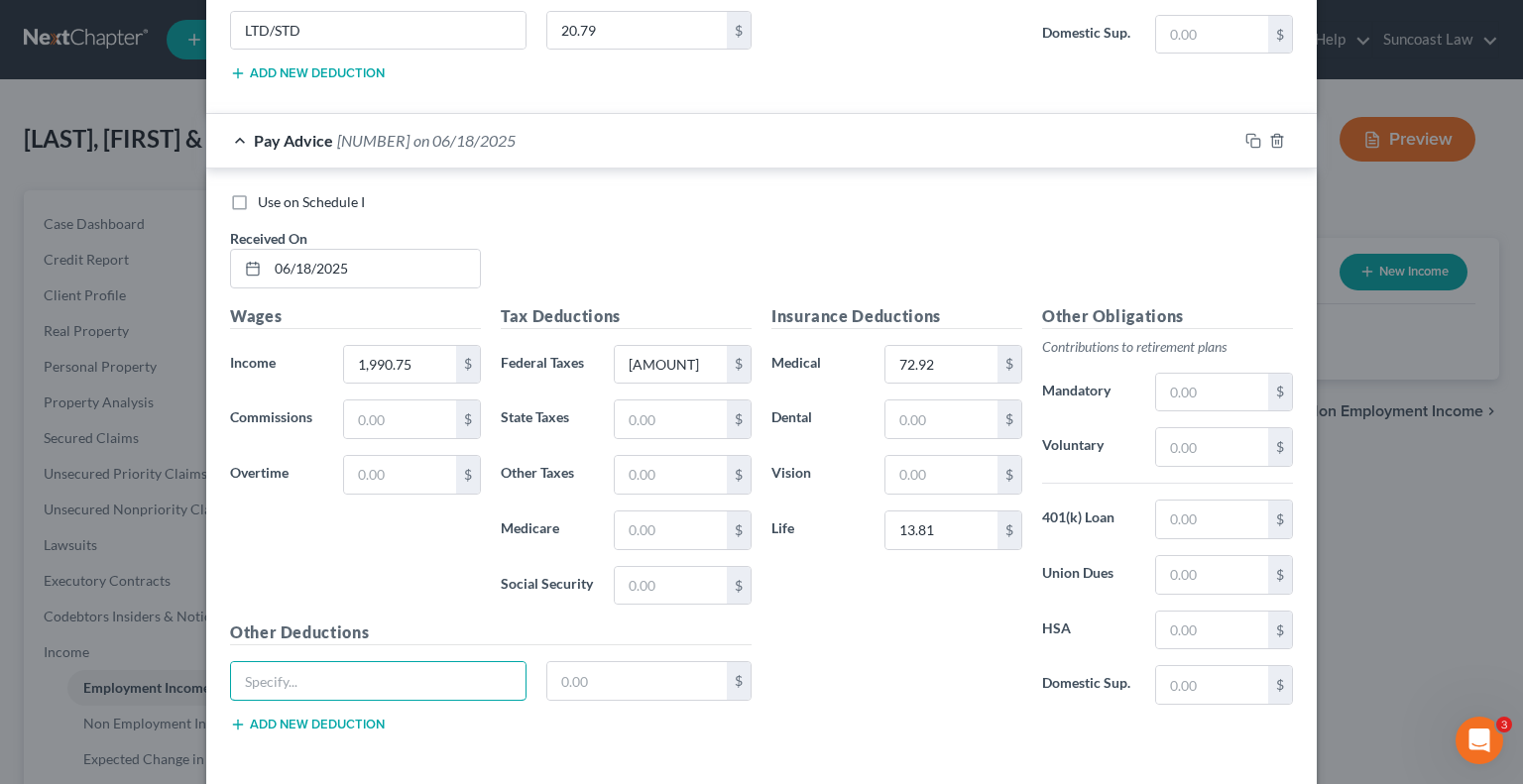 drag, startPoint x: 452, startPoint y: 659, endPoint x: 520, endPoint y: 600, distance: 90.02777 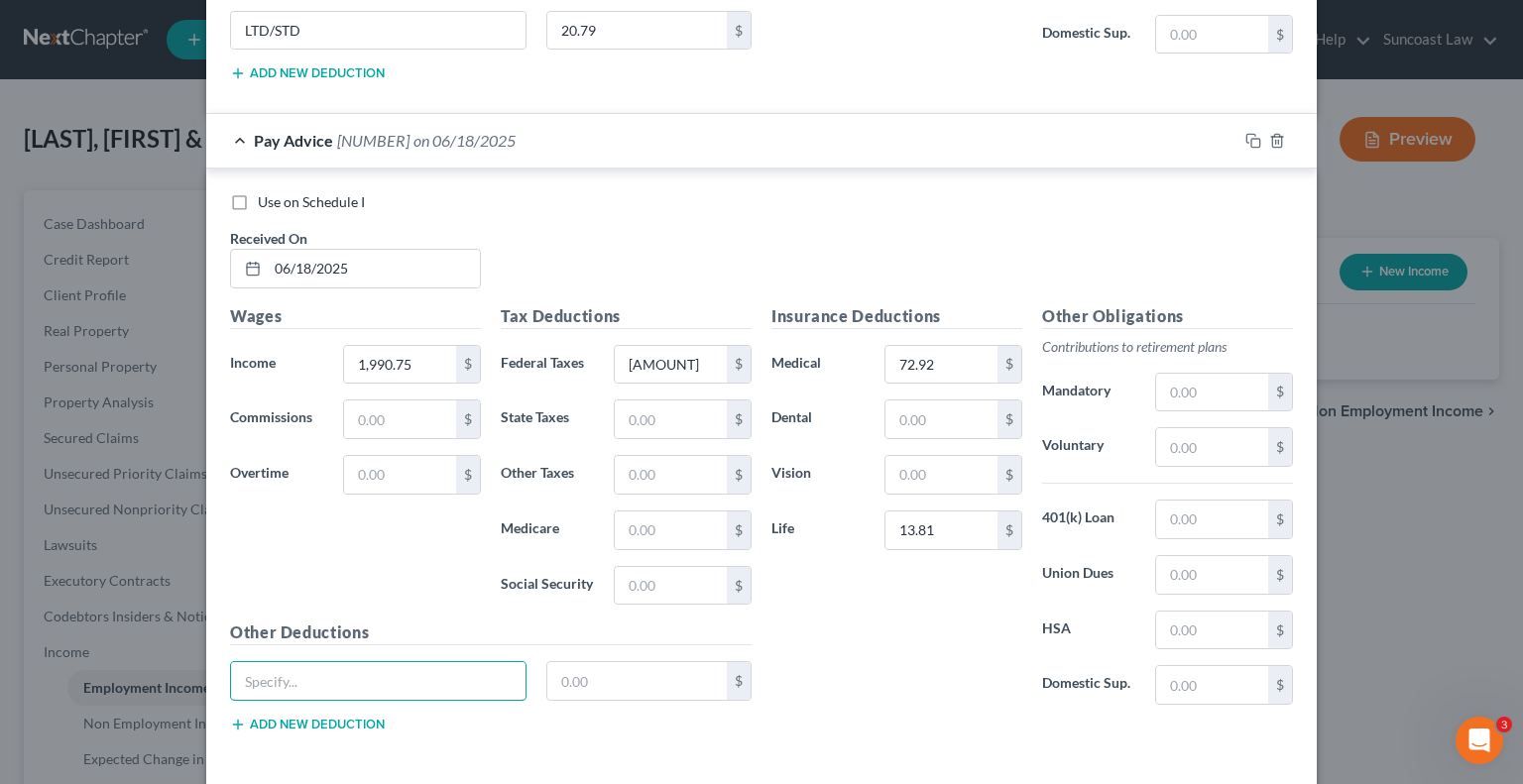 click at bounding box center (378, 681) 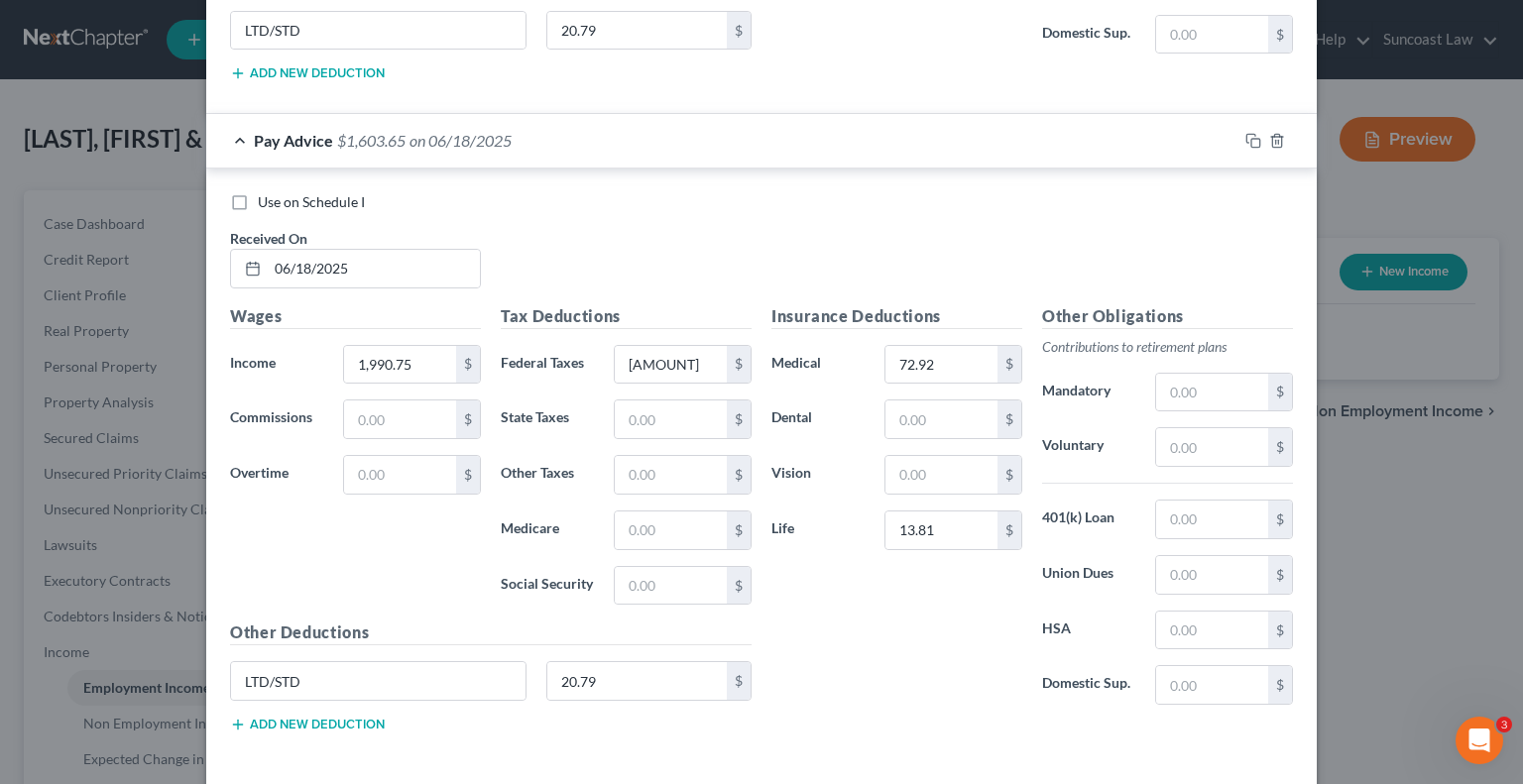 scroll, scrollTop: 6472, scrollLeft: 0, axis: vertical 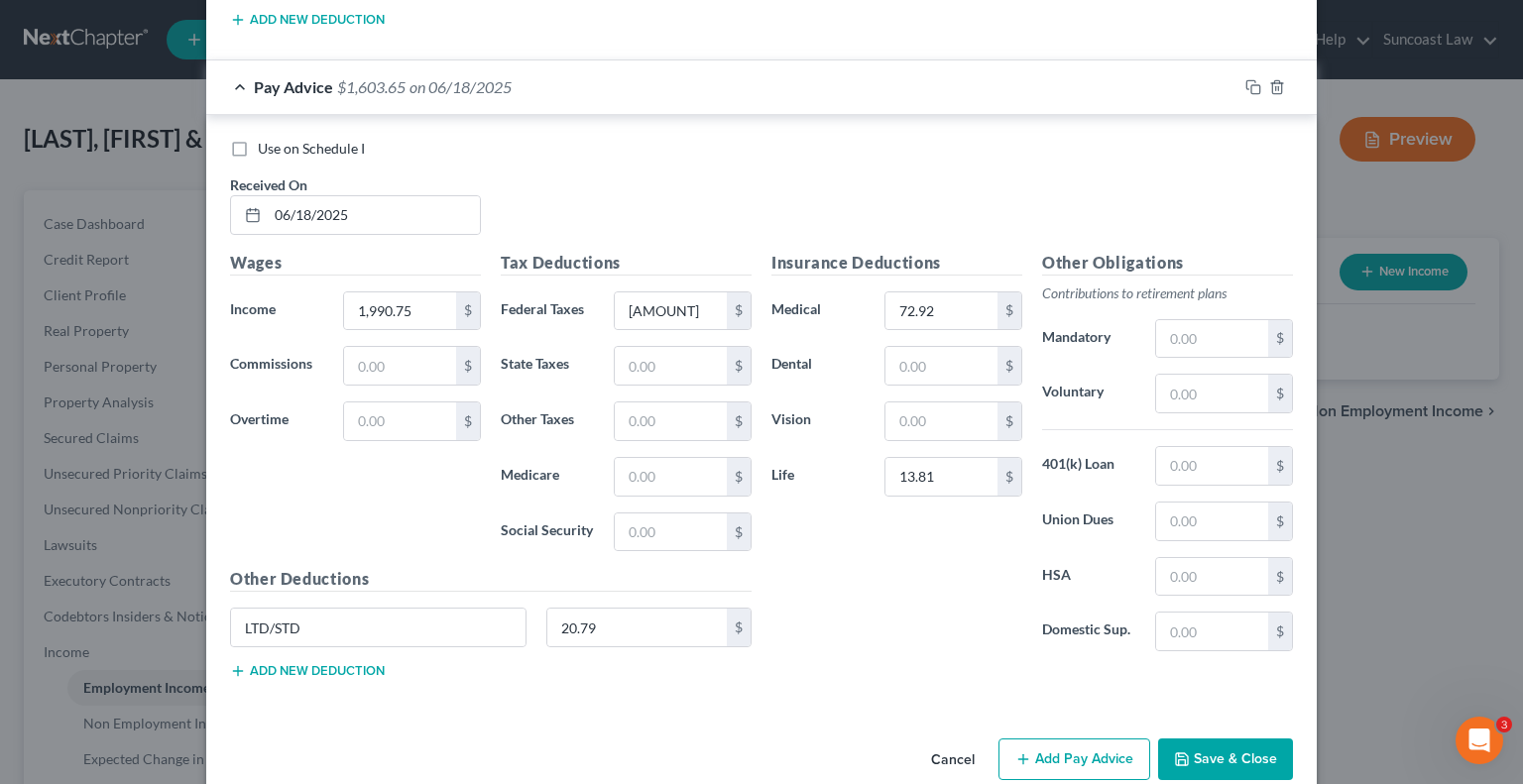 click on "Add Pay Advice" at bounding box center (1074, 759) 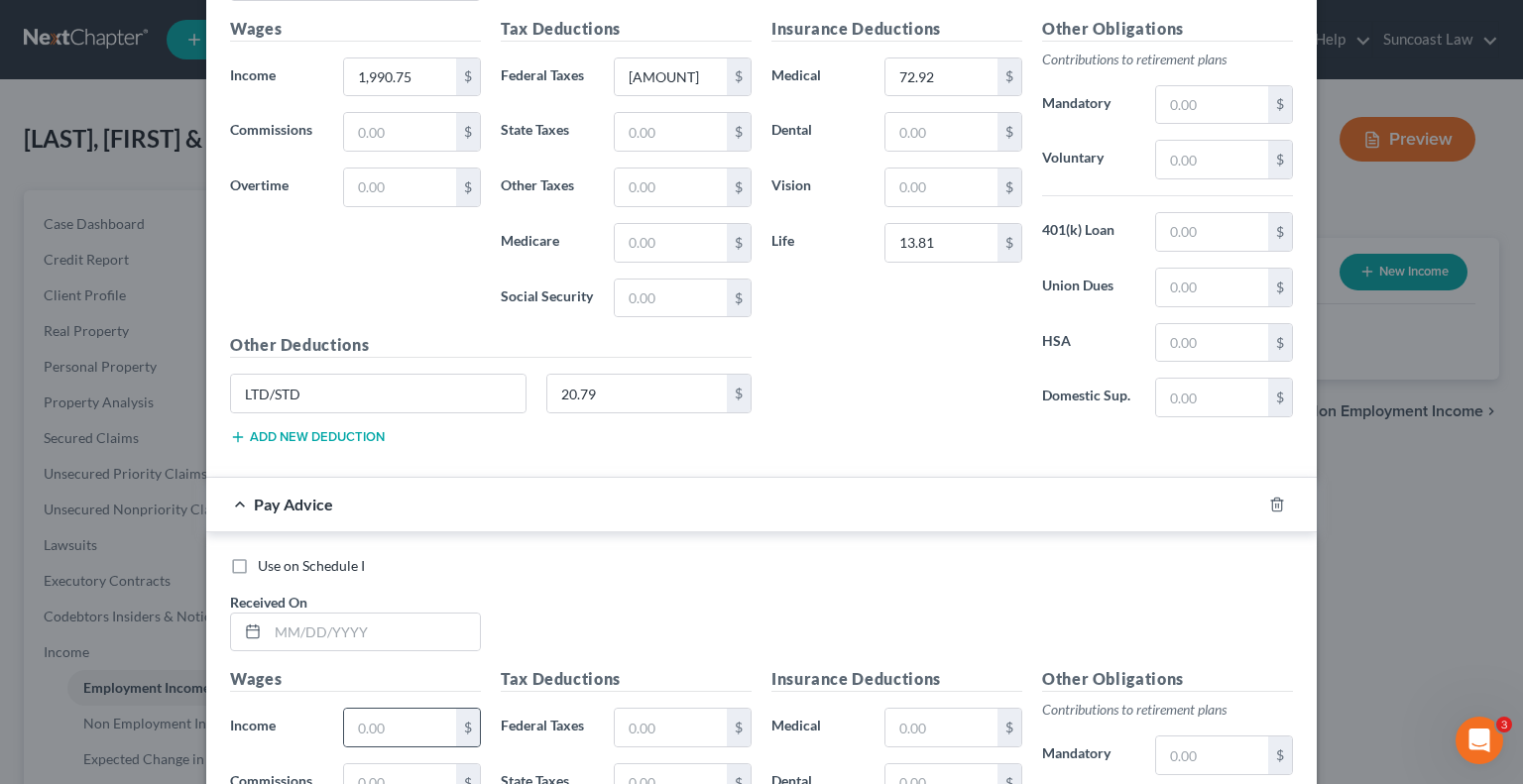 scroll, scrollTop: 6869, scrollLeft: 0, axis: vertical 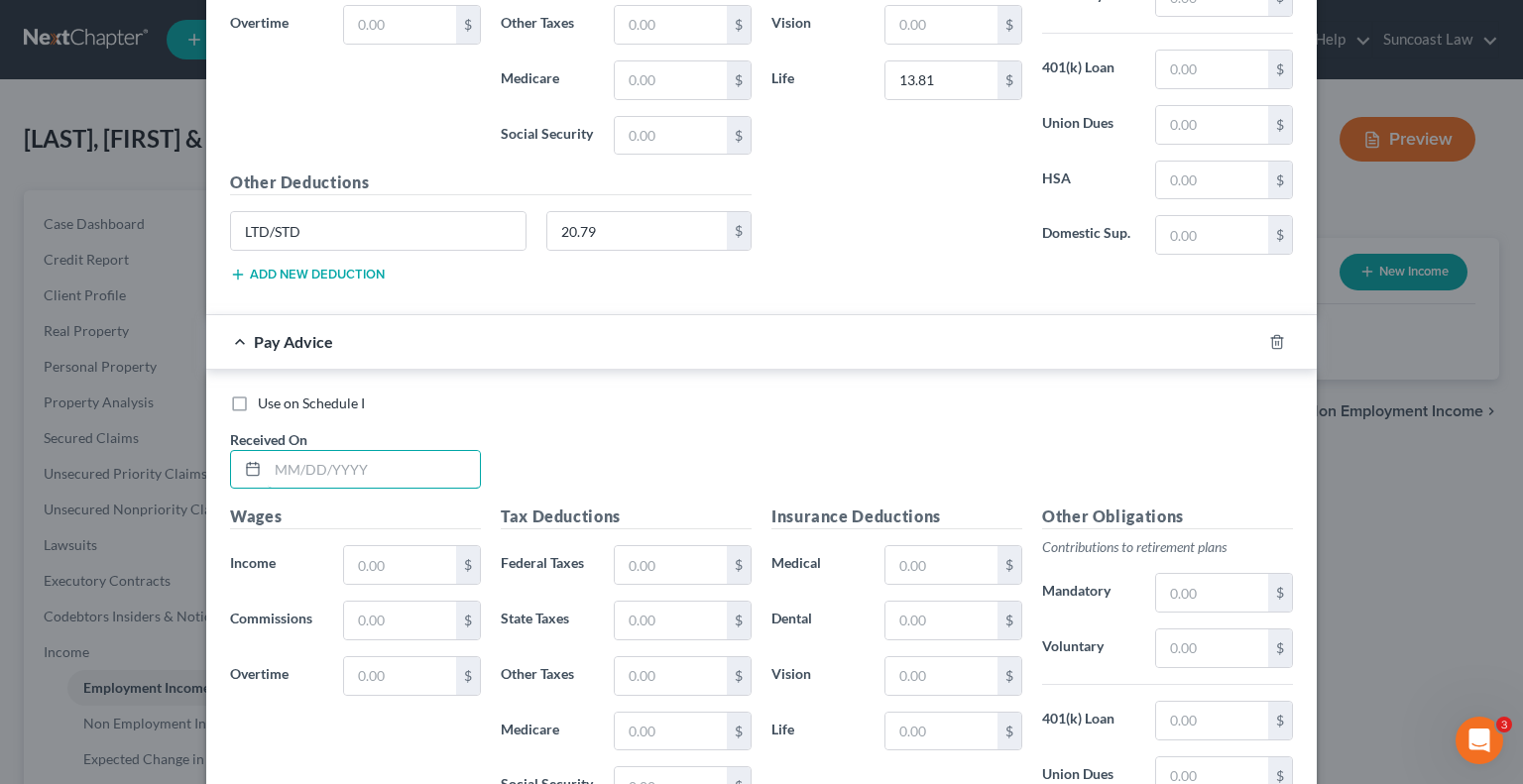 drag, startPoint x: 424, startPoint y: 439, endPoint x: 540, endPoint y: 365, distance: 137.5936 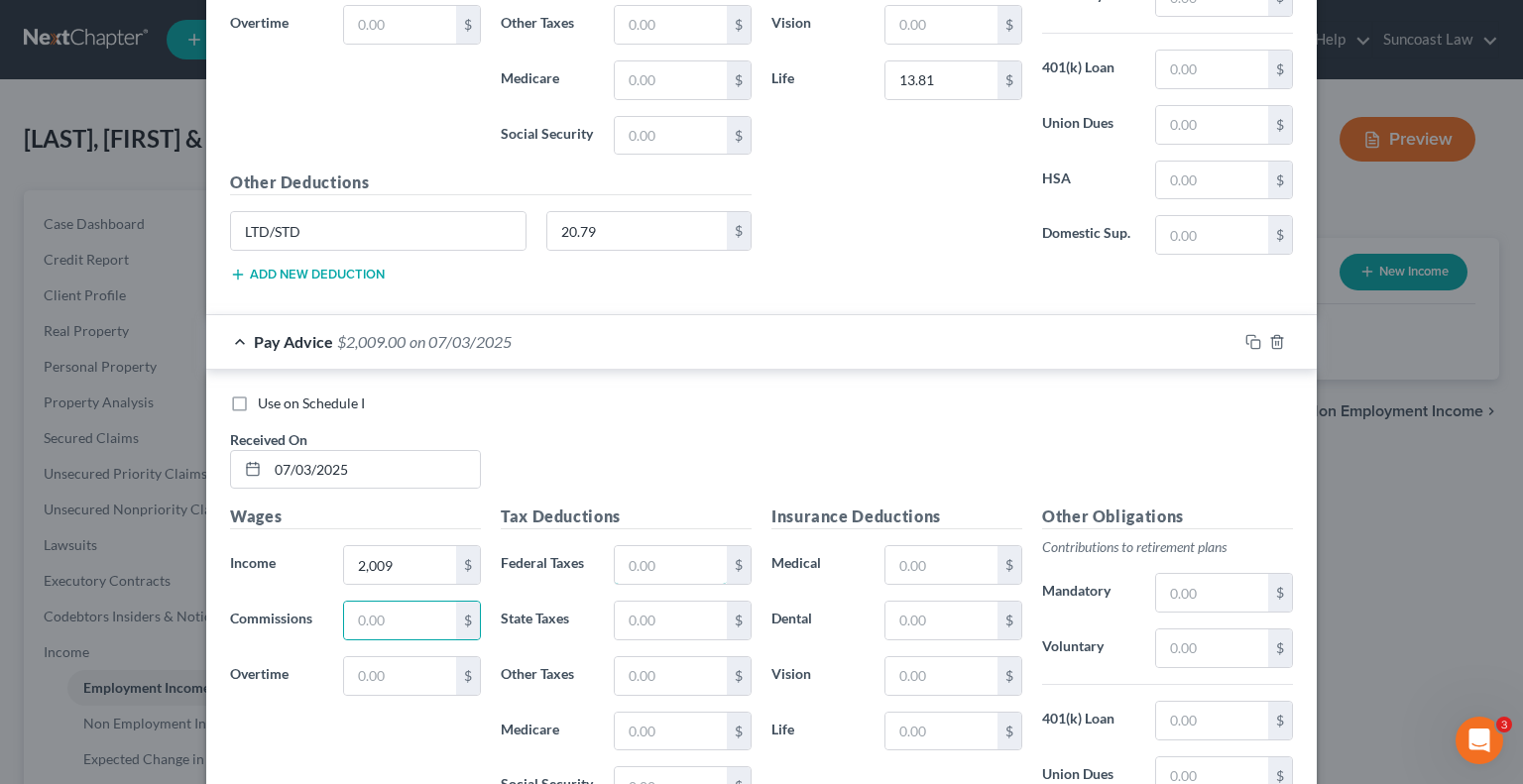 drag, startPoint x: 637, startPoint y: 519, endPoint x: 816, endPoint y: 441, distance: 195.25624 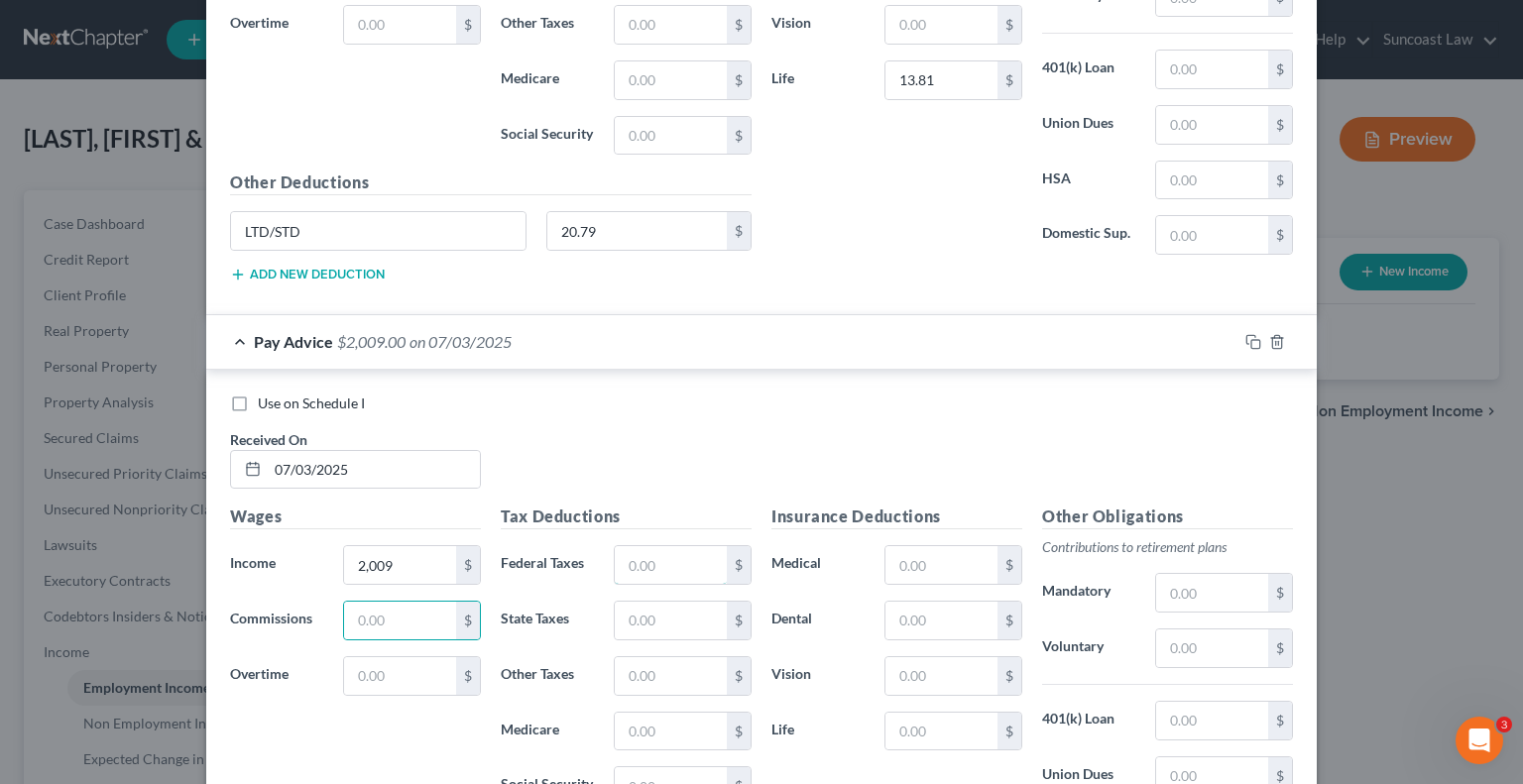 click at bounding box center [670, 565] 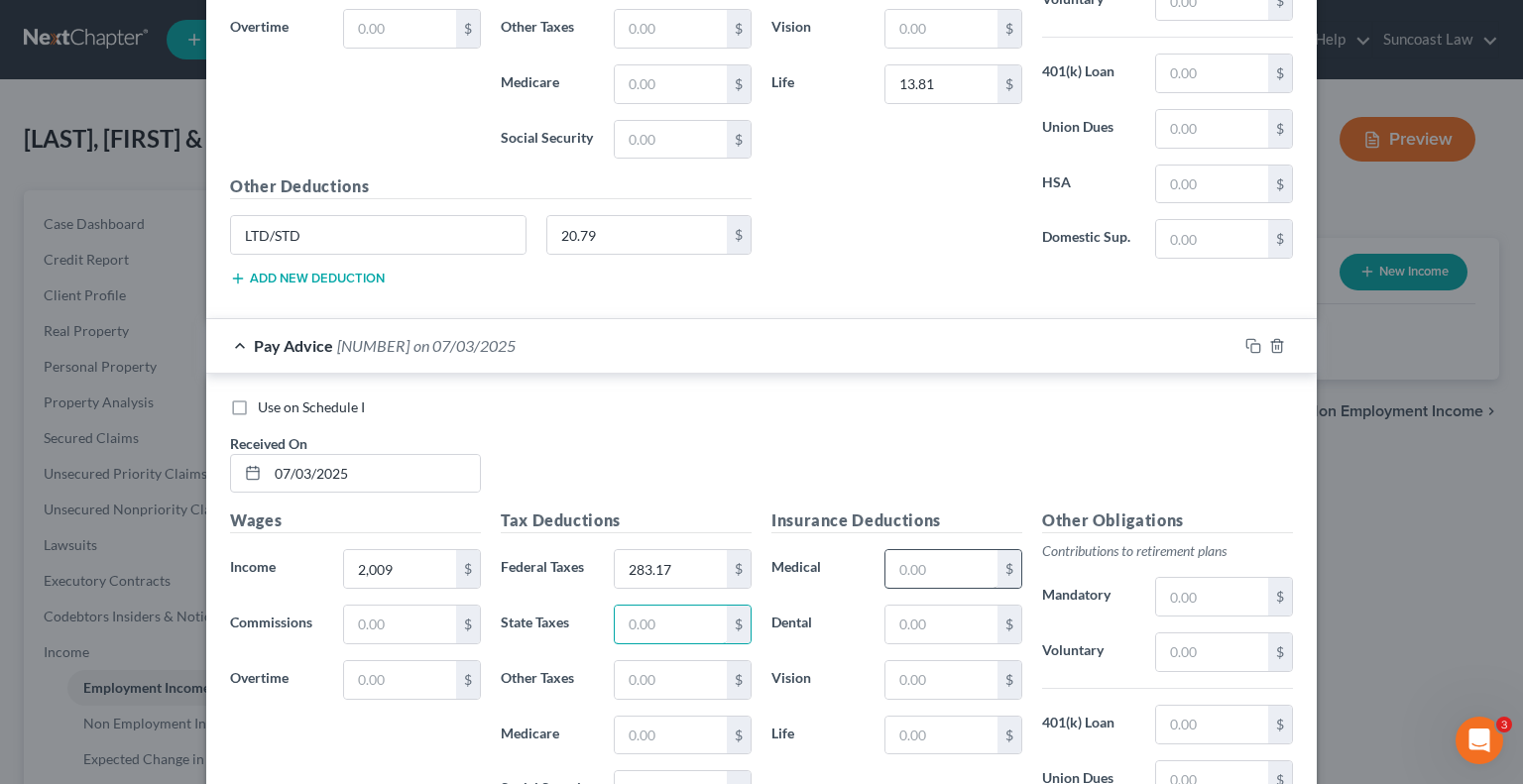 scroll, scrollTop: 6869, scrollLeft: 0, axis: vertical 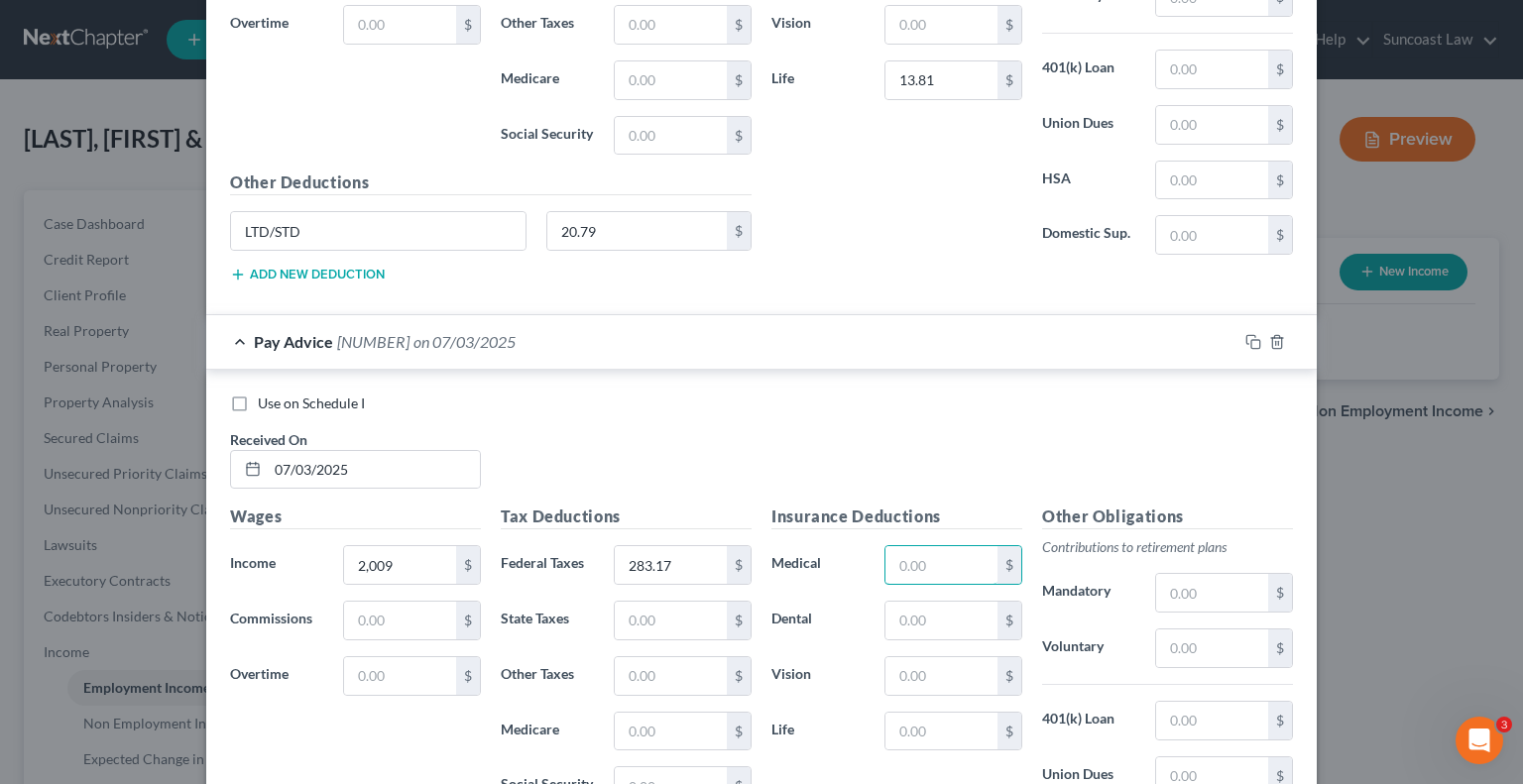 drag, startPoint x: 961, startPoint y: 520, endPoint x: 1026, endPoint y: 419, distance: 120.10828 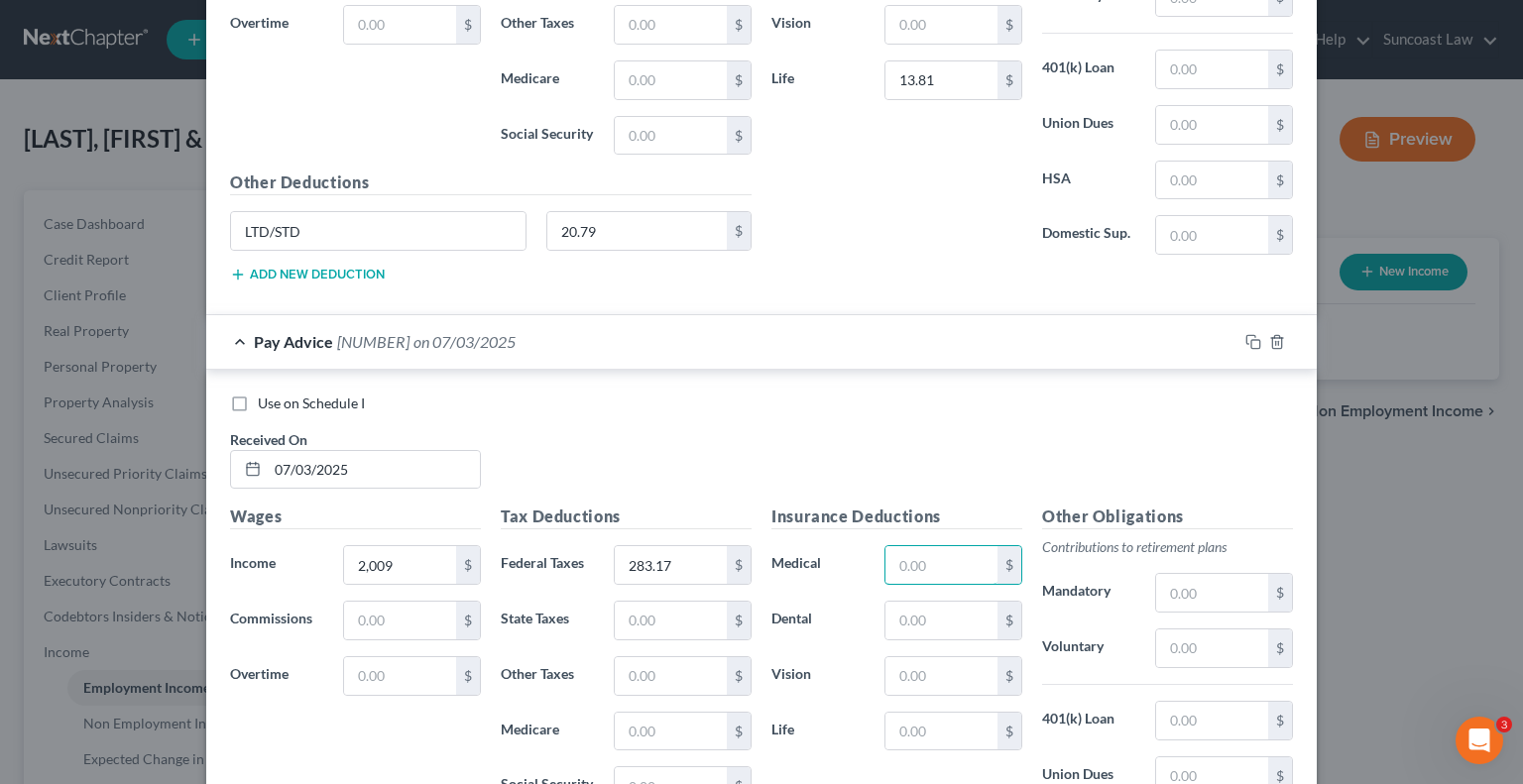 click at bounding box center (941, 565) 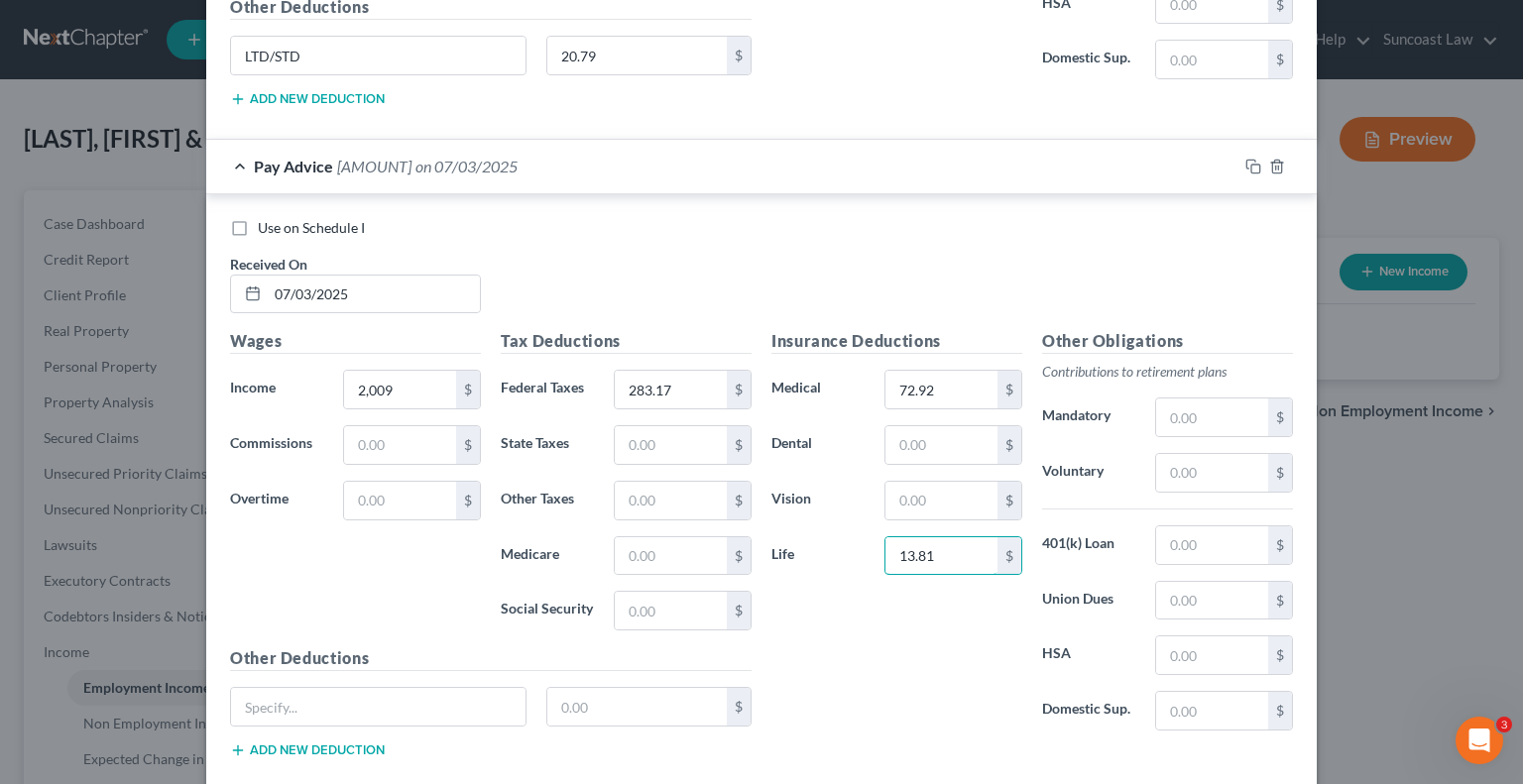 scroll, scrollTop: 7067, scrollLeft: 0, axis: vertical 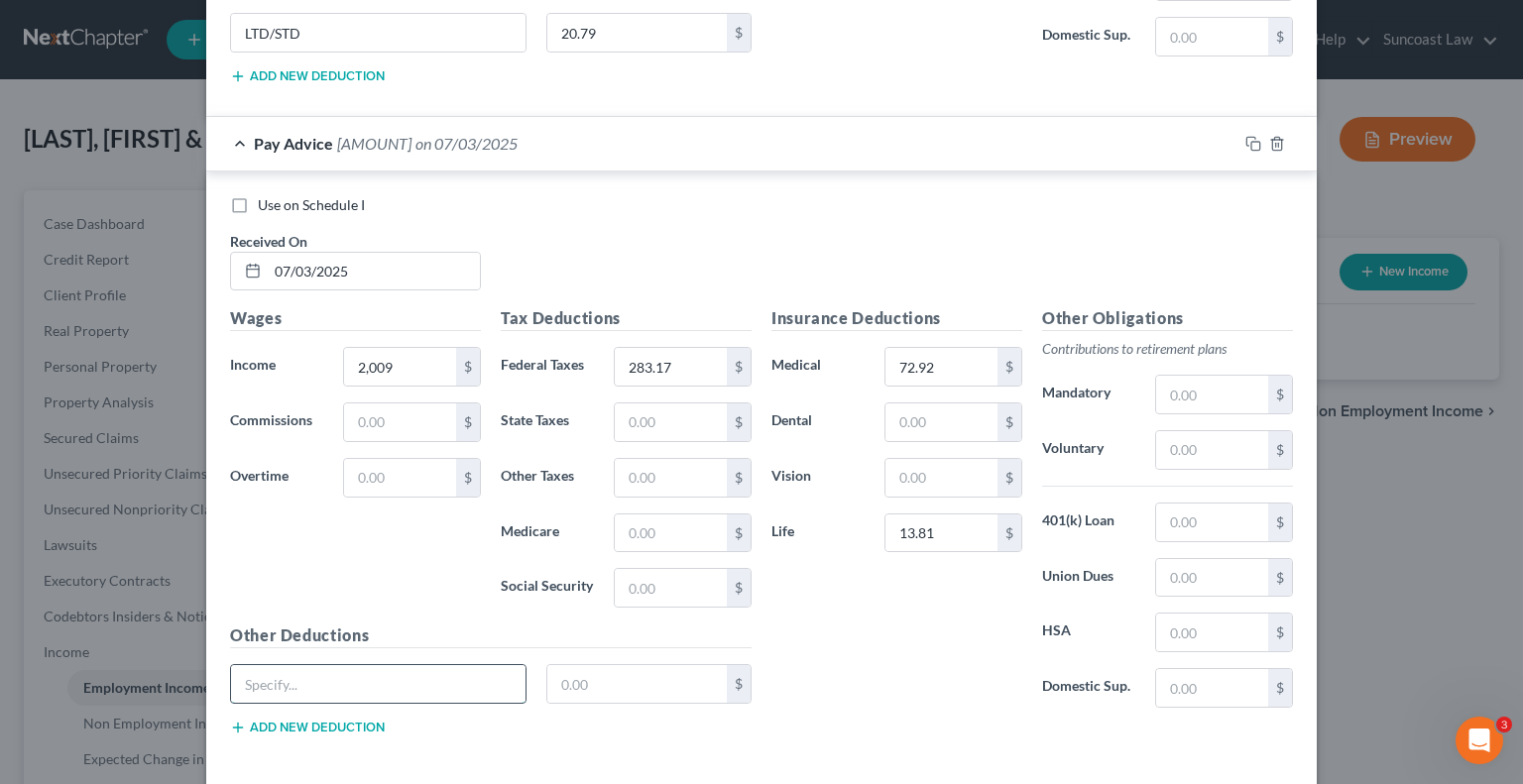 drag, startPoint x: 284, startPoint y: 625, endPoint x: 292, endPoint y: 633, distance: 11.313708 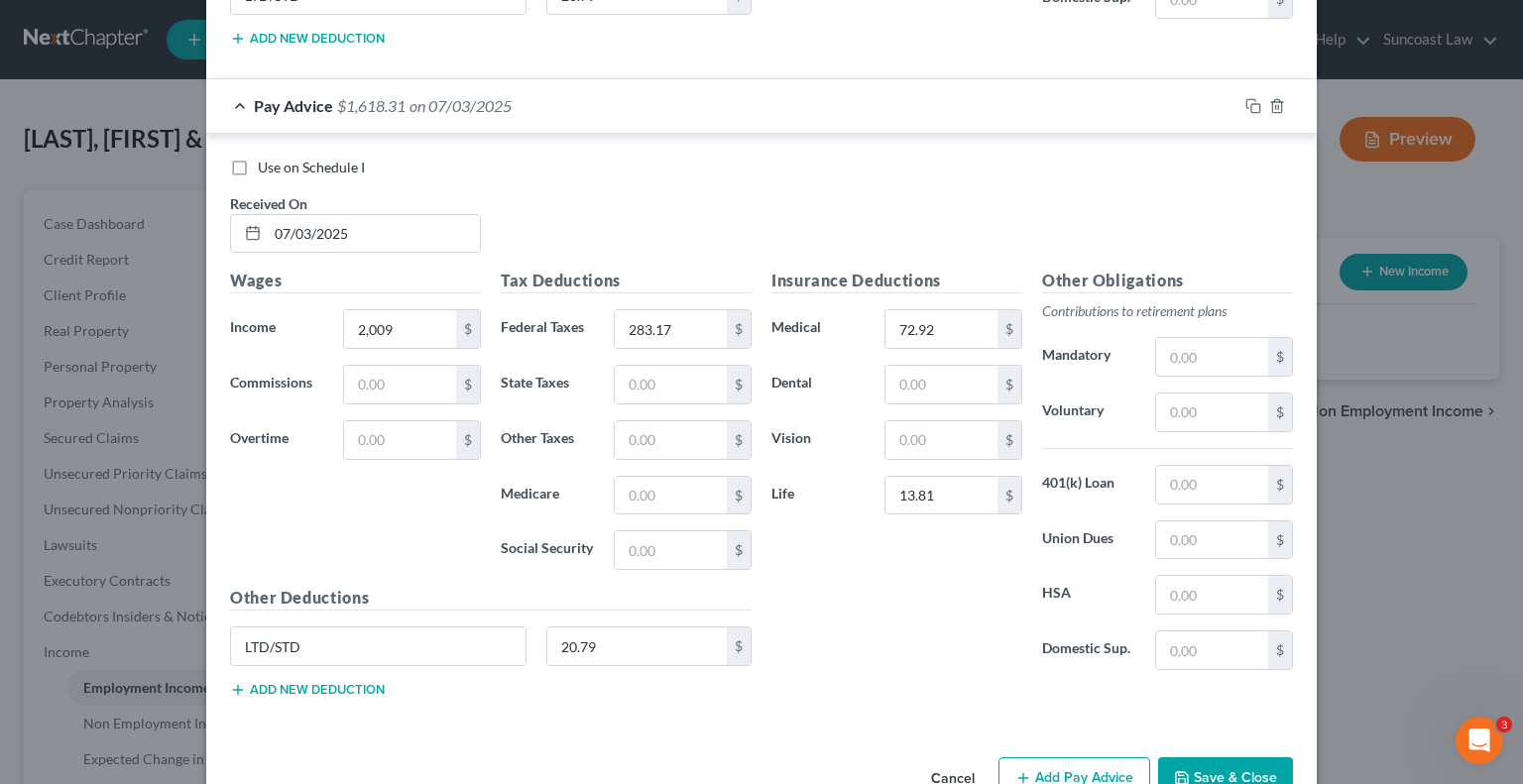 scroll, scrollTop: 7120, scrollLeft: 0, axis: vertical 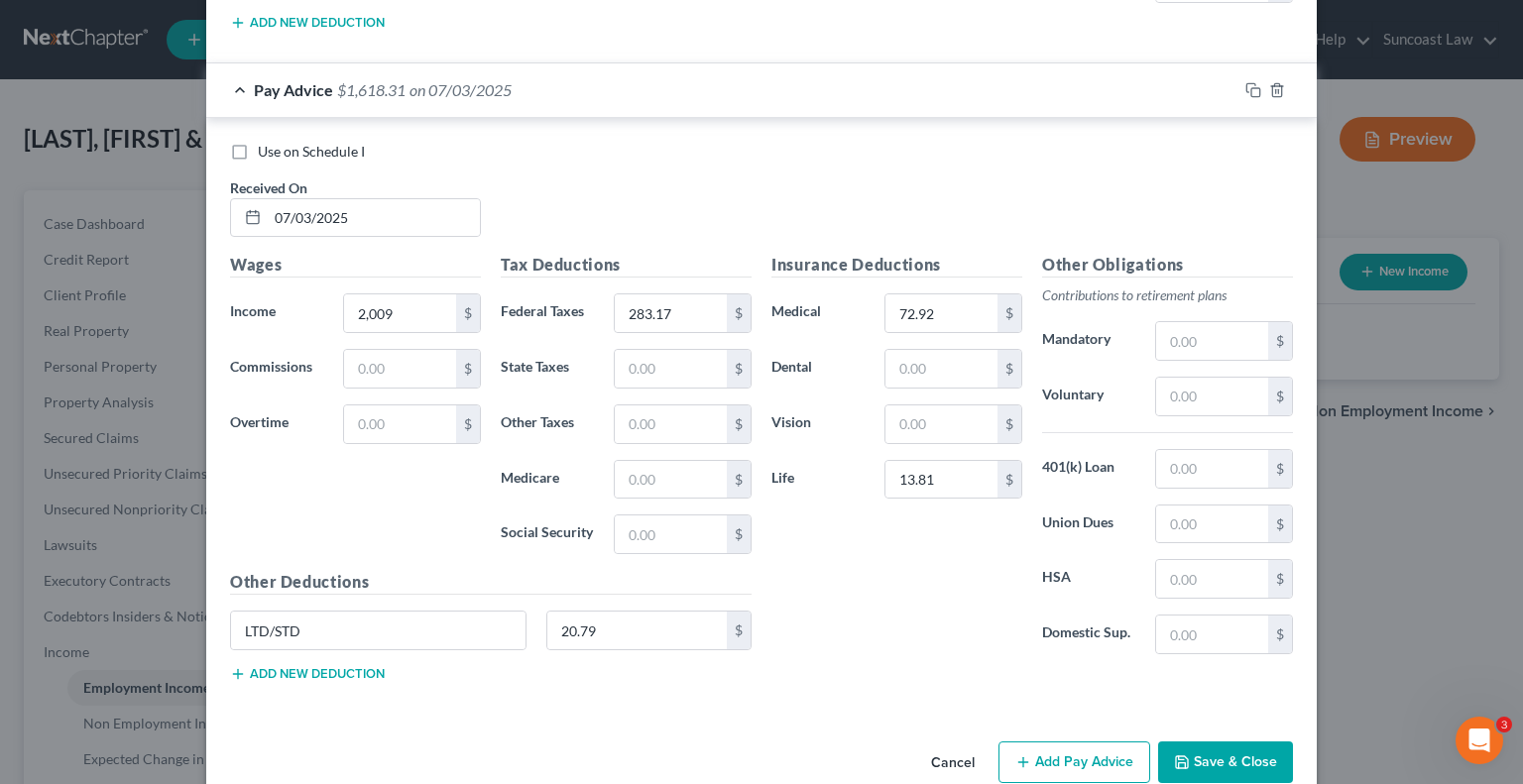 drag, startPoint x: 1074, startPoint y: 715, endPoint x: 948, endPoint y: 780, distance: 141.778 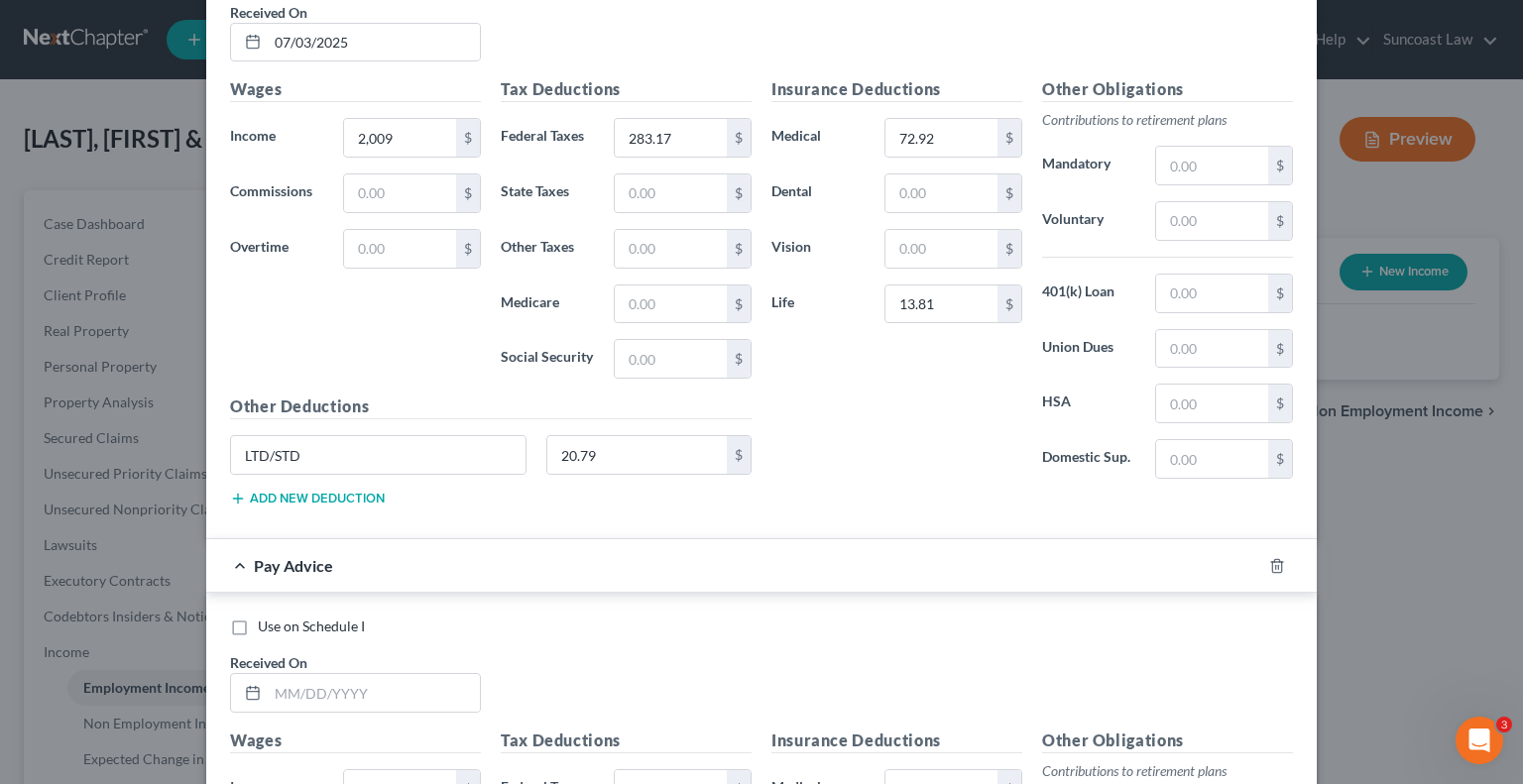 scroll, scrollTop: 7517, scrollLeft: 0, axis: vertical 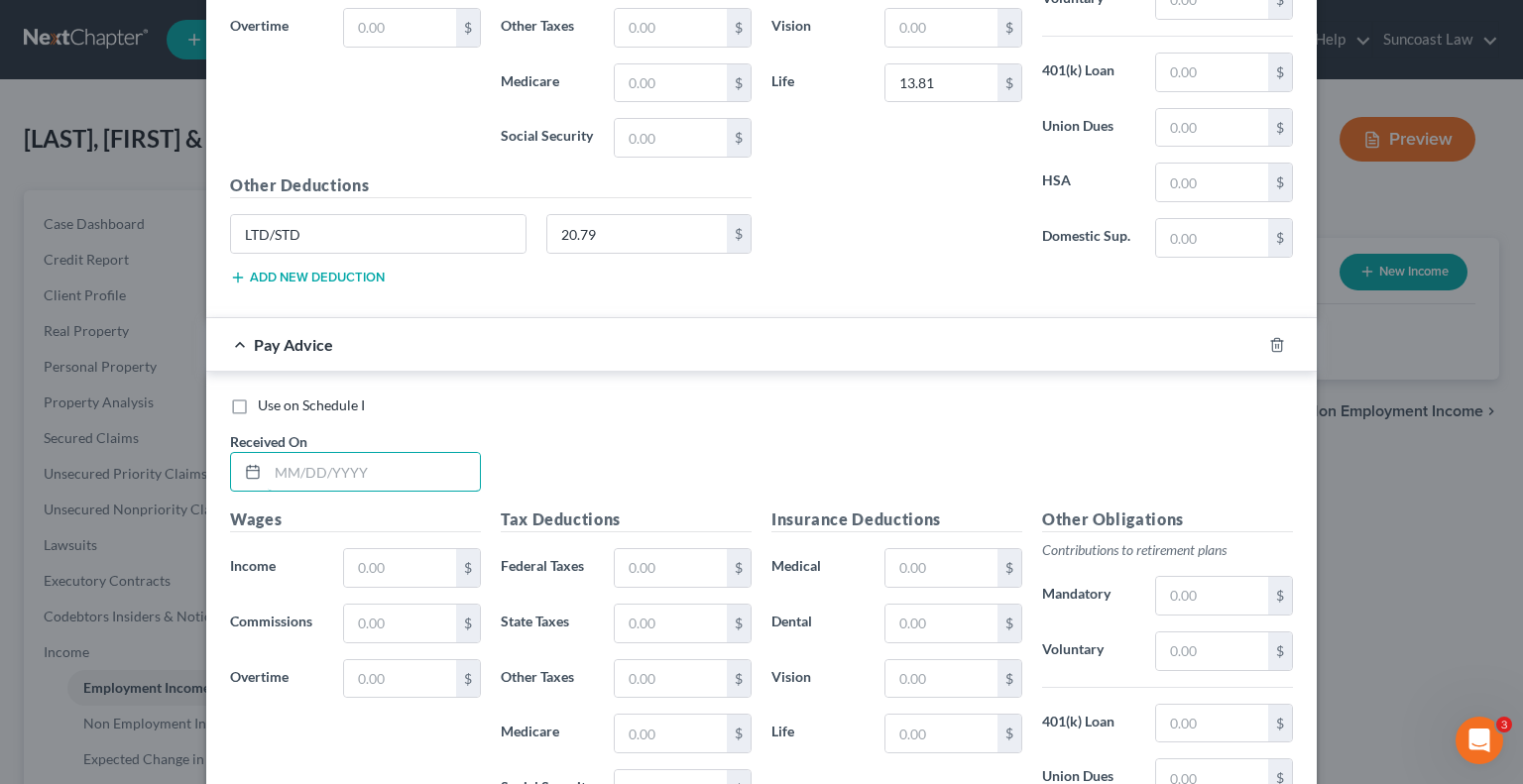 drag, startPoint x: 412, startPoint y: 431, endPoint x: 481, endPoint y: 286, distance: 160.5802 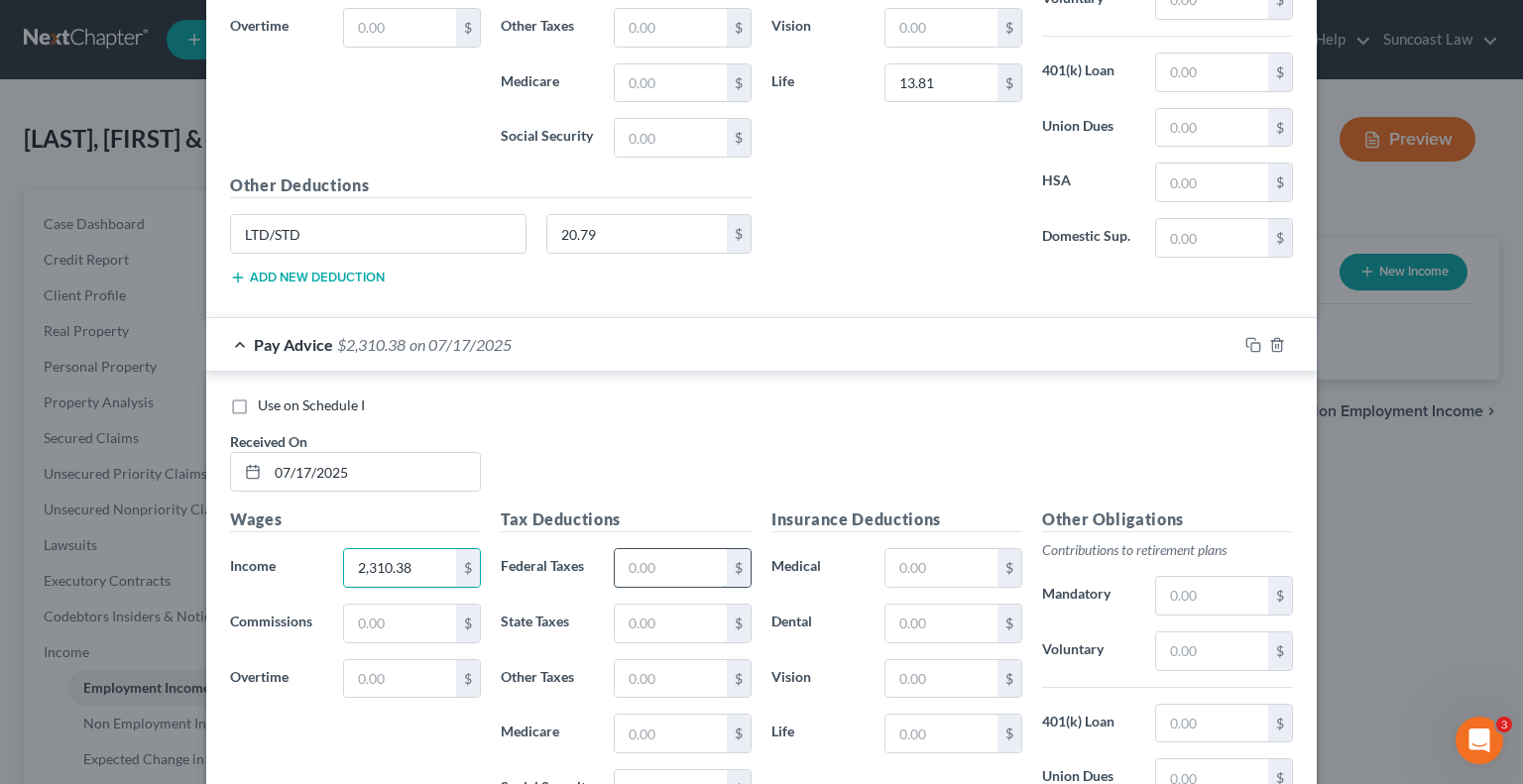 click at bounding box center (670, 568) 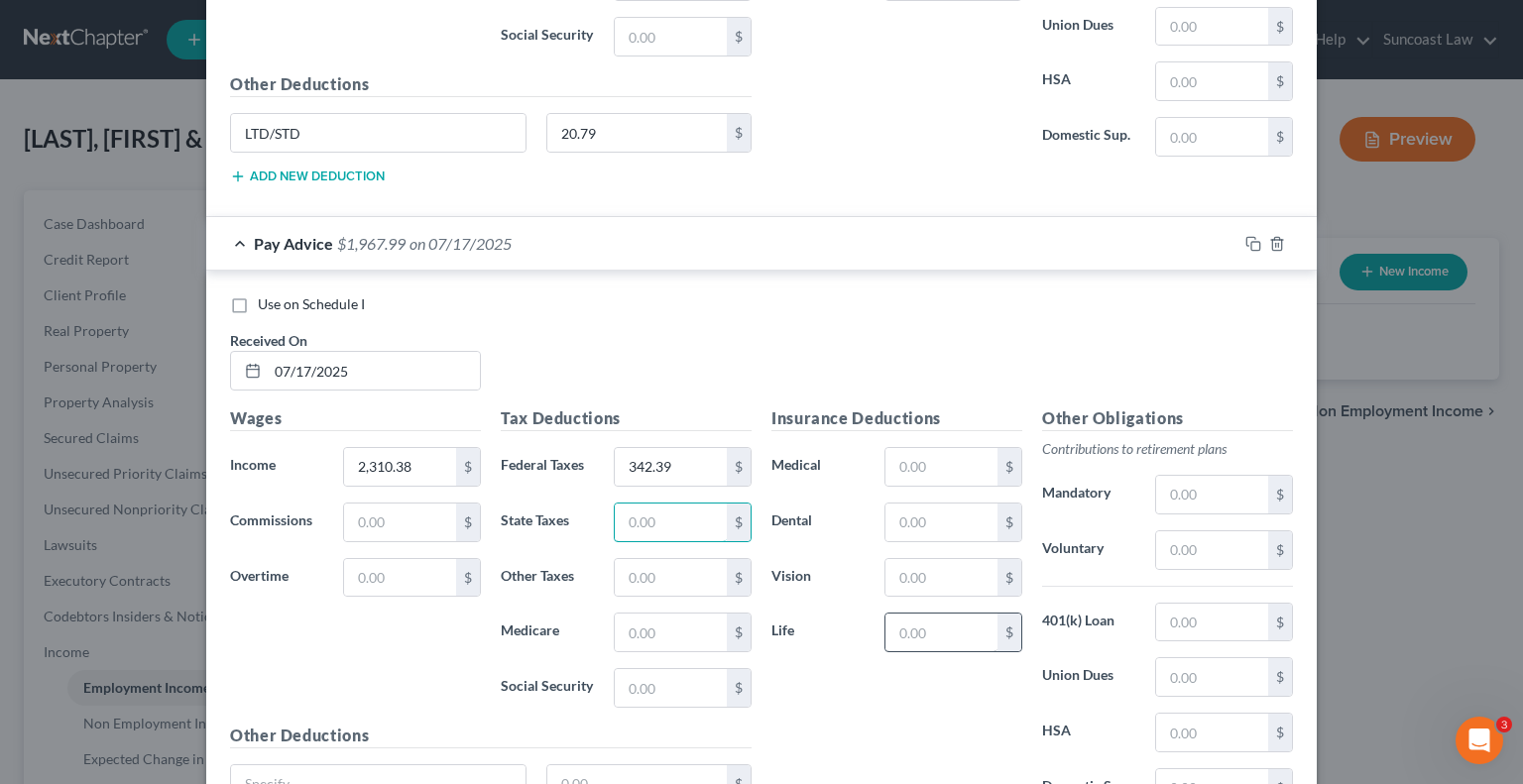 scroll, scrollTop: 7715, scrollLeft: 0, axis: vertical 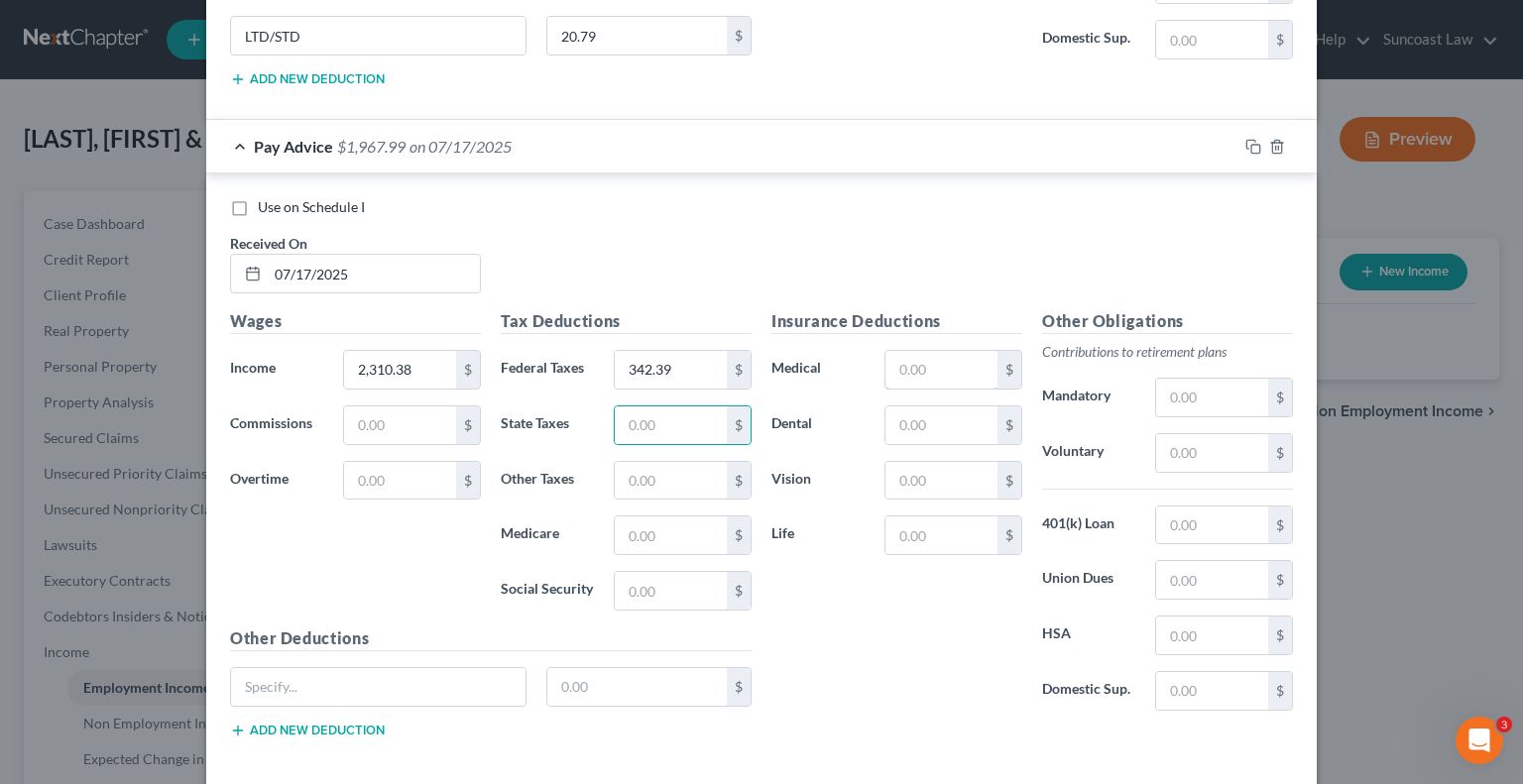 drag, startPoint x: 937, startPoint y: 335, endPoint x: 1018, endPoint y: 211, distance: 148.11144 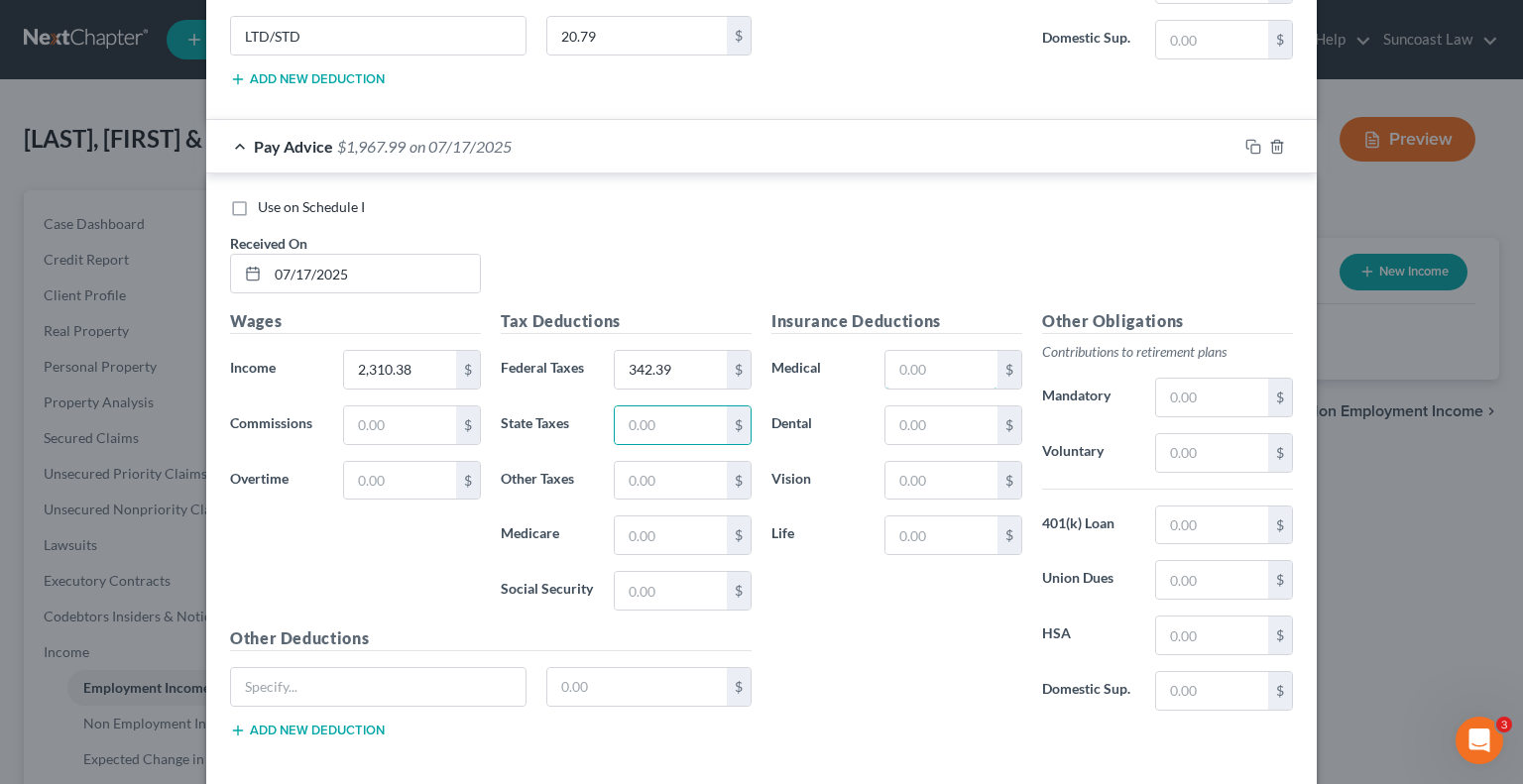click at bounding box center (941, 370) 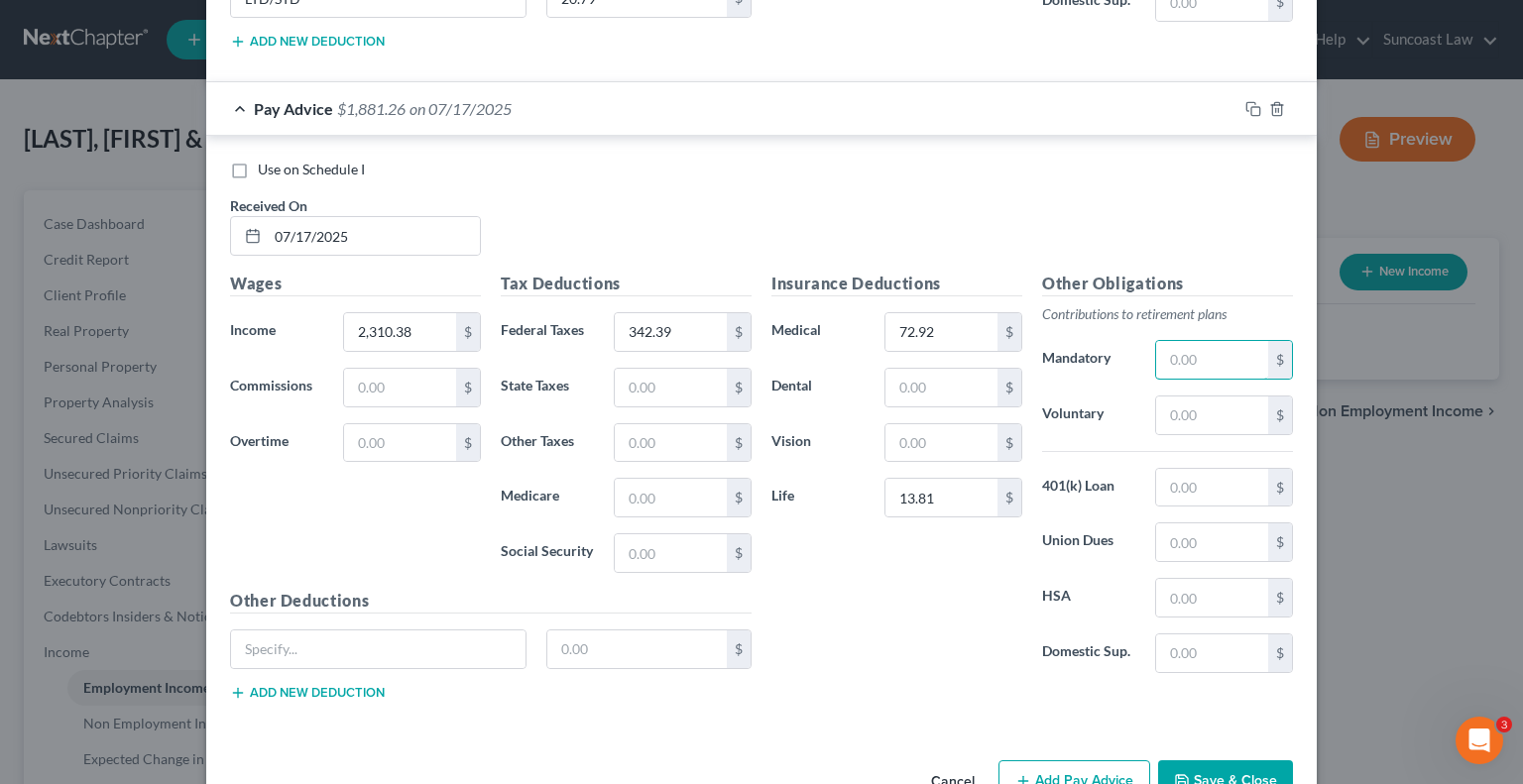 scroll, scrollTop: 7767, scrollLeft: 0, axis: vertical 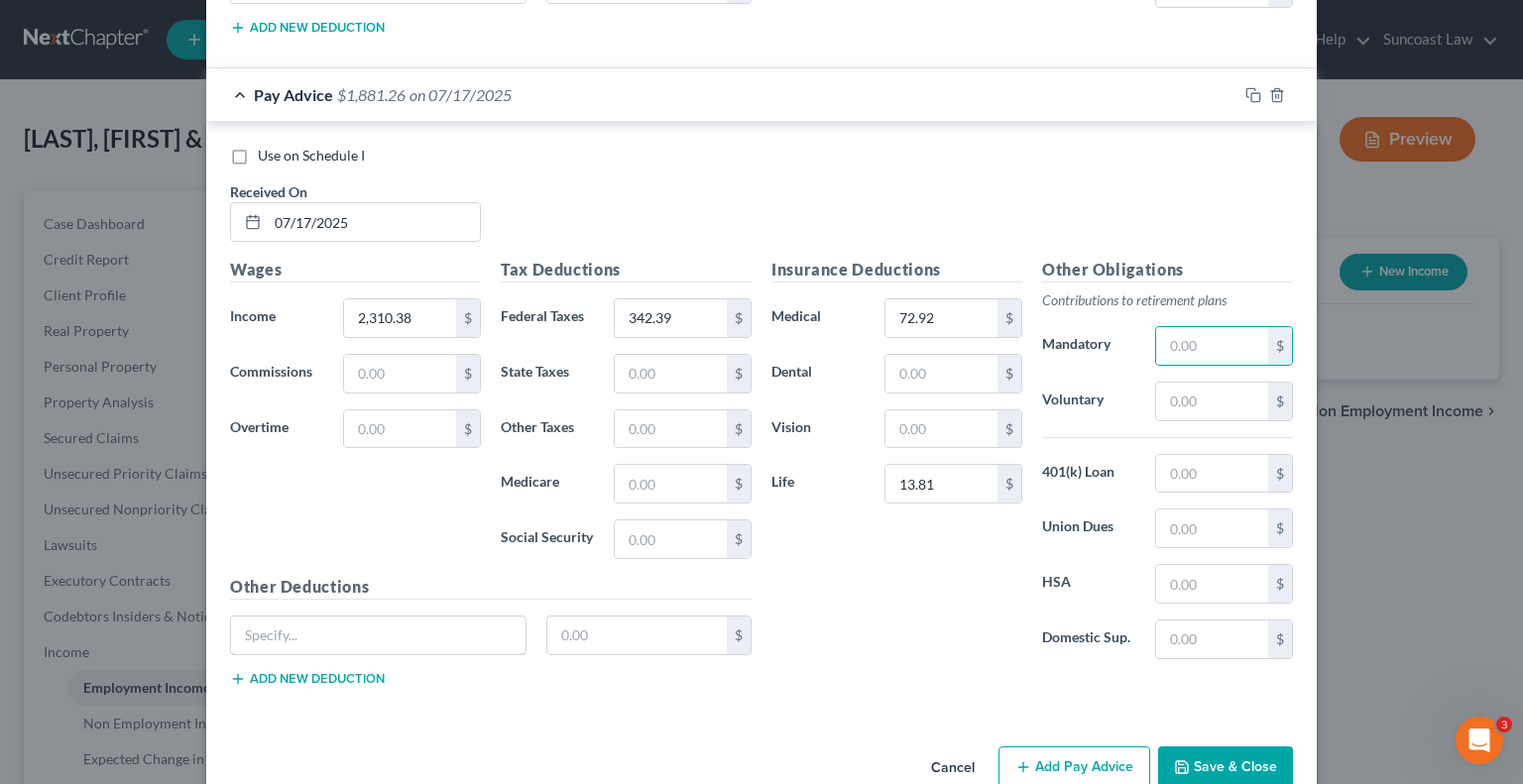 drag, startPoint x: 337, startPoint y: 585, endPoint x: 345, endPoint y: 538, distance: 47.67599 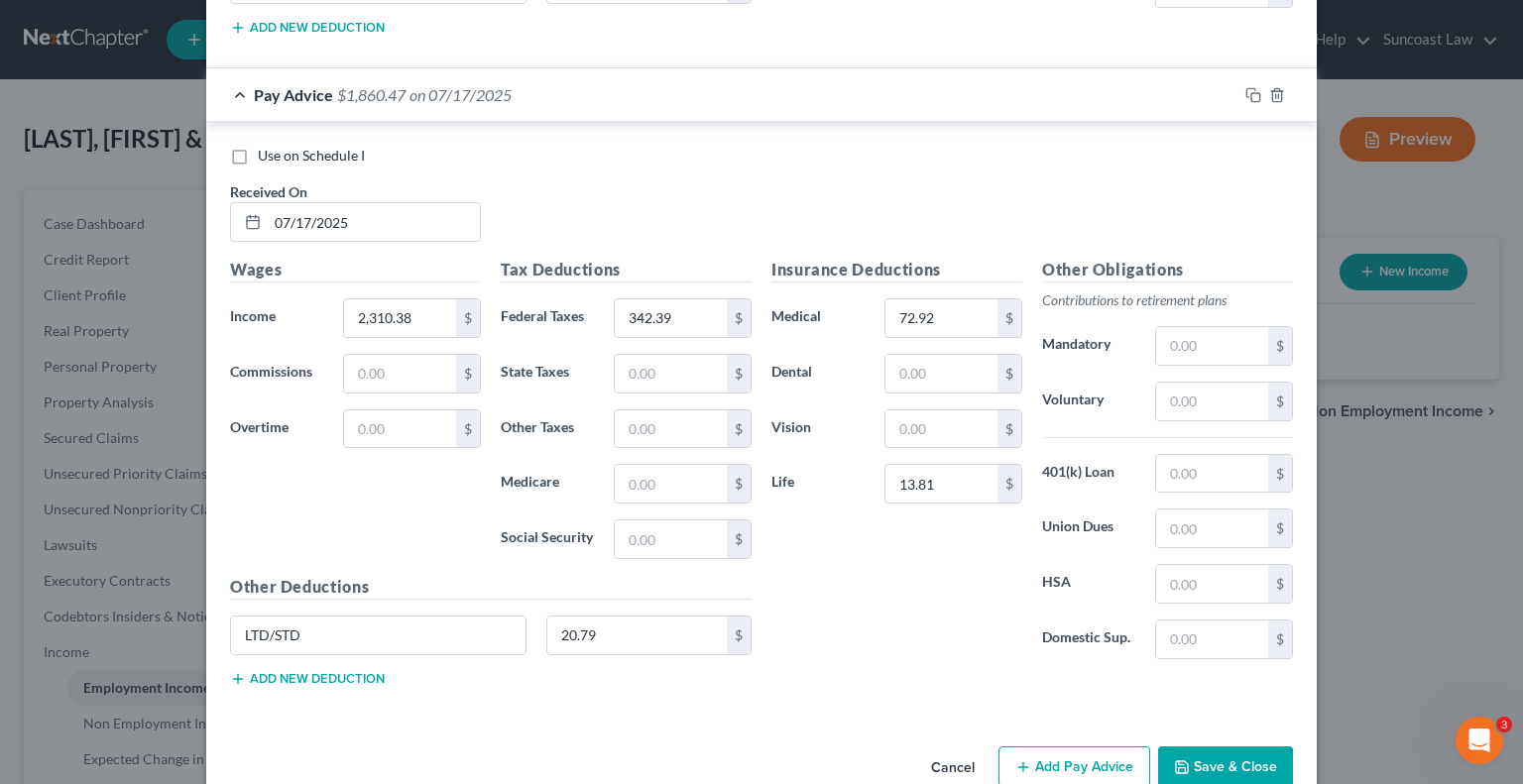 click on "Add Pay Advice" at bounding box center (1074, 767) 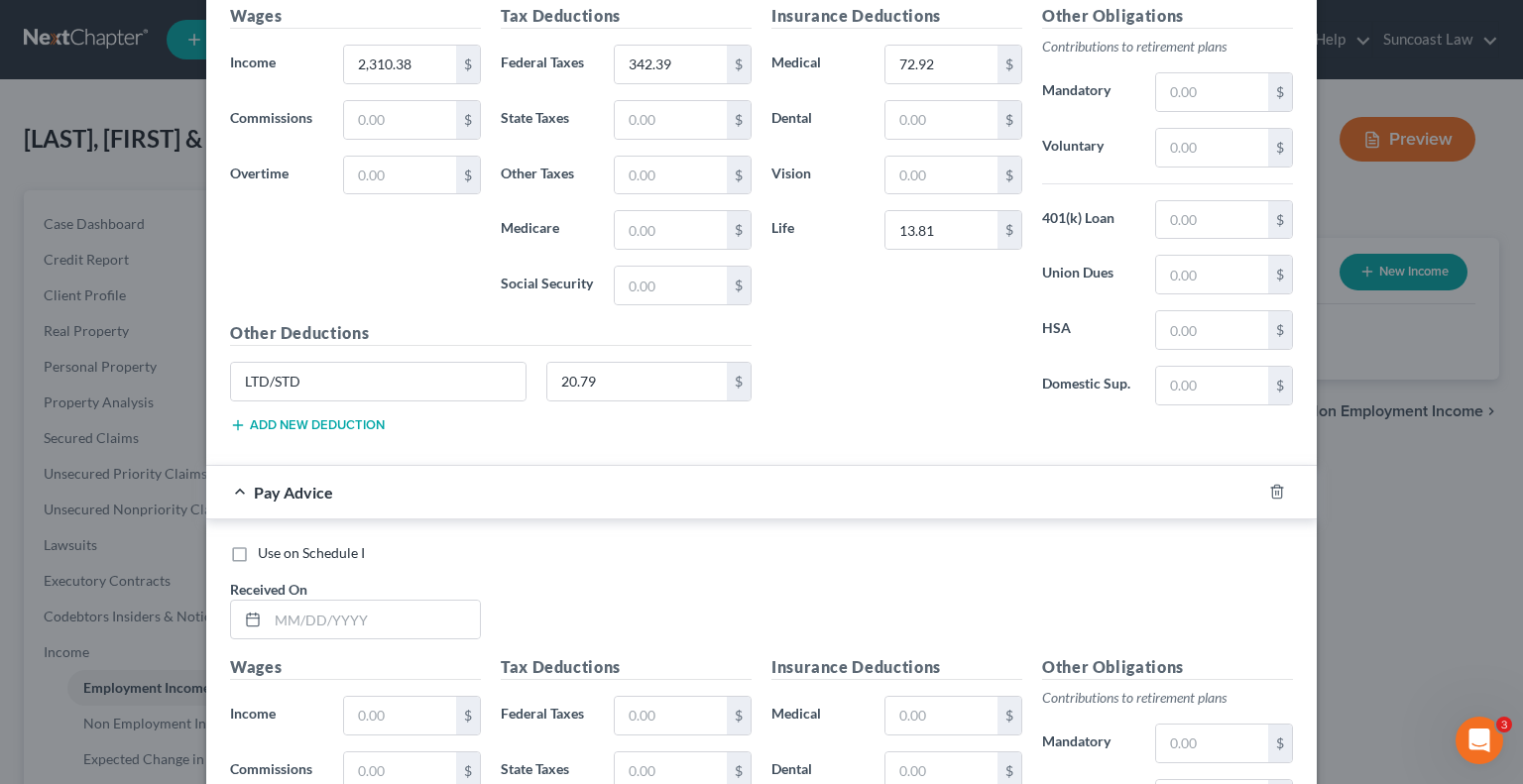 scroll, scrollTop: 8064, scrollLeft: 0, axis: vertical 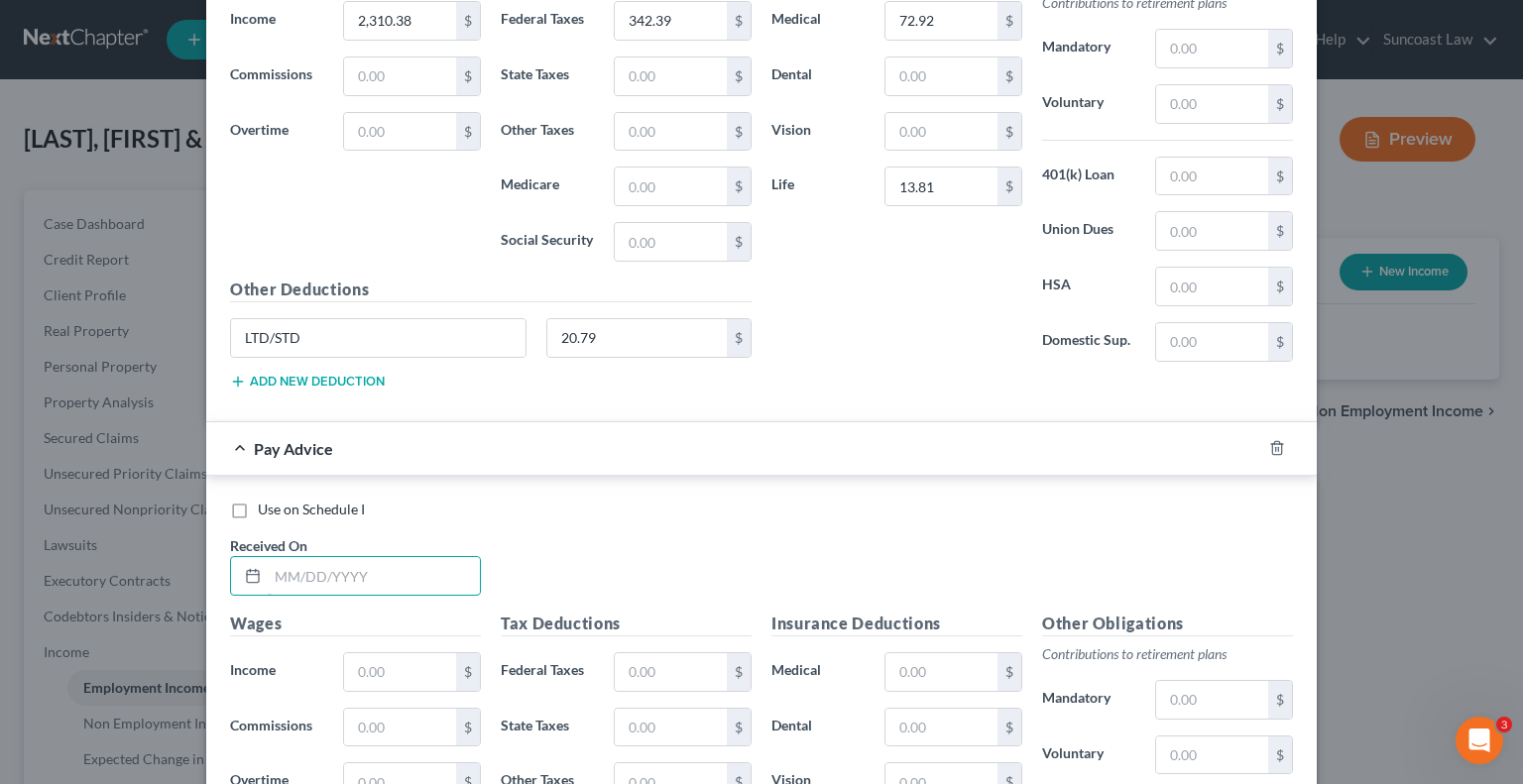 drag, startPoint x: 453, startPoint y: 518, endPoint x: 599, endPoint y: 391, distance: 193.50711 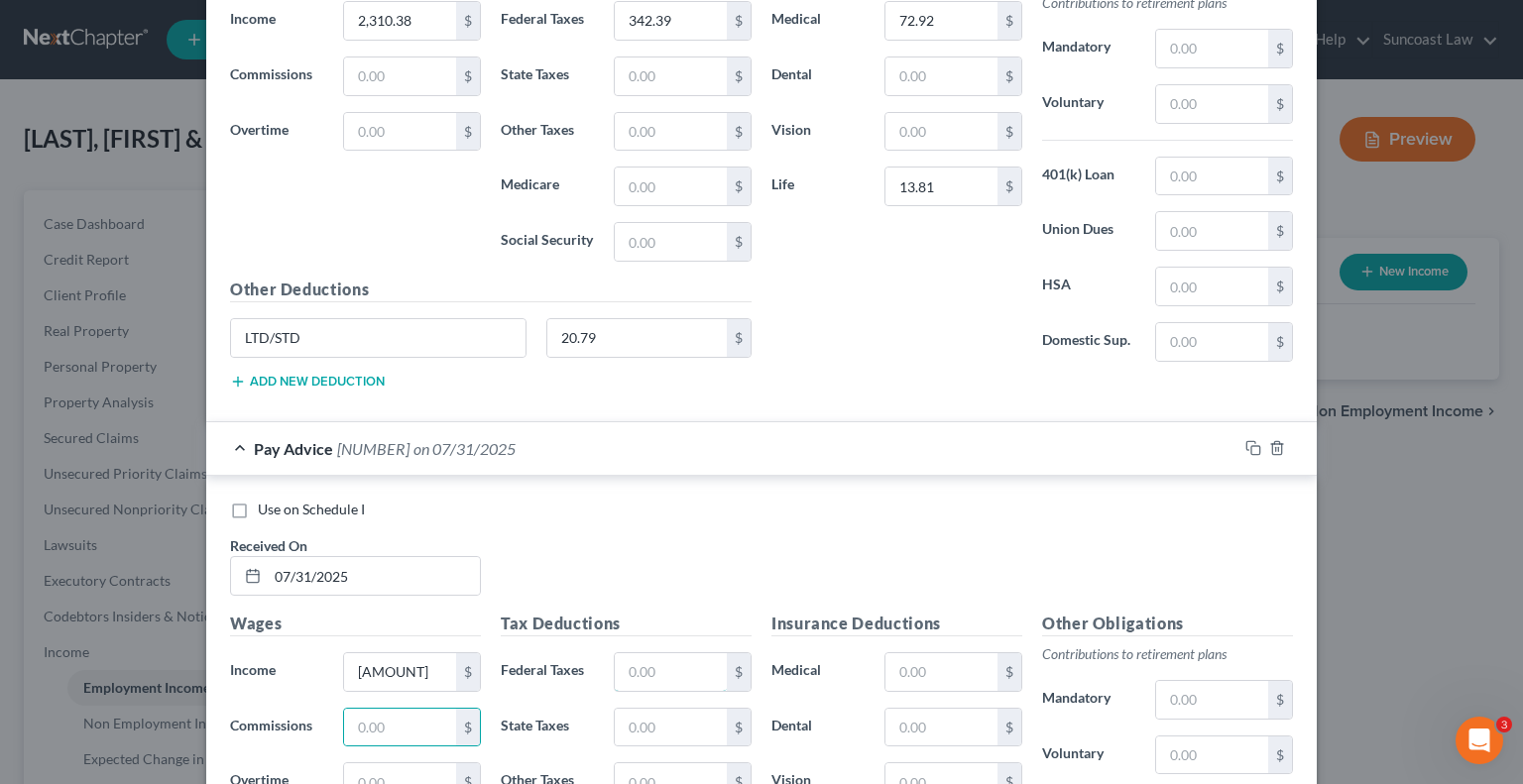 drag, startPoint x: 658, startPoint y: 625, endPoint x: 886, endPoint y: 517, distance: 252.28555 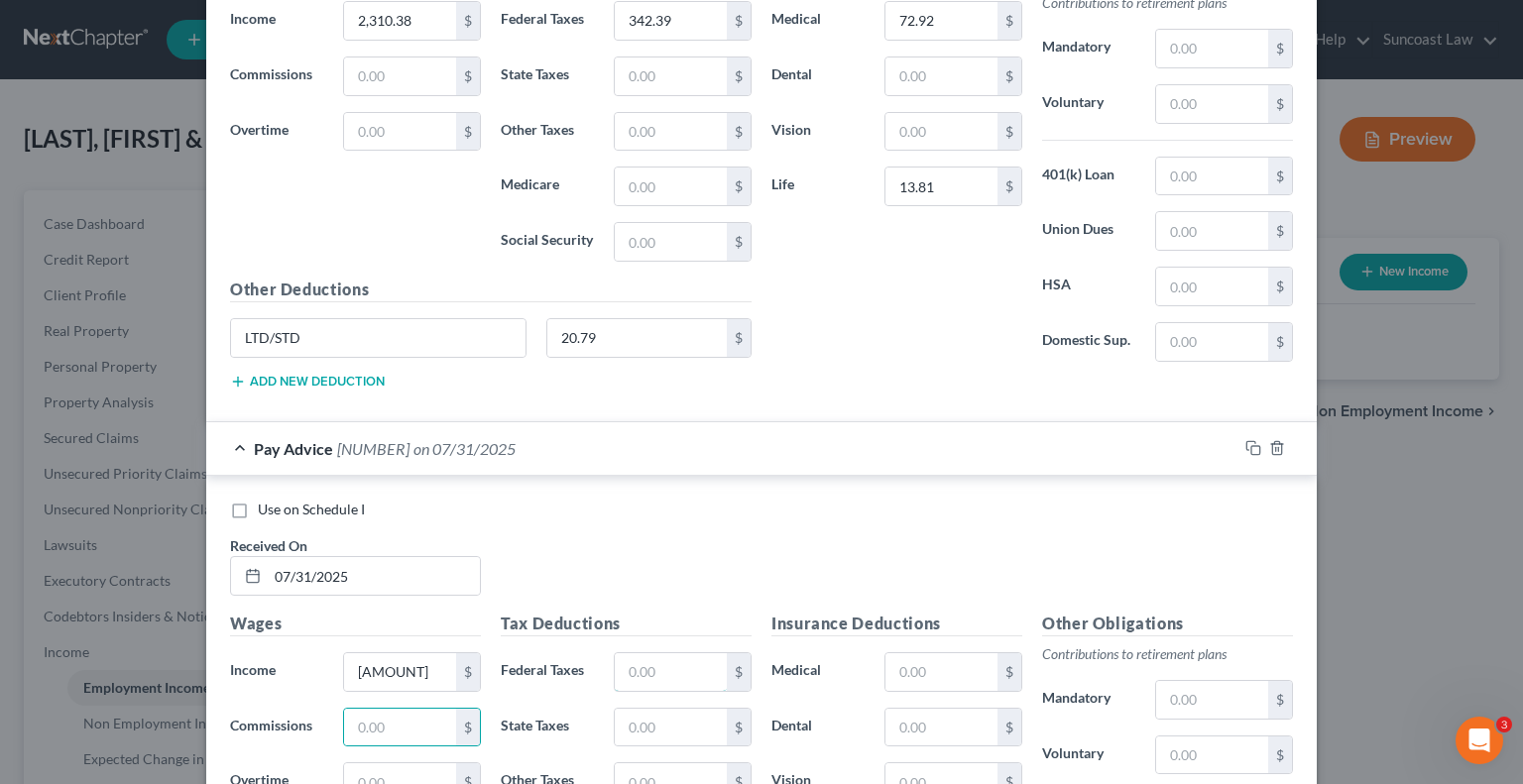 click at bounding box center (670, 672) 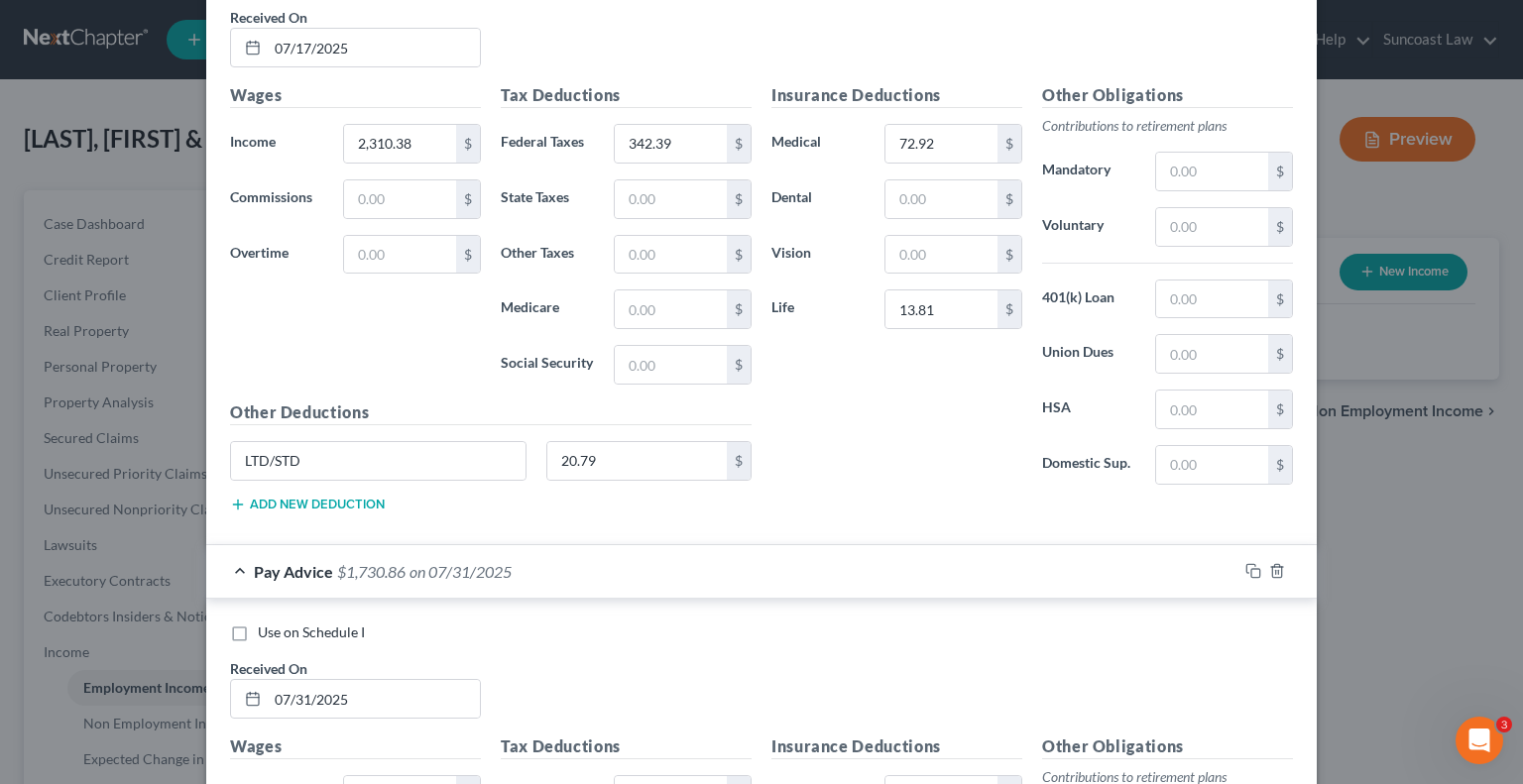 scroll, scrollTop: 8262, scrollLeft: 0, axis: vertical 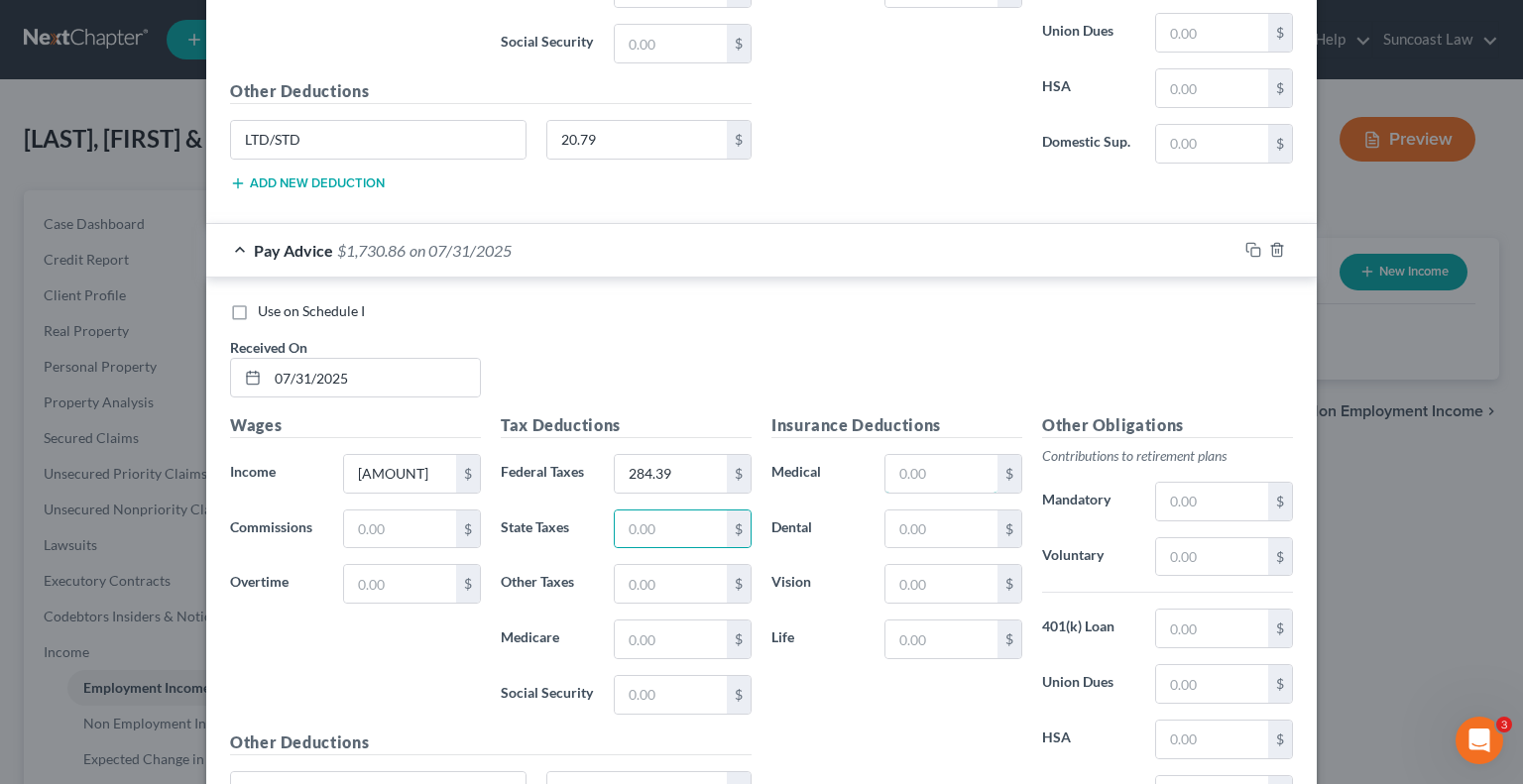 drag, startPoint x: 960, startPoint y: 429, endPoint x: 994, endPoint y: 388, distance: 53.263496 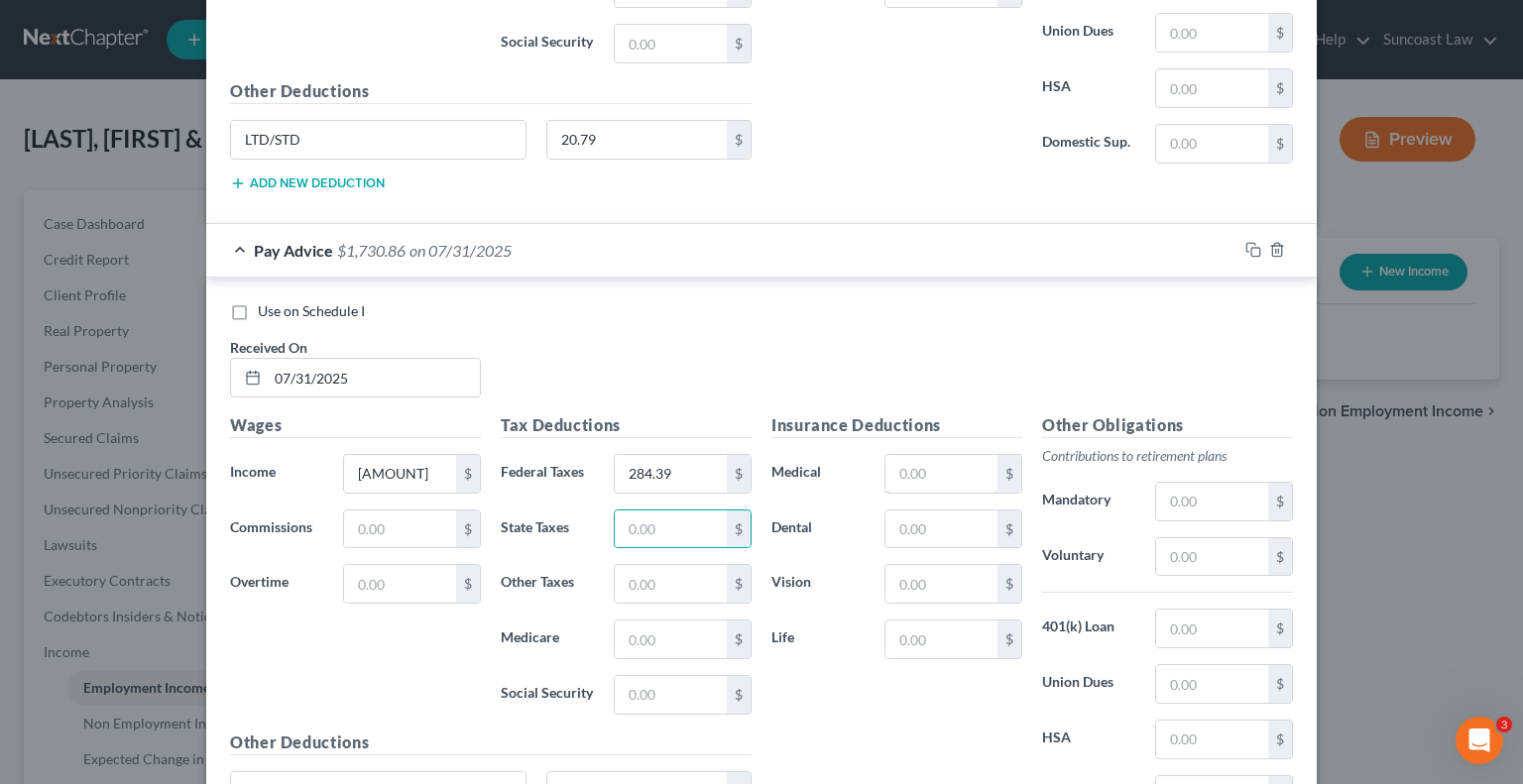 click at bounding box center [941, 474] 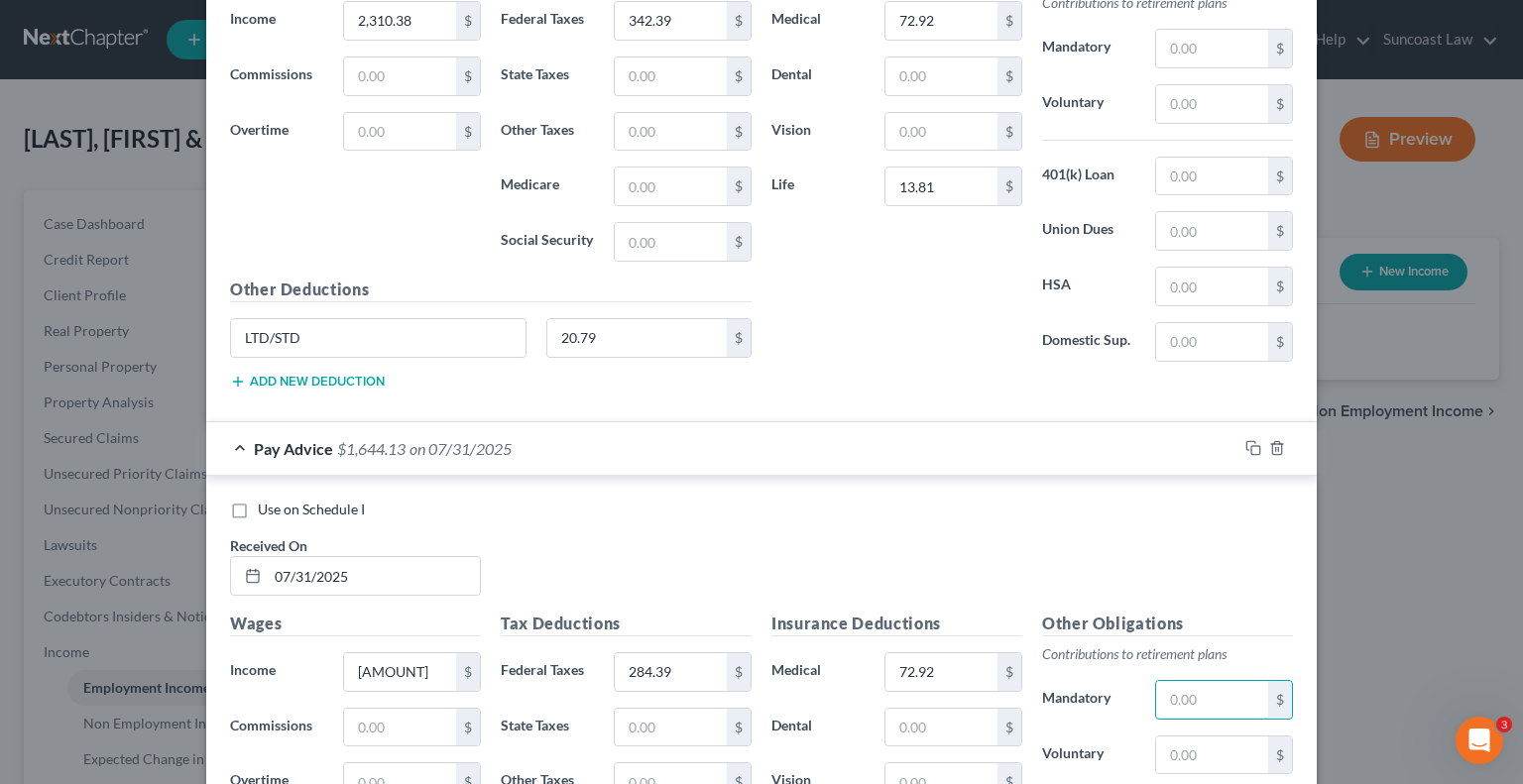 scroll, scrollTop: 8415, scrollLeft: 0, axis: vertical 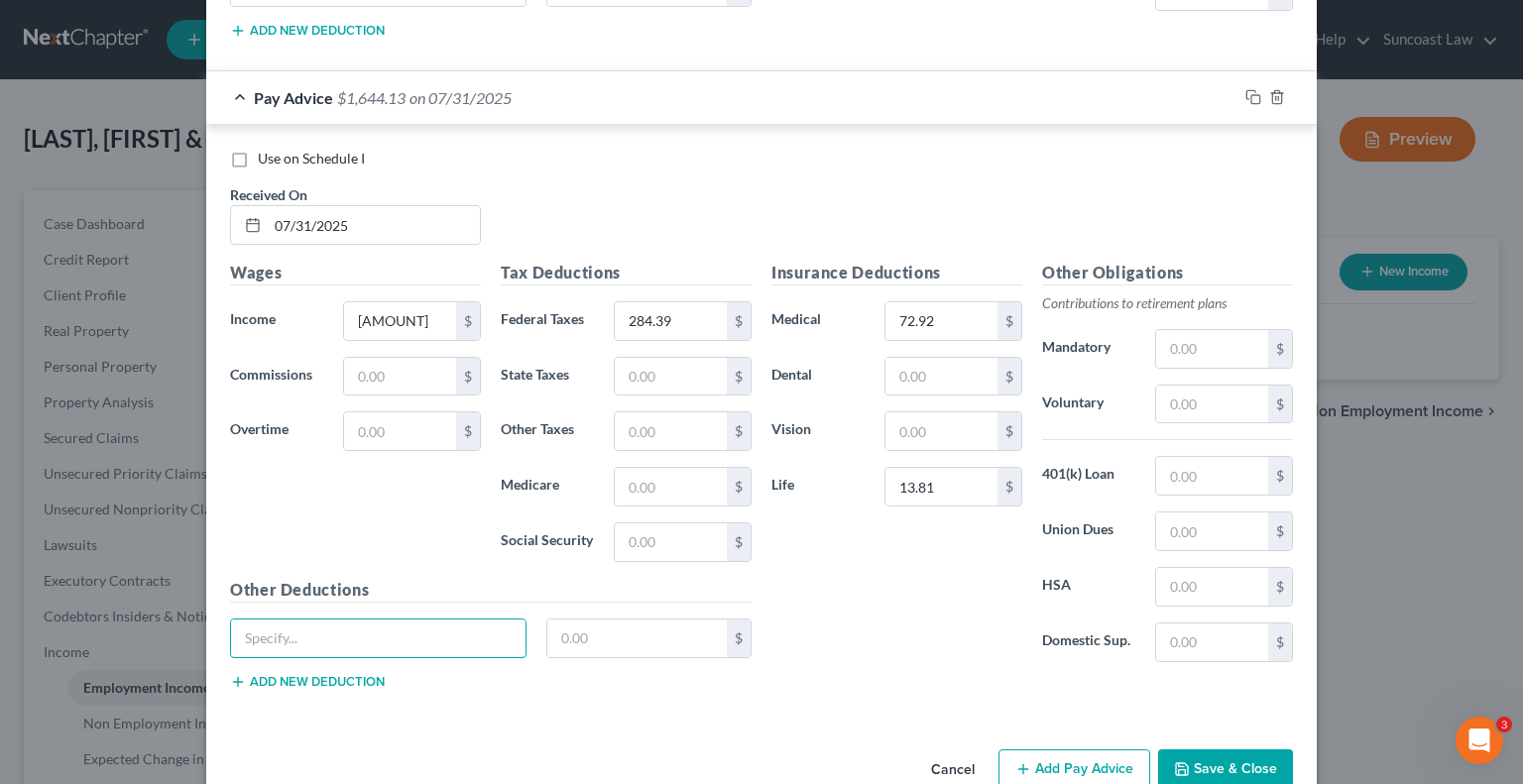 drag, startPoint x: 361, startPoint y: 581, endPoint x: 432, endPoint y: 500, distance: 107.71258 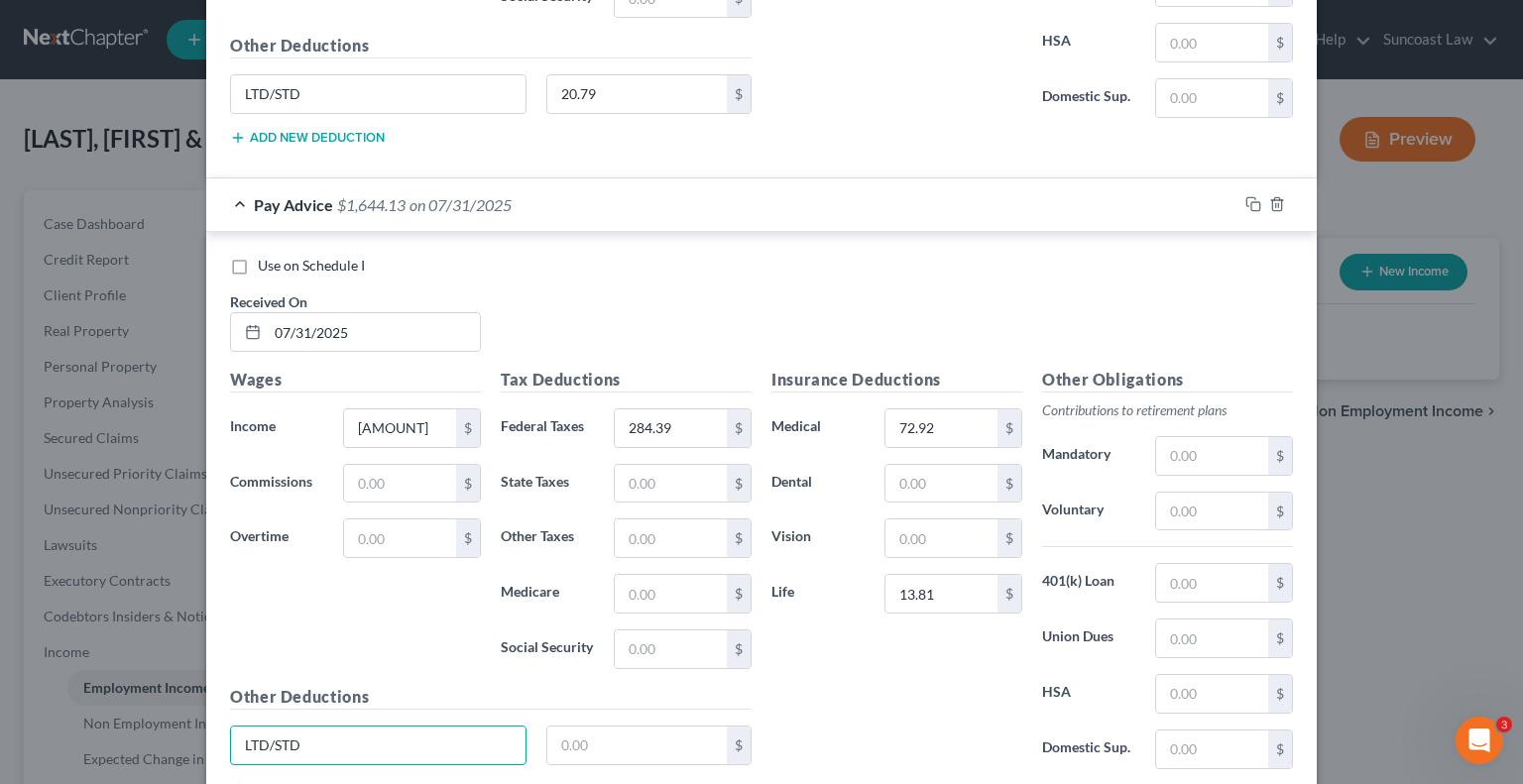 scroll, scrollTop: 8415, scrollLeft: 0, axis: vertical 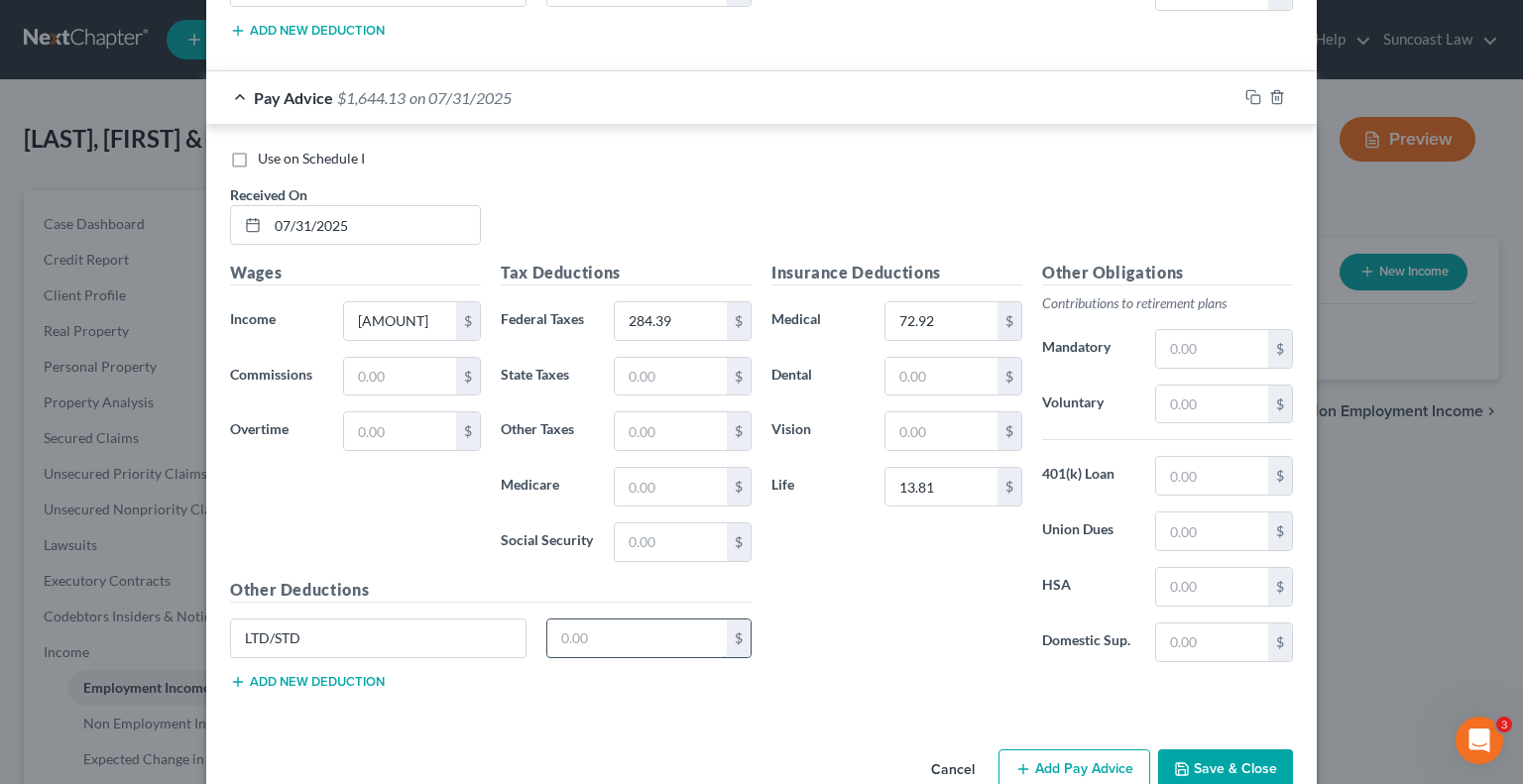 click at bounding box center (638, 638) 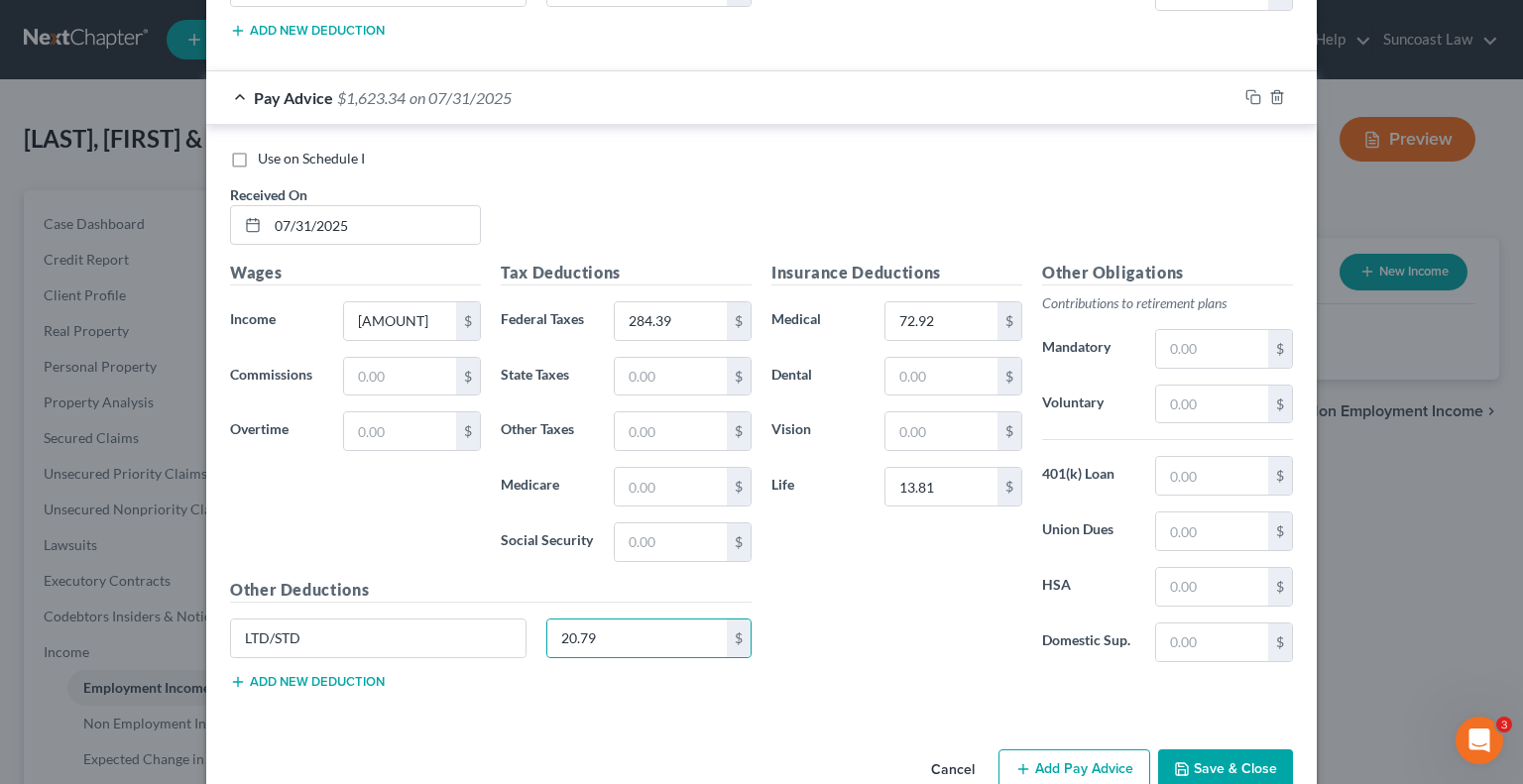 drag, startPoint x: 1253, startPoint y: 728, endPoint x: 1230, endPoint y: 727, distance: 23.021729 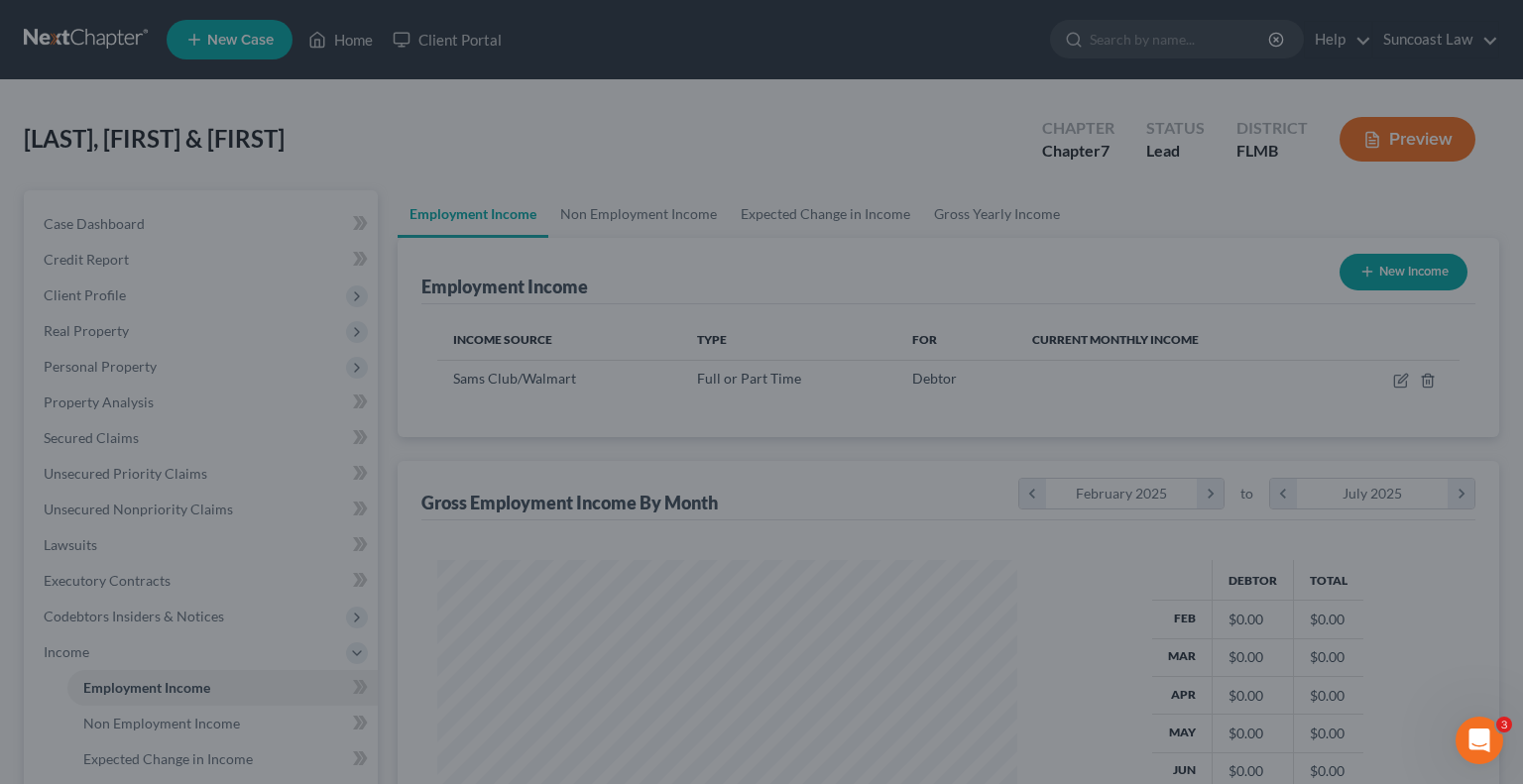 scroll, scrollTop: 990797, scrollLeft: 990917, axis: both 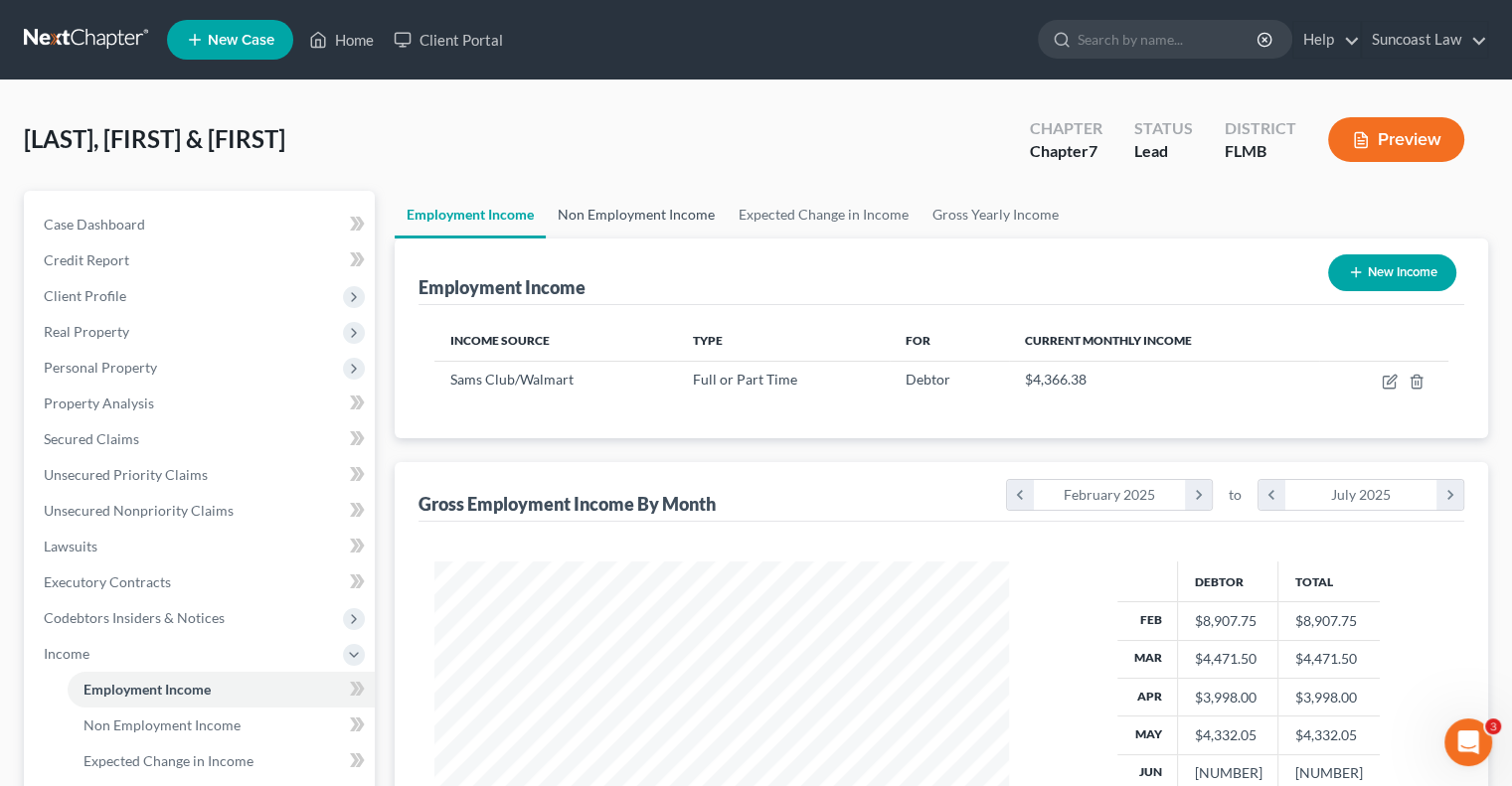 click on "Non Employment Income" at bounding box center (636, 215) 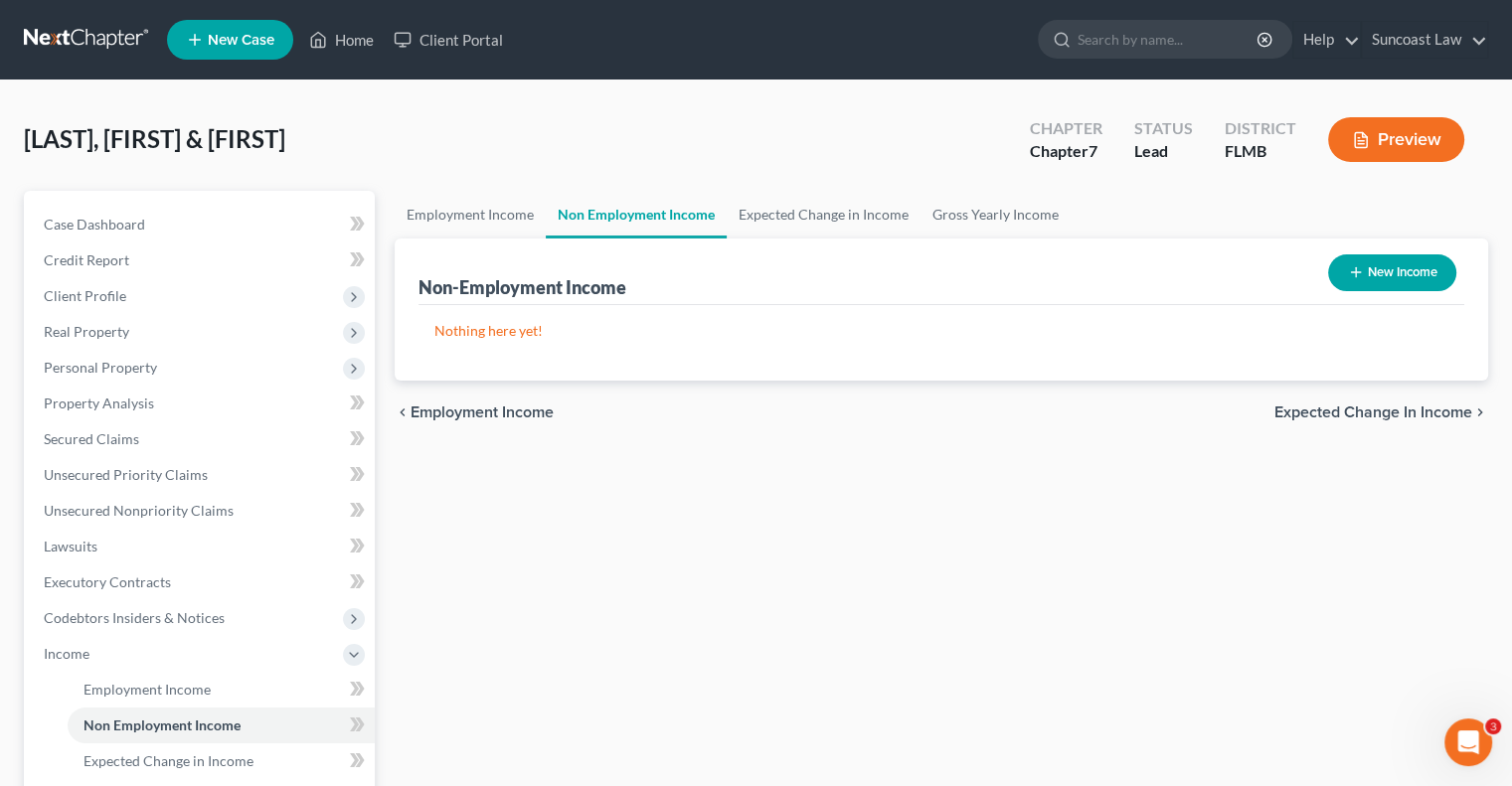 click on "New Income" at bounding box center [1392, 272] 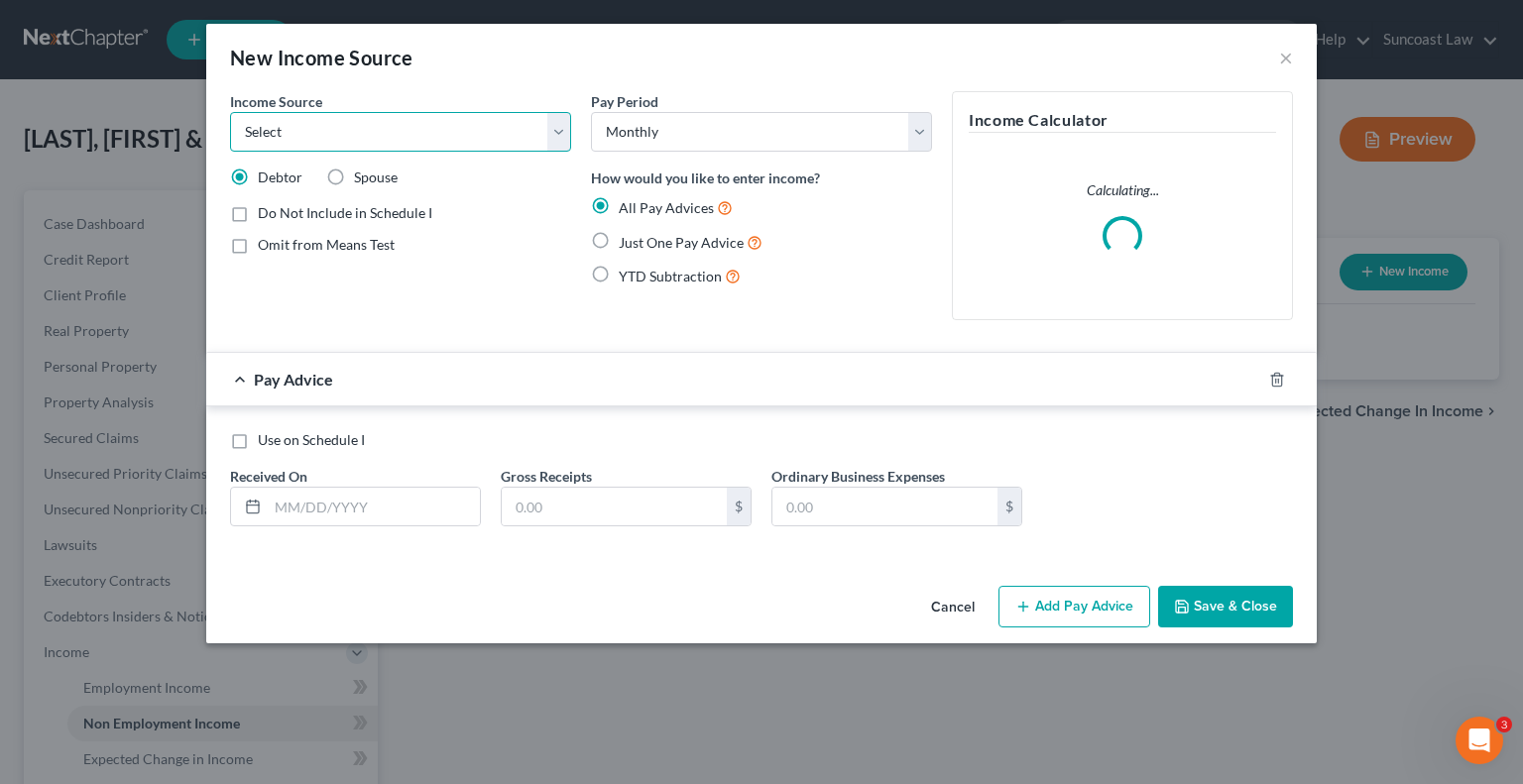 click on "Select Unemployment Disability (from employer) Pension Retirement Social Security / Social Security Disability Other Government Assistance Interests, Dividends or Royalties Child / Family Support Contributions to Household Property / Rental Business, Professional or Farm Alimony / Maintenance Payments Military Disability Benefits Other Monthly Income" at bounding box center [401, 132] 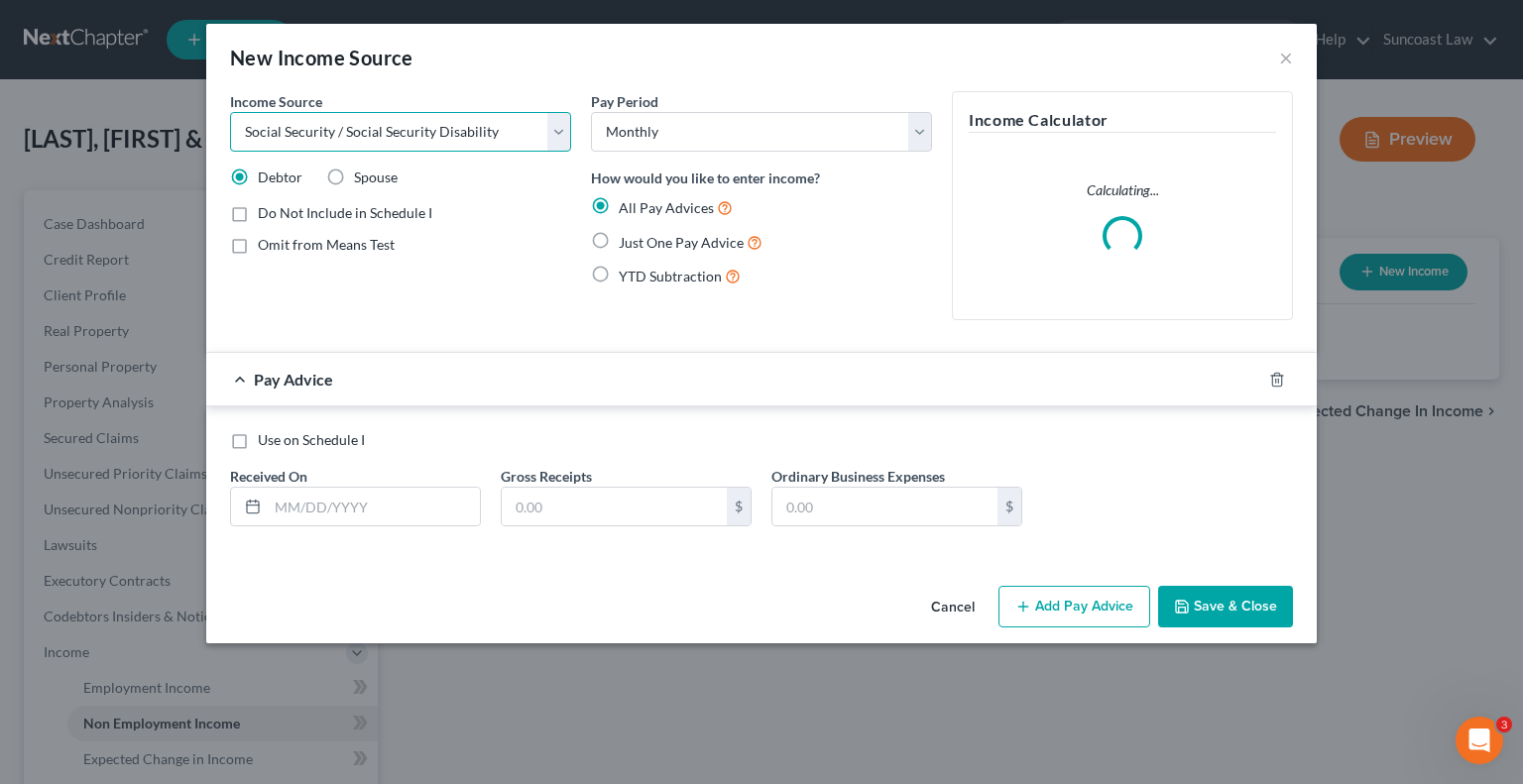click on "Select Unemployment Disability (from employer) Pension Retirement Social Security / Social Security Disability Other Government Assistance Interests, Dividends or Royalties Child / Family Support Contributions to Household Property / Rental Business, Professional or Farm Alimony / Maintenance Payments Military Disability Benefits Other Monthly Income" at bounding box center [401, 132] 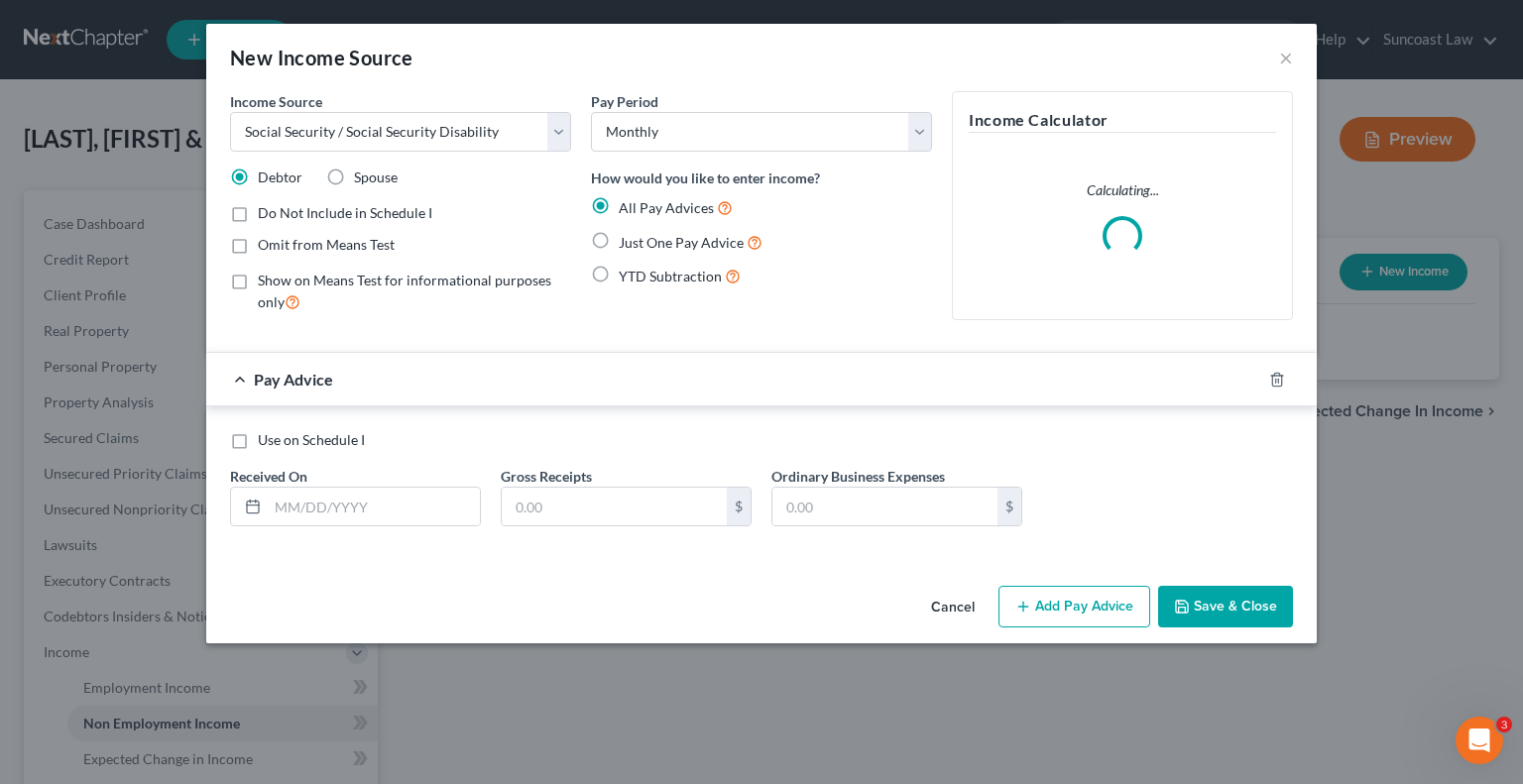 click on "Spouse" at bounding box center (376, 177) 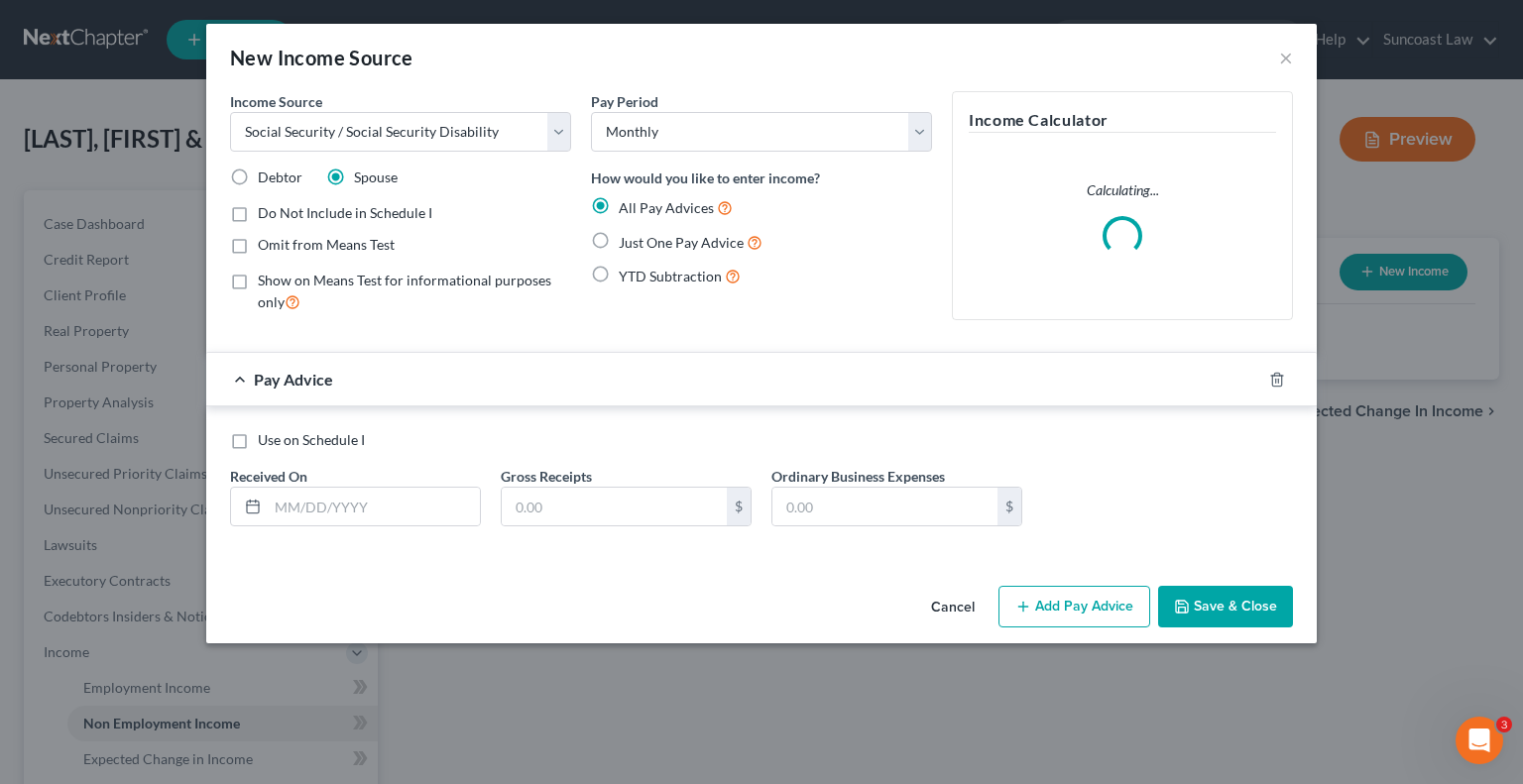 click on "Just One Pay Advice" at bounding box center (690, 242) 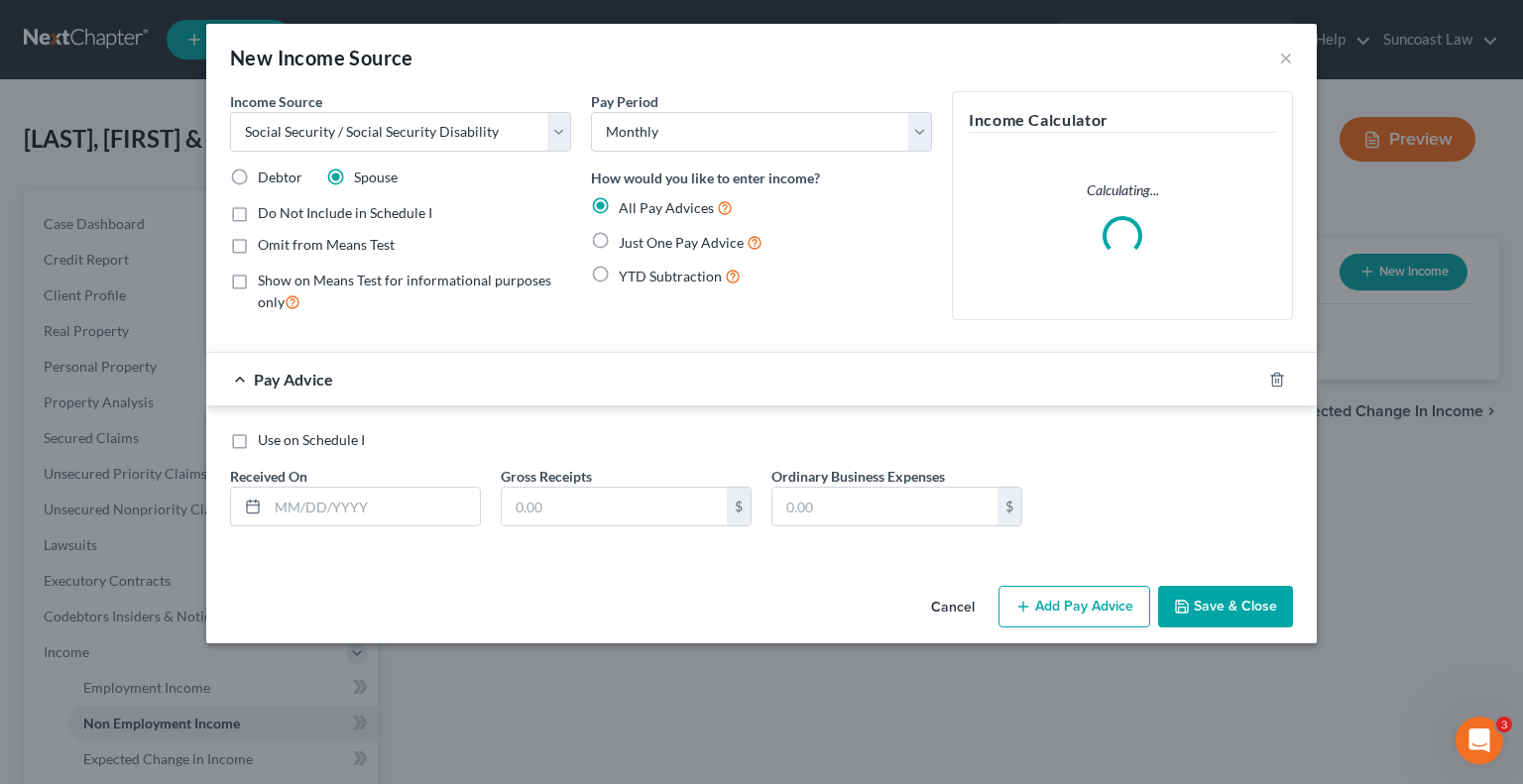 click on "Just One Pay Advice" at bounding box center (633, 237) 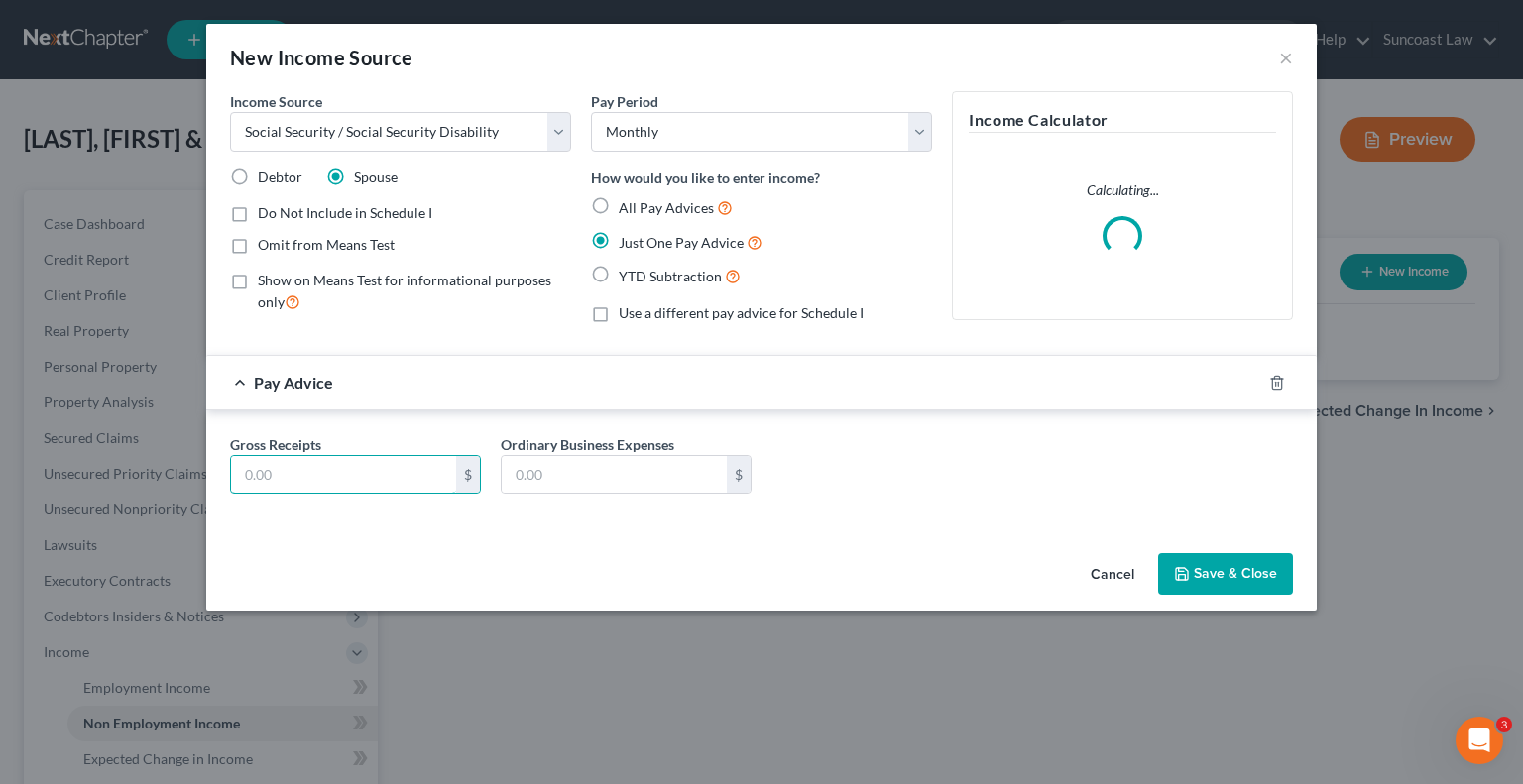 drag, startPoint x: 367, startPoint y: 474, endPoint x: 654, endPoint y: 324, distance: 323.83483 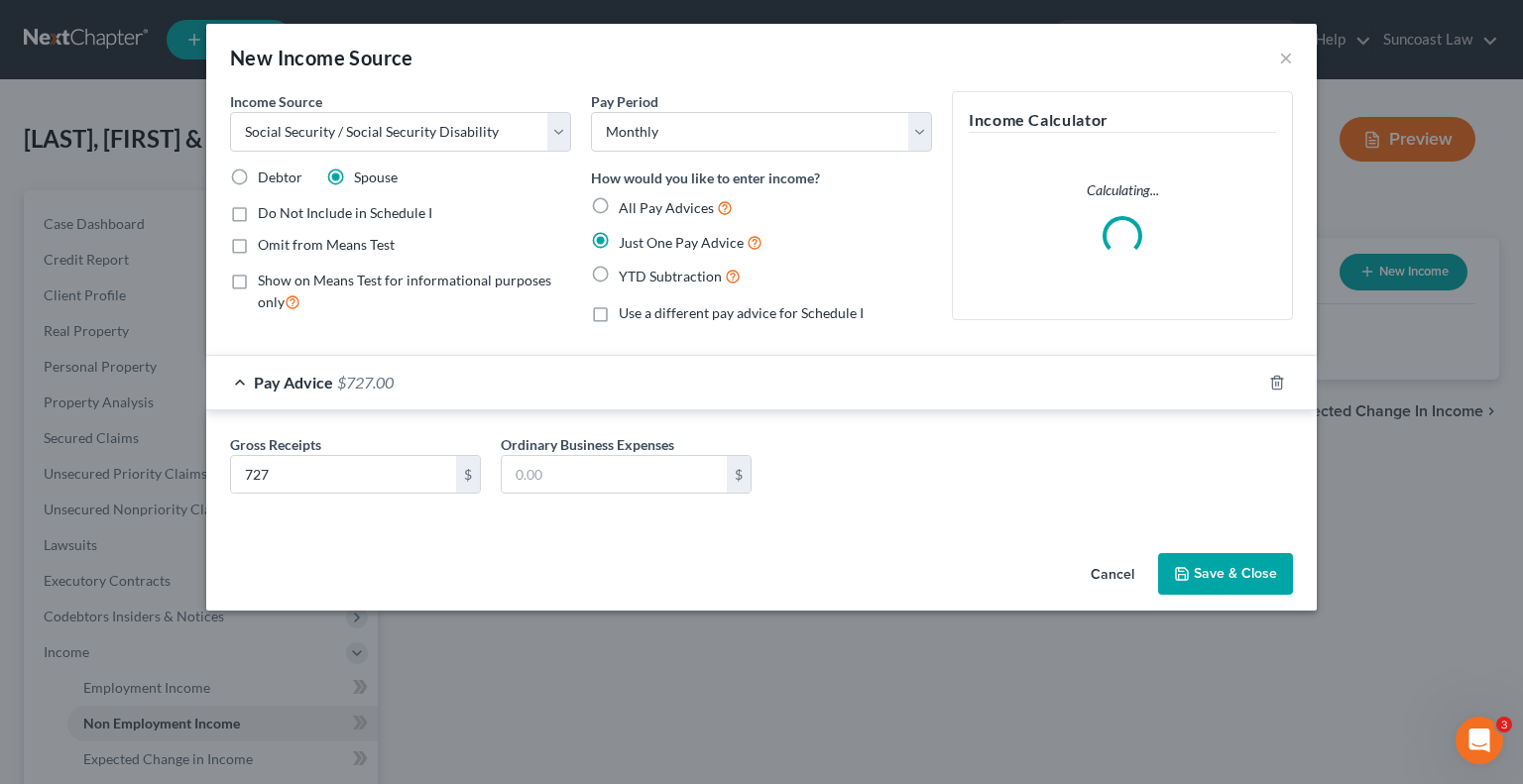 click on "Save & Close" at bounding box center [1226, 574] 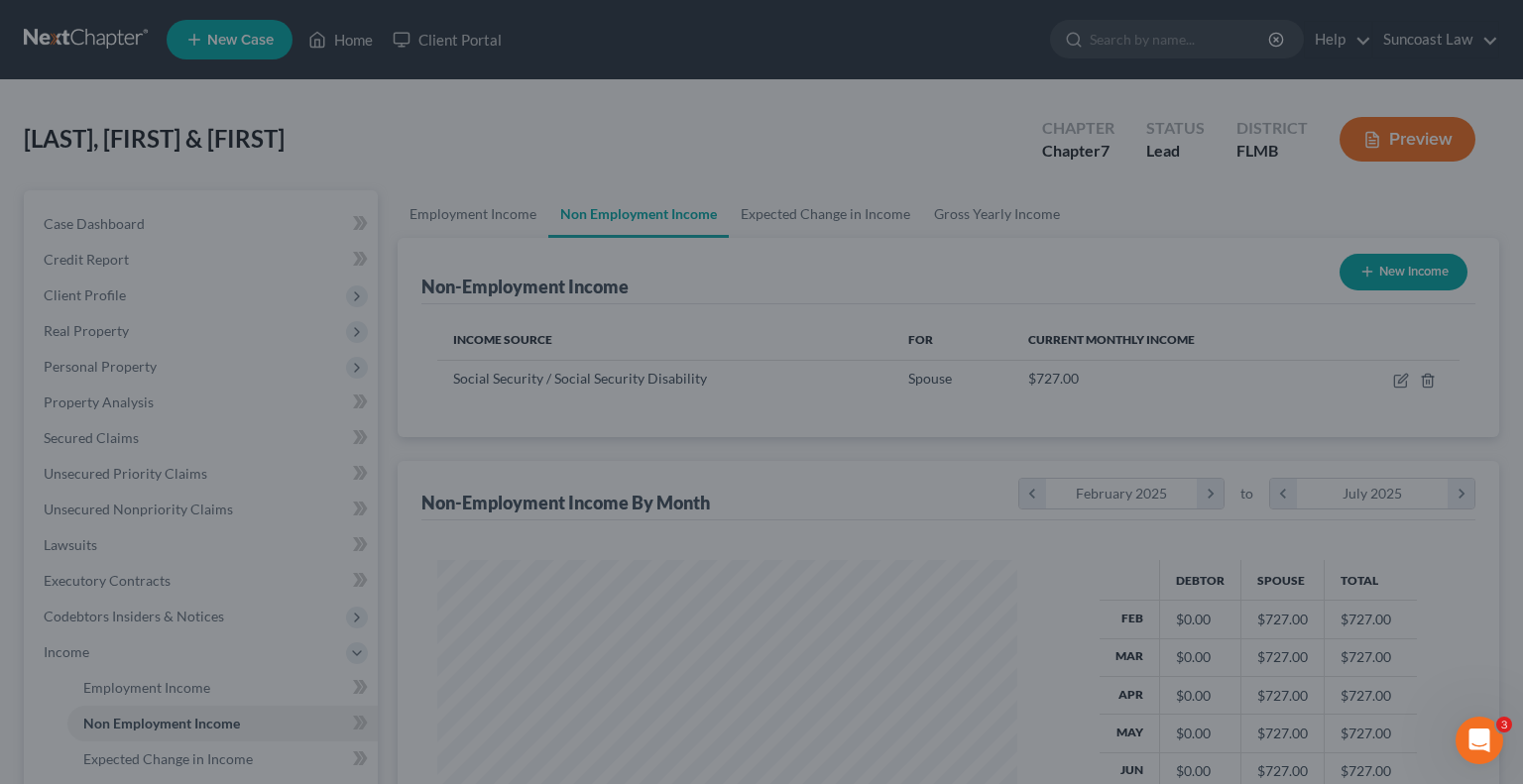 scroll, scrollTop: 990797, scrollLeft: 990923, axis: both 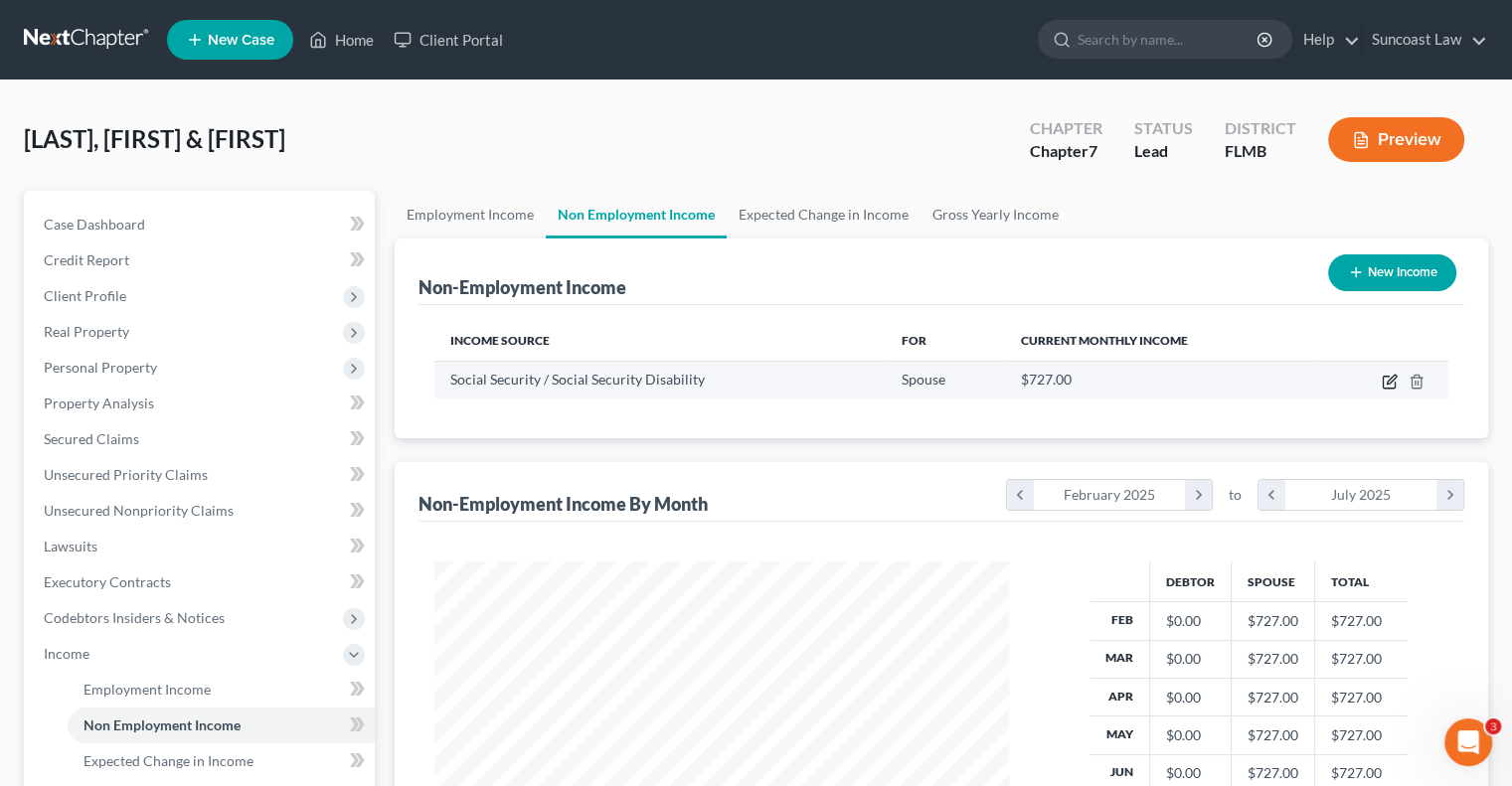 click 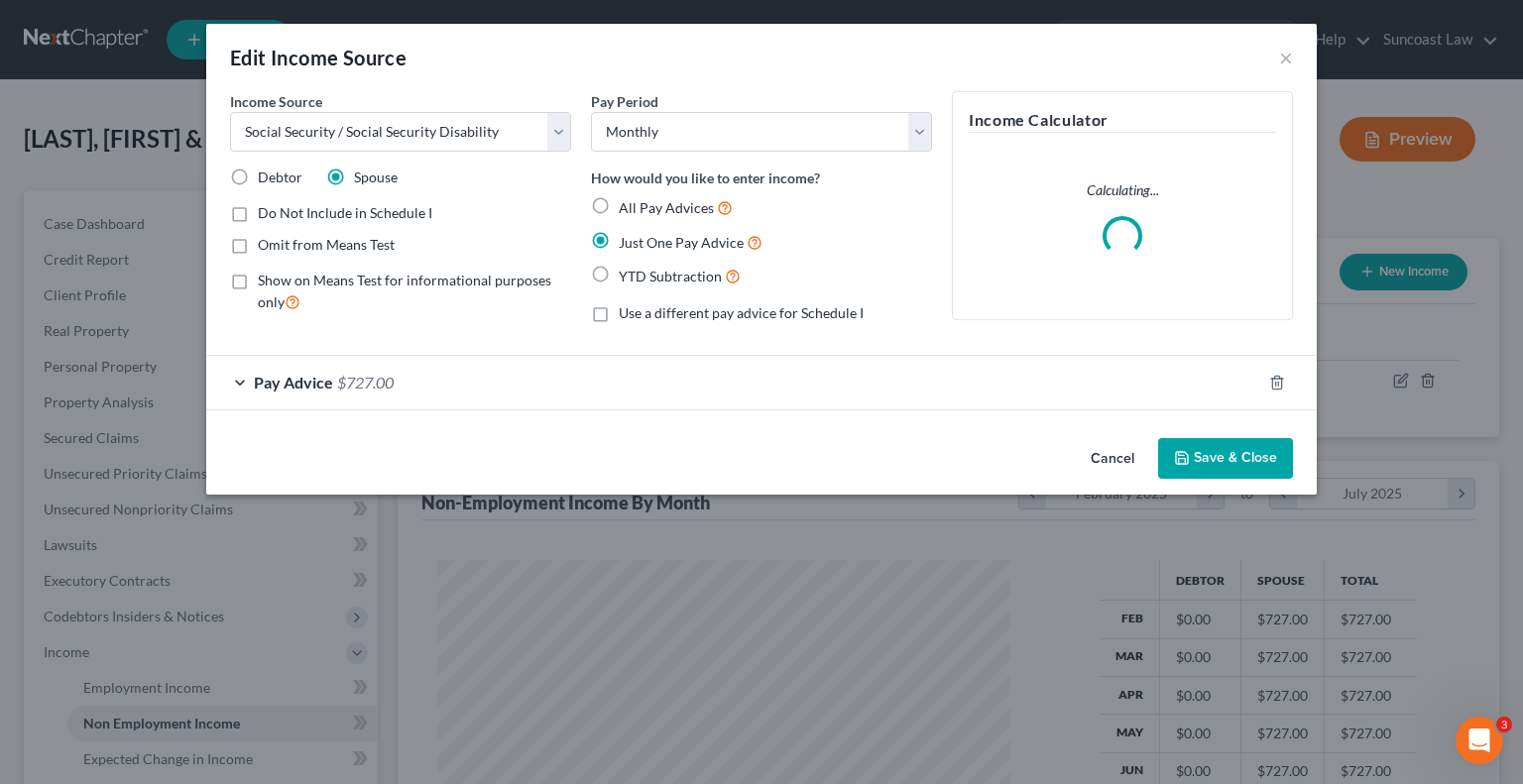 scroll, scrollTop: 990797, scrollLeft: 990917, axis: both 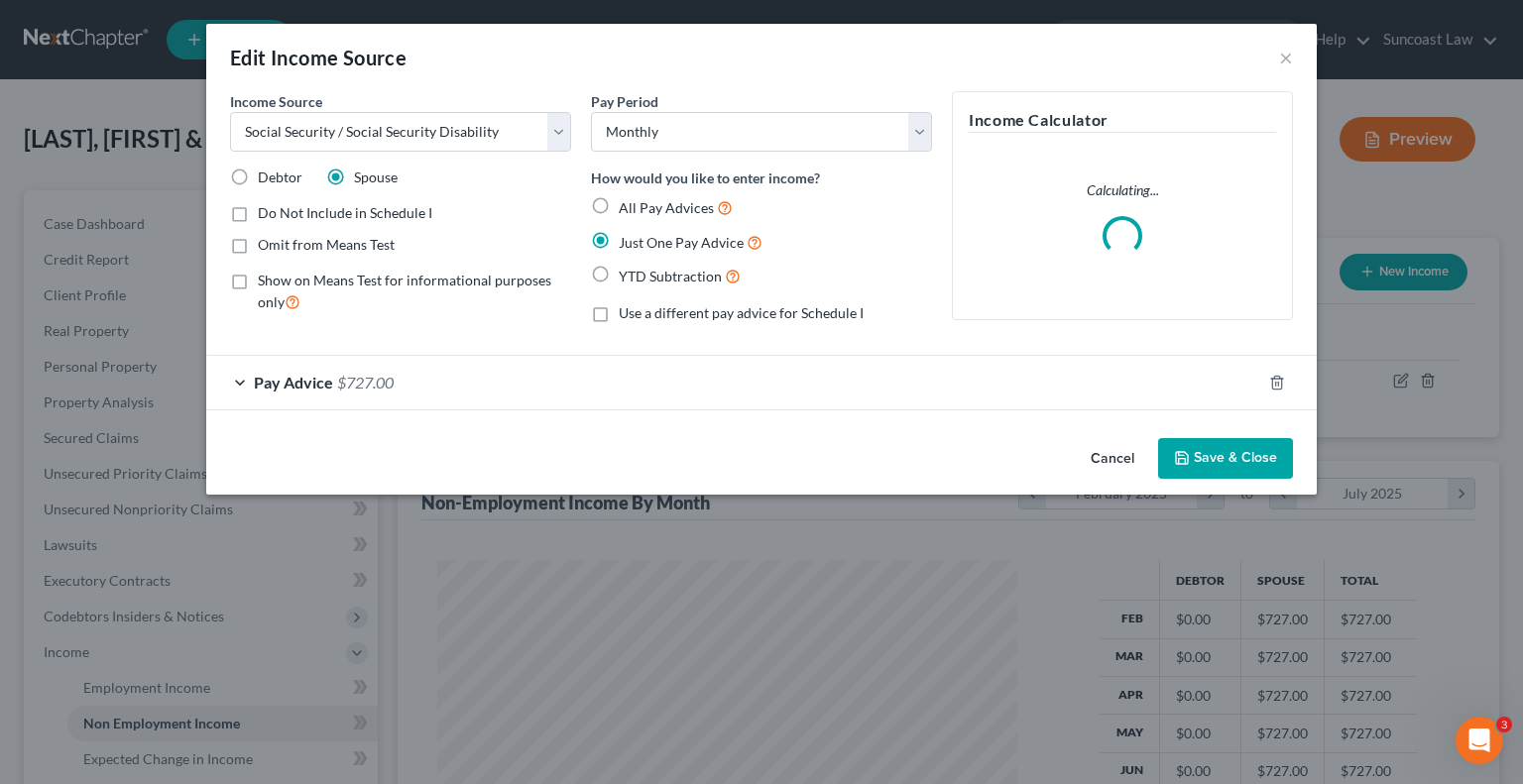 click on "Pay Advice $[AMOUNT]" at bounding box center [734, 382] 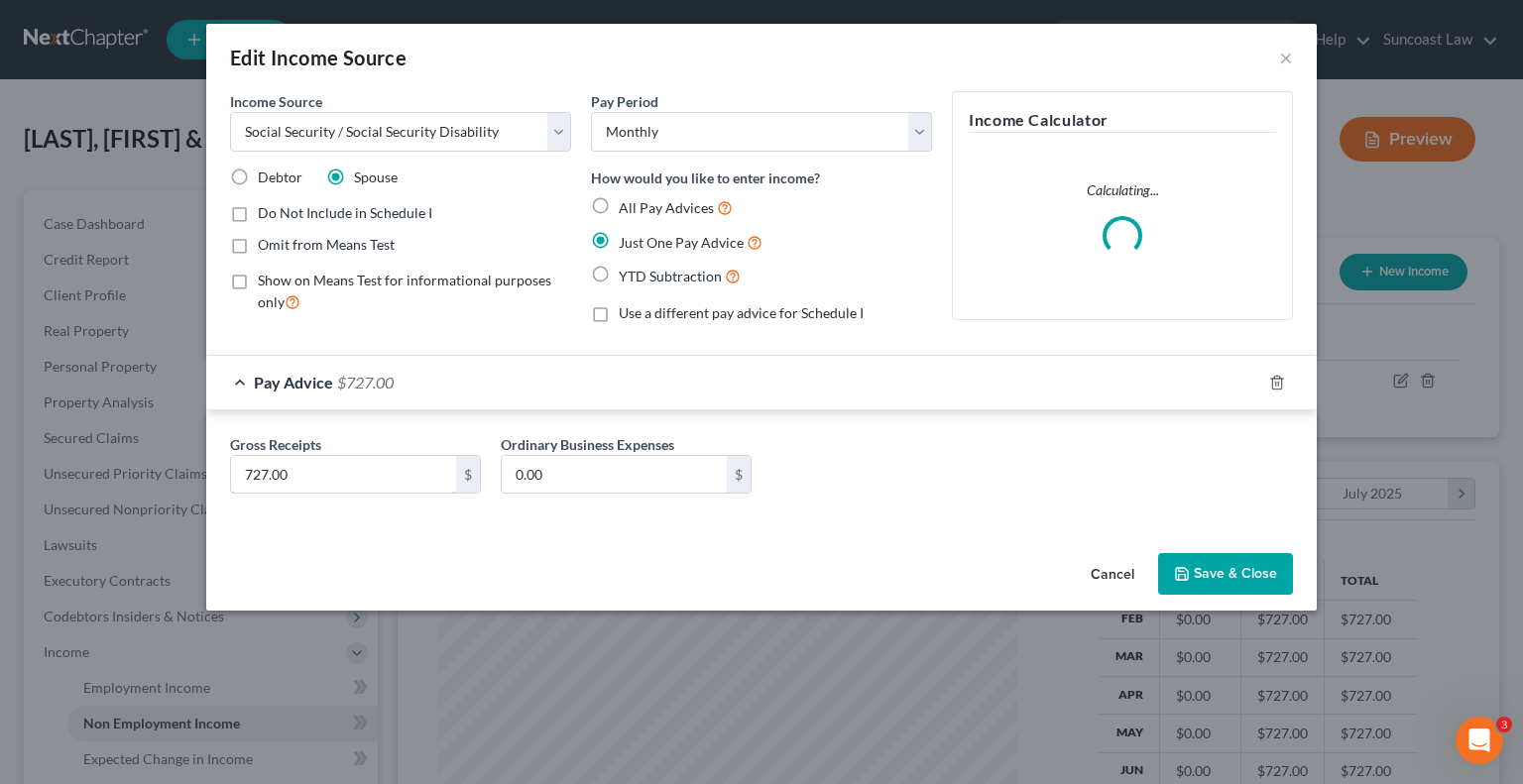 click on "727.00" at bounding box center [343, 475] 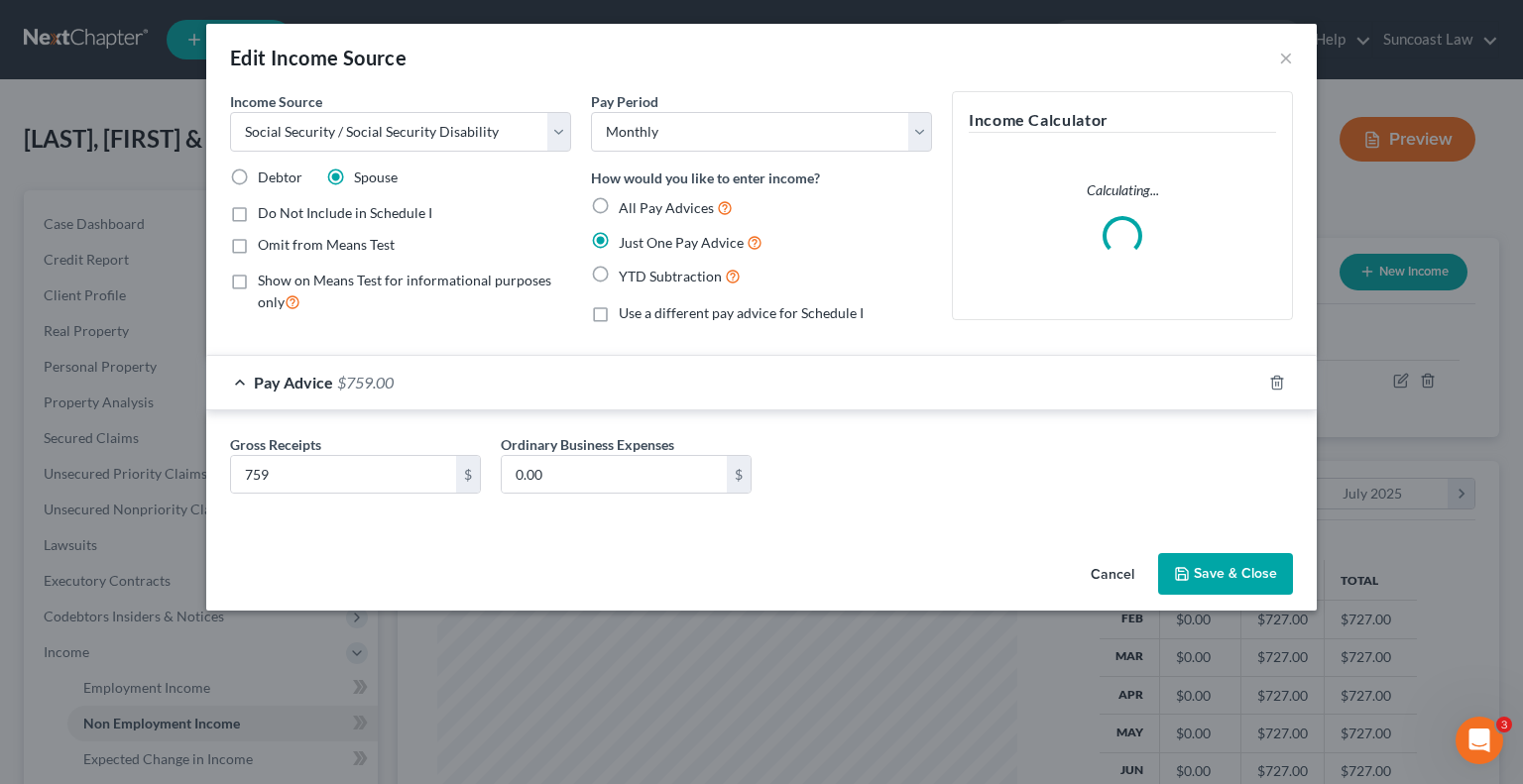 click on "Save & Close" at bounding box center (1226, 574) 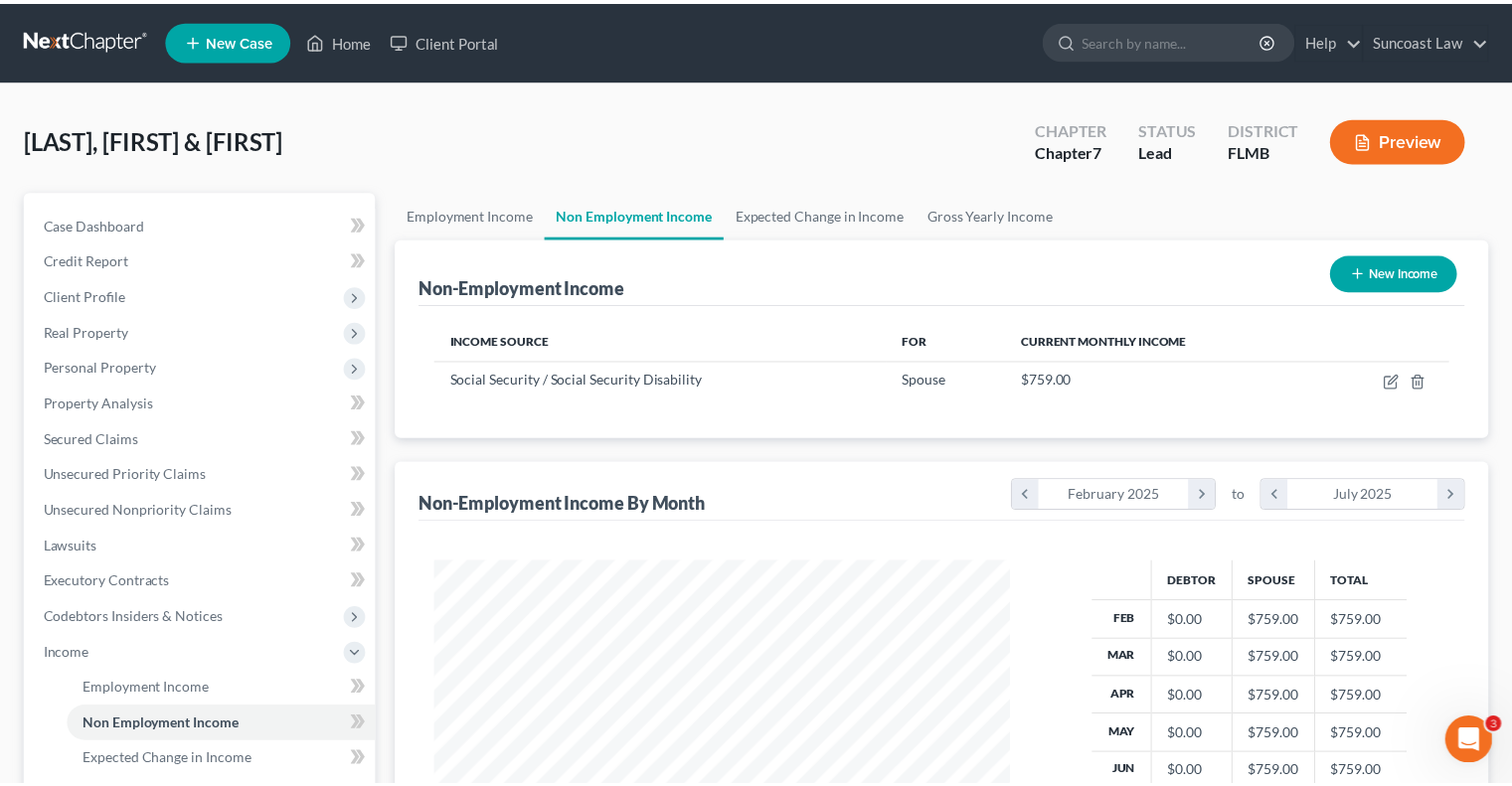 scroll, scrollTop: 354, scrollLeft: 613, axis: both 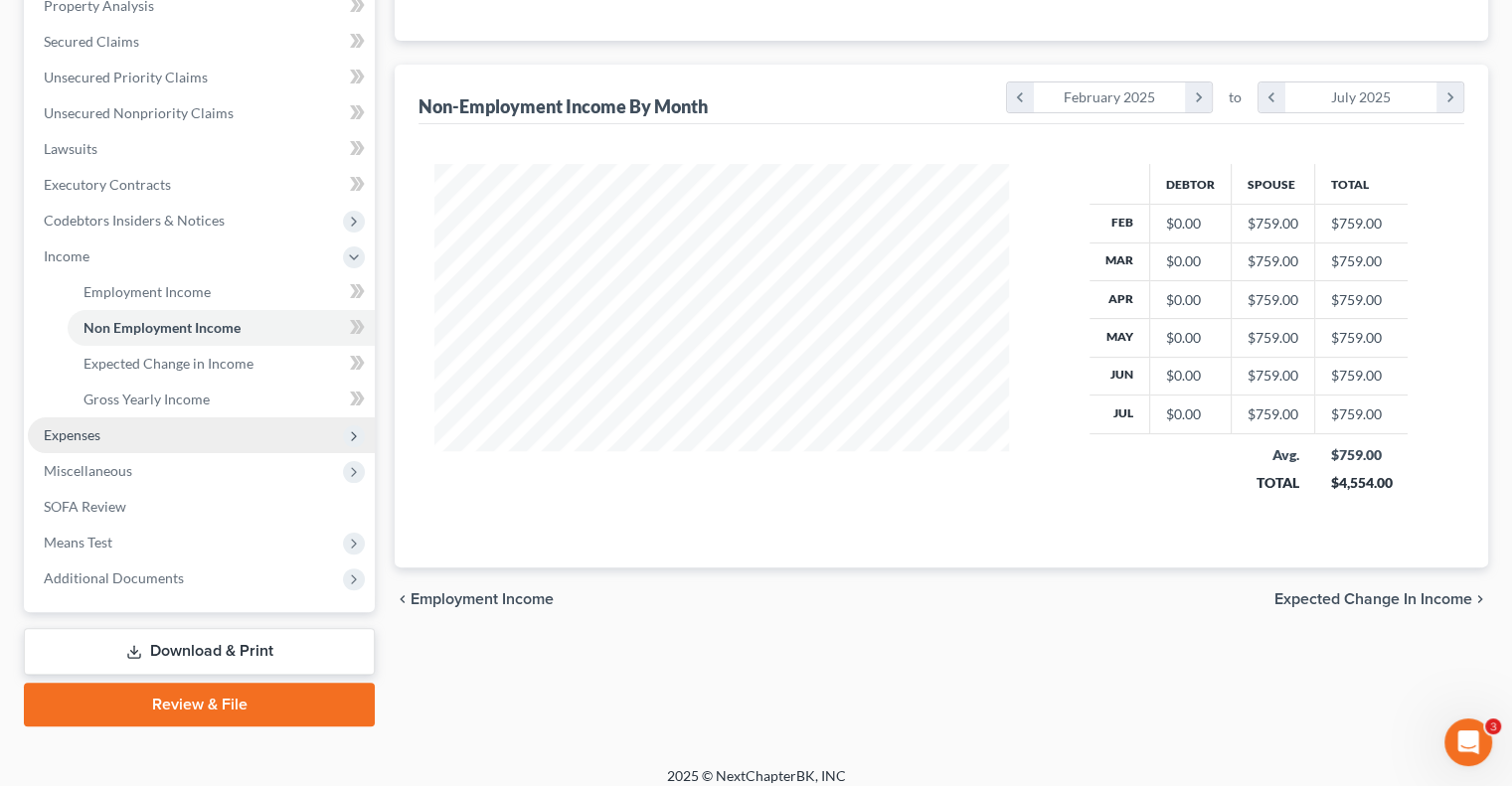 click on "Expenses" at bounding box center [72, 434] 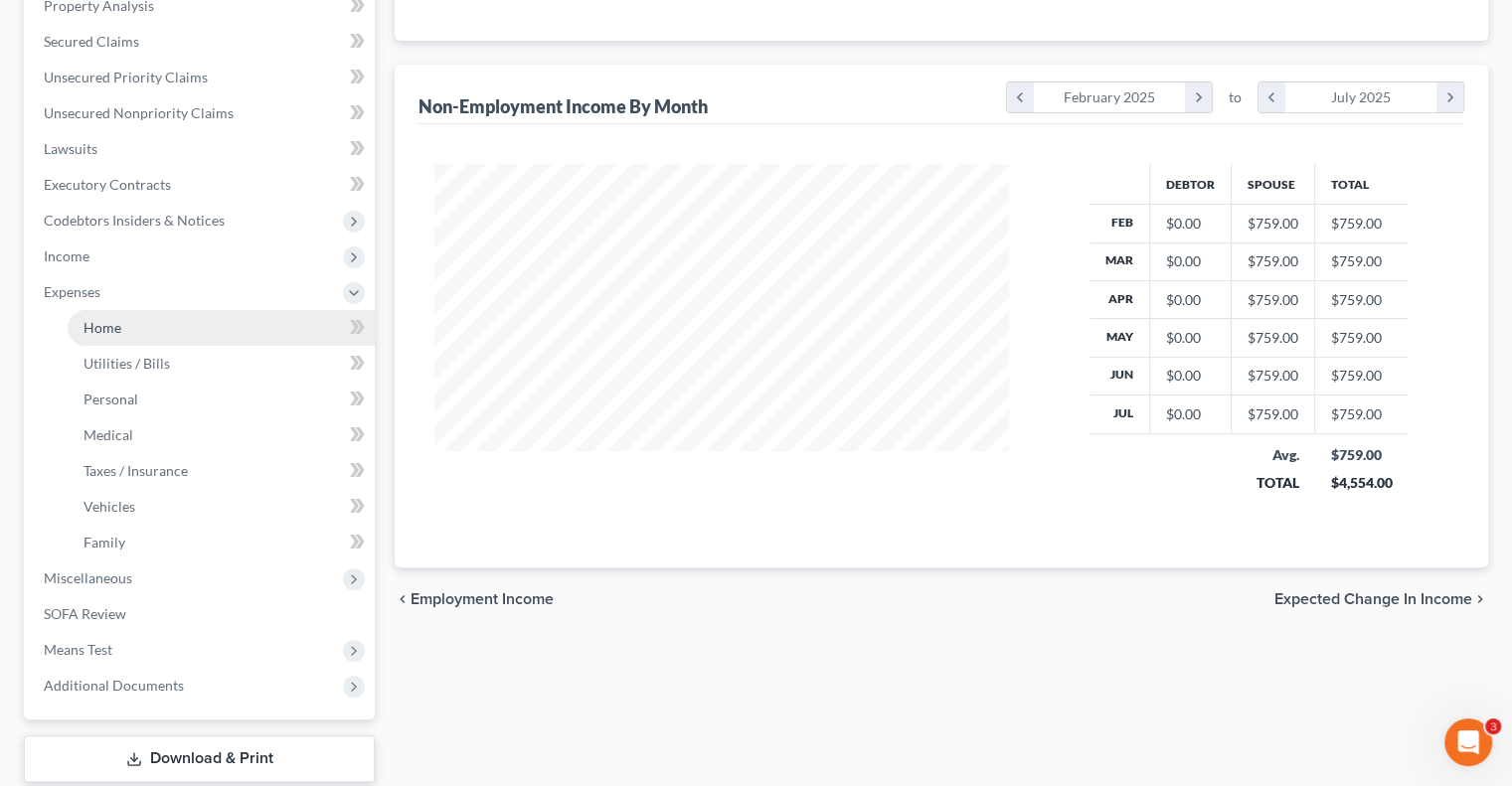 click on "Home" at bounding box center (102, 327) 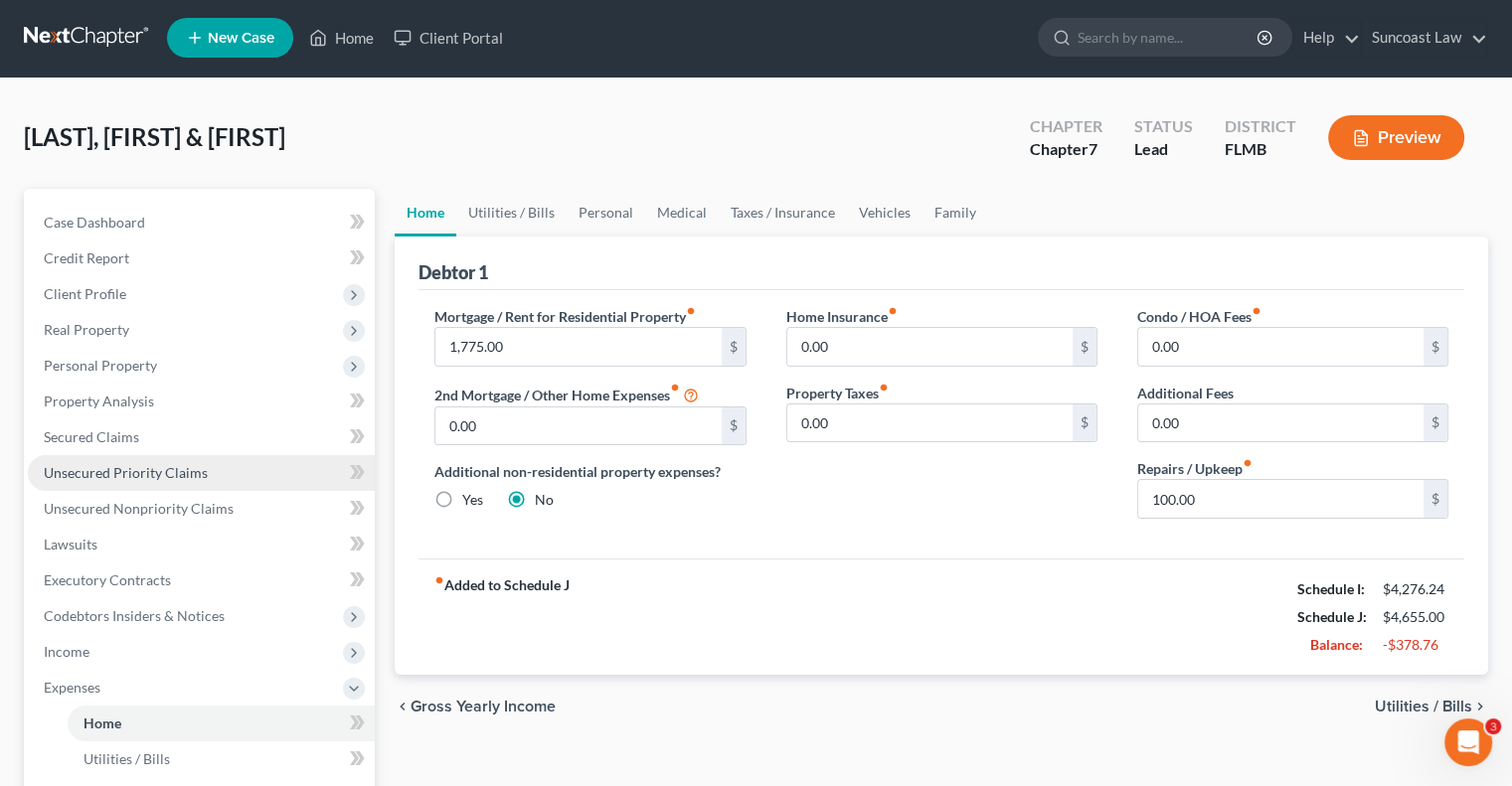 scroll, scrollTop: 0, scrollLeft: 0, axis: both 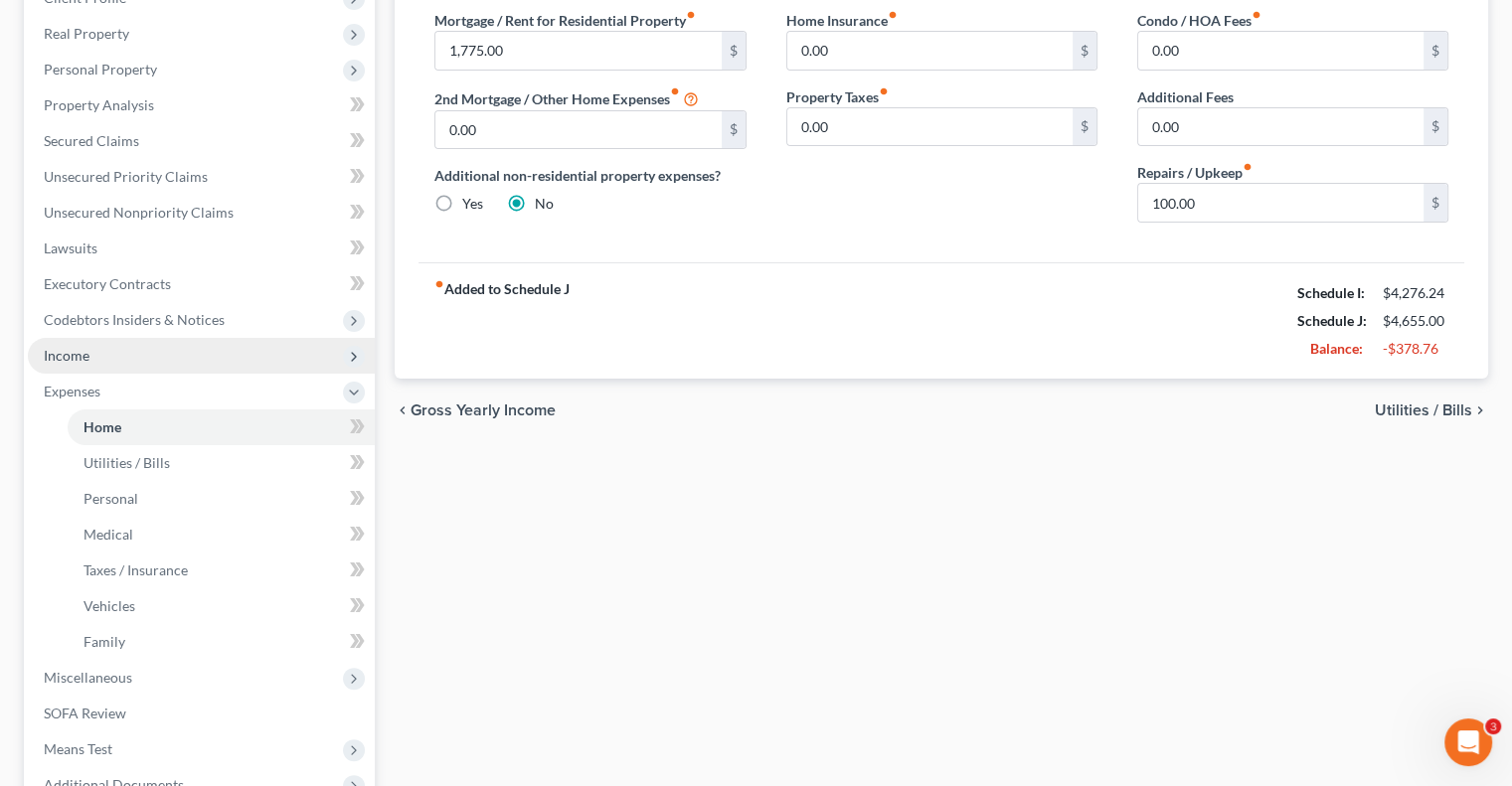 click on "Income" at bounding box center (201, 356) 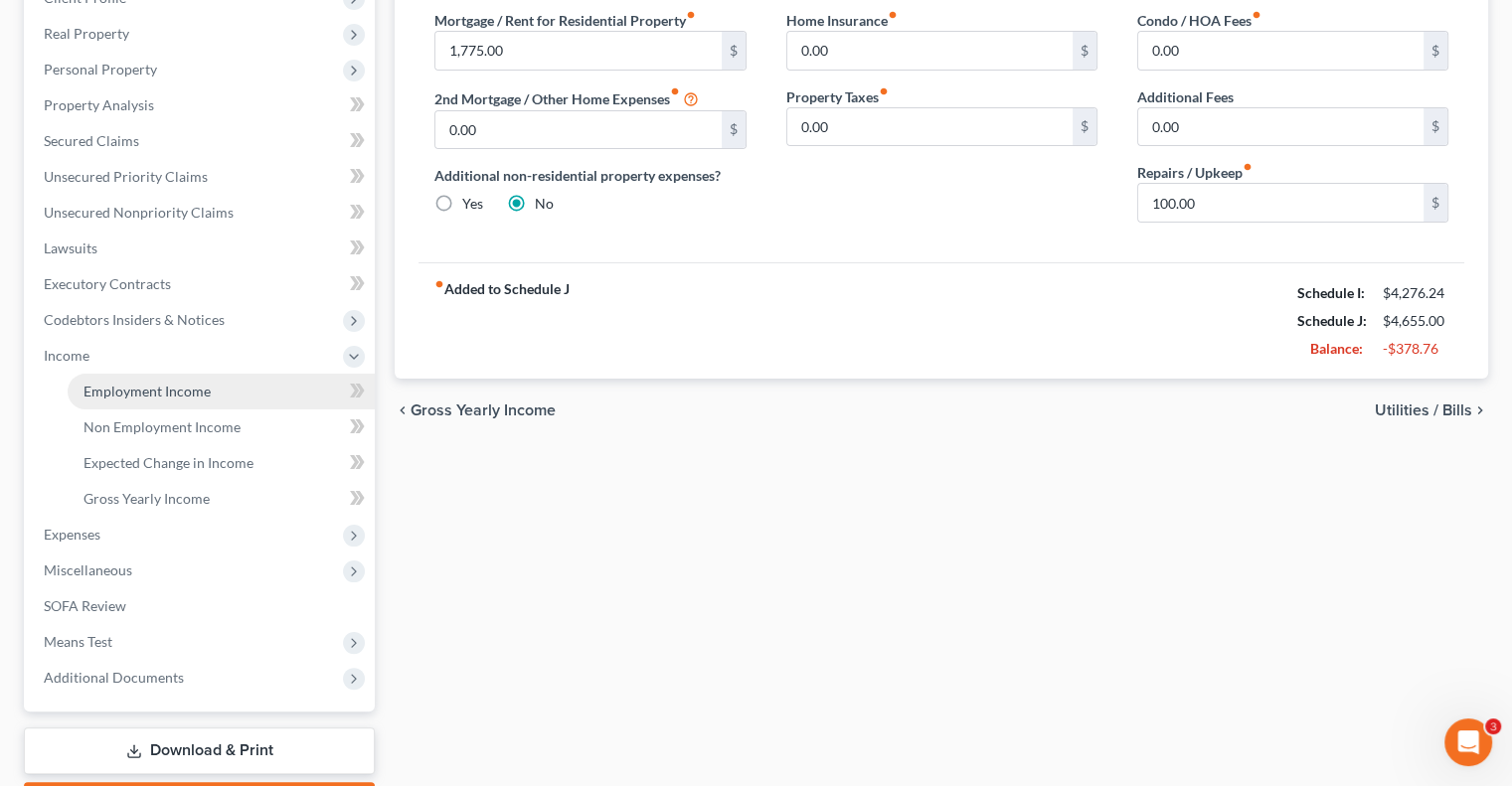 click on "Employment Income" at bounding box center (147, 391) 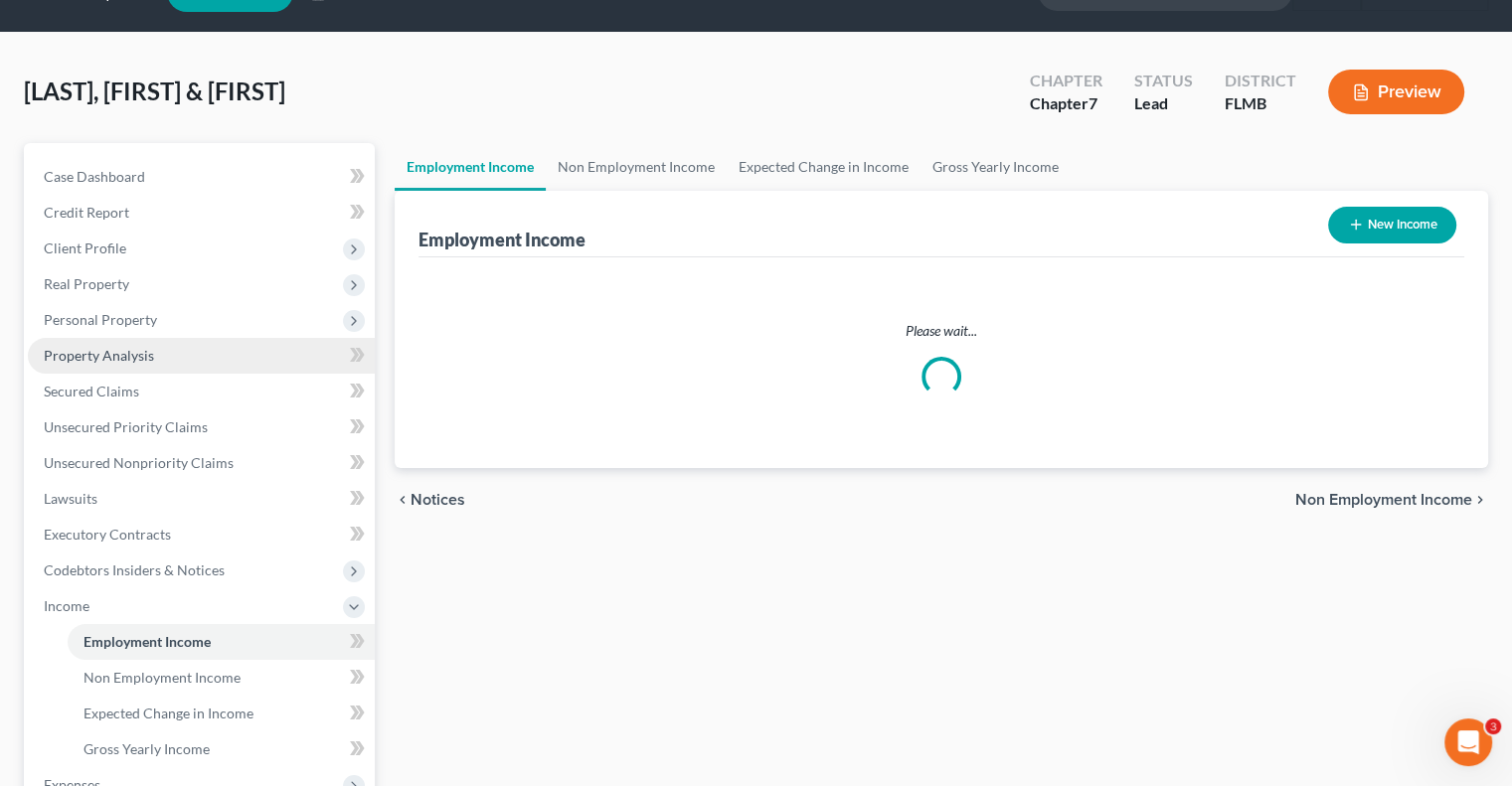 scroll, scrollTop: 0, scrollLeft: 0, axis: both 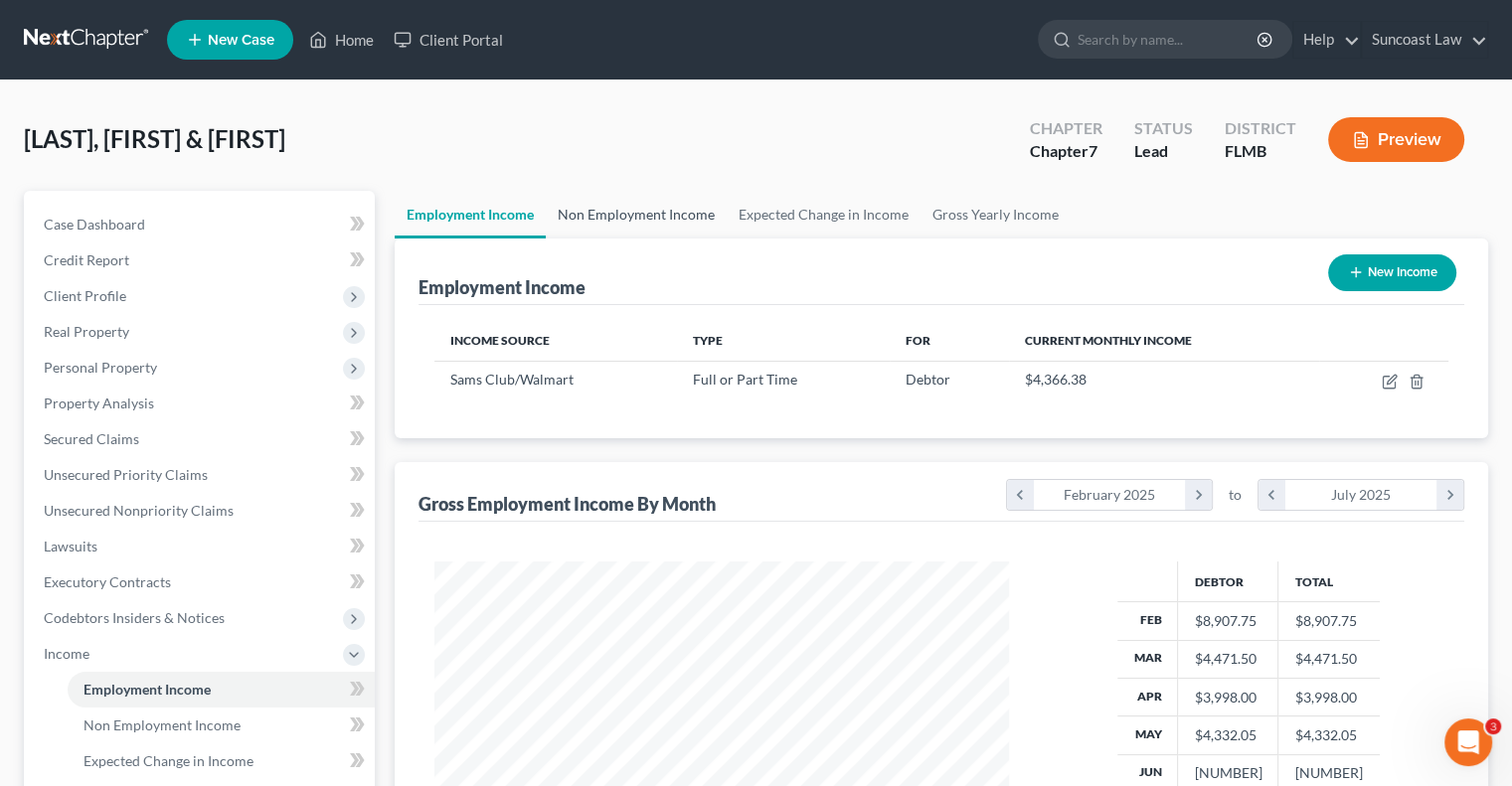 click on "Non Employment Income" at bounding box center [636, 215] 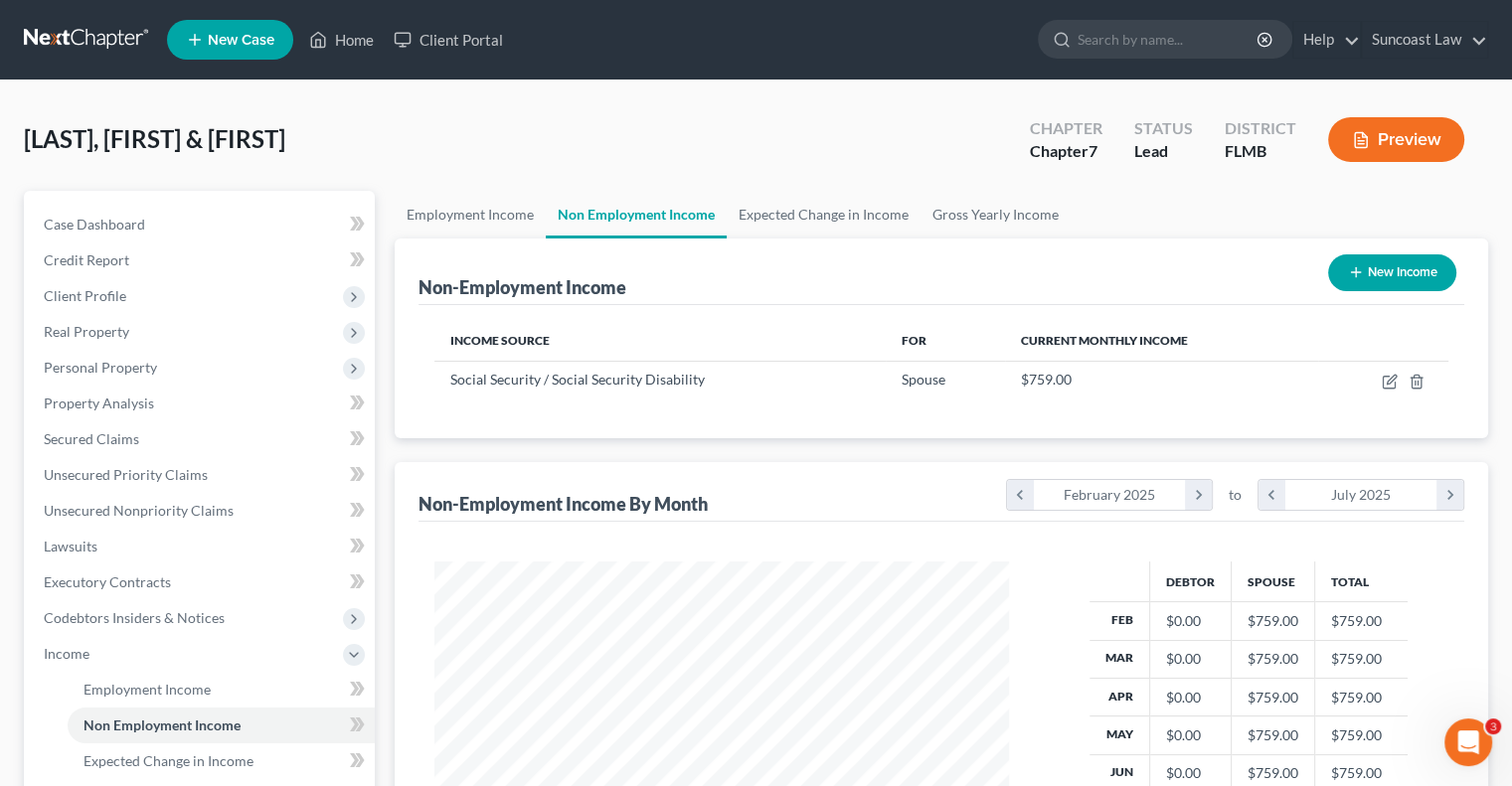 scroll, scrollTop: 993324, scrollLeft: 993468, axis: both 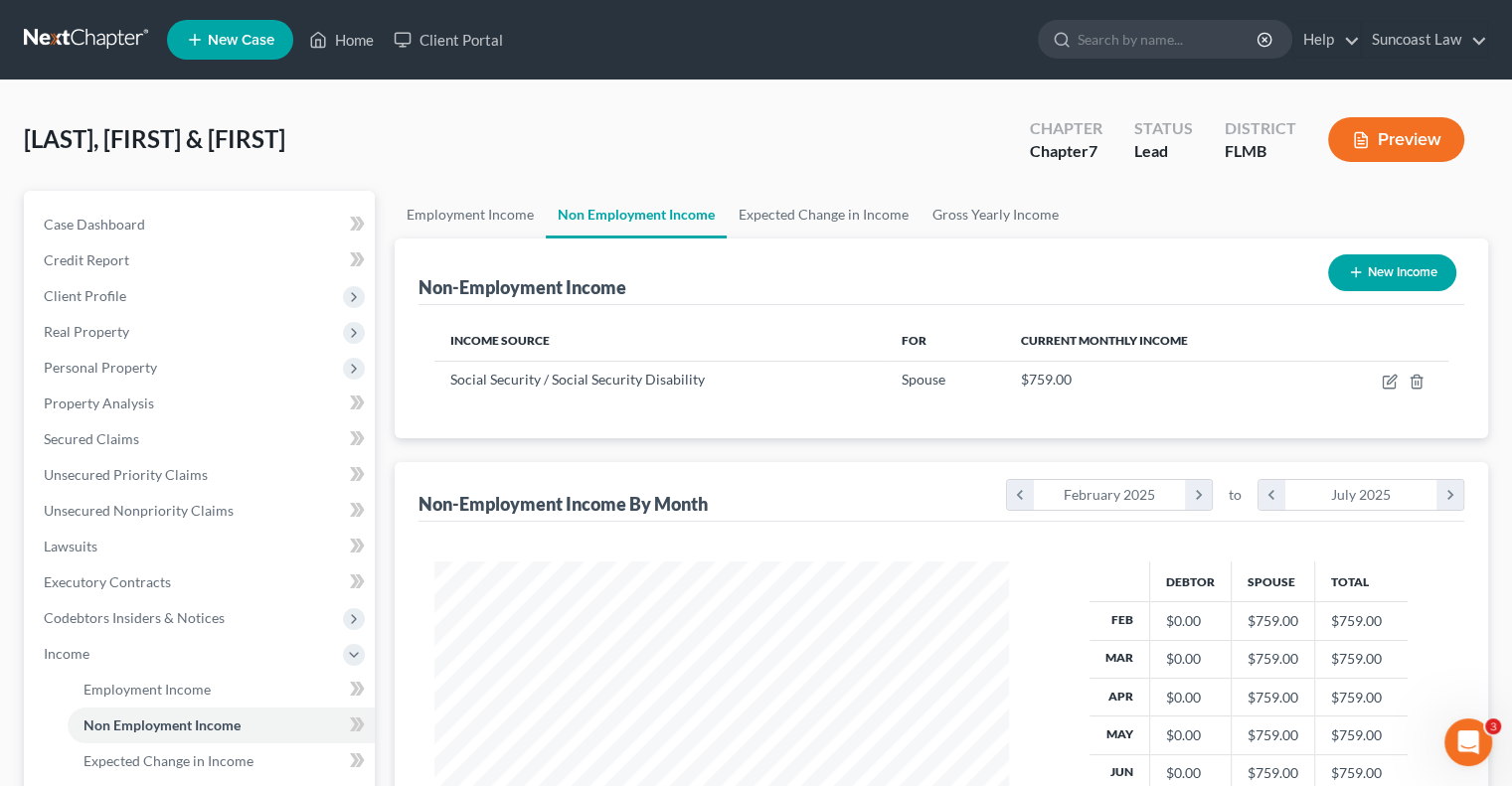 click on "New Income" at bounding box center [1392, 272] 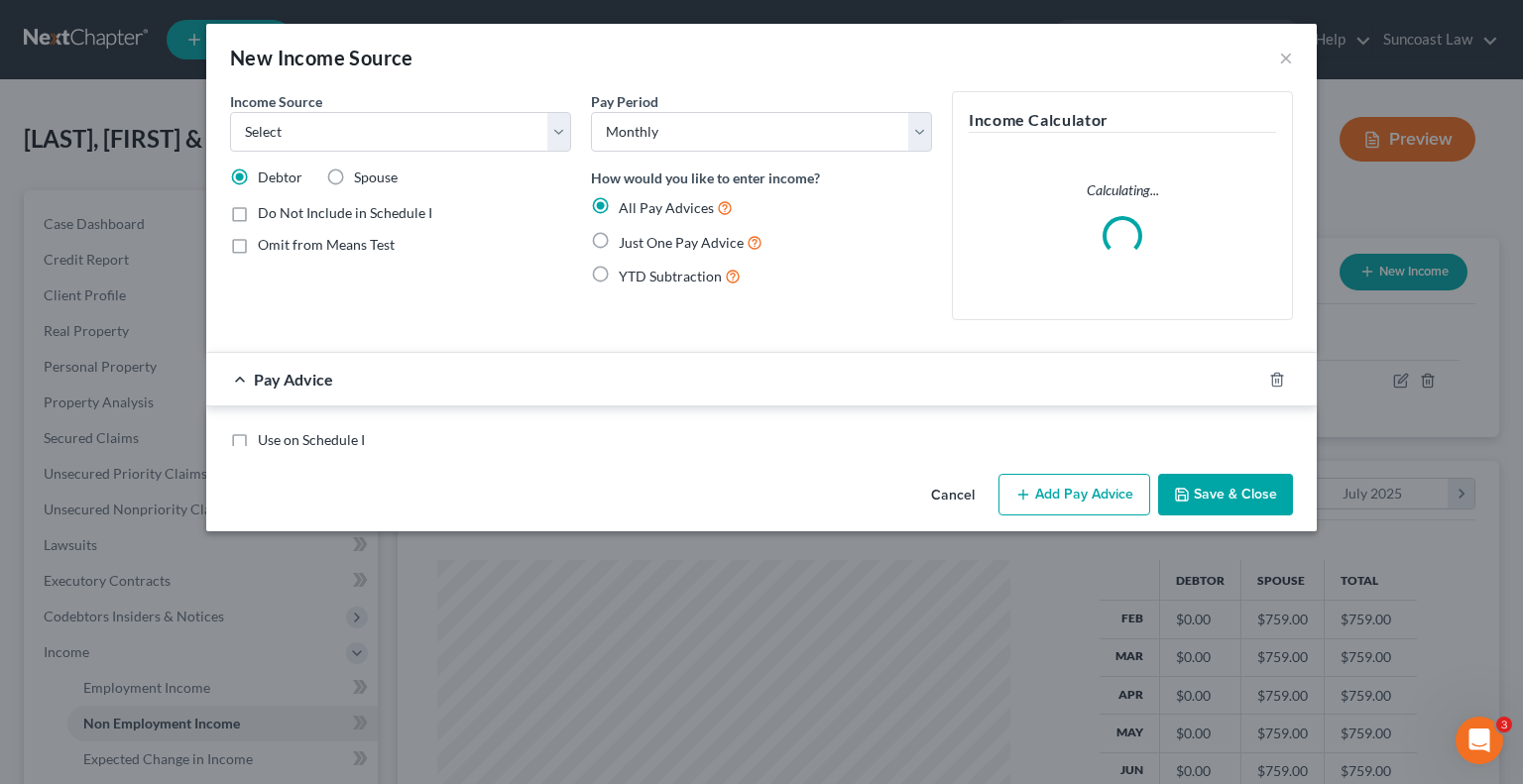 scroll, scrollTop: 990797, scrollLeft: 990917, axis: both 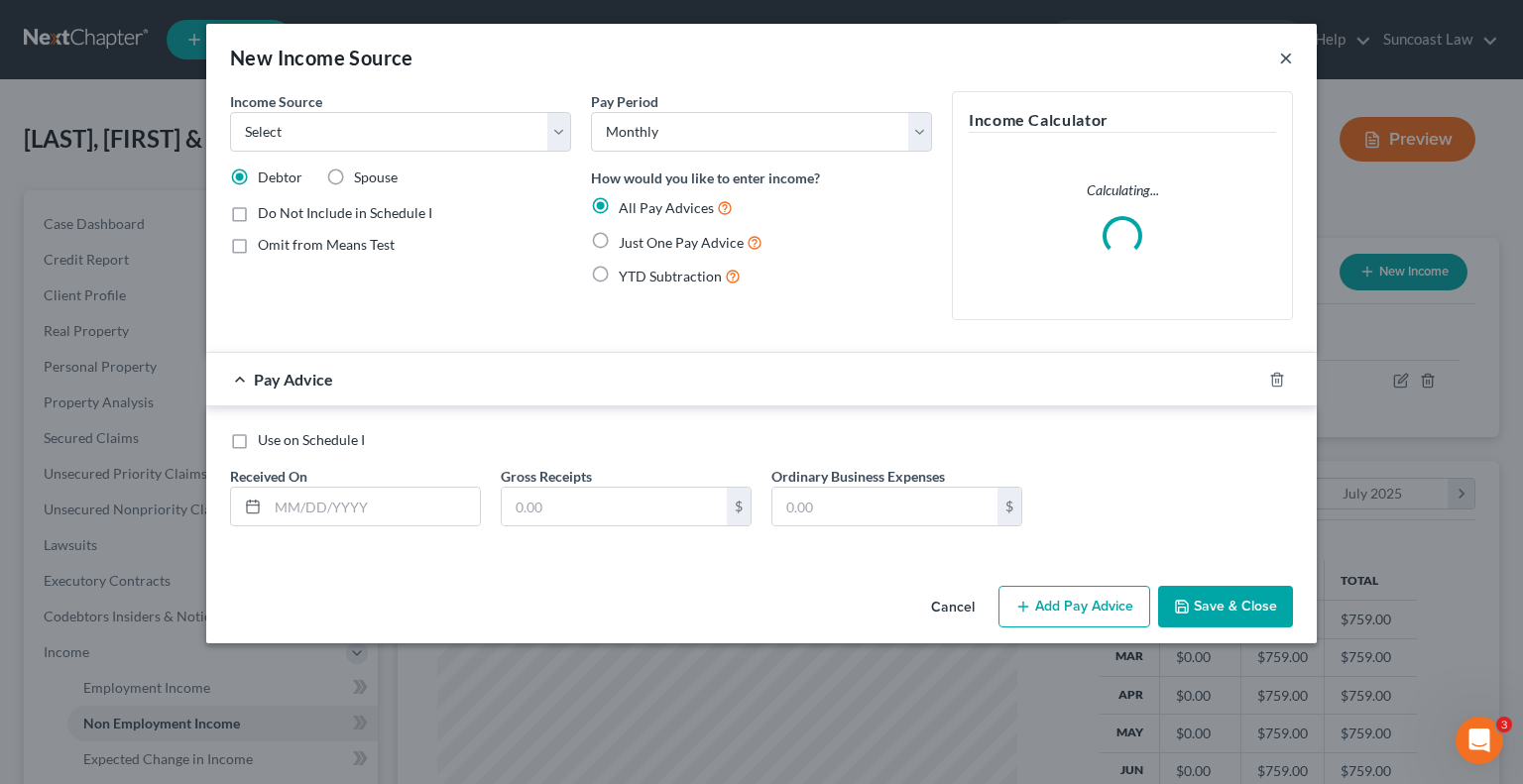 click on "×" at bounding box center [1286, 57] 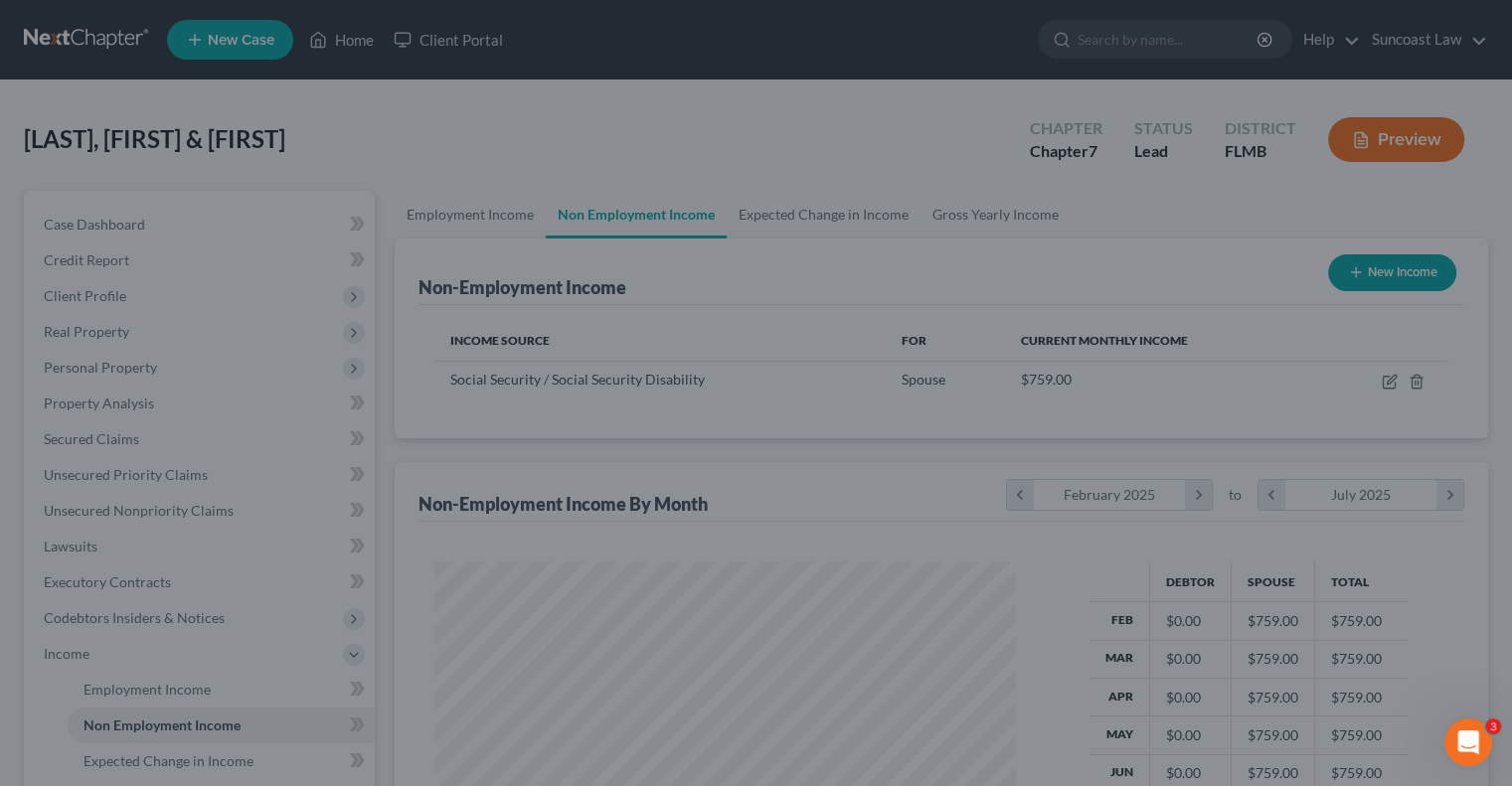 scroll, scrollTop: 354, scrollLeft: 613, axis: both 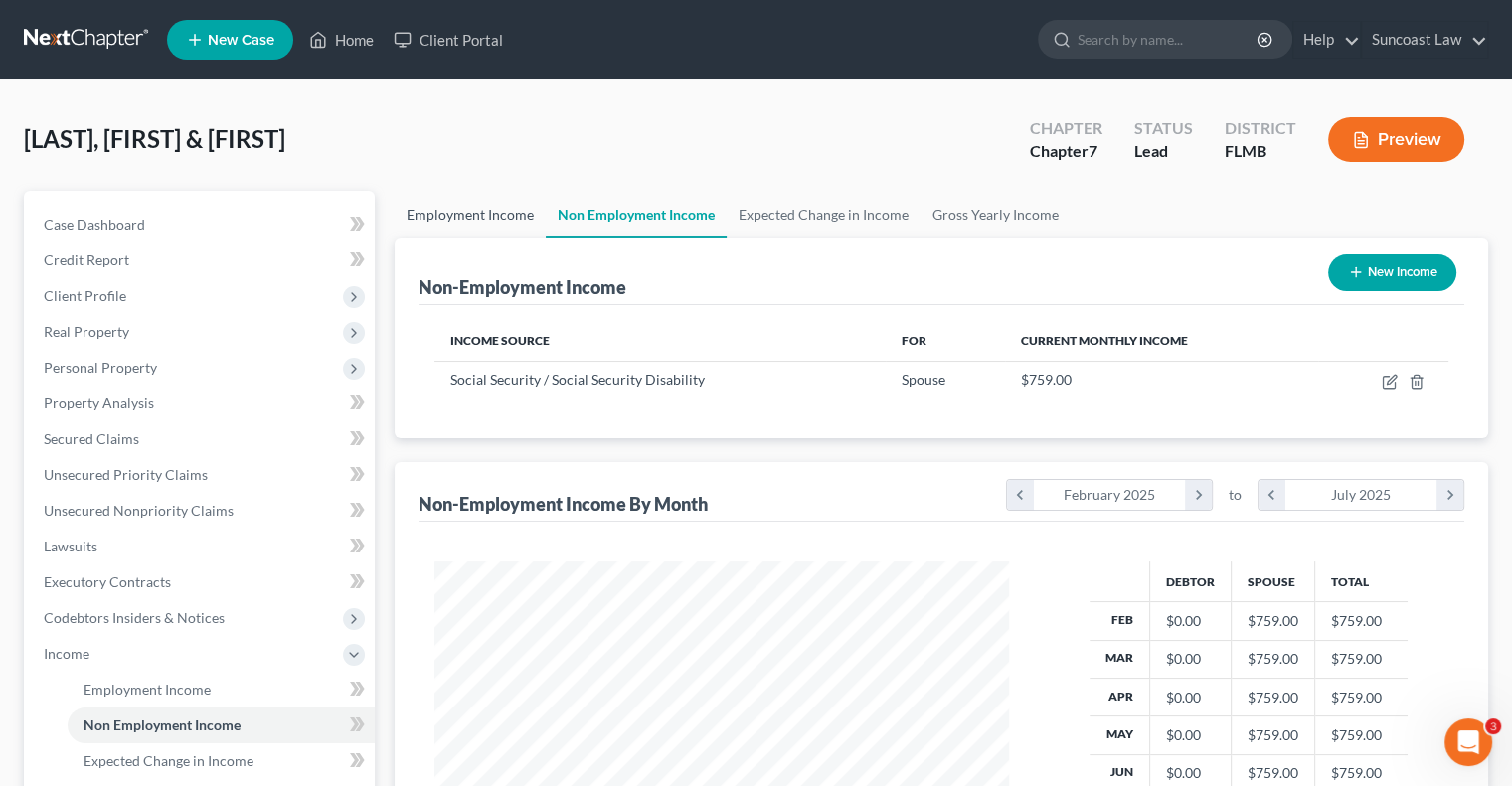 click on "Employment Income" at bounding box center [470, 215] 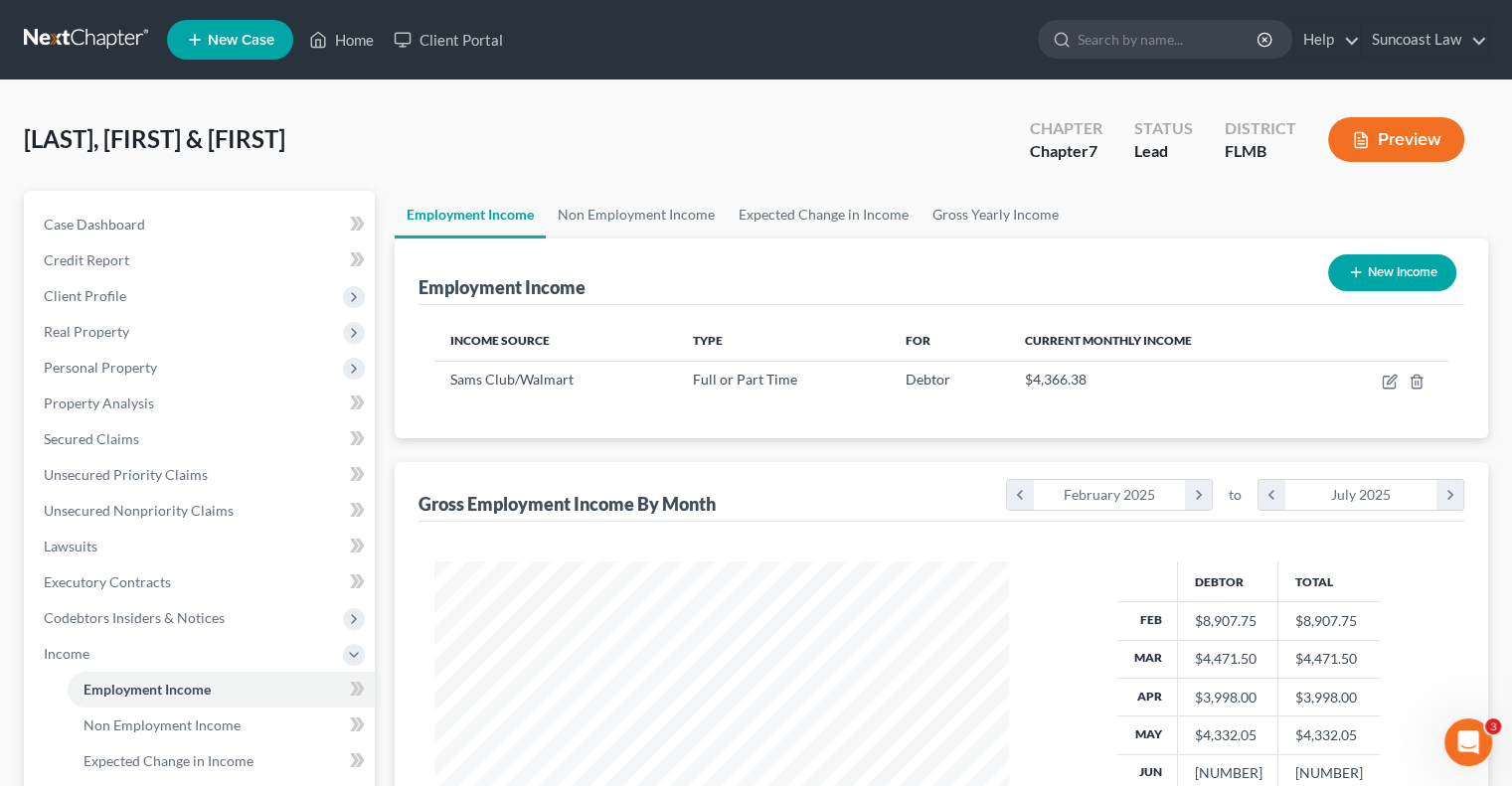 scroll, scrollTop: 993324, scrollLeft: 993468, axis: both 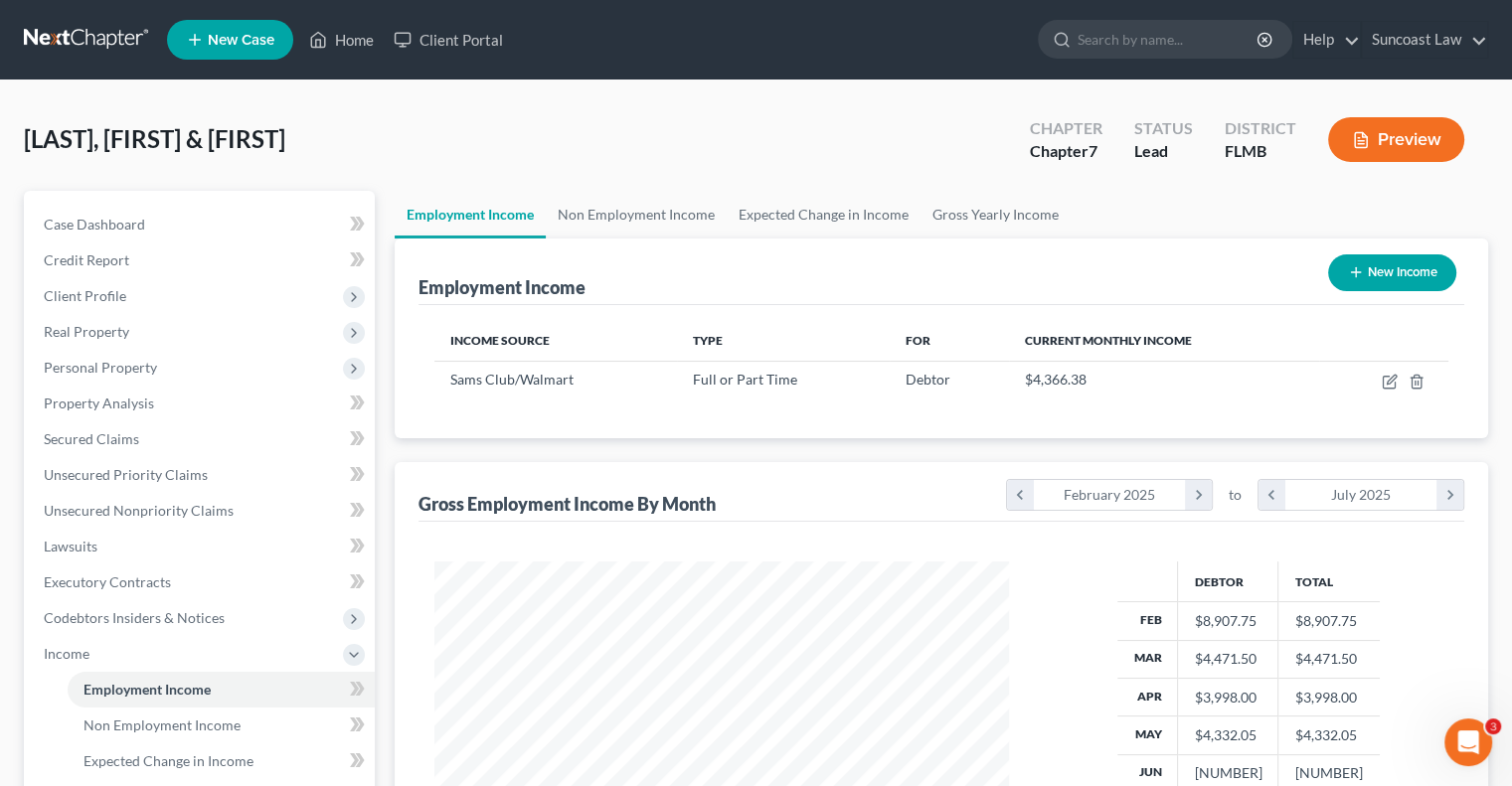 click on "New Income" at bounding box center (1392, 272) 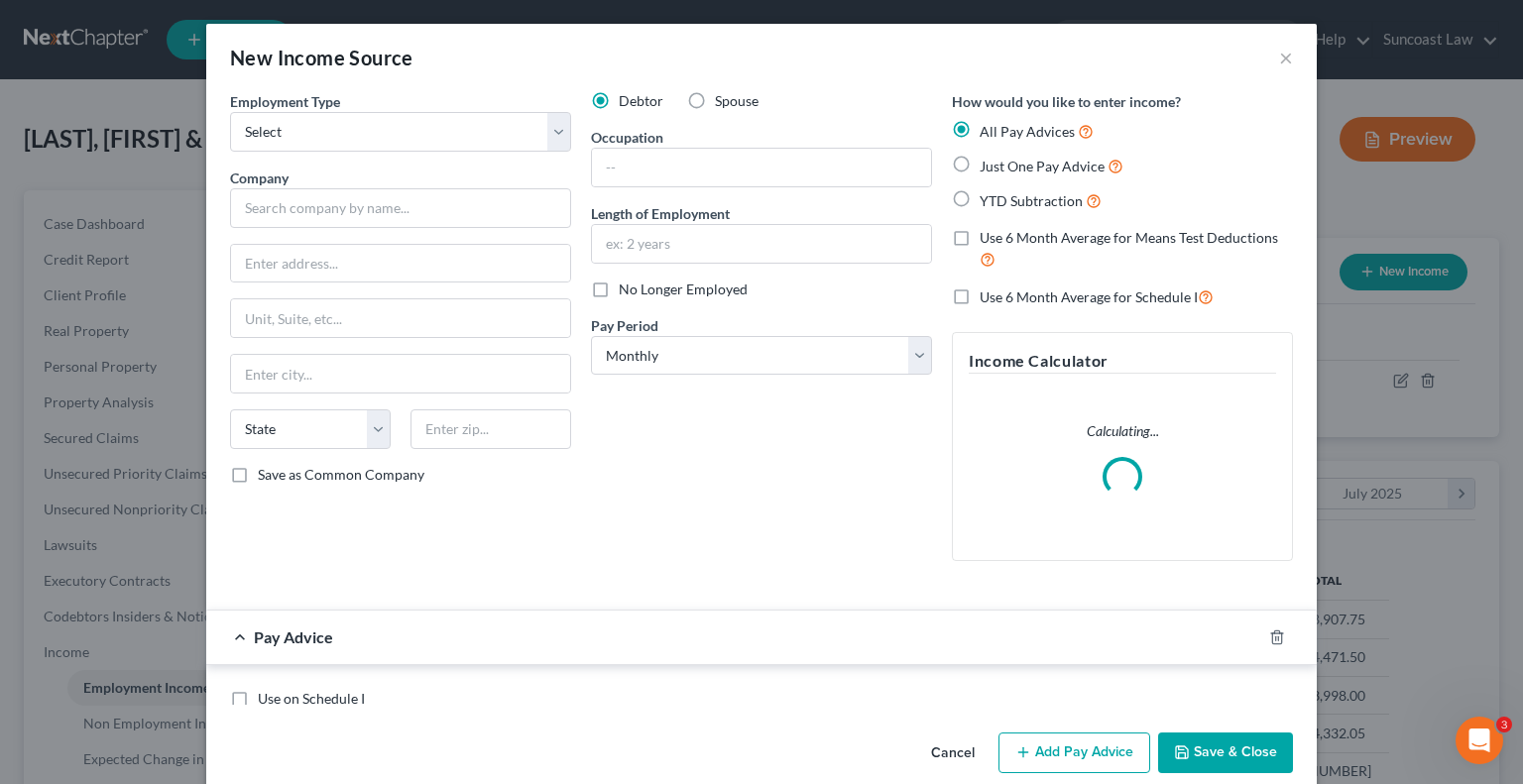 scroll, scrollTop: 990797, scrollLeft: 990917, axis: both 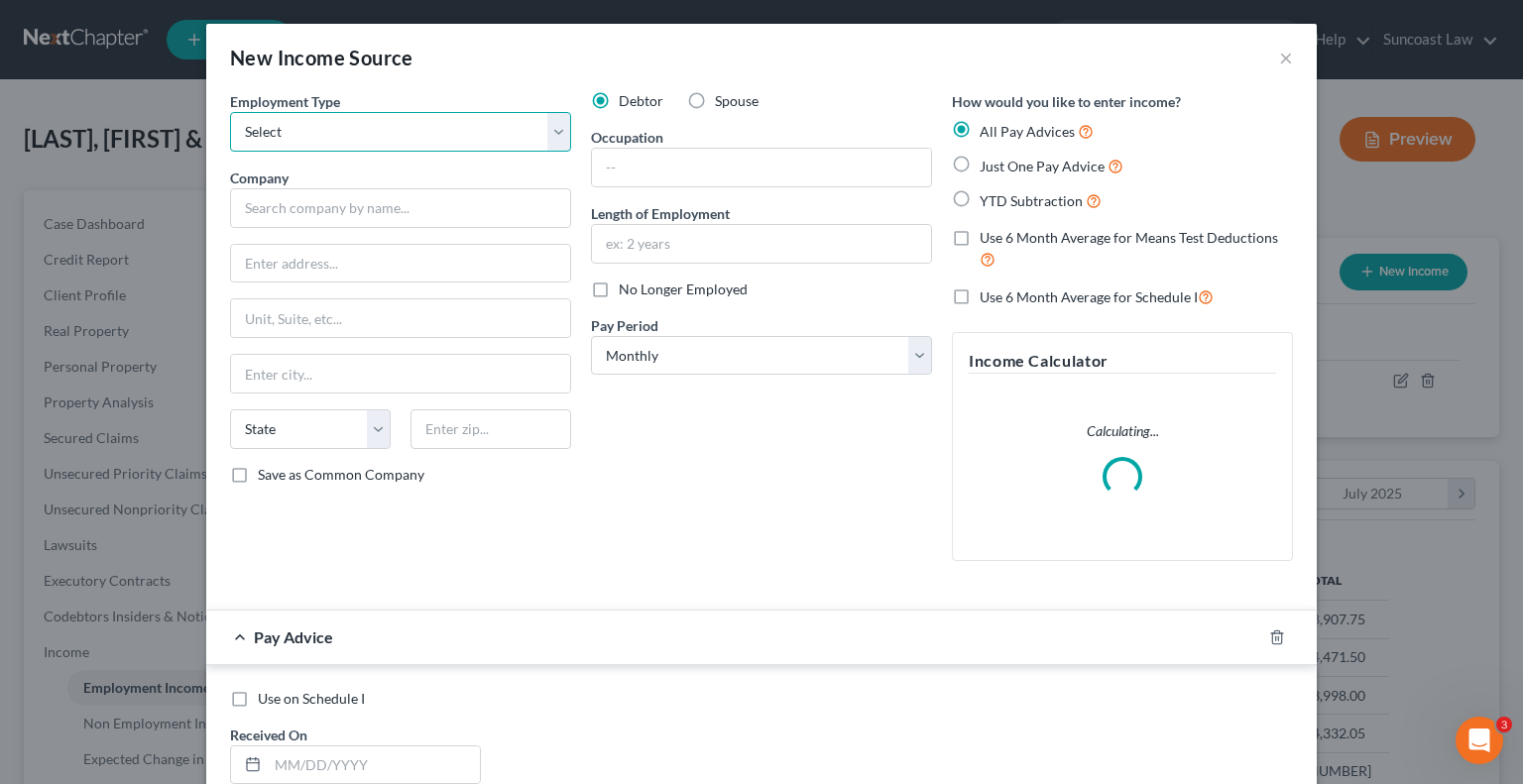 click on "Select Full or Part Time Employment Self Employment" at bounding box center (401, 132) 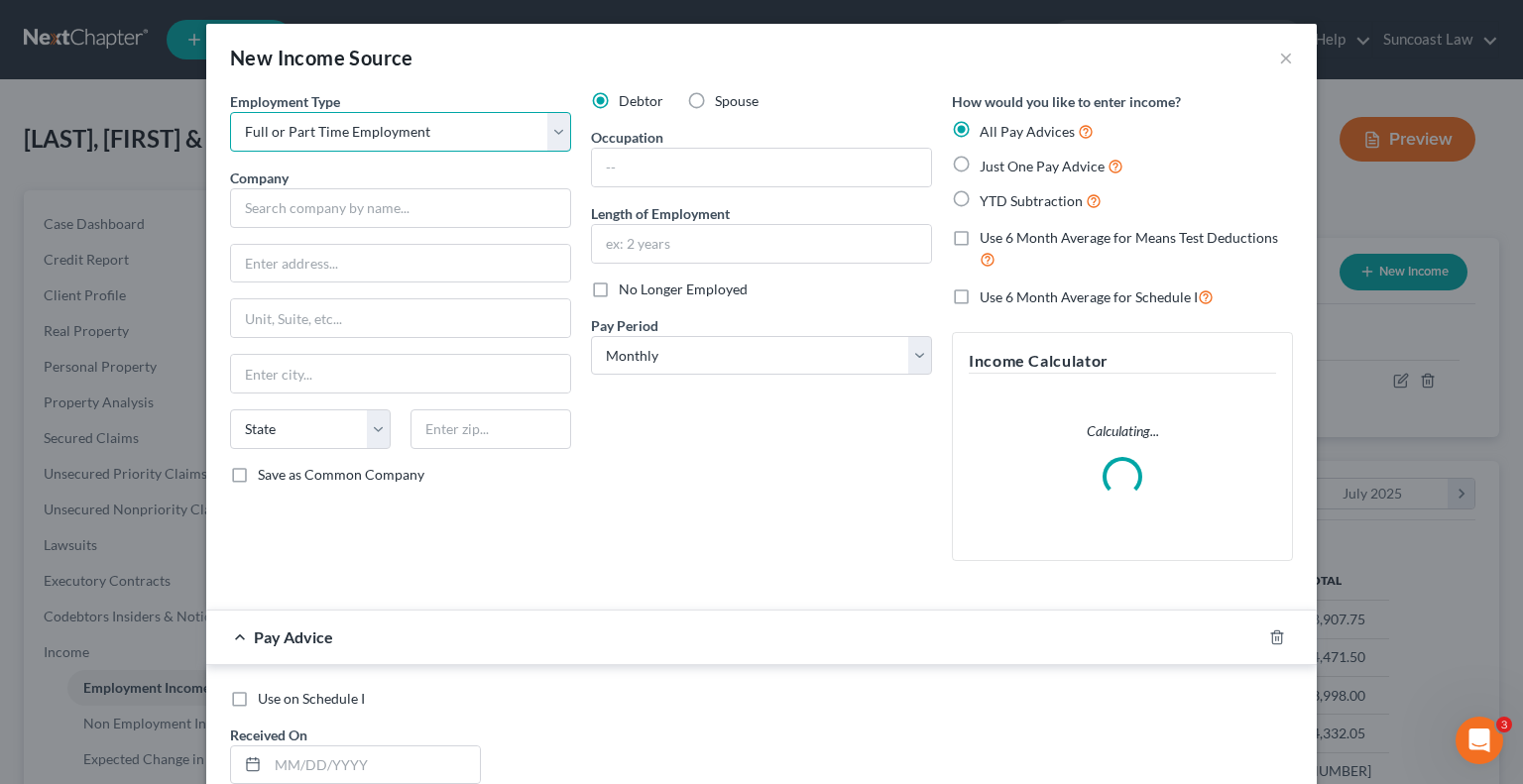 click on "Select Full or Part Time Employment Self Employment" at bounding box center [401, 132] 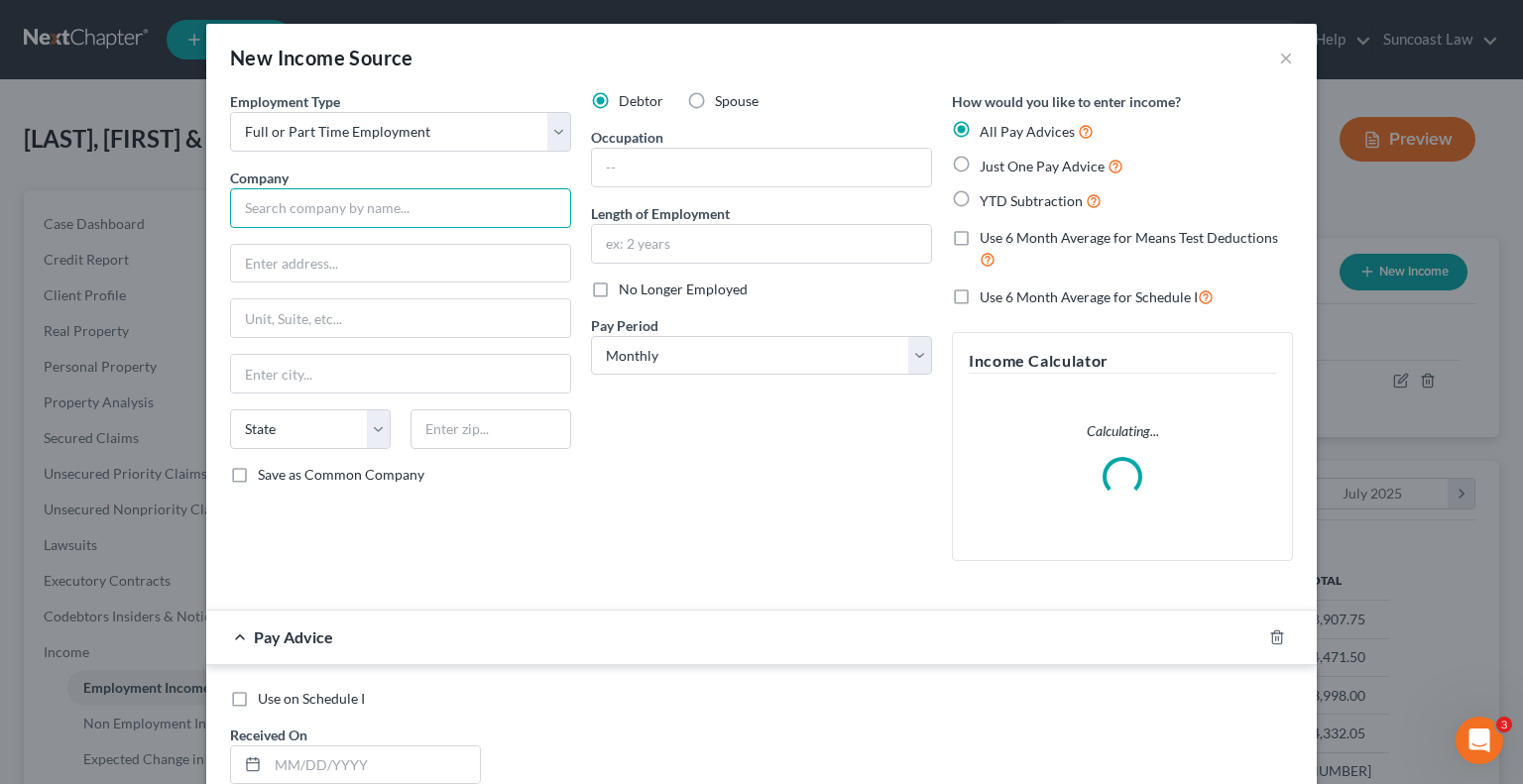 drag, startPoint x: 393, startPoint y: 205, endPoint x: 581, endPoint y: 108, distance: 211.54905 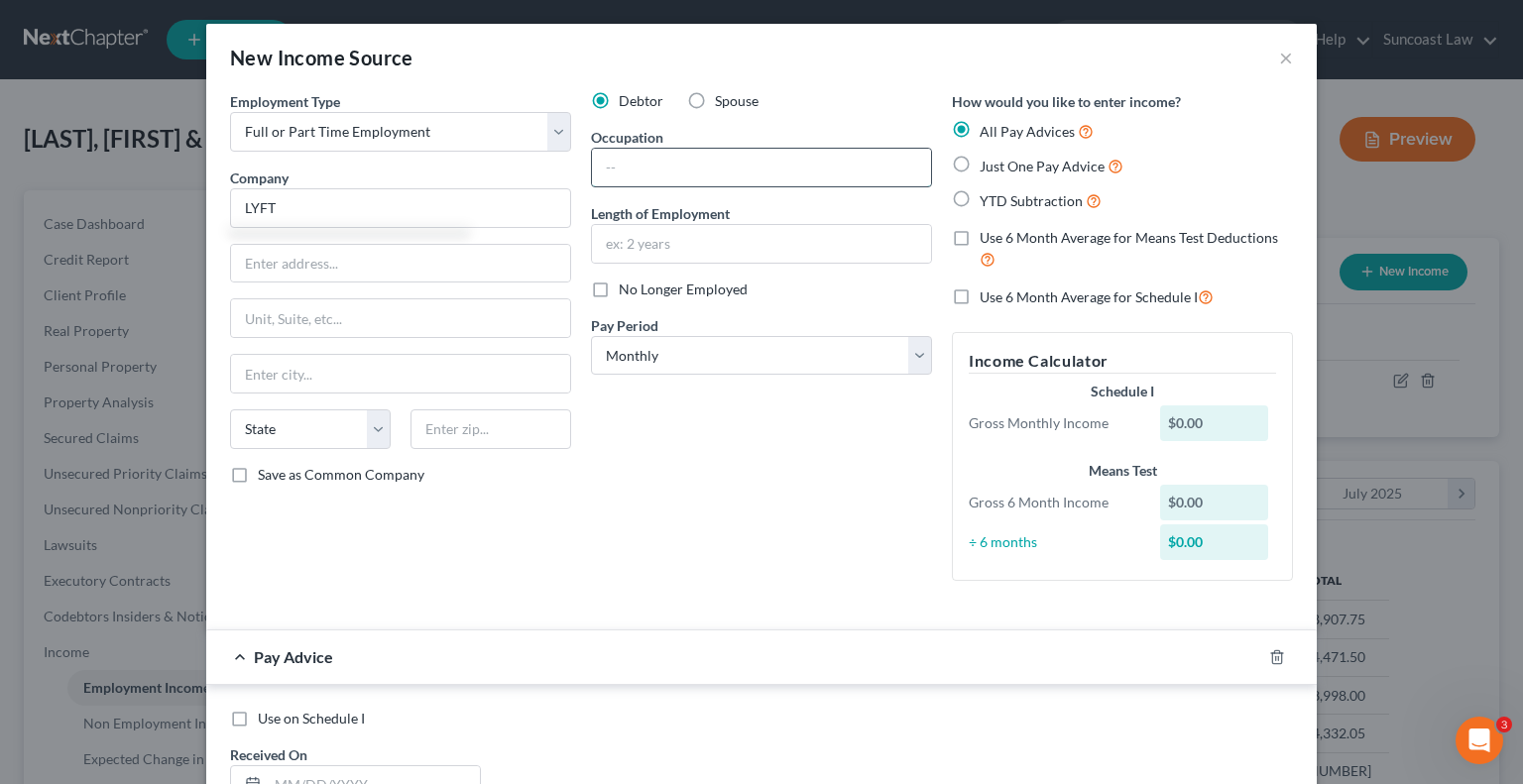 drag, startPoint x: 787, startPoint y: 173, endPoint x: 809, endPoint y: 155, distance: 28.425341 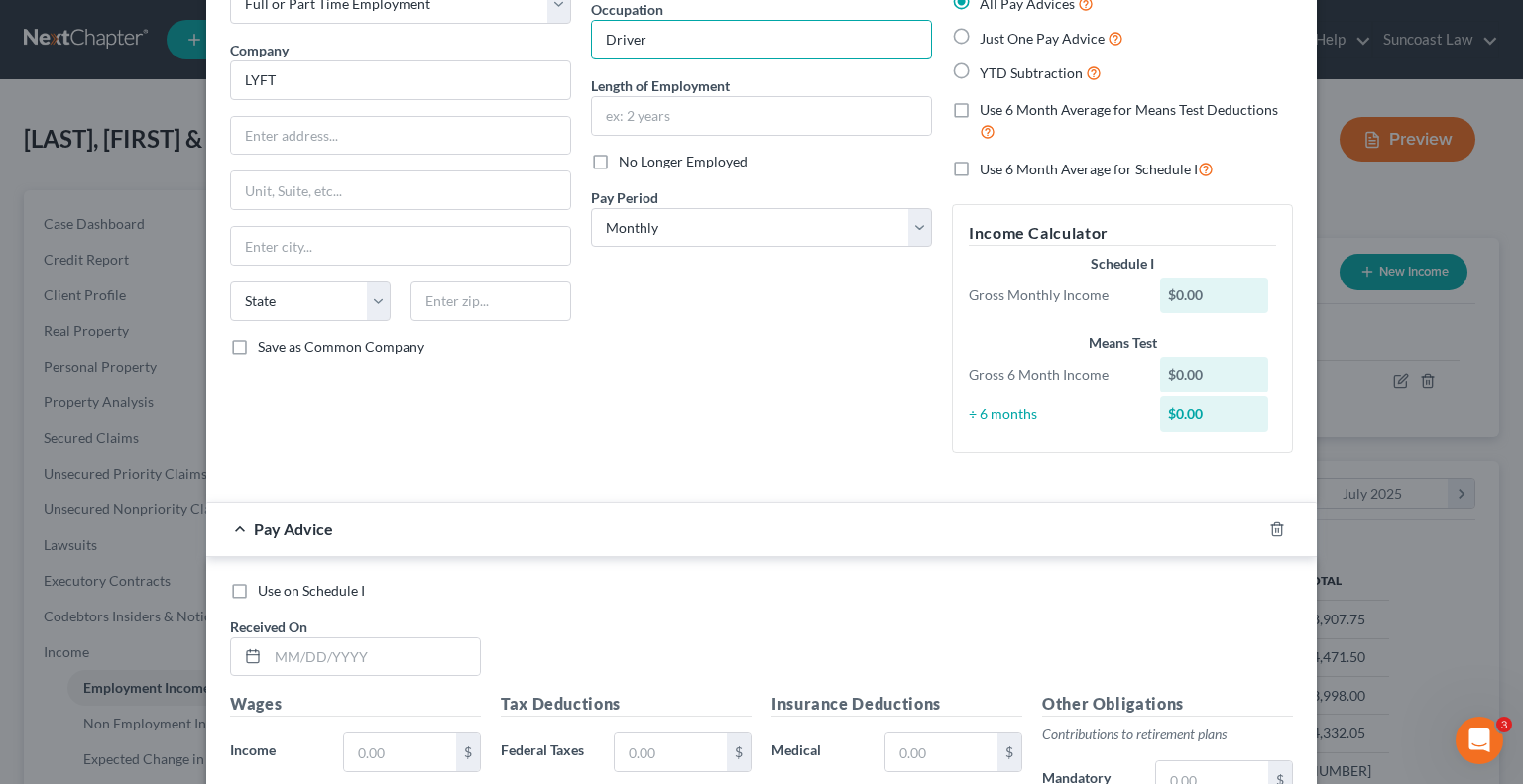 scroll, scrollTop: 297, scrollLeft: 0, axis: vertical 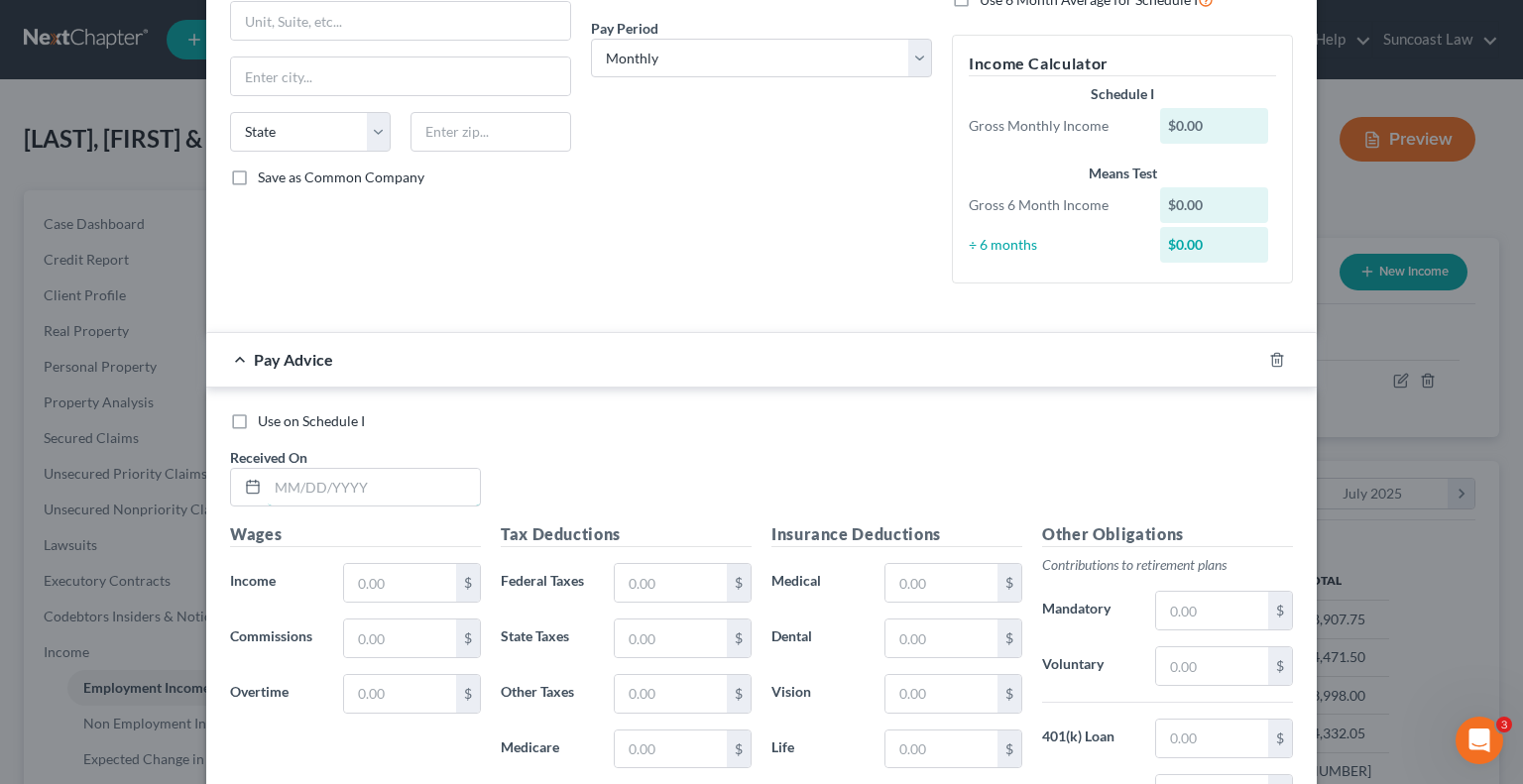 drag, startPoint x: 410, startPoint y: 477, endPoint x: 536, endPoint y: 475, distance: 126.01587 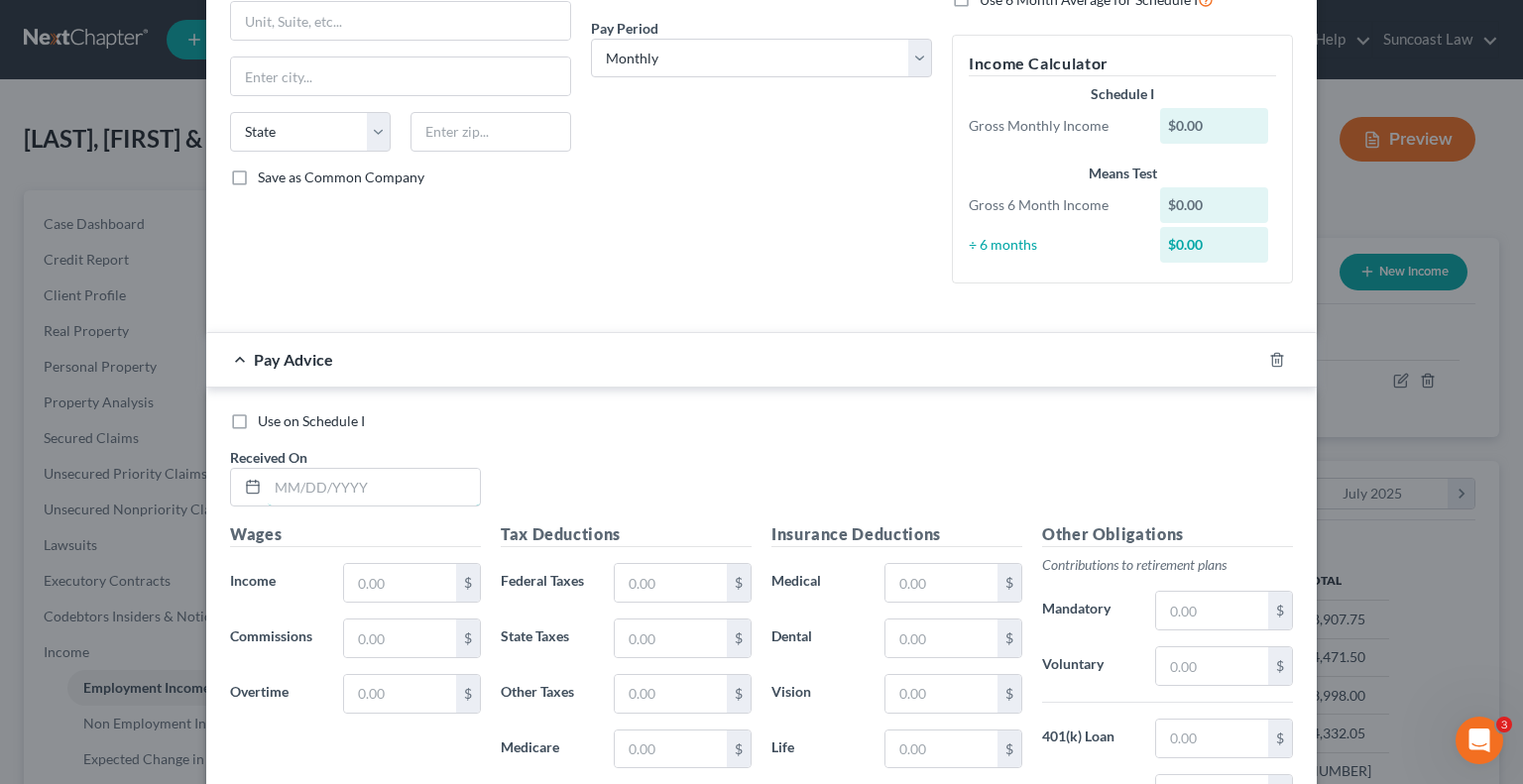 click at bounding box center (374, 488) 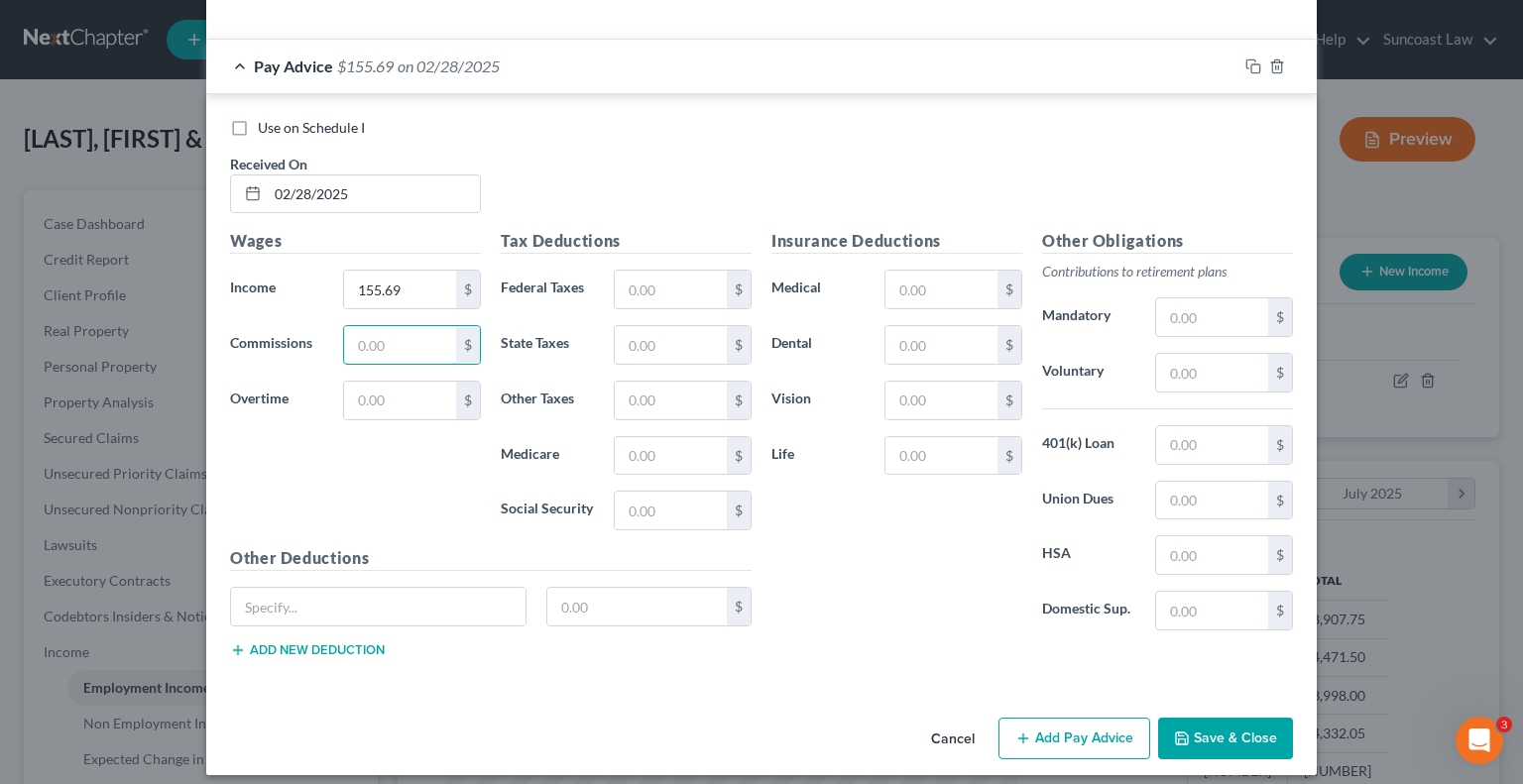 scroll, scrollTop: 601, scrollLeft: 0, axis: vertical 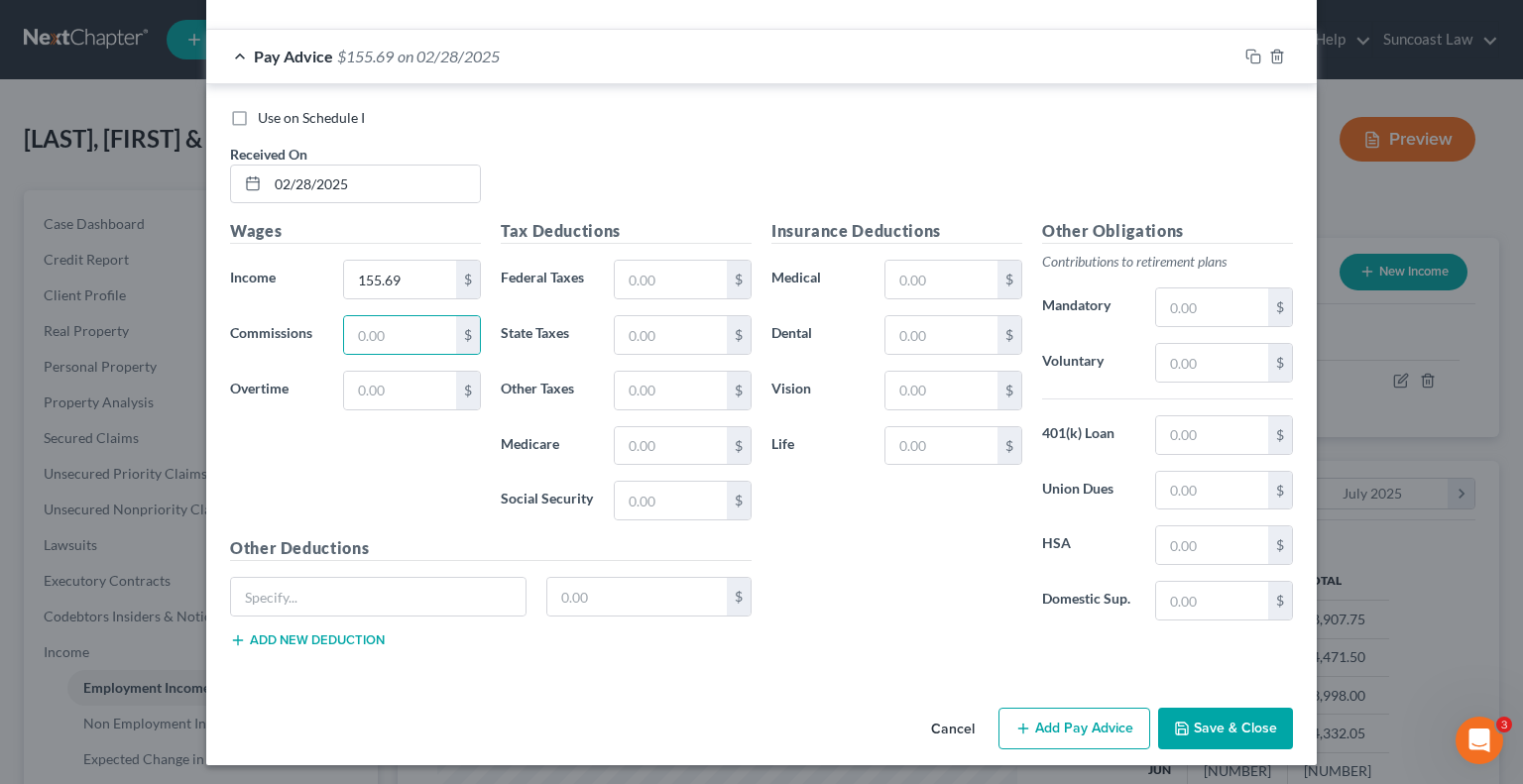 drag, startPoint x: 1063, startPoint y: 730, endPoint x: 520, endPoint y: 574, distance: 564.9646 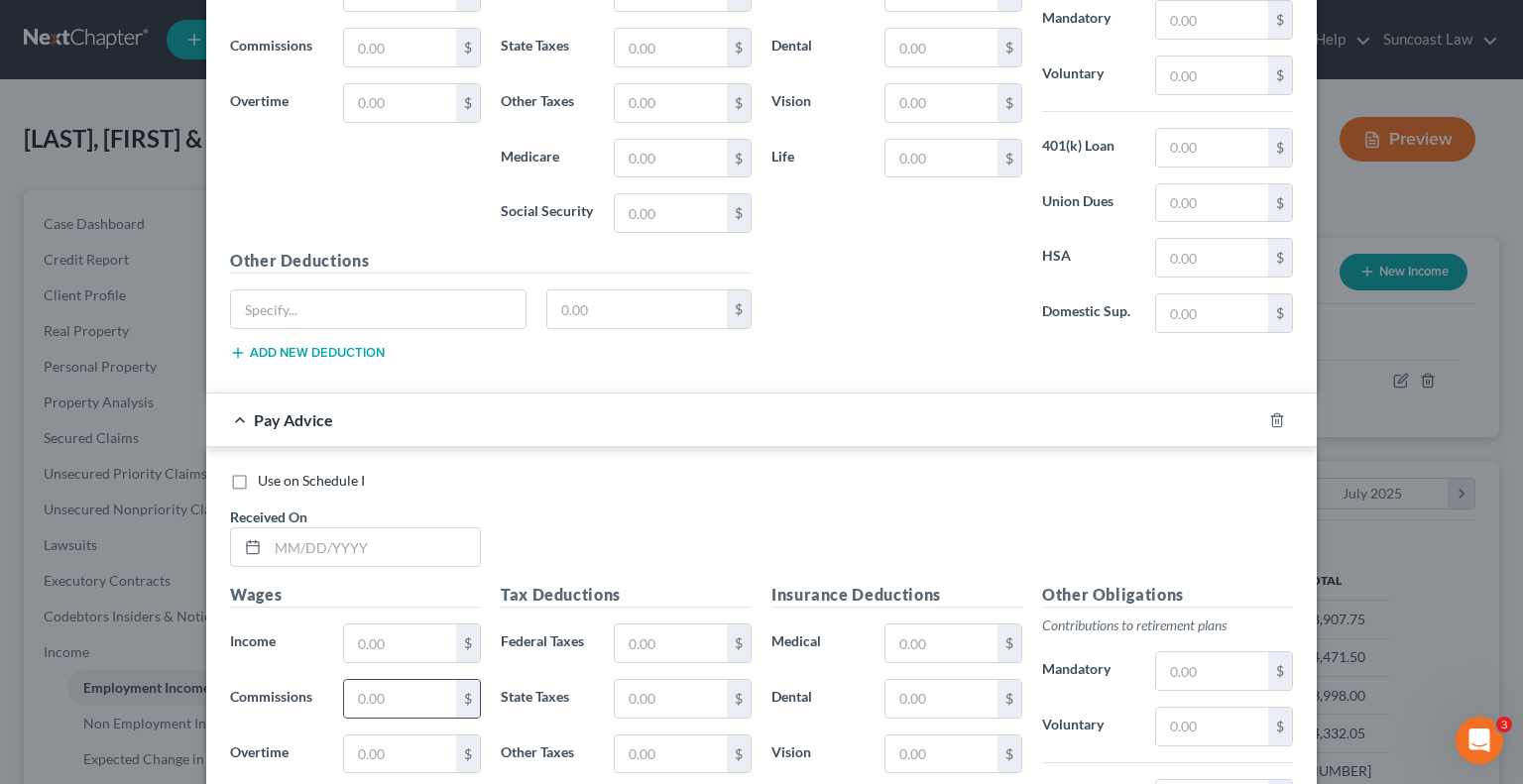 scroll, scrollTop: 997, scrollLeft: 0, axis: vertical 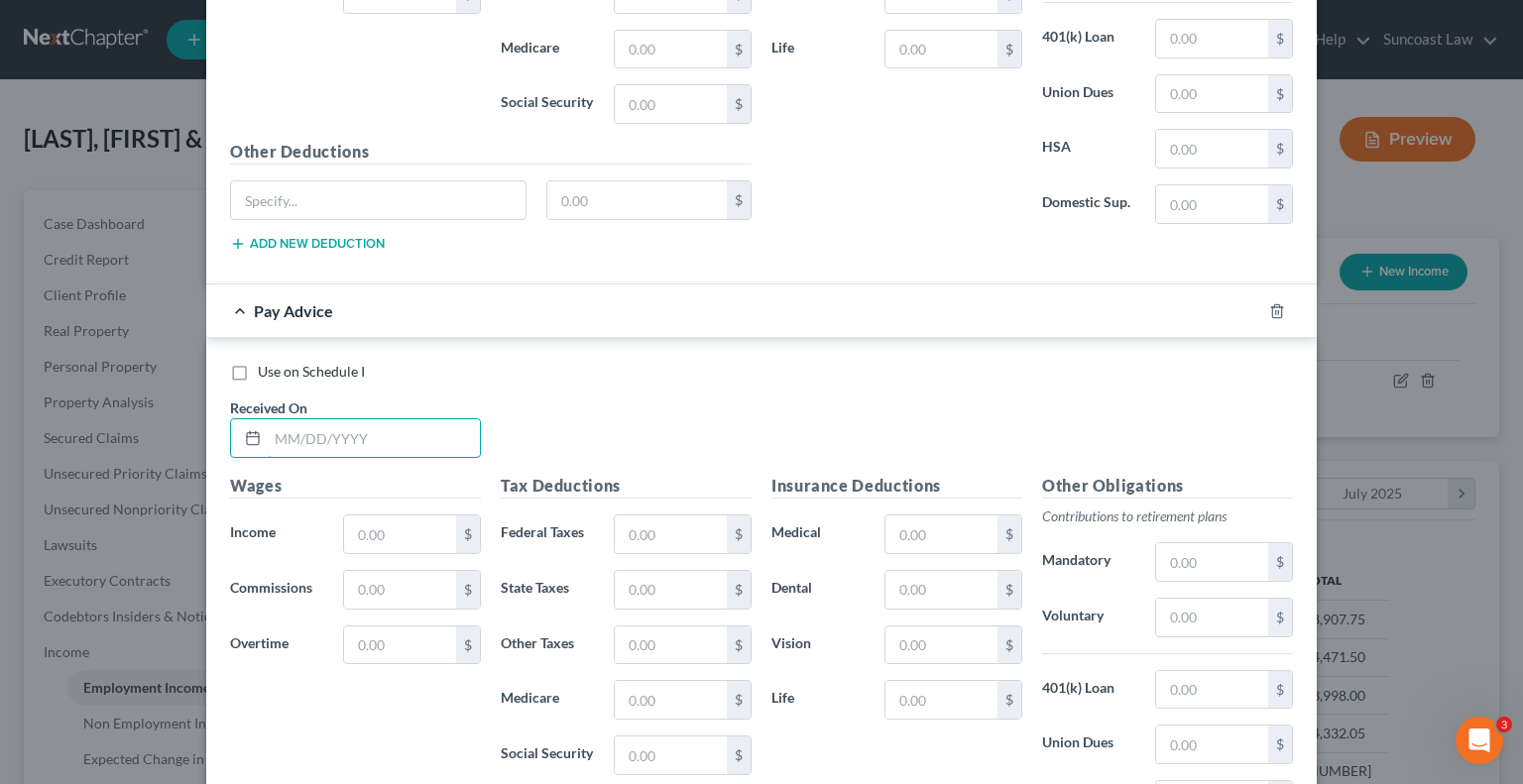 drag, startPoint x: 435, startPoint y: 443, endPoint x: 553, endPoint y: 408, distance: 123.08127 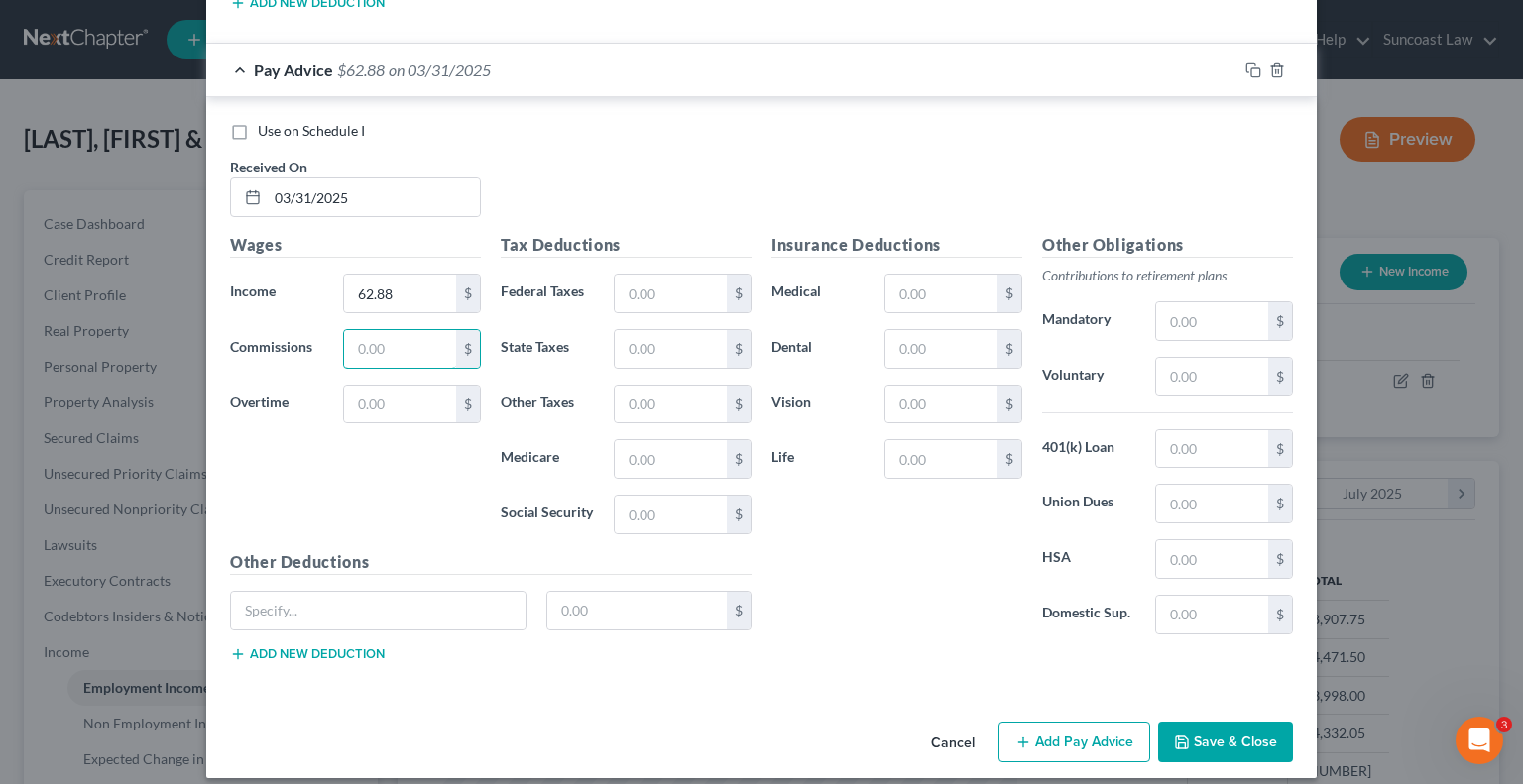 scroll, scrollTop: 1249, scrollLeft: 0, axis: vertical 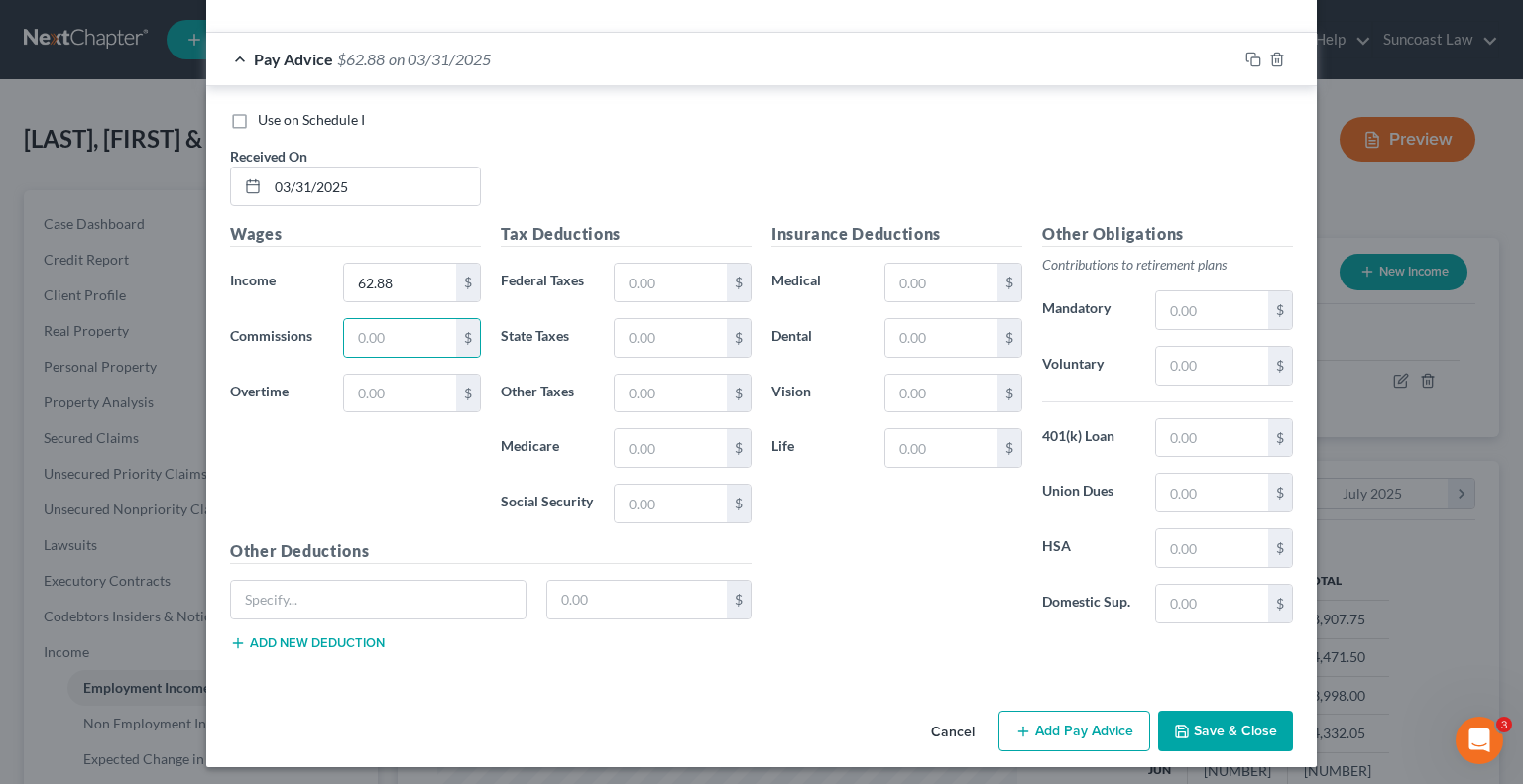 click on "Add Pay Advice" at bounding box center (1074, 731) 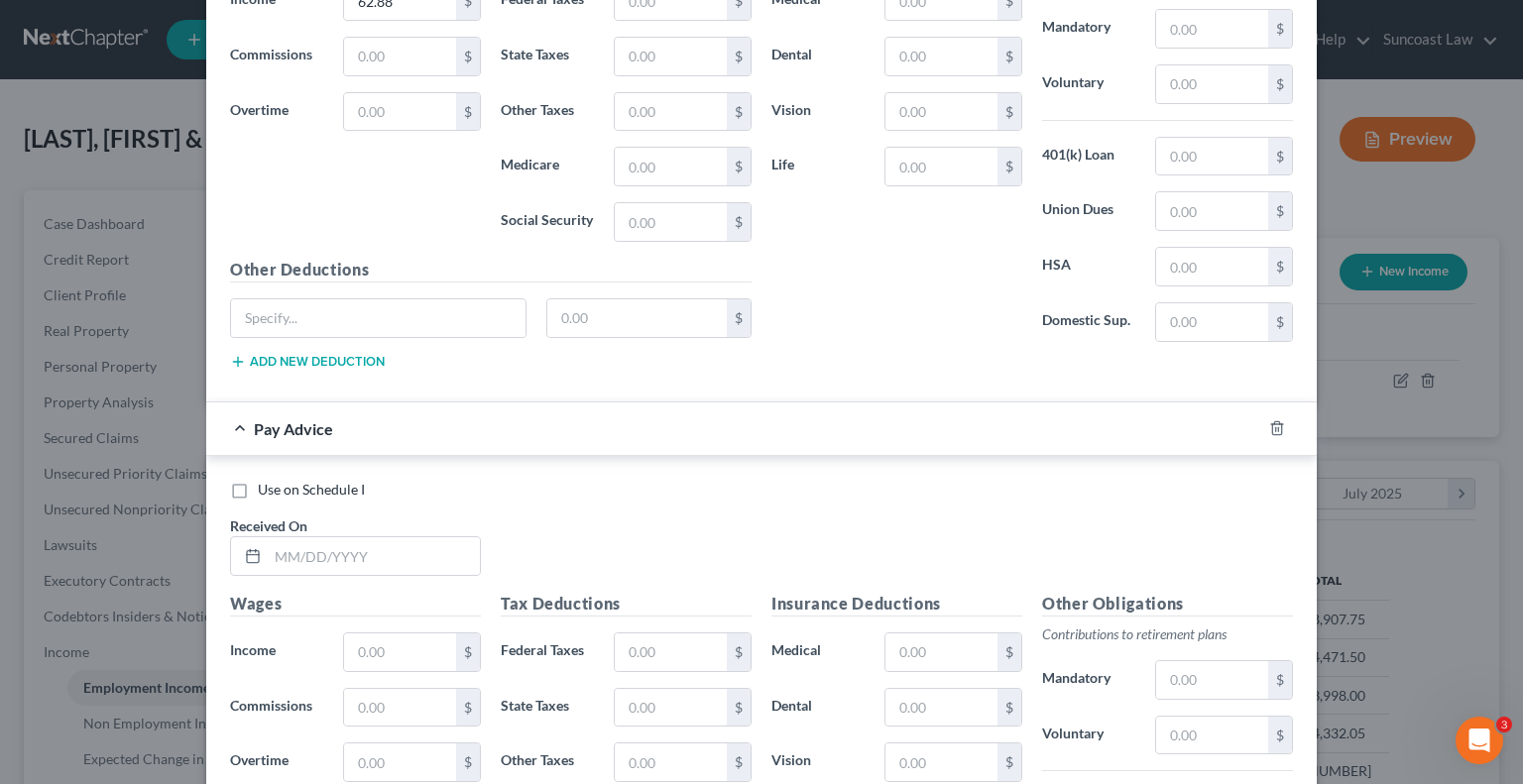 scroll, scrollTop: 1546, scrollLeft: 0, axis: vertical 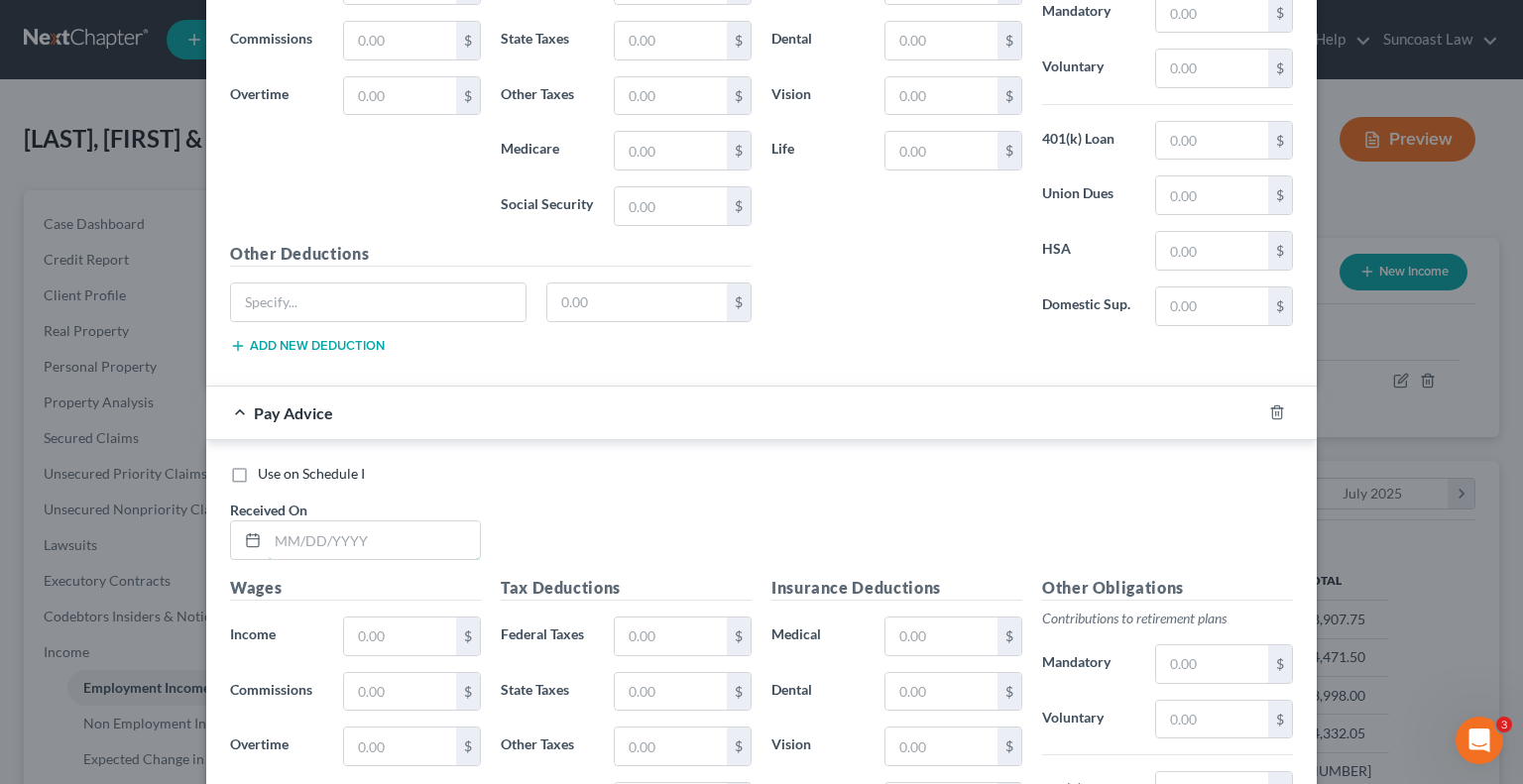 drag, startPoint x: 415, startPoint y: 529, endPoint x: 675, endPoint y: 419, distance: 282.3119 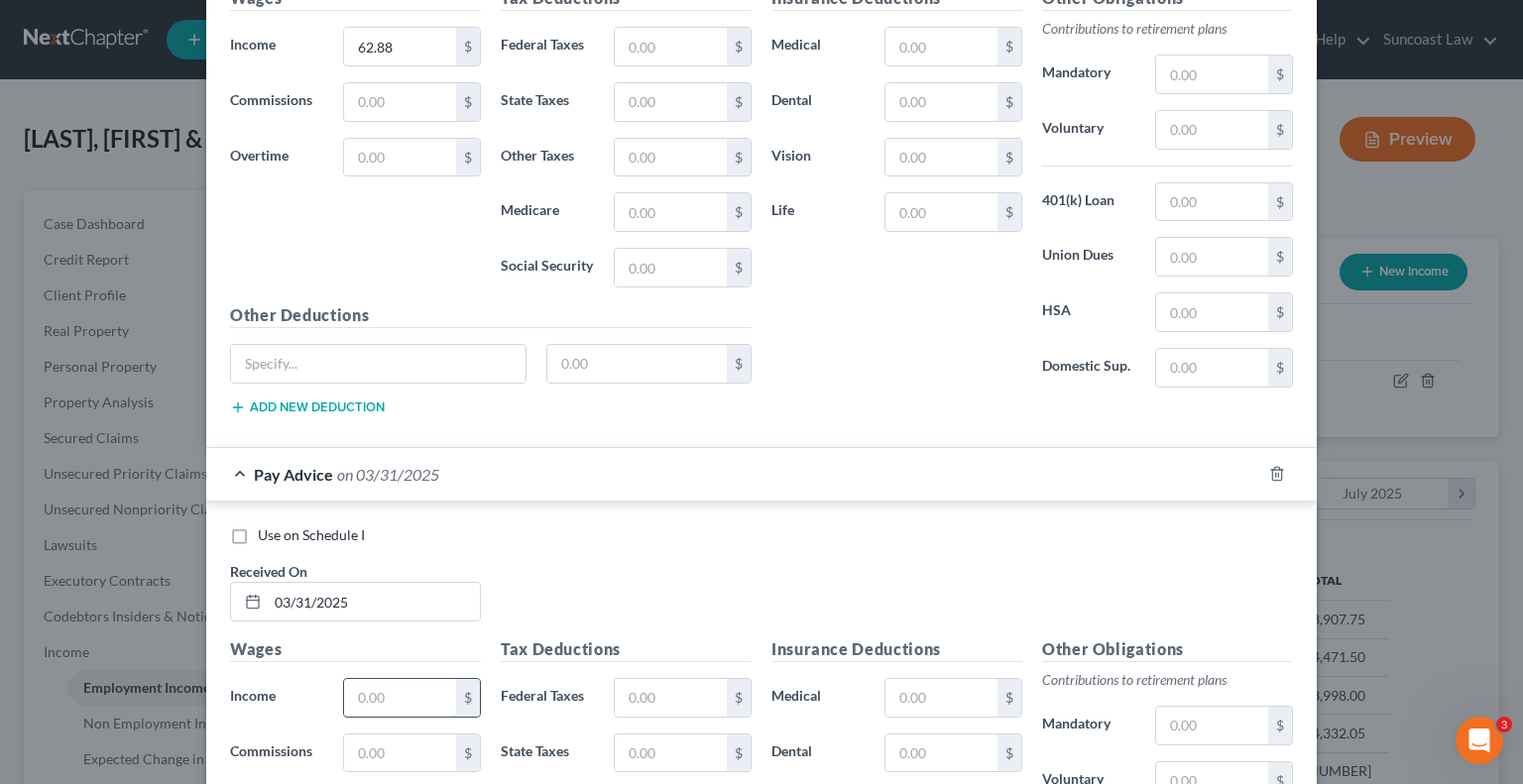 scroll, scrollTop: 1546, scrollLeft: 0, axis: vertical 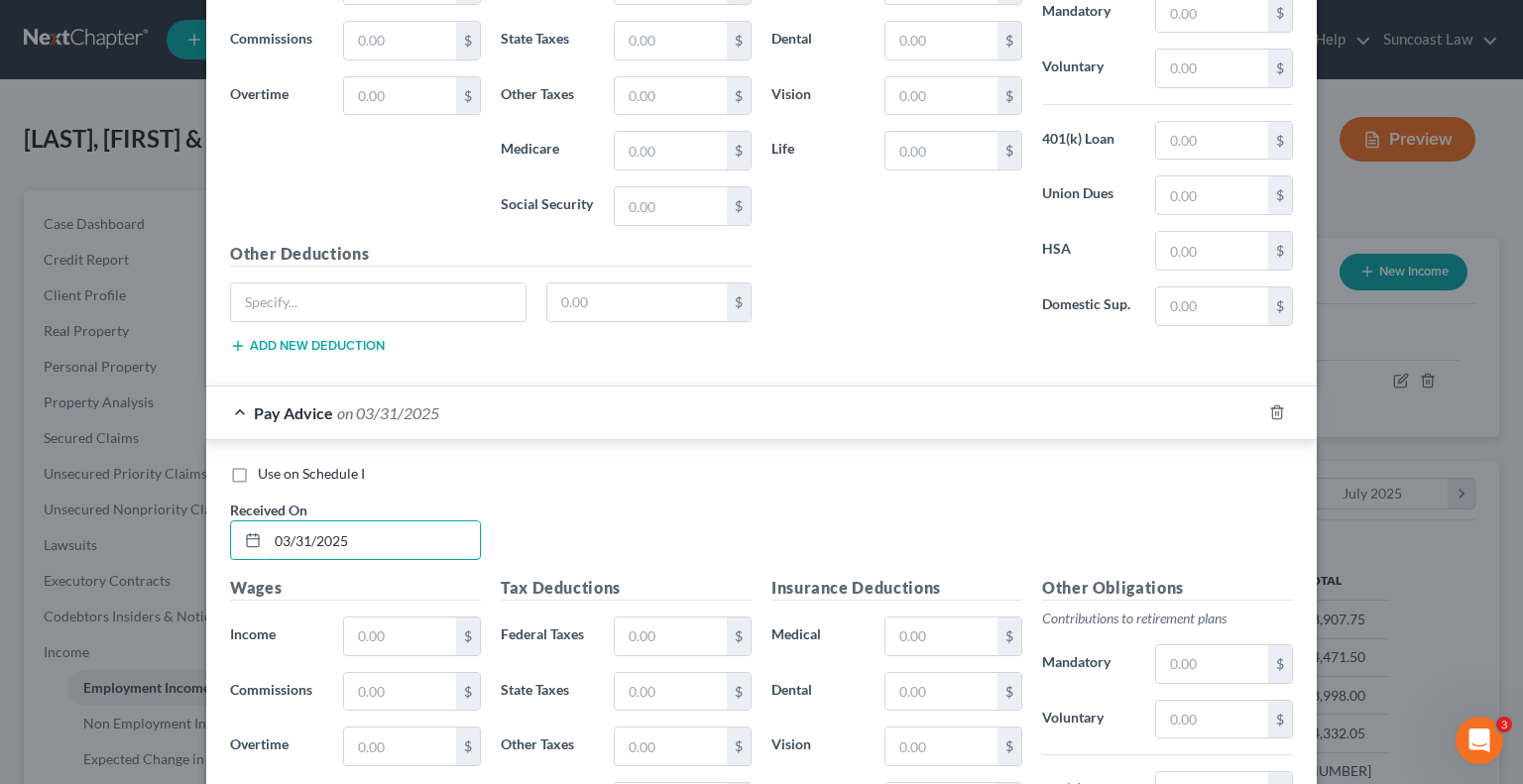 drag, startPoint x: 375, startPoint y: 528, endPoint x: 209, endPoint y: 509, distance: 167.08381 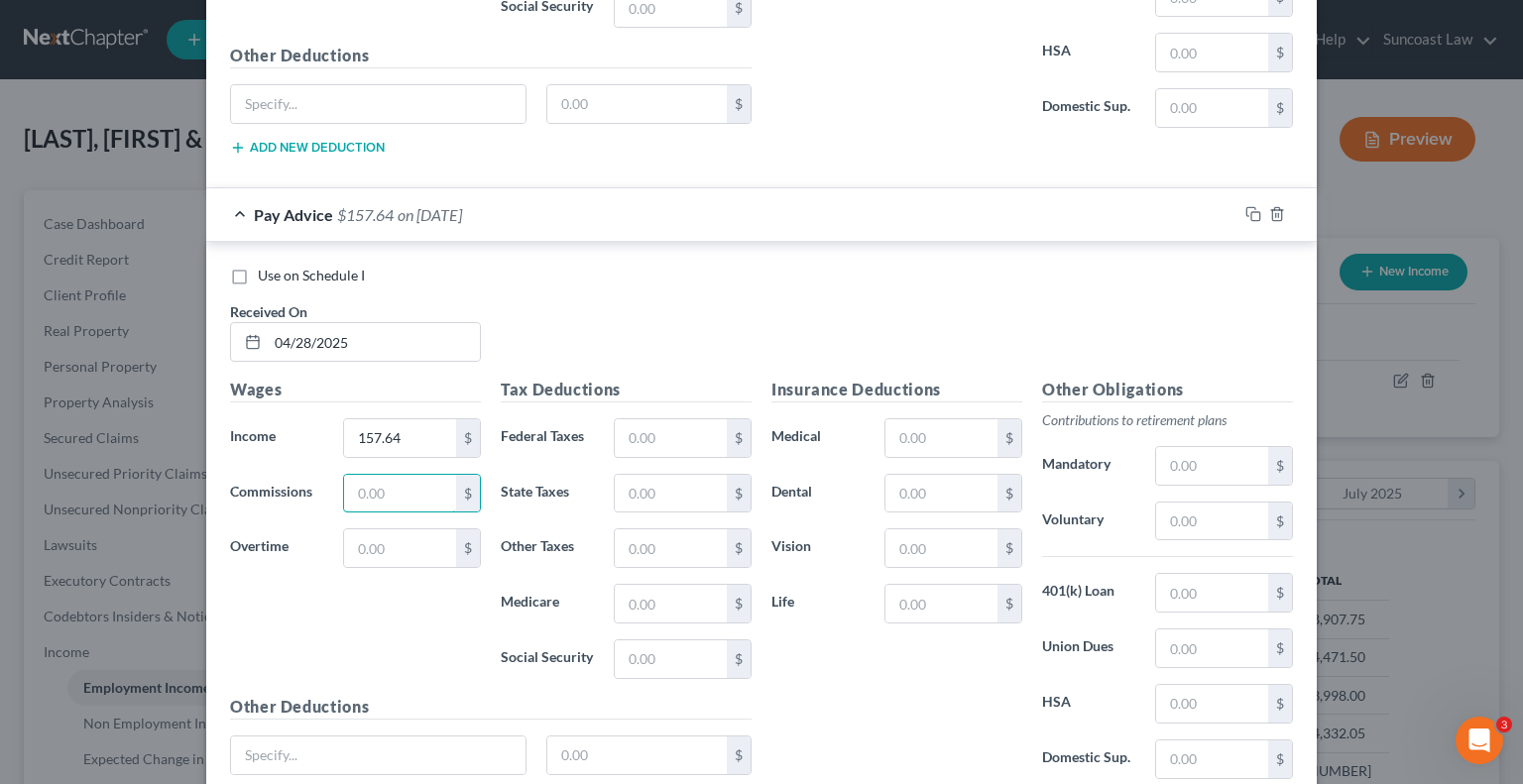scroll, scrollTop: 1895, scrollLeft: 0, axis: vertical 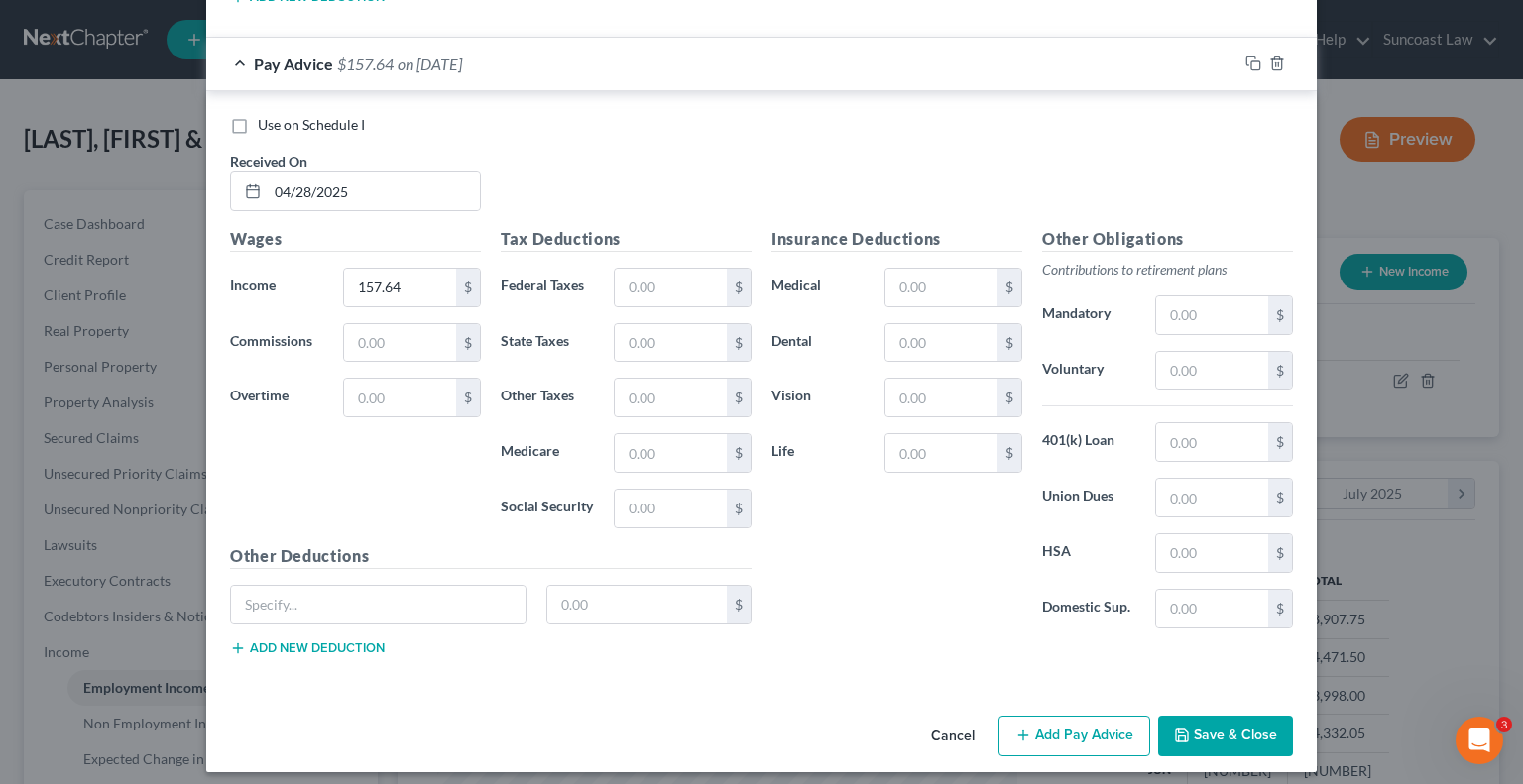 click on "Add Pay Advice" at bounding box center [1074, 736] 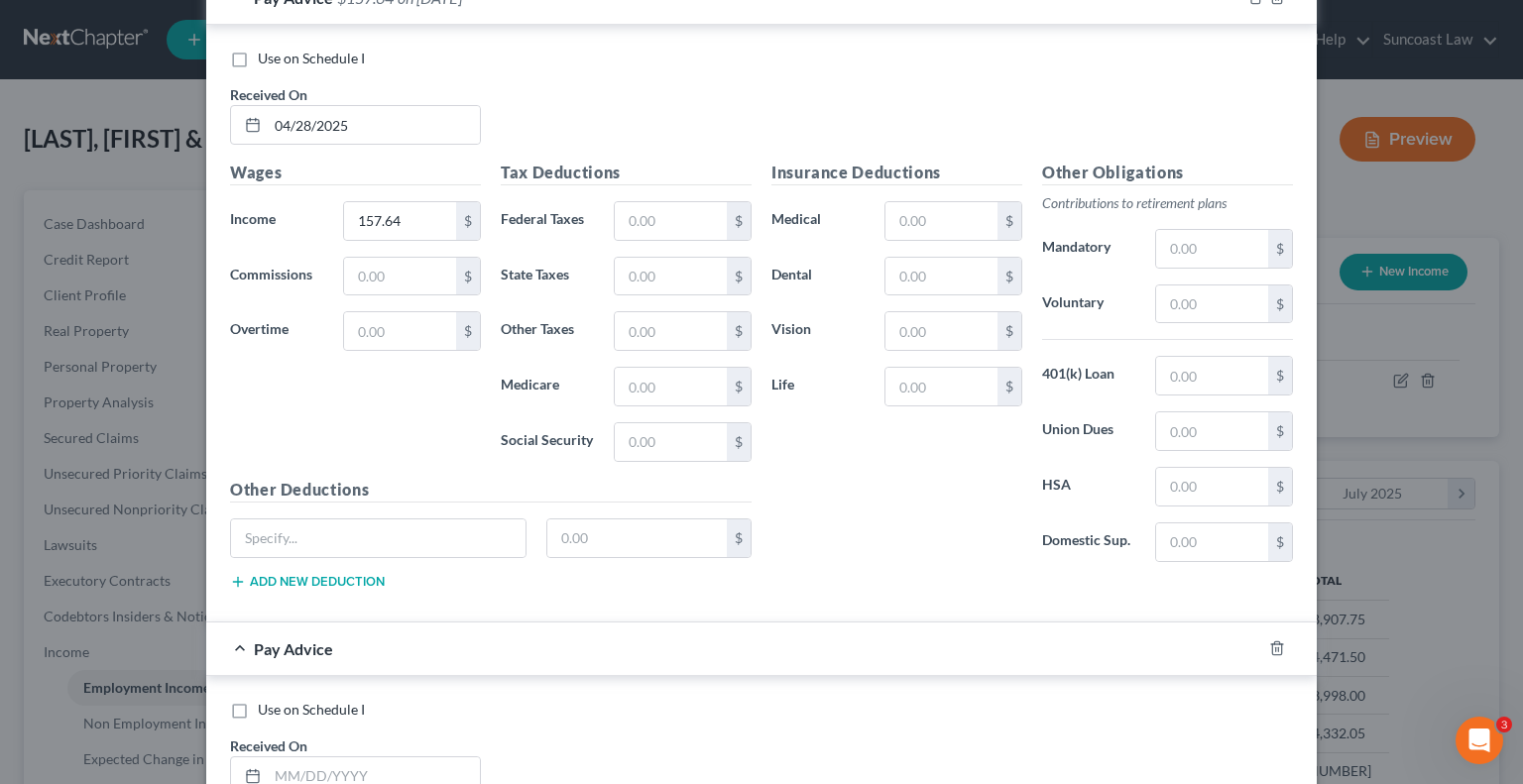 scroll, scrollTop: 2093, scrollLeft: 0, axis: vertical 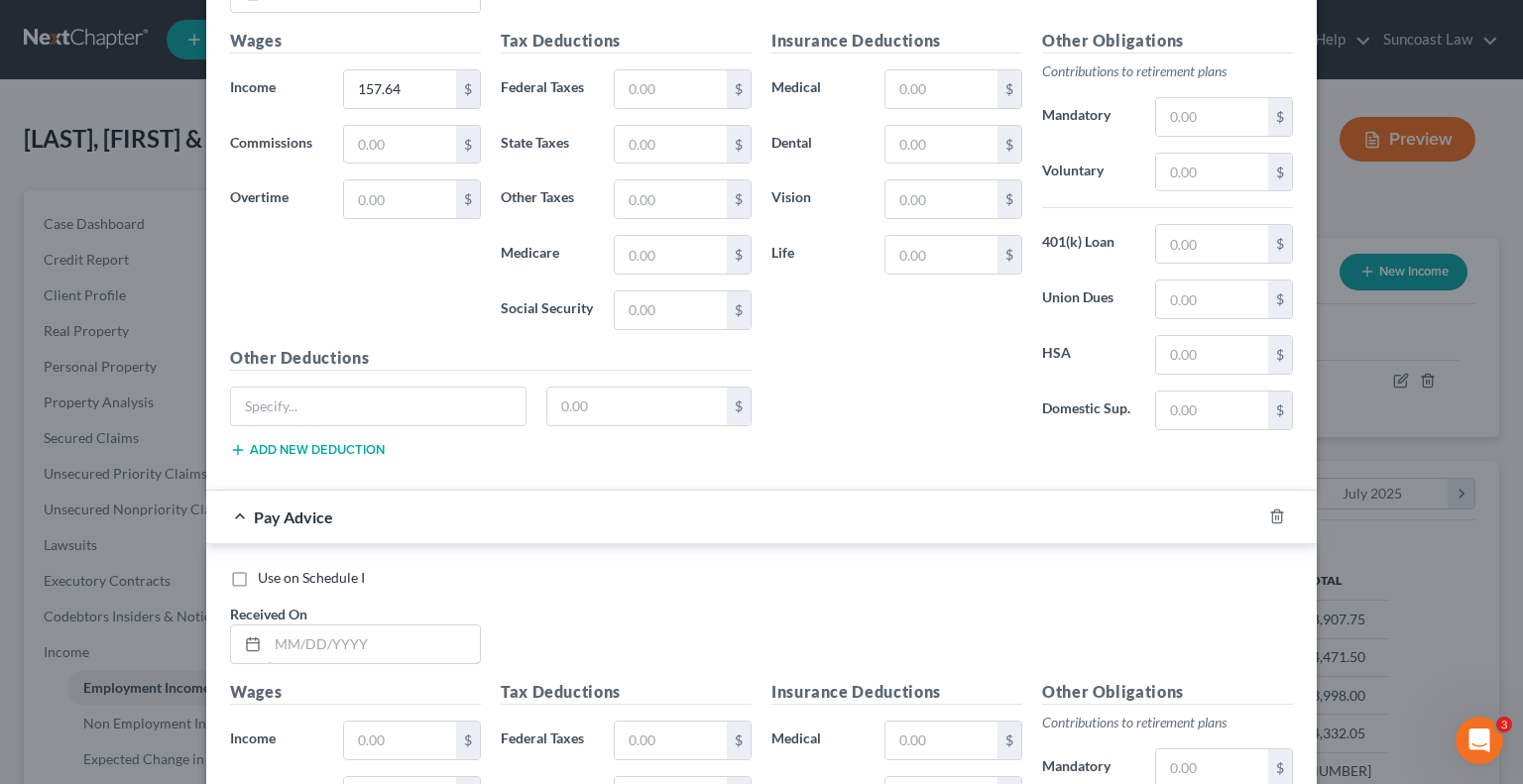 drag, startPoint x: 390, startPoint y: 644, endPoint x: 527, endPoint y: 574, distance: 153.84733 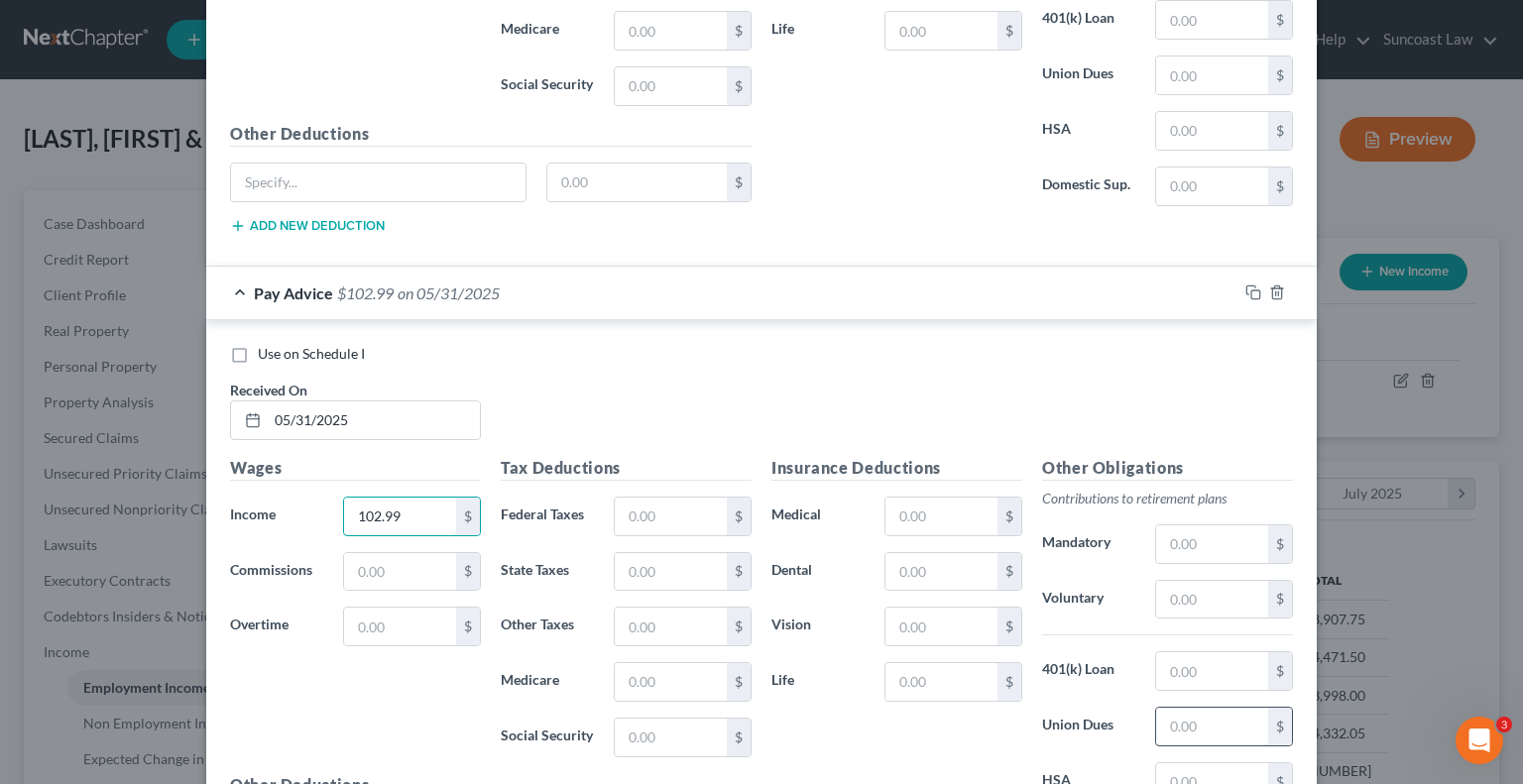 scroll, scrollTop: 2543, scrollLeft: 0, axis: vertical 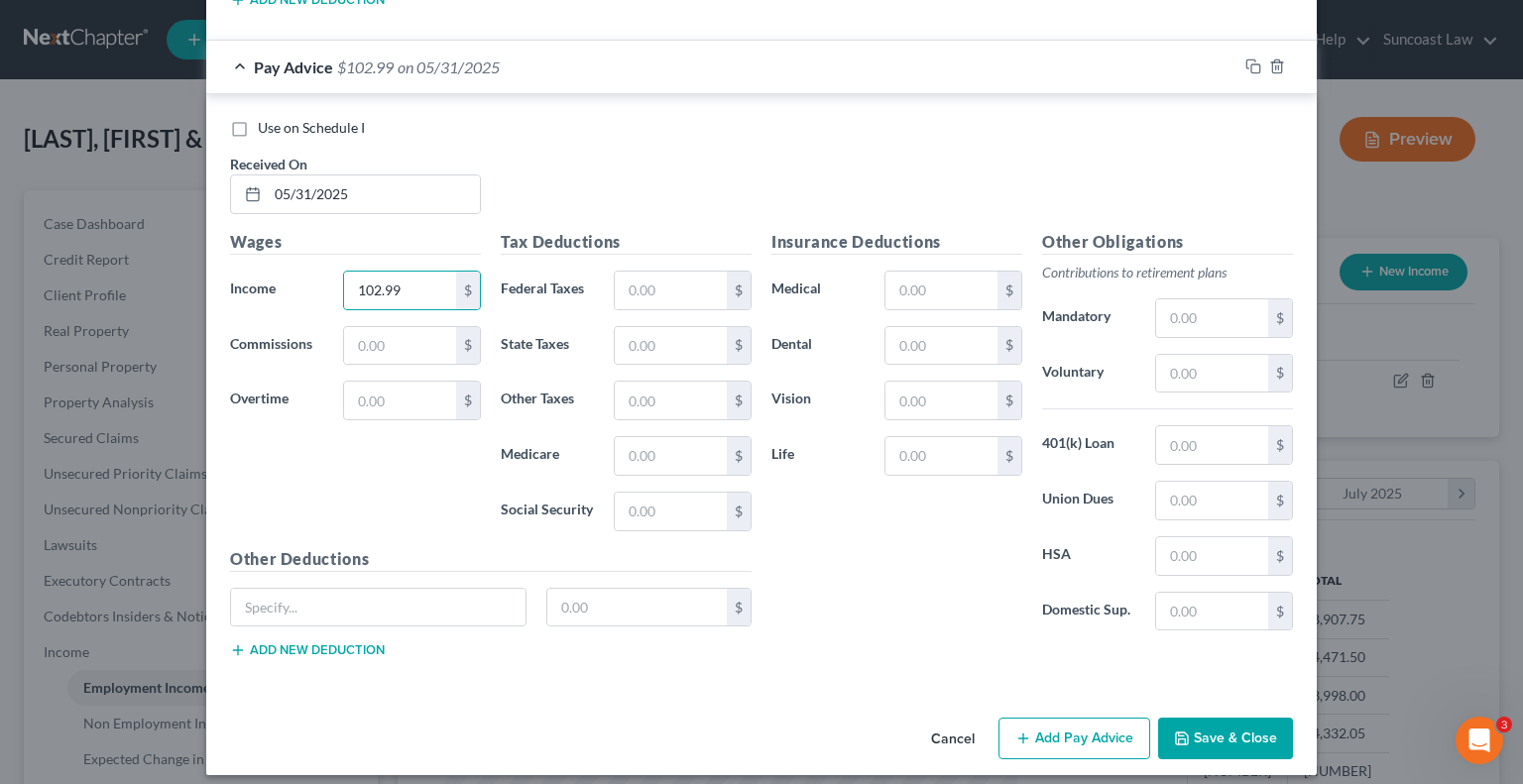 click on "Add Pay Advice" at bounding box center (1074, 738) 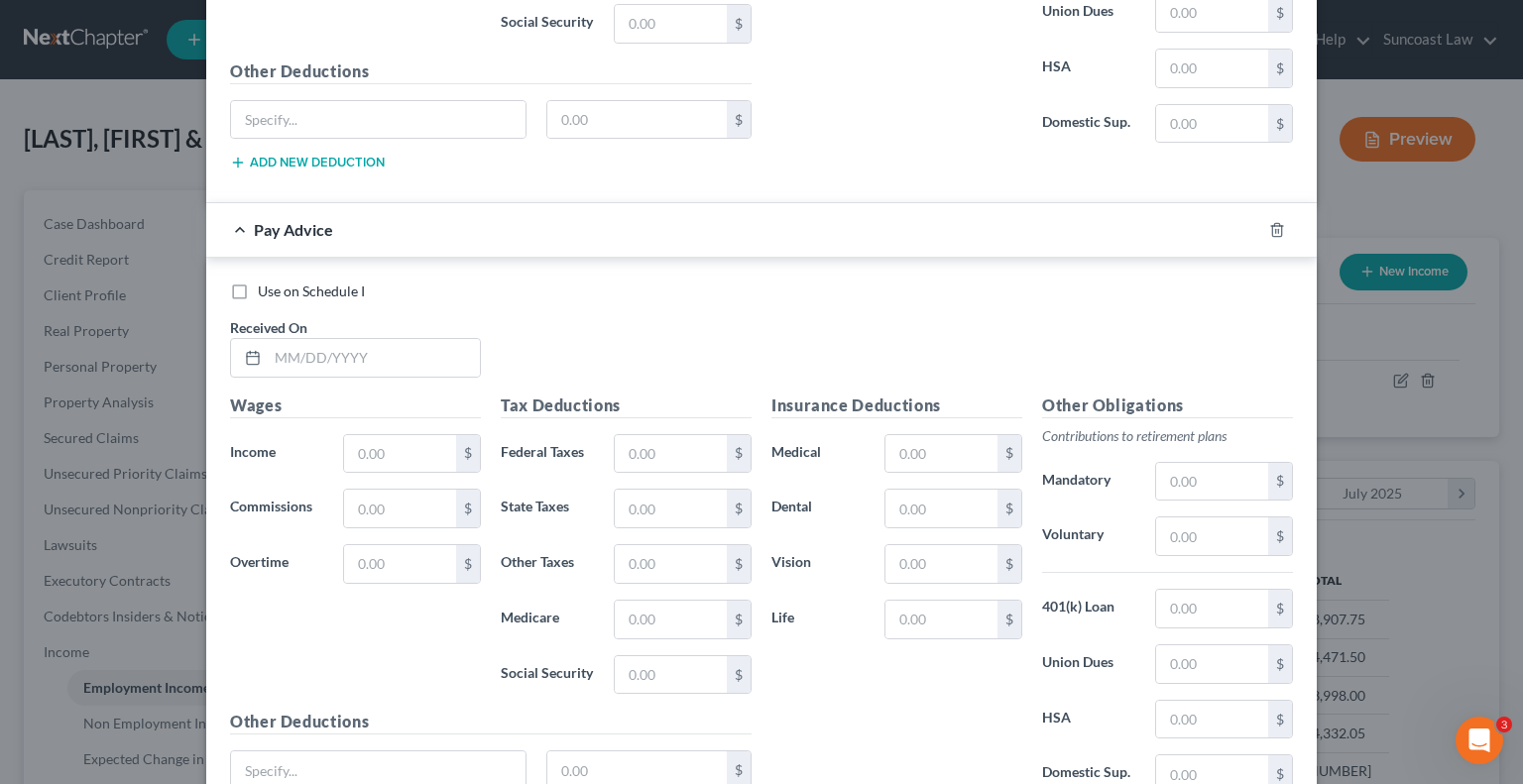 scroll, scrollTop: 3039, scrollLeft: 0, axis: vertical 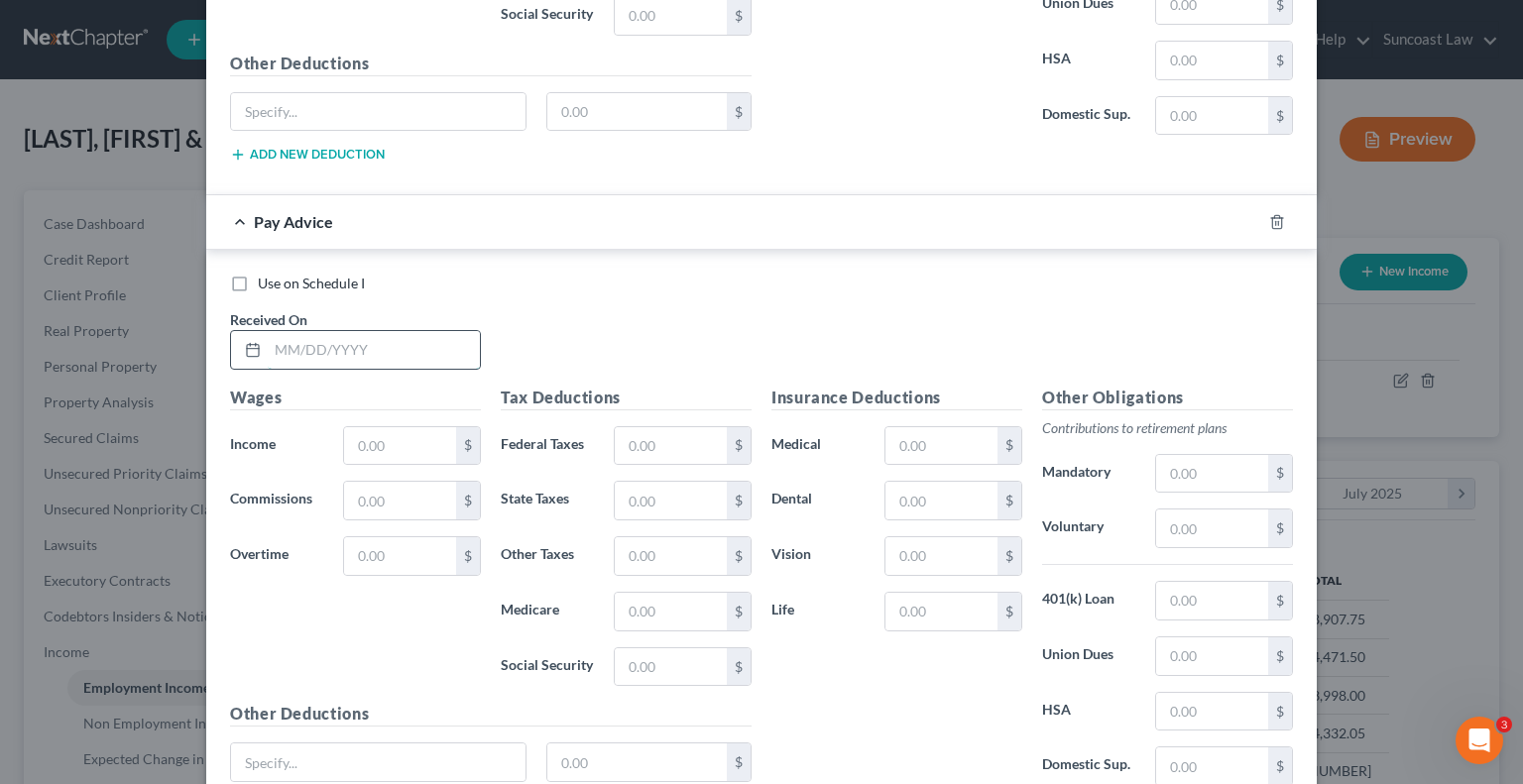 drag, startPoint x: 411, startPoint y: 343, endPoint x: 440, endPoint y: 339, distance: 29.274562 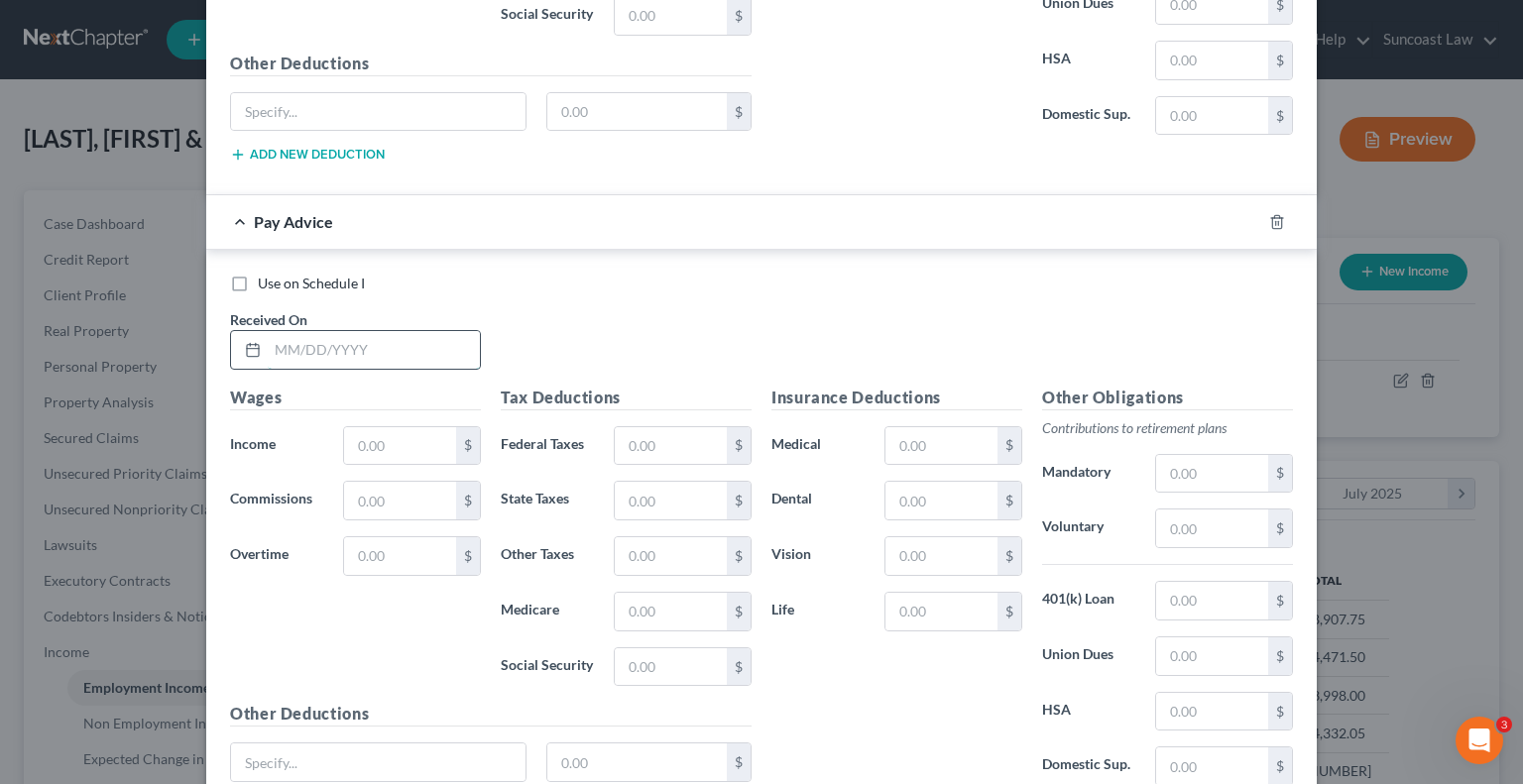 click at bounding box center [374, 350] 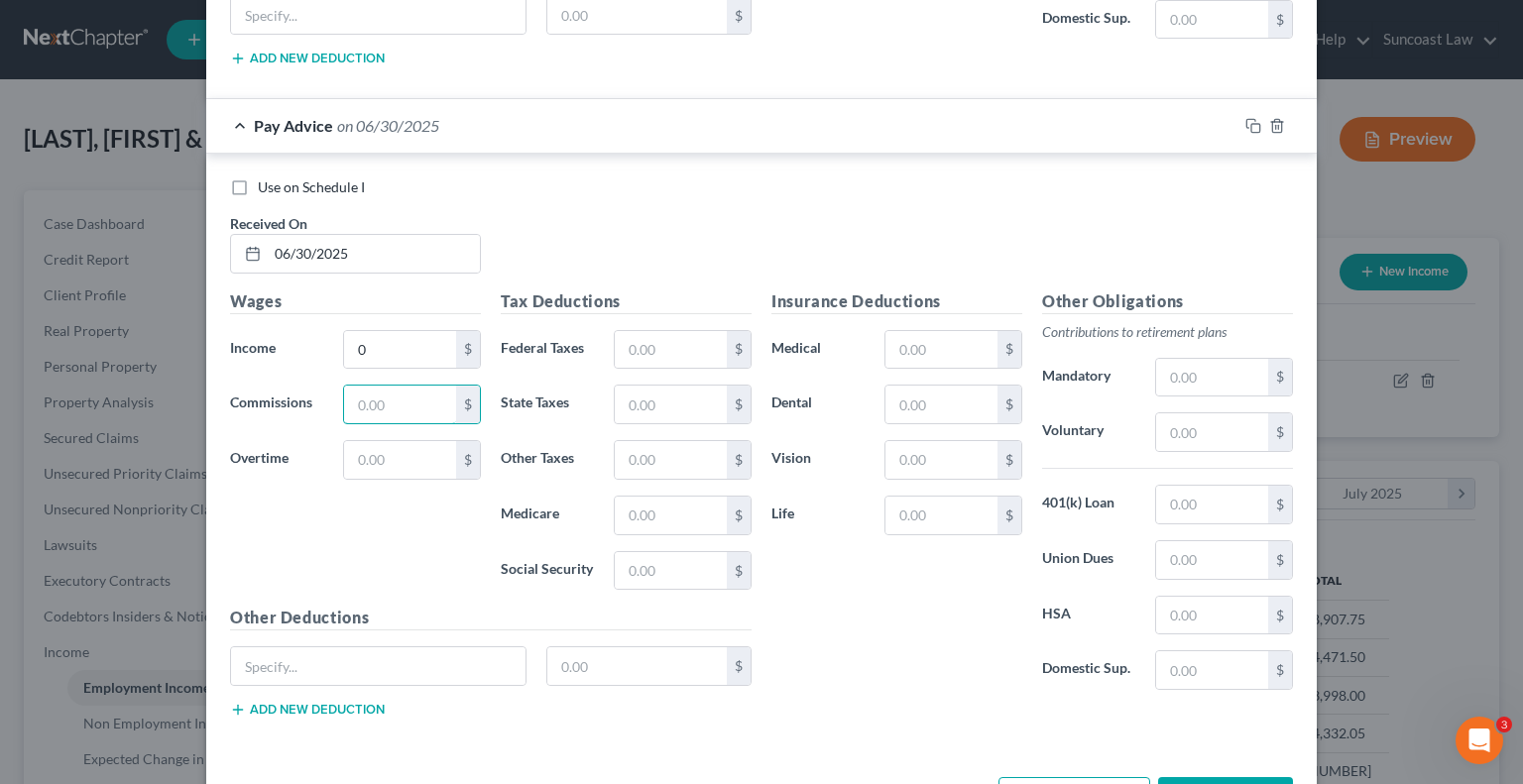 scroll, scrollTop: 3192, scrollLeft: 0, axis: vertical 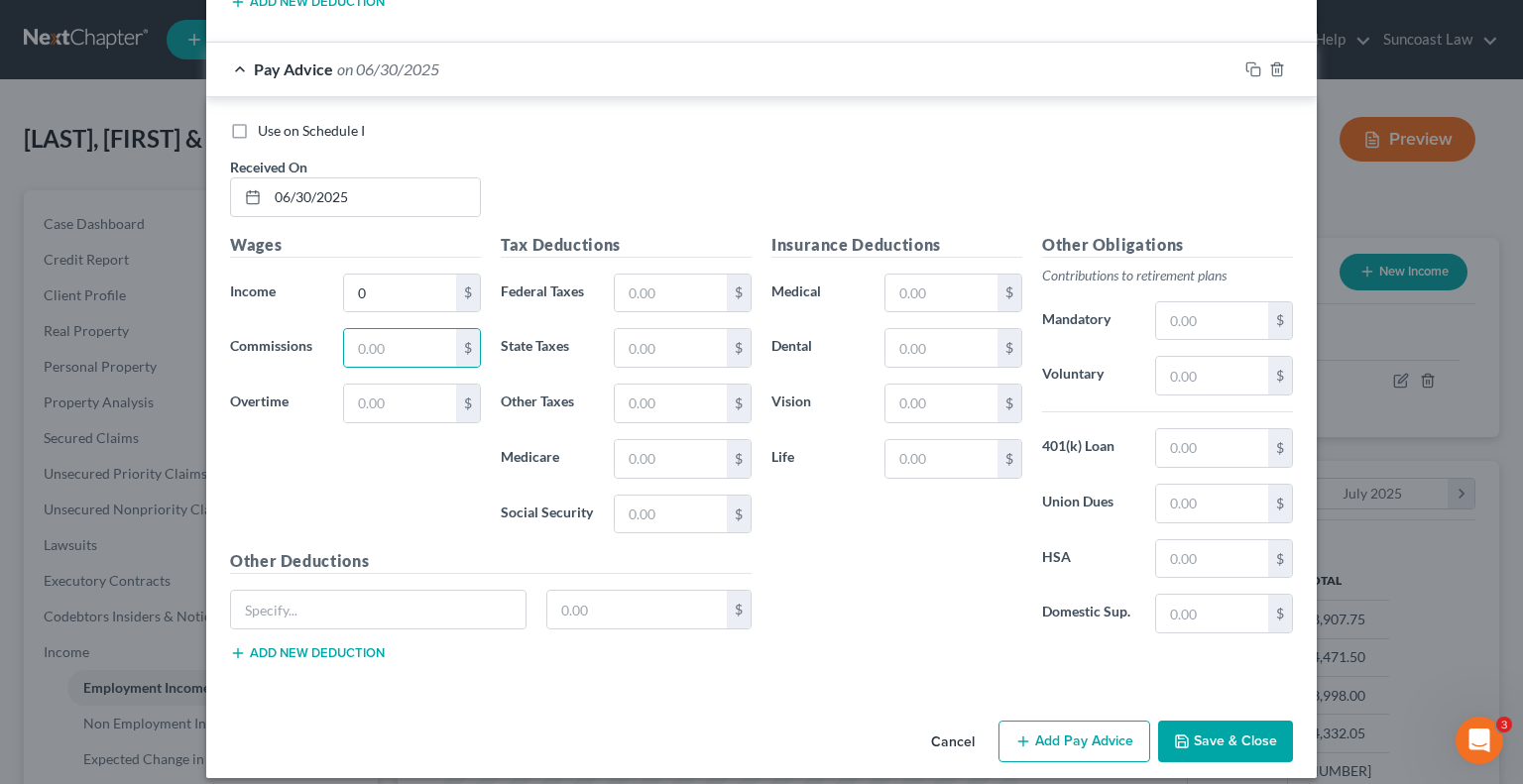 click on "Add Pay Advice" at bounding box center (1074, 741) 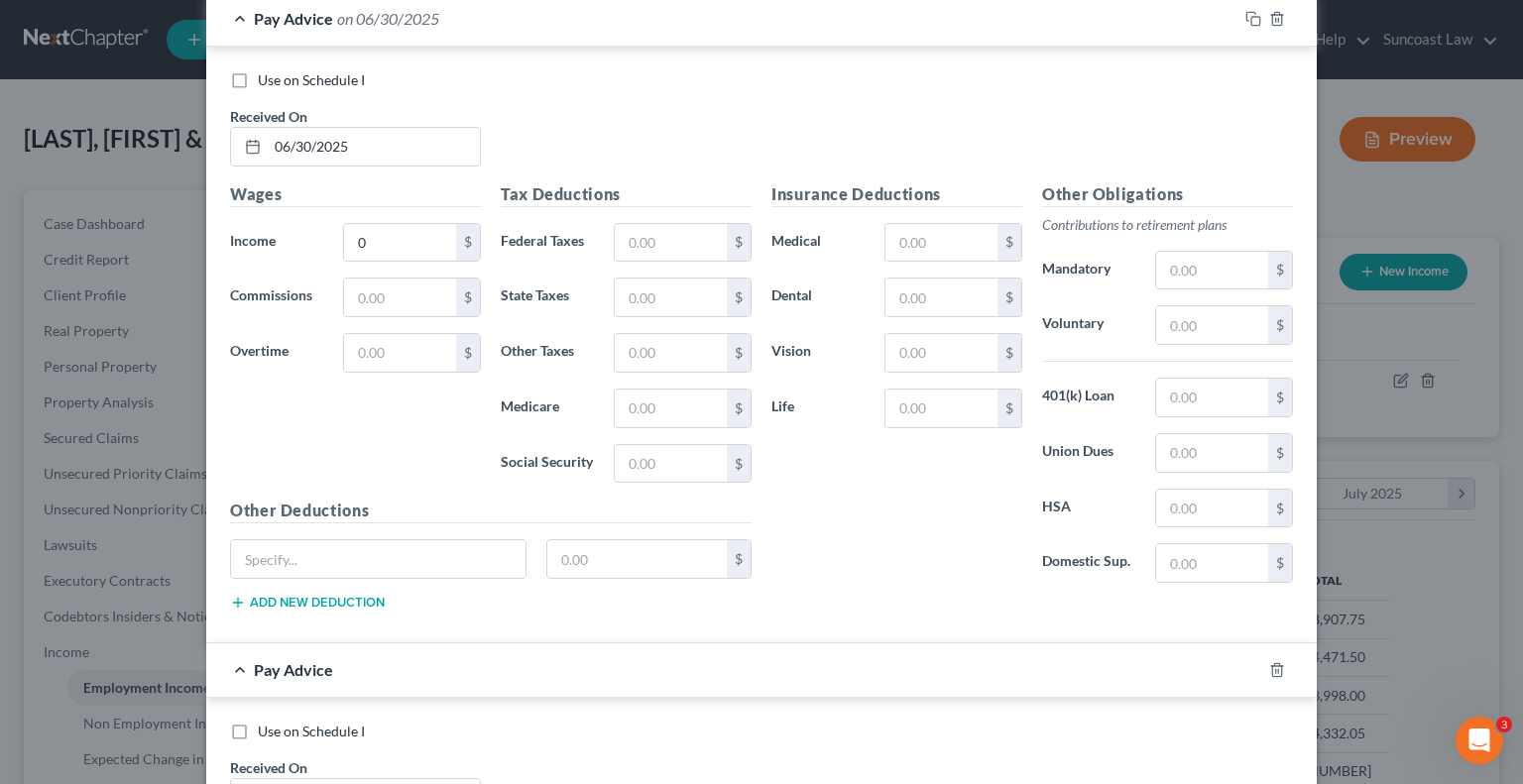 scroll, scrollTop: 3291, scrollLeft: 0, axis: vertical 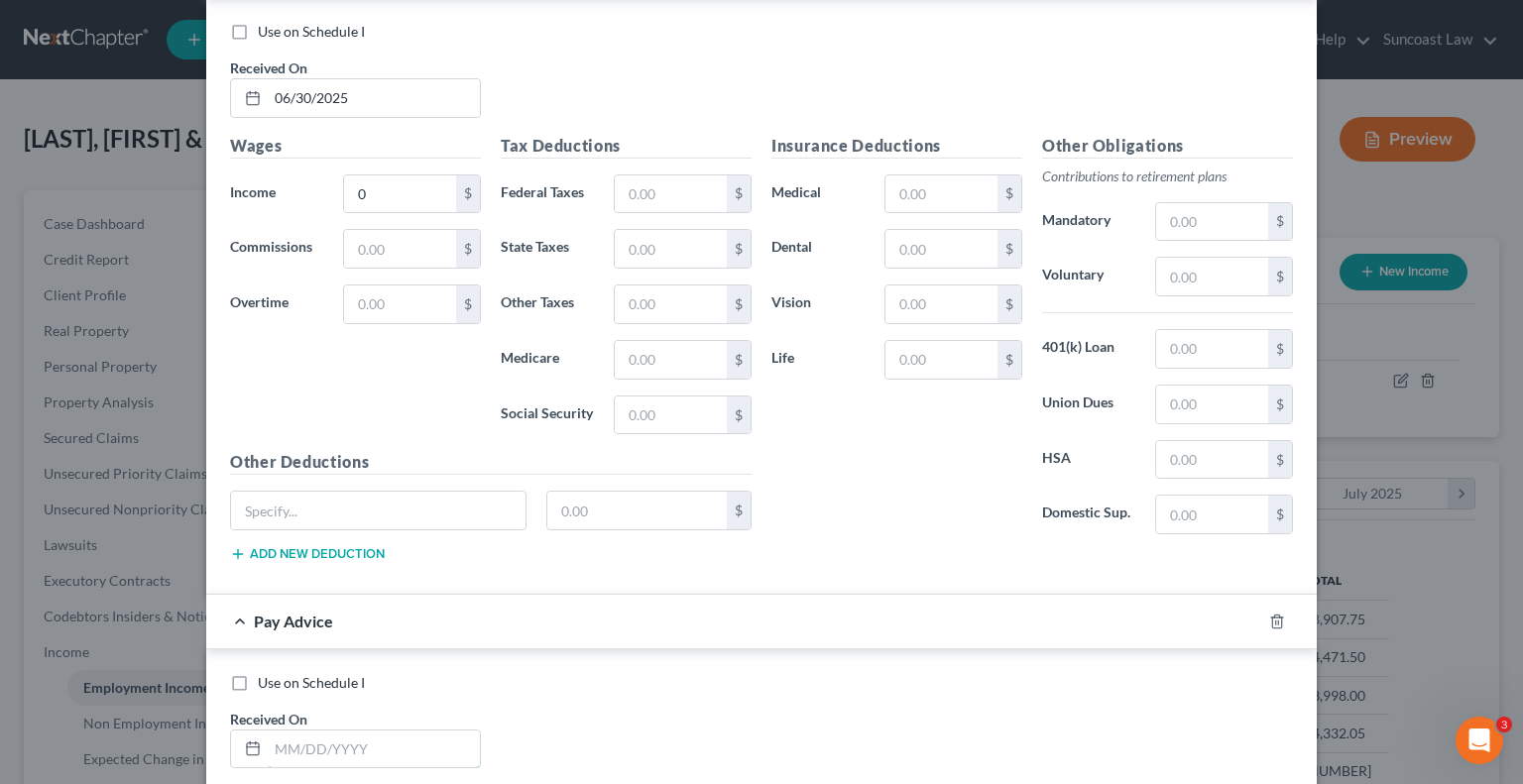 drag, startPoint x: 399, startPoint y: 724, endPoint x: 519, endPoint y: 570, distance: 195.23319 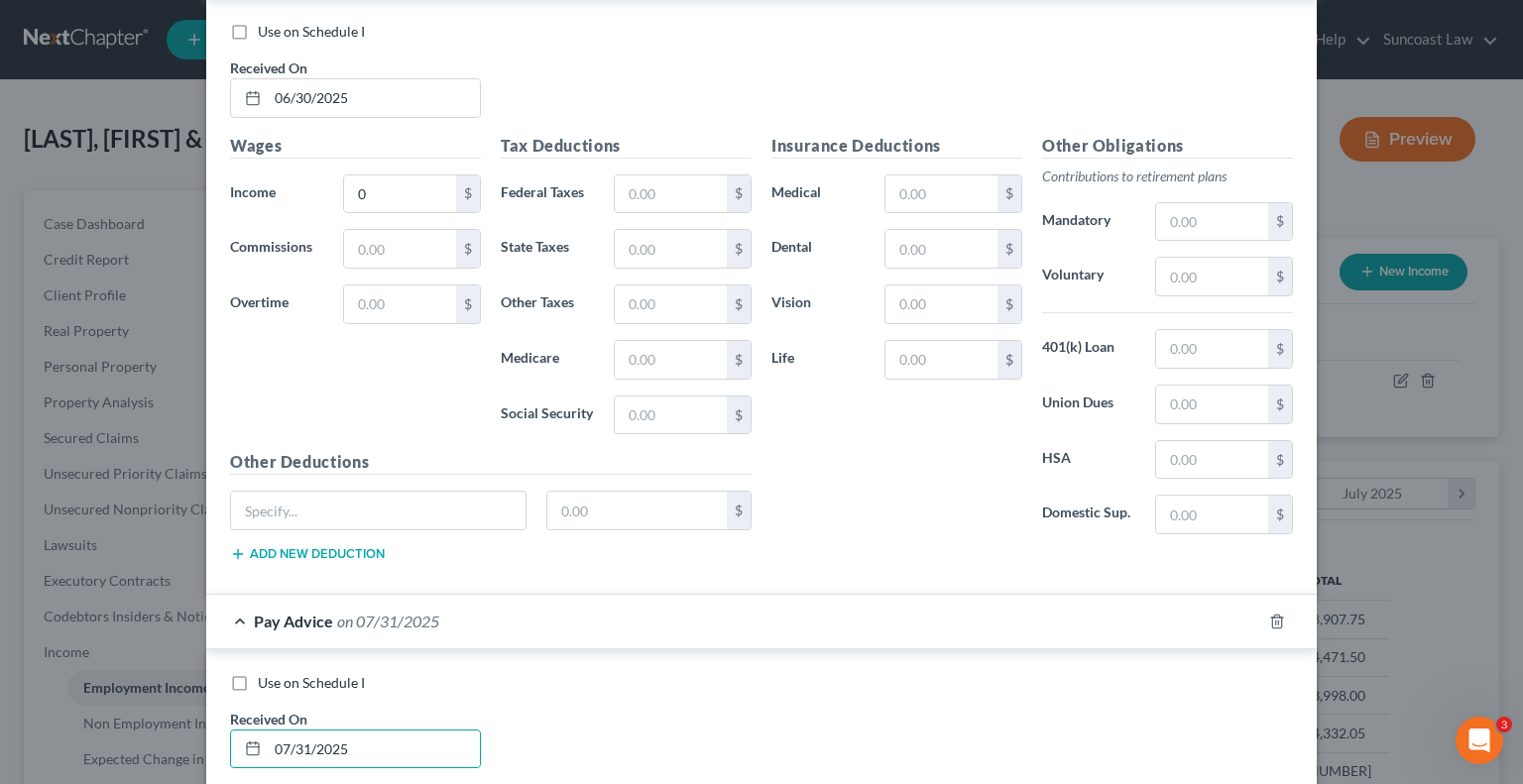 scroll, scrollTop: 3724, scrollLeft: 0, axis: vertical 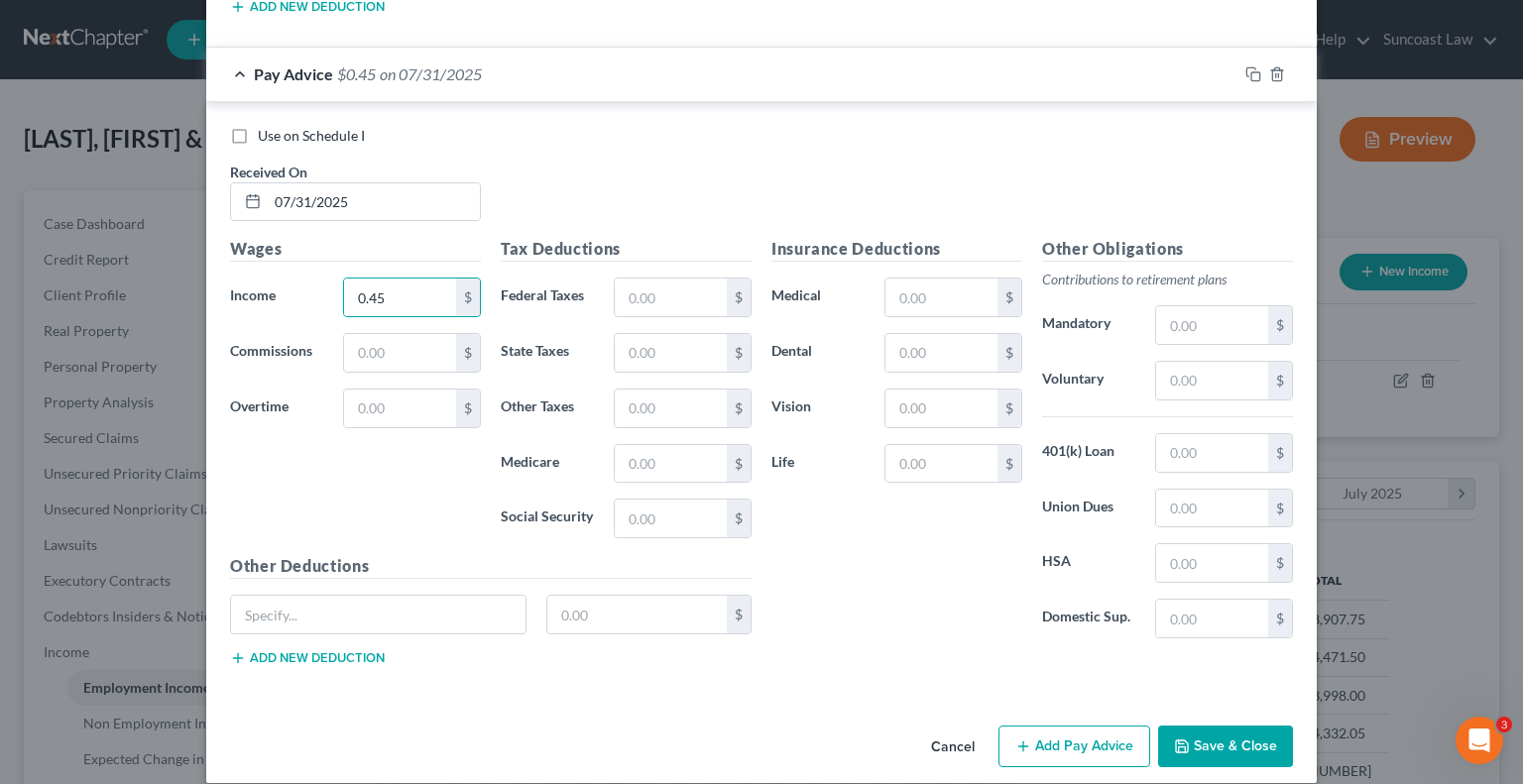 click on "Save & Close" at bounding box center (1226, 746) 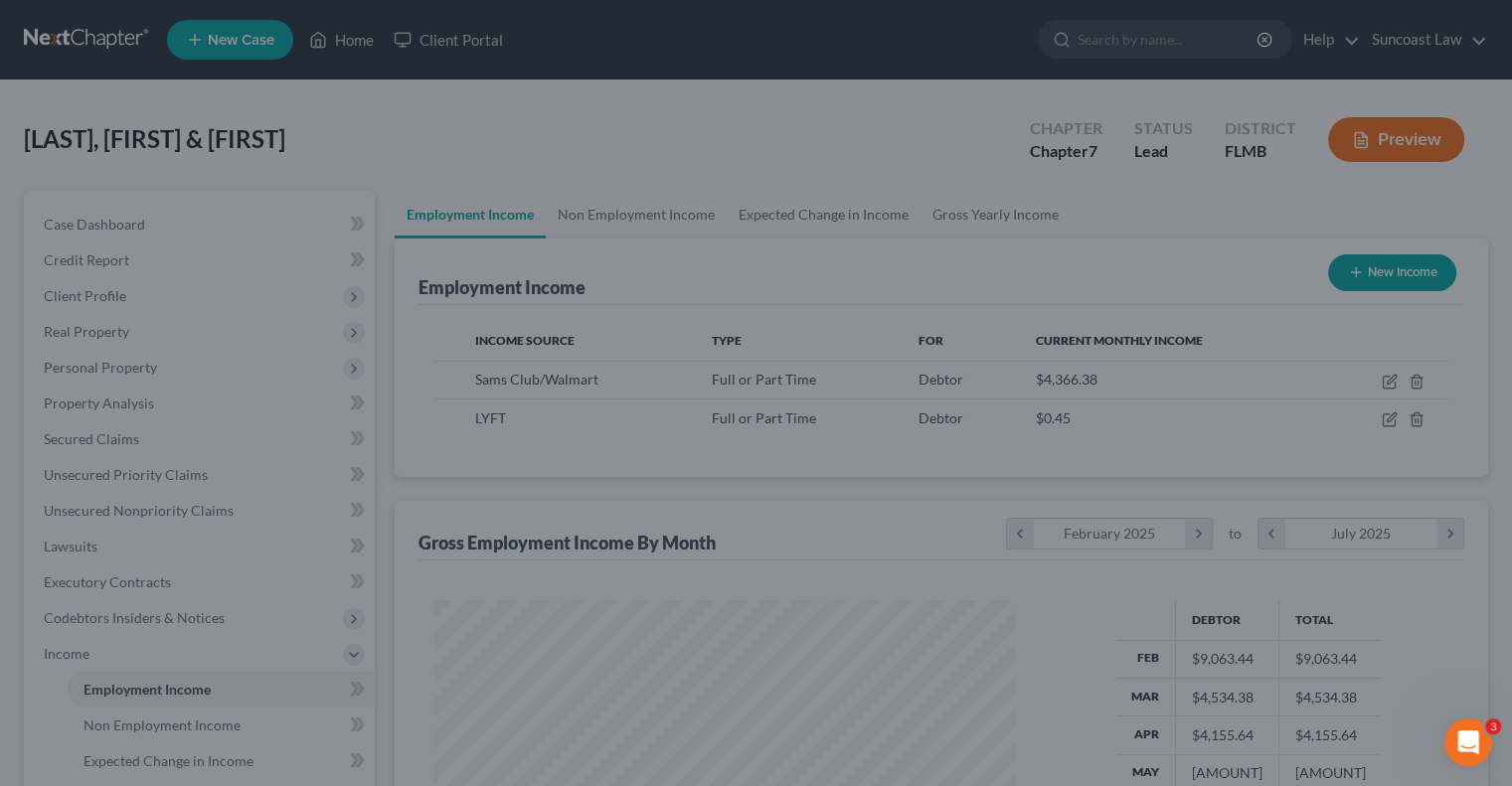 scroll, scrollTop: 354, scrollLeft: 613, axis: both 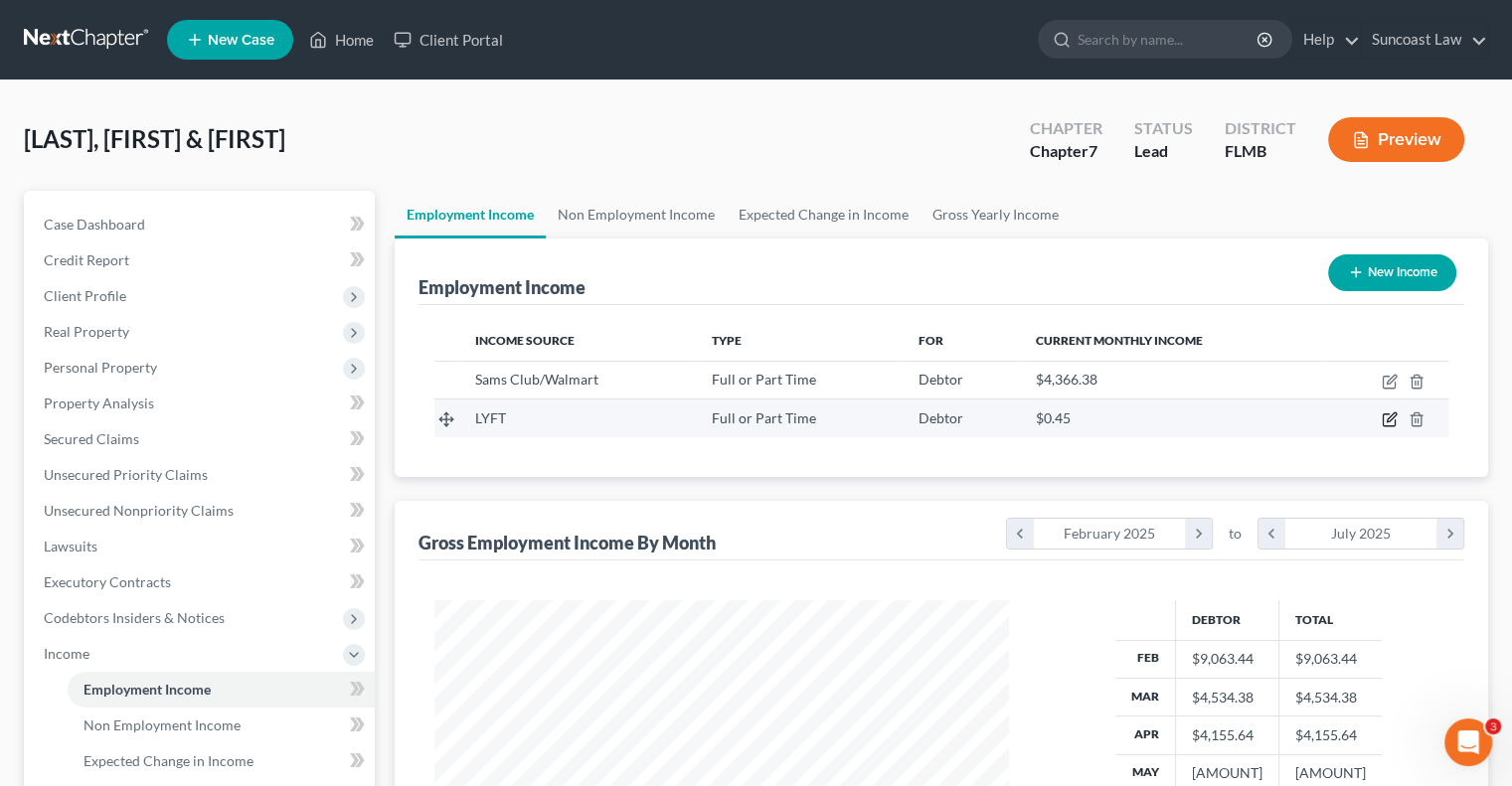 click 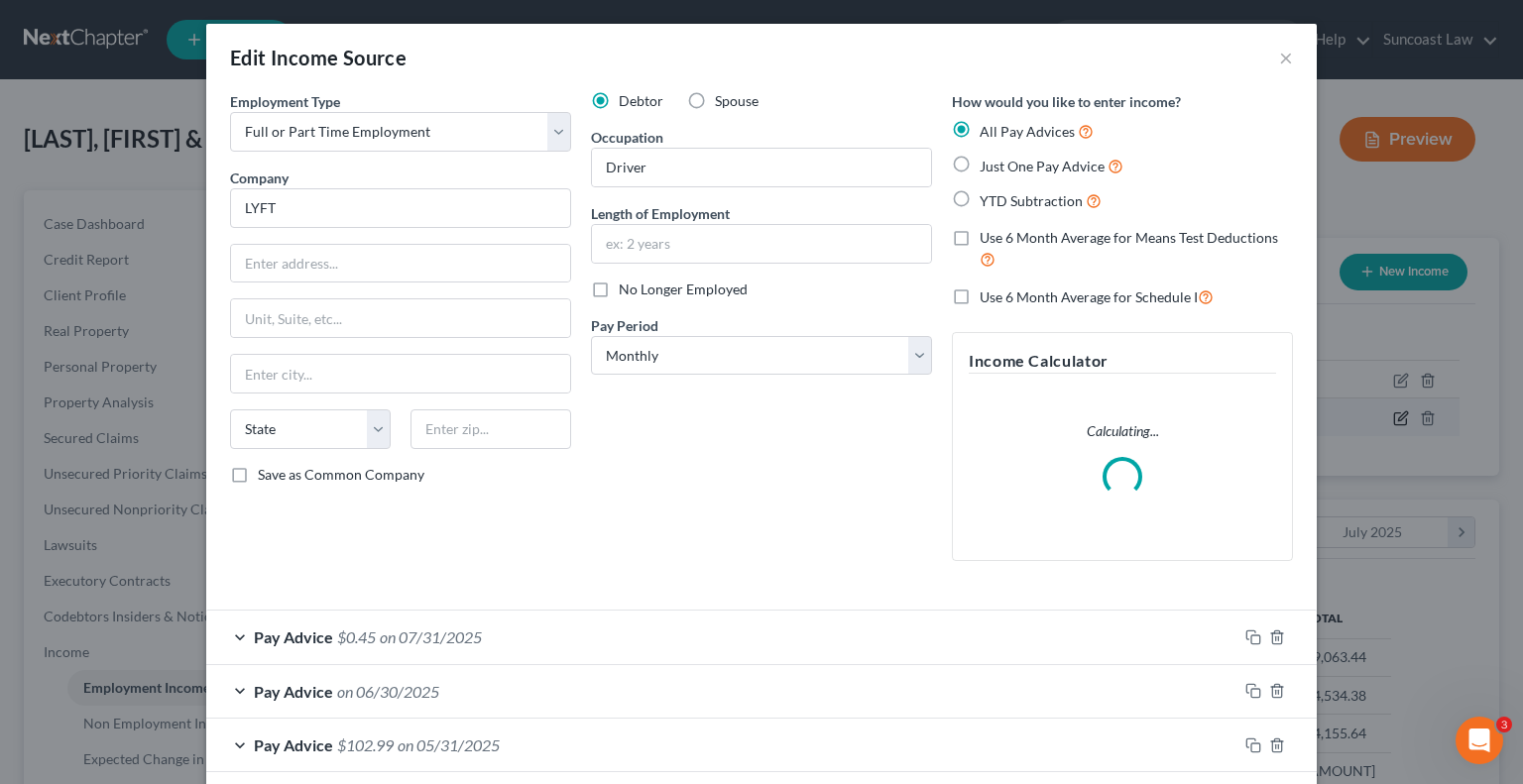 scroll, scrollTop: 990797, scrollLeft: 990917, axis: both 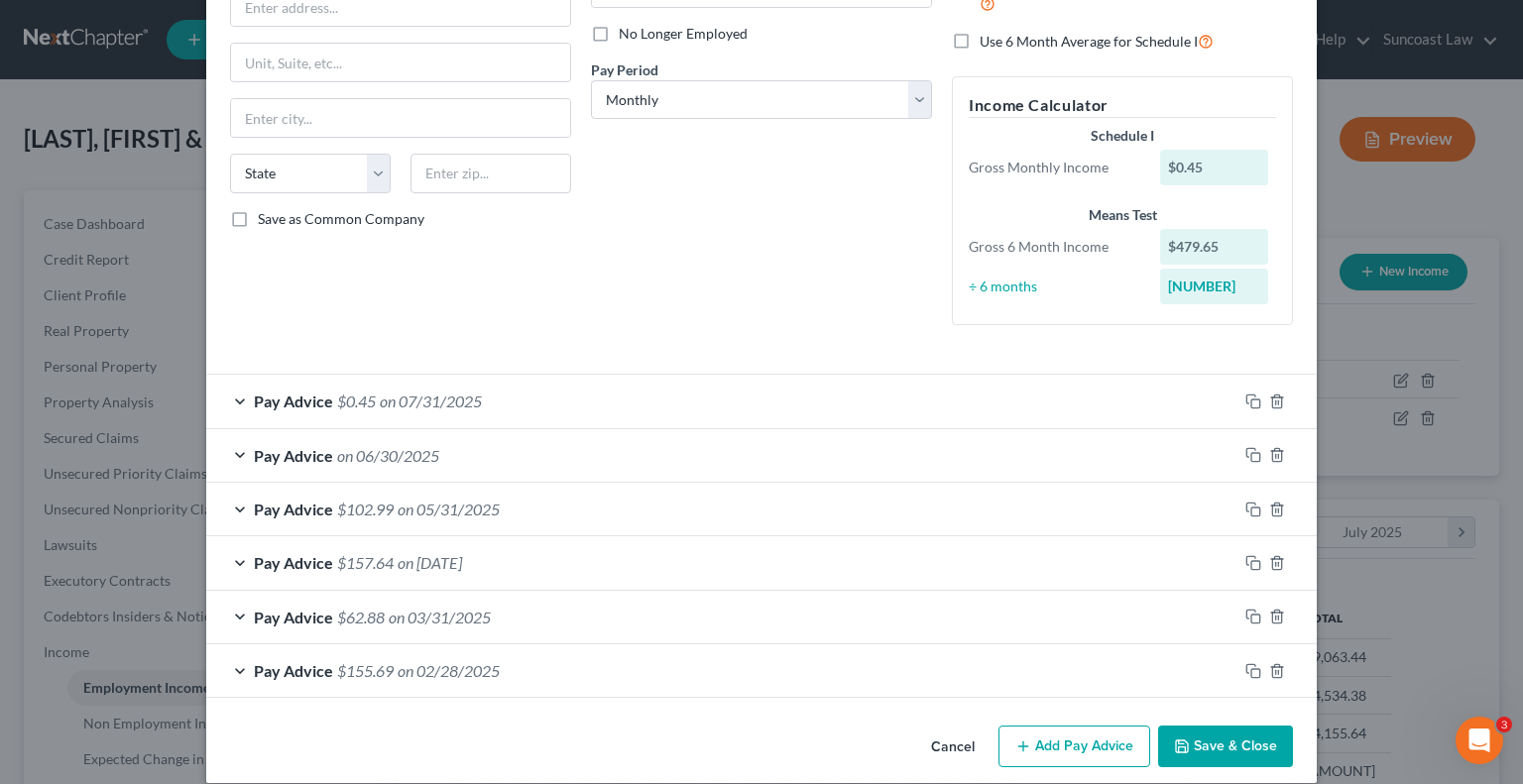 click on "Save & Close" at bounding box center [1226, 746] 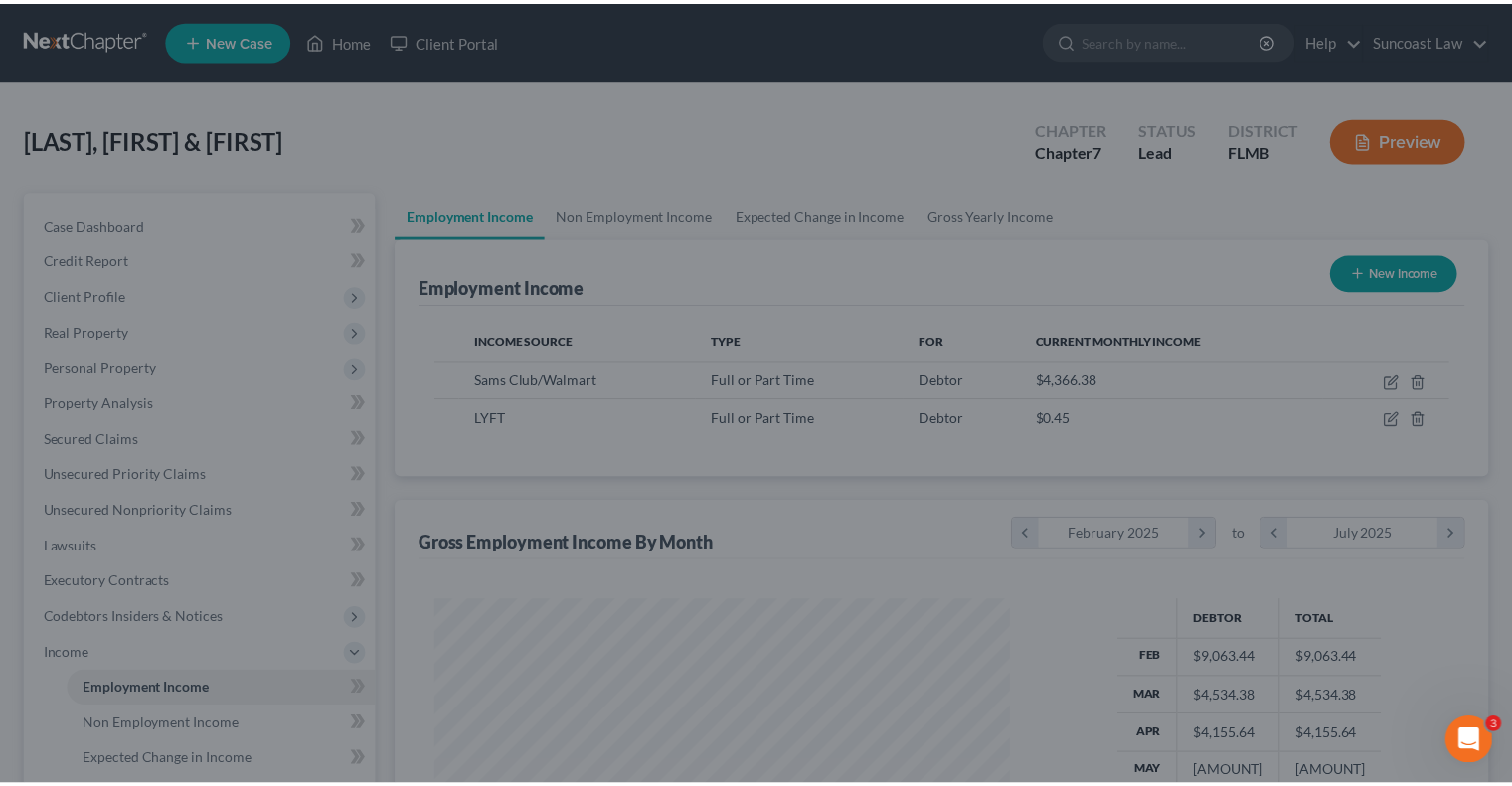 scroll, scrollTop: 354, scrollLeft: 613, axis: both 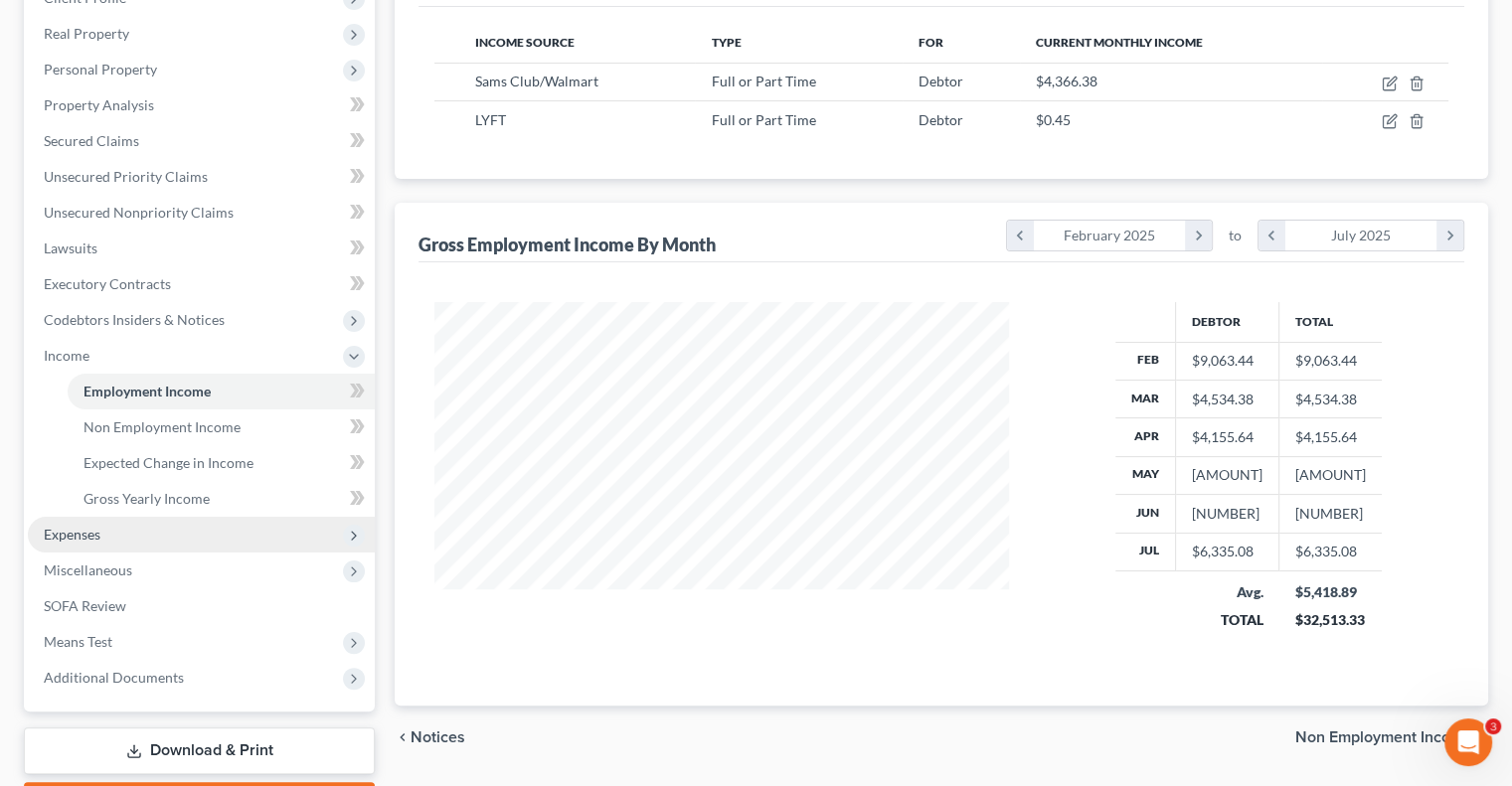 click on "Expenses" at bounding box center [201, 535] 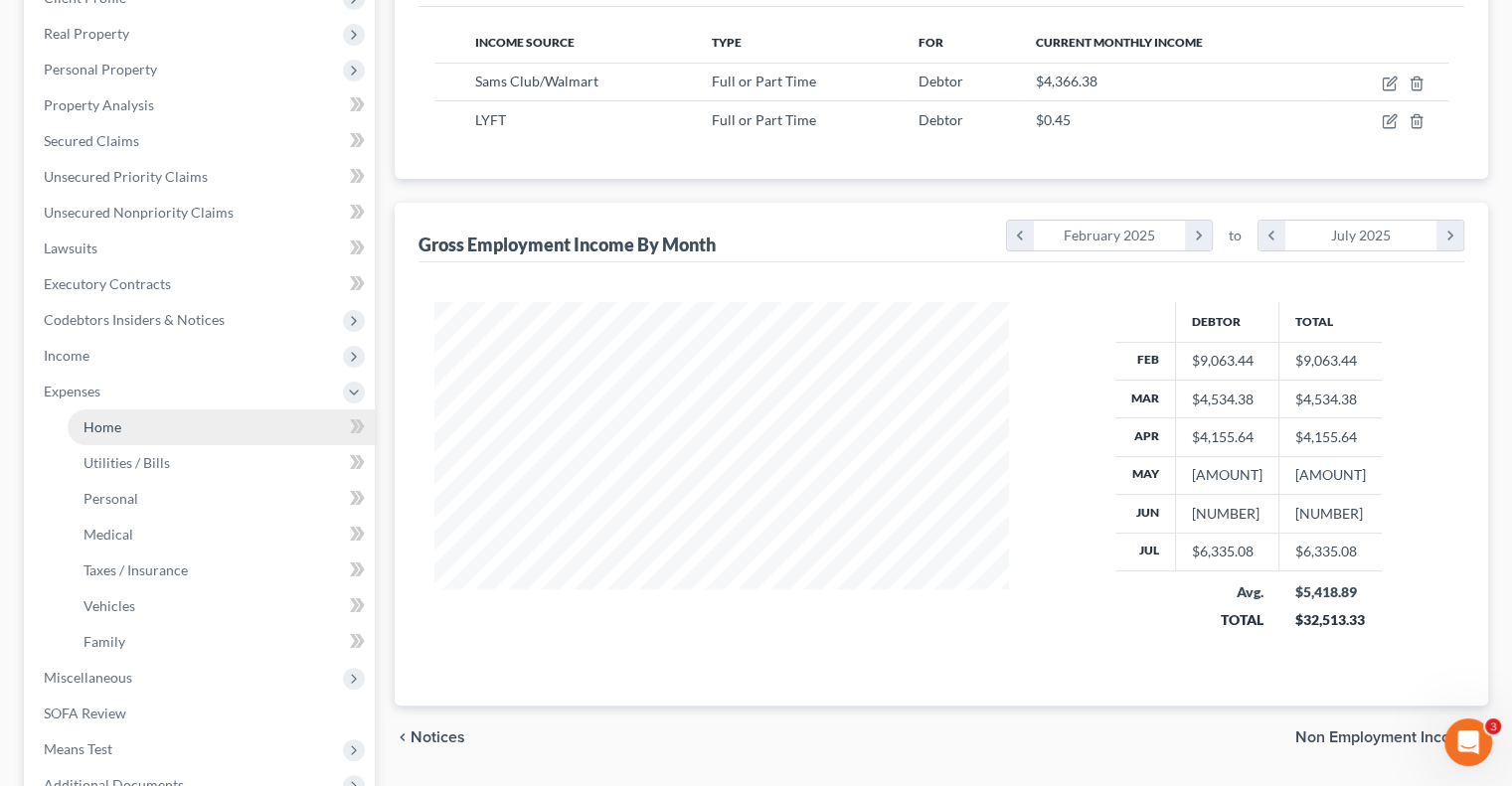 click on "Home" at bounding box center (221, 427) 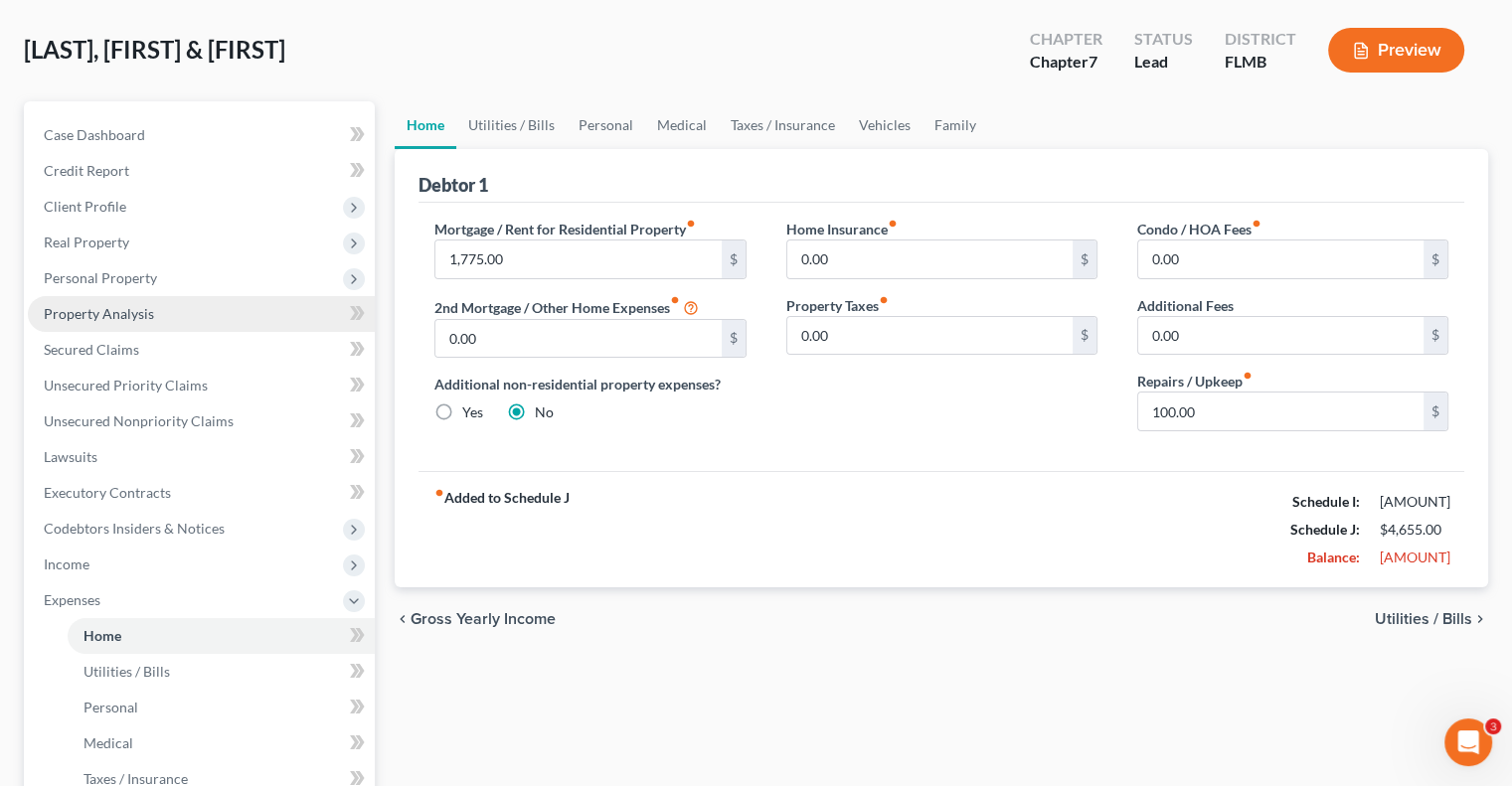 scroll, scrollTop: 0, scrollLeft: 0, axis: both 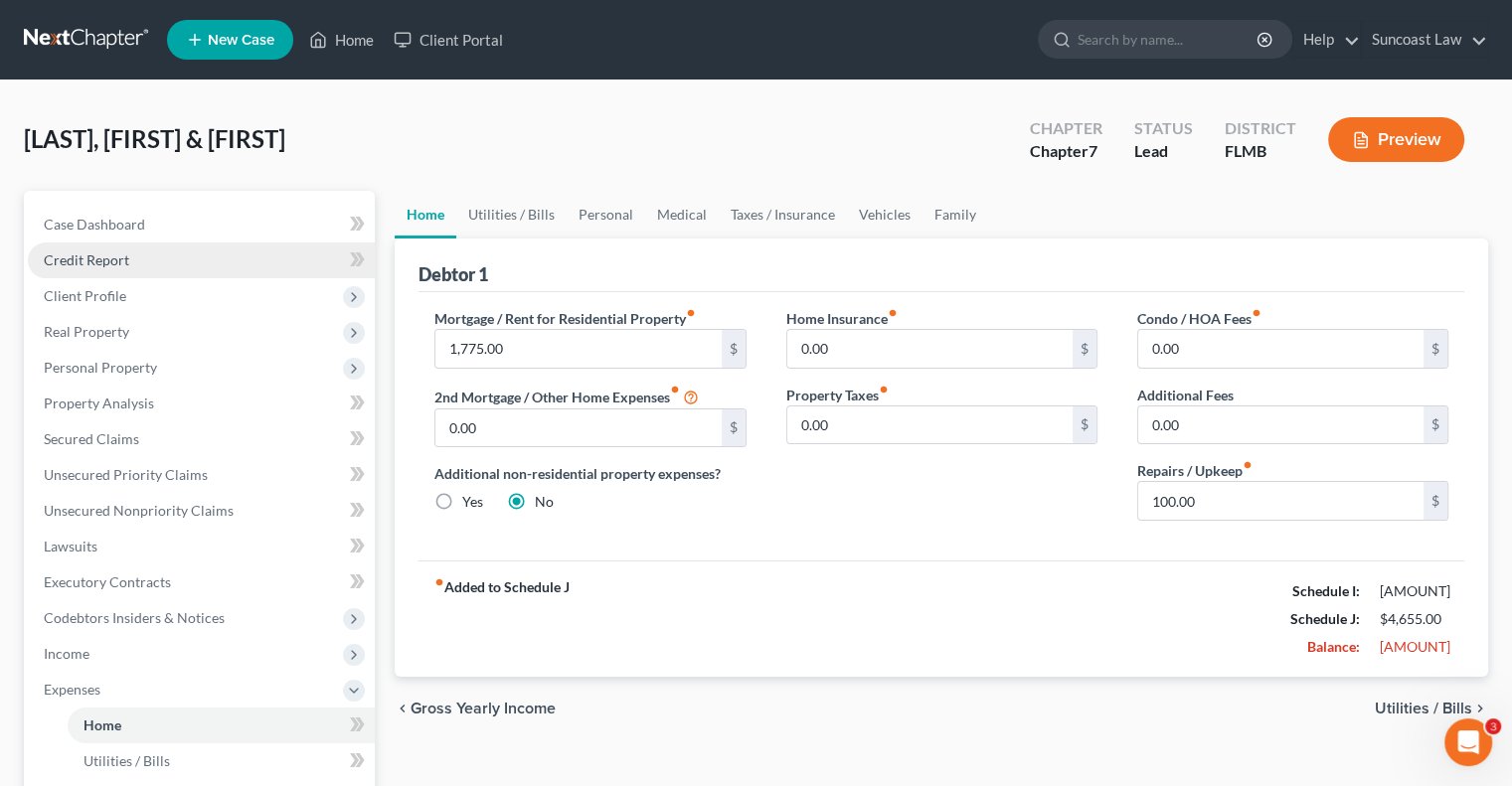 click on "Credit Report" at bounding box center (201, 260) 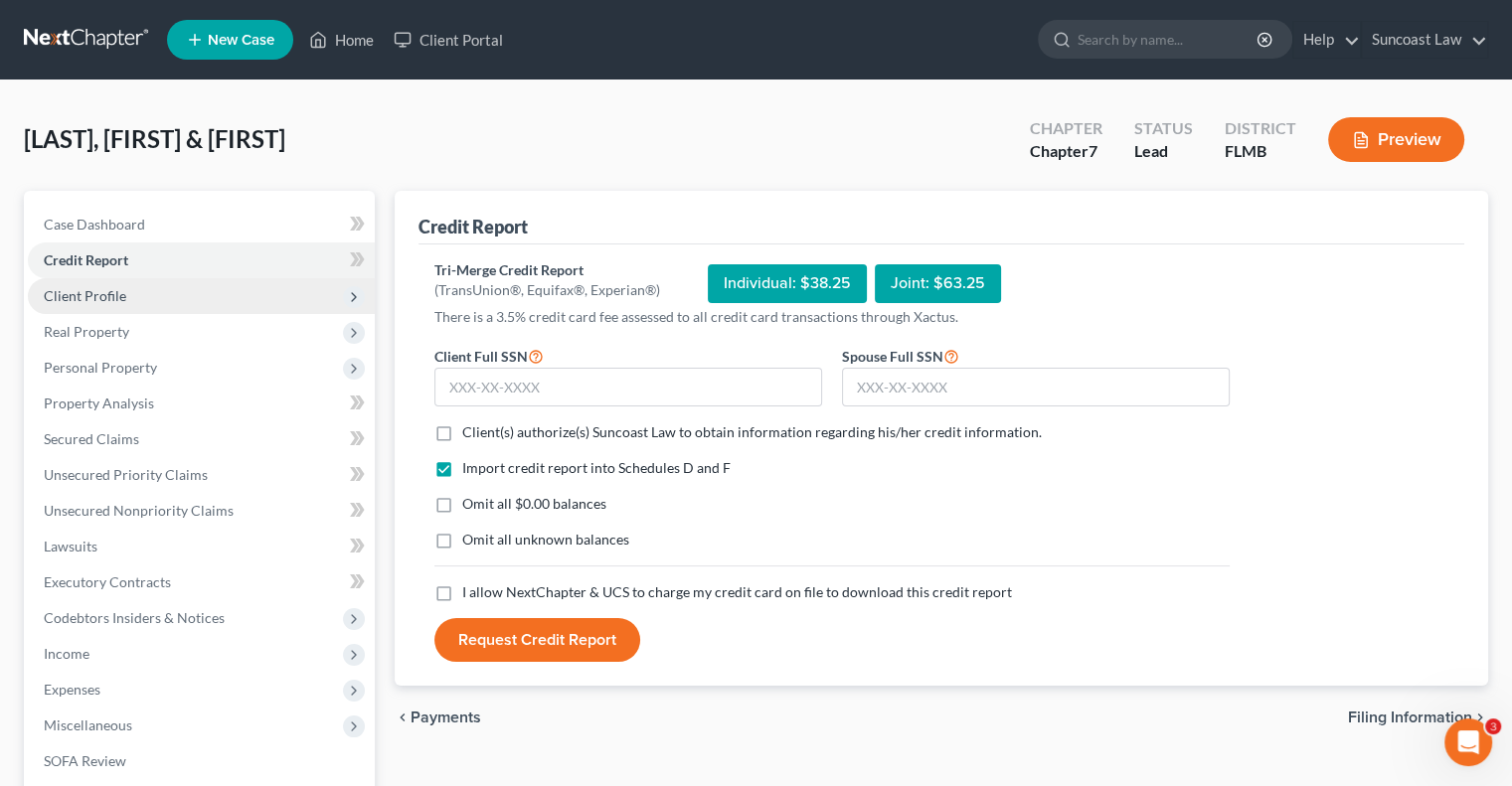 click on "Client Profile" at bounding box center (84, 295) 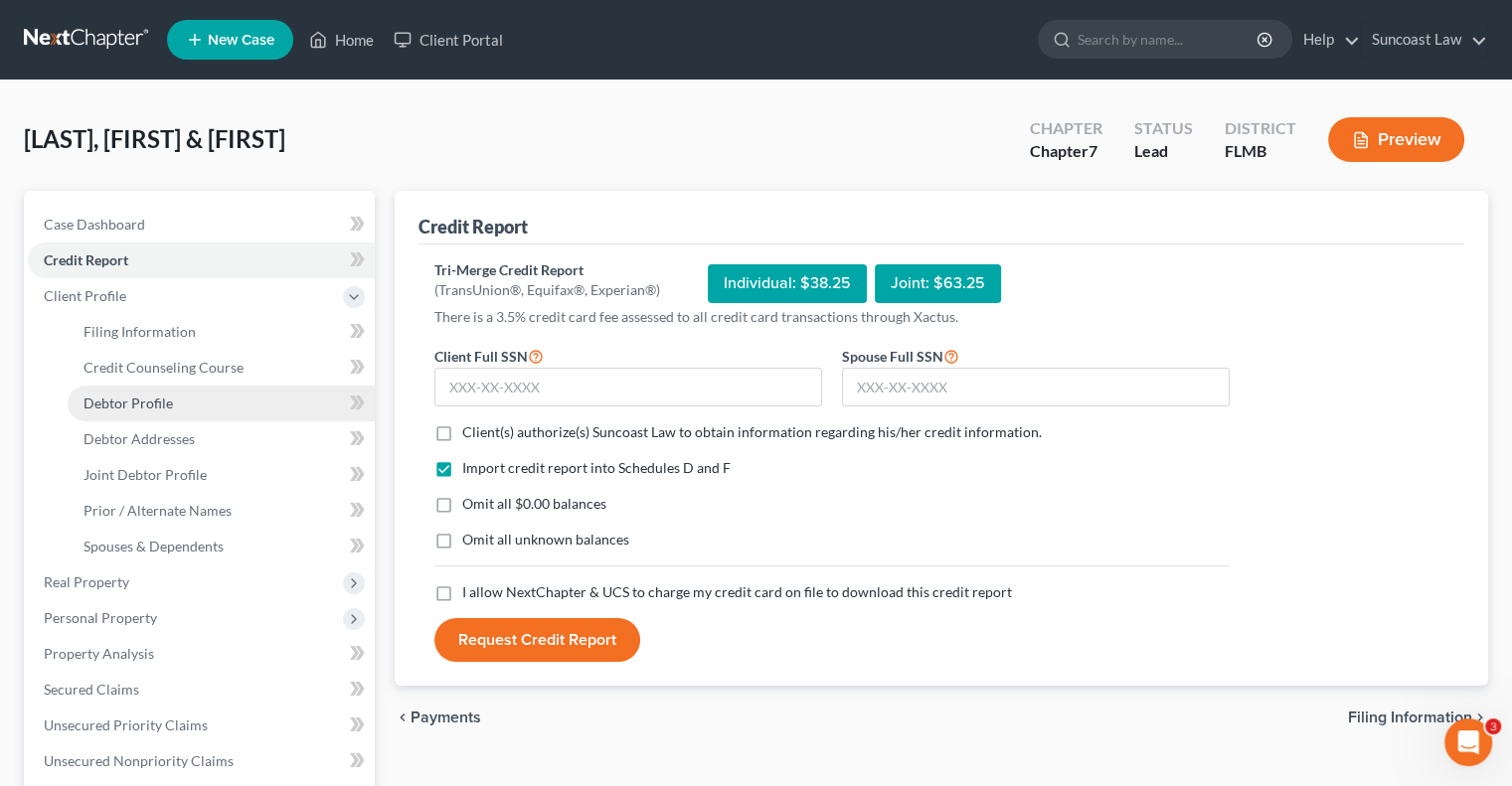 click on "Debtor Profile" at bounding box center (221, 403) 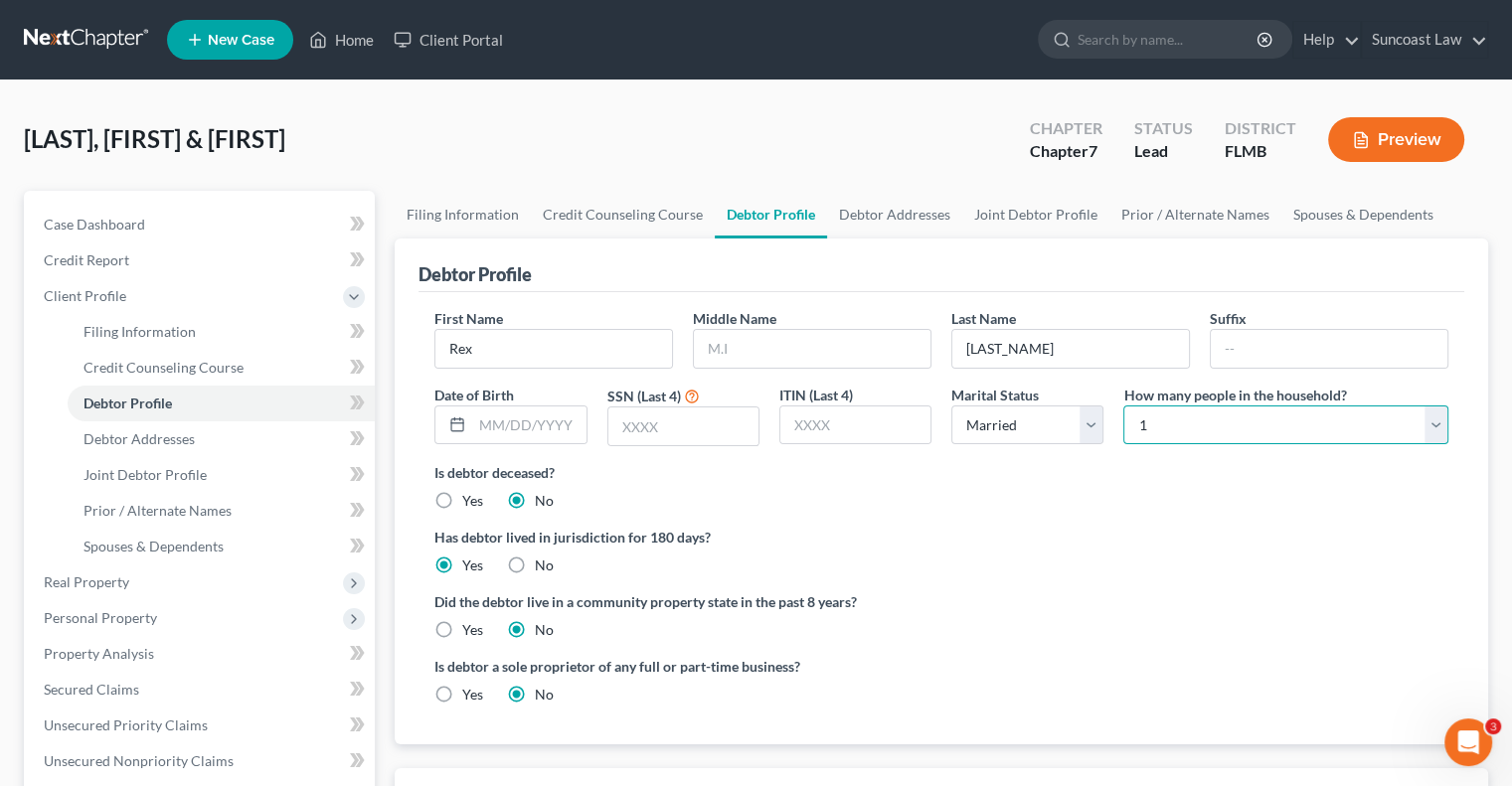 click on "Select 1 2 3 4 5 6 7 8 9 10 11 12 13 14 15 16 17 18 19 20" at bounding box center (1285, 425) 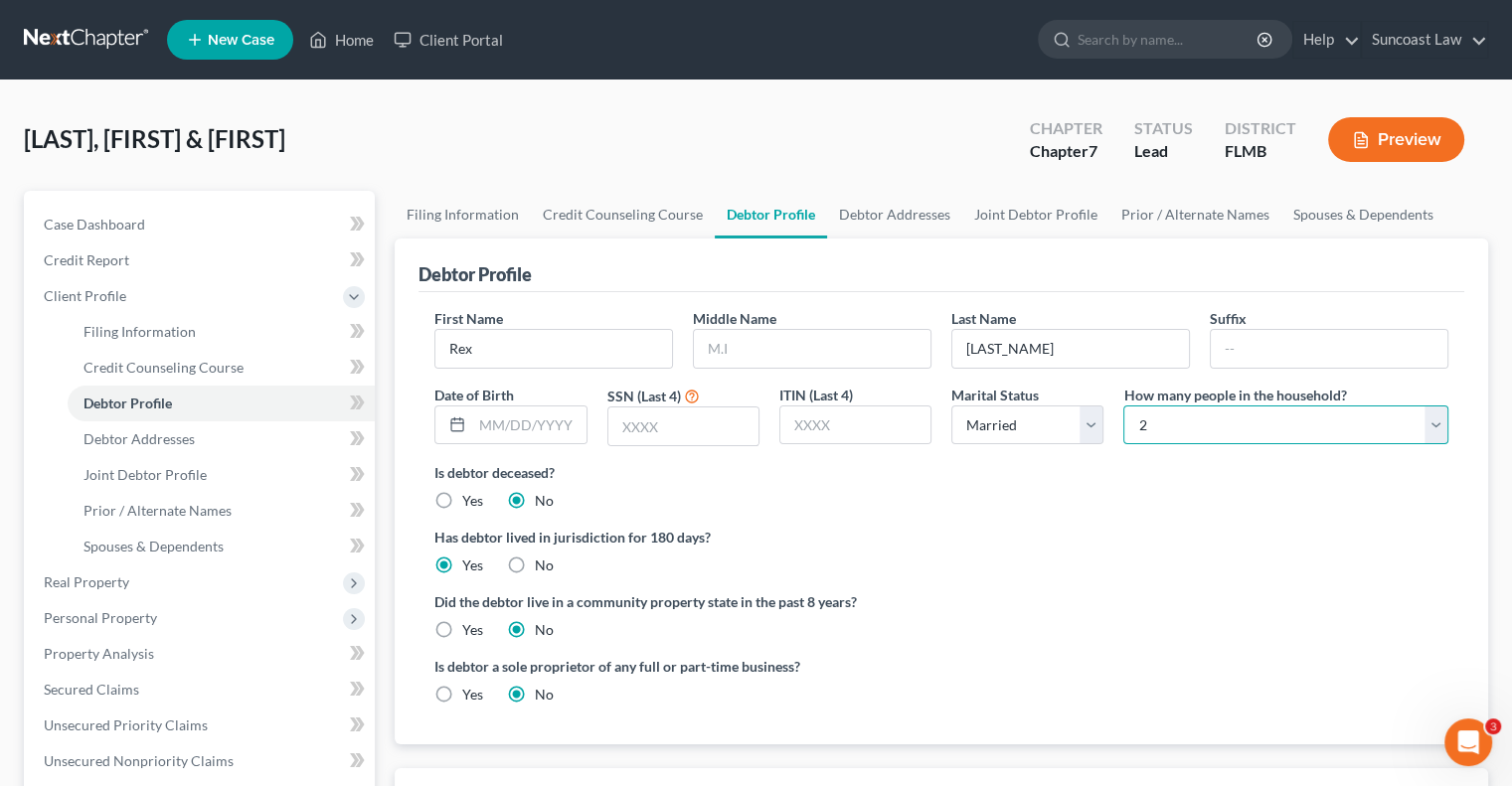 click on "Select 1 2 3 4 5 6 7 8 9 10 11 12 13 14 15 16 17 18 19 20" at bounding box center (1285, 425) 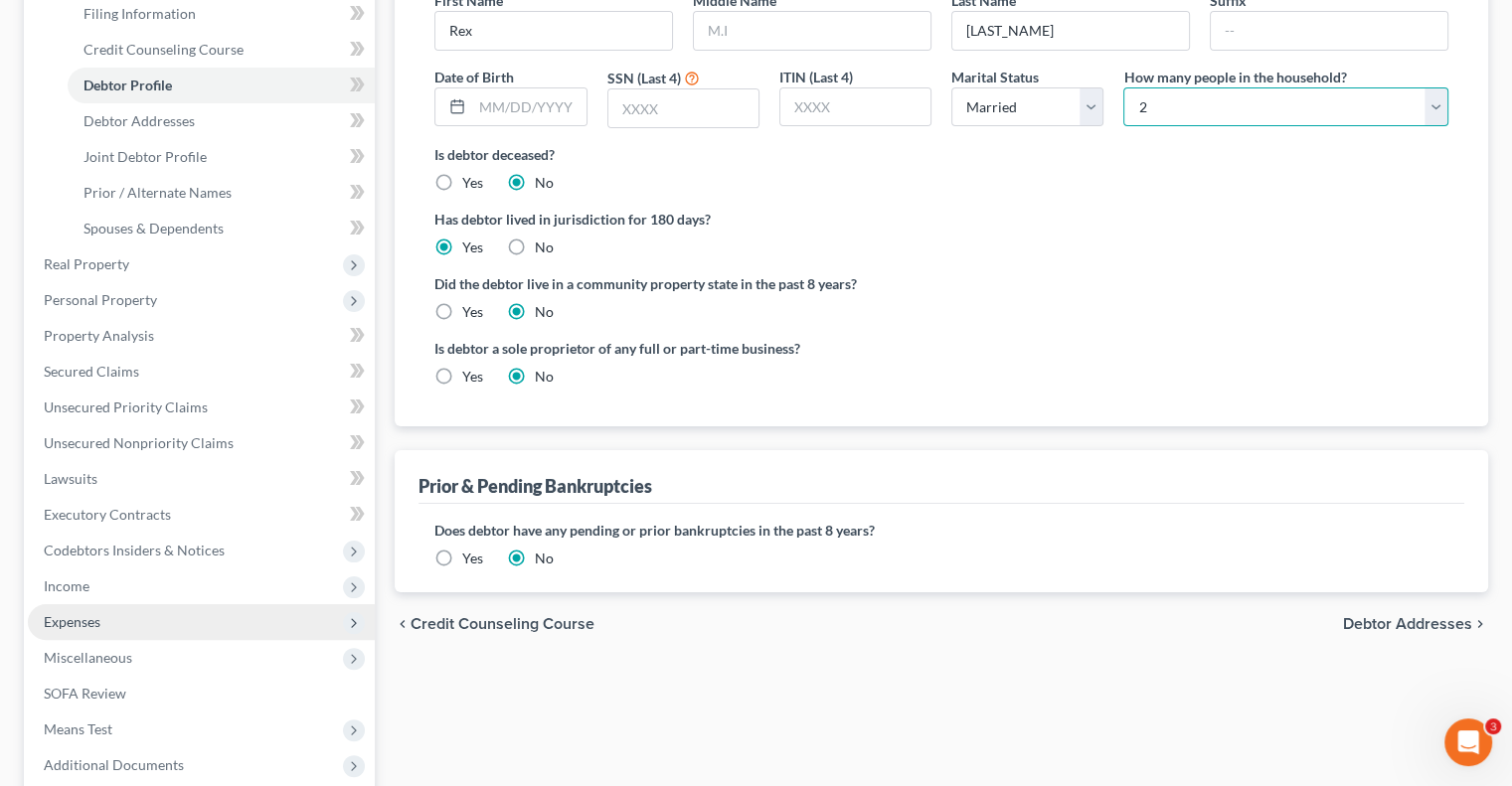 scroll, scrollTop: 519, scrollLeft: 0, axis: vertical 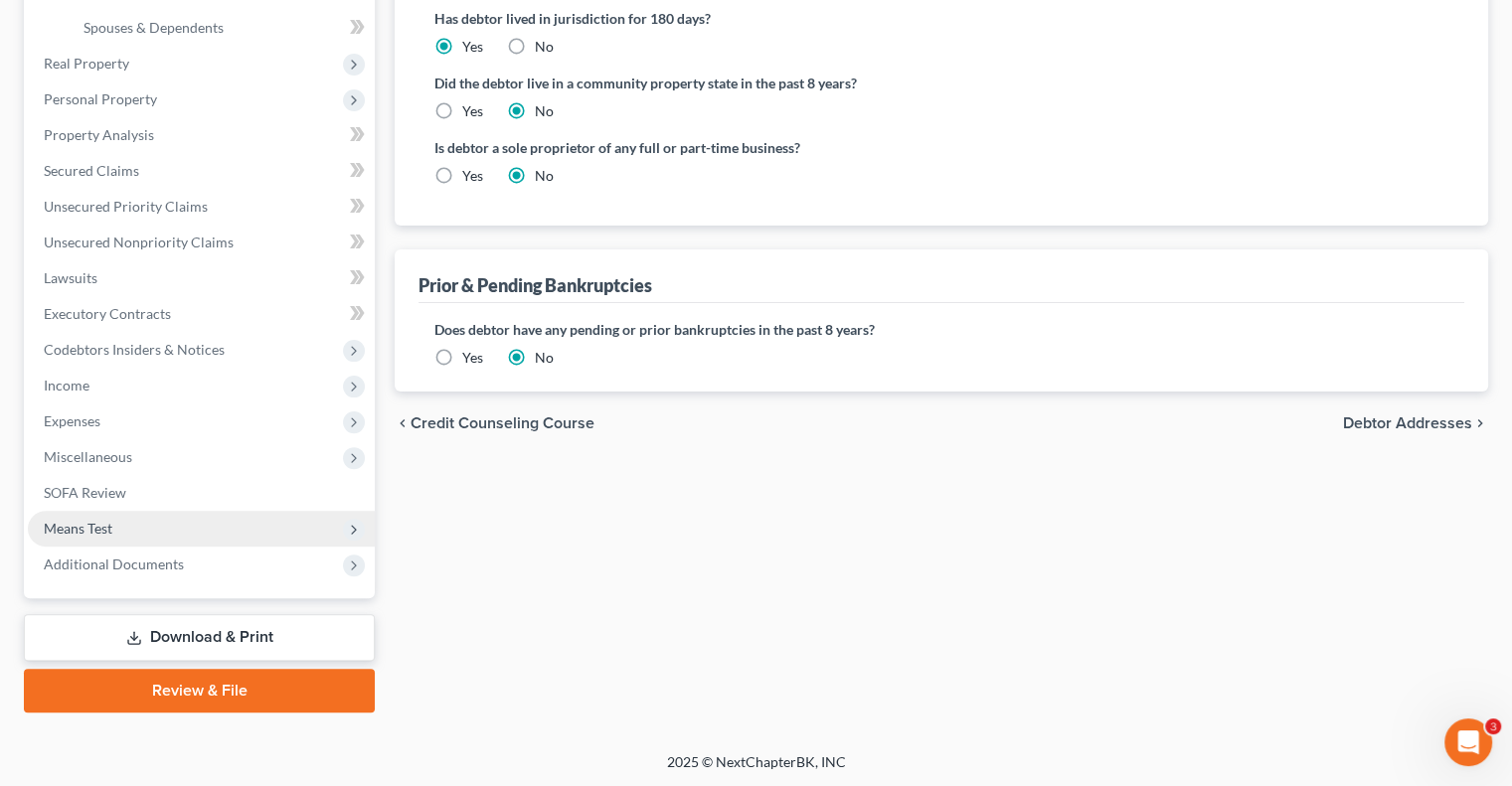 drag, startPoint x: 87, startPoint y: 524, endPoint x: 115, endPoint y: 528, distance: 28.284271 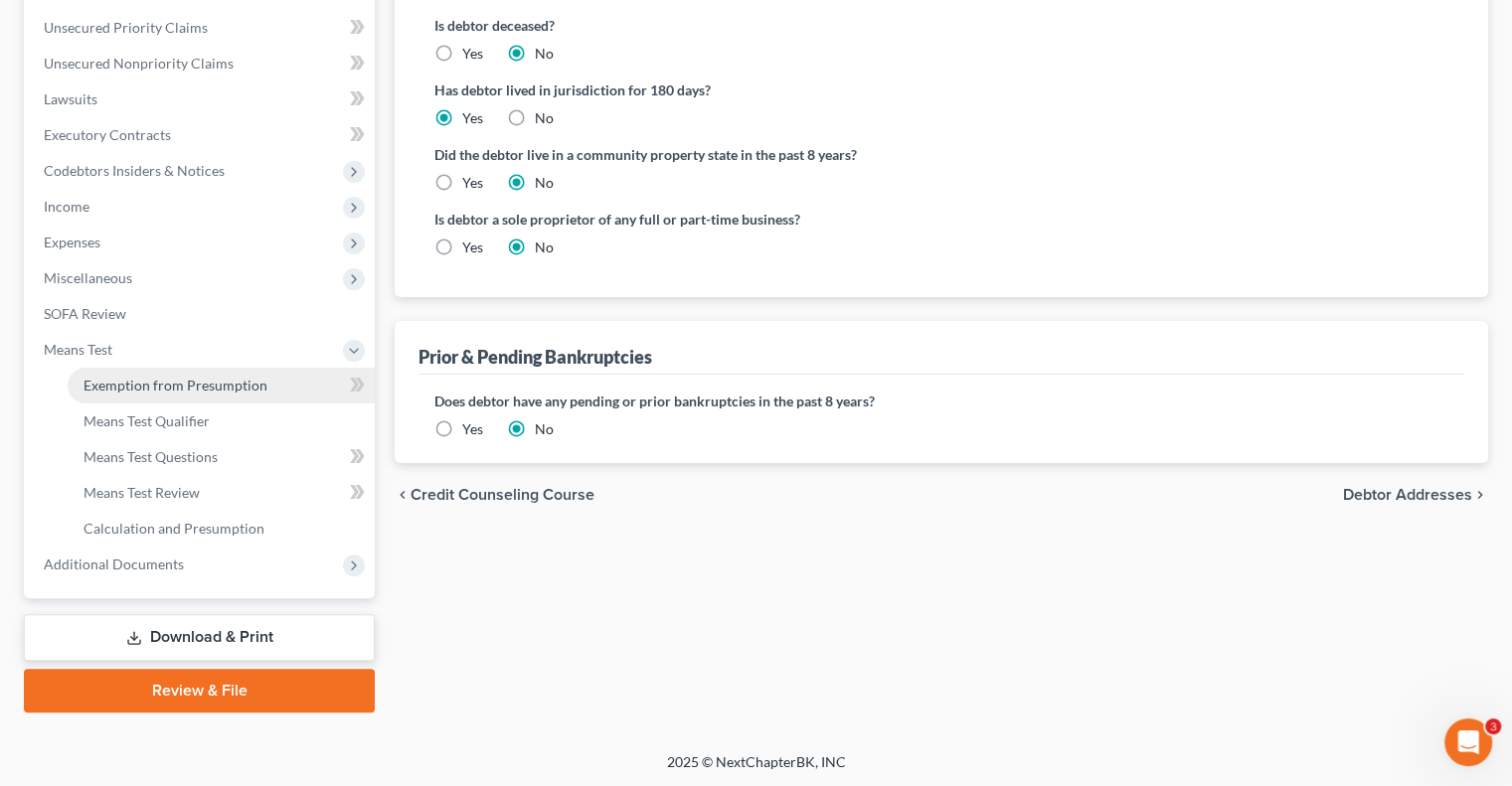 click on "Exemption from Presumption" at bounding box center (175, 385) 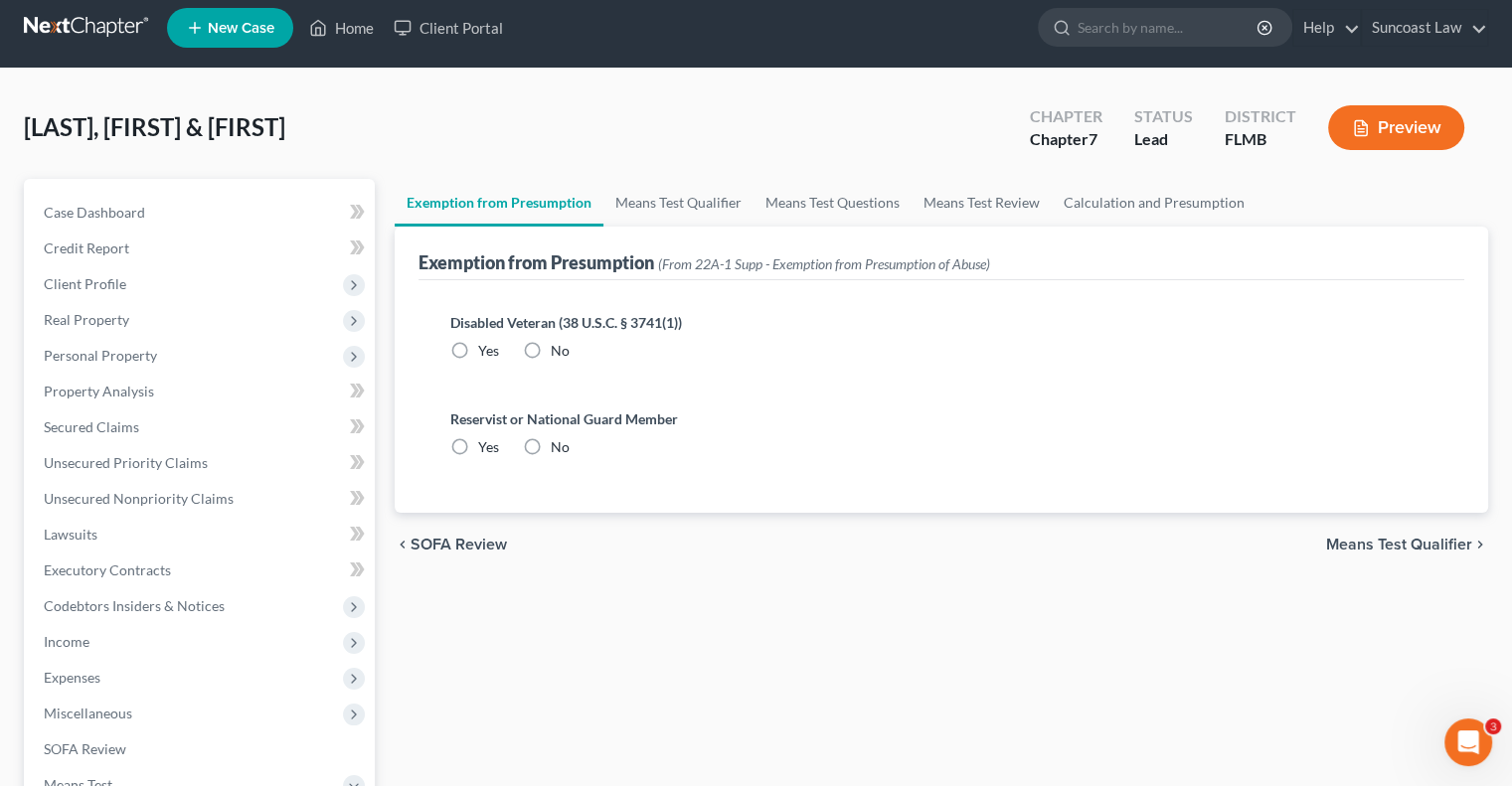 scroll, scrollTop: 0, scrollLeft: 0, axis: both 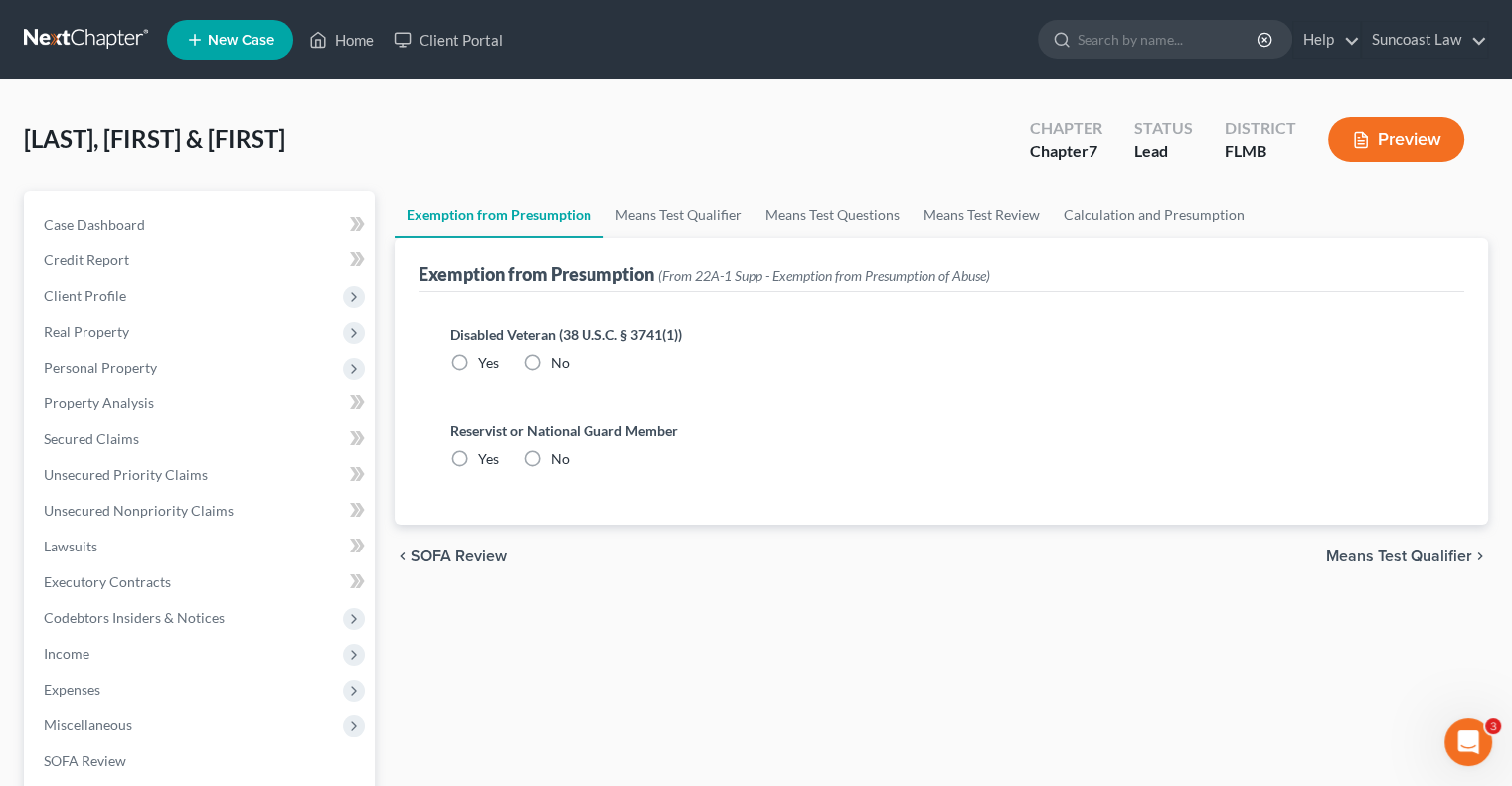 drag, startPoint x: 535, startPoint y: 361, endPoint x: 538, endPoint y: 441, distance: 80.05623 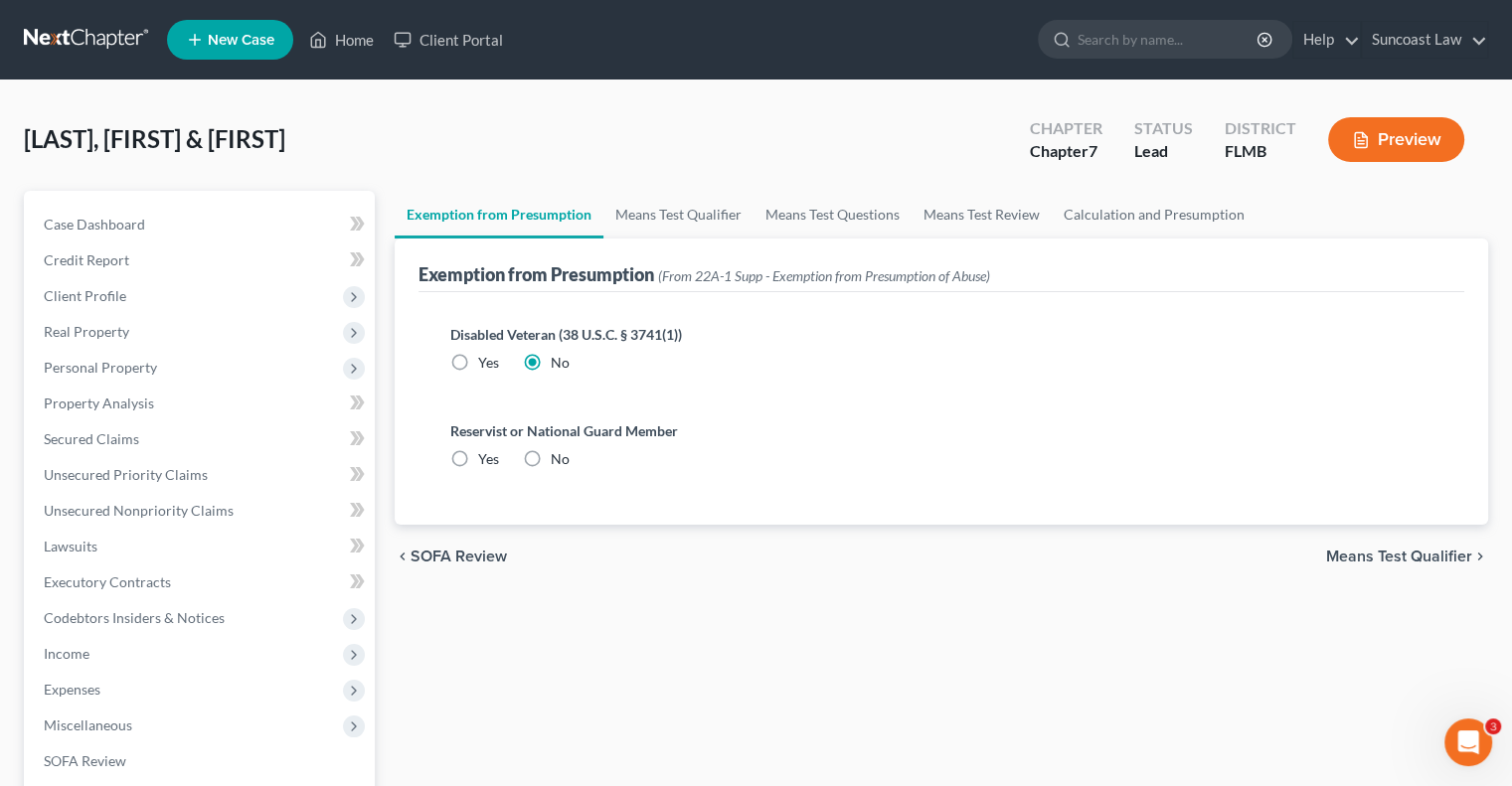 click on "No" at bounding box center [560, 459] 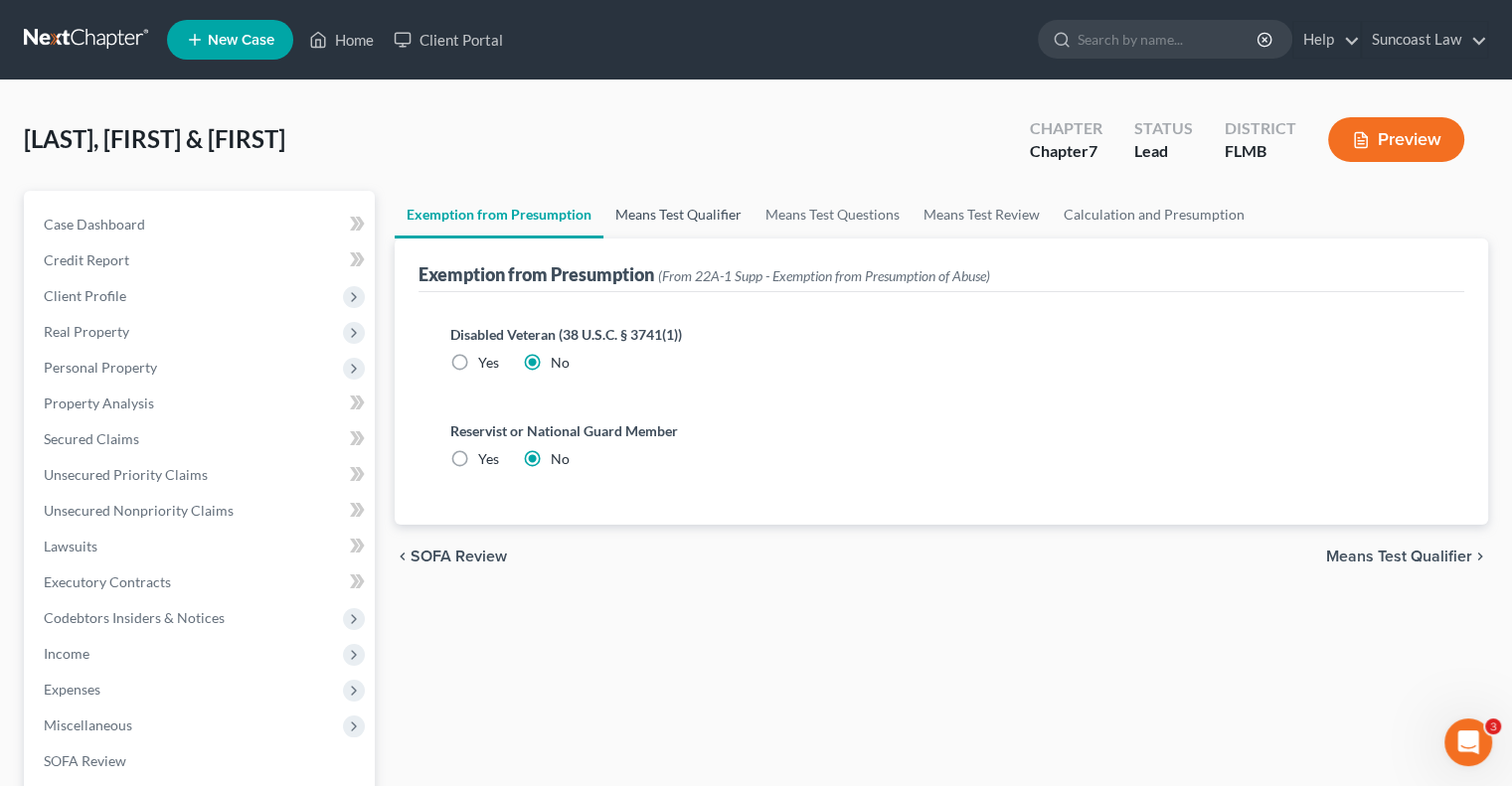 click on "Means Test Qualifier" at bounding box center (678, 215) 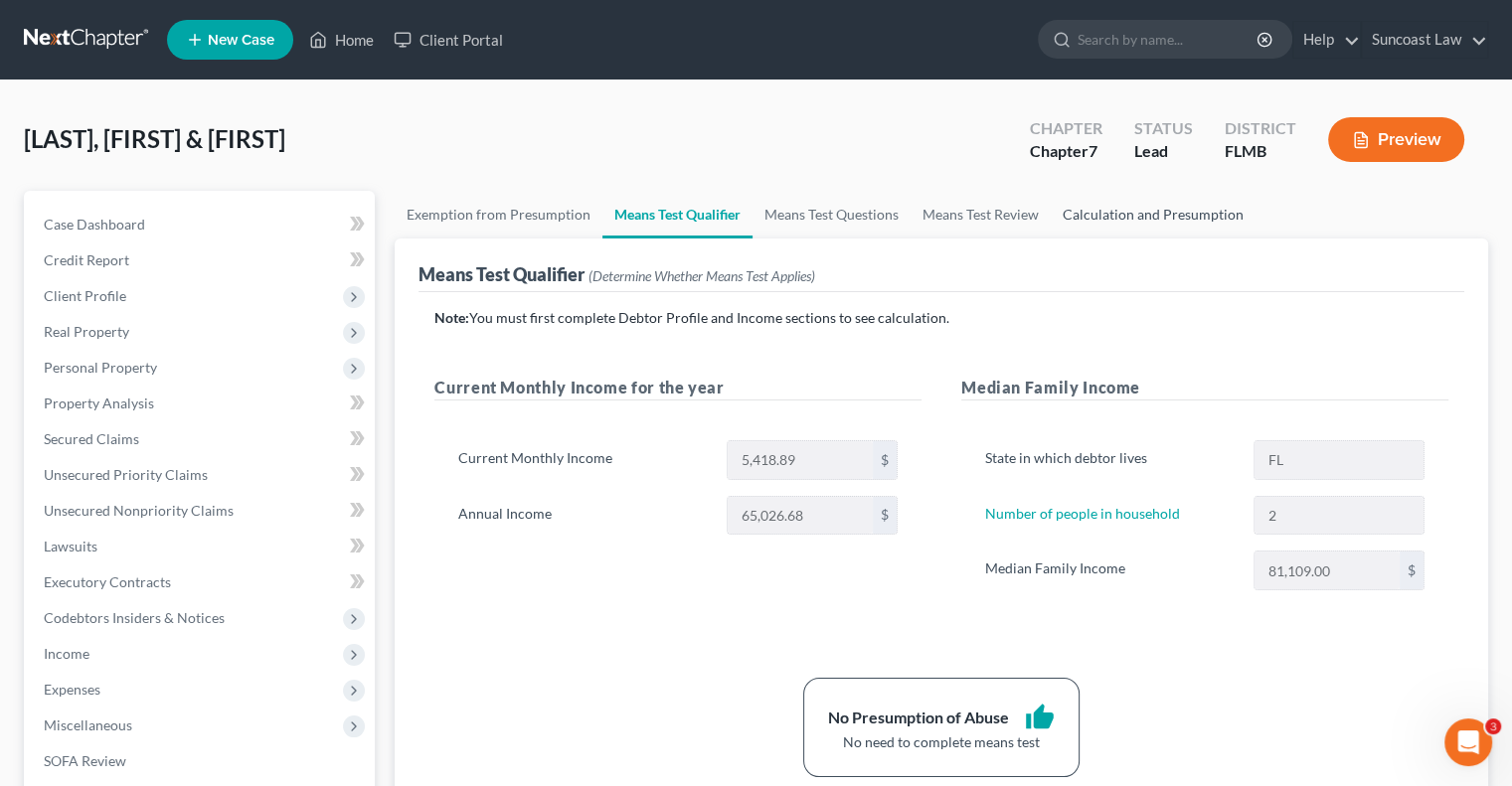 click on "Calculation and Presumption" at bounding box center (1153, 215) 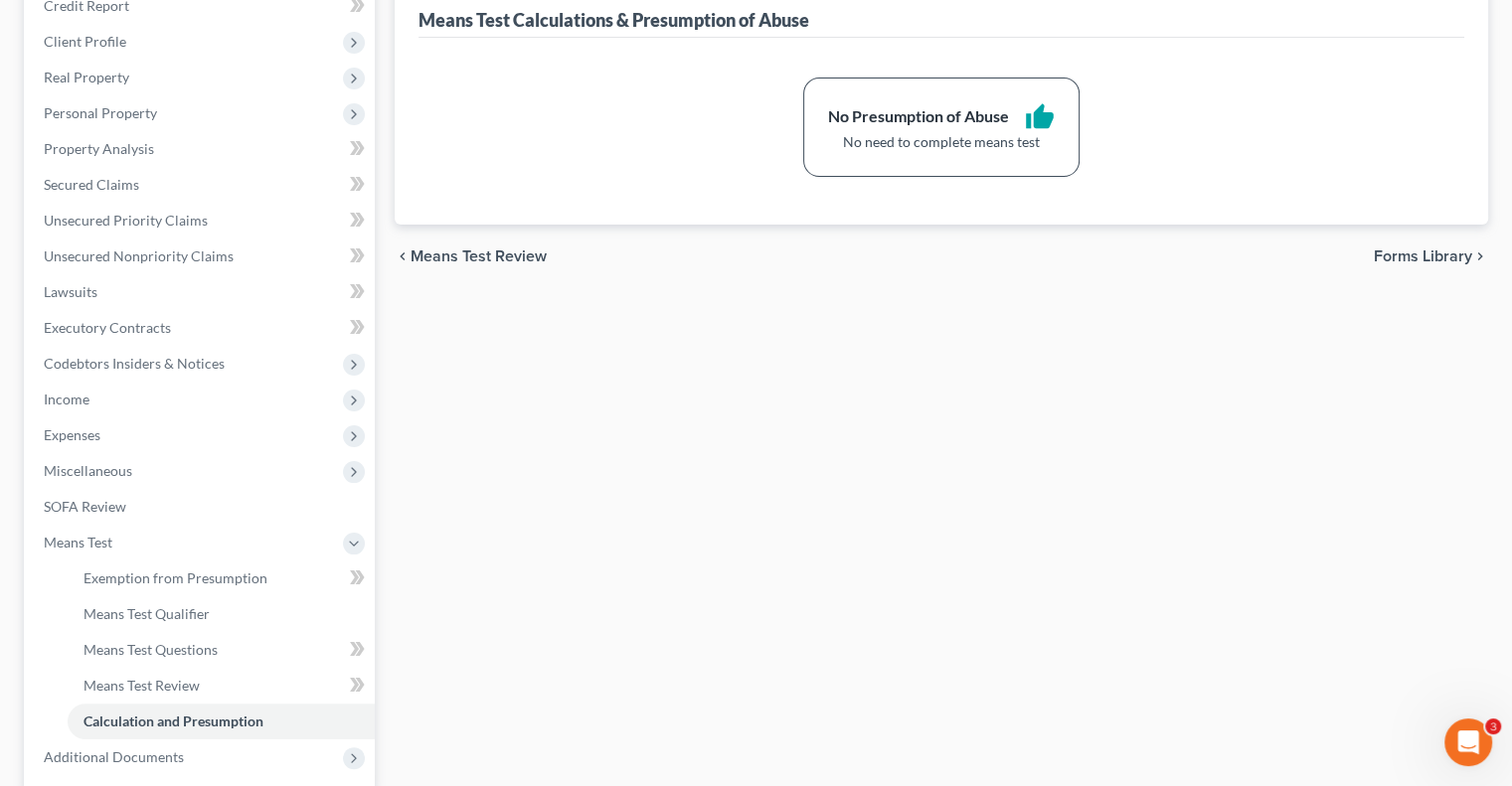 scroll, scrollTop: 0, scrollLeft: 0, axis: both 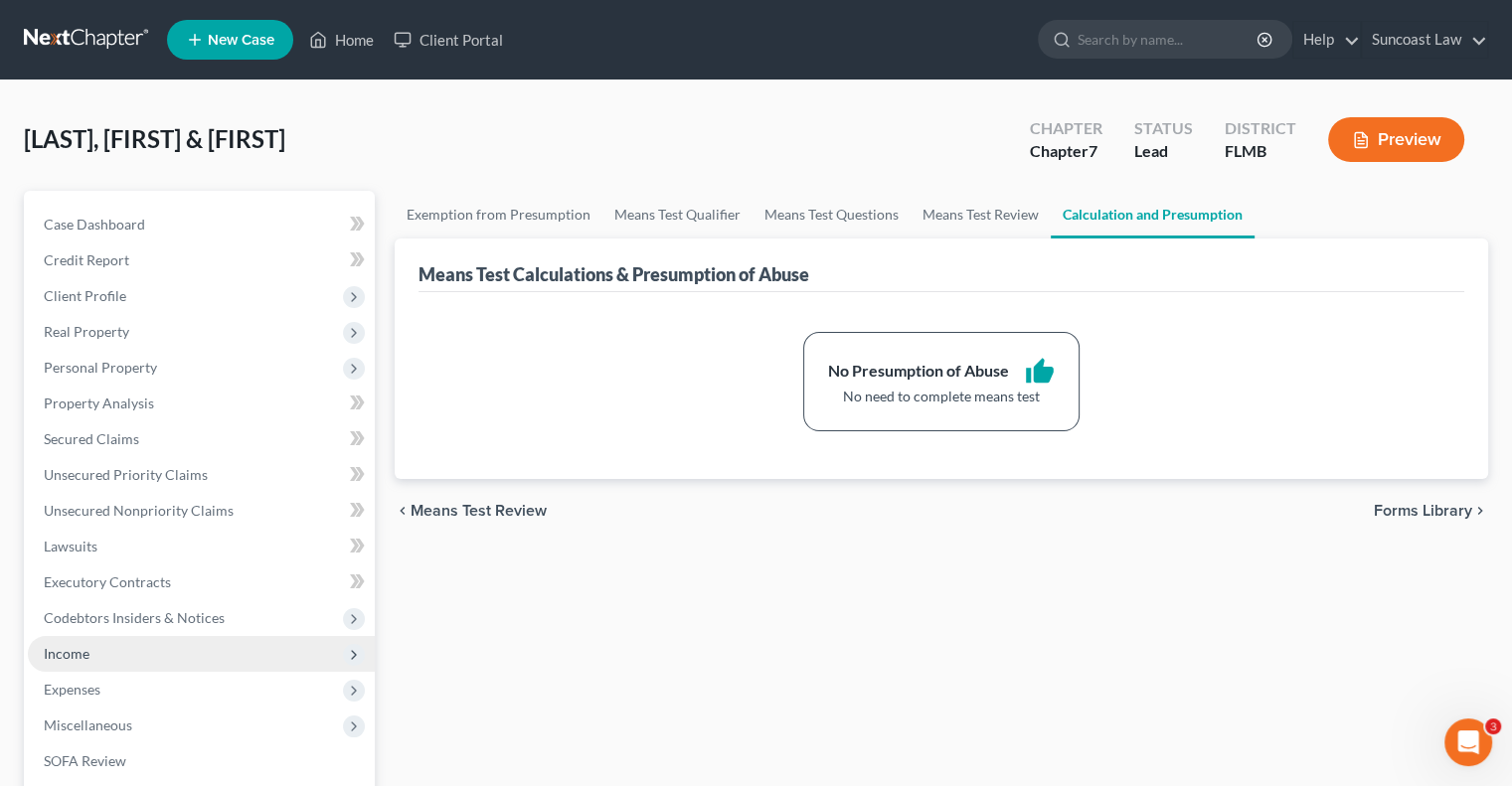 click on "Income" at bounding box center [201, 654] 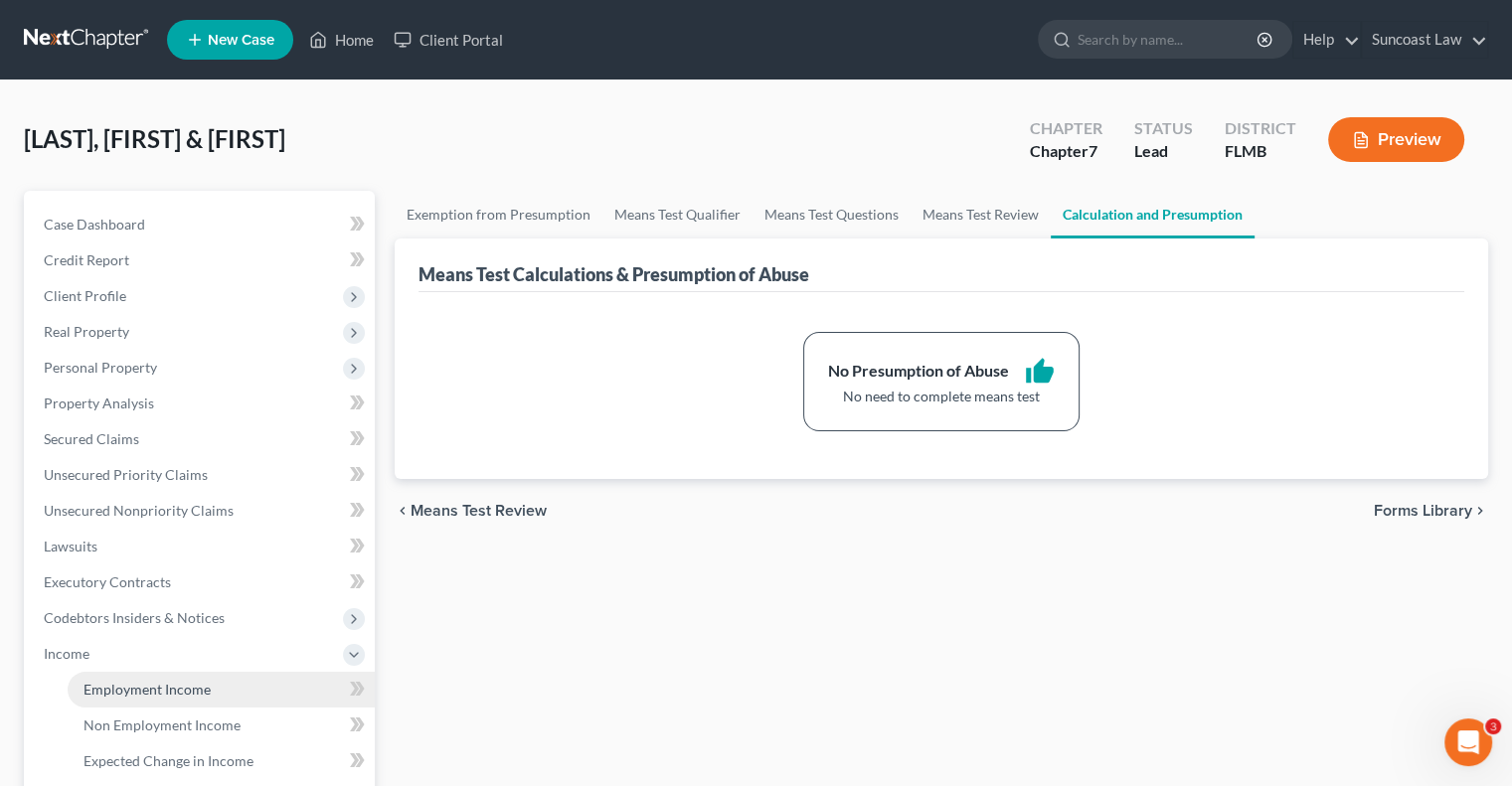 click on "Employment Income" at bounding box center [221, 690] 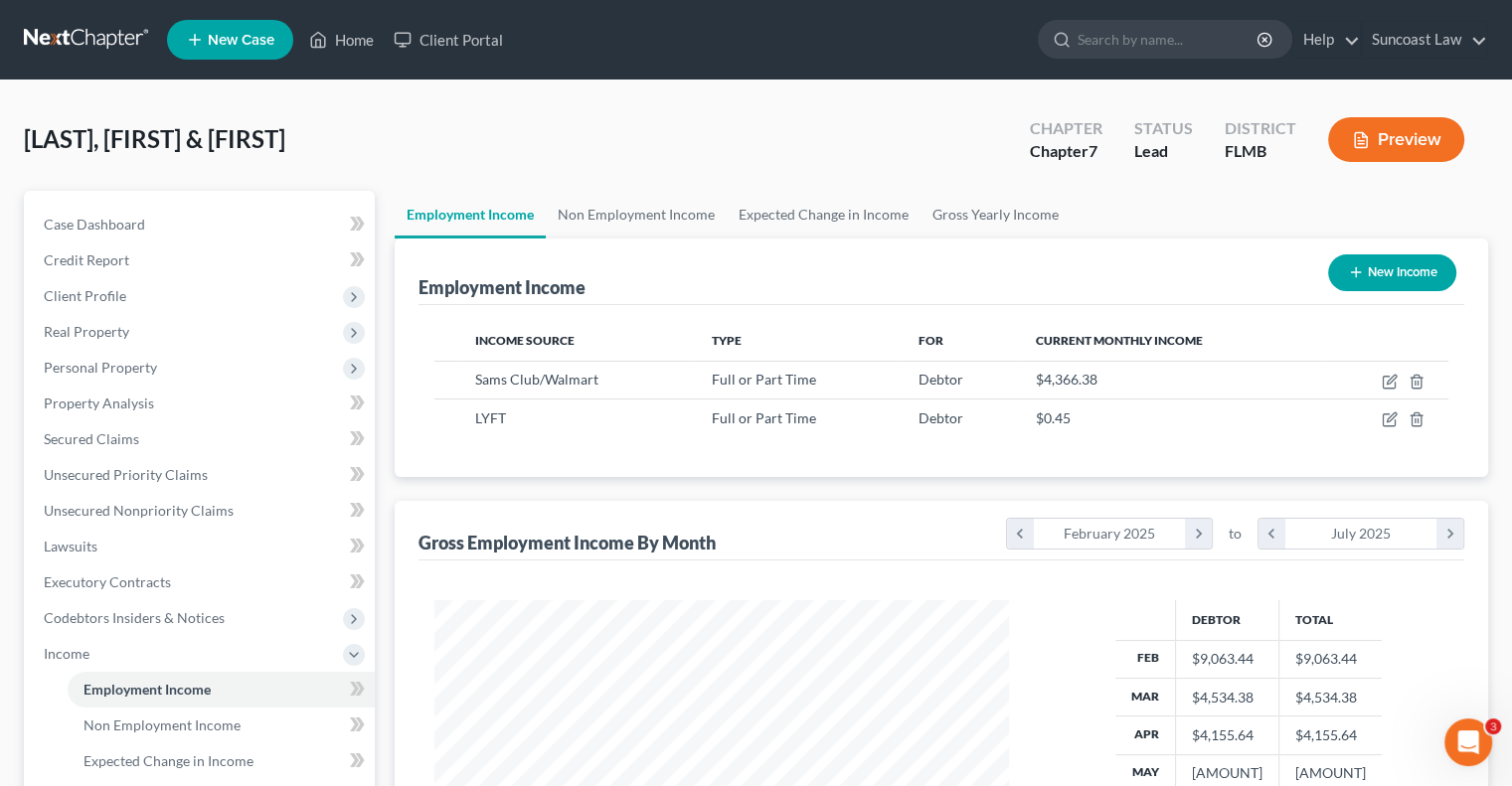 scroll, scrollTop: 993324, scrollLeft: 993468, axis: both 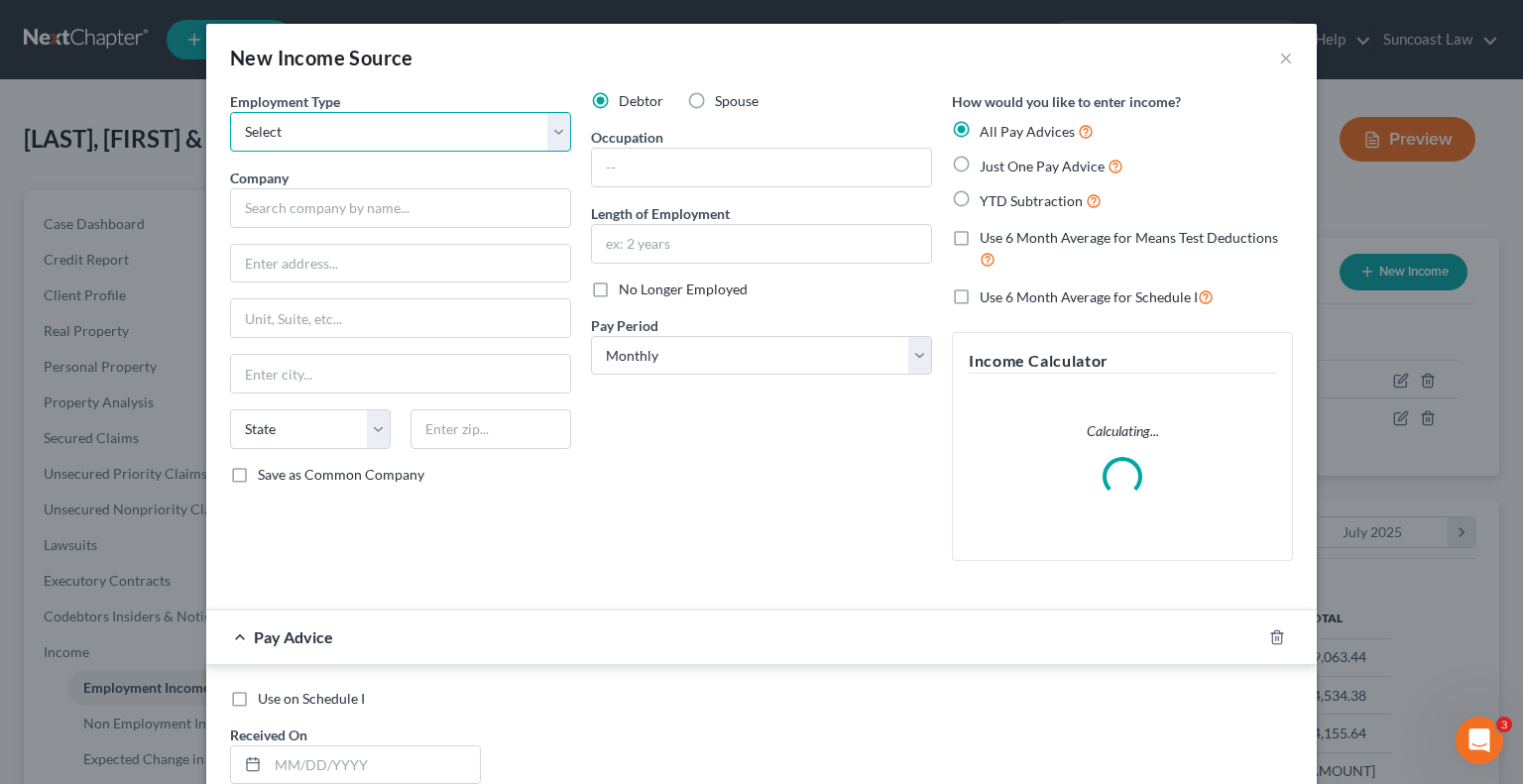 drag, startPoint x: 428, startPoint y: 138, endPoint x: 432, endPoint y: 150, distance: 12.649111 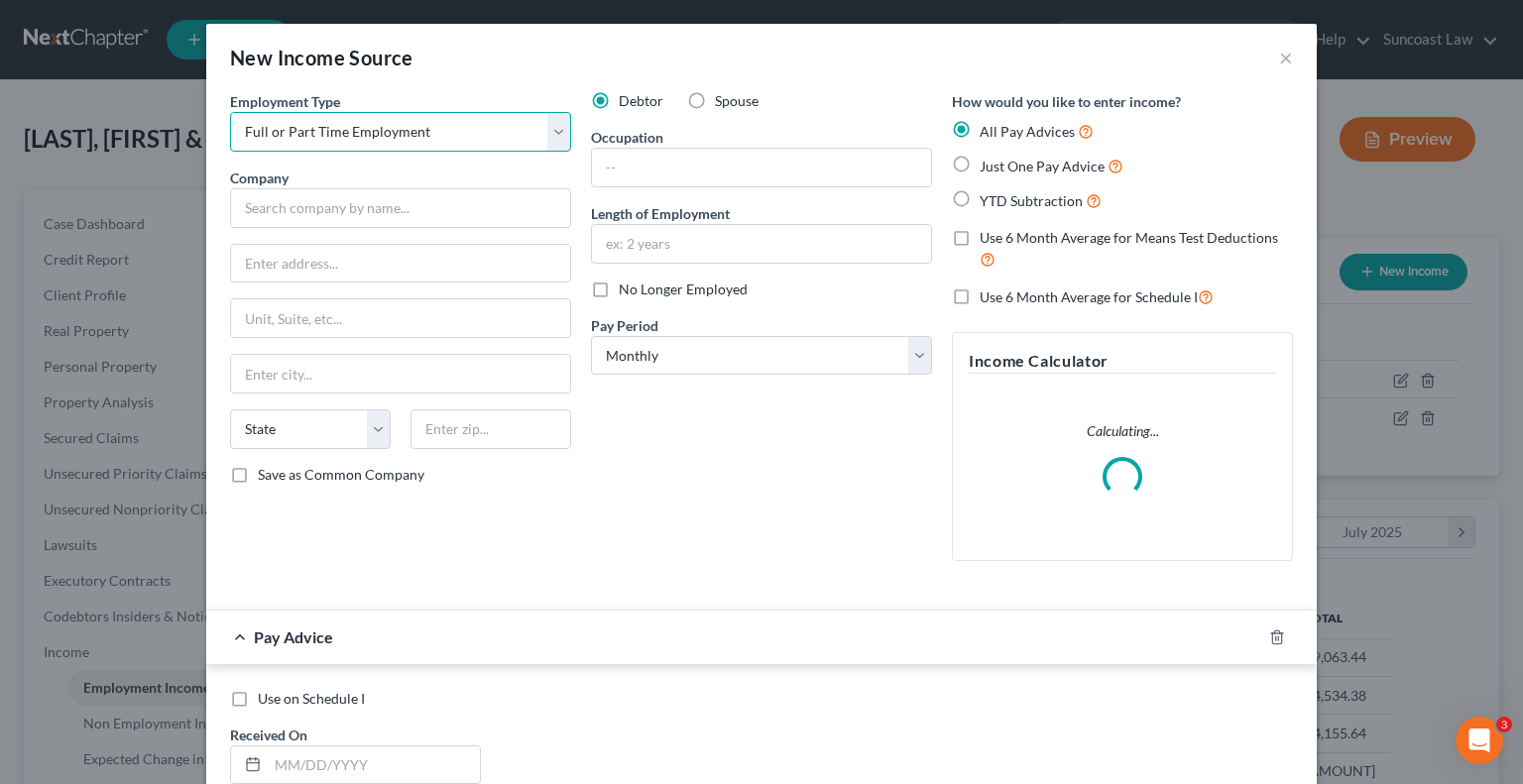 click on "Select Full or Part Time Employment Self Employment" at bounding box center [401, 132] 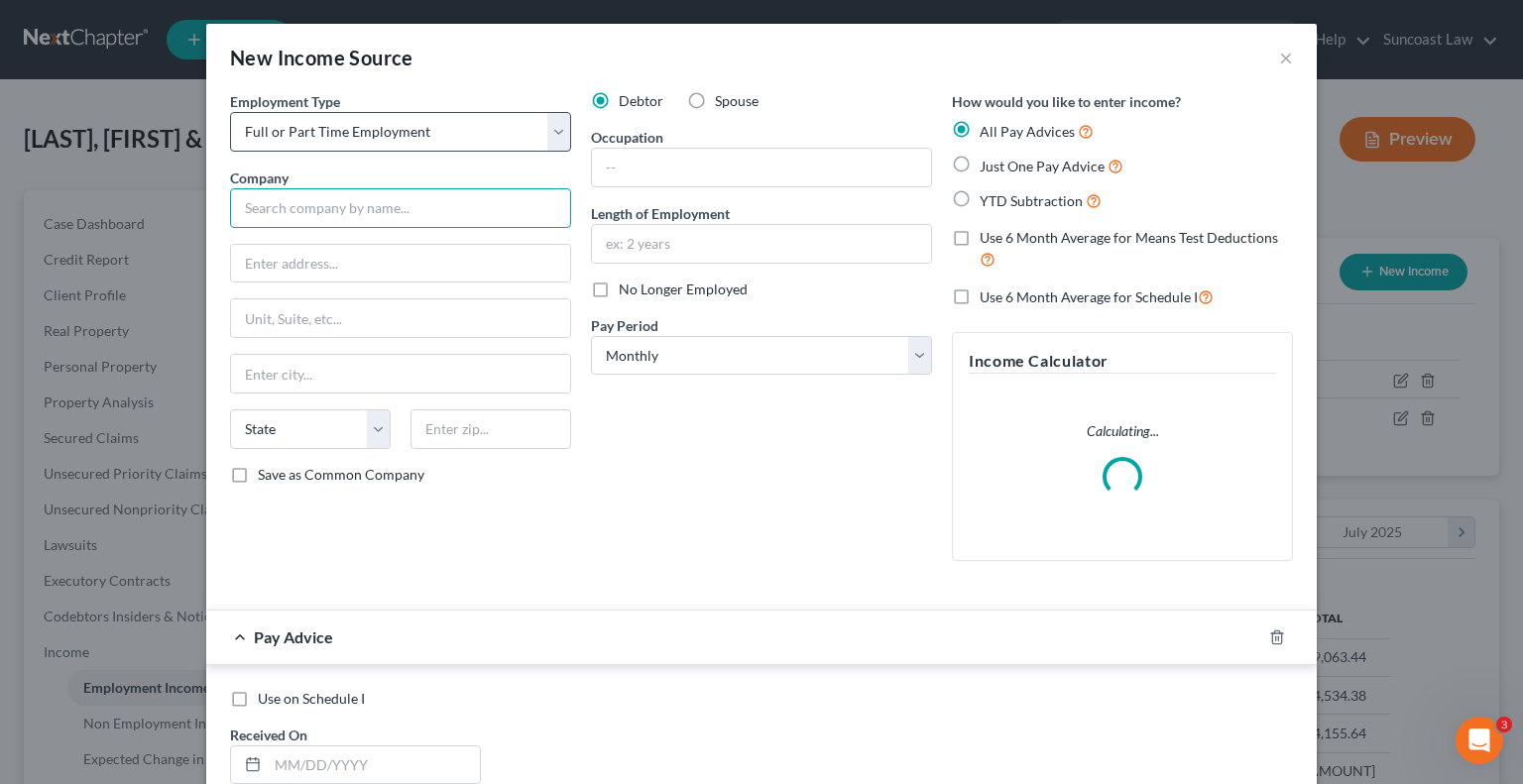 drag, startPoint x: 426, startPoint y: 205, endPoint x: 553, endPoint y: 142, distance: 141.76742 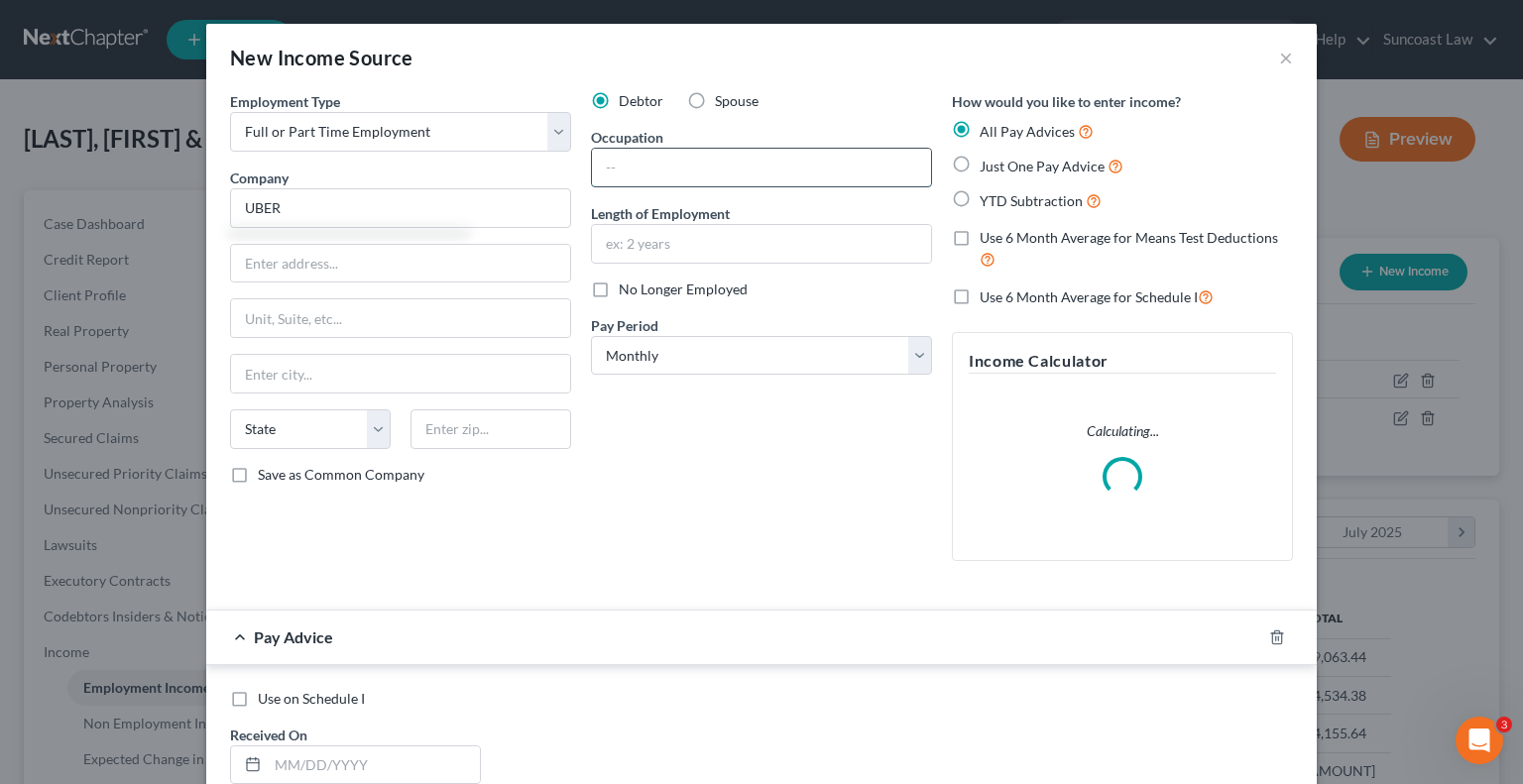 click at bounding box center (762, 168) 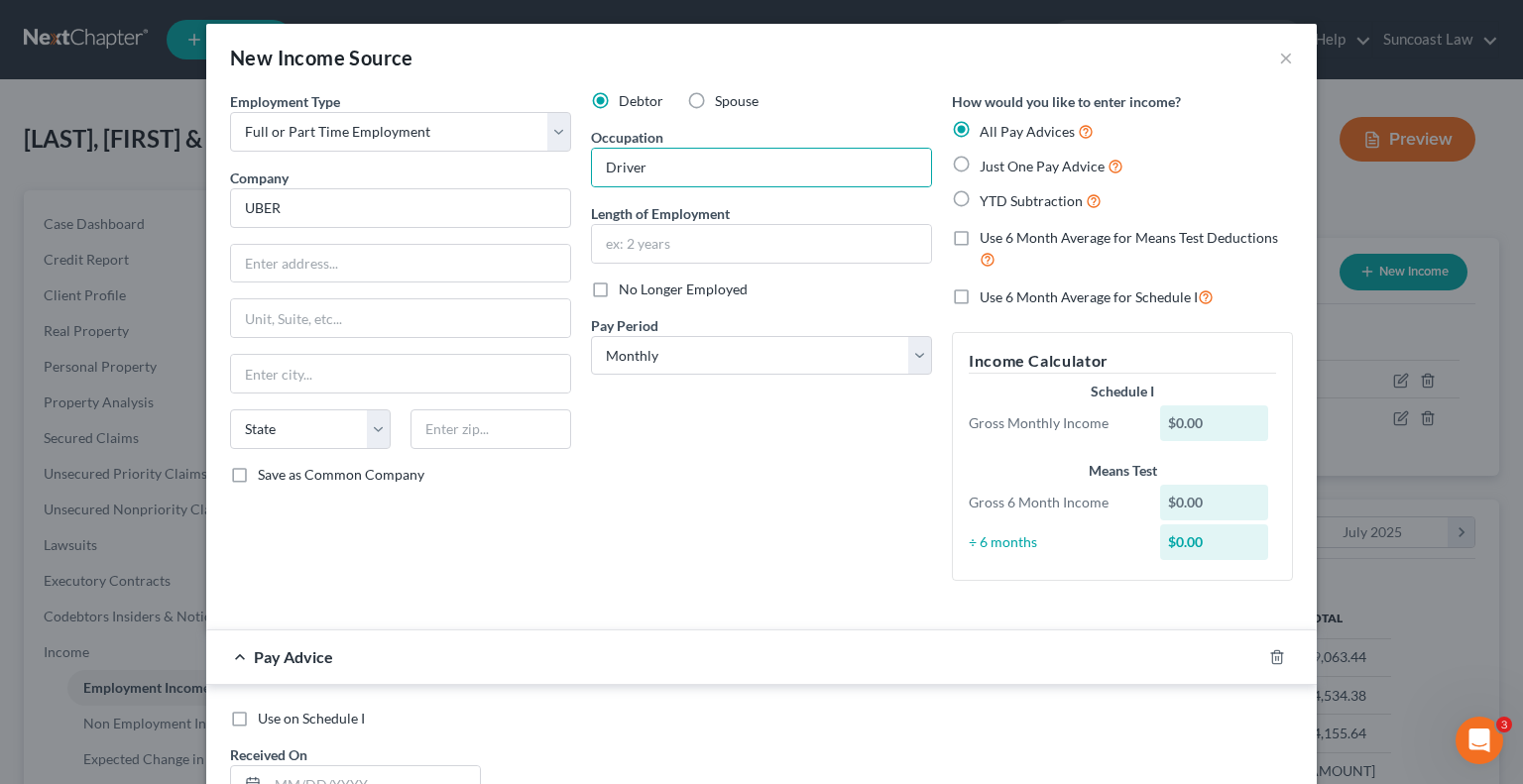 click on "Debtor Spouse Occupation Driver Length of Employment No Longer Employed
Pay Period
*
Select Monthly Twice Monthly Every Other Week Weekly" at bounding box center (762, 344) 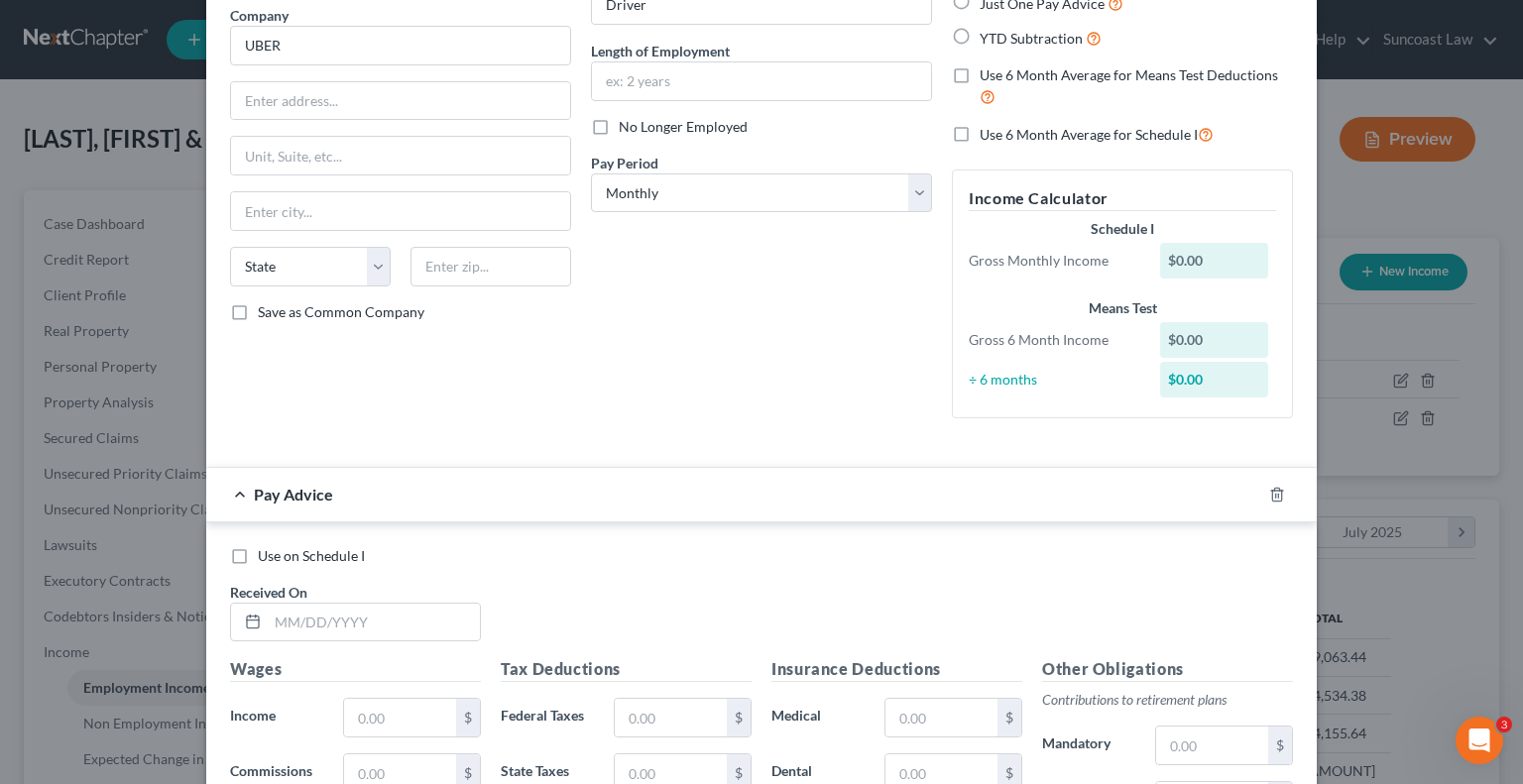 scroll, scrollTop: 198, scrollLeft: 0, axis: vertical 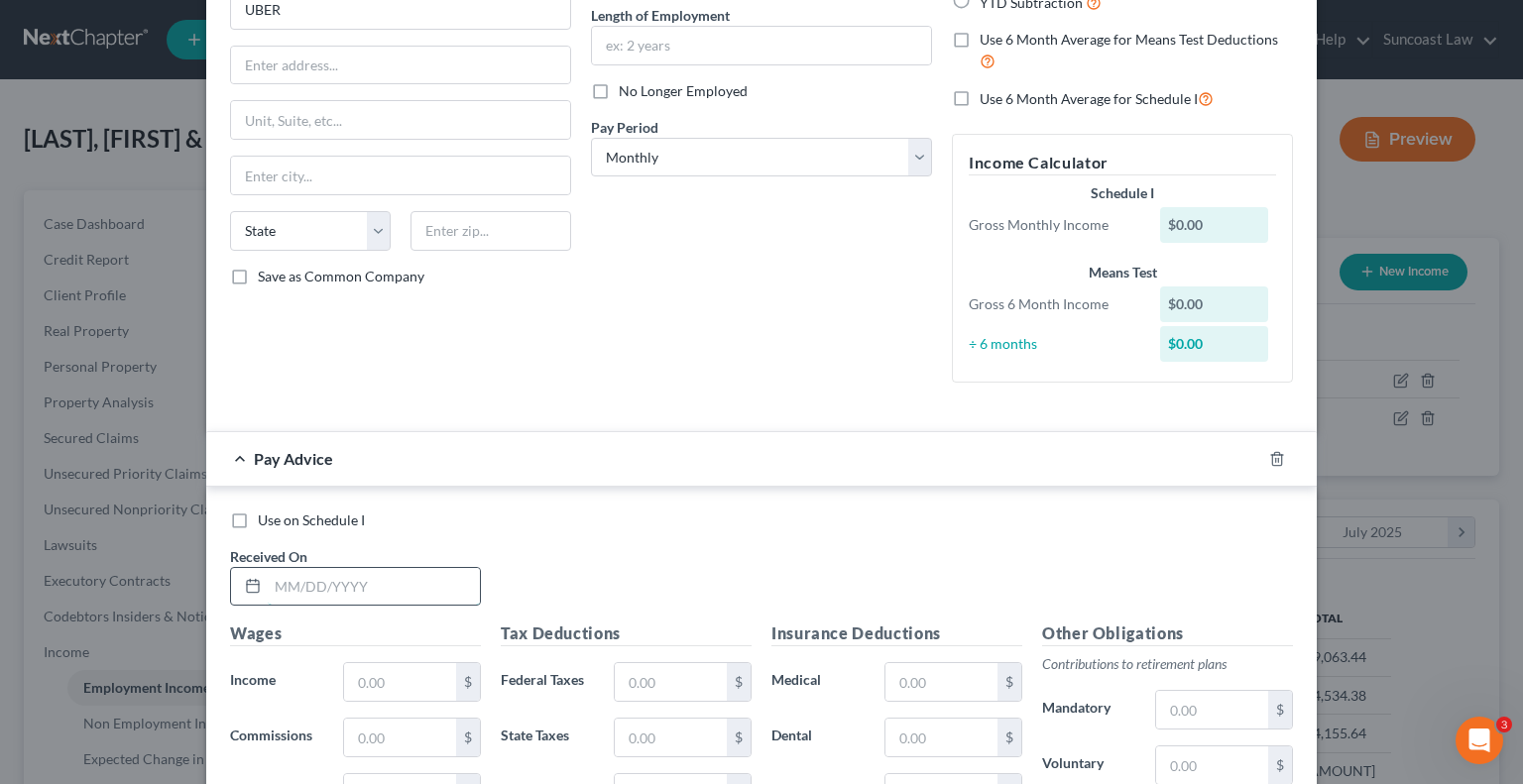 drag, startPoint x: 410, startPoint y: 576, endPoint x: 409, endPoint y: 566, distance: 10.049876 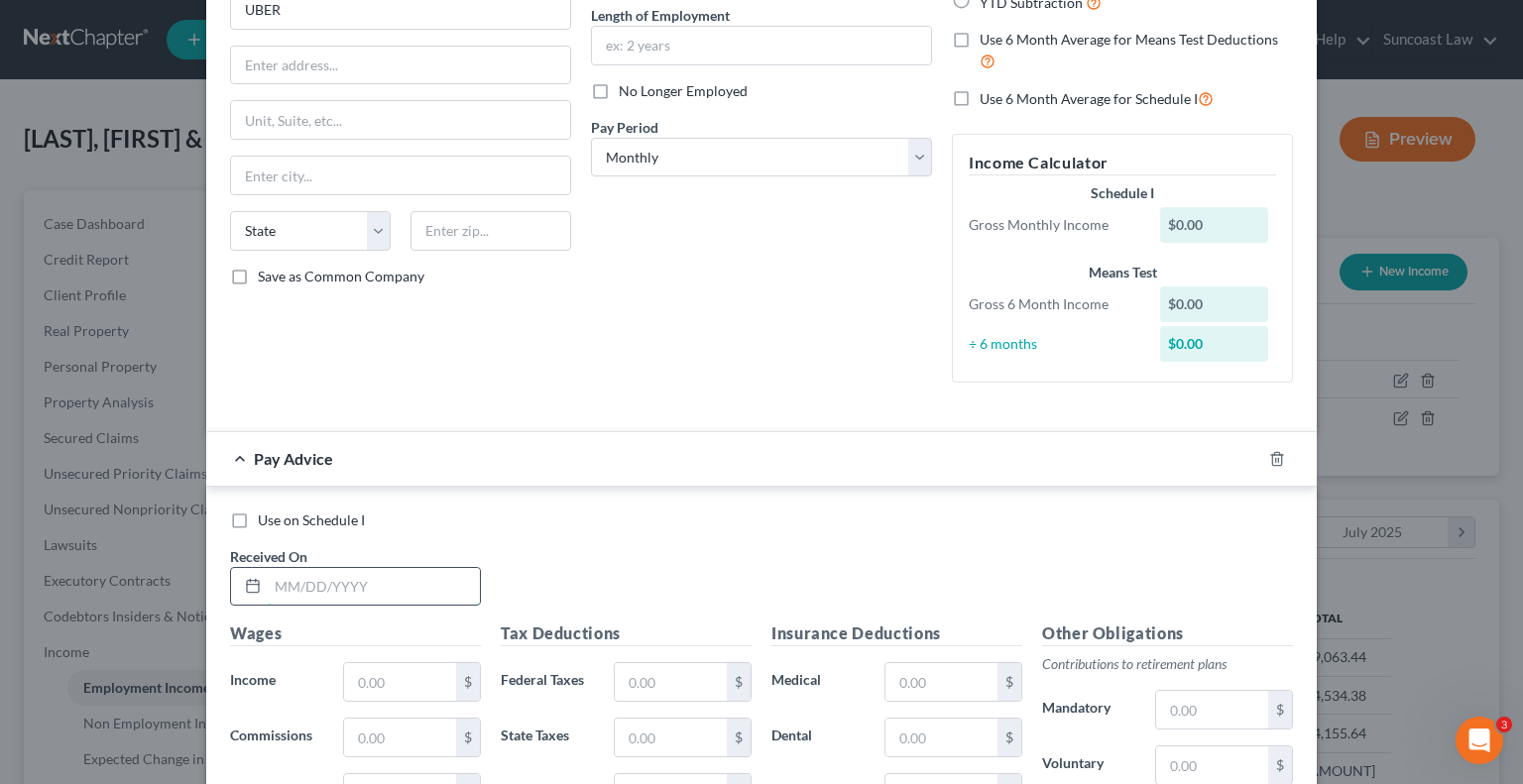 click at bounding box center [374, 587] 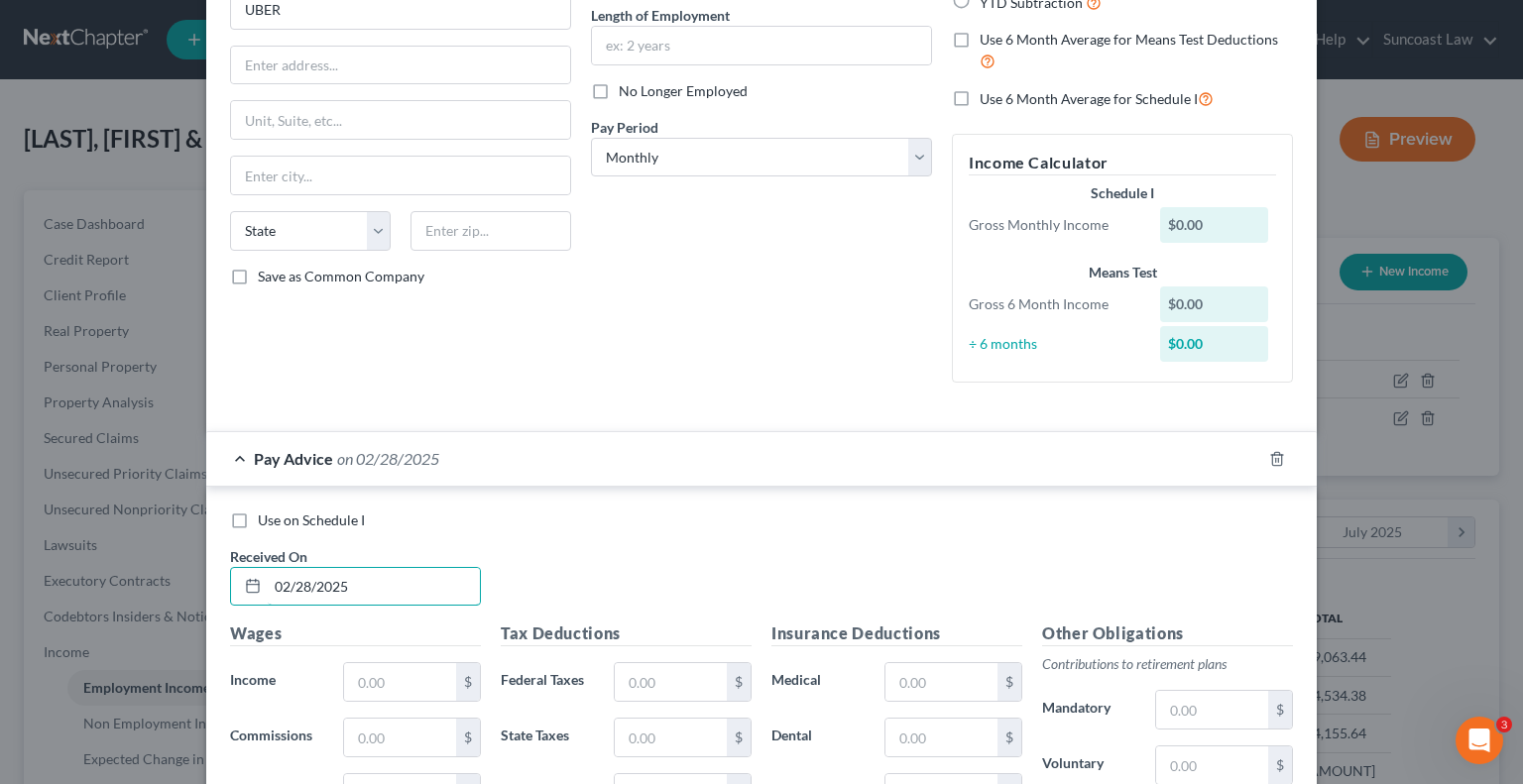 drag, startPoint x: 393, startPoint y: 586, endPoint x: 351, endPoint y: 455, distance: 137.56816 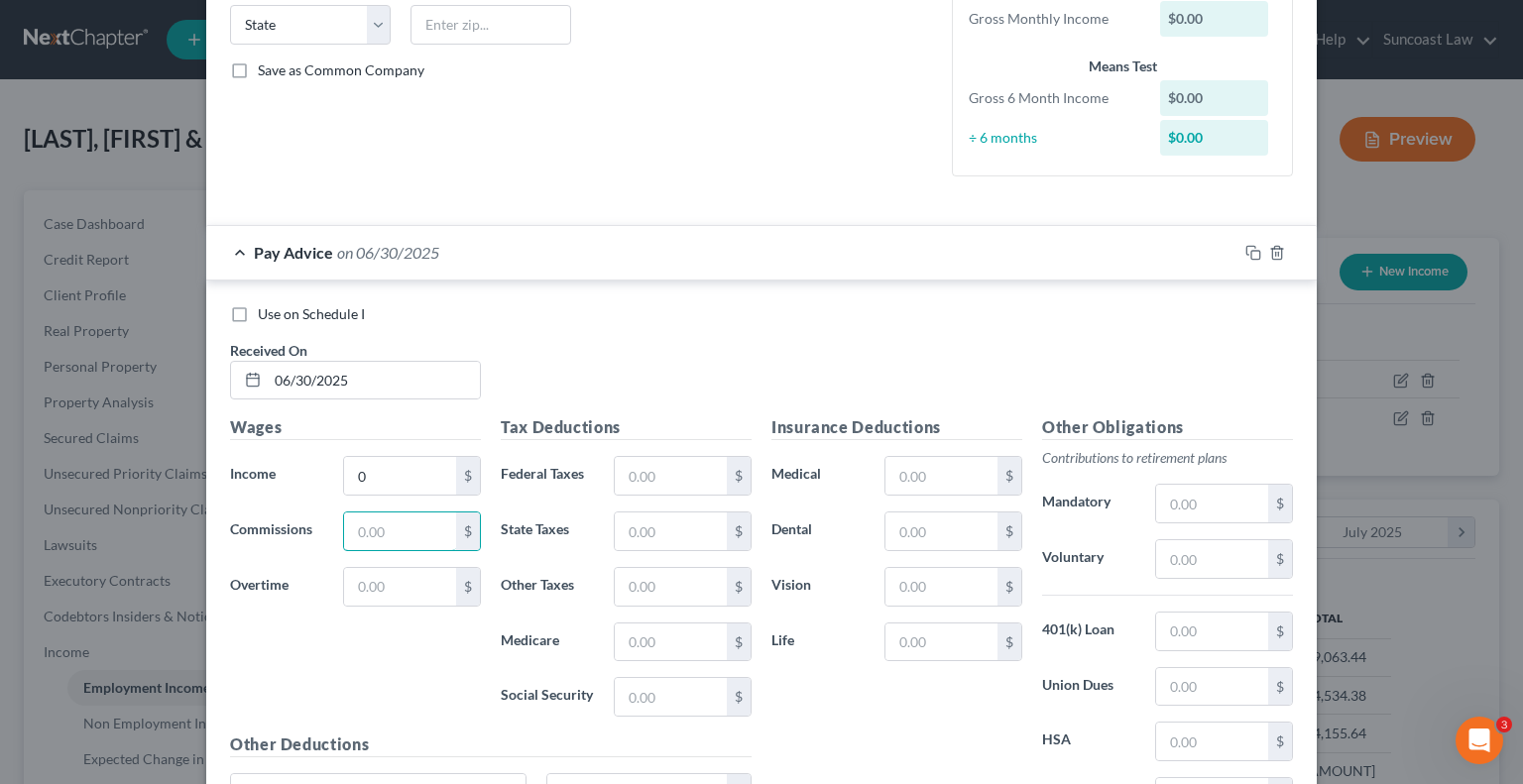 scroll, scrollTop: 601, scrollLeft: 0, axis: vertical 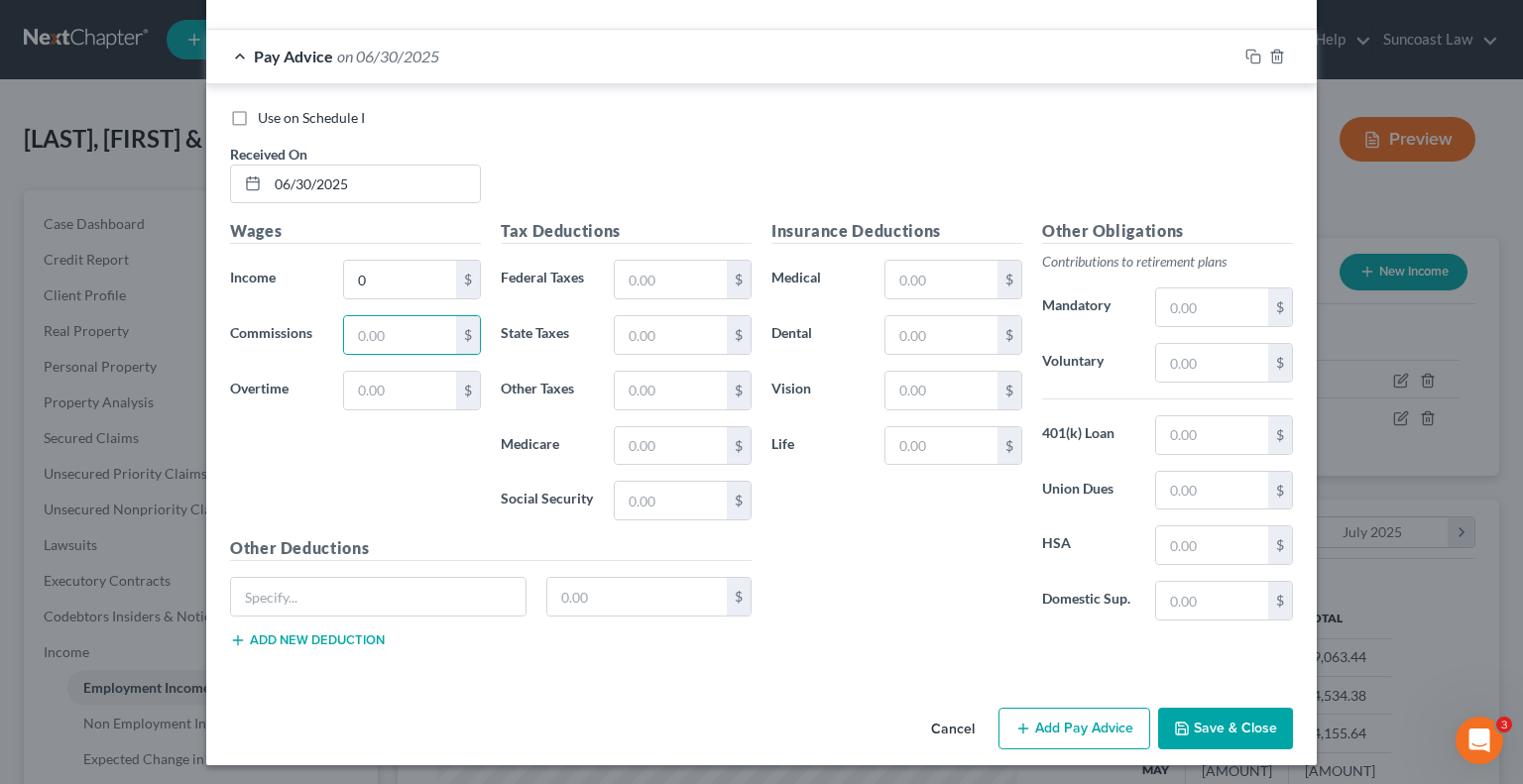 click on "Add Pay Advice" at bounding box center [1074, 728] 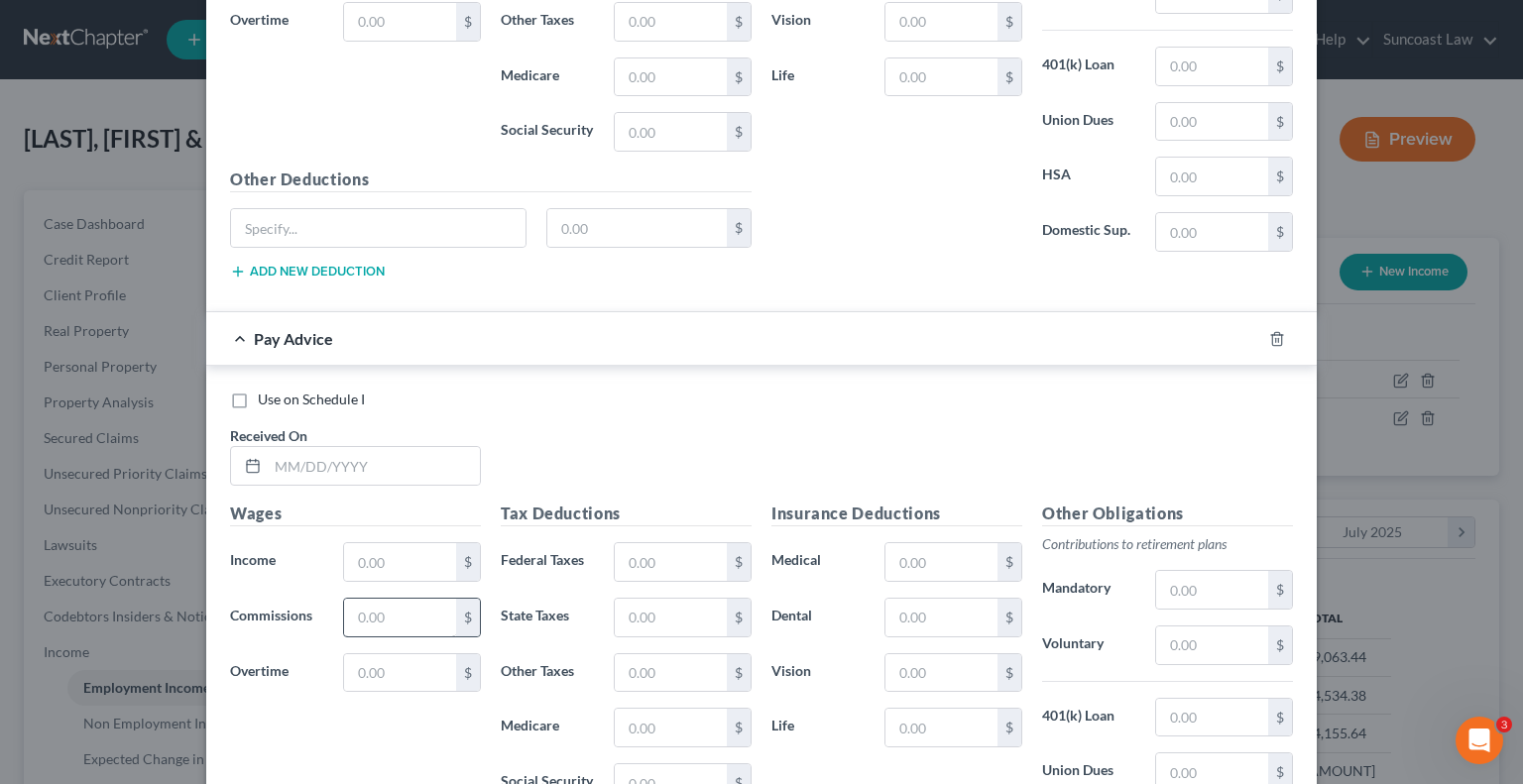 scroll, scrollTop: 1096, scrollLeft: 0, axis: vertical 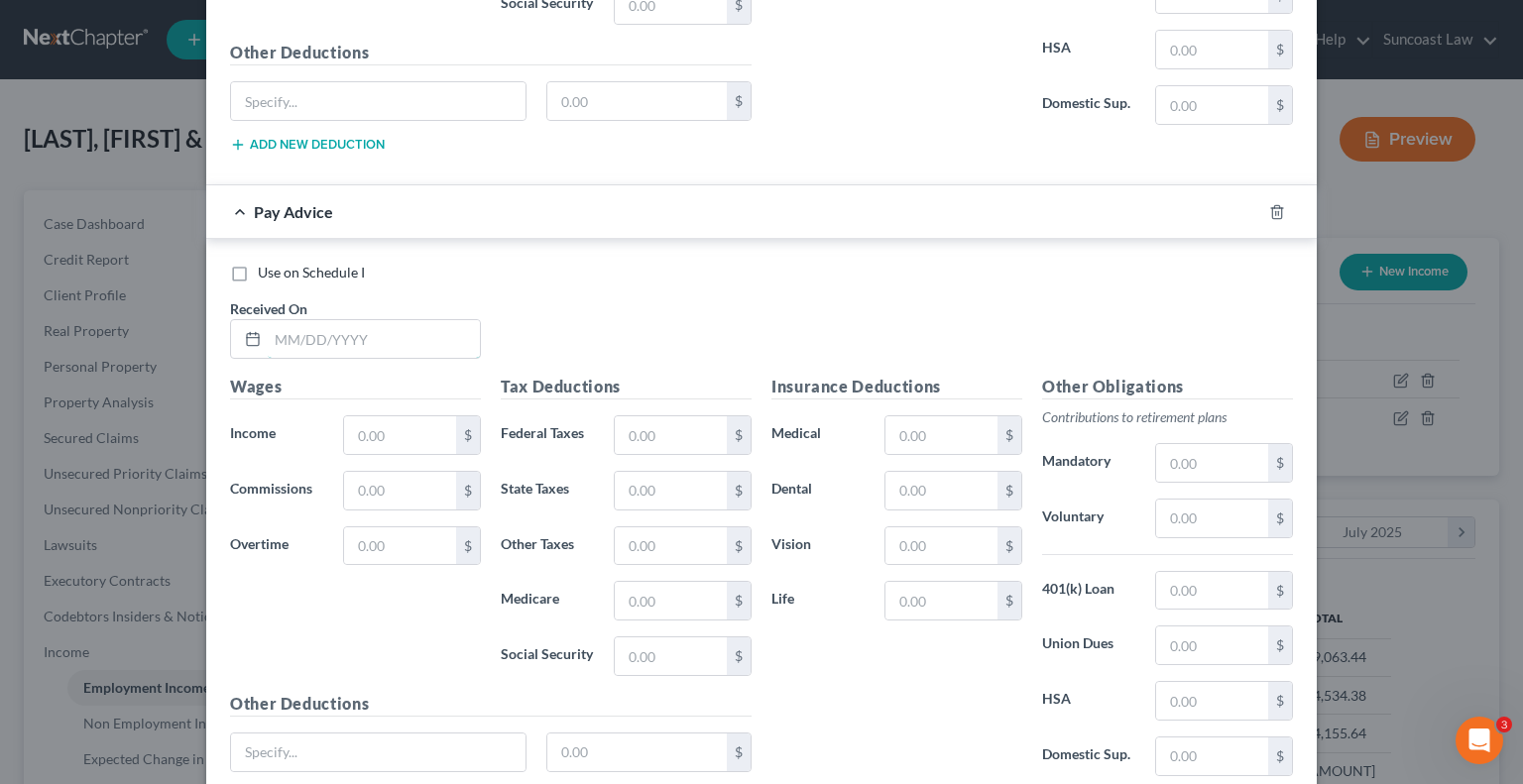 drag, startPoint x: 359, startPoint y: 333, endPoint x: 384, endPoint y: 297, distance: 43.829214 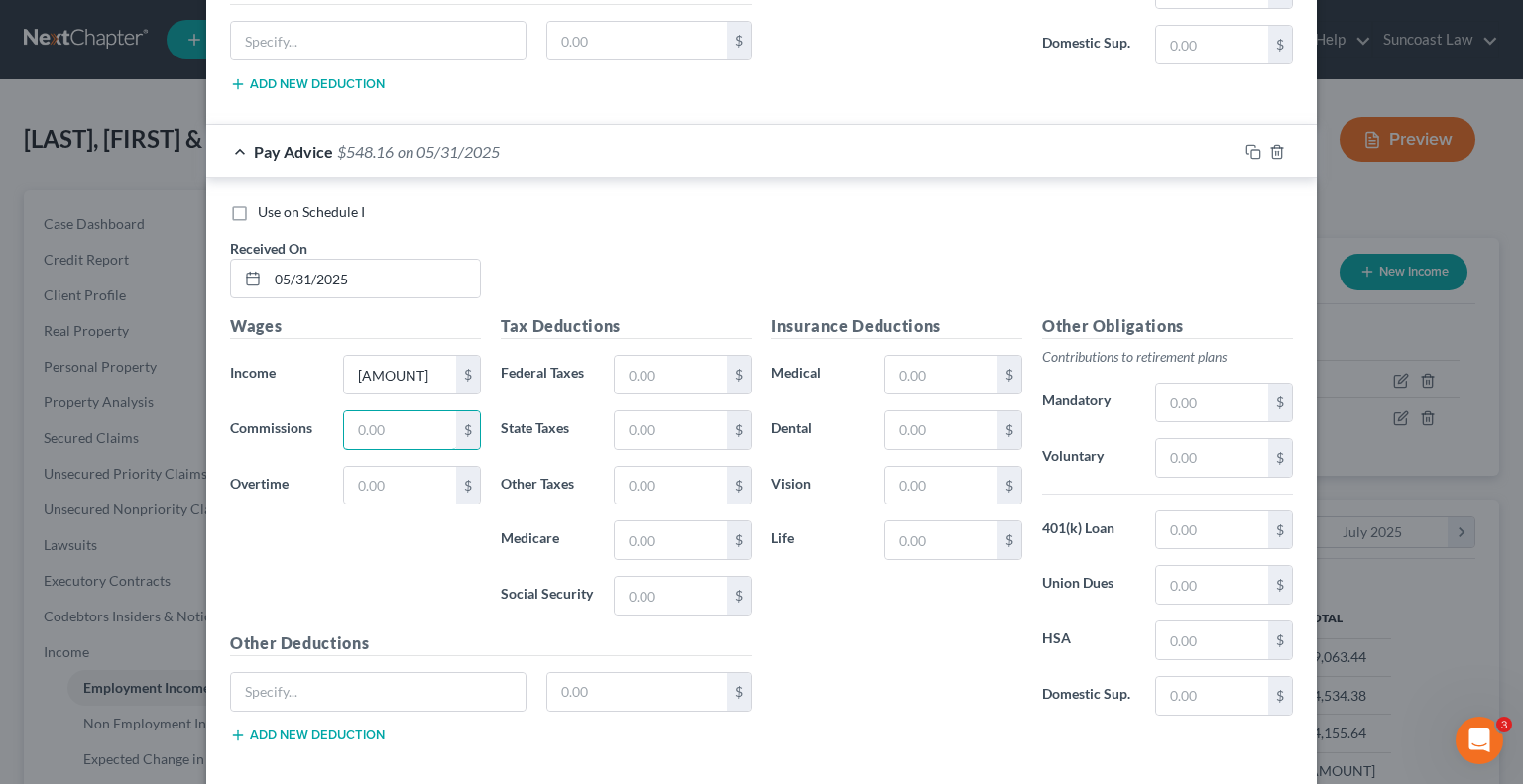 scroll, scrollTop: 1249, scrollLeft: 0, axis: vertical 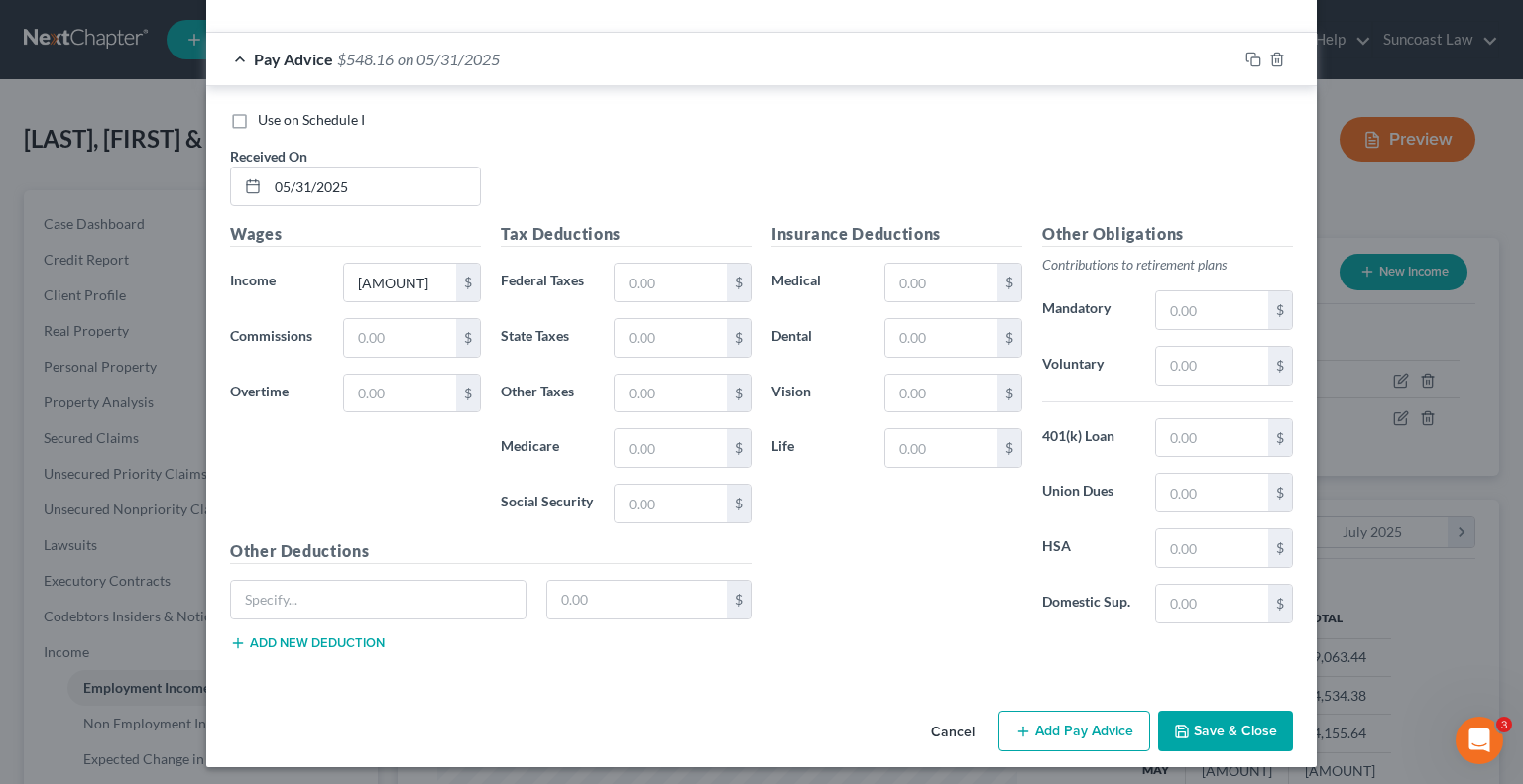 click on "Add Pay Advice" at bounding box center (1074, 731) 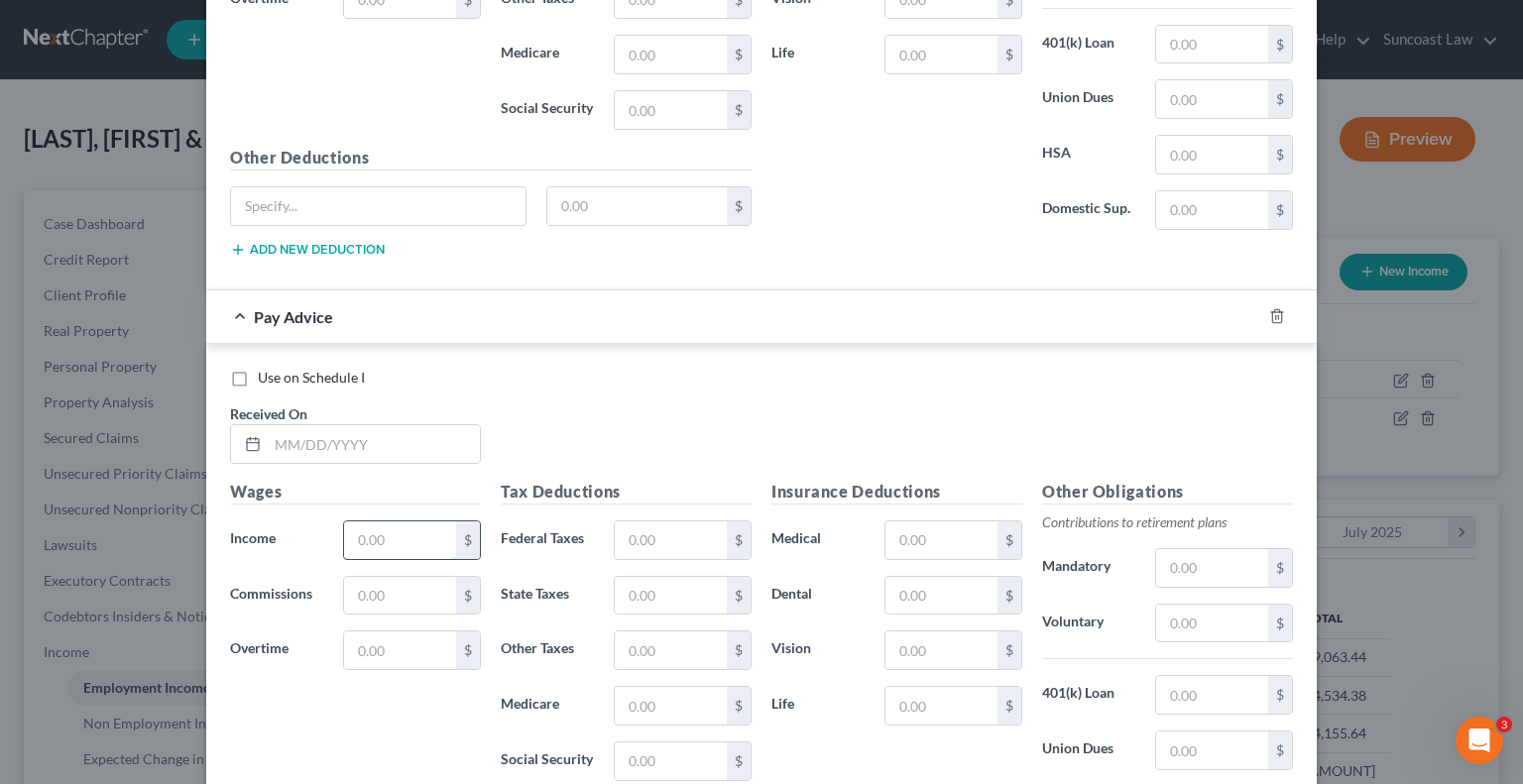 scroll, scrollTop: 1645, scrollLeft: 0, axis: vertical 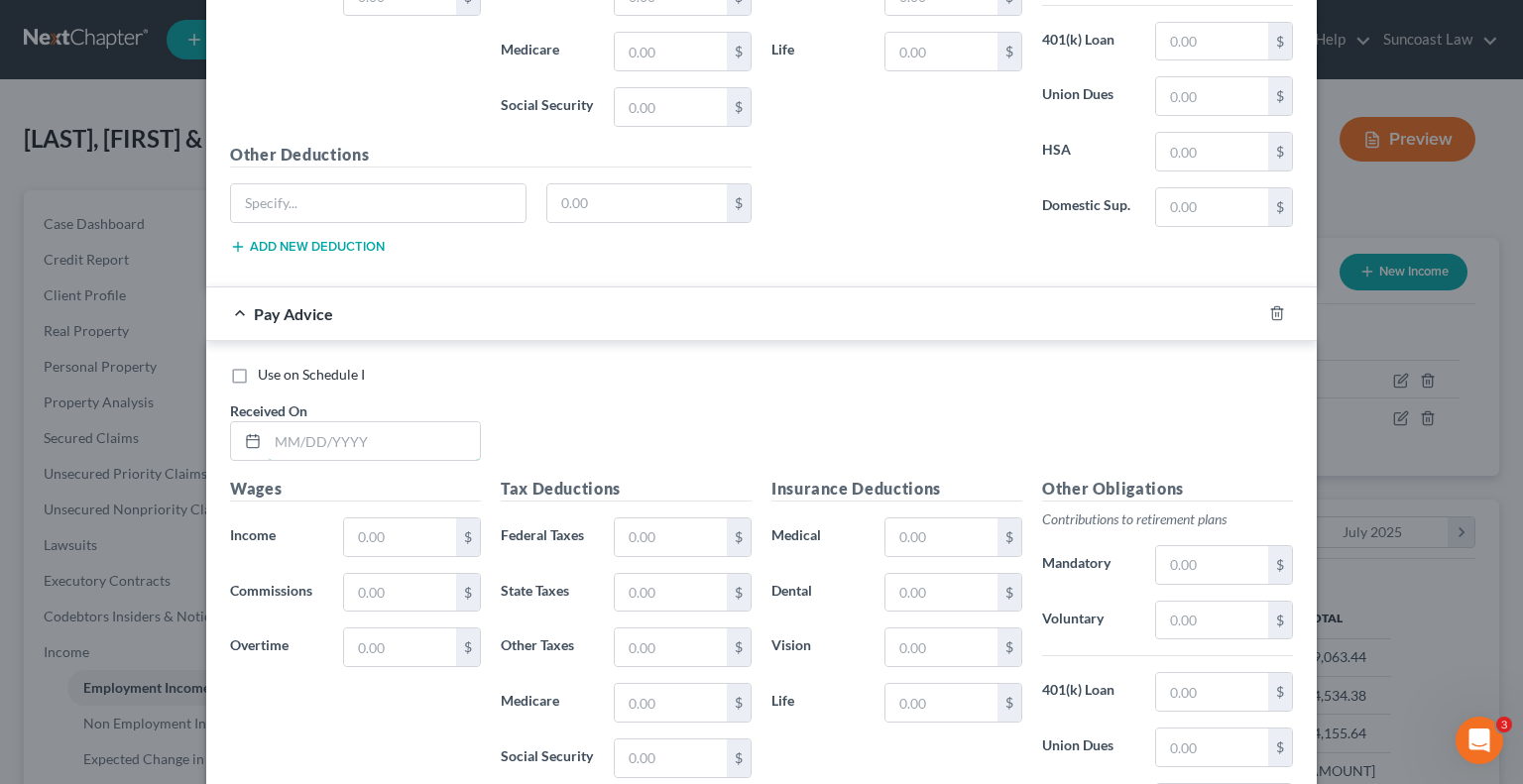 drag, startPoint x: 374, startPoint y: 436, endPoint x: 383, endPoint y: 146, distance: 290.13962 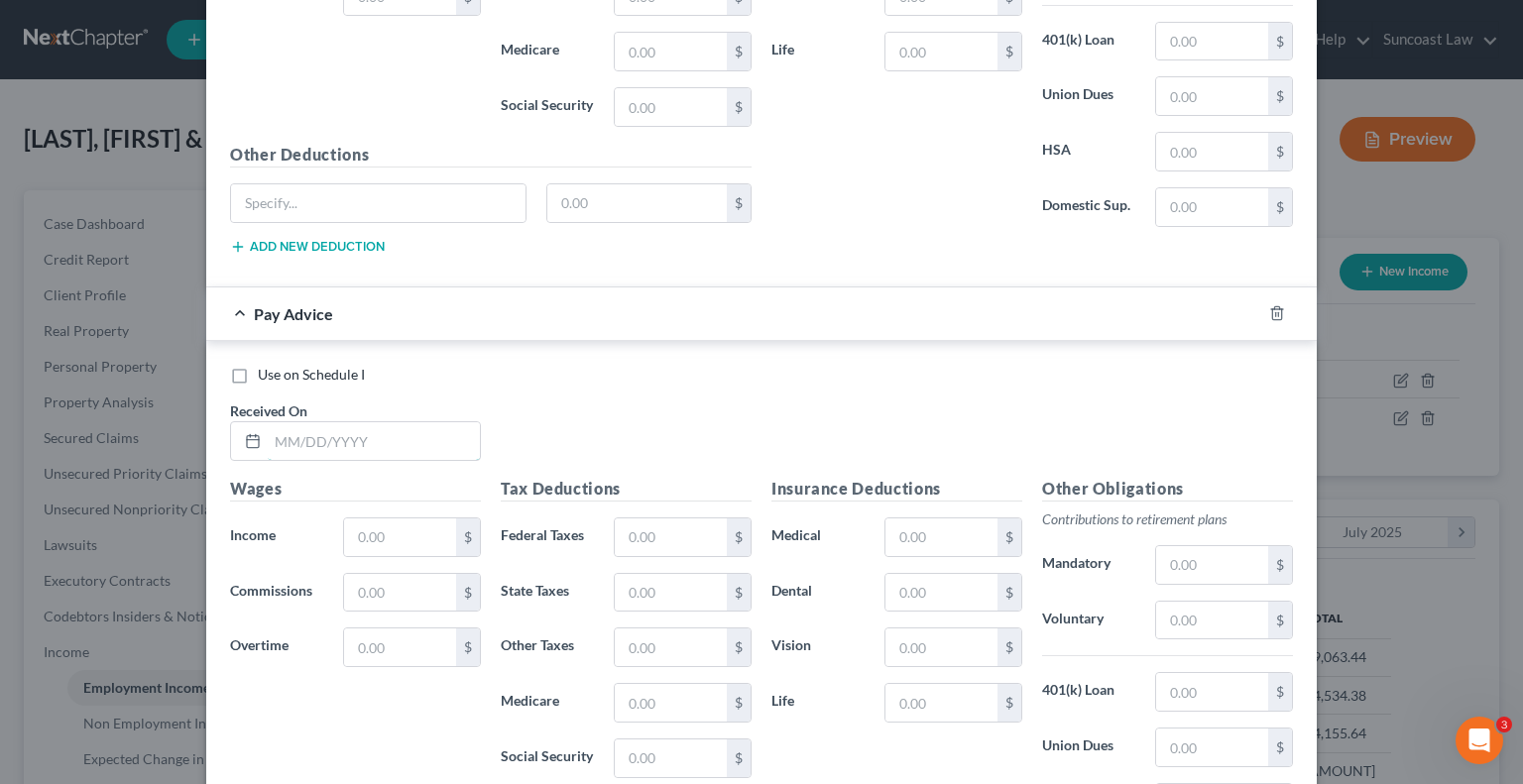 click at bounding box center [374, 441] 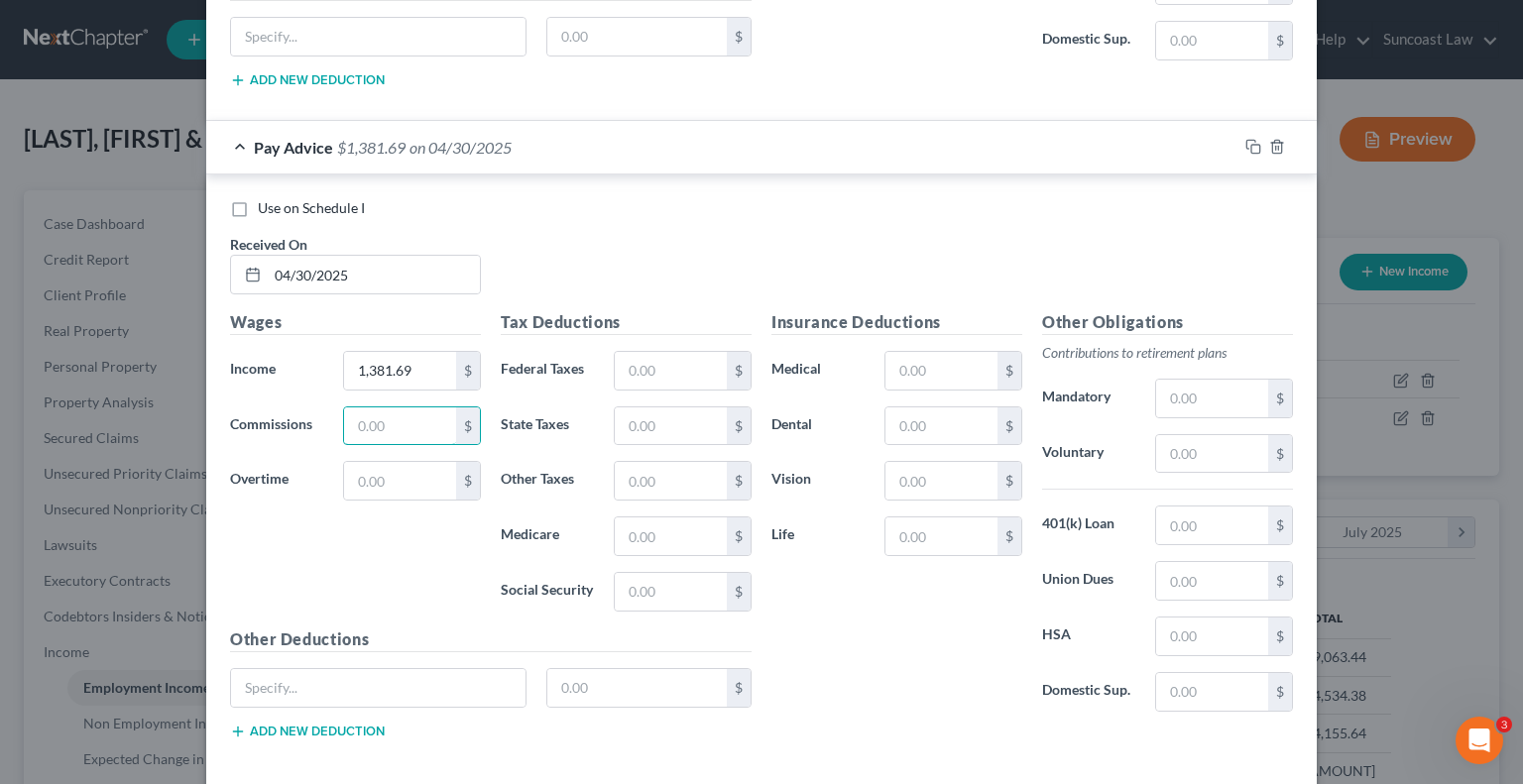 scroll, scrollTop: 1895, scrollLeft: 0, axis: vertical 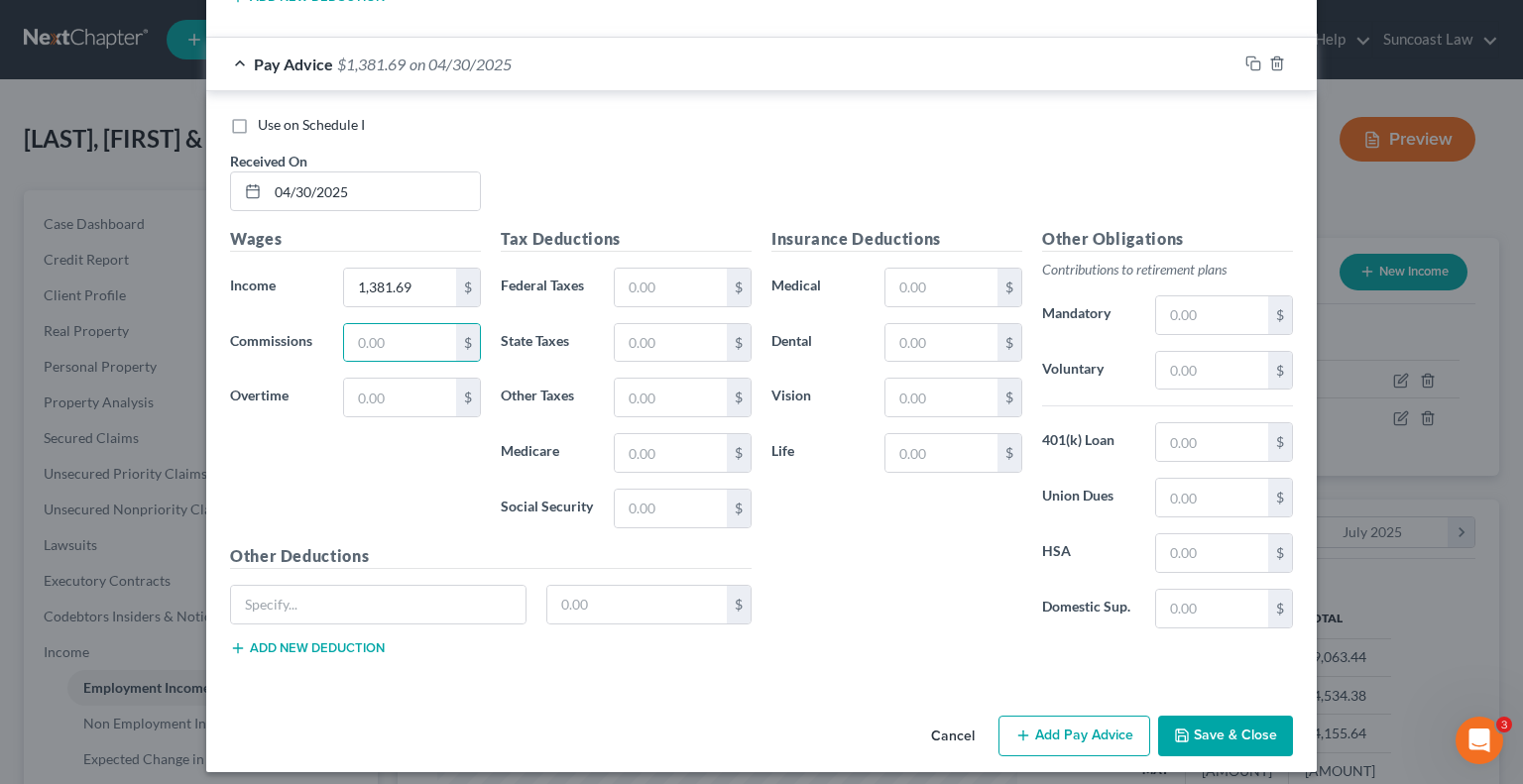 click on "Add Pay Advice" at bounding box center [1074, 736] 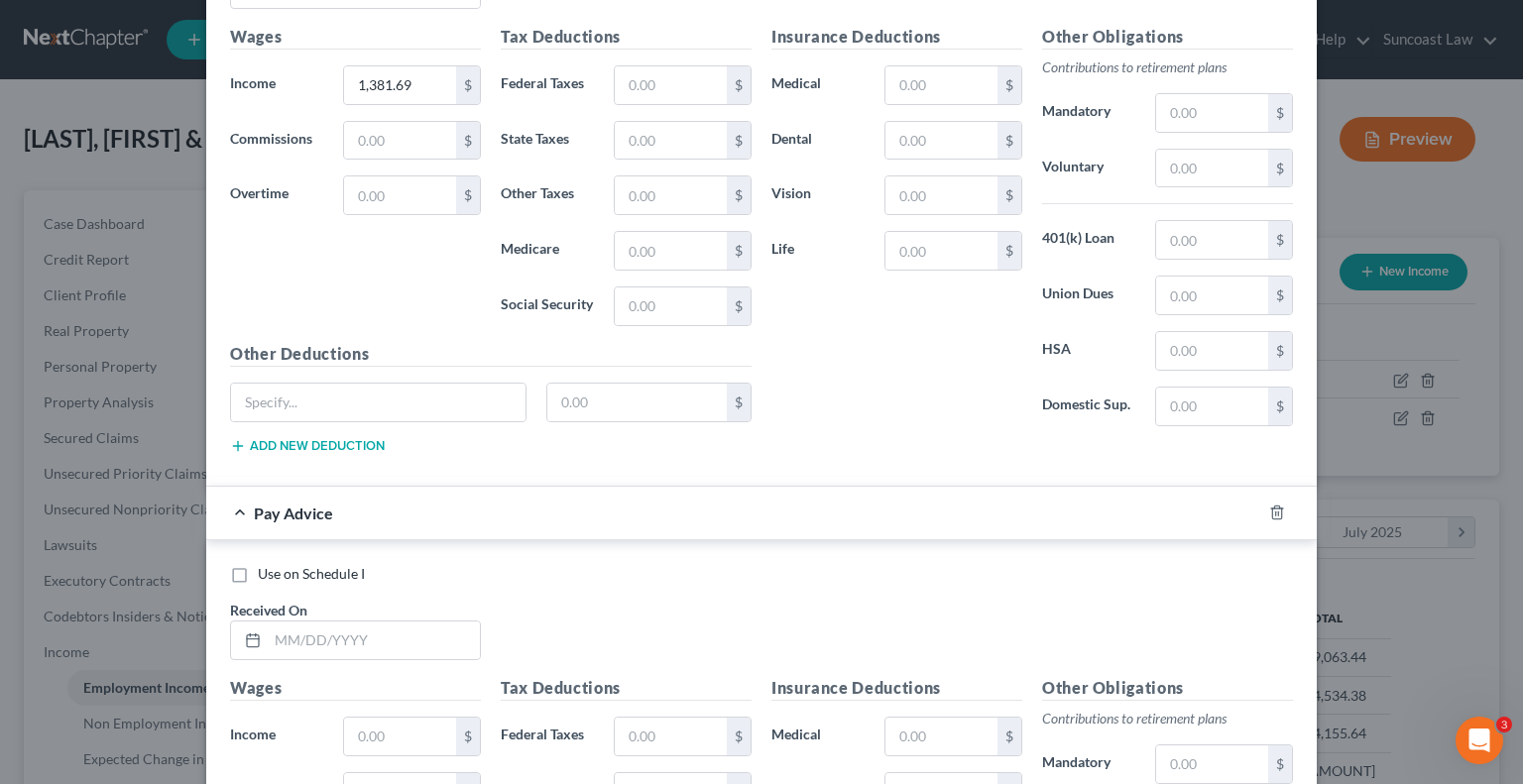 scroll, scrollTop: 2347, scrollLeft: 0, axis: vertical 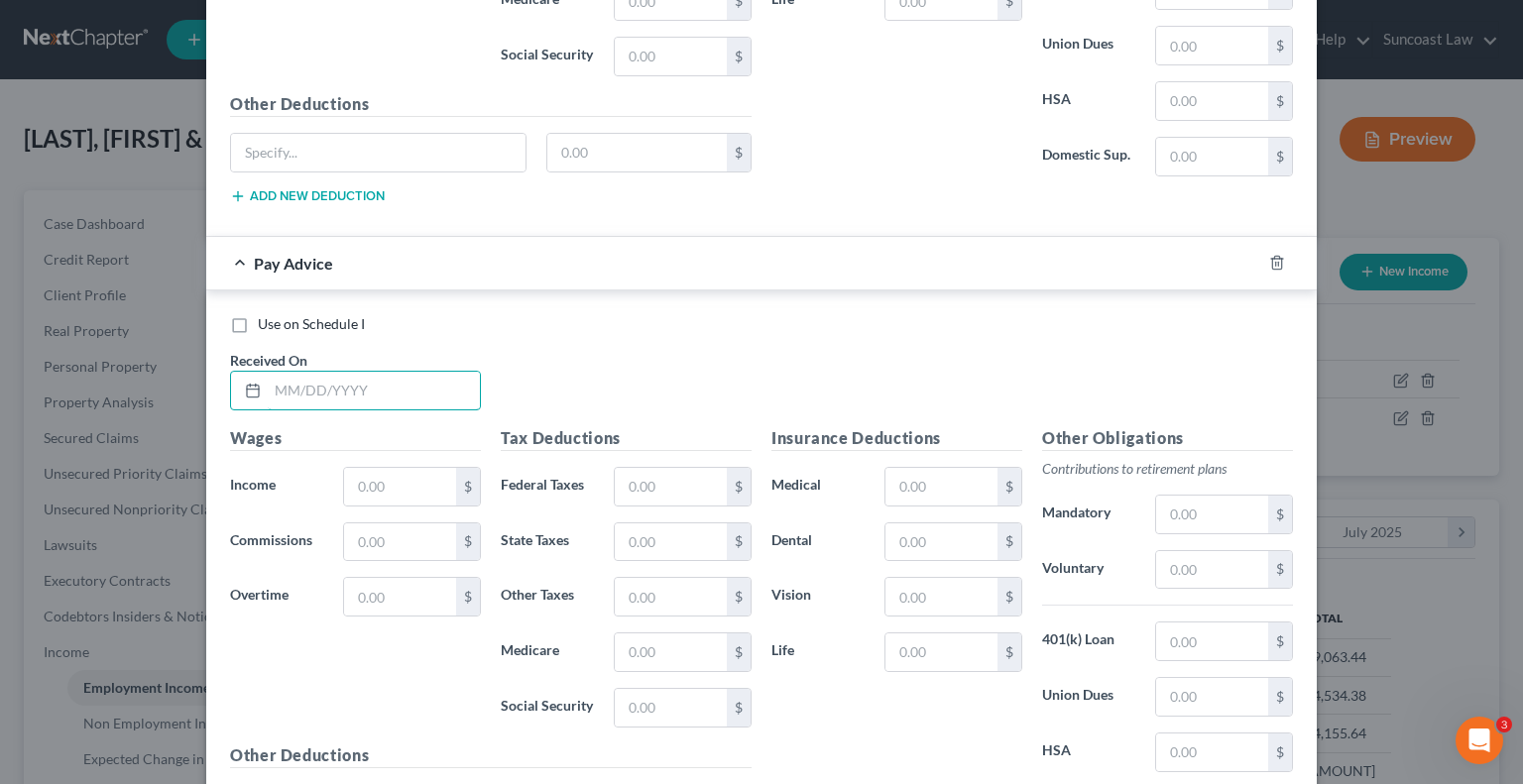 drag, startPoint x: 408, startPoint y: 386, endPoint x: 496, endPoint y: 326, distance: 106.50822 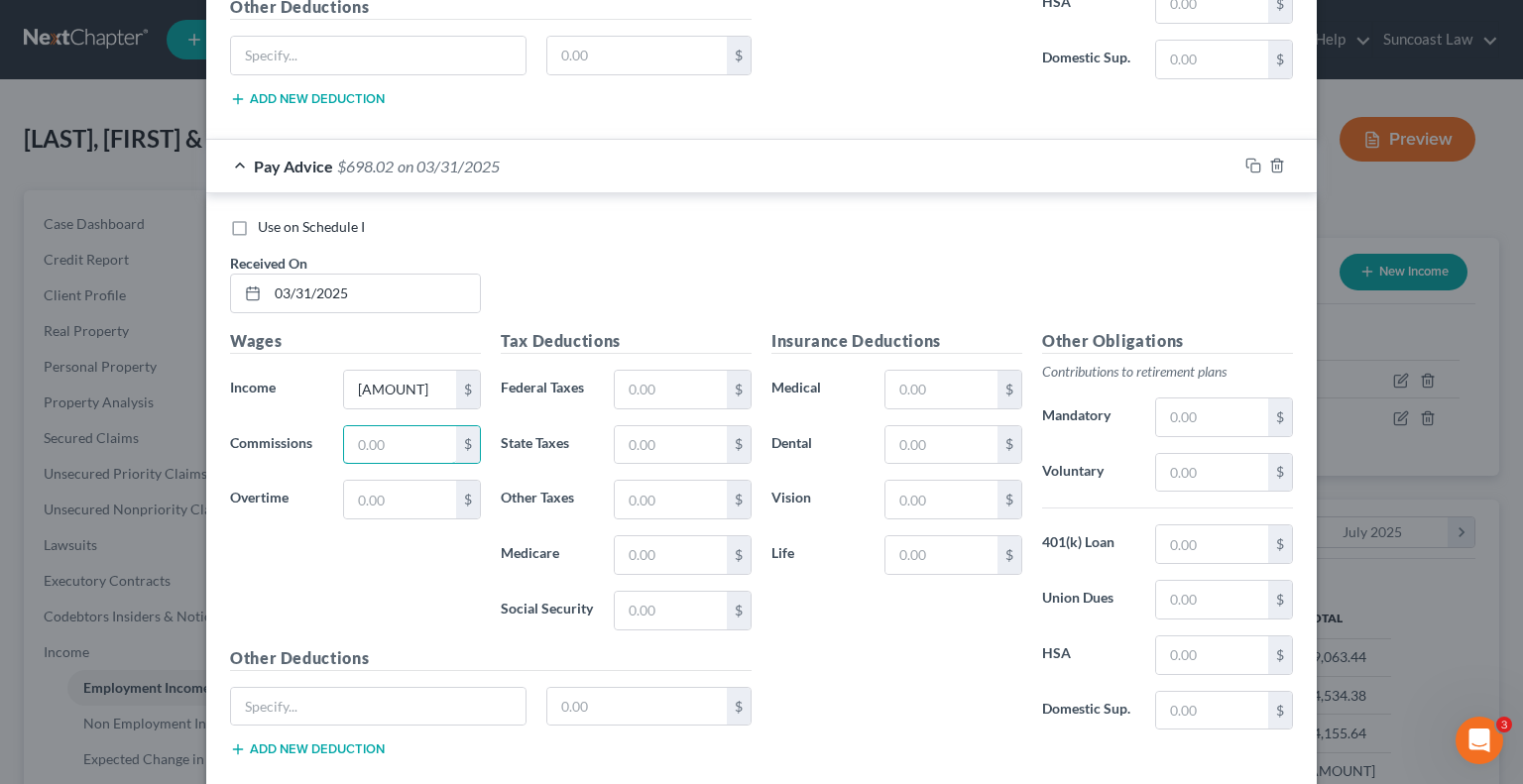 scroll, scrollTop: 2543, scrollLeft: 0, axis: vertical 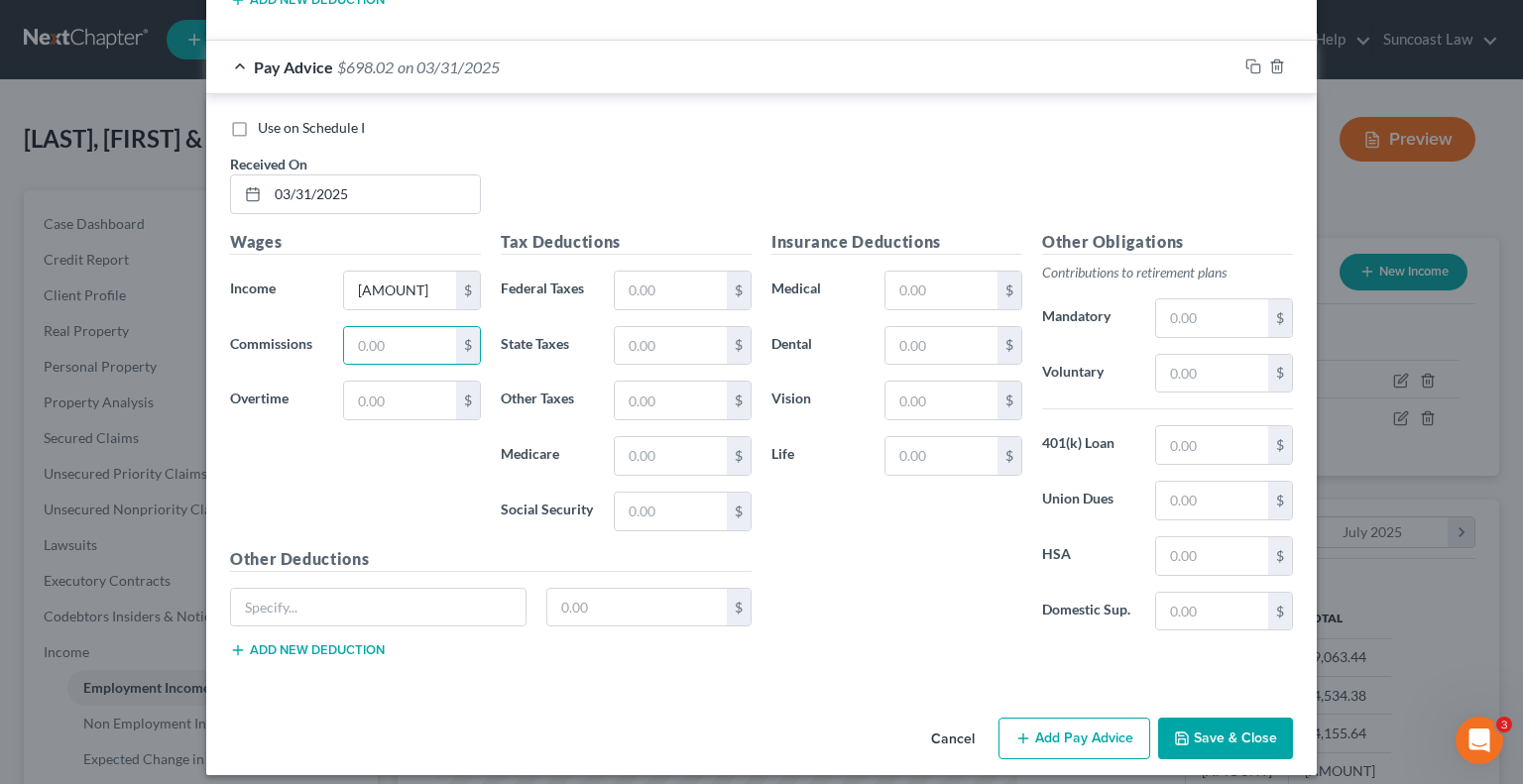 click on "Add Pay Advice" at bounding box center [1074, 738] 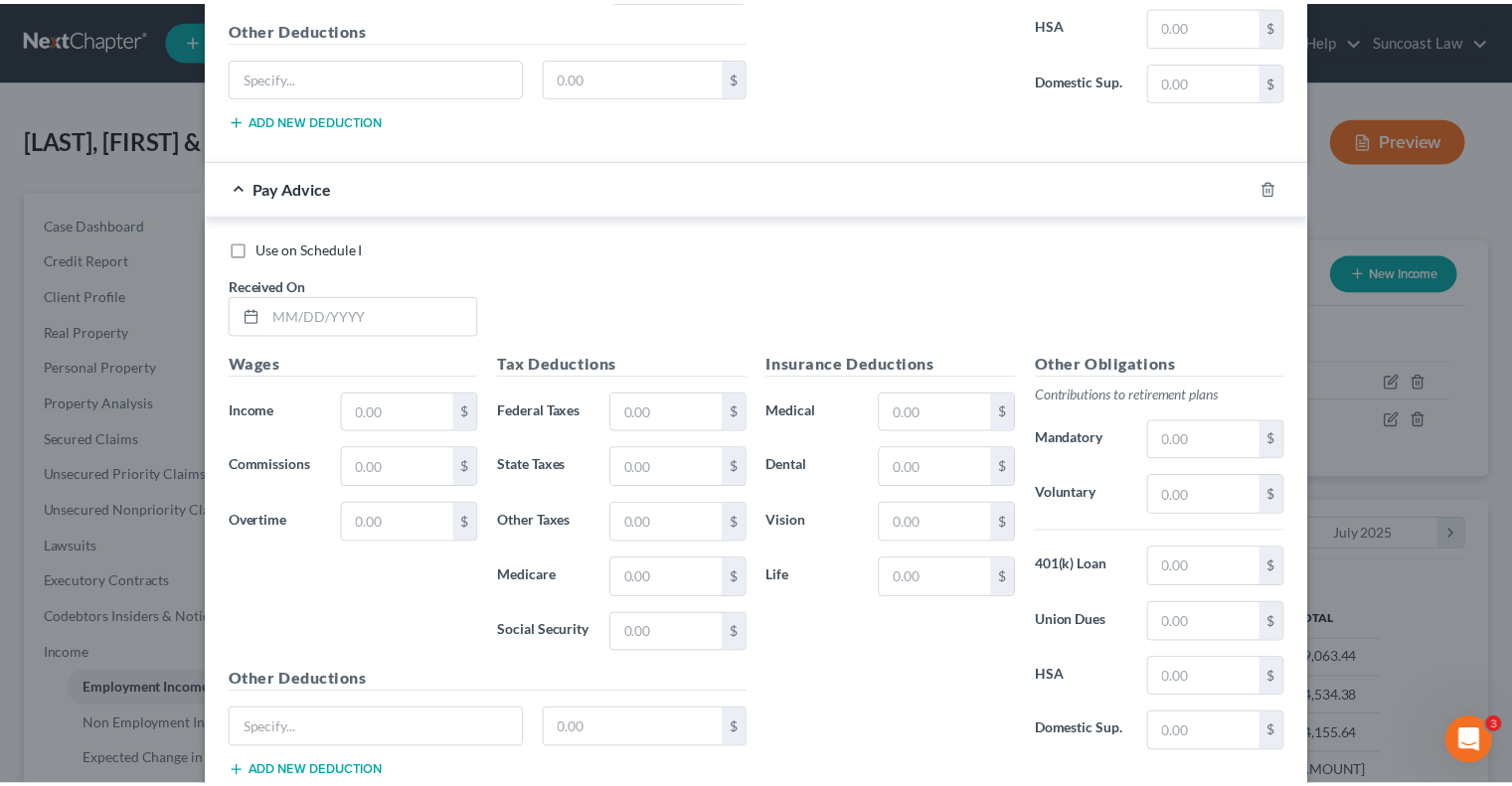 scroll, scrollTop: 3146, scrollLeft: 0, axis: vertical 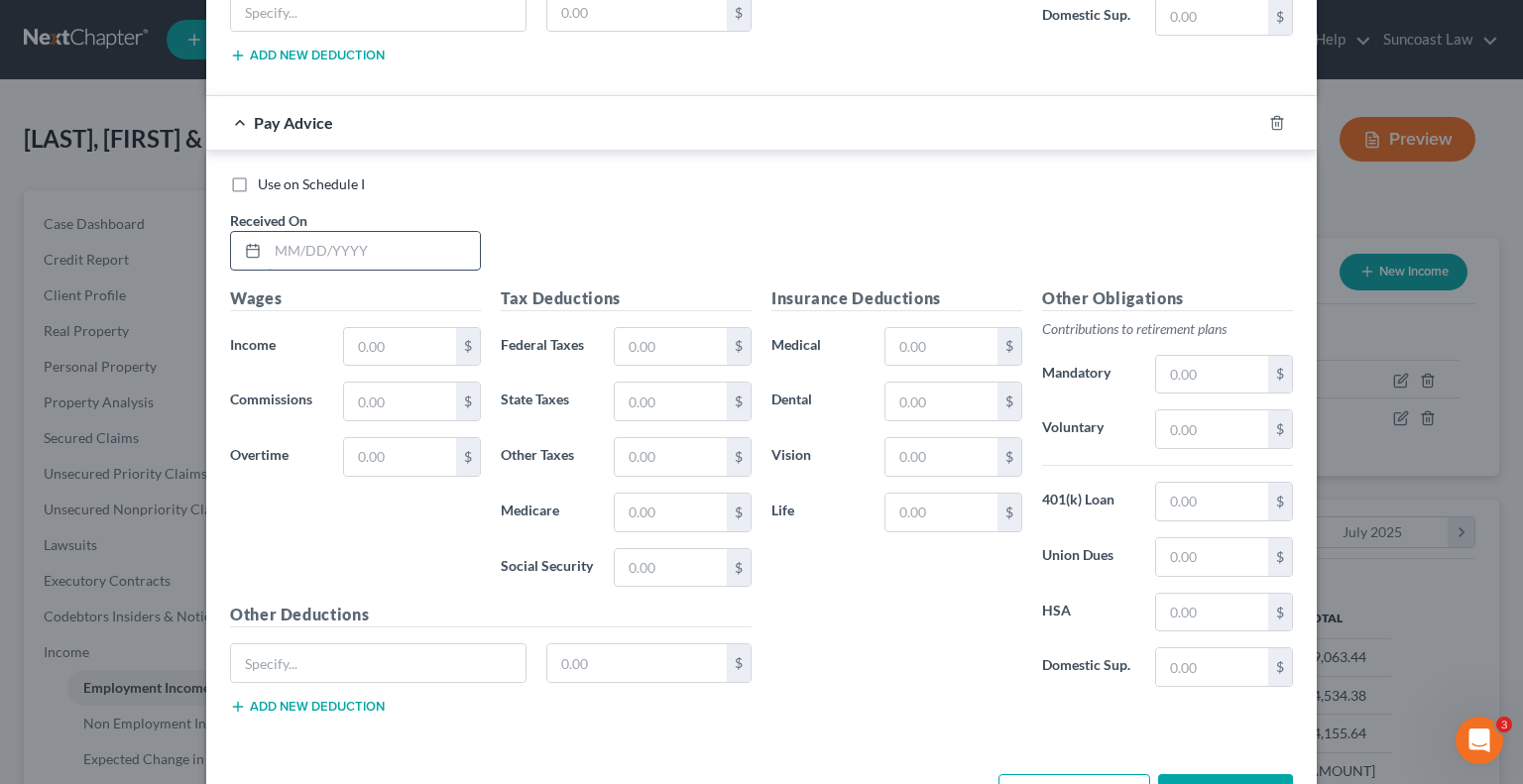 click at bounding box center [374, 251] 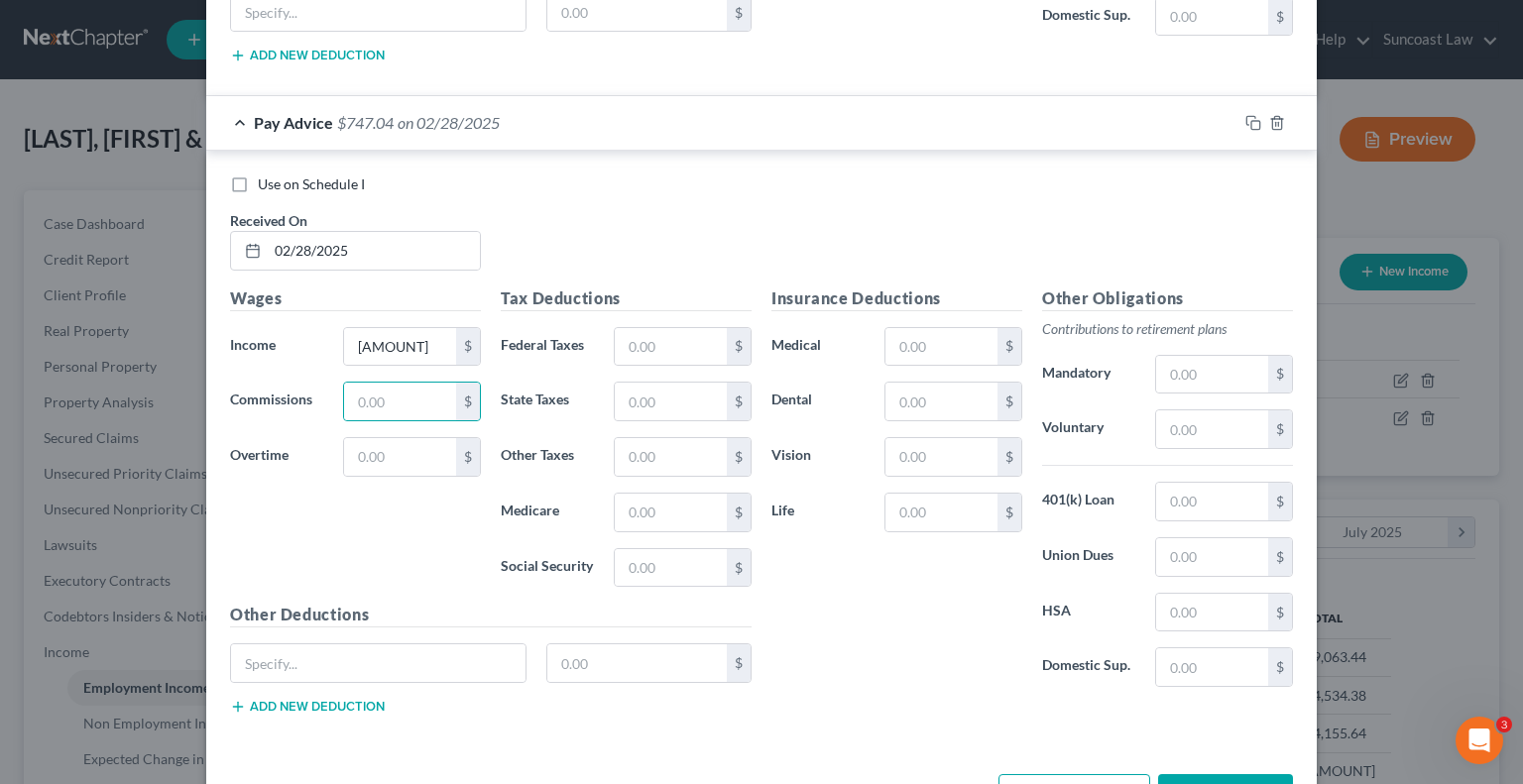 click on "Save & Close" at bounding box center (1226, 795) 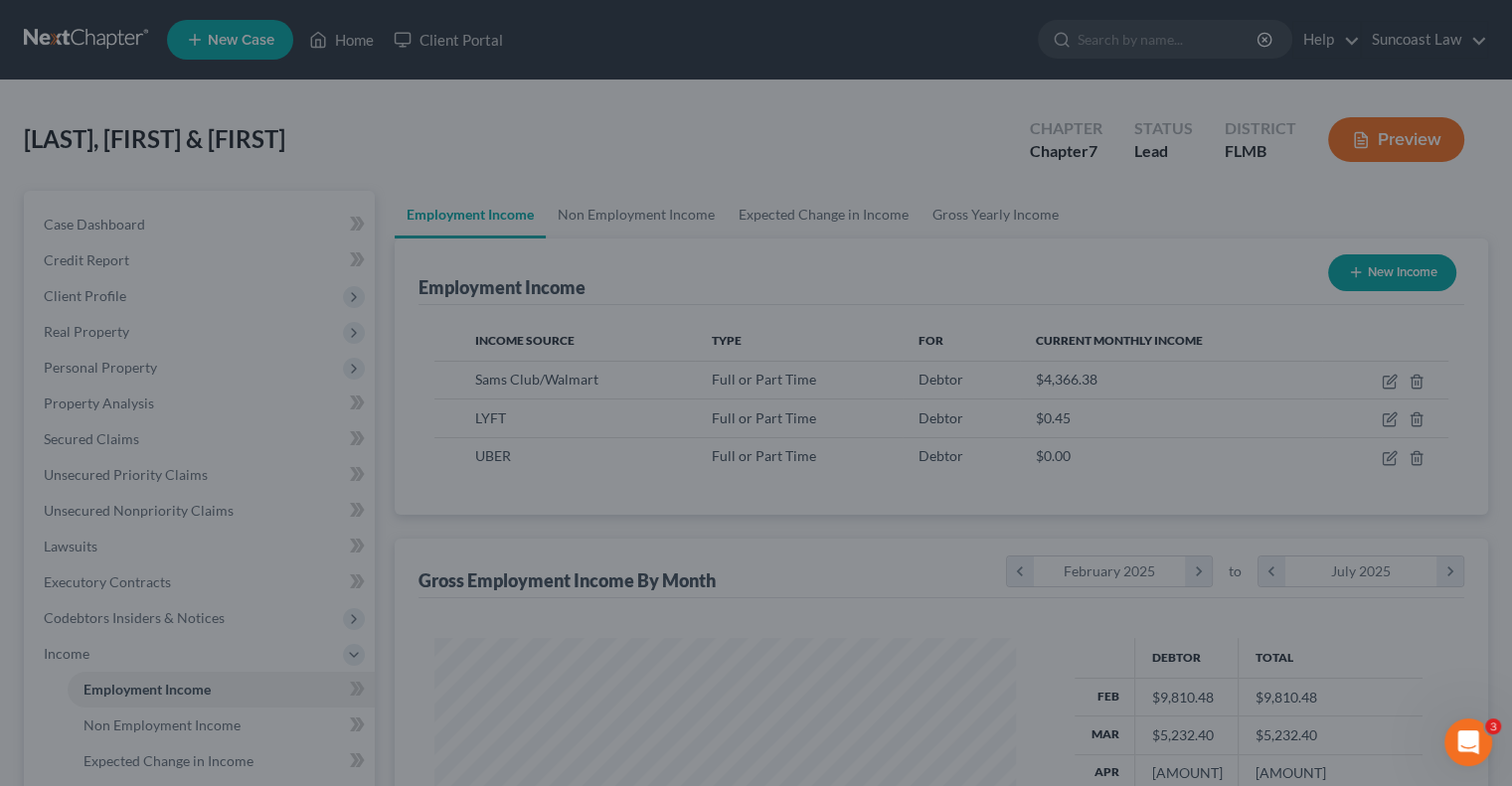 scroll, scrollTop: 354, scrollLeft: 613, axis: both 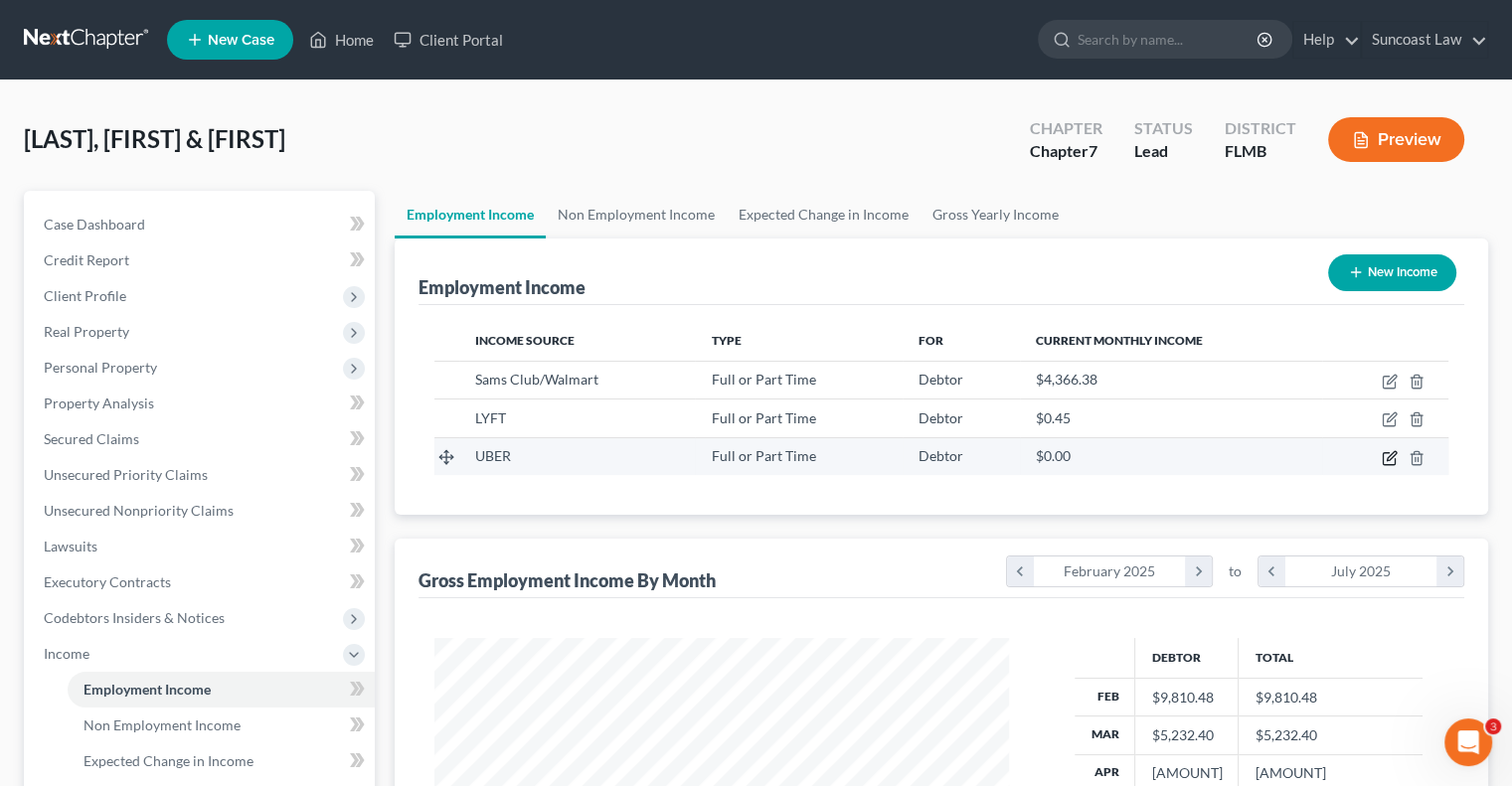 click 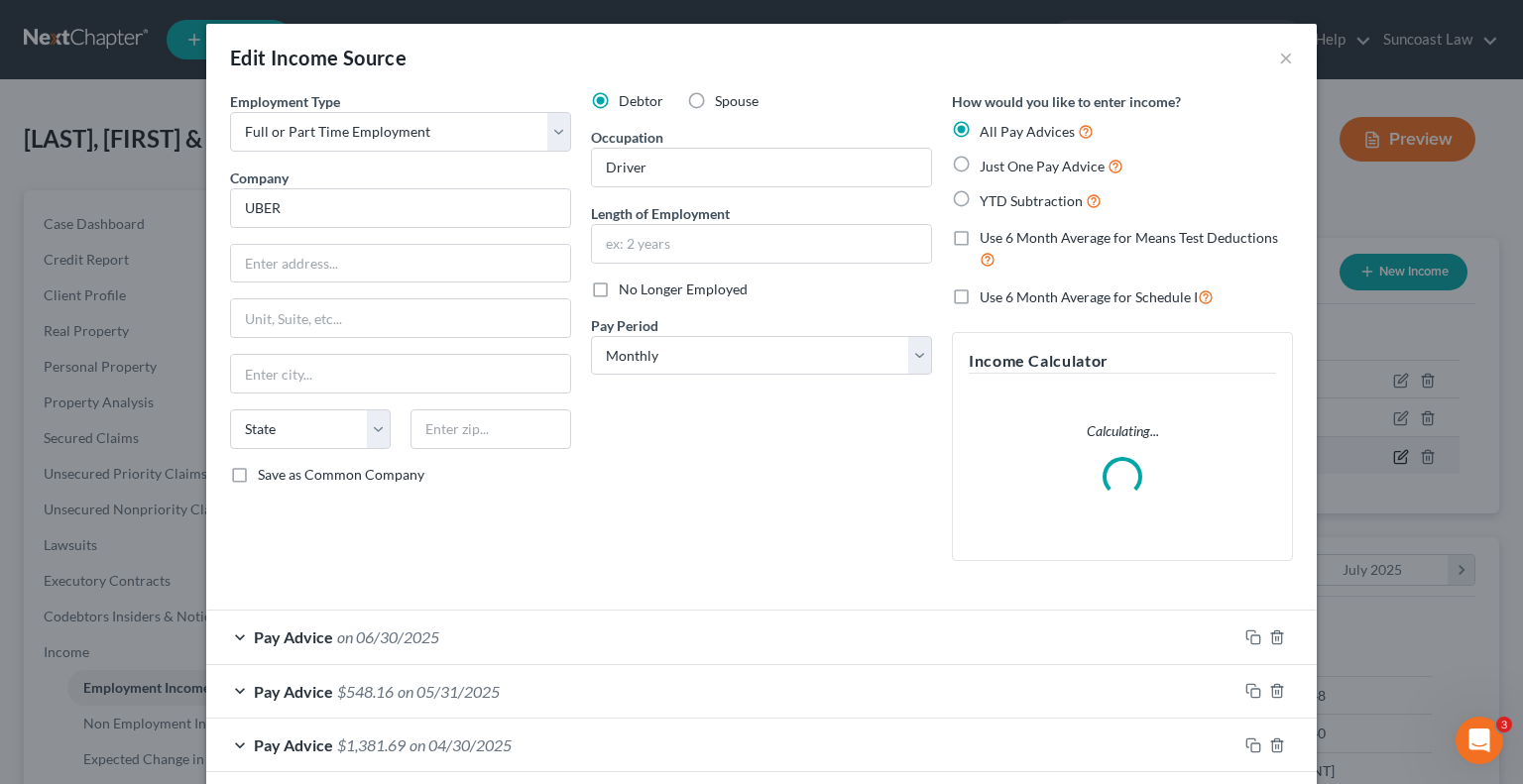 scroll, scrollTop: 990797, scrollLeft: 990917, axis: both 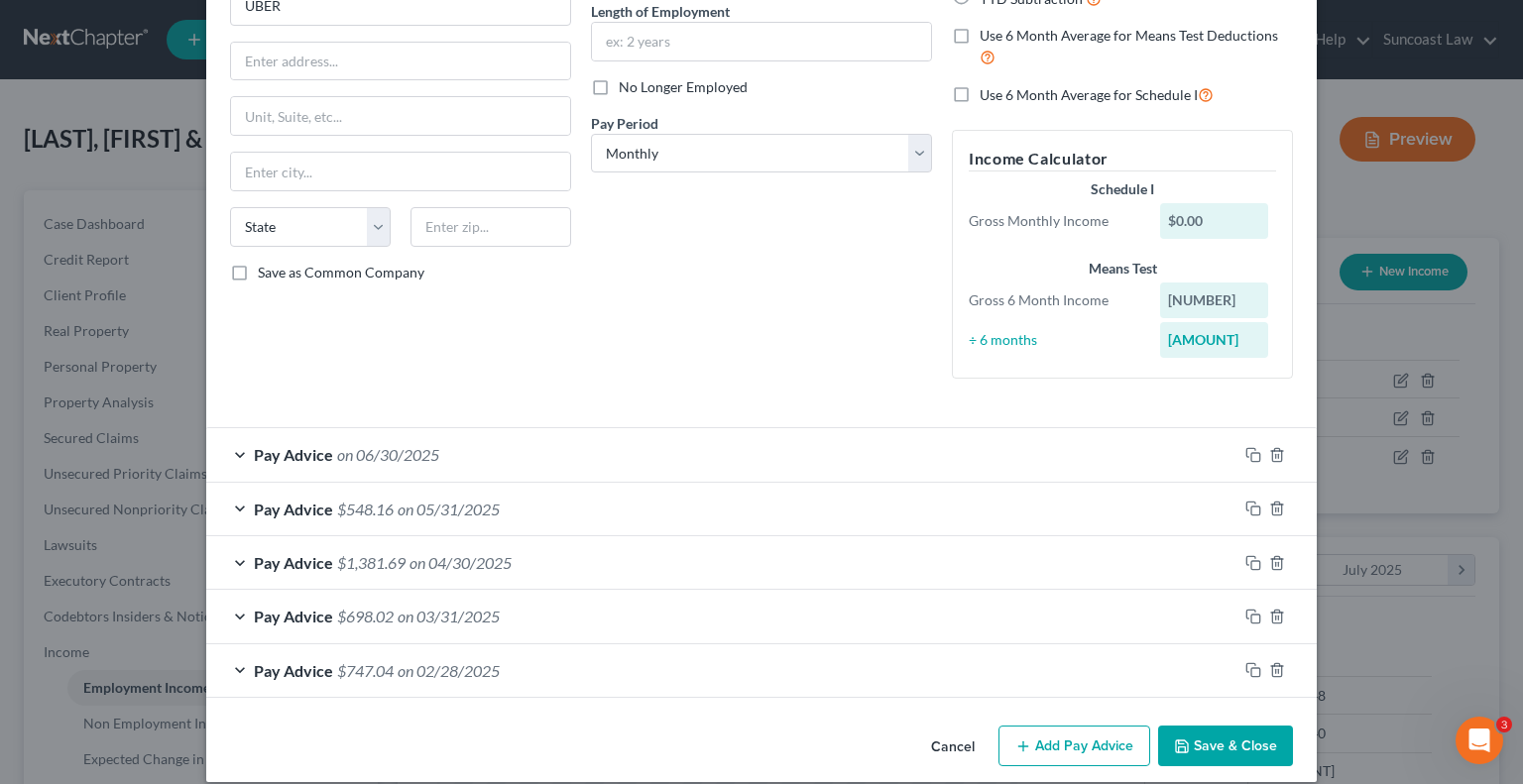 click on "Save & Close" at bounding box center (1226, 746) 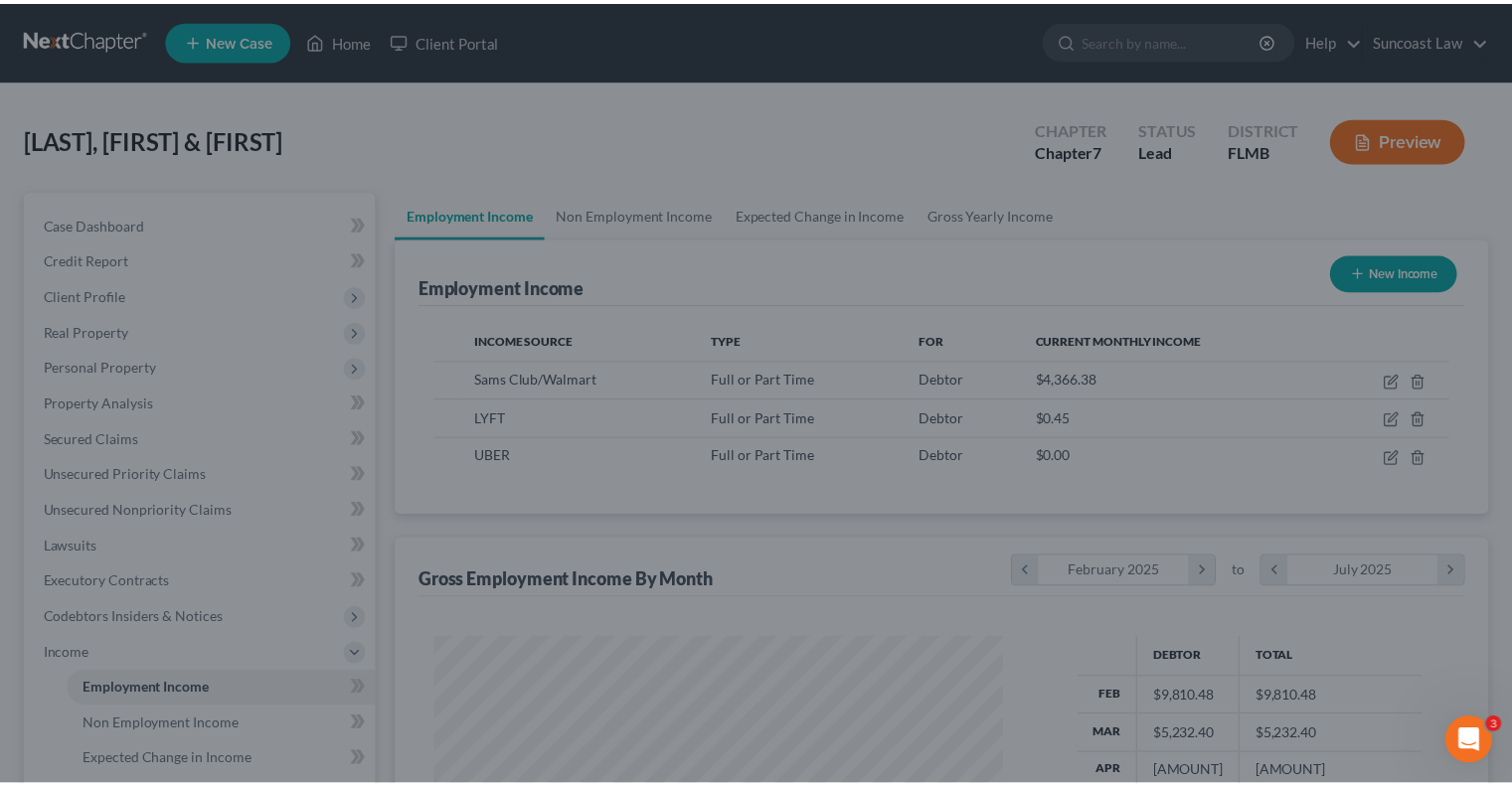 scroll, scrollTop: 354, scrollLeft: 613, axis: both 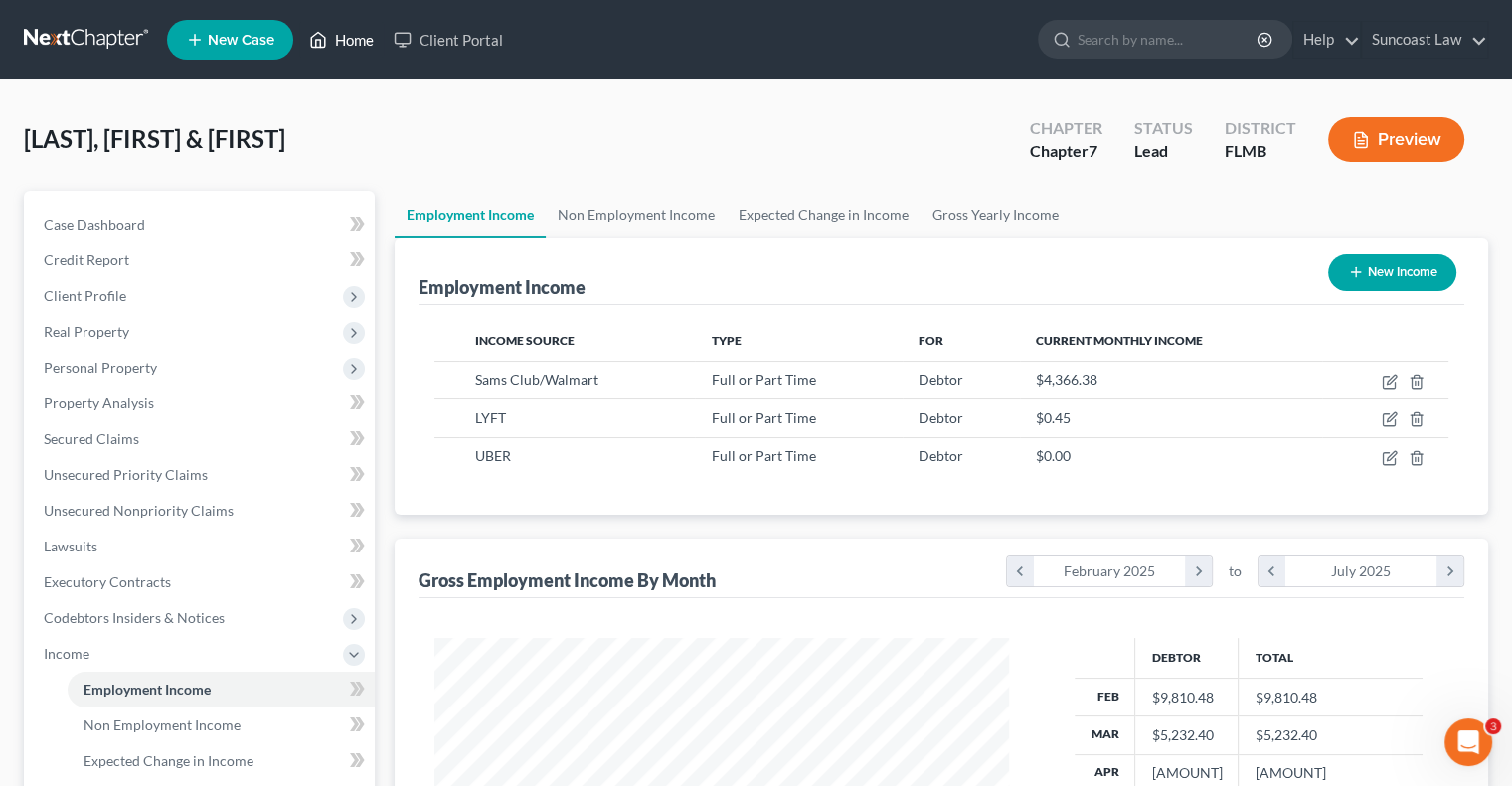 click on "Home" at bounding box center [341, 40] 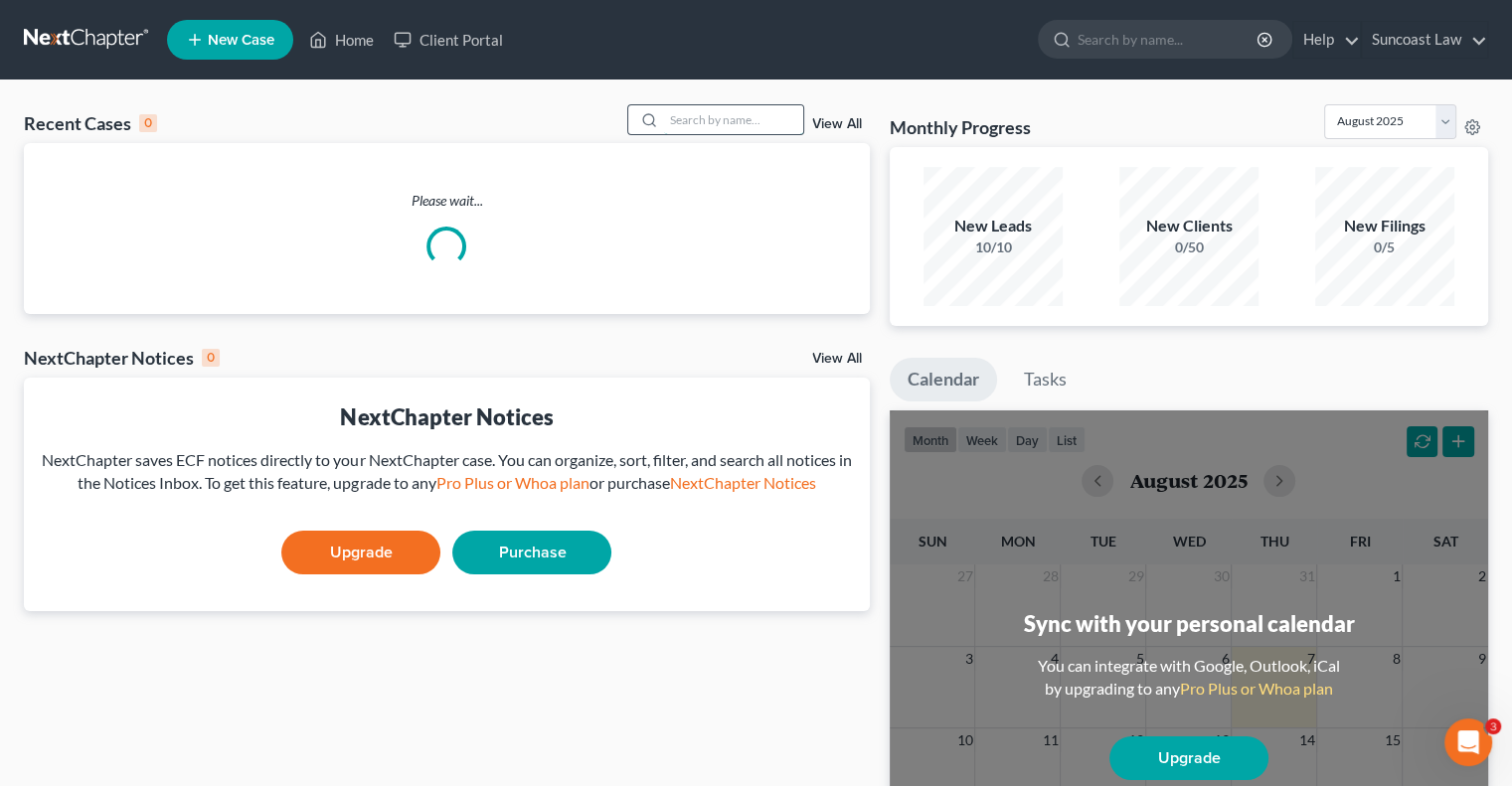 click at bounding box center [734, 119] 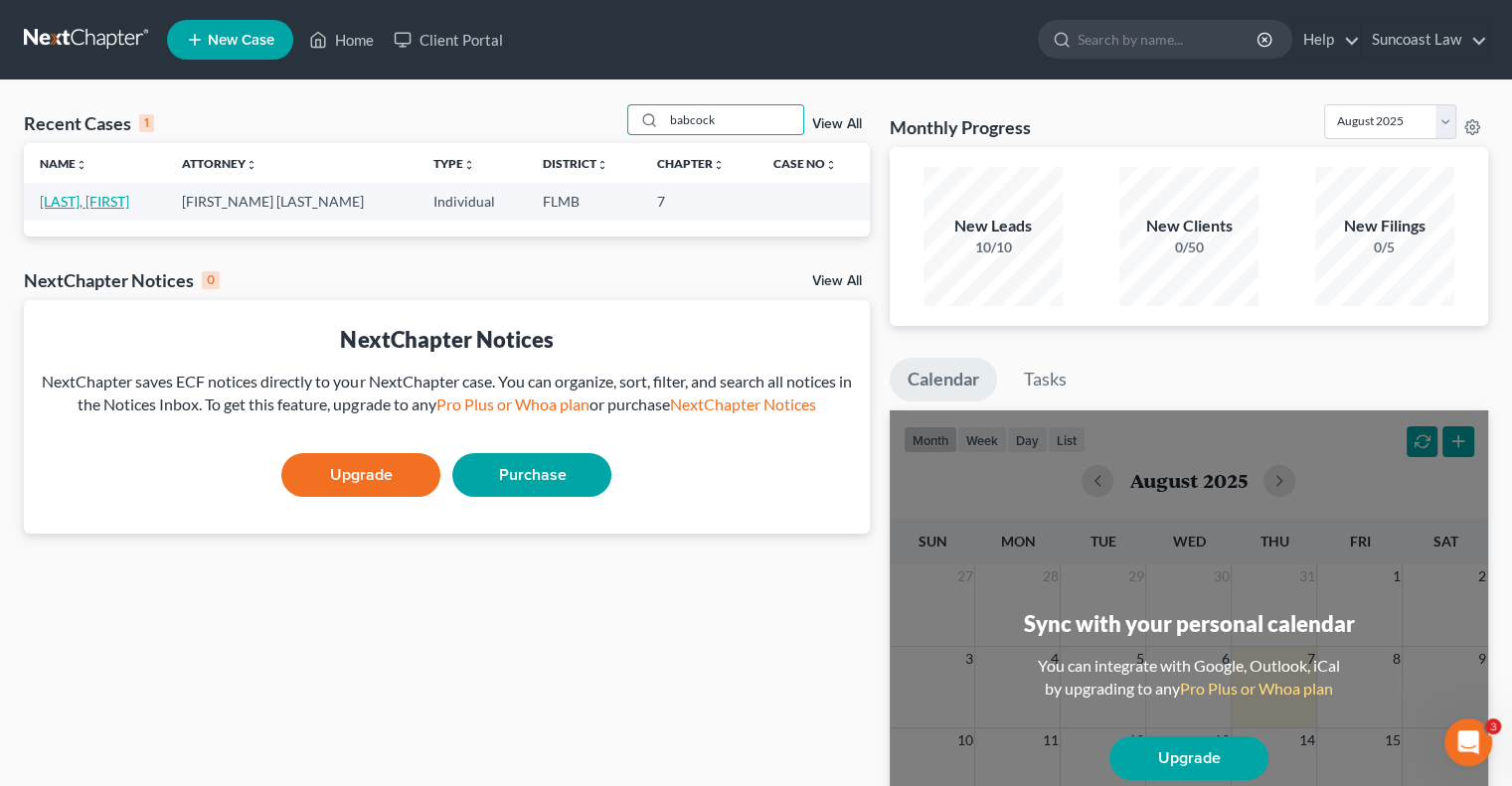 click on "[LAST], [FIRST]" at bounding box center (84, 201) 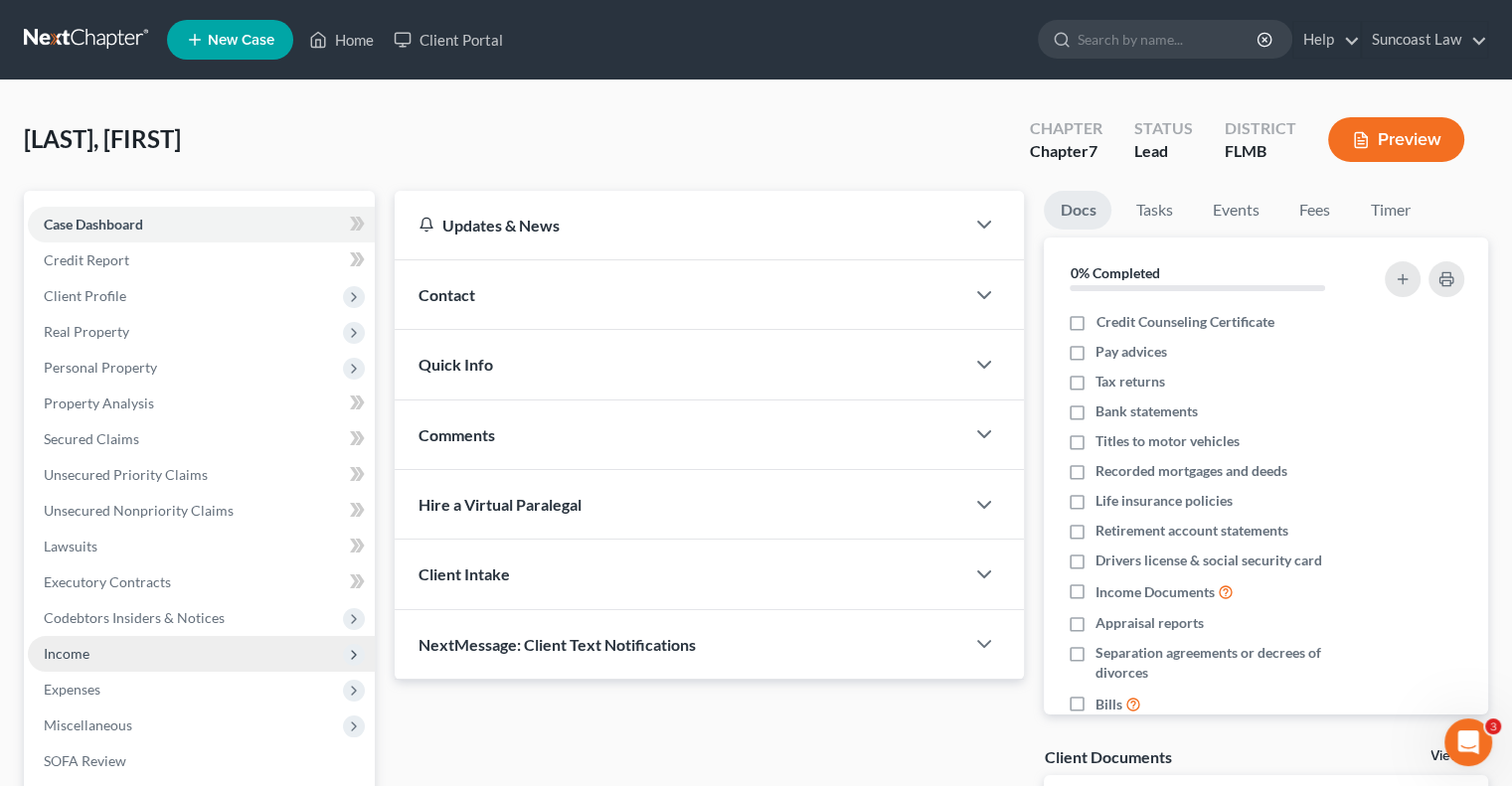 click on "Income" at bounding box center (201, 654) 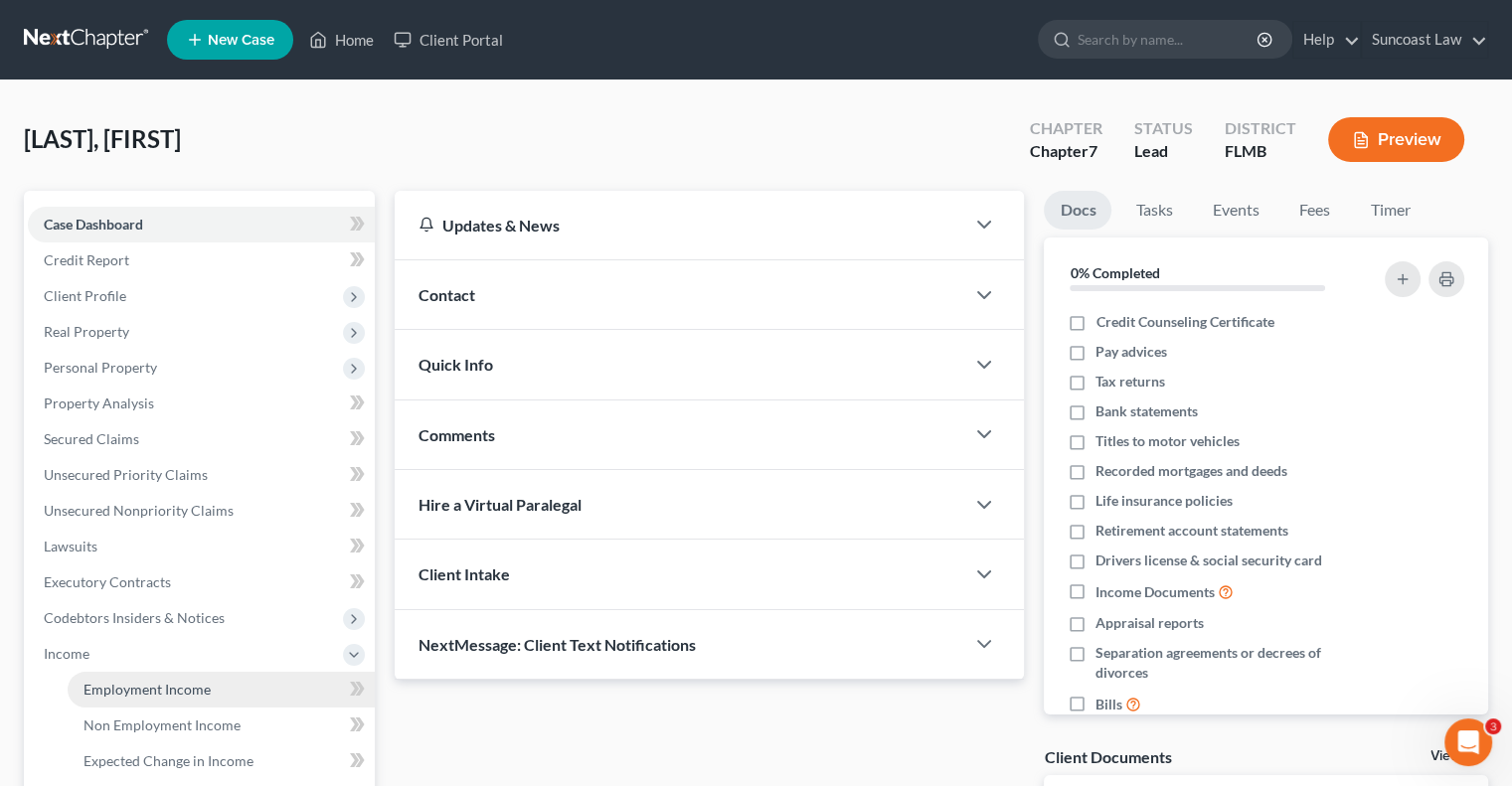 click on "Employment Income" at bounding box center [147, 689] 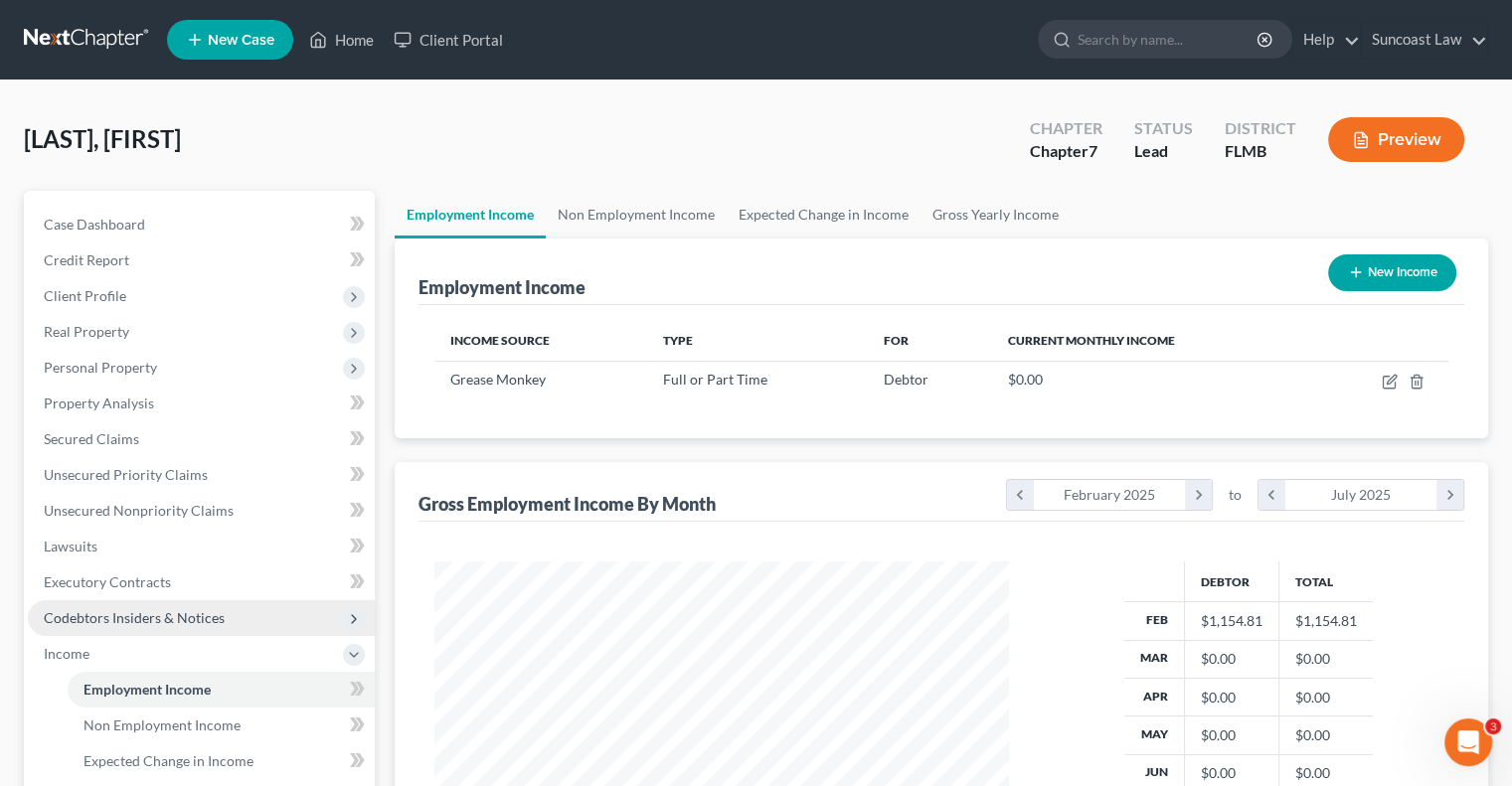 scroll, scrollTop: 993324, scrollLeft: 993468, axis: both 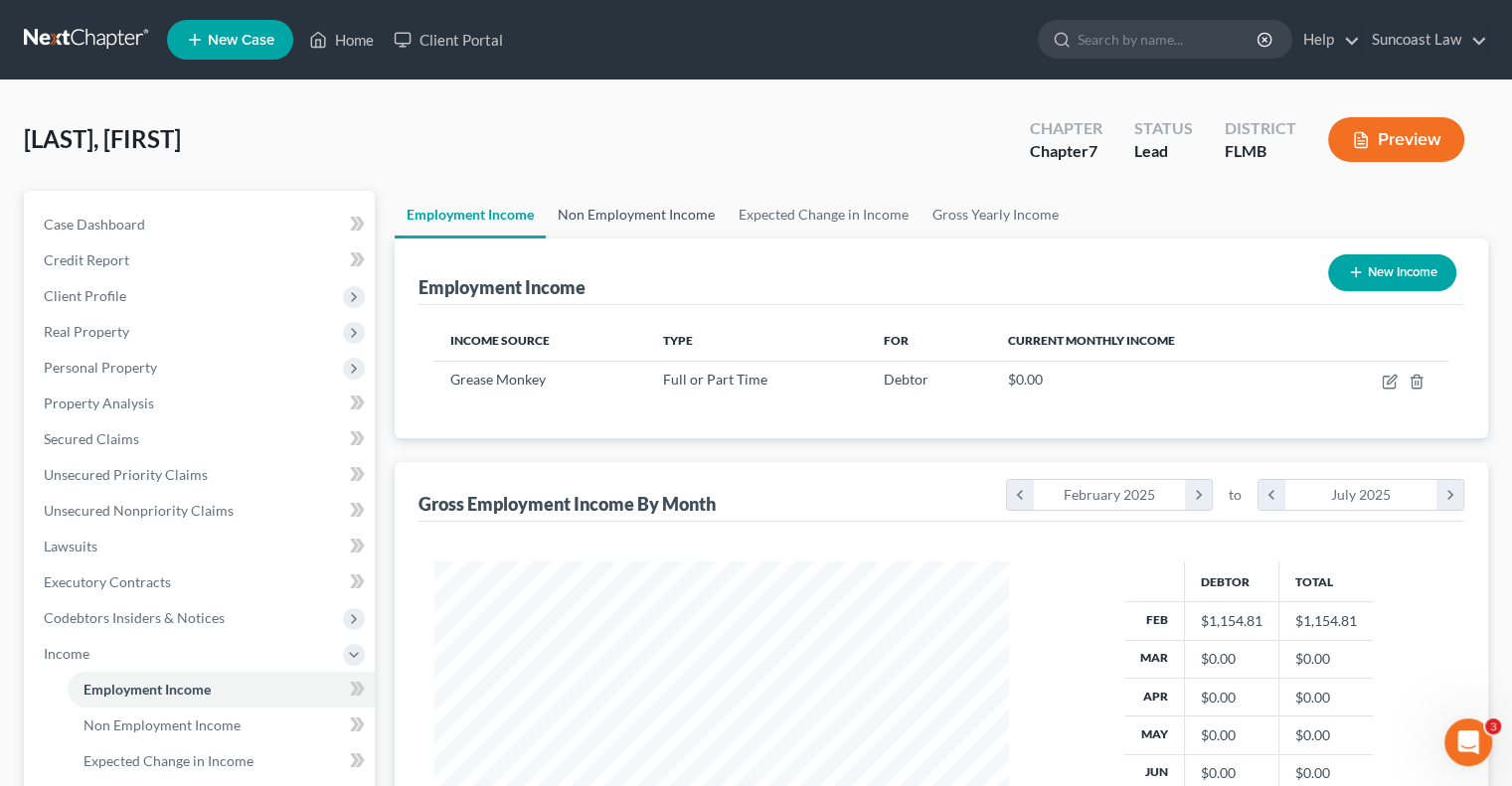 click on "Non Employment Income" at bounding box center (636, 215) 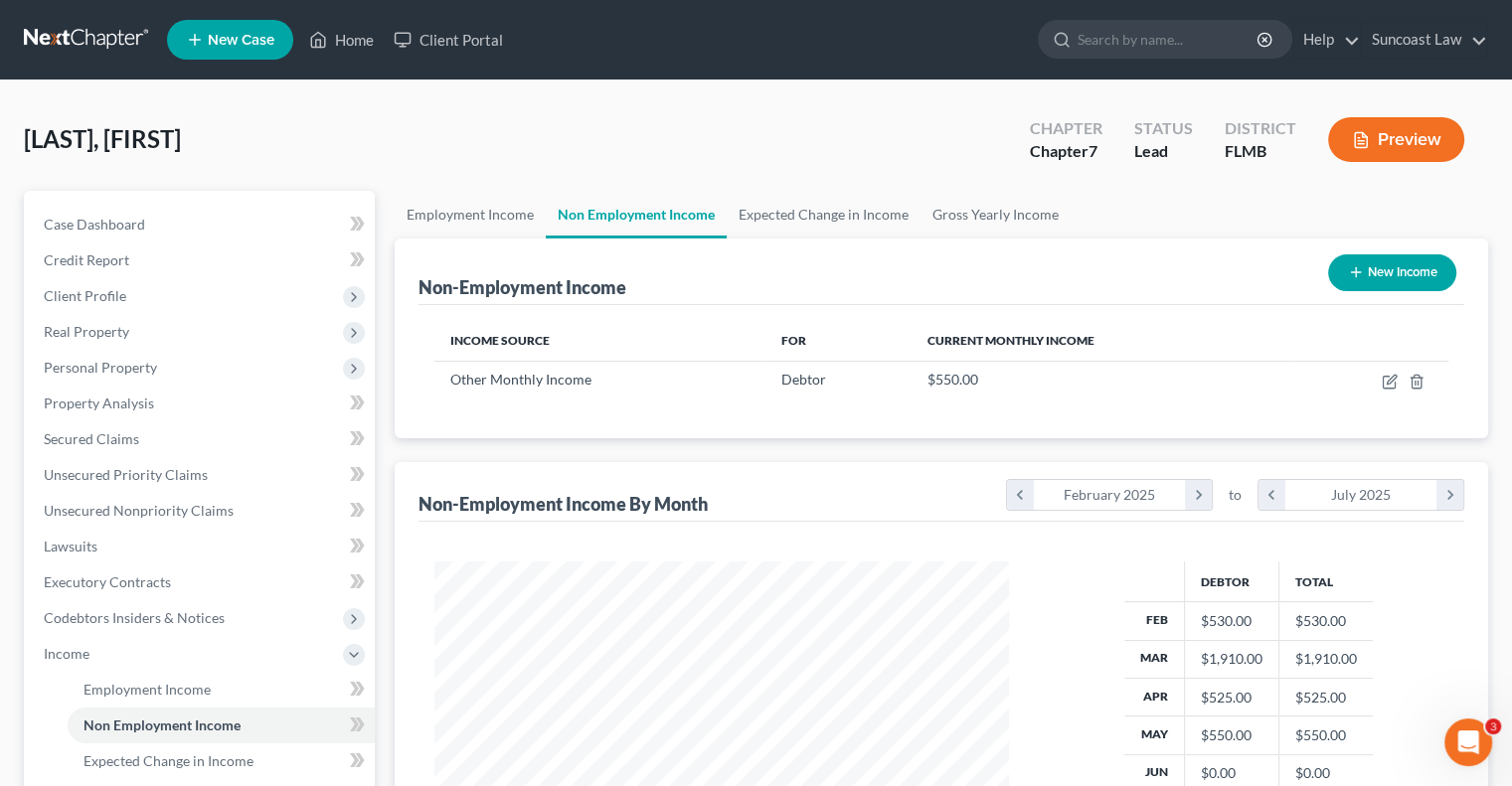 scroll, scrollTop: 993324, scrollLeft: 993468, axis: both 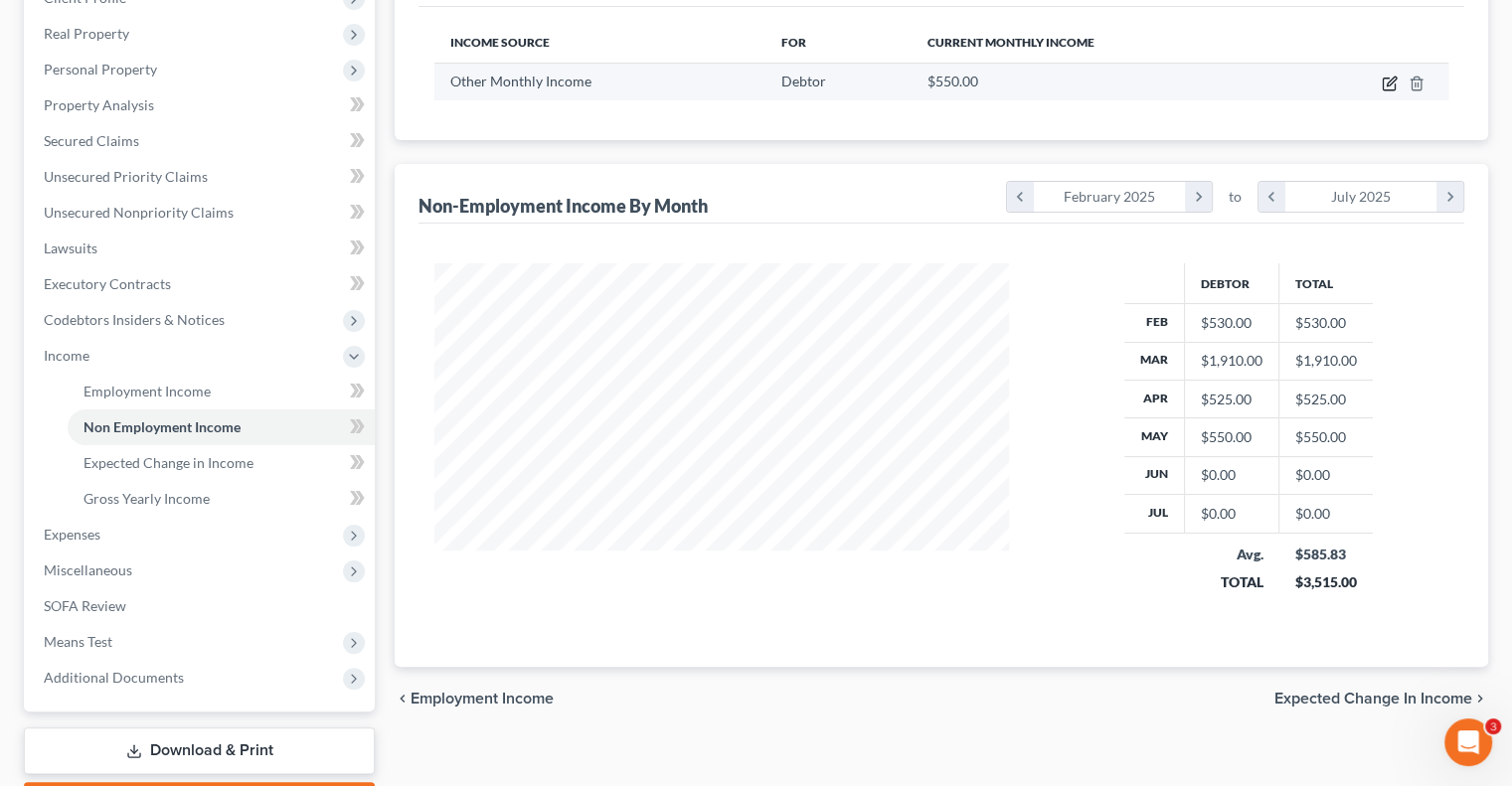click 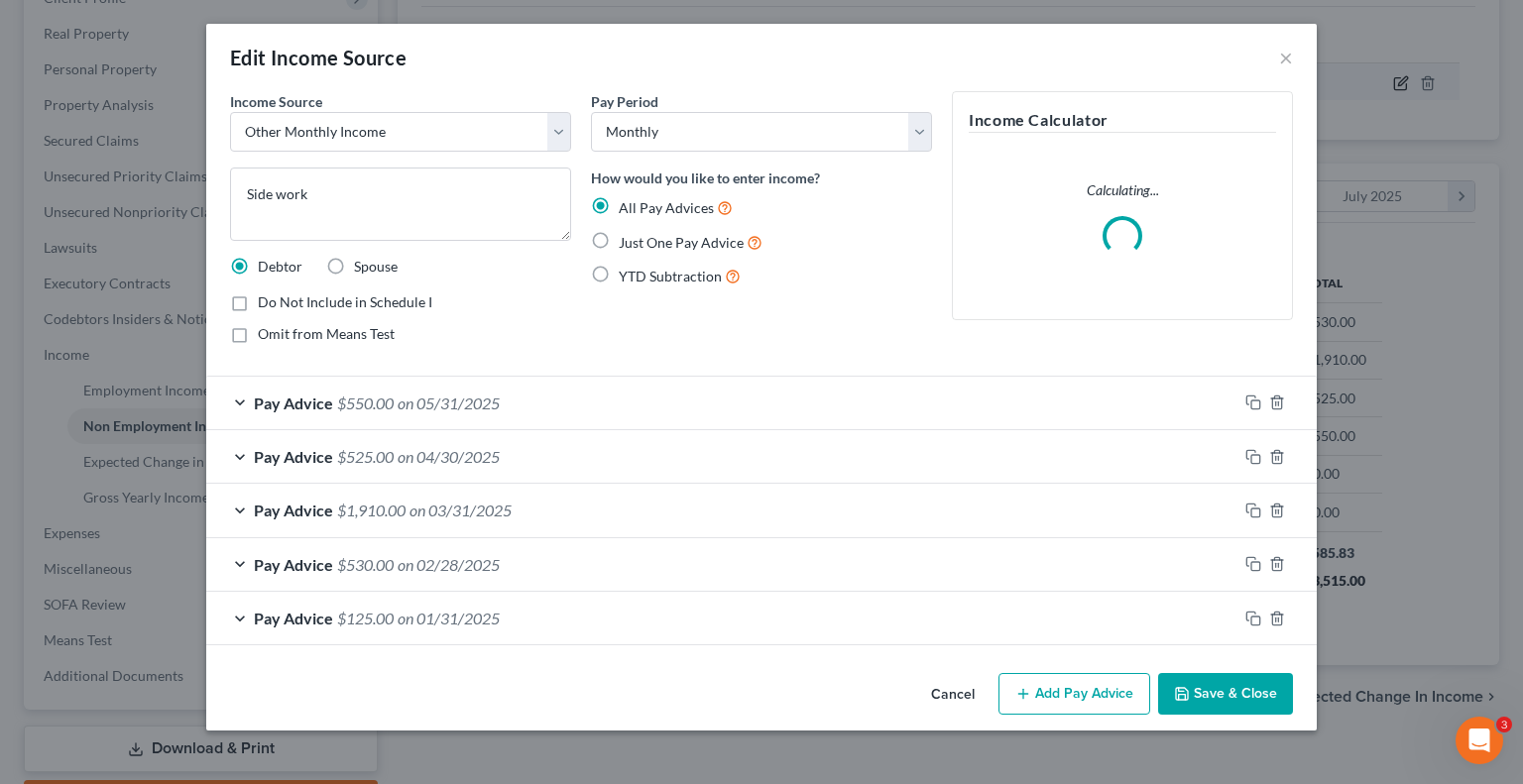 scroll, scrollTop: 990797, scrollLeft: 990917, axis: both 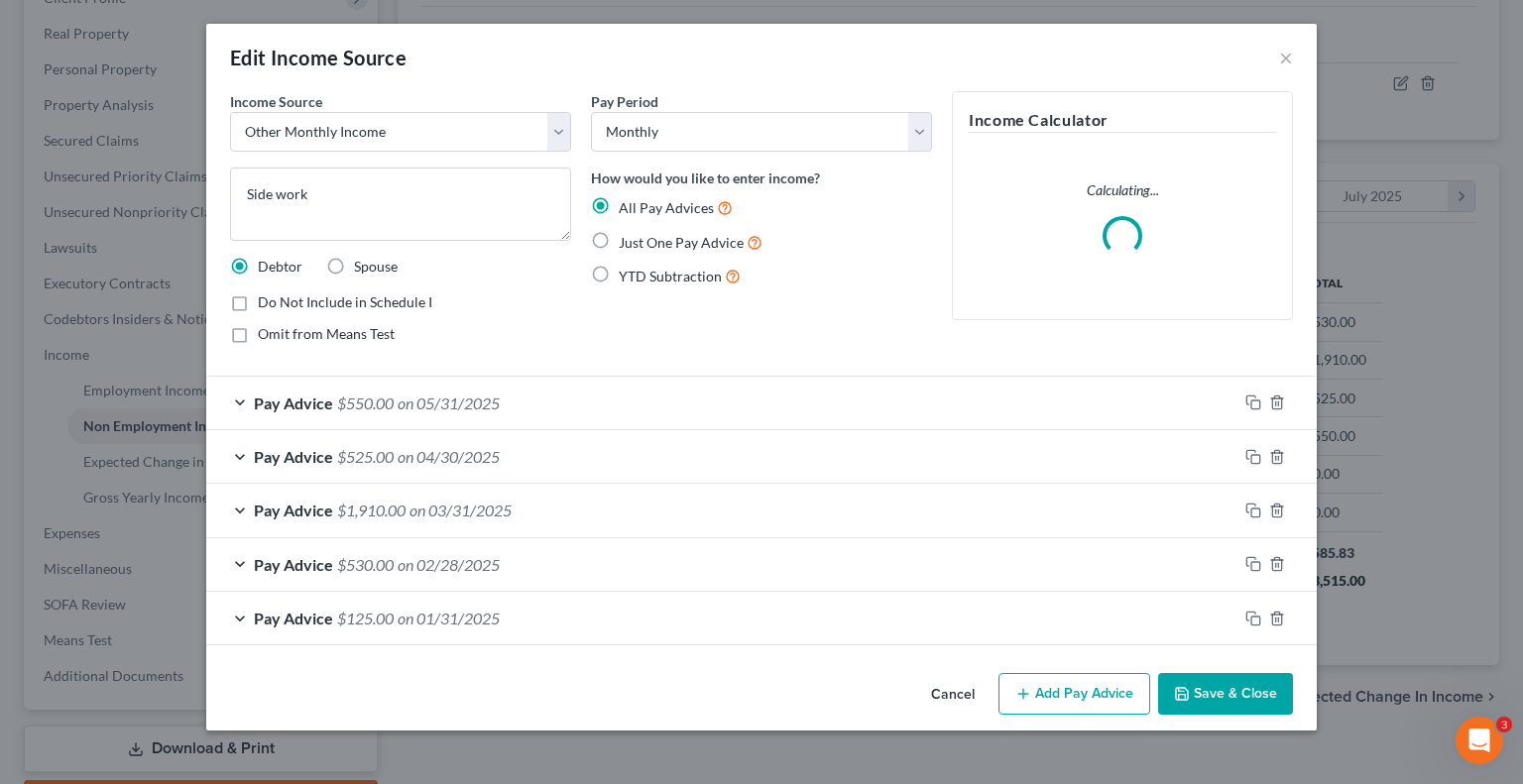 click on "Add Pay Advice" at bounding box center [1074, 694] 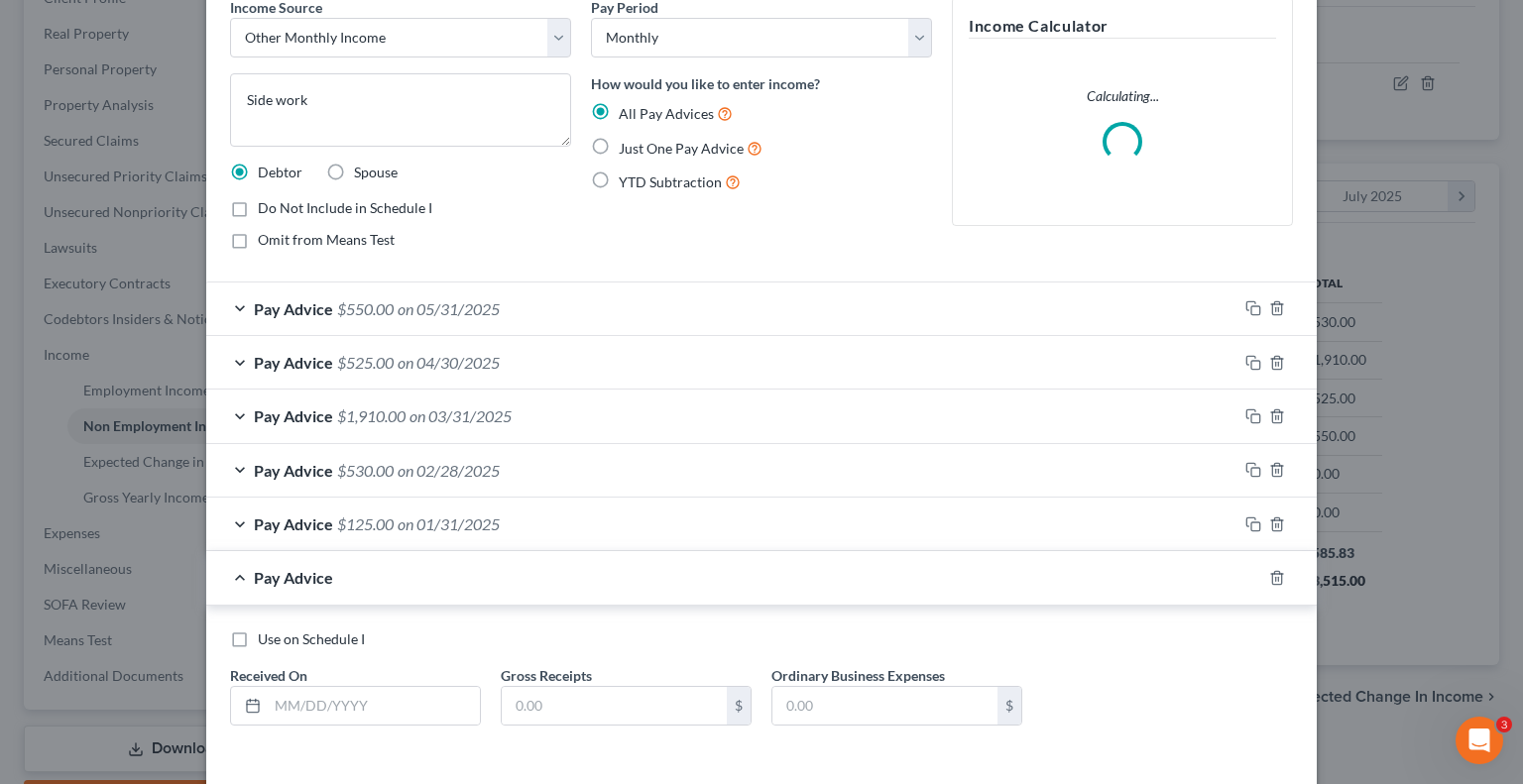 scroll, scrollTop: 172, scrollLeft: 0, axis: vertical 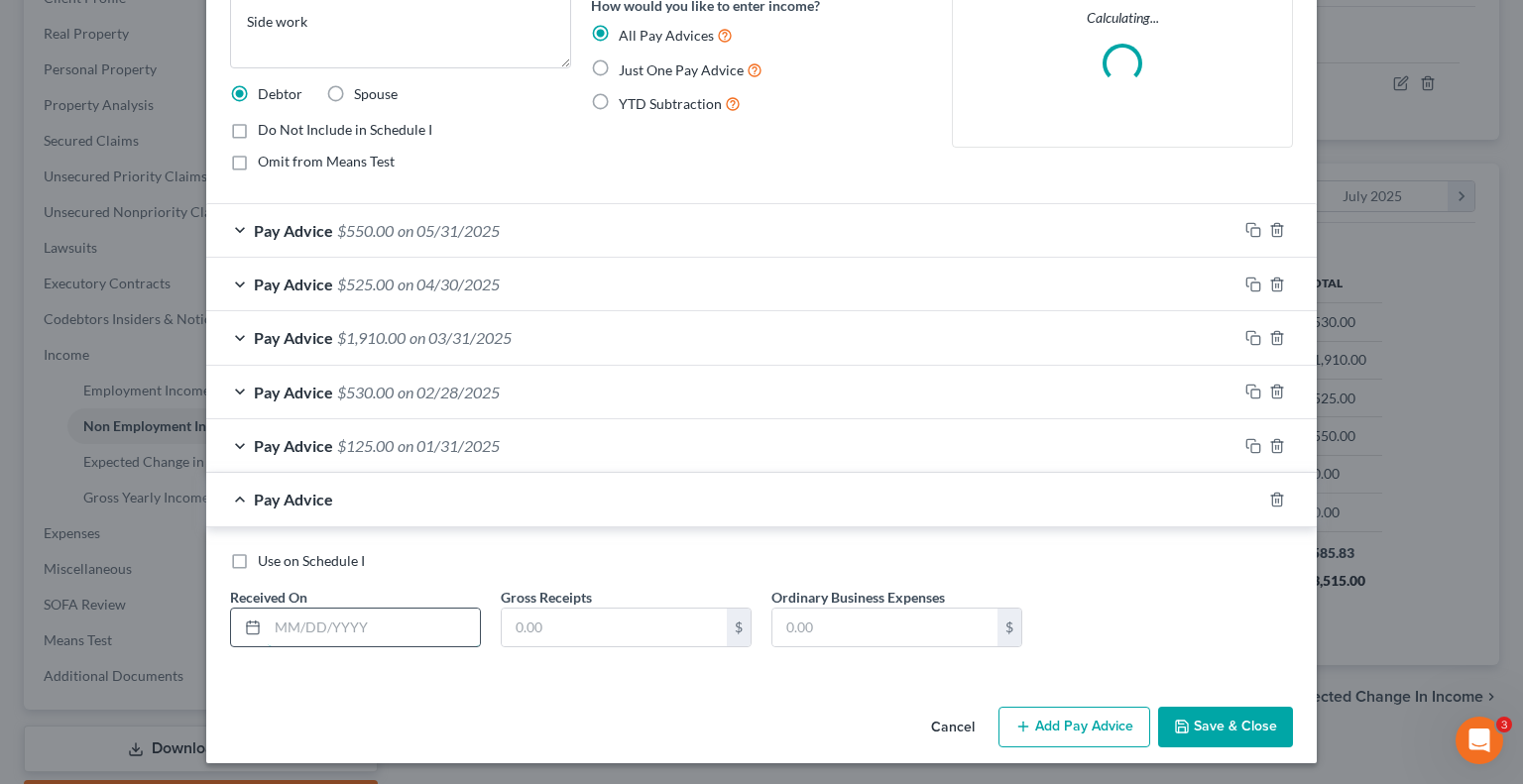 click at bounding box center (374, 627) 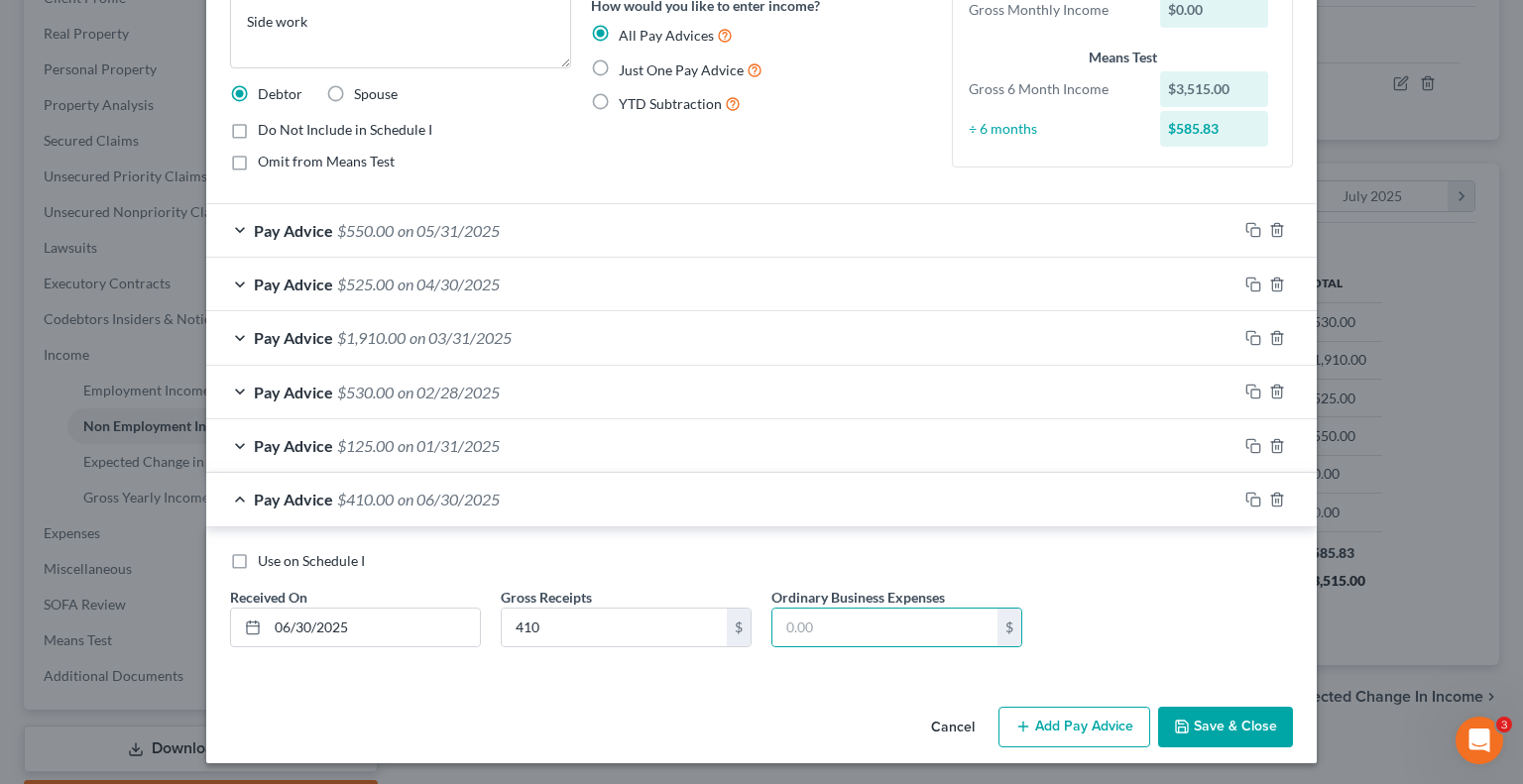 click on "Add Pay Advice" at bounding box center (1074, 728) 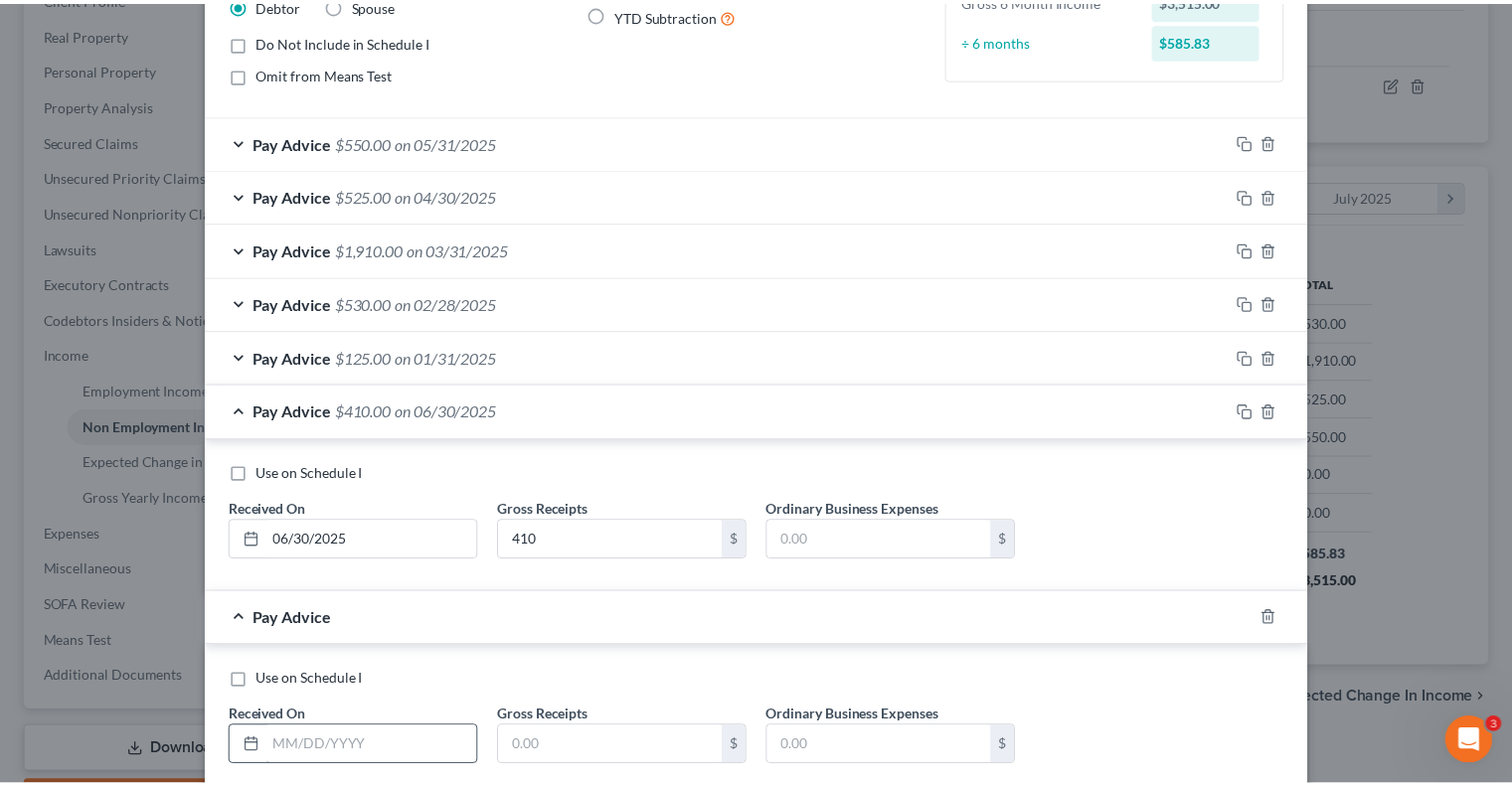 scroll, scrollTop: 379, scrollLeft: 0, axis: vertical 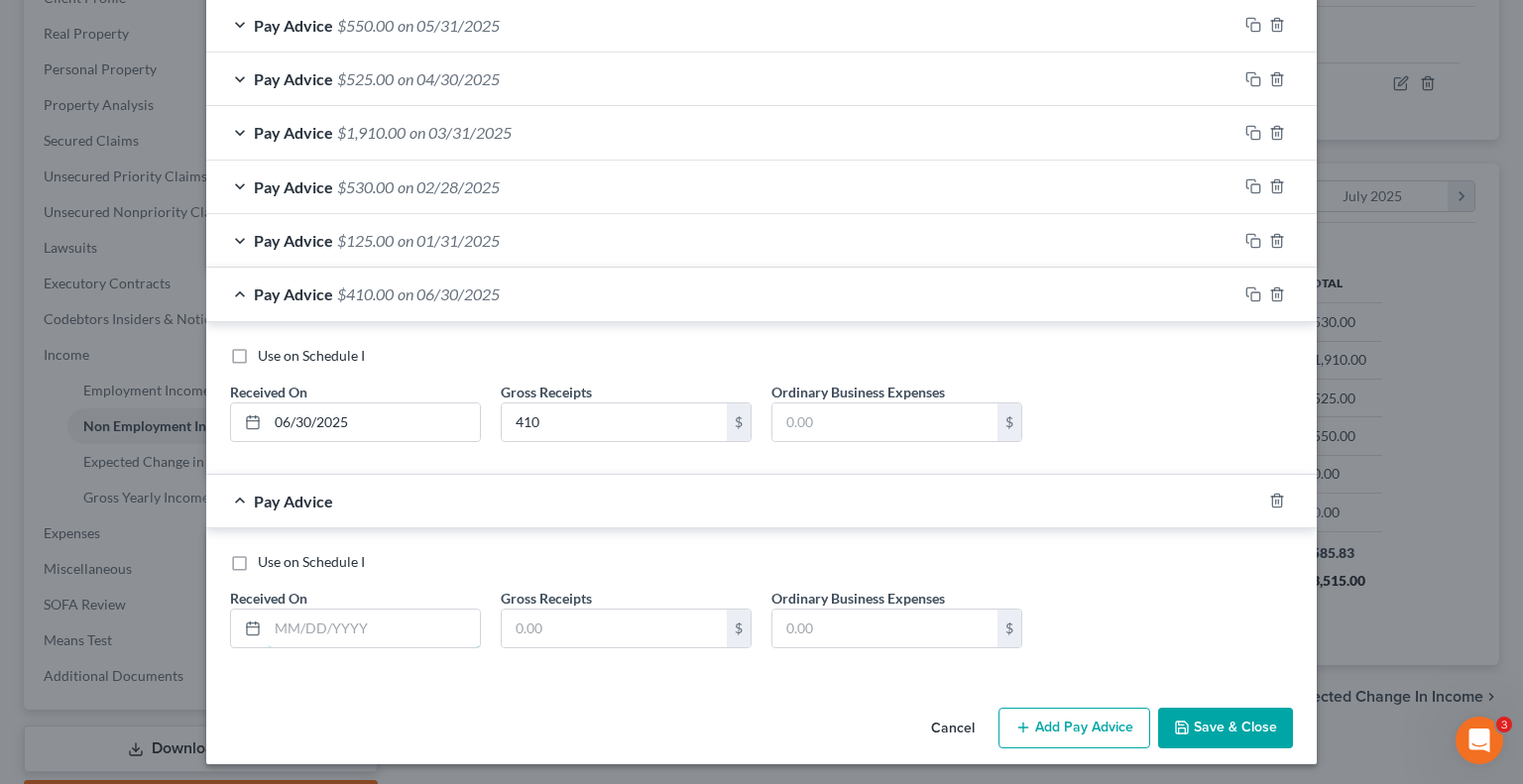 click at bounding box center (374, 628) 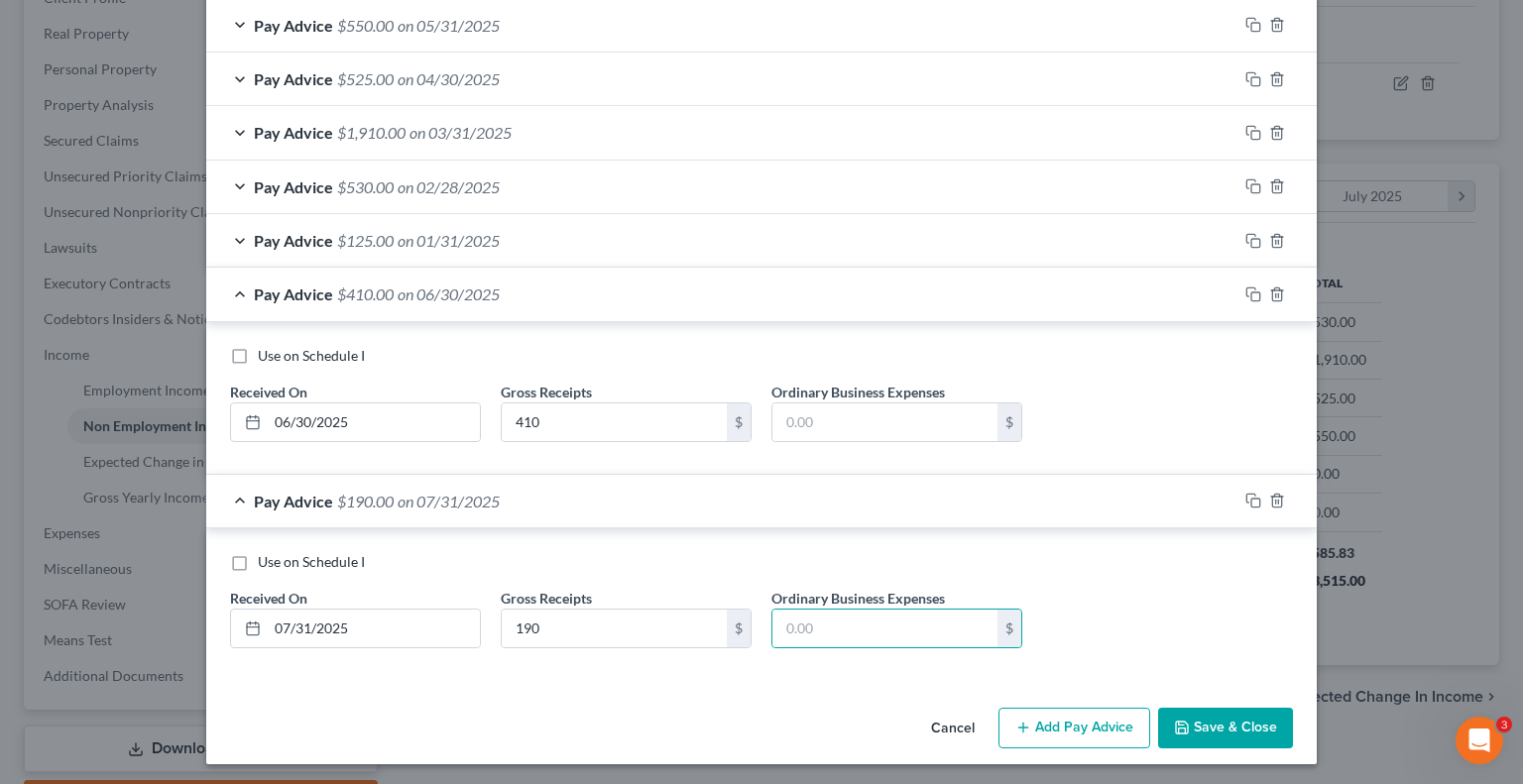 click on "Save & Close" at bounding box center (1226, 728) 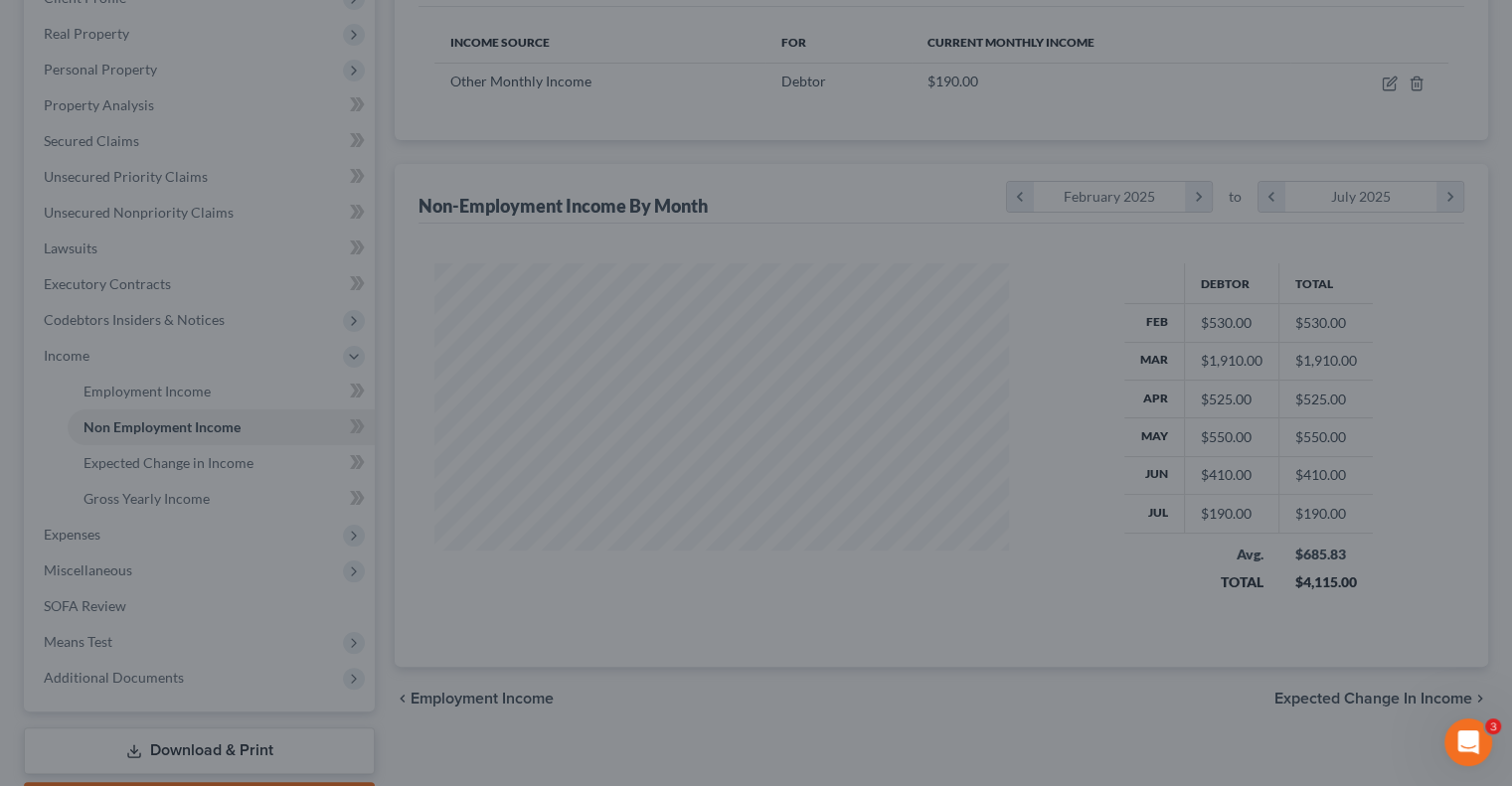 scroll, scrollTop: 354, scrollLeft: 613, axis: both 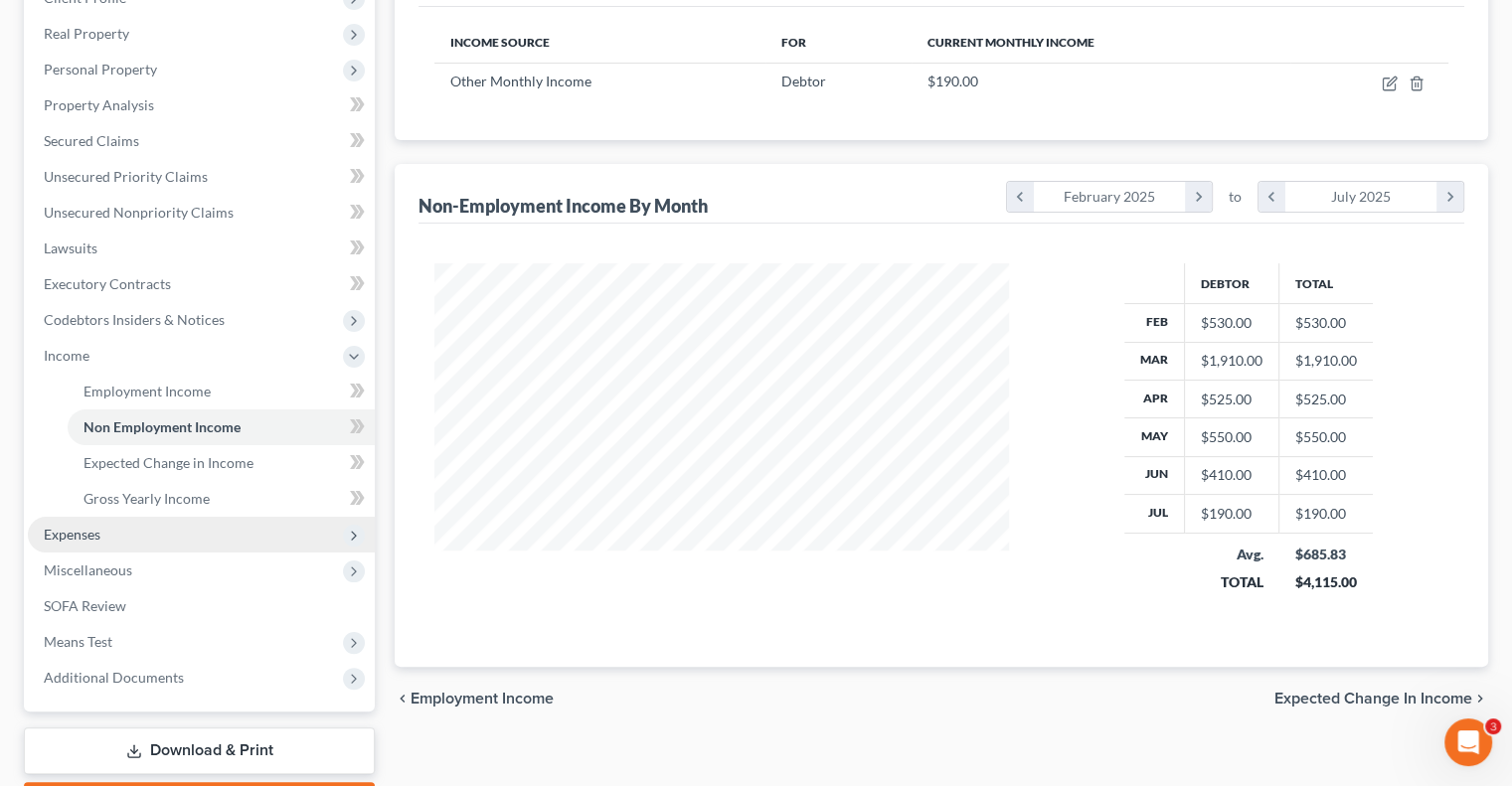 click on "Expenses" at bounding box center (72, 534) 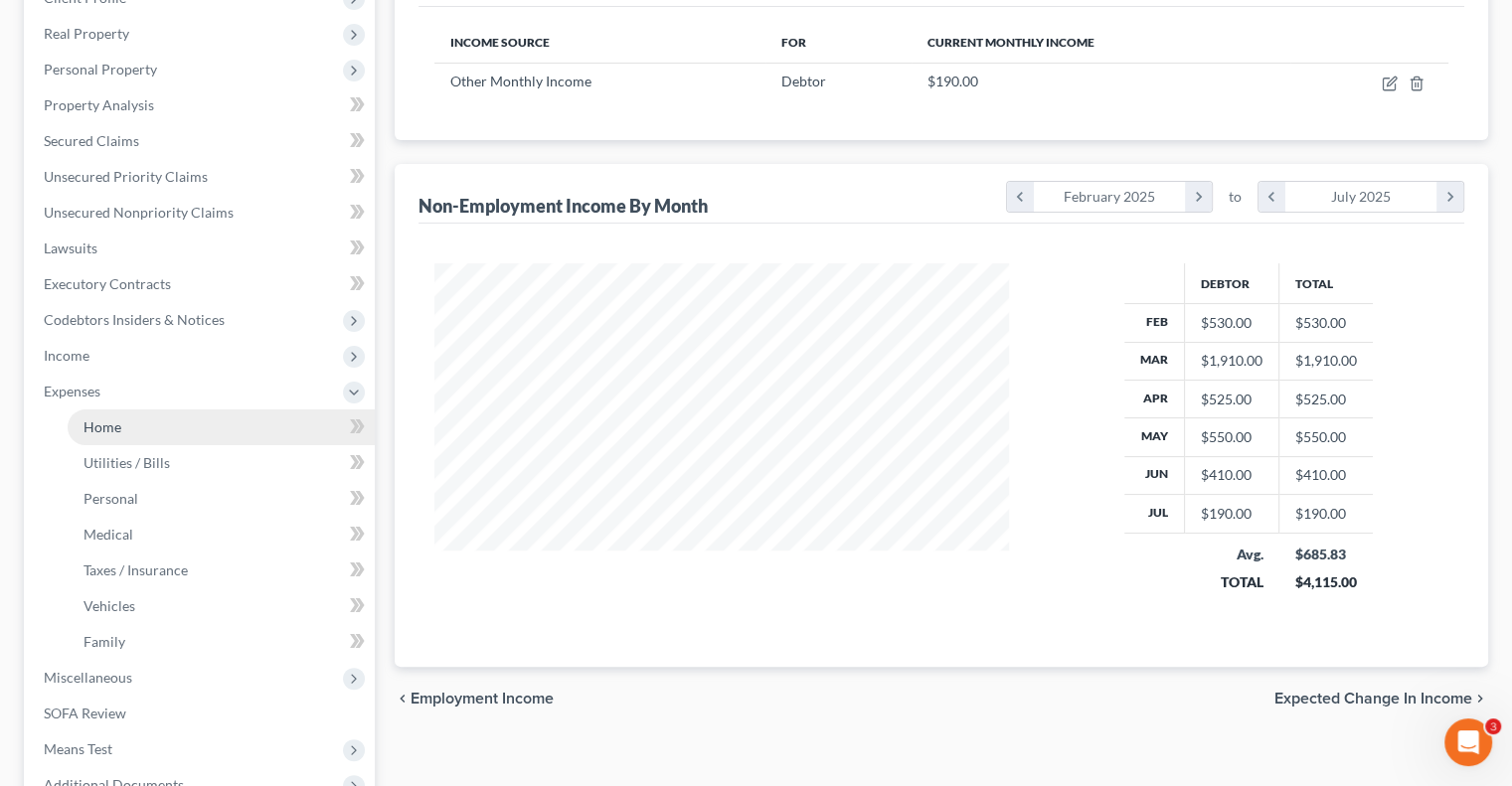 click on "Home" at bounding box center (221, 427) 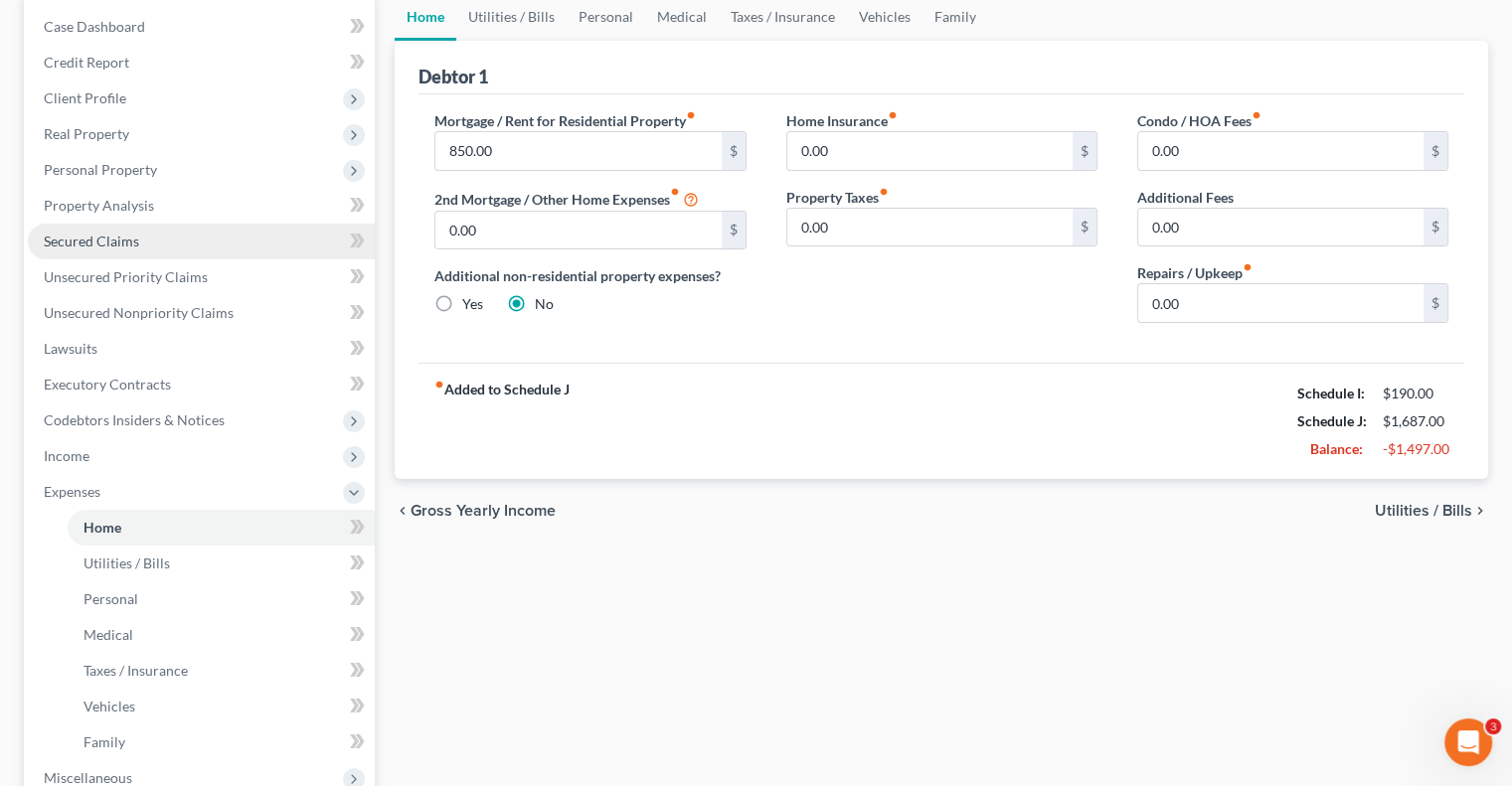 scroll, scrollTop: 199, scrollLeft: 0, axis: vertical 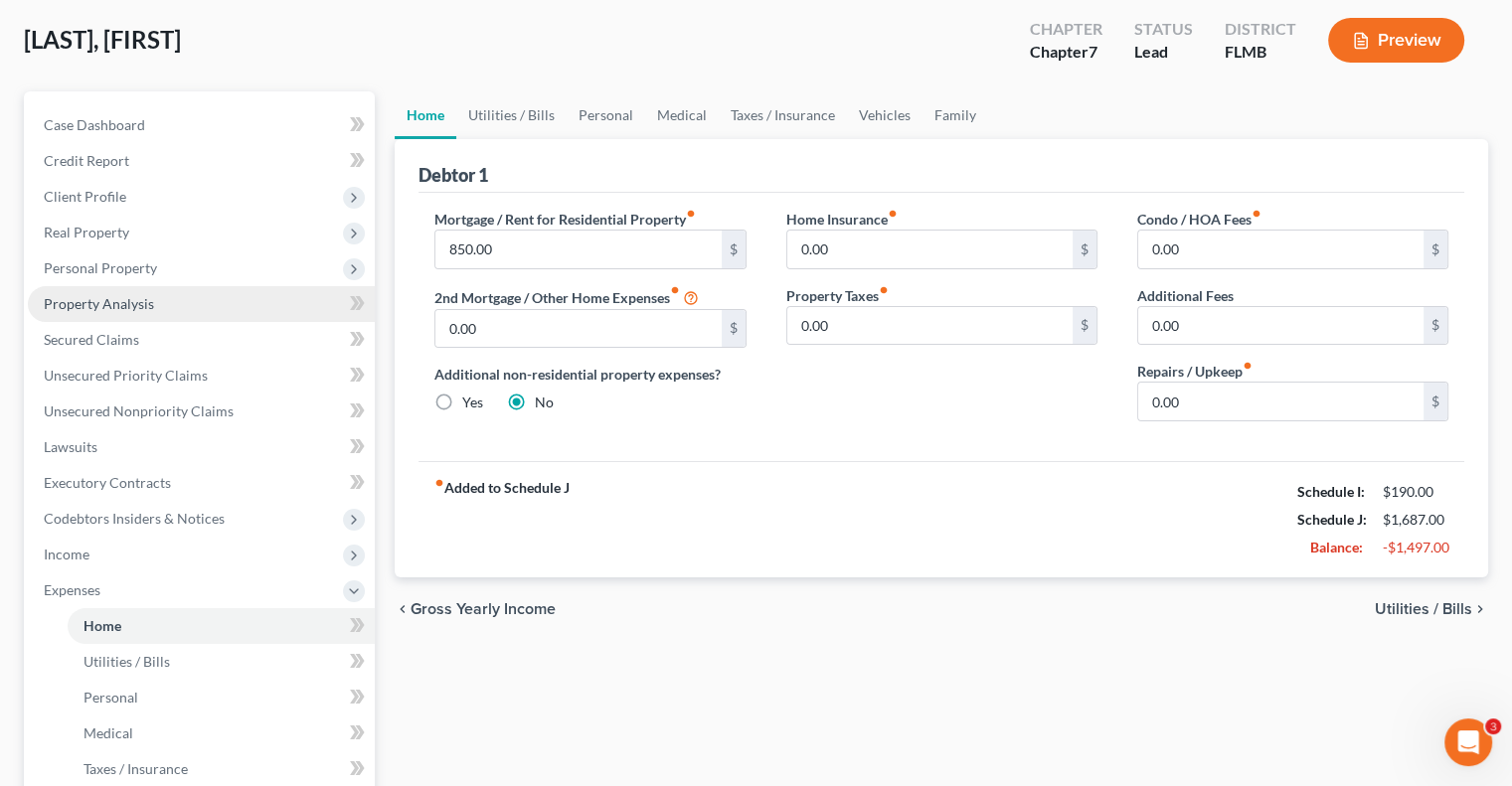 click on "Property Analysis" at bounding box center (201, 304) 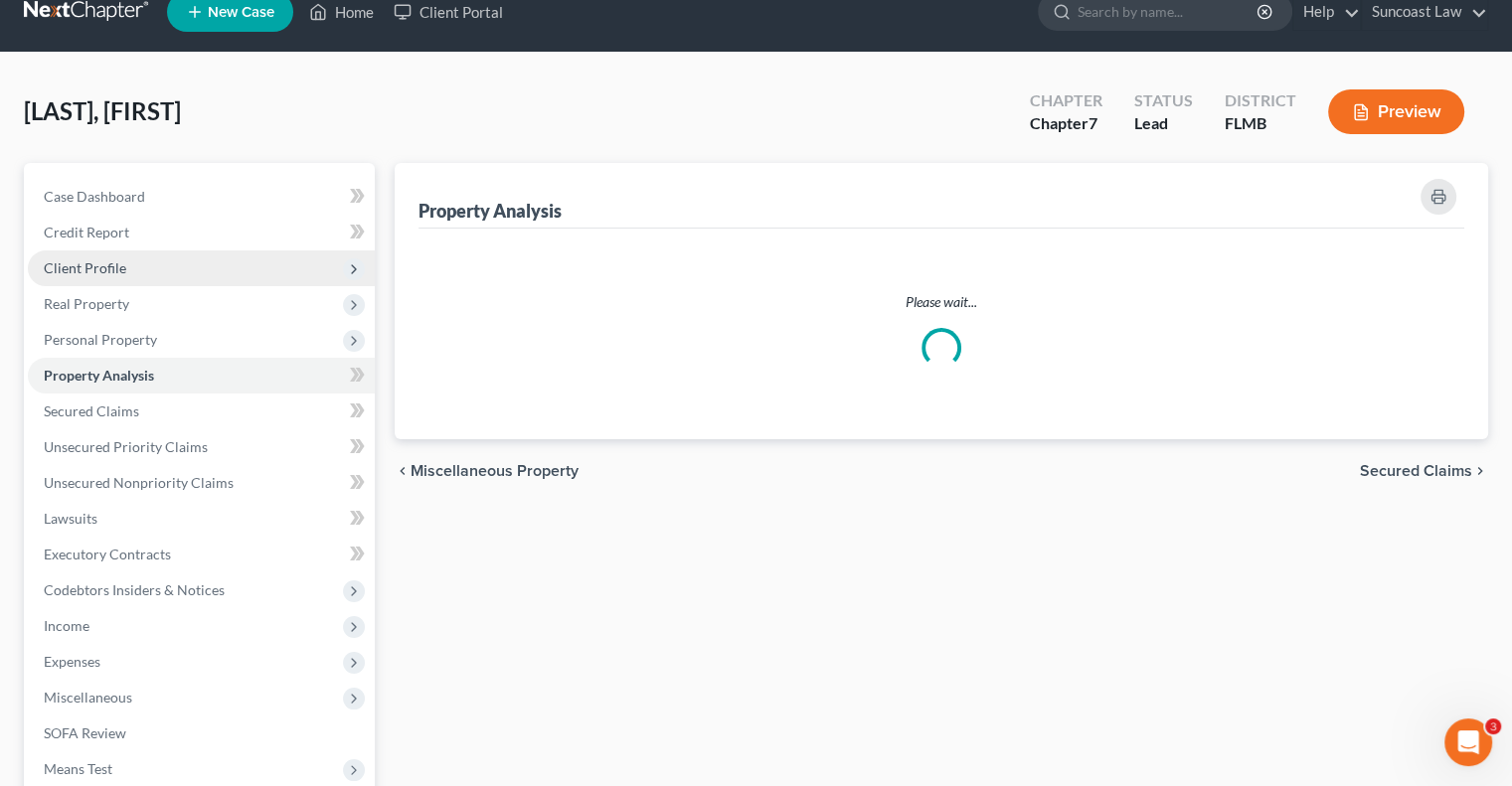 scroll, scrollTop: 0, scrollLeft: 0, axis: both 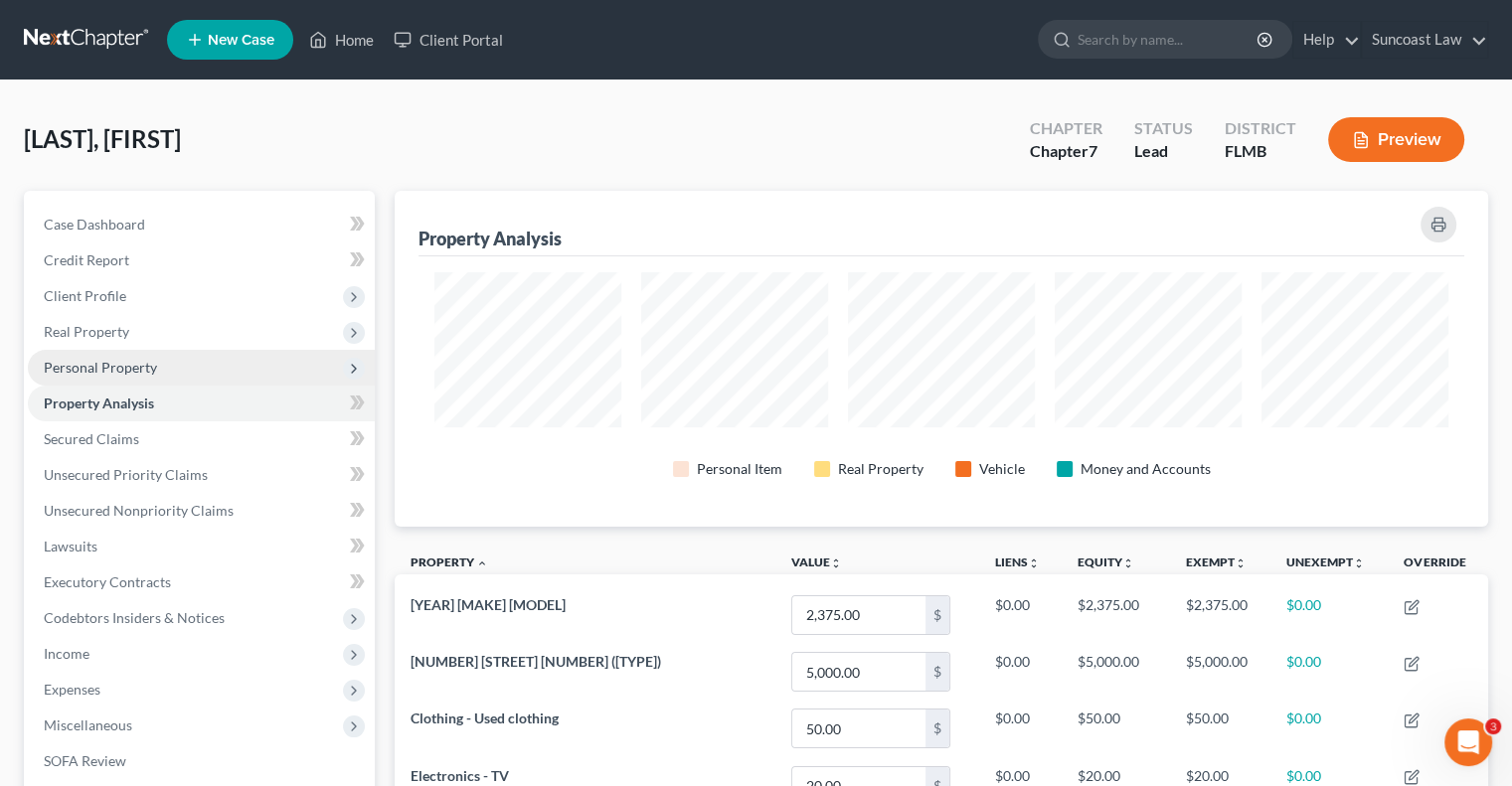 click on "Personal Property" at bounding box center (100, 367) 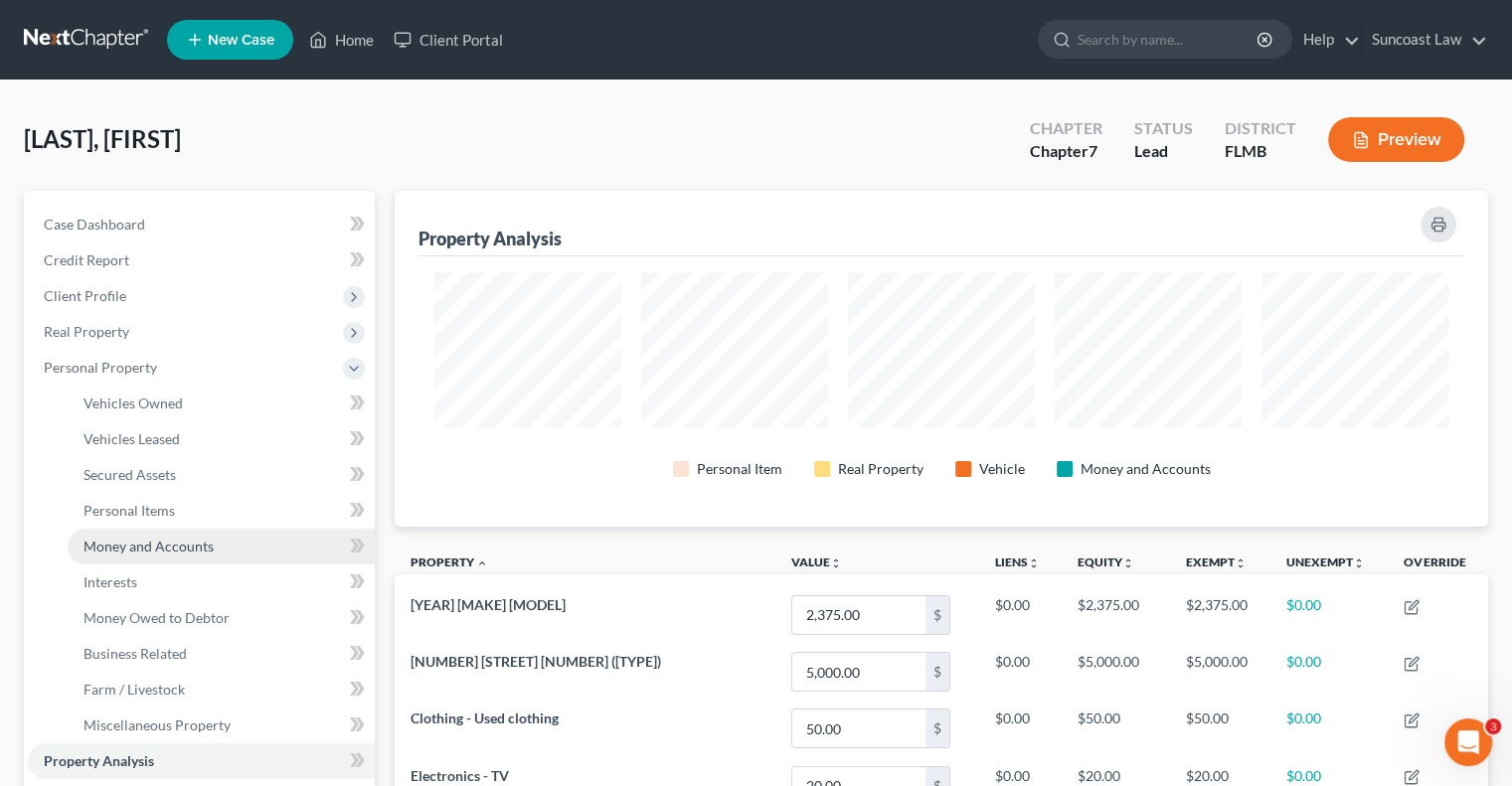 click on "Money and Accounts" at bounding box center (148, 546) 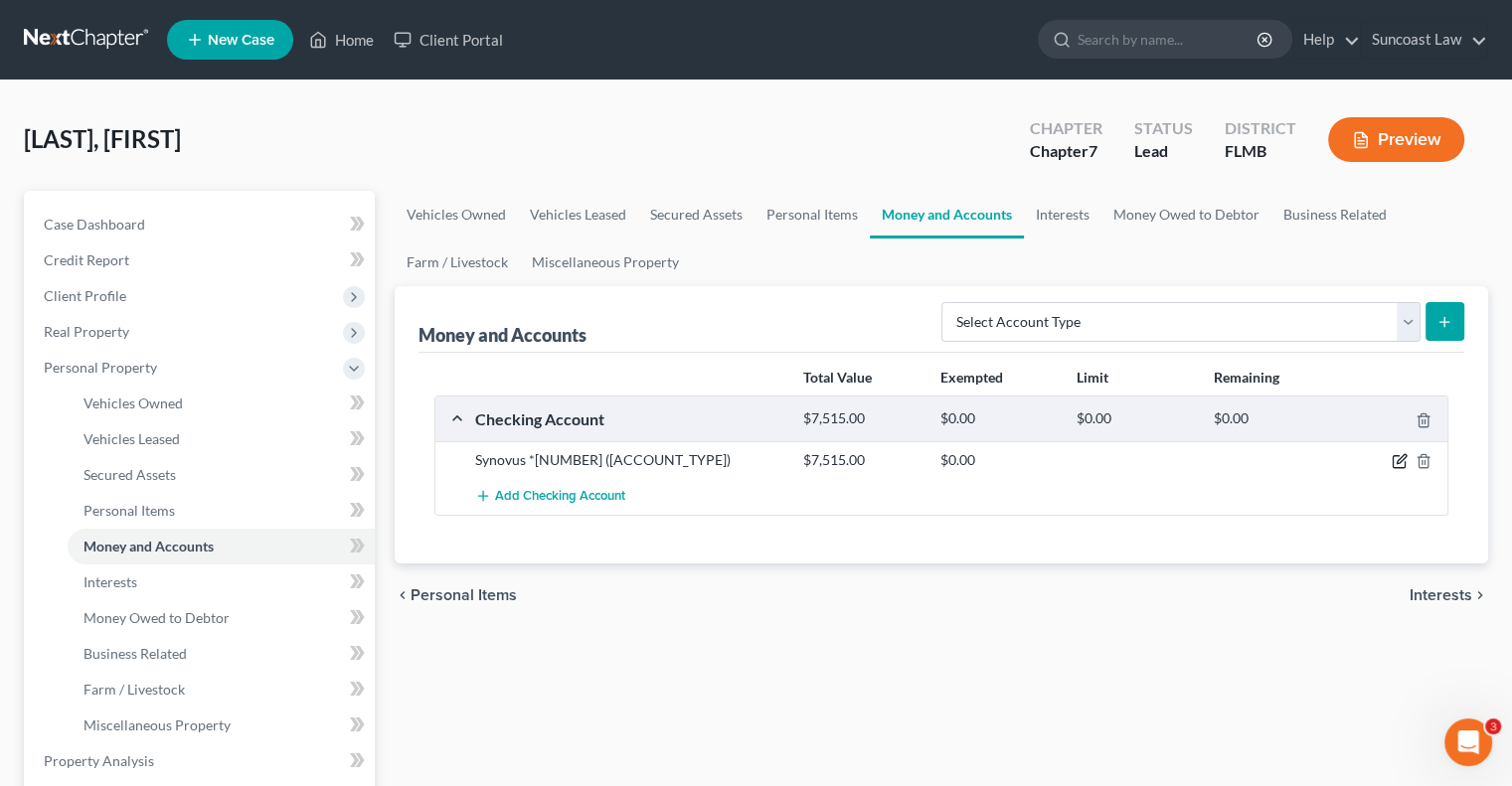 click 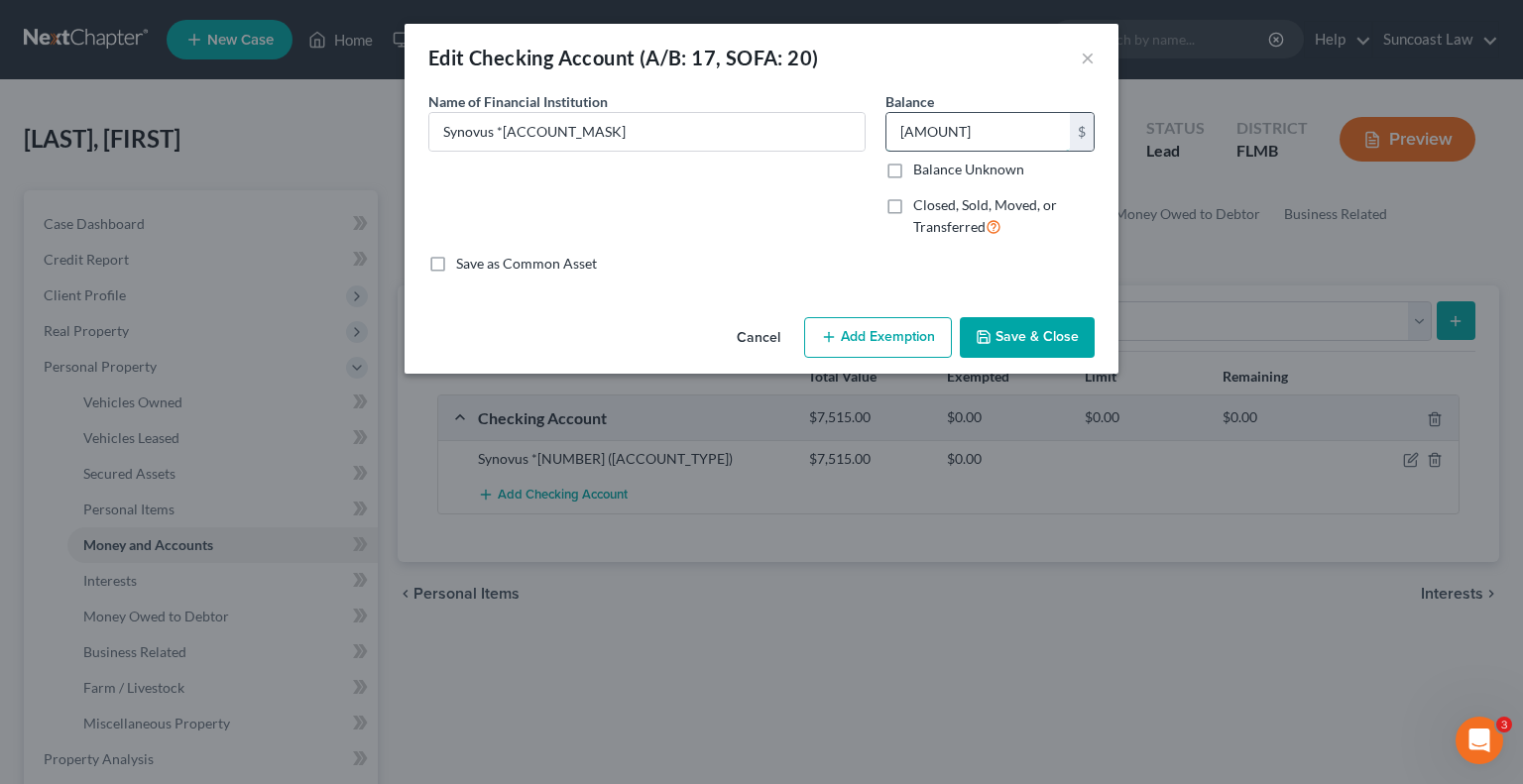 click on "[AMOUNT]" at bounding box center [978, 132] 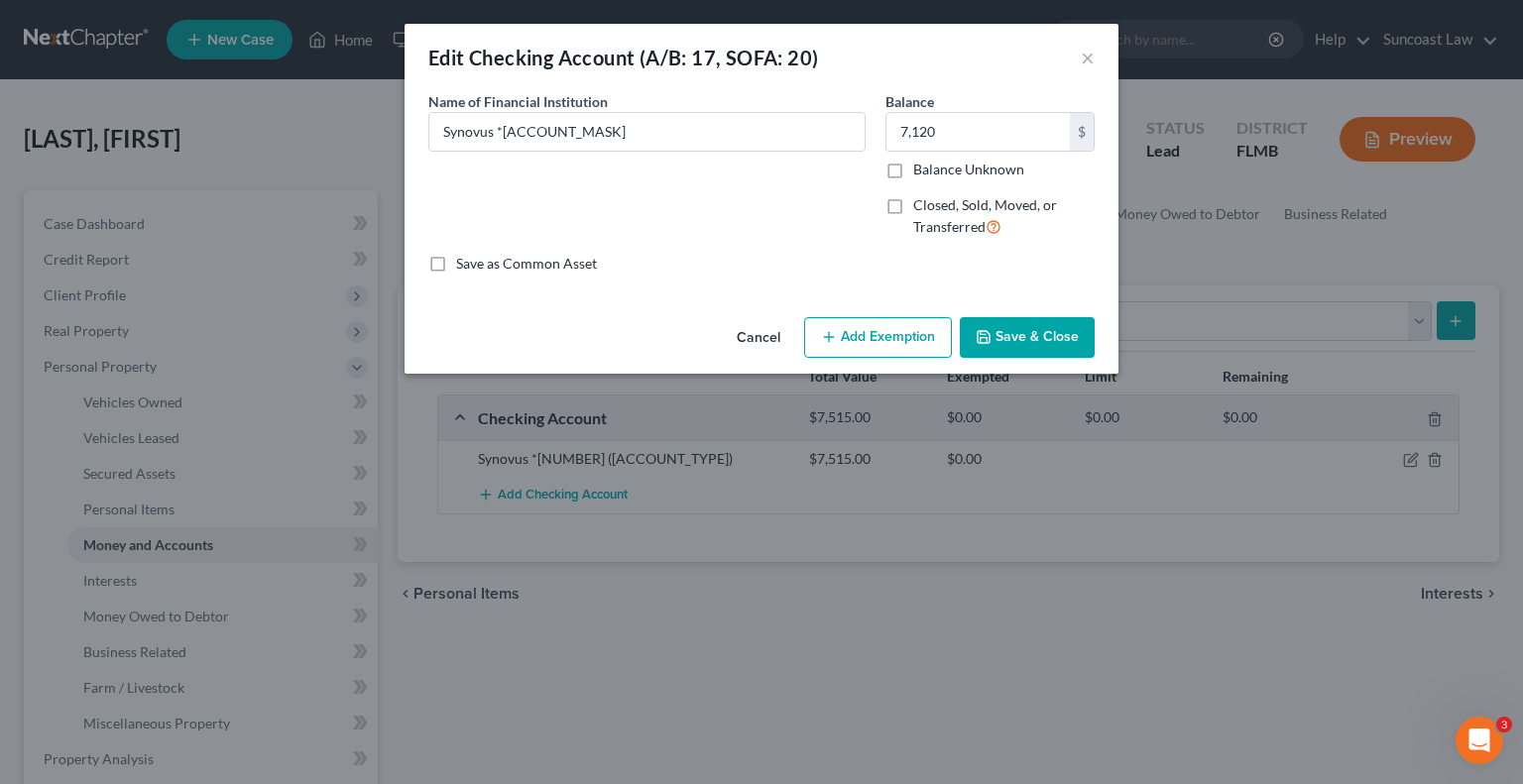 click on "Save & Close" at bounding box center [1027, 338] 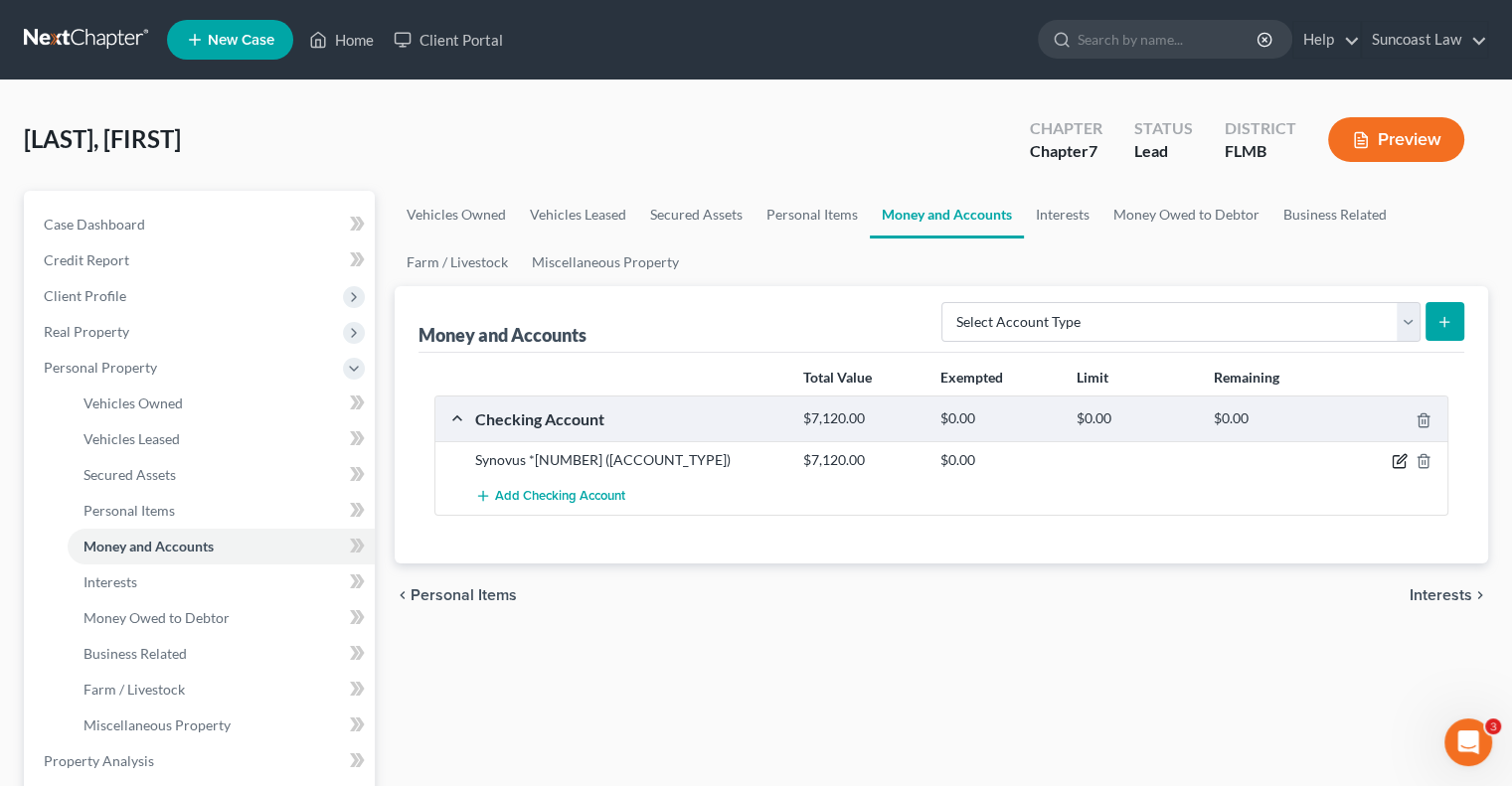 click 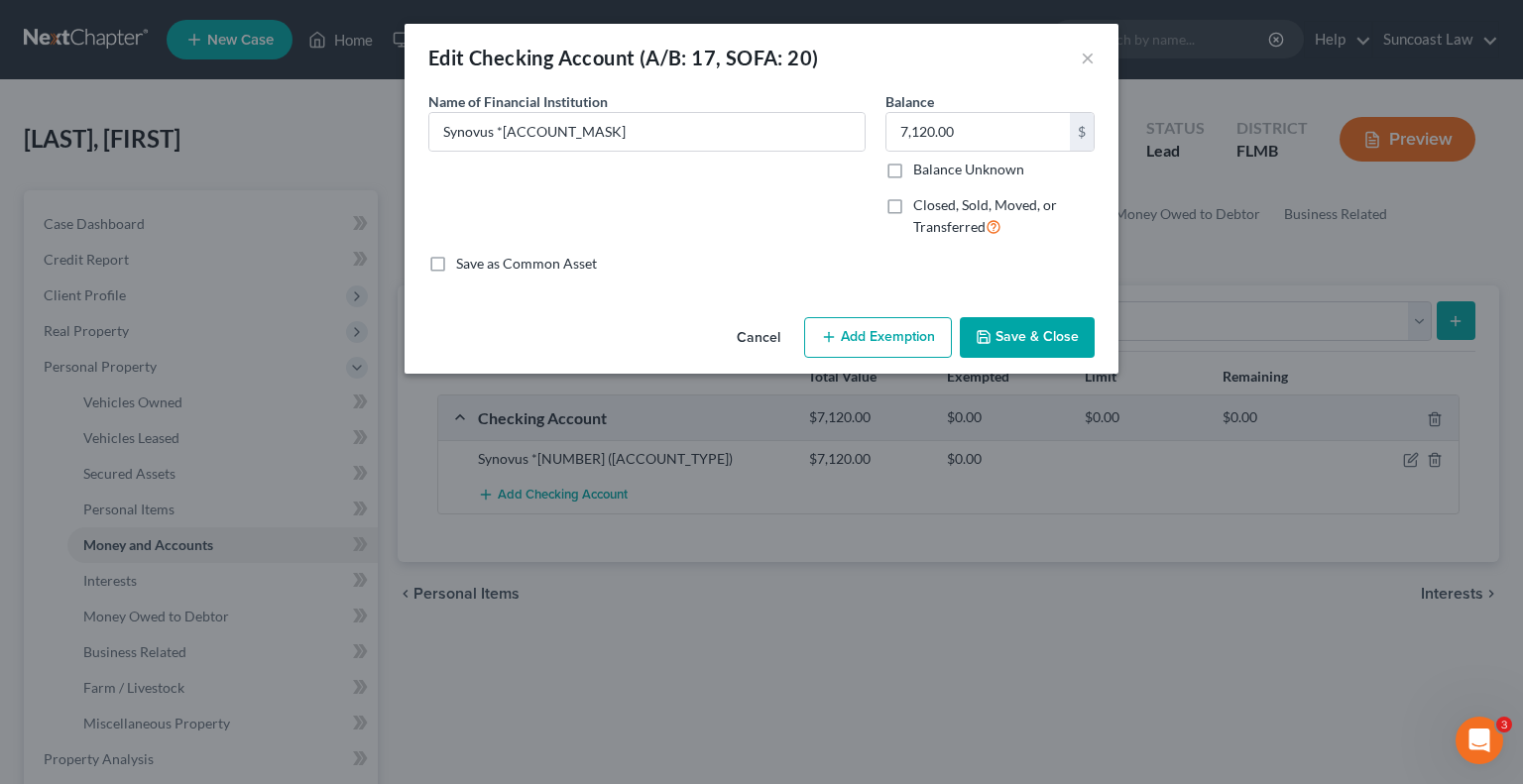 click on "Add Exemption" at bounding box center [878, 338] 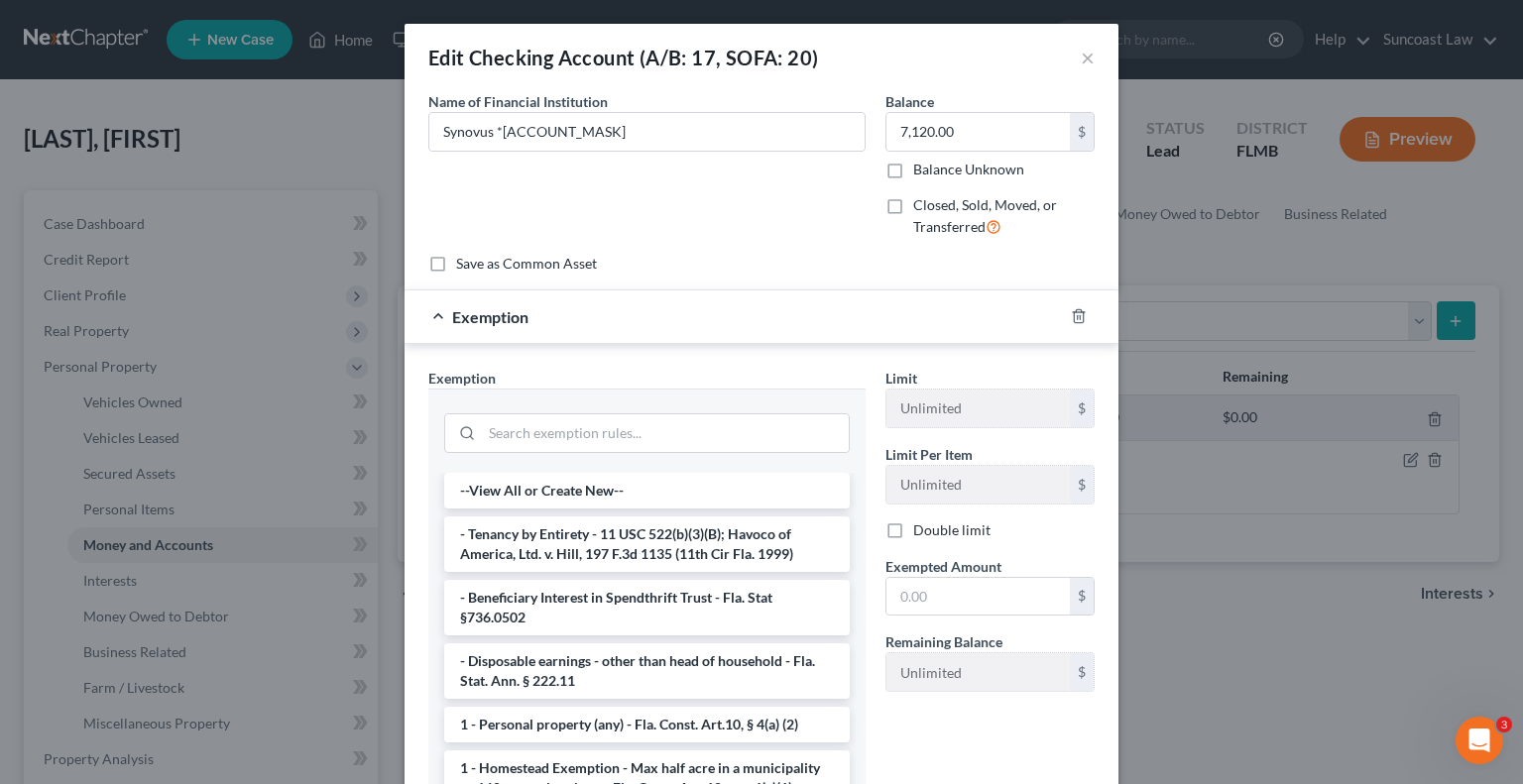 click on "1 - Personal property (any) - Fla. Const. Art.10, § 4(a) (2)" at bounding box center [646, 725] 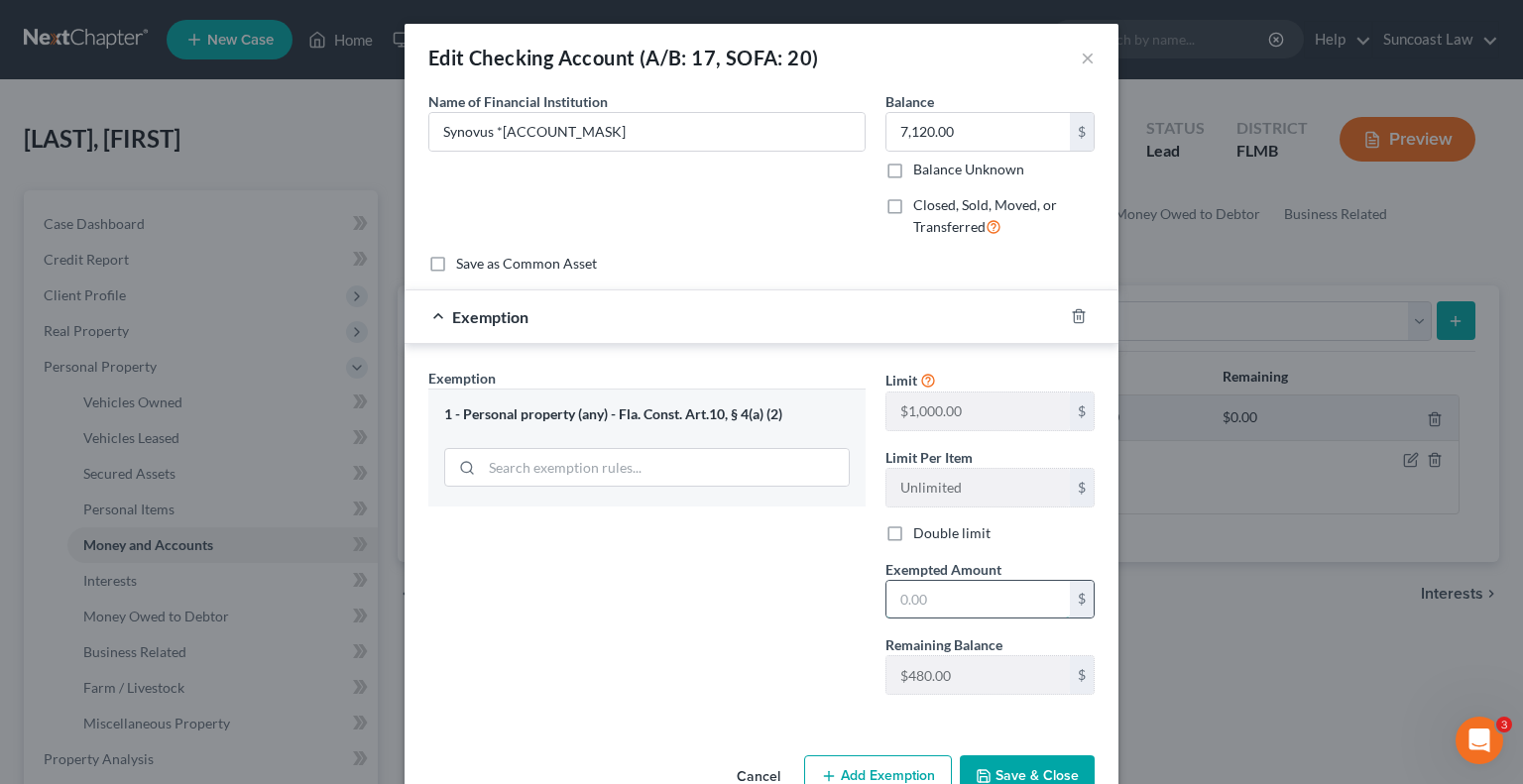 click at bounding box center (978, 600) 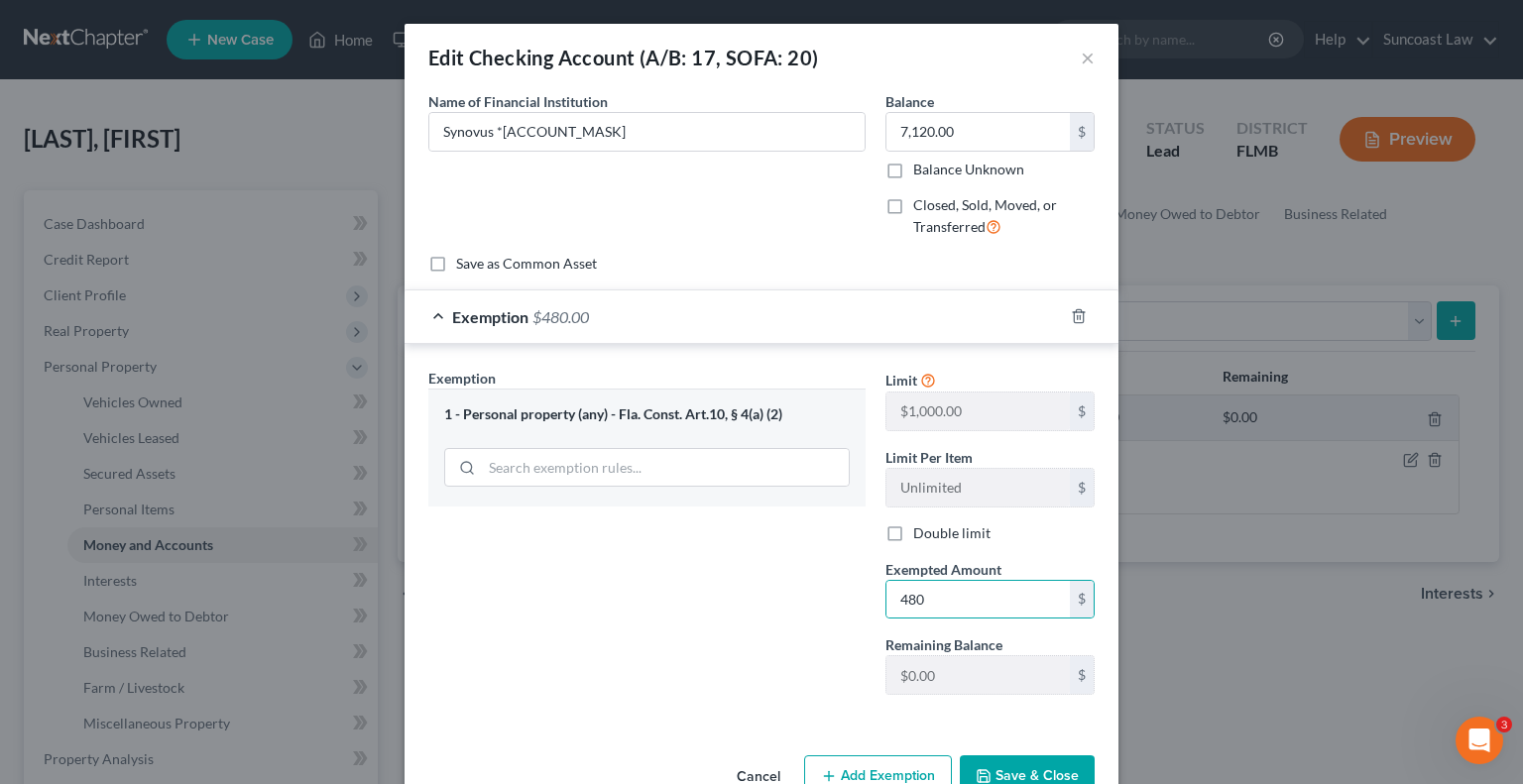 scroll, scrollTop: 10, scrollLeft: 0, axis: vertical 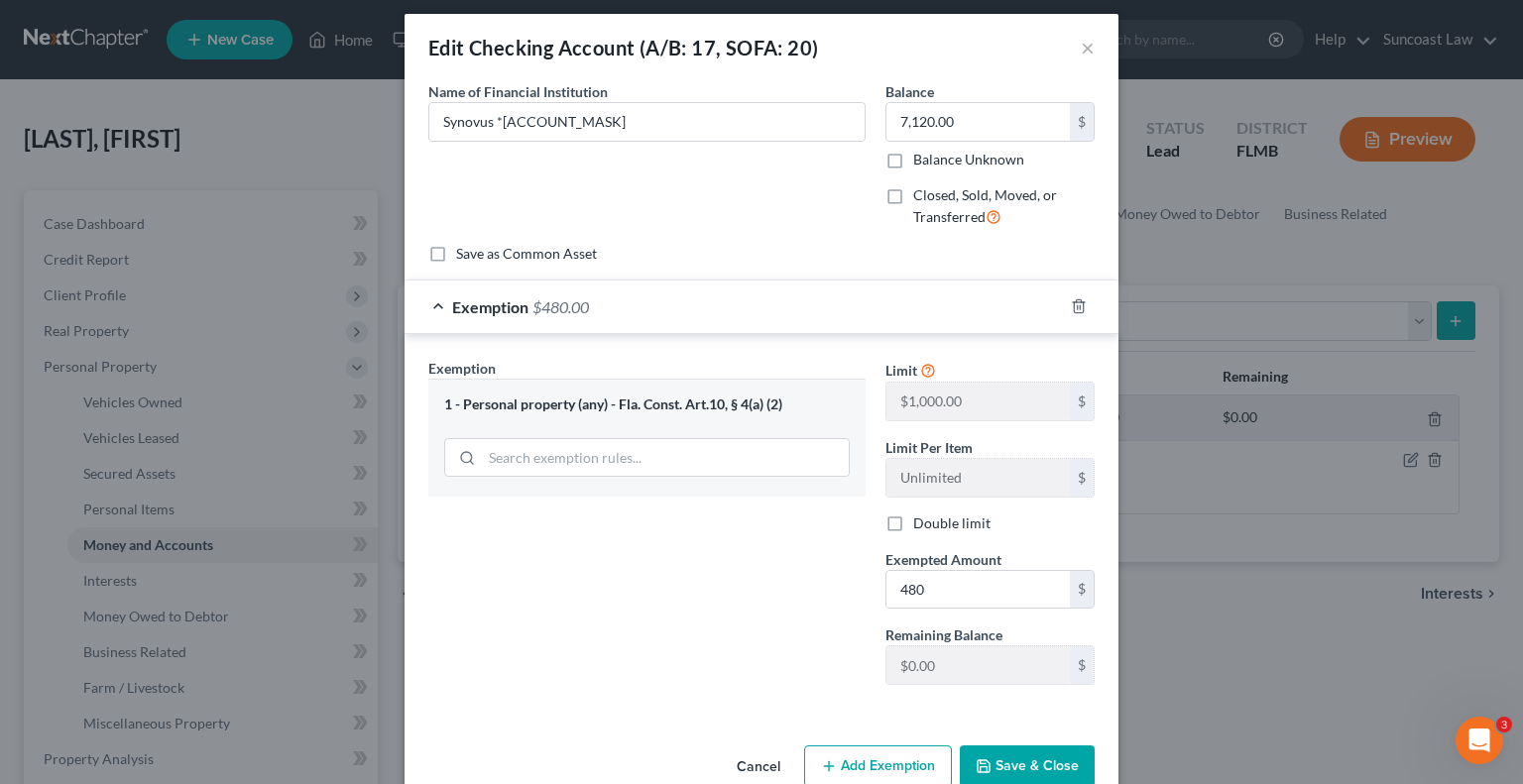 click on "Save & Close" at bounding box center [1027, 766] 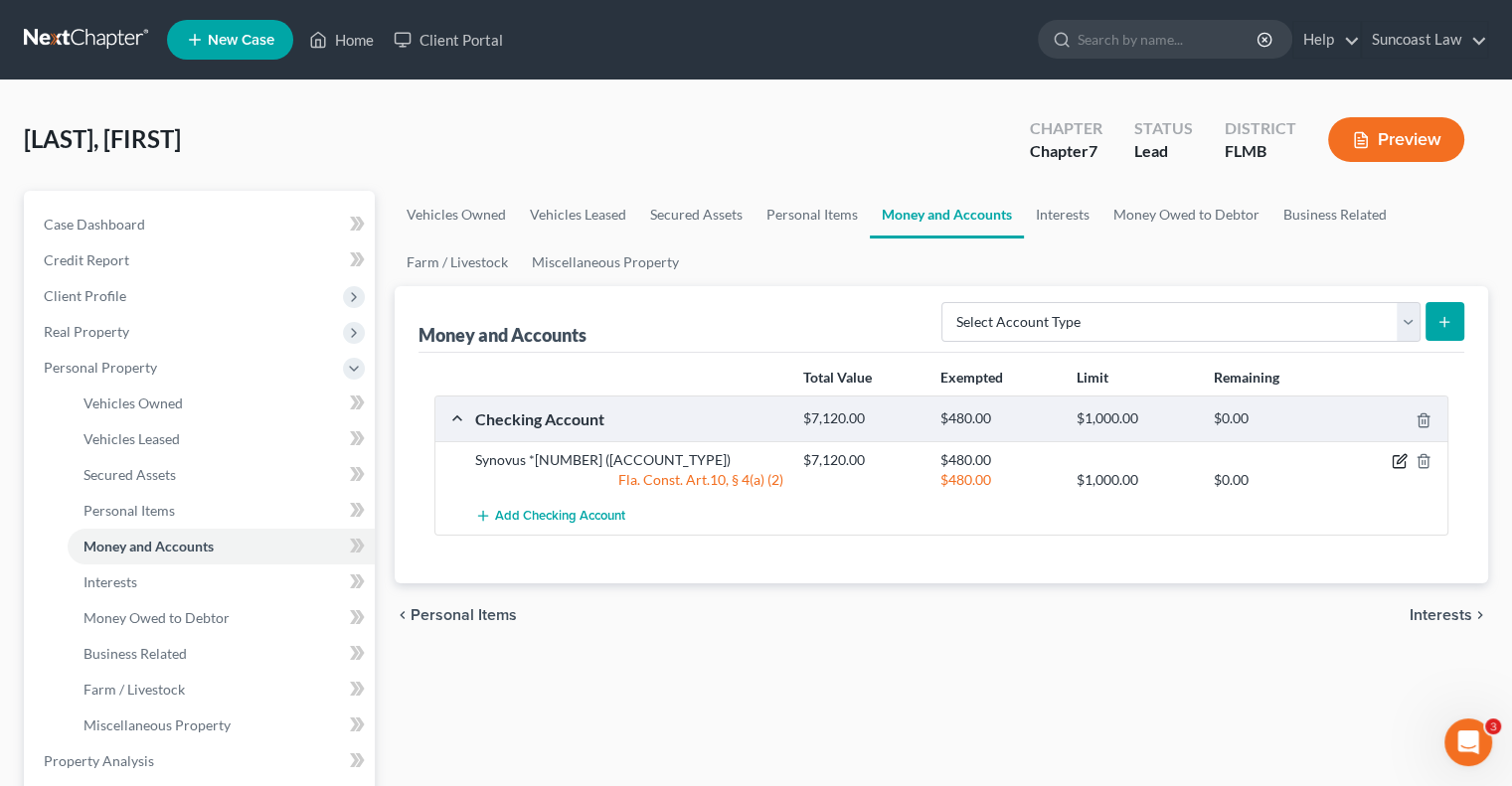 click 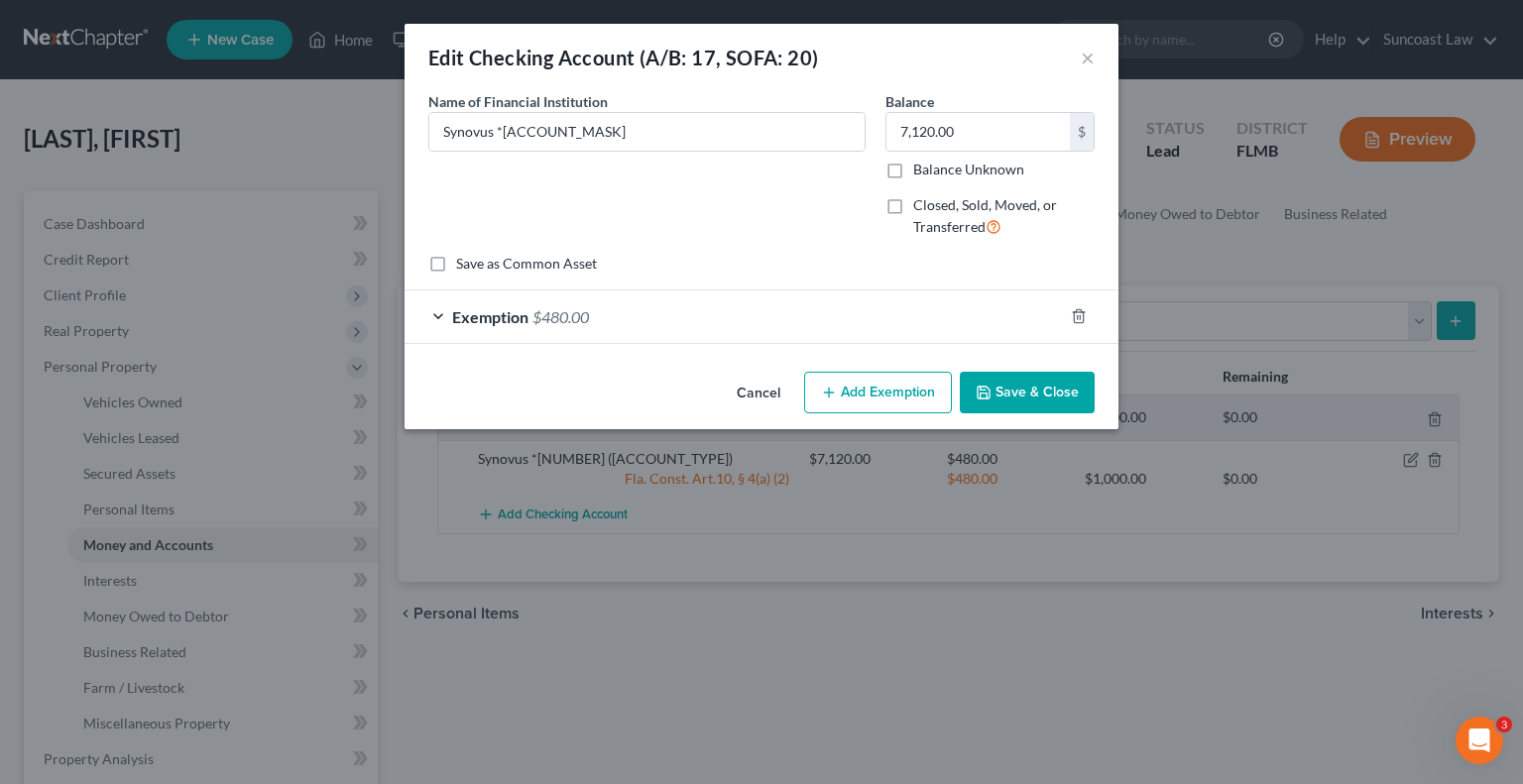 click on "Add Exemption" at bounding box center [878, 392] 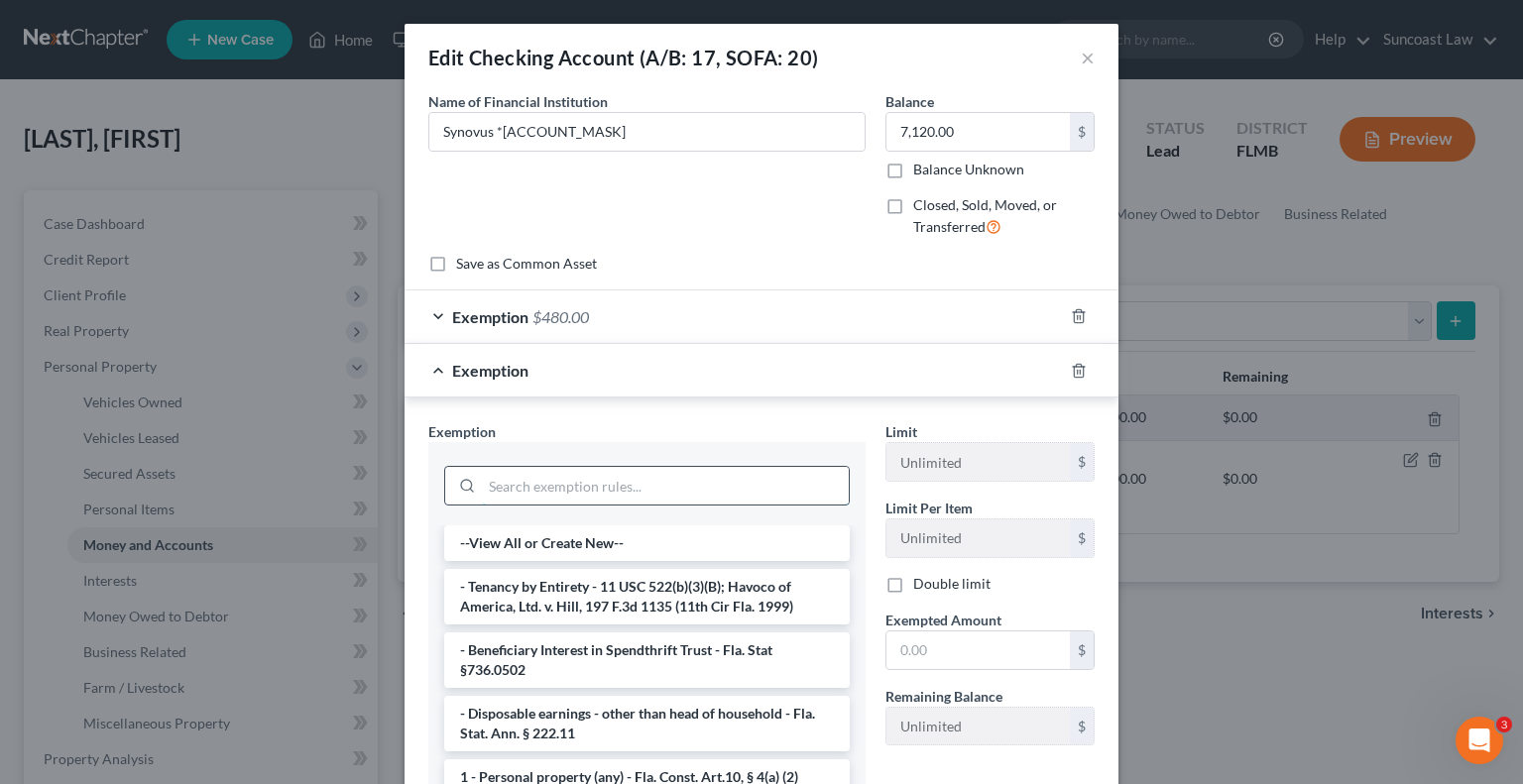 click at bounding box center [665, 486] 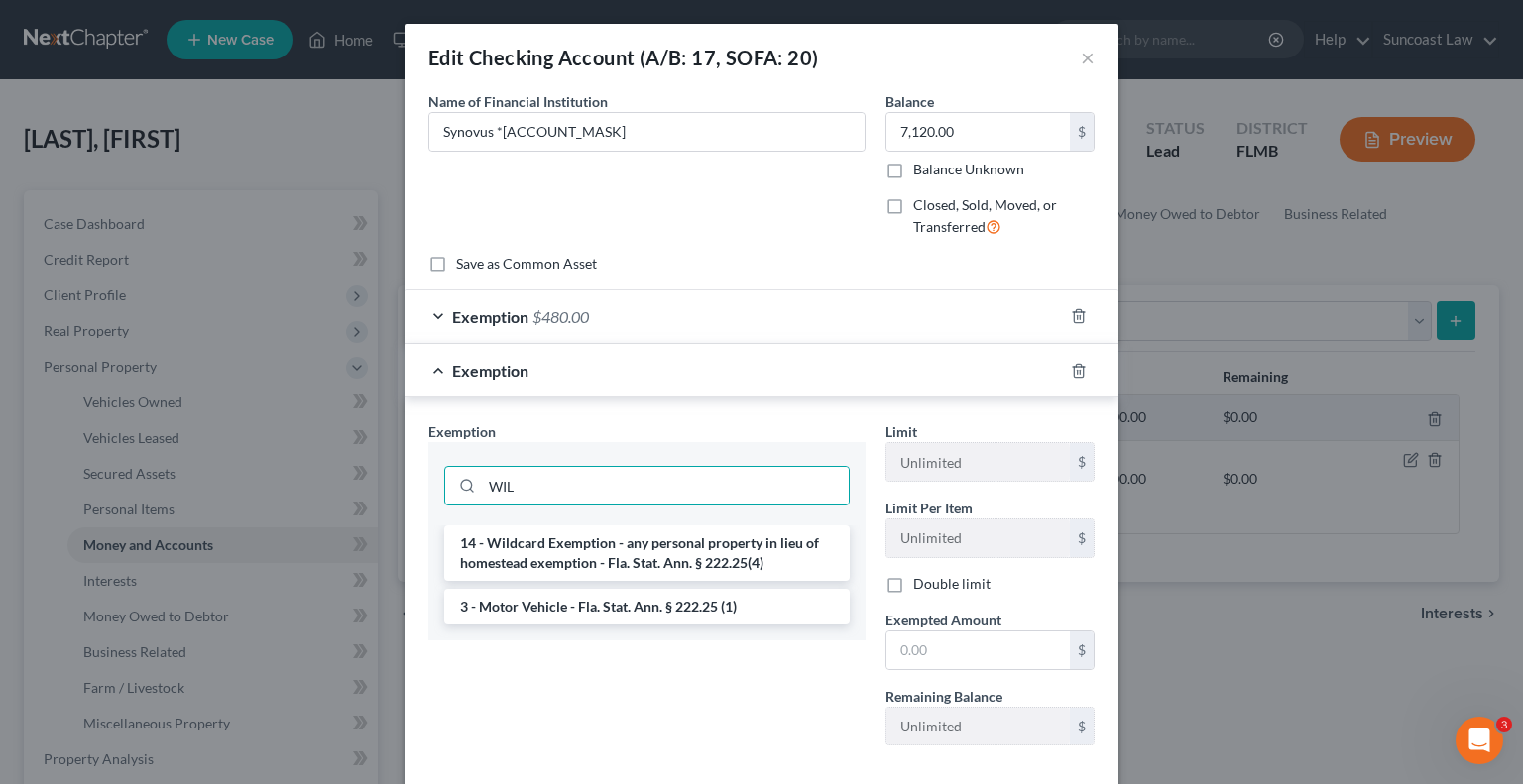click on "14 - Wildcard Exemption - any personal property in lieu of homestead exemption - Fla. Stat. Ann. § 222.25(4)" at bounding box center (646, 553) 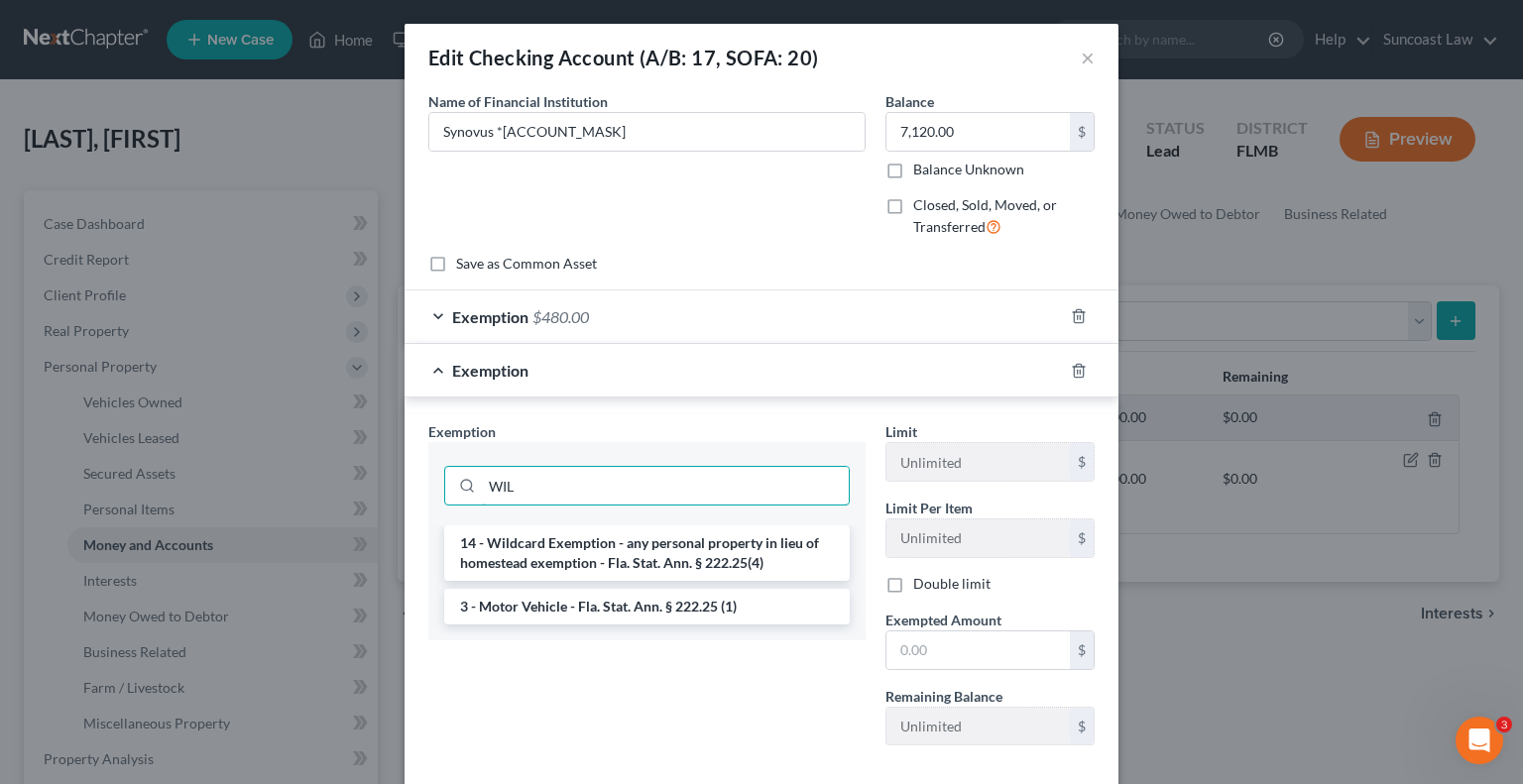 click on "WIL" at bounding box center (665, 486) 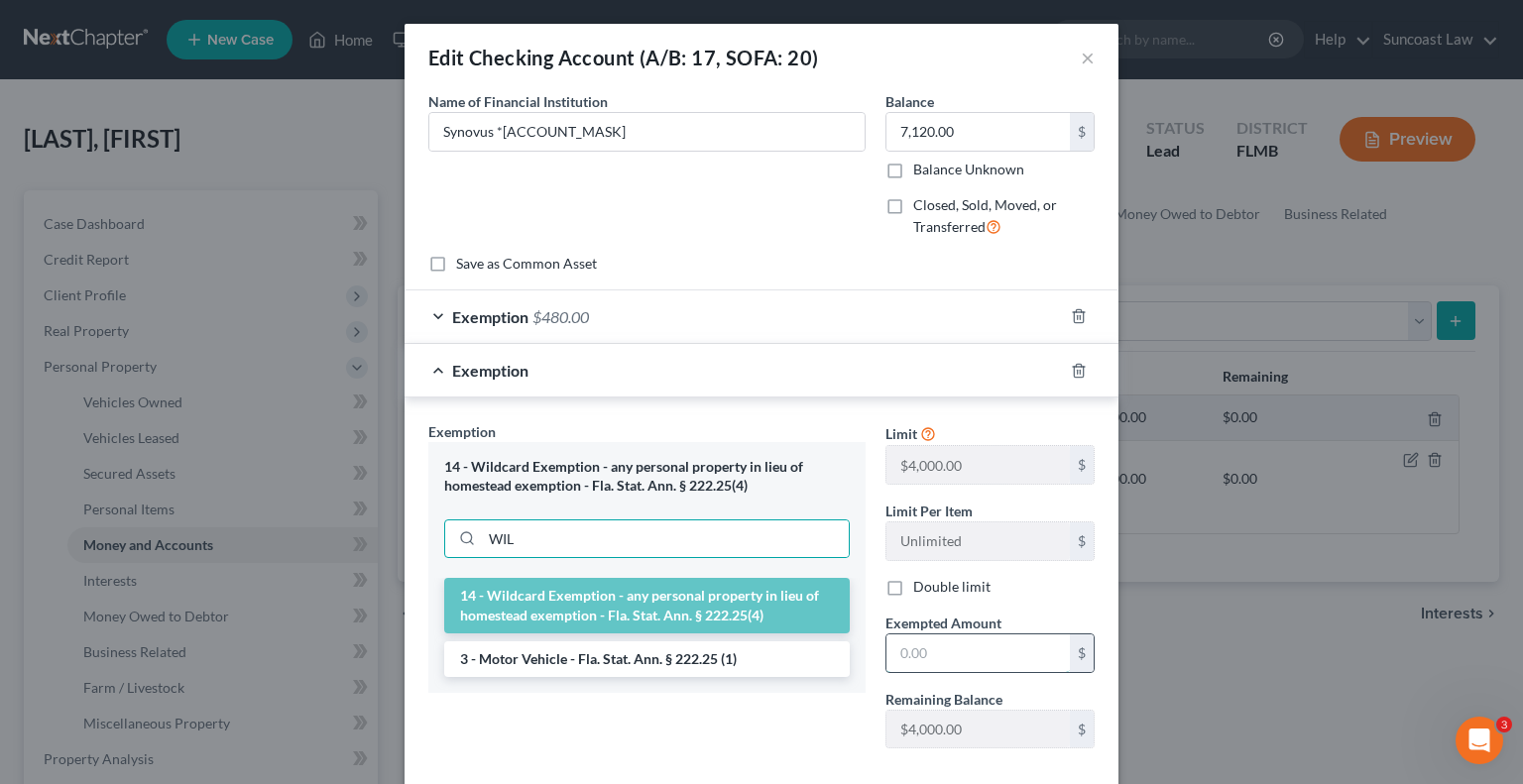 drag, startPoint x: 954, startPoint y: 643, endPoint x: 968, endPoint y: 637, distance: 15.231546 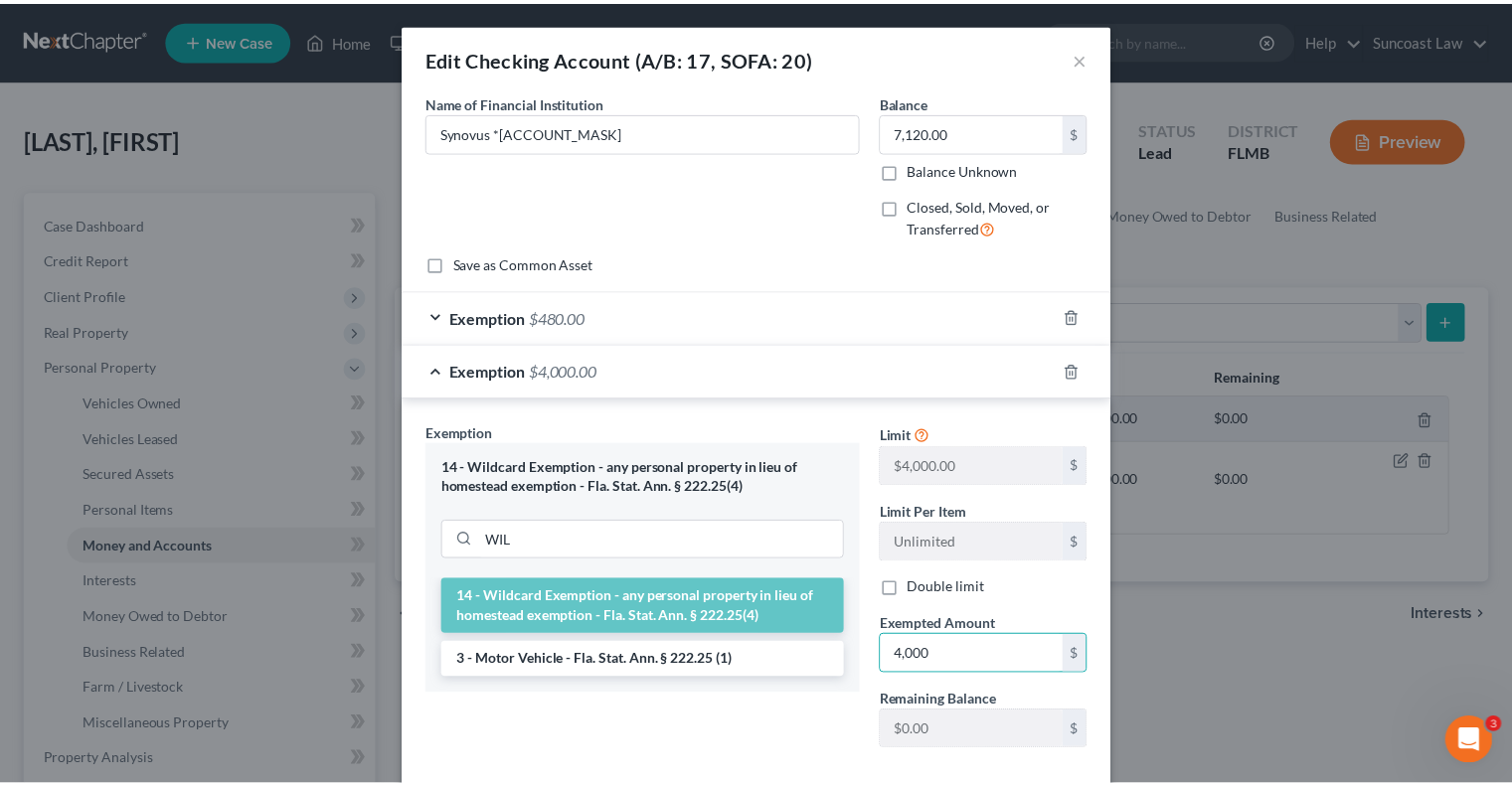 scroll, scrollTop: 103, scrollLeft: 0, axis: vertical 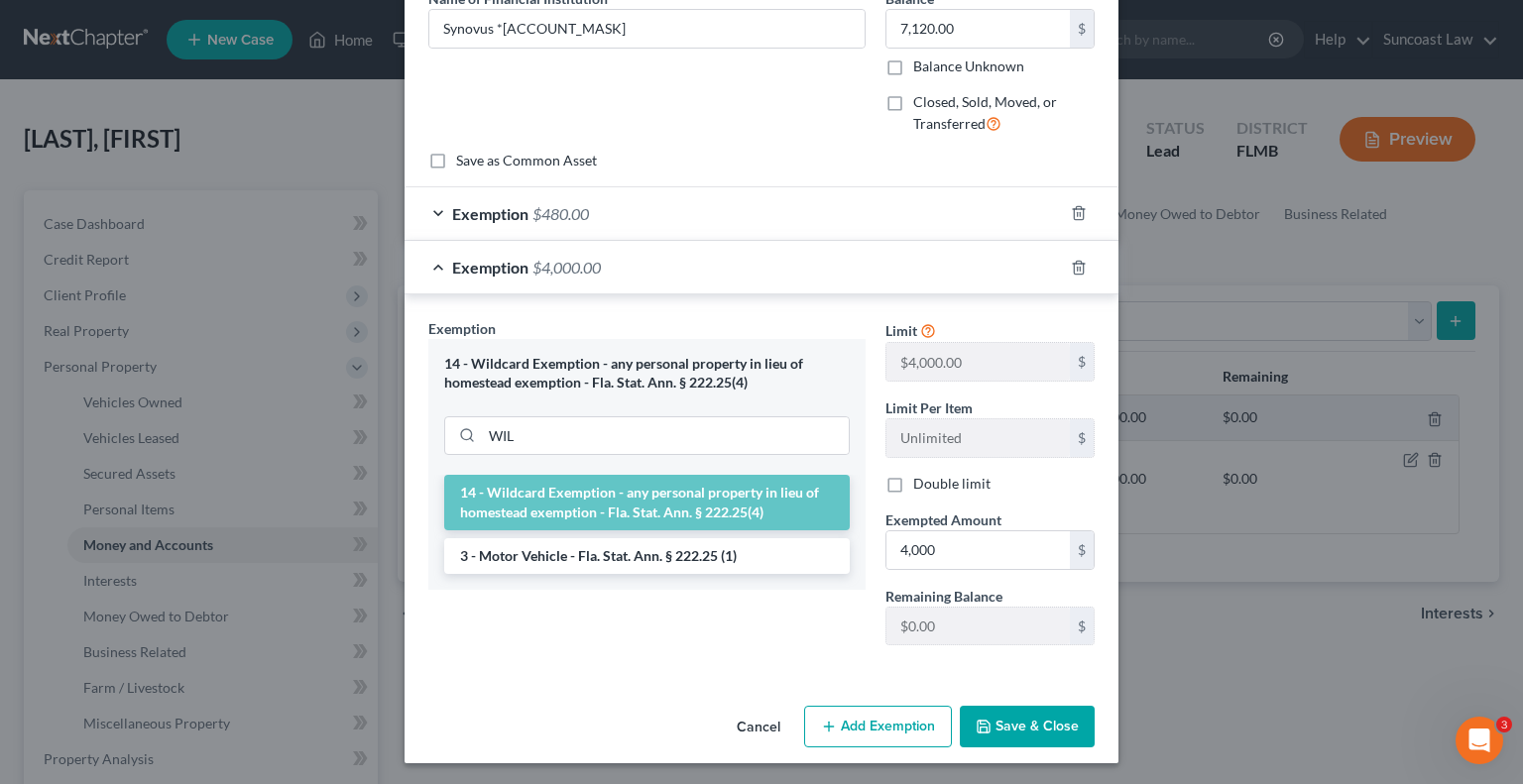 drag, startPoint x: 1053, startPoint y: 712, endPoint x: 1061, endPoint y: 721, distance: 12.0415946 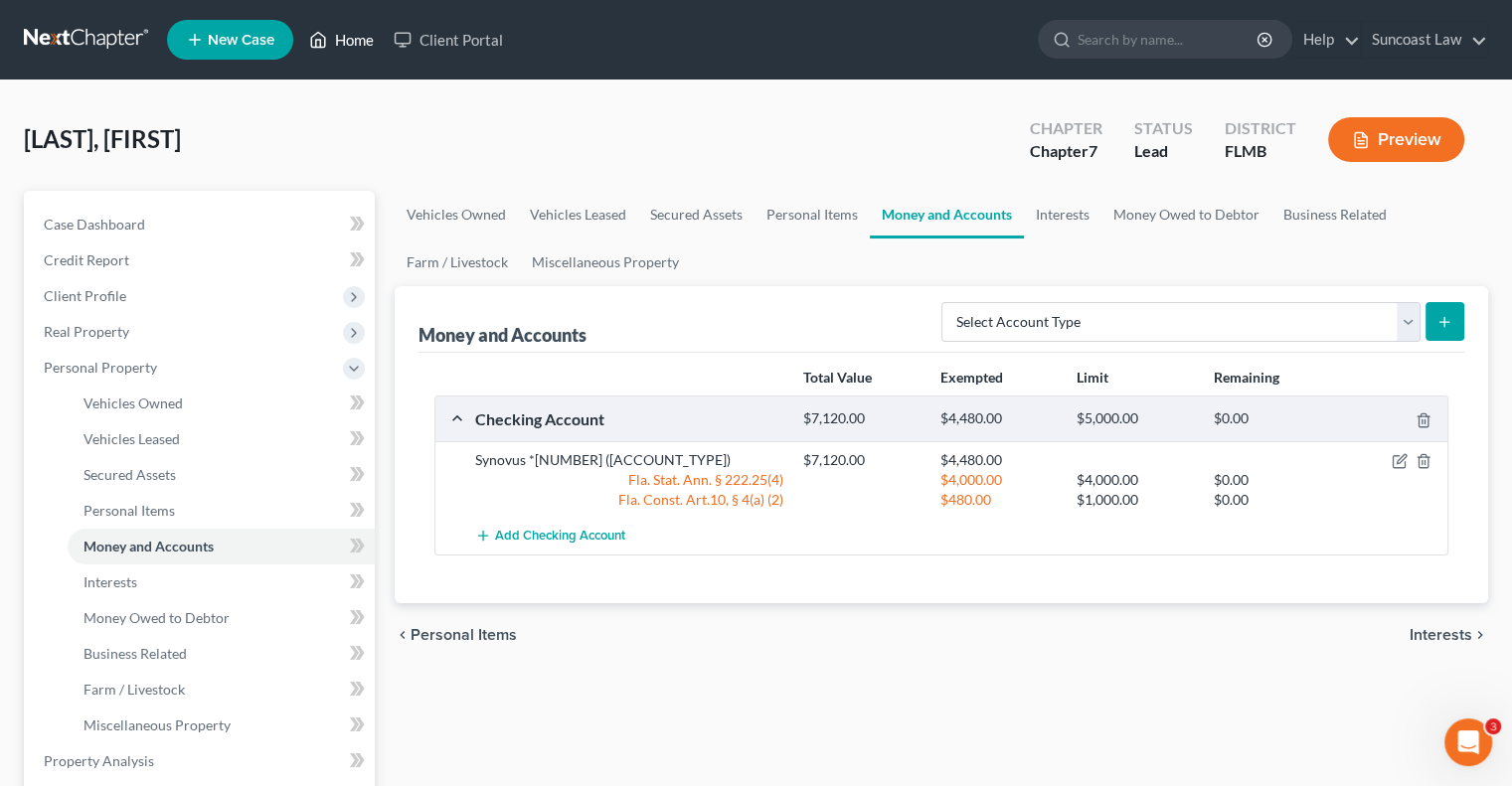 click on "Home" at bounding box center [341, 40] 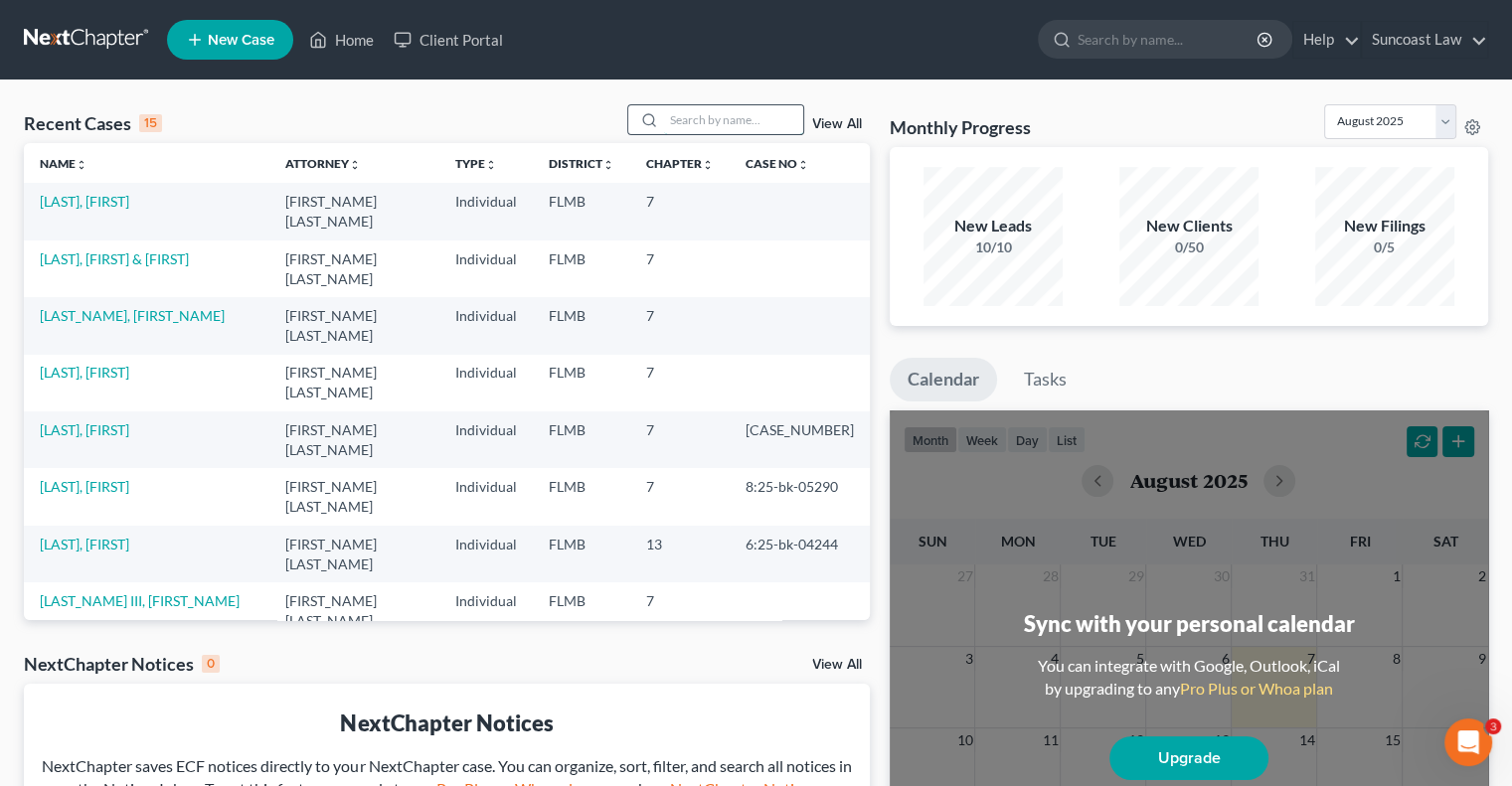 click at bounding box center [734, 119] 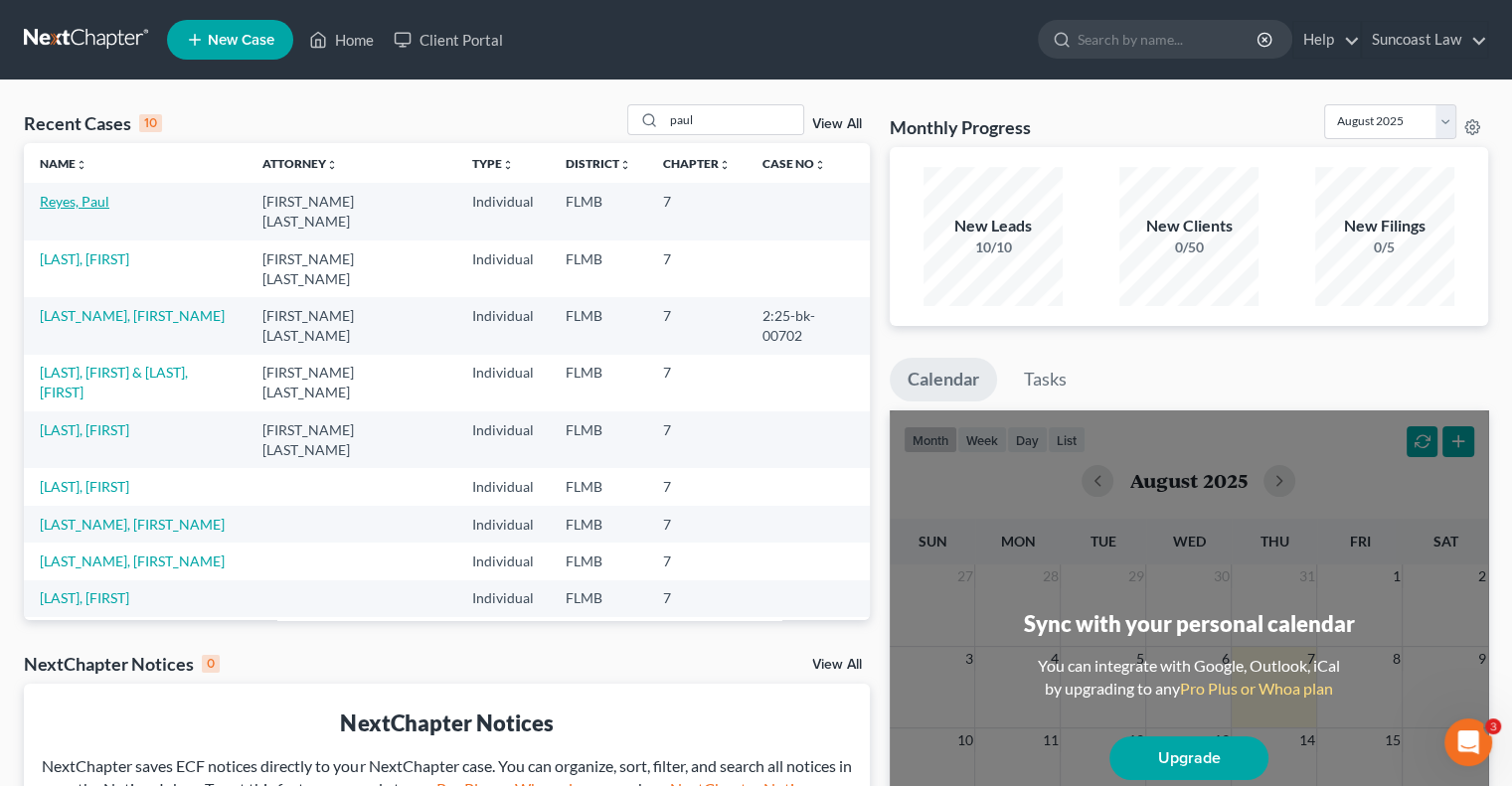 click on "Reyes, Paul" at bounding box center (75, 201) 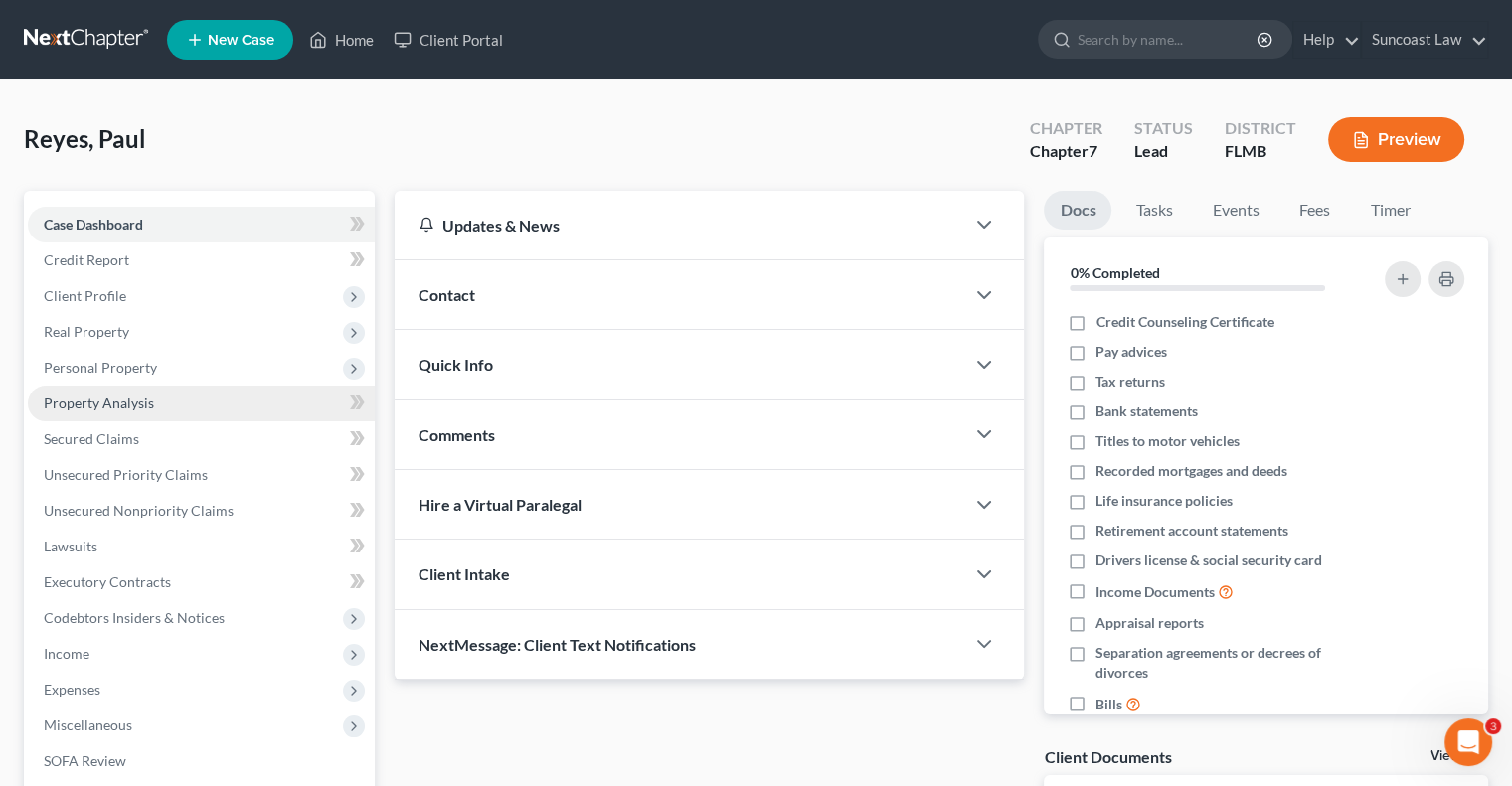click on "Property Analysis" at bounding box center (98, 402) 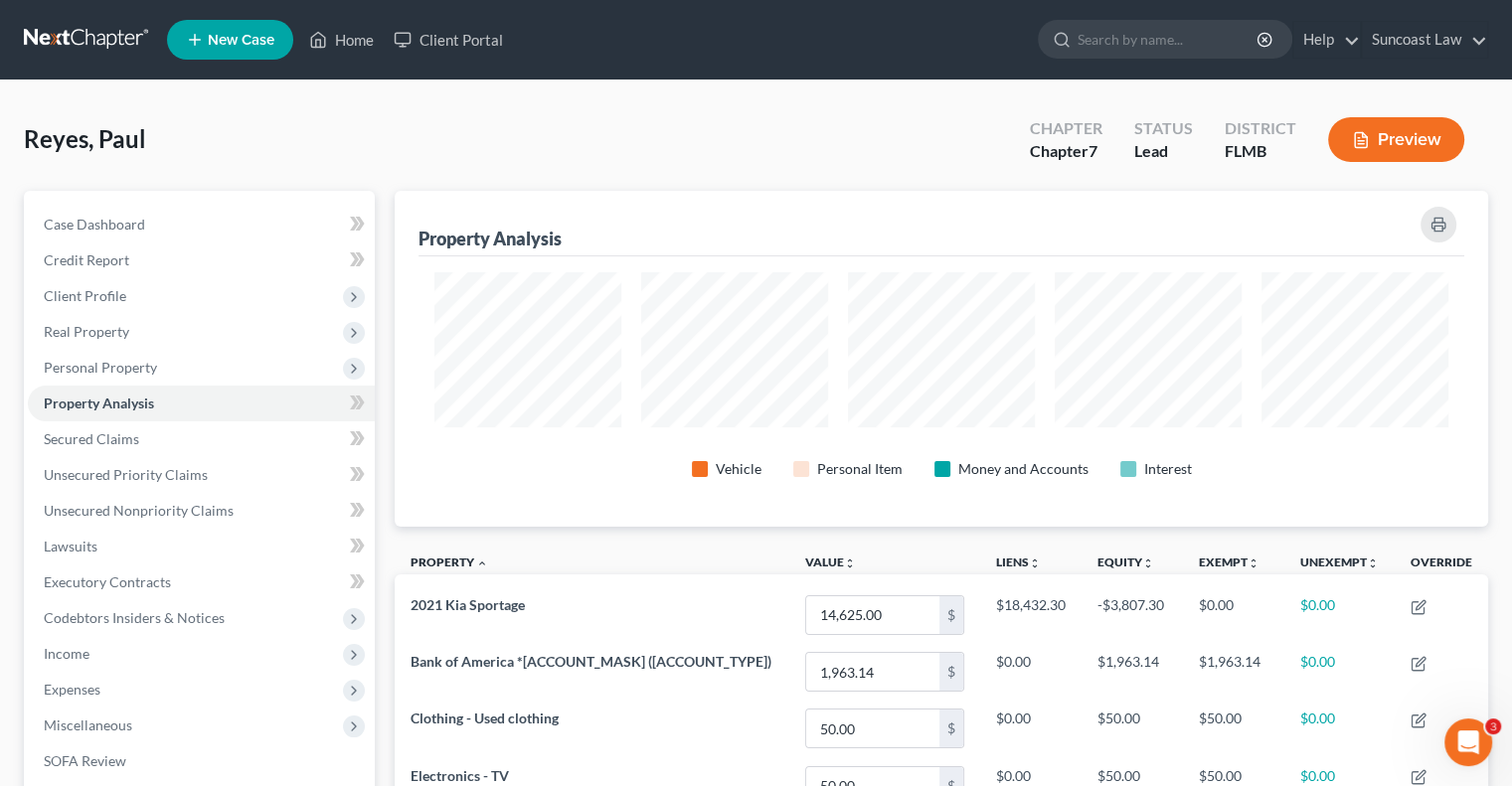 scroll, scrollTop: 993343, scrollLeft: 992989, axis: both 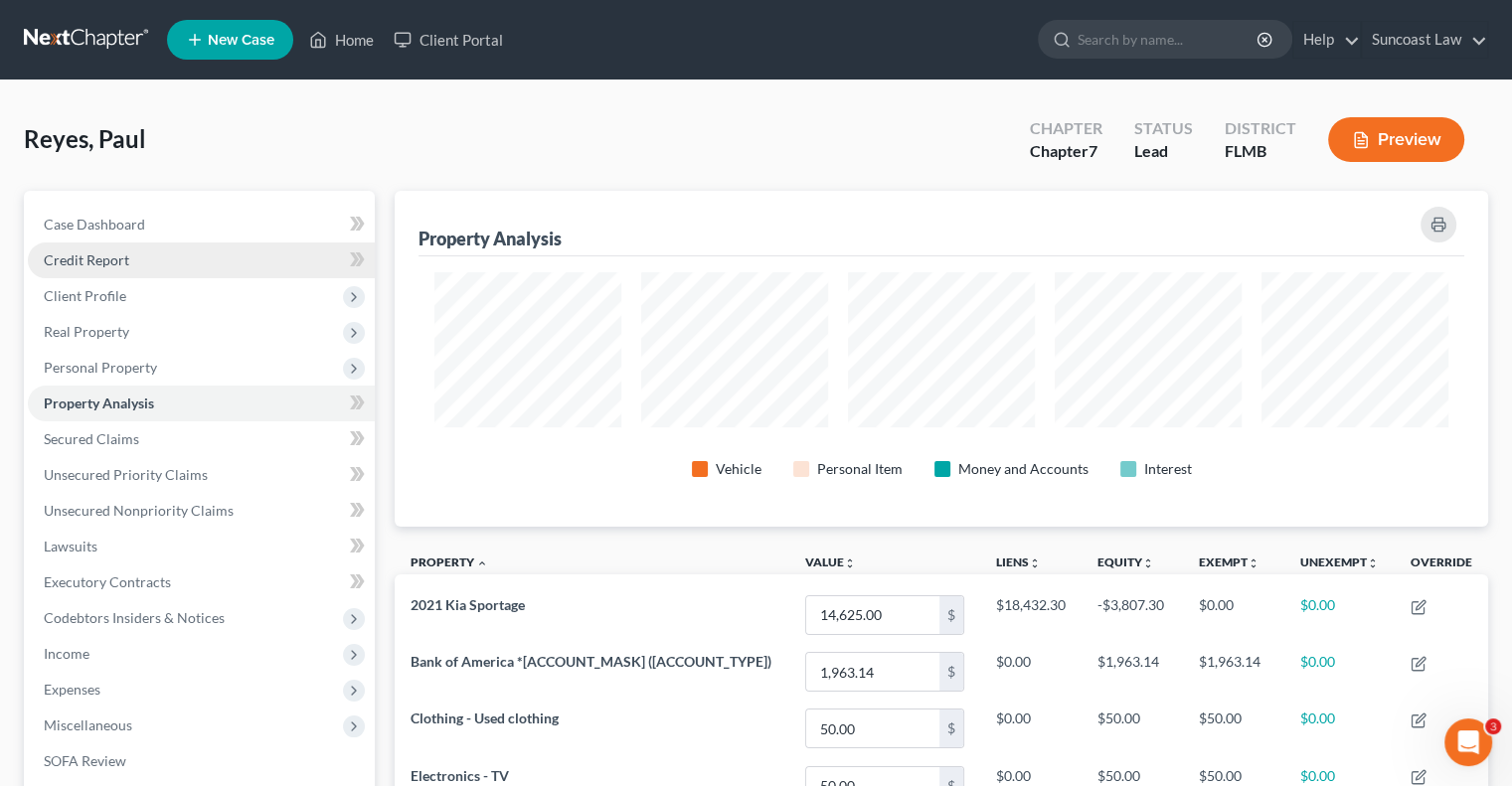 click on "Credit Report" at bounding box center [86, 259] 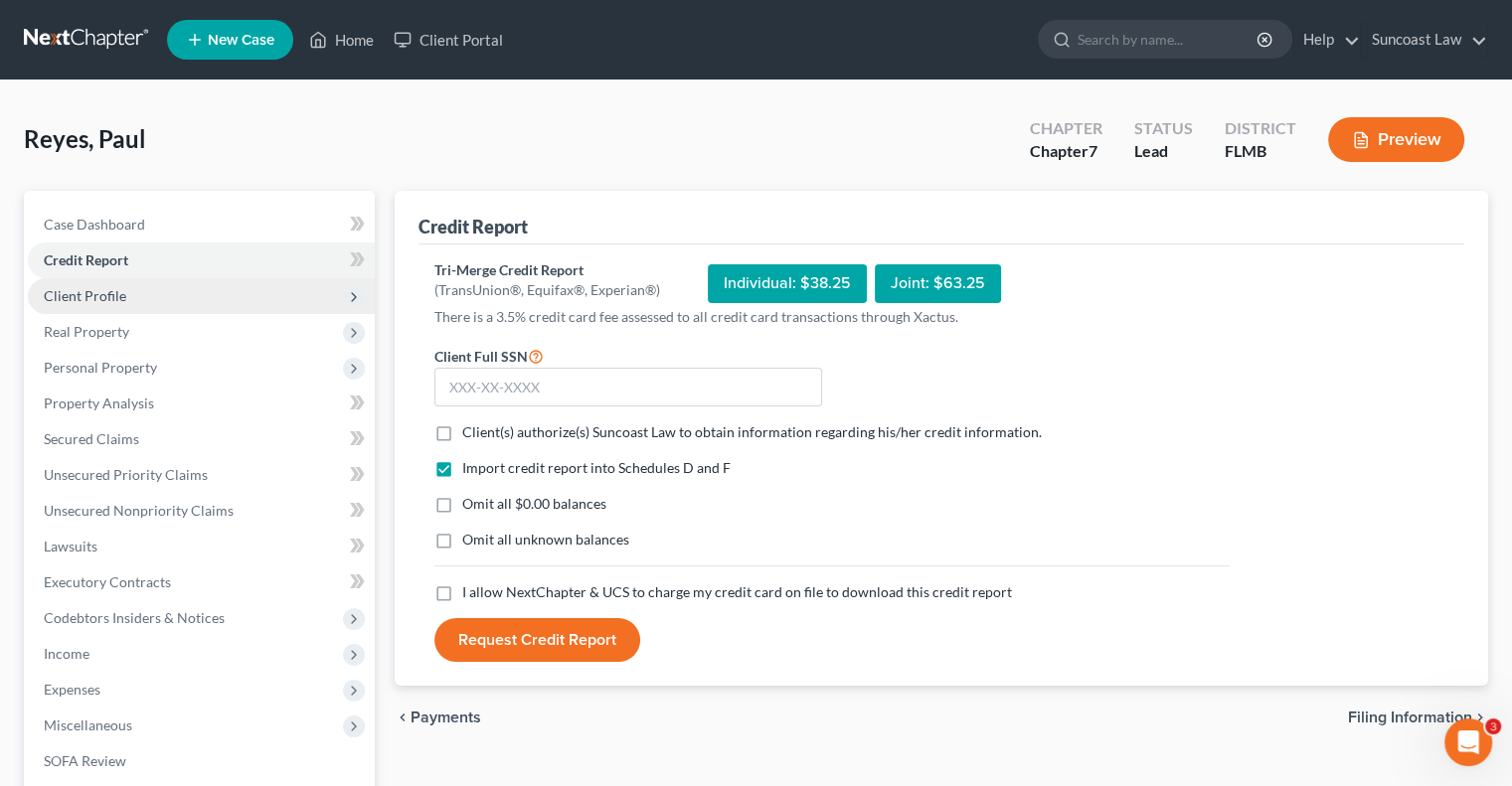 click on "Client Profile" at bounding box center [84, 295] 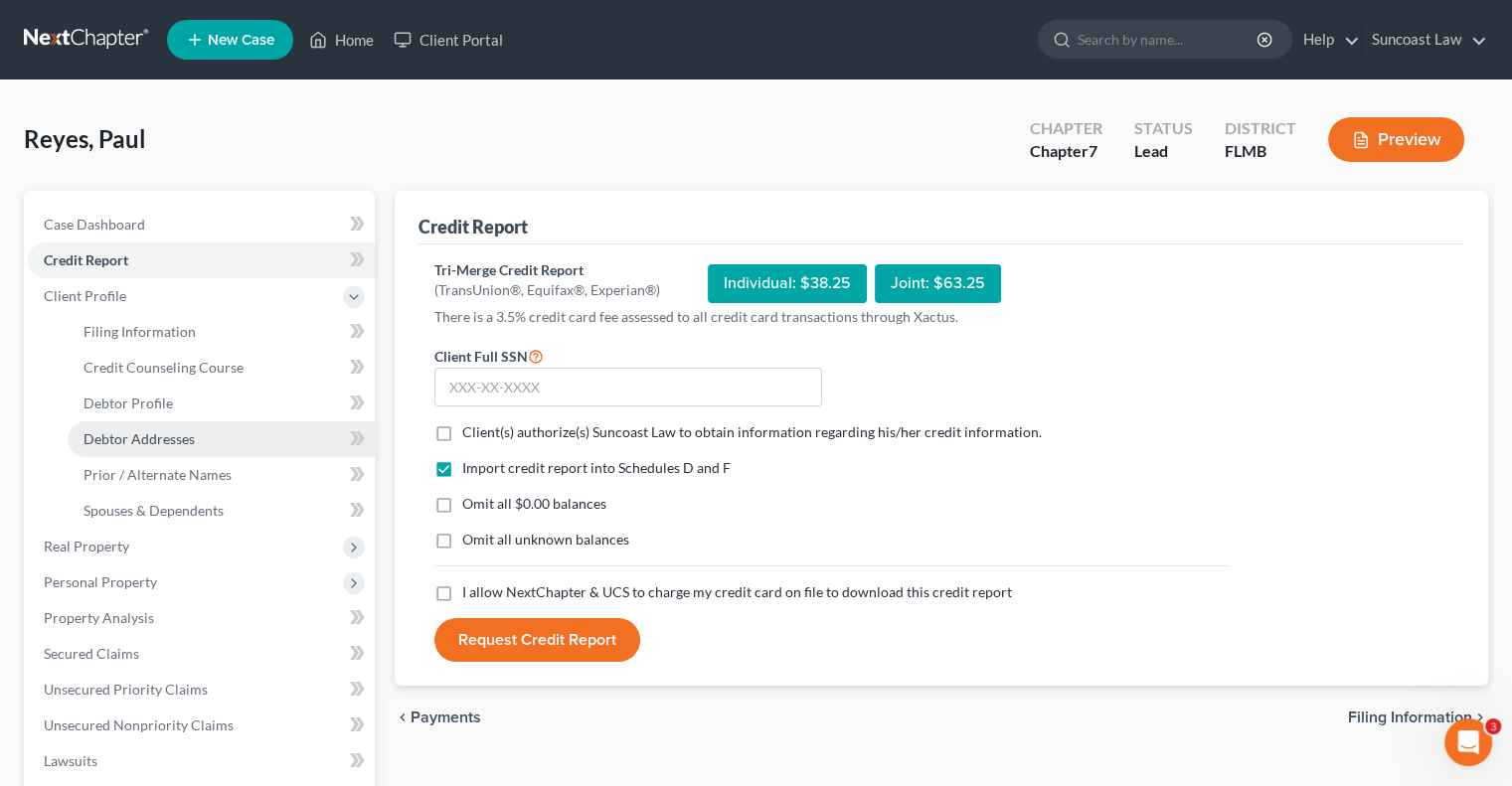 click on "Debtor Addresses" at bounding box center (139, 438) 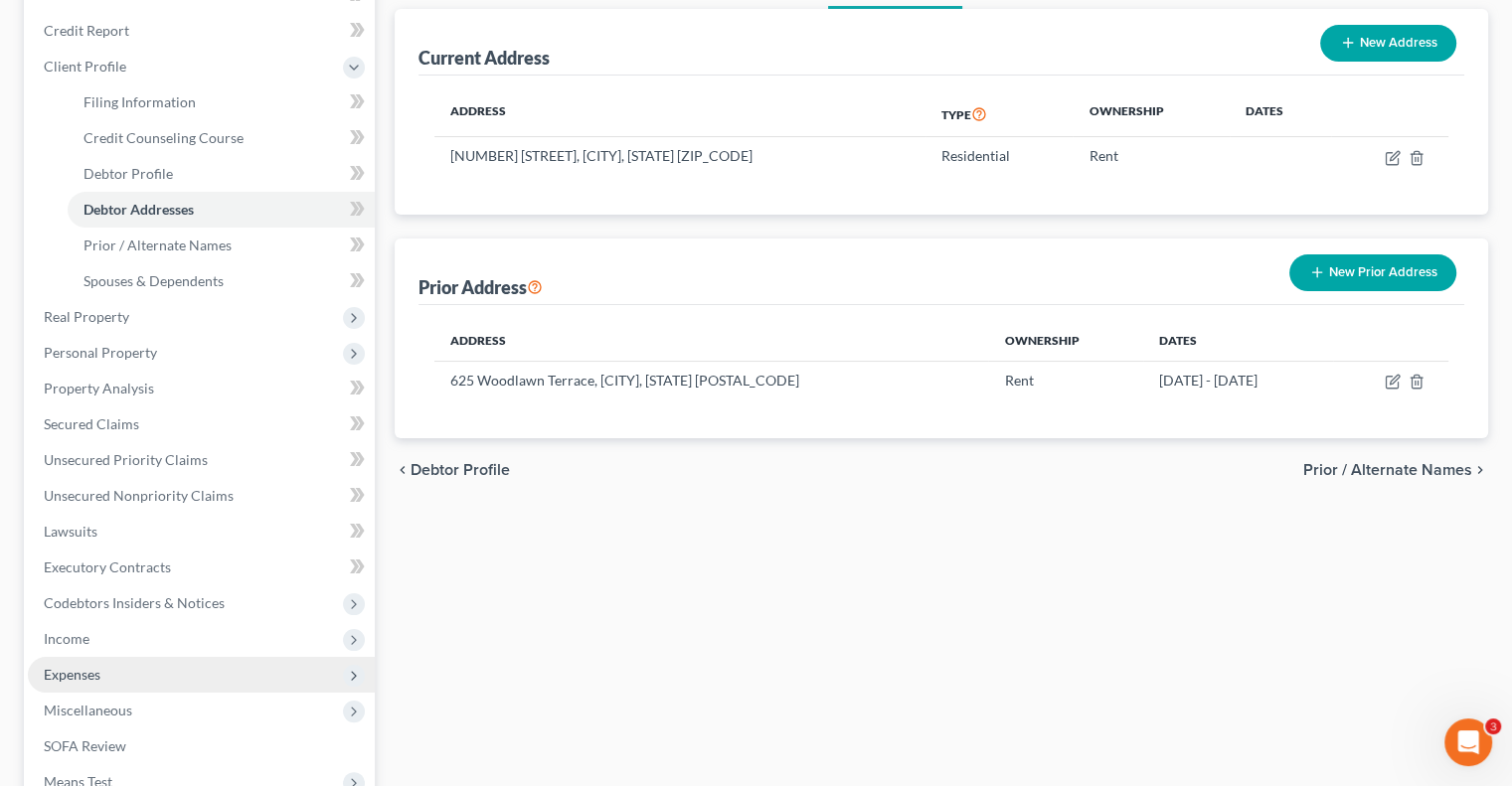 scroll, scrollTop: 483, scrollLeft: 0, axis: vertical 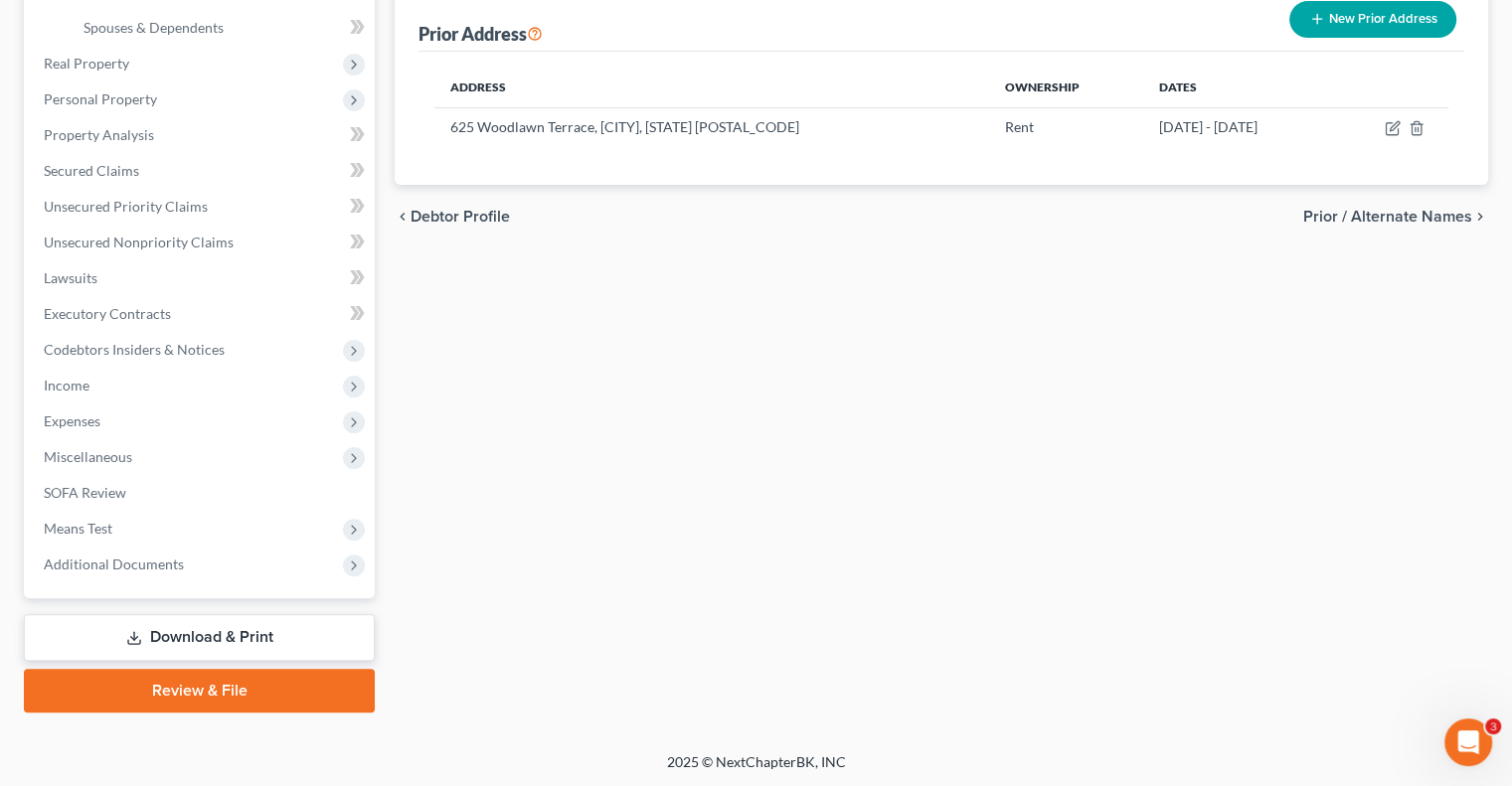 click on "Download & Print" at bounding box center [199, 637] 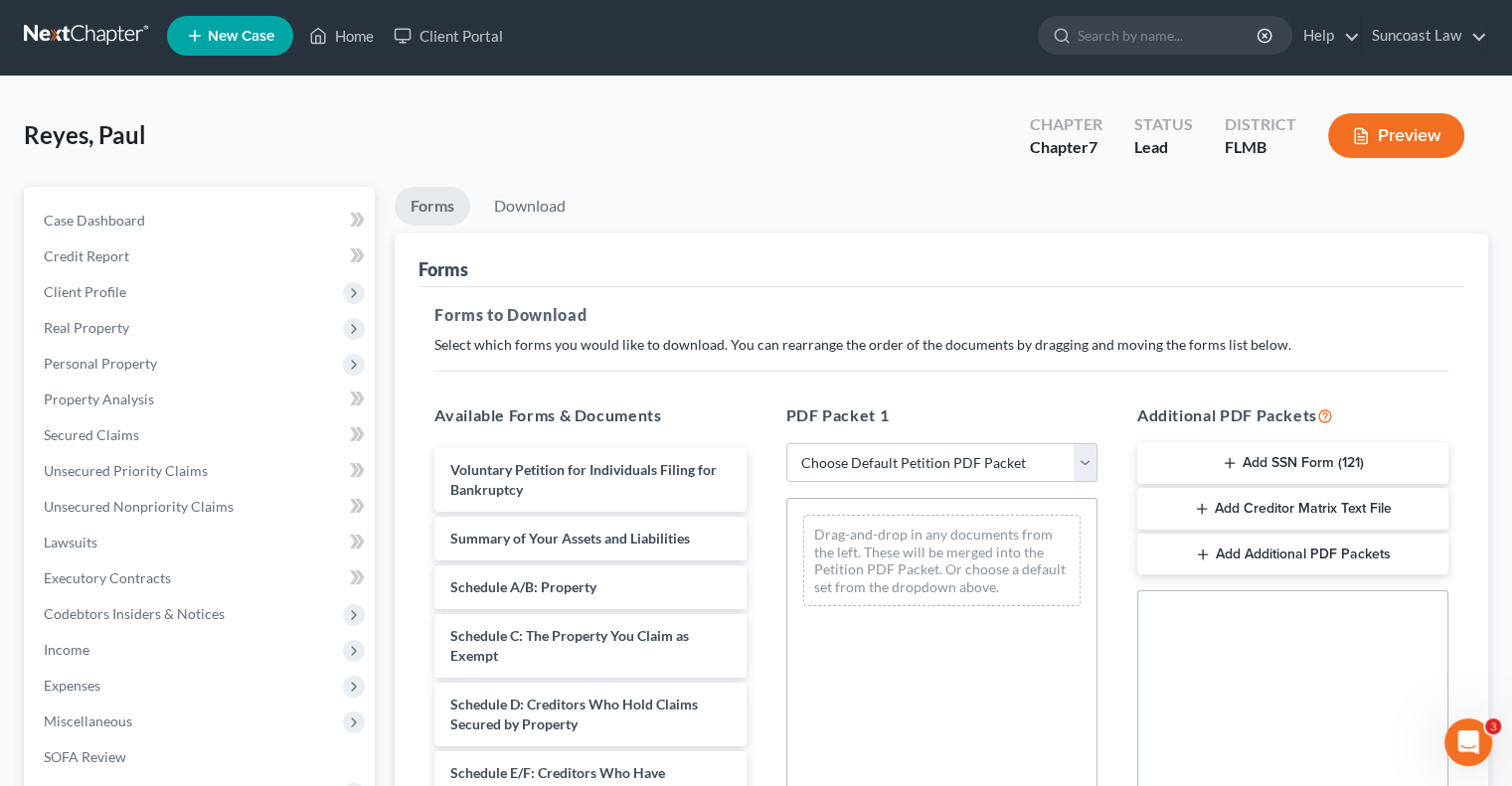 scroll, scrollTop: 0, scrollLeft: 0, axis: both 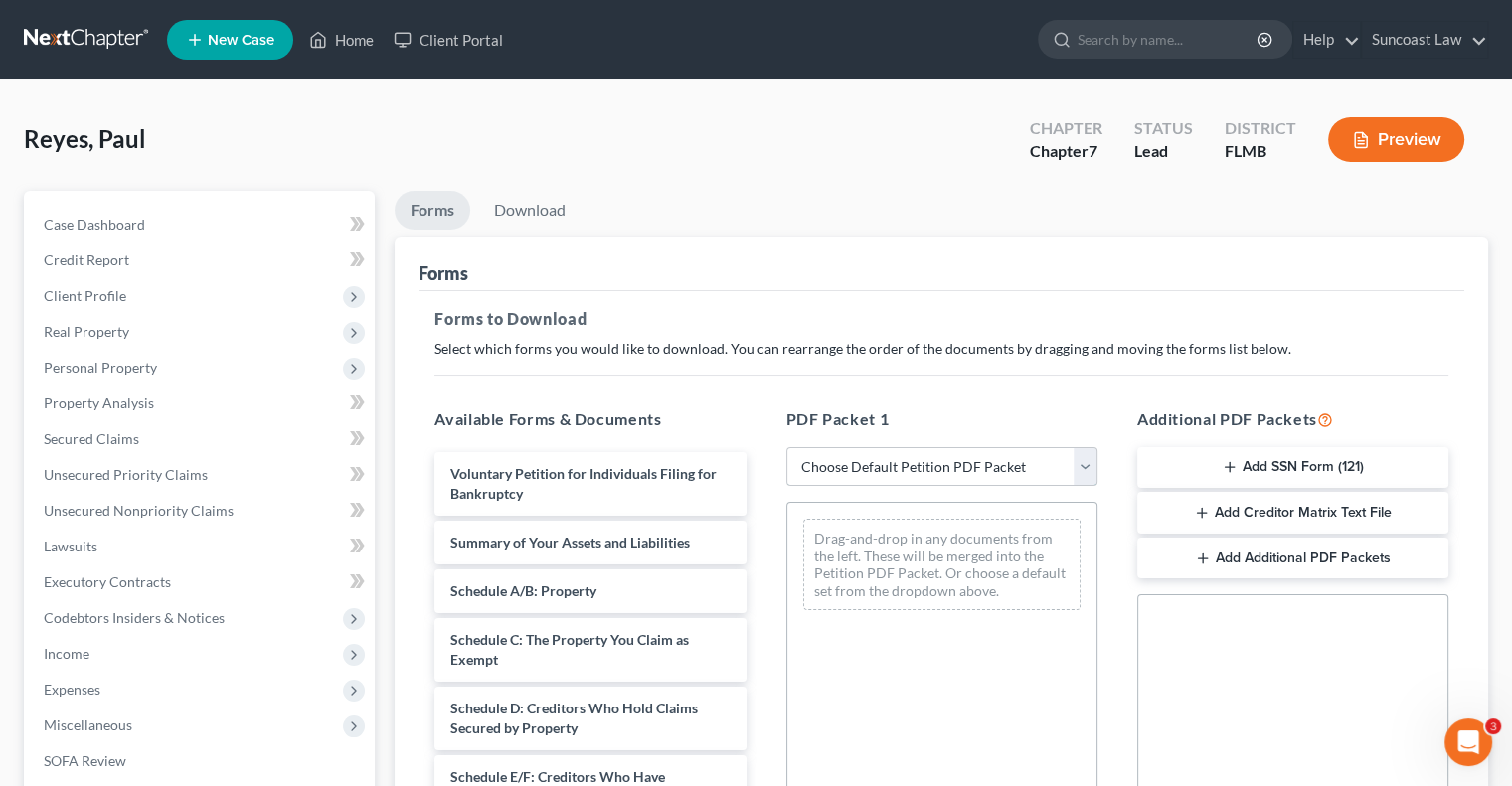 drag, startPoint x: 955, startPoint y: 460, endPoint x: 962, endPoint y: 483, distance: 24.04163 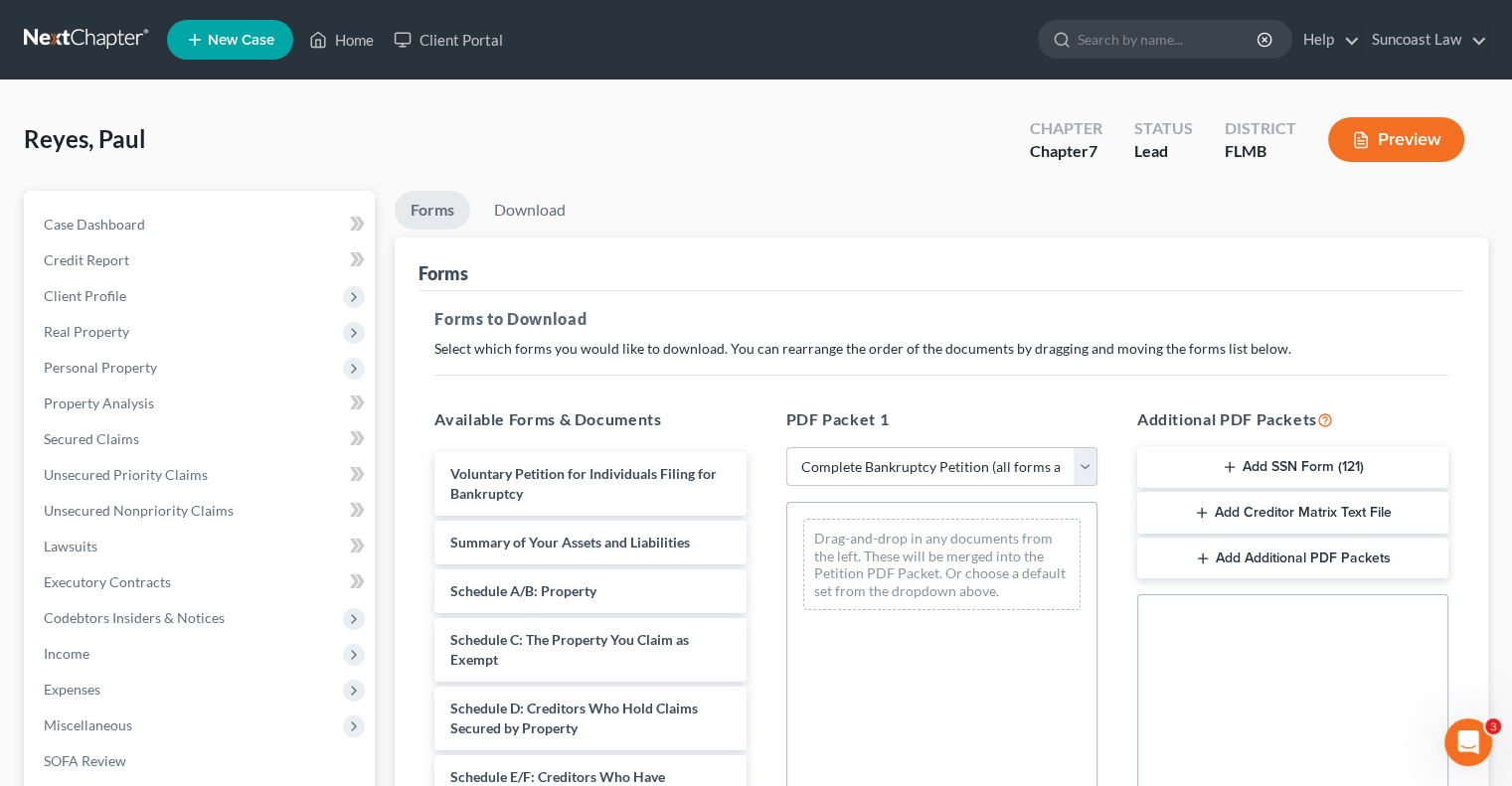 click on "Choose Default Petition PDF Packet Complete Bankruptcy Petition (all forms and schedules) Emergency Filing Forms (Petition and Creditor List Only) Amended Forms Signature Pages Only" at bounding box center (941, 467) 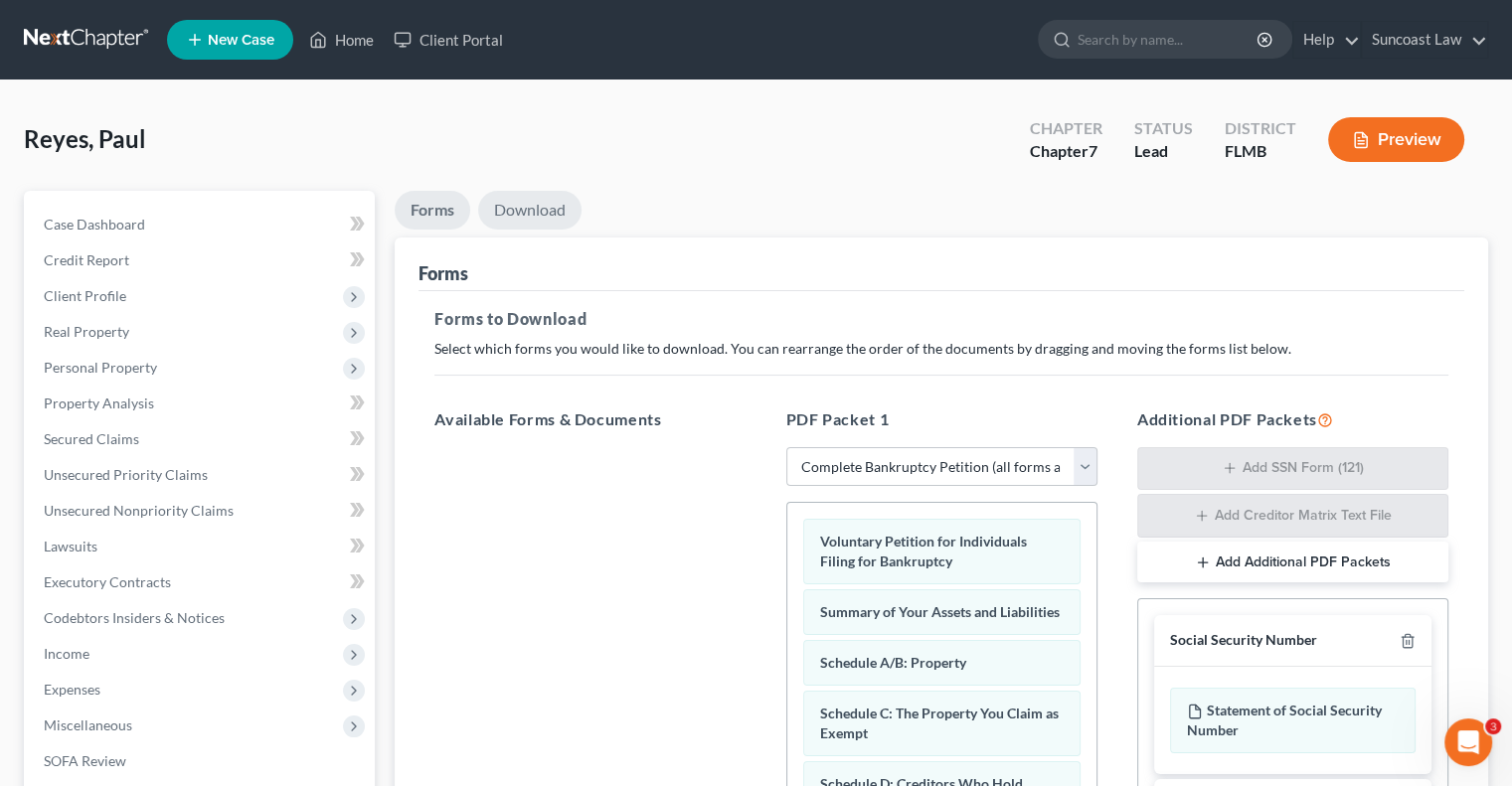 click on "Download" at bounding box center [530, 210] 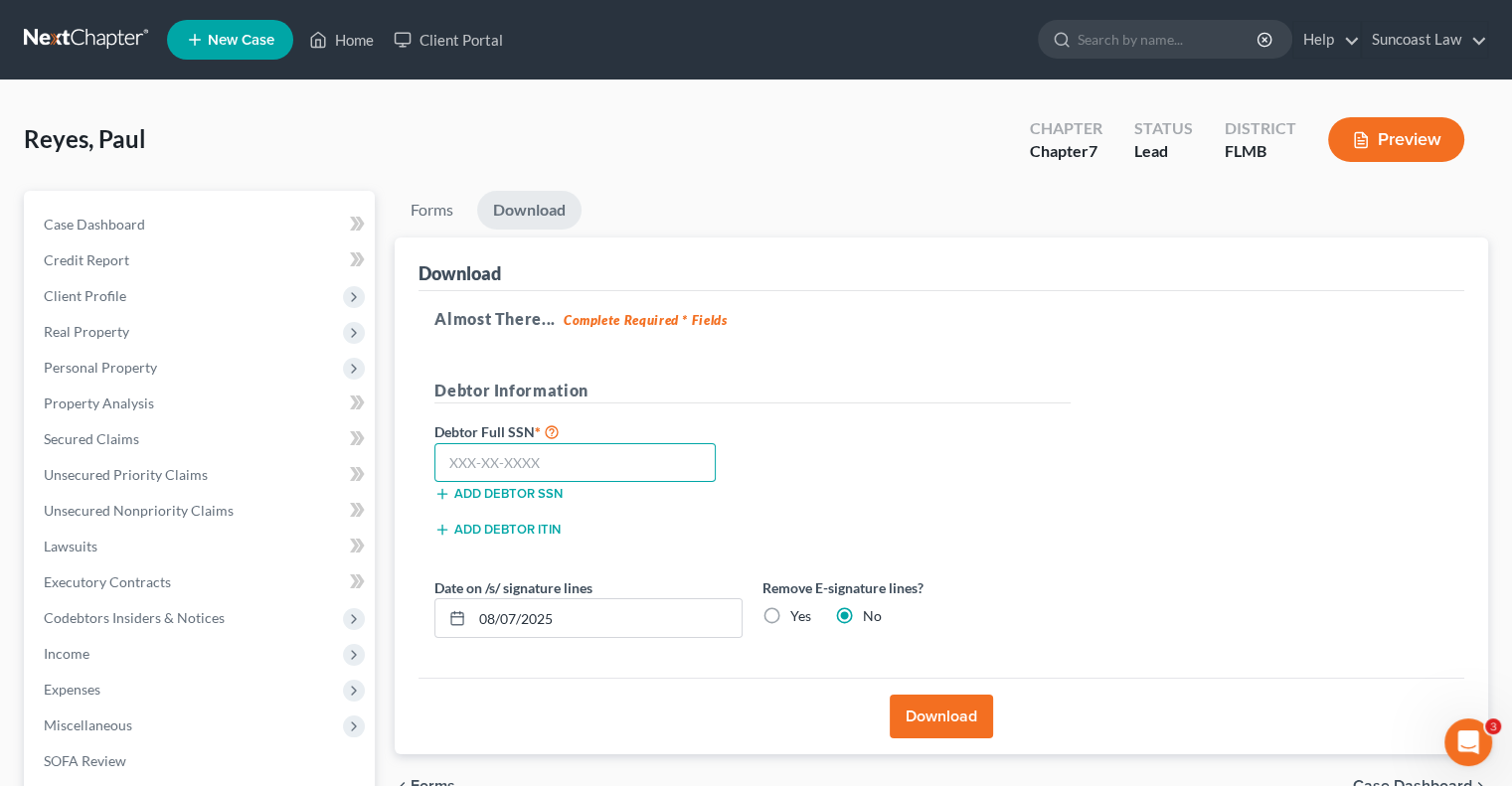 drag, startPoint x: 545, startPoint y: 464, endPoint x: 729, endPoint y: 3, distance: 496.36378 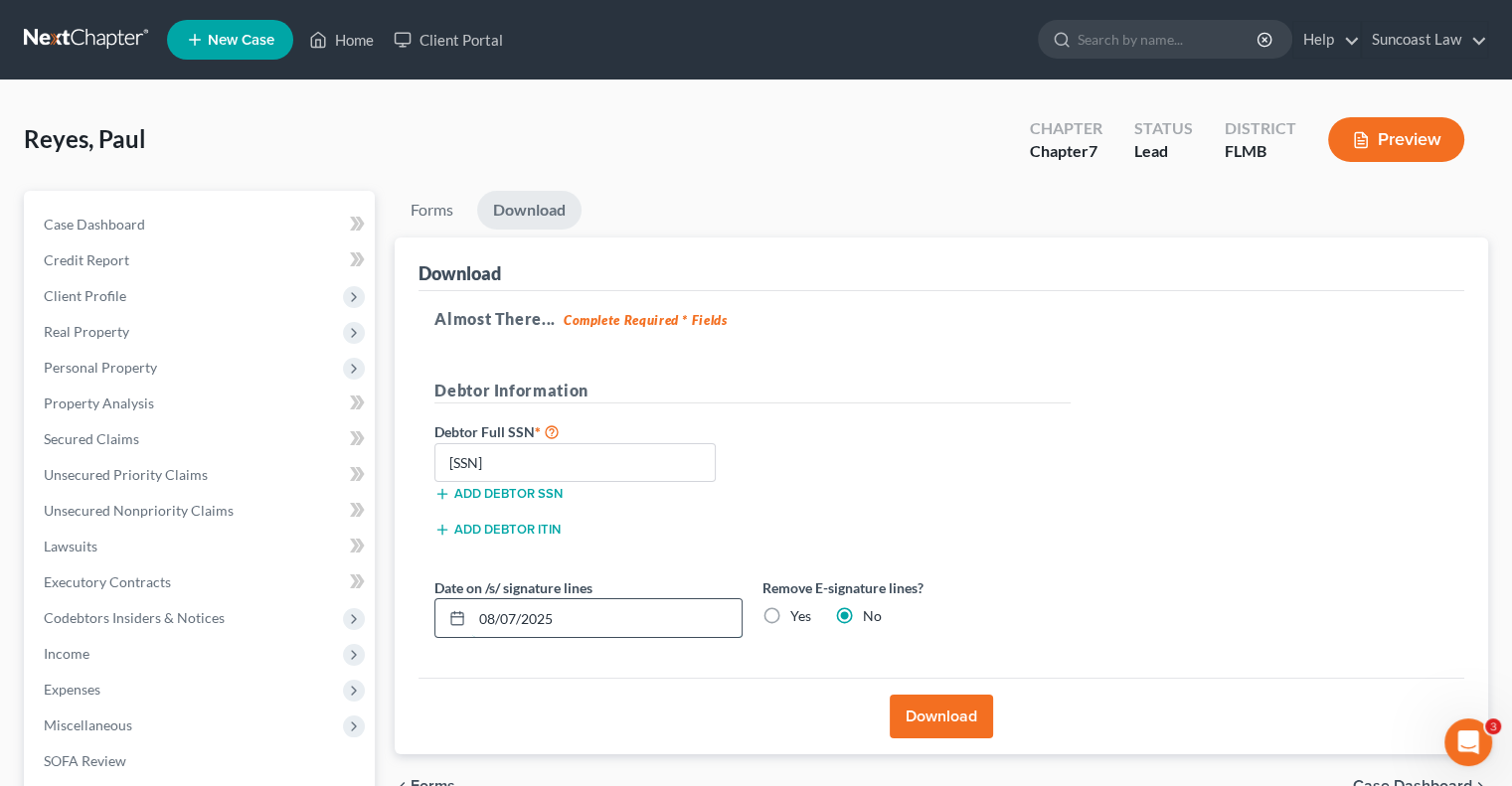 drag, startPoint x: 587, startPoint y: 613, endPoint x: 499, endPoint y: 609, distance: 88.09086 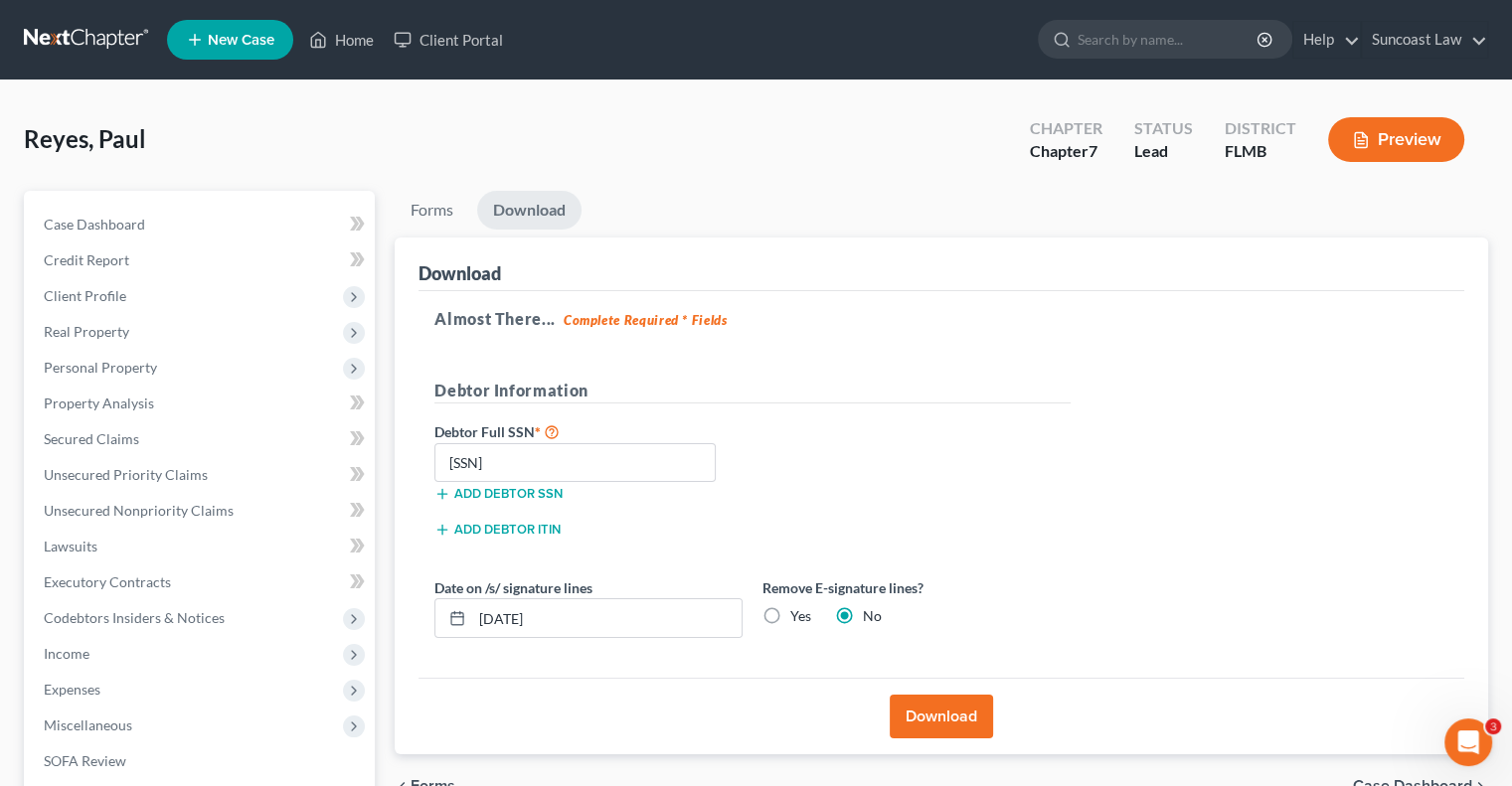 click on "Yes" at bounding box center (800, 616) 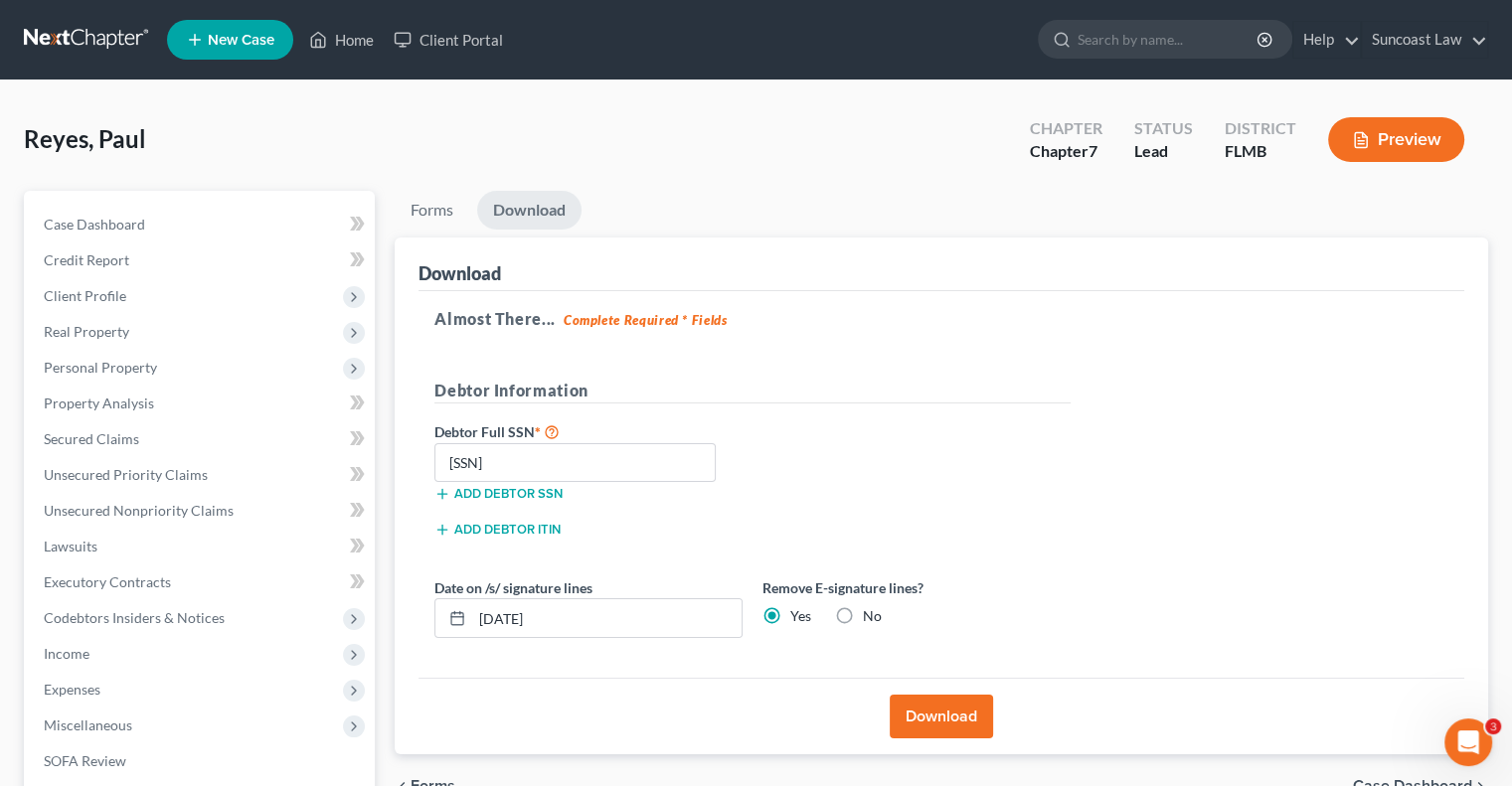 click on "Download" at bounding box center (941, 716) 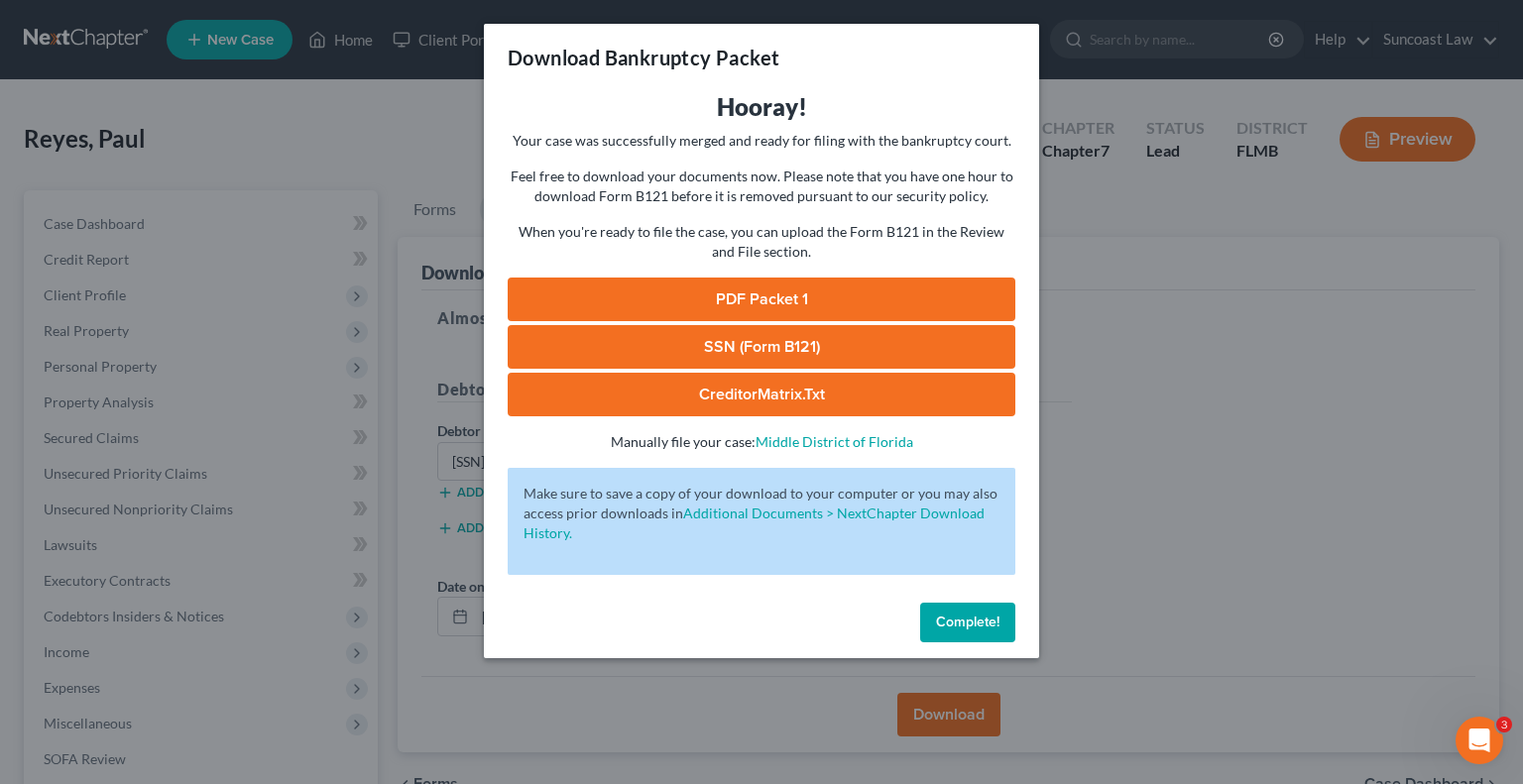 click on "SSN (Form B121)" at bounding box center [762, 347] 